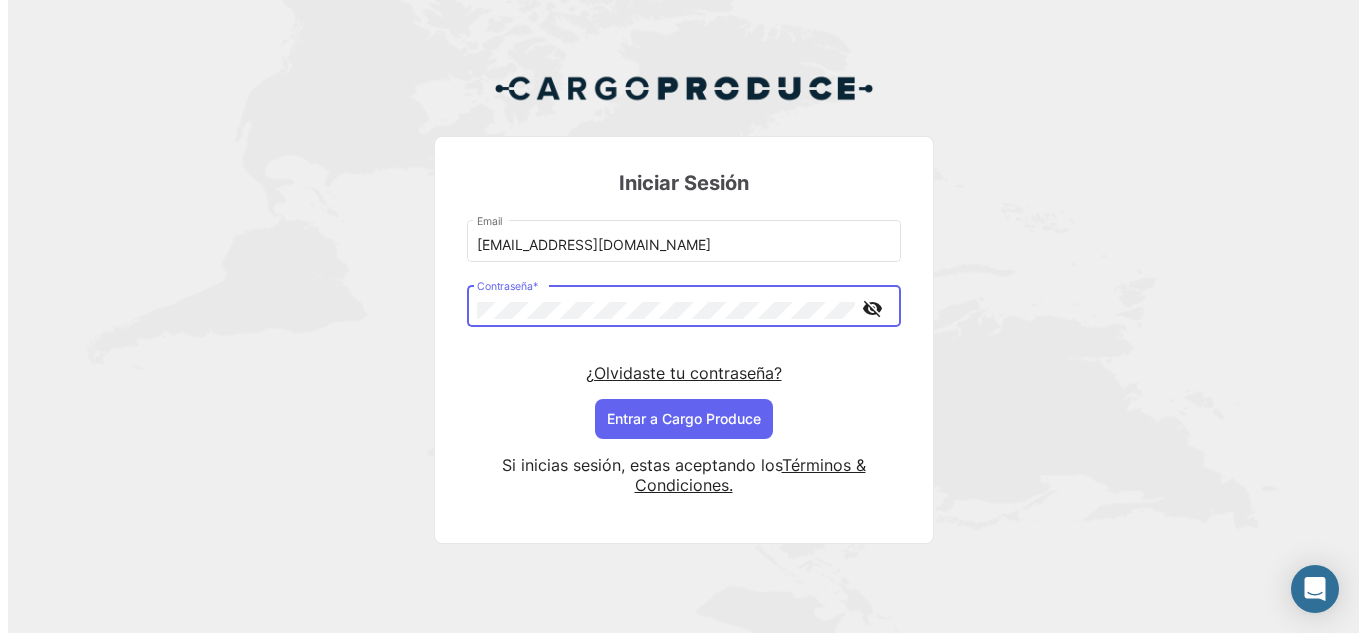 scroll, scrollTop: 0, scrollLeft: 0, axis: both 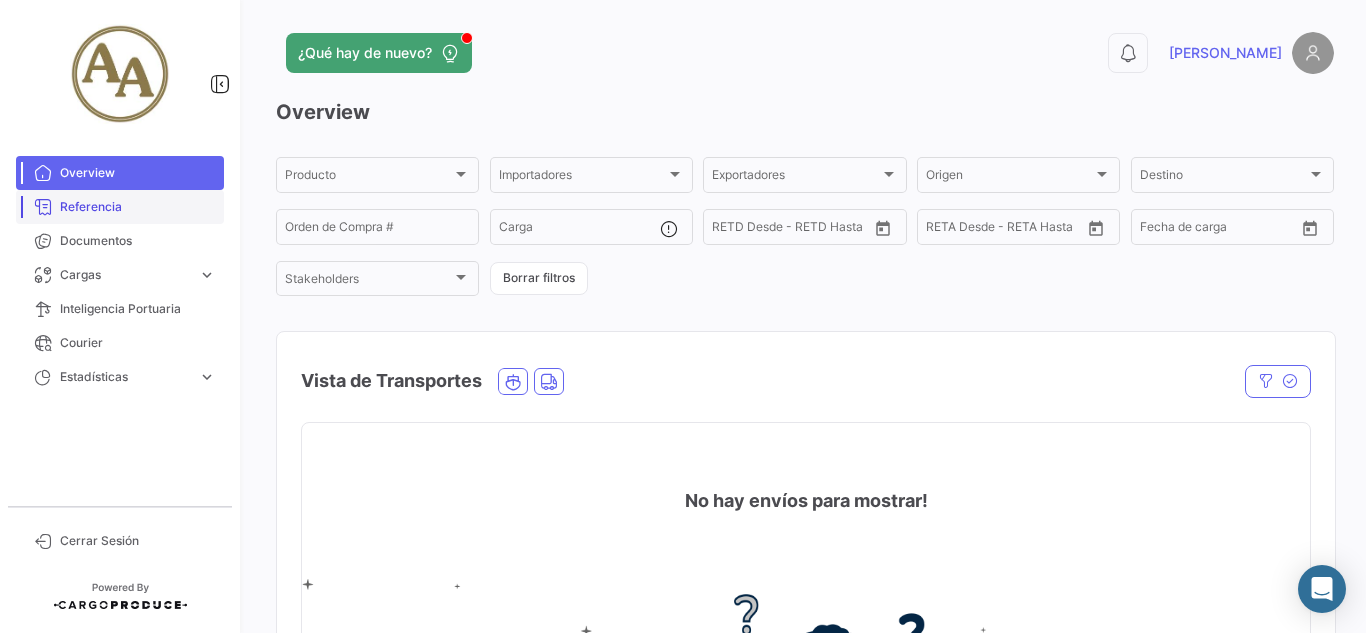 click on "Referencia" at bounding box center [138, 207] 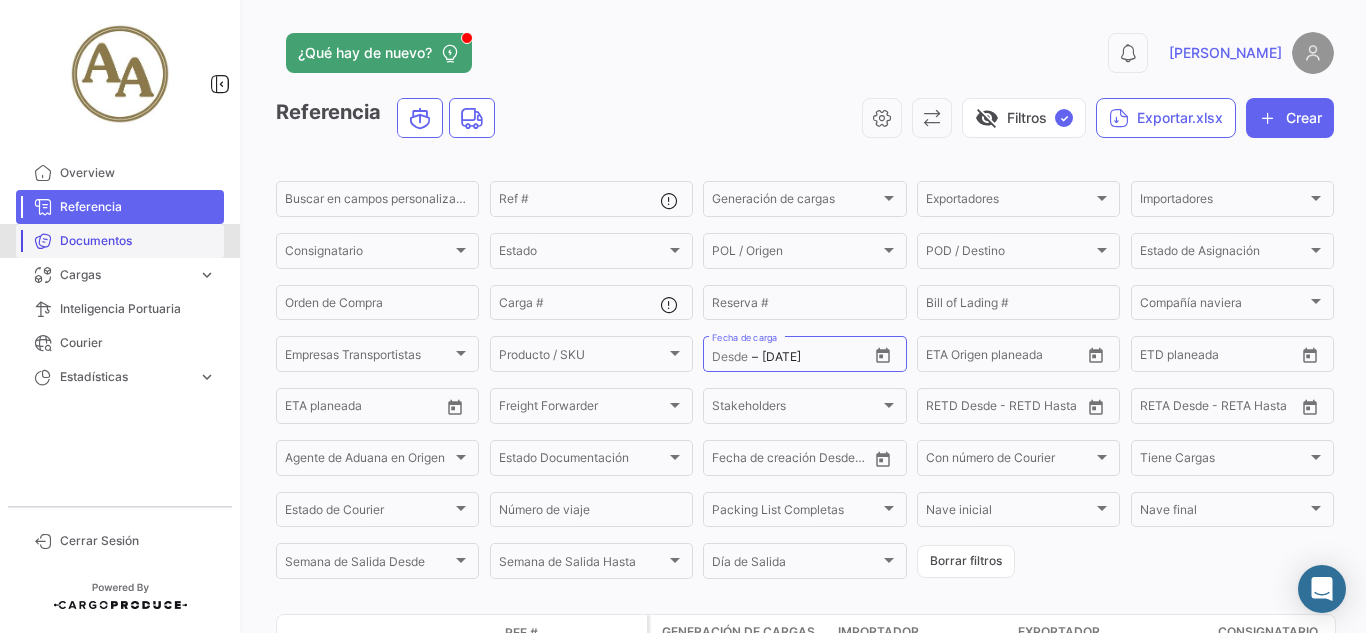 click on "Documentos" at bounding box center (120, 241) 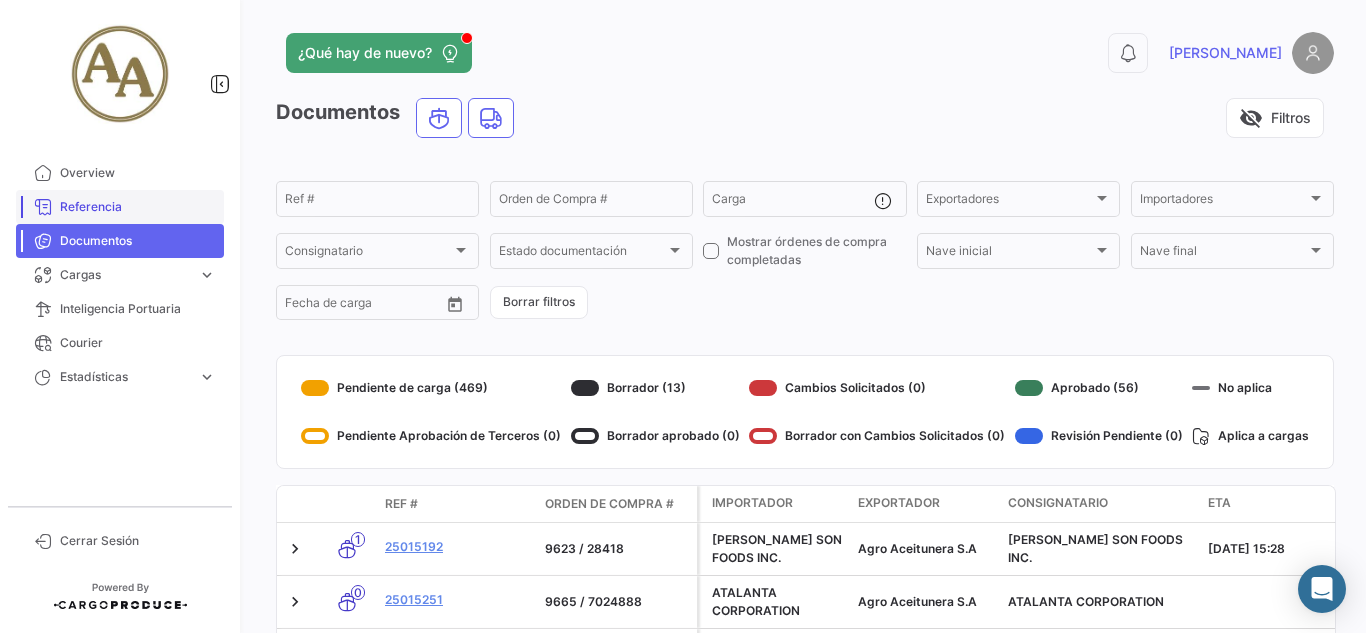 click on "Referencia" at bounding box center (138, 207) 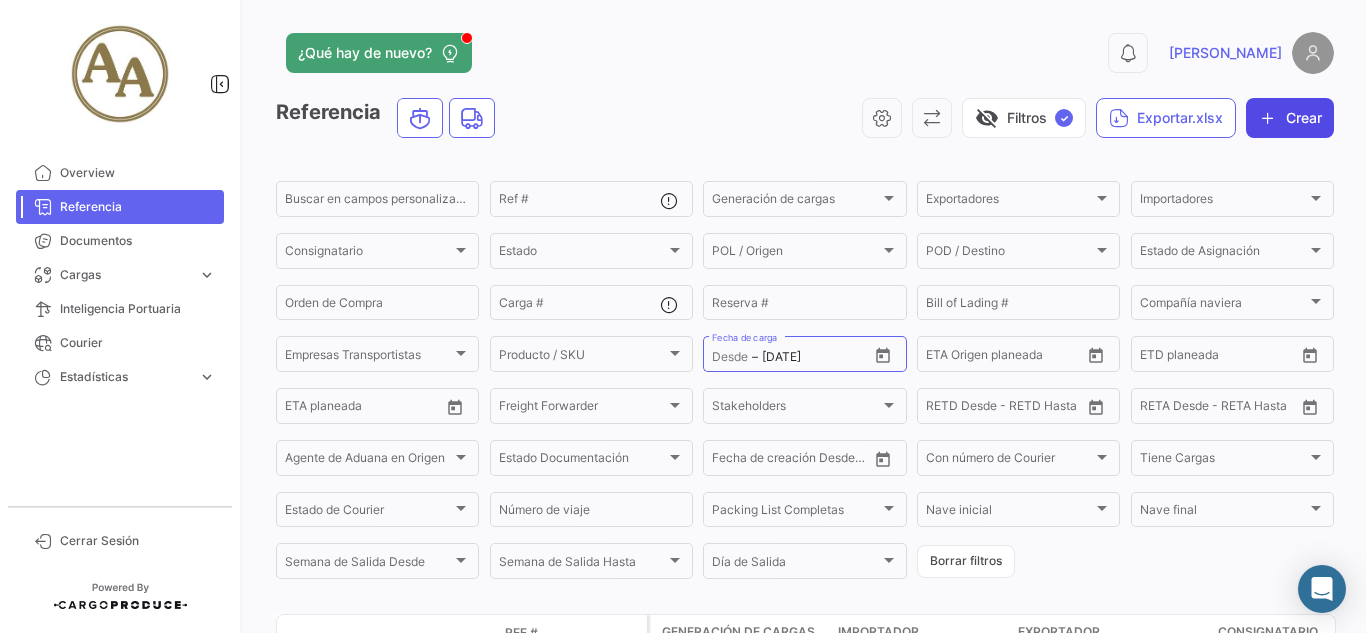 click on "Crear" 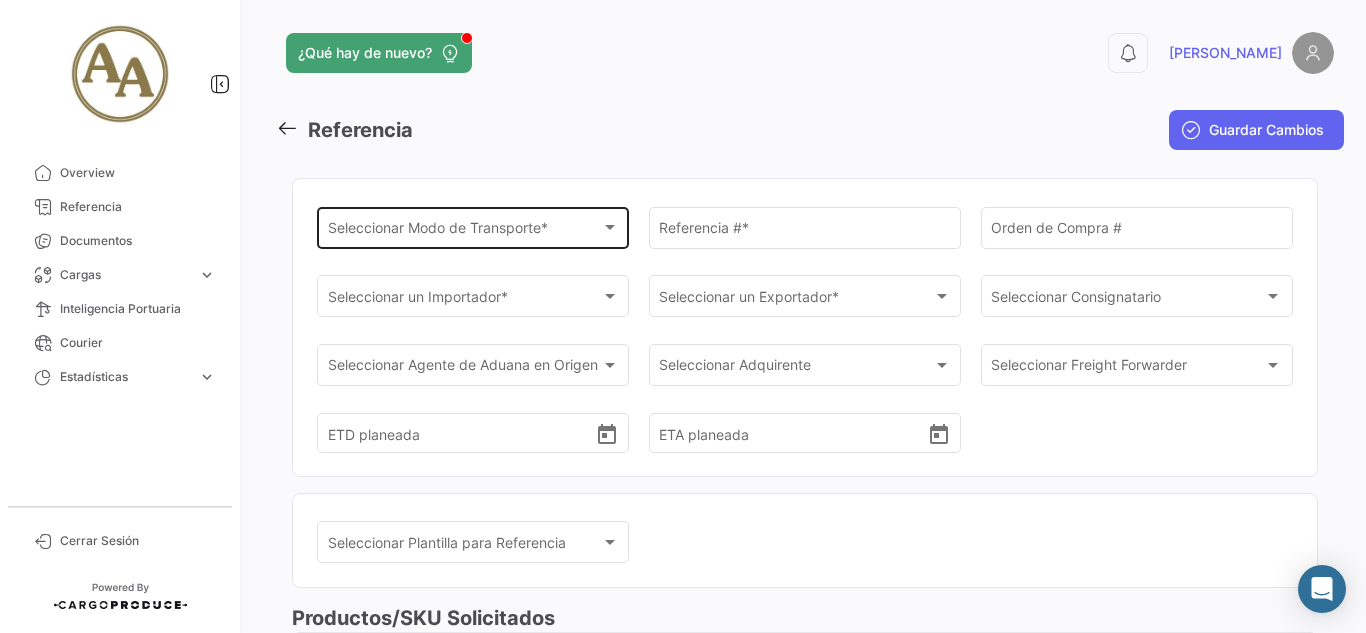 click on "Seleccionar
Modo de Transporte *" at bounding box center [464, 231] 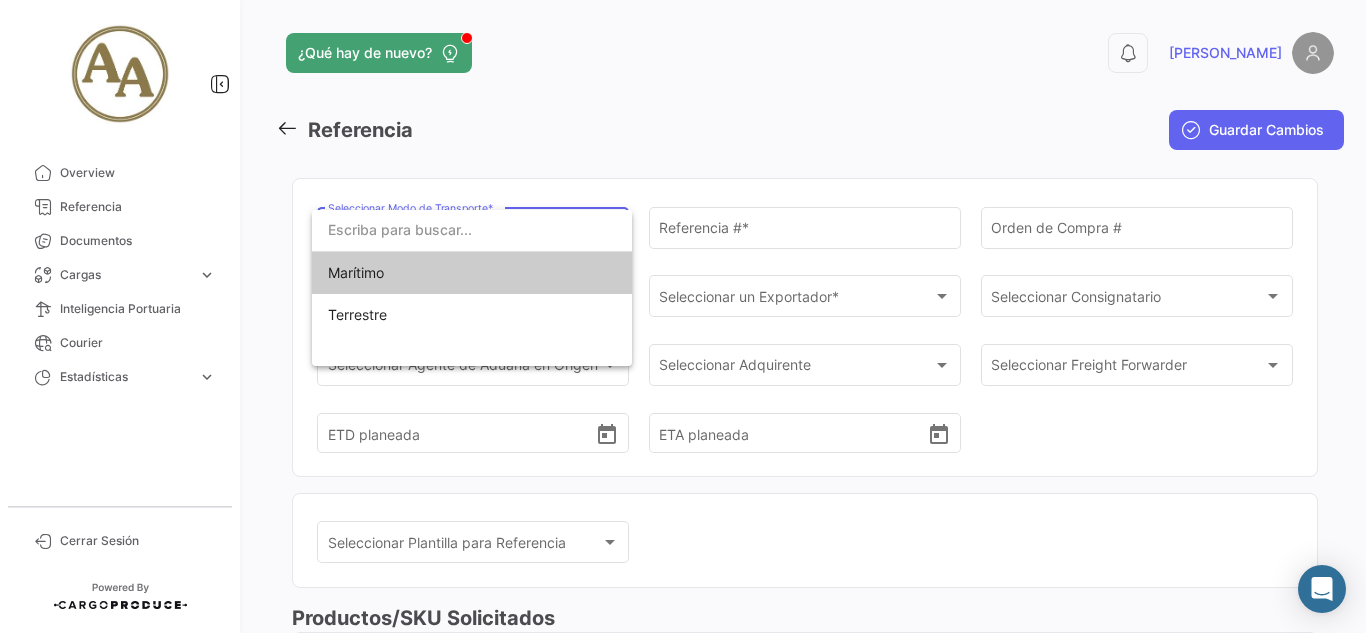 click on "Marítimo" at bounding box center [468, 273] 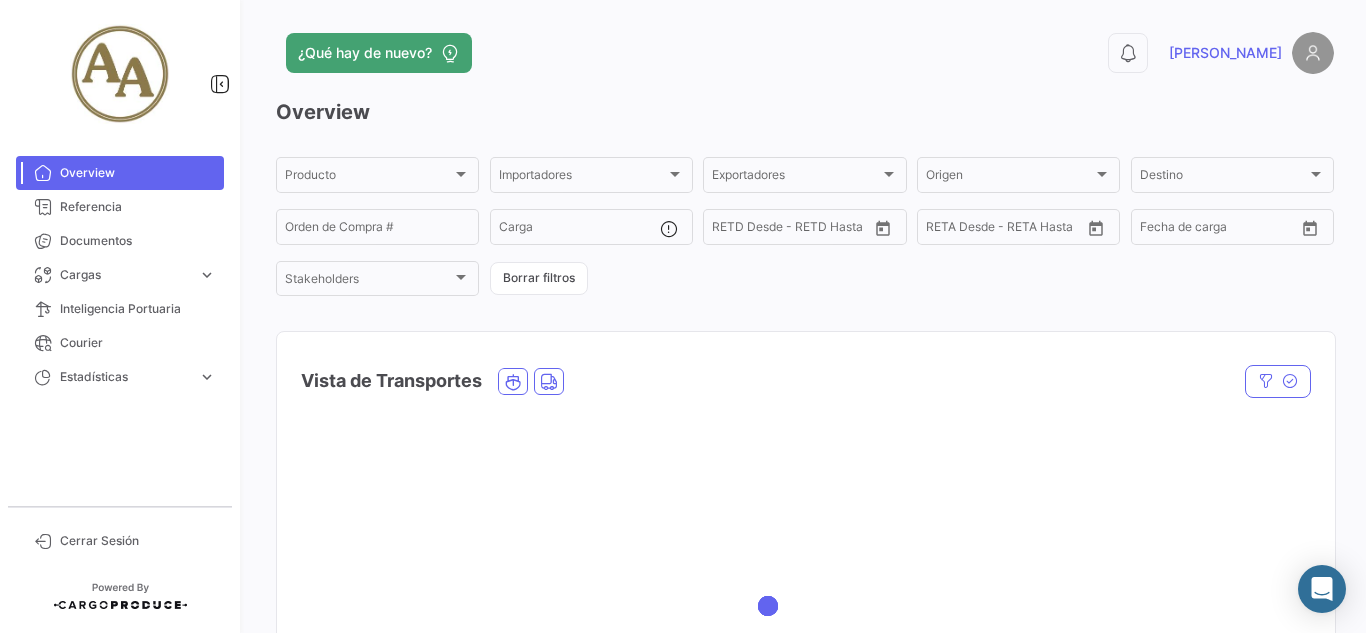 scroll, scrollTop: 0, scrollLeft: 0, axis: both 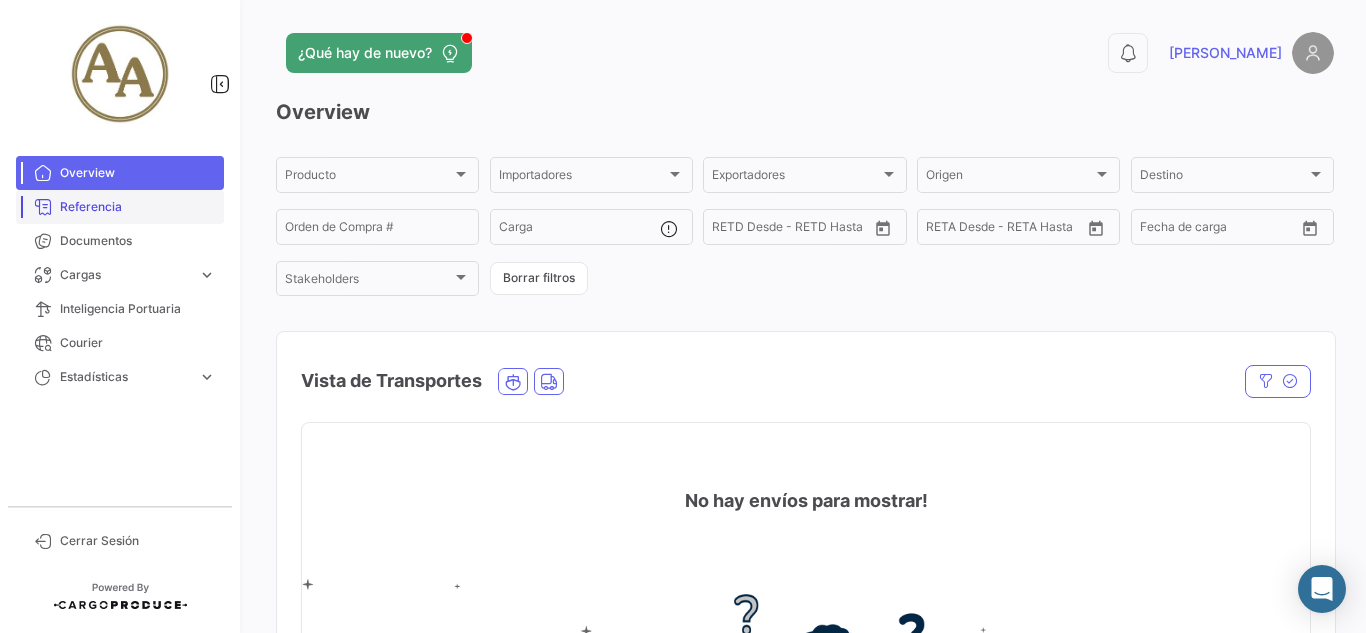click on "Referencia" at bounding box center (120, 207) 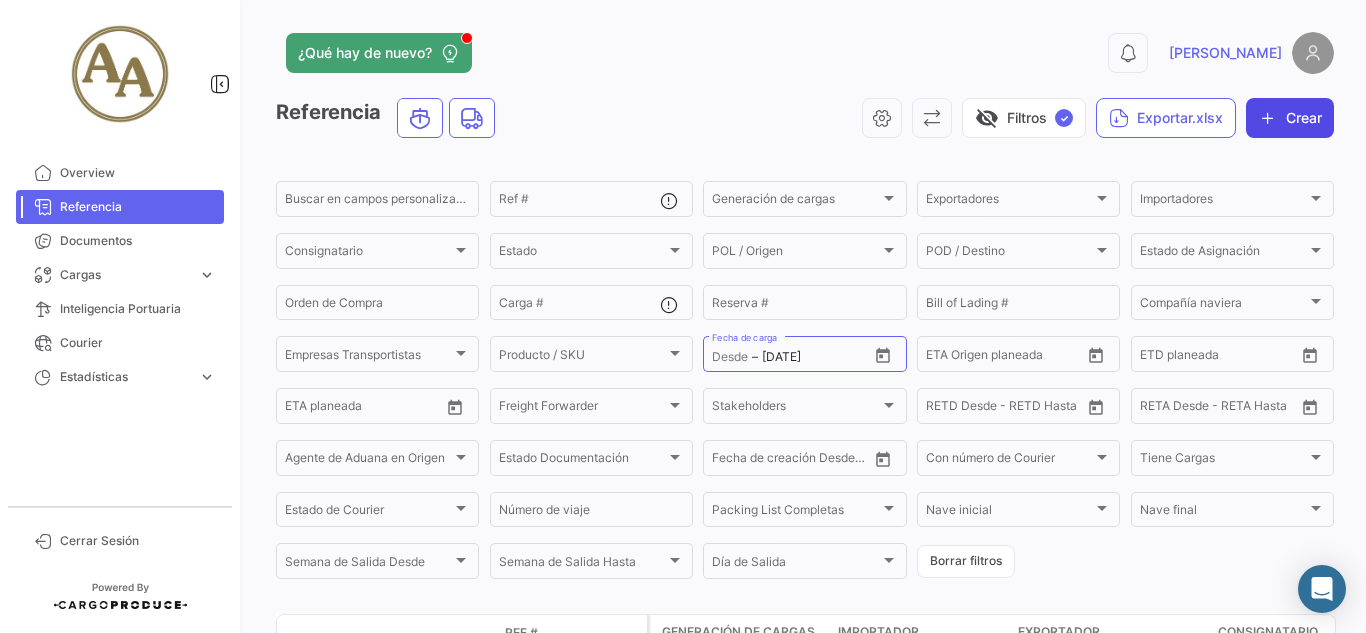 click on "Crear" 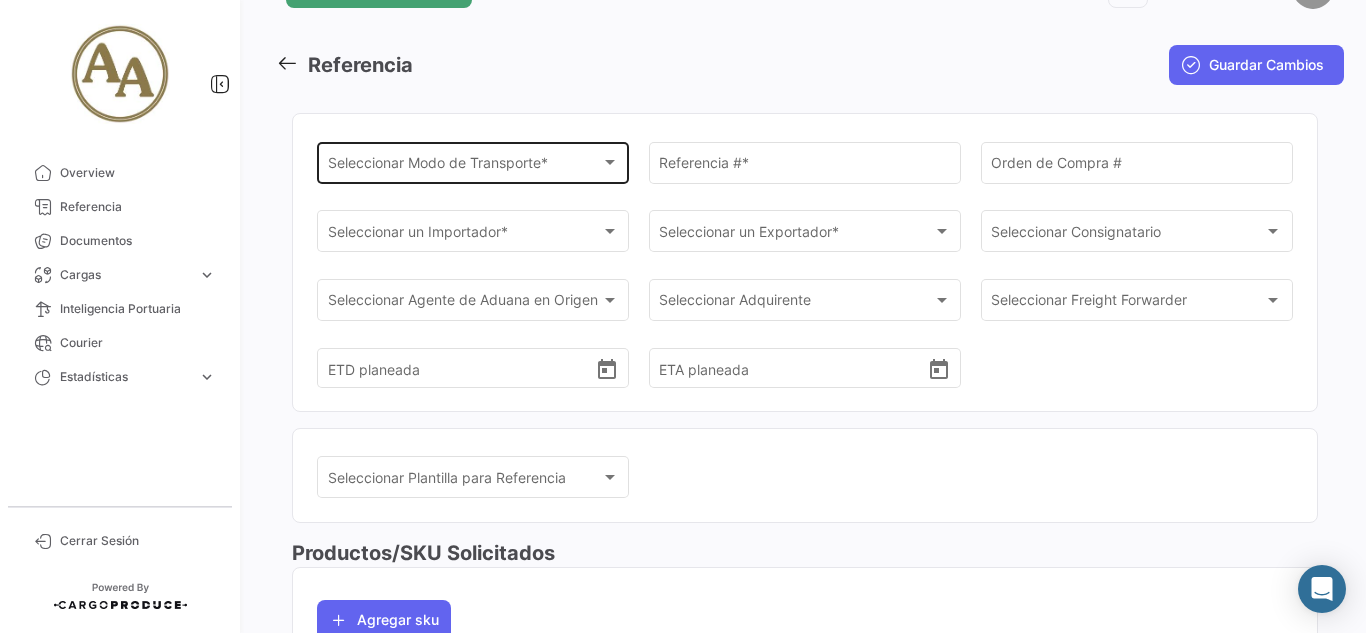 scroll, scrollTop: 100, scrollLeft: 0, axis: vertical 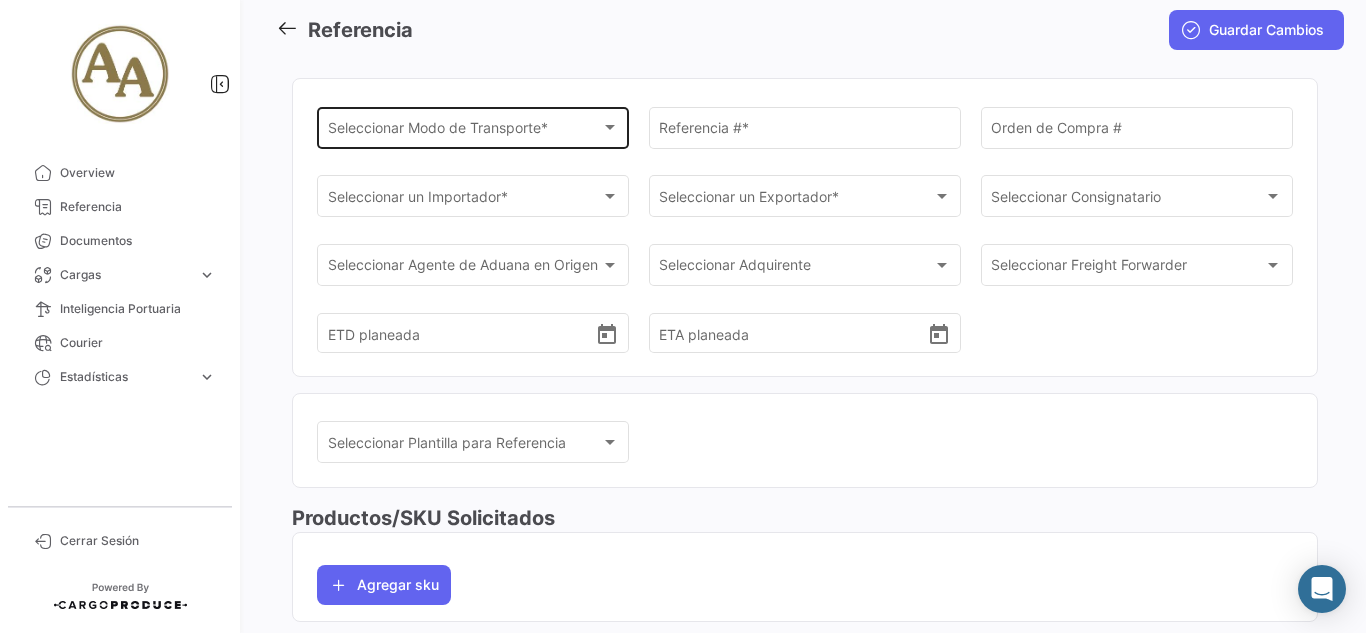 click on "Seleccionar
Modo de Transporte * Seleccionar
Modo de Transporte  *" 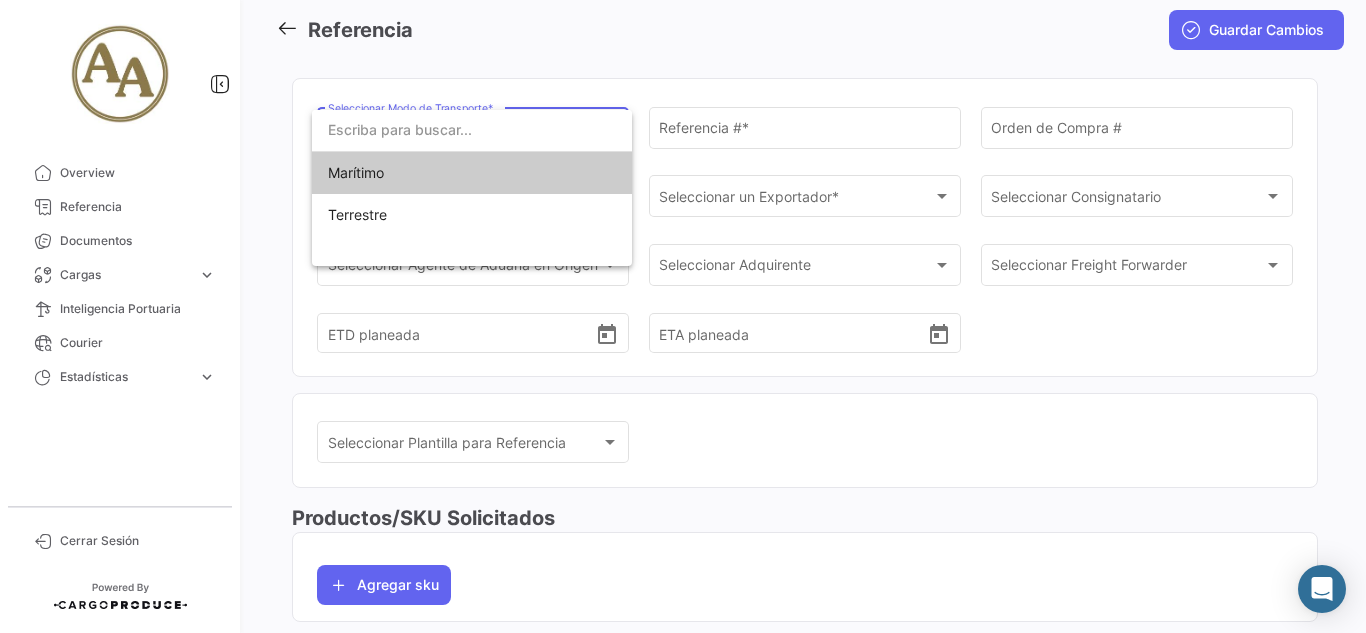 click on "Marítimo" at bounding box center (468, 173) 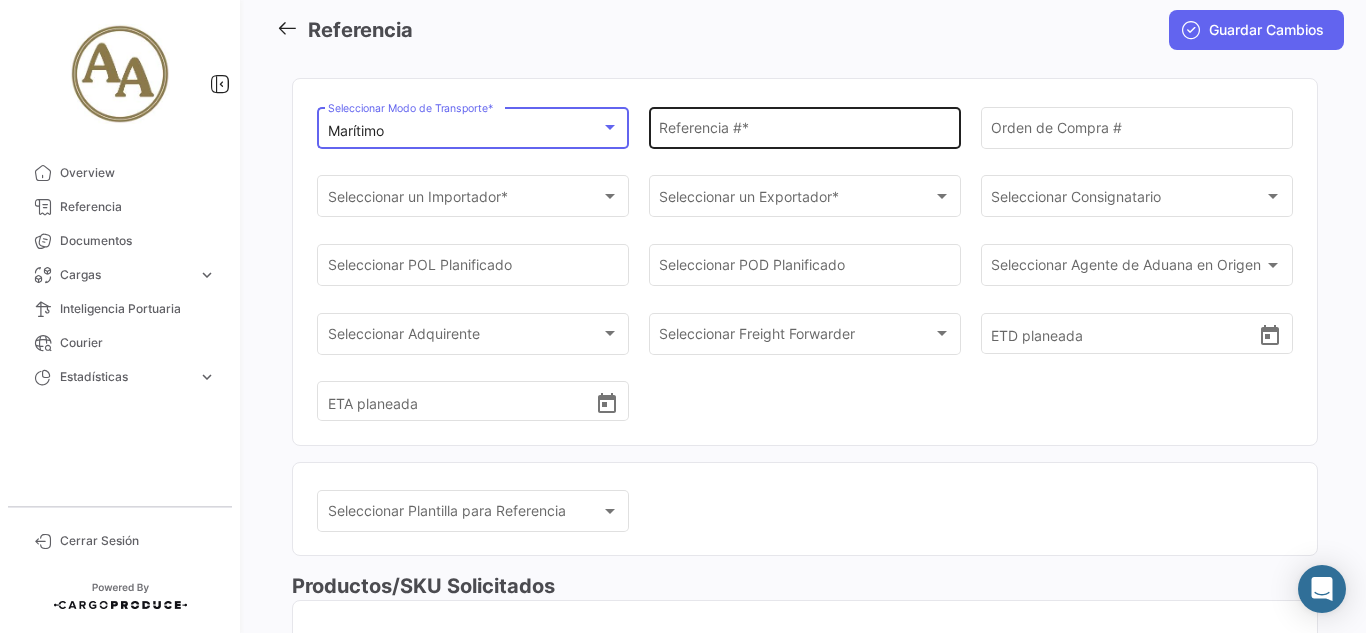 click on "Referencia #  *" at bounding box center [804, 131] 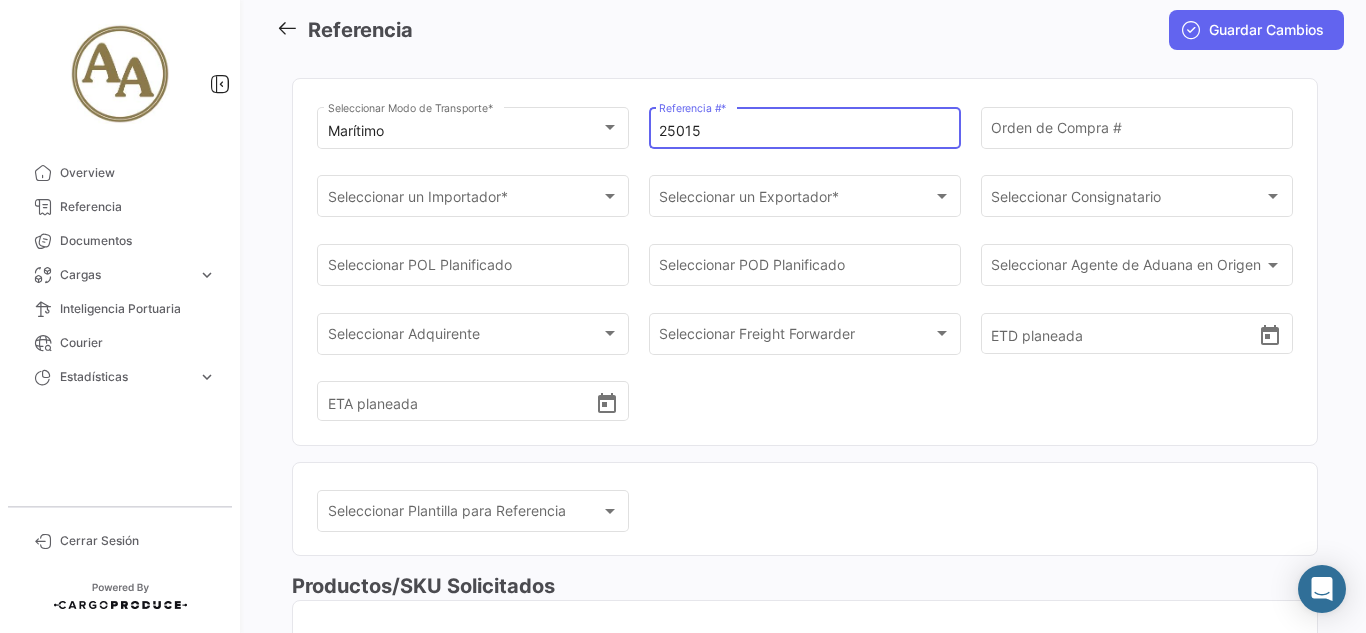 click on "25015" at bounding box center (804, 131) 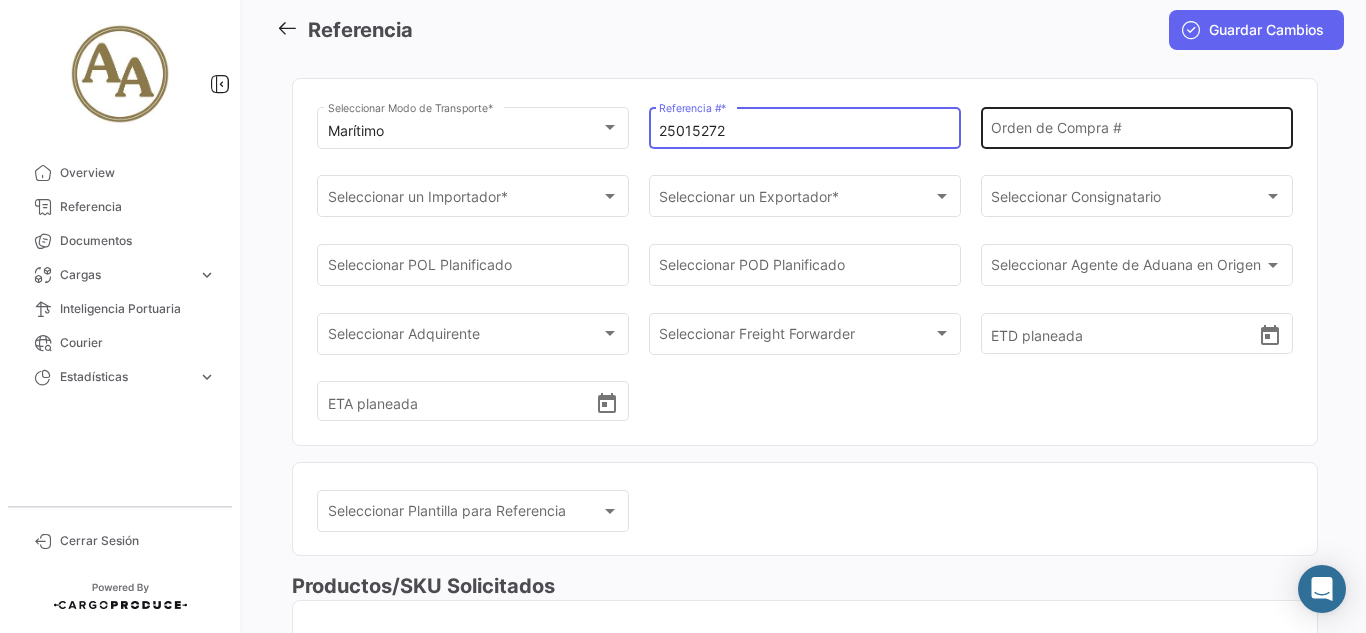 type on "25015272" 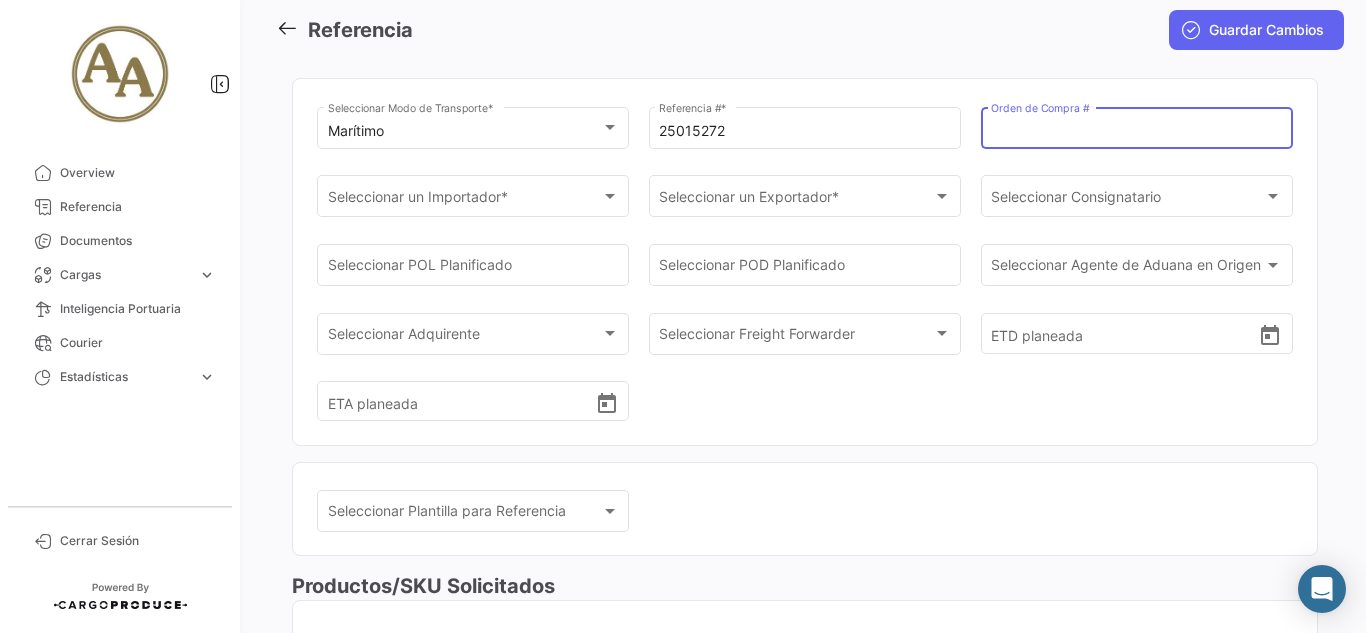 click on "Orden de Compra #" at bounding box center (1136, 131) 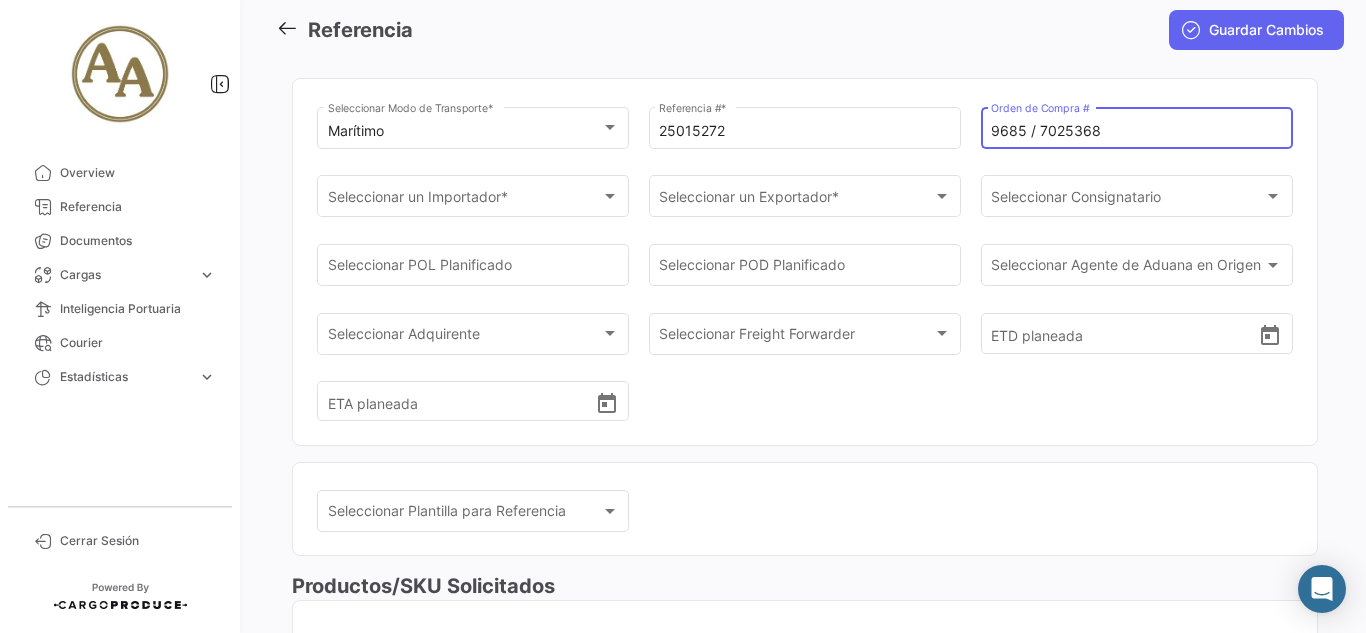 type on "9685 / 7025368" 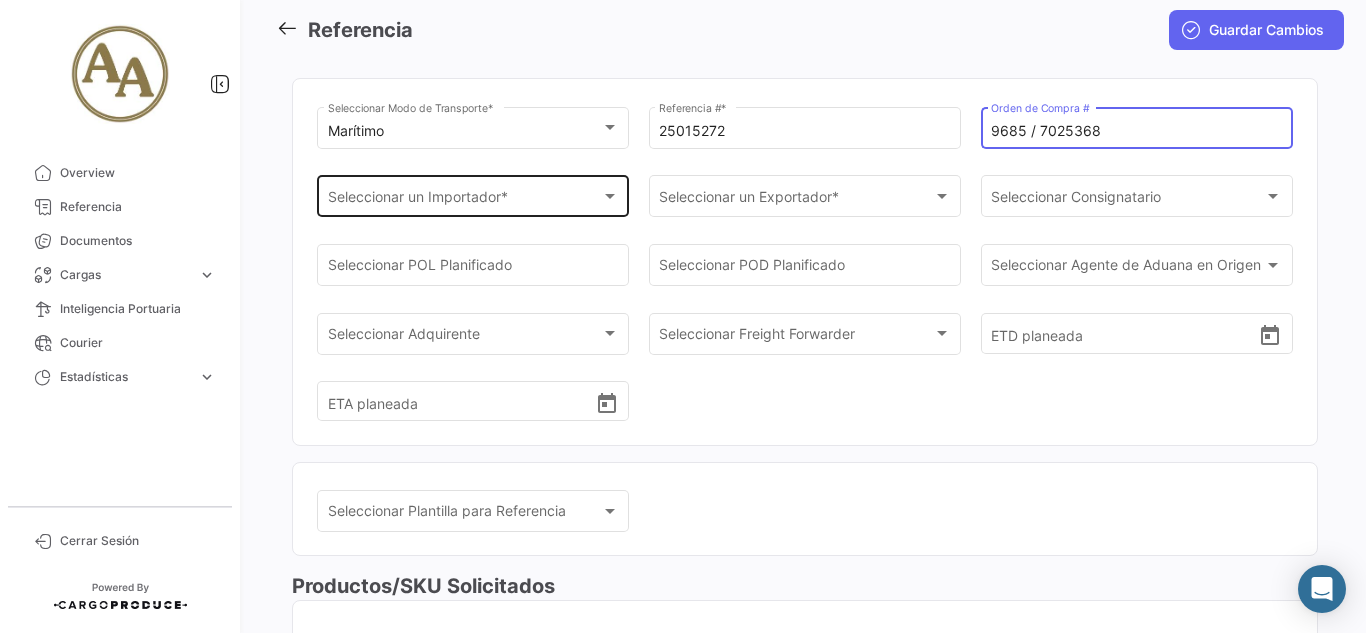 click on "Seleccionar un Importador * Seleccionar un Importador  *" 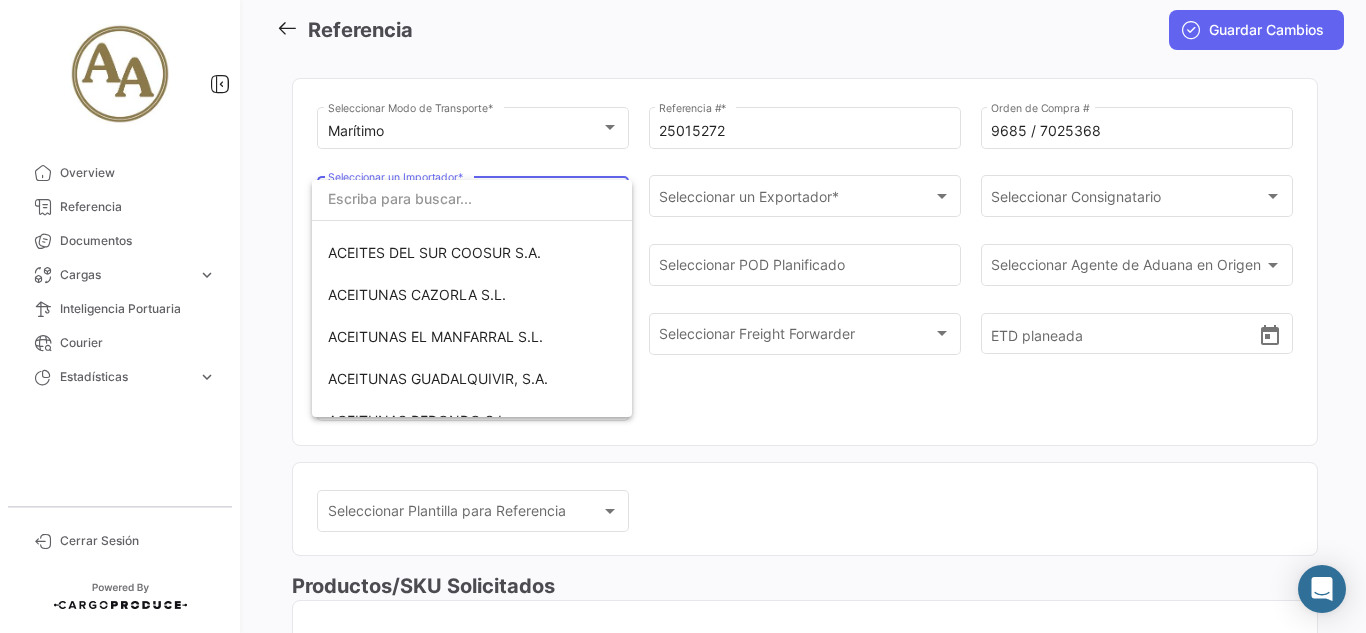 scroll, scrollTop: 300, scrollLeft: 0, axis: vertical 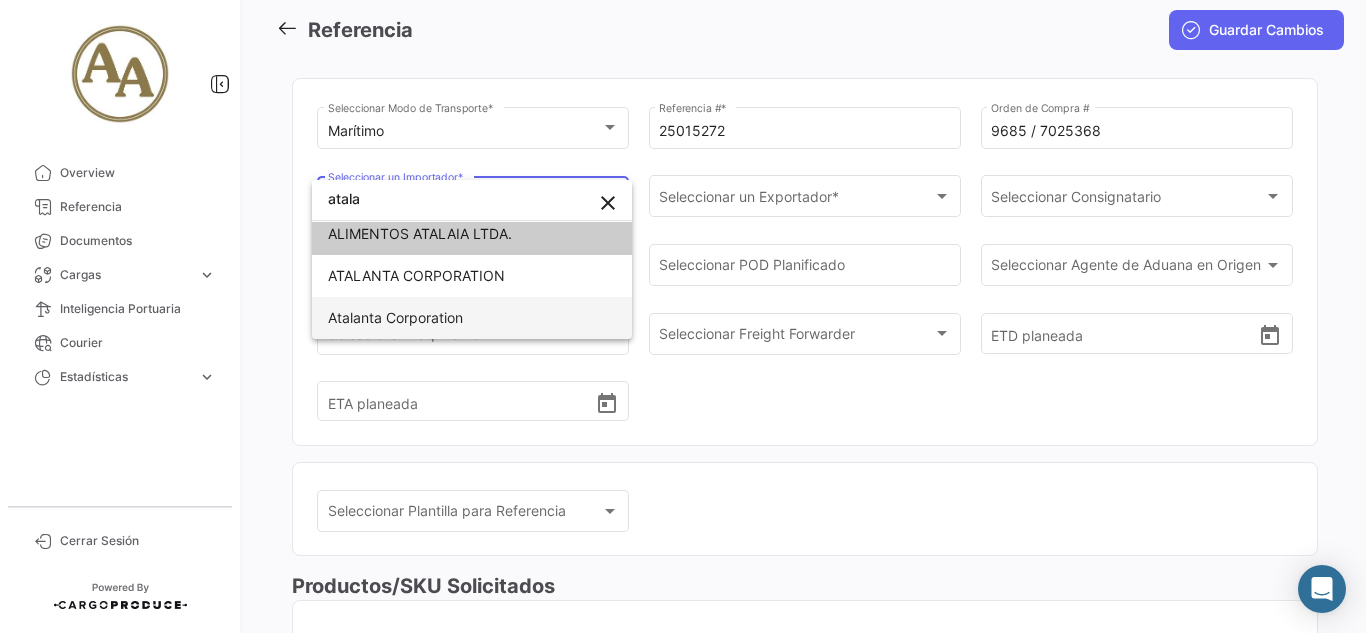 type on "atala" 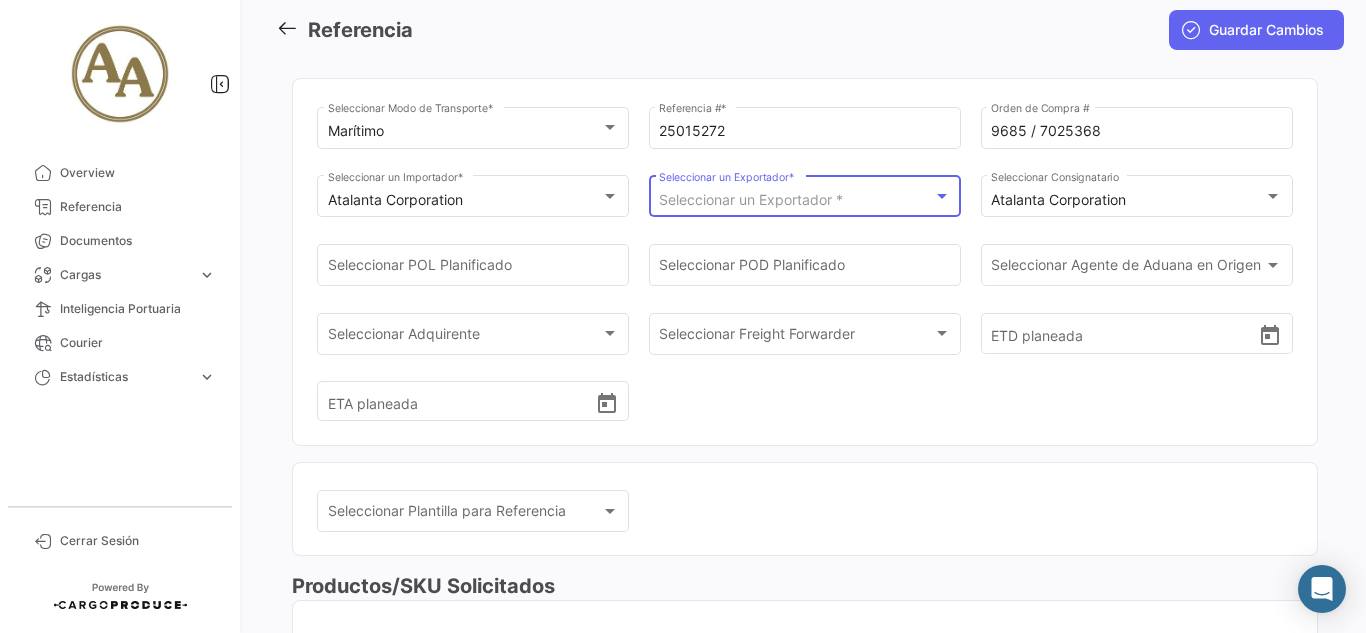 click on "Seleccionar un Exportador *" at bounding box center [795, 200] 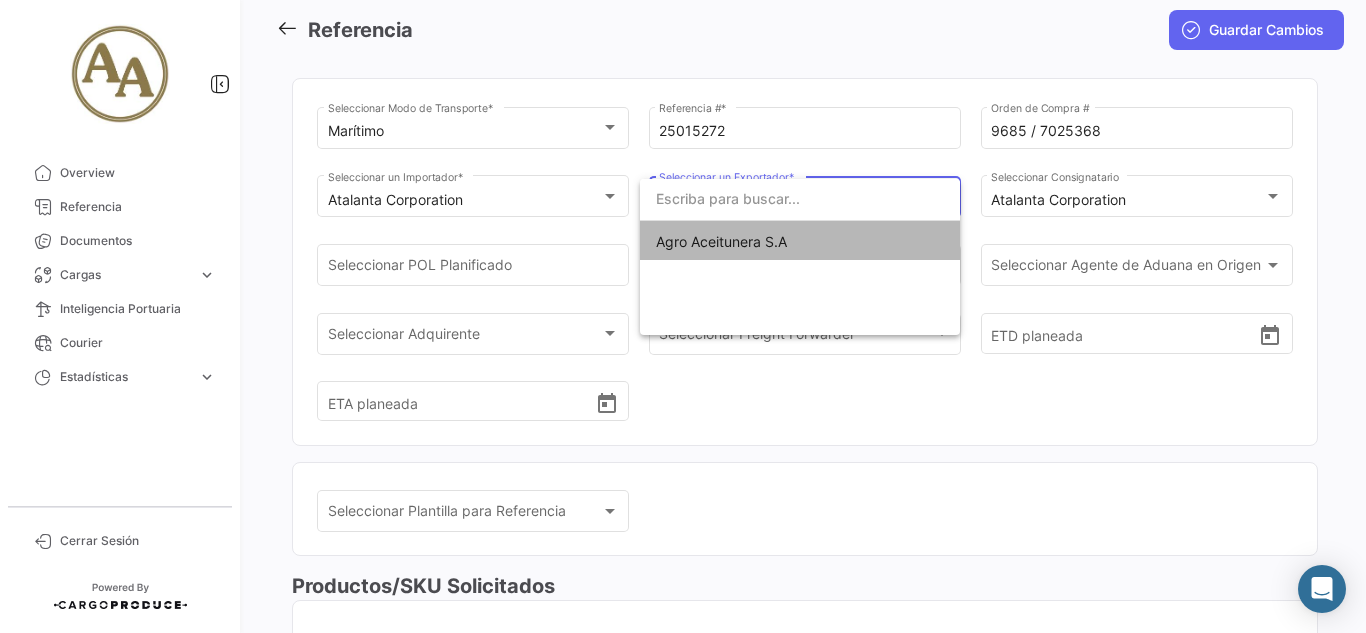 click on "Agro Aceitunera S.A" at bounding box center (800, 242) 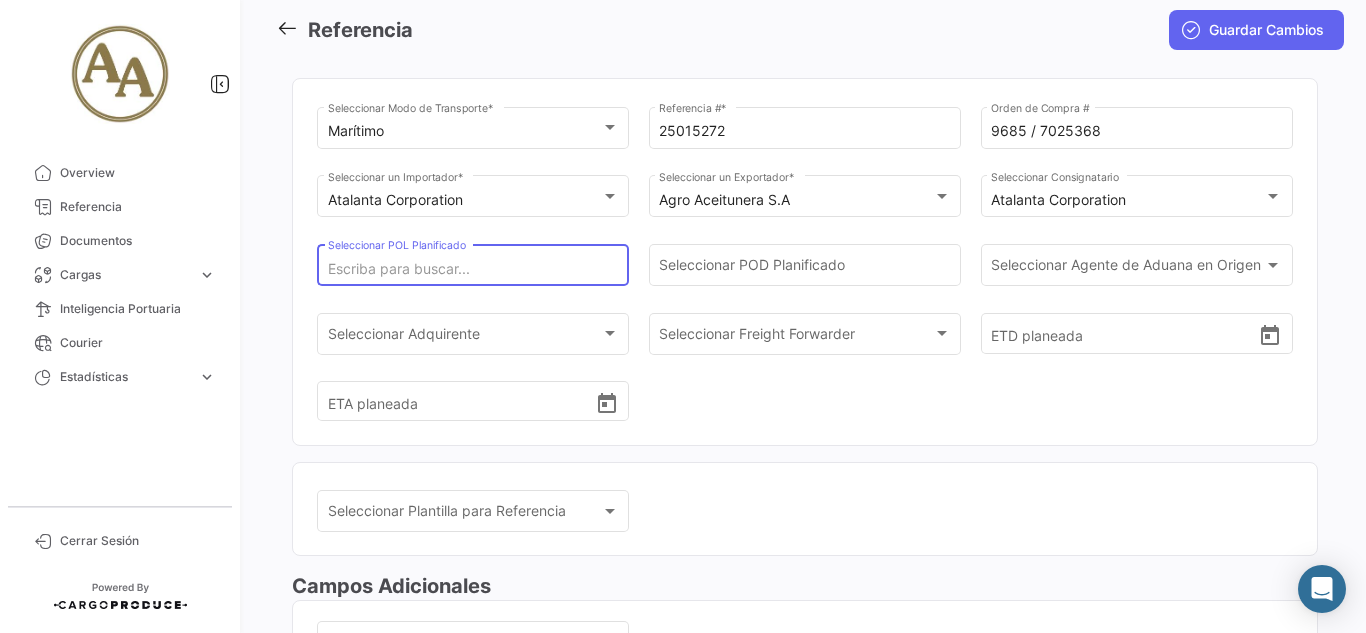 click on "Seleccionar
POL Planificado" at bounding box center [473, 269] 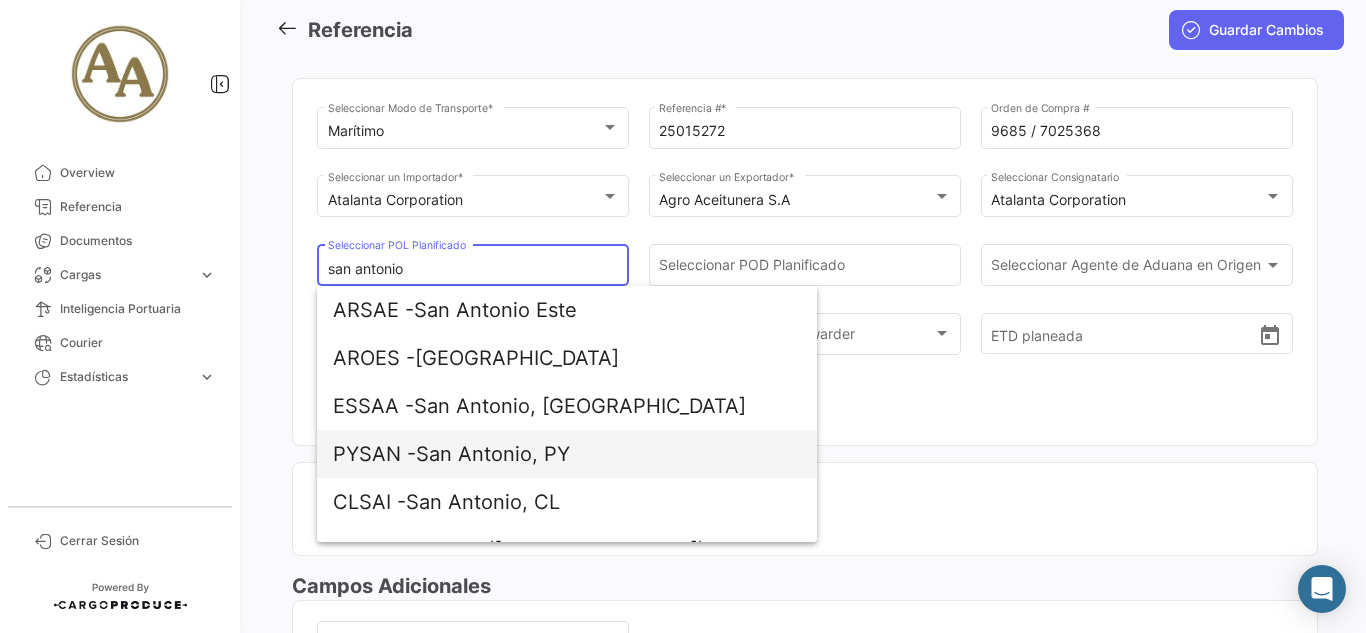 scroll, scrollTop: 32, scrollLeft: 0, axis: vertical 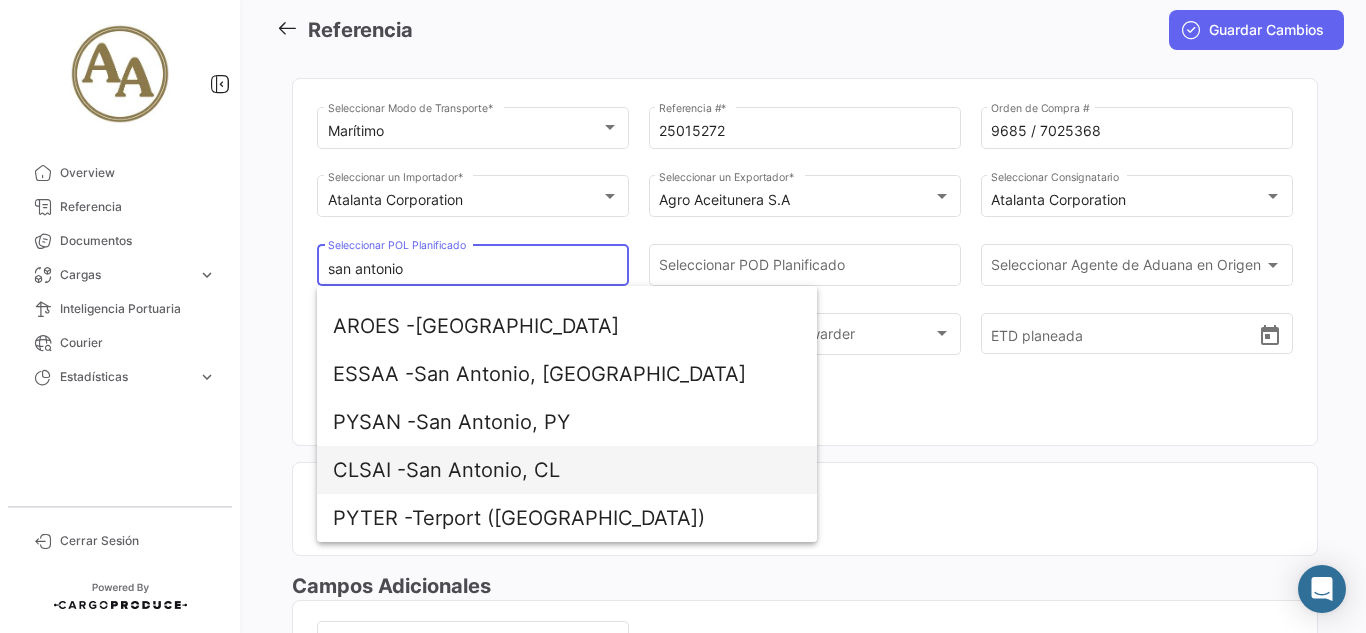 click on "CLSAI -    [GEOGRAPHIC_DATA][PERSON_NAME], CL" at bounding box center [567, 470] 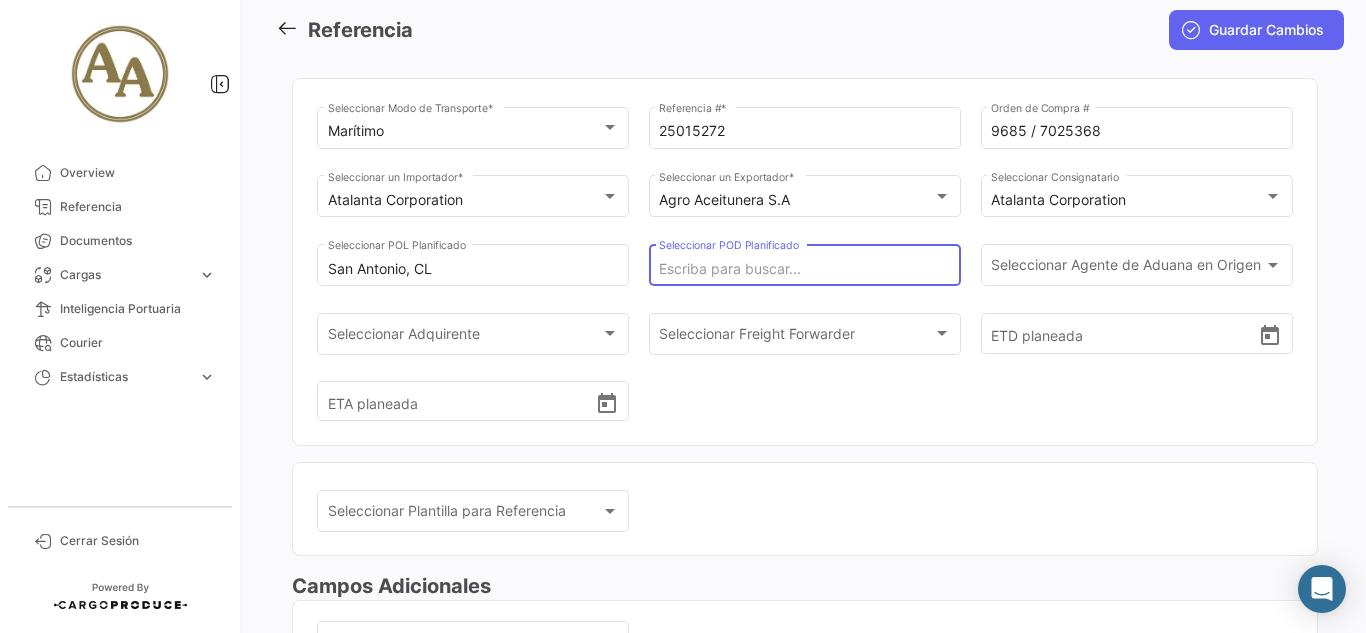 click on "Seleccionar
POD Planificado" at bounding box center (804, 269) 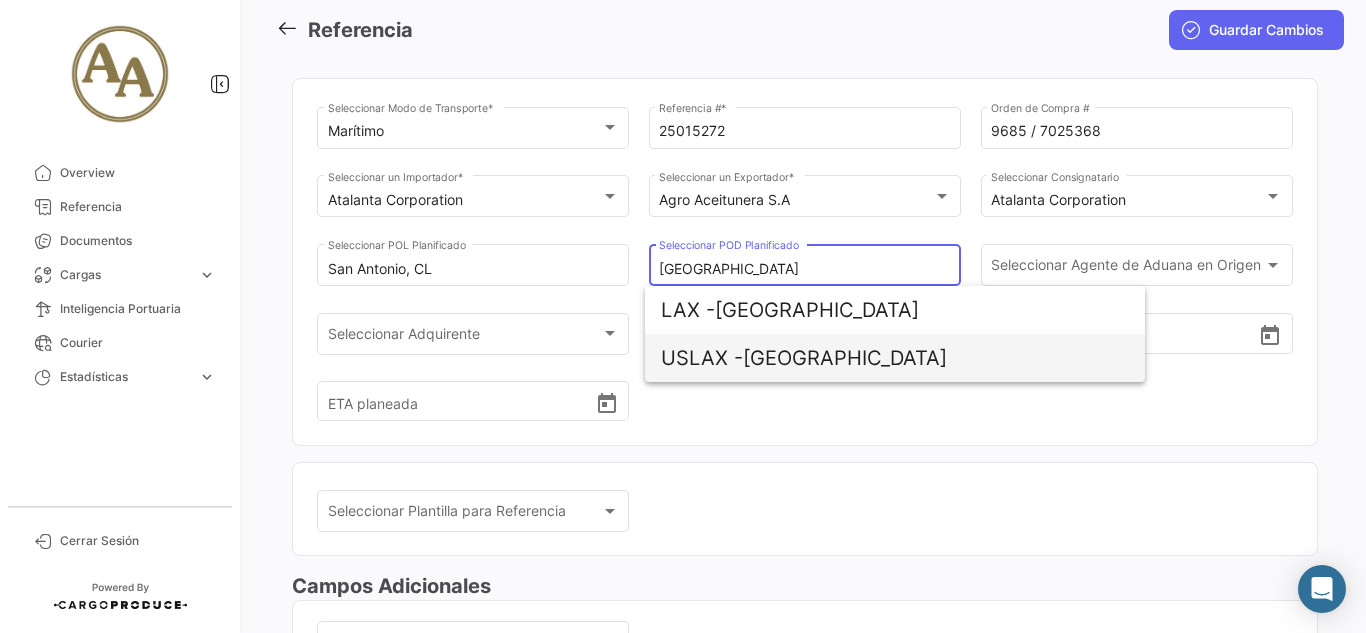 click on "USLAX -    [GEOGRAPHIC_DATA]" at bounding box center [895, 358] 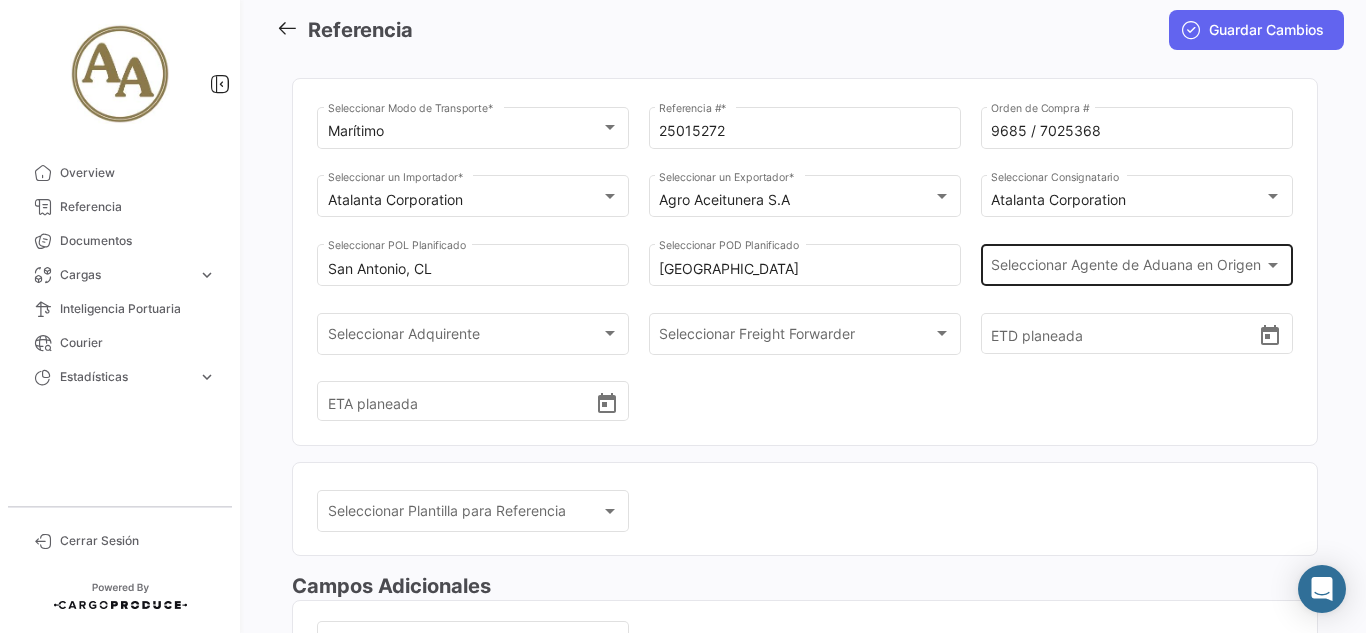 click on "Seleccionar
Agente de Aduana en Origen Seleccionar
Agente de Aduana en Origen" 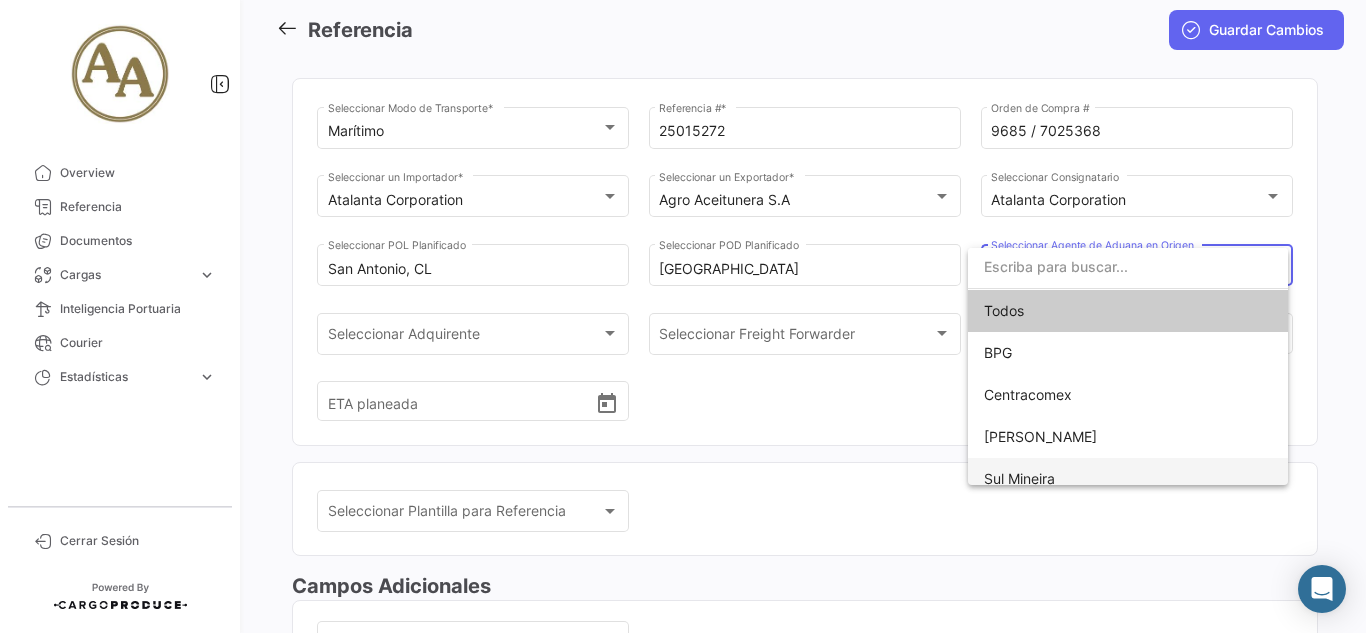 click on "Sul Mineira" at bounding box center [1128, 479] 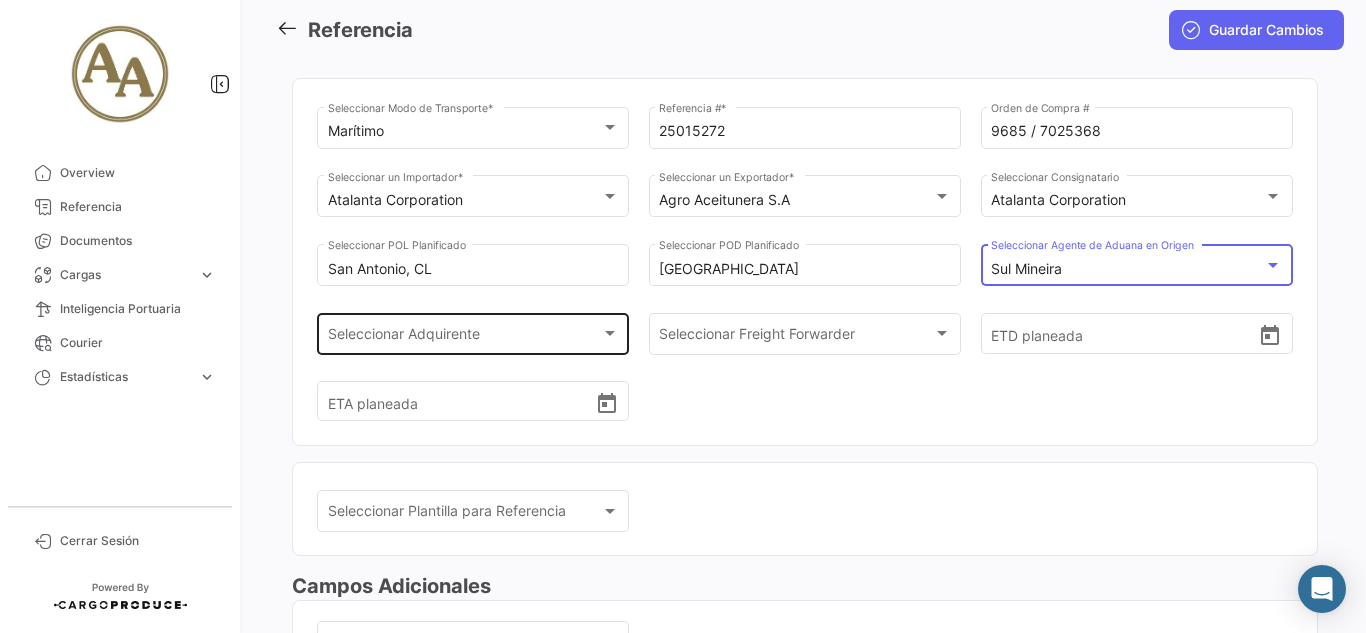 click on "Seleccionar Adquirente" at bounding box center [464, 337] 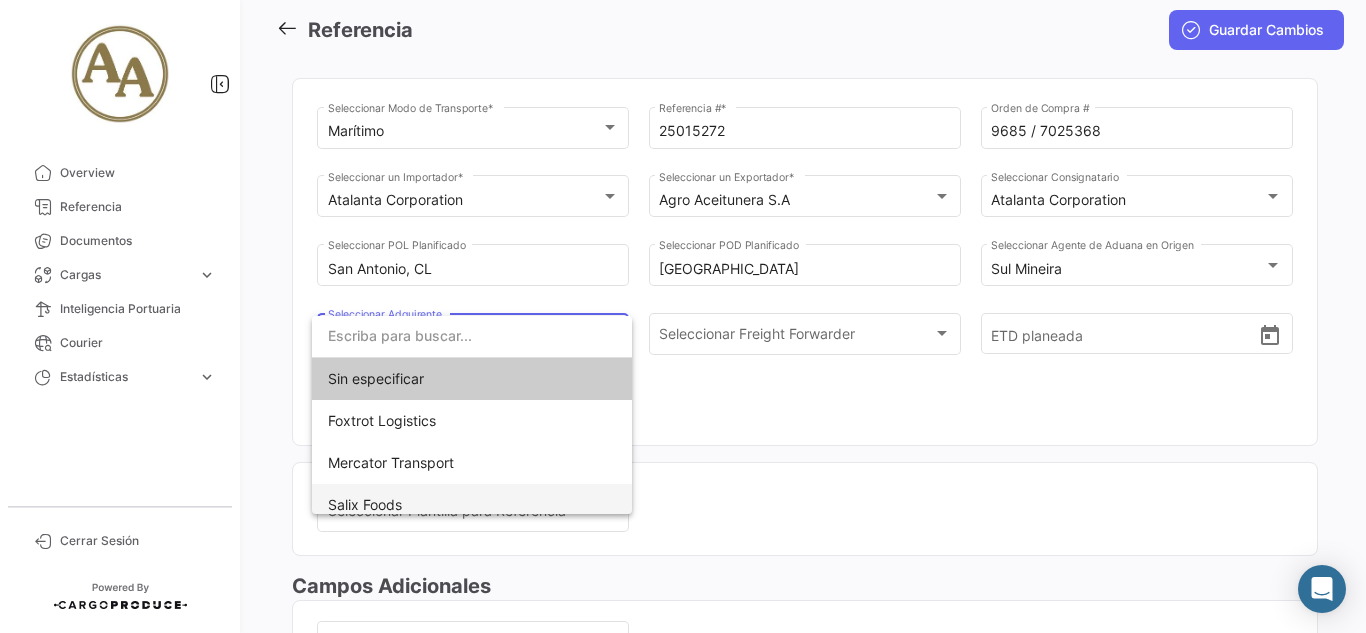 click on "Salix Foods" at bounding box center [365, 504] 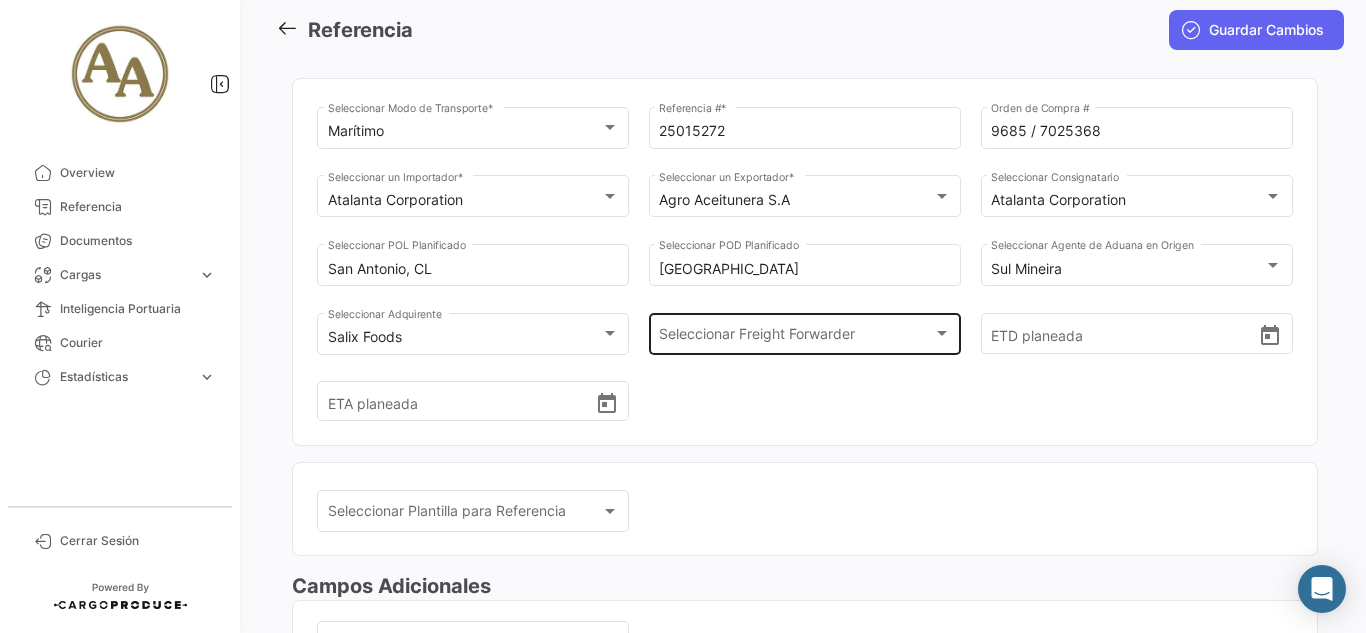 click on "Seleccionar Freight Forwarder Seleccionar Freight Forwarder" 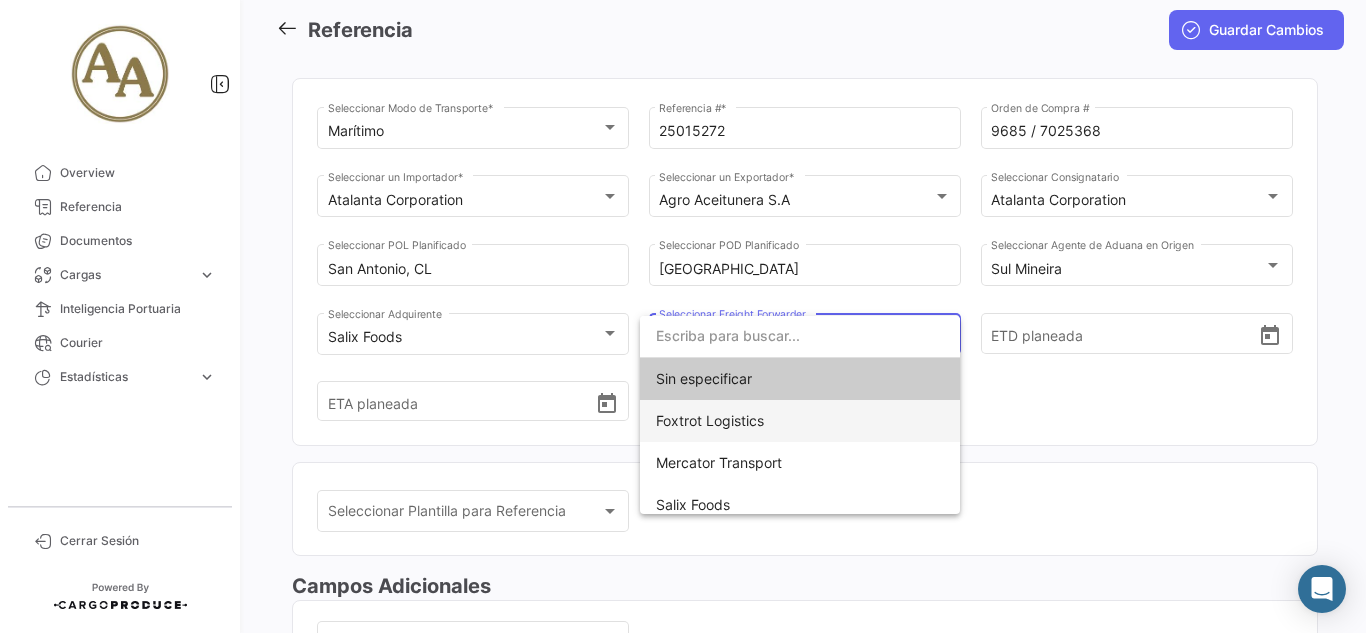 click on "Foxtrot Logistics" at bounding box center (800, 421) 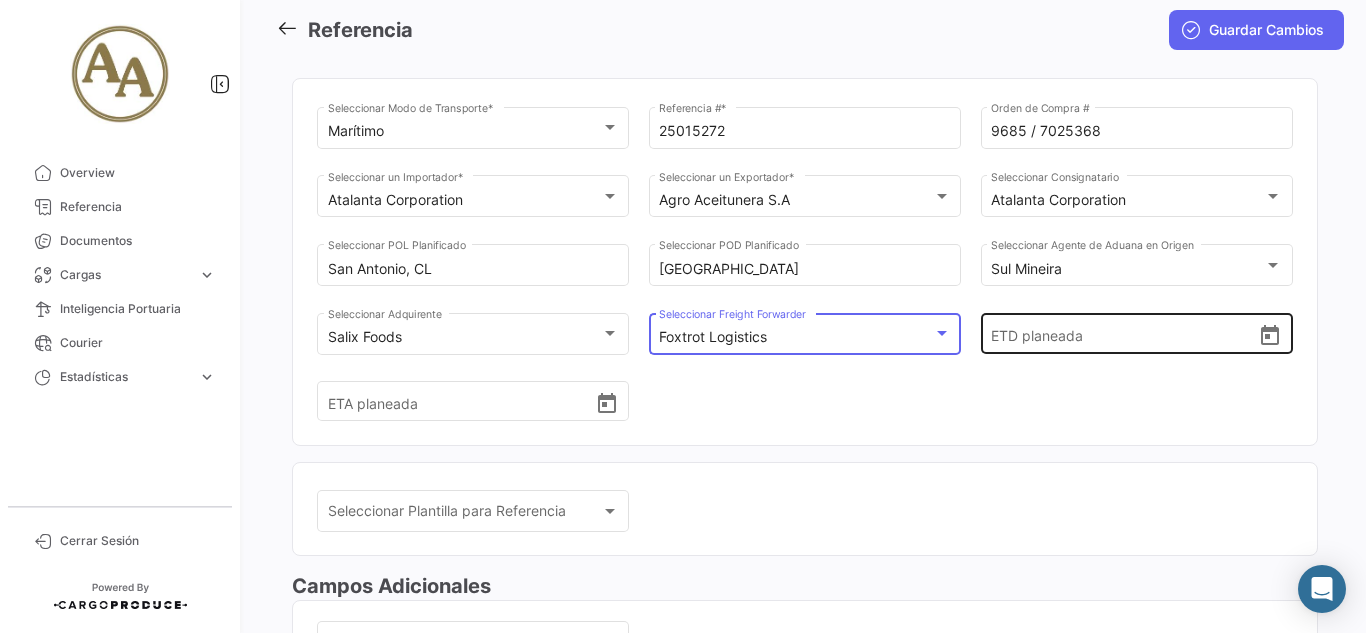 click on "ETD planeada" at bounding box center [1124, 334] 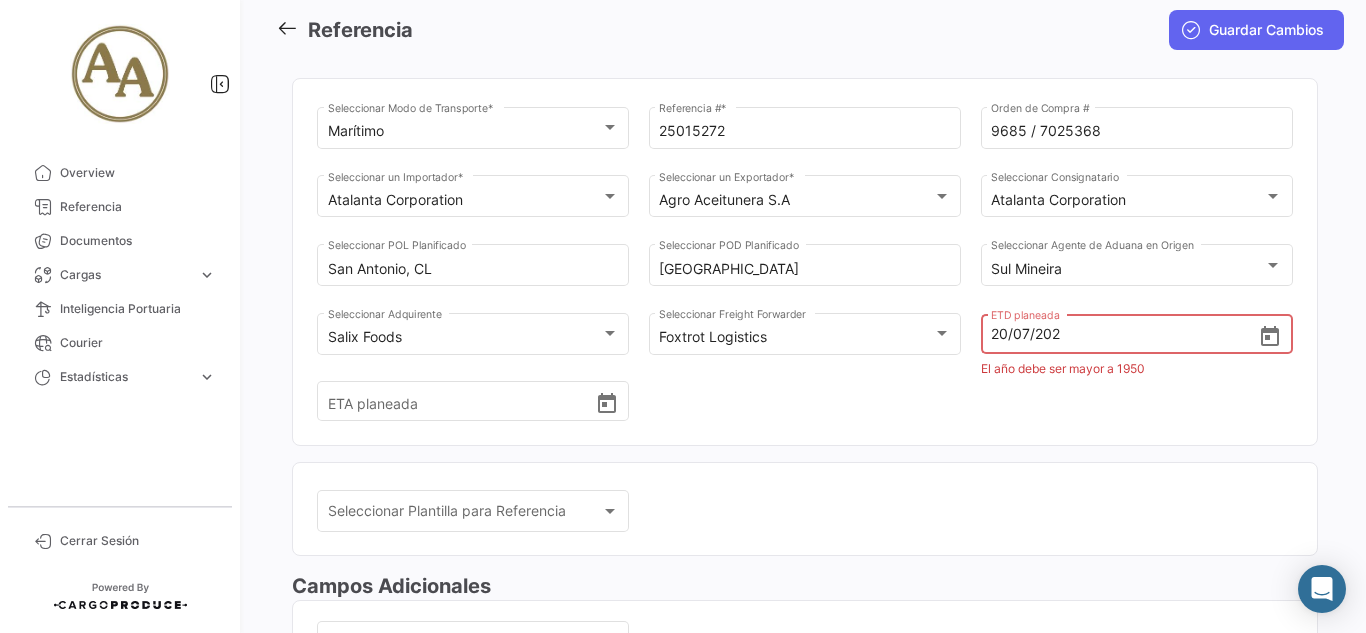 type on "20/07/2025" 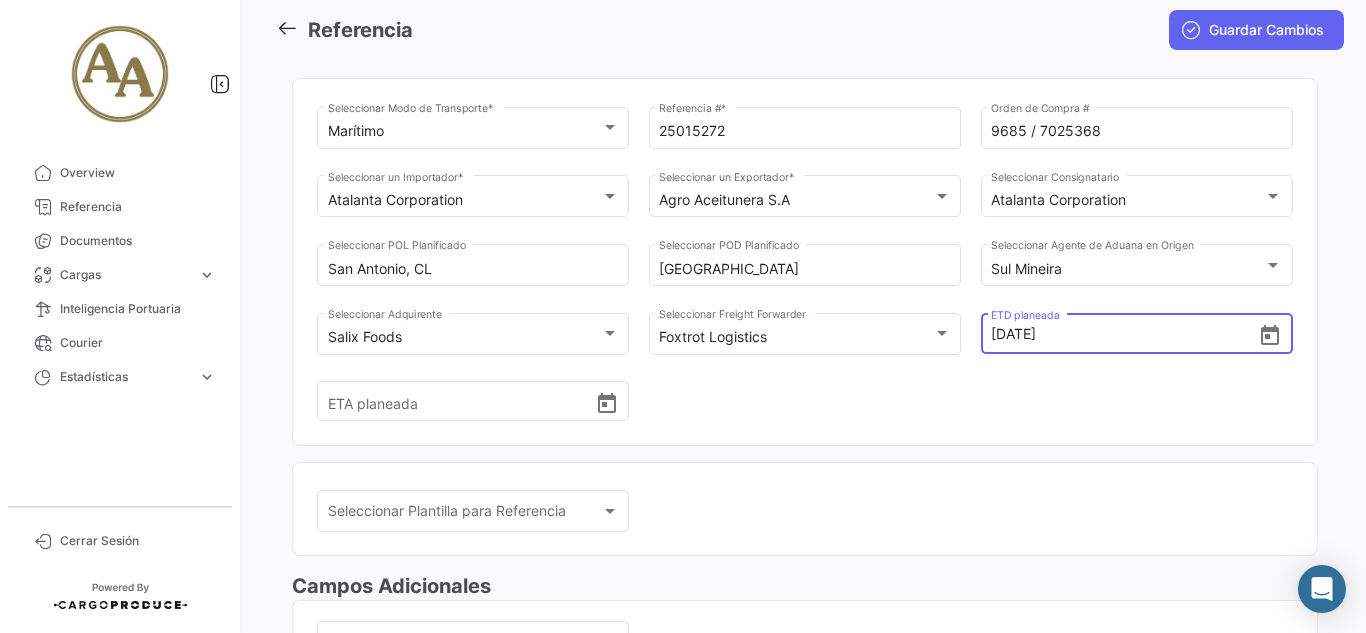 click on "Guardar Cambios" 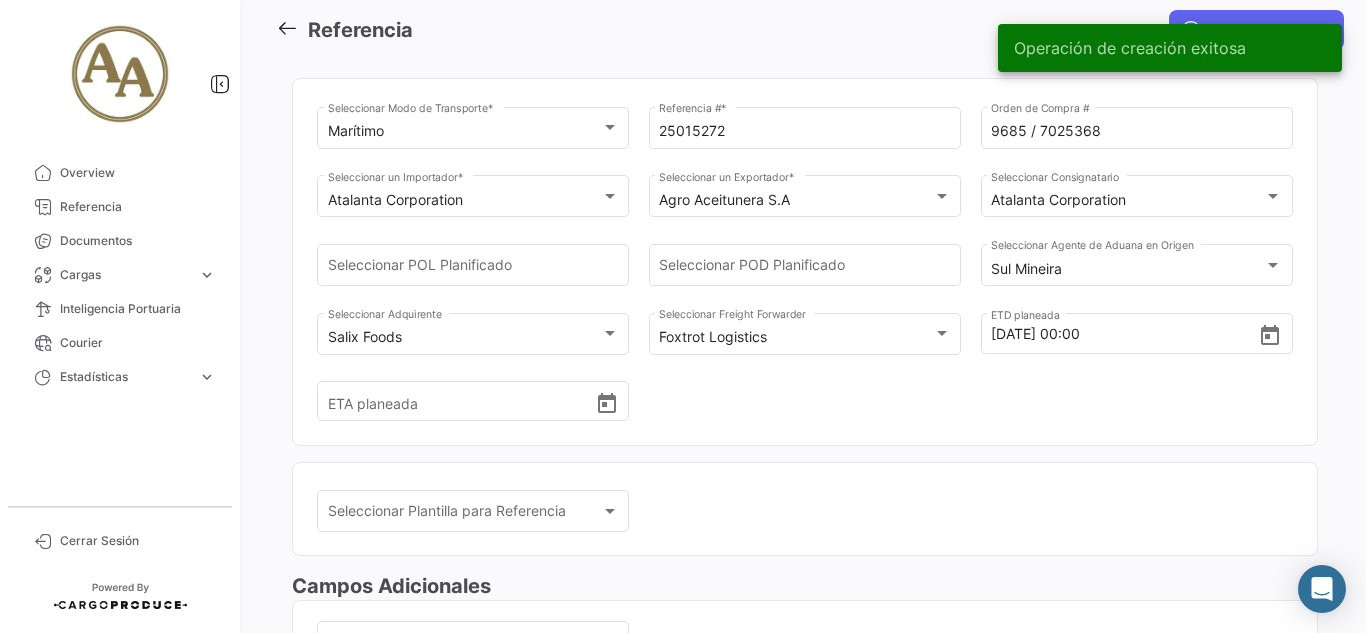 scroll, scrollTop: 0, scrollLeft: 0, axis: both 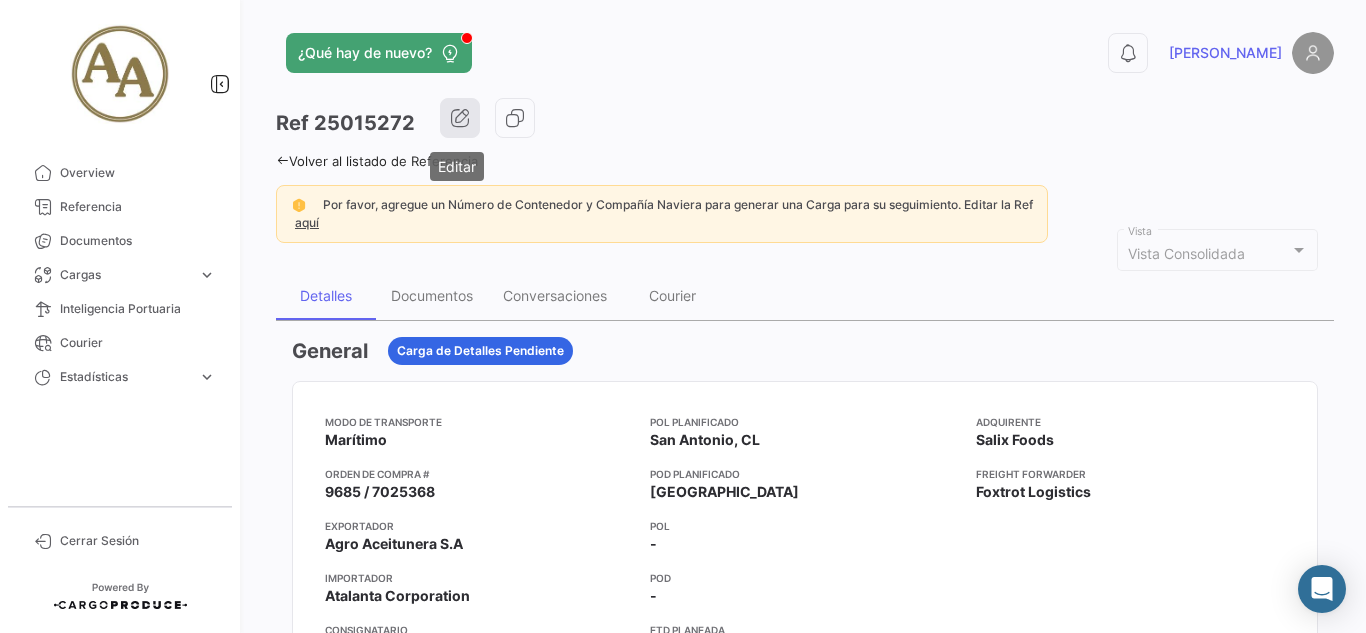 click 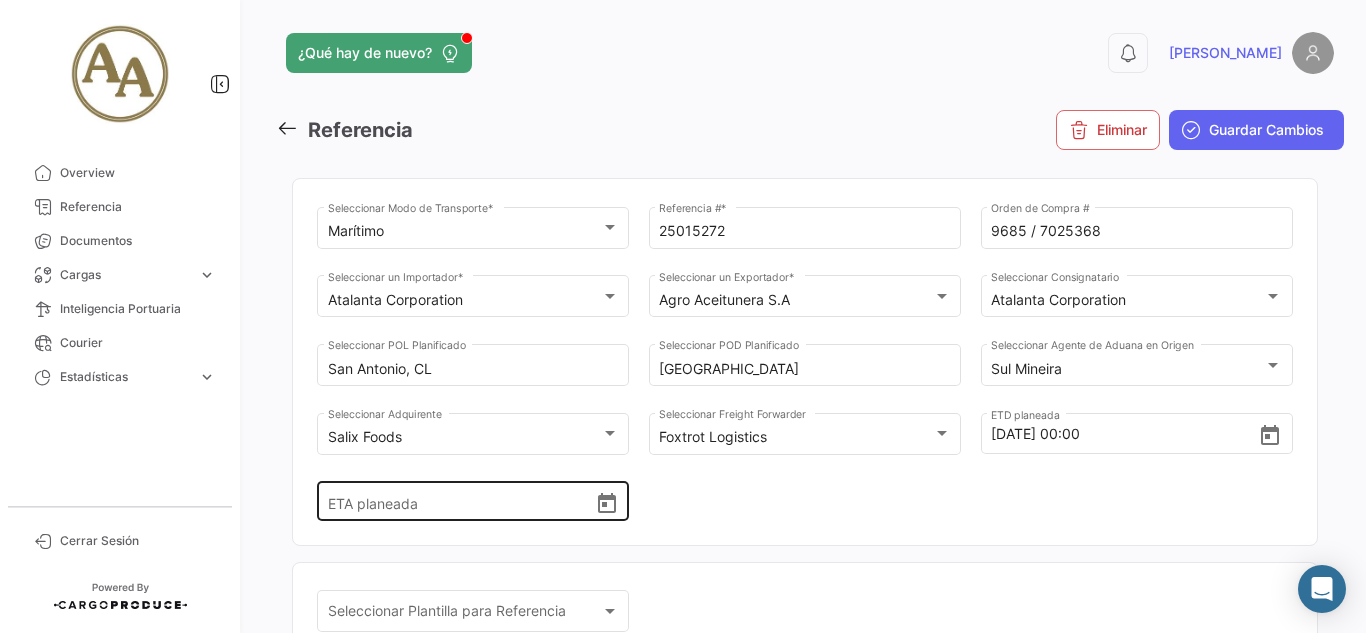 click on "ETA planeada" at bounding box center (461, 502) 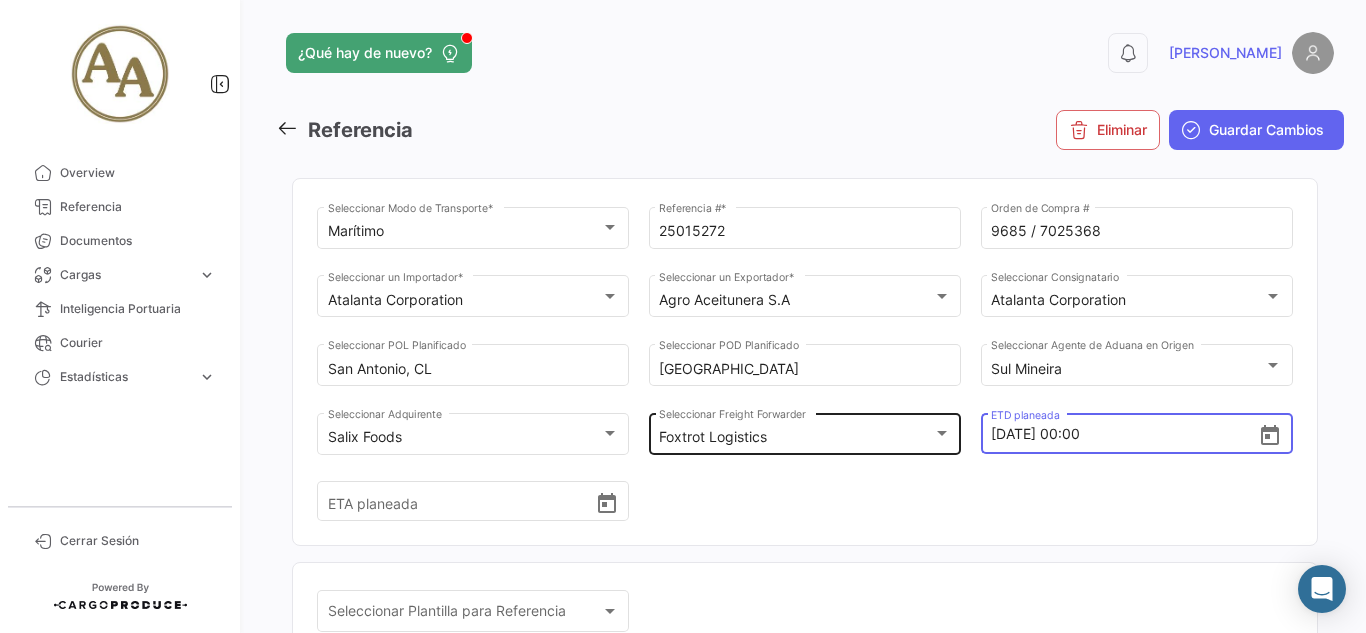 drag, startPoint x: 1142, startPoint y: 438, endPoint x: 945, endPoint y: 444, distance: 197.09135 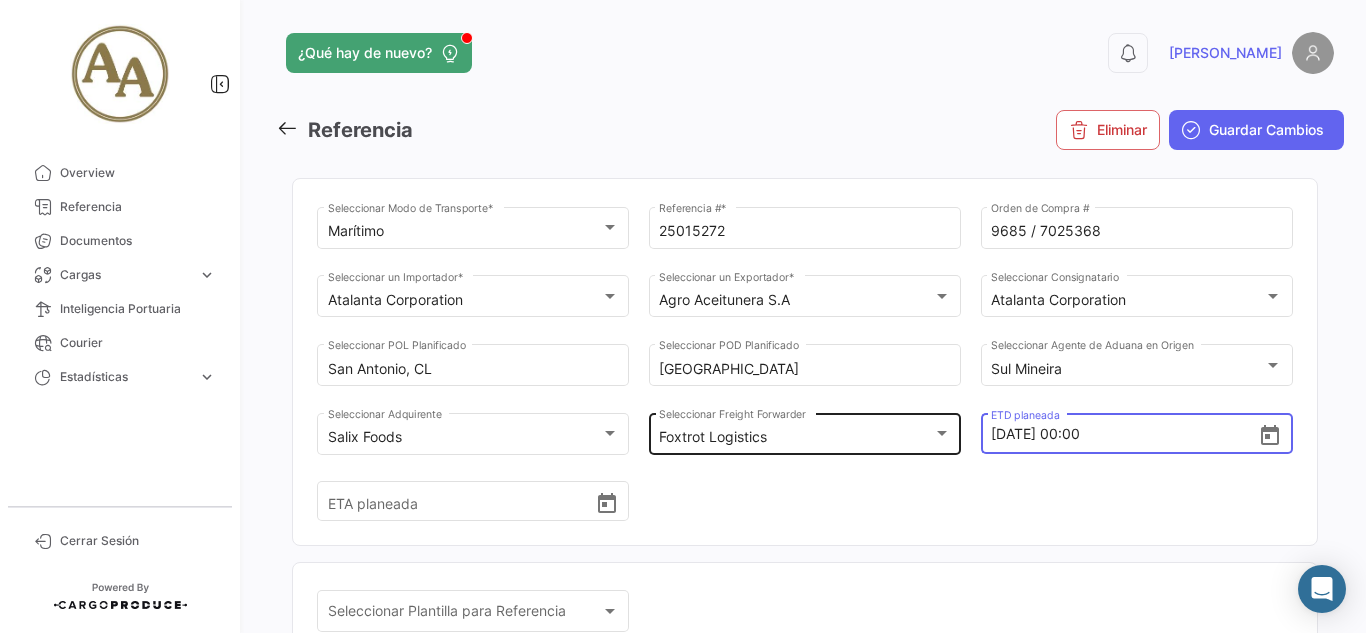 click on "Marítimo Seleccionar
Modo de Transporte  *   25015272 Referencia #  *   9685 / 7025368 Orden de Compra # Atalanta Corporation Seleccionar un Importador  * Agro Aceitunera S.A Seleccionar un Exportador  * Atalanta Corporation Seleccionar
Consignatario San Antonio, CL Seleccionar
POL Planificado Los Angeles Seleccionar
POD Planificado Sul Mineira Seleccionar
Agente de Aduana en Origen Salix Foods Seleccionar Adquirente Foxtrot Logistics Seleccionar Freight Forwarder   20/7/2025, 00:00 ETD planeada   ETA planeada" 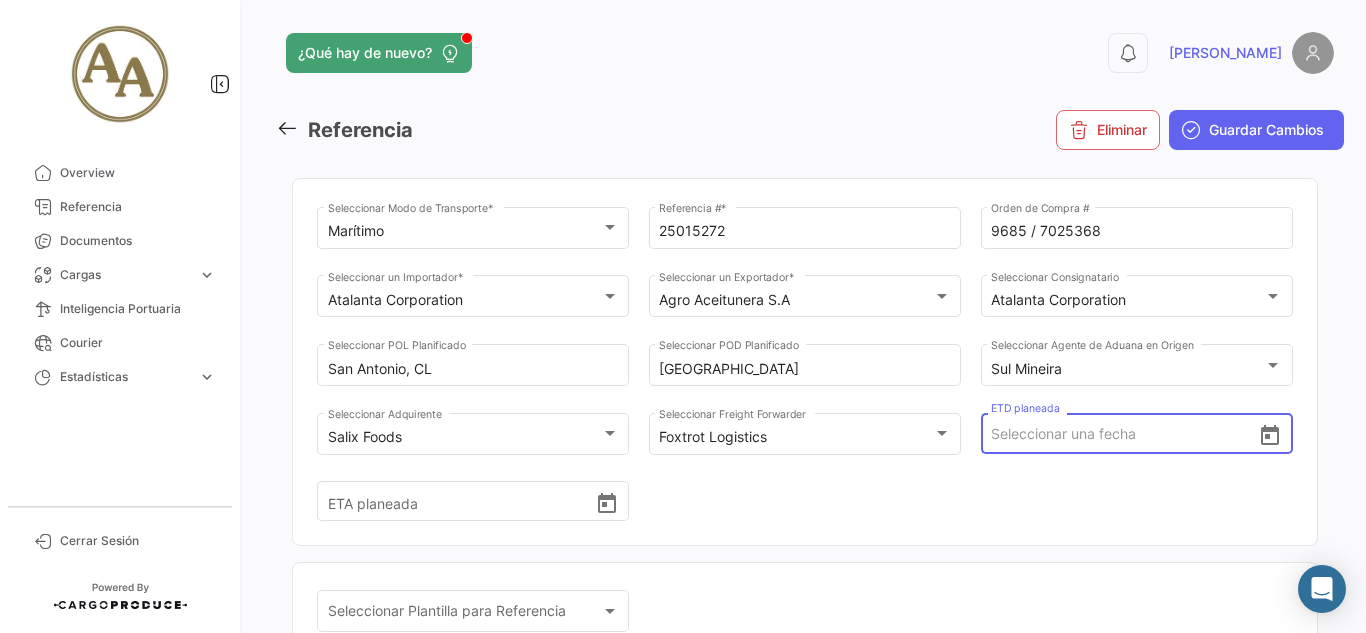 click on "ETD planeada" at bounding box center (1124, 434) 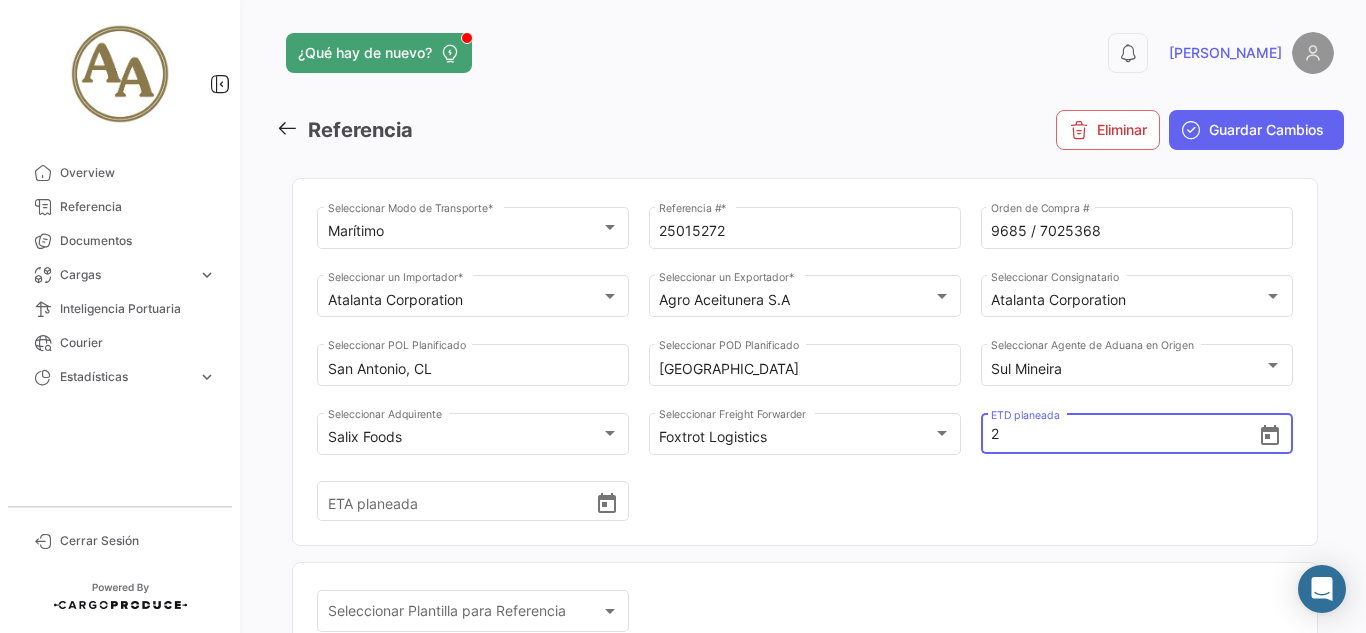 type on "2/7/2025, 00:00" 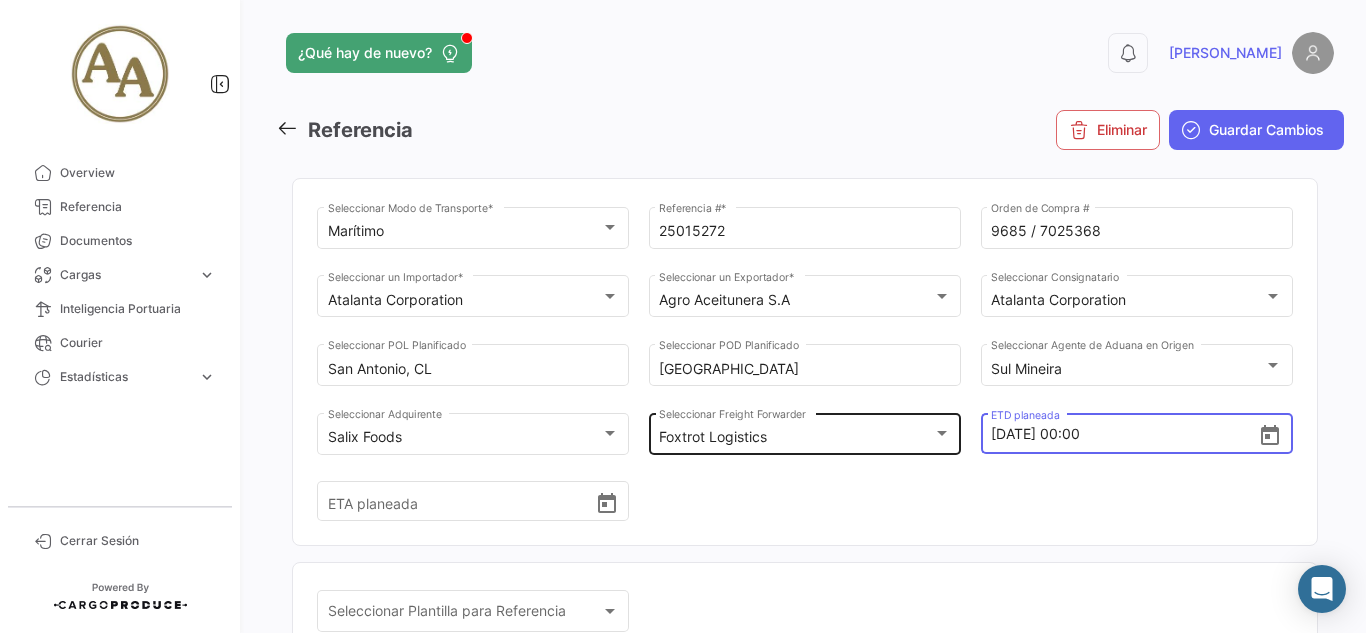 drag, startPoint x: 1164, startPoint y: 436, endPoint x: 857, endPoint y: 436, distance: 307 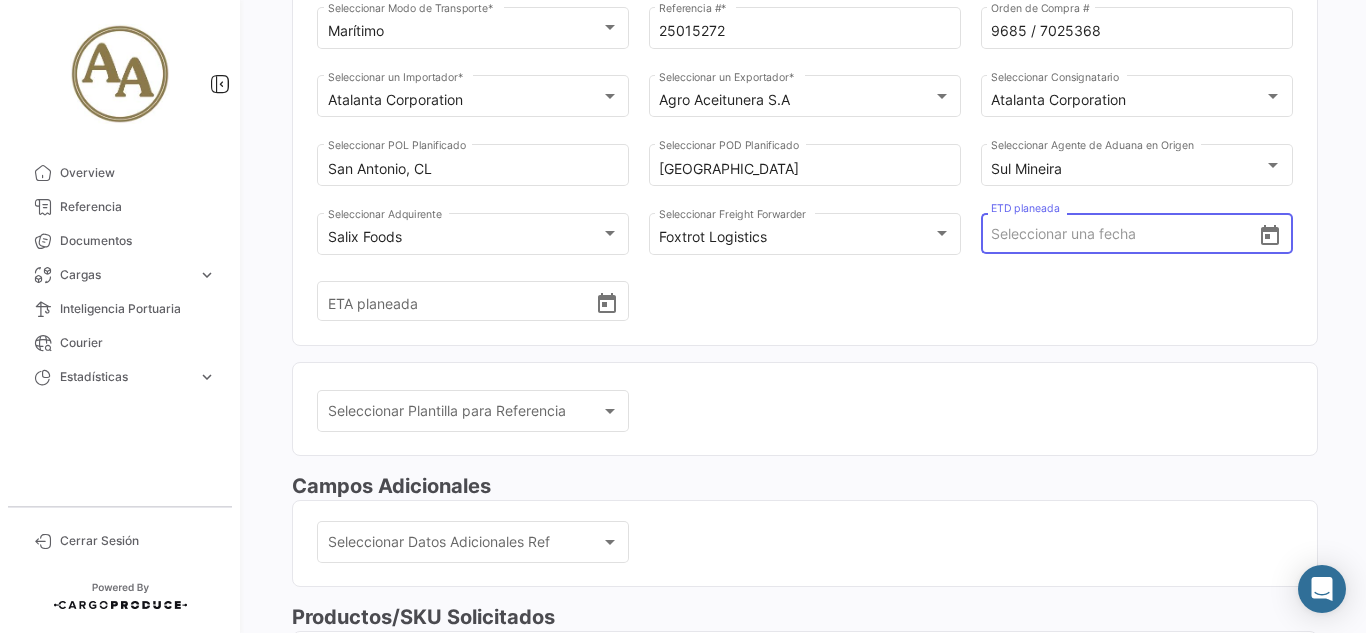 scroll, scrollTop: 300, scrollLeft: 0, axis: vertical 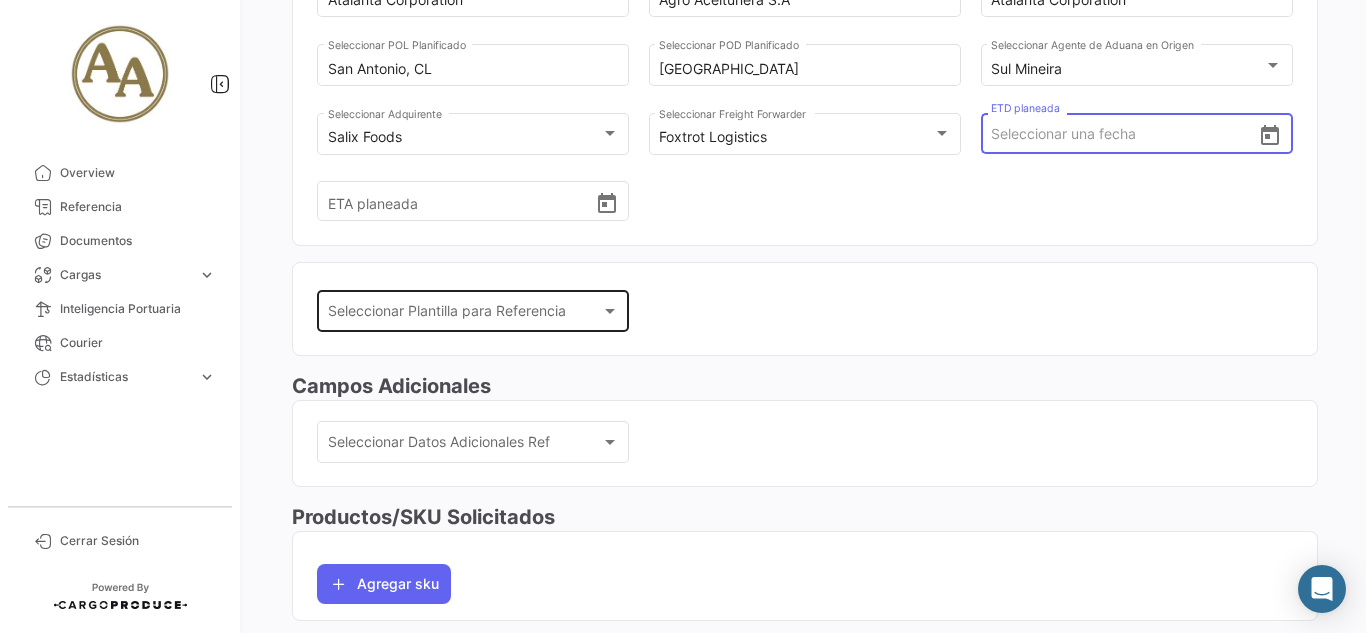 type 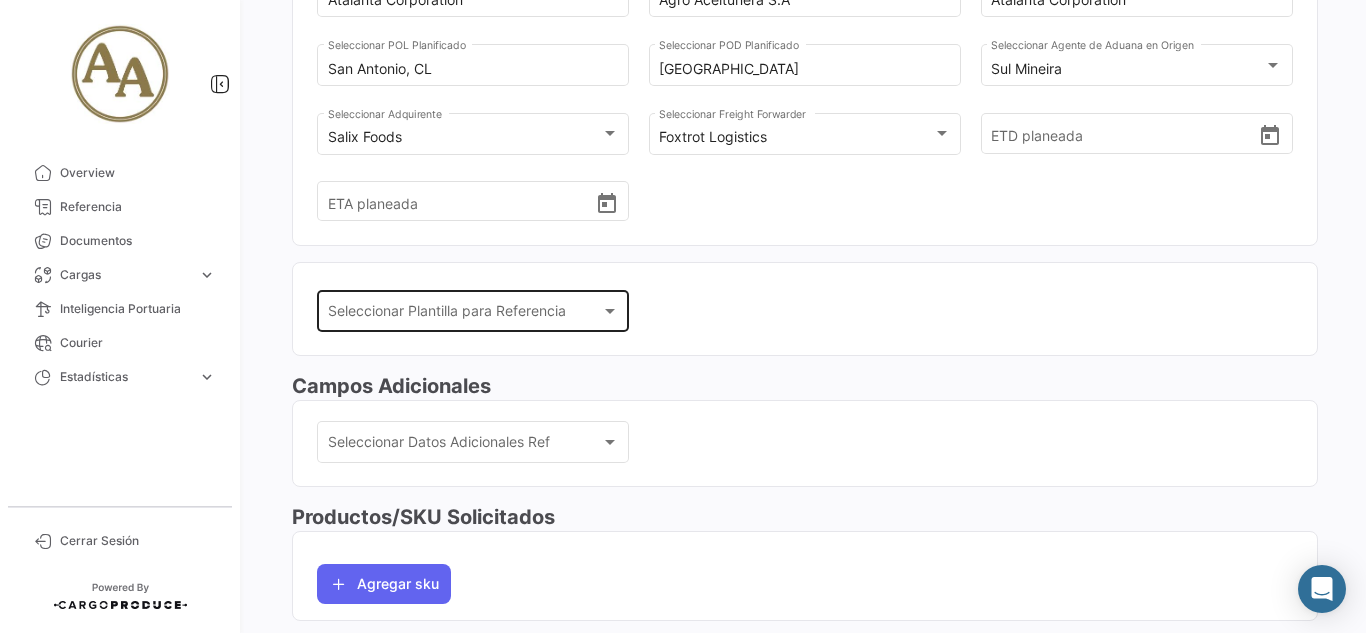 click on "Seleccionar
Plantilla para Referencia Seleccionar
Plantilla para Referencia" 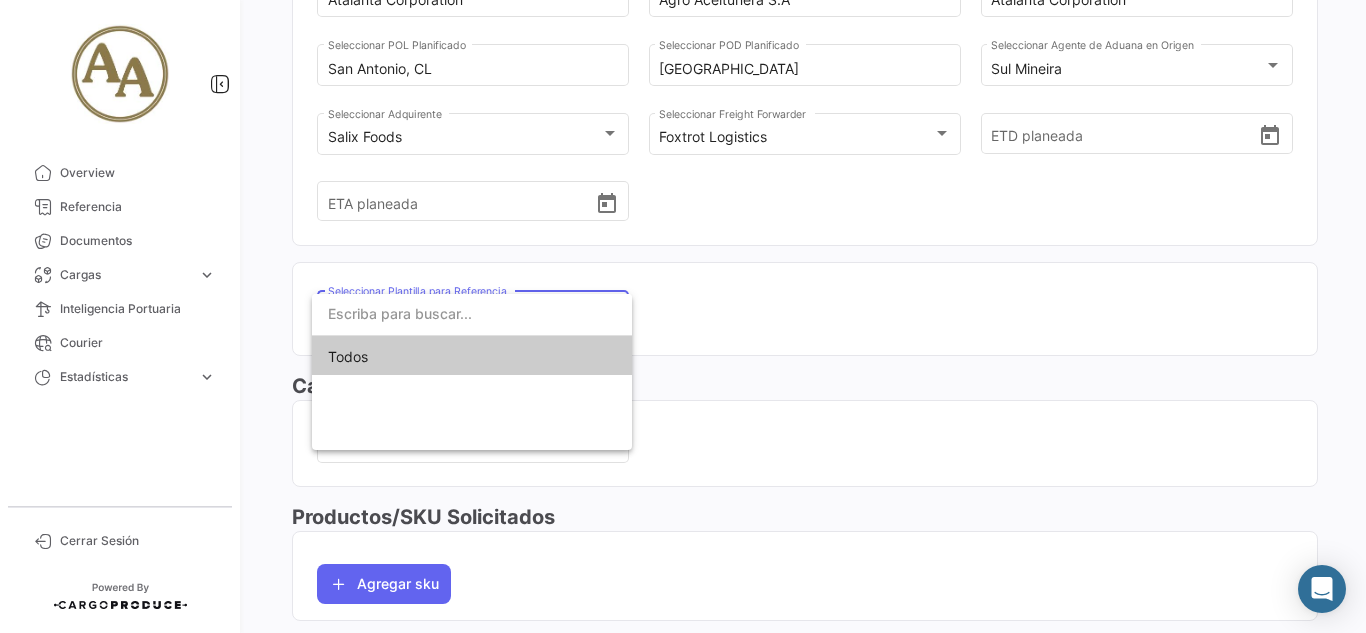 click at bounding box center (472, 314) 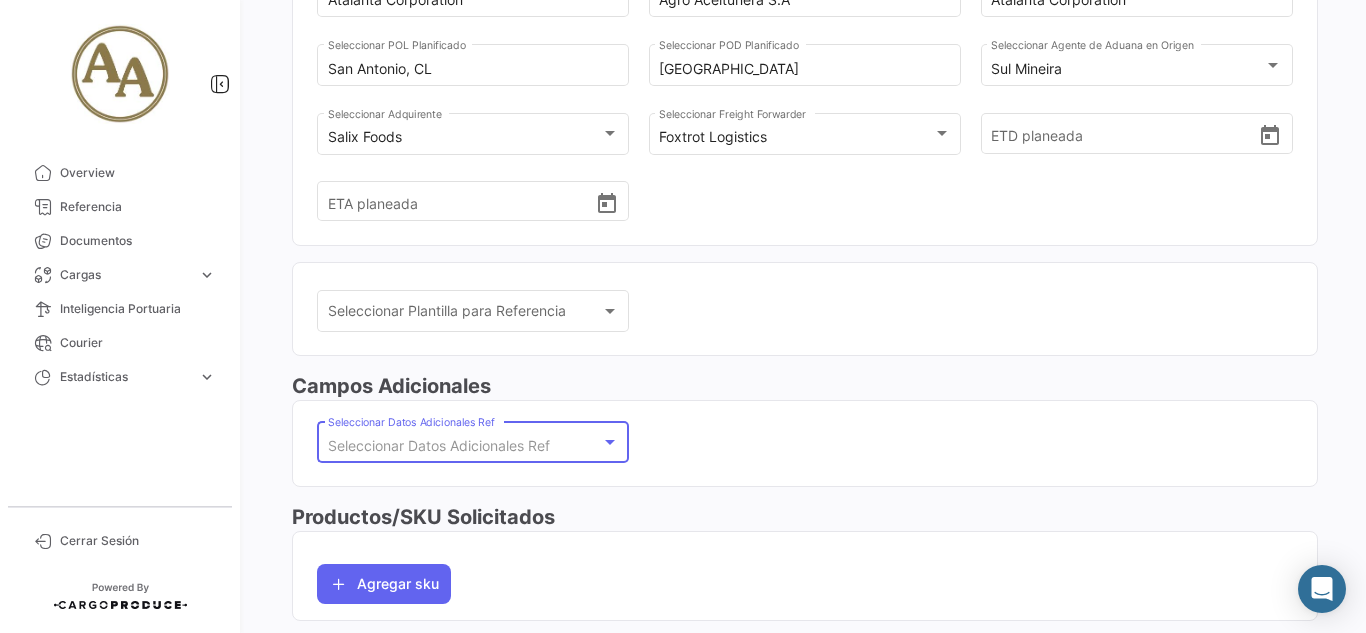 click on "Seleccionar Datos Adicionales Ref" at bounding box center (464, 446) 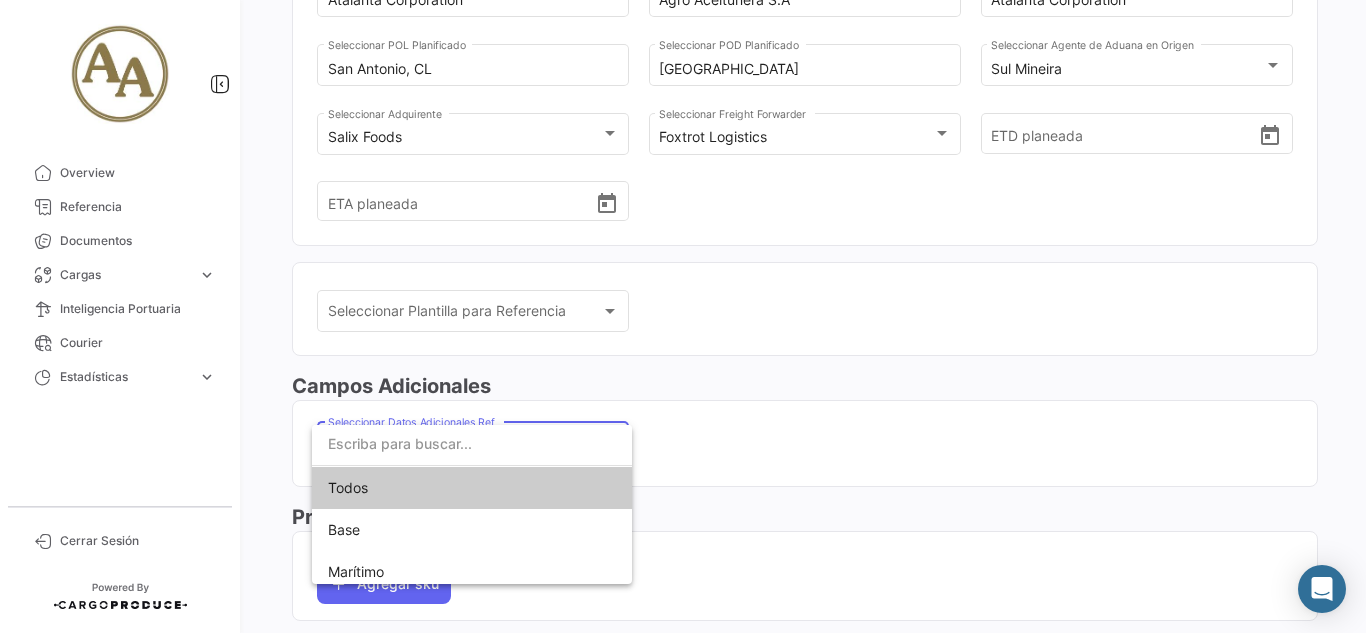 click at bounding box center (683, 316) 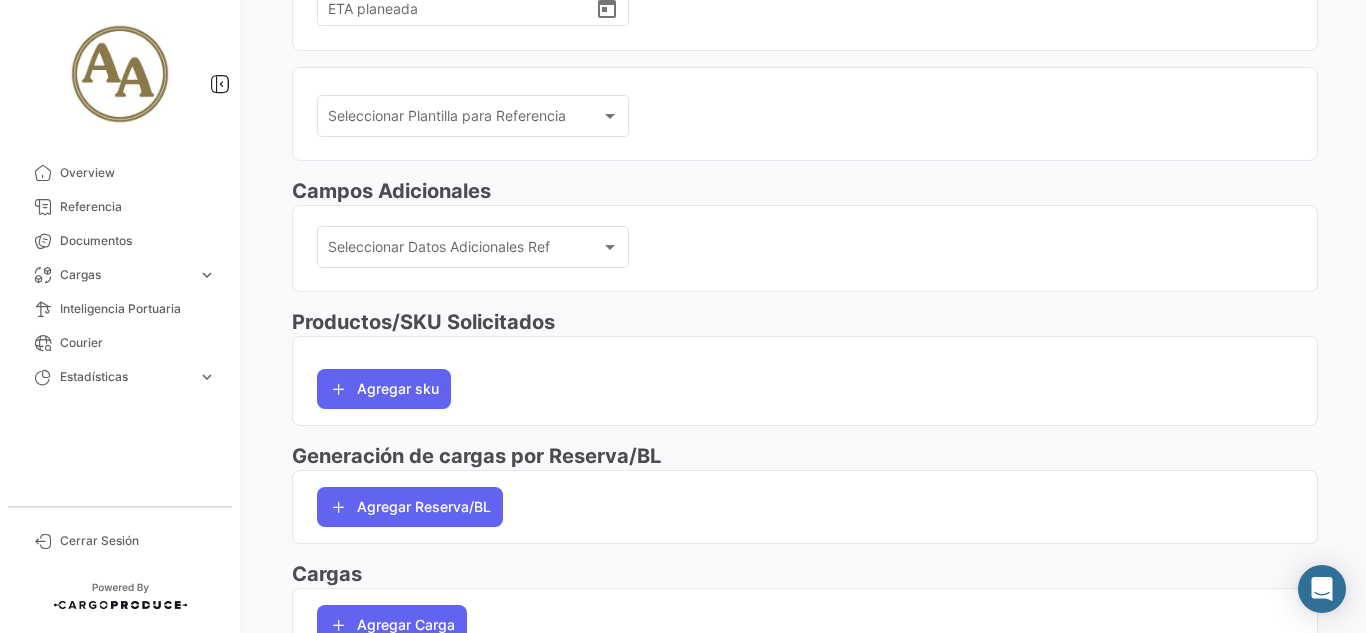 scroll, scrollTop: 500, scrollLeft: 0, axis: vertical 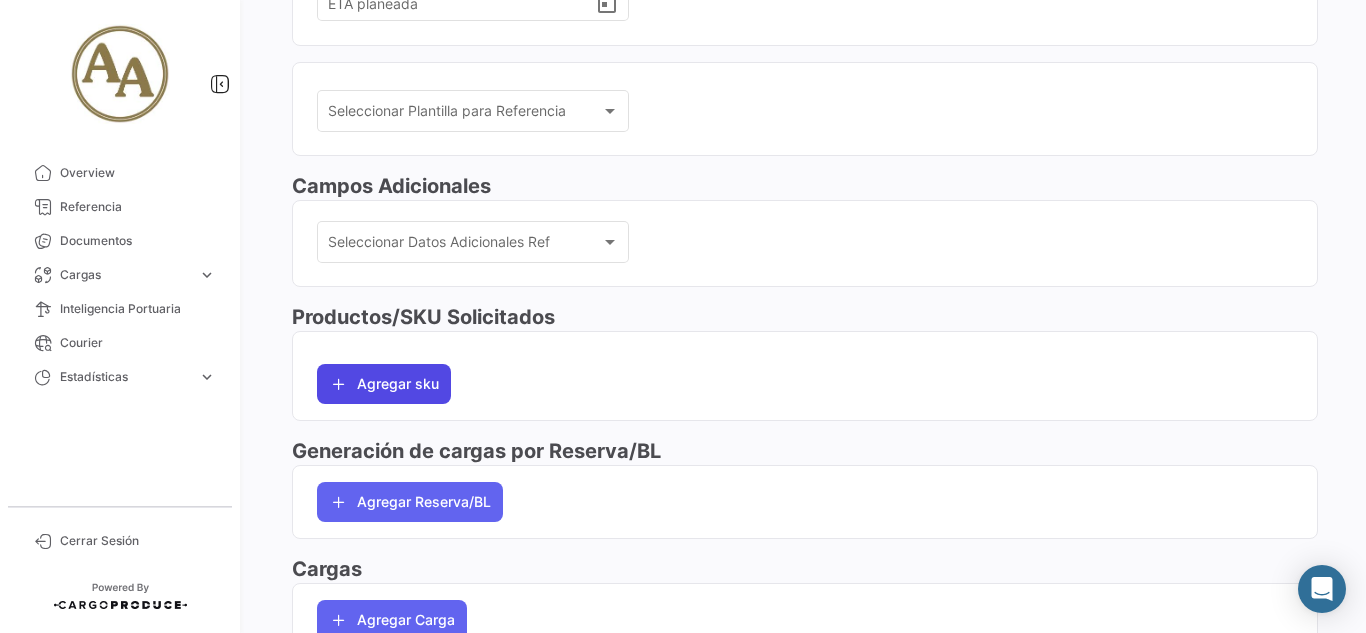 click on "Agregar sku" 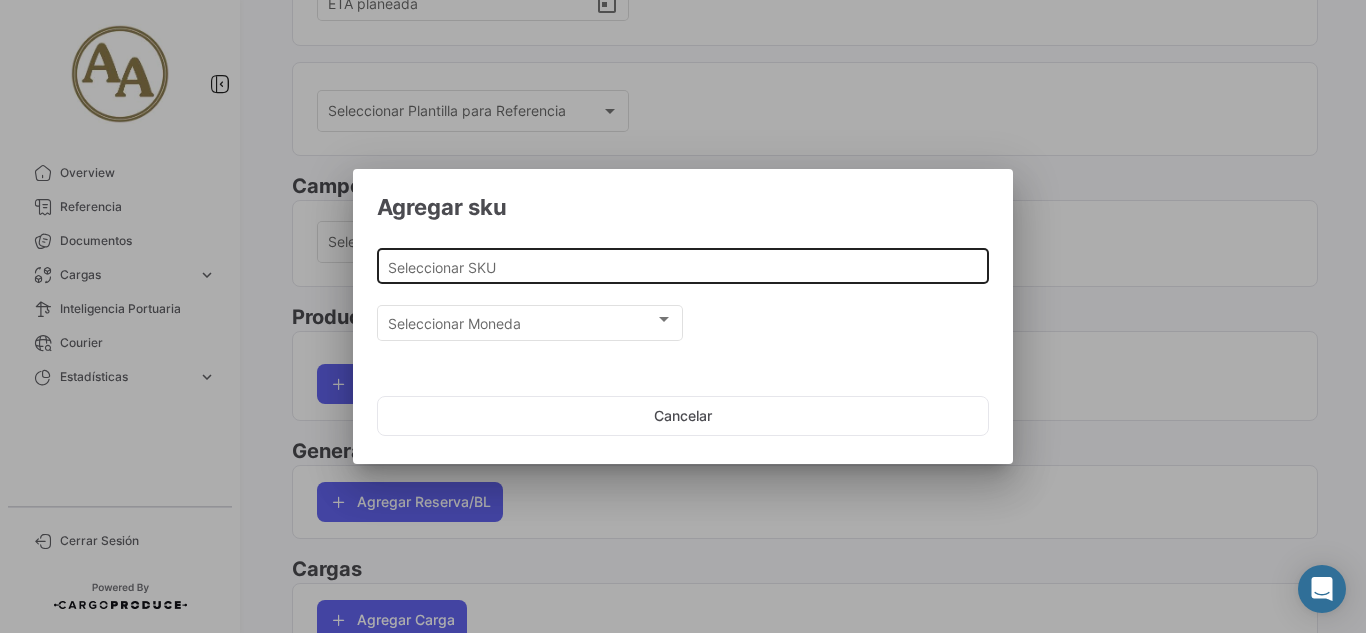 click on "Seleccionar
SKU" at bounding box center (683, 267) 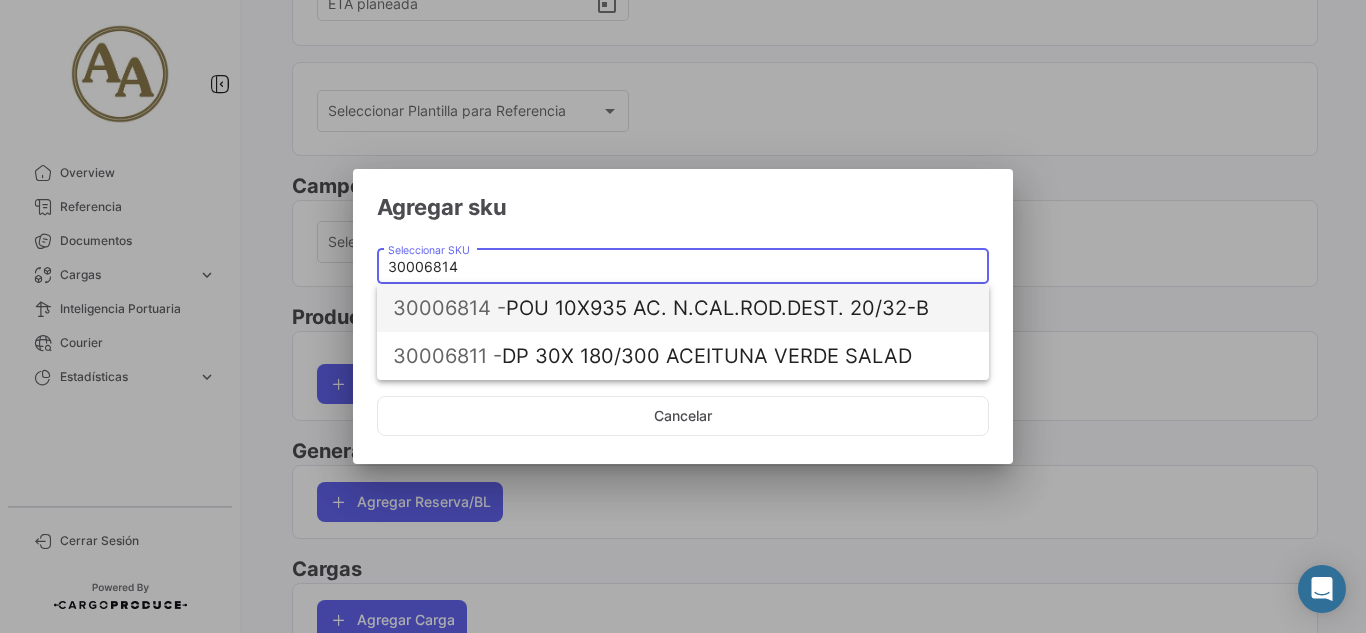 click on "30006814 -    POU 10X935 AC. N.CAL.ROD.DEST. 20/32-B" at bounding box center [683, 308] 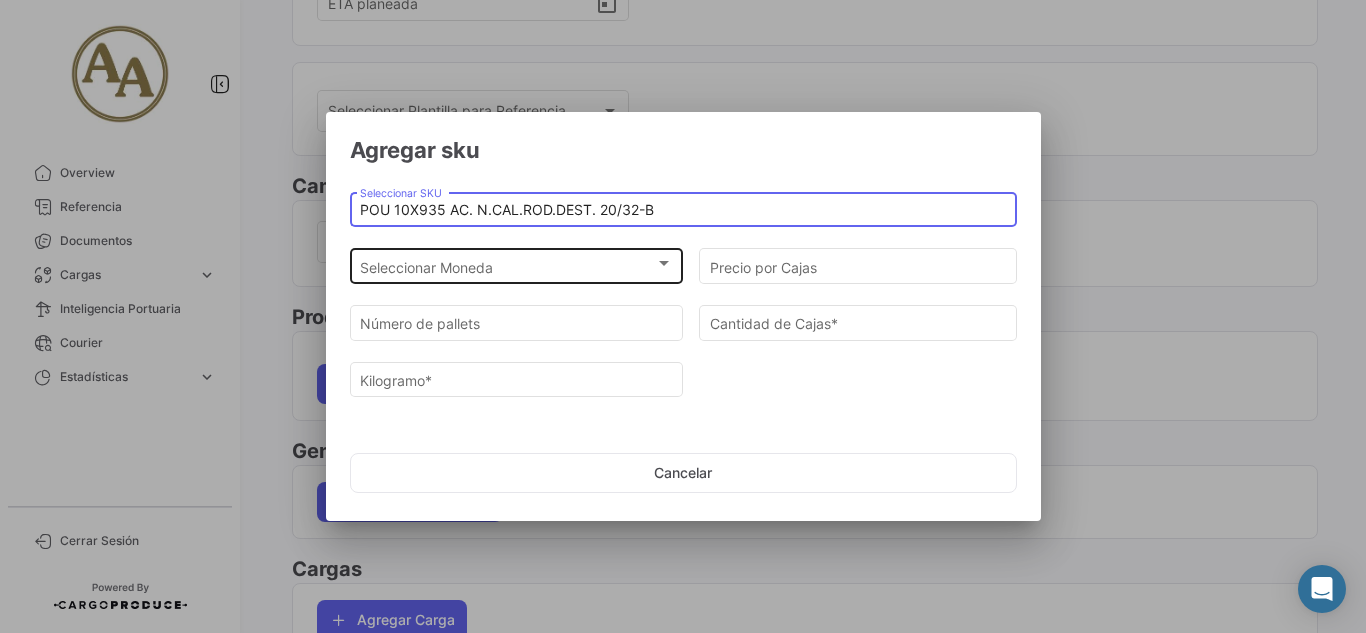 click on "Seleccionar Moneda" at bounding box center [507, 267] 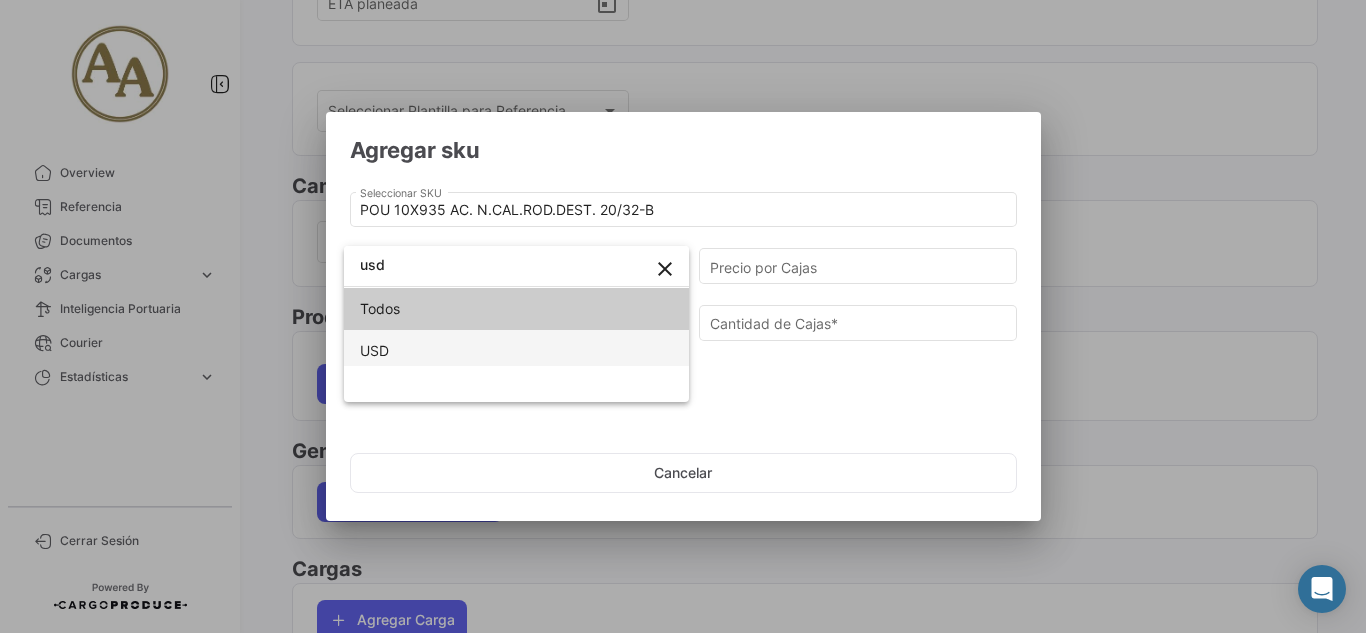 type on "usd" 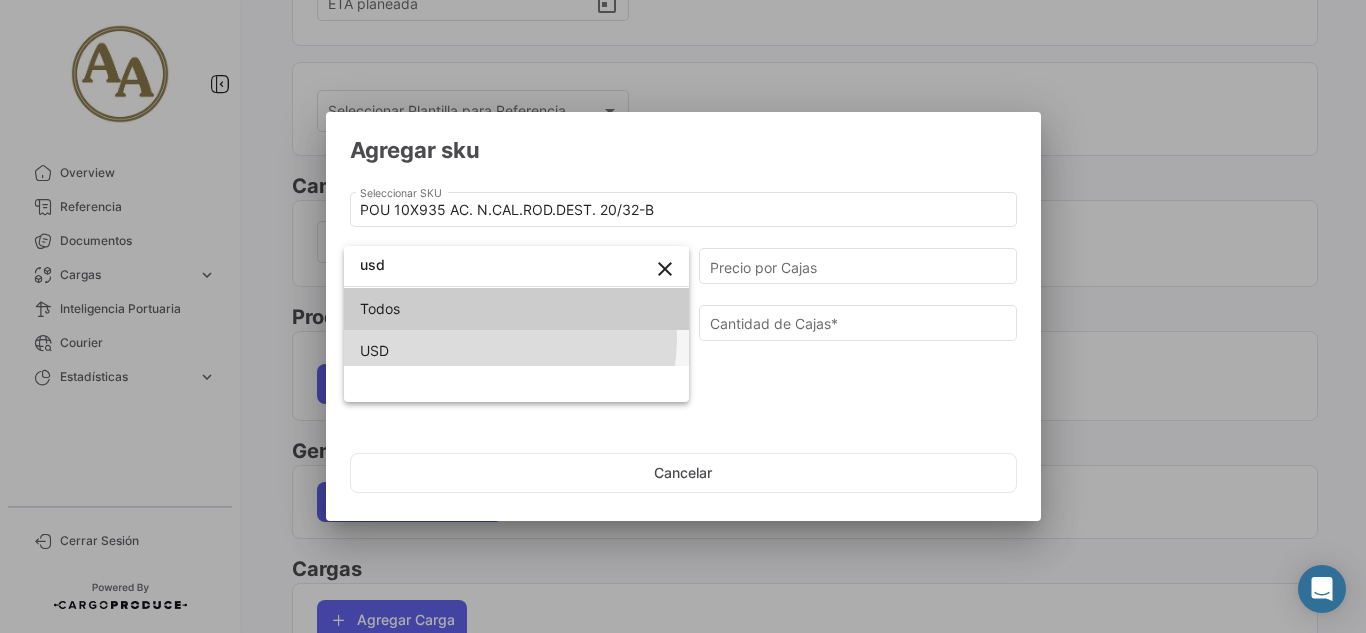 drag, startPoint x: 489, startPoint y: 338, endPoint x: 507, endPoint y: 339, distance: 18.027756 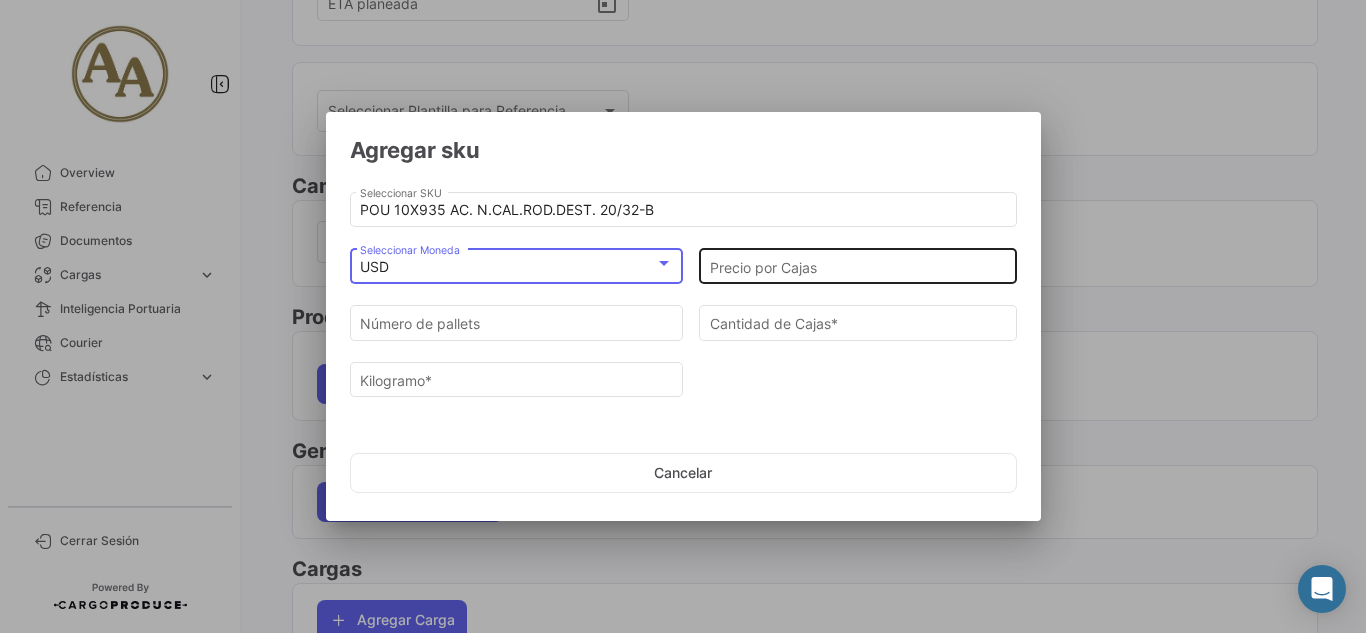 click on "Precio por Cajas" at bounding box center (858, 267) 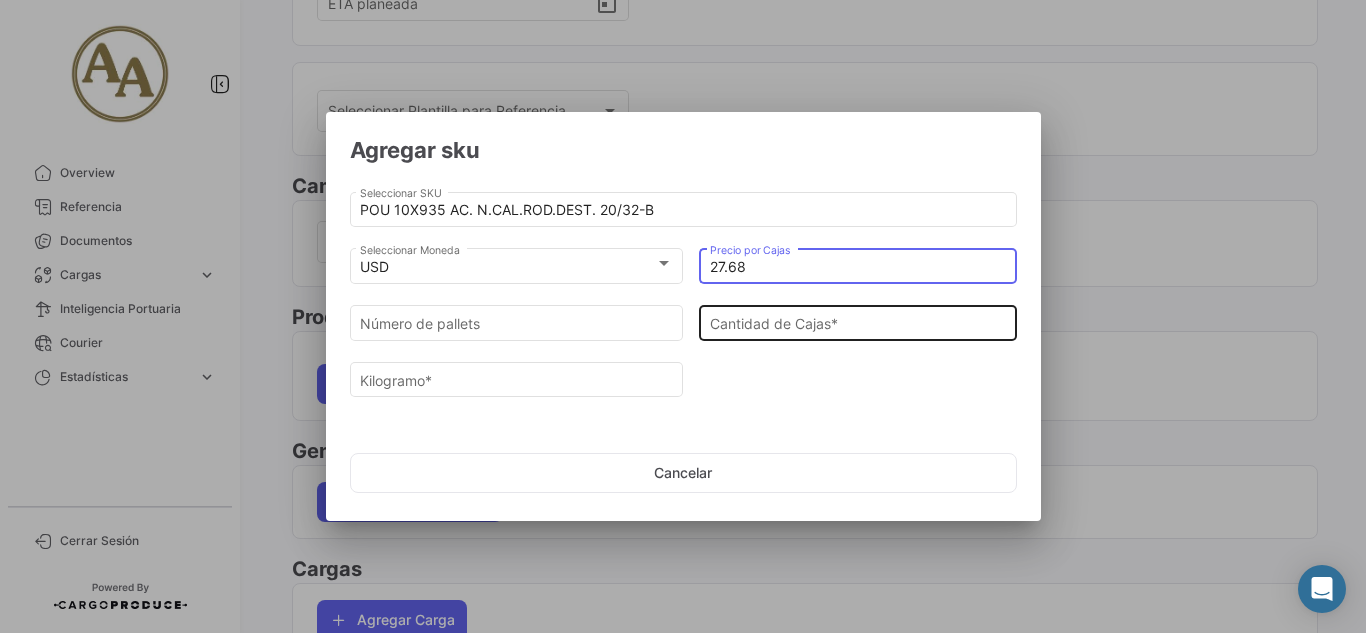 type on "27.68" 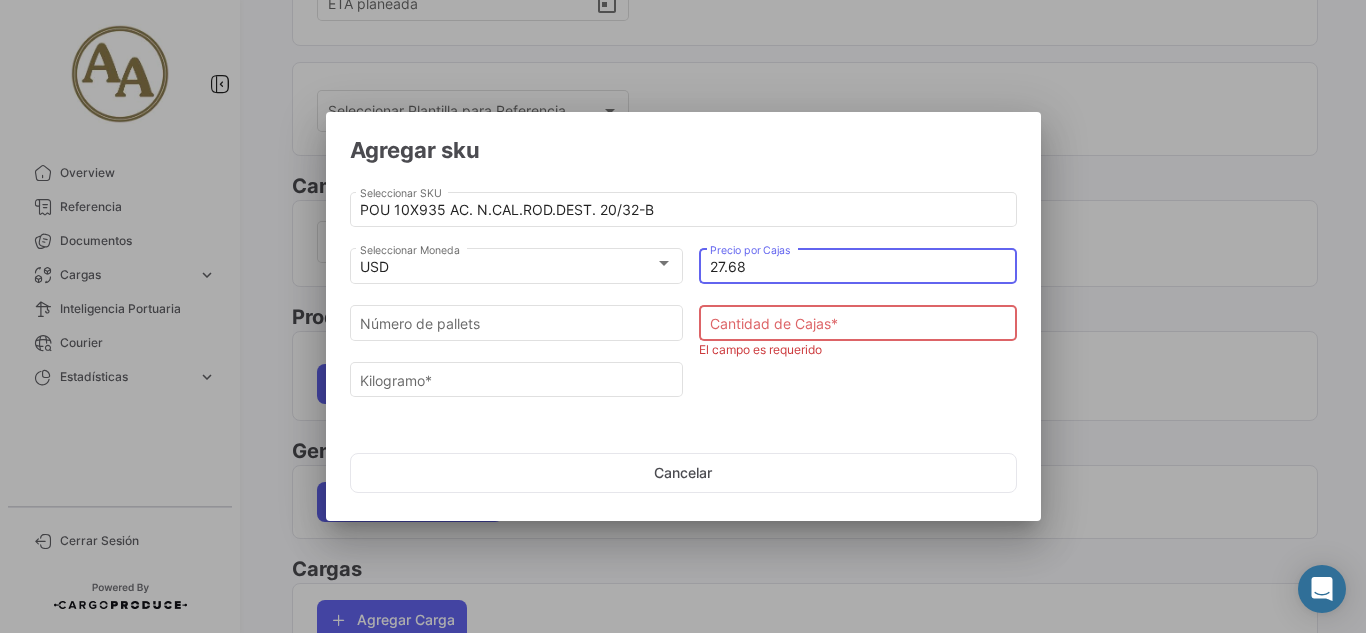 click on "27.68" at bounding box center (858, 267) 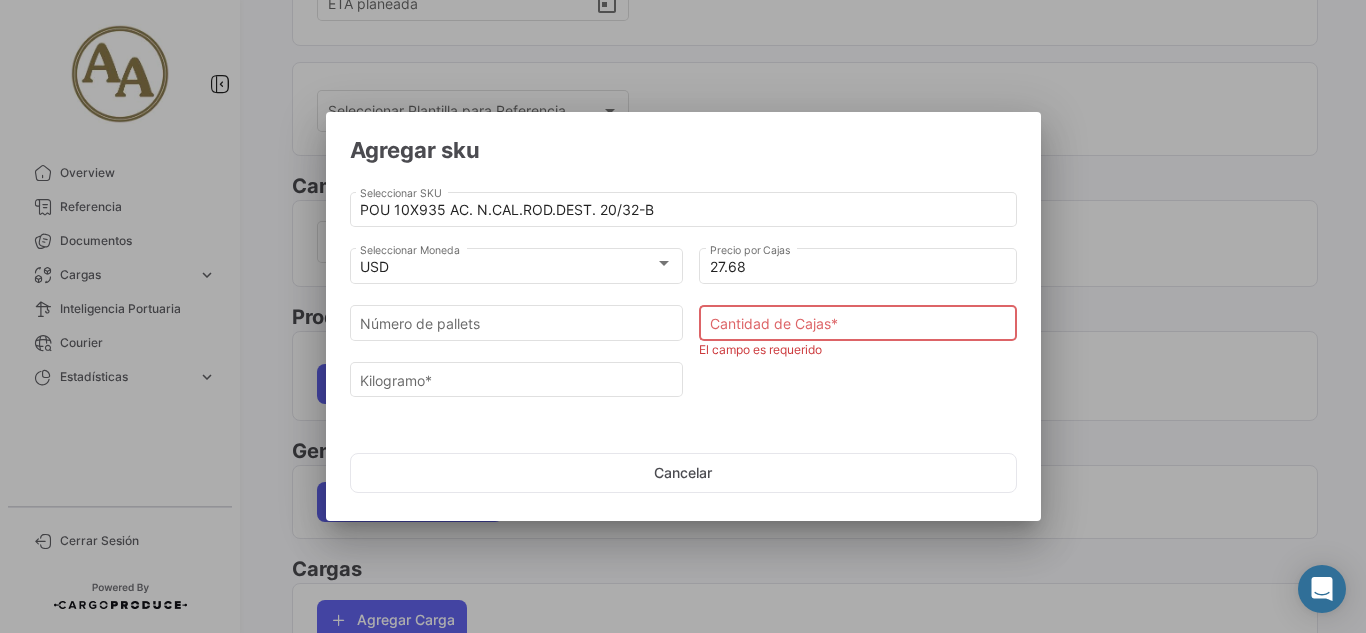 click on "Cantidad [PERSON_NAME]  *" at bounding box center [858, 321] 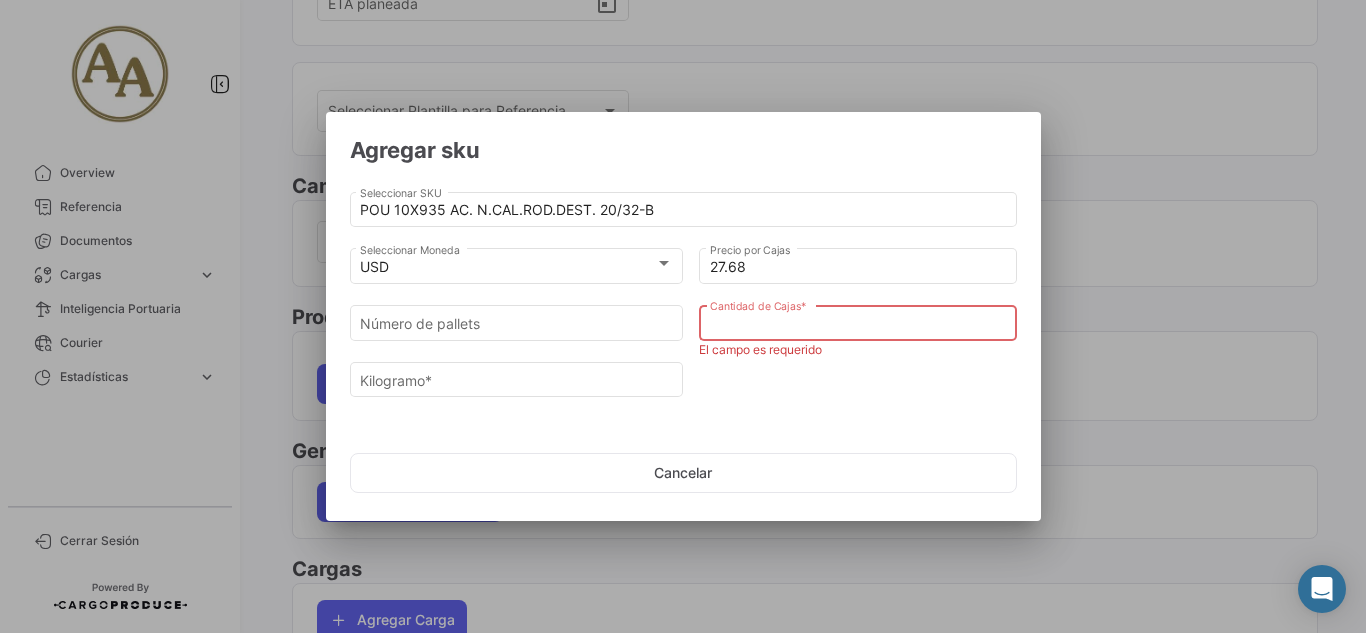 click on "Cantidad [PERSON_NAME]  *" at bounding box center [858, 324] 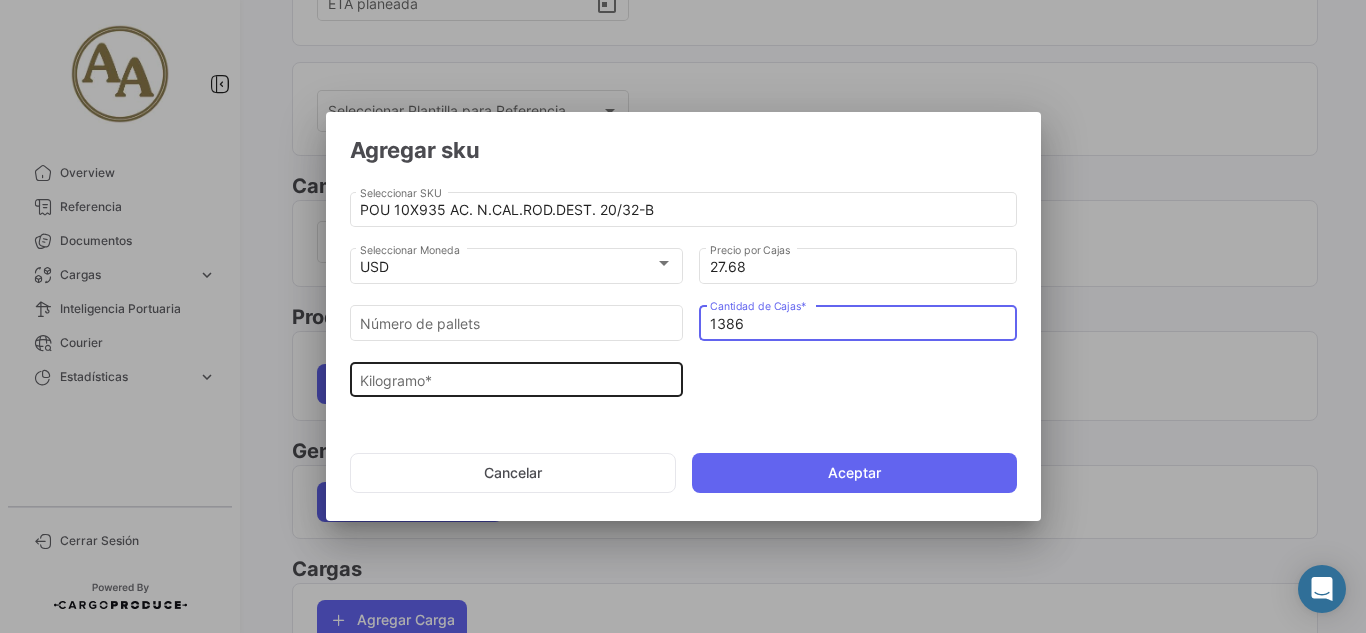 type on "1386" 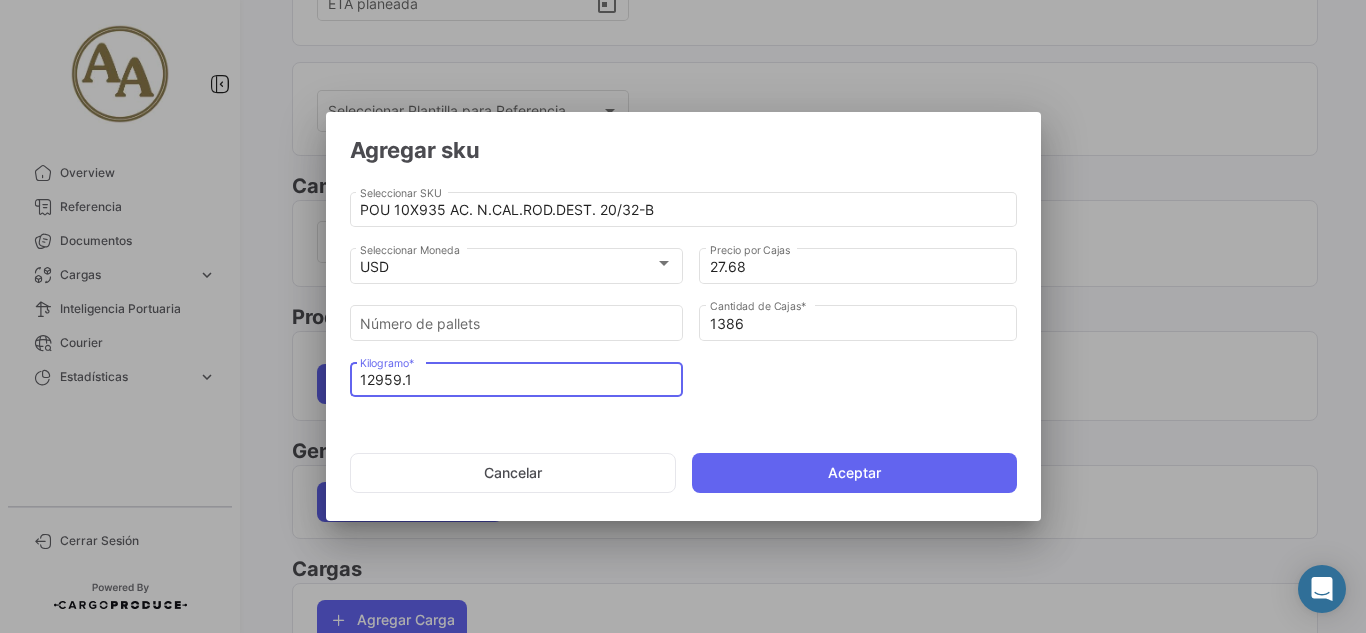 type on "12959.1" 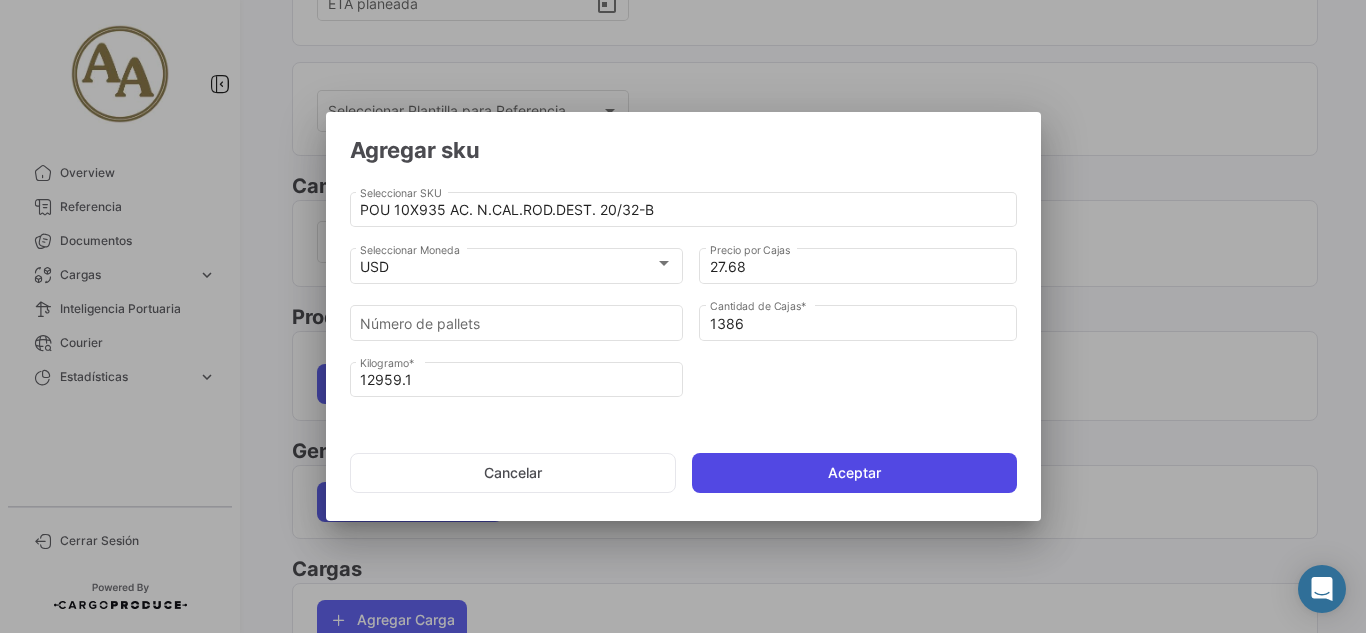 click on "Aceptar" 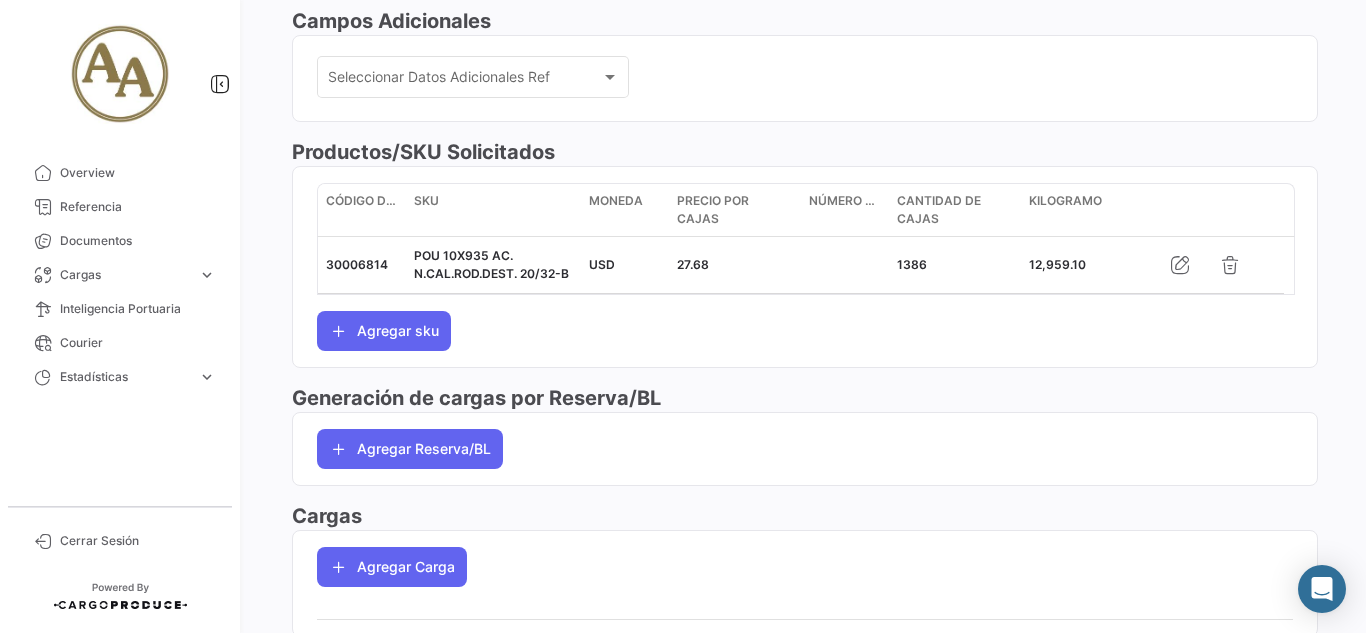 scroll, scrollTop: 700, scrollLeft: 0, axis: vertical 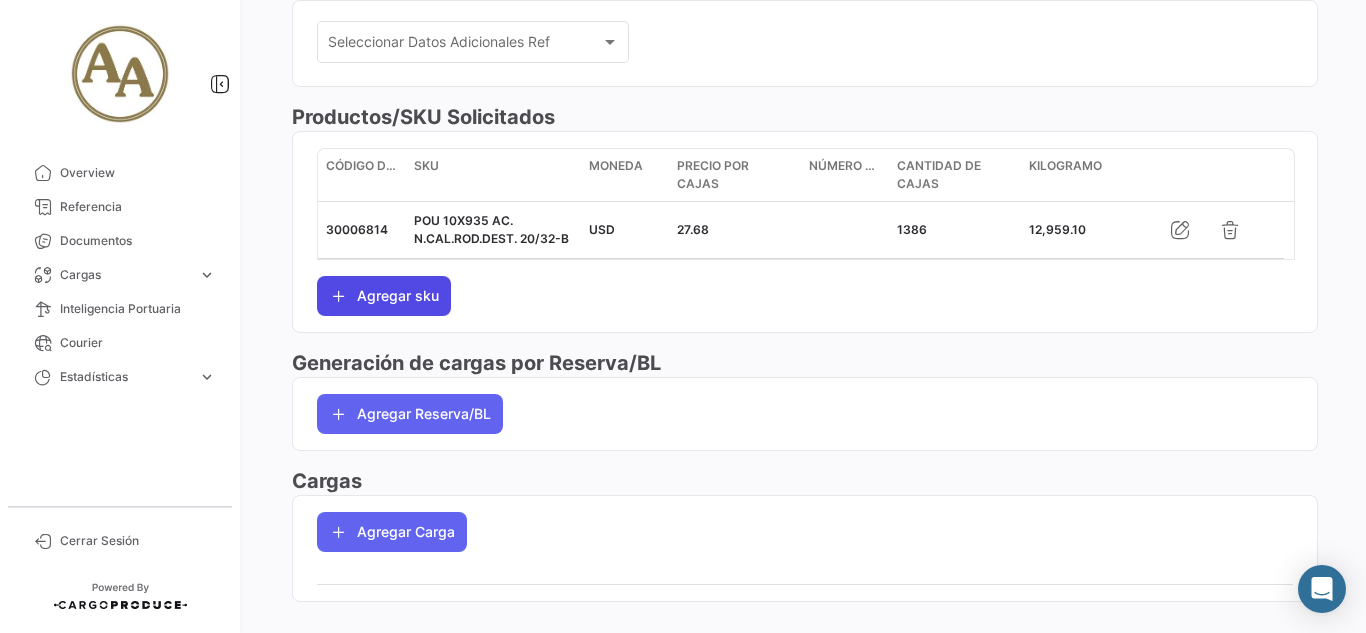 click on "Agregar sku" 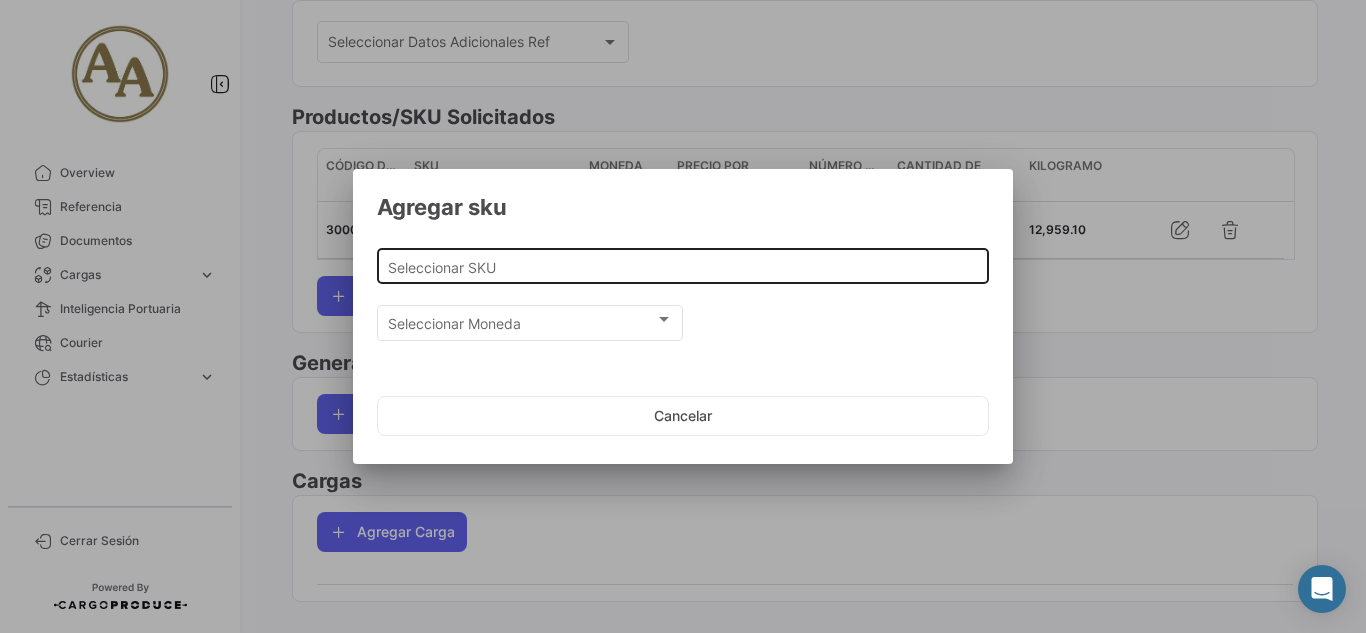 click on "Seleccionar
SKU" at bounding box center [683, 267] 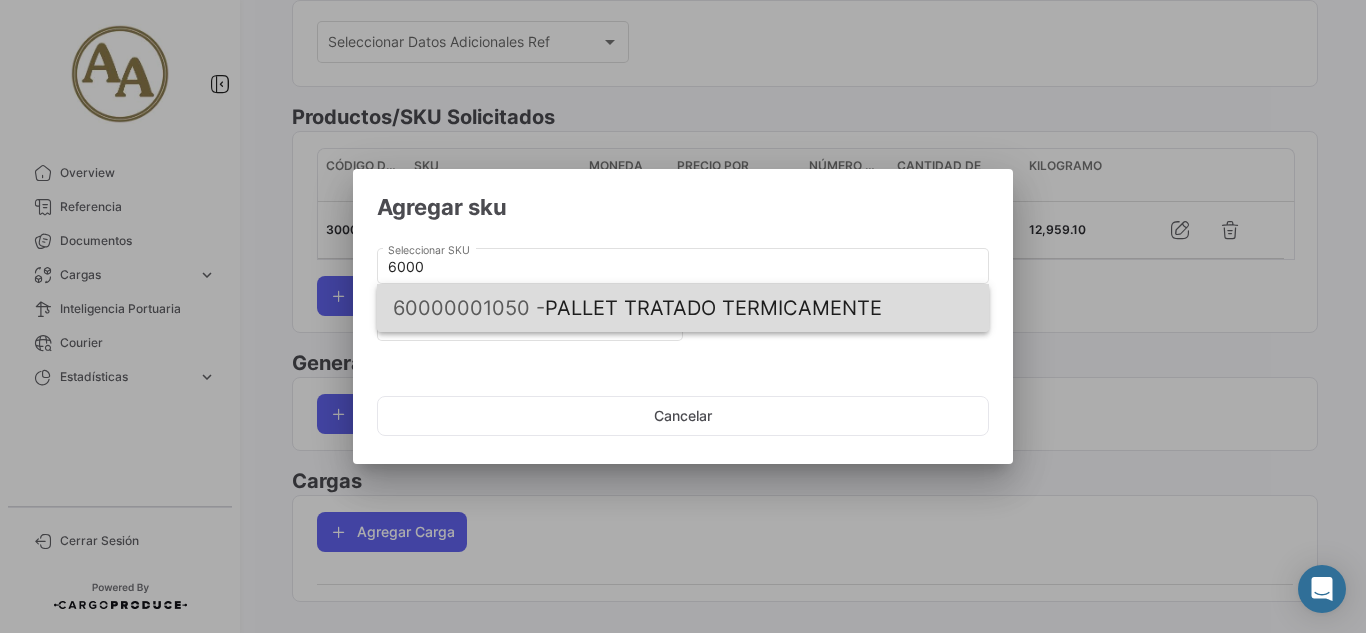 click on "60000001050 -" at bounding box center (469, 308) 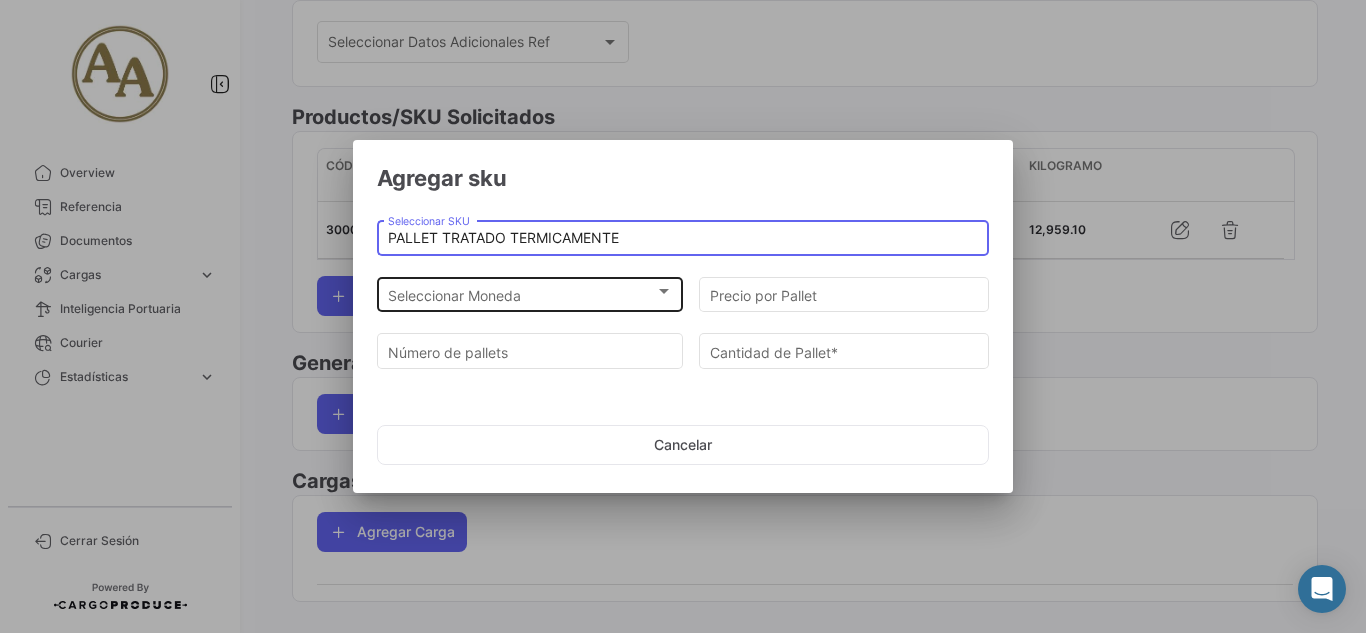 click on "Seleccionar Moneda" at bounding box center (521, 295) 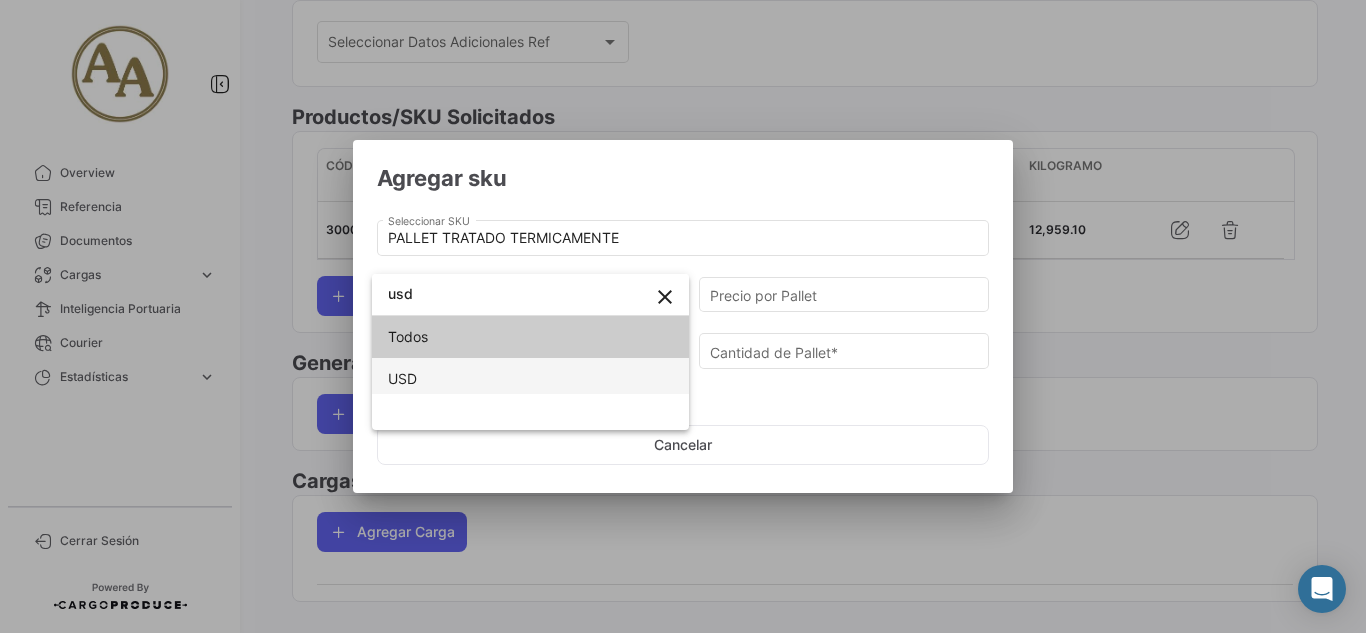 type on "usd" 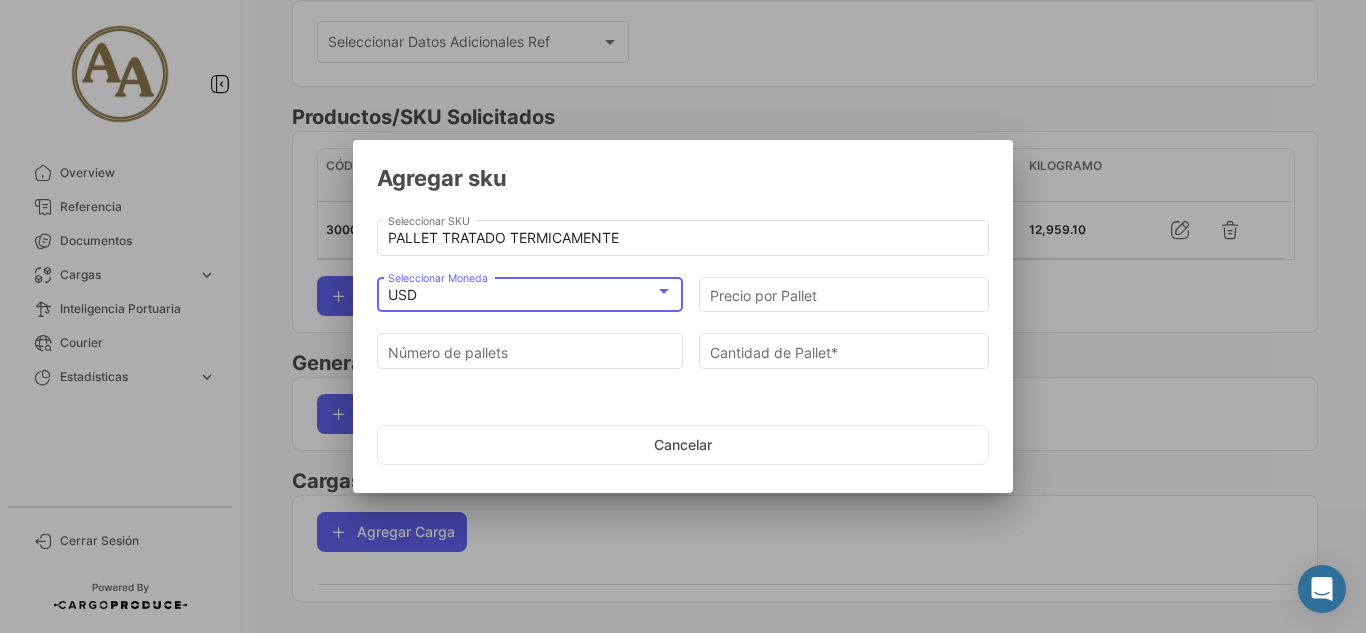 click on "USD" at bounding box center (521, 295) 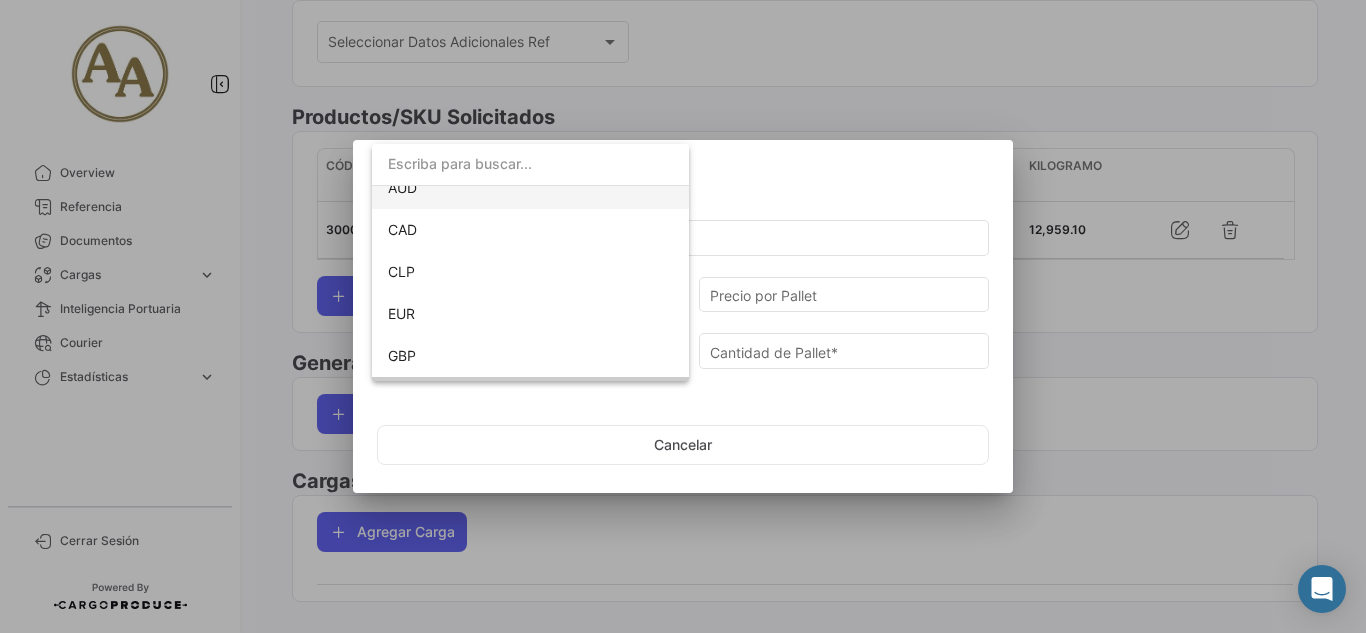 scroll, scrollTop: 0, scrollLeft: 0, axis: both 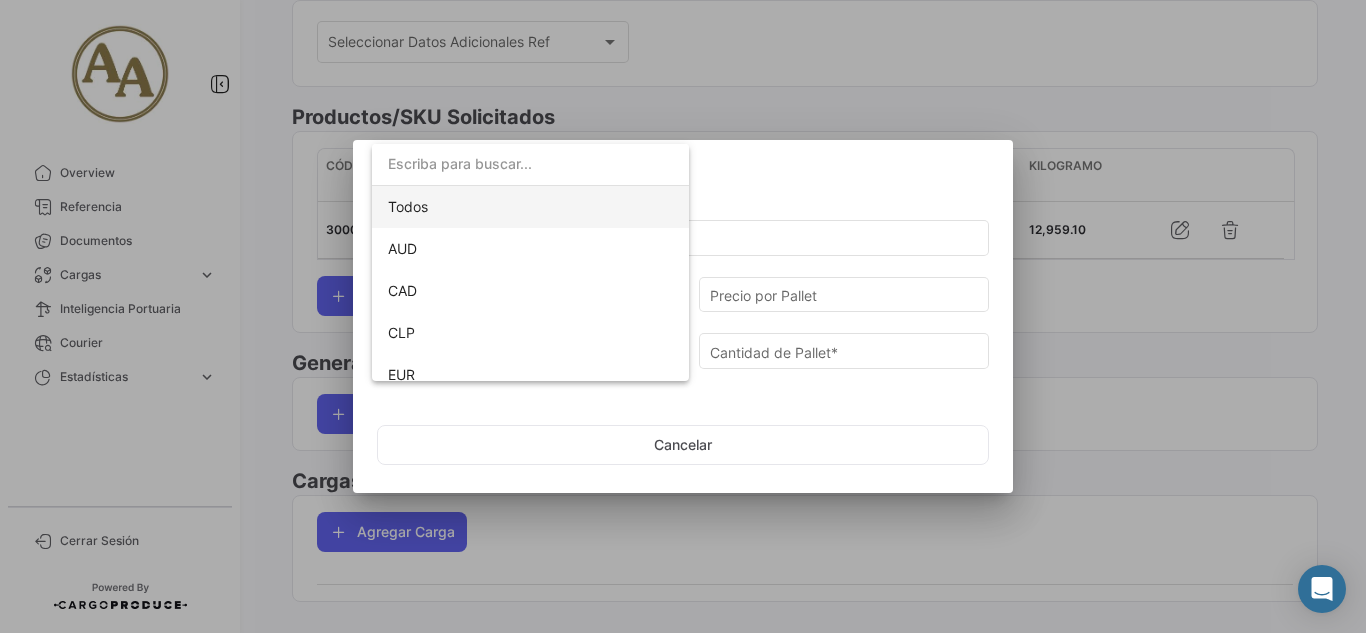 click on "Todos" at bounding box center [530, 207] 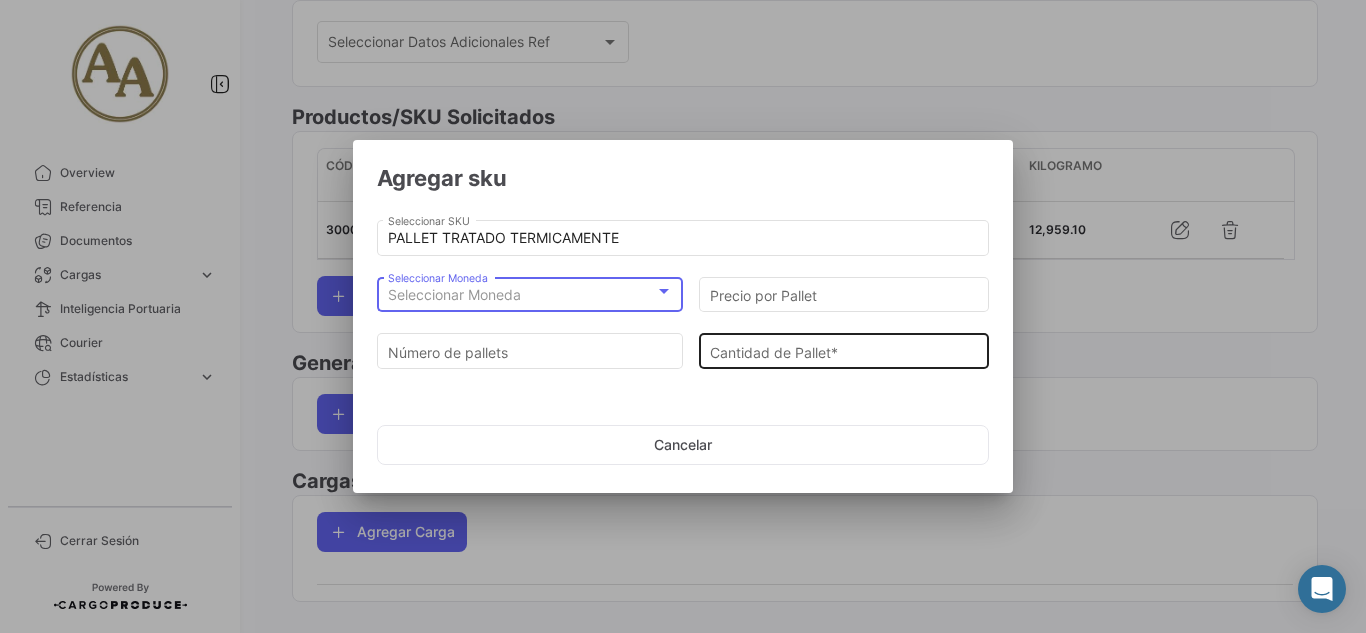 click on "Cantidad de Pallet  *" at bounding box center [844, 349] 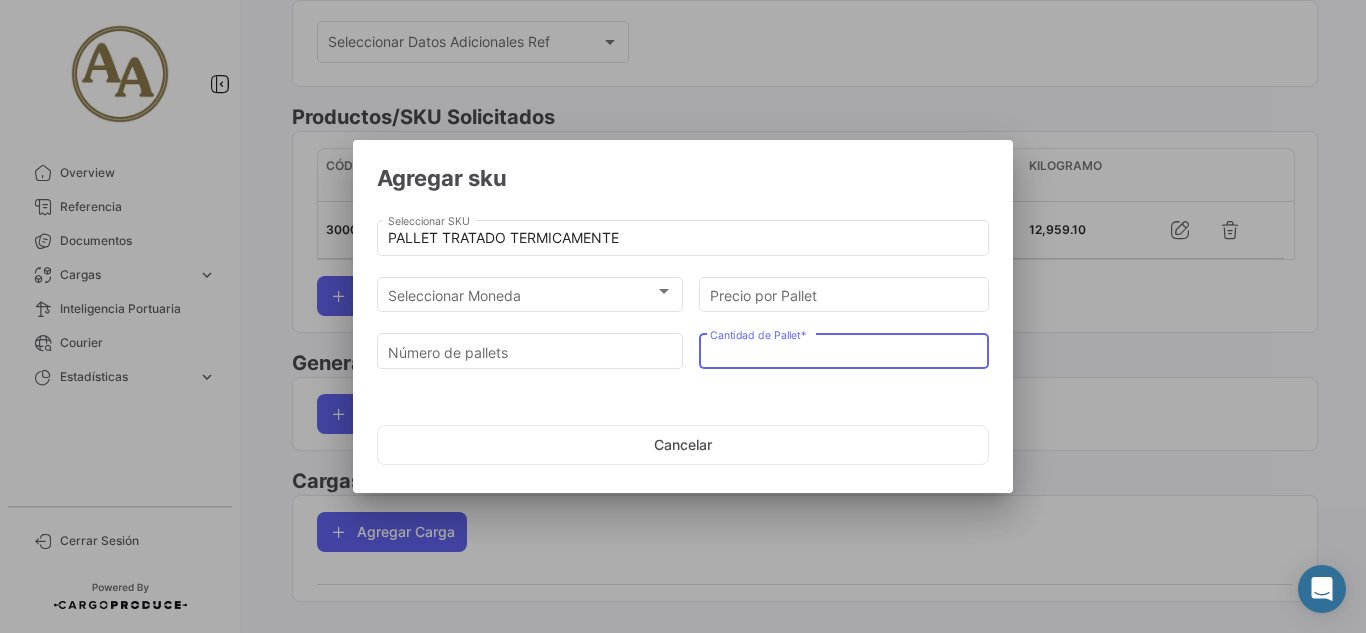 click on "Cantidad de Pallet  *" at bounding box center (844, 352) 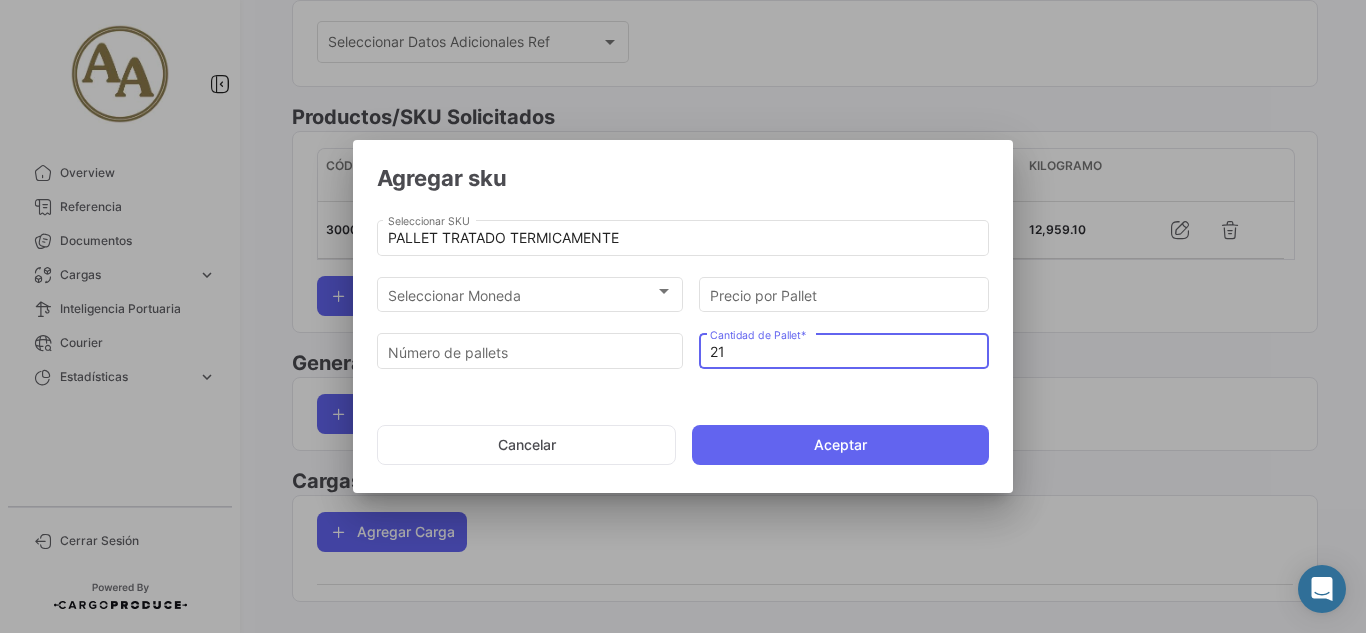 type on "21" 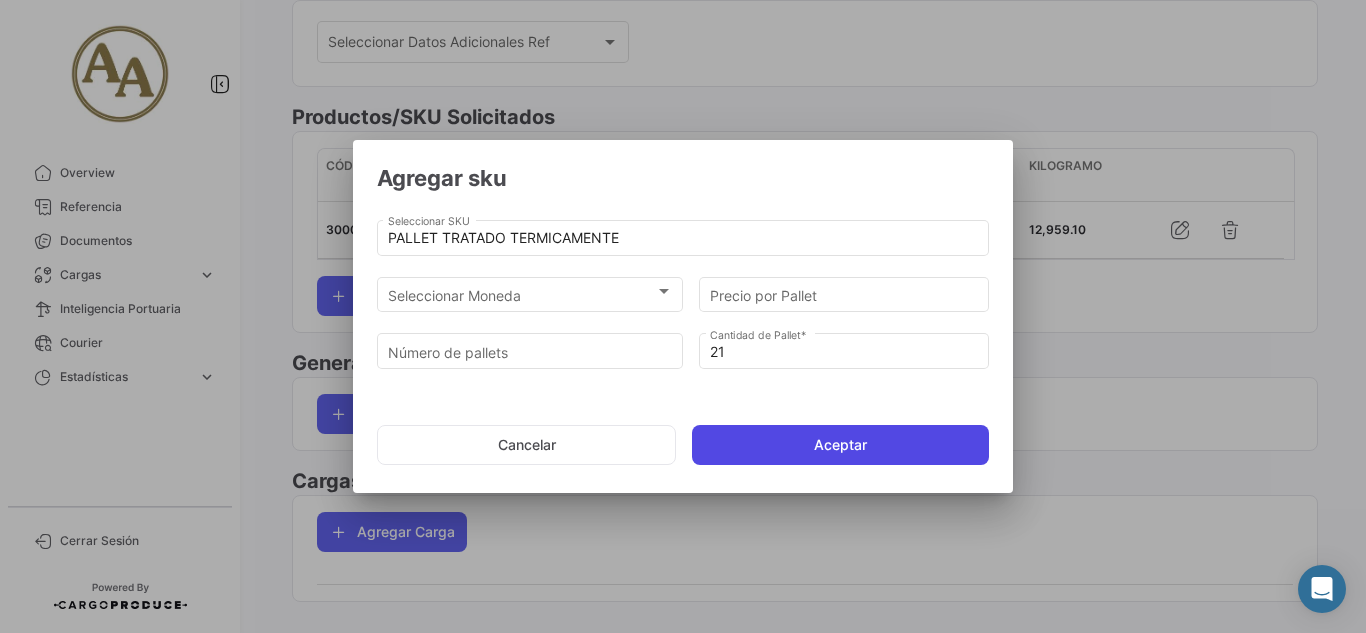 click on "Aceptar" 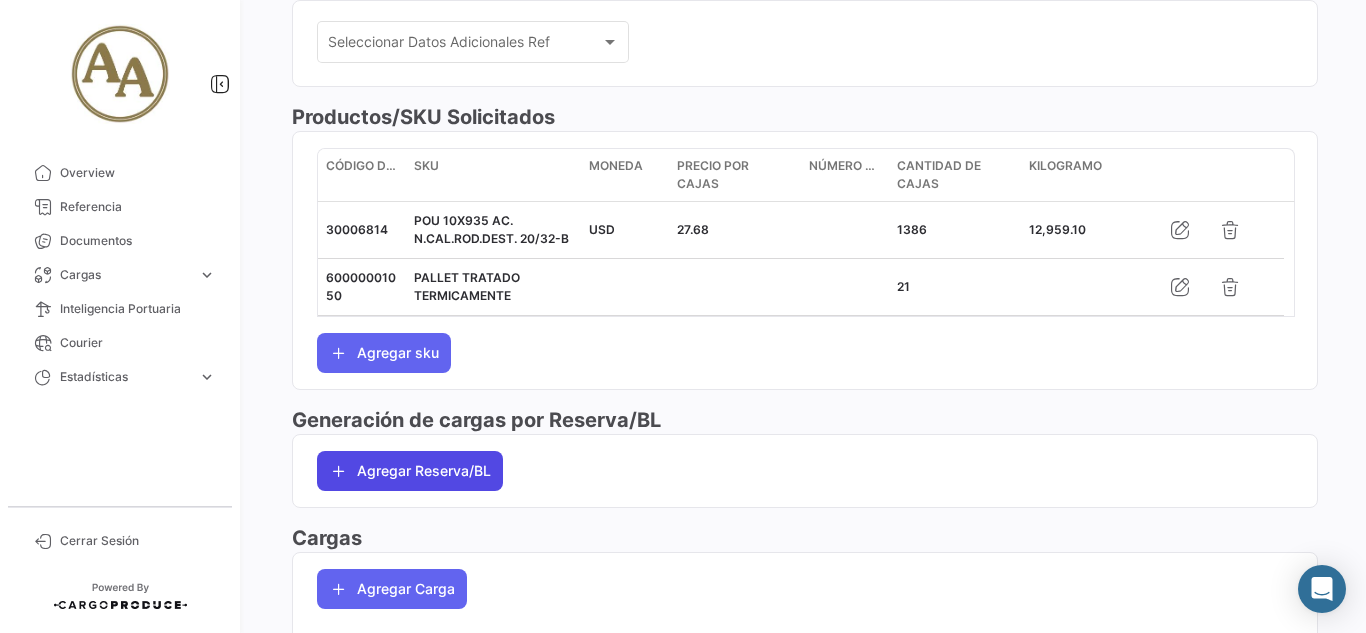 click on "Agregar Reserva/BL" 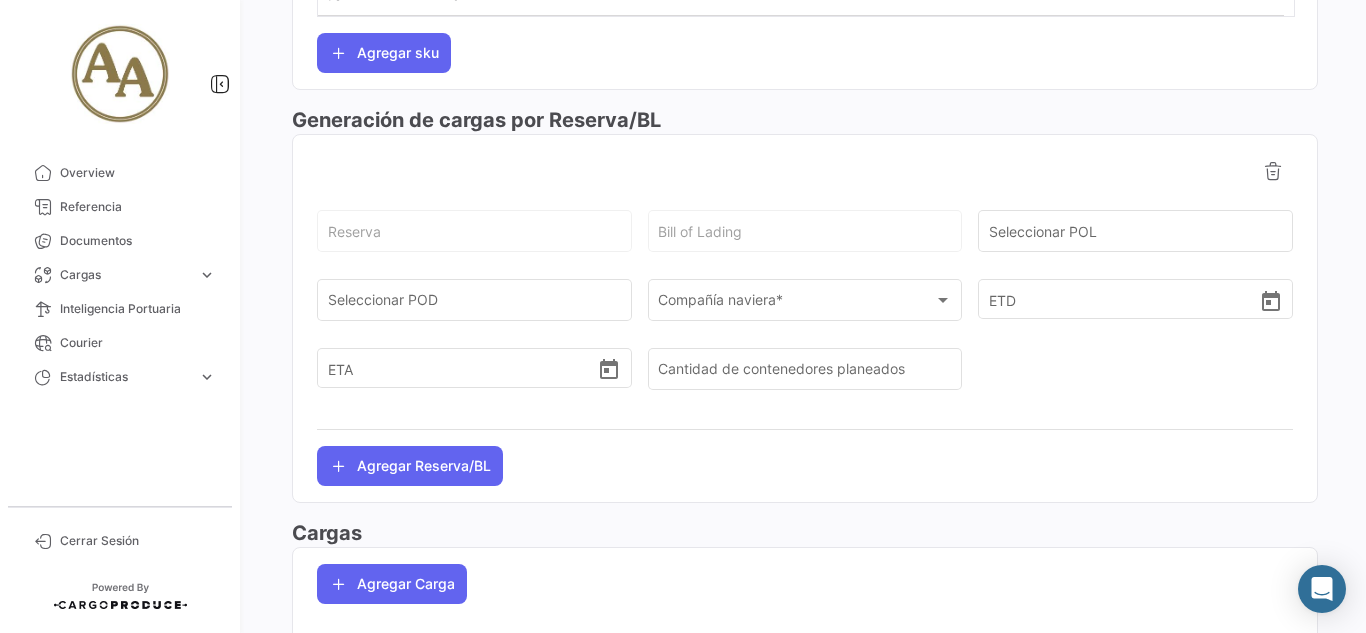 scroll, scrollTop: 1085, scrollLeft: 0, axis: vertical 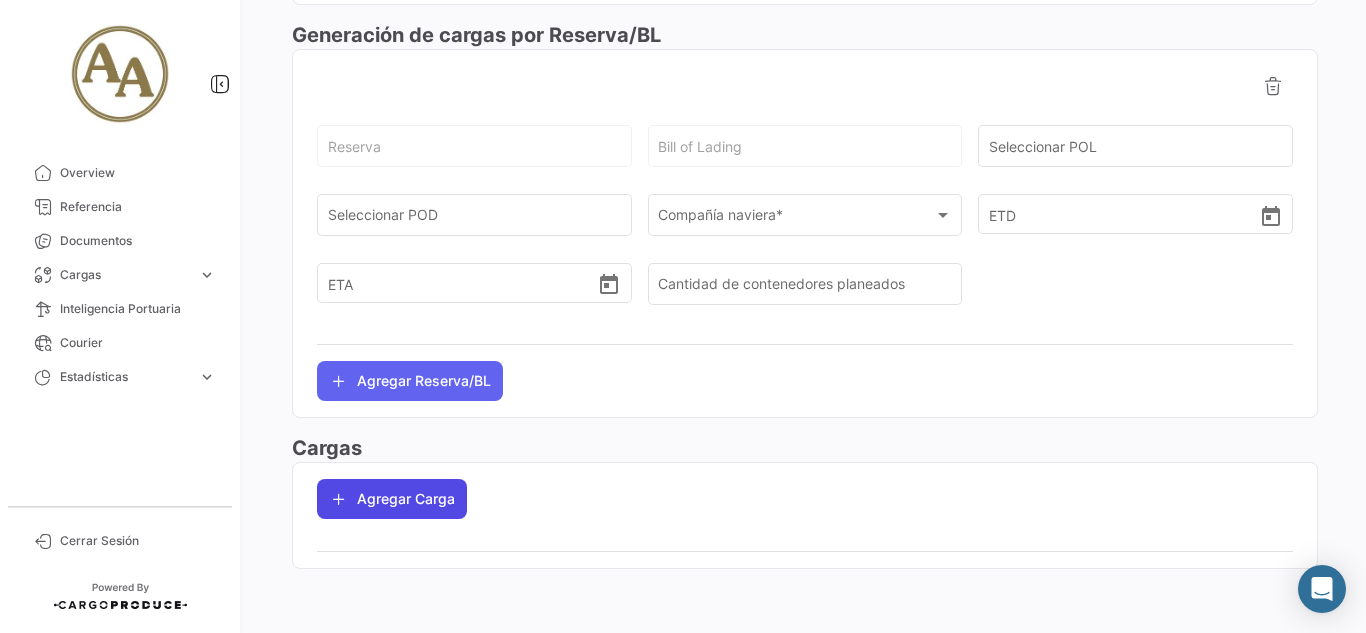click on "Agregar Carga" 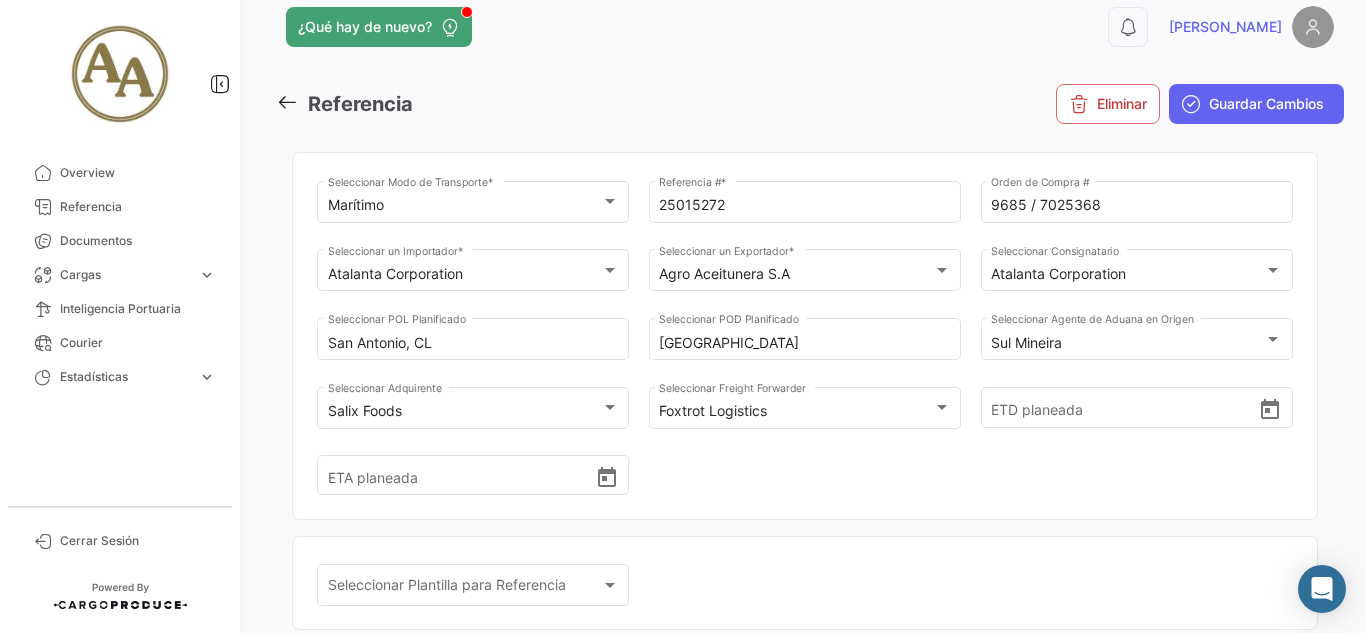 scroll, scrollTop: 0, scrollLeft: 0, axis: both 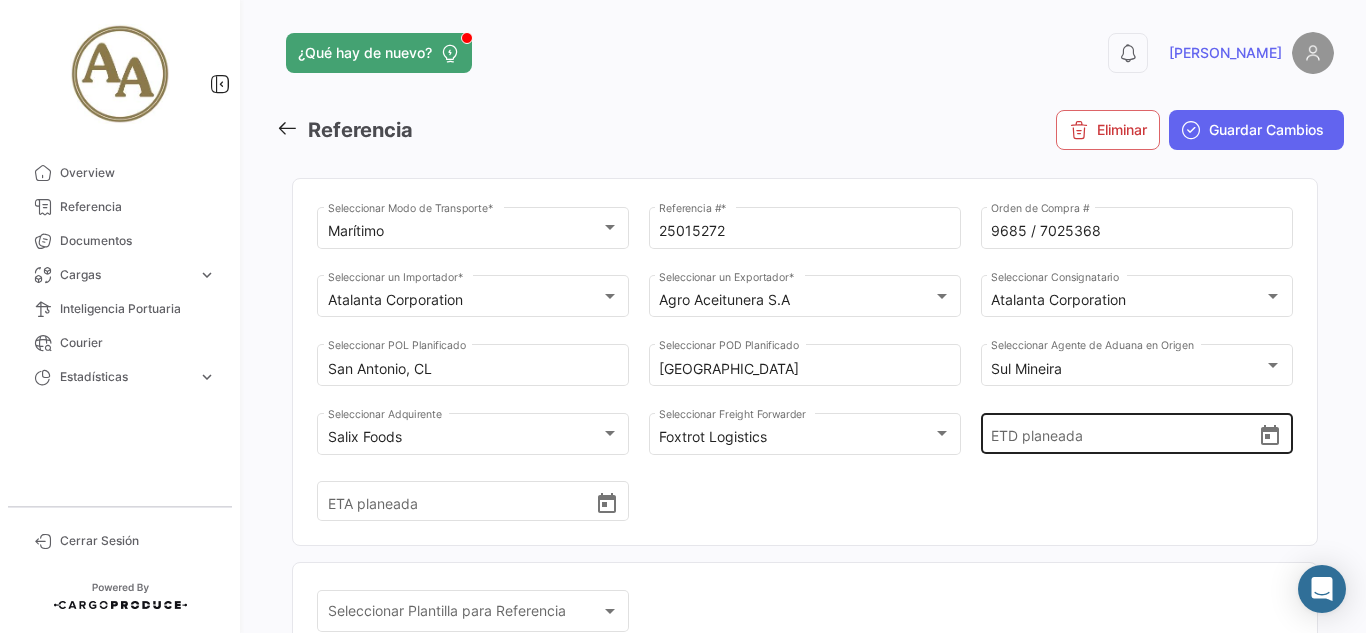 click on "ETD planeada" at bounding box center [1124, 434] 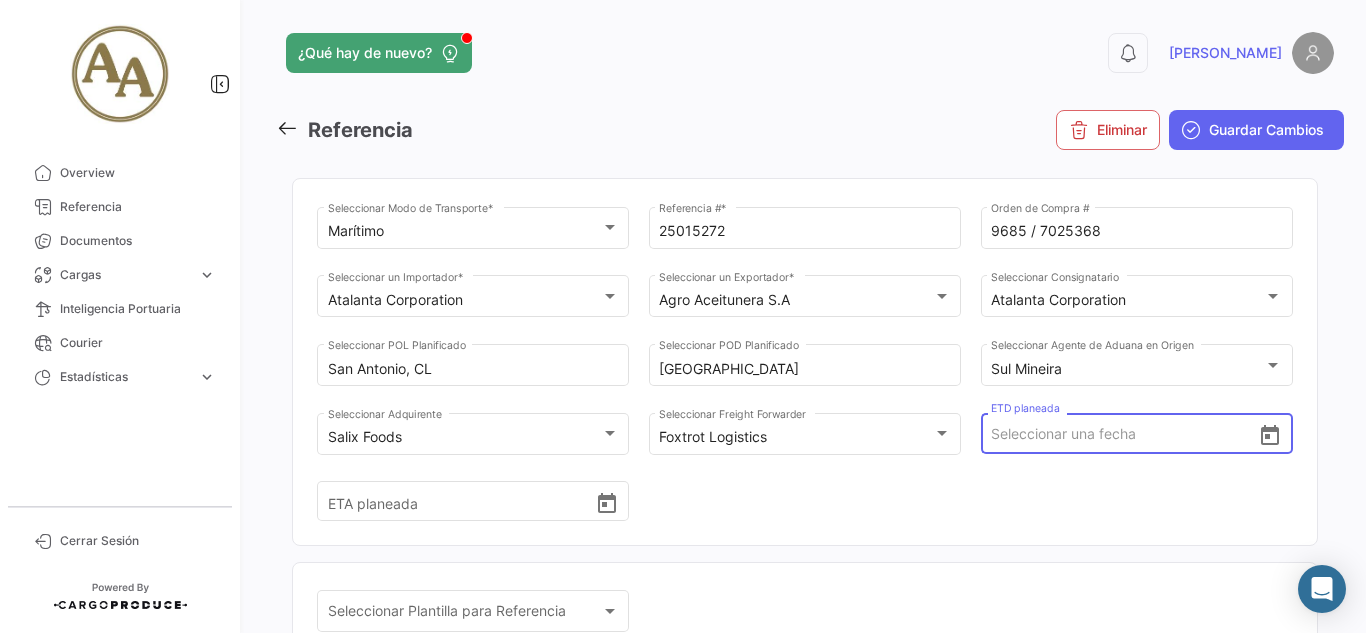 click on "ETD planeada" at bounding box center [1124, 434] 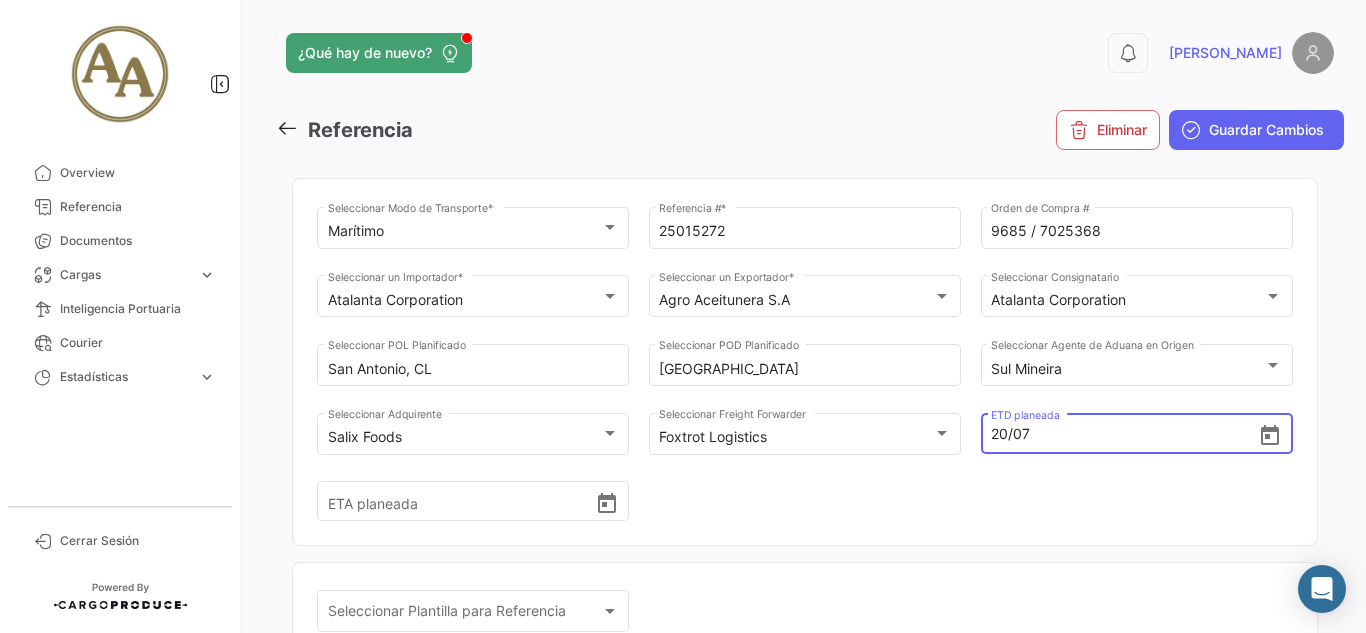 type on "20/7/2025, 00:00" 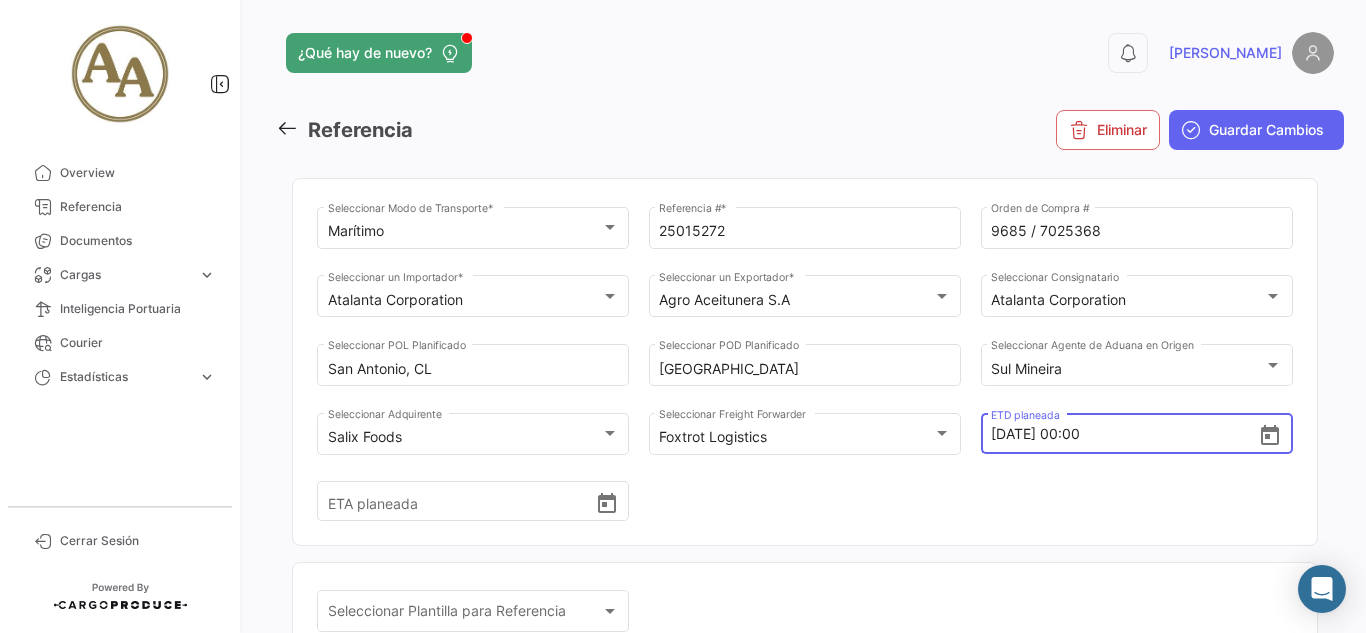 click on "Marítimo Seleccionar
Modo de Transporte  *   25015272 Referencia #  *   9685 / 7025368 Orden de Compra # Atalanta Corporation Seleccionar un Importador  * Agro Aceitunera S.A Seleccionar un Exportador  * Atalanta Corporation Seleccionar
Consignatario San Antonio, CL Seleccionar
POL Planificado Los Angeles Seleccionar
POD Planificado Sul Mineira Seleccionar
Agente de Aduana en Origen Salix Foods Seleccionar Adquirente Foxtrot Logistics Seleccionar Freight Forwarder   20/7/2025, 00:00 ETD planeada   ETA planeada" 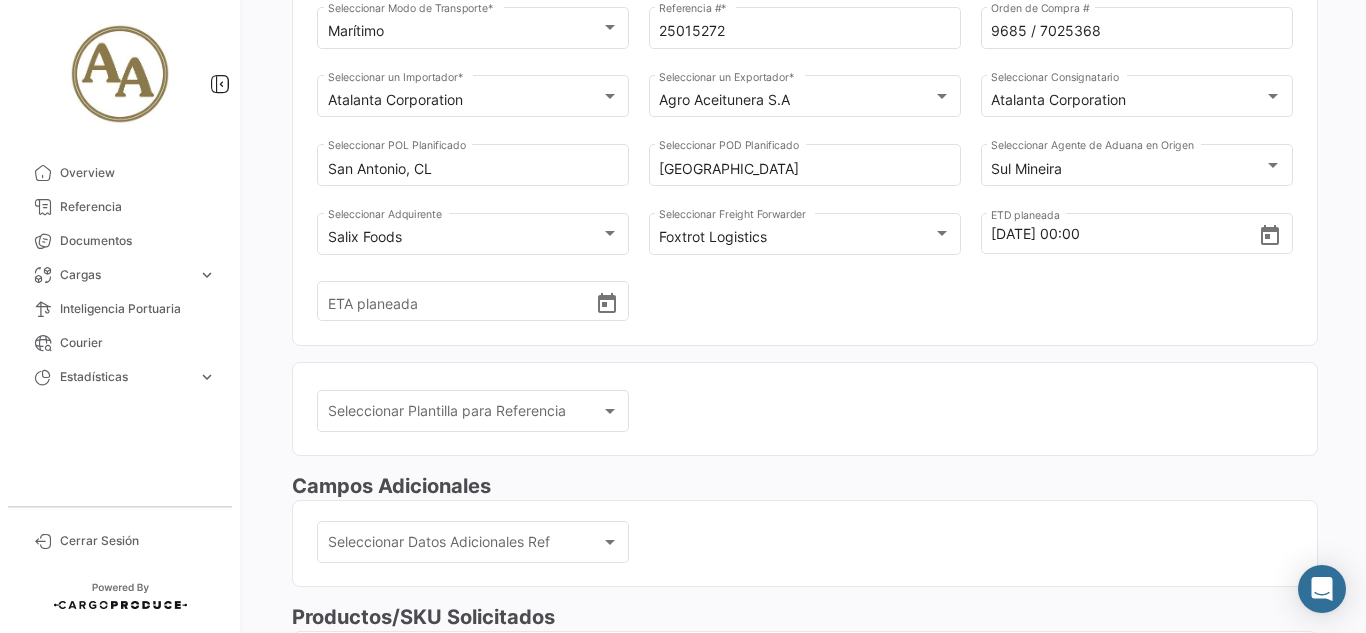 scroll, scrollTop: 0, scrollLeft: 0, axis: both 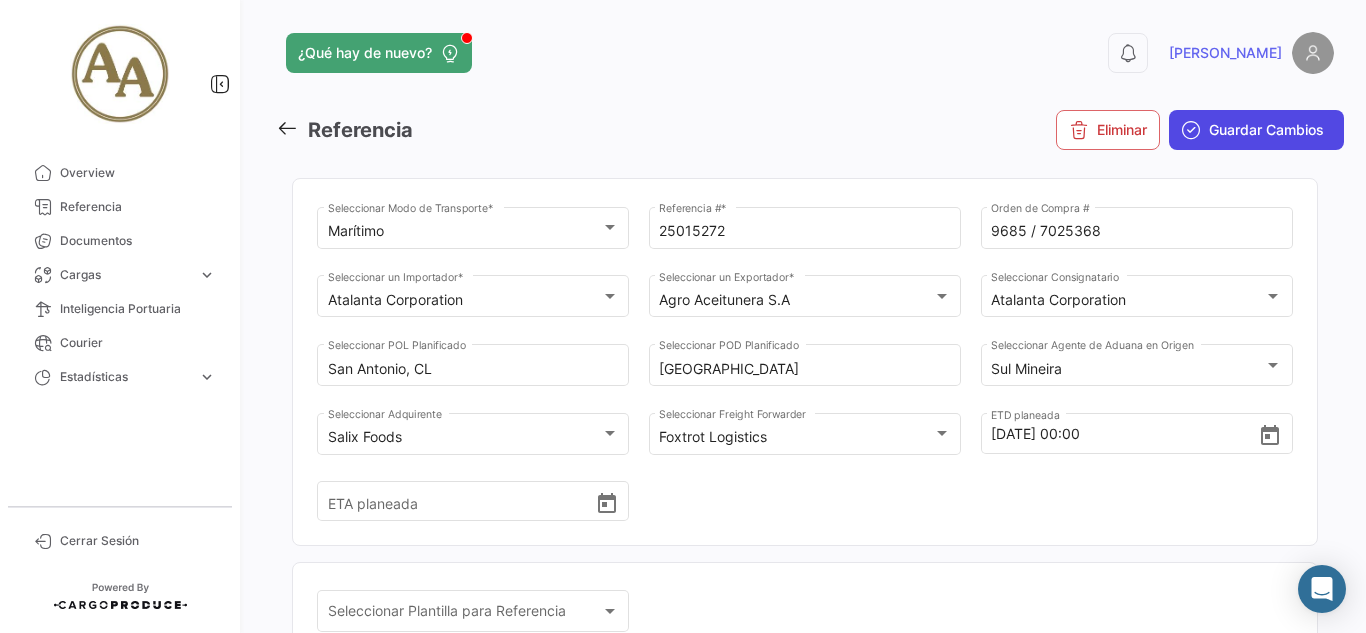 click on "Guardar Cambios" 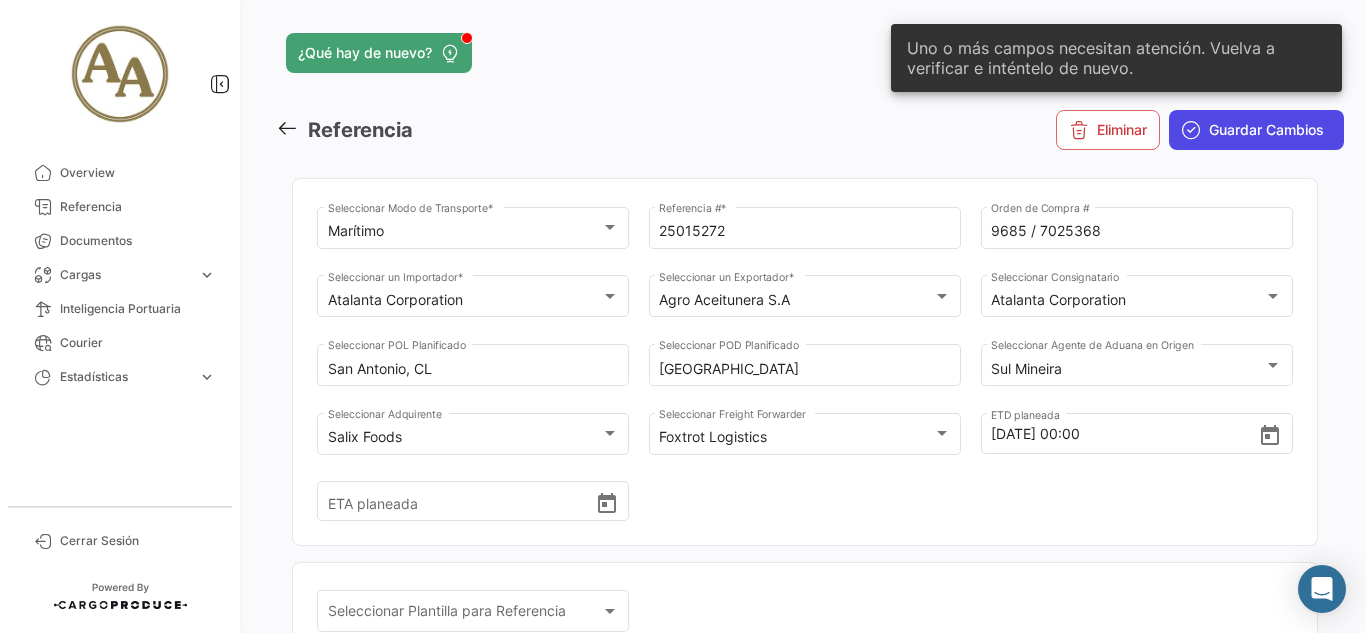 click on "Guardar Cambios" 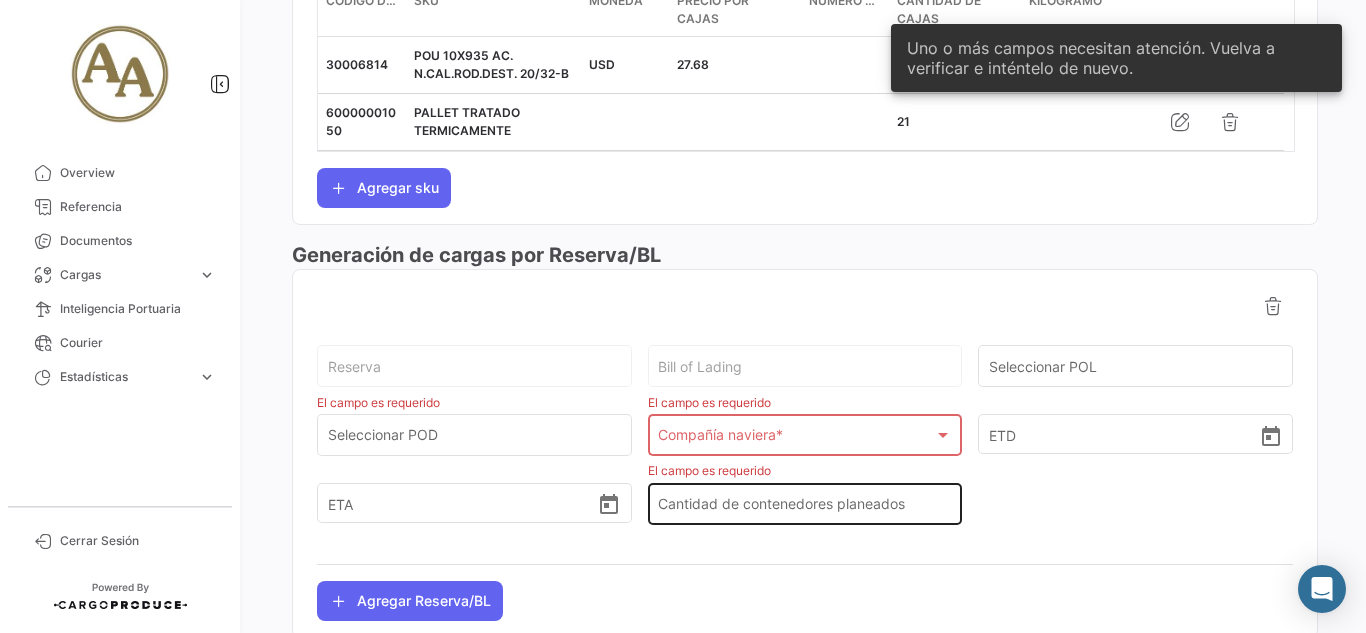 scroll, scrollTop: 900, scrollLeft: 0, axis: vertical 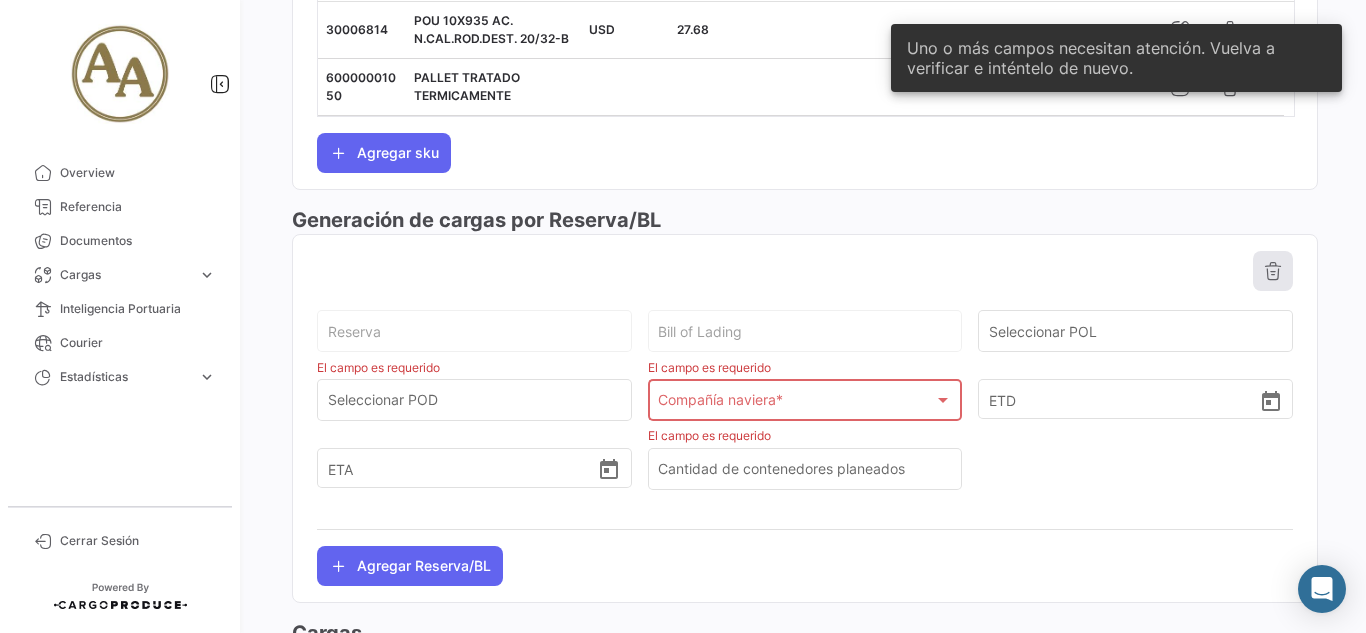 click 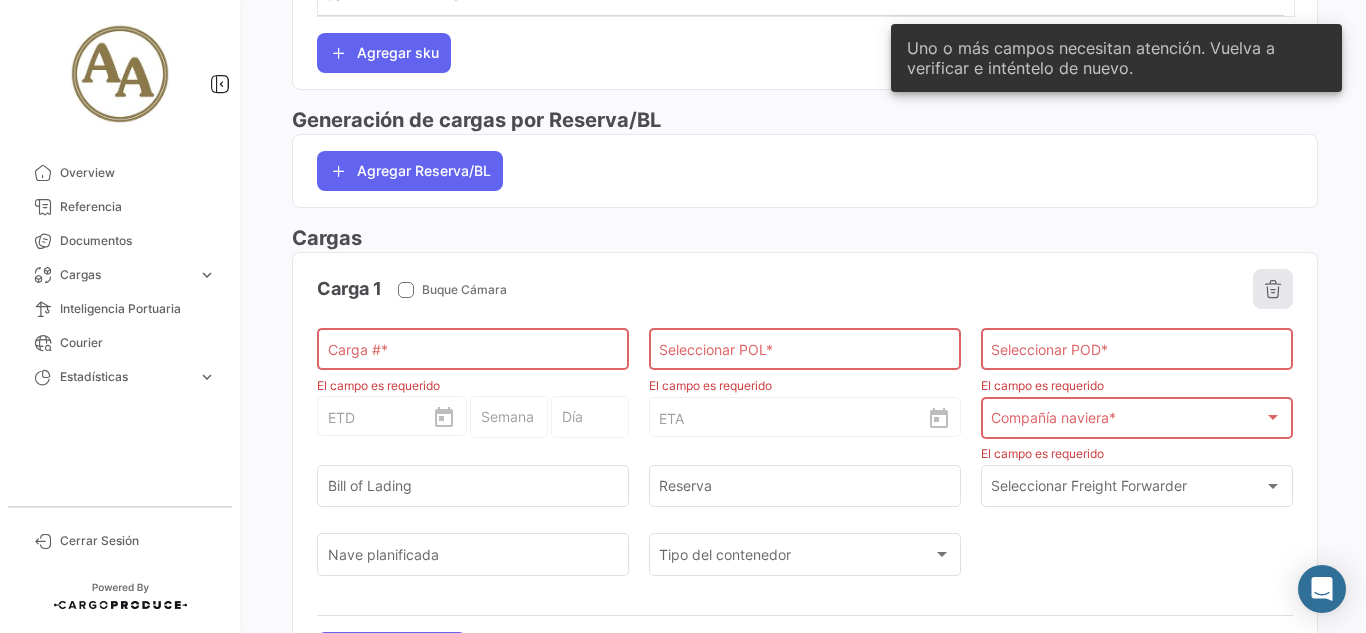 click 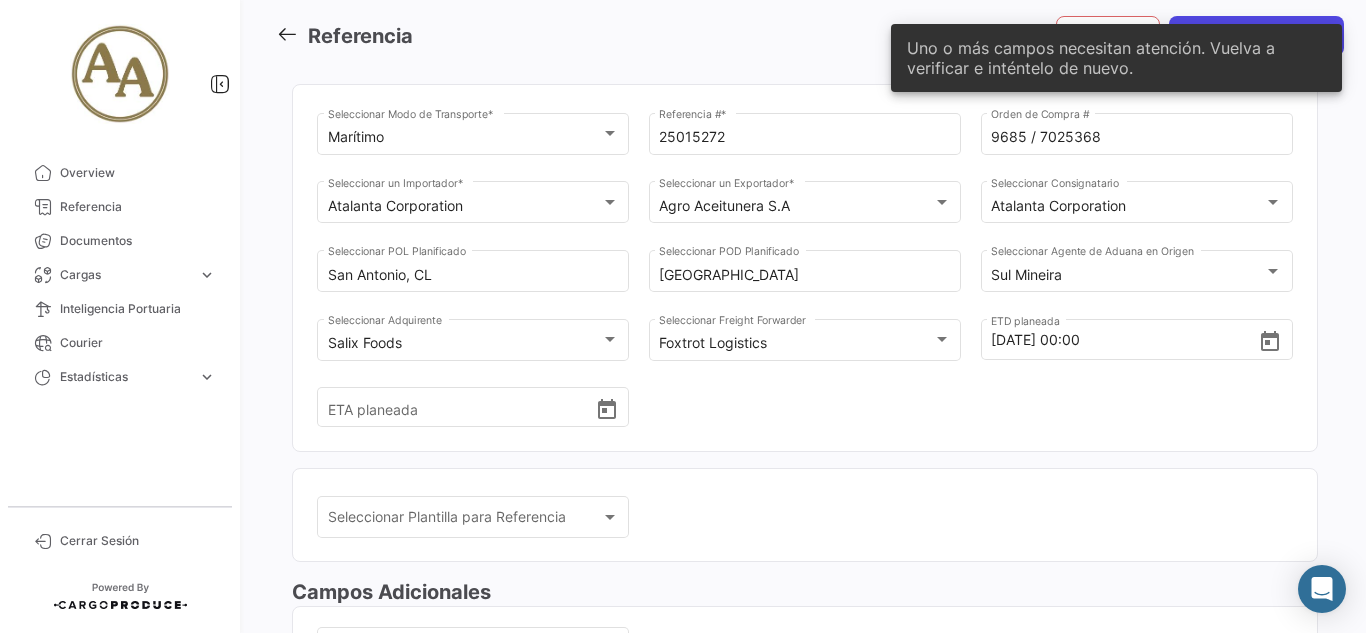 scroll, scrollTop: 0, scrollLeft: 0, axis: both 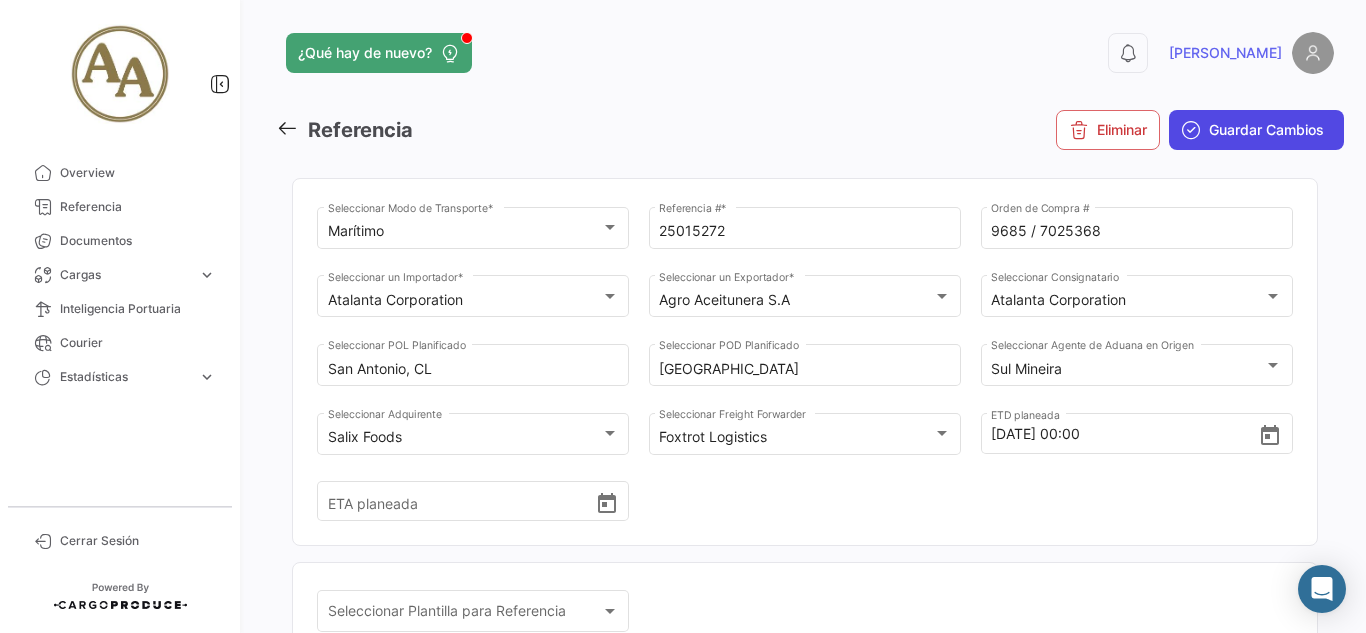 click on "Guardar Cambios" 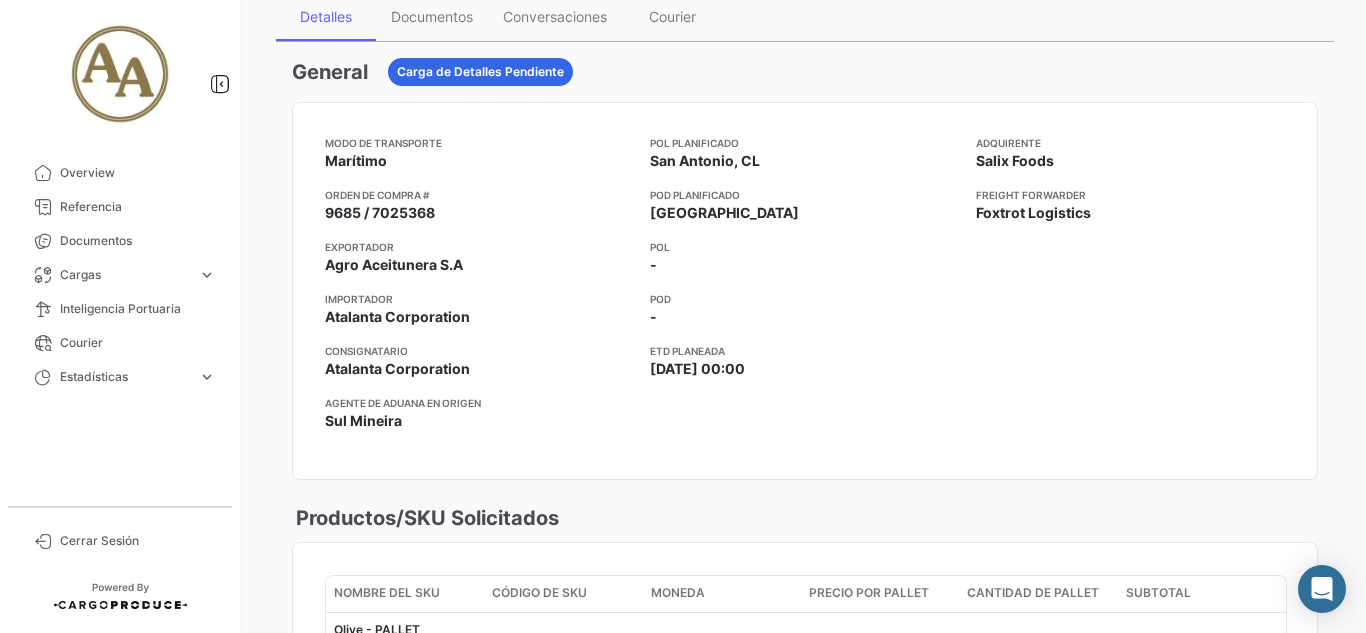 scroll, scrollTop: 0, scrollLeft: 0, axis: both 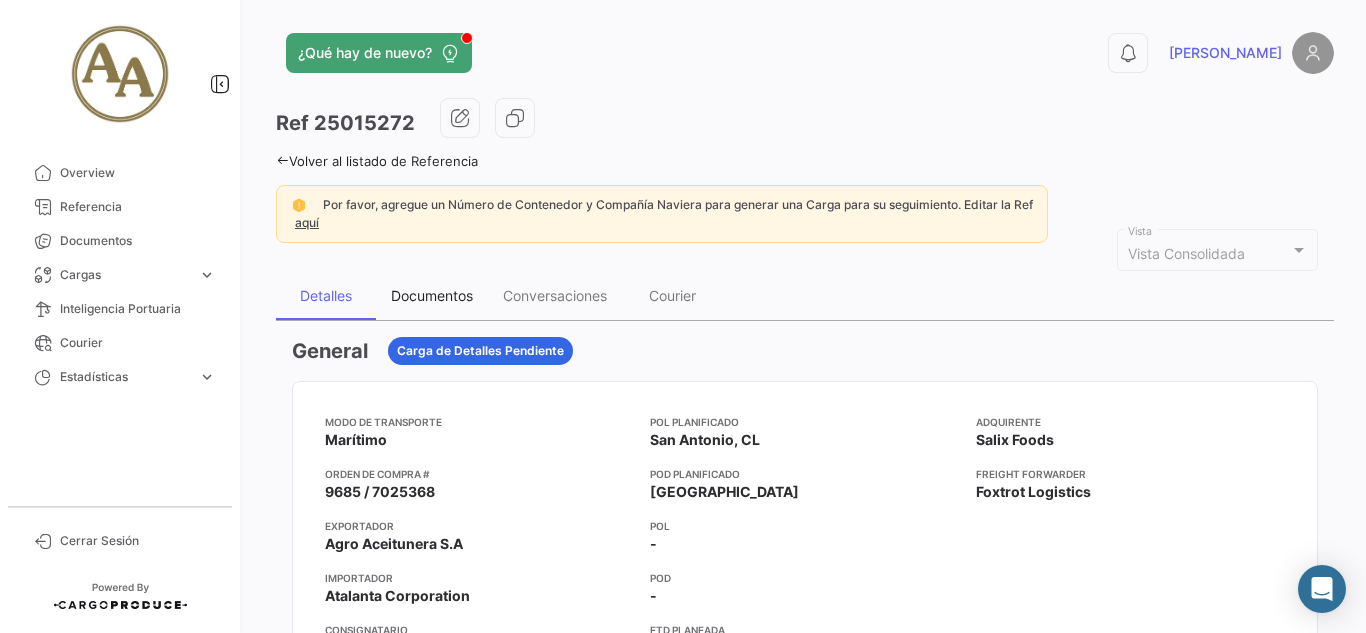 click on "Documentos" at bounding box center (432, 295) 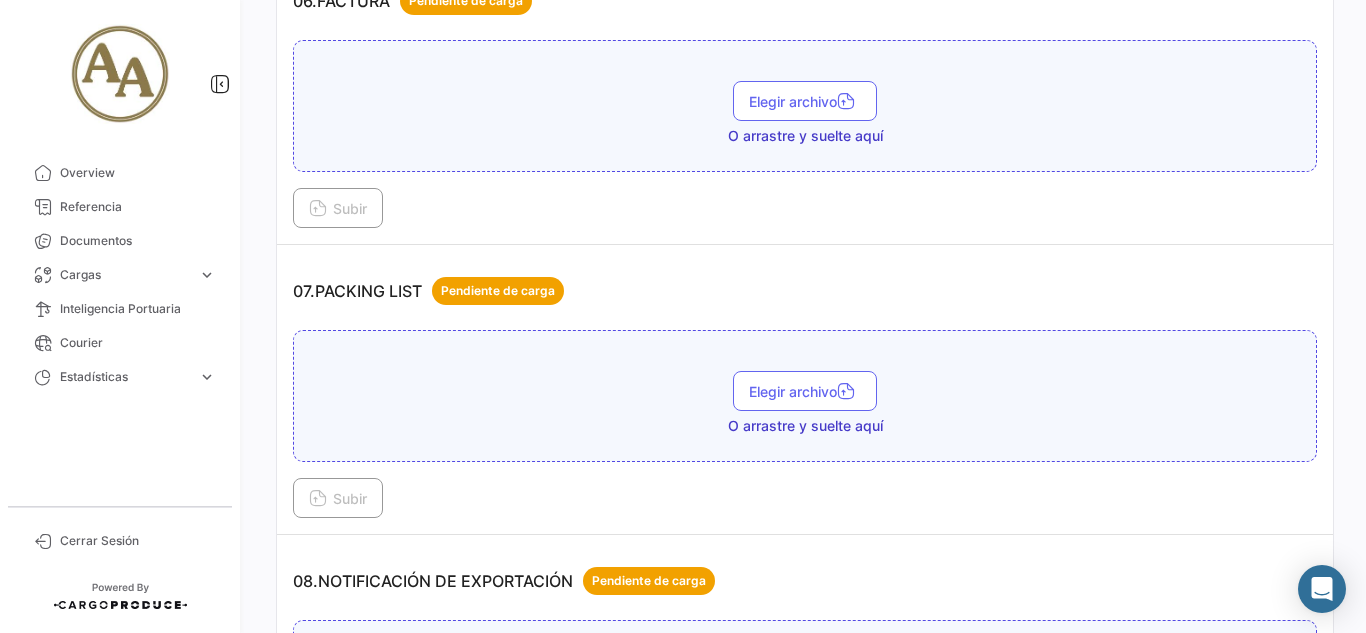 scroll, scrollTop: 2200, scrollLeft: 0, axis: vertical 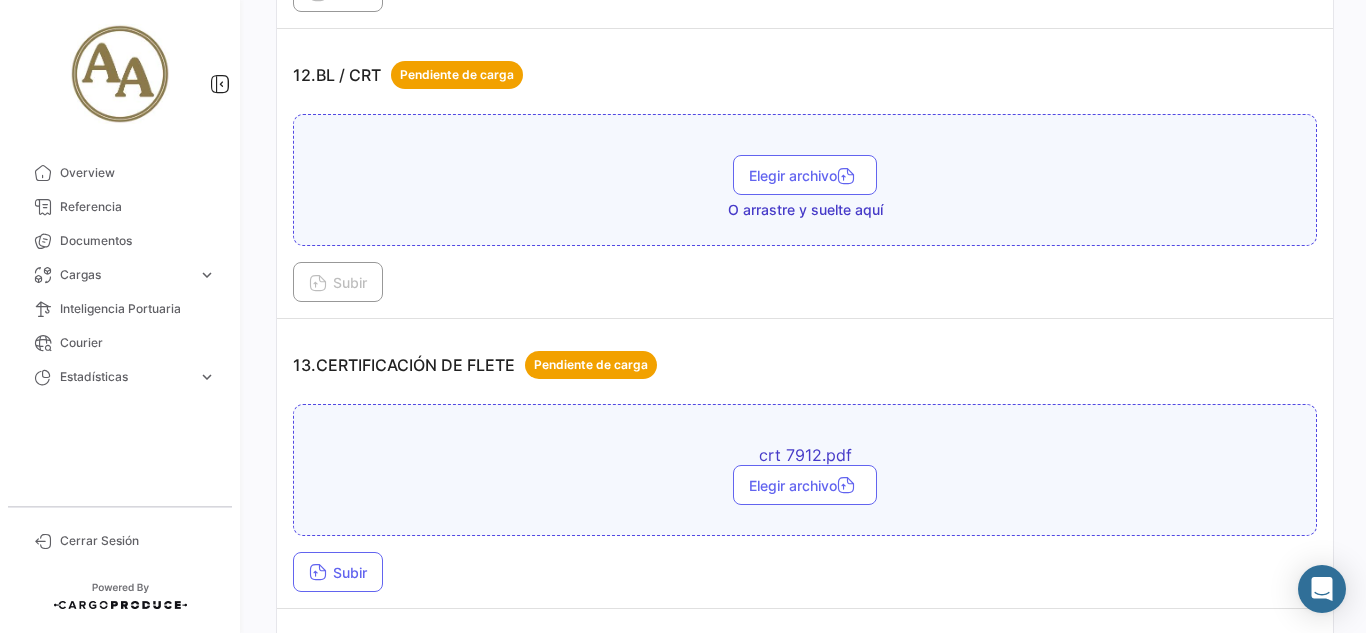 click on "13.CERTIFICACIÓN DE FLETE    Pendiente de carga" at bounding box center (475, 365) 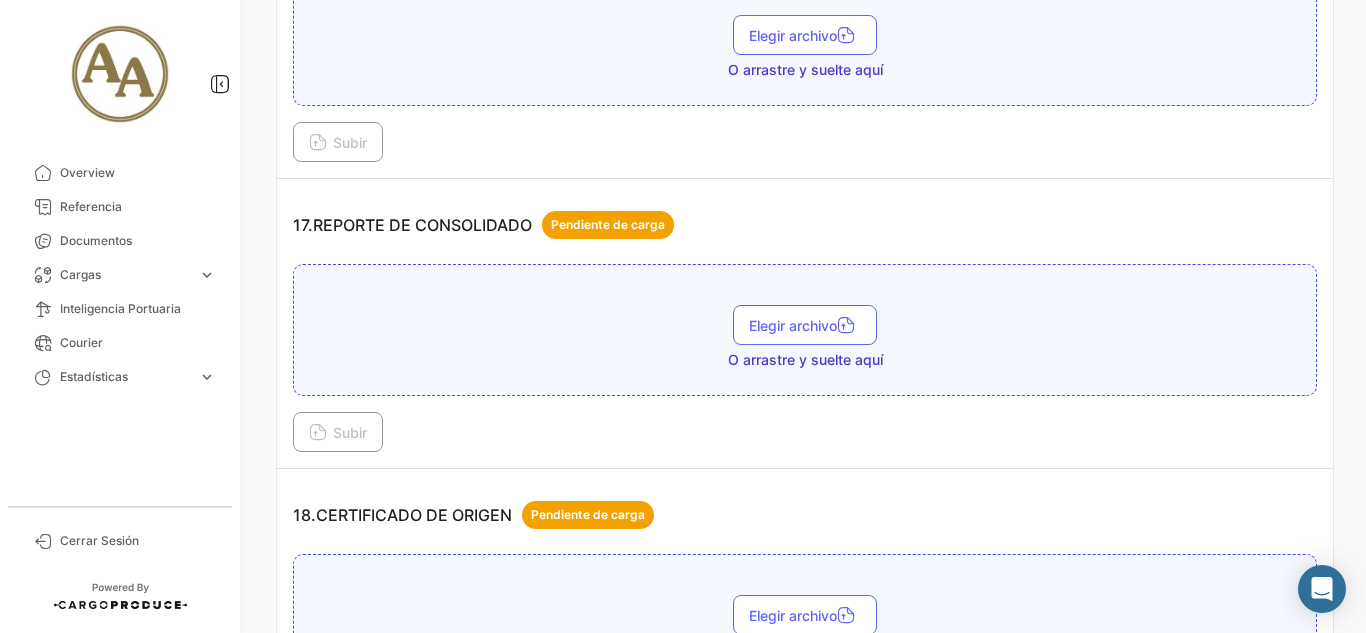 scroll, scrollTop: 5300, scrollLeft: 0, axis: vertical 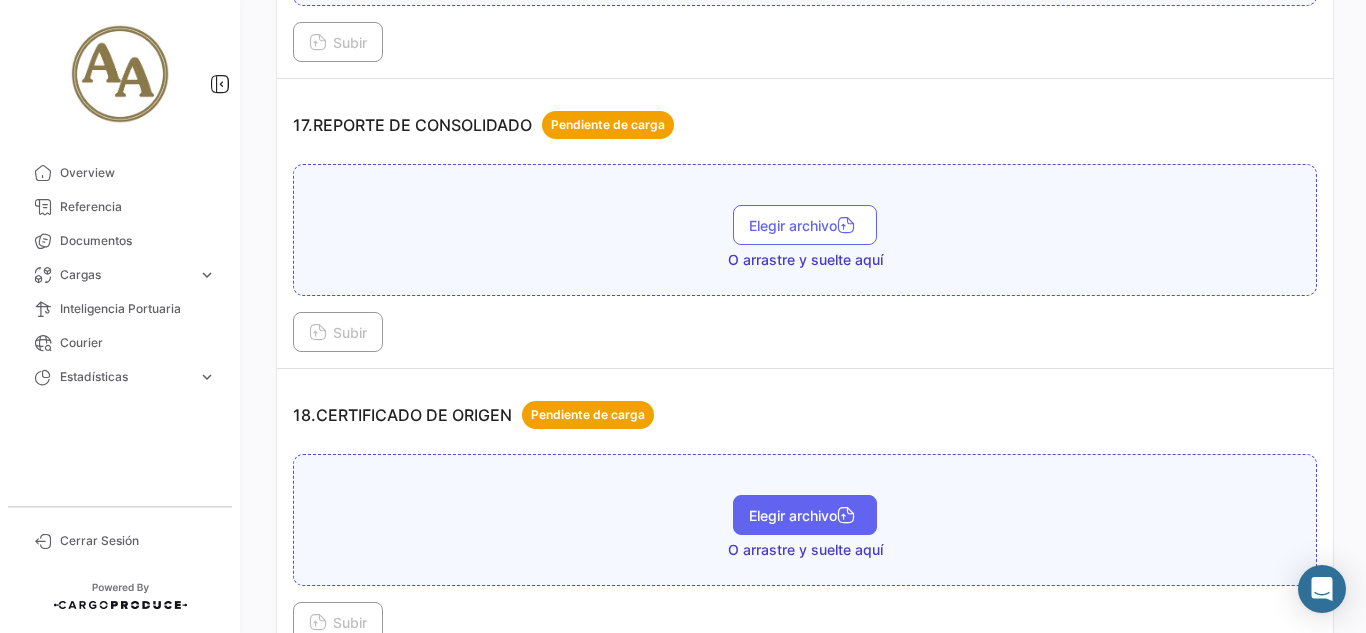 click on "Elegir archivo" at bounding box center [805, 515] 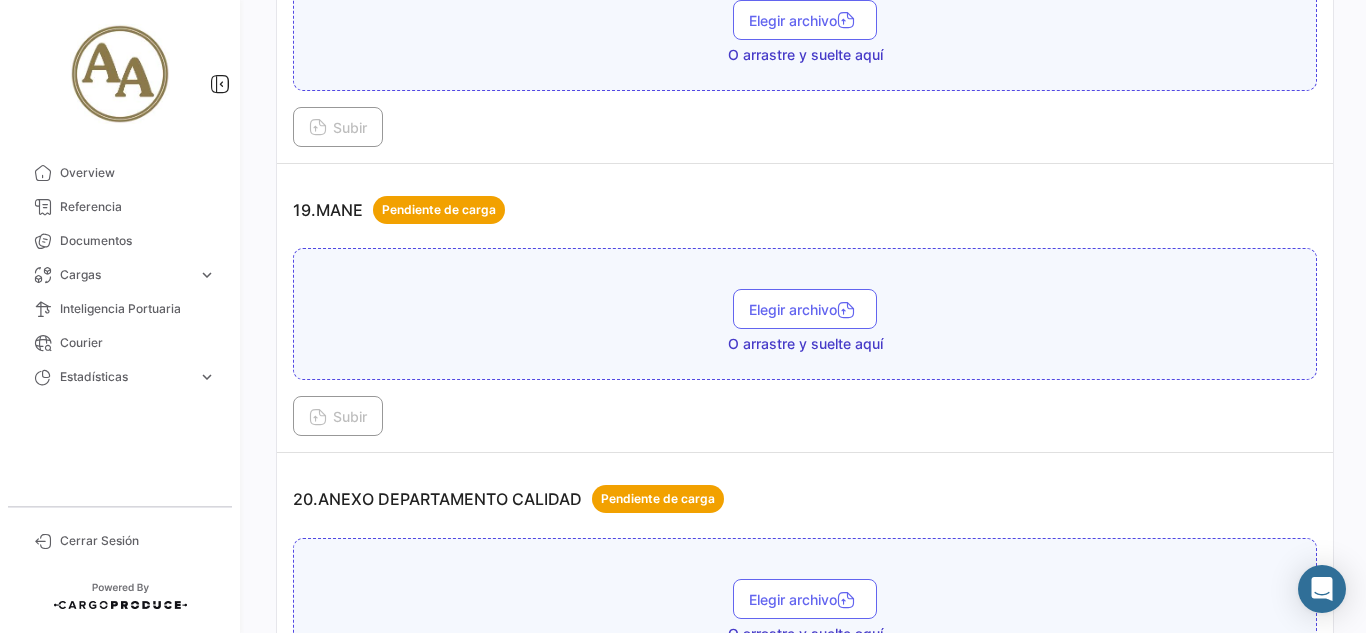 scroll, scrollTop: 5800, scrollLeft: 0, axis: vertical 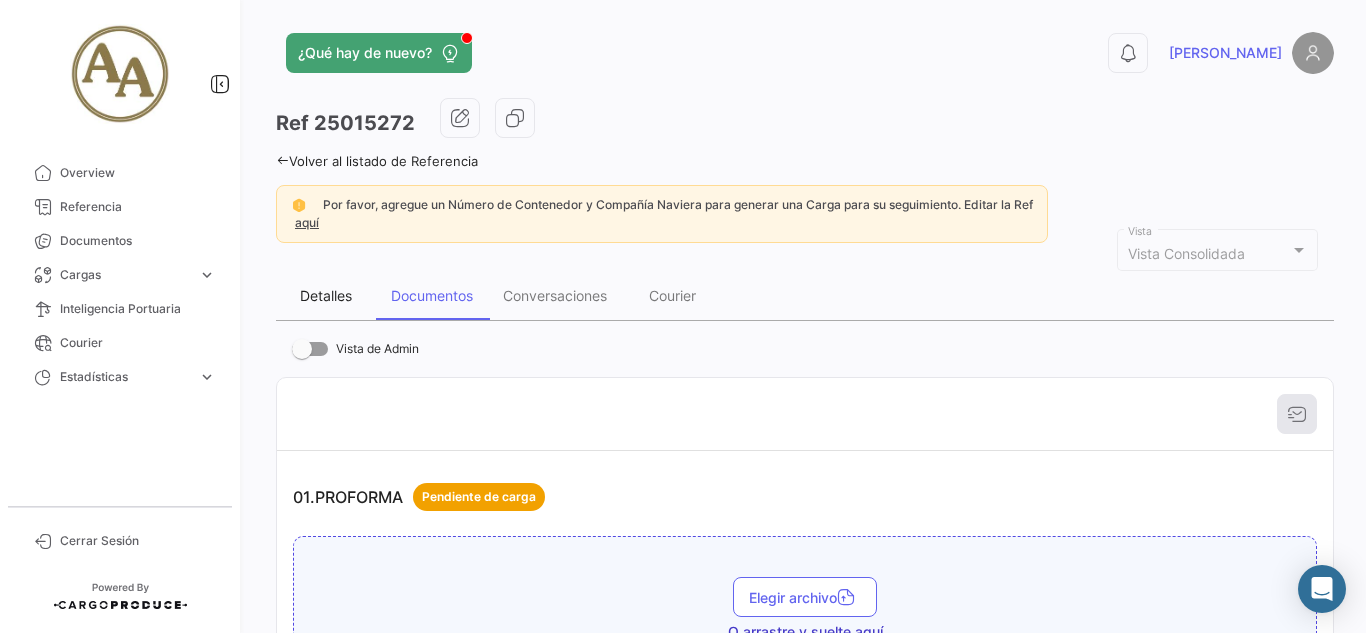 click on "Detalles" at bounding box center (326, 296) 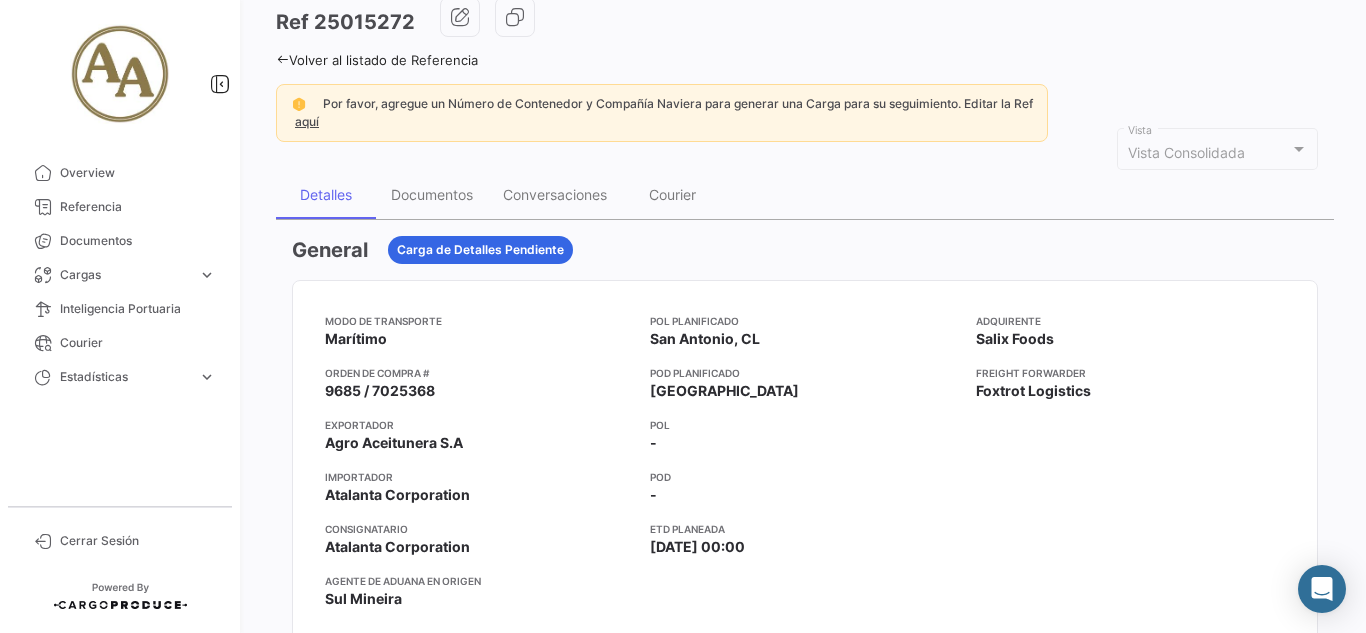 scroll, scrollTop: 100, scrollLeft: 0, axis: vertical 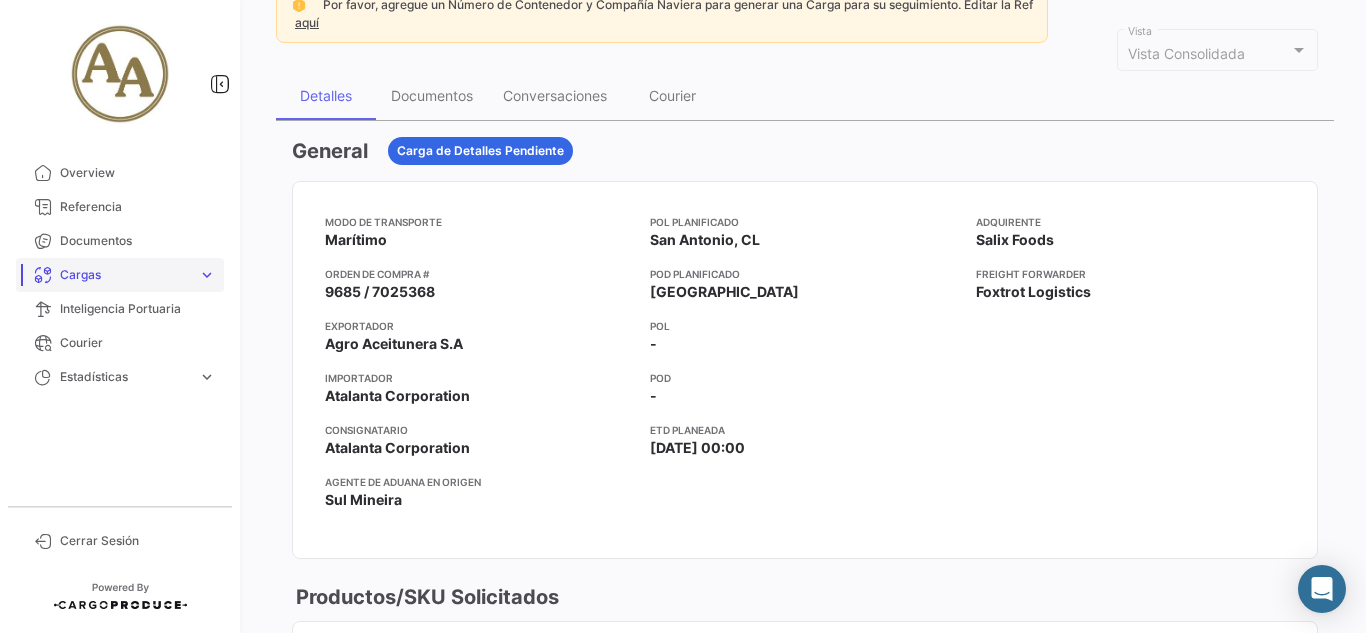click on "Cargas   expand_more" at bounding box center [120, 275] 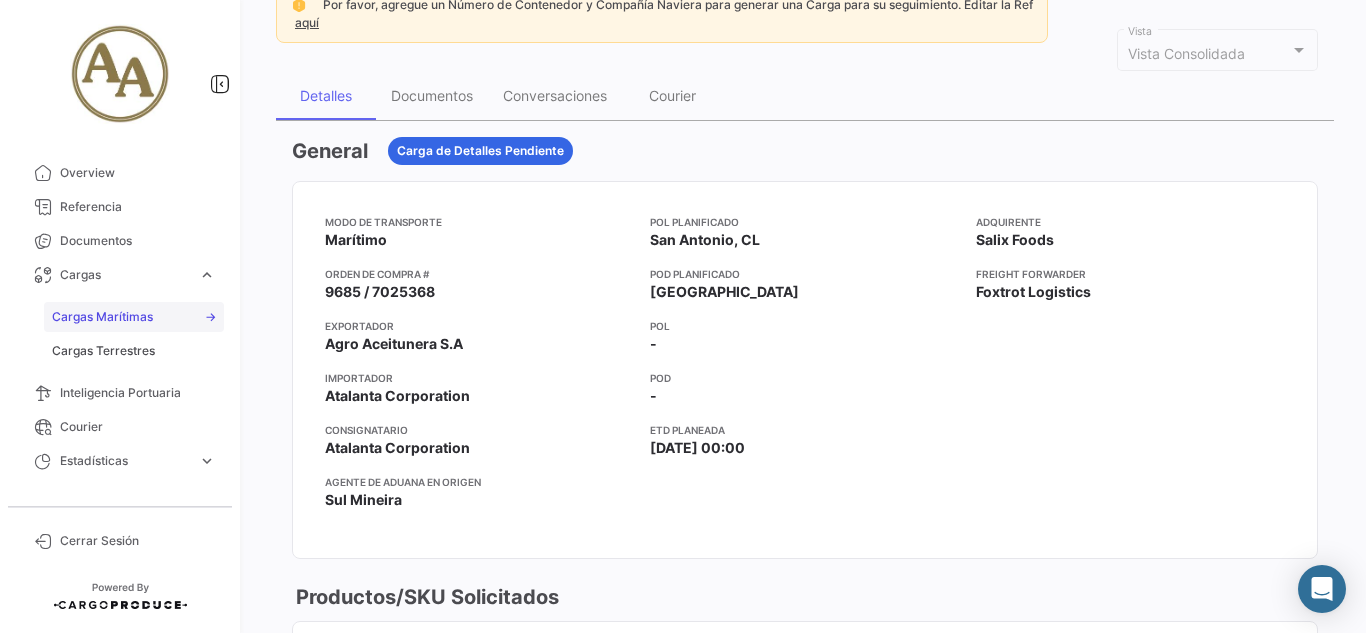 click on "Cargas Marítimas" at bounding box center [102, 317] 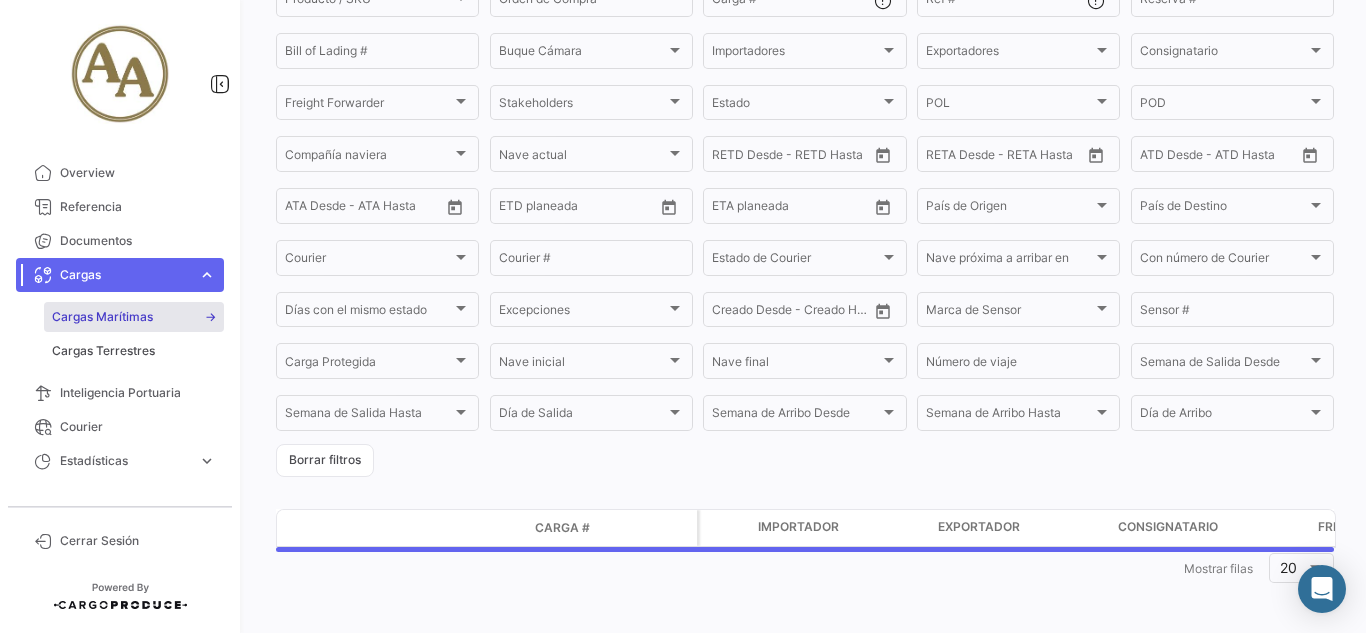 scroll, scrollTop: 0, scrollLeft: 0, axis: both 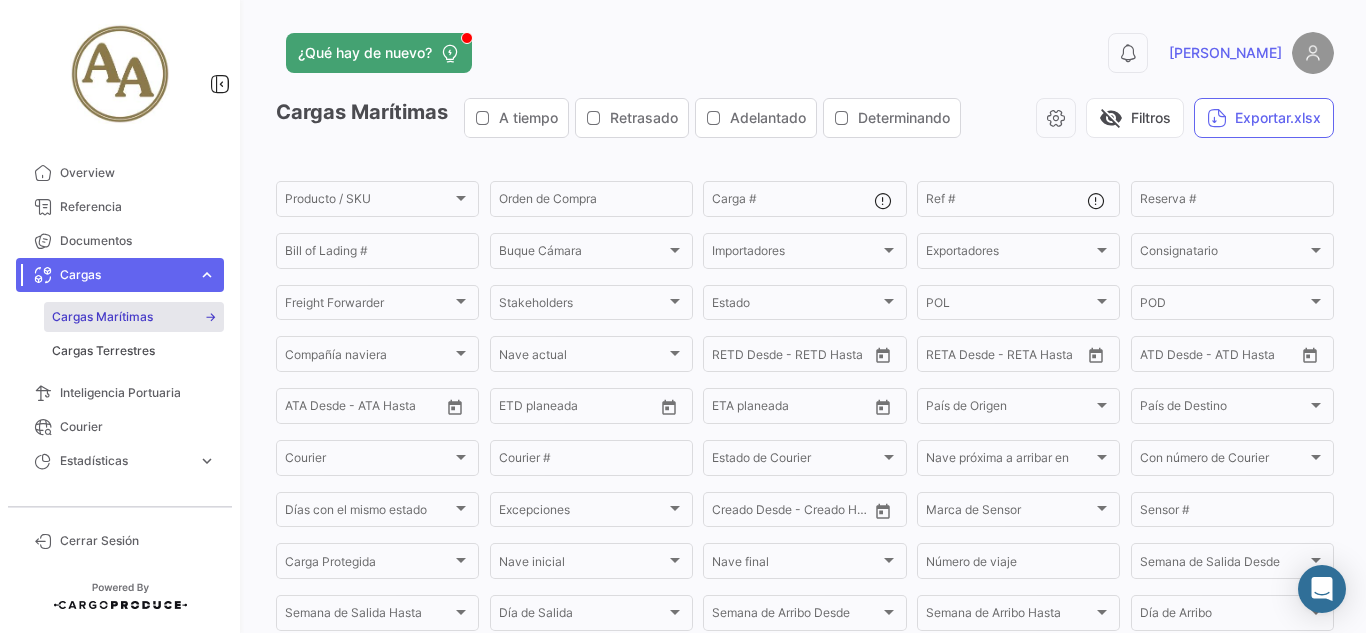 click on "Cargas Marítimas" at bounding box center (134, 317) 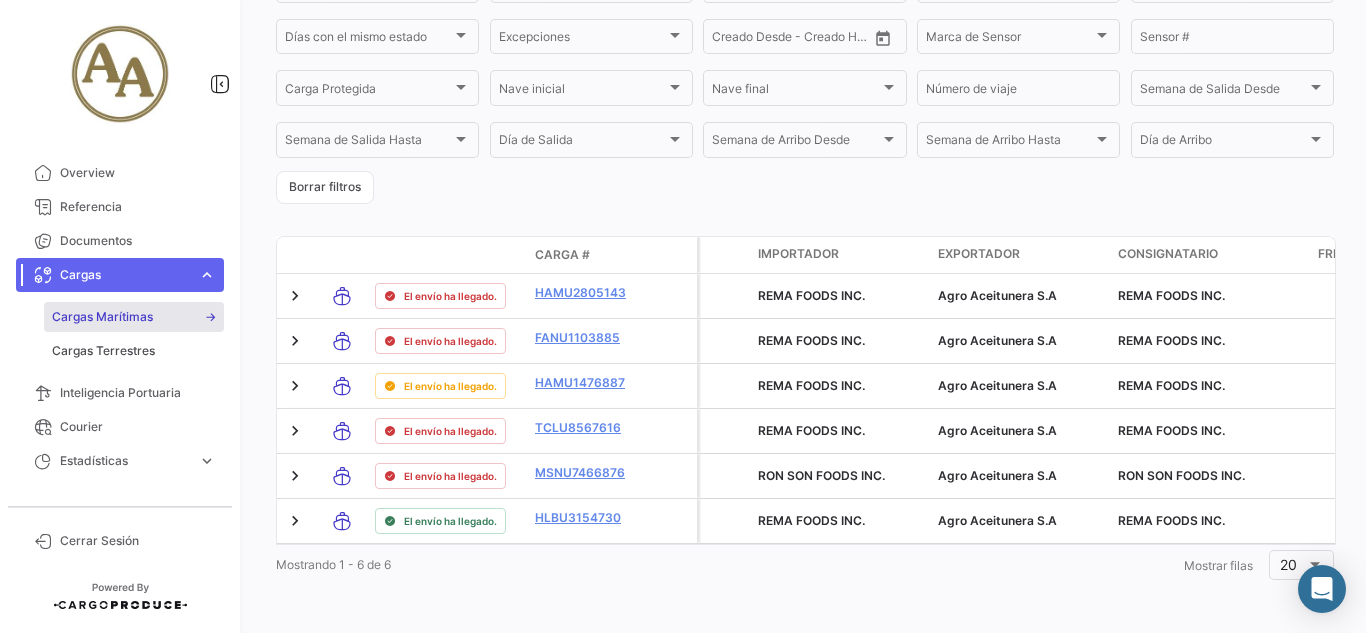scroll, scrollTop: 536, scrollLeft: 0, axis: vertical 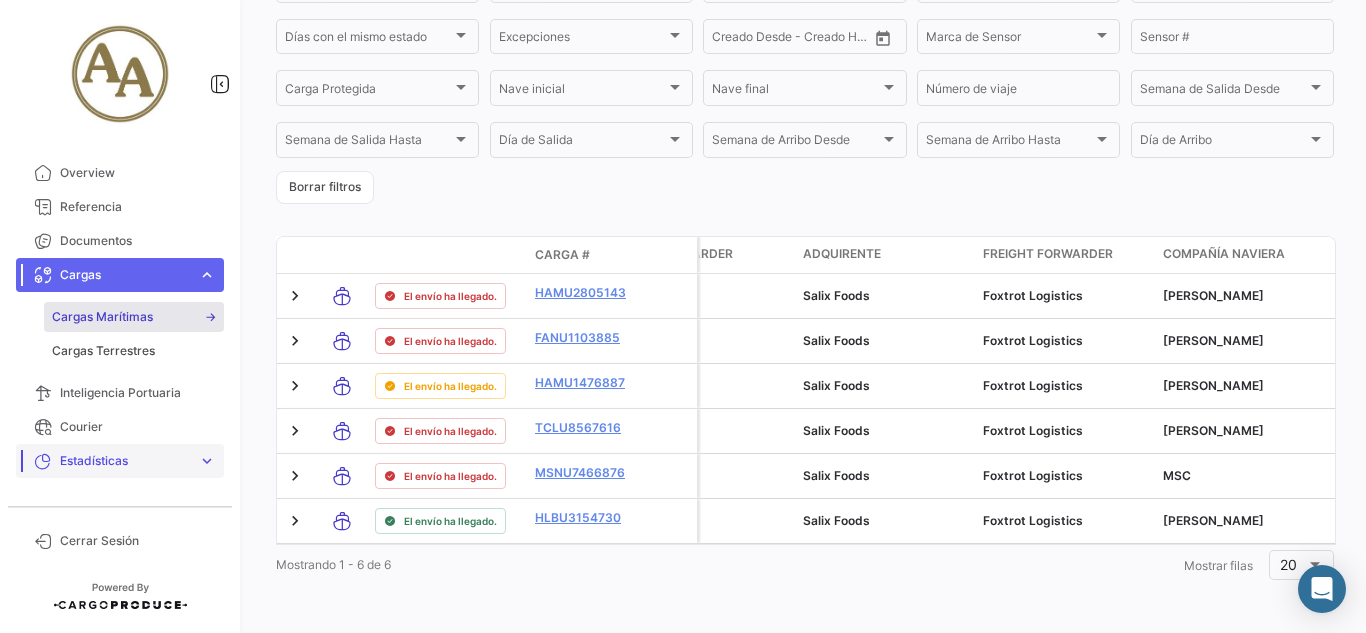 click on "Estadísticas" at bounding box center [125, 461] 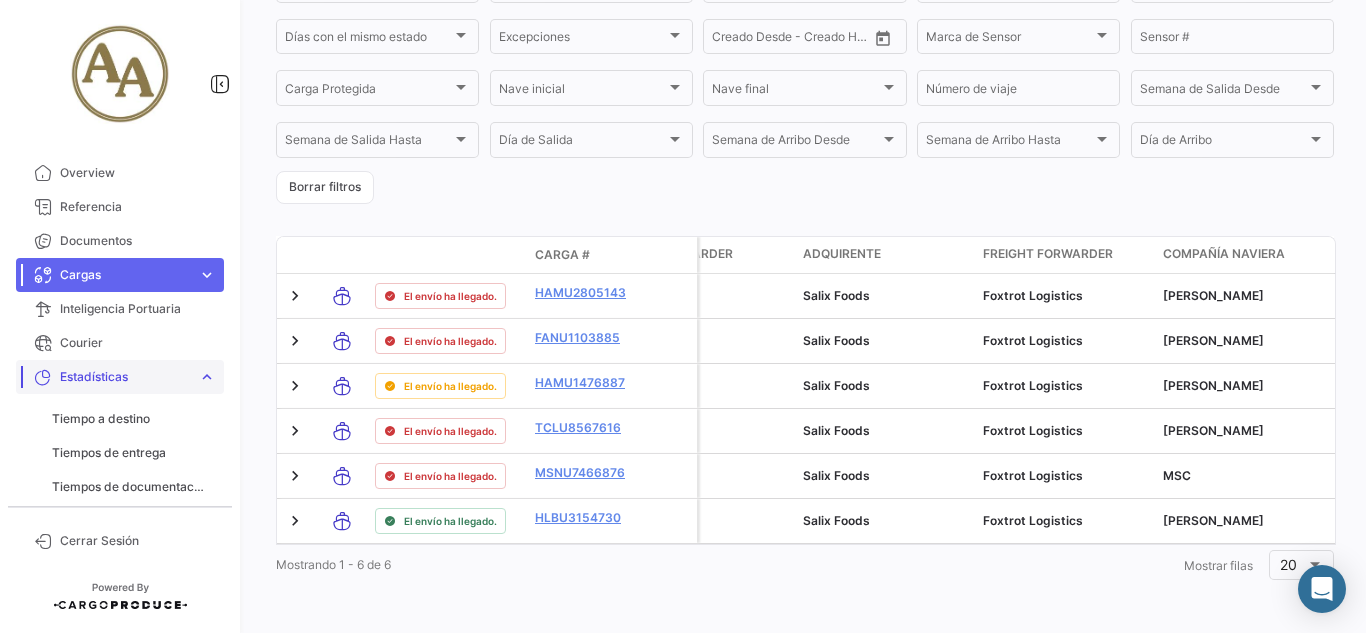 click on "Estadísticas" at bounding box center [125, 377] 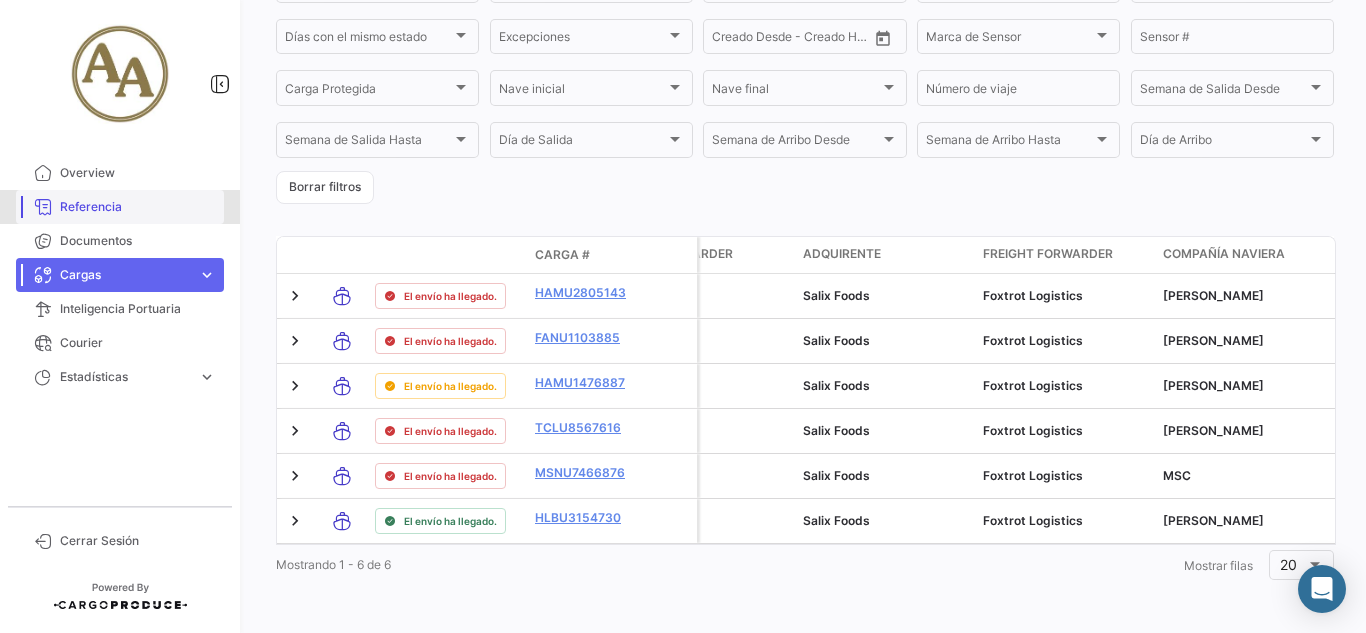 click on "Referencia" at bounding box center (120, 207) 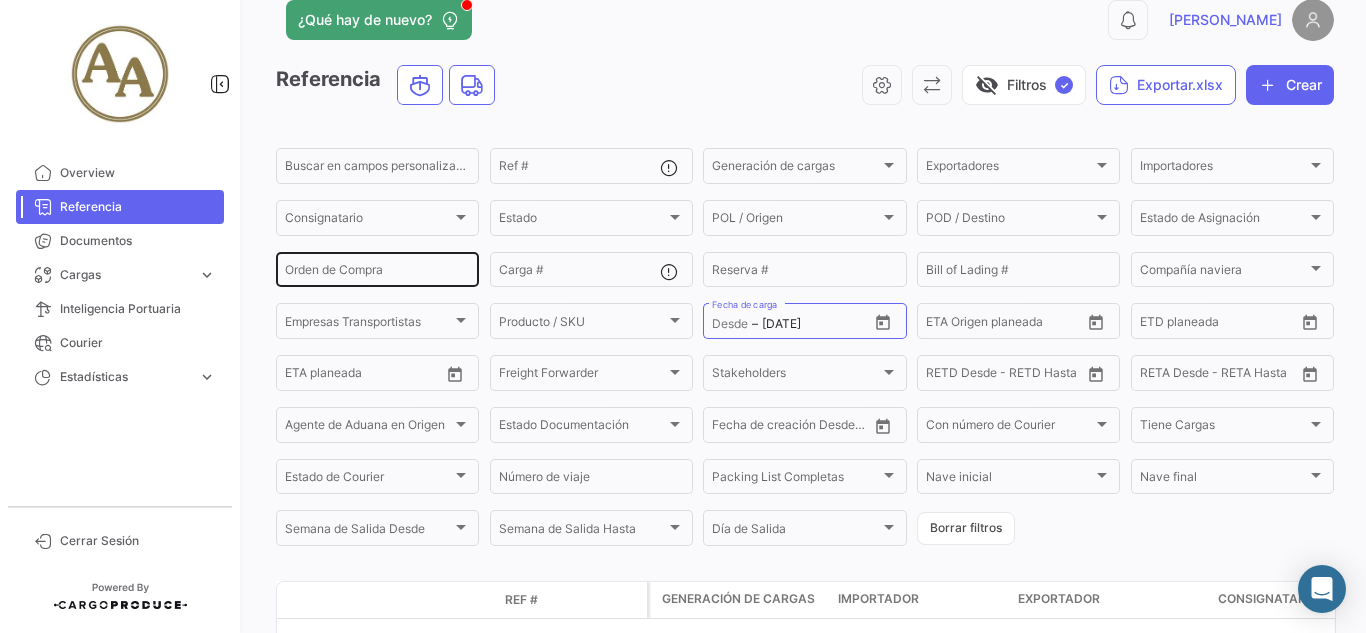 scroll, scrollTop: 0, scrollLeft: 0, axis: both 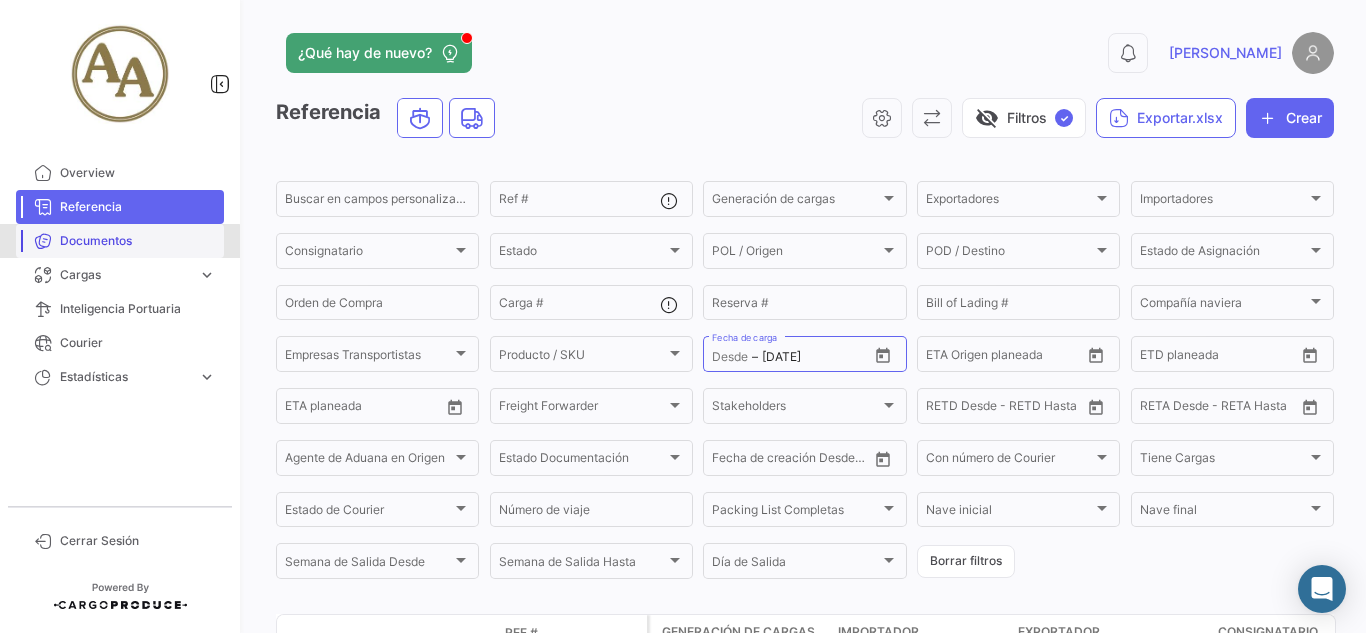click on "Documentos" at bounding box center (138, 241) 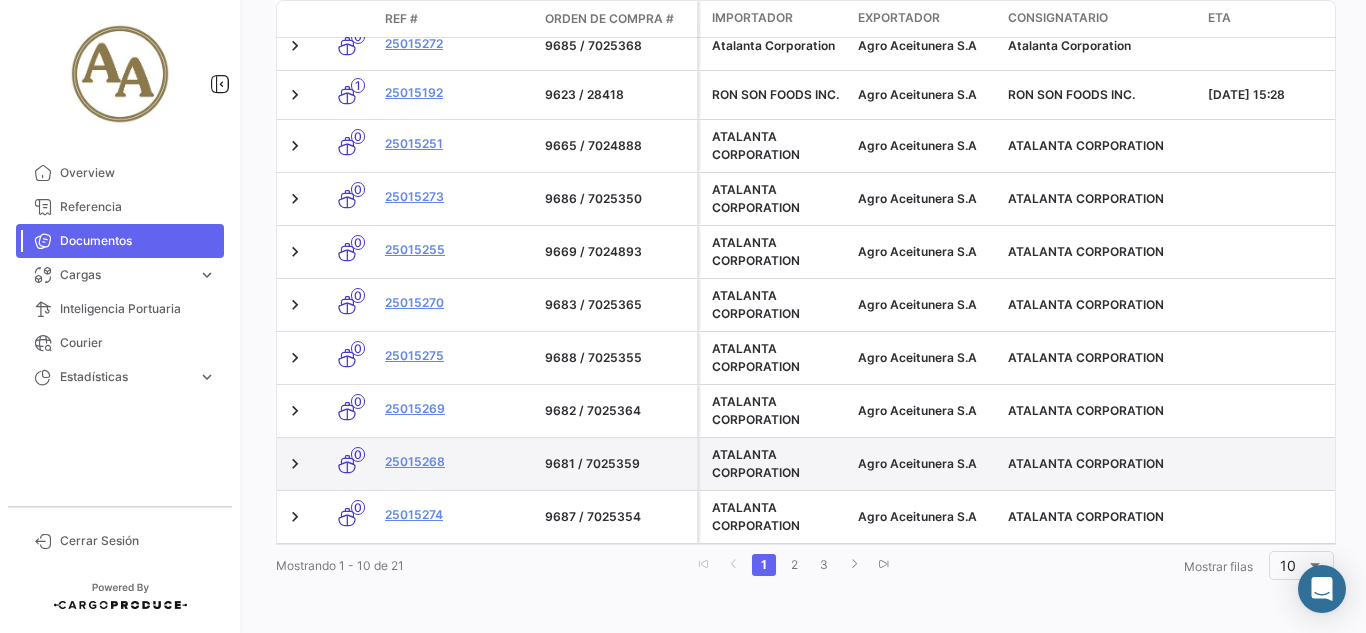 scroll, scrollTop: 516, scrollLeft: 0, axis: vertical 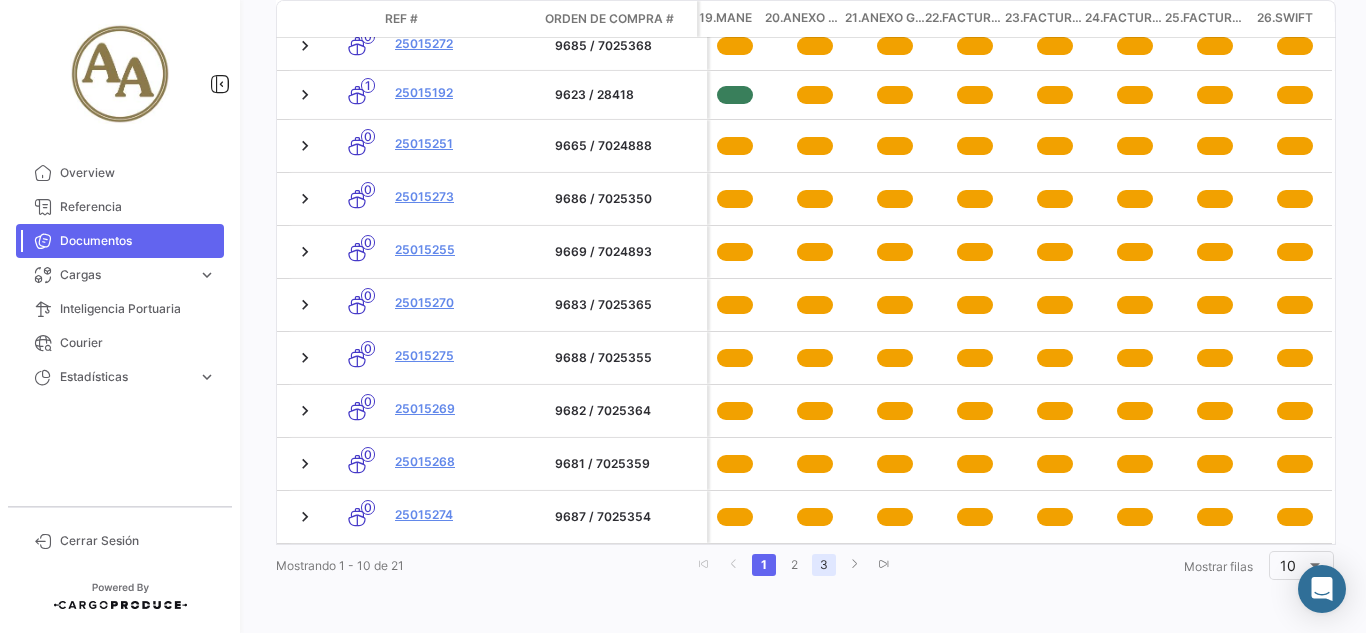 click on "3" 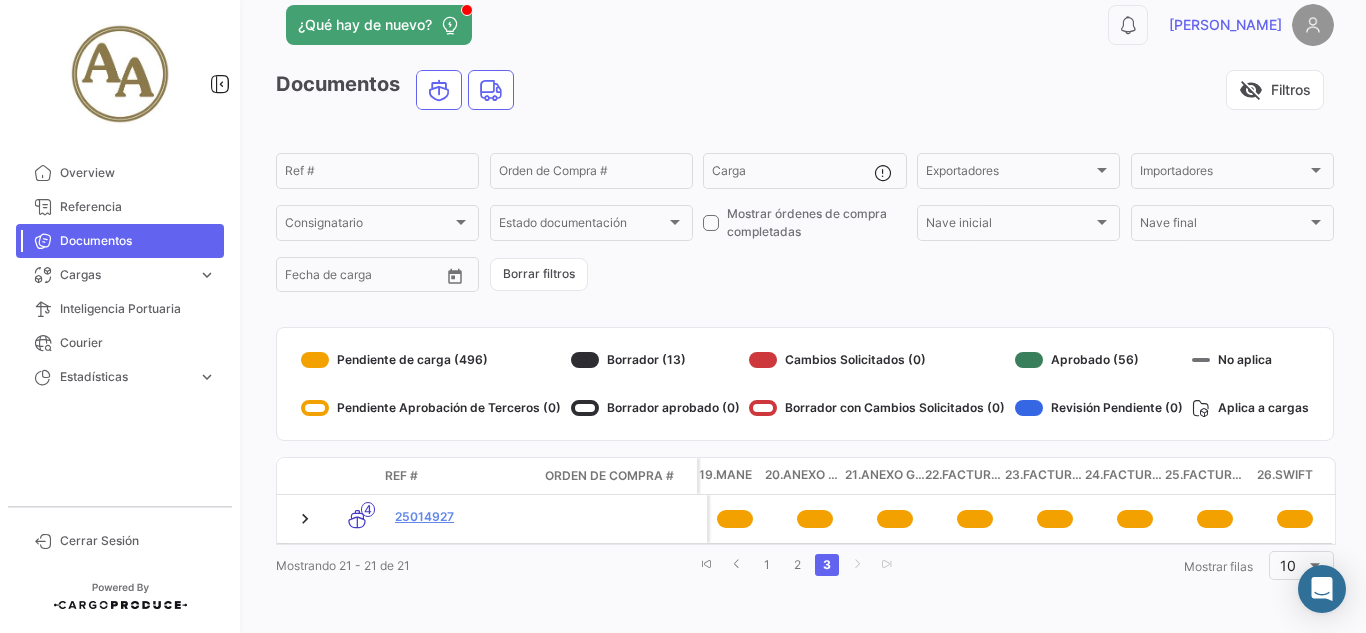 scroll, scrollTop: 43, scrollLeft: 0, axis: vertical 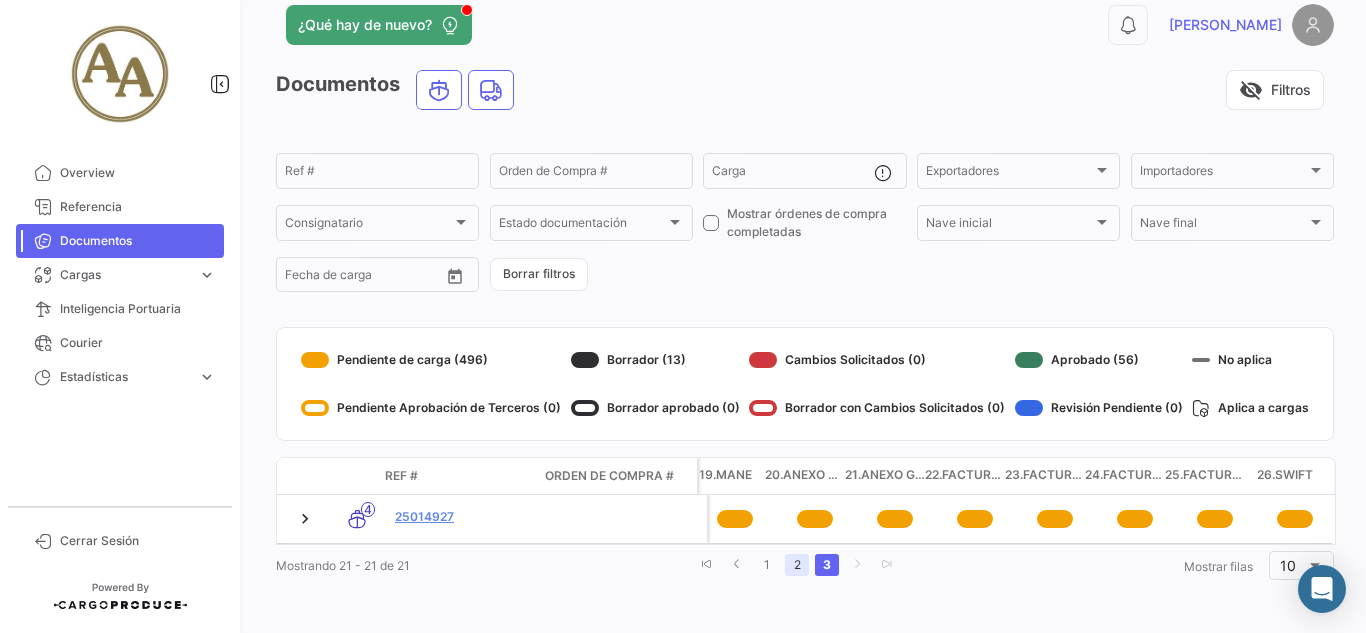 click on "2" 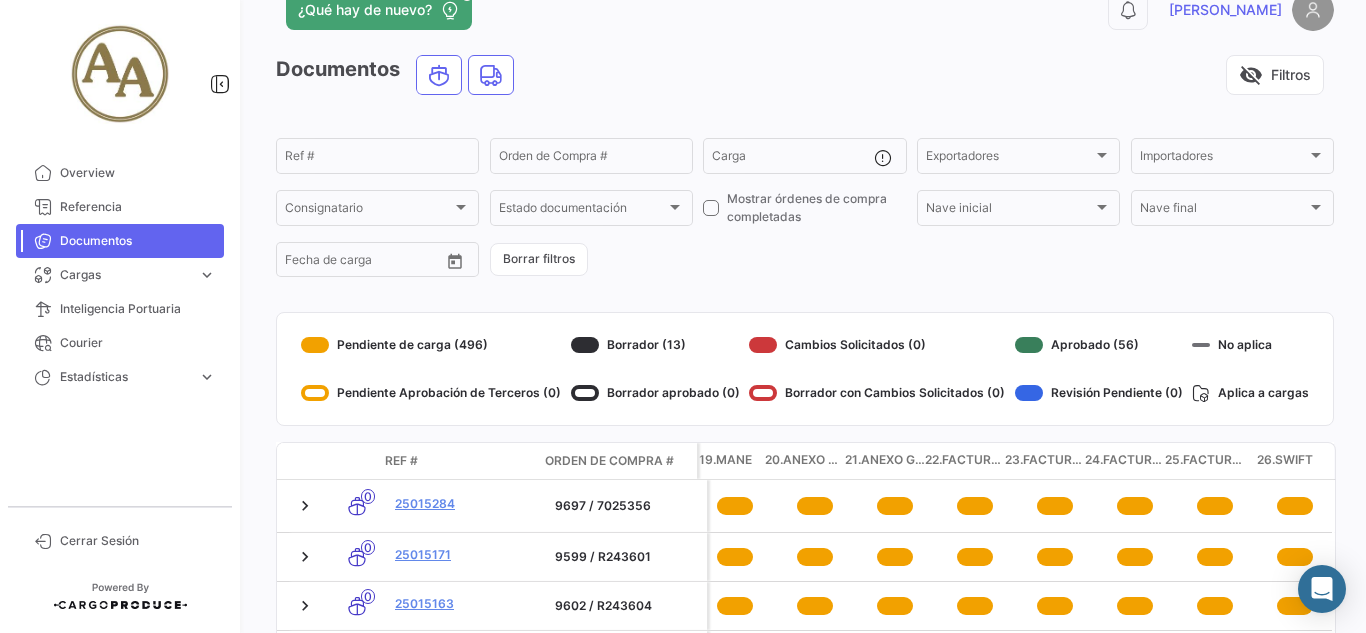 scroll, scrollTop: 488, scrollLeft: 0, axis: vertical 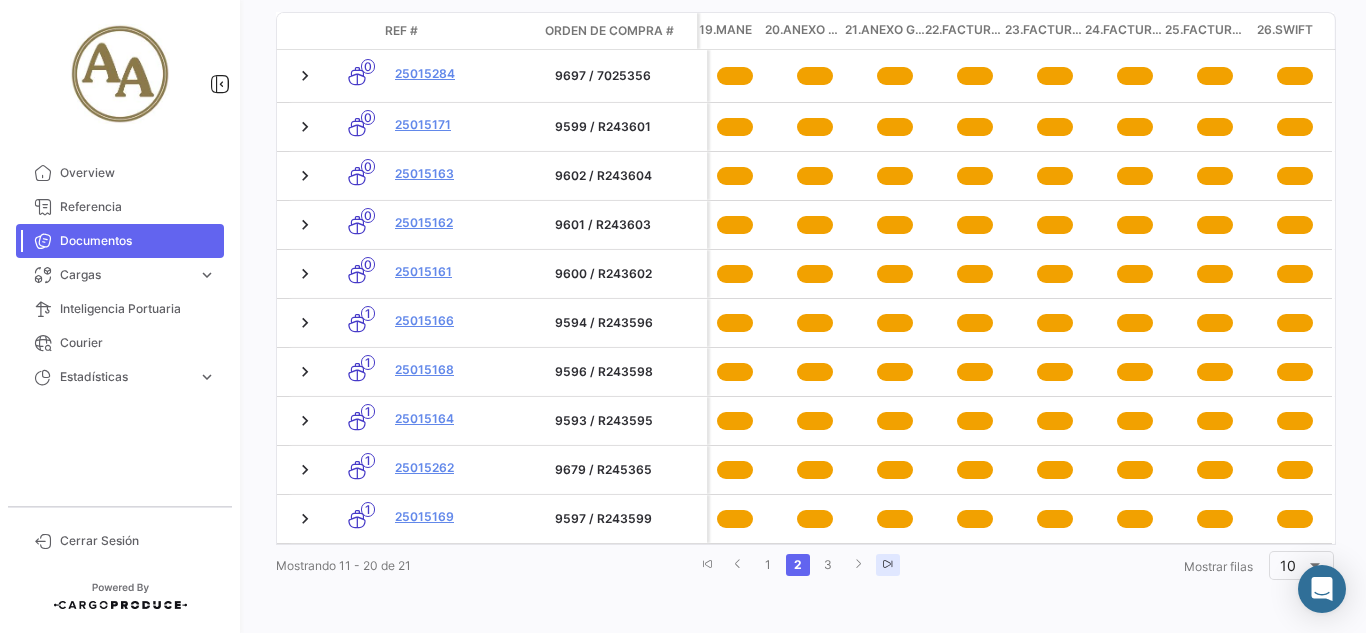 click 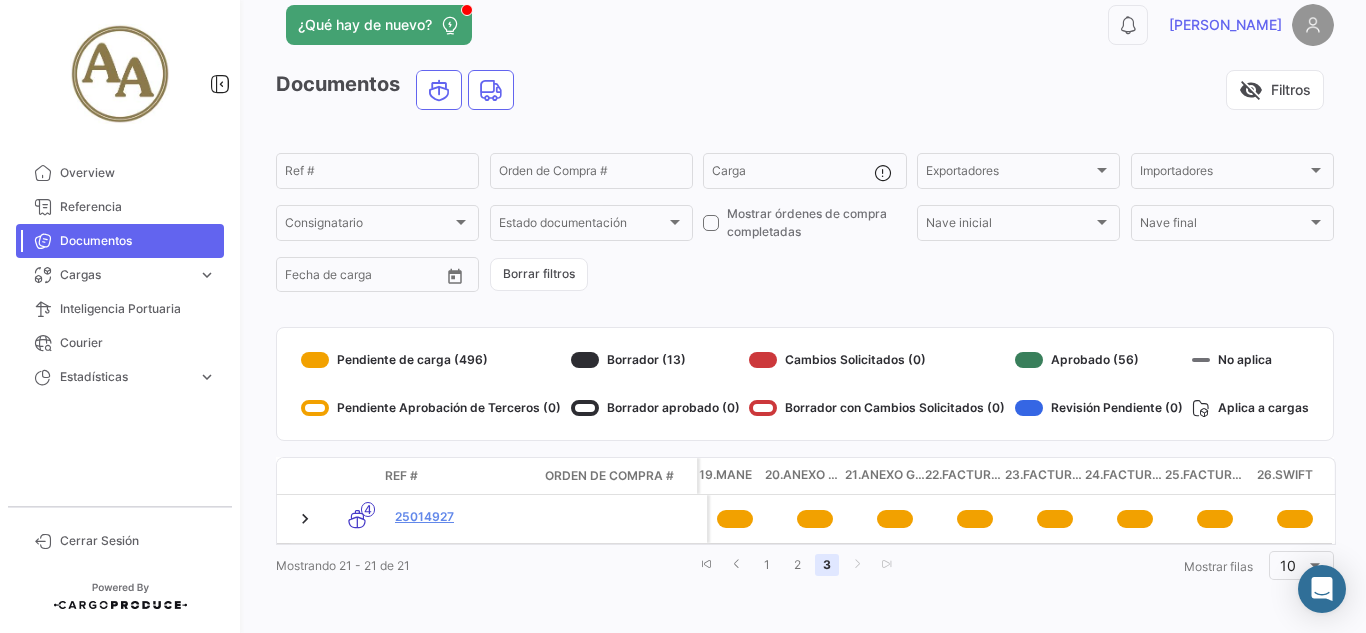 scroll, scrollTop: 43, scrollLeft: 0, axis: vertical 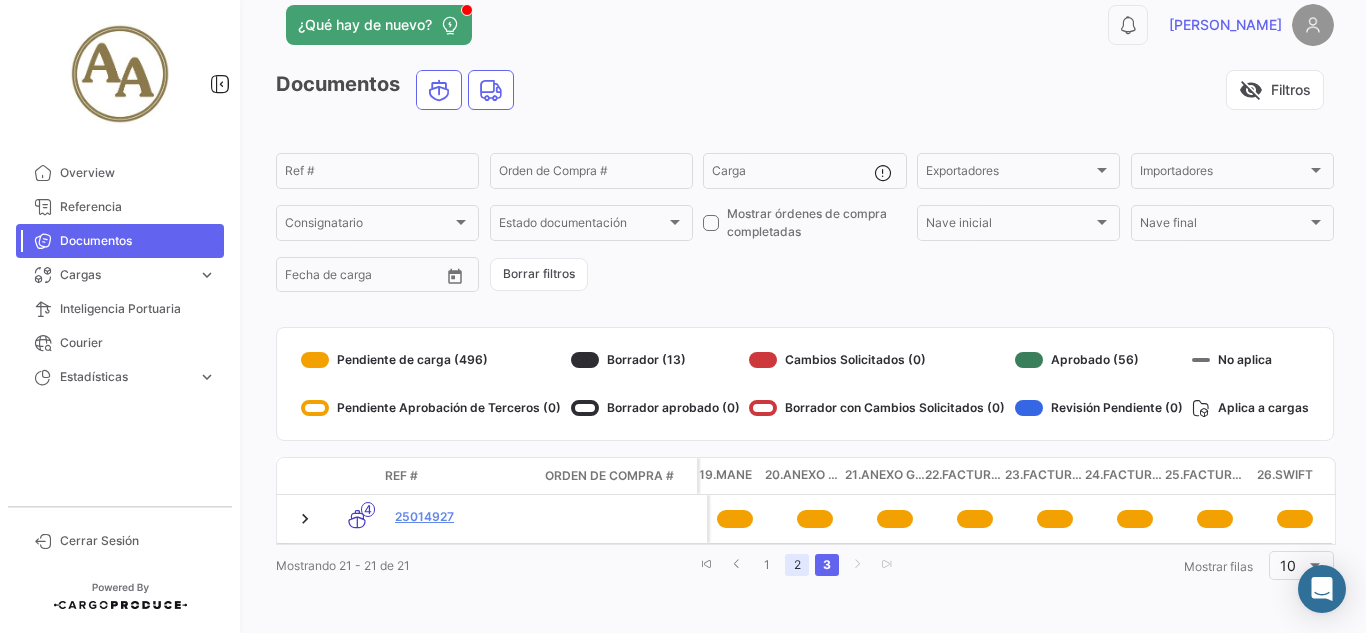 click on "2" 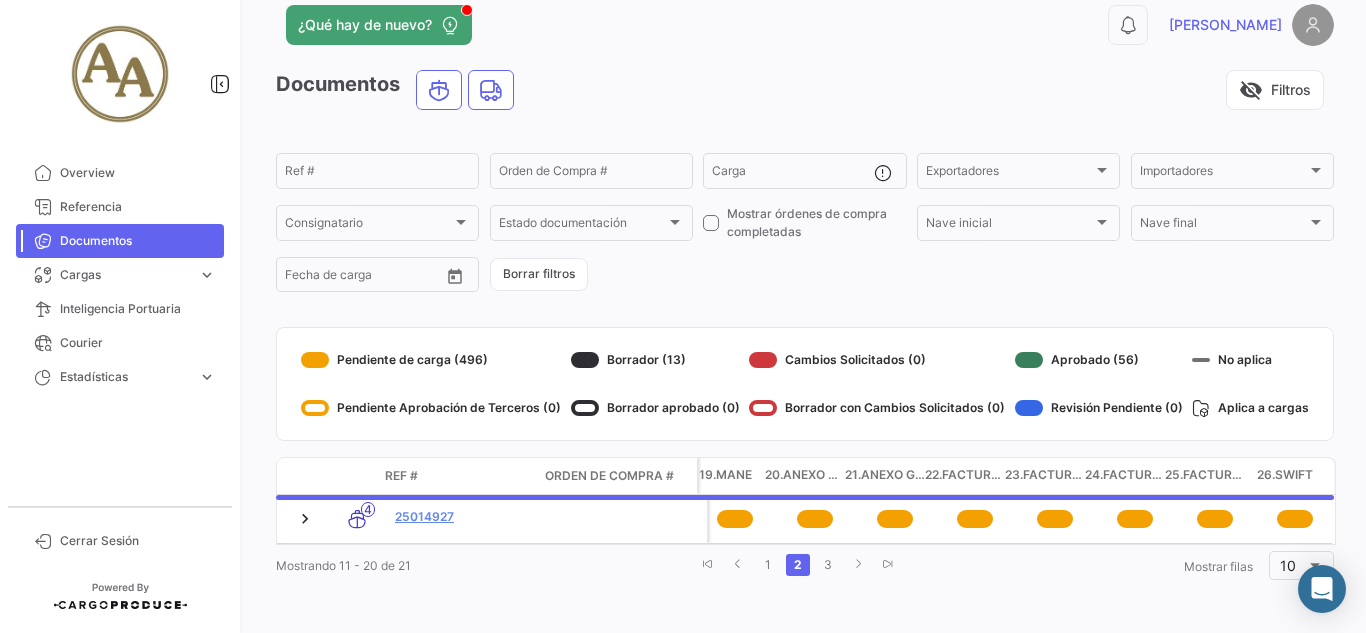 scroll, scrollTop: 488, scrollLeft: 0, axis: vertical 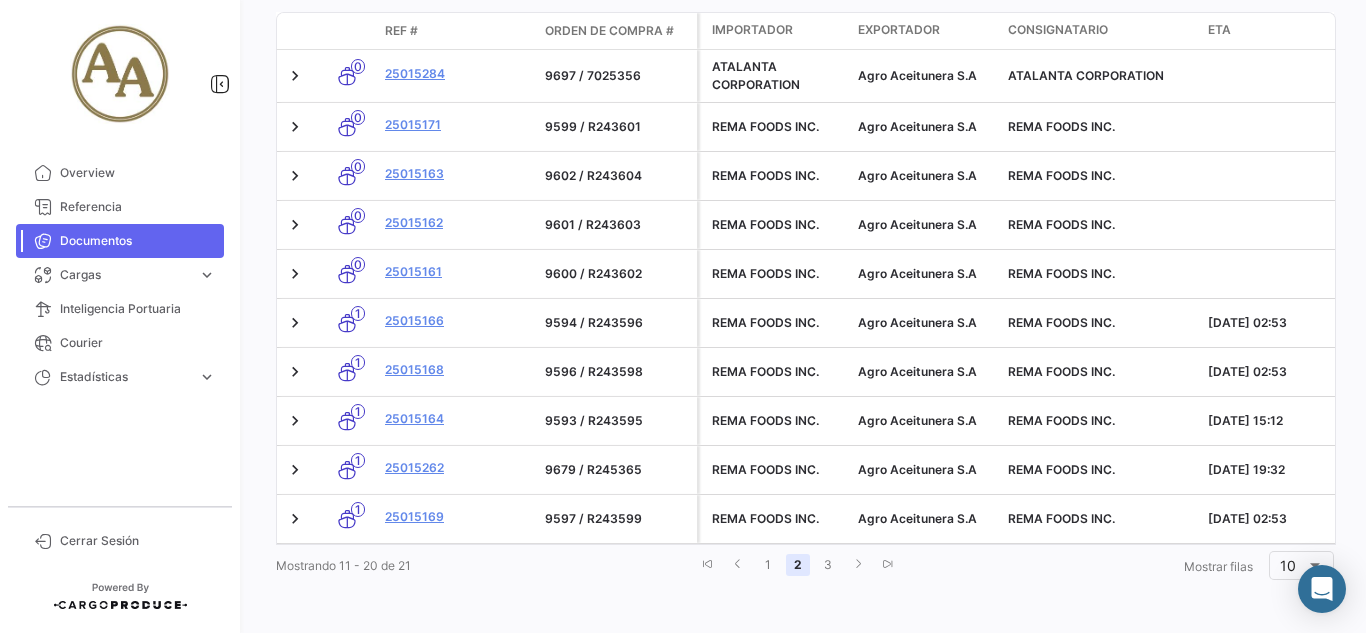 click on "2" 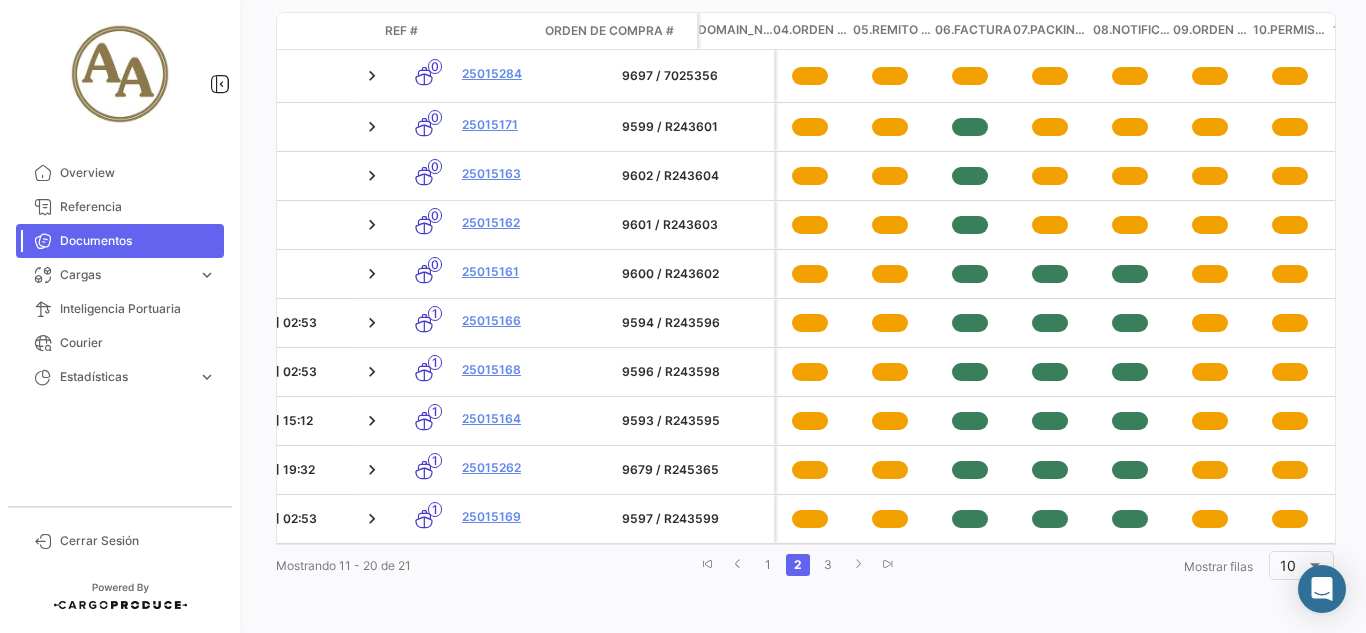 scroll, scrollTop: 0, scrollLeft: 1050, axis: horizontal 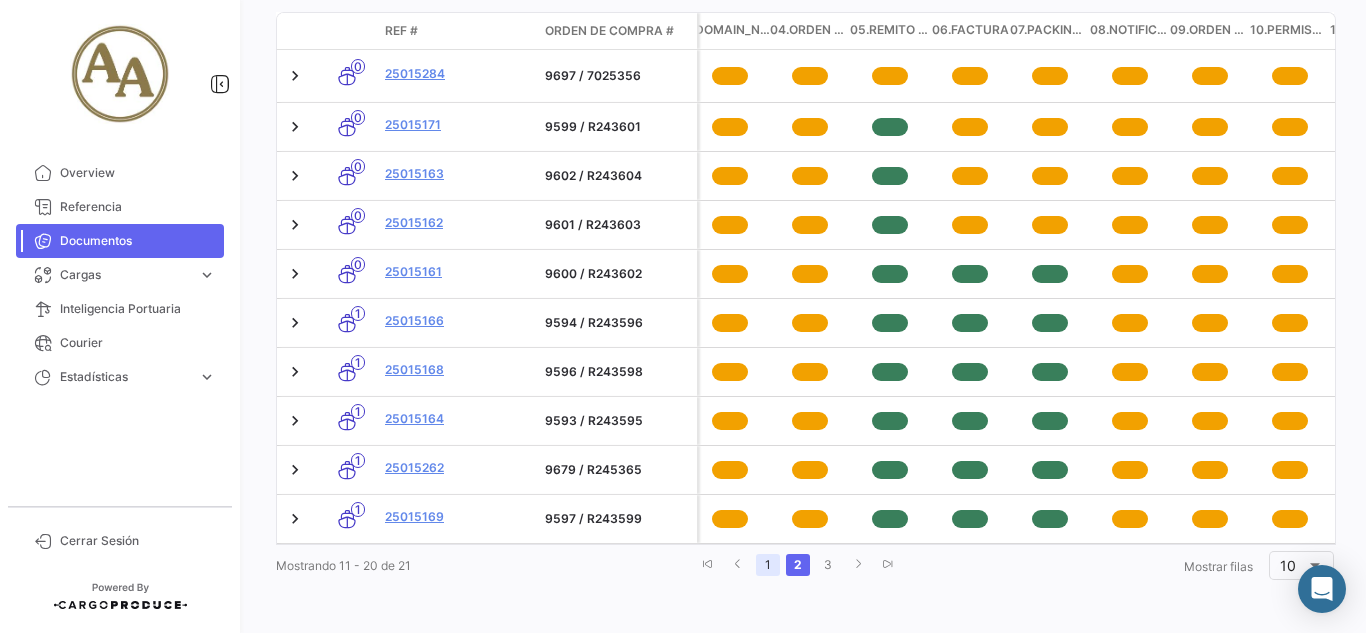 click on "1" 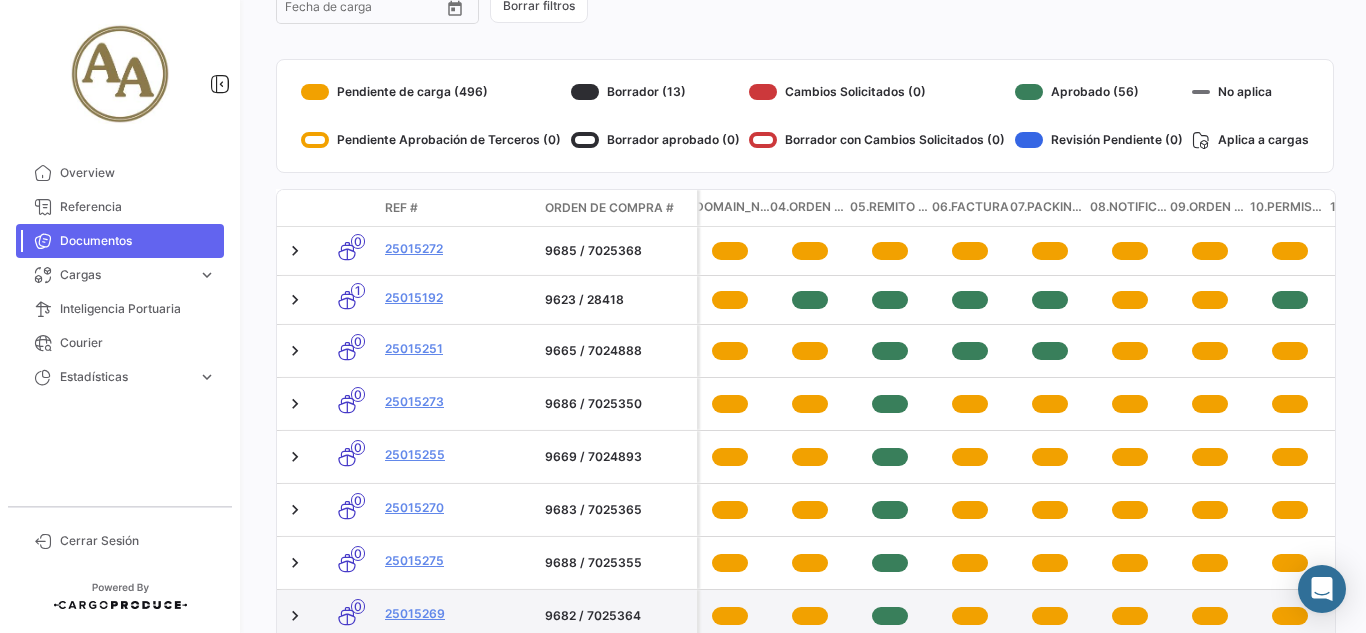 scroll, scrollTop: 488, scrollLeft: 0, axis: vertical 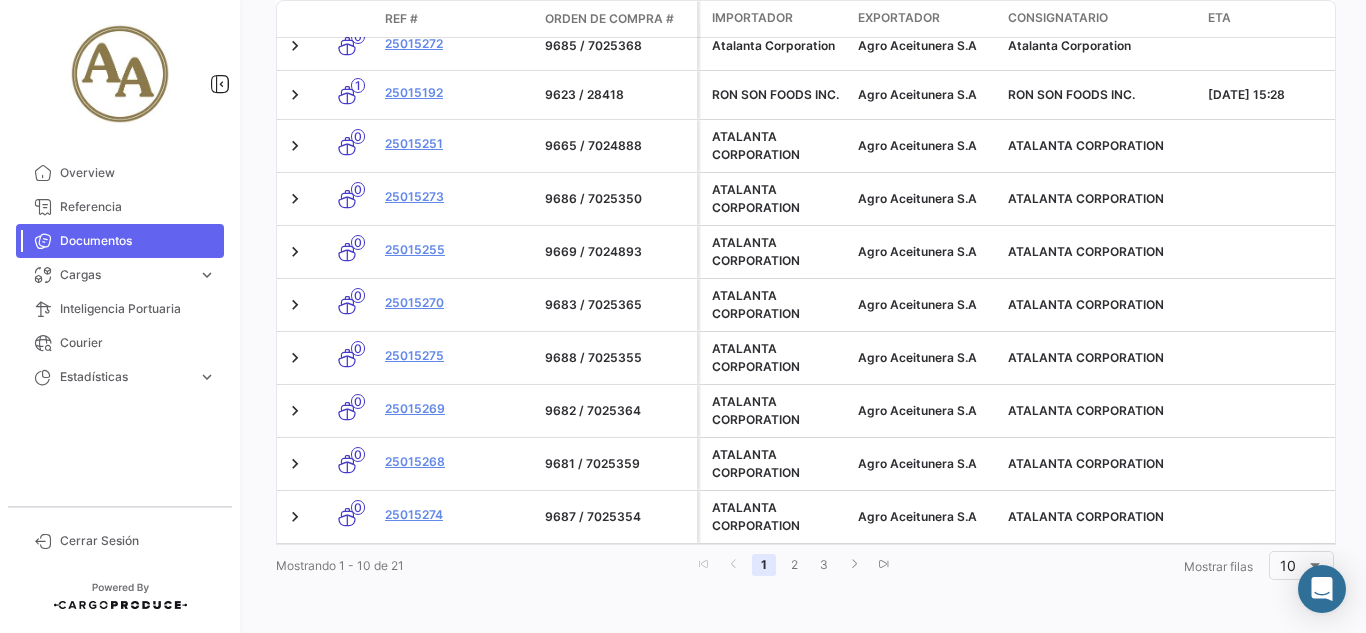 click on "1" 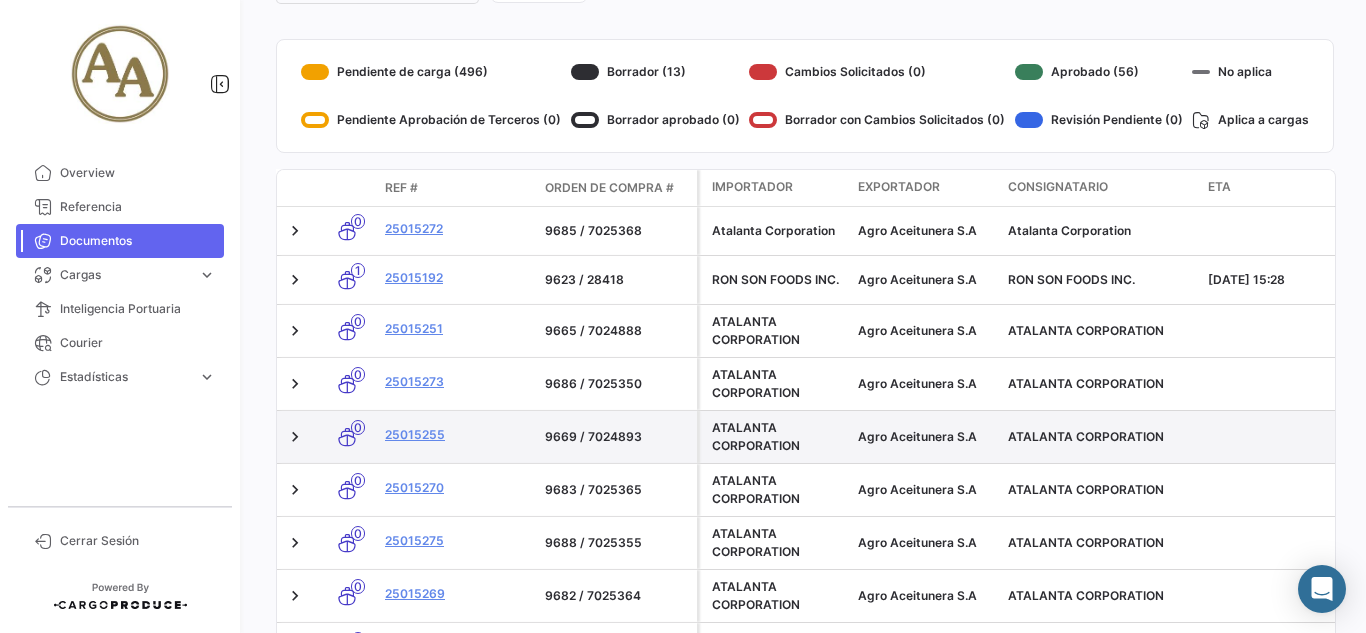 scroll, scrollTop: 16, scrollLeft: 0, axis: vertical 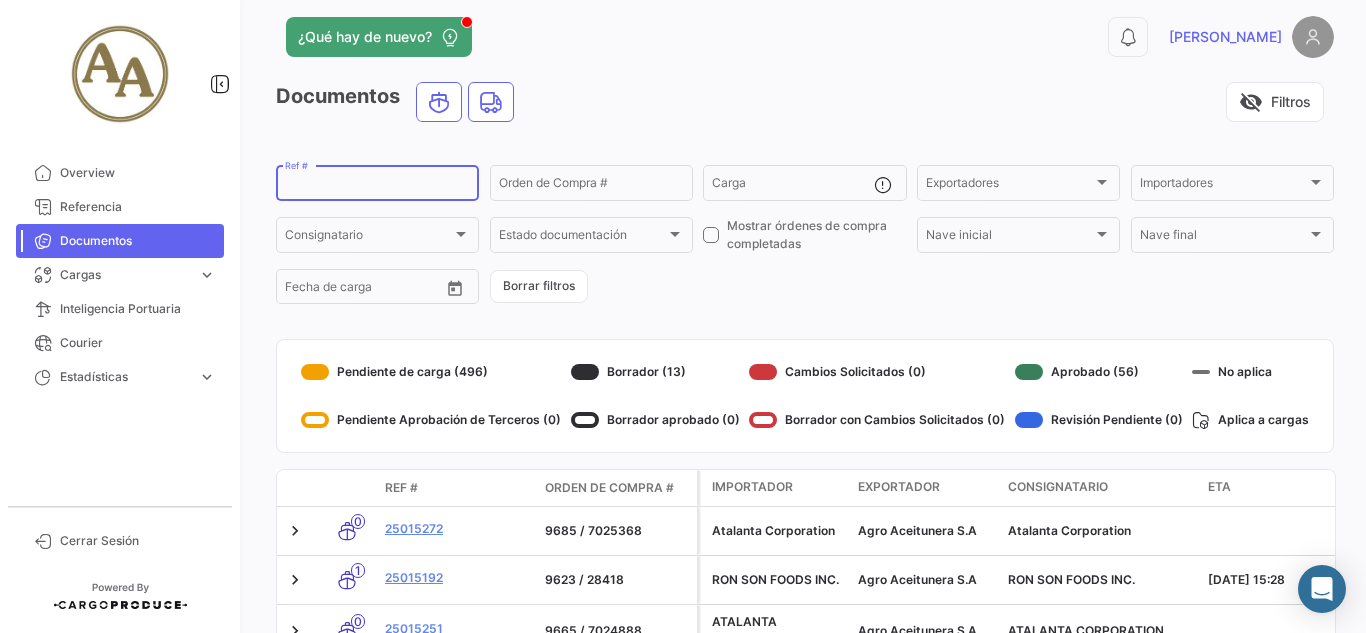 click on "Ref #" at bounding box center (377, 186) 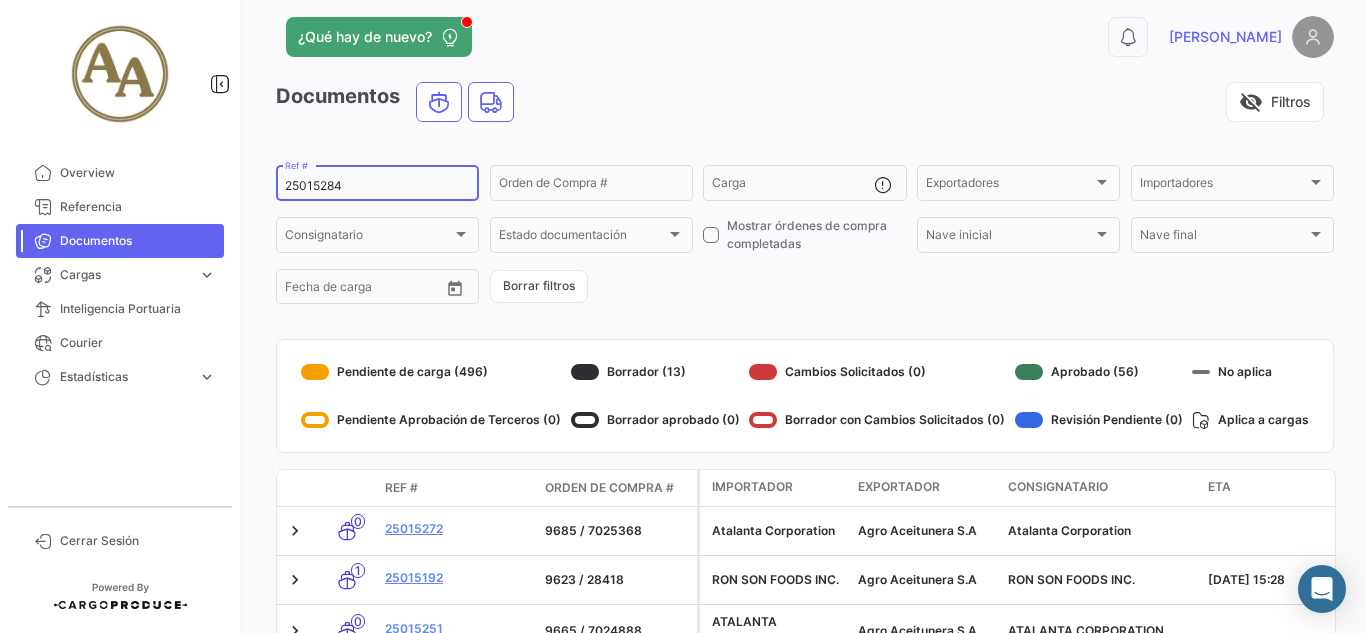 type on "25015284" 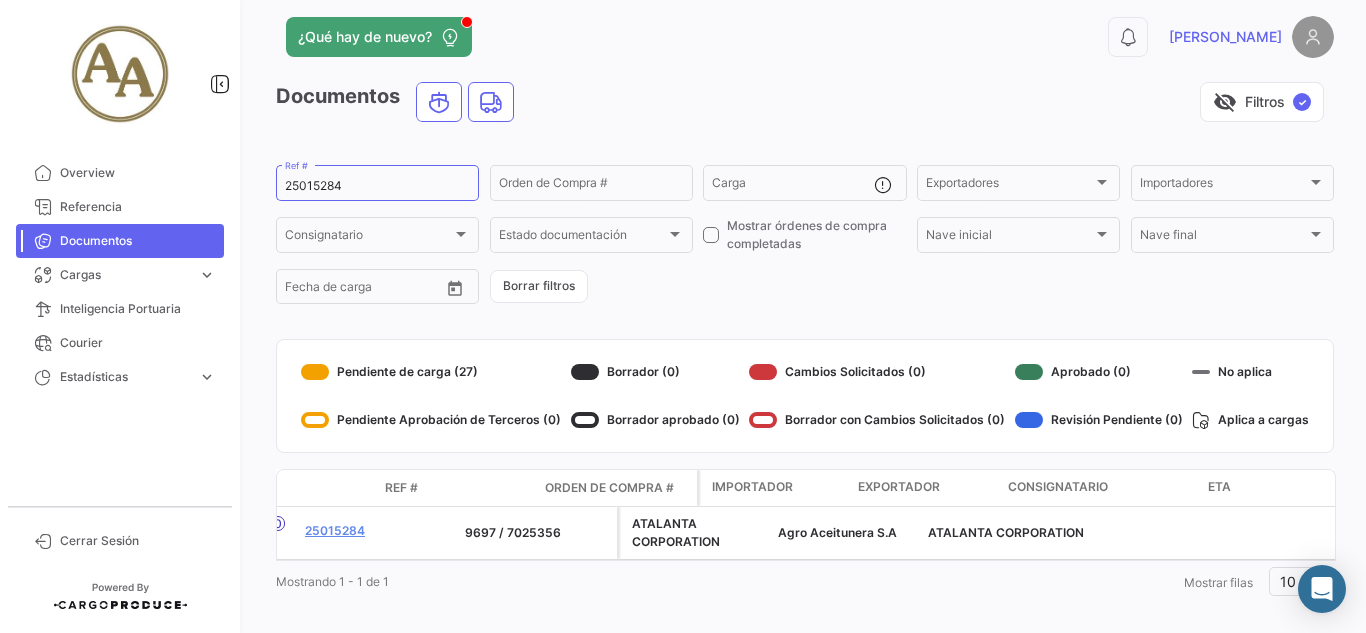 scroll, scrollTop: 0, scrollLeft: 0, axis: both 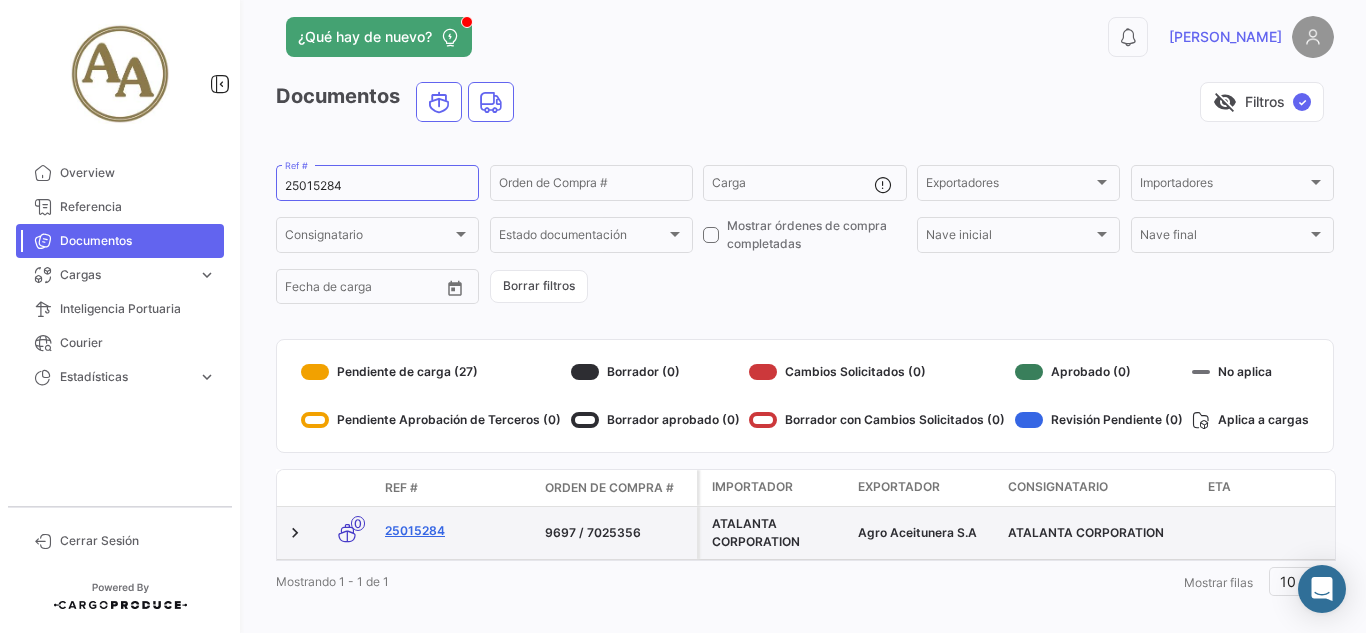 click on "25015284" 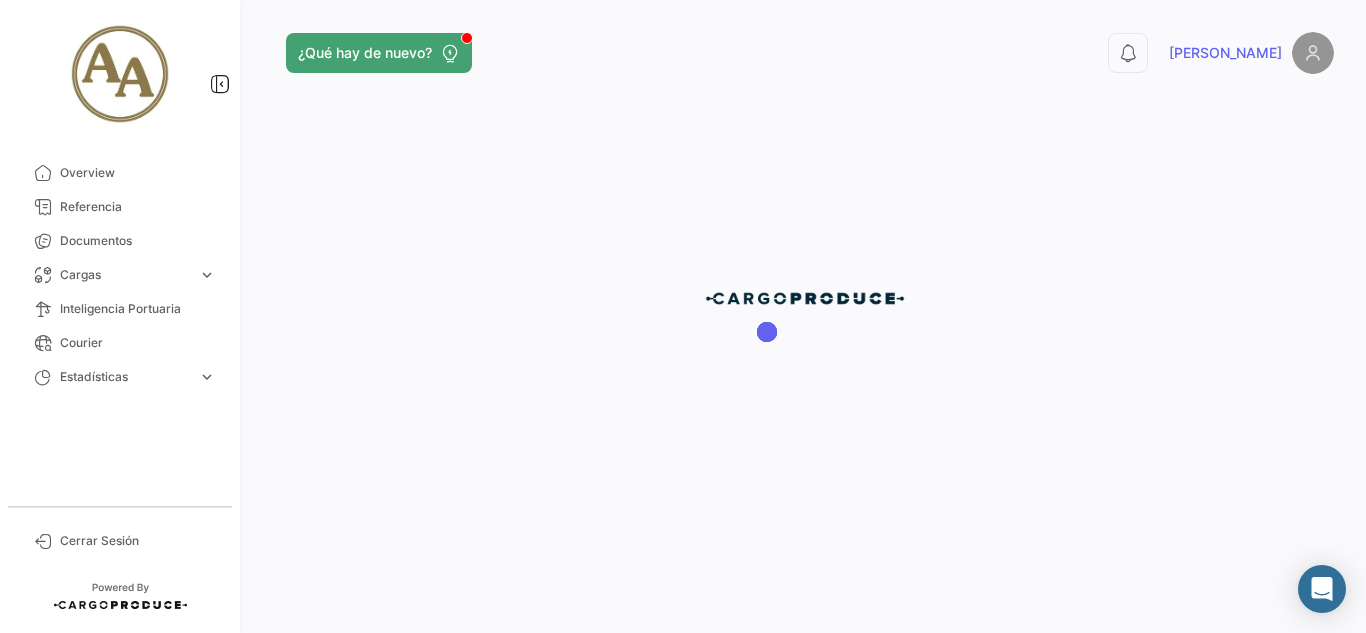scroll, scrollTop: 0, scrollLeft: 0, axis: both 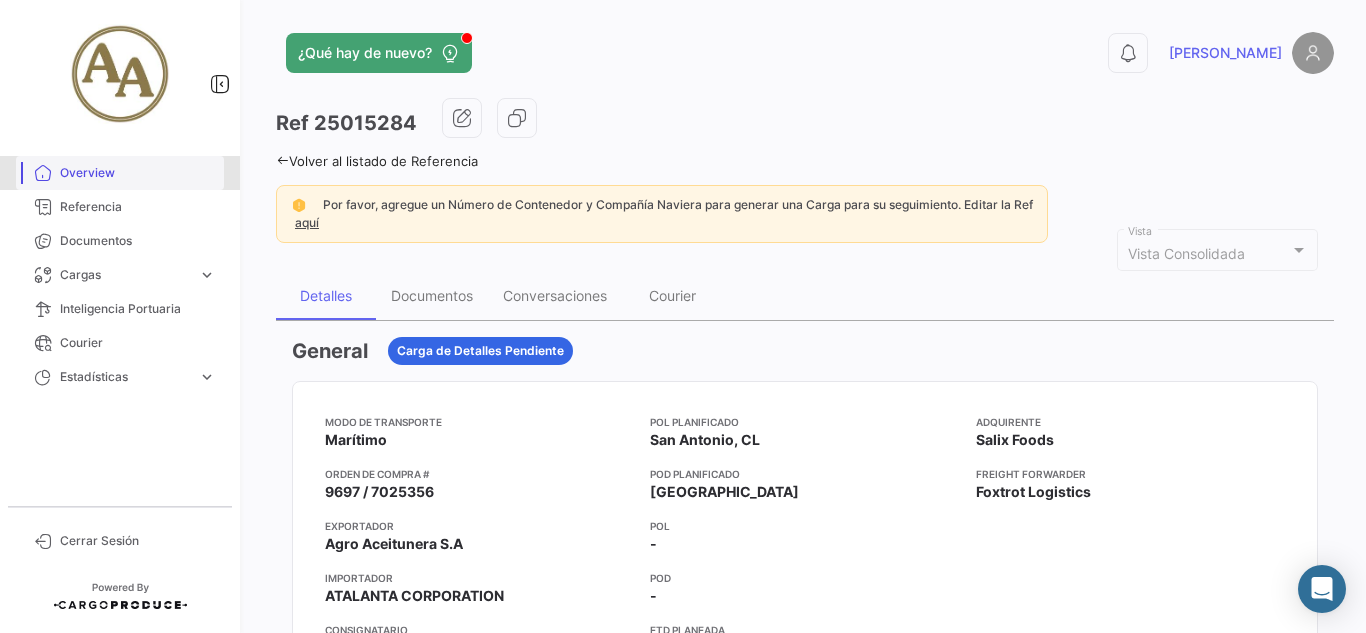 click on "Overview" at bounding box center [138, 173] 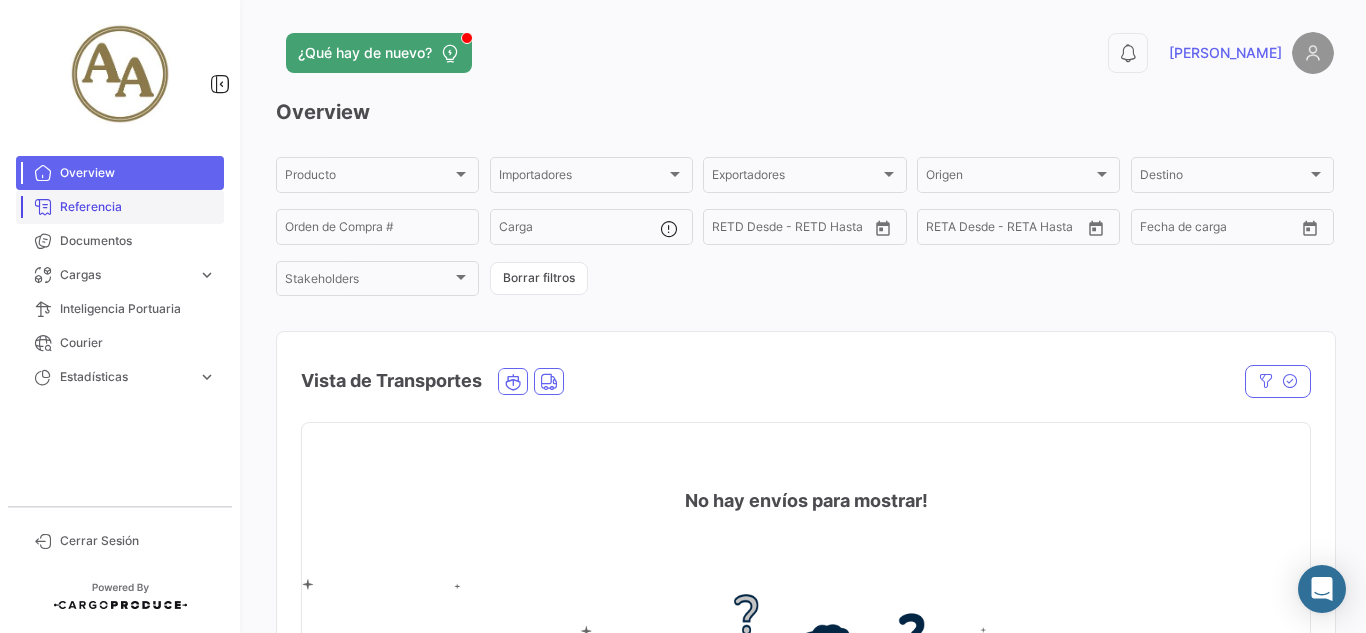 click on "Referencia" at bounding box center (138, 207) 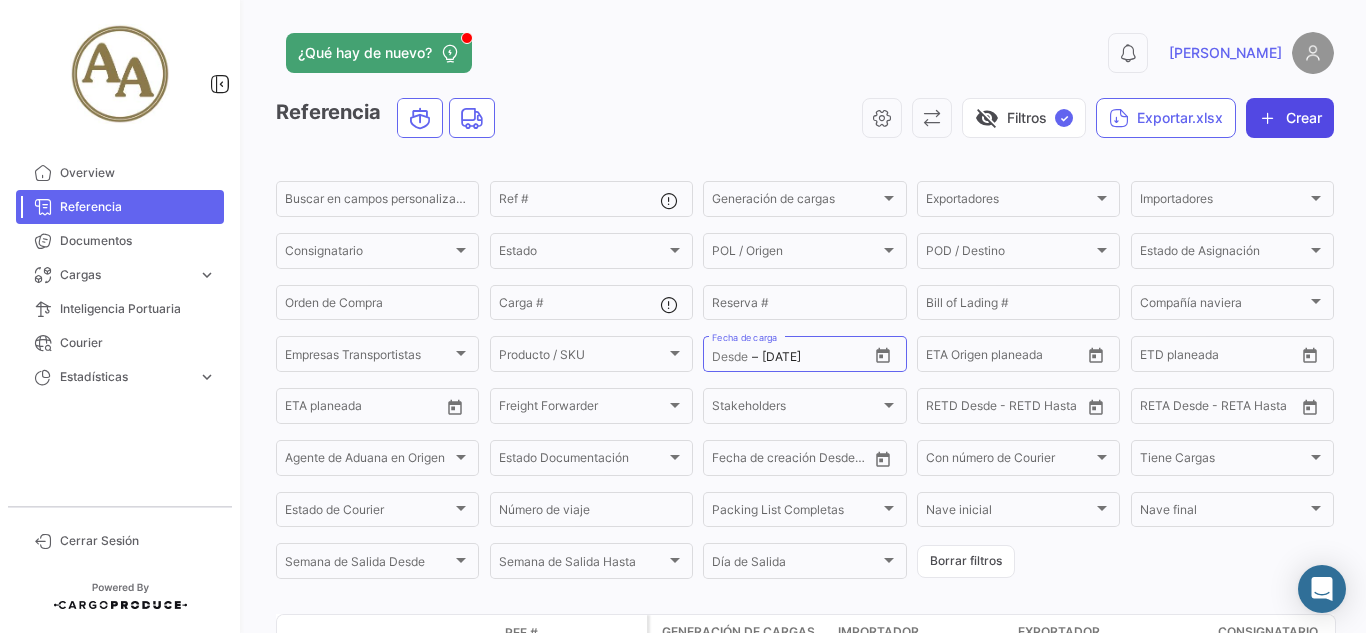 click on "Crear" 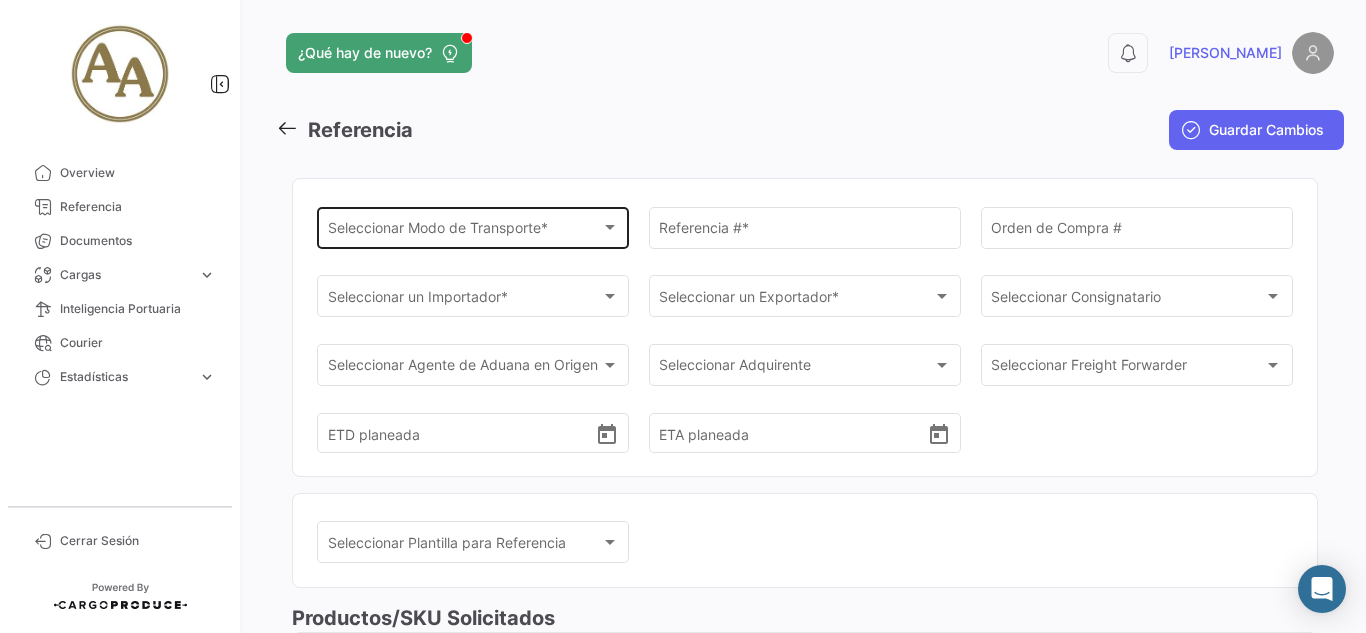 click on "Seleccionar
Modo de Transporte *" at bounding box center [464, 231] 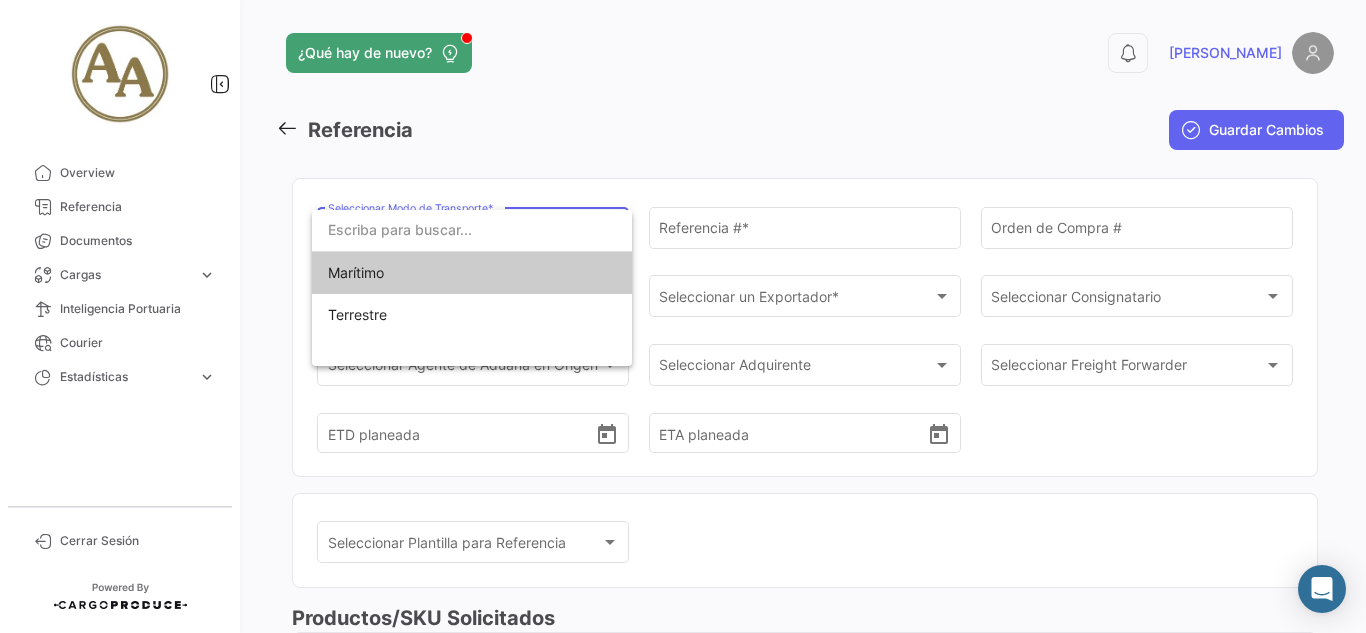 click on "Marítimo" at bounding box center (472, 273) 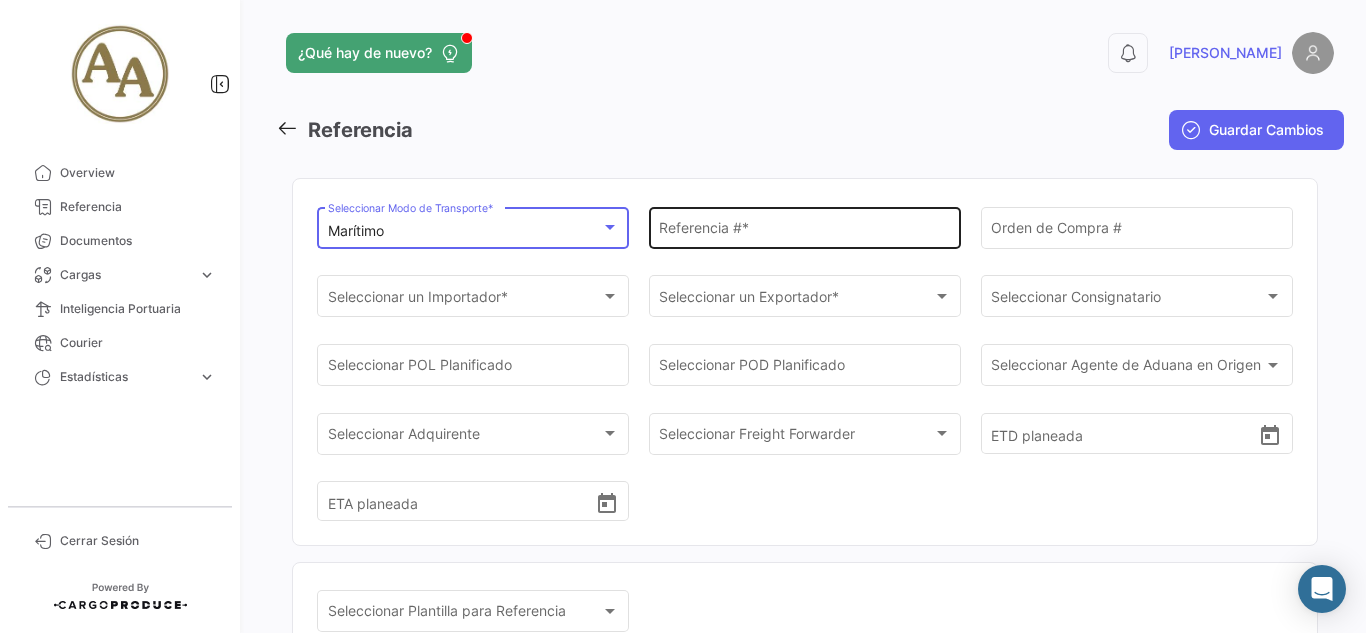 click on "Referencia #  *" at bounding box center (804, 231) 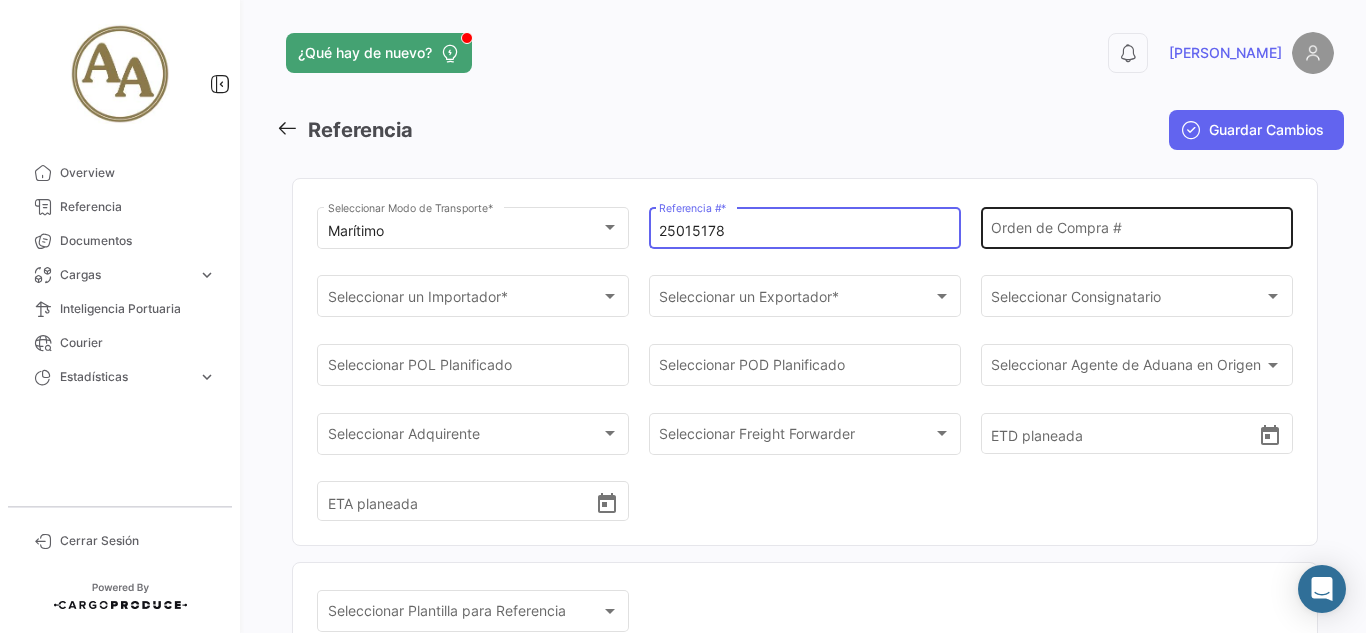 type on "25015178" 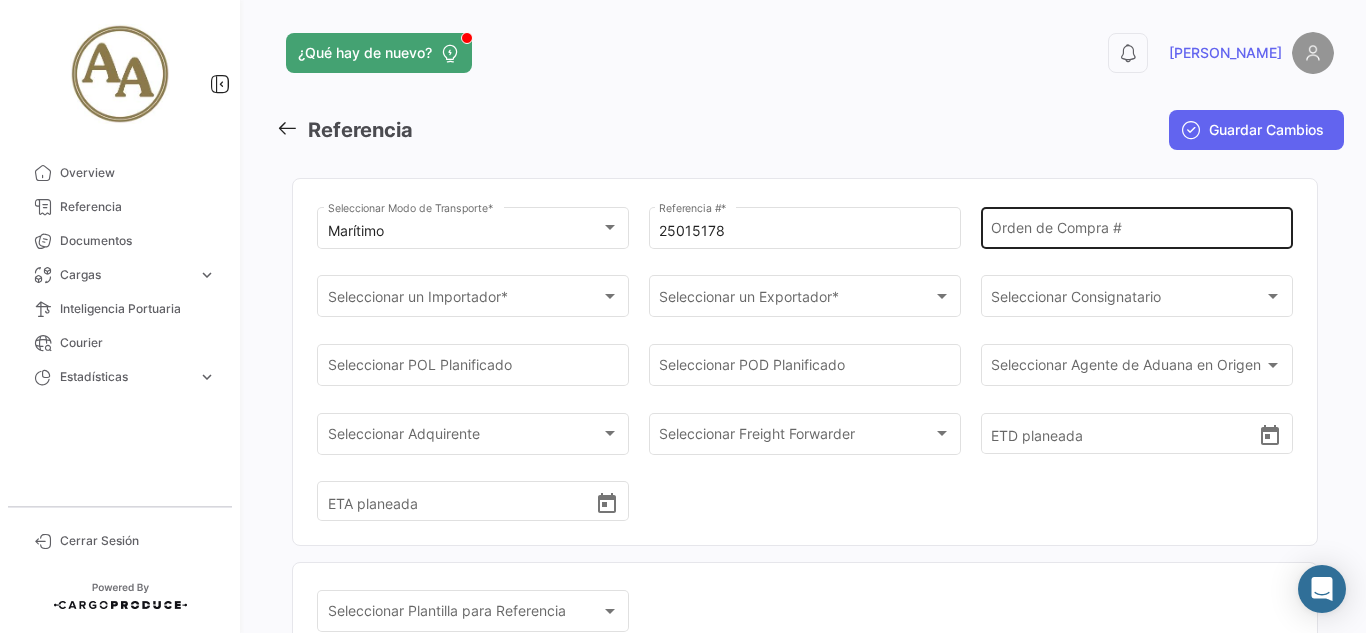 click on "Orden de Compra #" 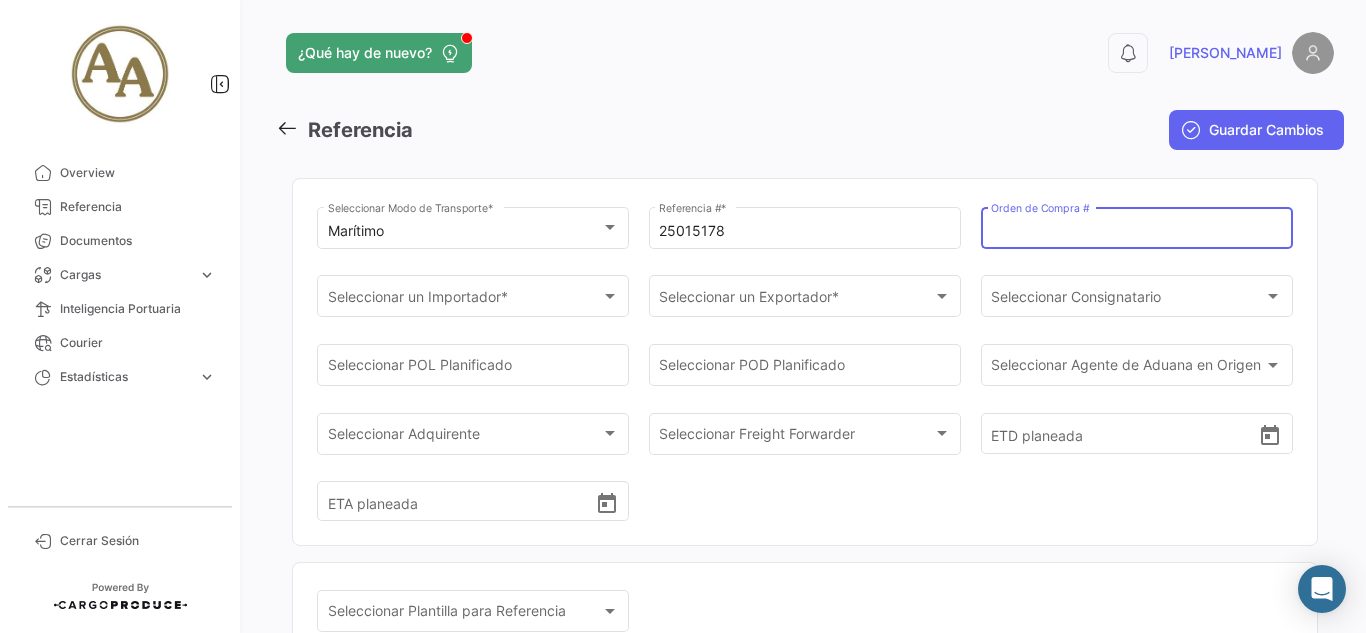 click on "Orden de Compra #" at bounding box center (1136, 231) 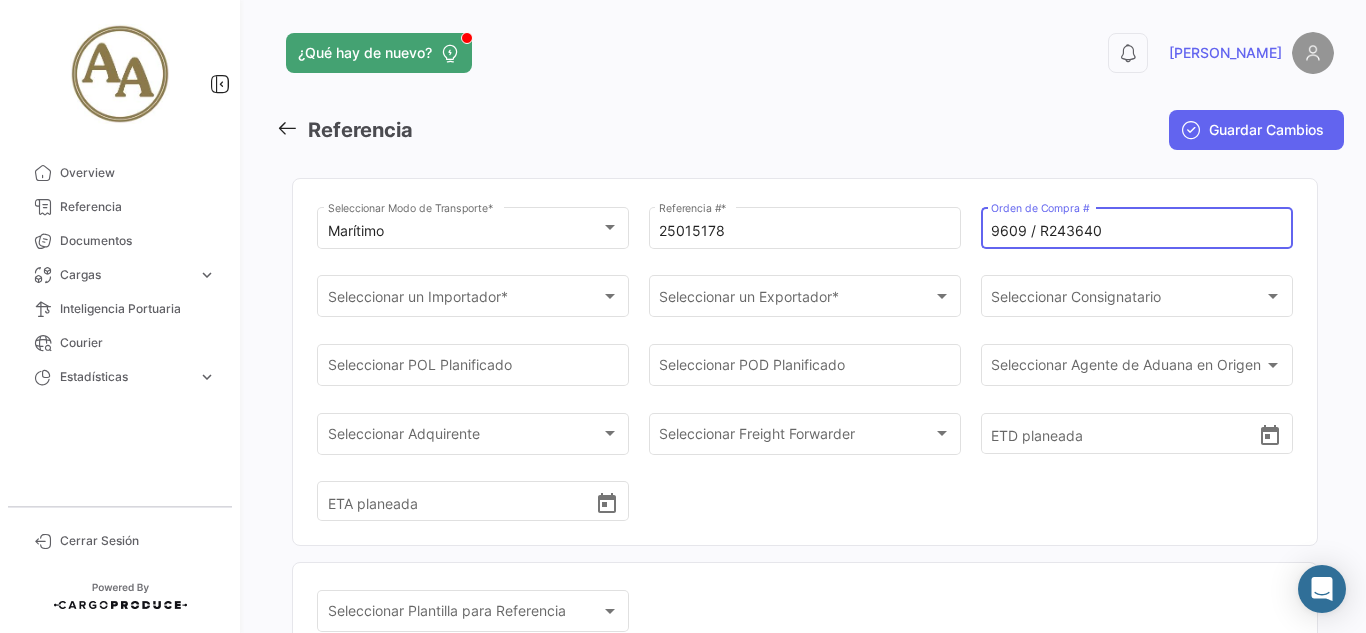 type on "9609 / R243640" 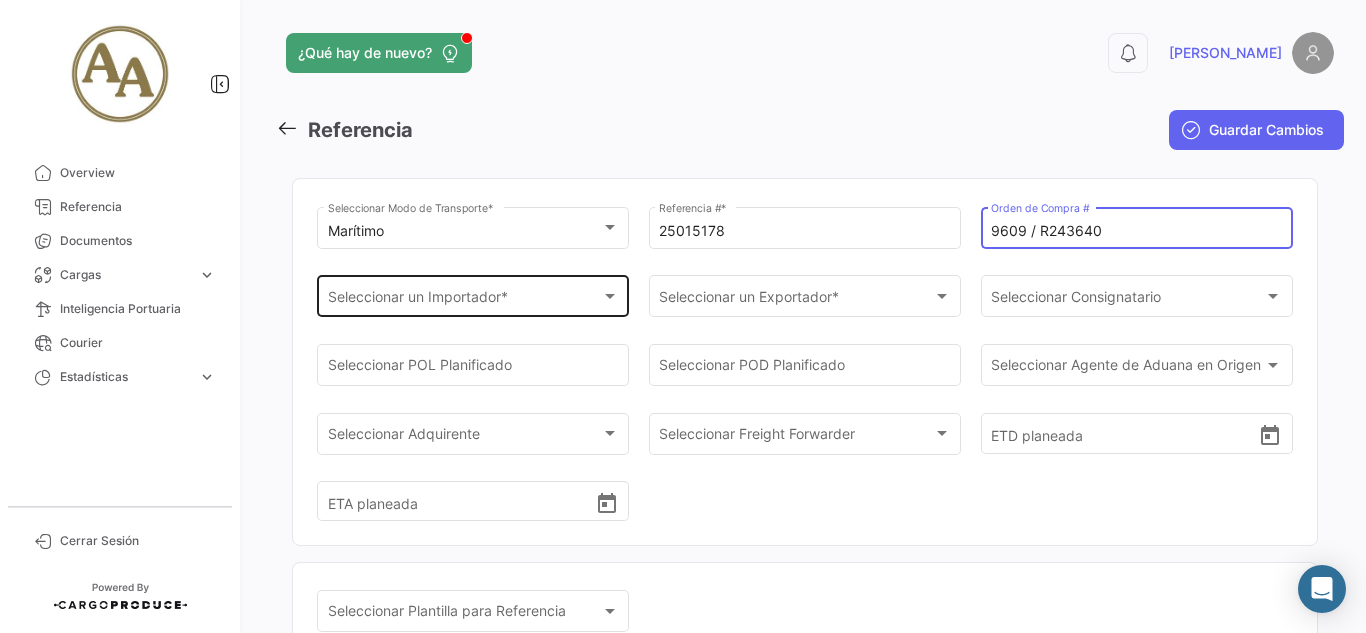 click on "Seleccionar un Importador * Seleccionar un Importador  *" 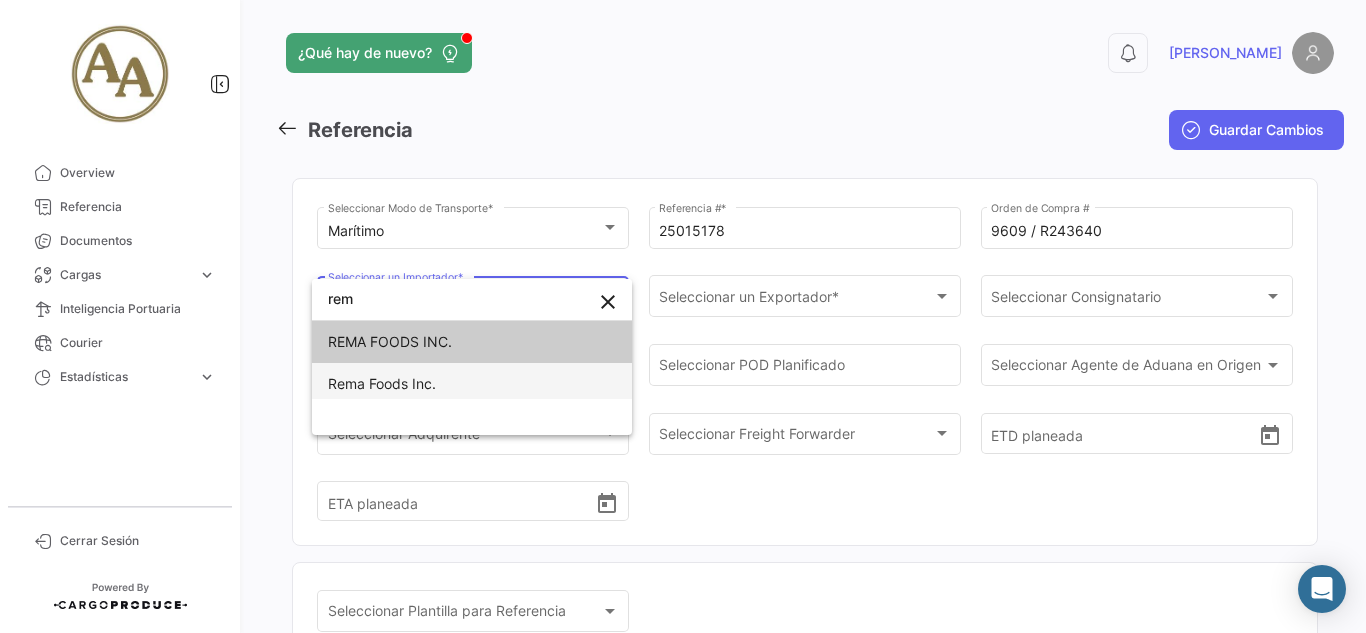 type on "rem" 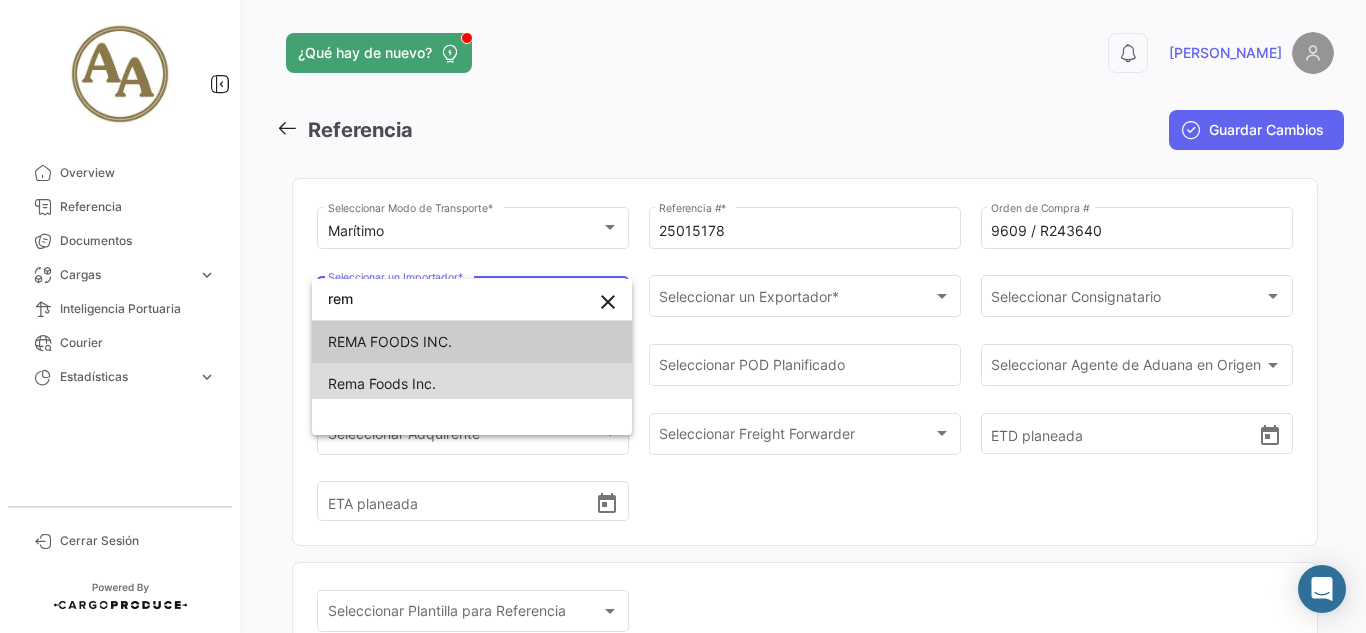 click on "Rema Foods Inc." at bounding box center (472, 384) 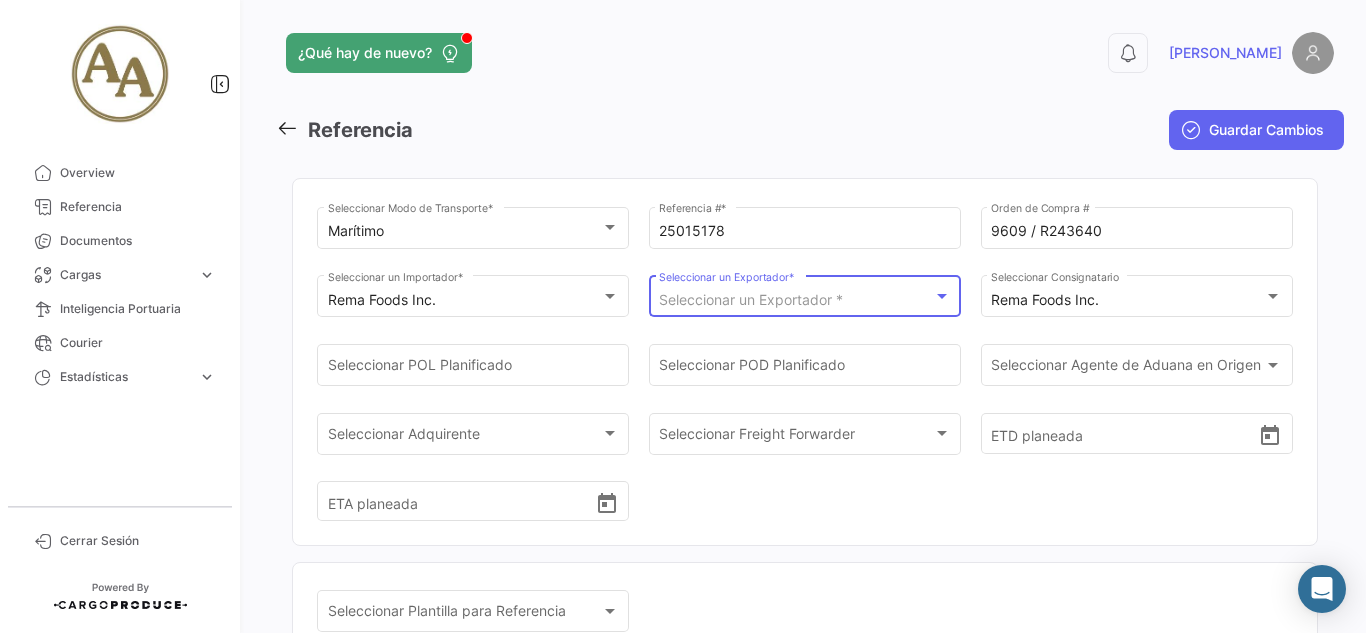 click on "Seleccionar un Exportador *" at bounding box center [751, 299] 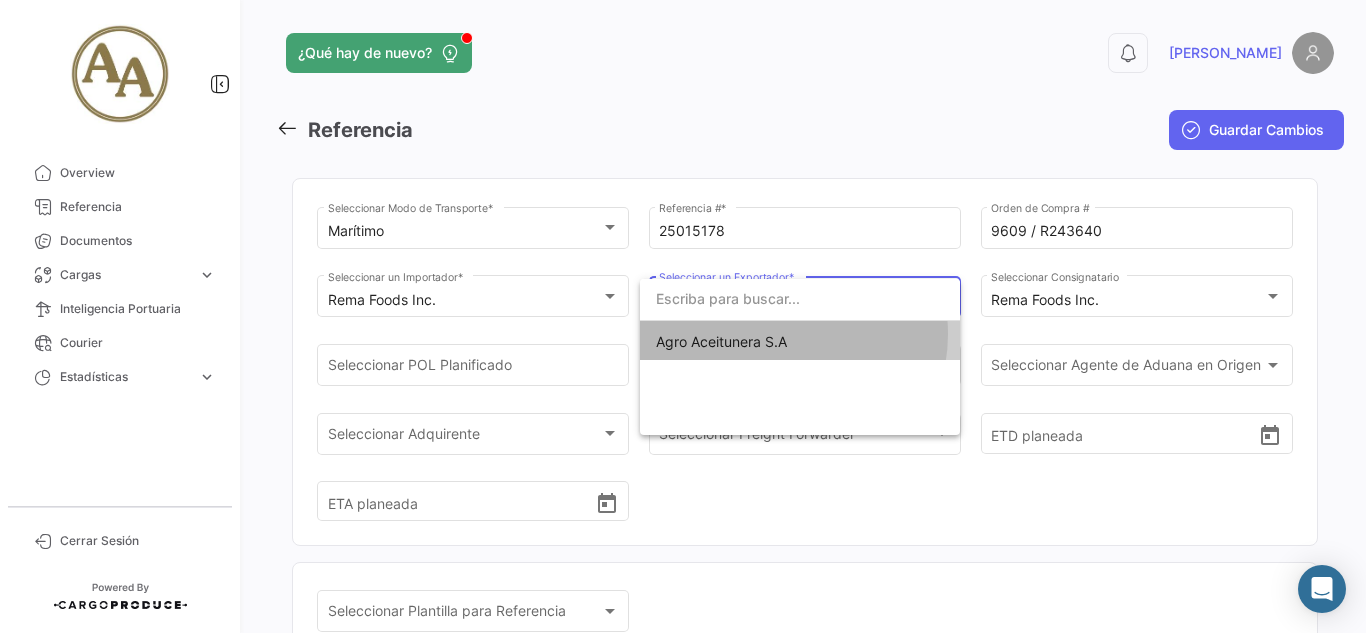 click on "Agro Aceitunera S.A" at bounding box center (721, 341) 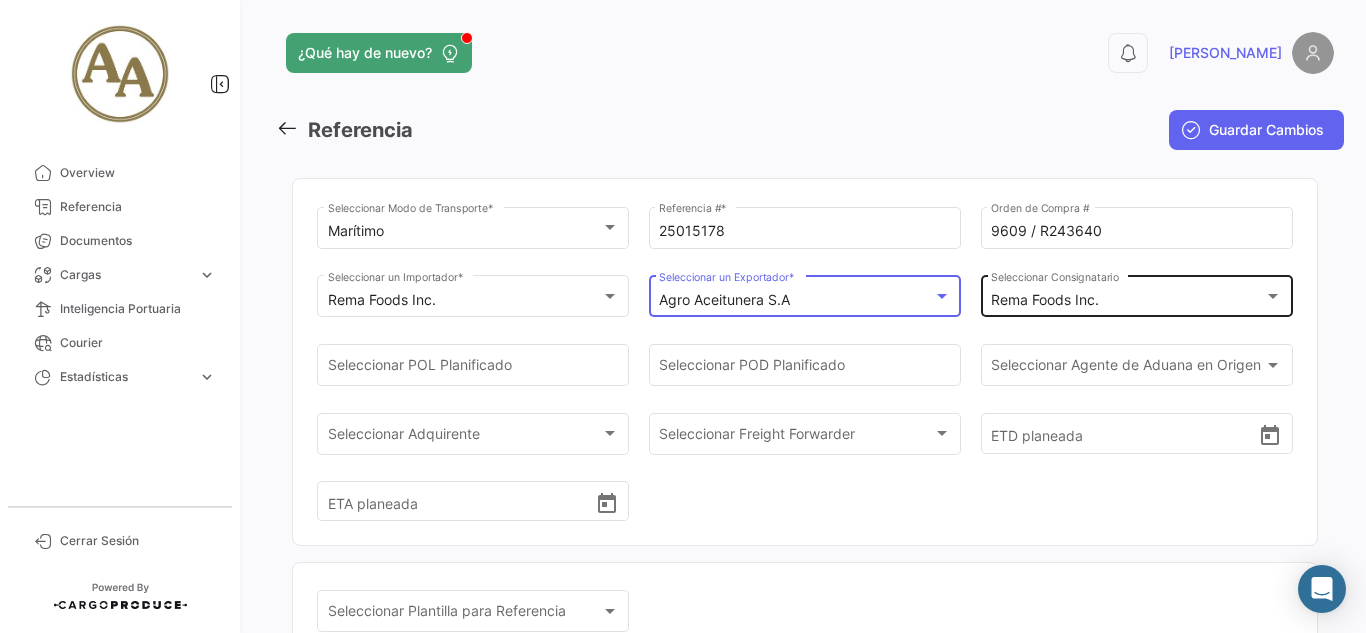 click on "Rema Foods Inc. Seleccionar
Consignatario" 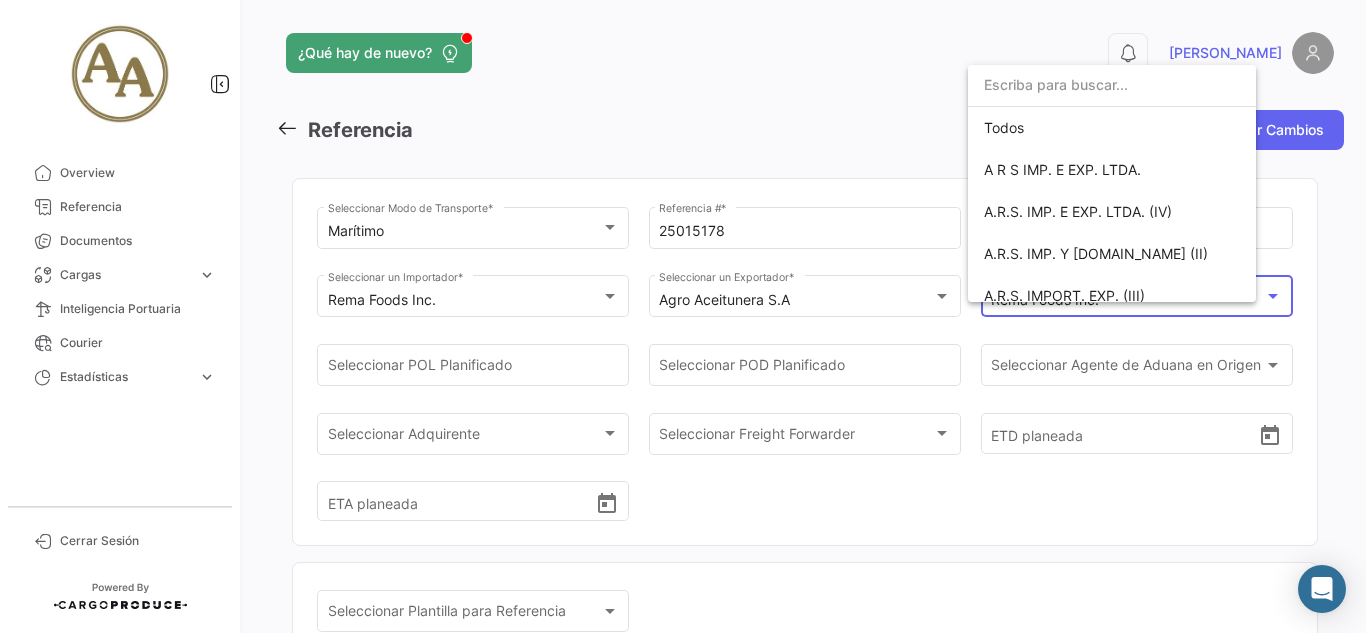 scroll, scrollTop: 15132, scrollLeft: 0, axis: vertical 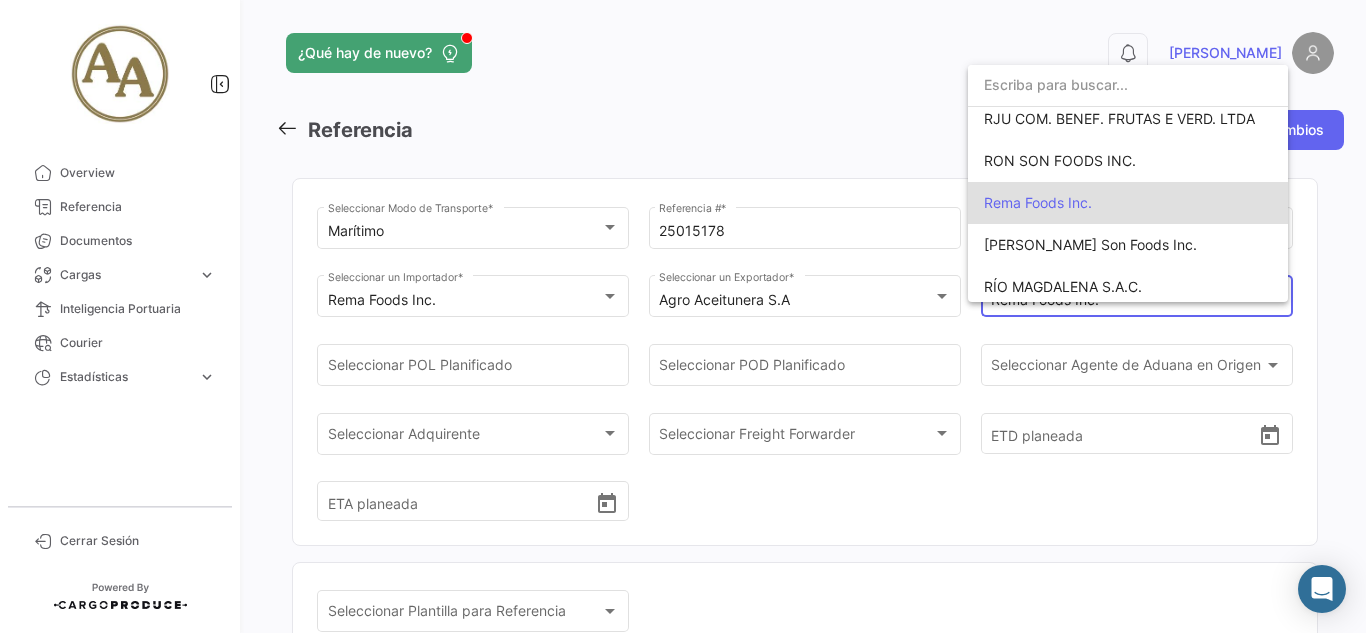 click at bounding box center [683, 316] 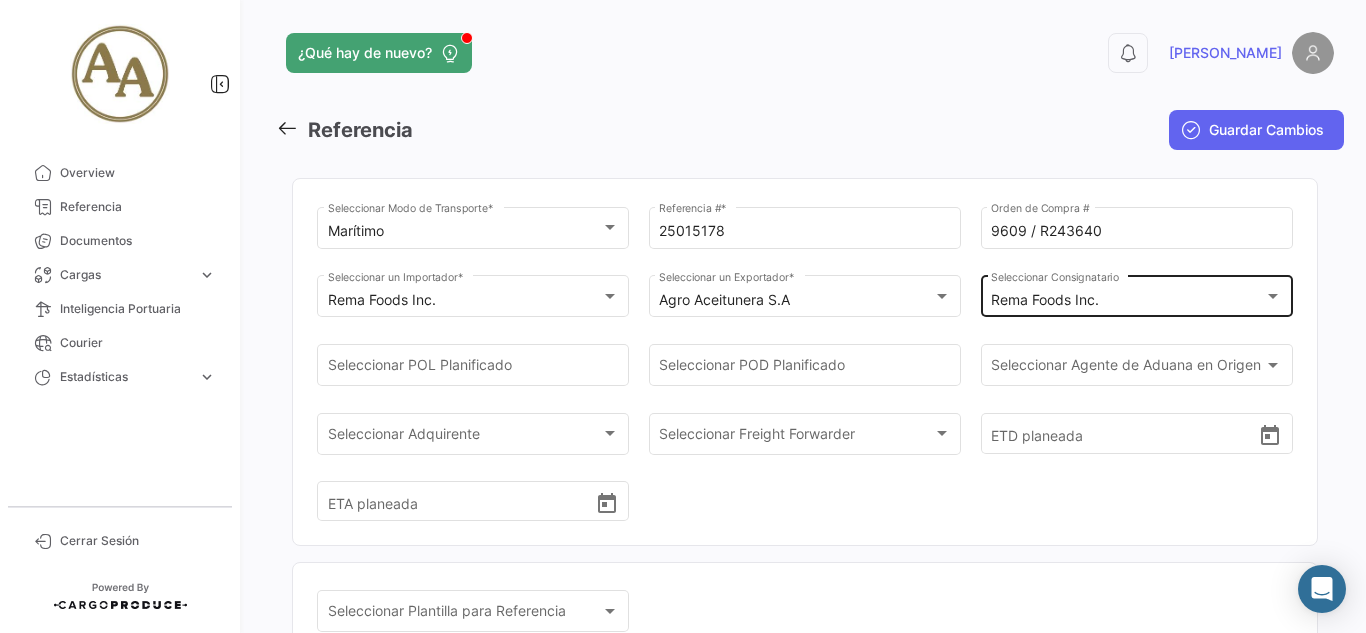 click on "Rema Foods Inc. Seleccionar
Consignatario" 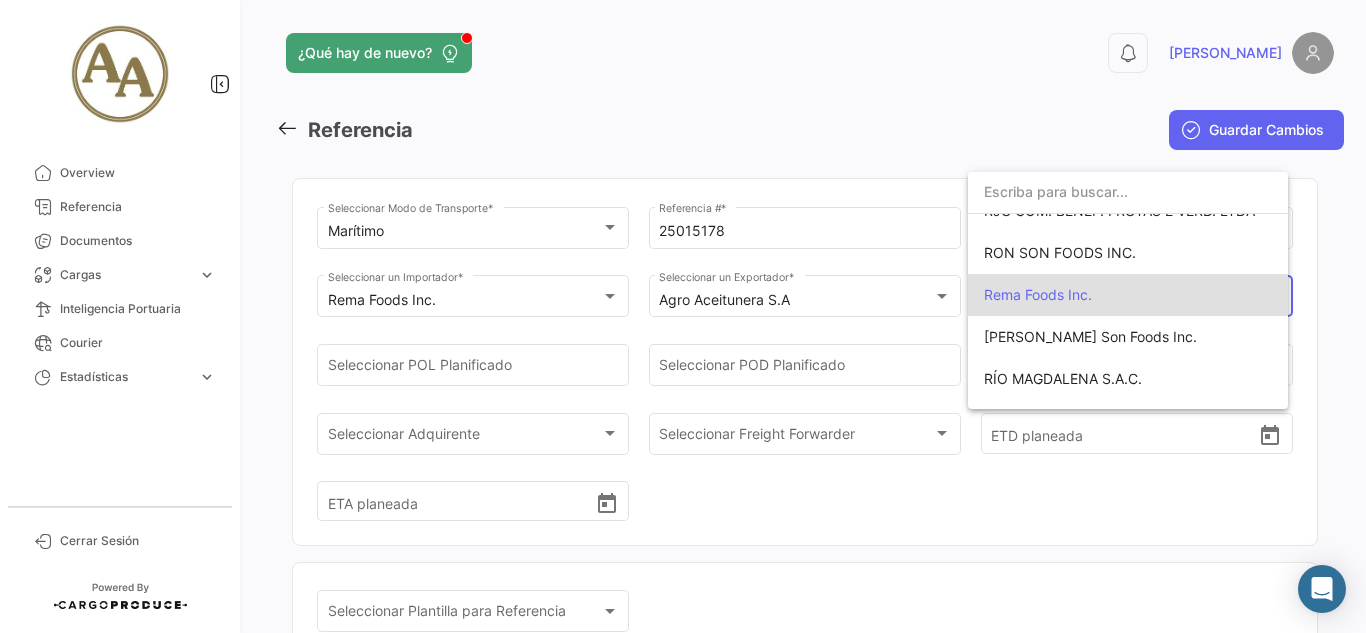 scroll, scrollTop: 15032, scrollLeft: 0, axis: vertical 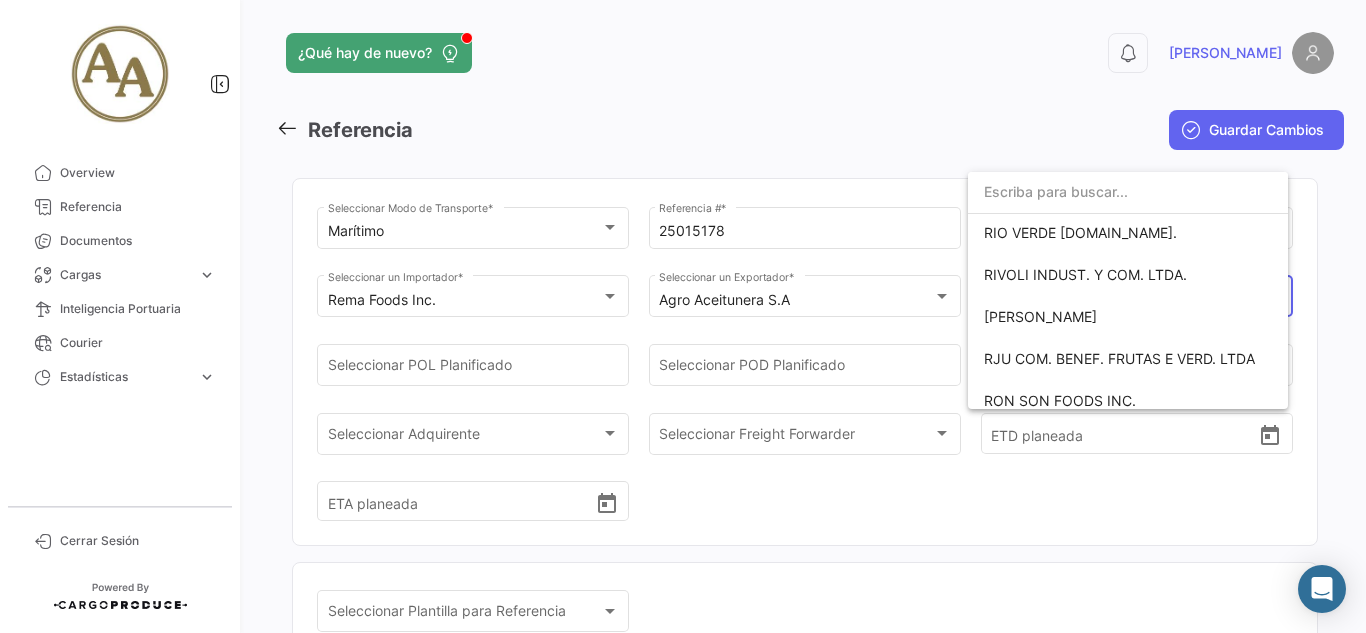click at bounding box center (683, 316) 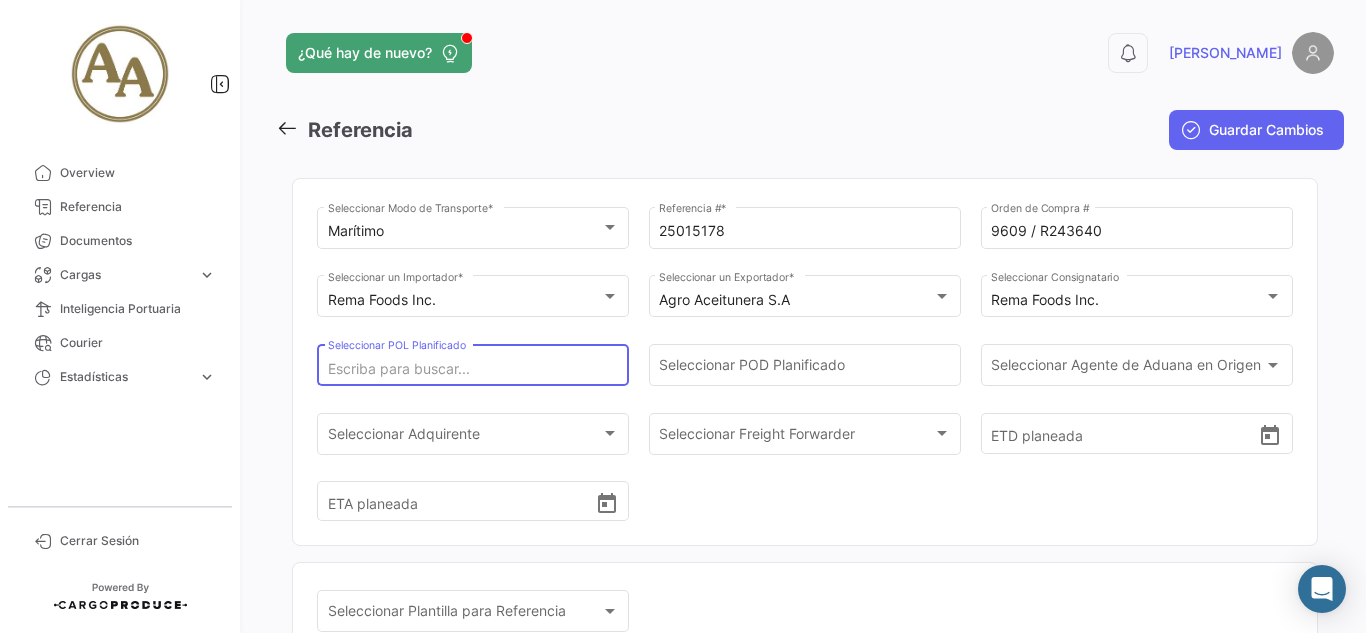 click on "Seleccionar
POL Planificado" at bounding box center [473, 369] 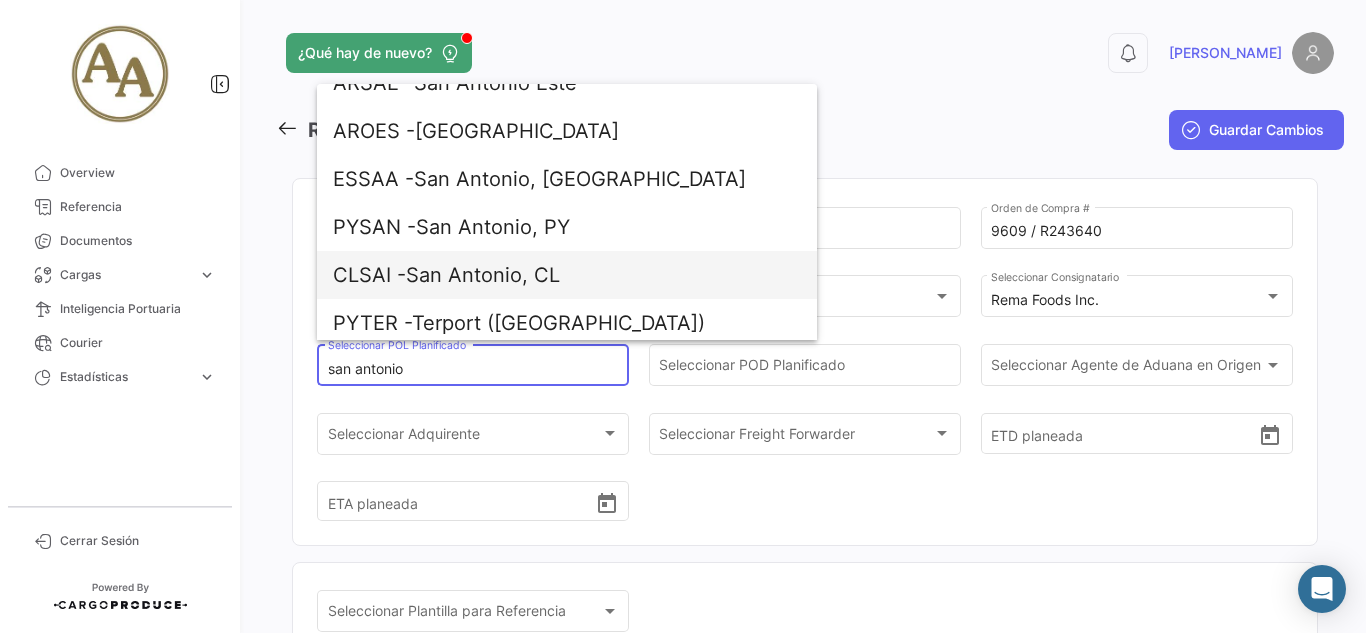scroll, scrollTop: 32, scrollLeft: 0, axis: vertical 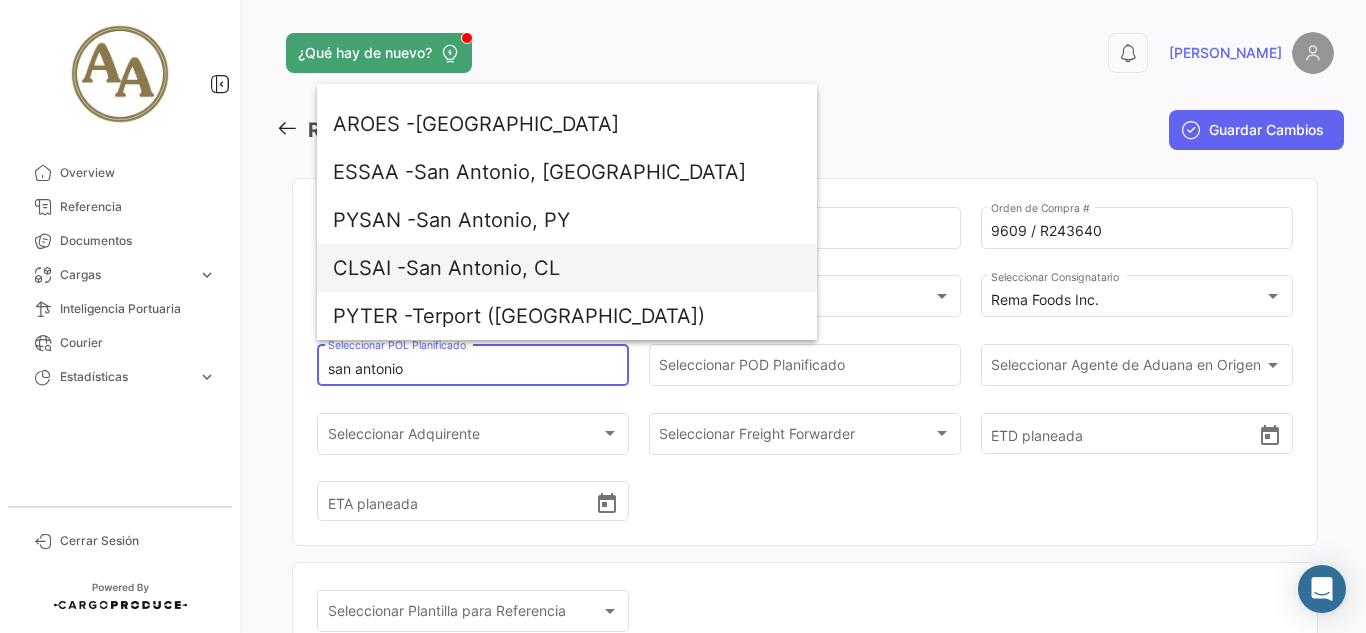 click on "CLSAI -    [GEOGRAPHIC_DATA][PERSON_NAME], CL" at bounding box center (567, 268) 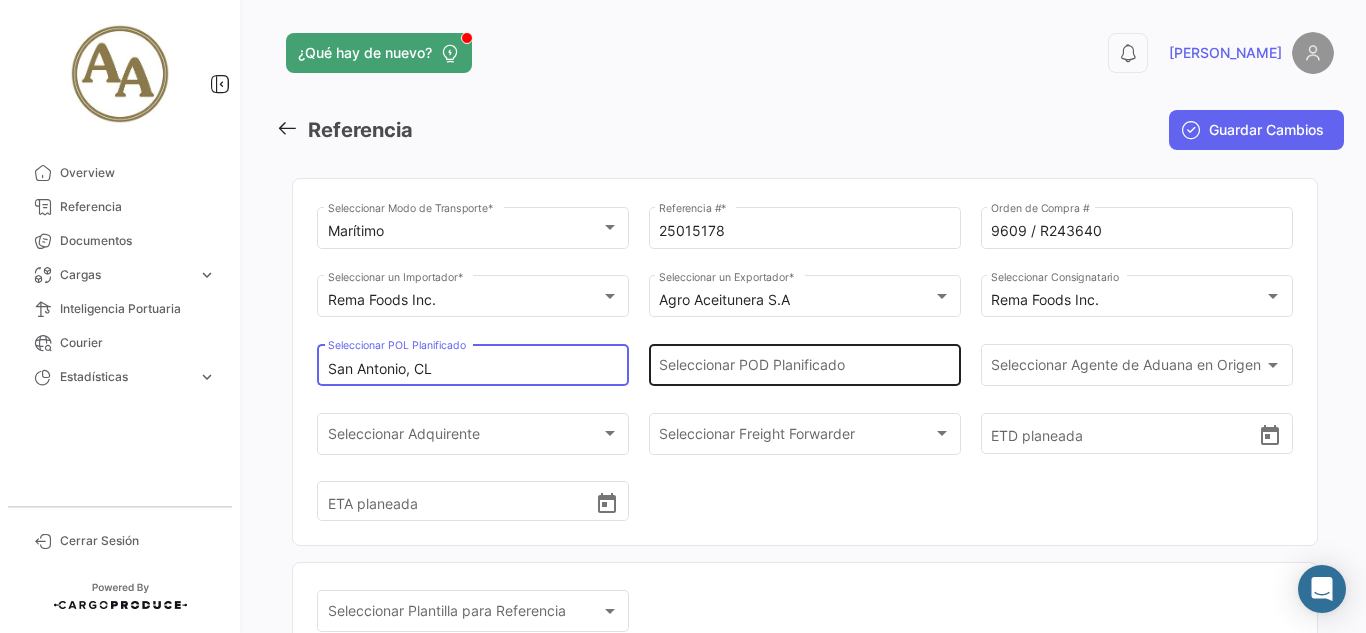 click on "Seleccionar
POD Planificado" at bounding box center [804, 369] 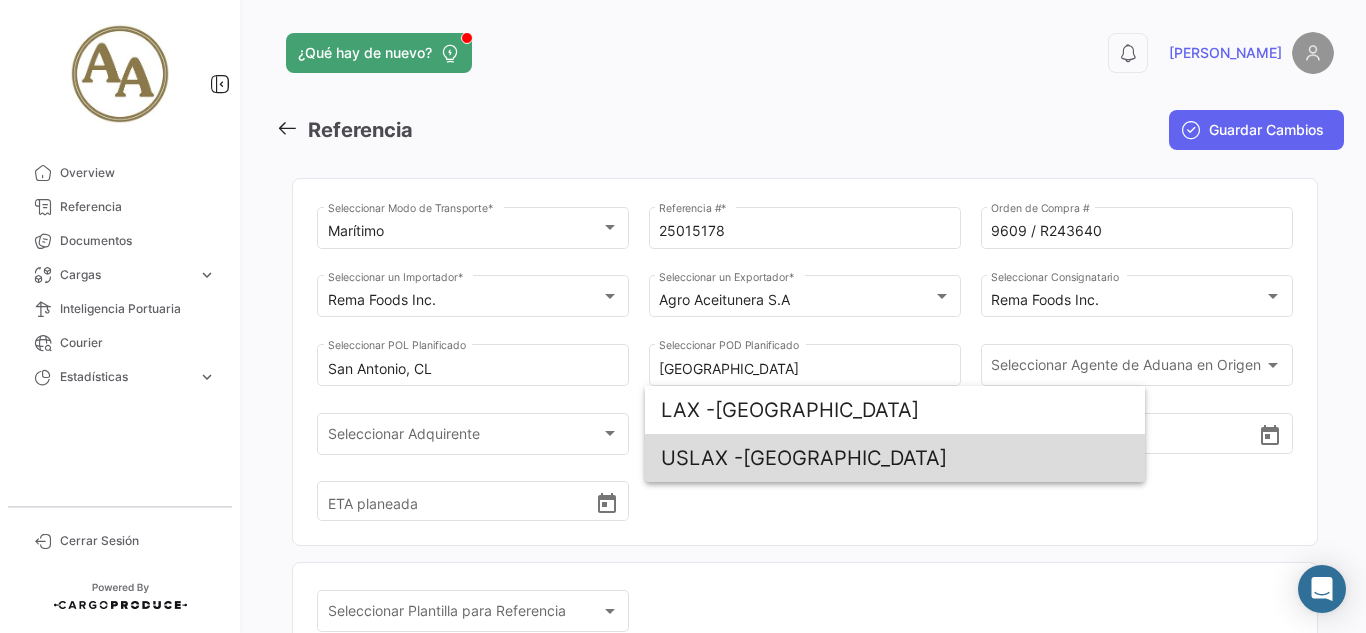click on "USLAX -    [GEOGRAPHIC_DATA]" at bounding box center [895, 458] 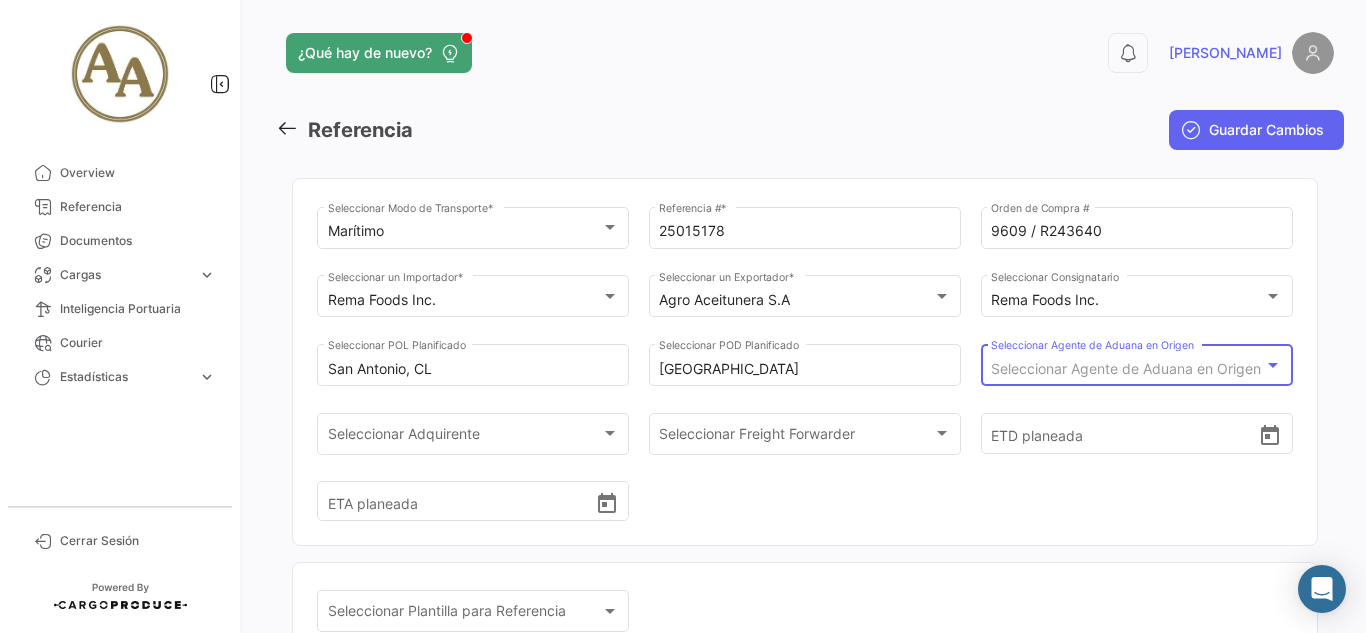 click on "Seleccionar
Agente de Aduana en Origen" at bounding box center [1126, 368] 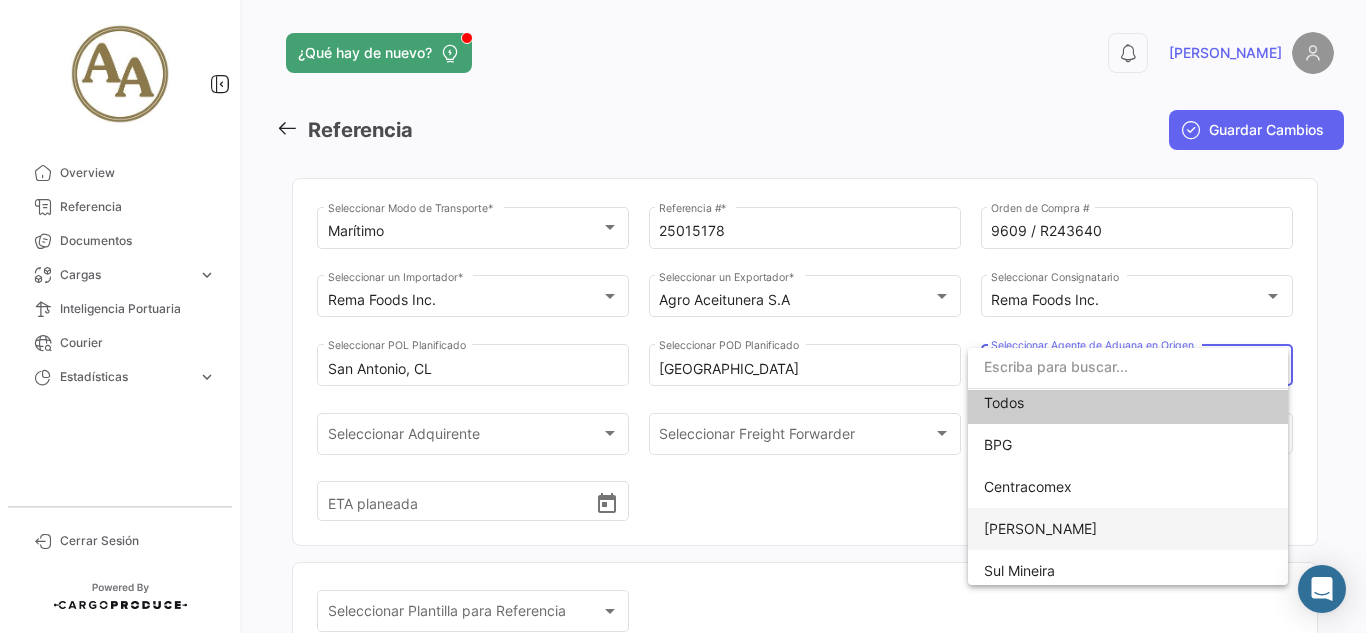 scroll, scrollTop: 15, scrollLeft: 0, axis: vertical 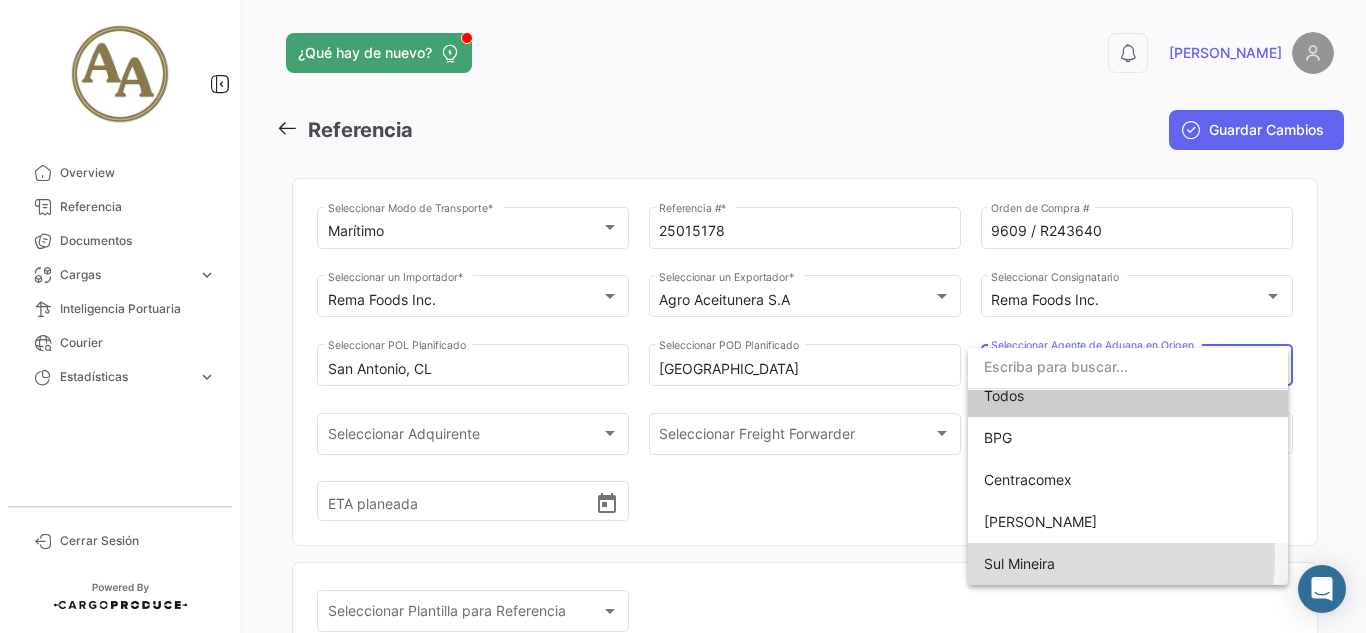 click on "Sul Mineira" at bounding box center [1019, 563] 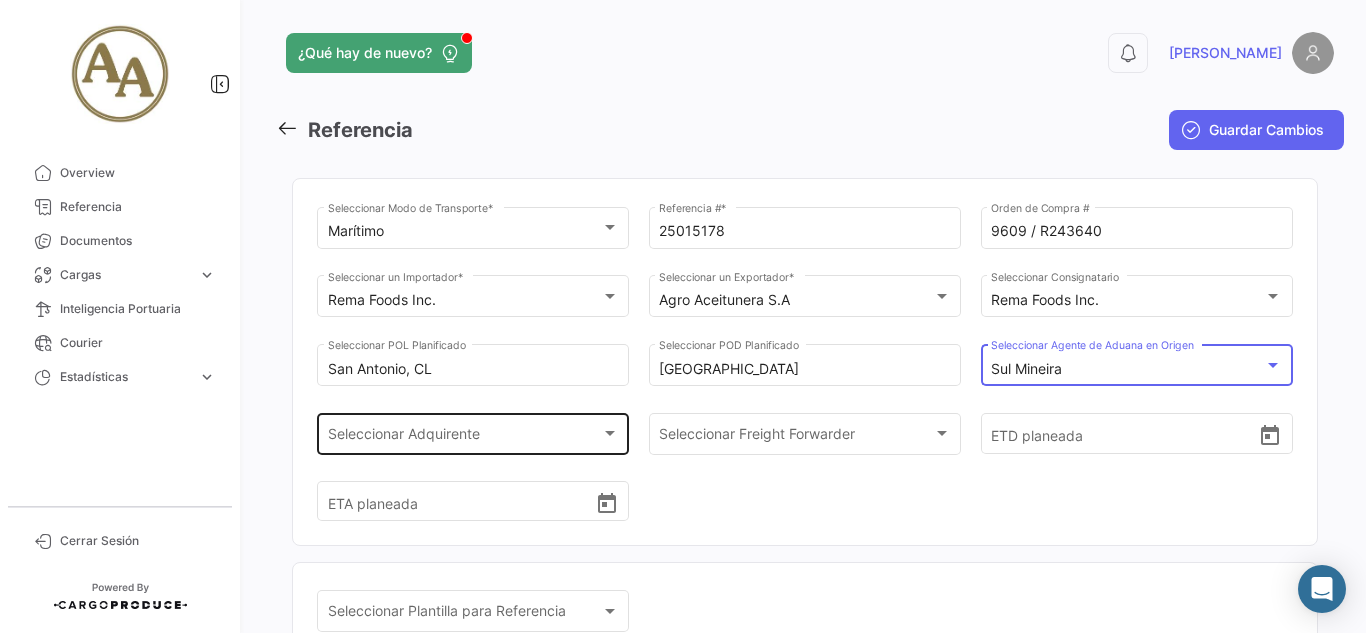 click on "Seleccionar Adquirente" at bounding box center (464, 437) 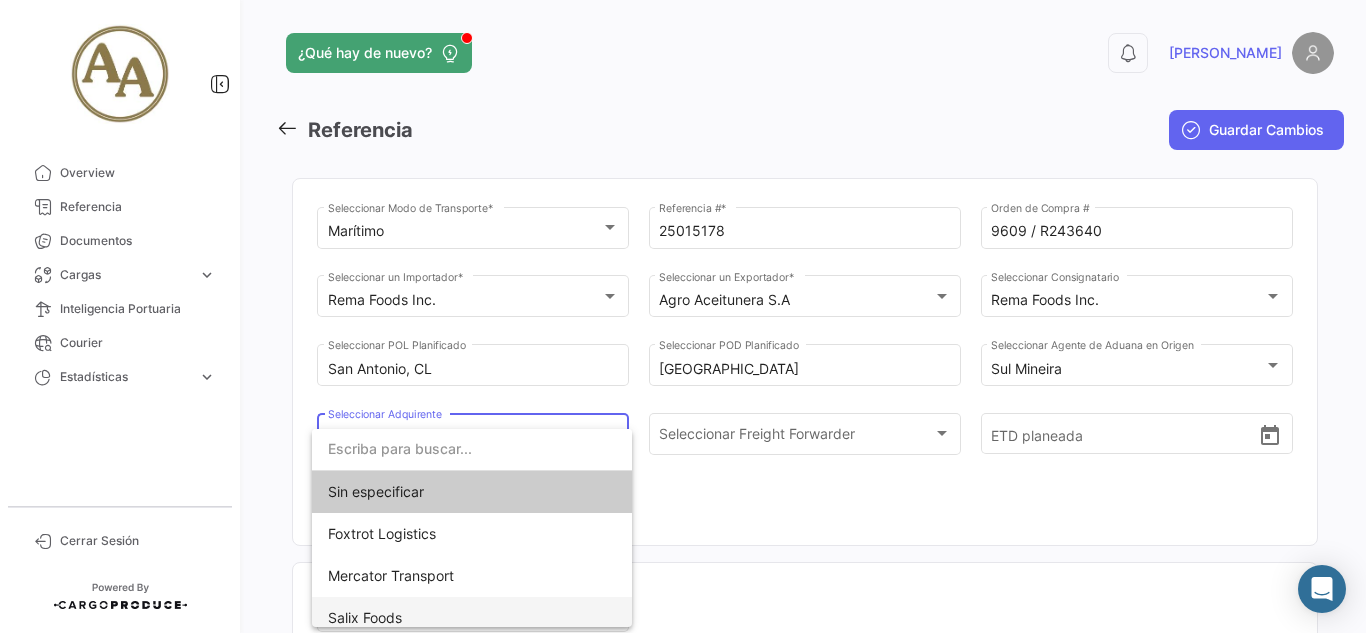 click on "Salix Foods" at bounding box center (472, 618) 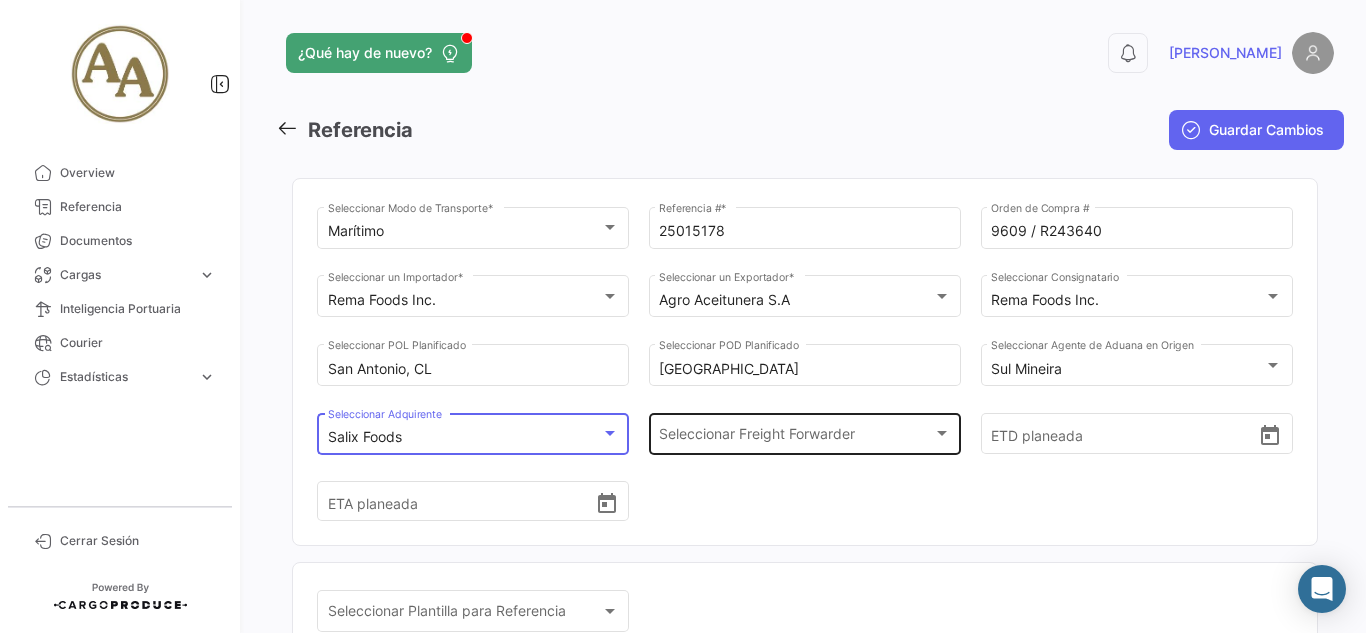 click on "Seleccionar Freight Forwarder" at bounding box center [795, 437] 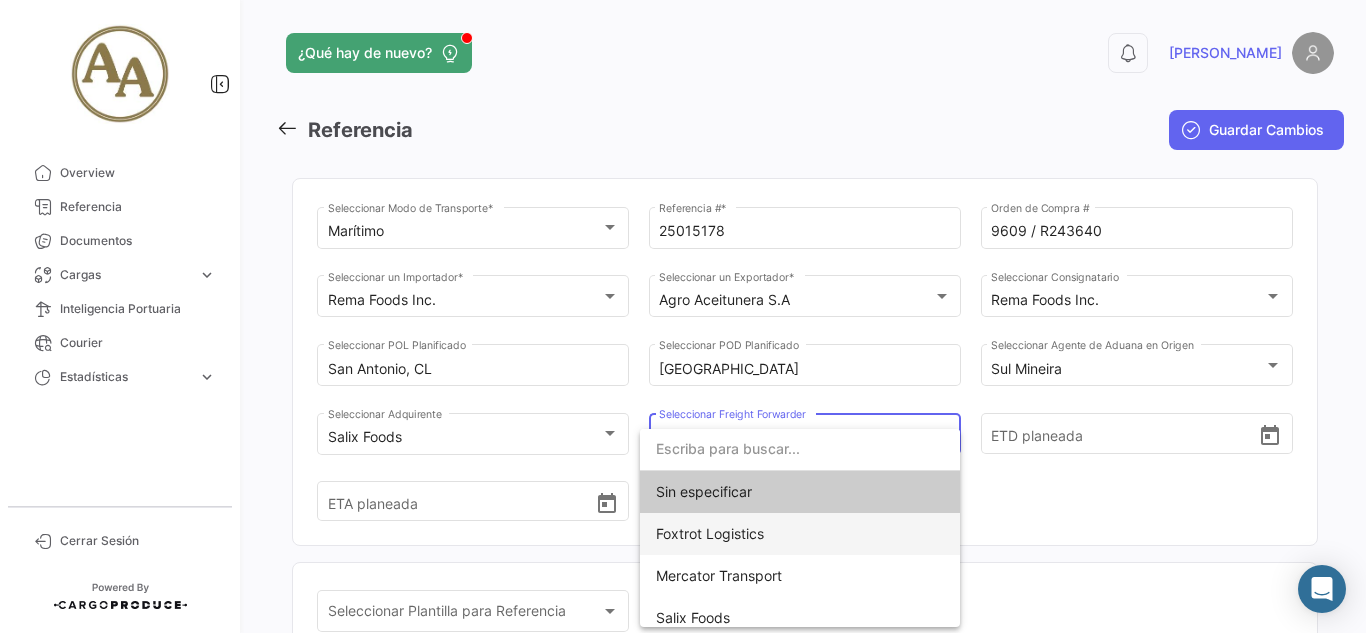 click on "Foxtrot Logistics" at bounding box center [710, 533] 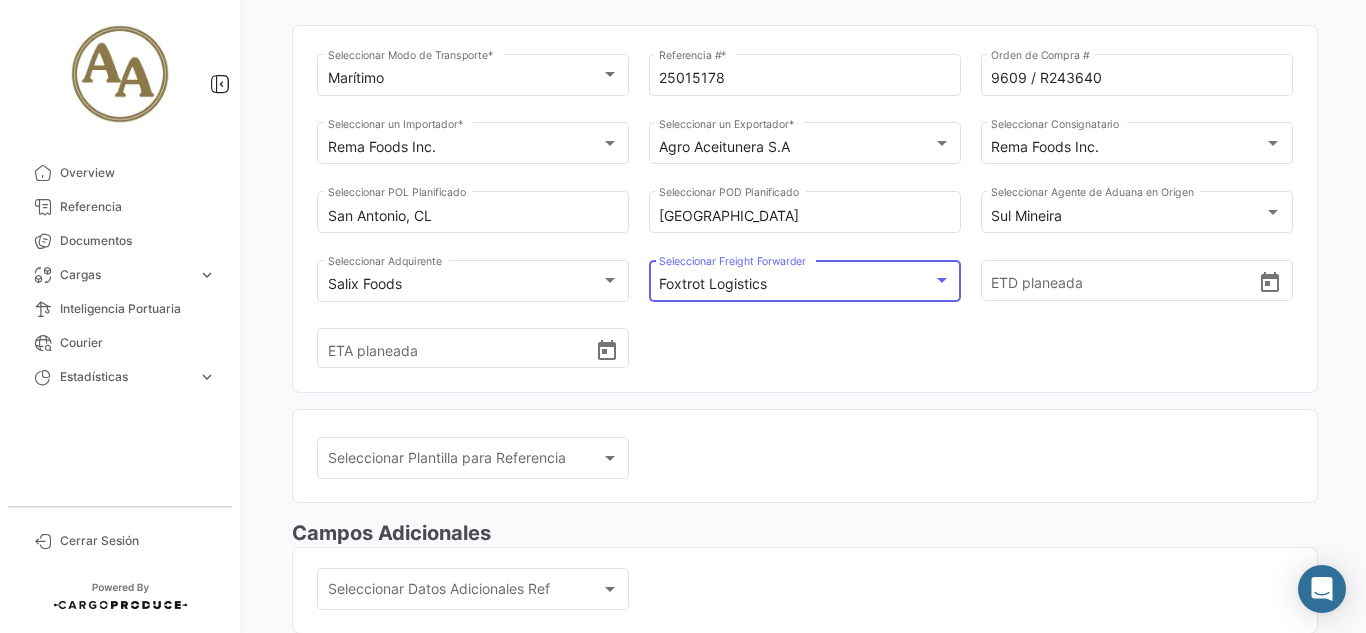 scroll, scrollTop: 200, scrollLeft: 0, axis: vertical 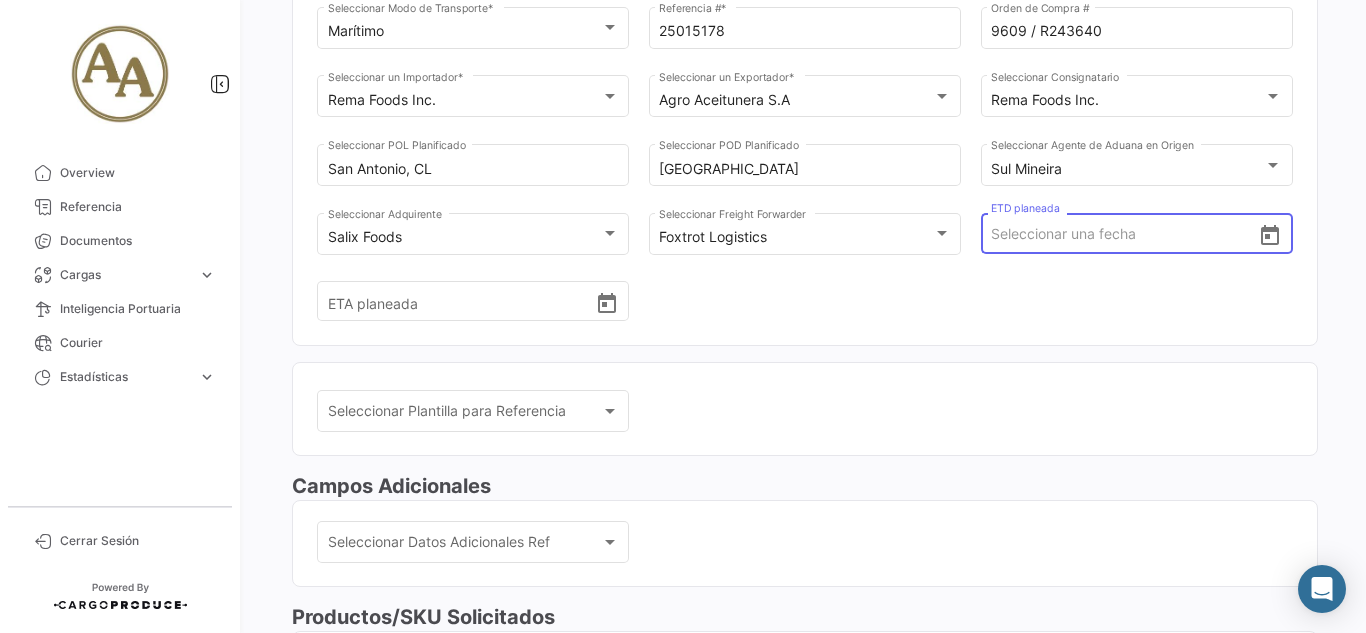 click on "ETD planeada" at bounding box center (1124, 234) 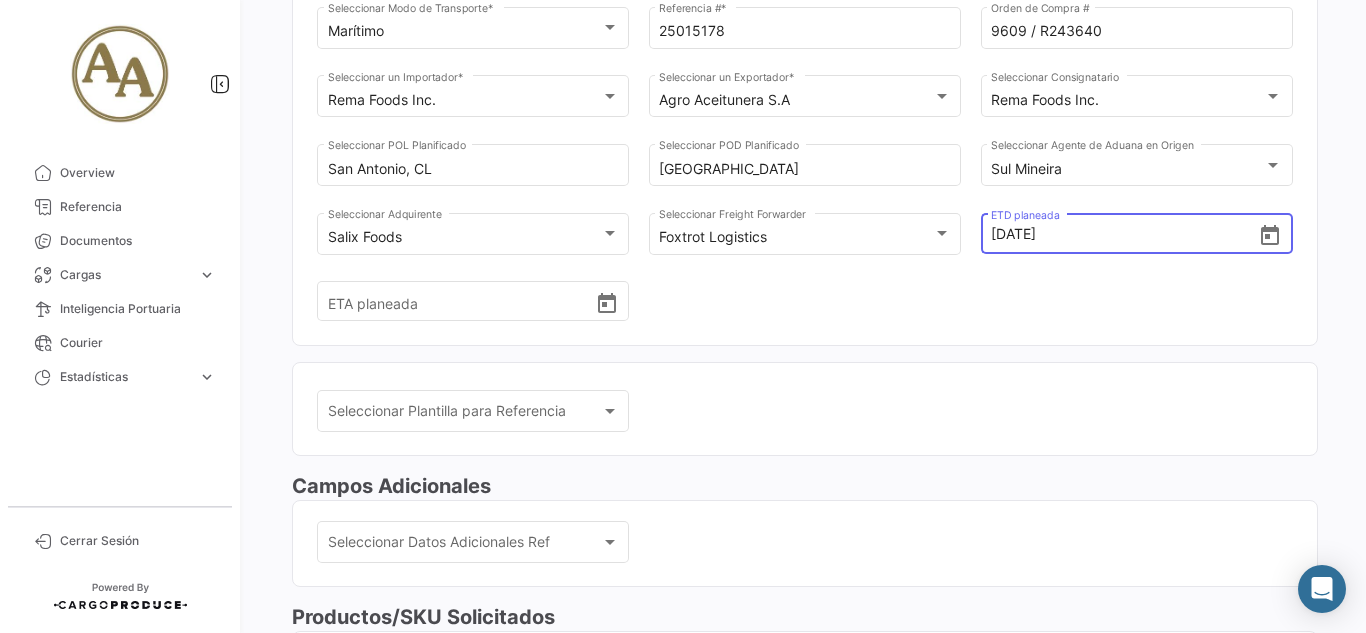 type on "20/7/2025, 00:00" 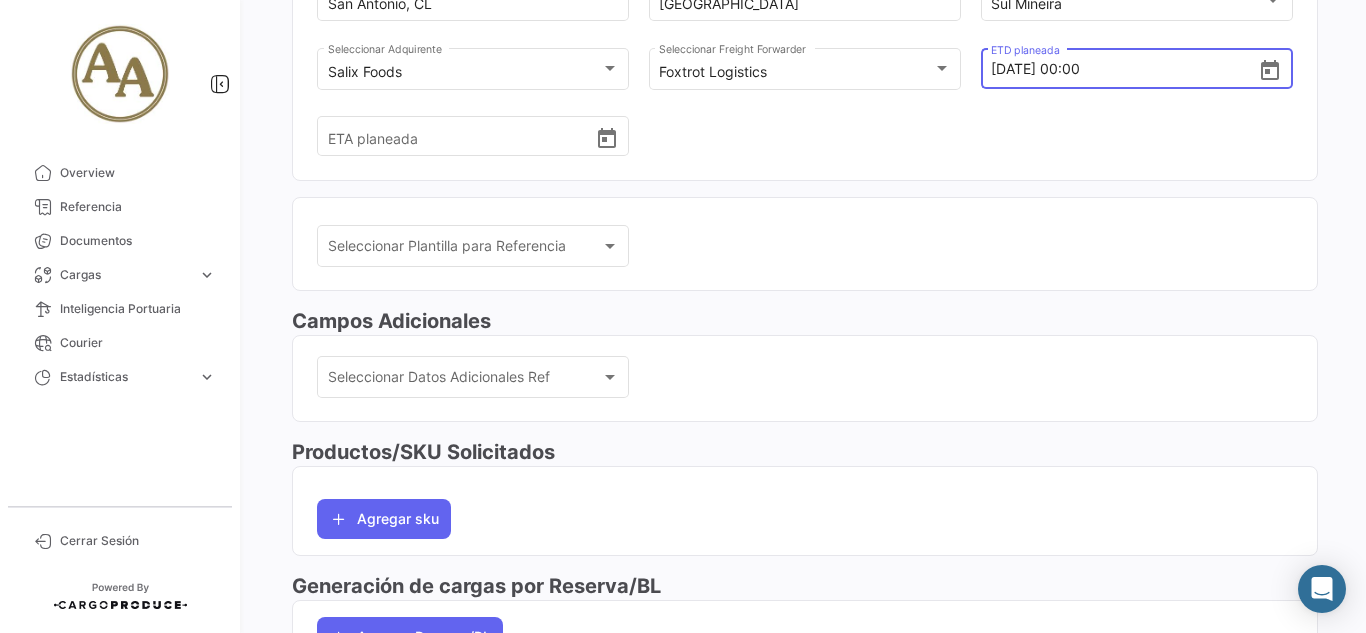 scroll, scrollTop: 400, scrollLeft: 0, axis: vertical 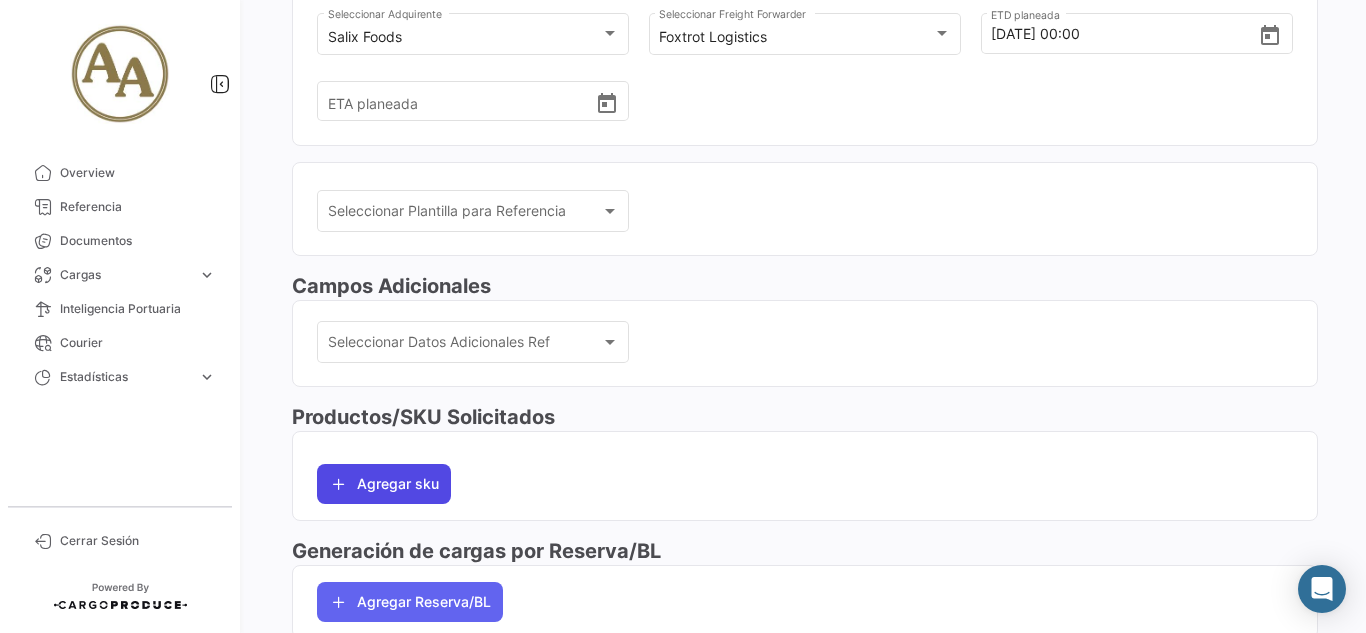 click on "Agregar sku" 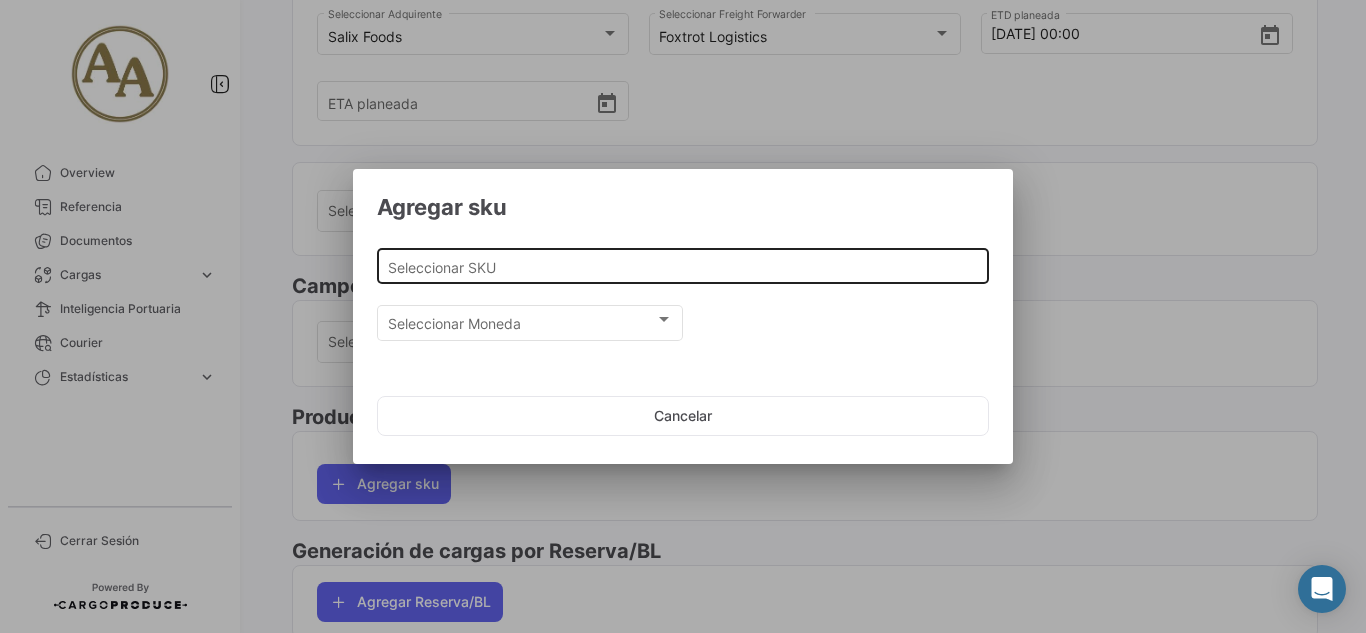 click on "Seleccionar
SKU" at bounding box center (683, 267) 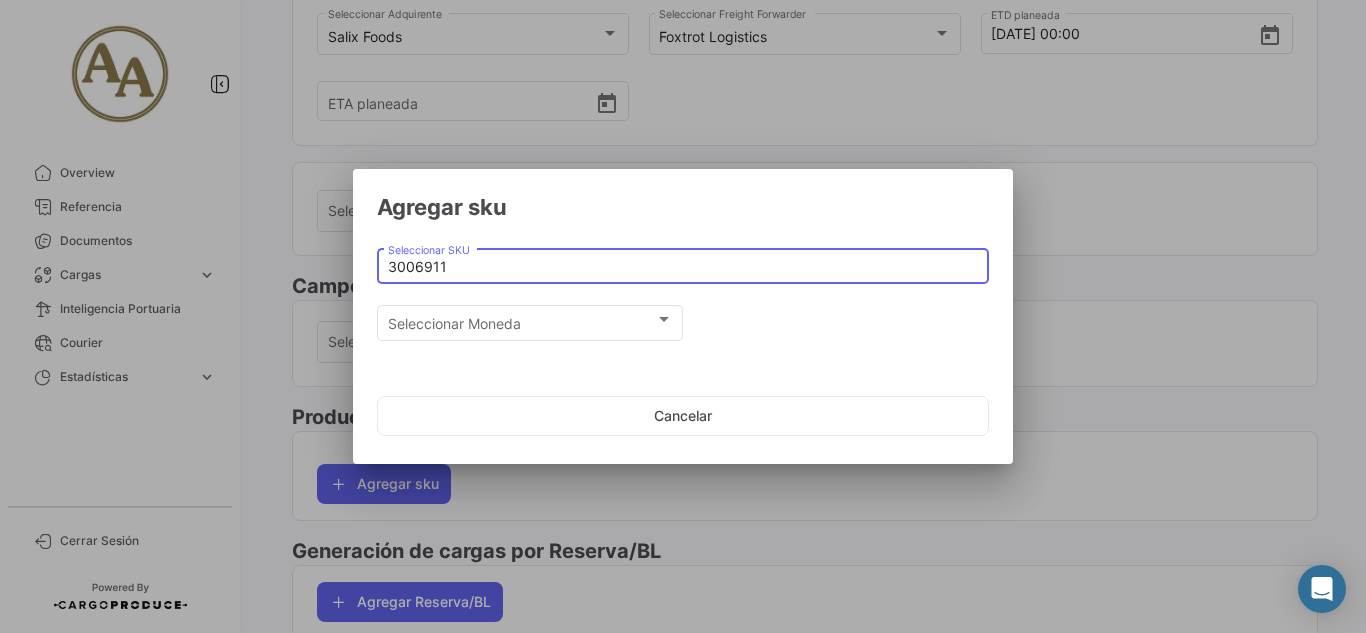 click on "3006911" at bounding box center [683, 267] 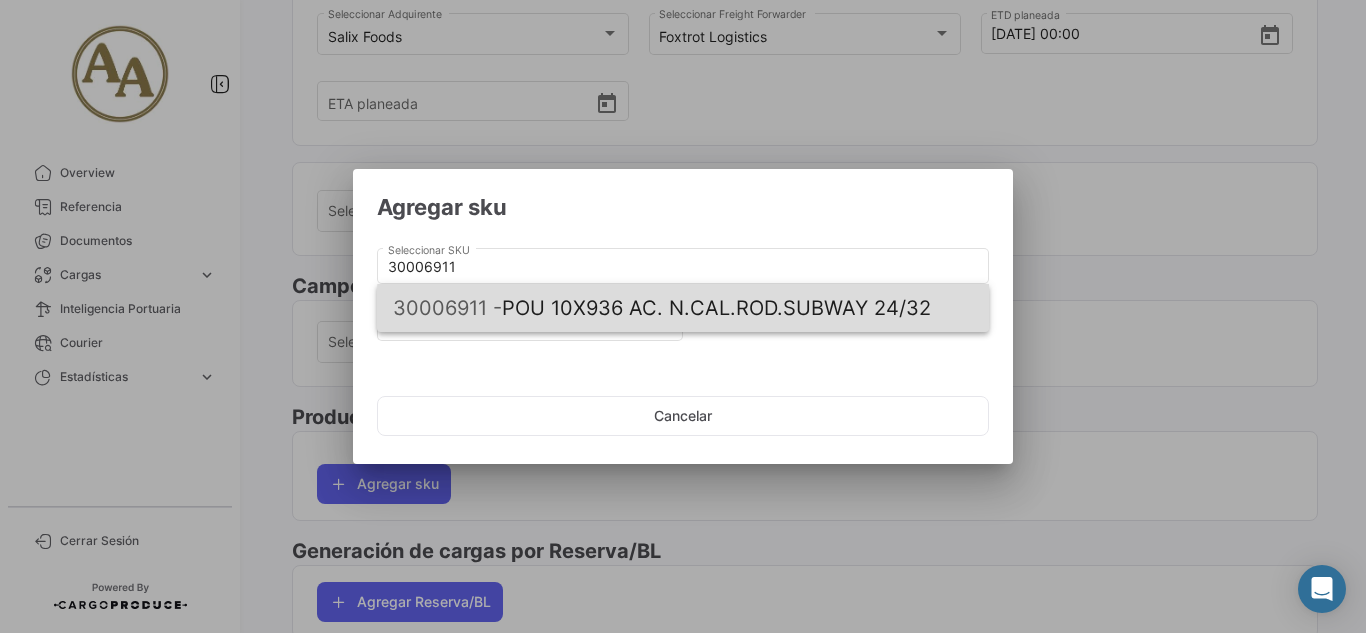 click on "30006911 -    POU 10X936 AC. N.CAL.ROD.SUBWAY  24/32" at bounding box center (683, 308) 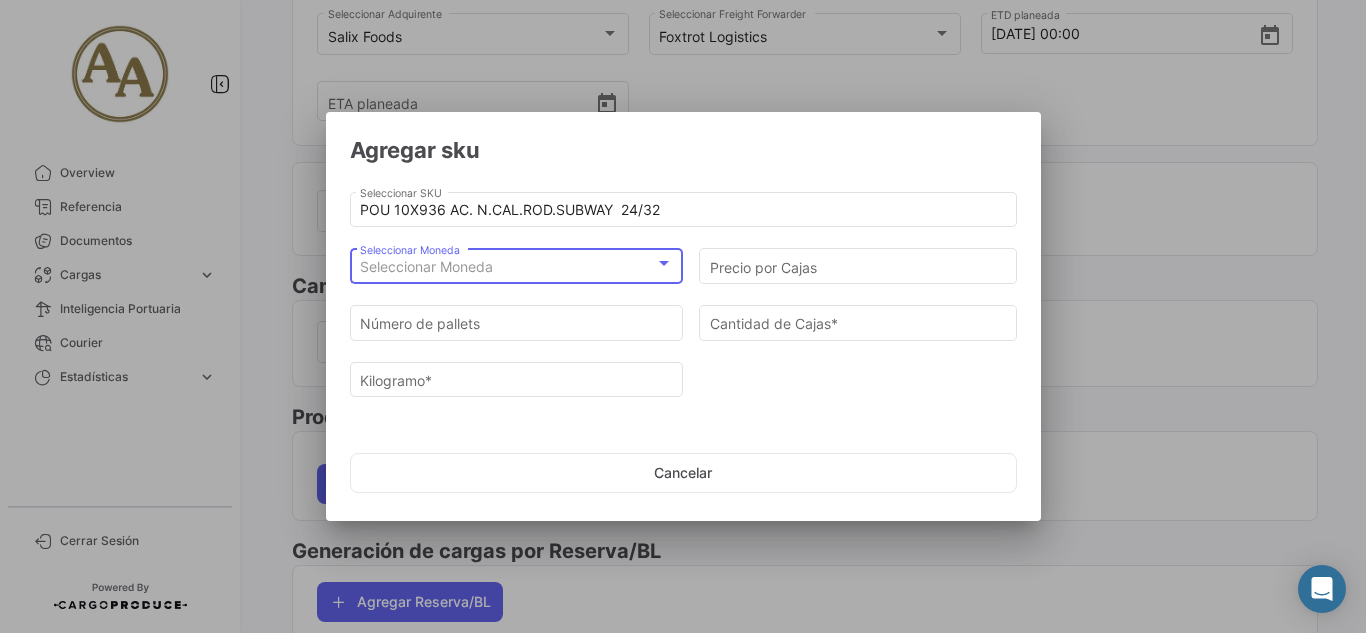 click on "Seleccionar Moneda" at bounding box center [507, 267] 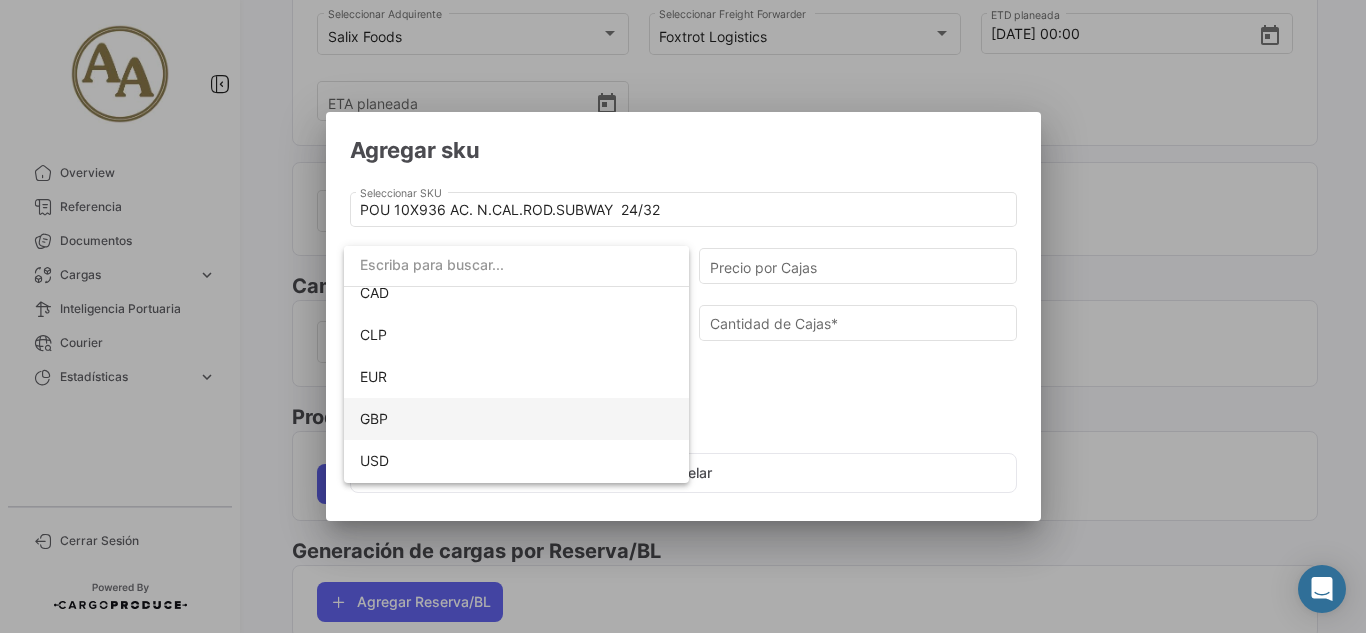 scroll, scrollTop: 141, scrollLeft: 0, axis: vertical 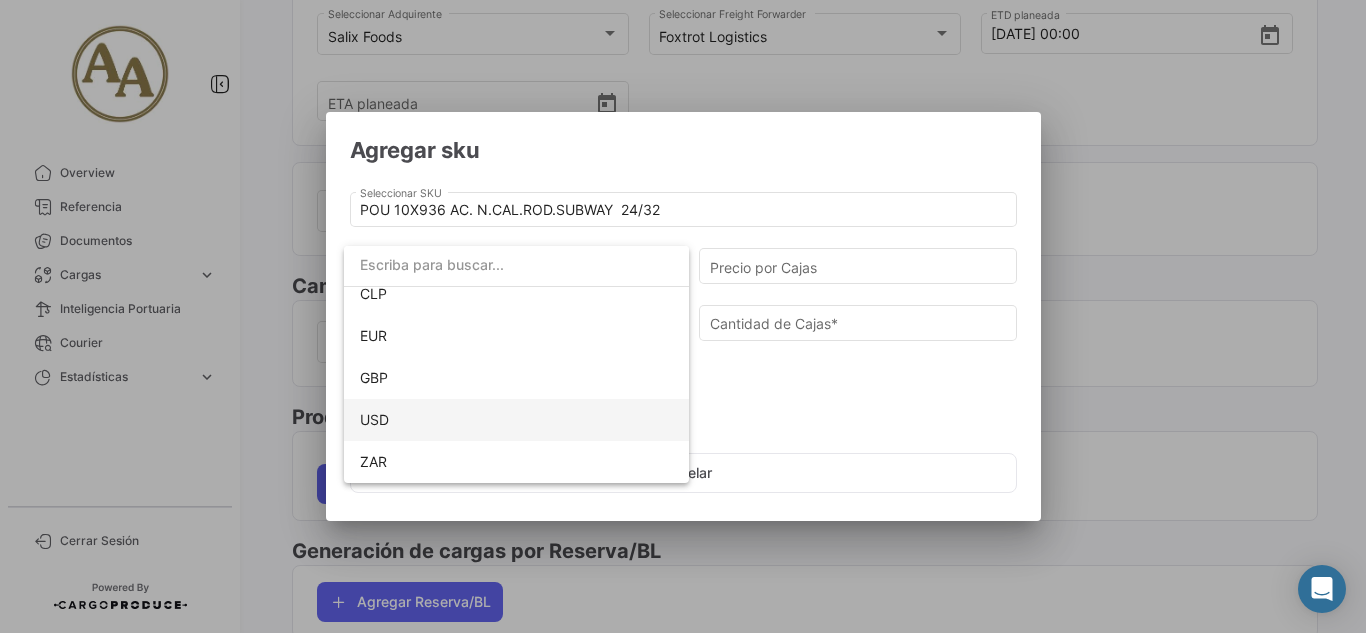 click on "USD" at bounding box center (516, 420) 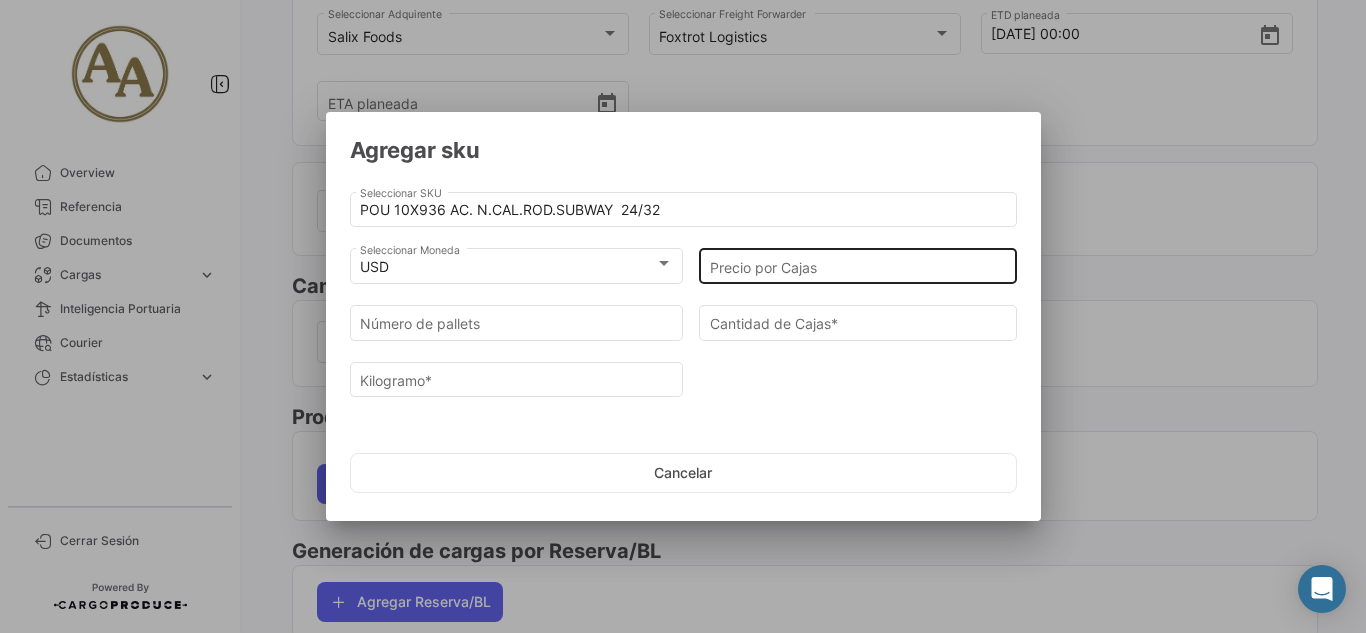 click on "Precio por Cajas" at bounding box center [858, 264] 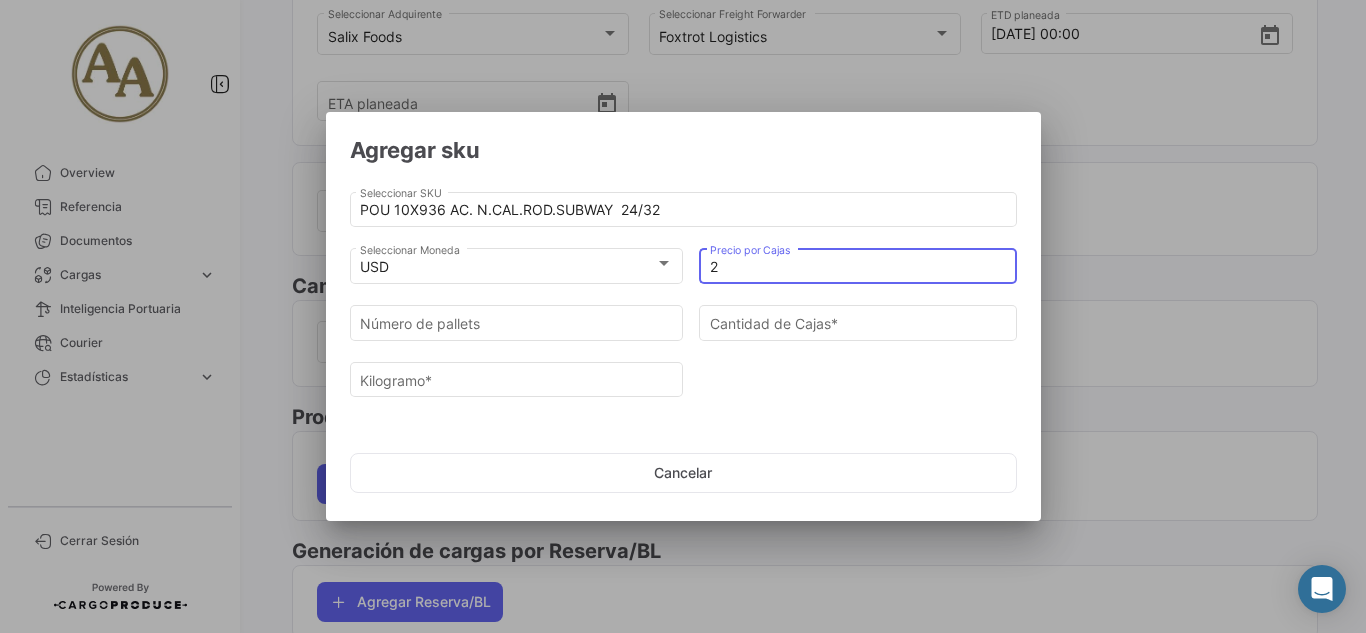 type on "27" 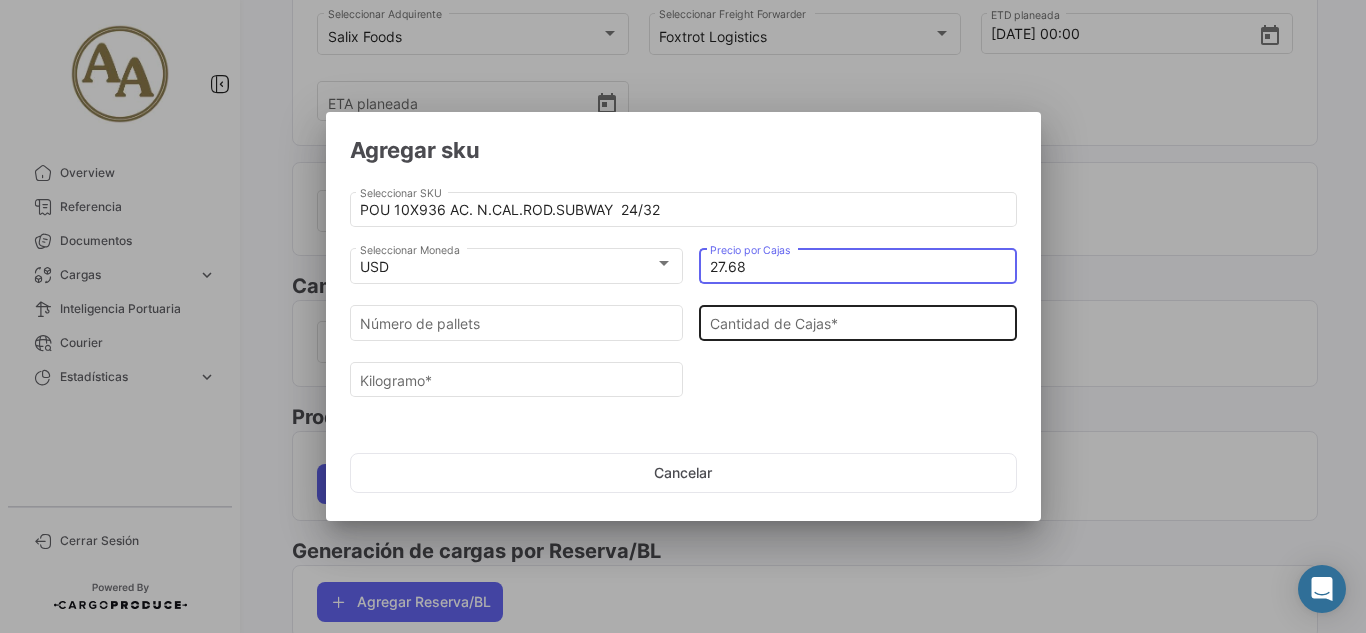 type on "27.68" 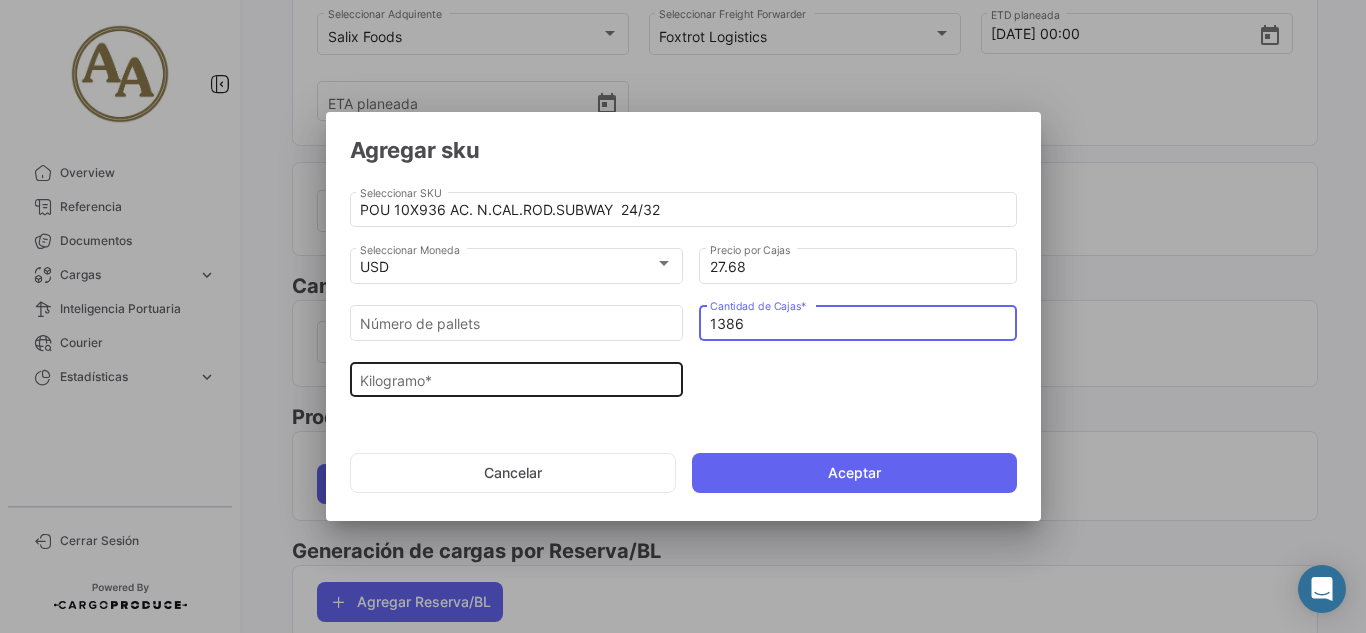 type on "1386" 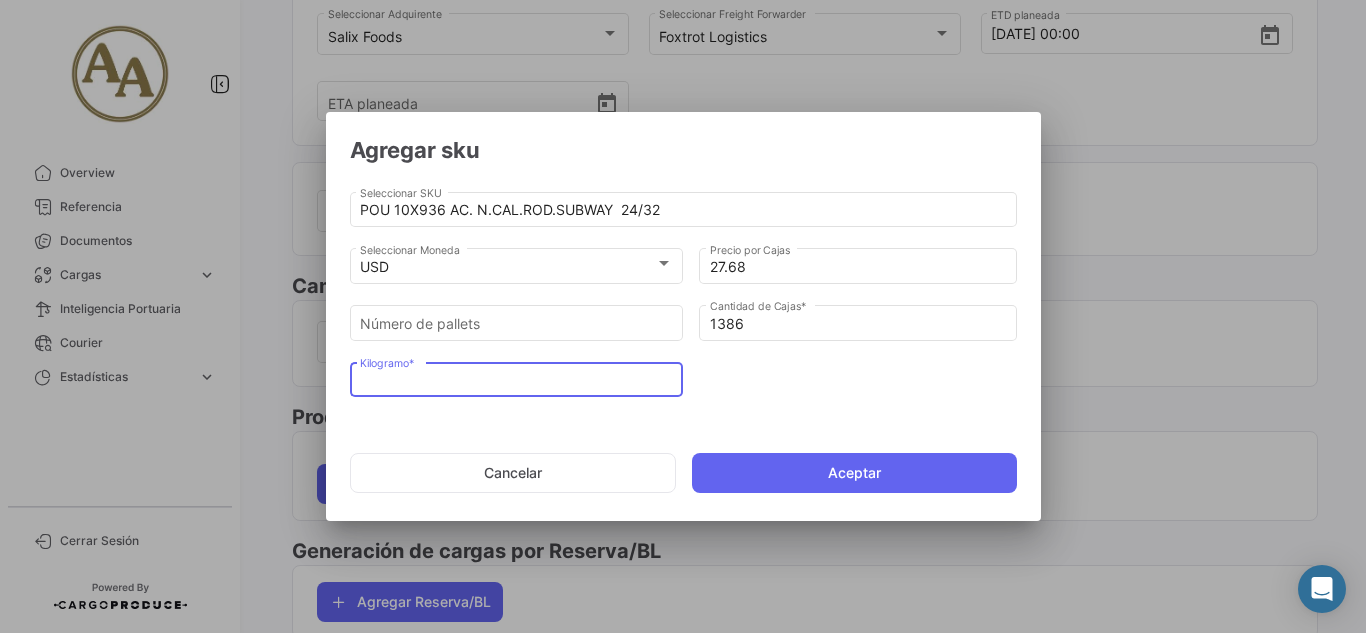 click on "Kilogramo  *" at bounding box center (516, 380) 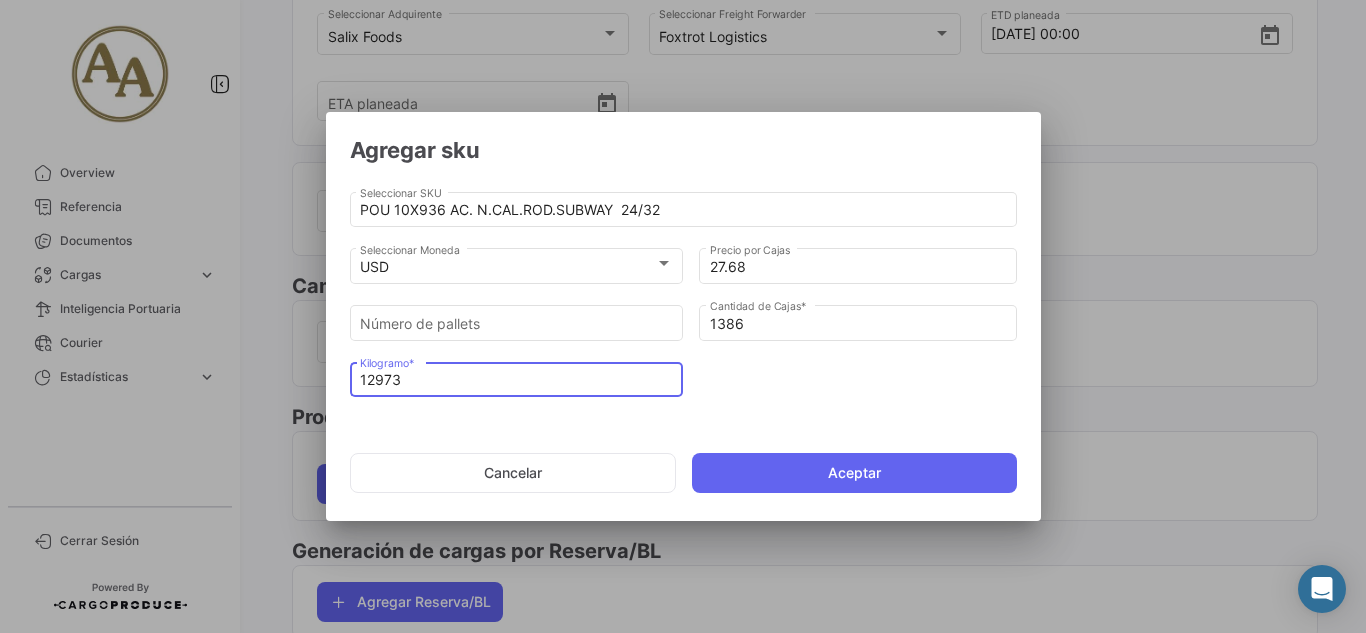 type on "12973" 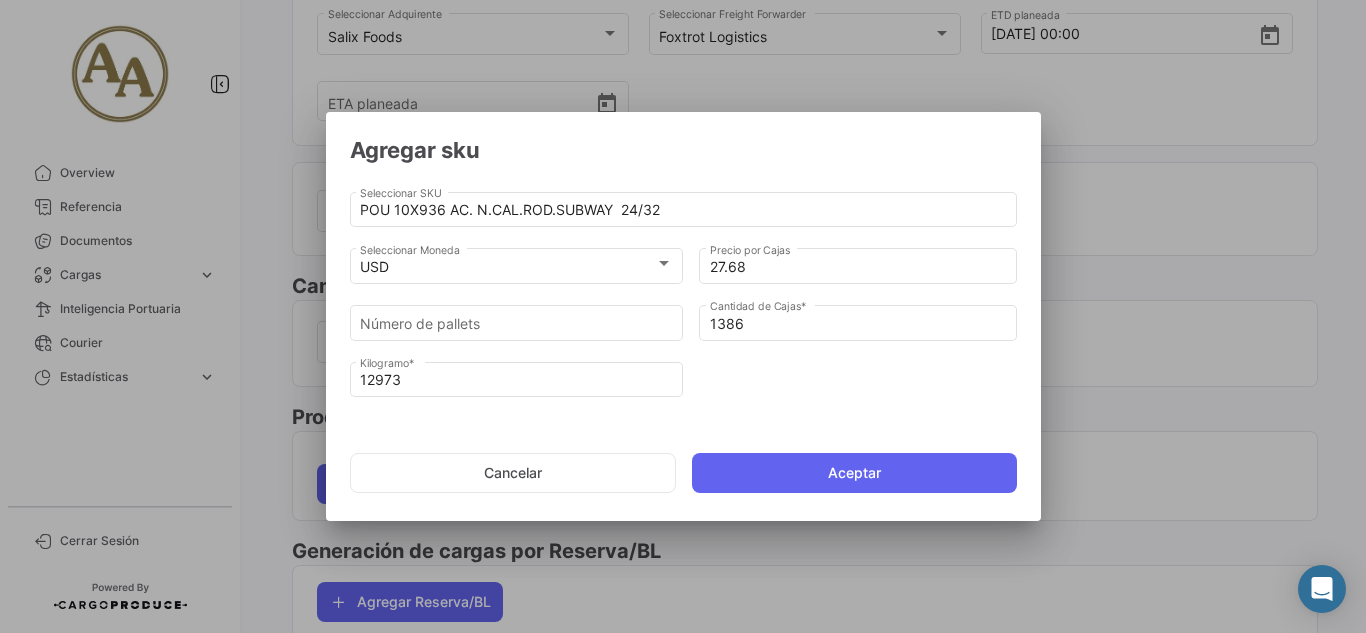 click on "Número de pallets   1386 Cantidad de Cajas  *   12973 Kilogramo  *" at bounding box center [683, 358] 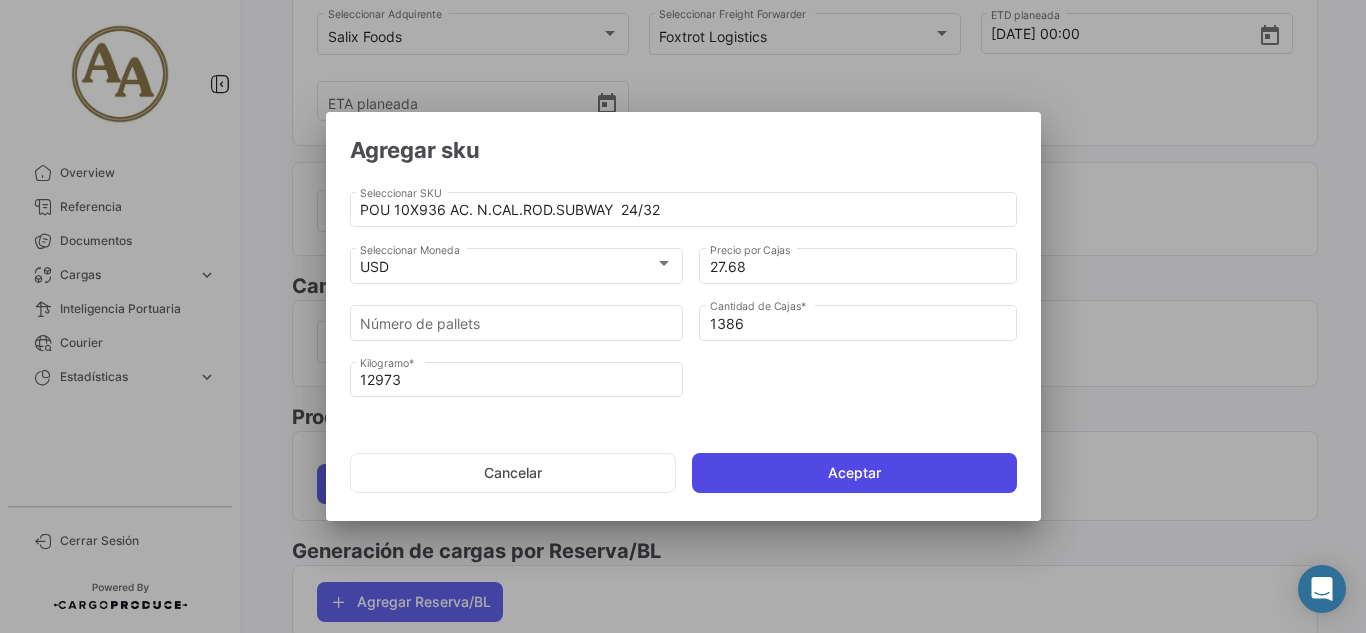 click on "Aceptar" 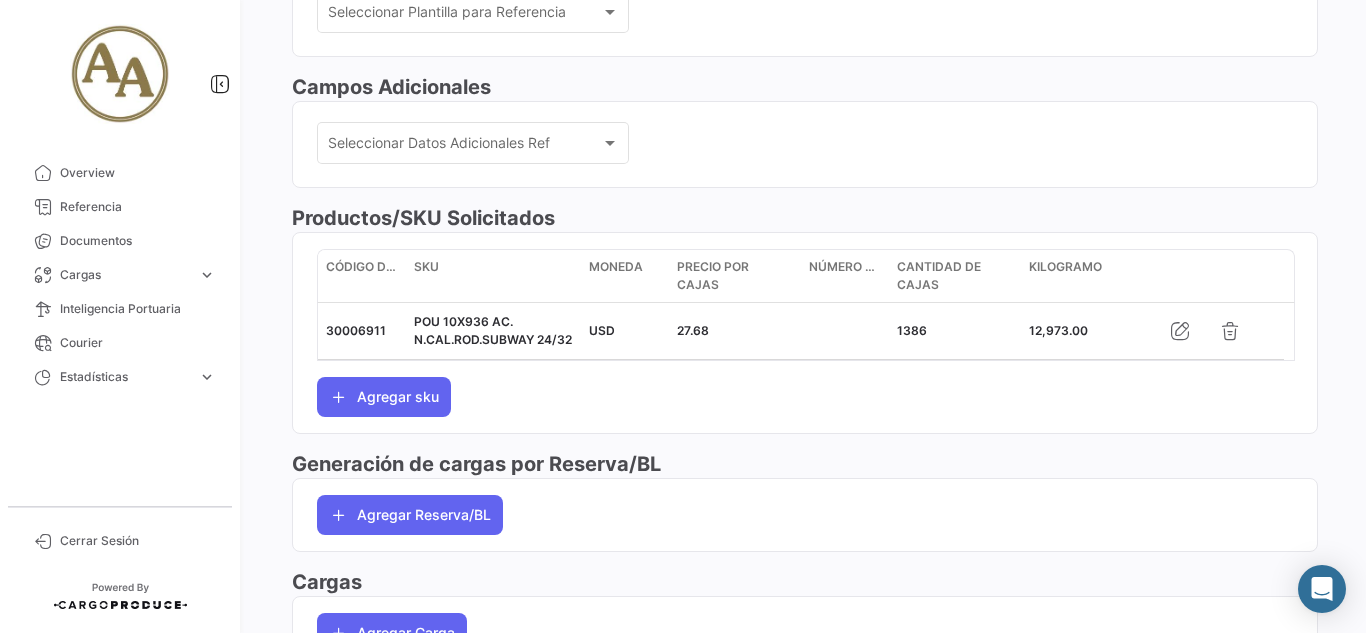 scroll, scrollTop: 600, scrollLeft: 0, axis: vertical 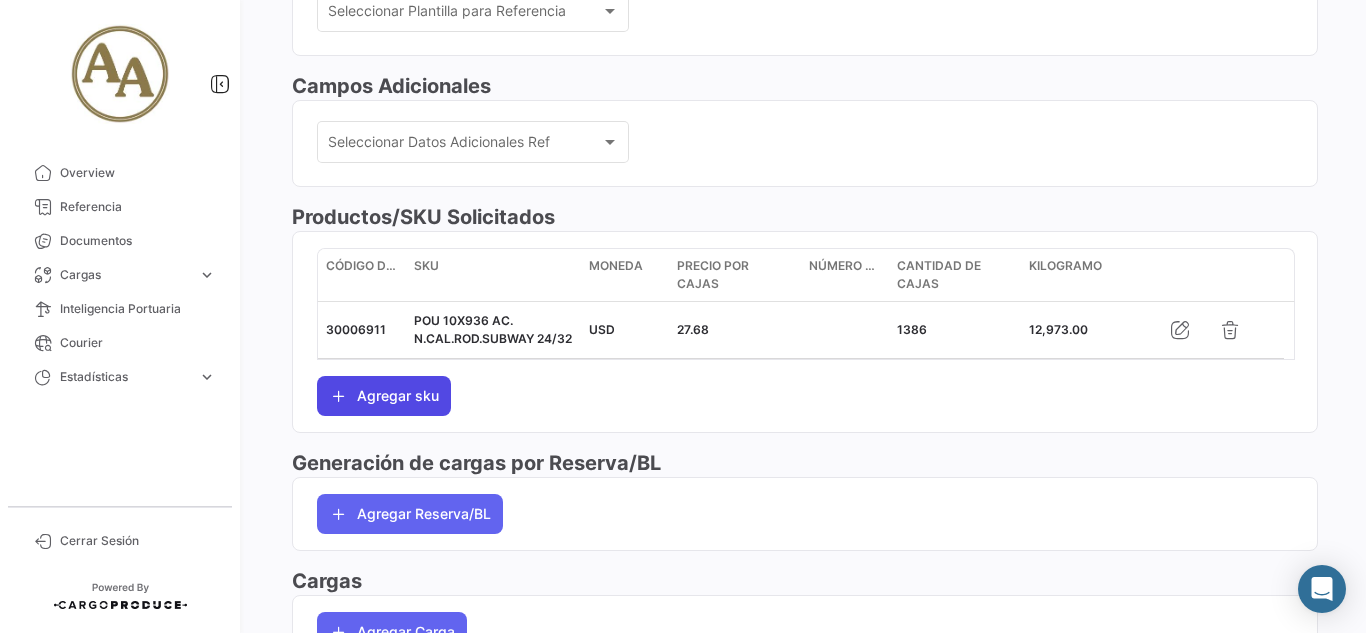 click on "Agregar sku" 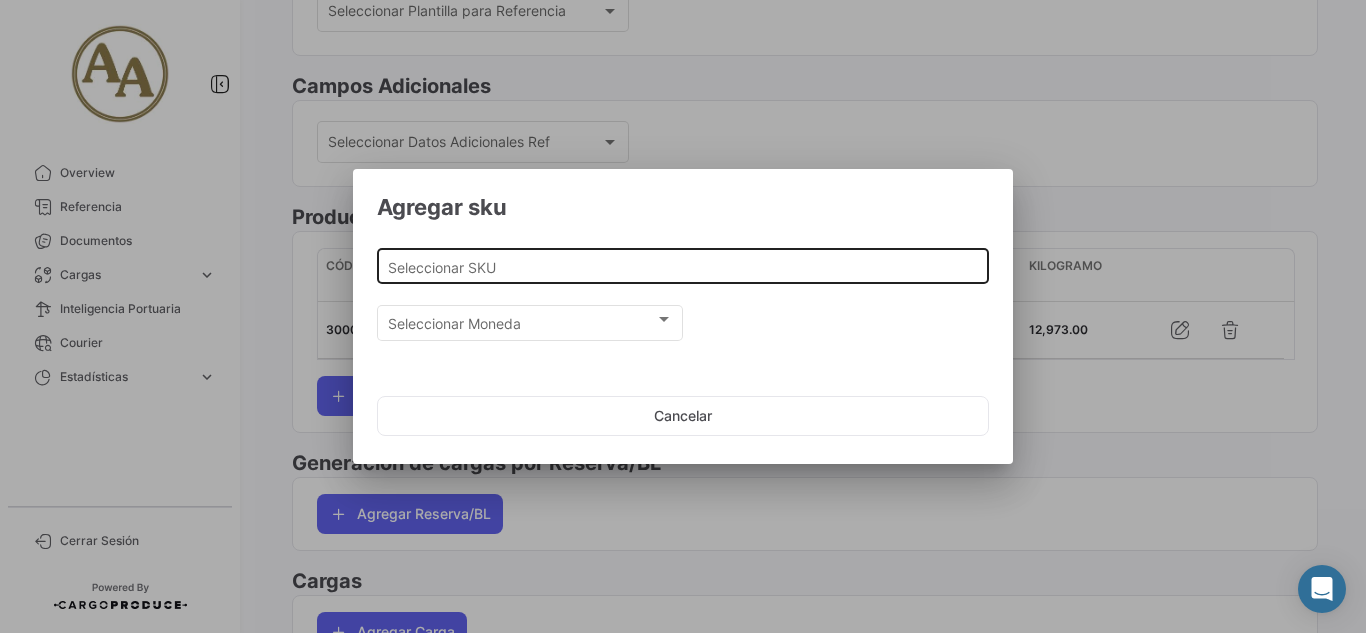 click on "Seleccionar
SKU" at bounding box center [683, 267] 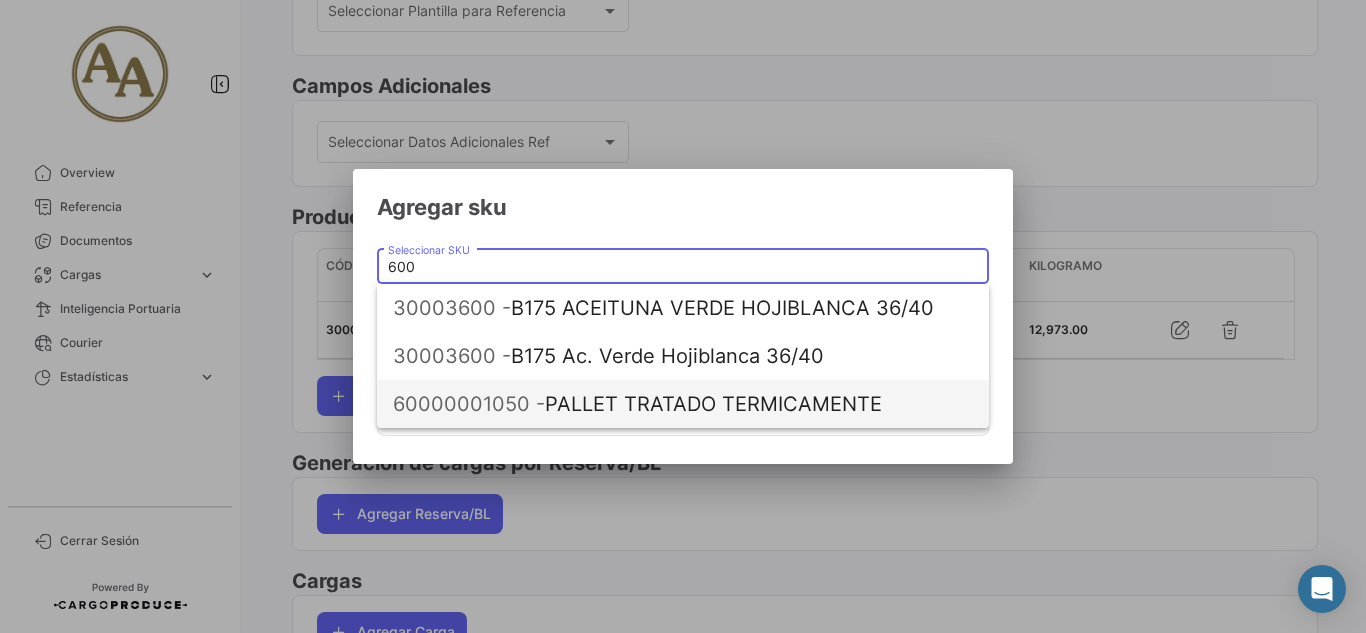 click on "60000001050 -    PALLET TRATADO TERMICAMENTE" at bounding box center (683, 404) 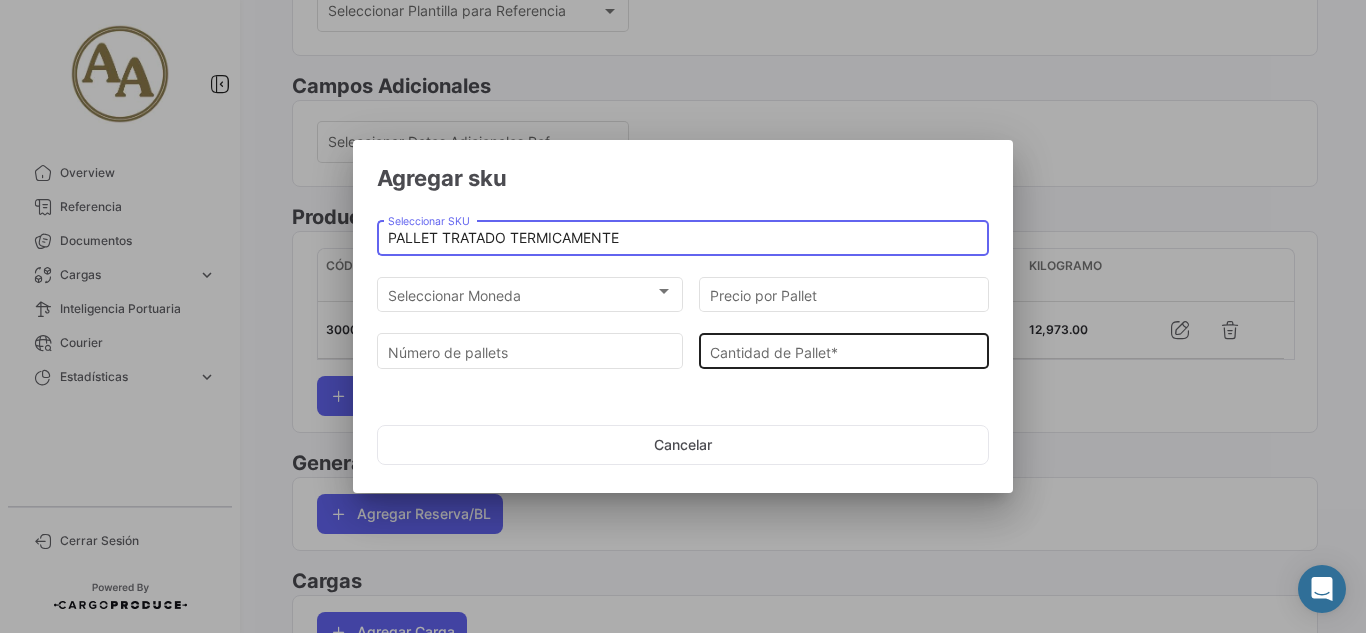 click on "Cantidad de Pallet  *" at bounding box center [844, 349] 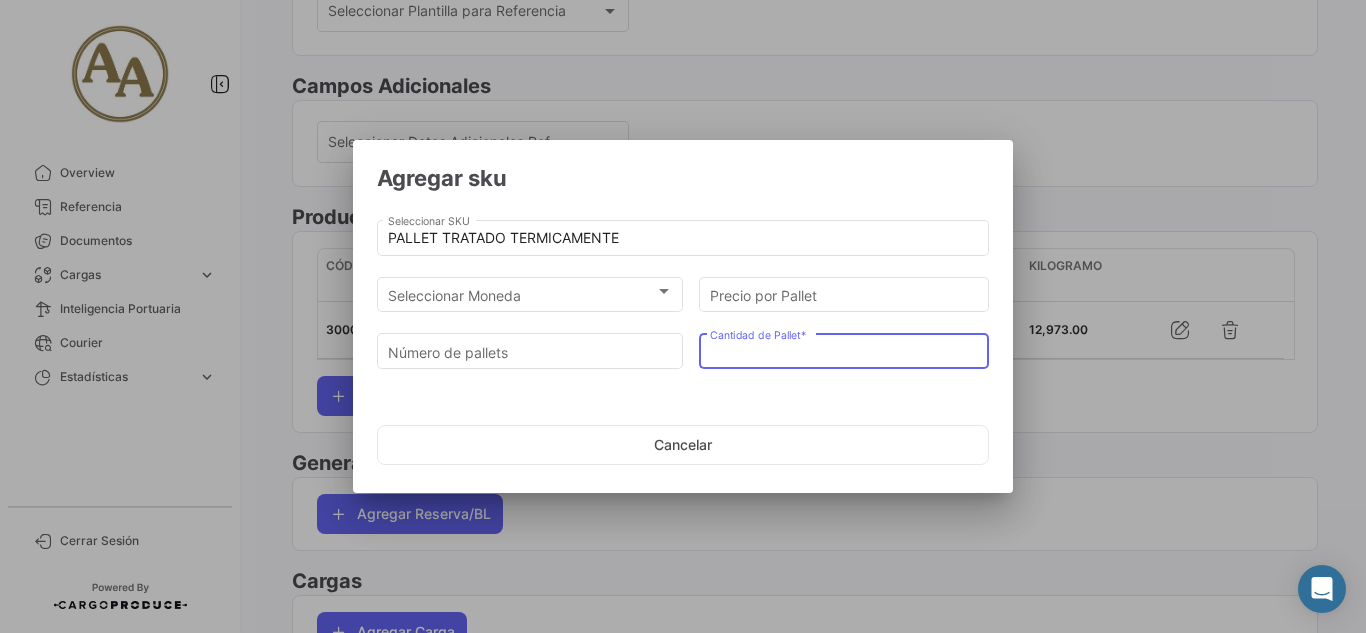 click on "Cantidad de Pallet  *" at bounding box center (844, 352) 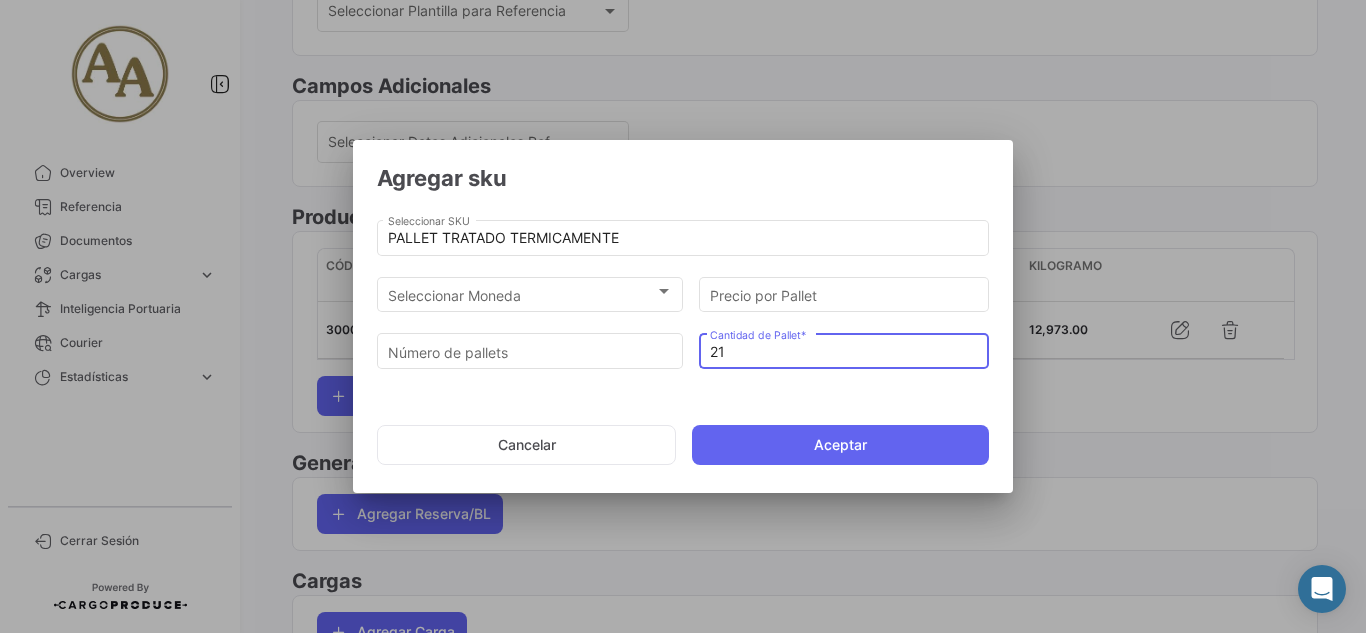 type on "21" 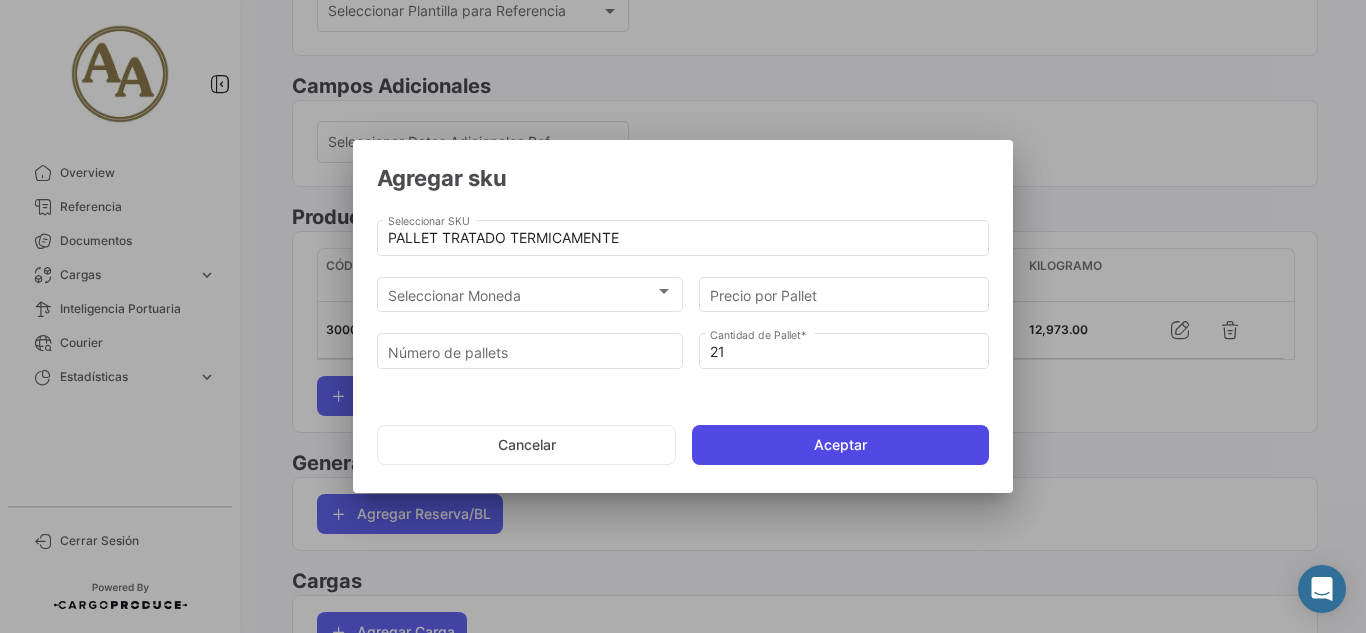 click on "Aceptar" 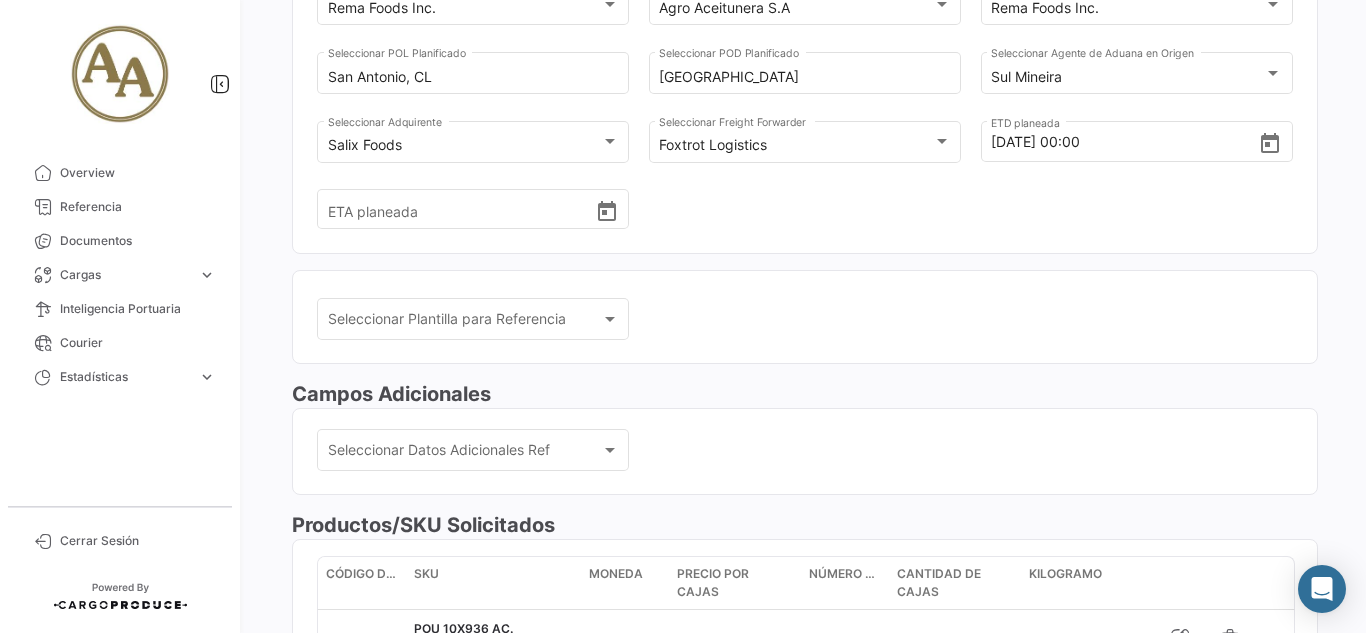 scroll, scrollTop: 290, scrollLeft: 0, axis: vertical 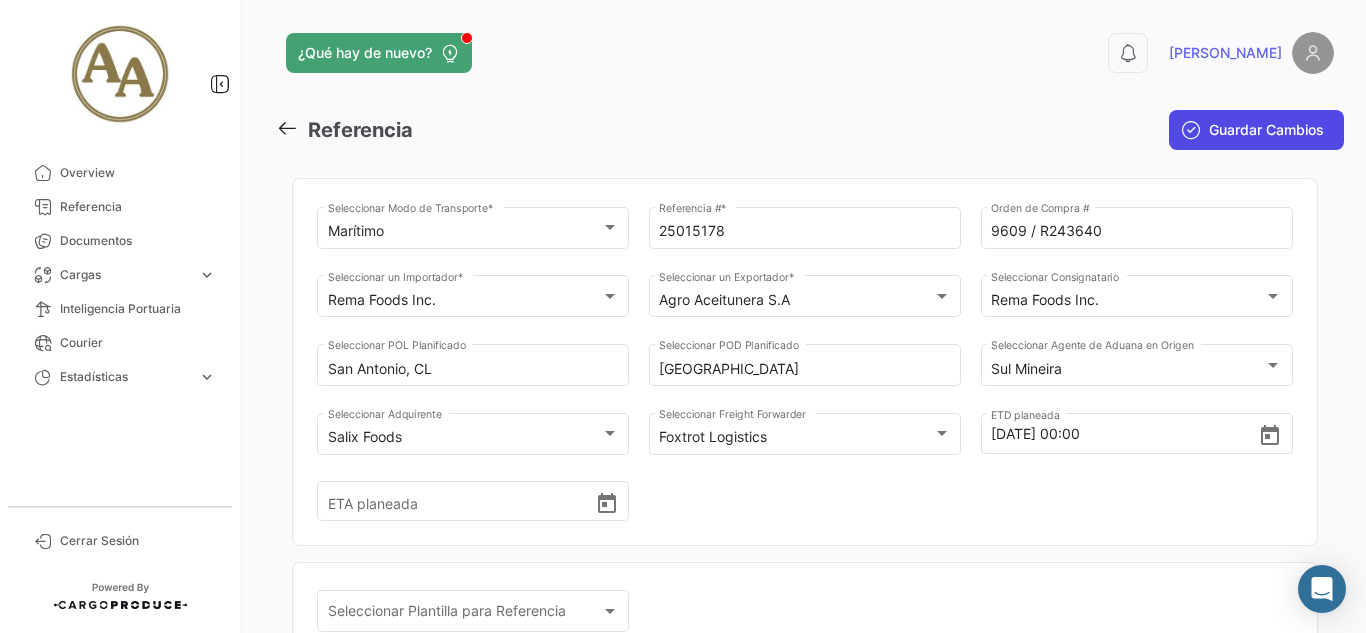 click on "Guardar Cambios" 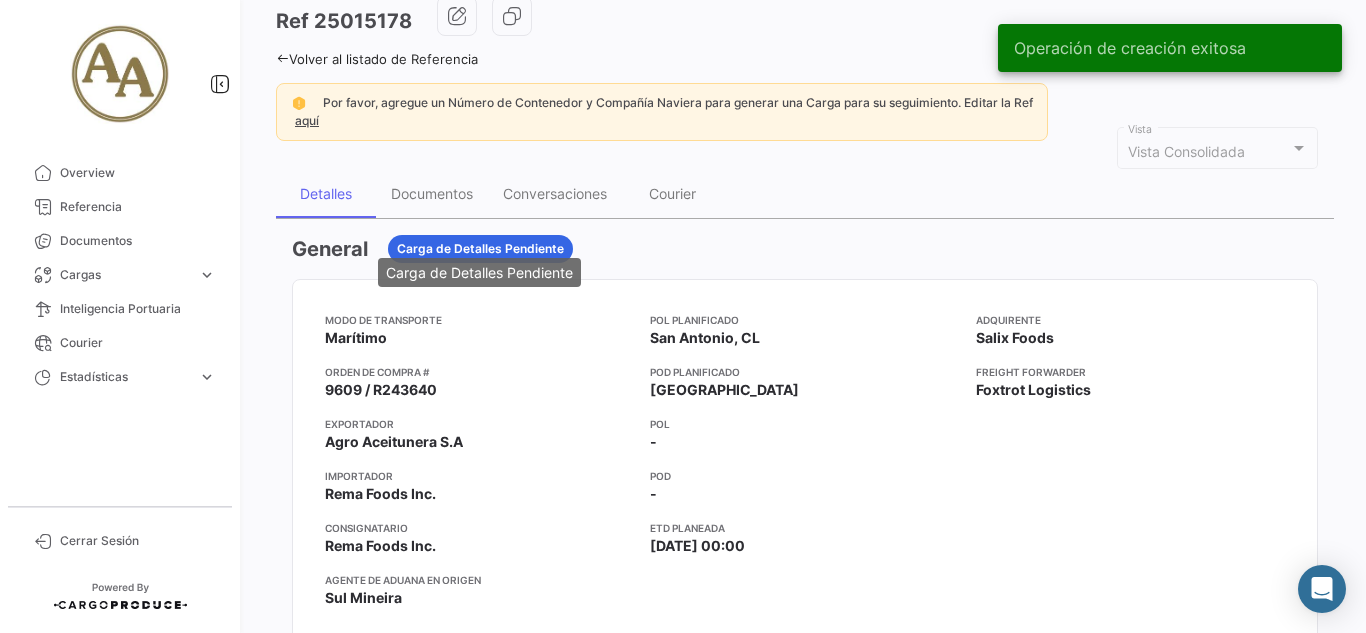 scroll, scrollTop: 100, scrollLeft: 0, axis: vertical 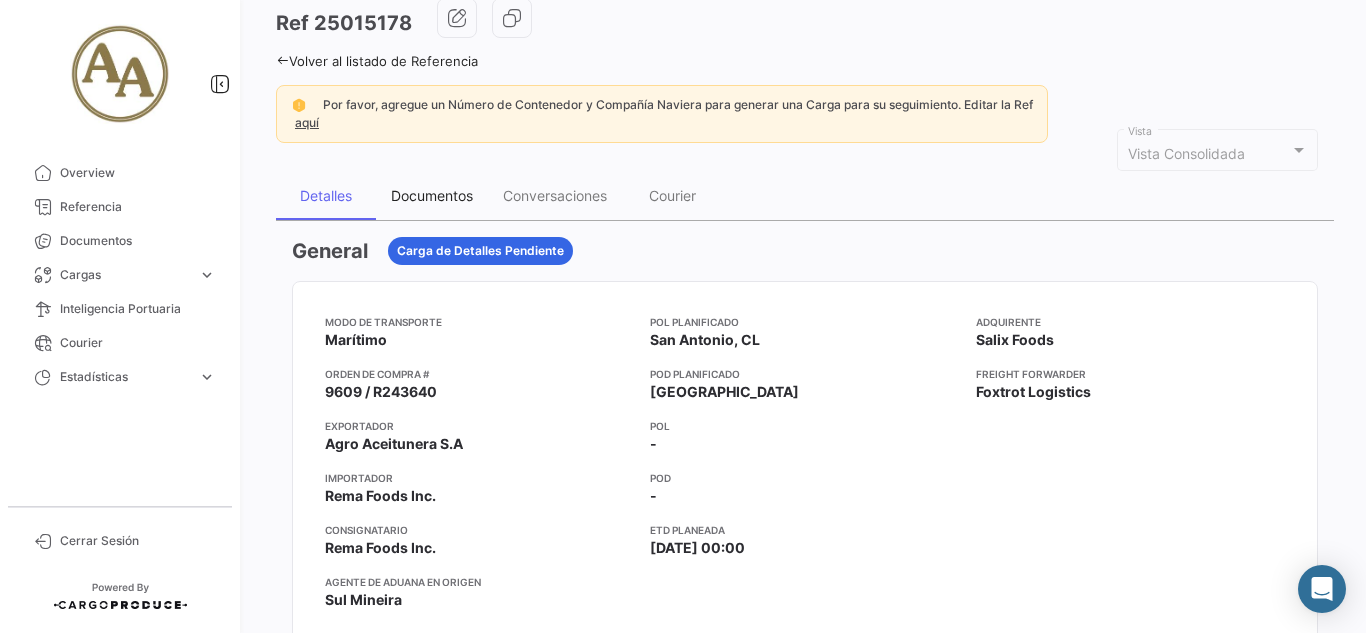click on "Documentos" at bounding box center (432, 195) 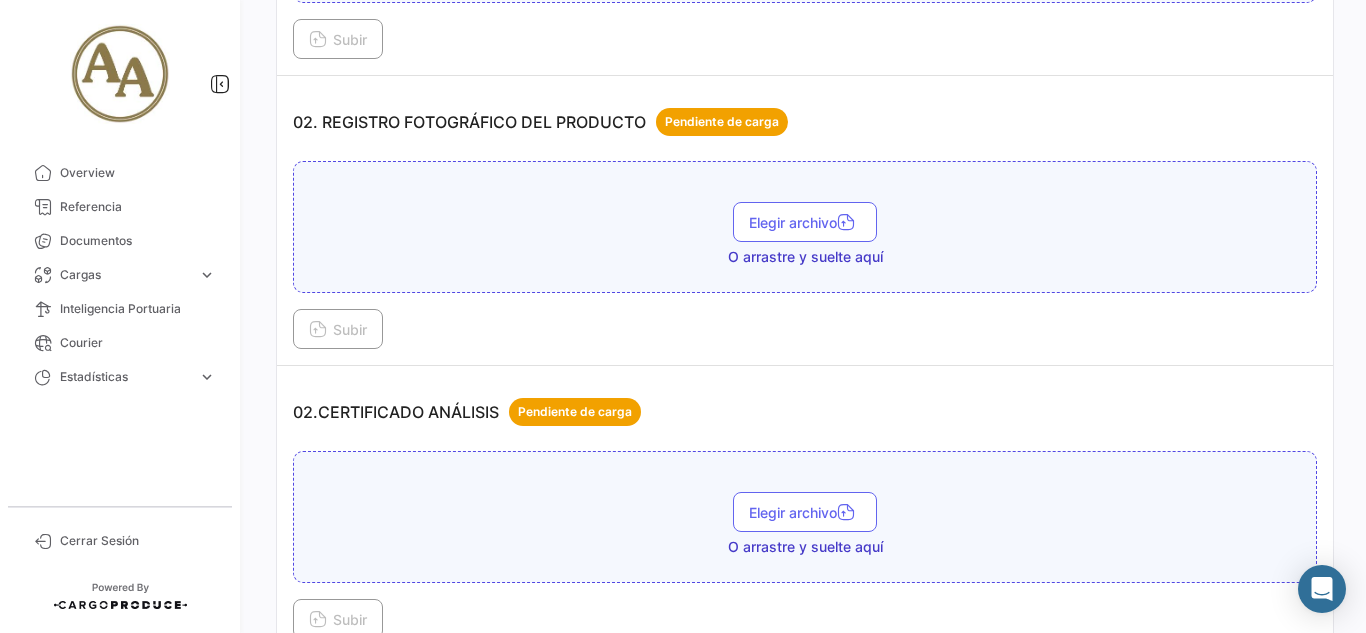 scroll, scrollTop: 700, scrollLeft: 0, axis: vertical 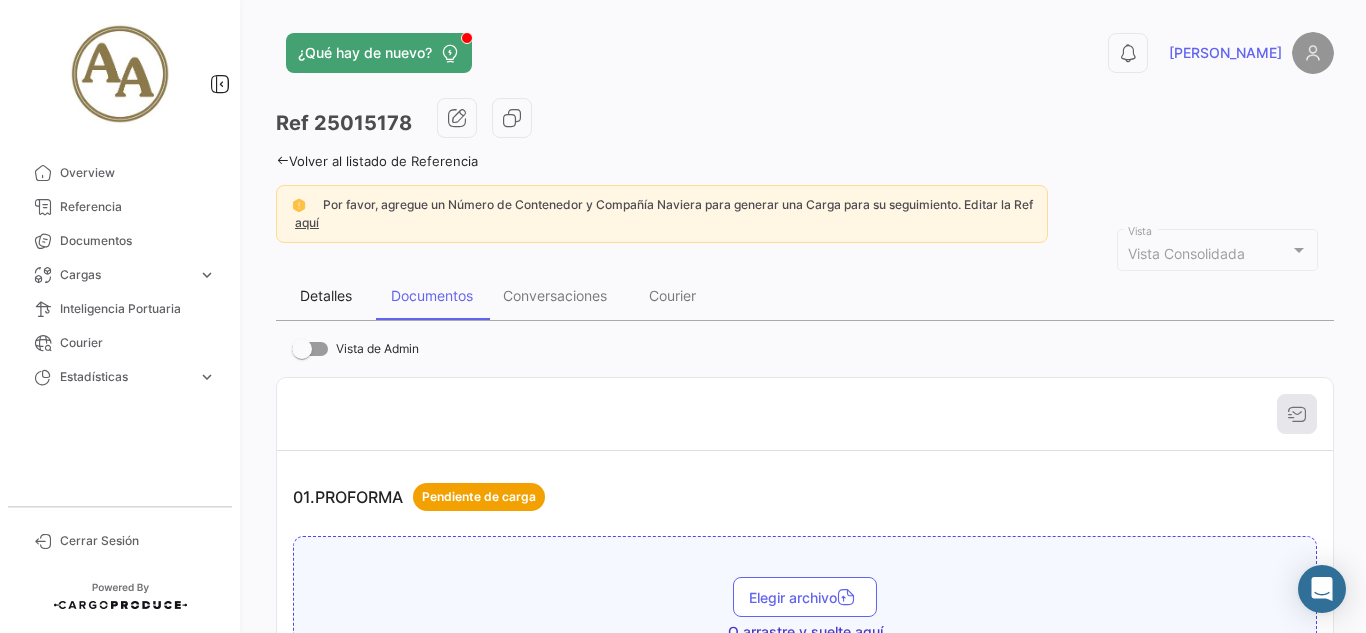 click on "Detalles" at bounding box center [326, 295] 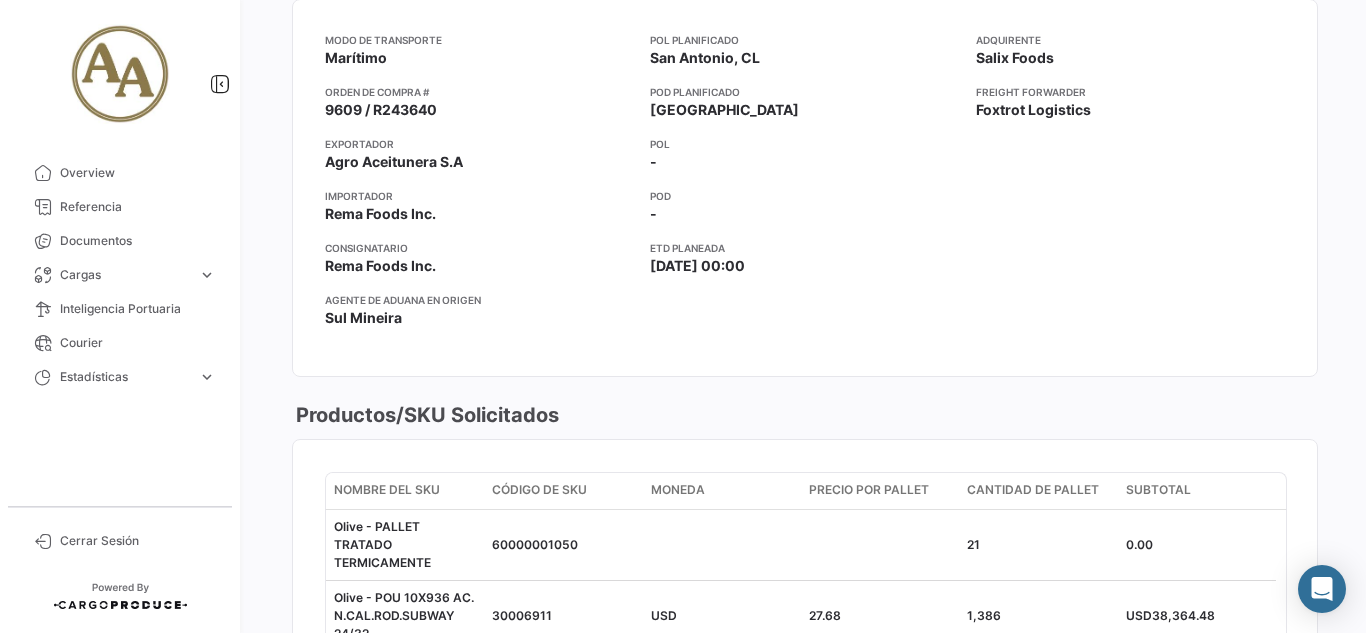 scroll, scrollTop: 0, scrollLeft: 0, axis: both 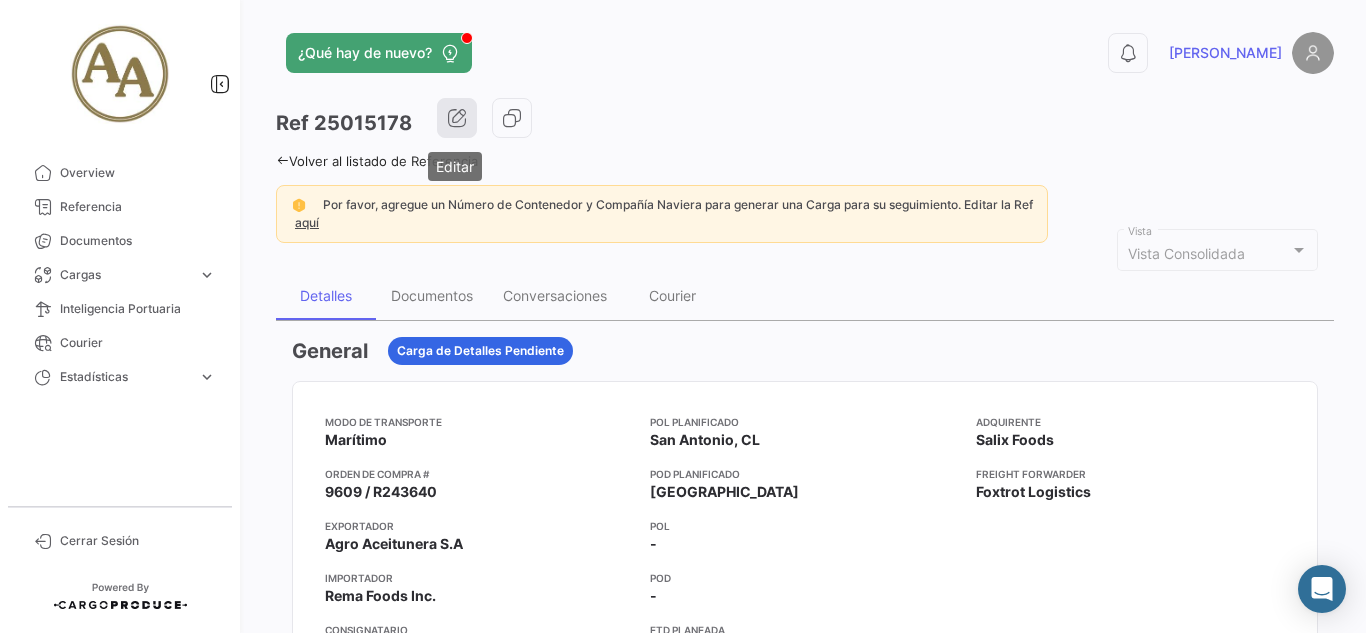 click 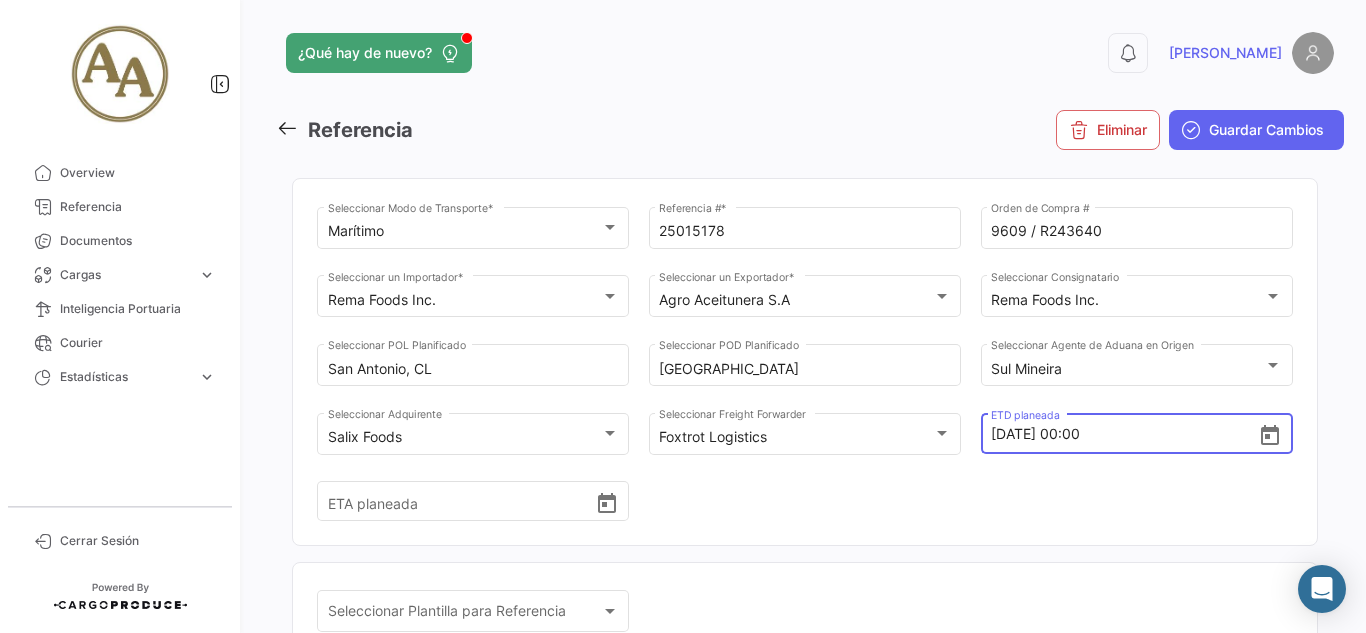 click on "20/7/2025, 00:00" at bounding box center [1124, 434] 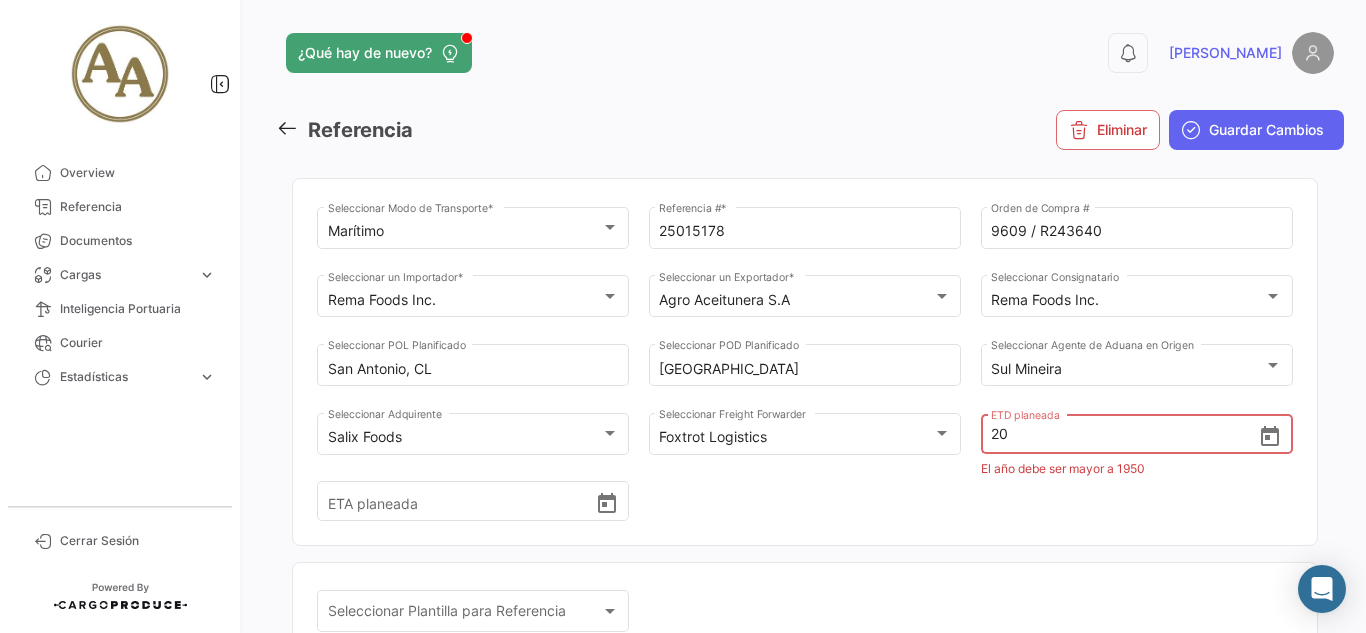 type on "2" 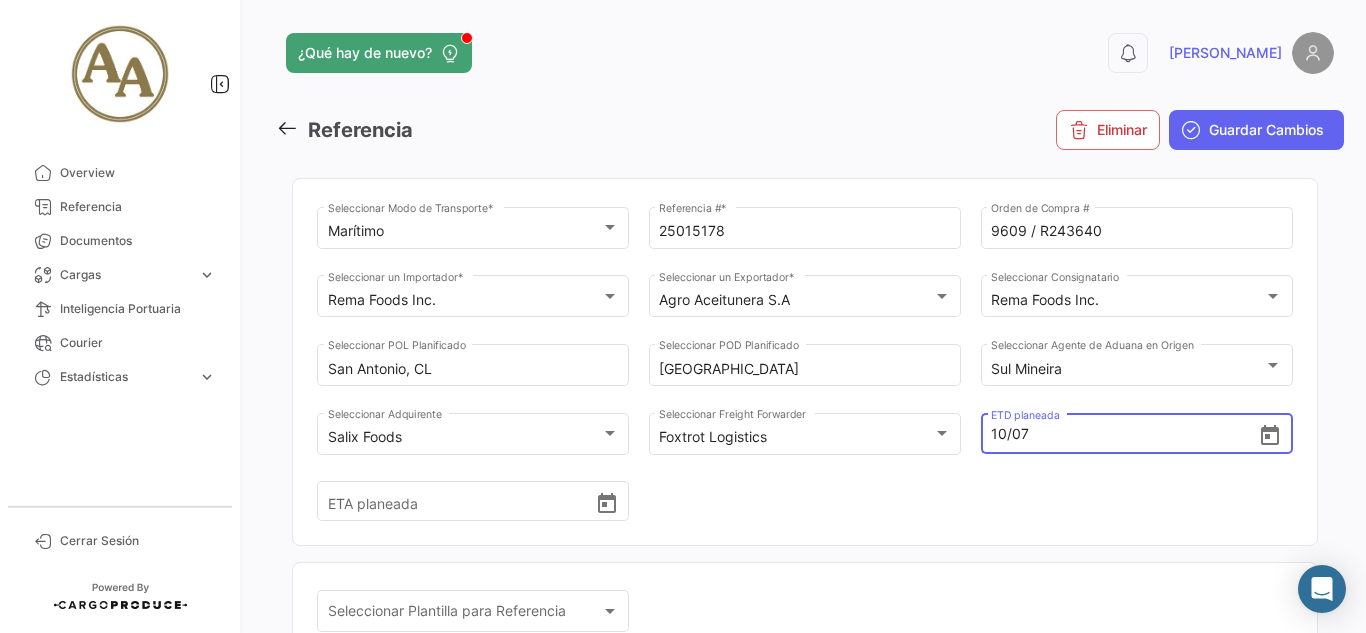 type on "[DATE] 00:00" 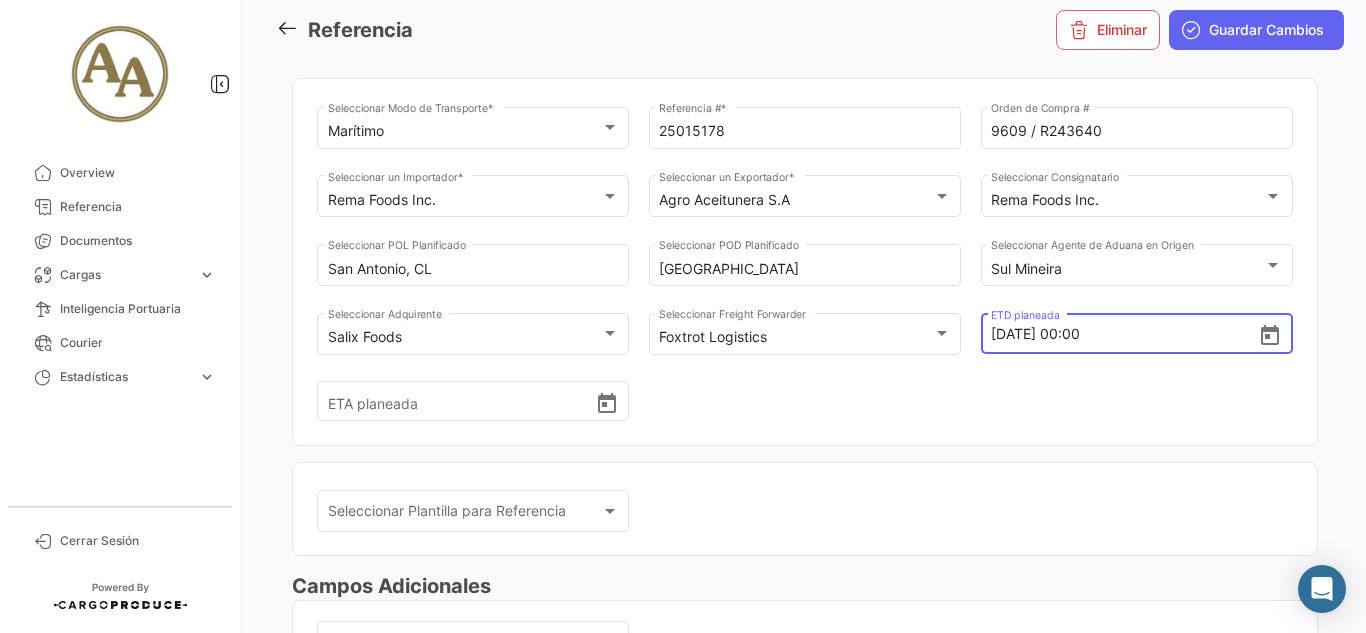 scroll, scrollTop: 0, scrollLeft: 0, axis: both 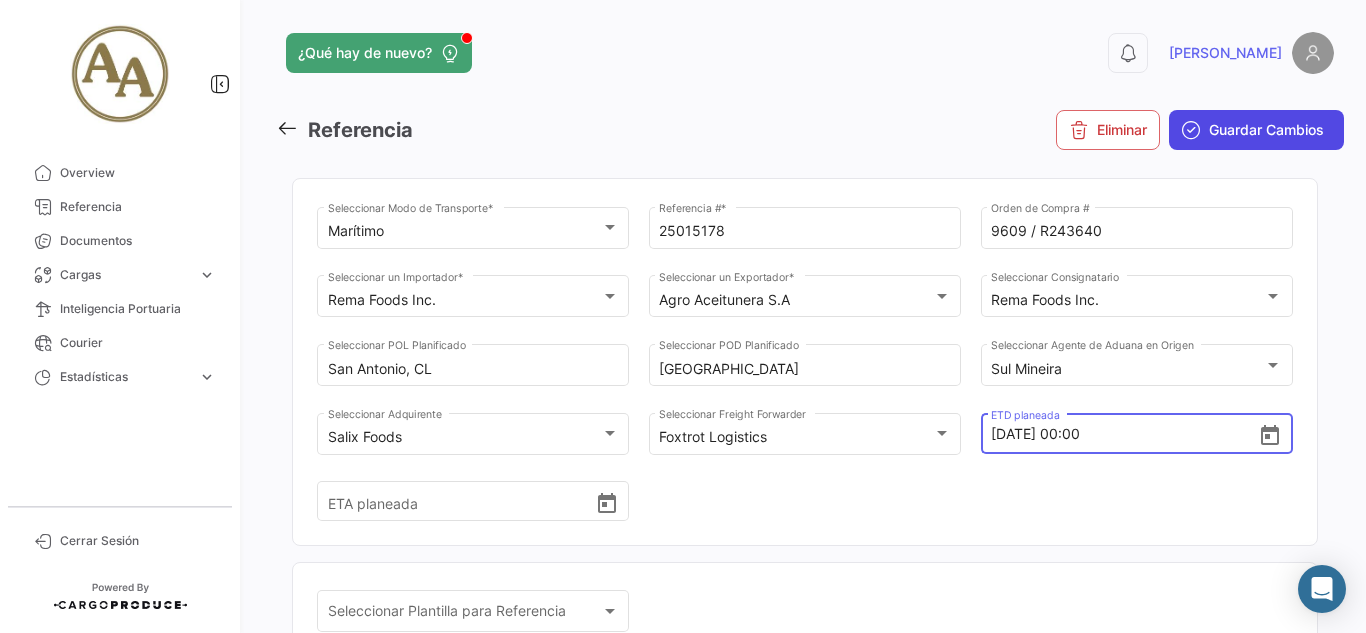 click on "Guardar Cambios" 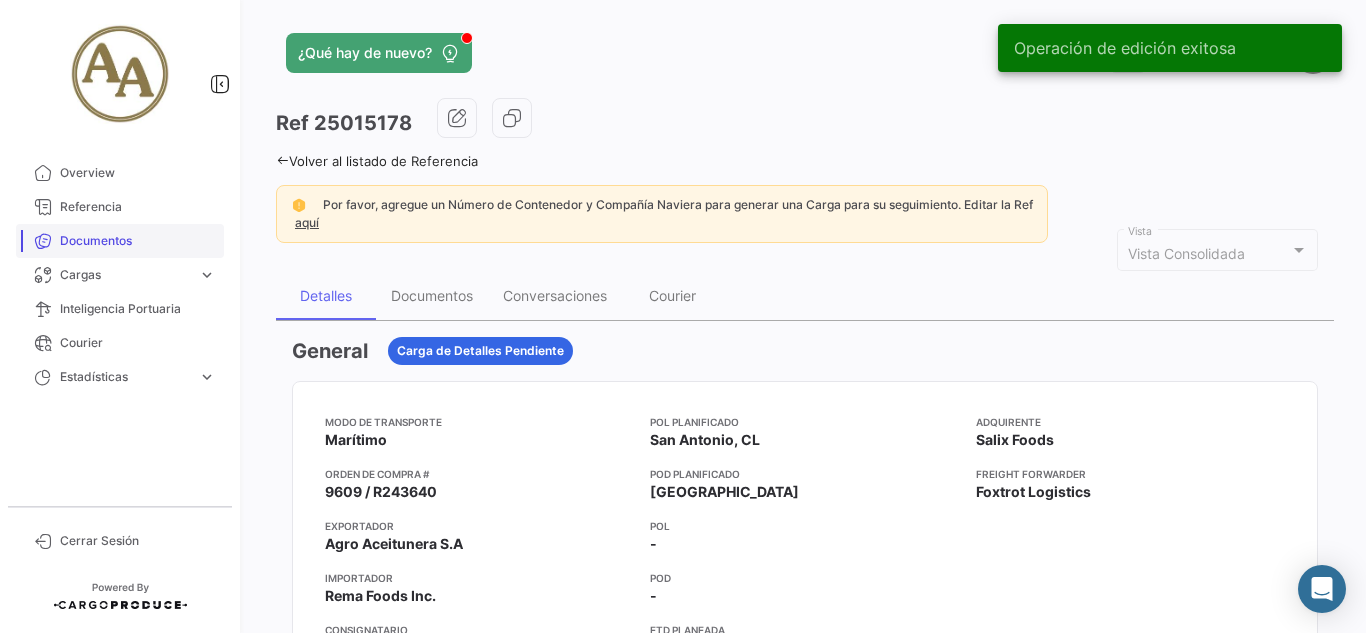 click on "Documentos" at bounding box center (138, 241) 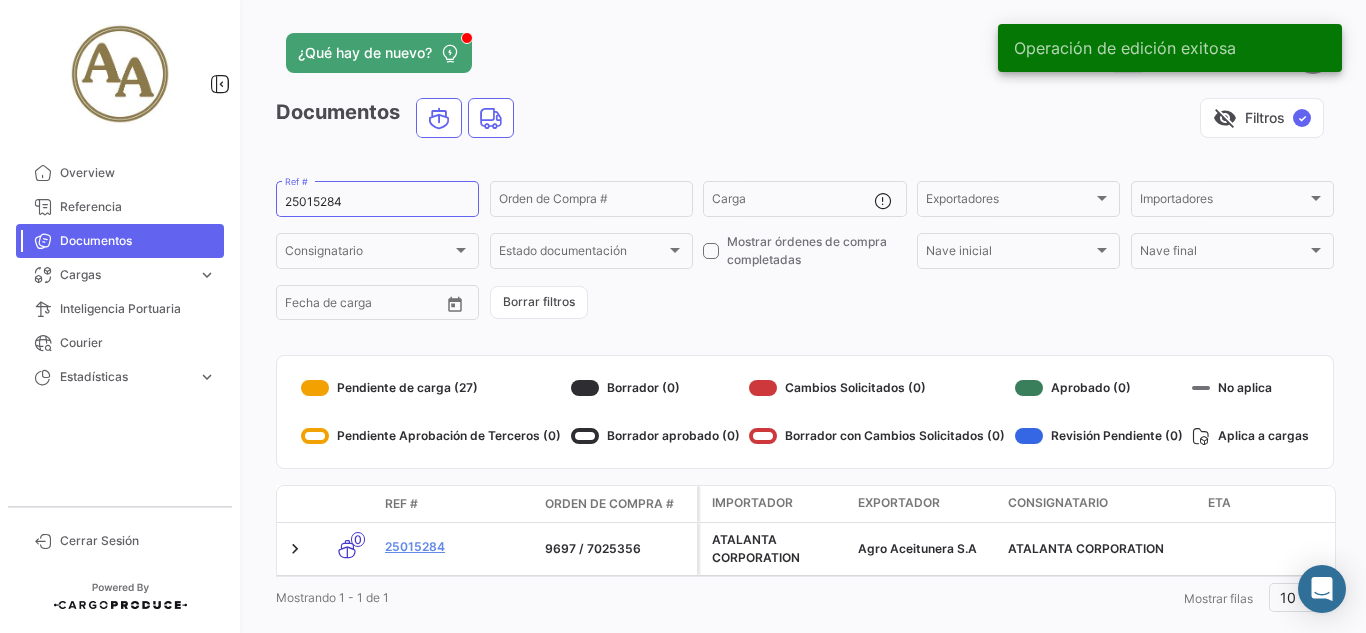 scroll, scrollTop: 47, scrollLeft: 0, axis: vertical 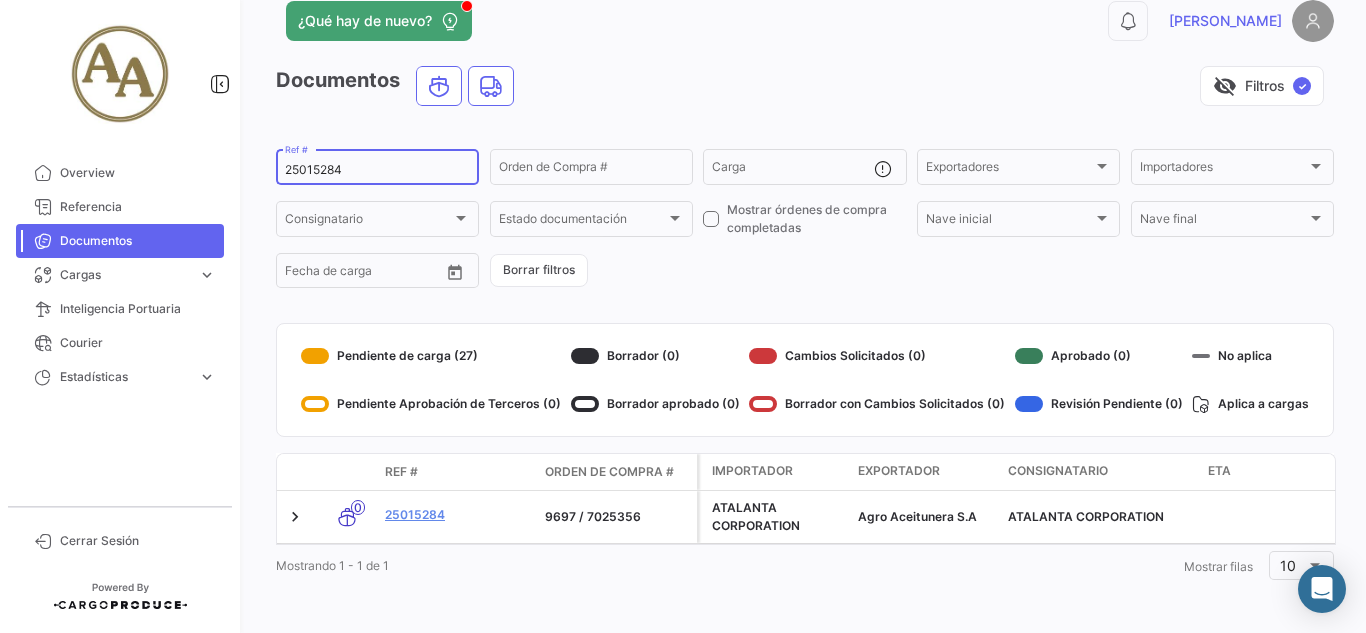 click on "25015284" at bounding box center (377, 170) 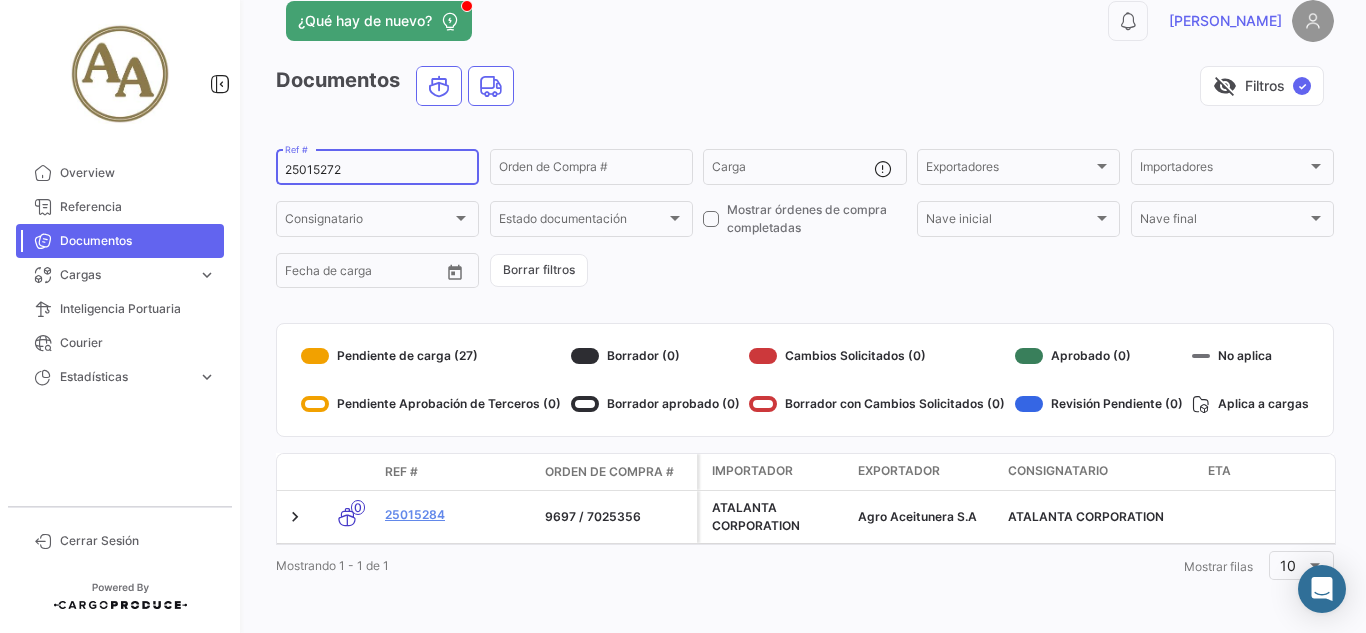 type on "25015272" 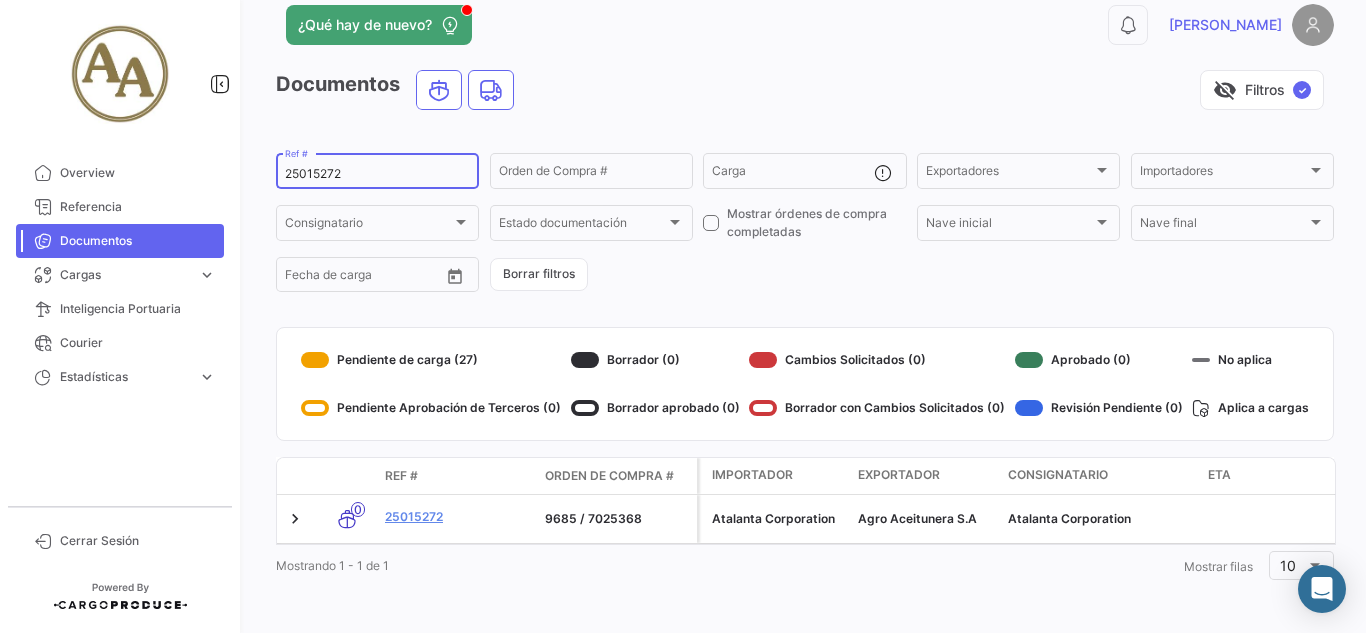 scroll, scrollTop: 43, scrollLeft: 0, axis: vertical 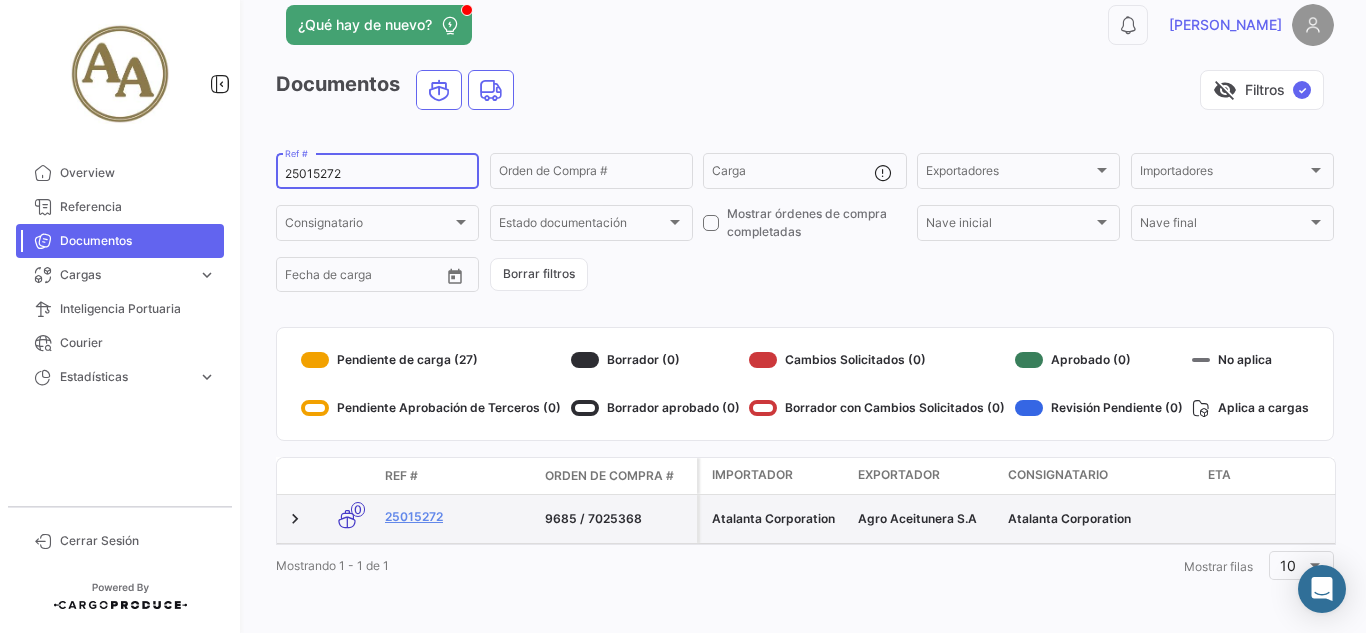 click on "25015272" 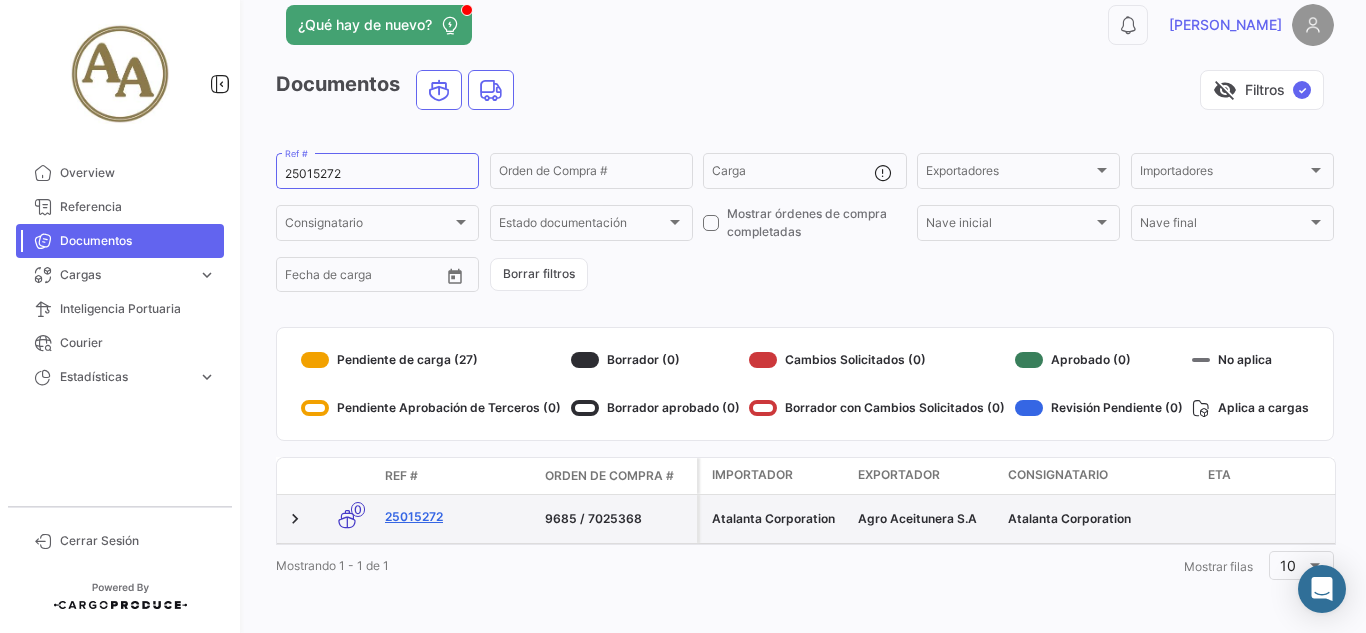 click on "25015272" 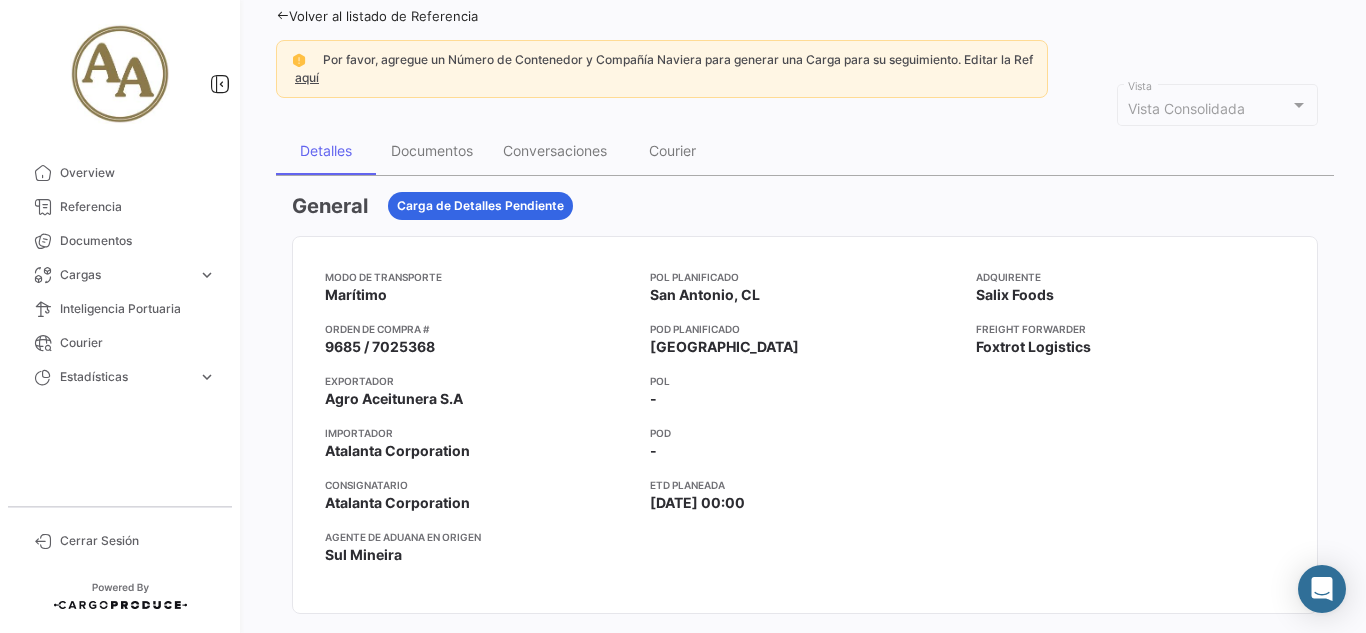 scroll, scrollTop: 100, scrollLeft: 0, axis: vertical 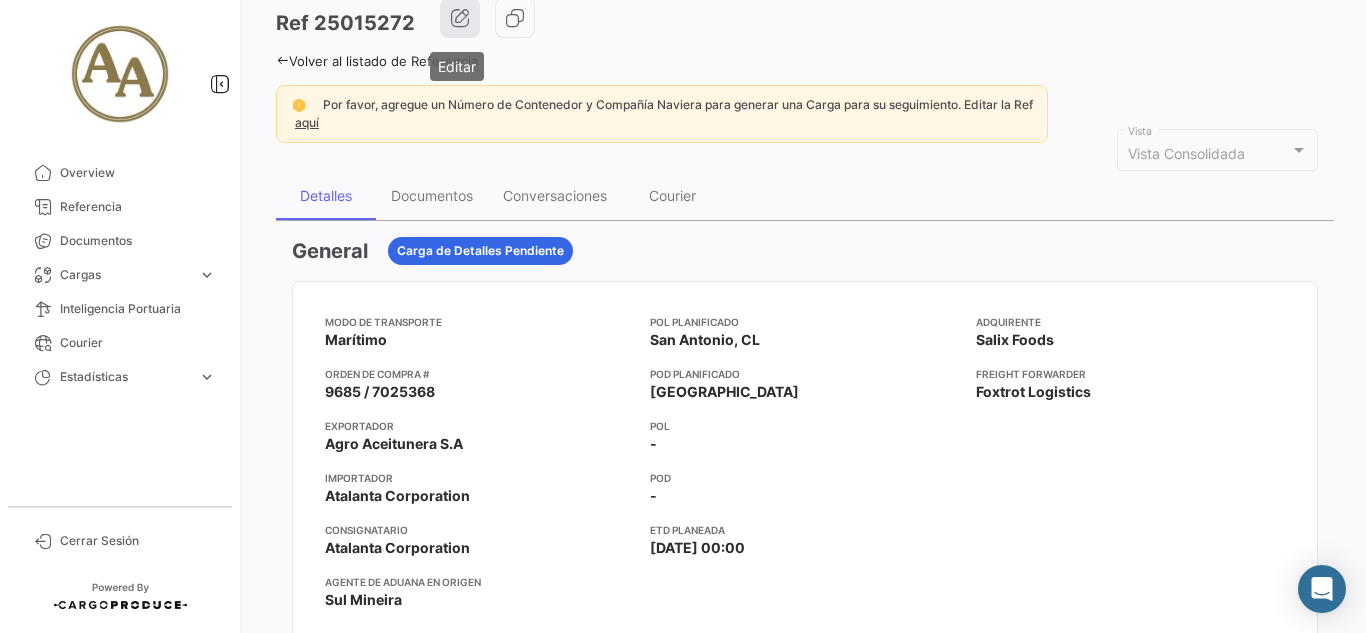 click 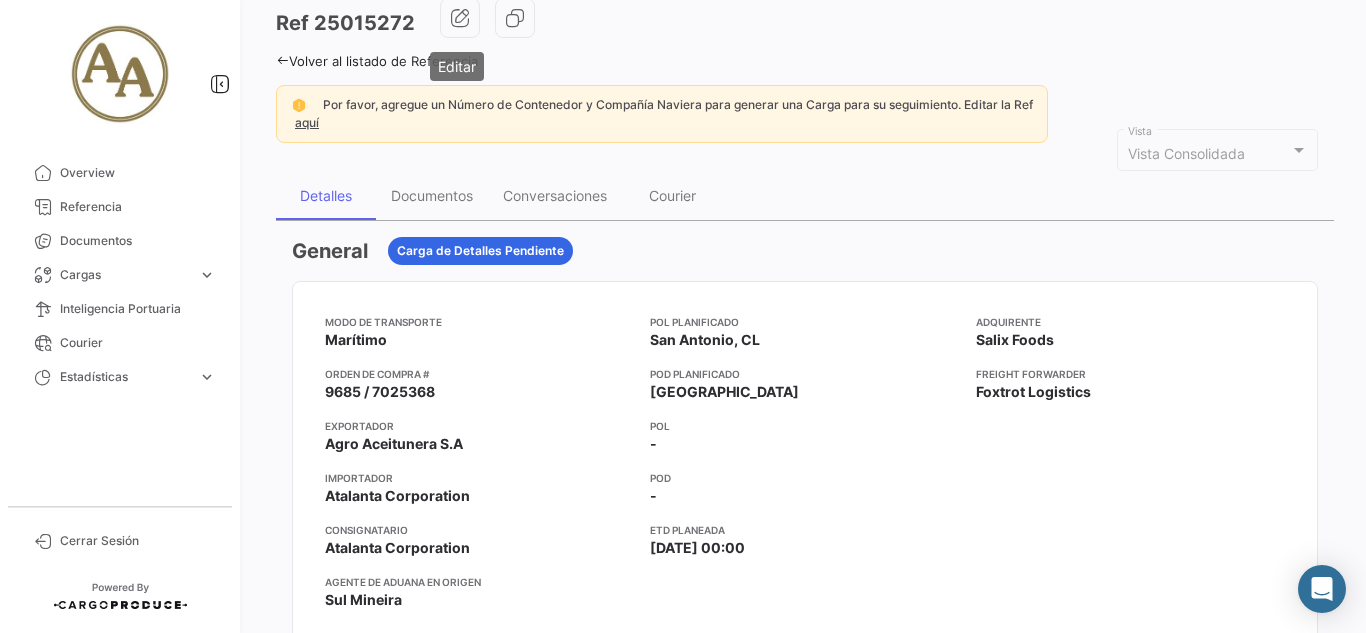 scroll, scrollTop: 0, scrollLeft: 0, axis: both 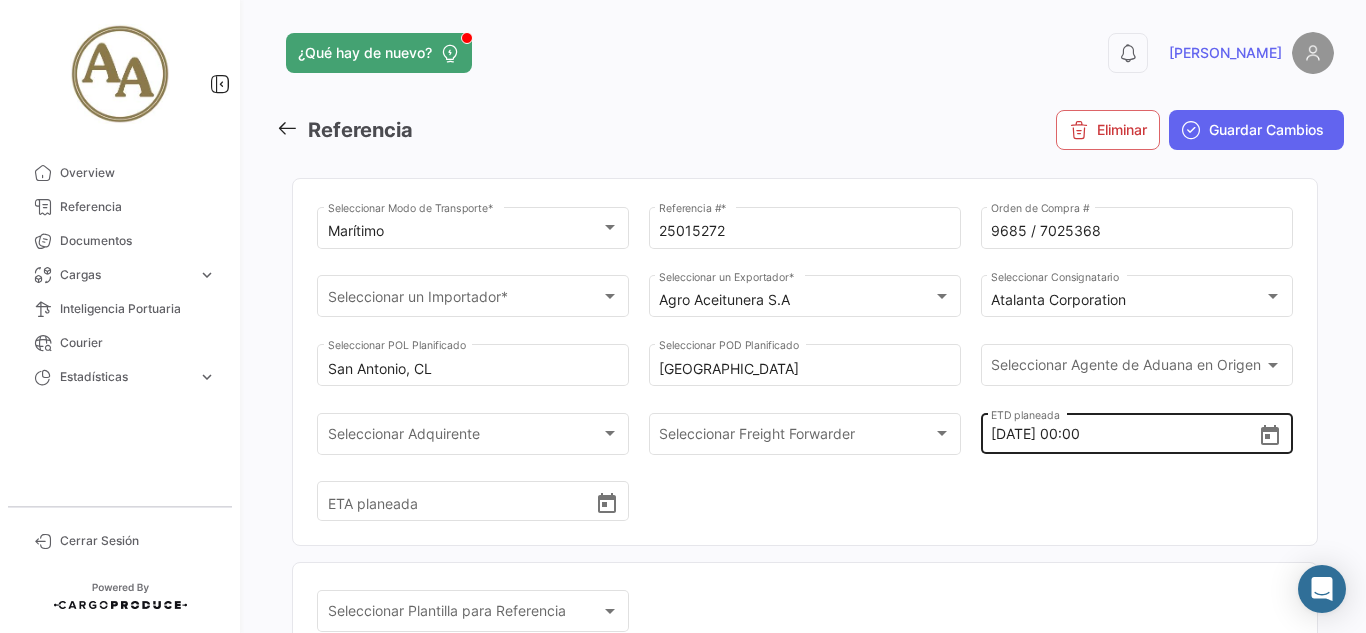 click on "20/7/2025, 00:00" at bounding box center [1124, 434] 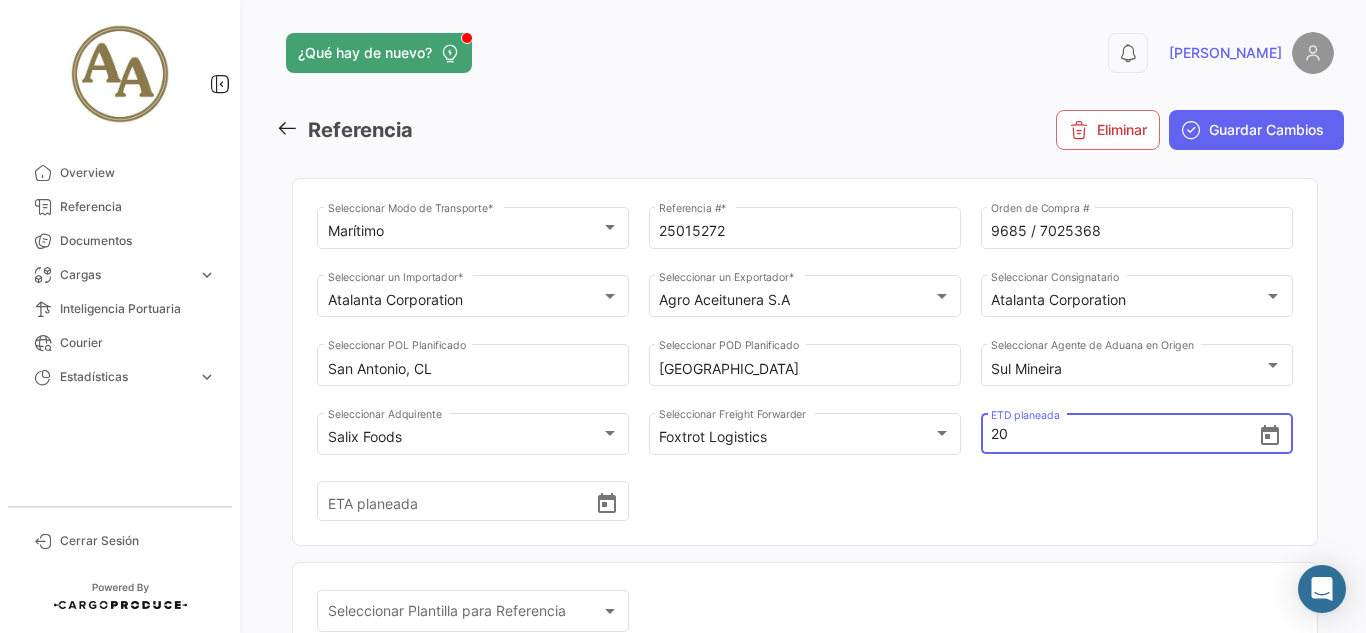 type on "2" 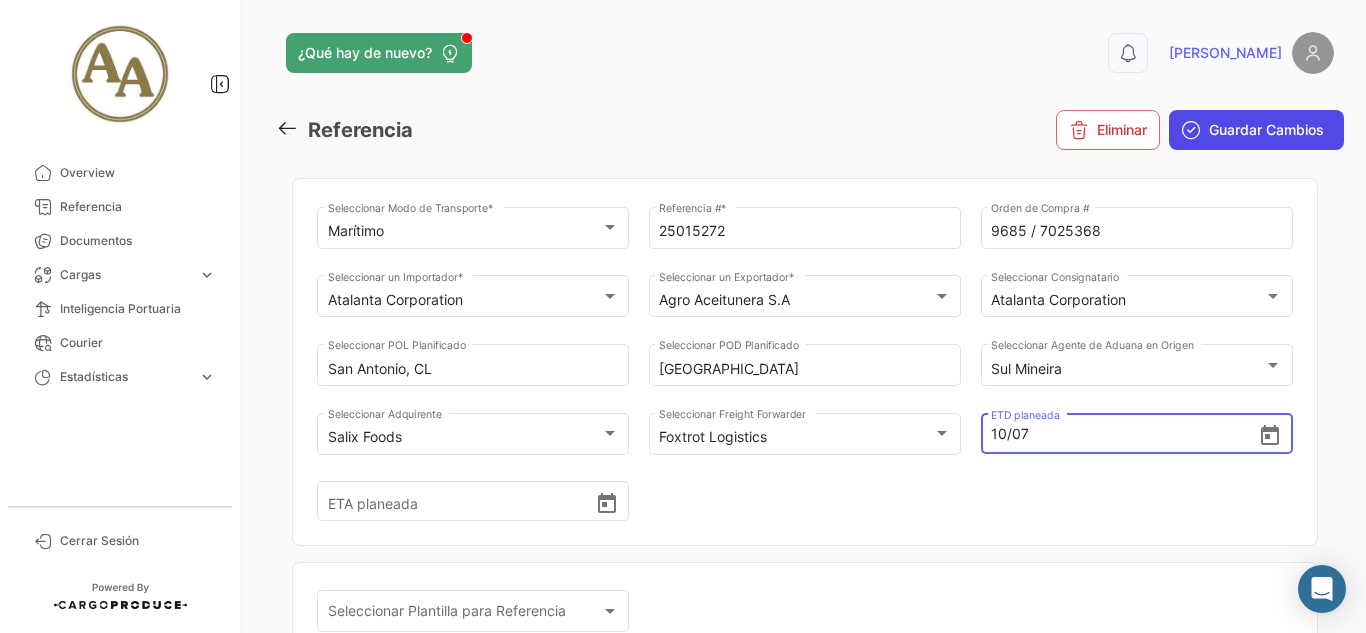 type on "[DATE] 00:00" 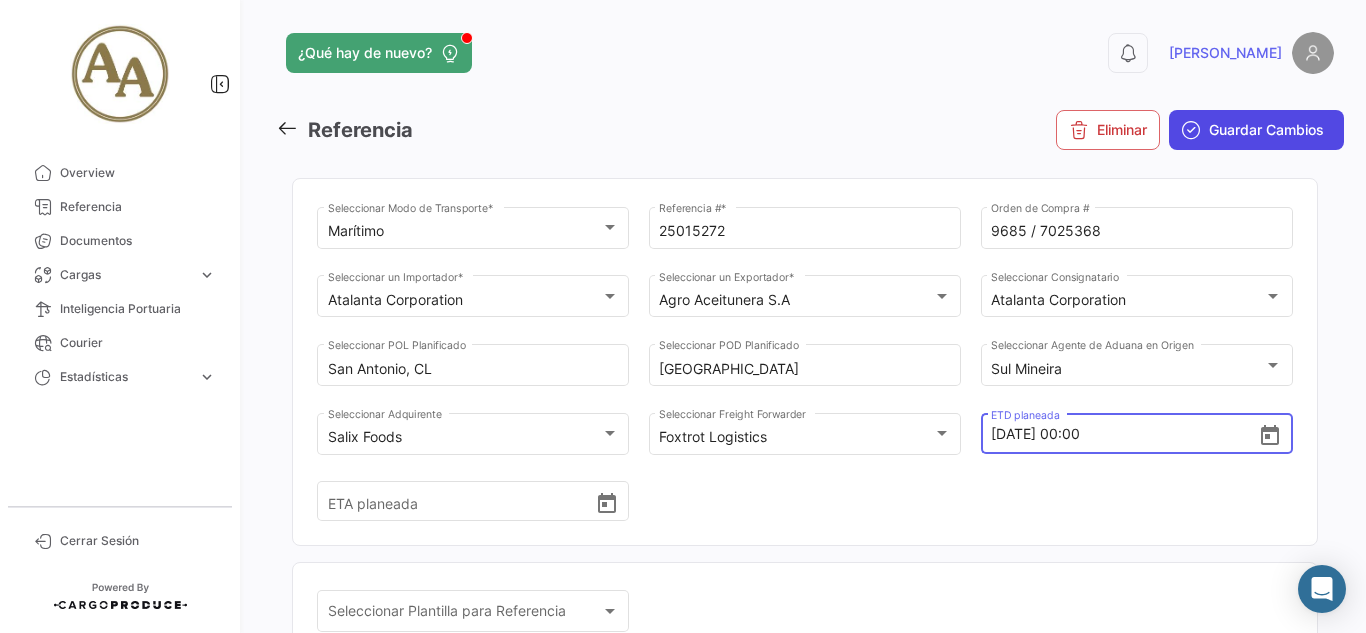 click on "Guardar Cambios" 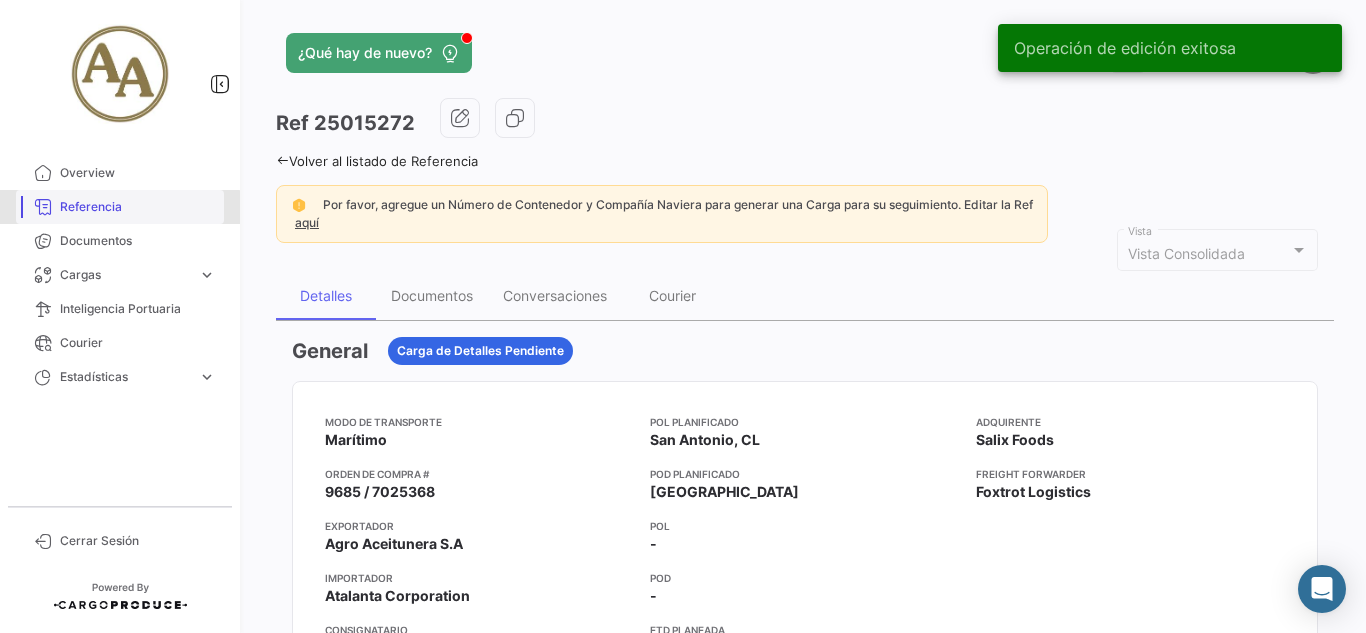 click on "Referencia" at bounding box center [120, 207] 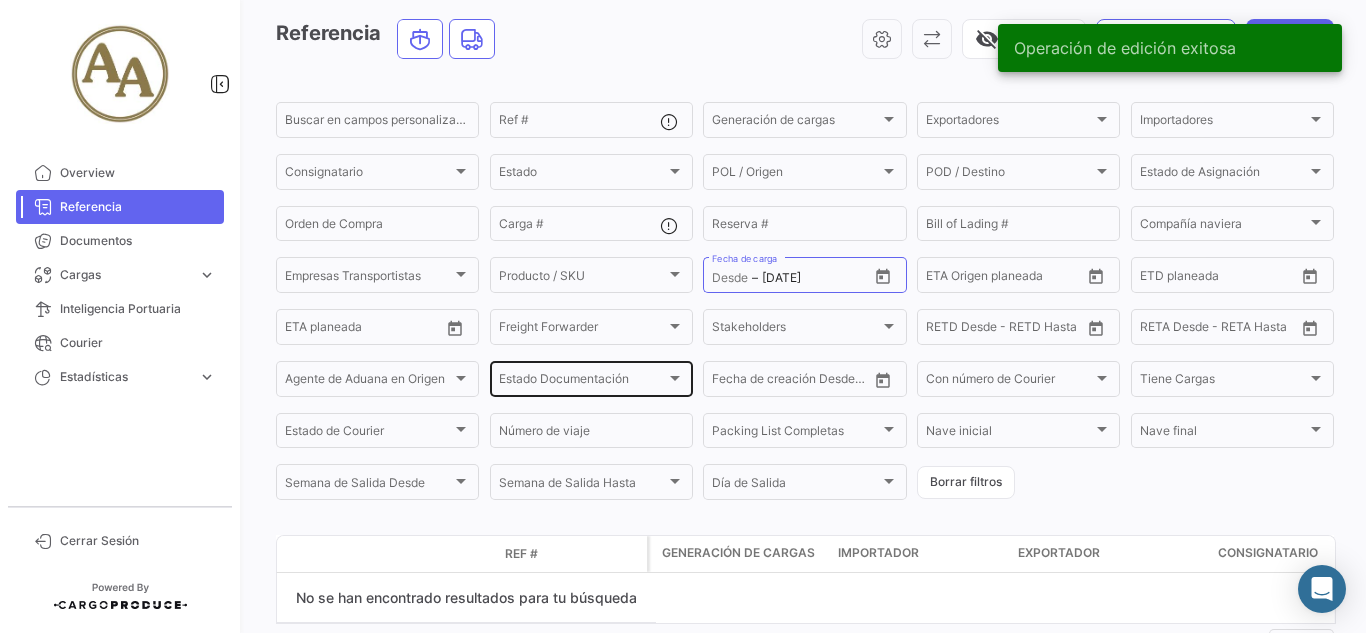 scroll, scrollTop: 158, scrollLeft: 0, axis: vertical 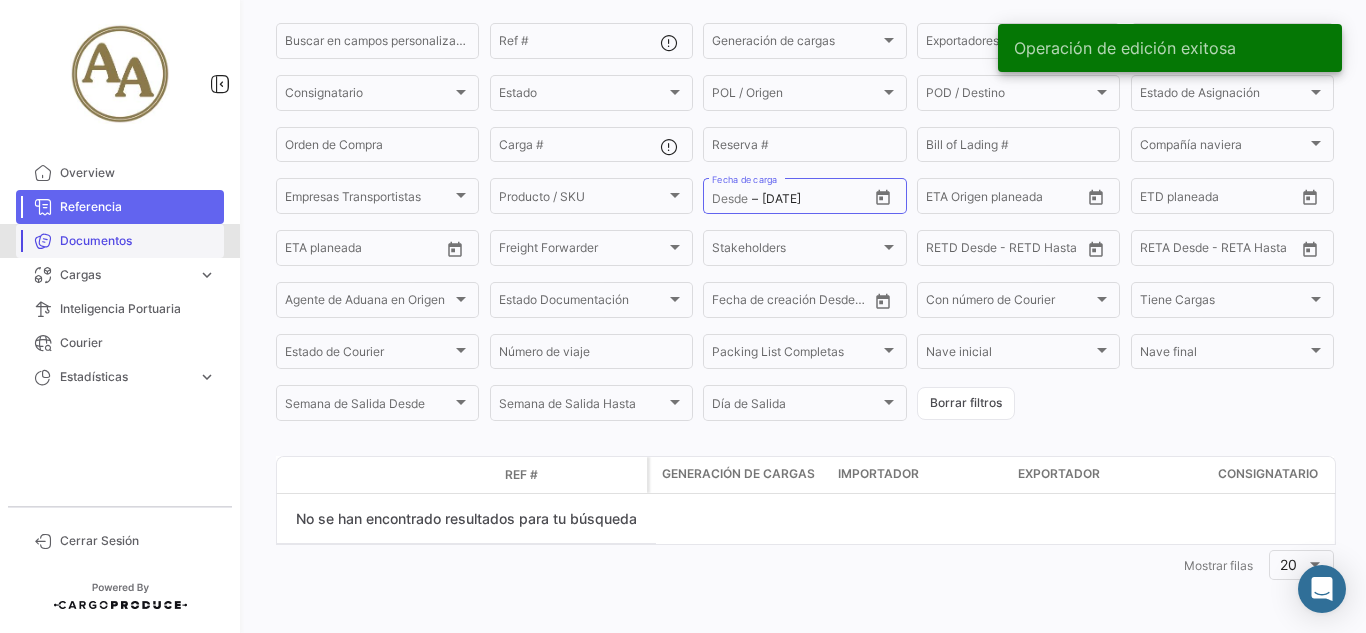 click on "Documentos" at bounding box center (120, 241) 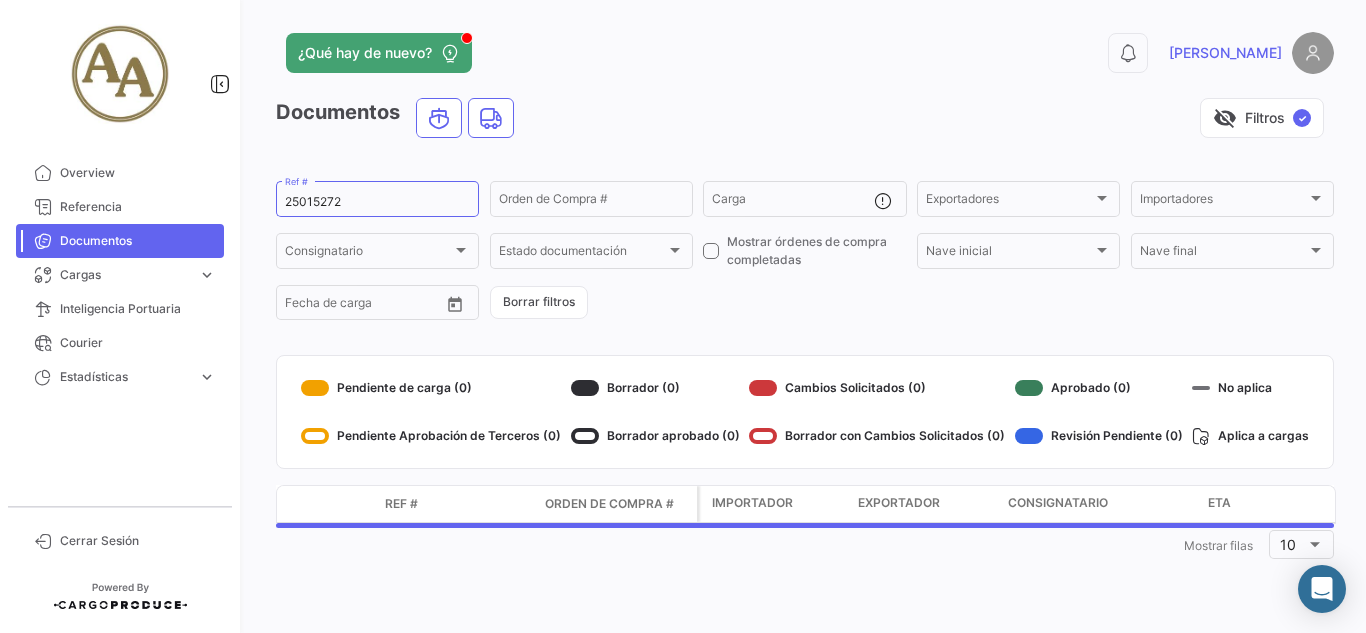 scroll, scrollTop: 0, scrollLeft: 0, axis: both 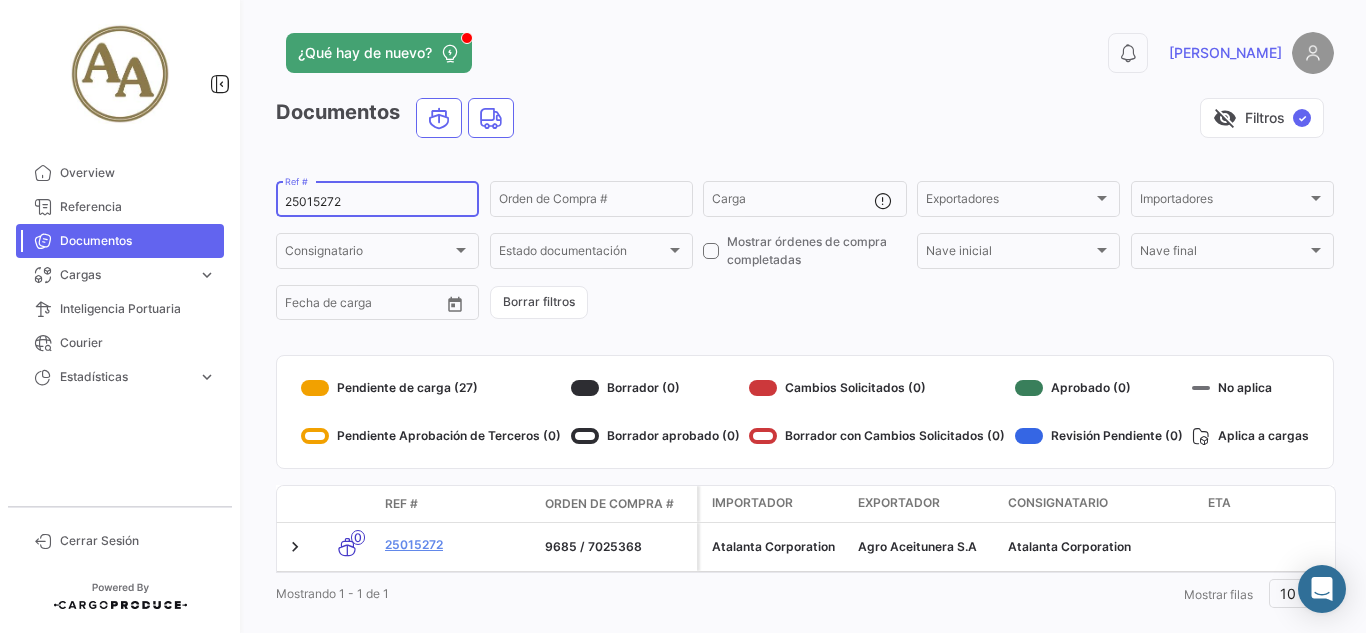click on "25015272  Ref #" 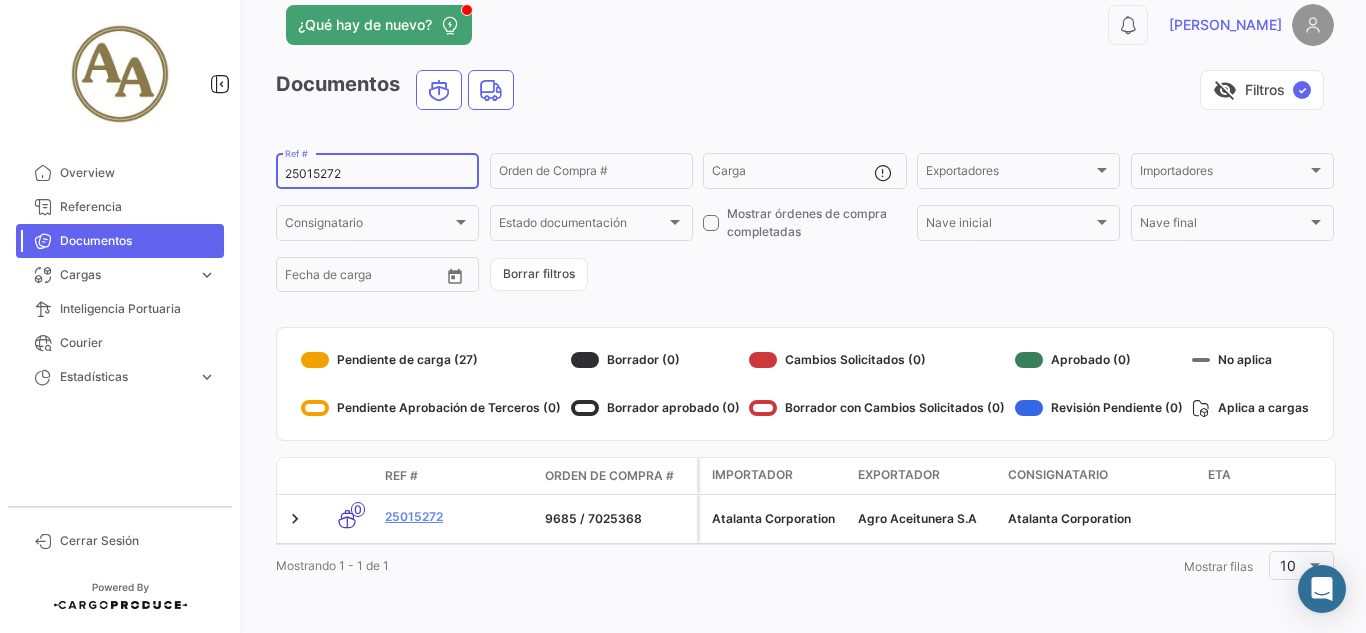 scroll, scrollTop: 43, scrollLeft: 0, axis: vertical 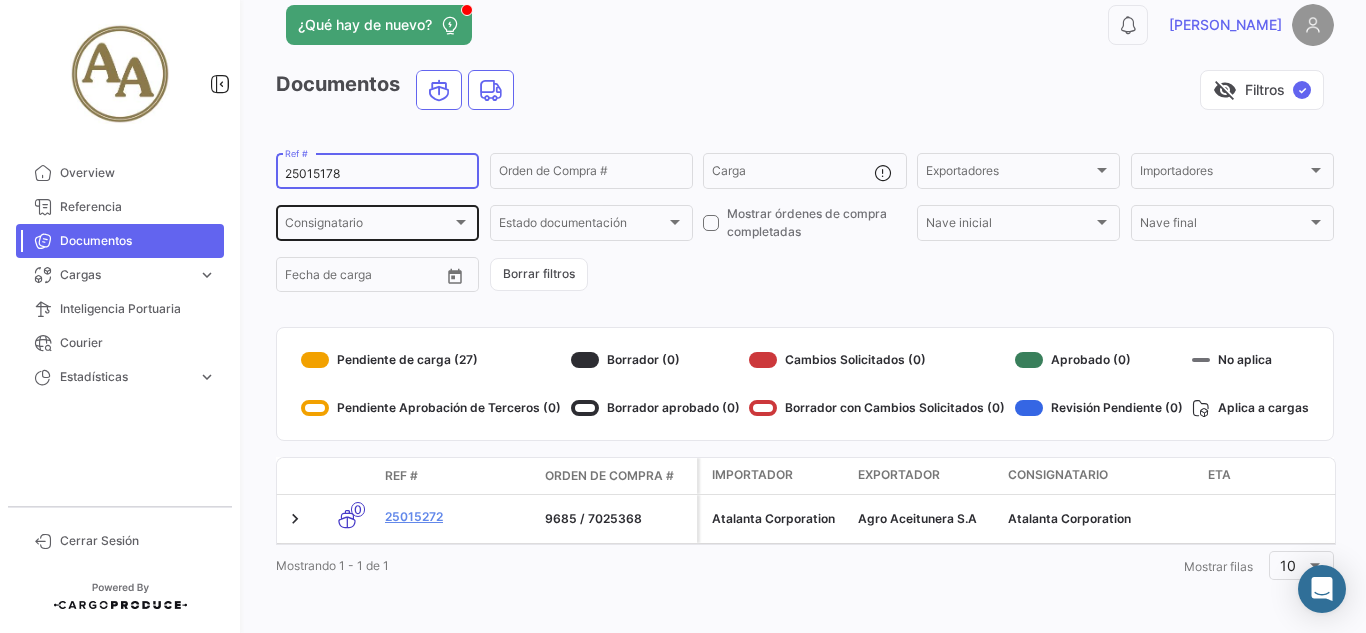 type on "25015178" 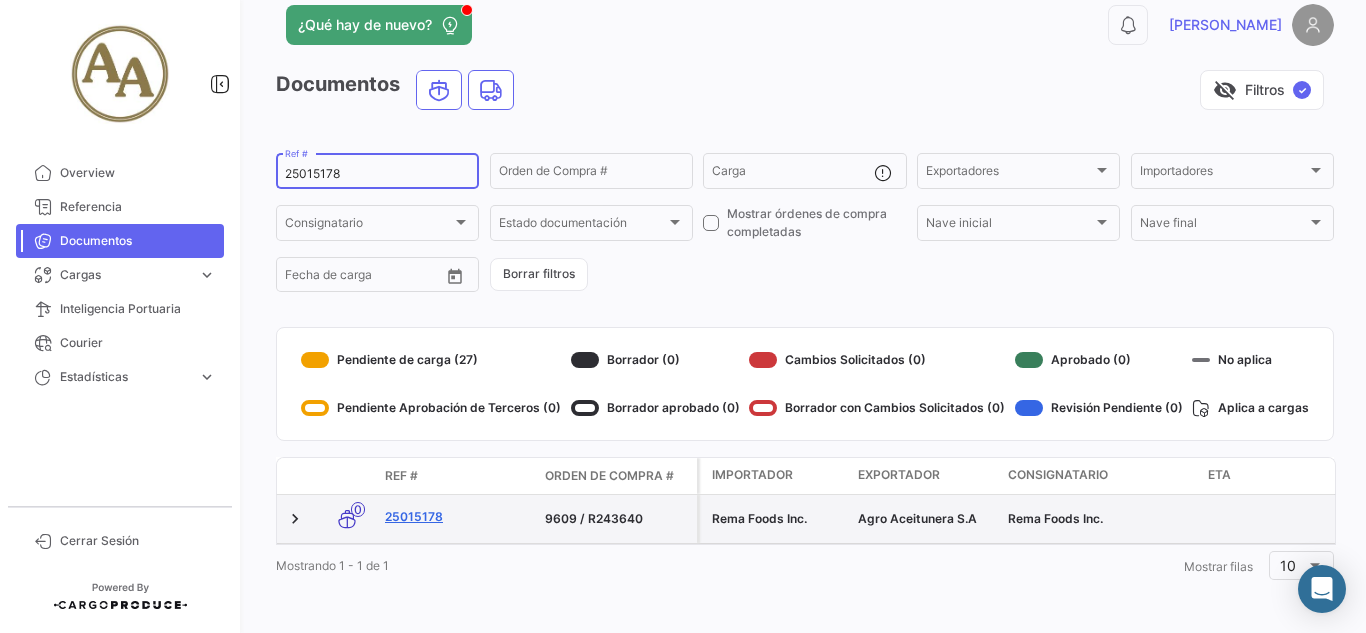 click on "25015178" 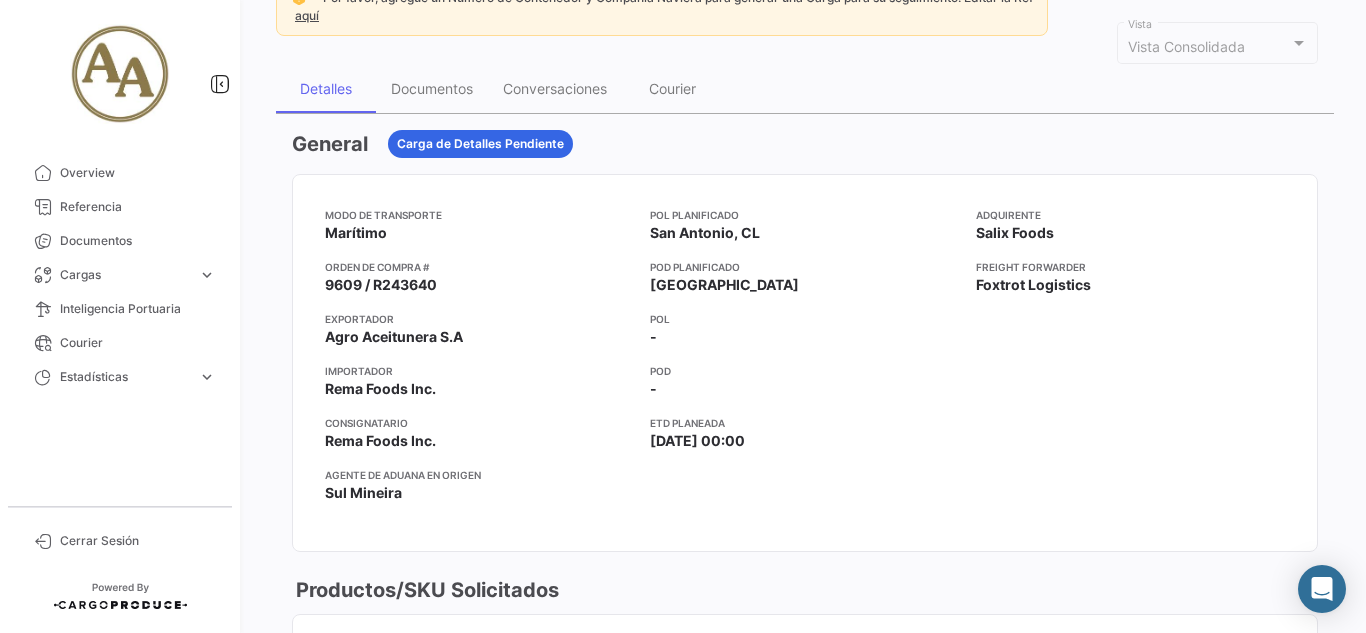 scroll, scrollTop: 0, scrollLeft: 0, axis: both 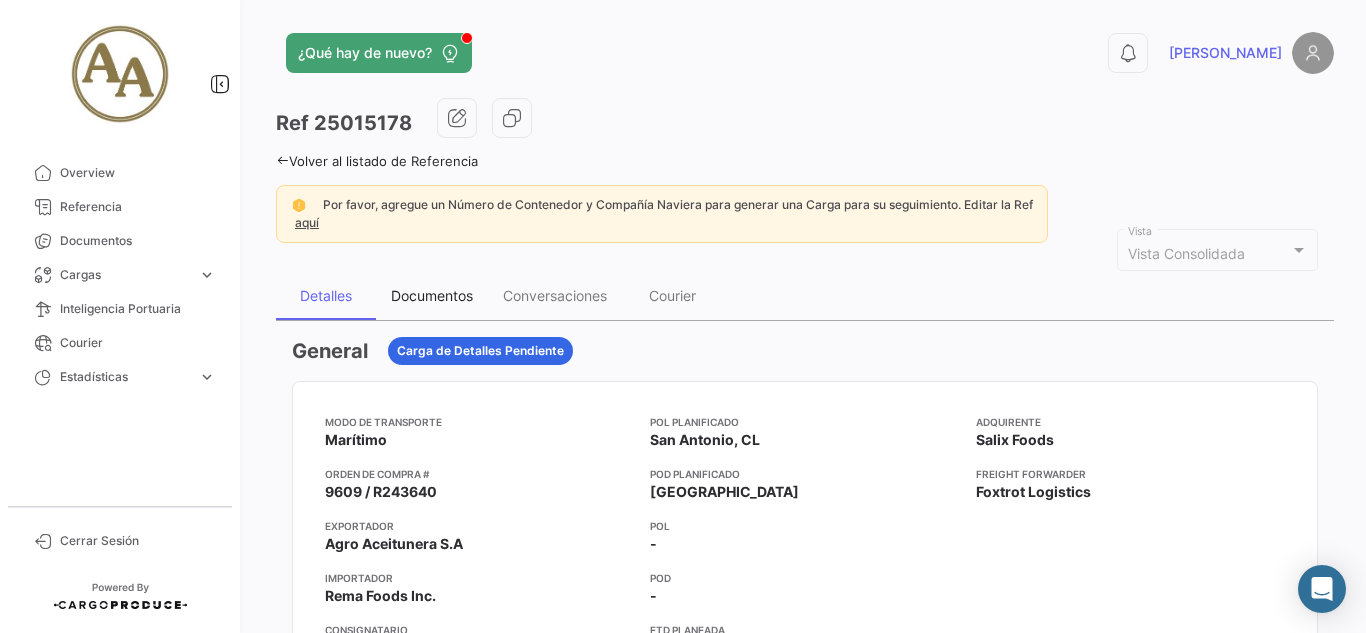 click on "Documentos" at bounding box center [432, 295] 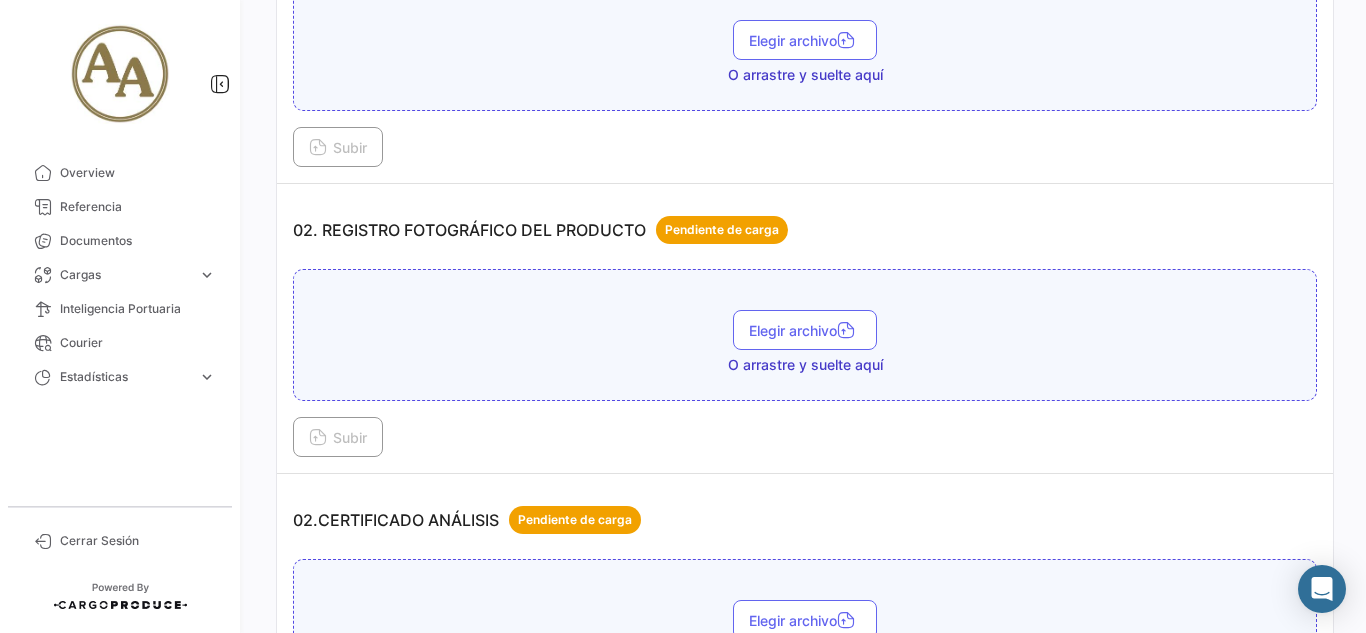 scroll, scrollTop: 600, scrollLeft: 0, axis: vertical 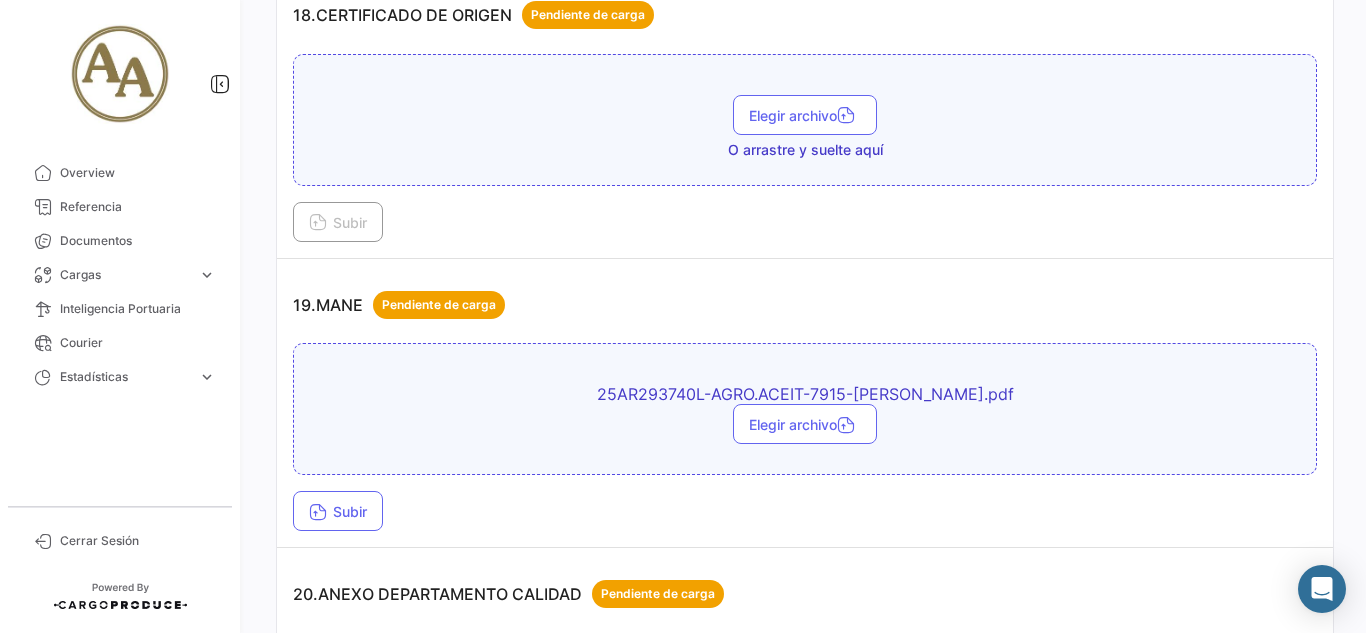 click on "Subir" at bounding box center (805, 511) 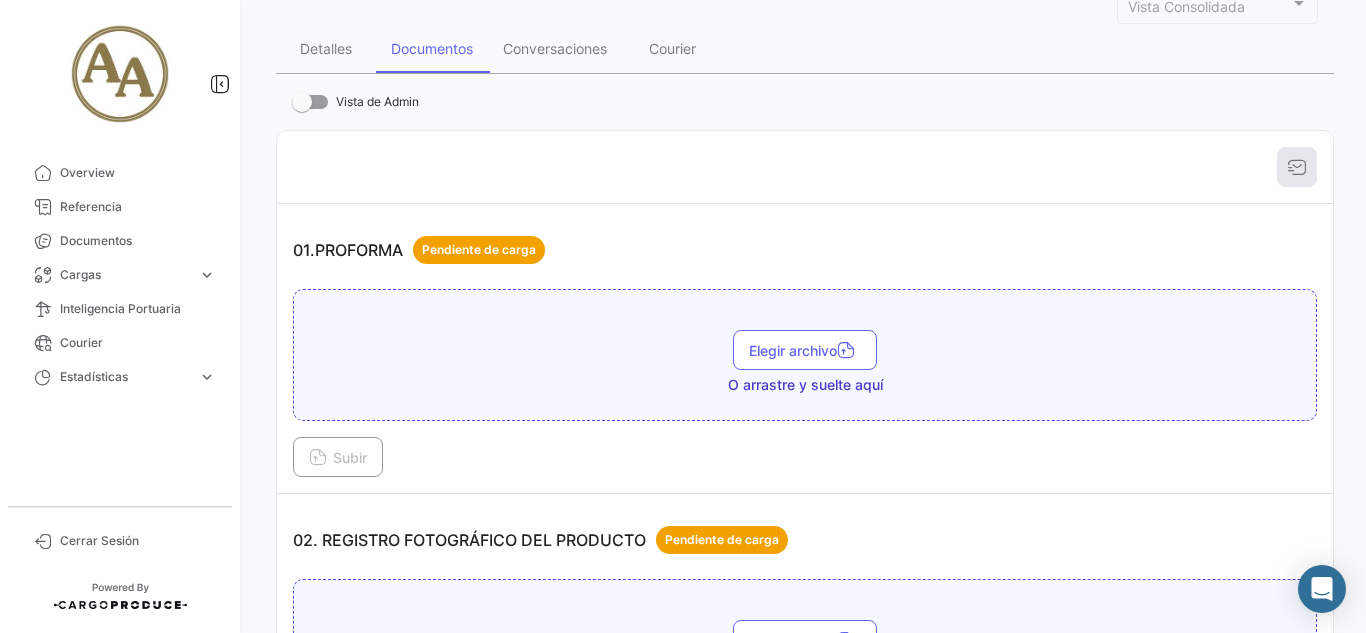 scroll, scrollTop: 0, scrollLeft: 0, axis: both 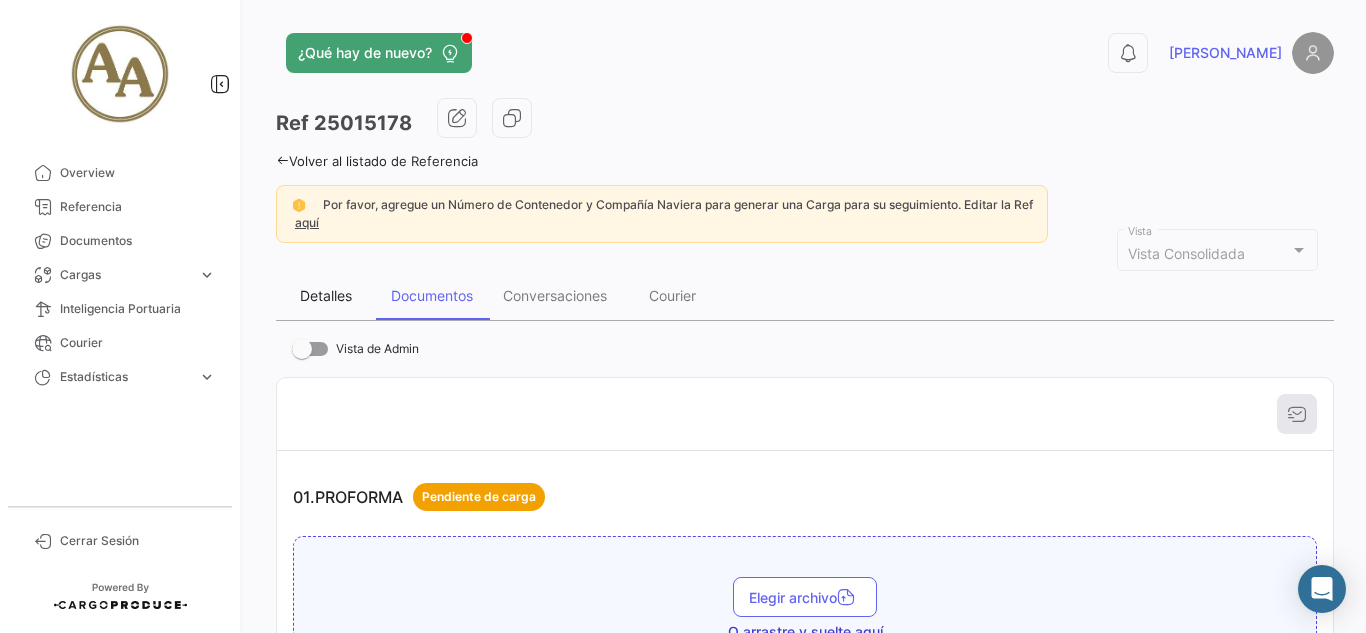 click on "Detalles" at bounding box center (326, 295) 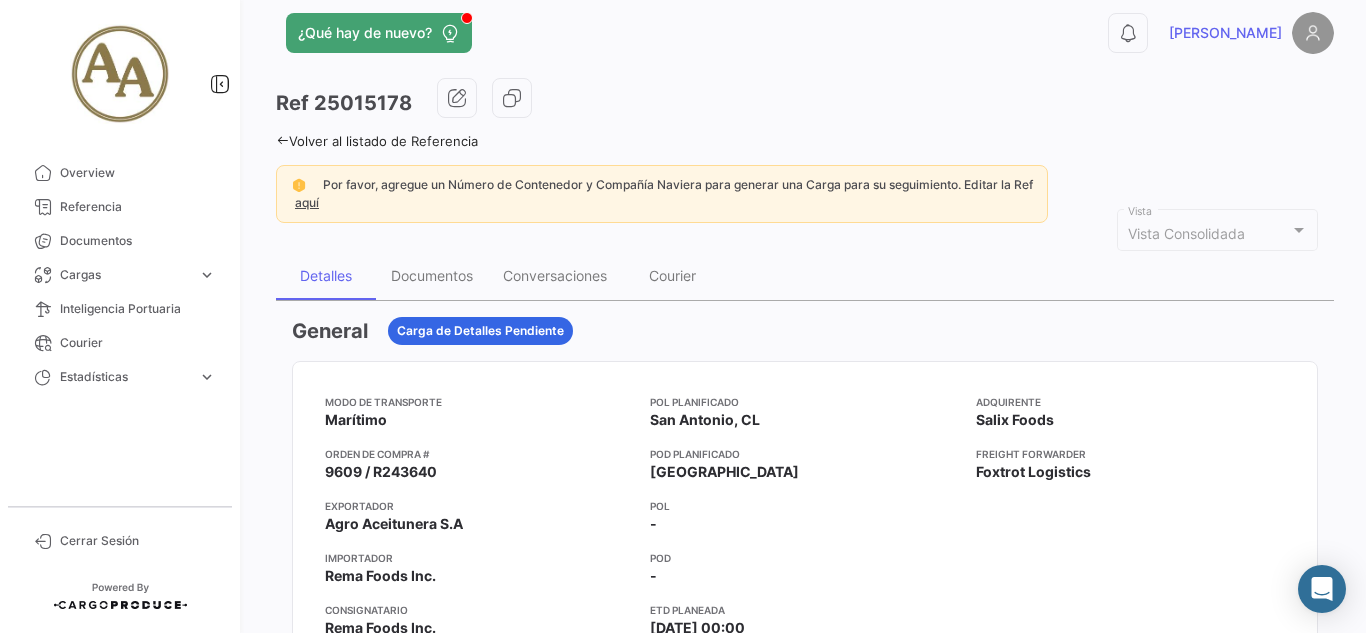 scroll, scrollTop: 0, scrollLeft: 0, axis: both 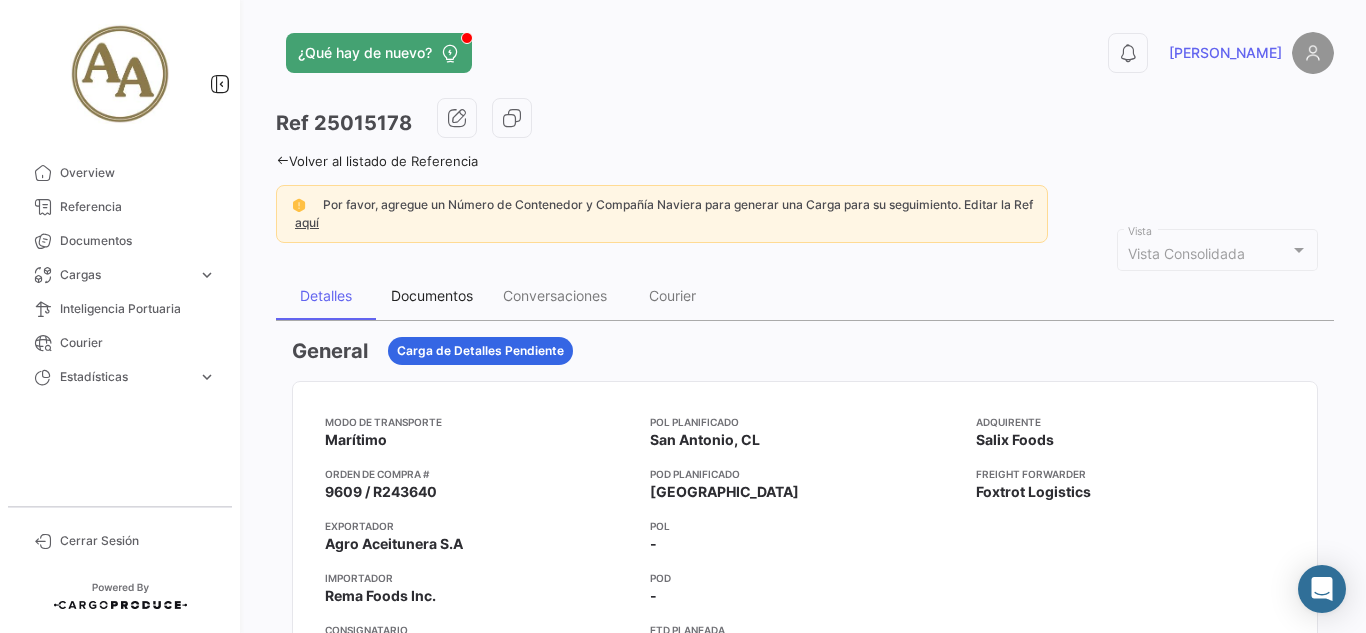 click on "Documentos" at bounding box center (432, 296) 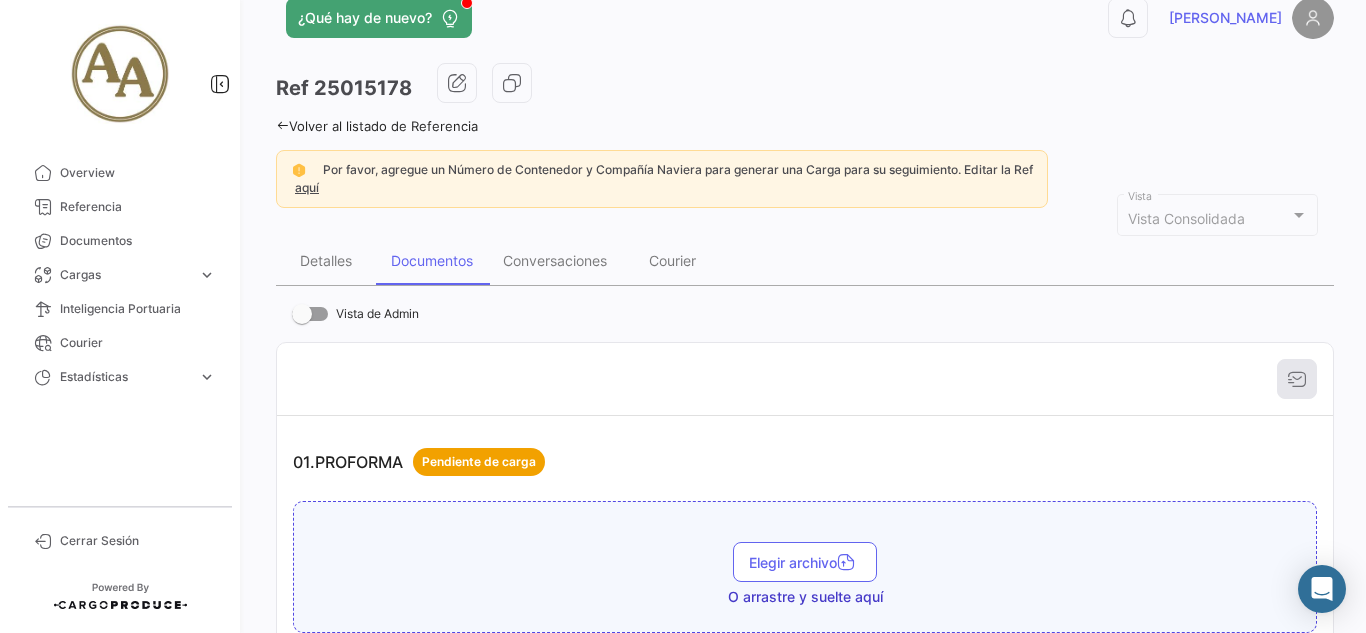scroll, scrollTop: 0, scrollLeft: 0, axis: both 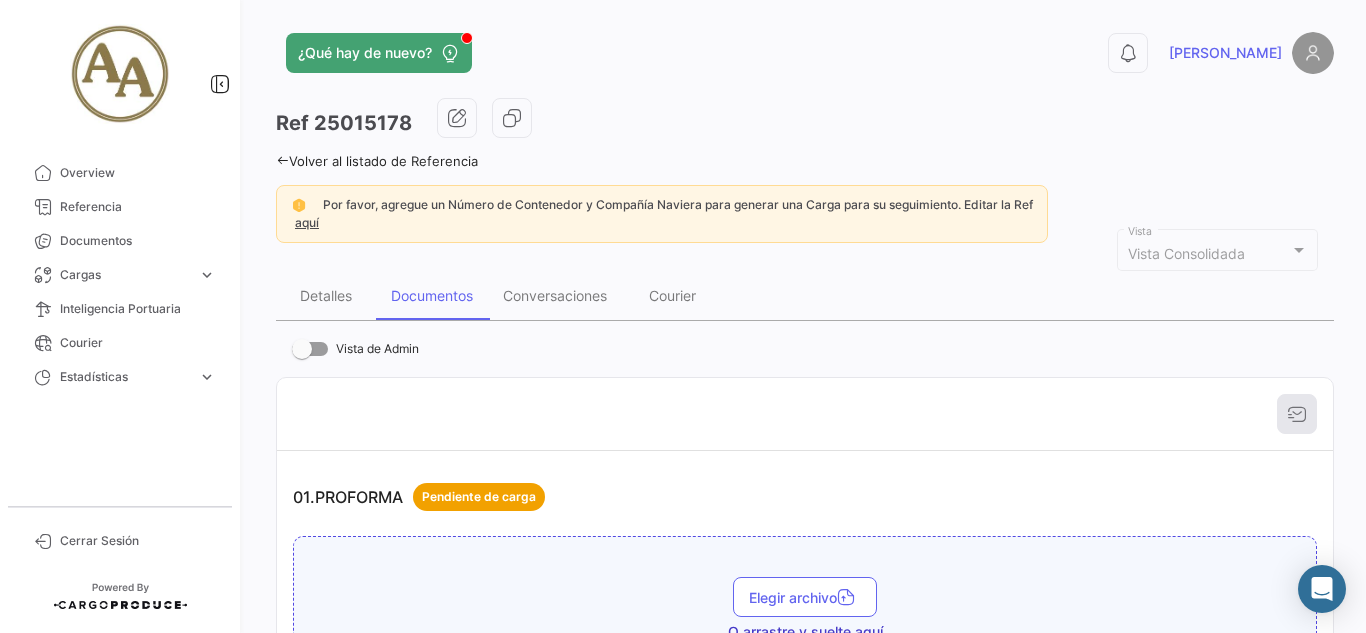 click 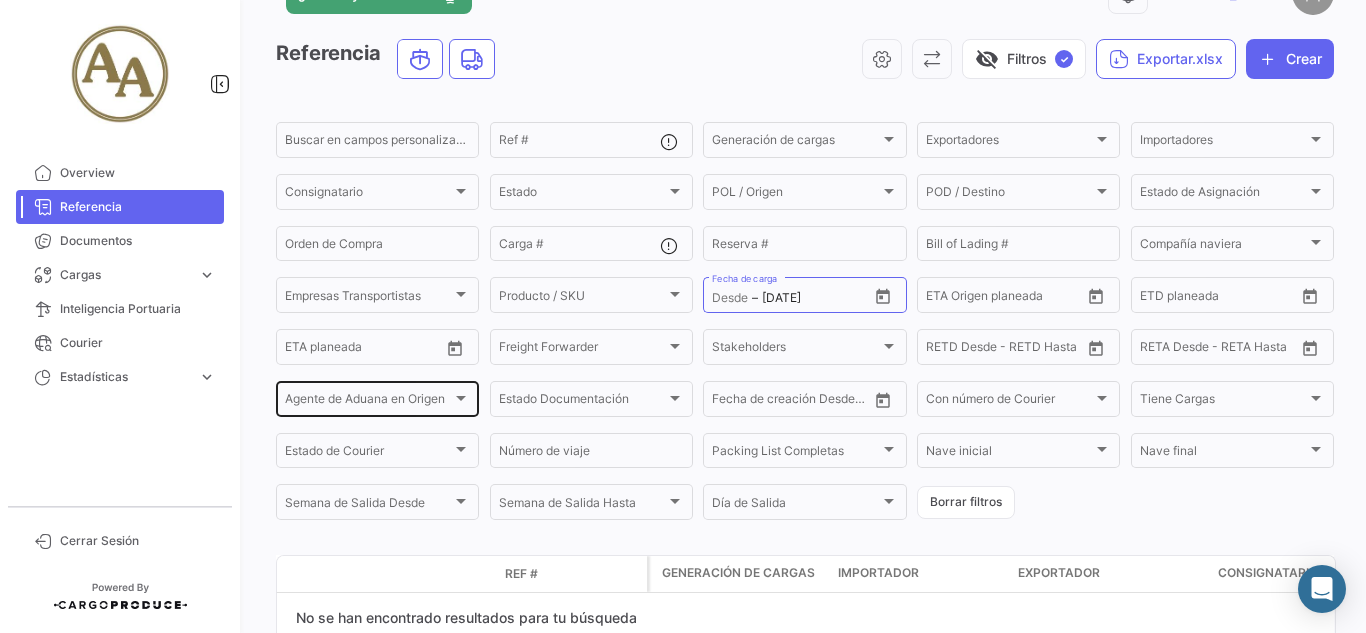 scroll, scrollTop: 158, scrollLeft: 0, axis: vertical 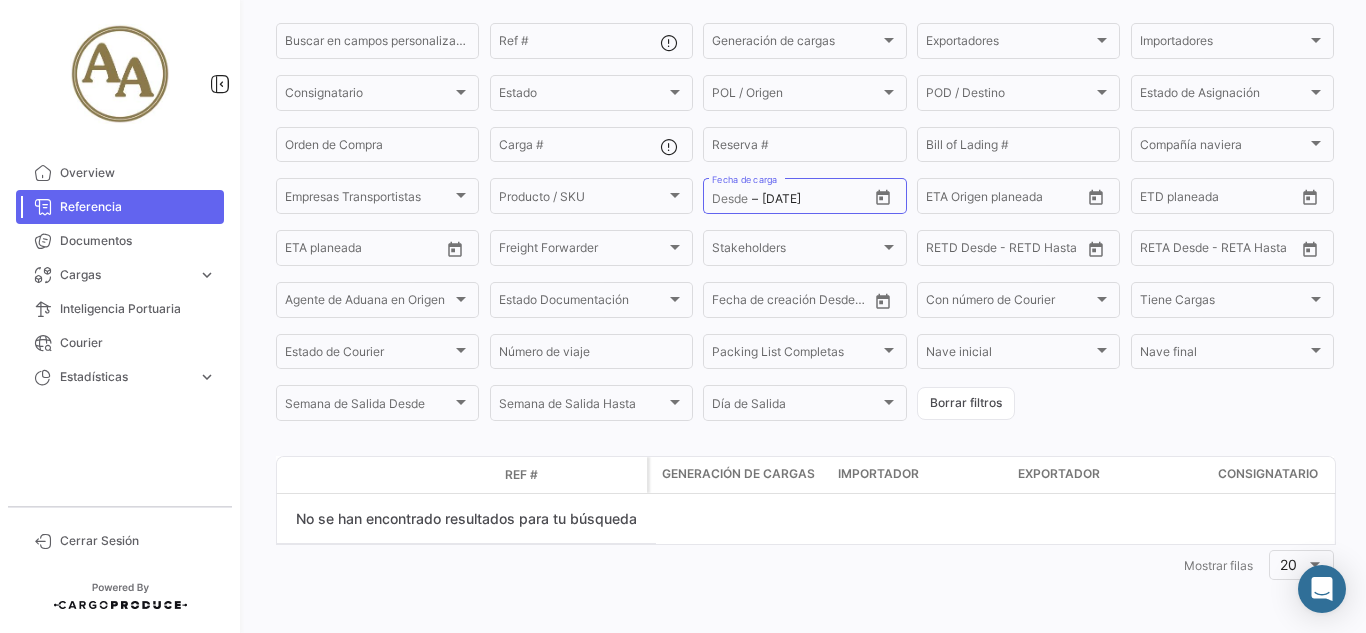 click on "Referencia" at bounding box center (138, 207) 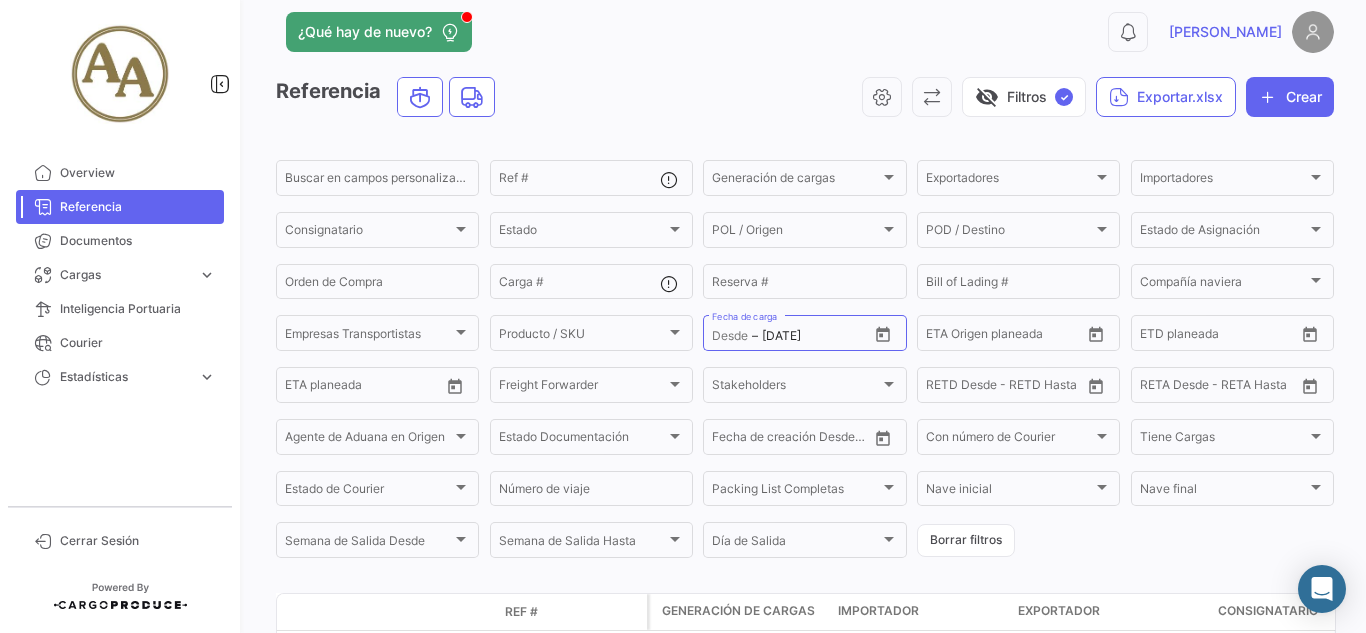 scroll, scrollTop: 0, scrollLeft: 0, axis: both 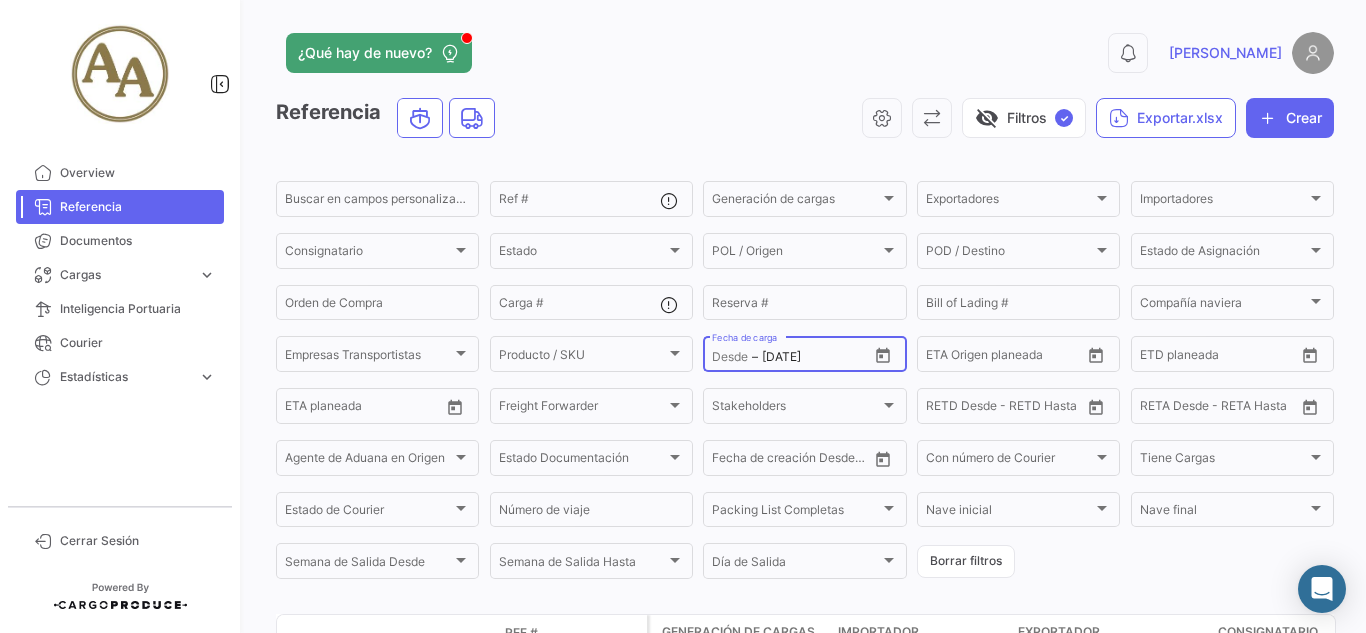 click on "Desde – 9/6/2025" 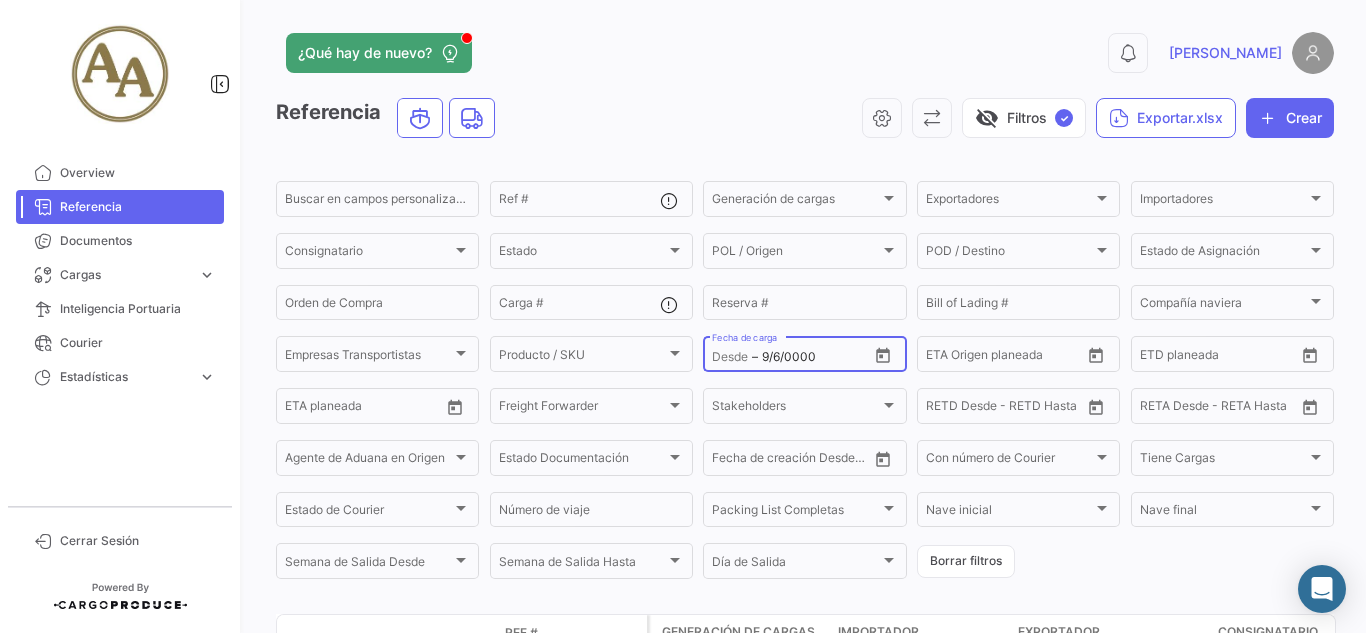 click on "9/6/0000" 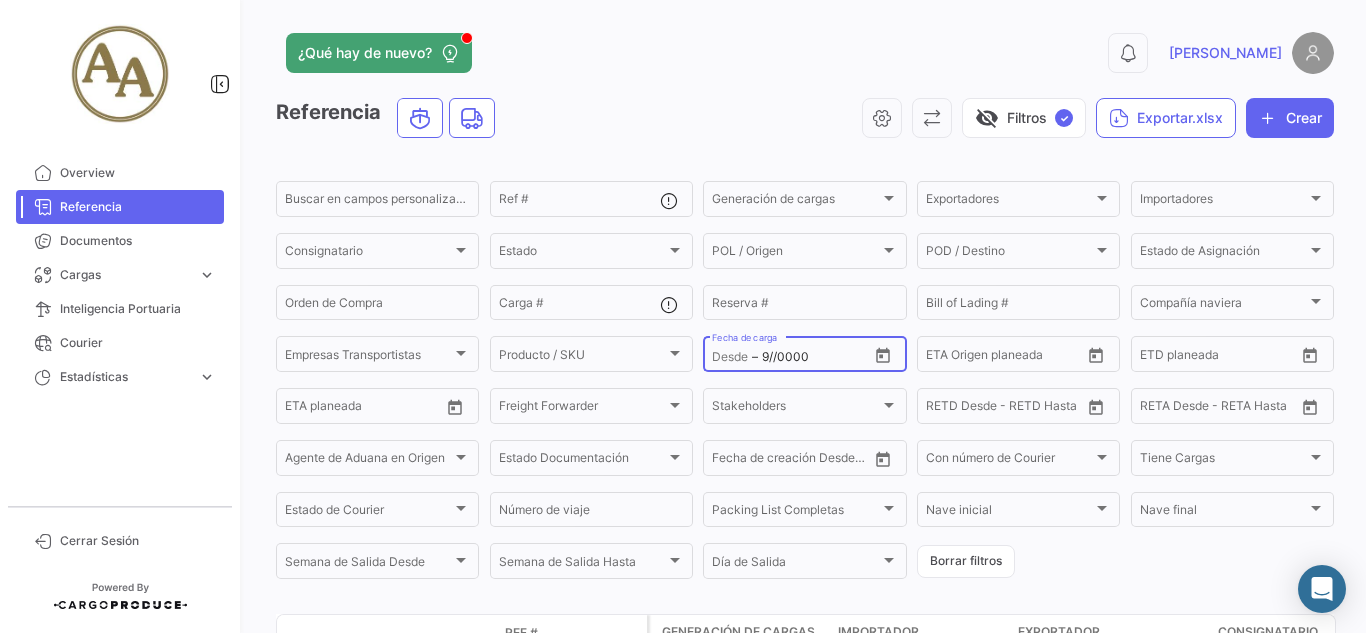 click on "9//0000" 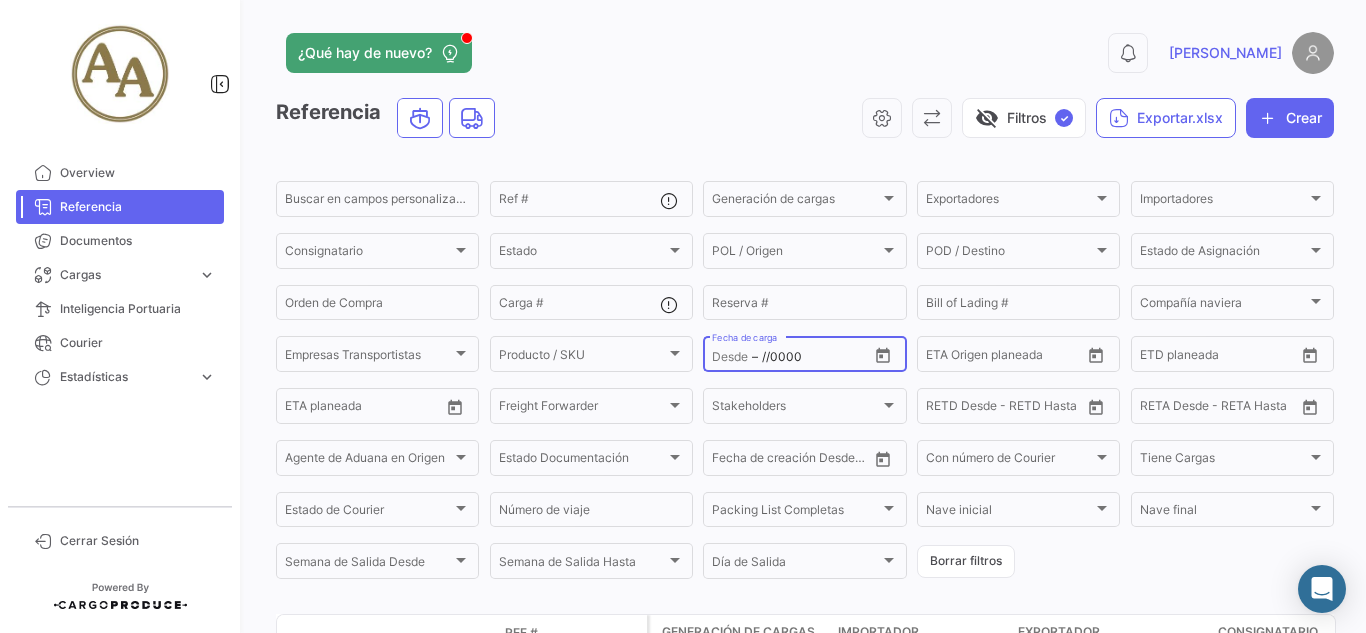 type on "//0000" 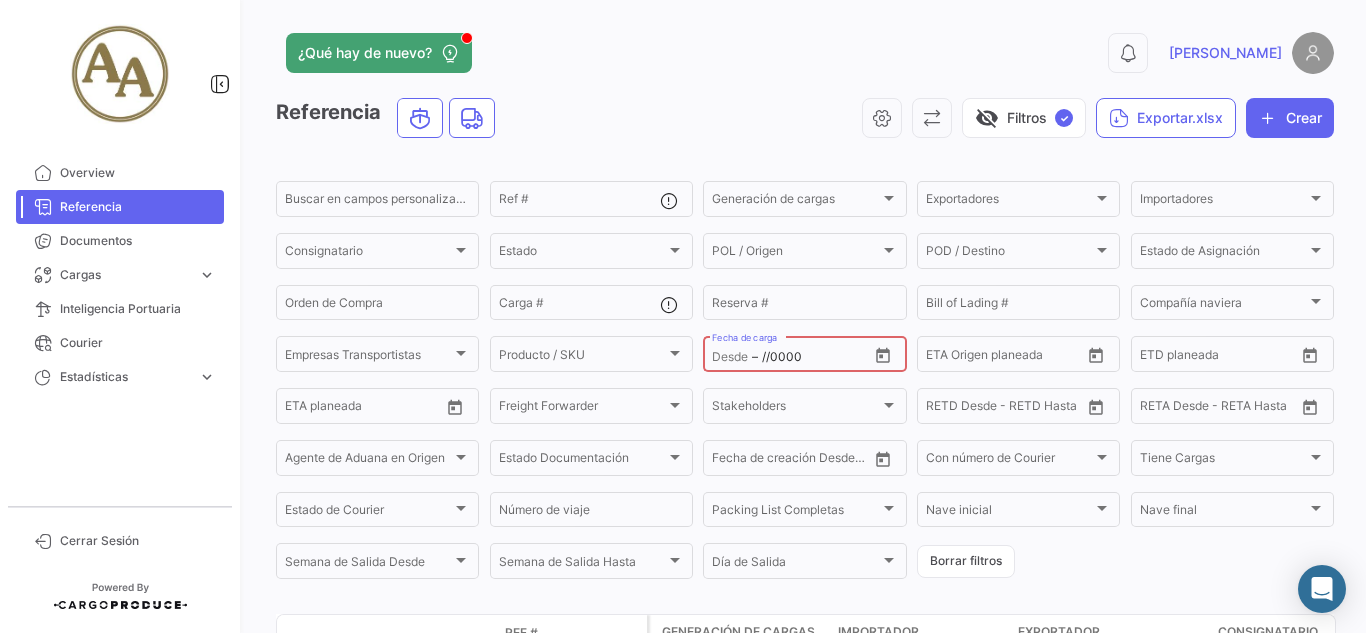 click on "Buscar en campos personalizados...  Ref #  Generación de cargas Generación de cargas Exportadores Exportadores Importadores Importadores Consignatario Consignatario Estado Estado POL / Origen  POL / Origen  POD / Destino POD / Destino Estado de Asignación Estado de Asignación  Orden de Compra  Carga # Reserva # Bill of Lading # Compañía naviera Compañía naviera Empresas Transportistas Empresas Transportistas Producto / SKU Producto / SKU Desde – //0000  Fecha de carga  Desde –  ETA Origen planeada  Desde –  ETD planeada  Desde –  ETA planeada  Freight Forwarder Freight Forwarder Stakeholders Stakeholders Desde –  RETD Desde - RETD Hasta  Desde –  RETA Desde - RETA Hasta  Agente de Aduana en Origen Agente de Aduana en Origen Estado Documentación Estado Documentación Desde –  Fecha de creación Desde - Hasta  Con número de Courier Con número de Courier Tiene Cargas Tiene Cargas Estado de Courier Estado de Courier Número de viaje Packing List Completas Packing List Completas Nave final" 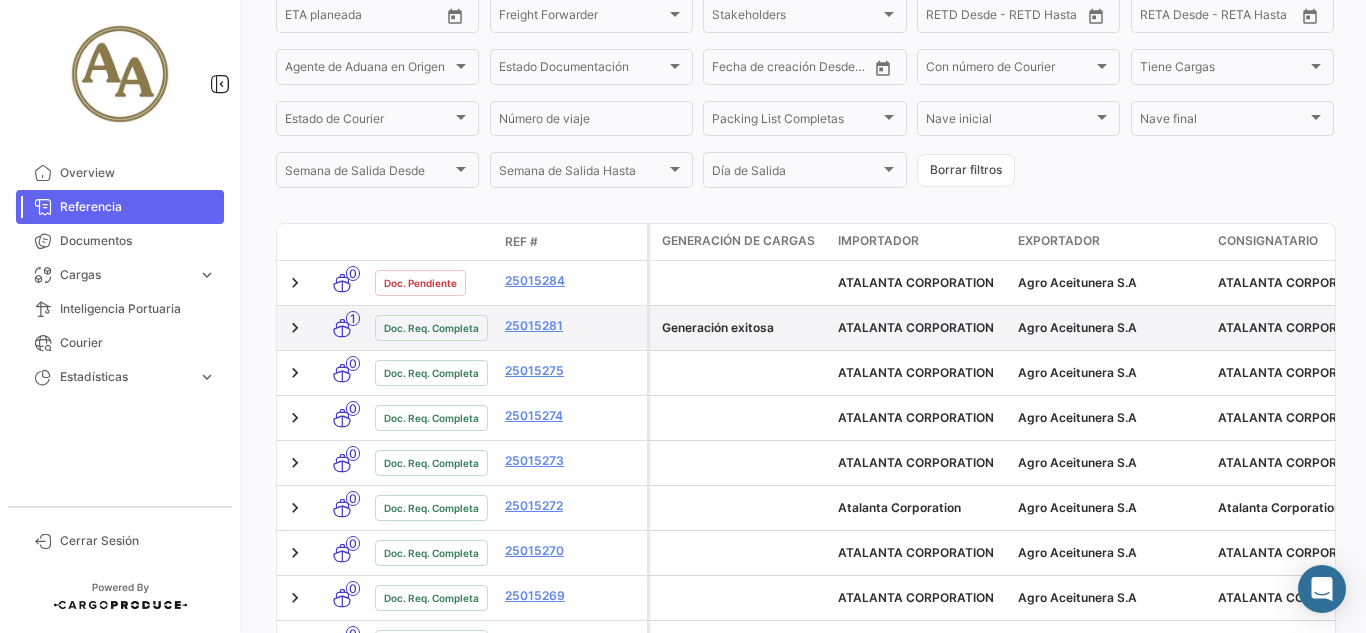 scroll, scrollTop: 400, scrollLeft: 0, axis: vertical 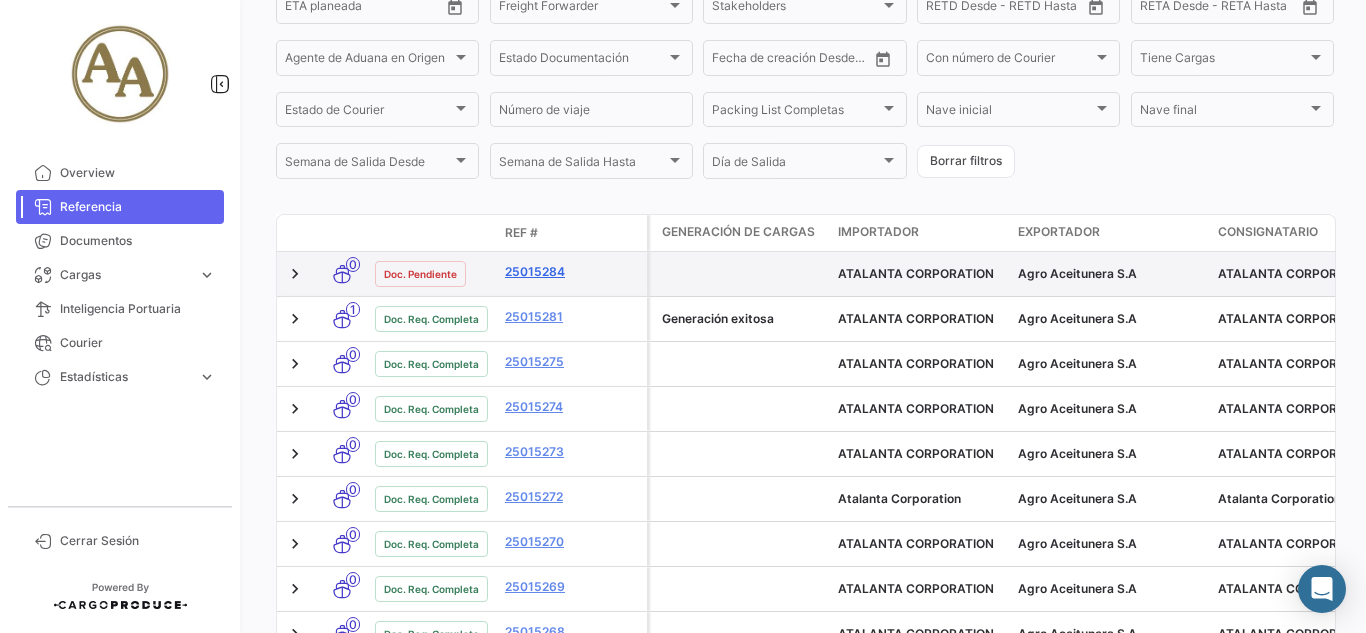 click on "25015284" 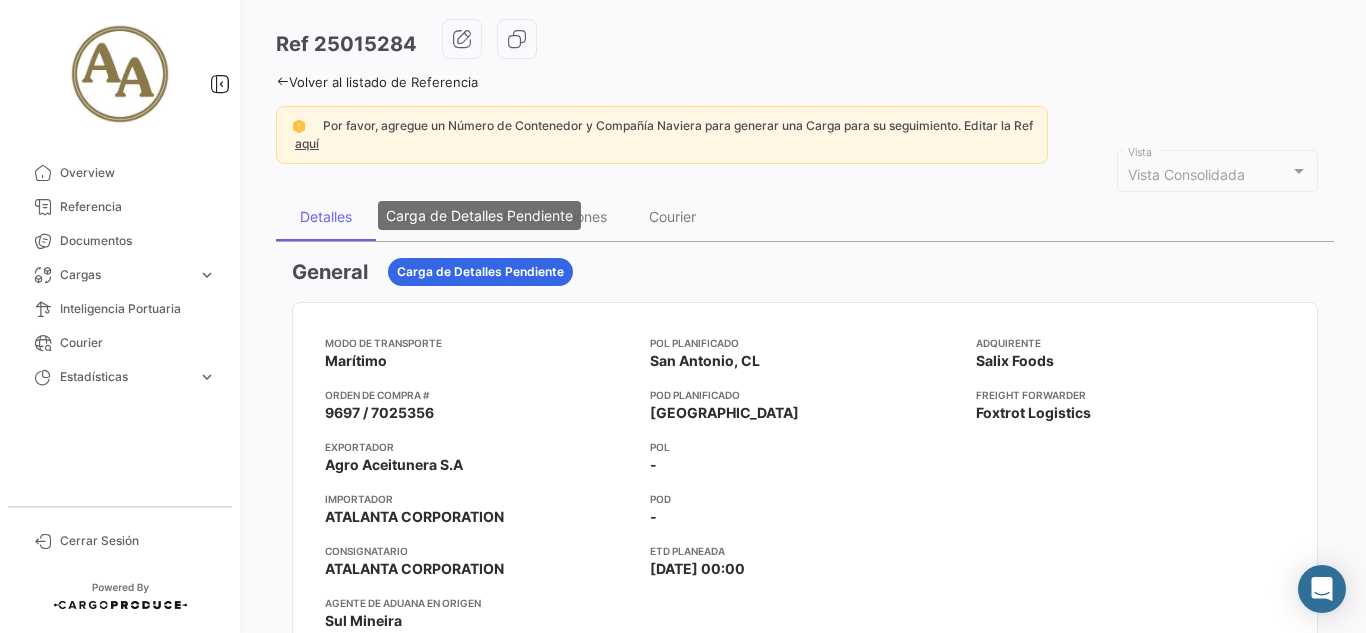 scroll, scrollTop: 0, scrollLeft: 0, axis: both 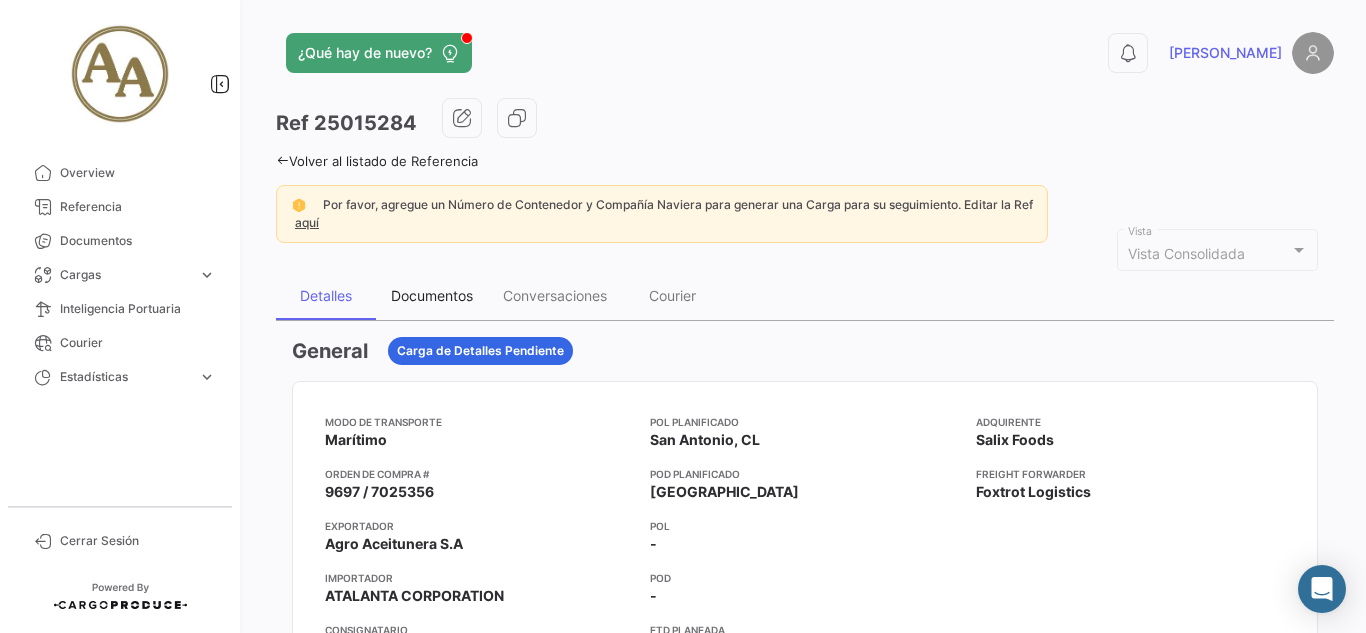 click on "Documentos" at bounding box center (432, 295) 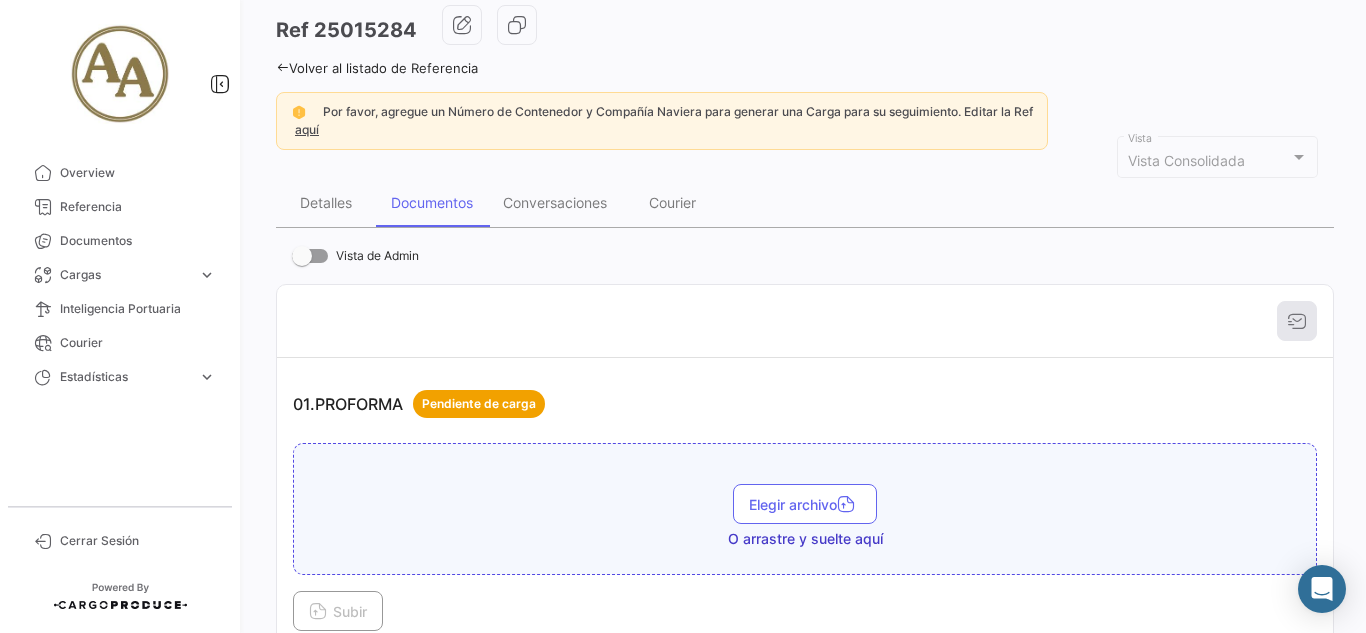 scroll, scrollTop: 0, scrollLeft: 0, axis: both 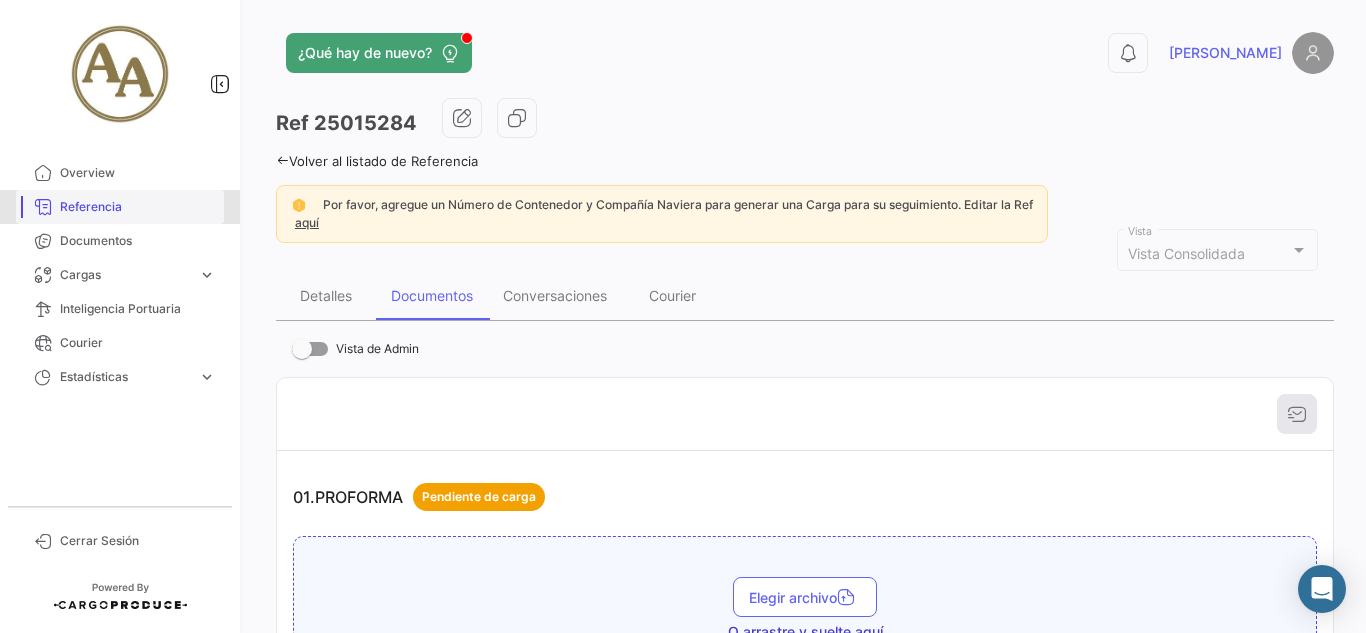 click on "Referencia" at bounding box center [138, 207] 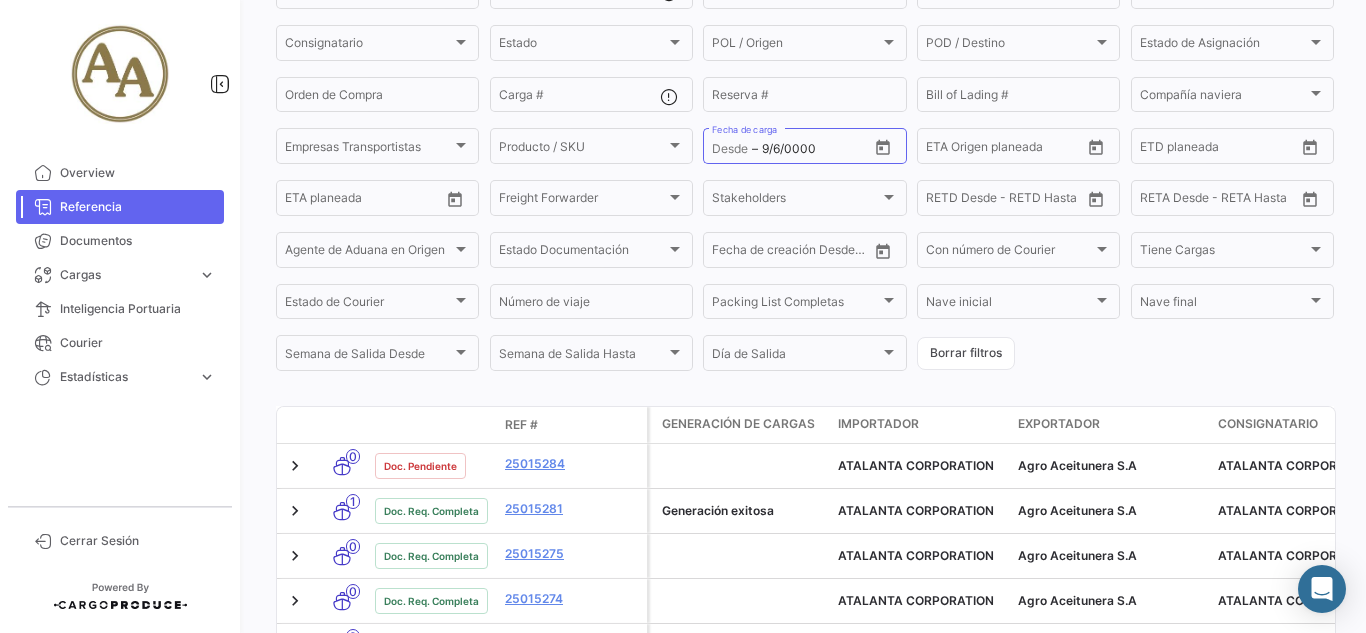 scroll, scrollTop: 8, scrollLeft: 0, axis: vertical 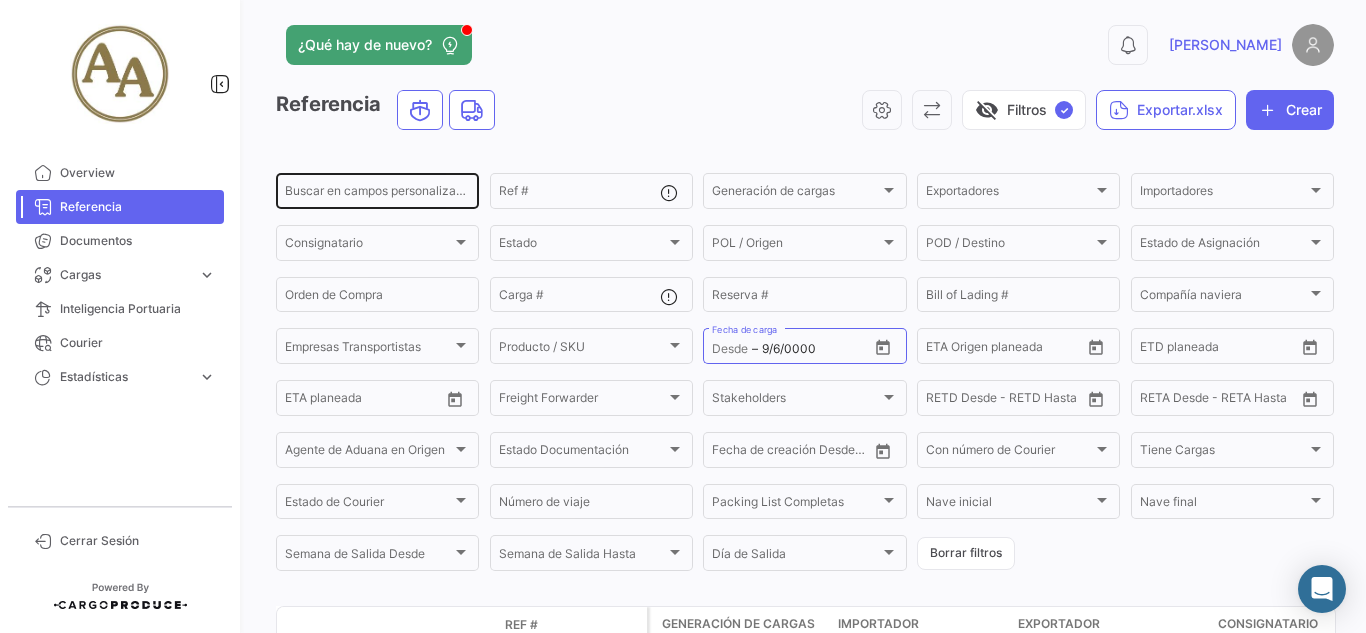 click on "Buscar en campos personalizados..." at bounding box center [377, 194] 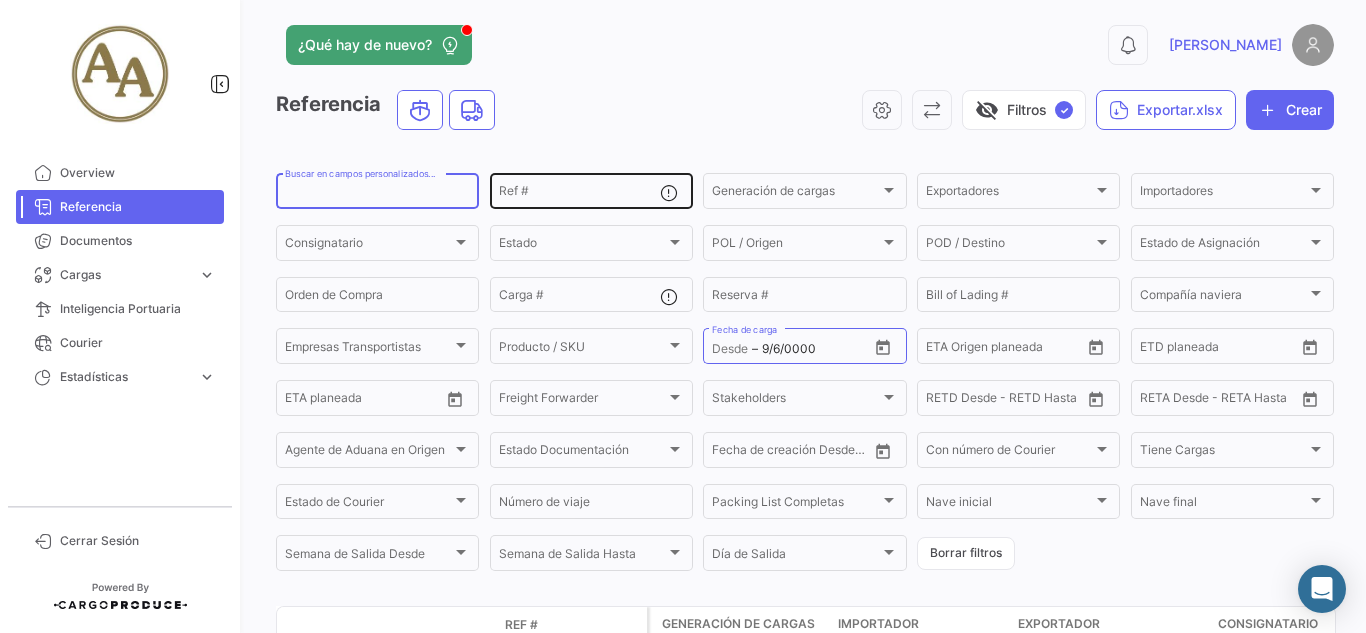 click on "Ref #" at bounding box center [579, 194] 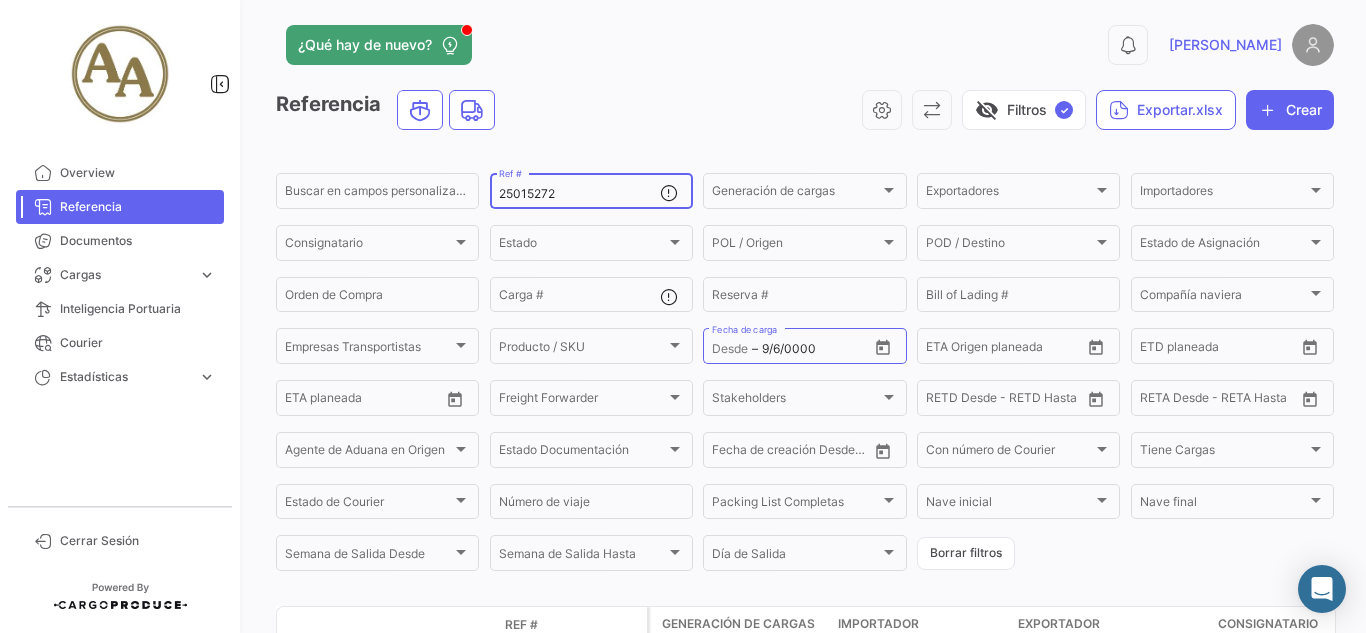 type on "25015272" 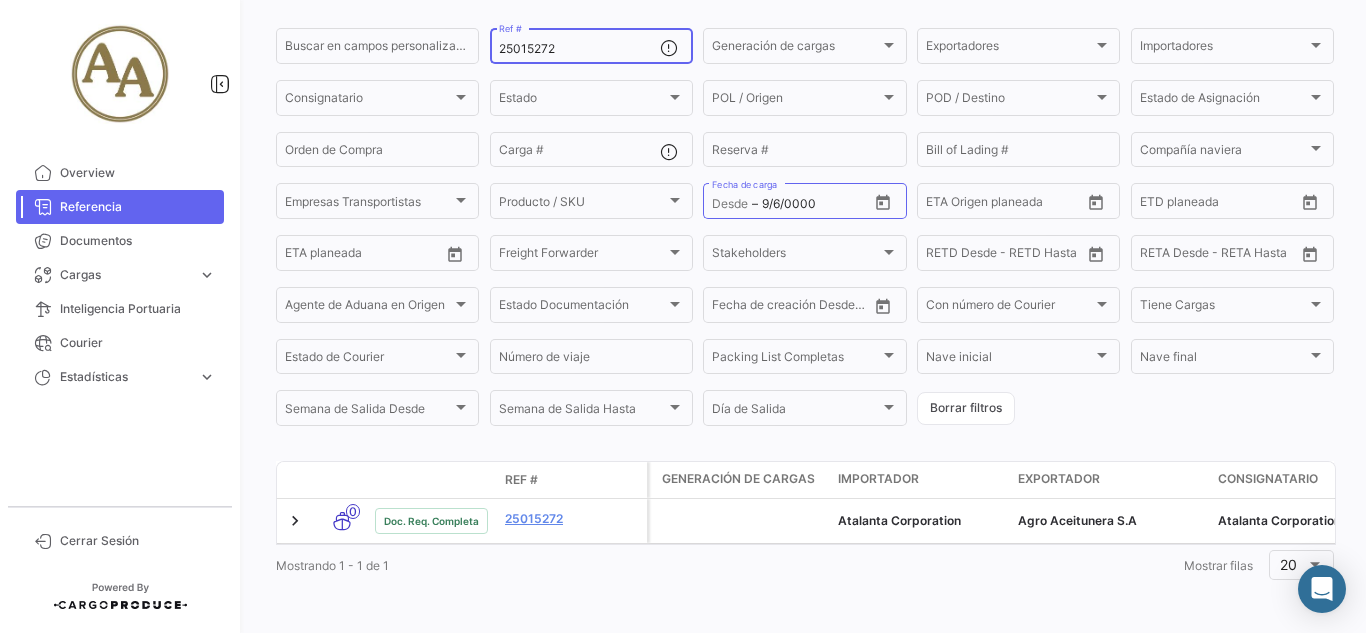 scroll, scrollTop: 168, scrollLeft: 0, axis: vertical 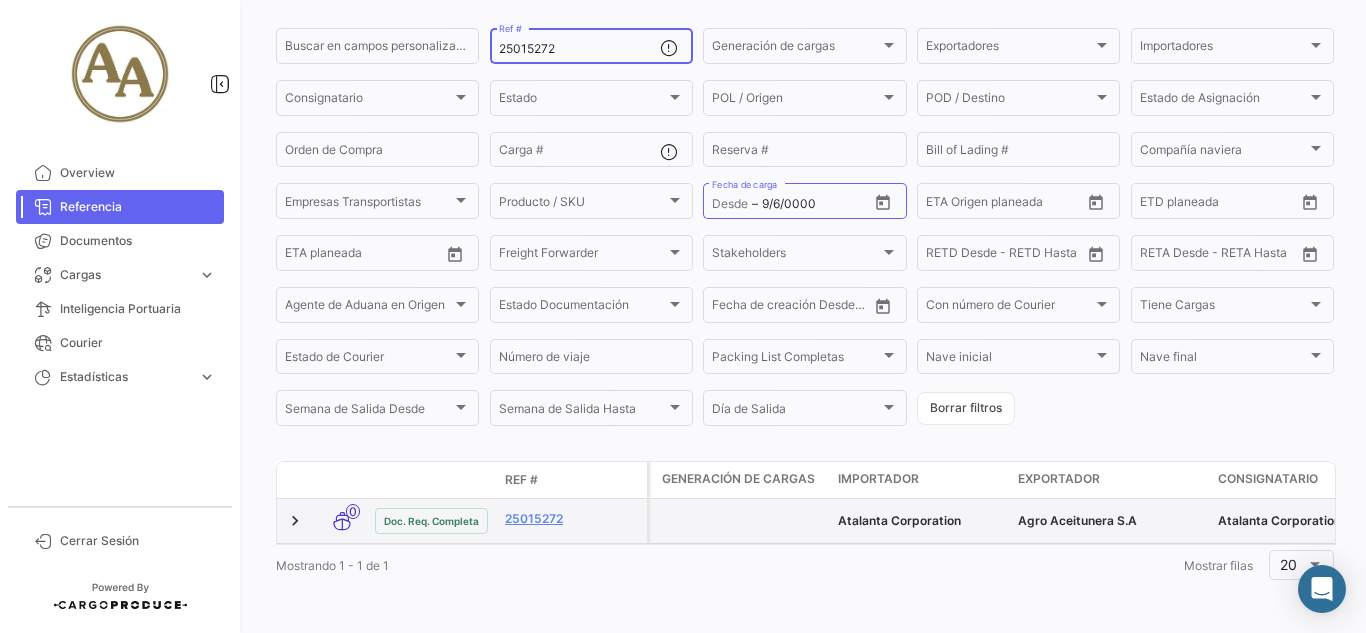 click 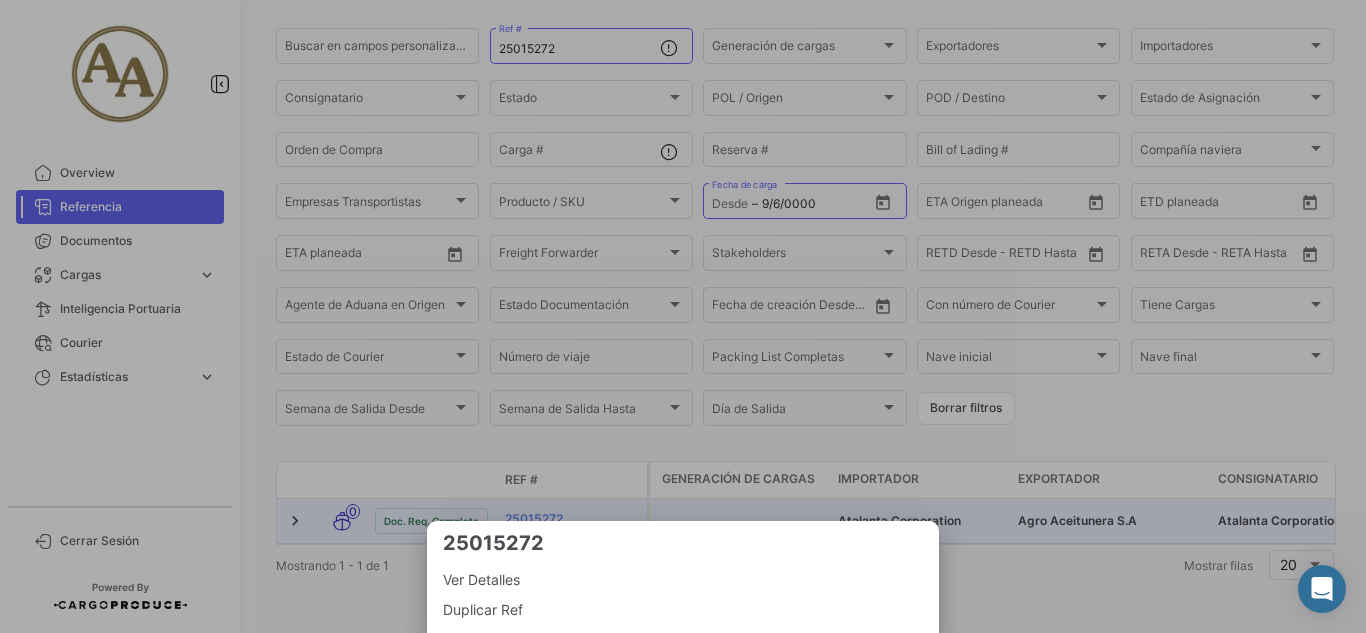 click at bounding box center (683, 316) 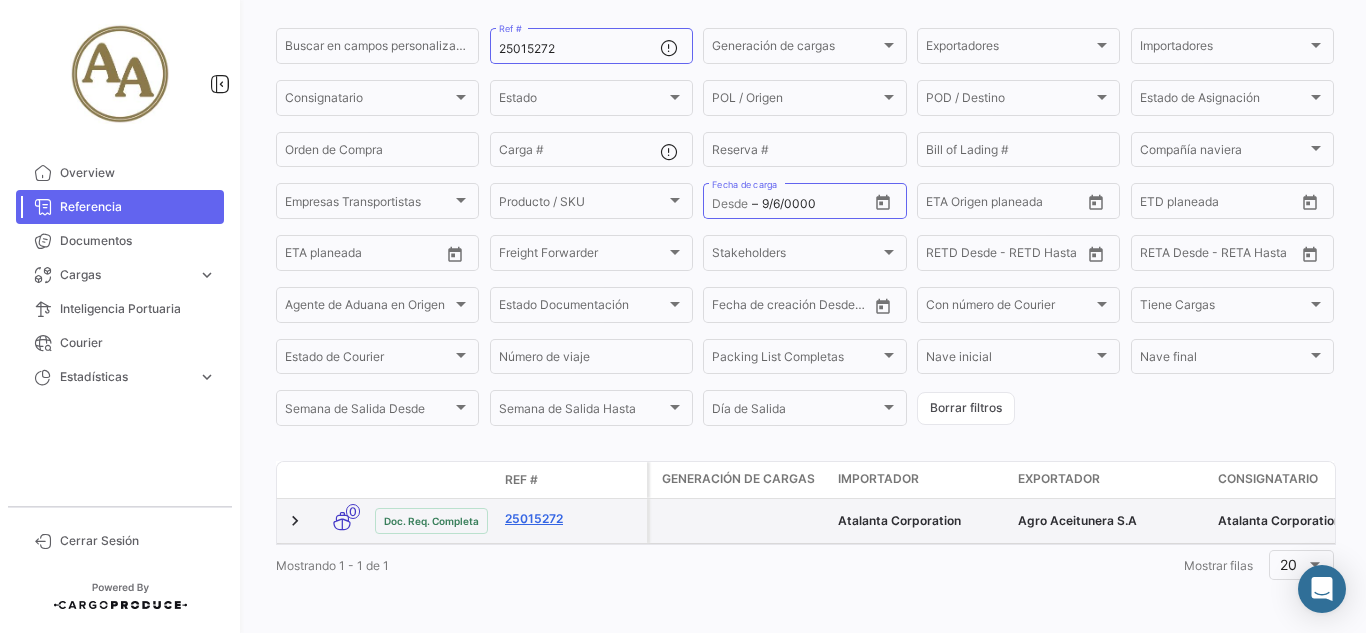 click on "25015272" 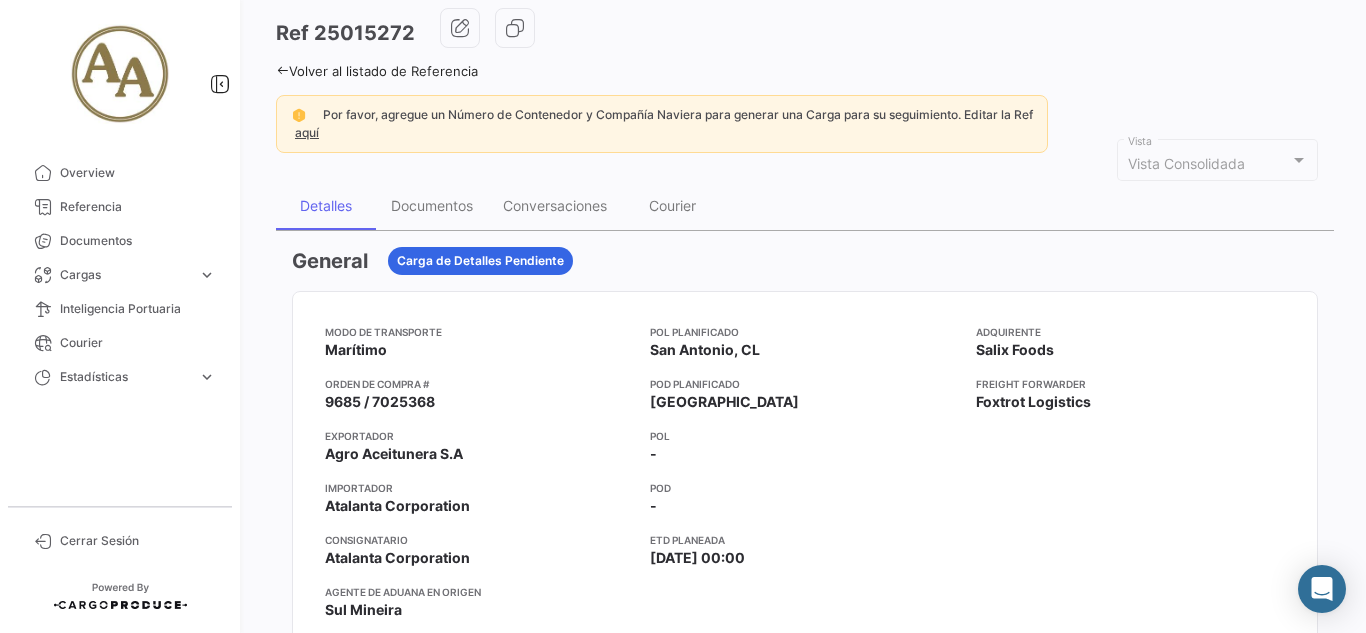 scroll, scrollTop: 0, scrollLeft: 0, axis: both 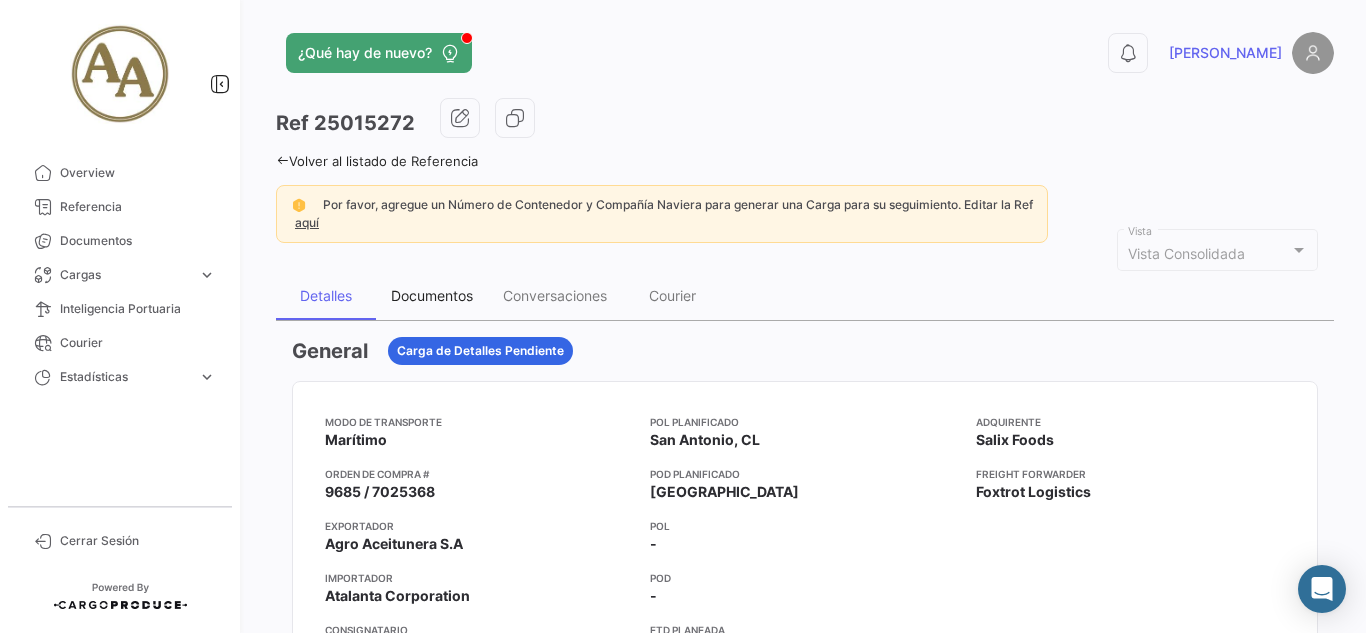 click on "Documentos" at bounding box center (432, 296) 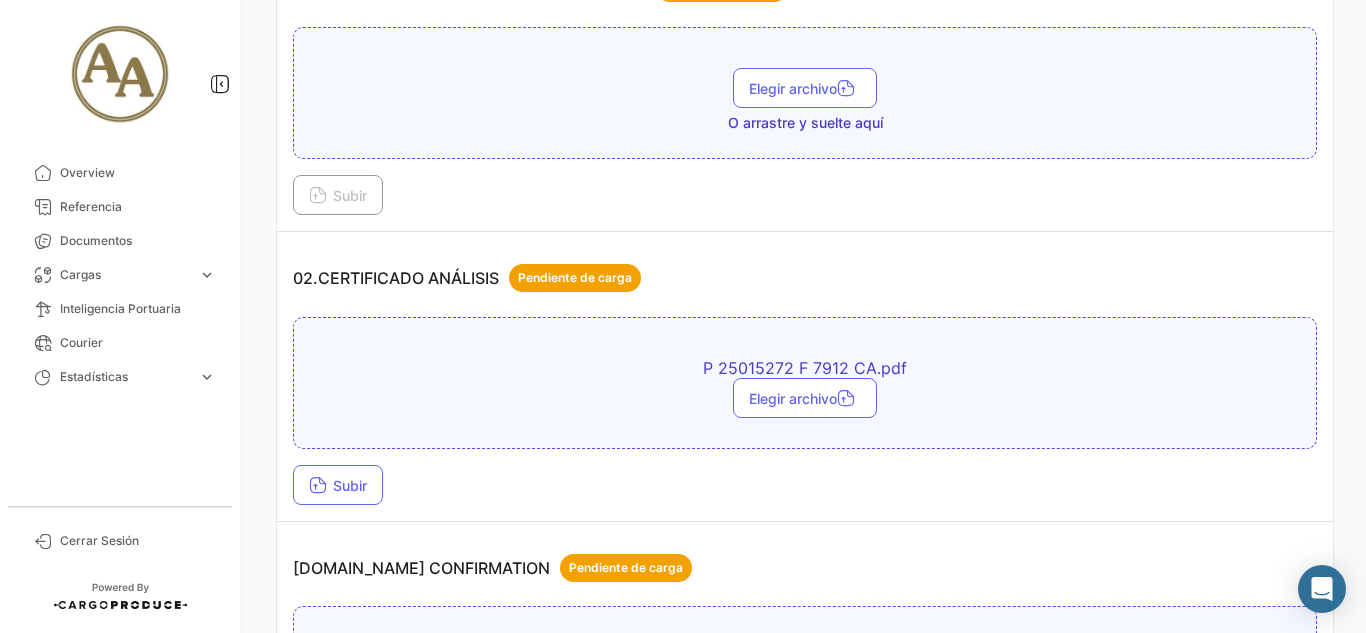 scroll, scrollTop: 800, scrollLeft: 0, axis: vertical 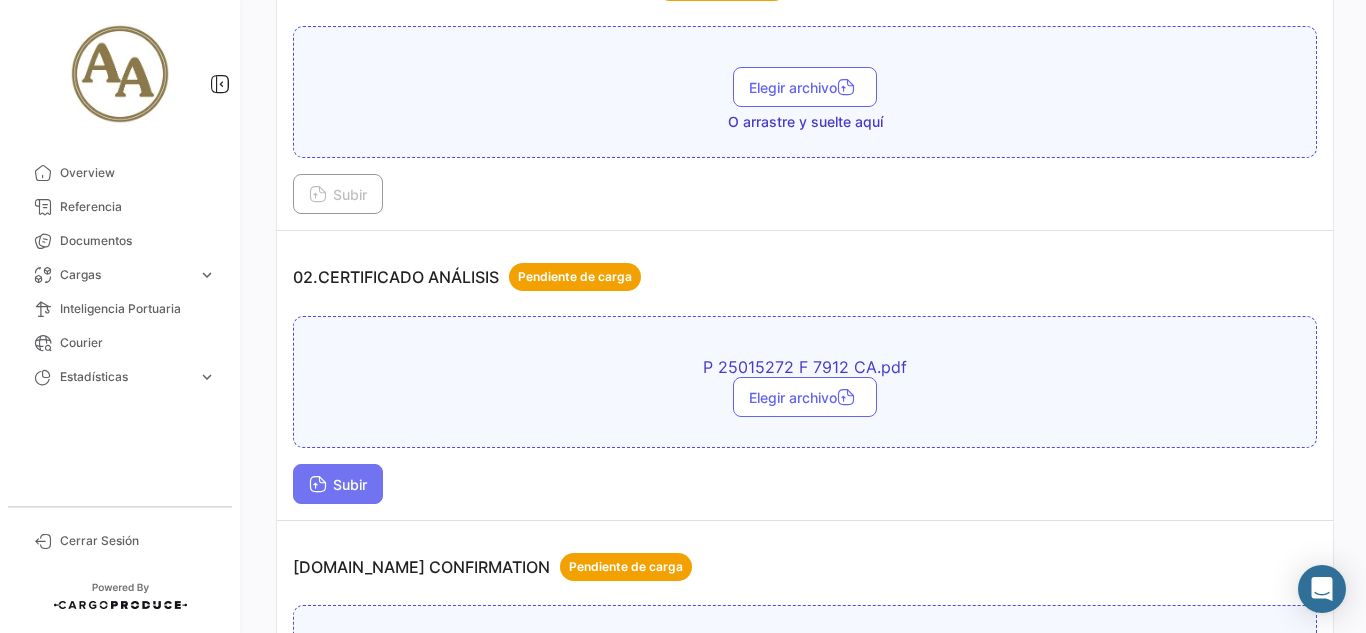 click on "Subir" at bounding box center (338, 484) 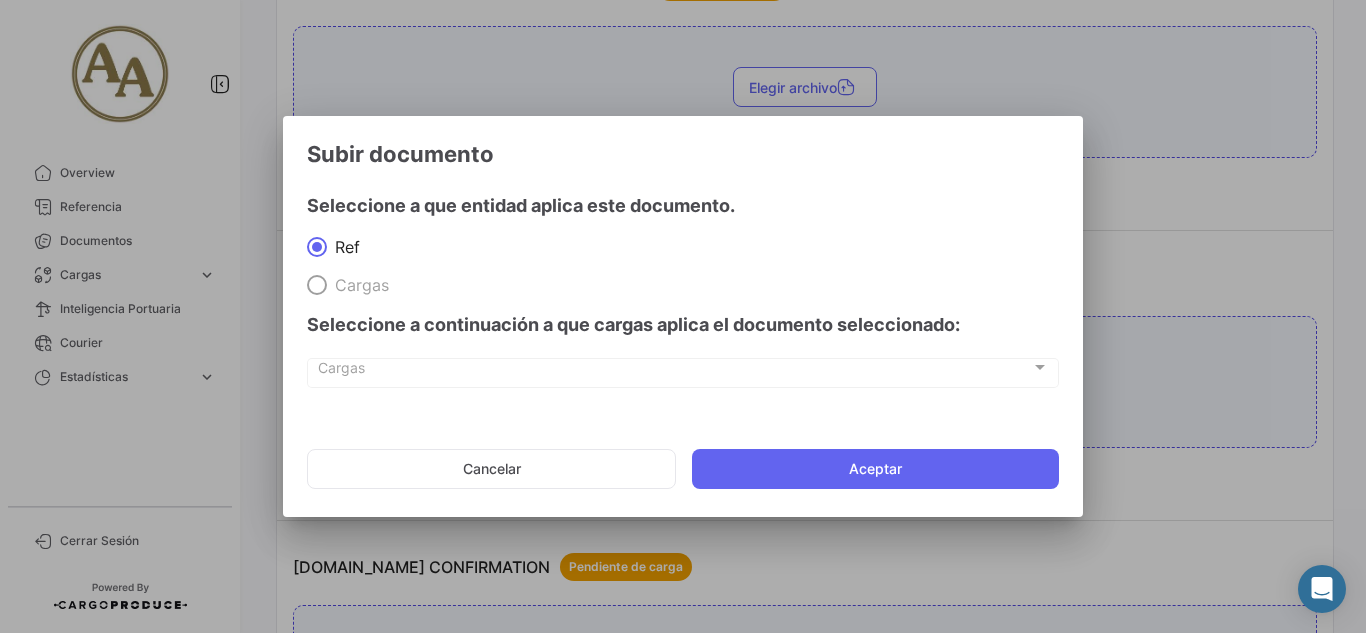 click on "Cargas" at bounding box center (674, 371) 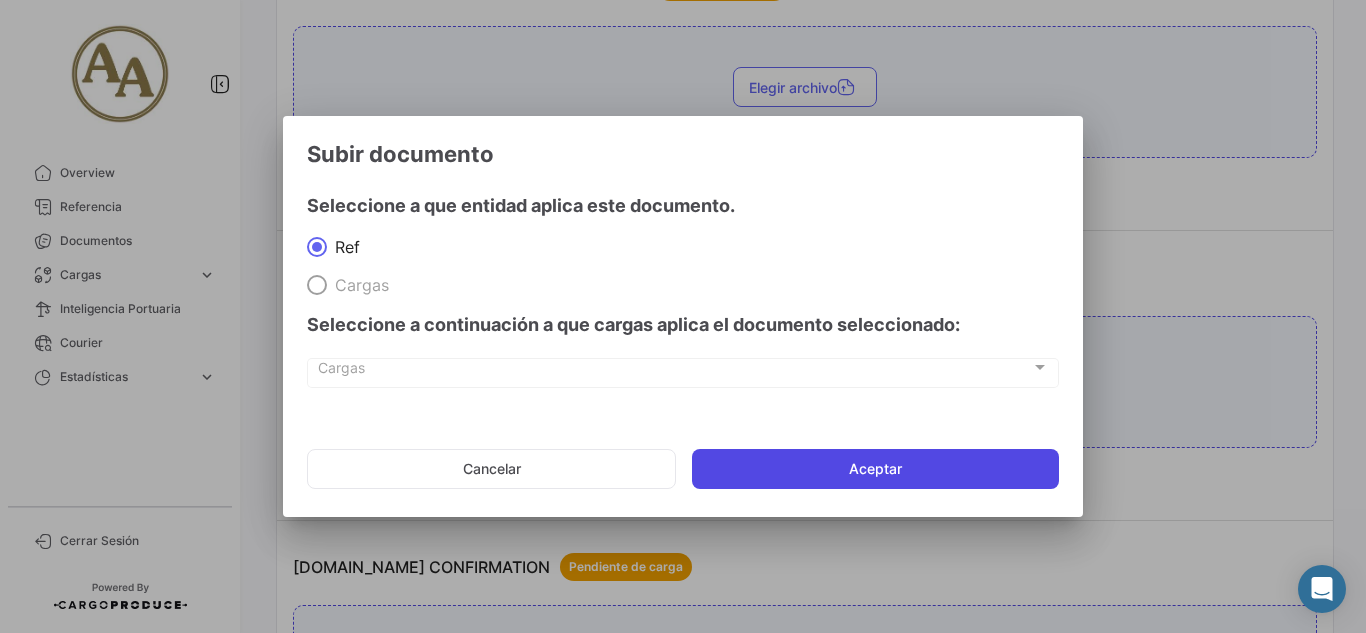 click on "Aceptar" 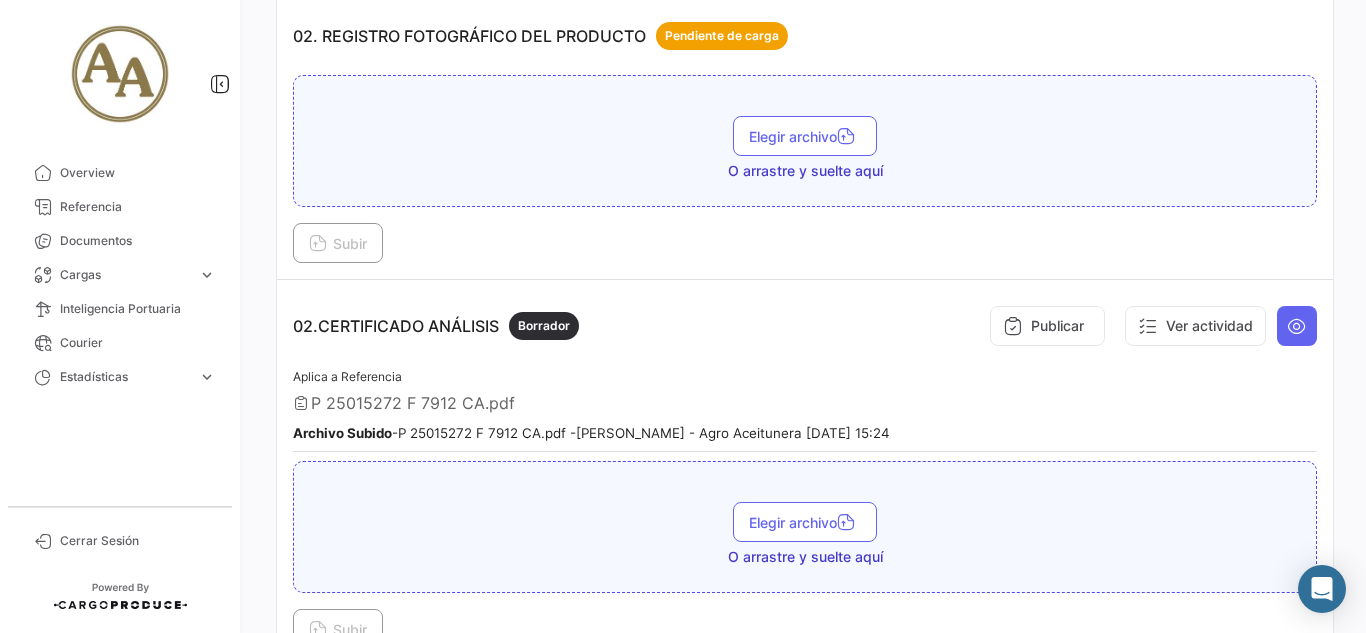 scroll, scrollTop: 900, scrollLeft: 0, axis: vertical 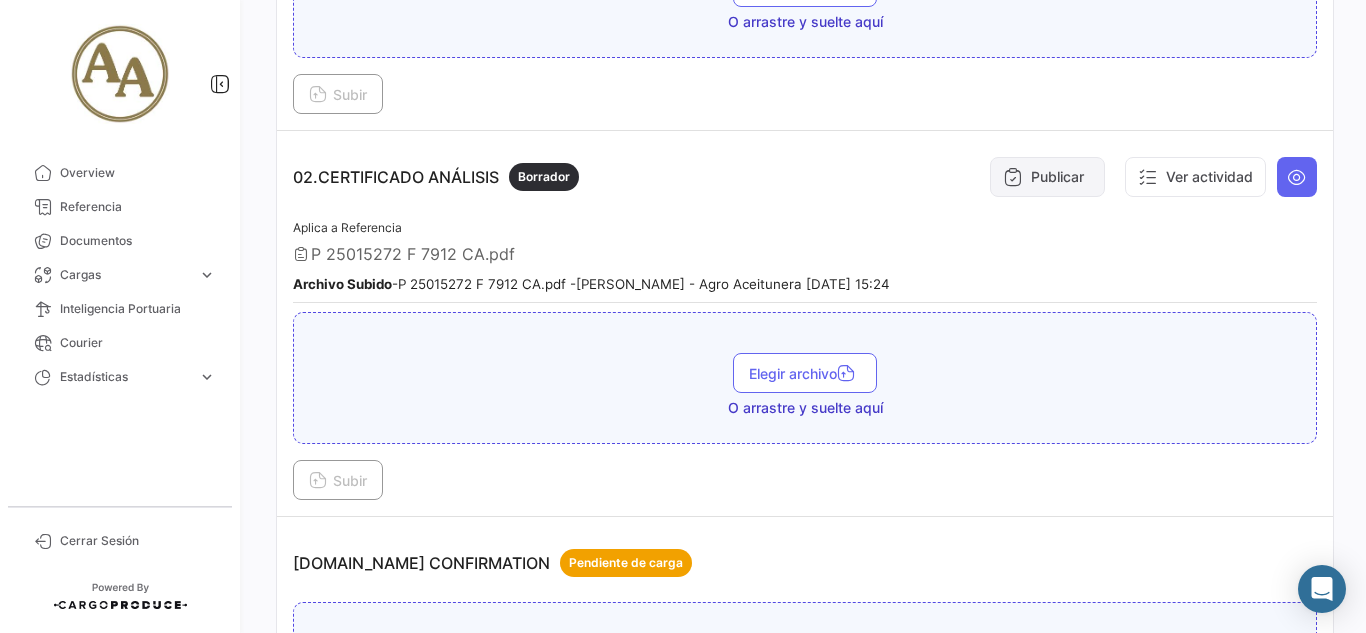 click on "Publicar" at bounding box center [1047, 177] 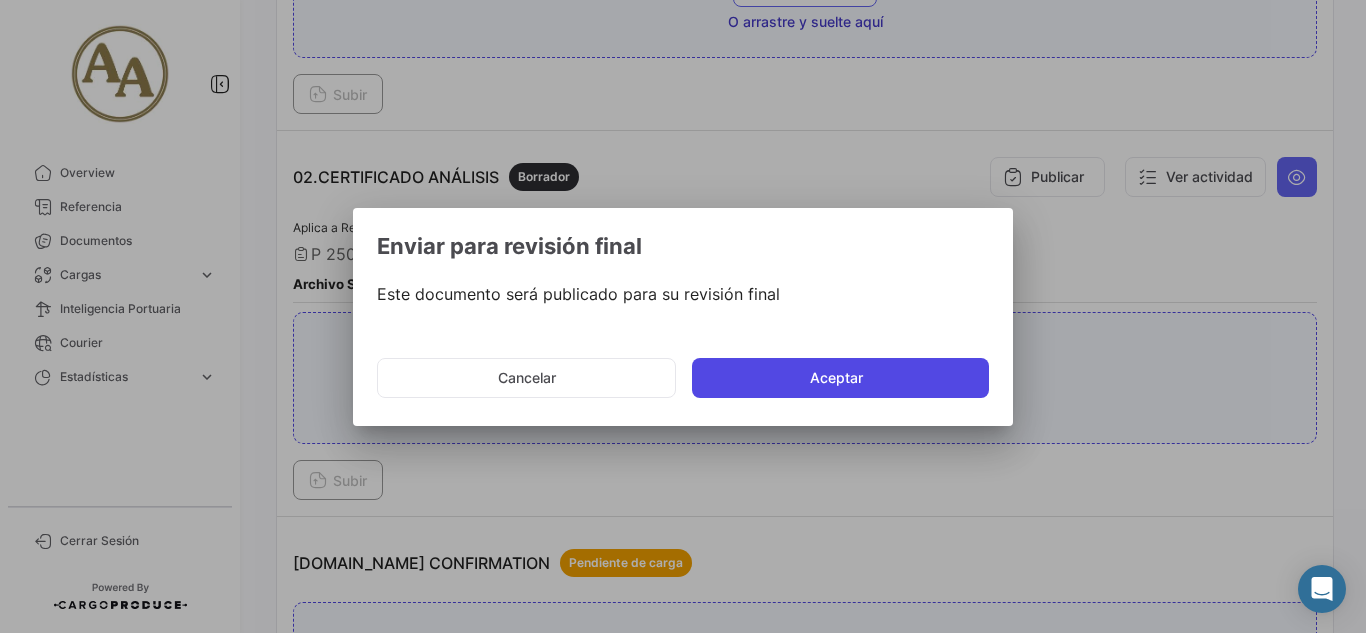 click on "Aceptar" 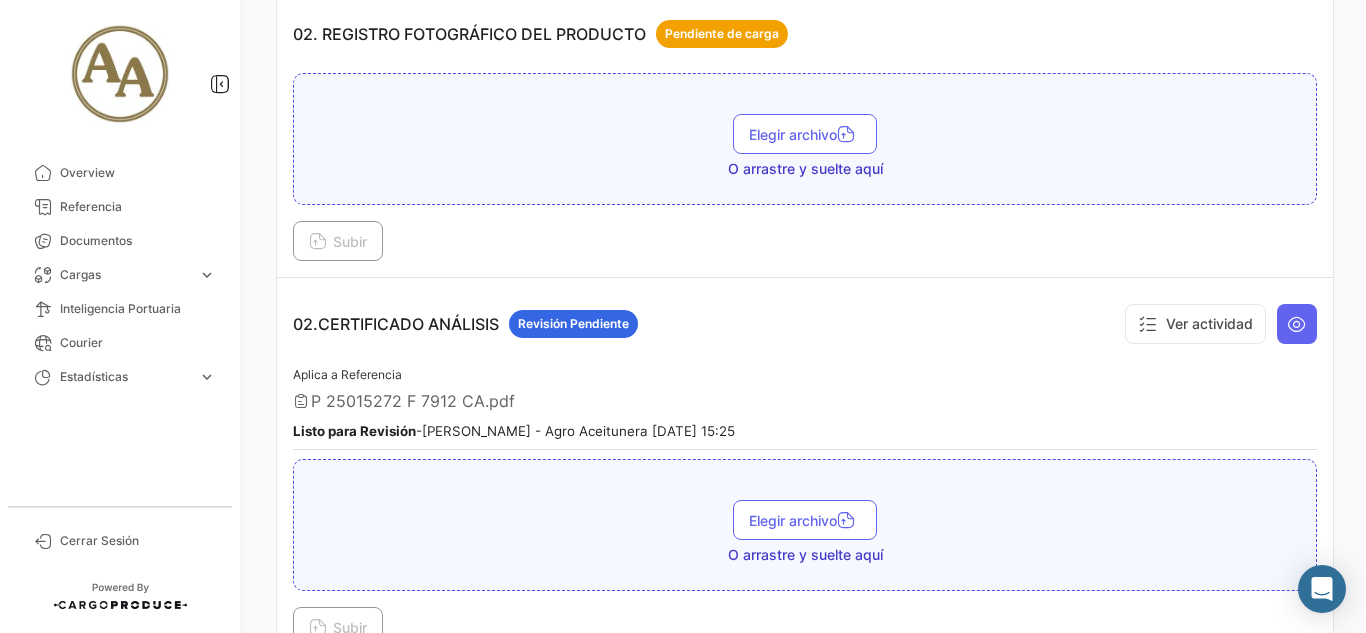 scroll, scrollTop: 800, scrollLeft: 0, axis: vertical 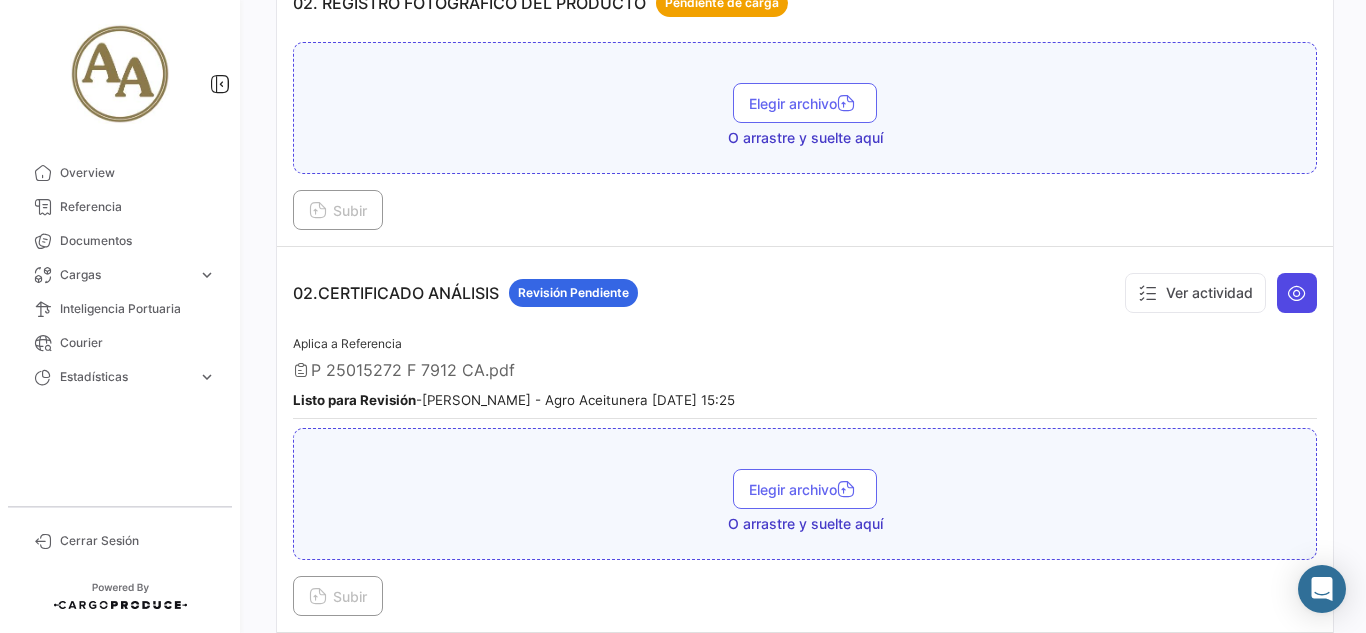 click at bounding box center (1297, 293) 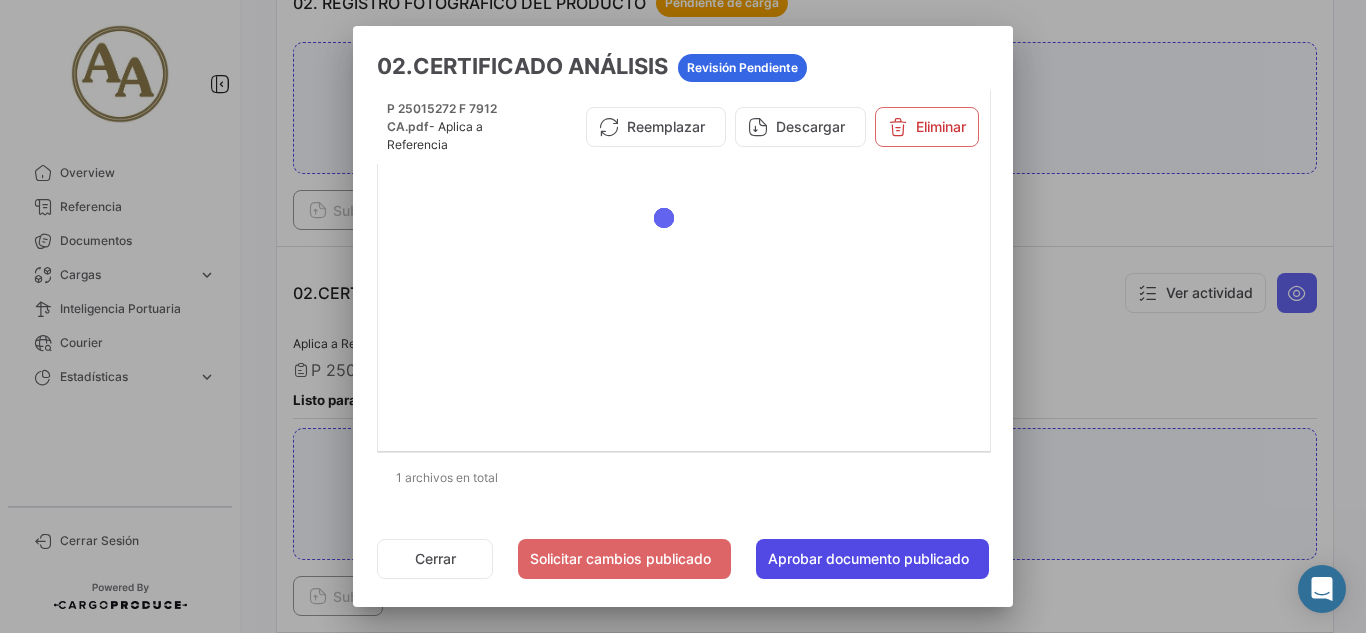 click on "Aprobar documento publicado" 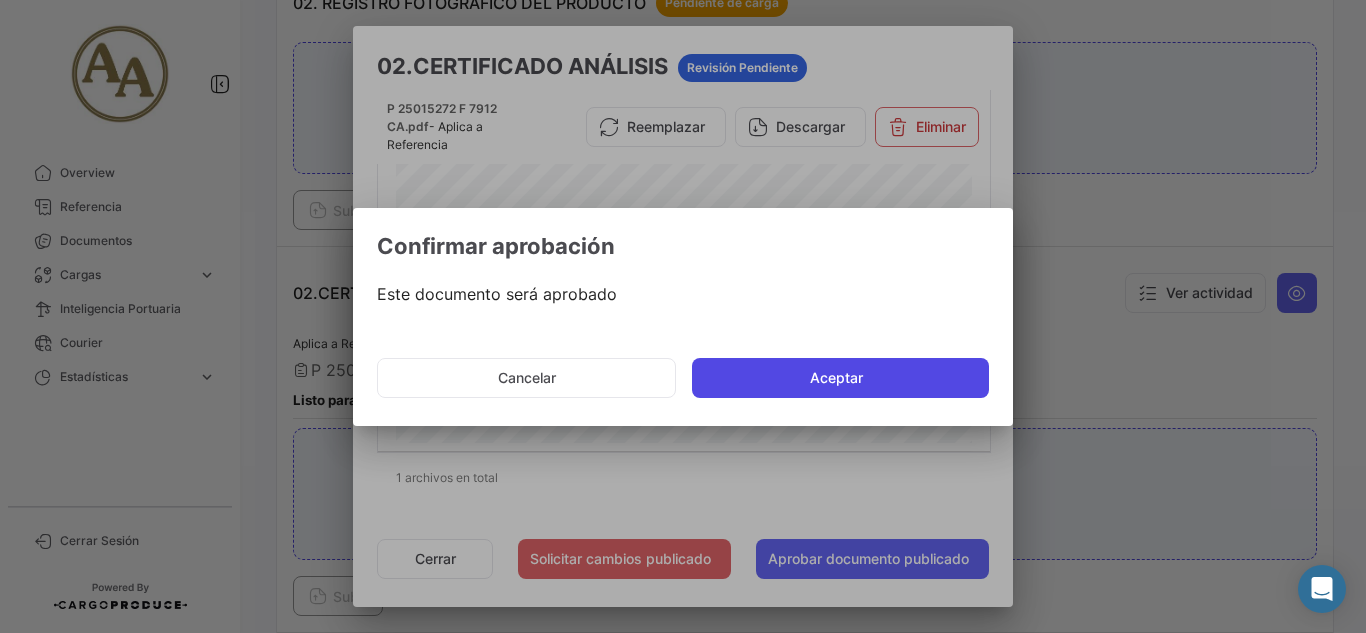 click on "Aceptar" 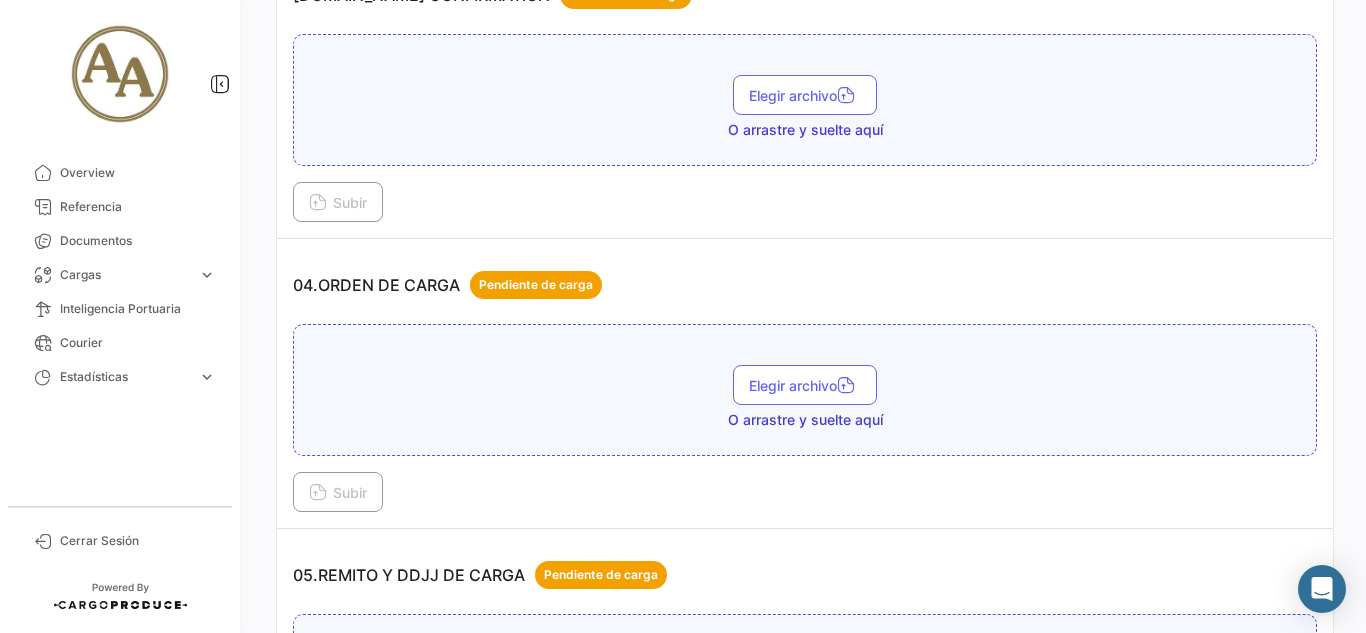 scroll, scrollTop: 1500, scrollLeft: 0, axis: vertical 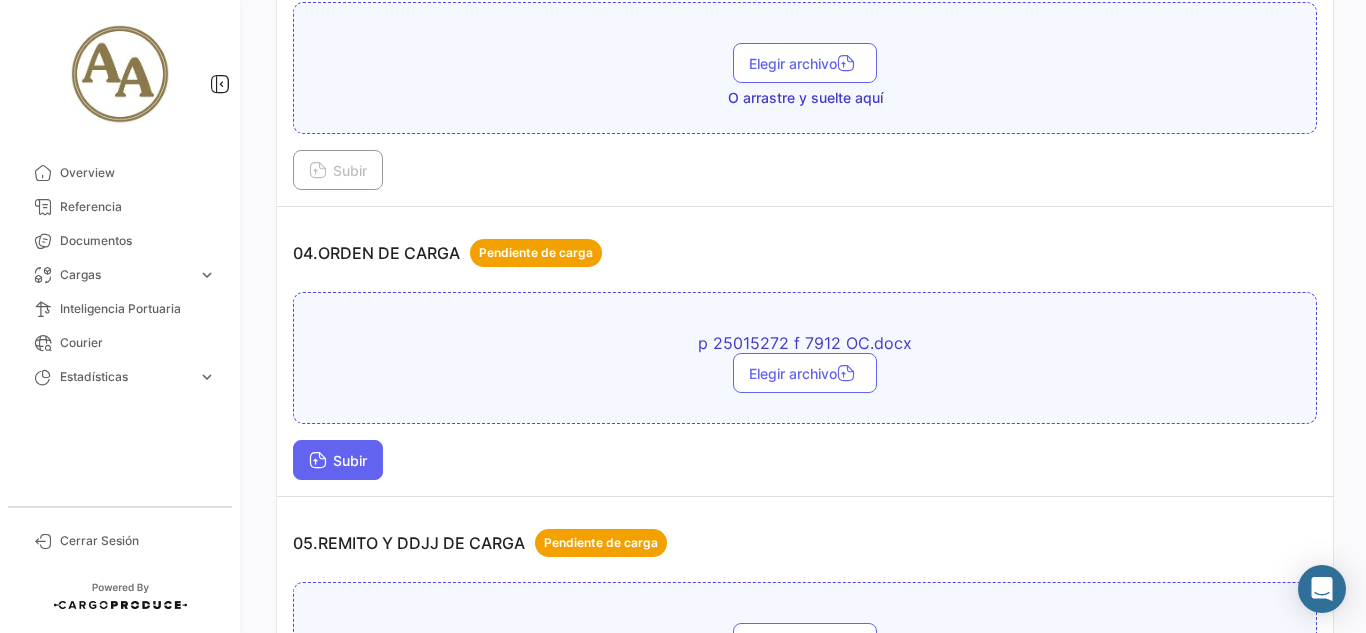 click on "Subir" at bounding box center (338, 460) 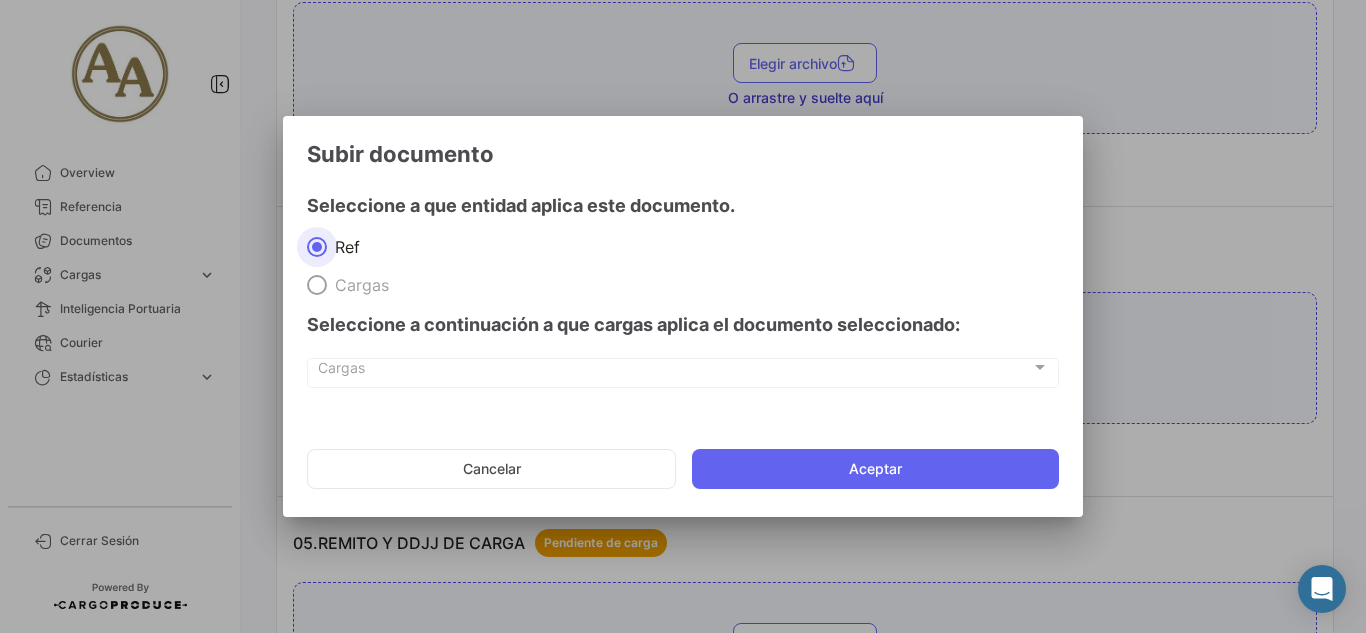 click on "Cargas" at bounding box center [358, 285] 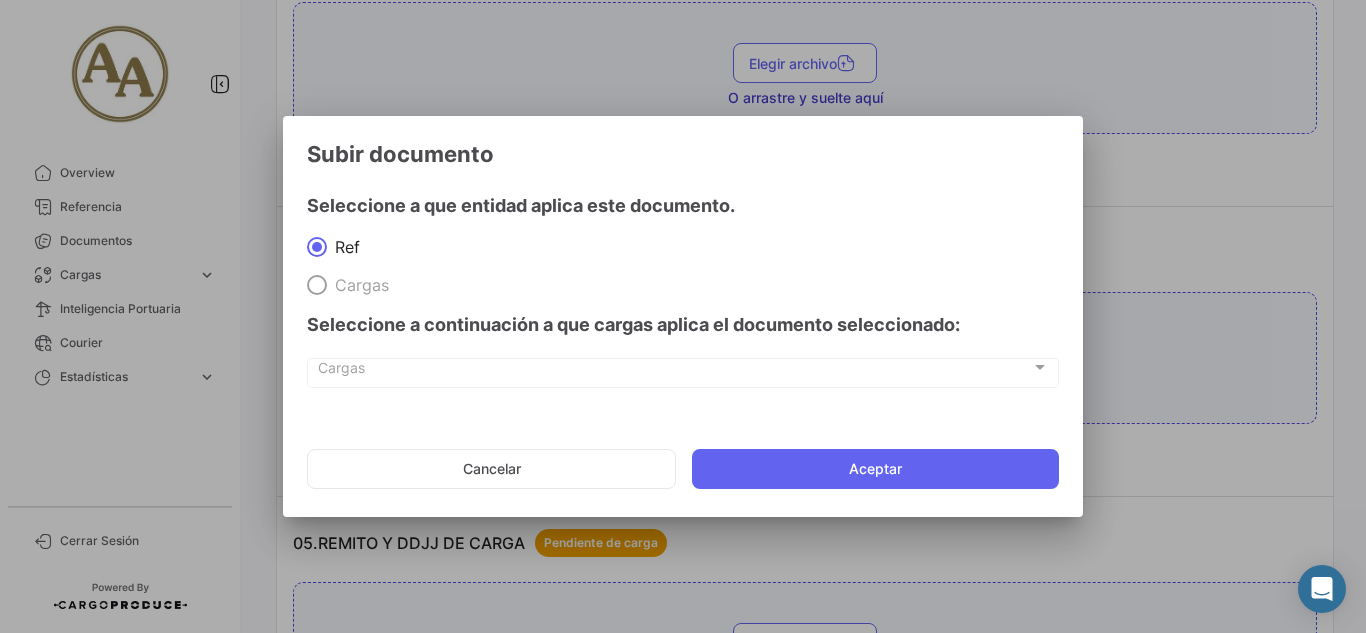 click at bounding box center [317, 285] 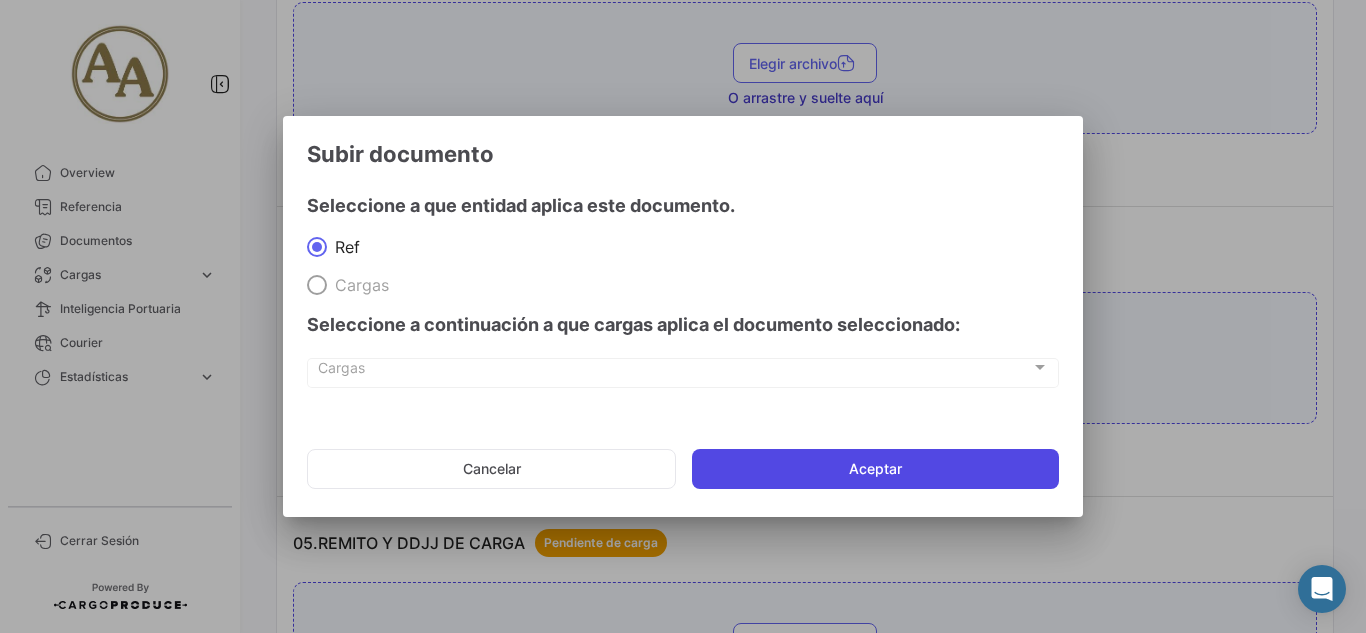 click on "Aceptar" 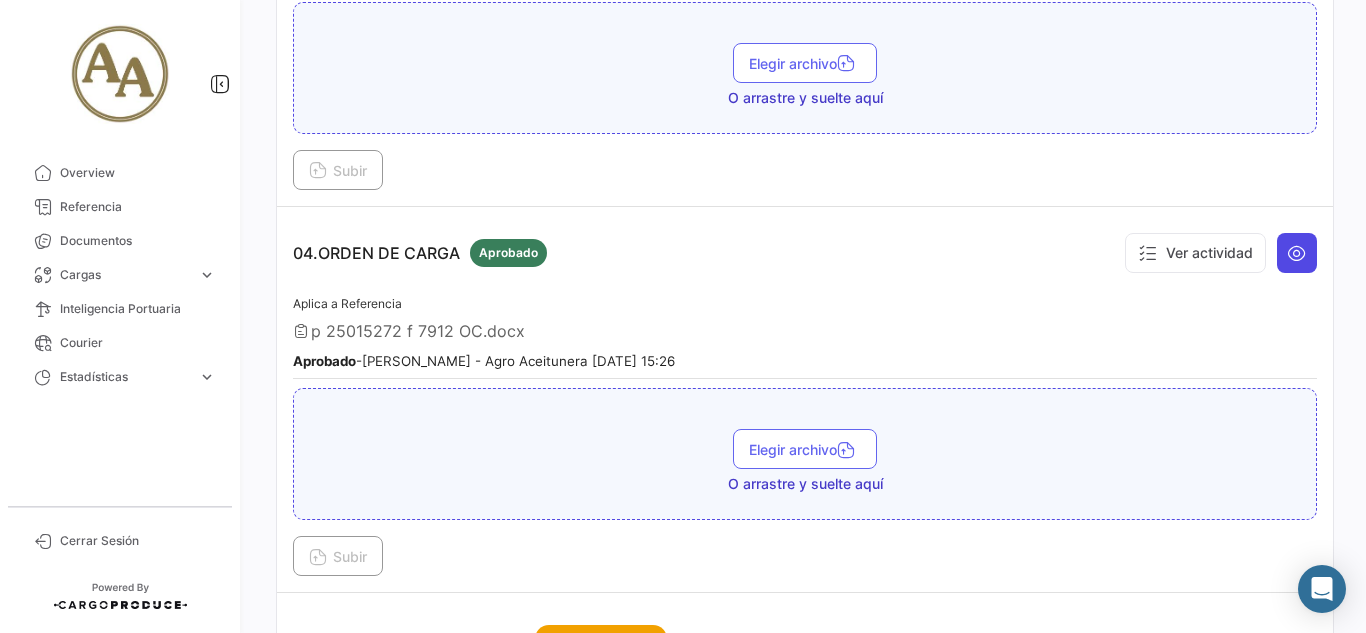 click at bounding box center (1297, 253) 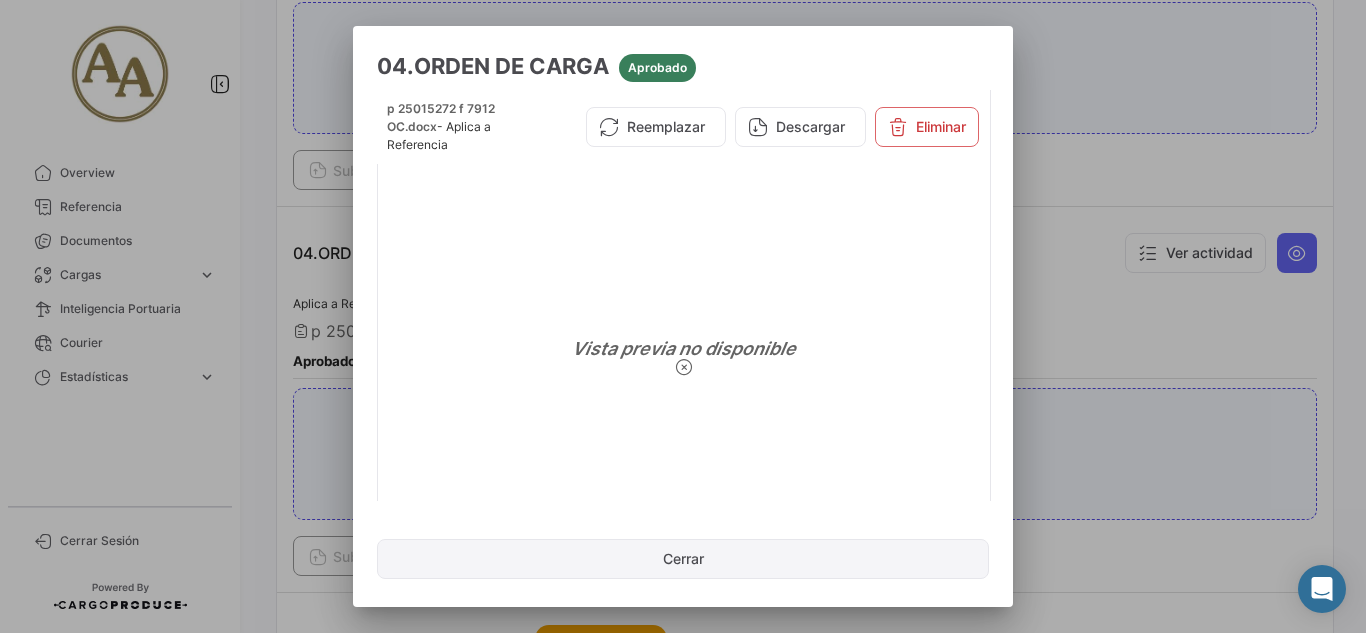 click on "Cerrar" 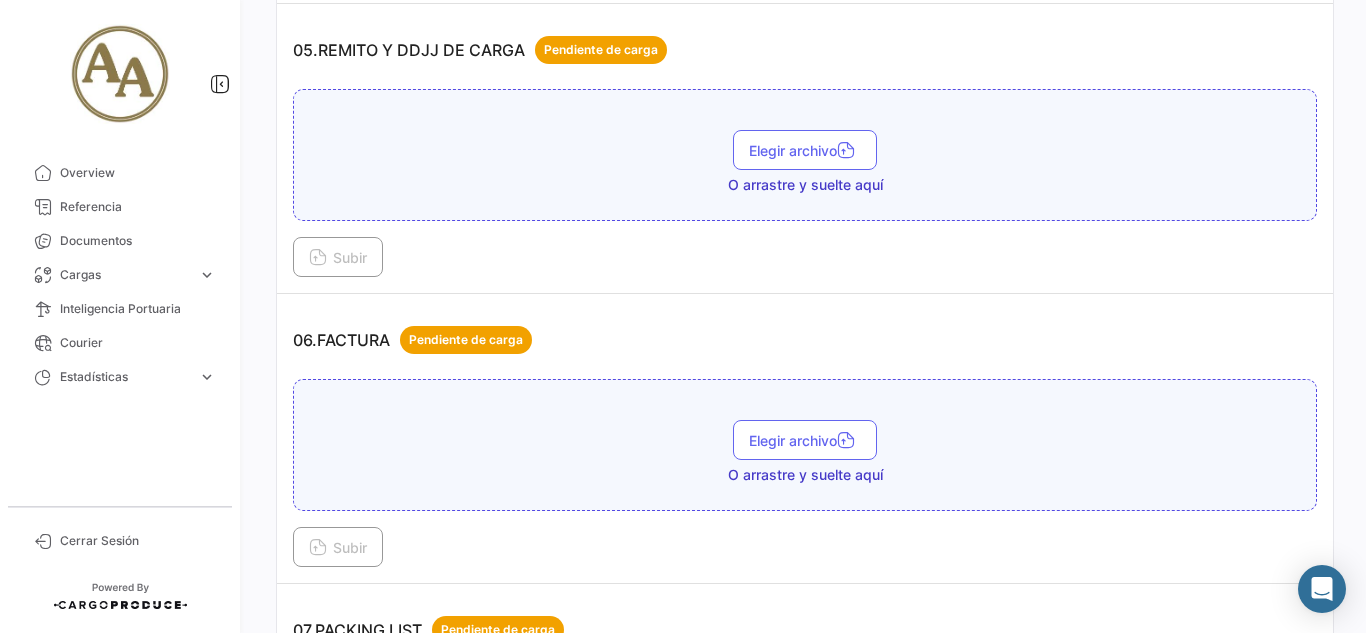 scroll, scrollTop: 2100, scrollLeft: 0, axis: vertical 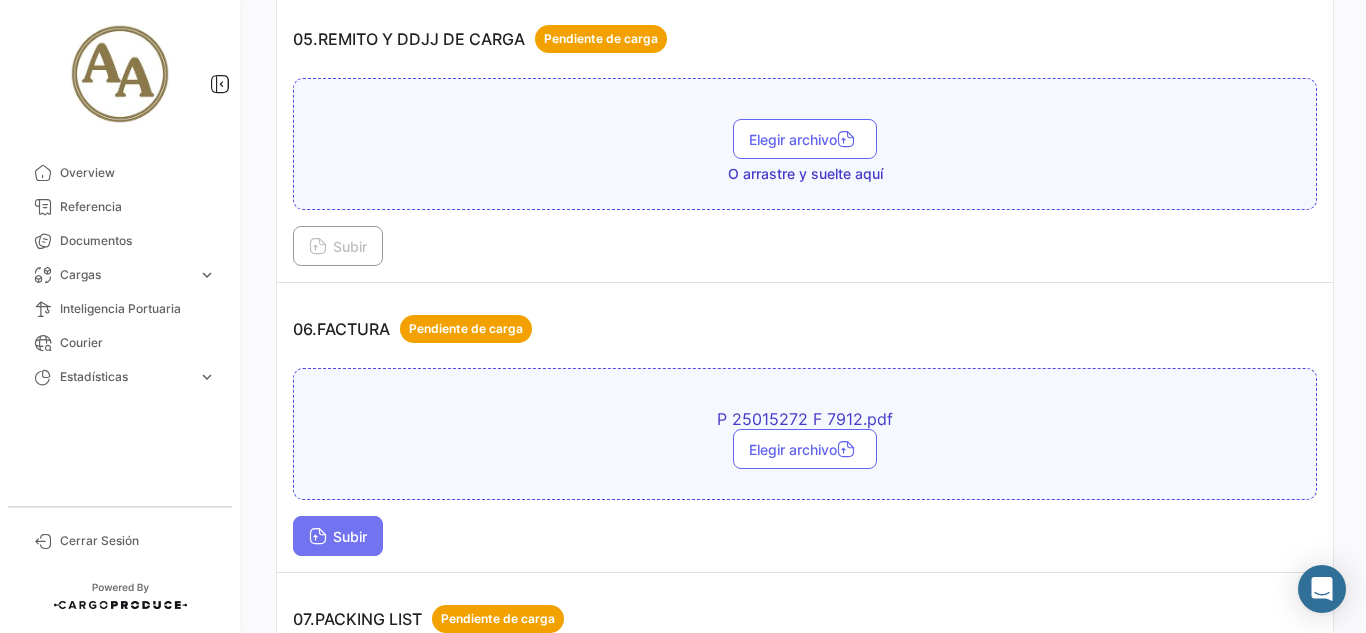 click on "Subir" at bounding box center (338, 536) 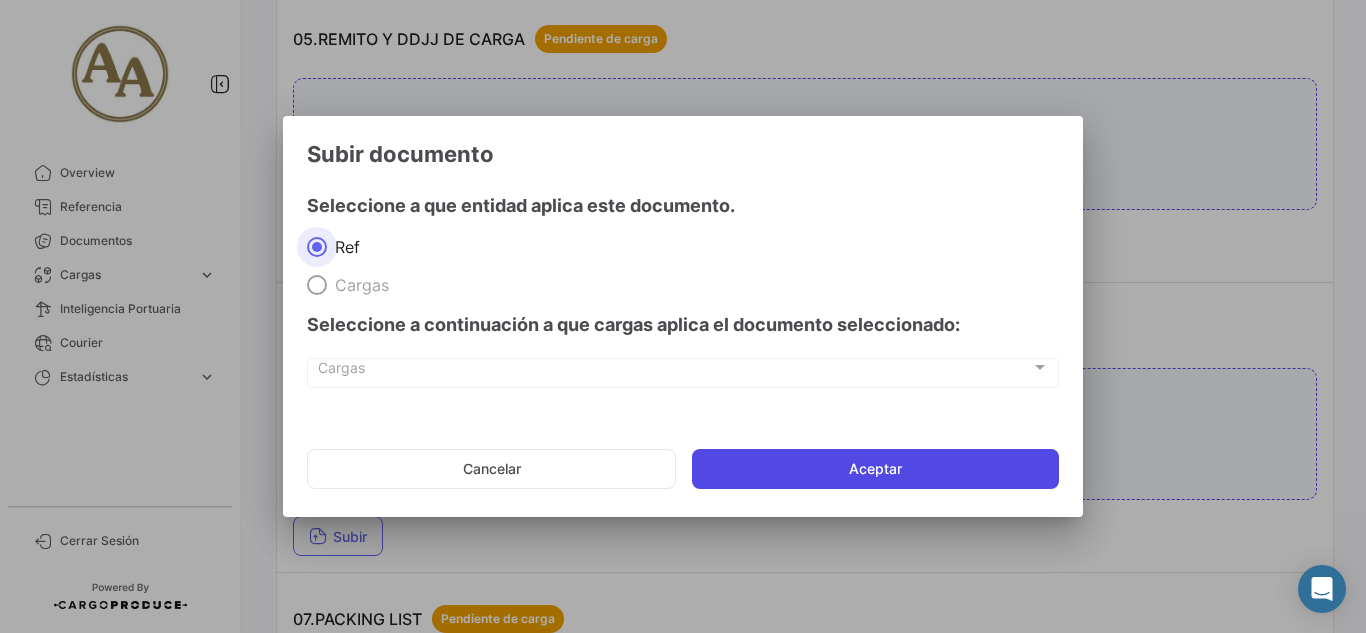 click on "Aceptar" 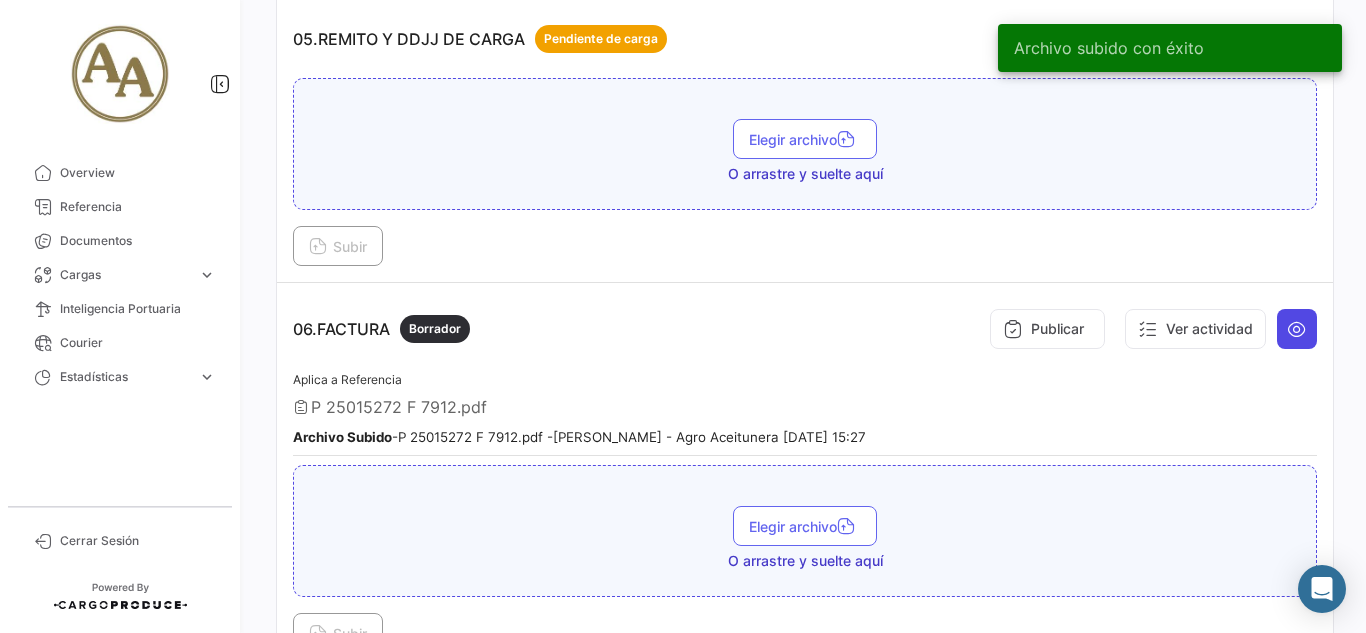 click at bounding box center [1297, 329] 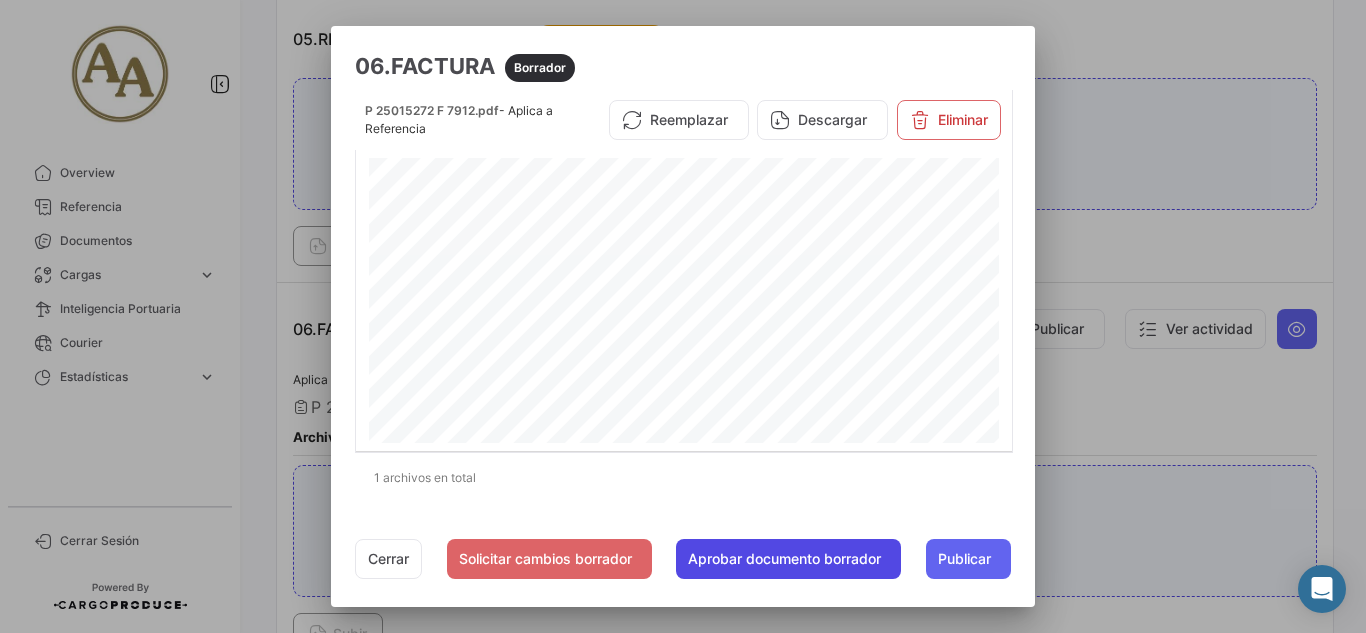 click on "Aprobar documento borrador" 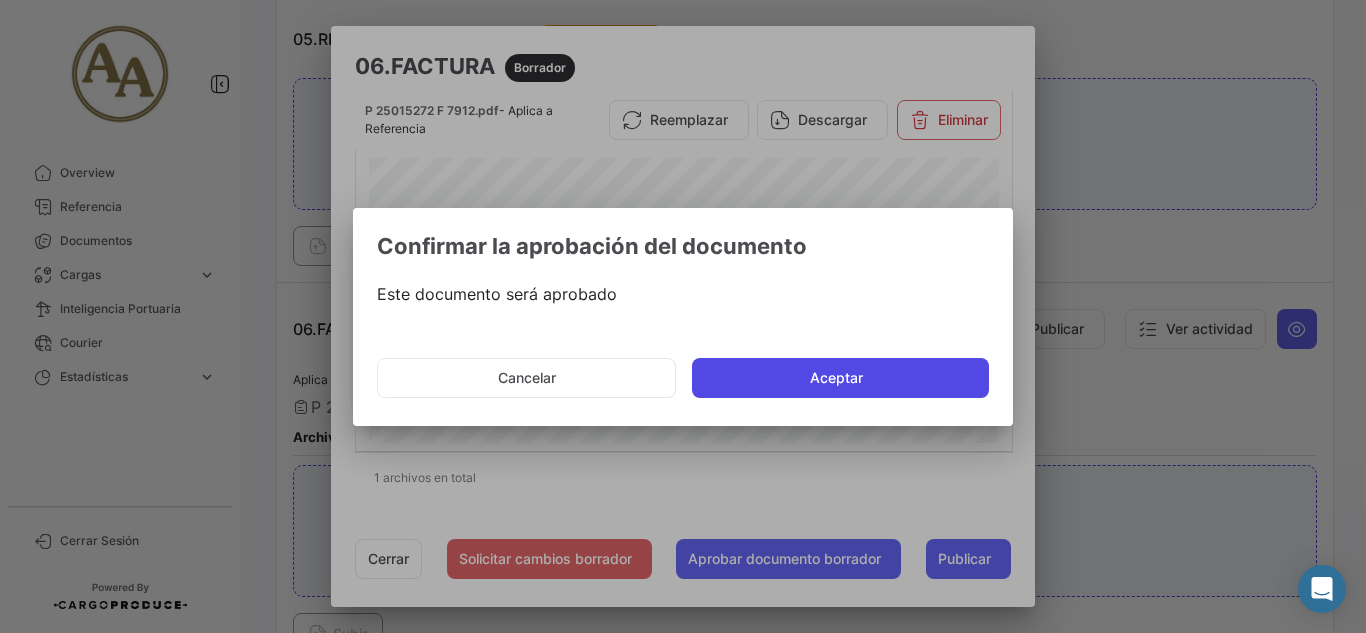 click on "Aceptar" 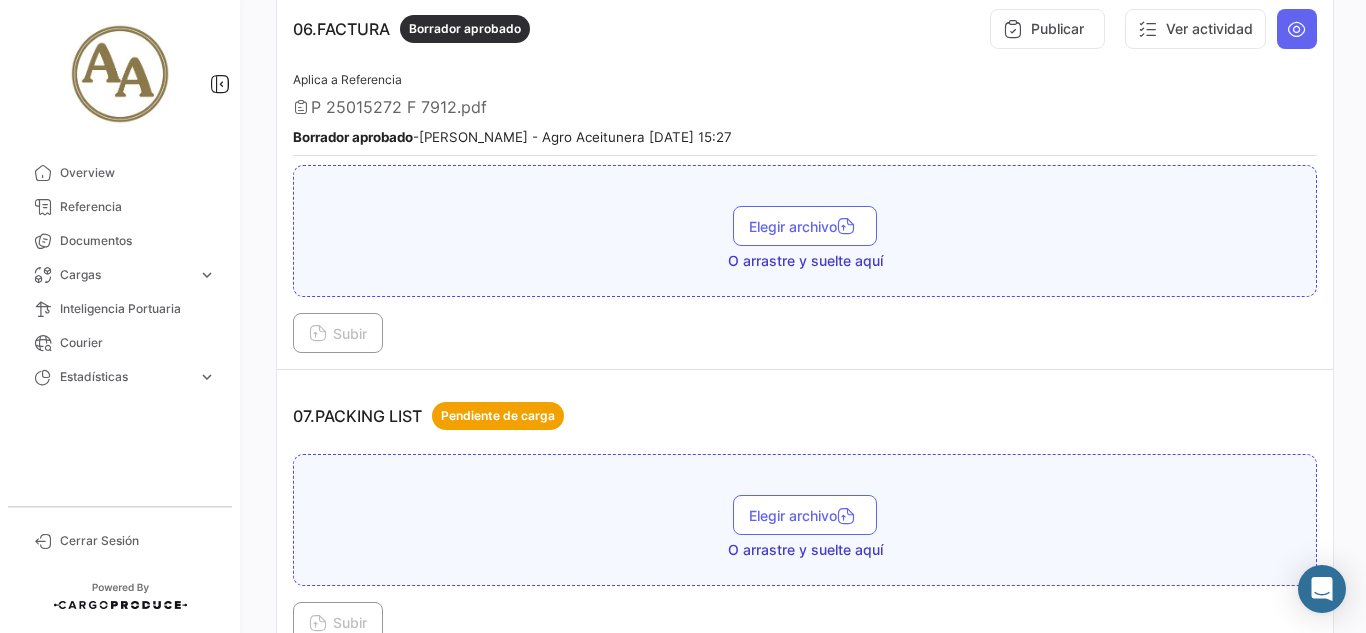 scroll, scrollTop: 2500, scrollLeft: 0, axis: vertical 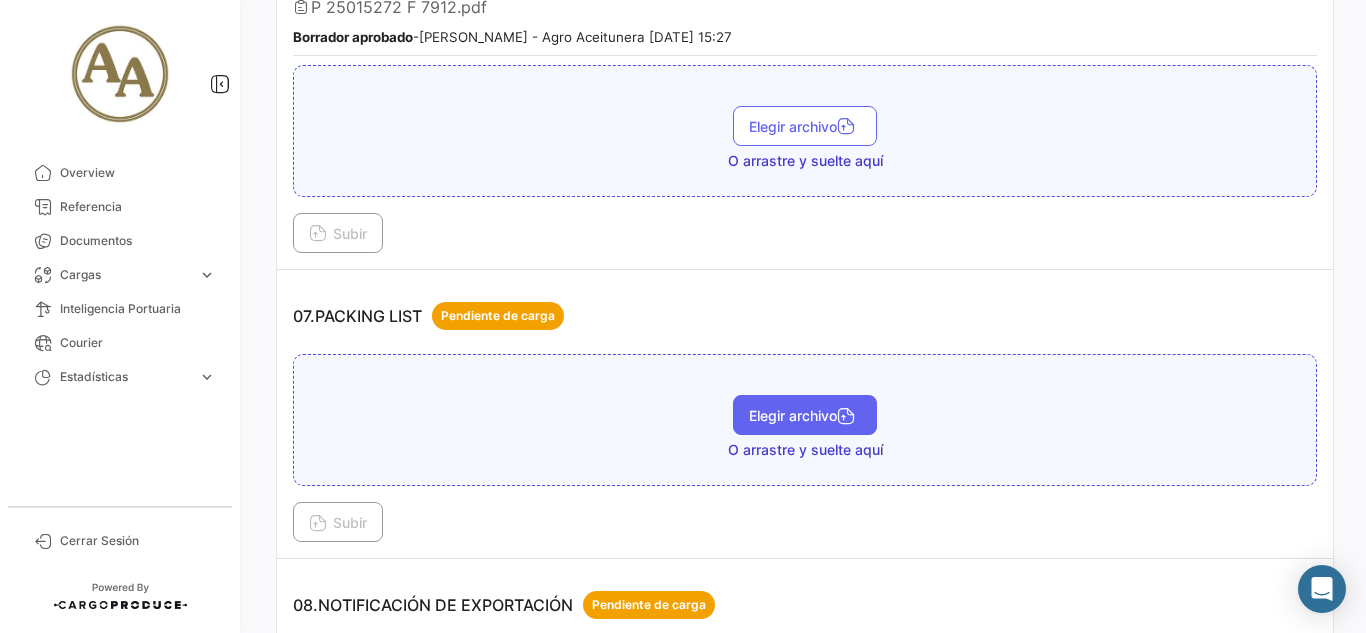 click on "Elegir archivo" at bounding box center [805, 415] 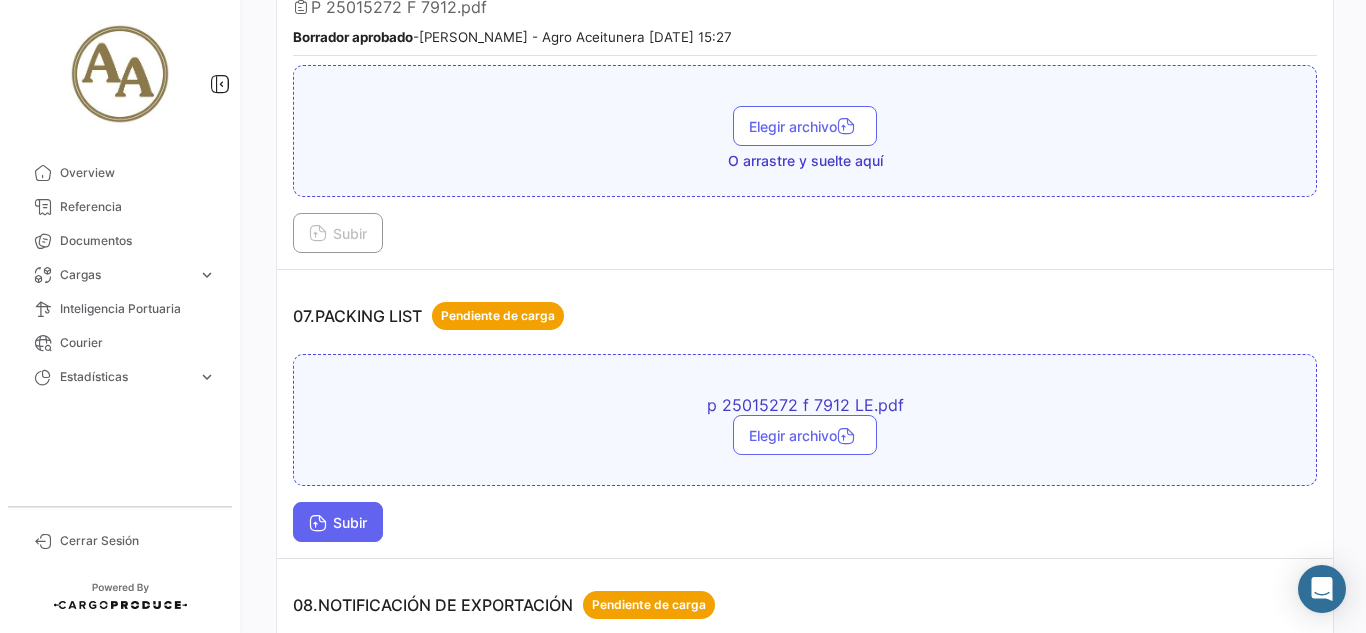 click at bounding box center [318, 525] 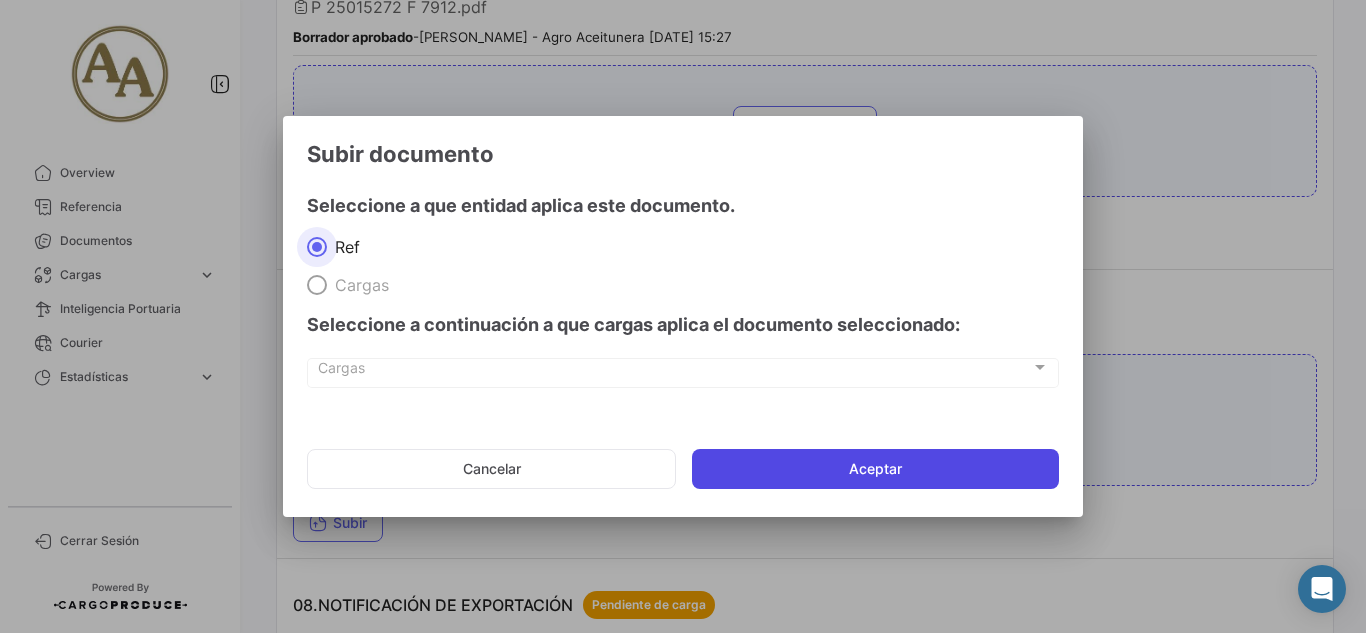 click on "Aceptar" 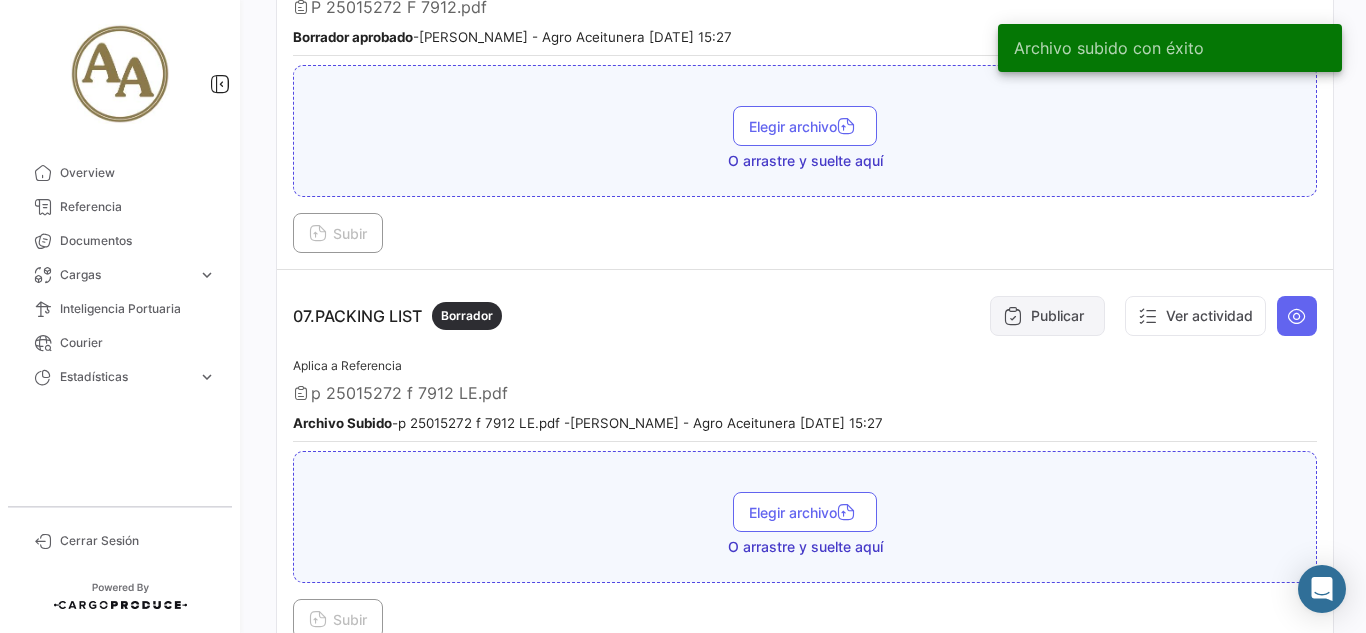 click on "Publicar" at bounding box center [1047, 316] 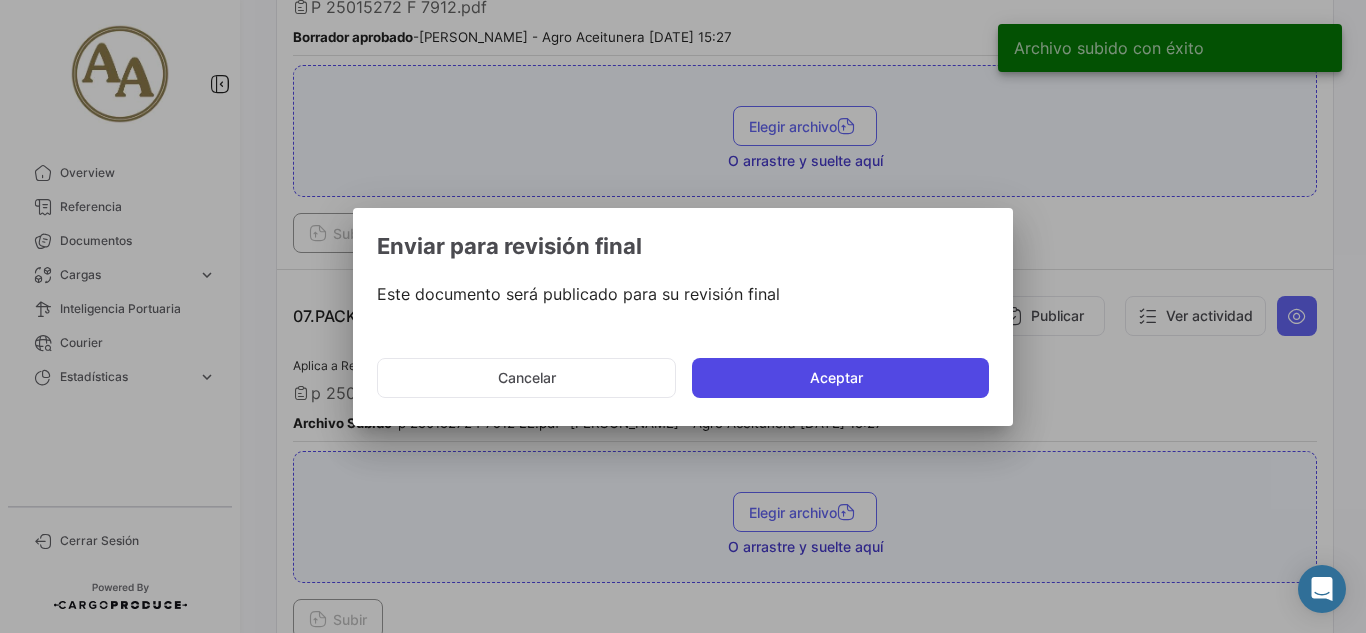 click on "Aceptar" 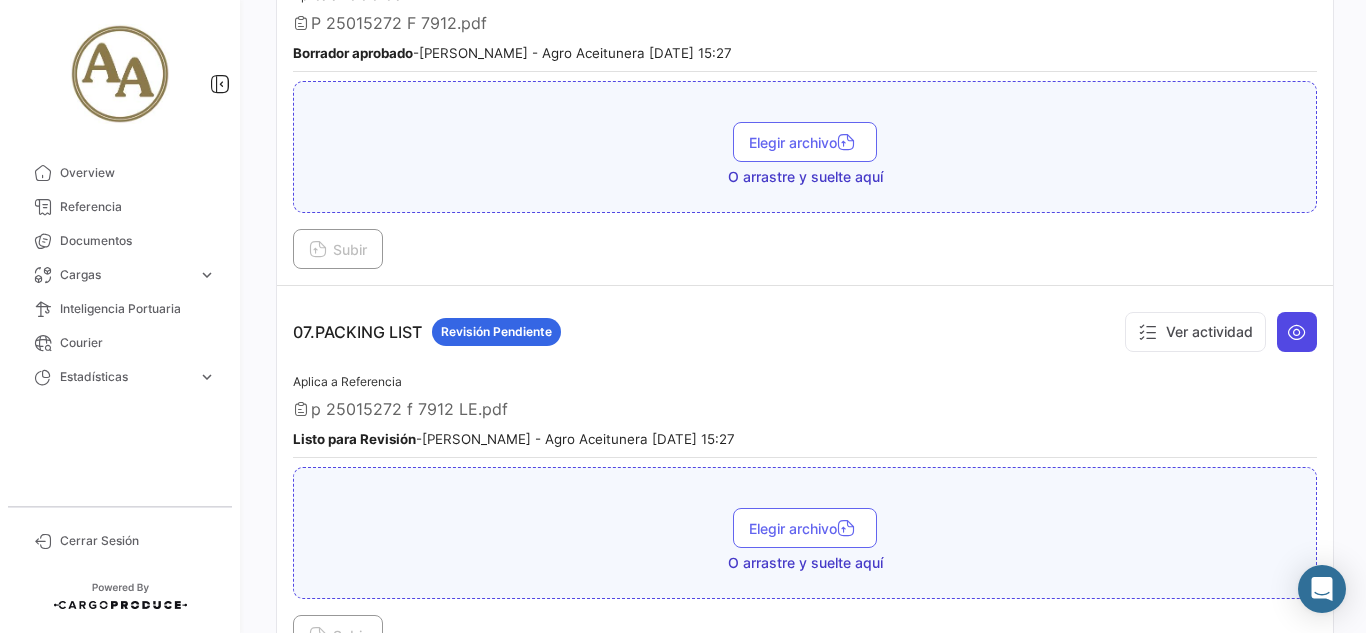 click at bounding box center (1297, 332) 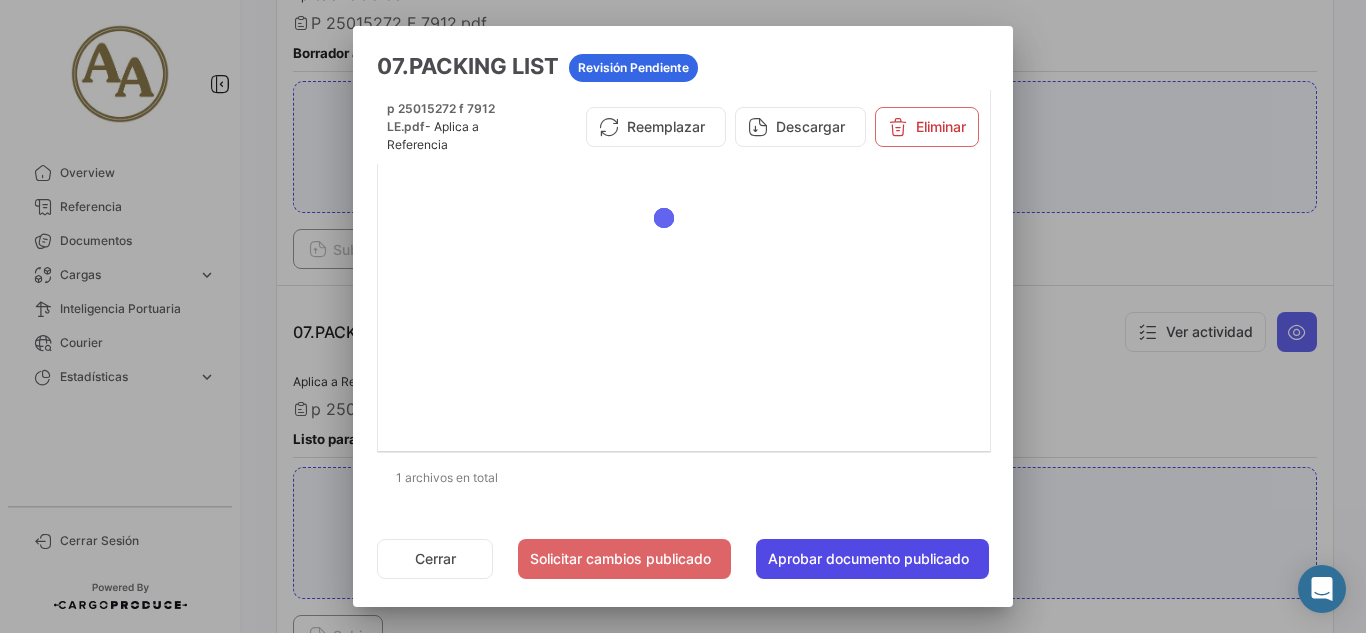 click on "Aprobar documento publicado" 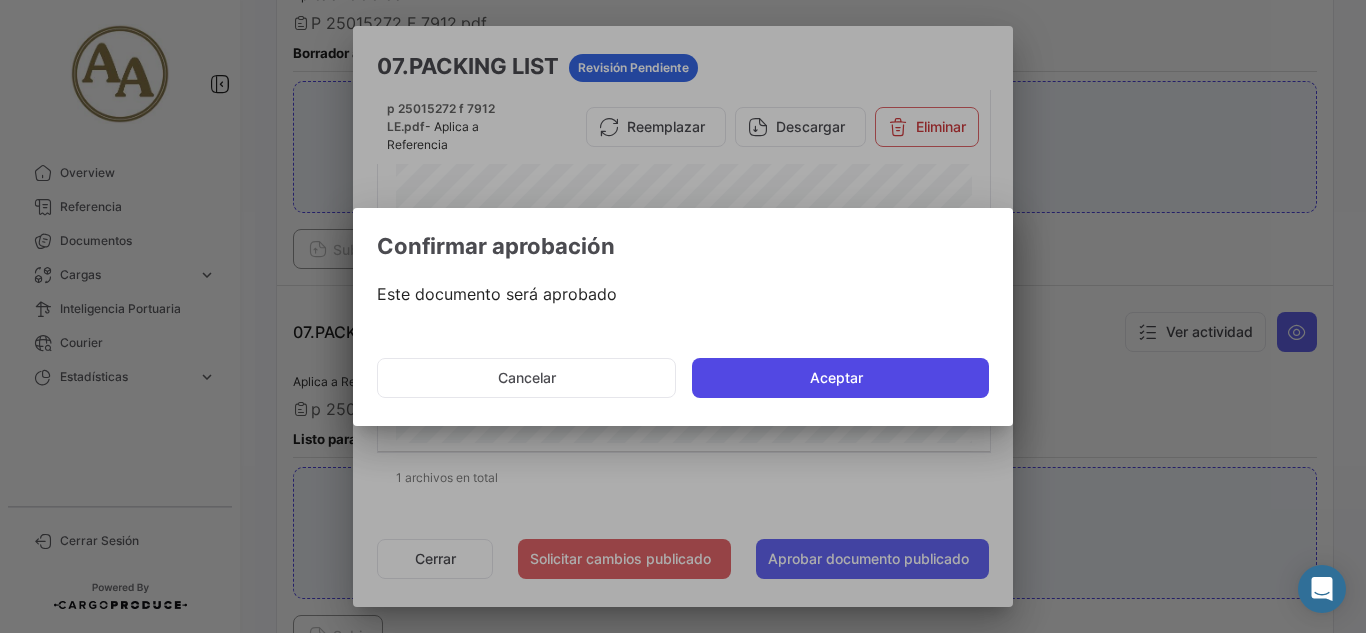 click on "Aceptar" 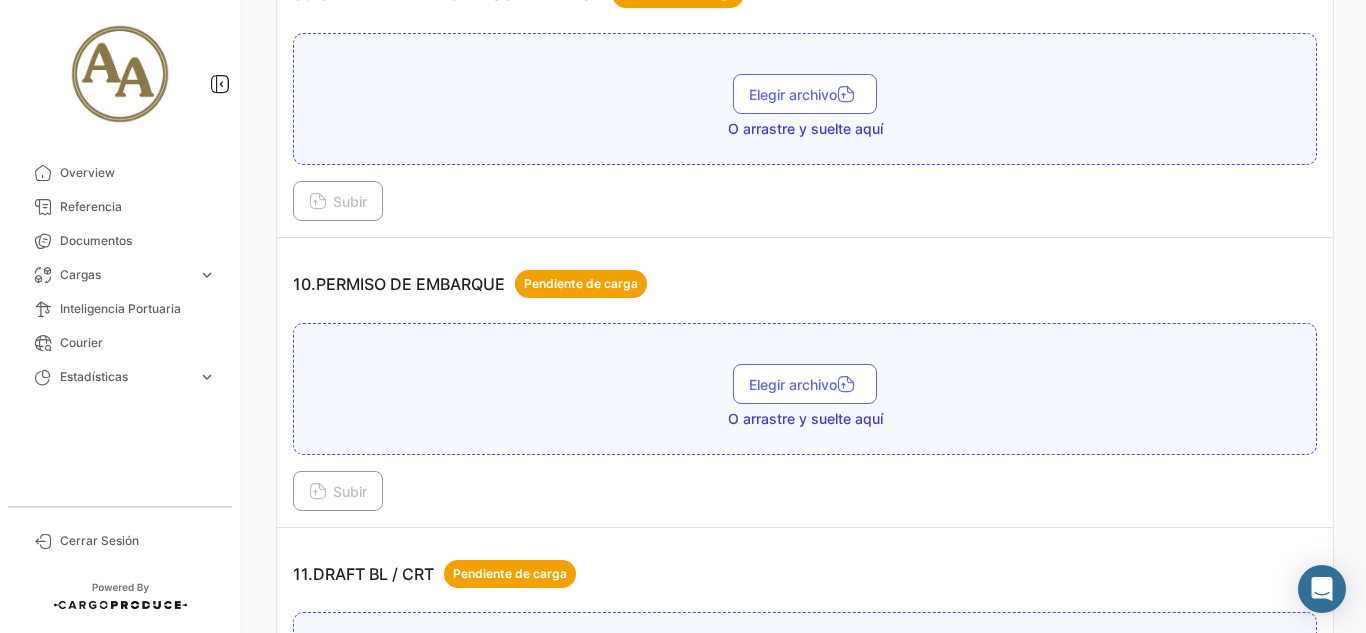 scroll, scrollTop: 3500, scrollLeft: 0, axis: vertical 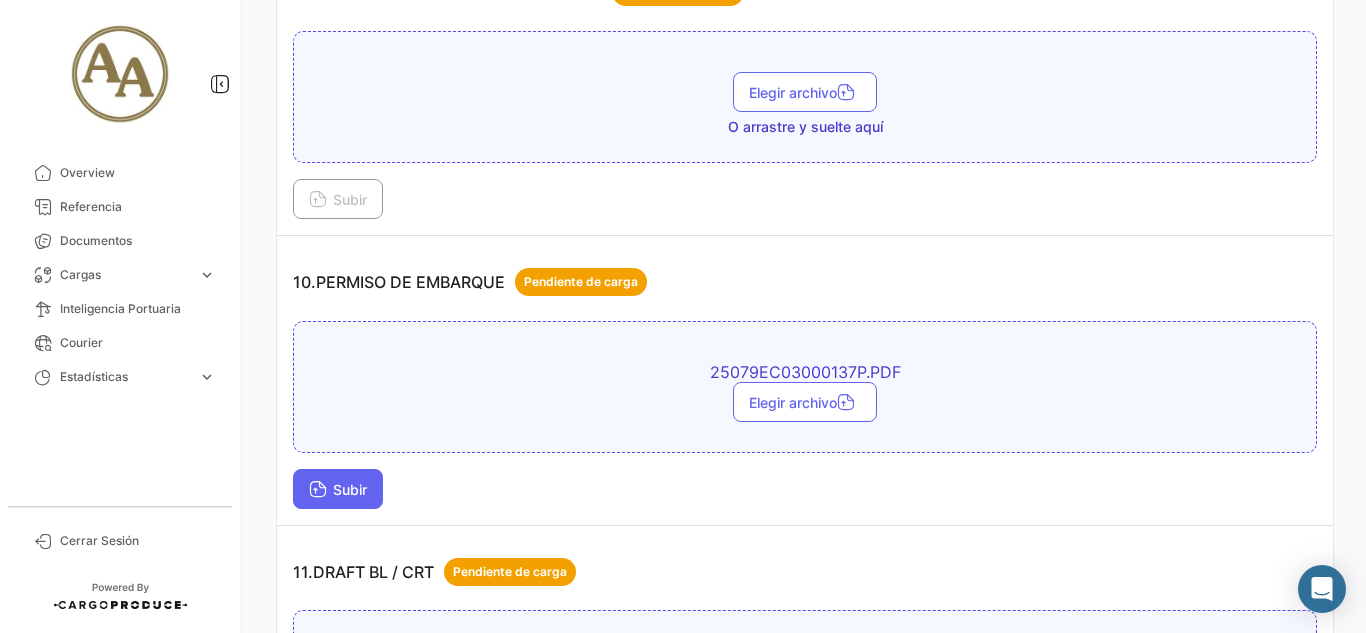 click on "Subir" at bounding box center [338, 489] 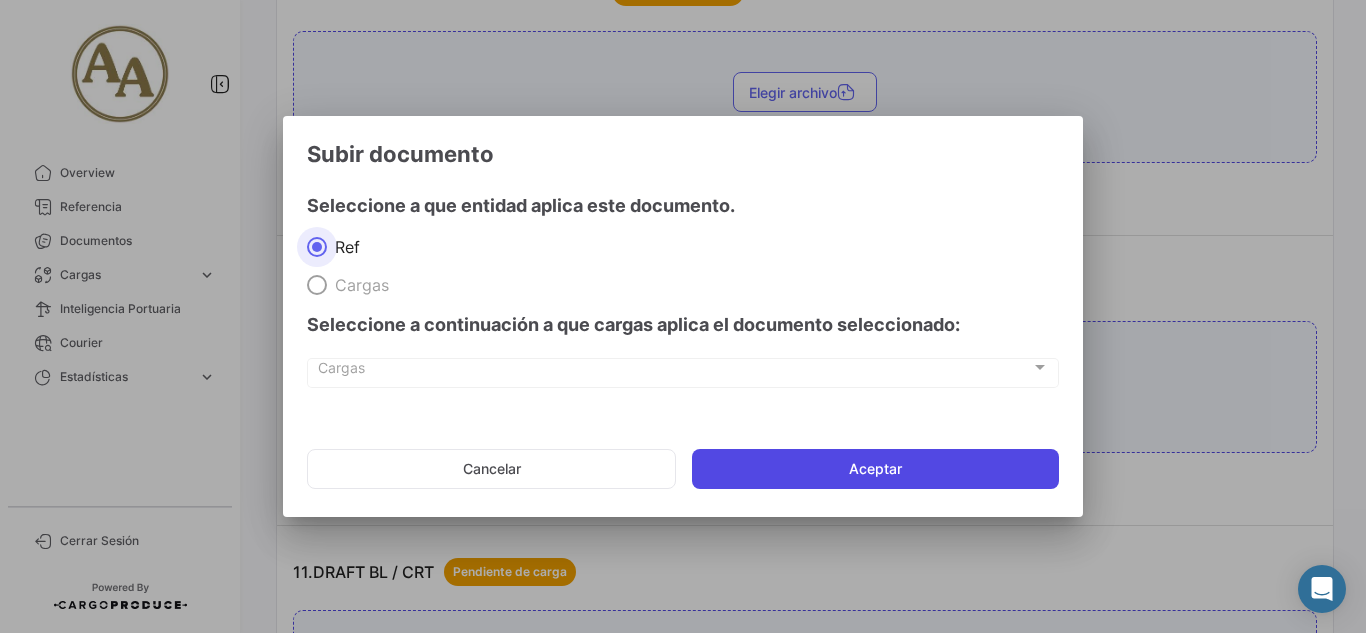 click on "Aceptar" 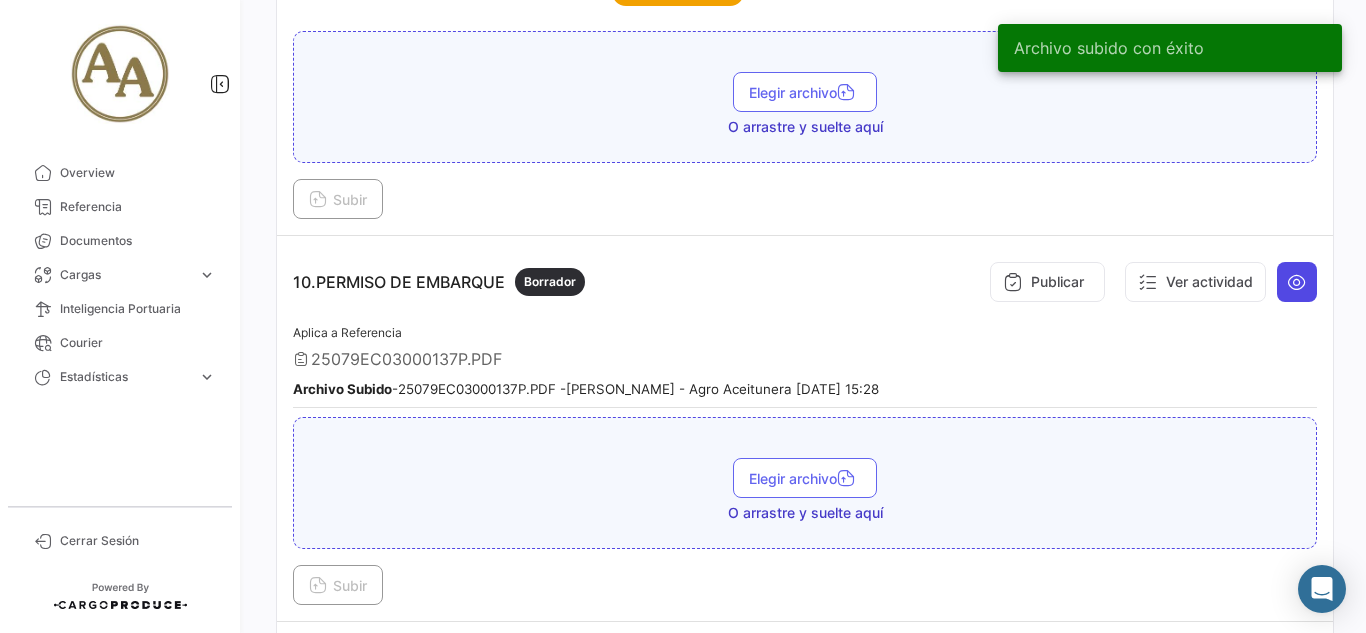 click at bounding box center (1297, 282) 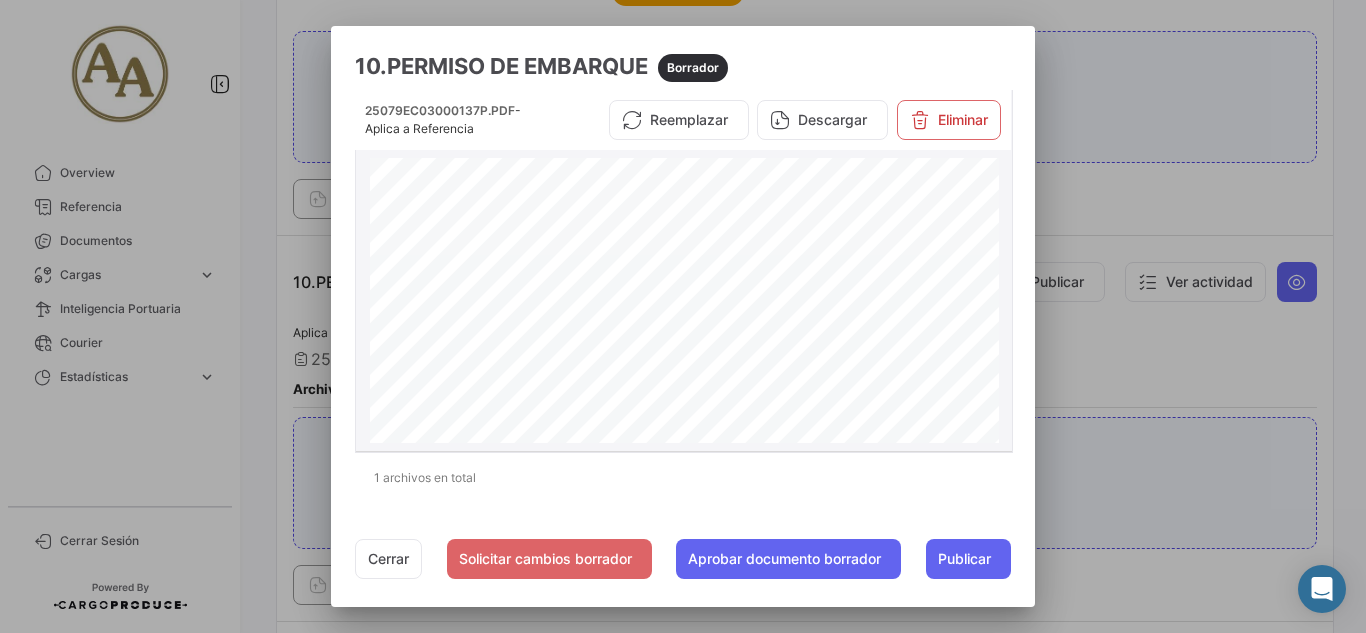 scroll, scrollTop: 2, scrollLeft: 0, axis: vertical 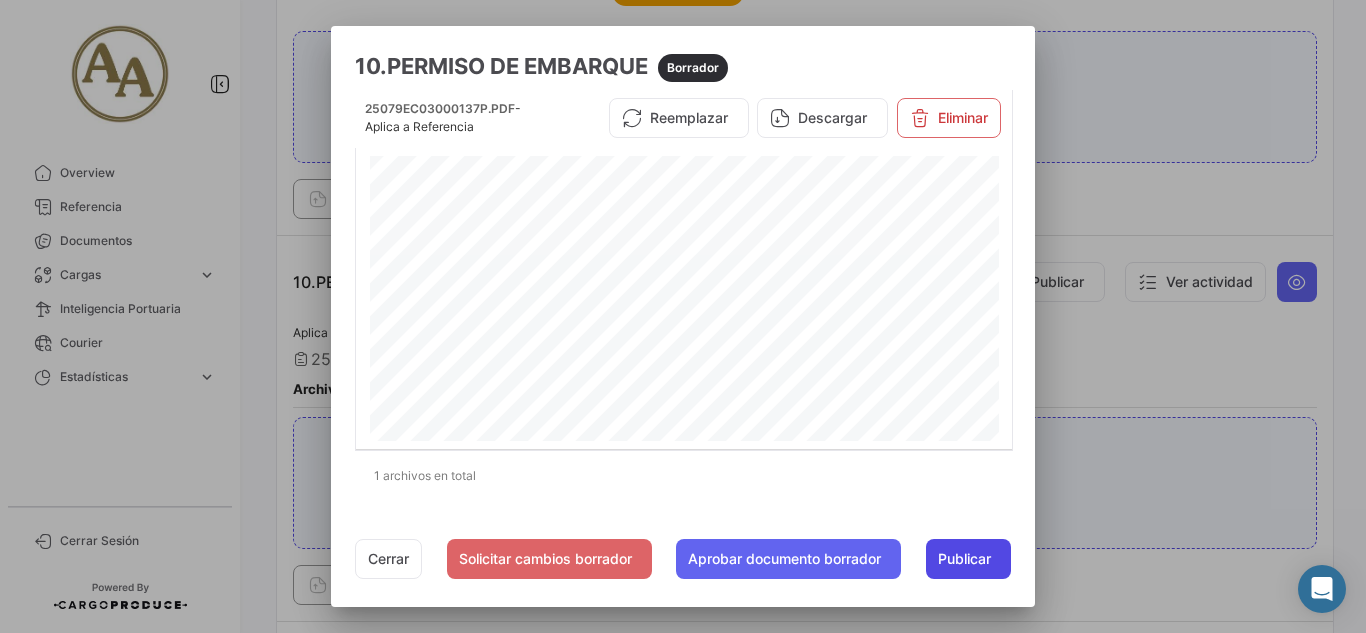 click on "Publicar" 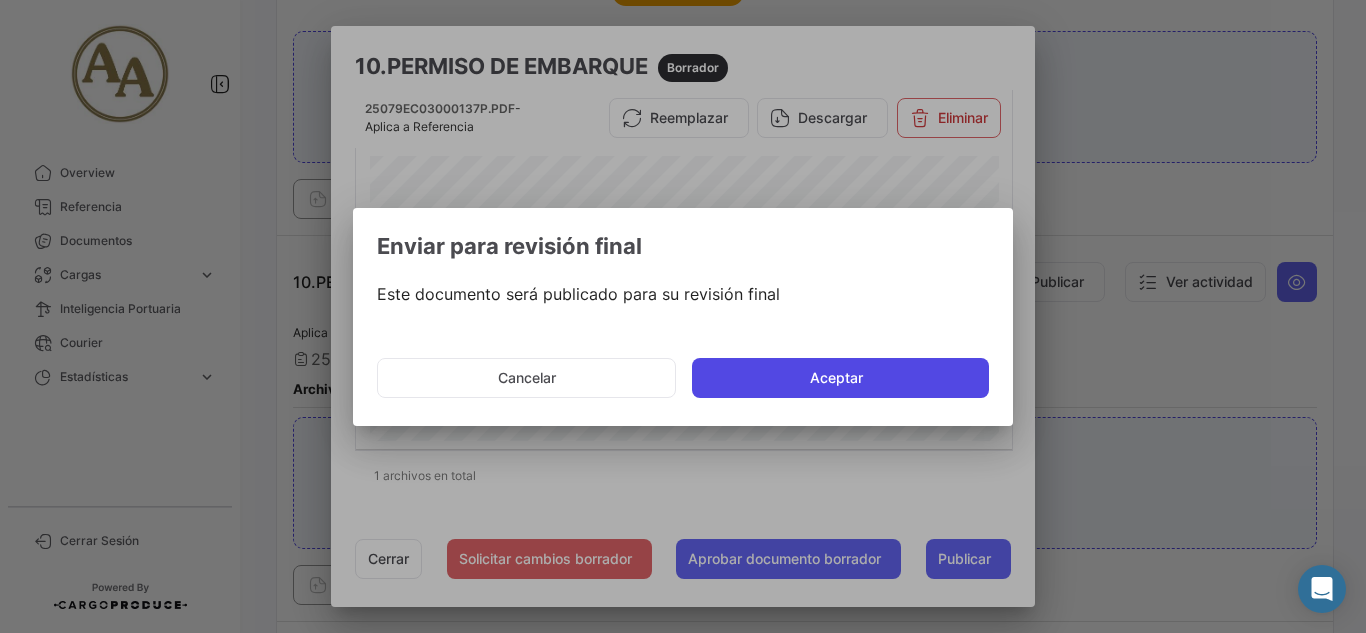 click on "Aceptar" 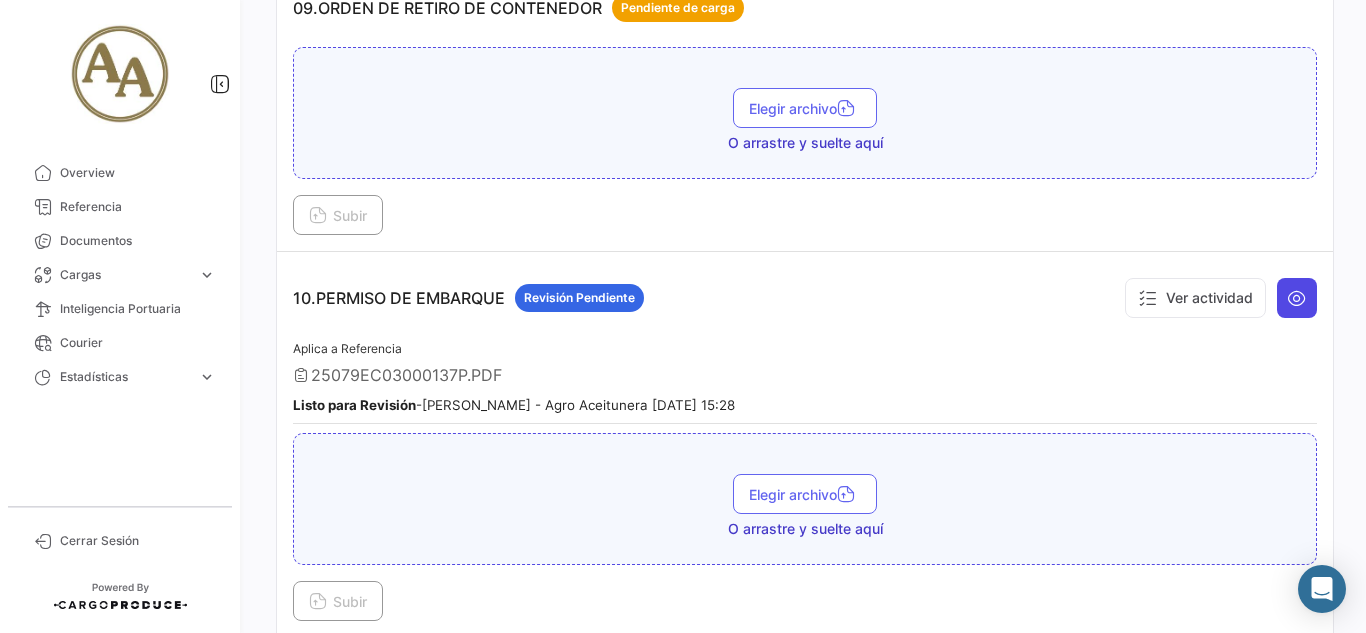 click at bounding box center [1297, 298] 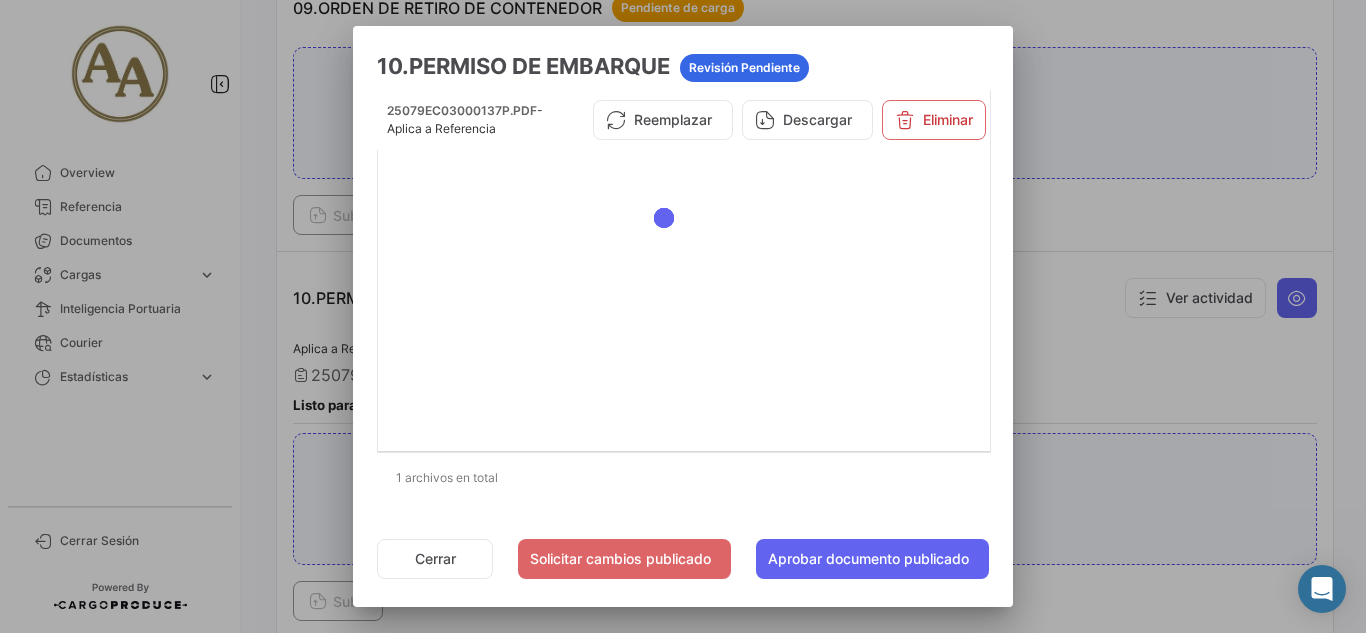 click on "Cerrar   Solicitar cambios publicado   Aprobar documento publicado" 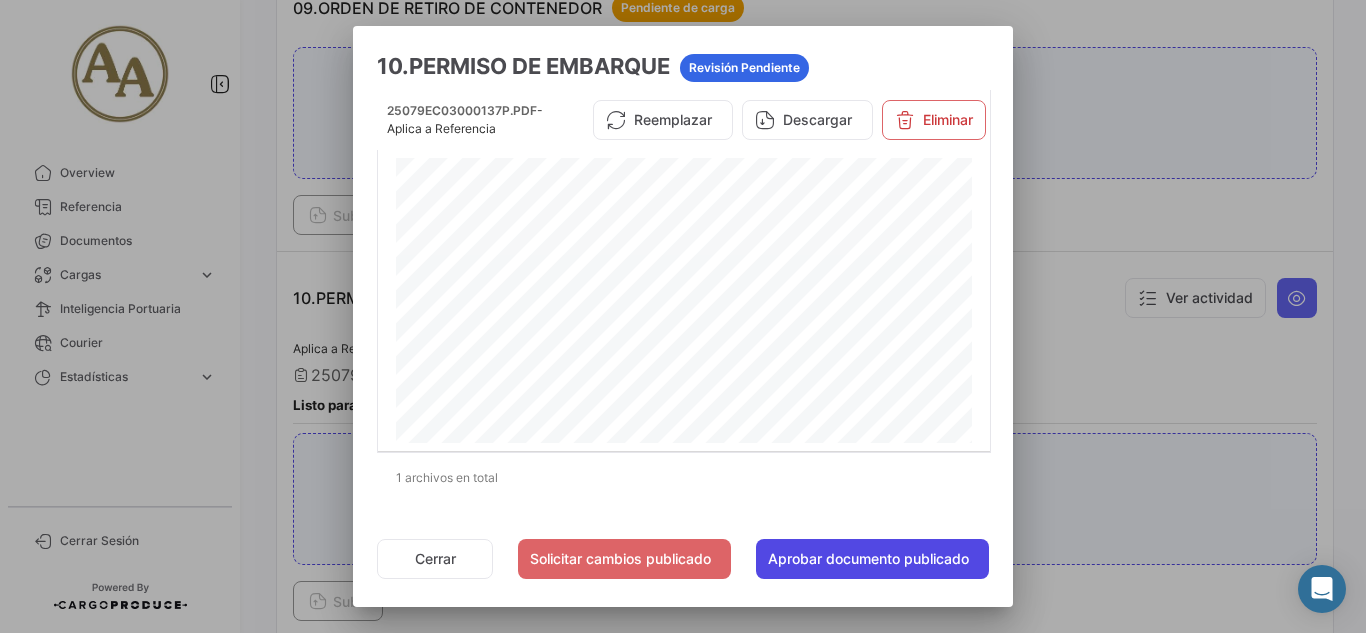 click on "Aprobar documento publicado" 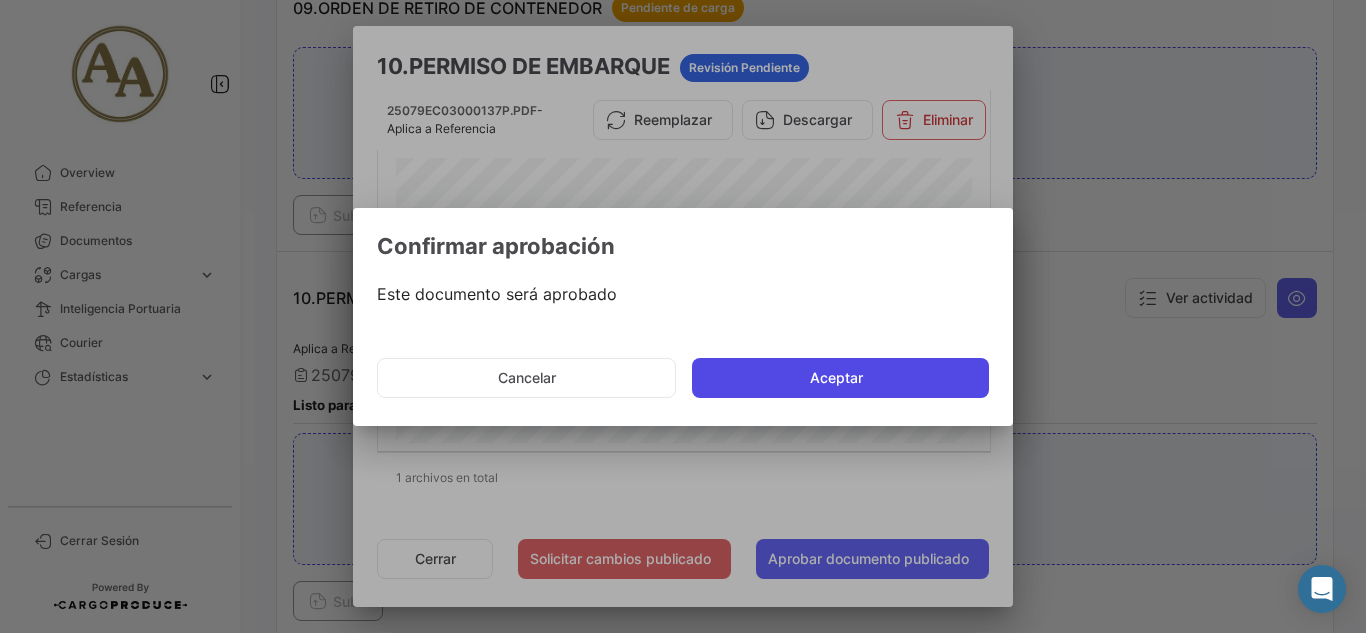 click on "Aceptar" 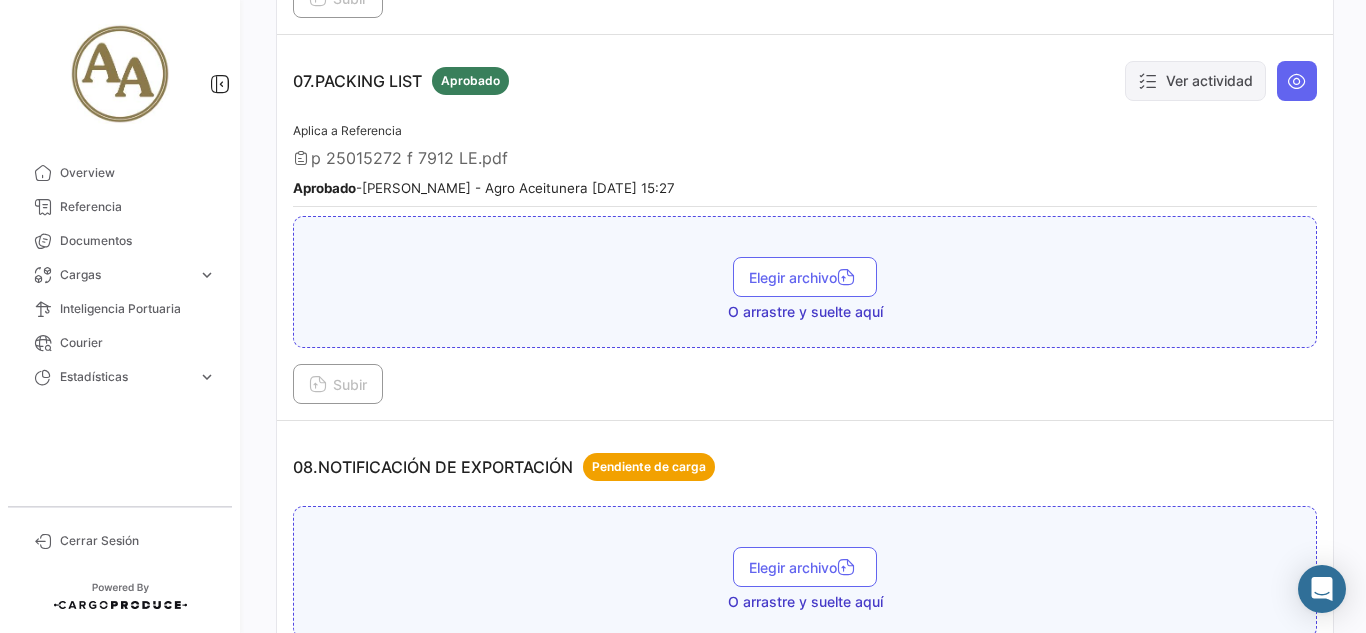scroll, scrollTop: 2700, scrollLeft: 0, axis: vertical 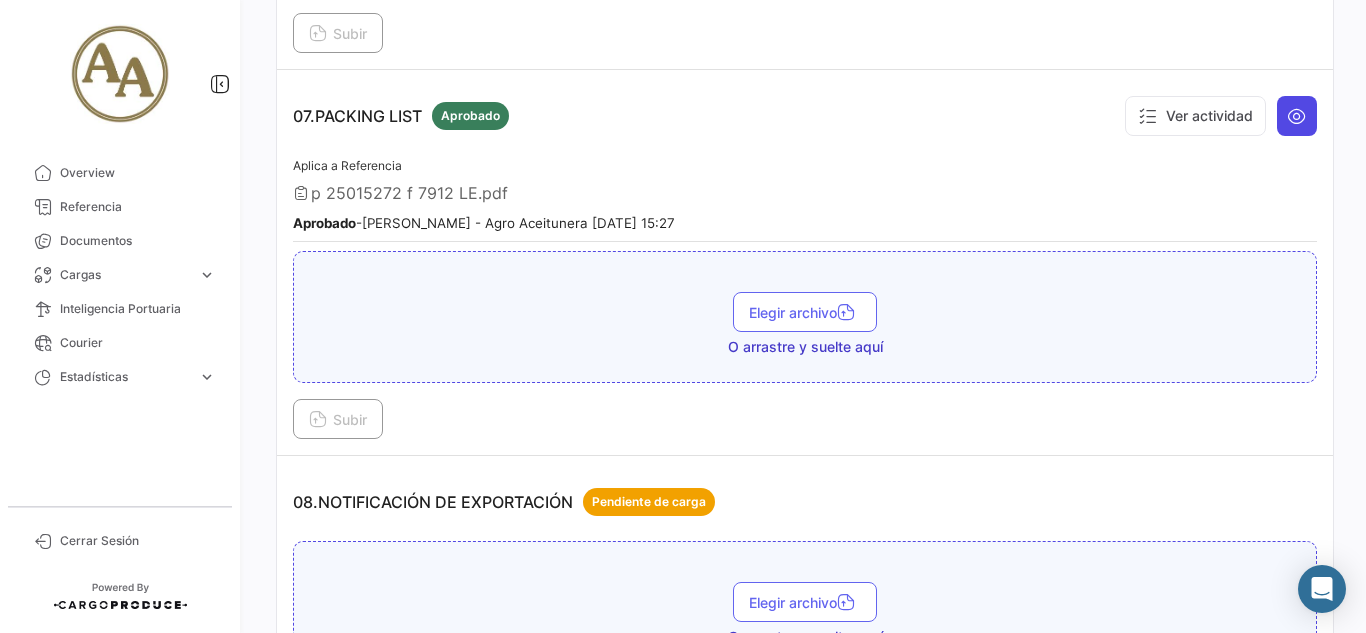 click at bounding box center (1297, 116) 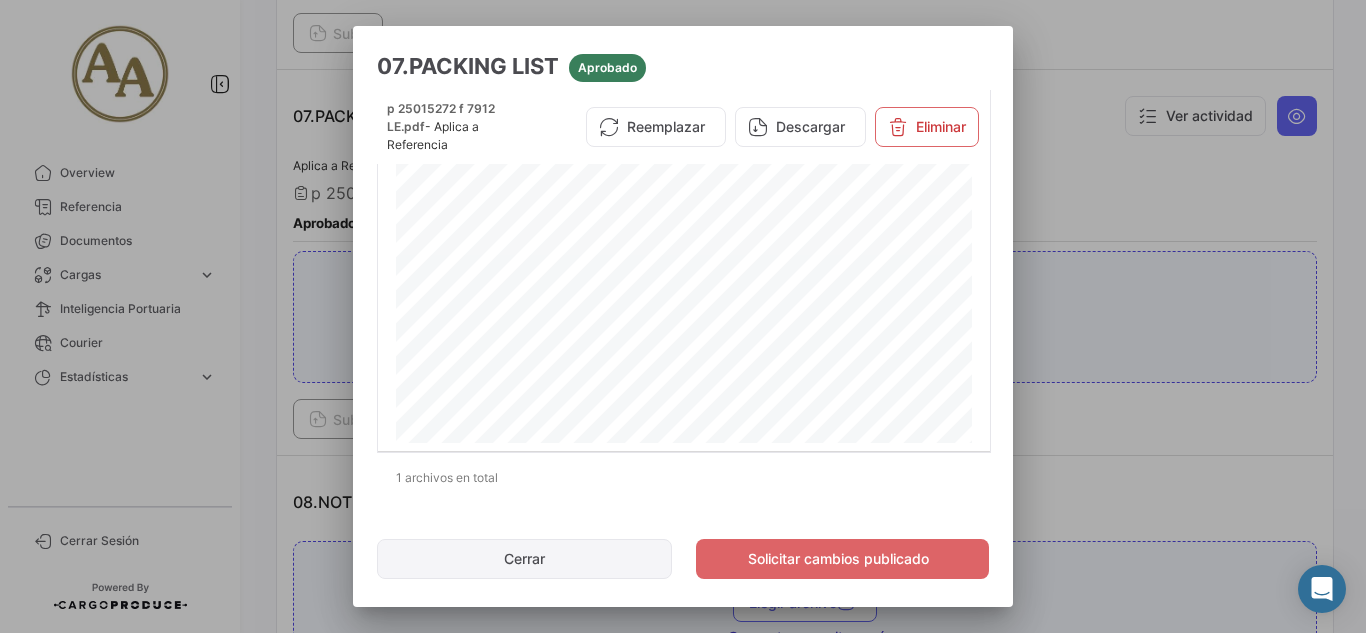 click on "Cerrar" 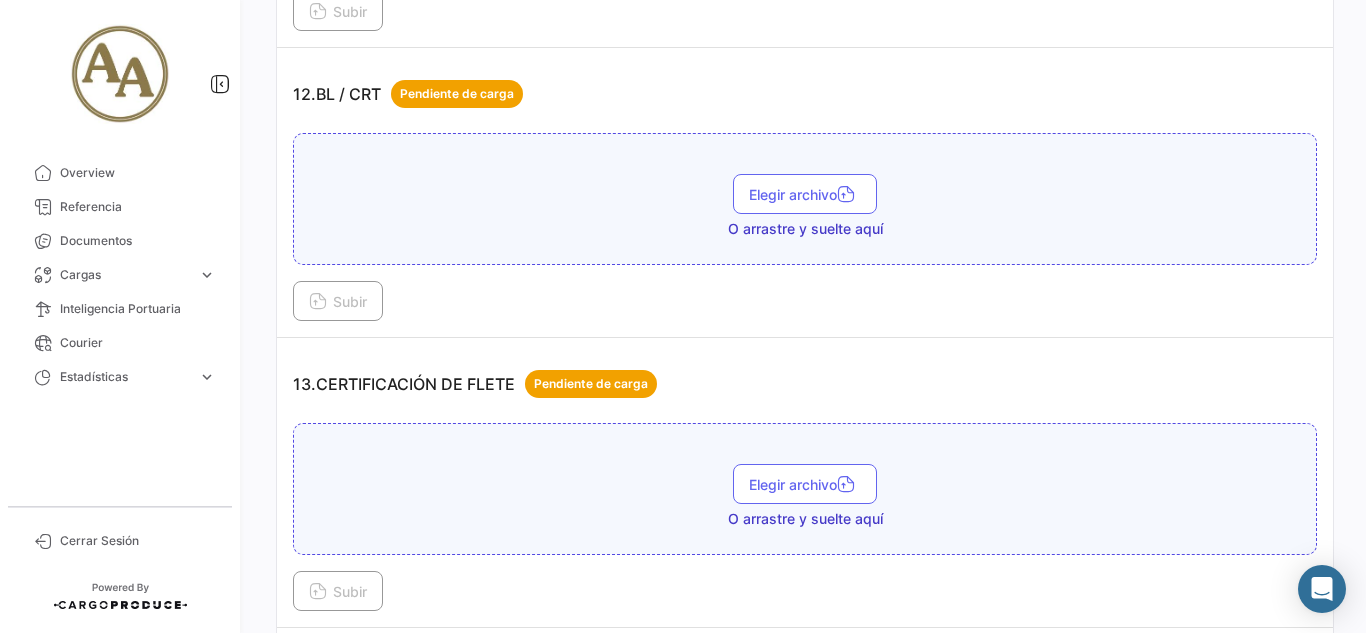 scroll, scrollTop: 4400, scrollLeft: 0, axis: vertical 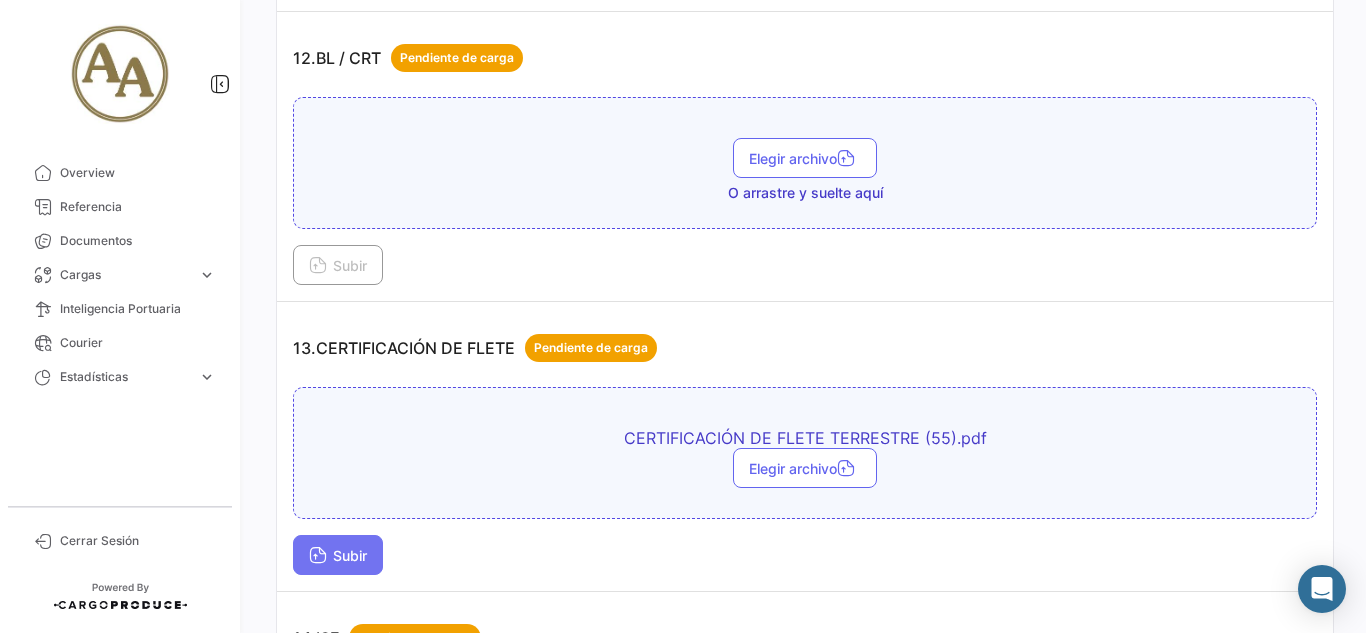 click on "Subir" at bounding box center [338, 555] 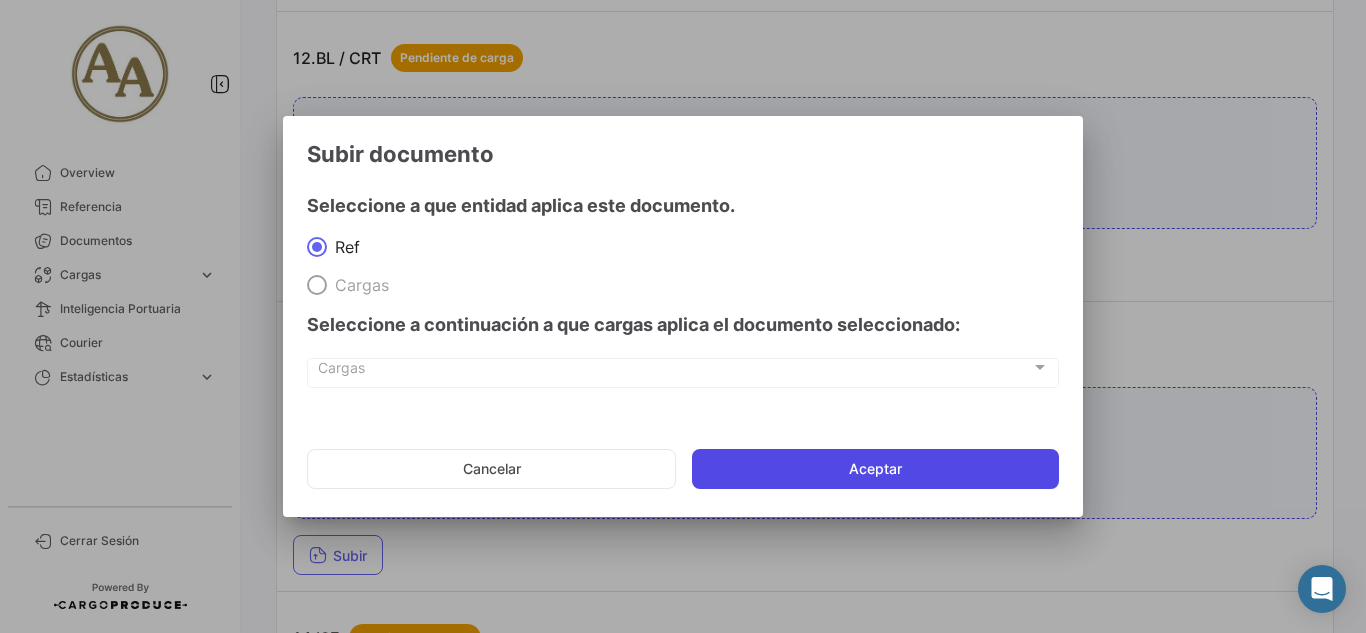 click on "Aceptar" 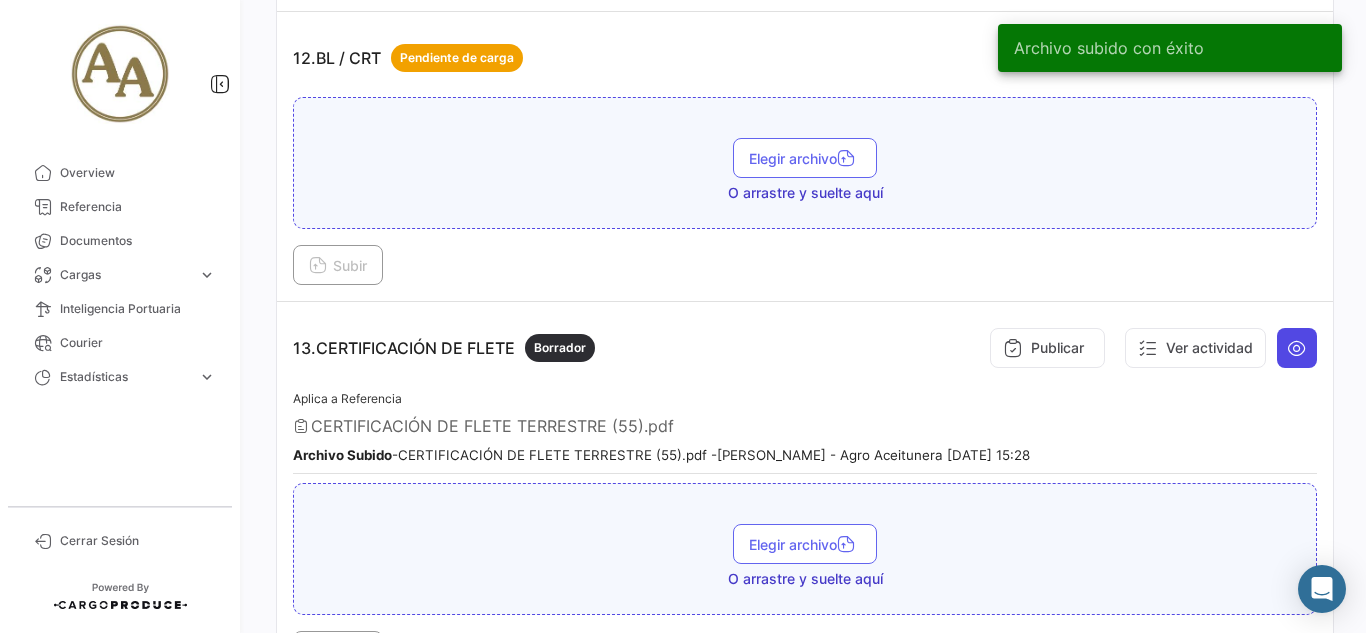 click at bounding box center [1297, 348] 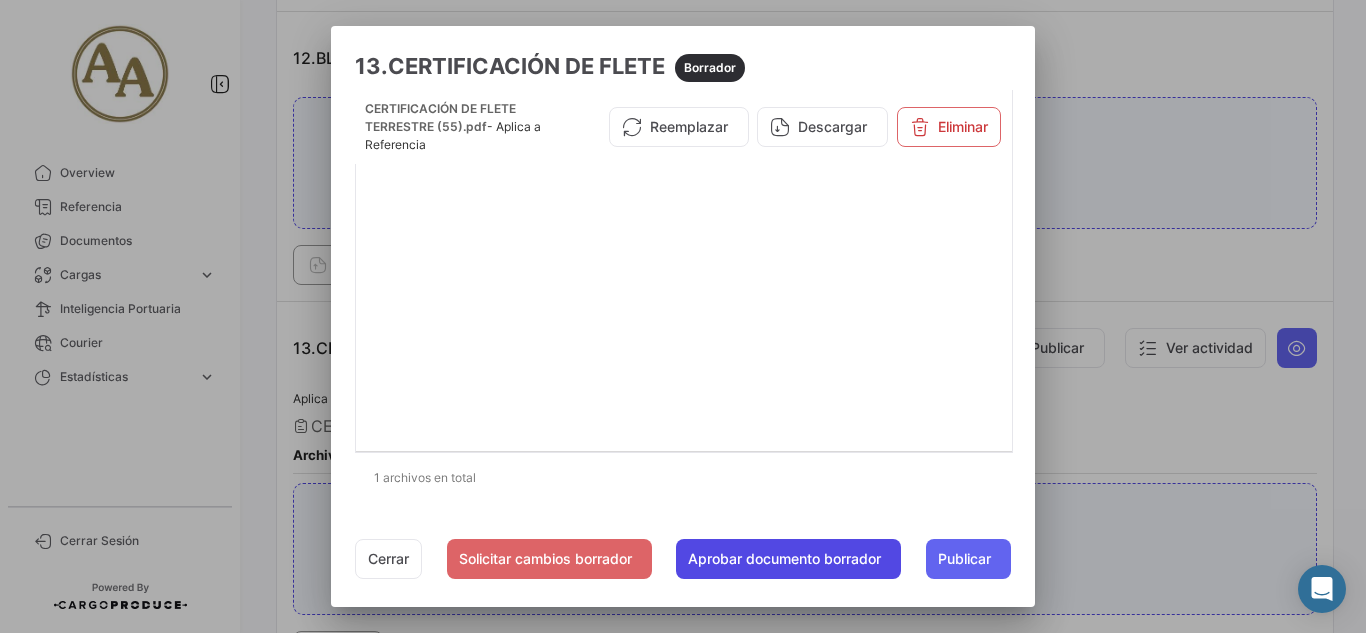 click on "Aprobar documento borrador" 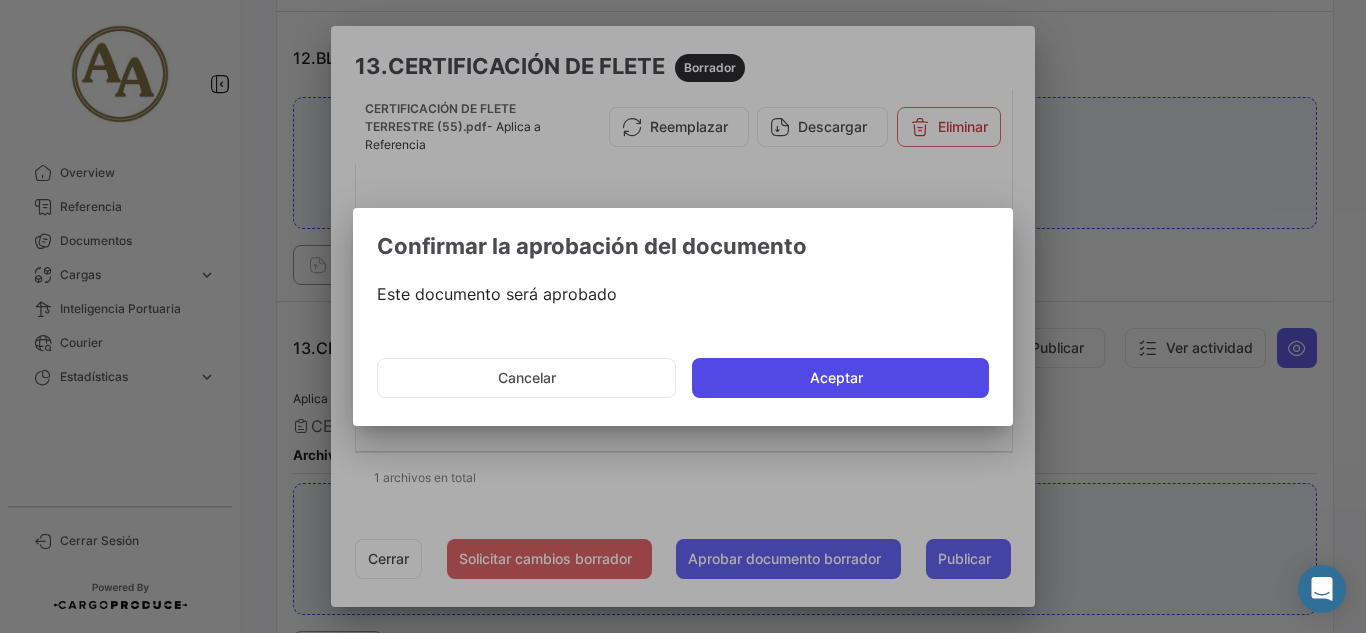 click on "Aceptar" 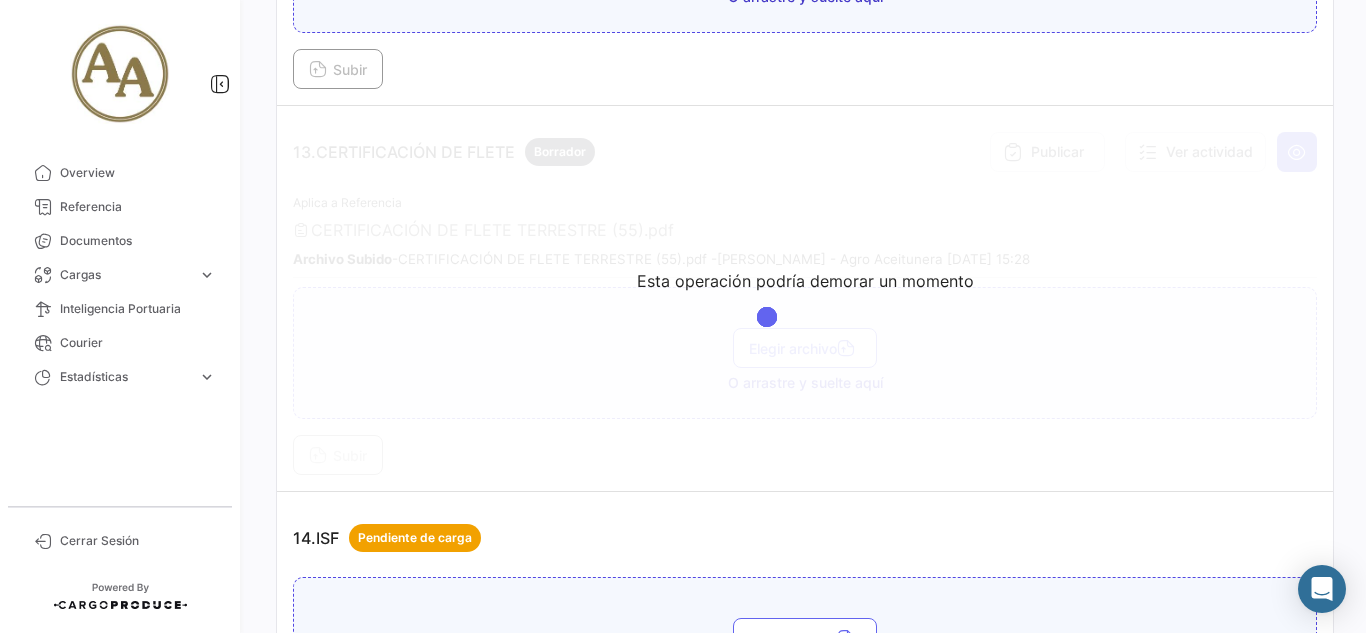 scroll, scrollTop: 4600, scrollLeft: 0, axis: vertical 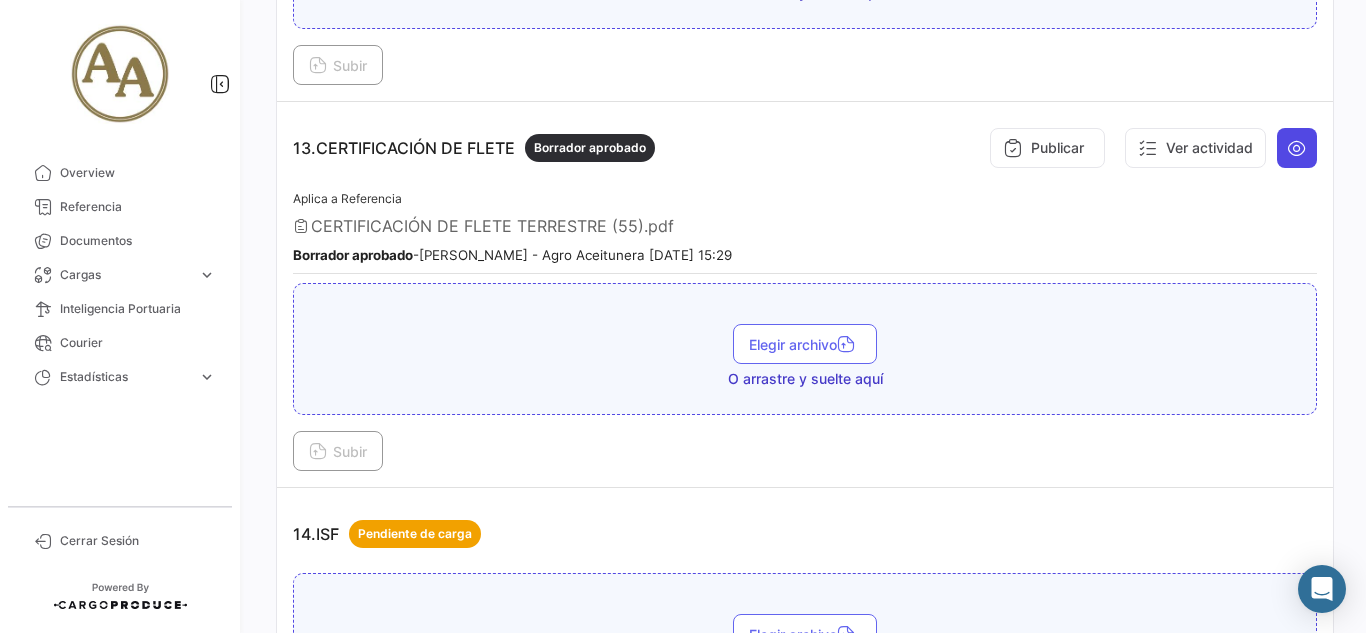 click at bounding box center [1297, 148] 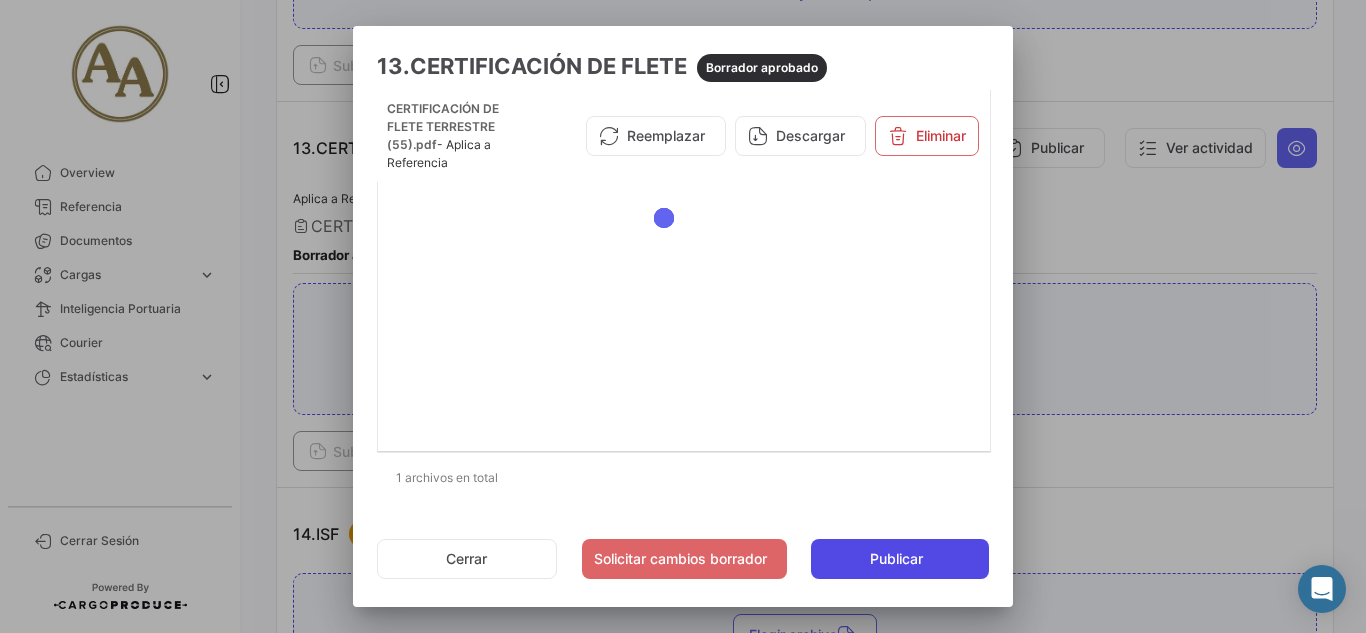 click on "Publicar" 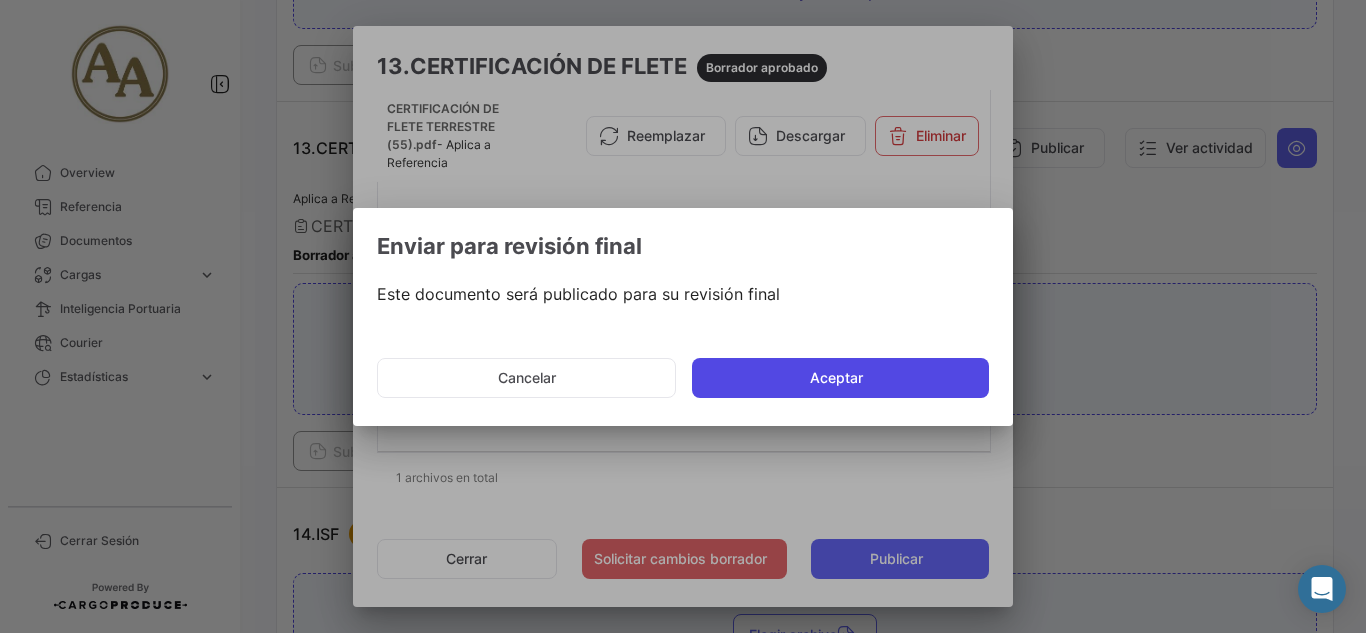 click on "Aceptar" 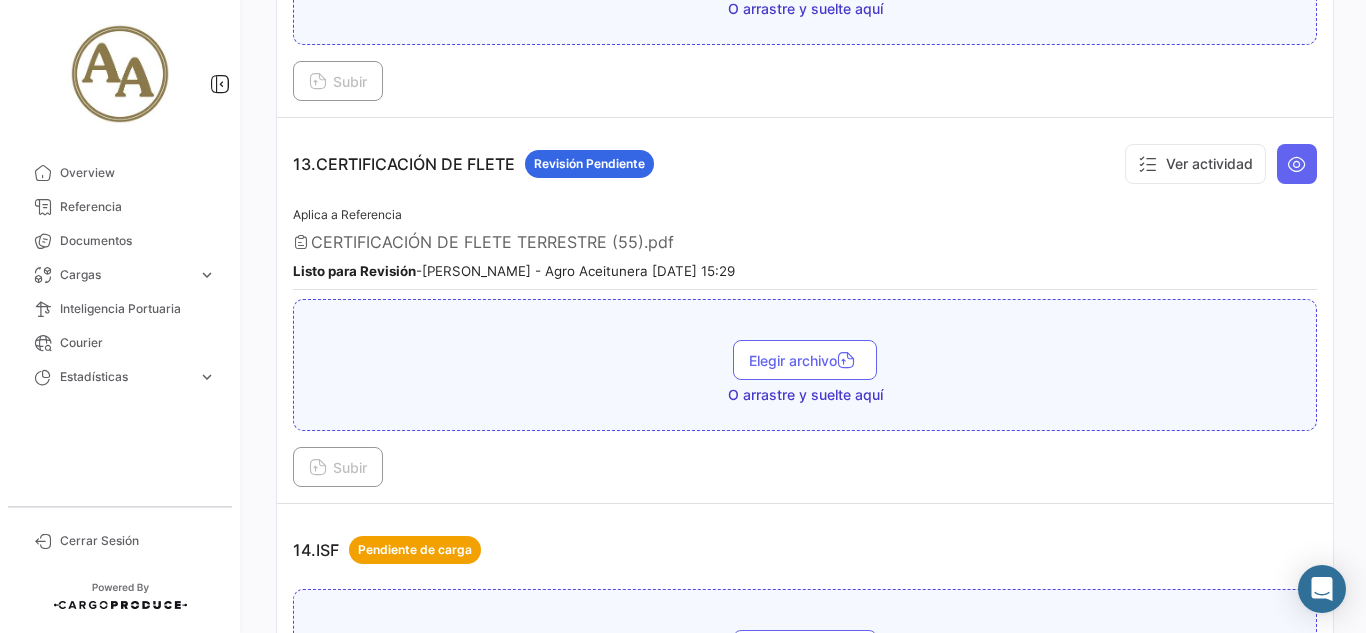 click on "Ver actividad" at bounding box center (1216, 164) 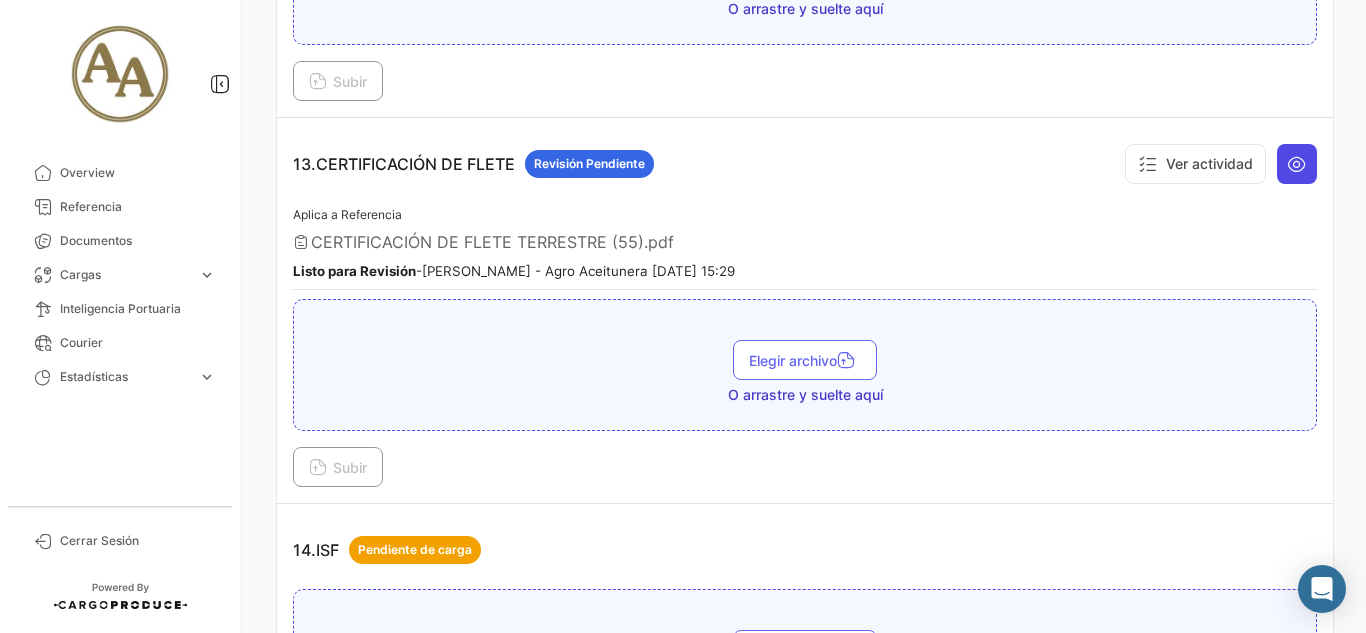 click at bounding box center [1297, 164] 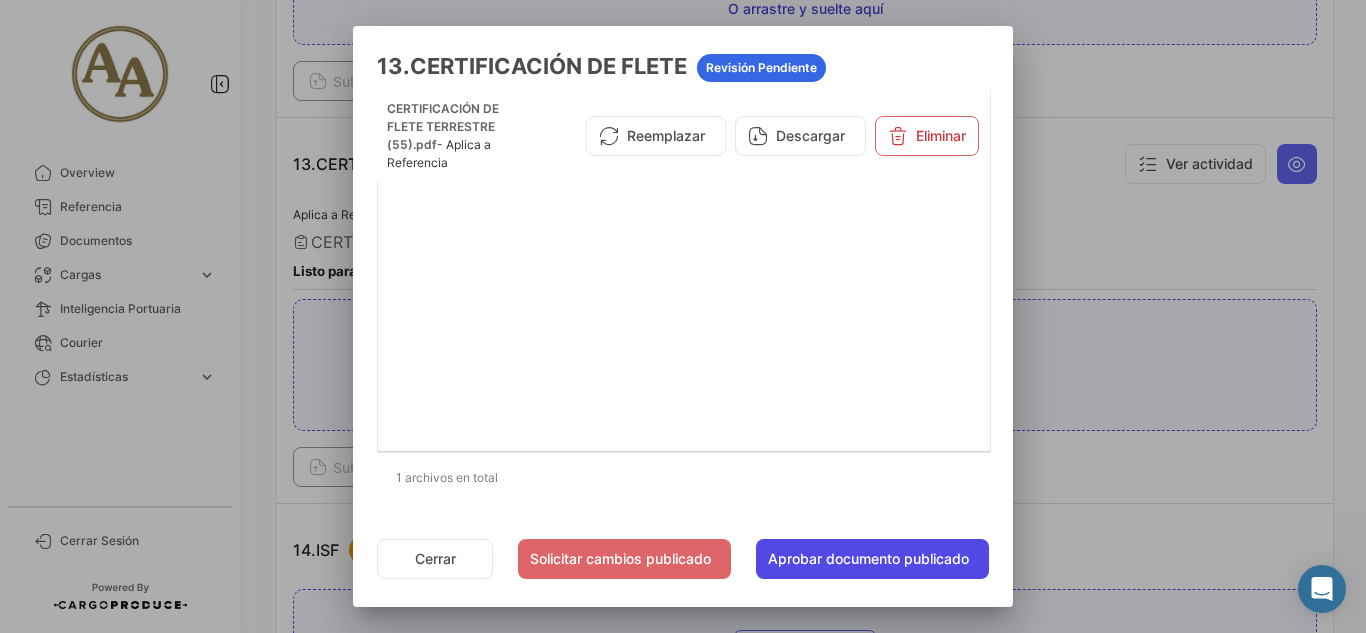 click on "Aprobar documento publicado" 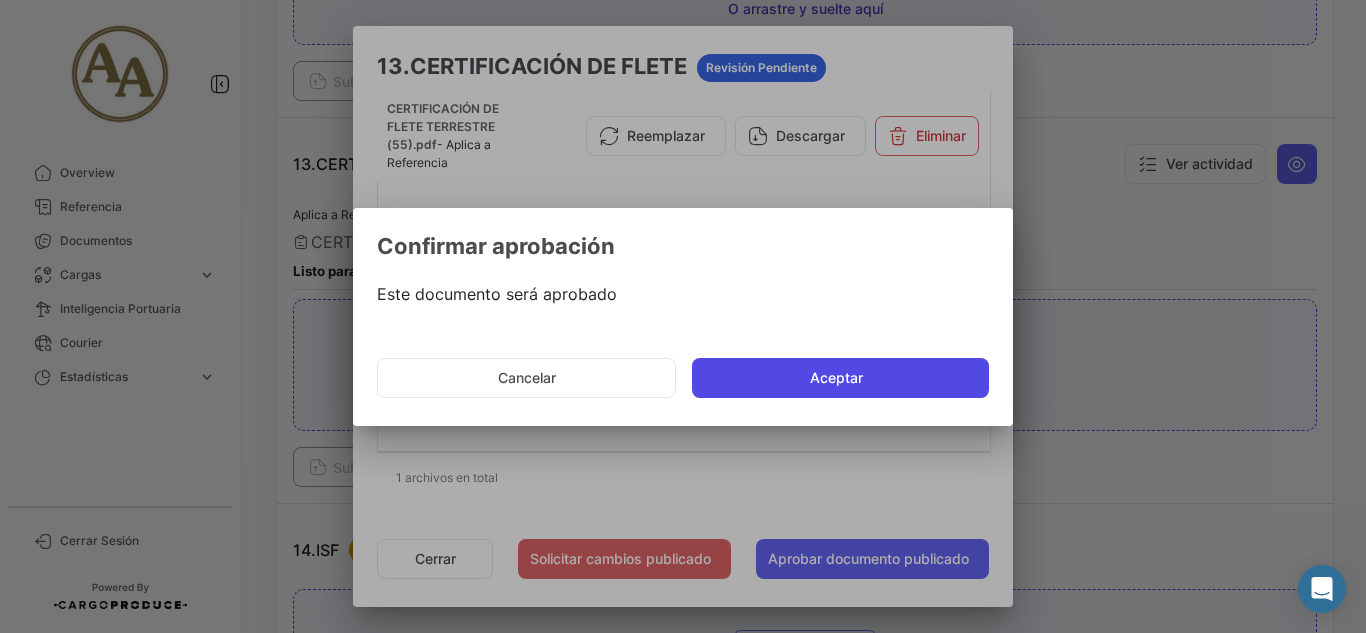 click on "Aceptar" 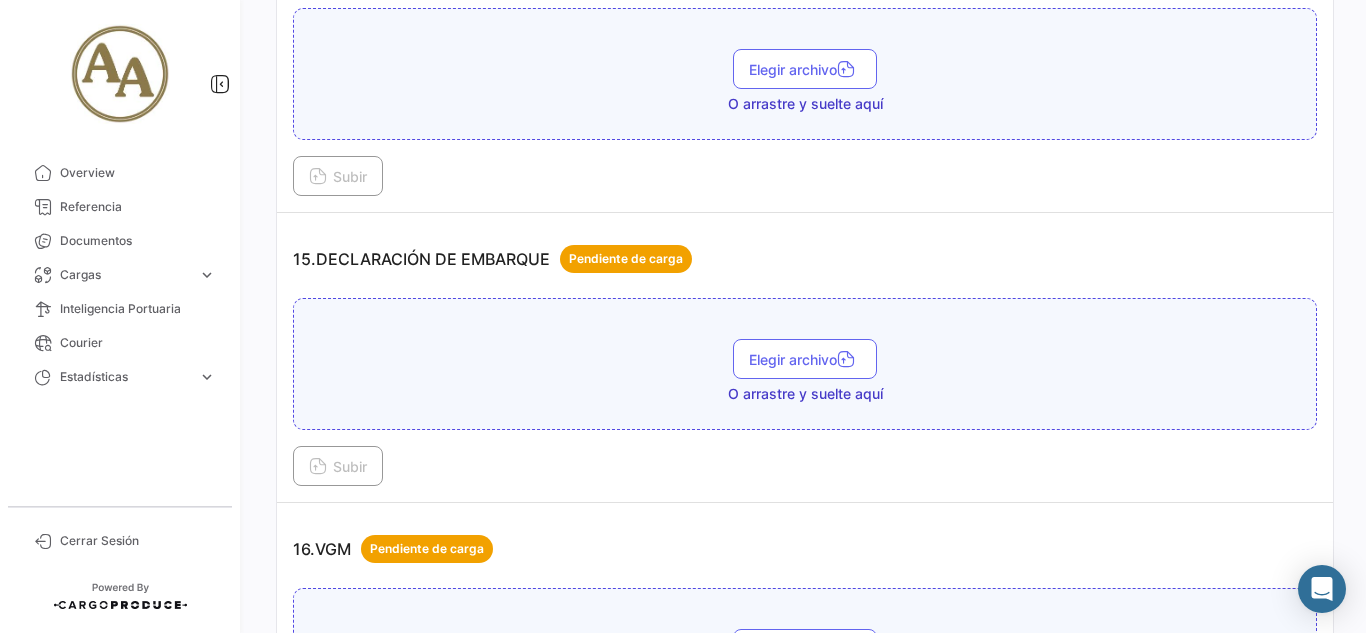scroll, scrollTop: 5200, scrollLeft: 0, axis: vertical 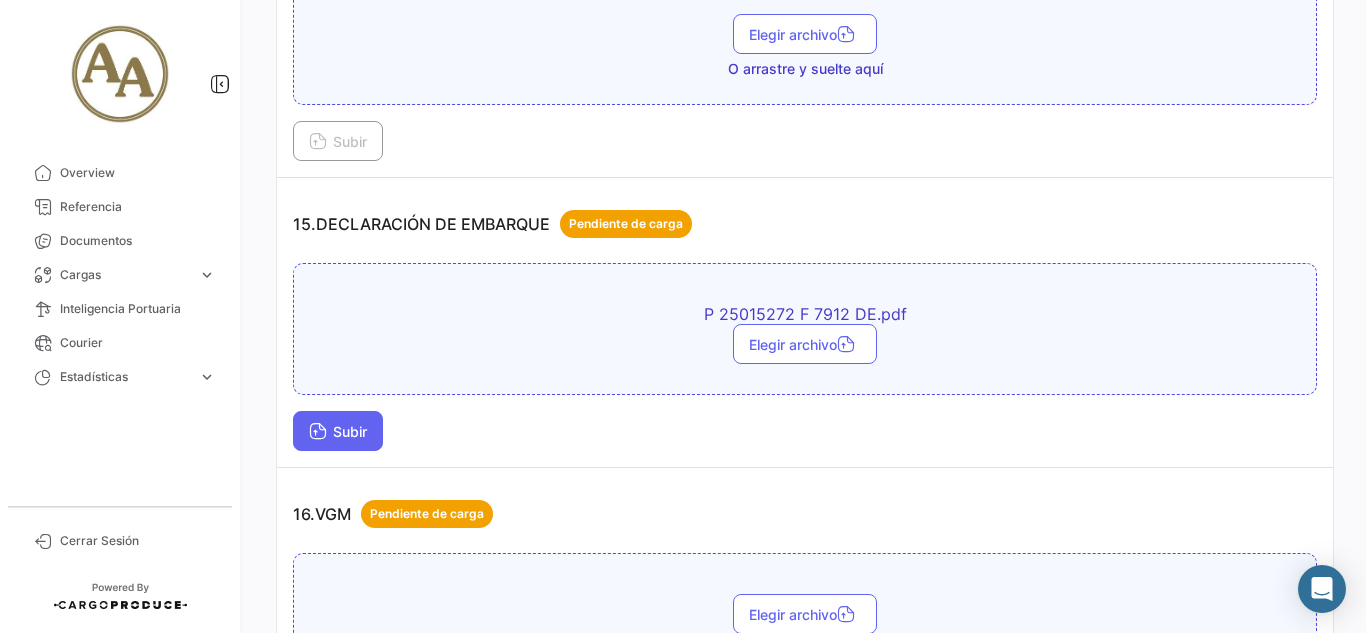 click on "Subir" at bounding box center (338, 431) 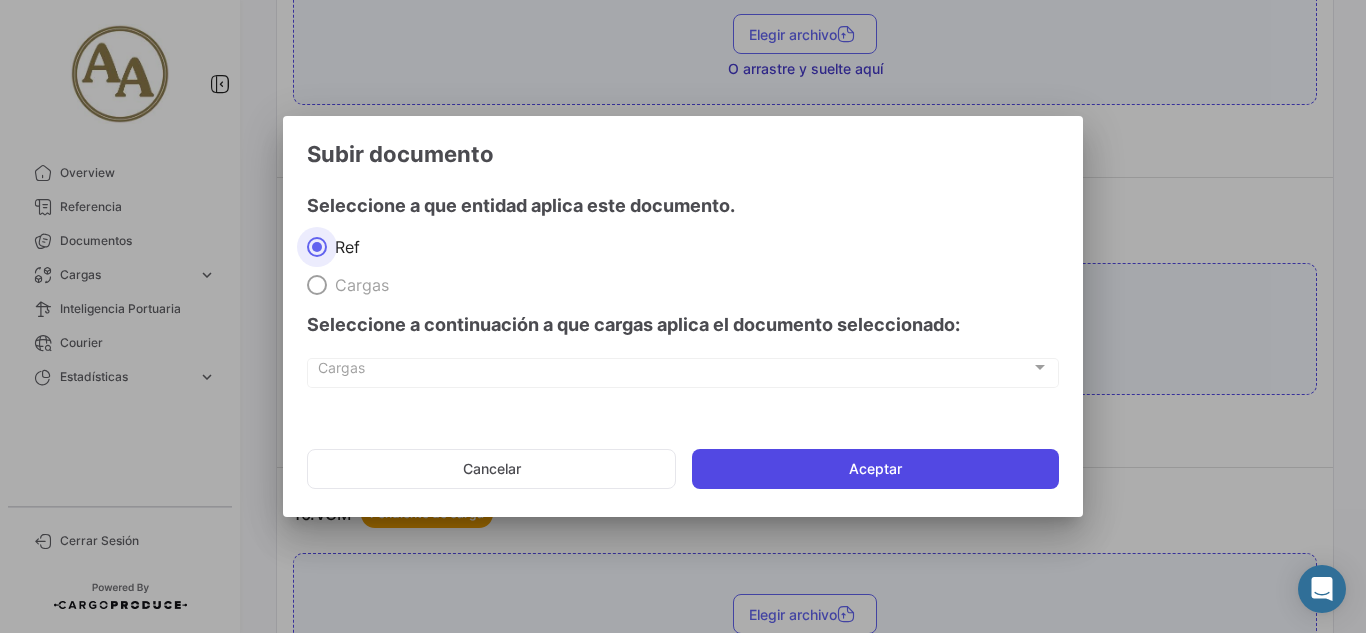 click on "Aceptar" 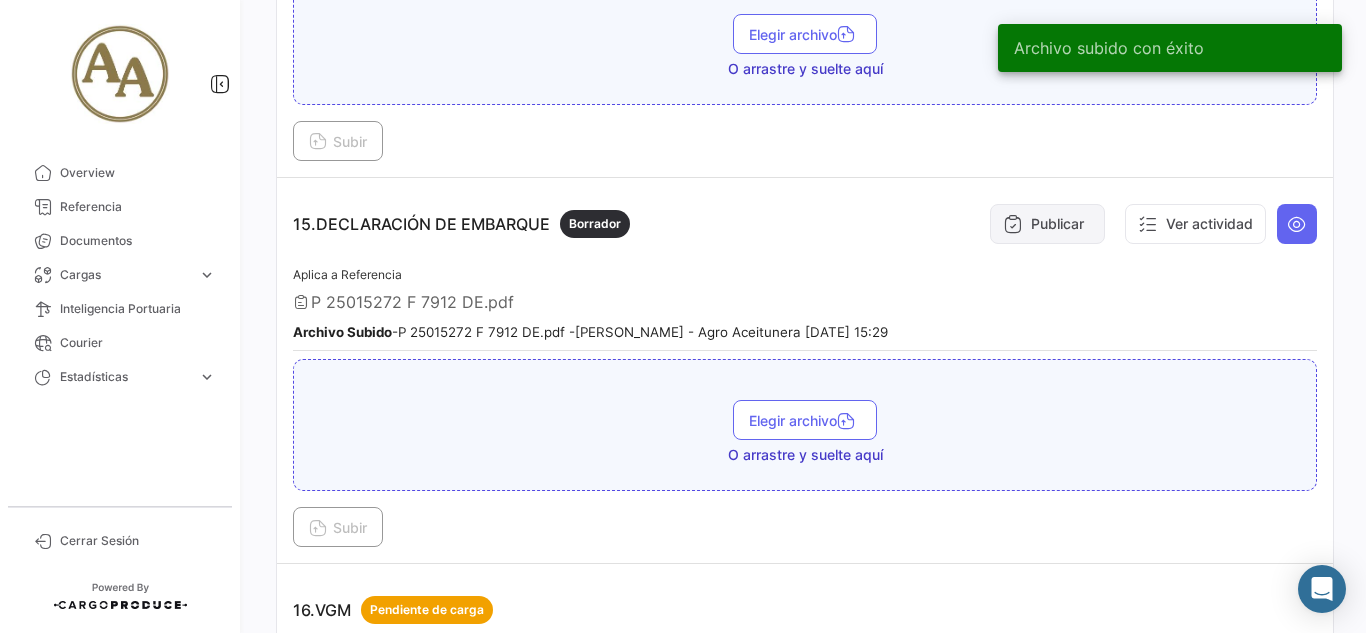 click on "Publicar" at bounding box center [1047, 224] 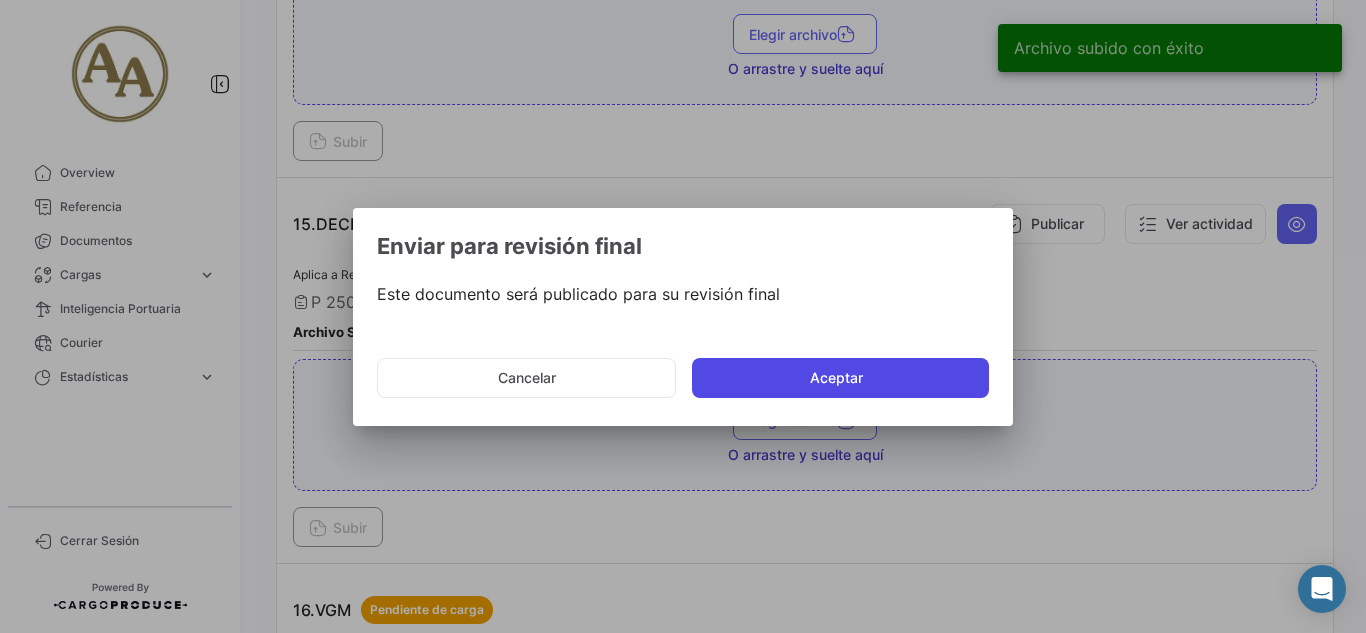 click on "Aceptar" 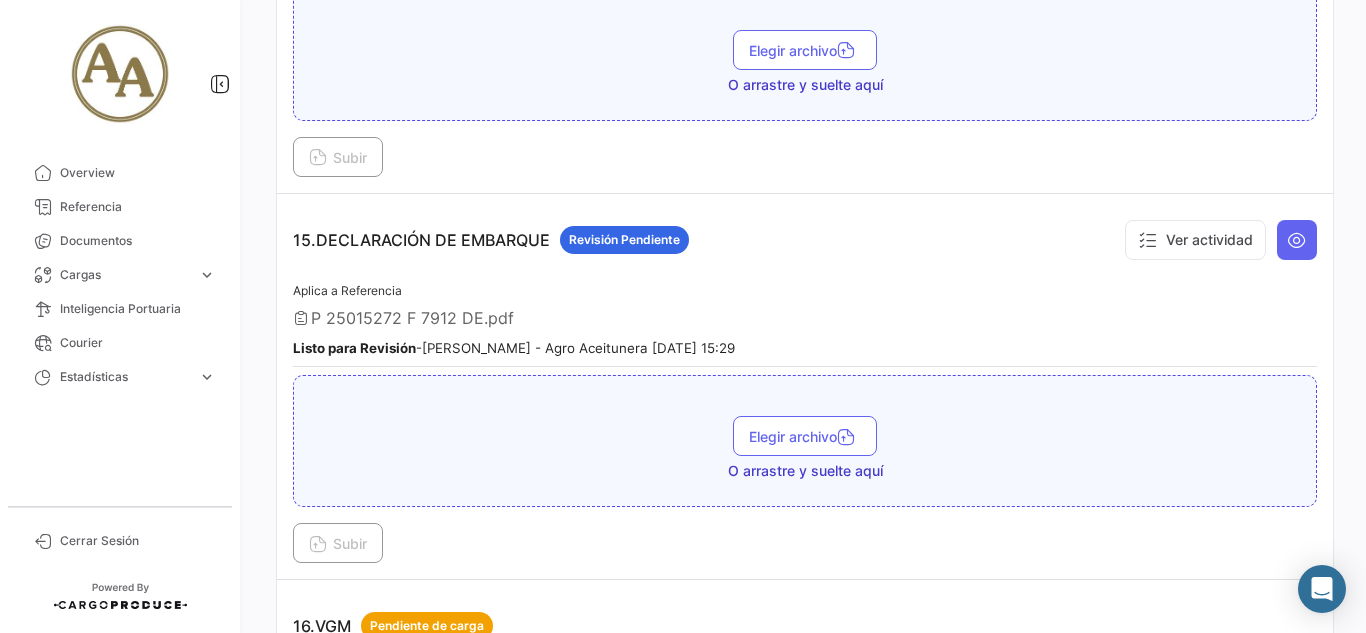 click at bounding box center (1297, 240) 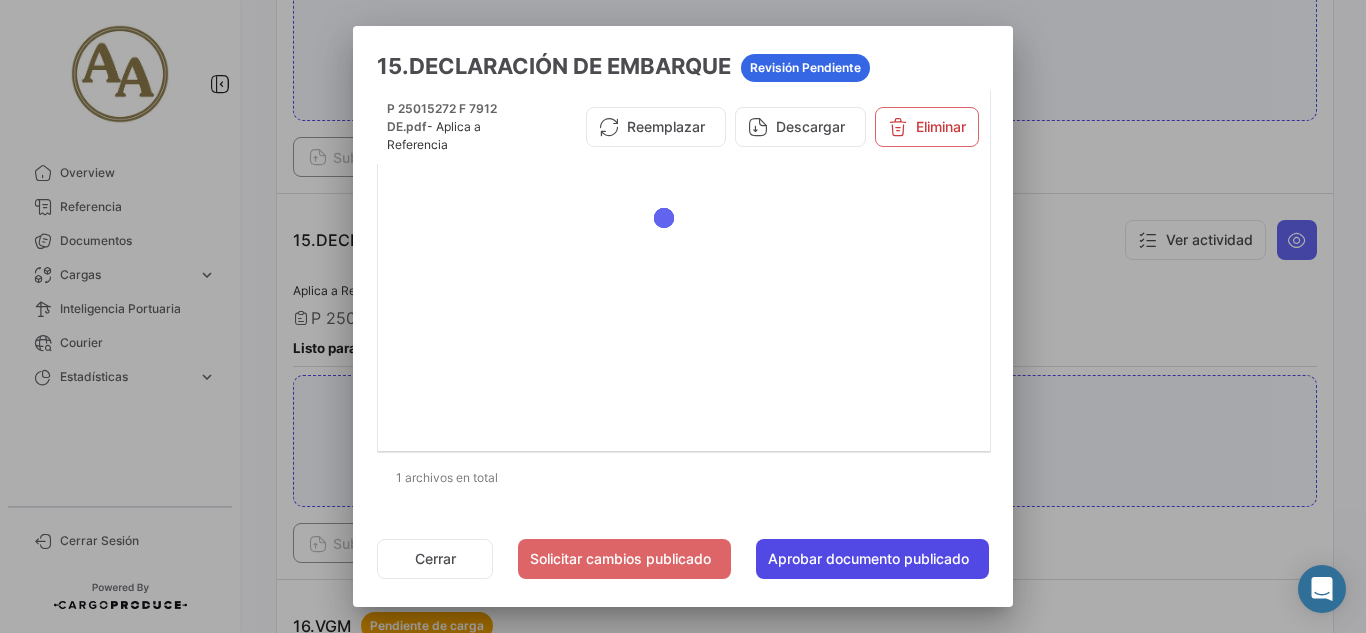 click on "Aprobar documento publicado" 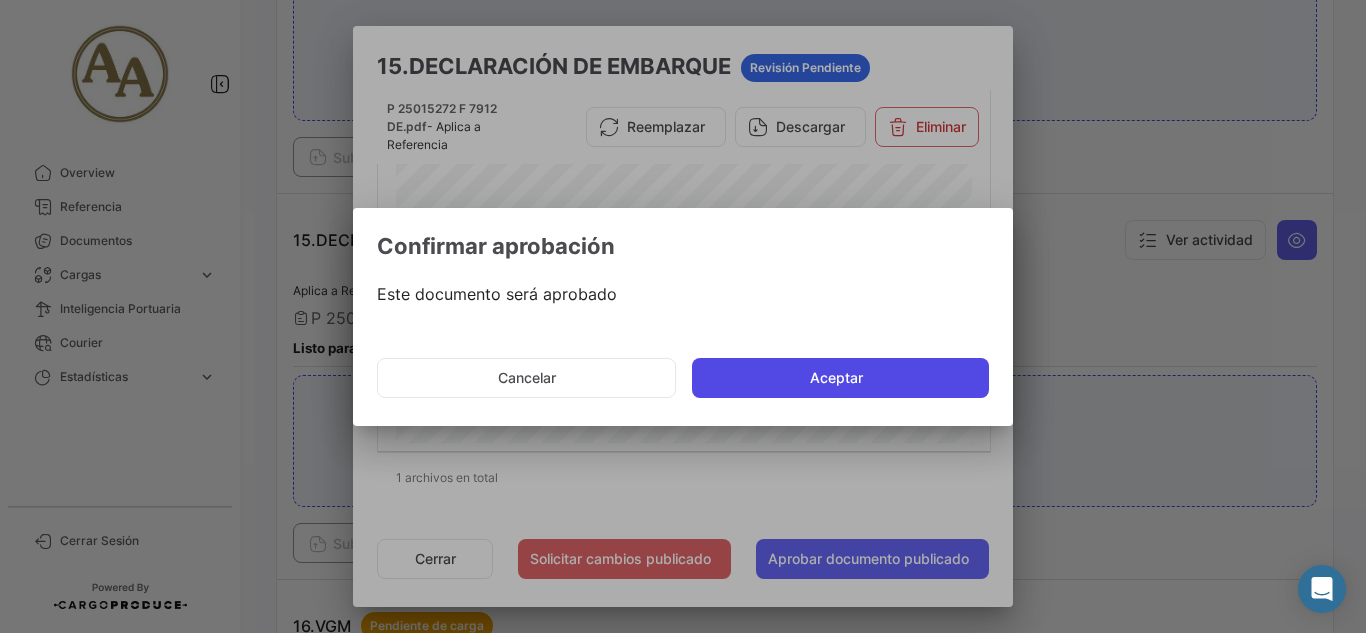 click on "Aceptar" 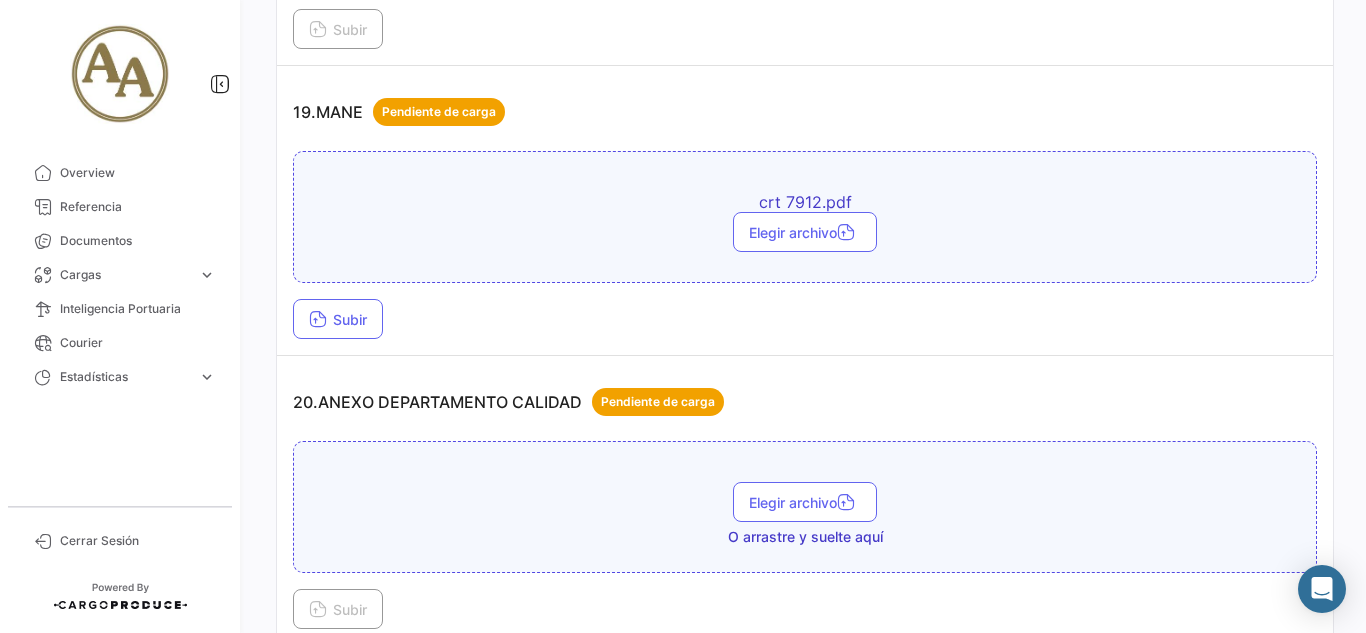 scroll, scrollTop: 6600, scrollLeft: 0, axis: vertical 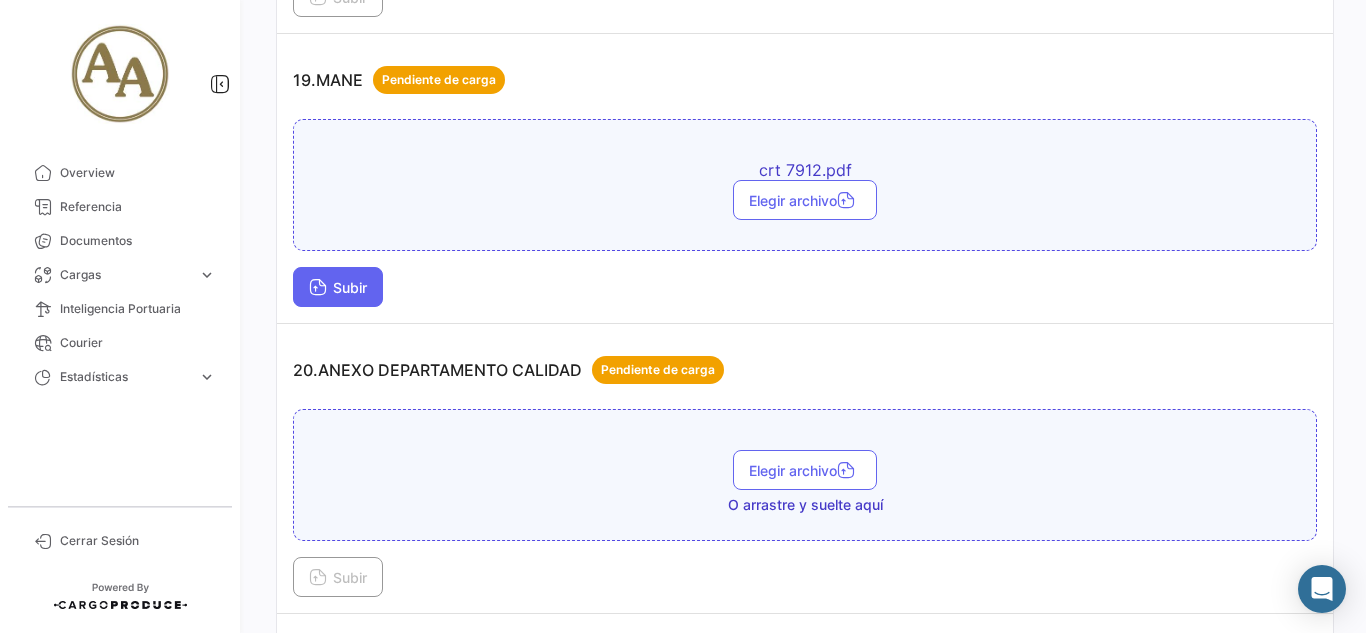 click on "Subir" at bounding box center [338, 287] 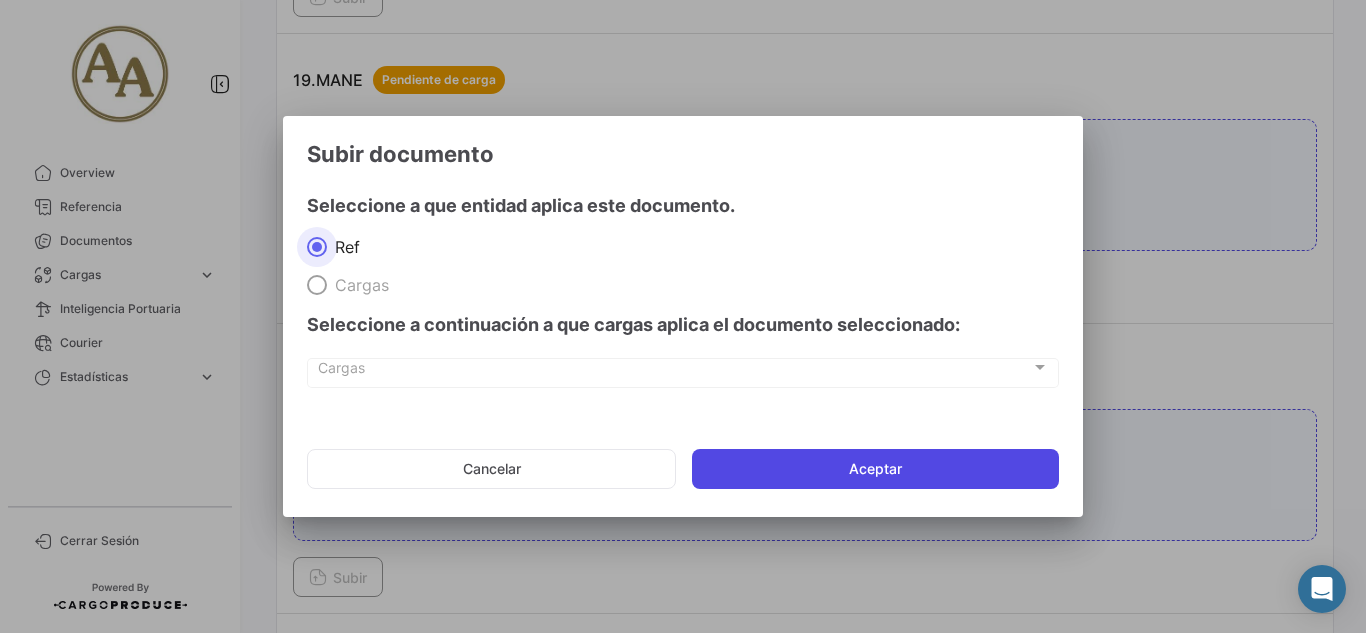 click on "Aceptar" 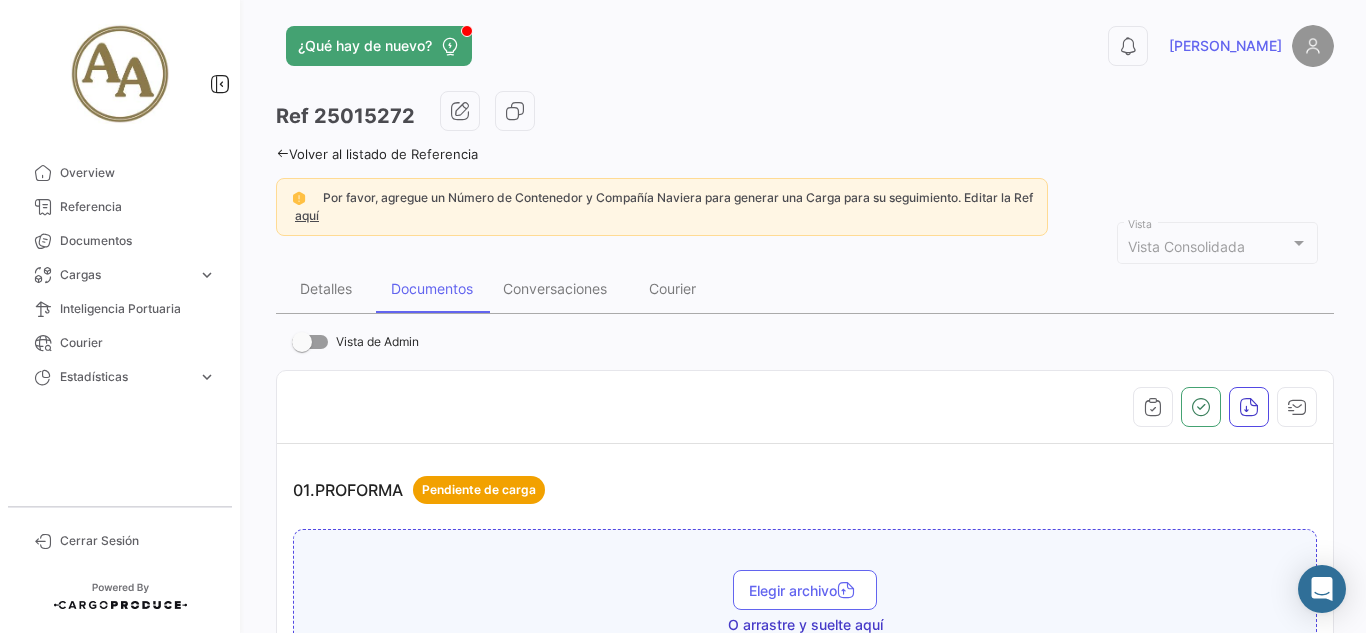 scroll, scrollTop: 0, scrollLeft: 0, axis: both 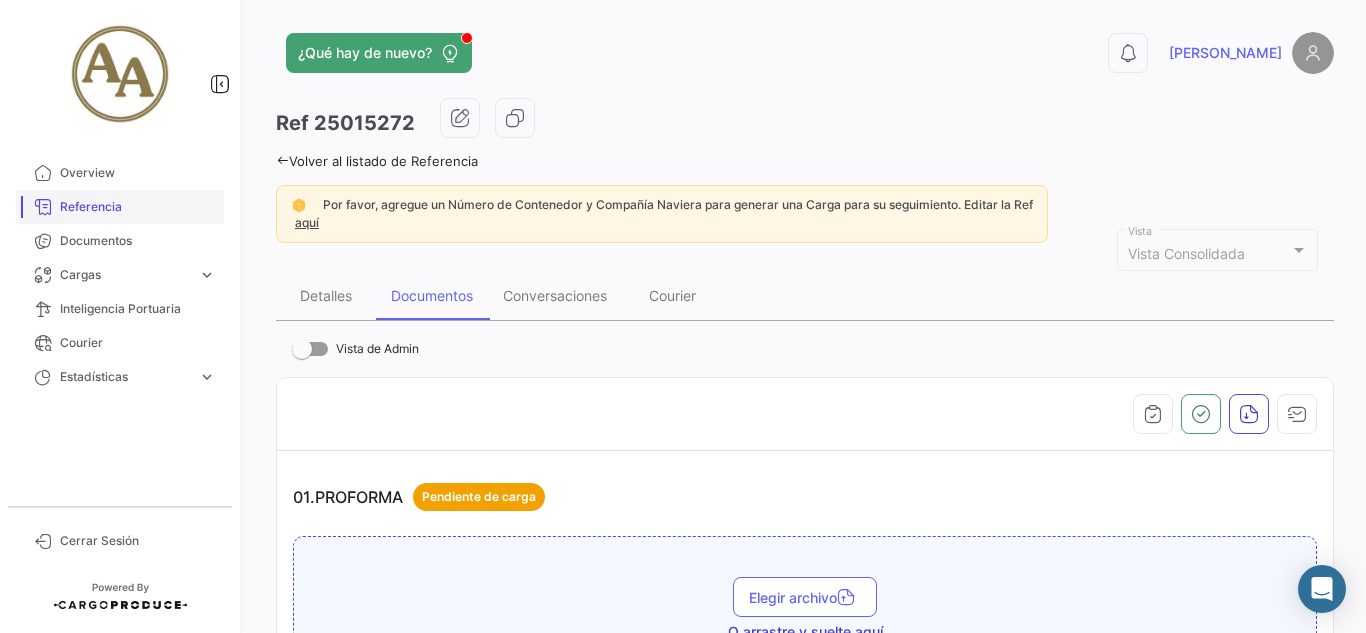 click on "Referencia" at bounding box center (138, 207) 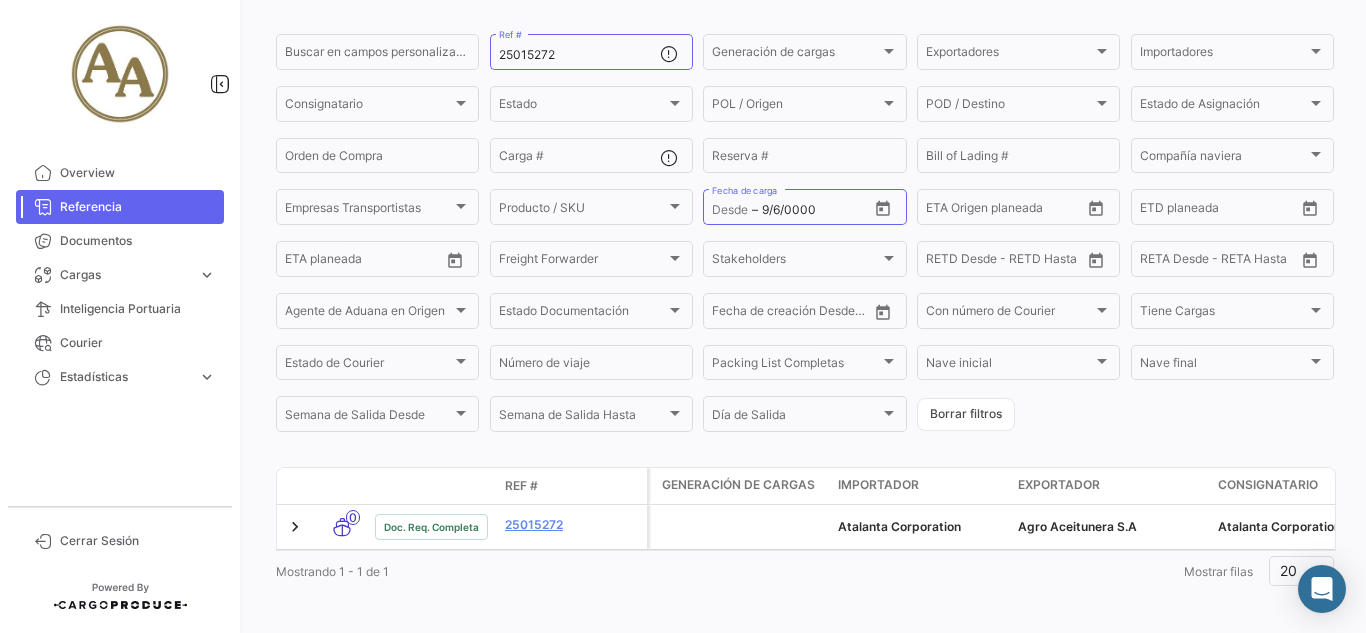 scroll, scrollTop: 168, scrollLeft: 0, axis: vertical 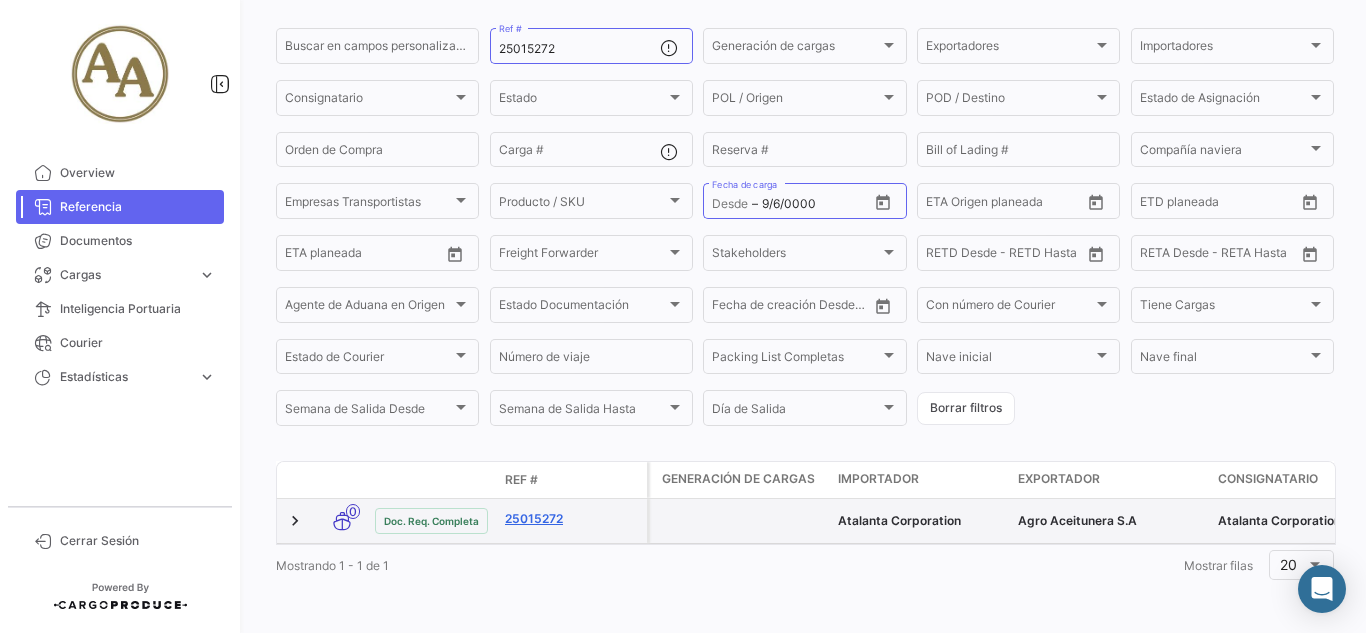 click on "25015272" 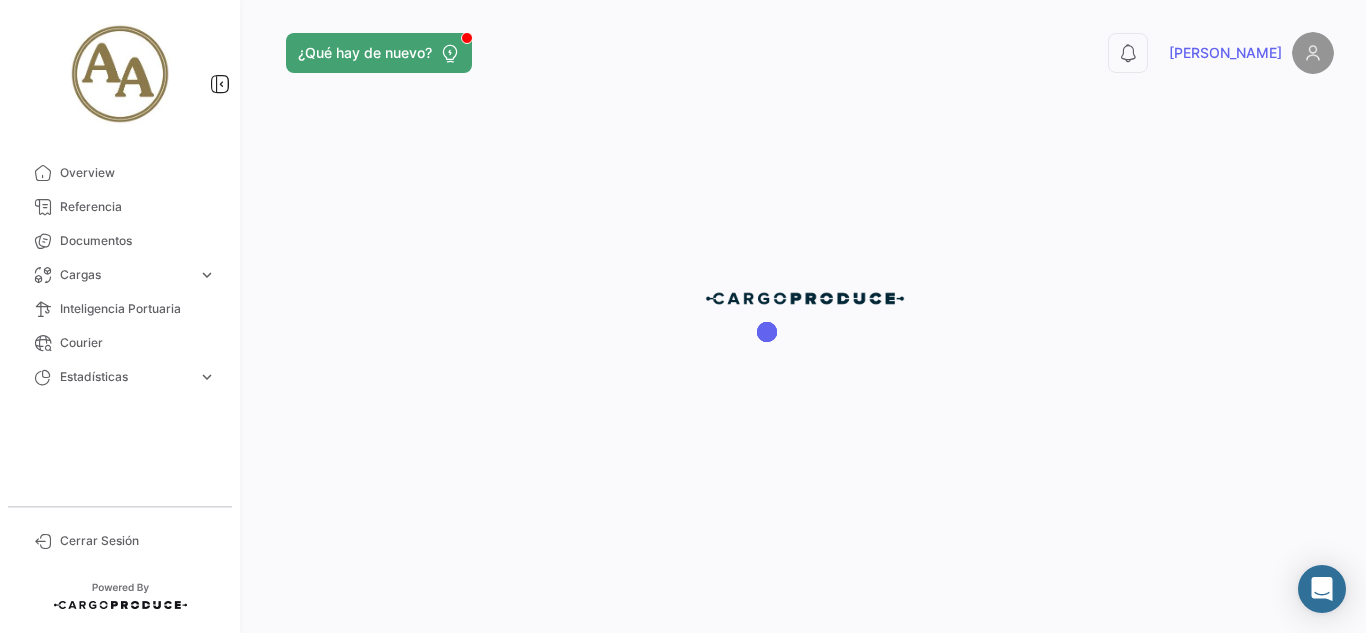 scroll, scrollTop: 0, scrollLeft: 0, axis: both 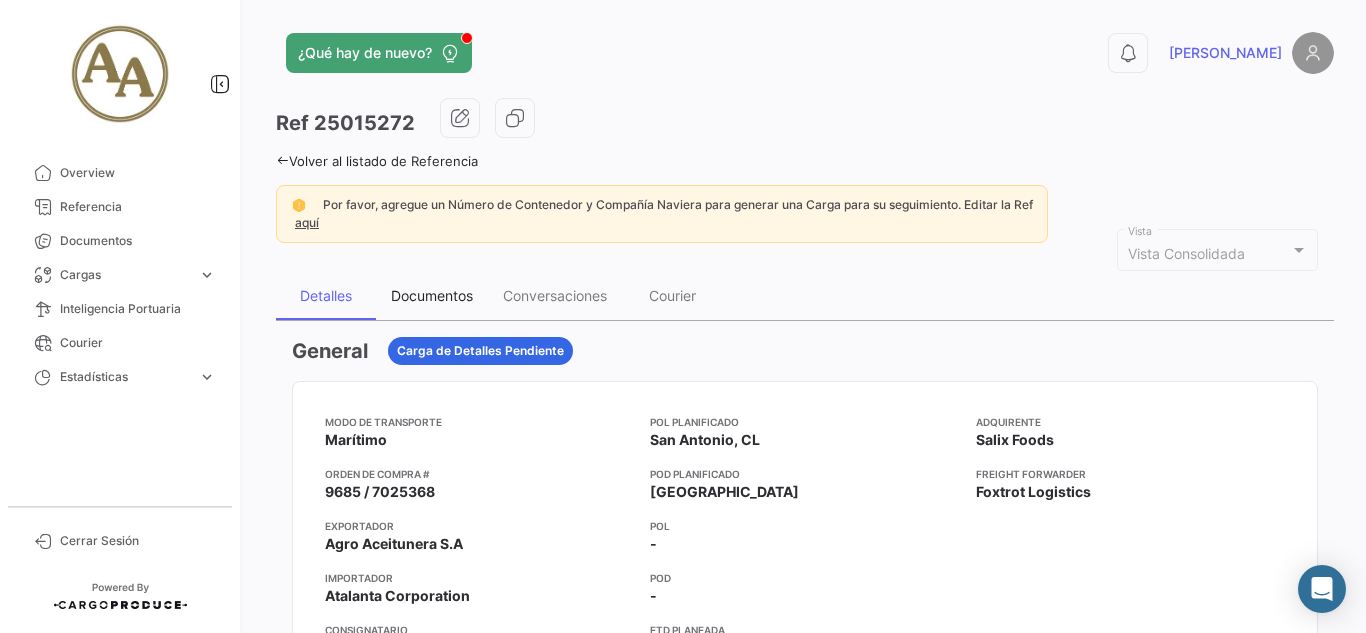 click on "Documentos" at bounding box center [432, 295] 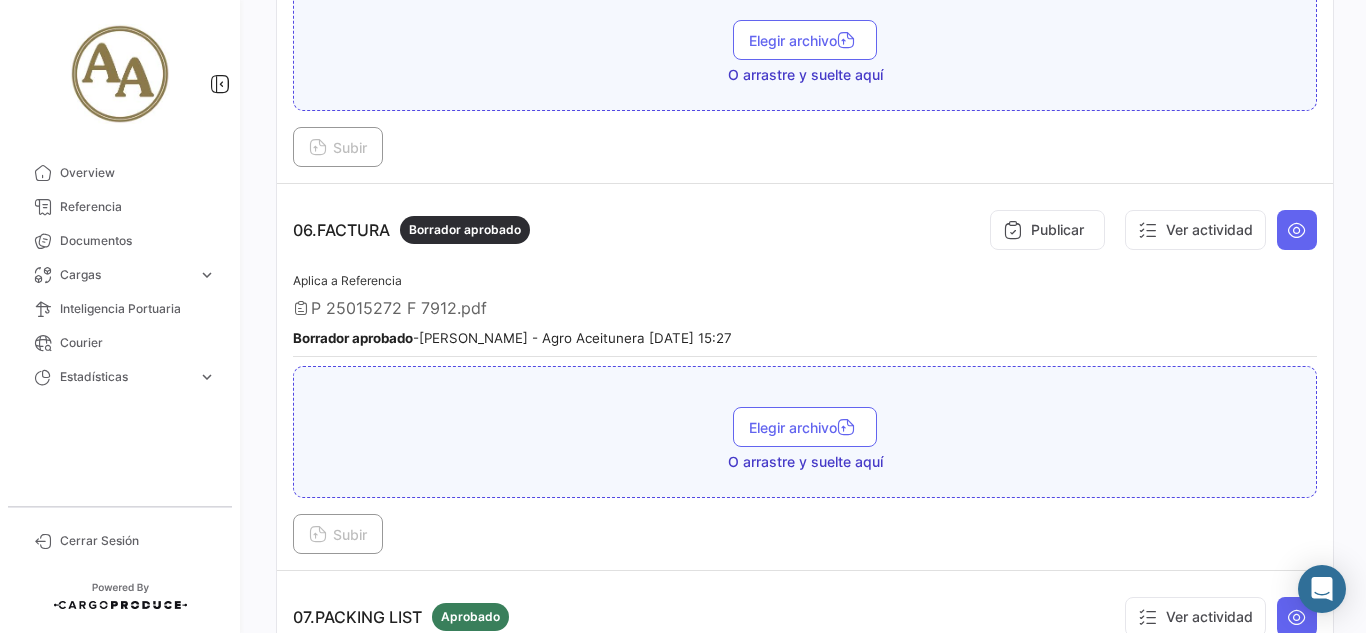 scroll, scrollTop: 2200, scrollLeft: 0, axis: vertical 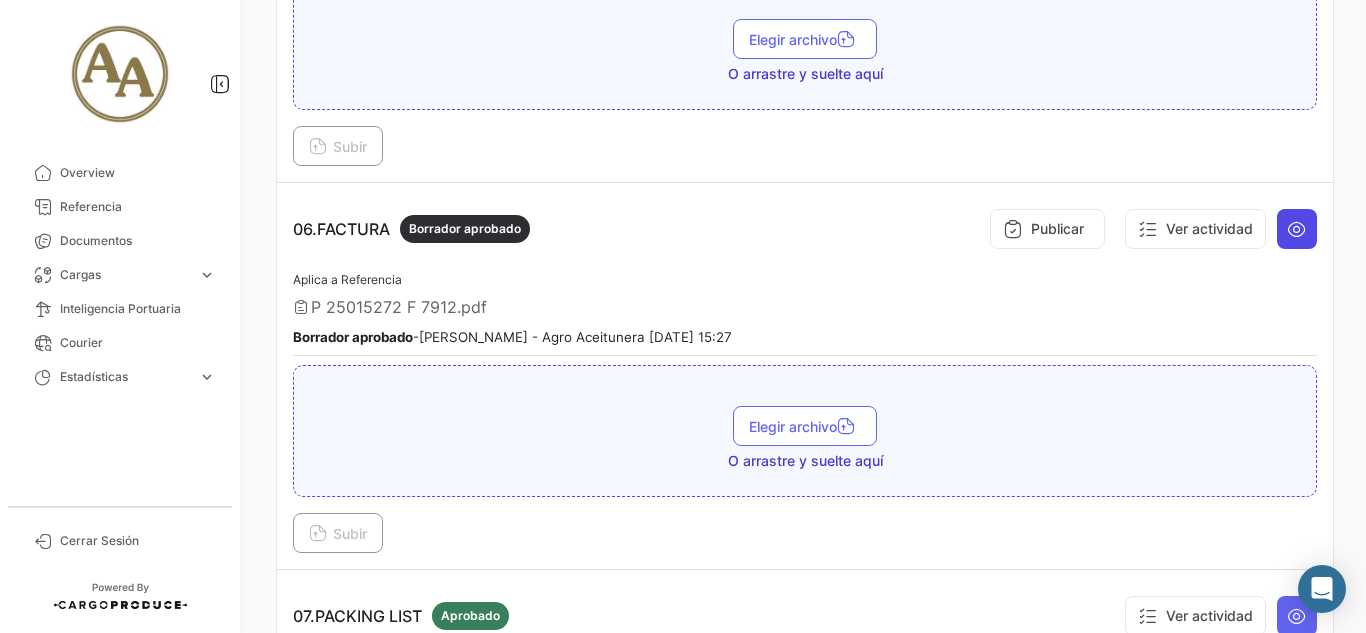 click at bounding box center (1297, 229) 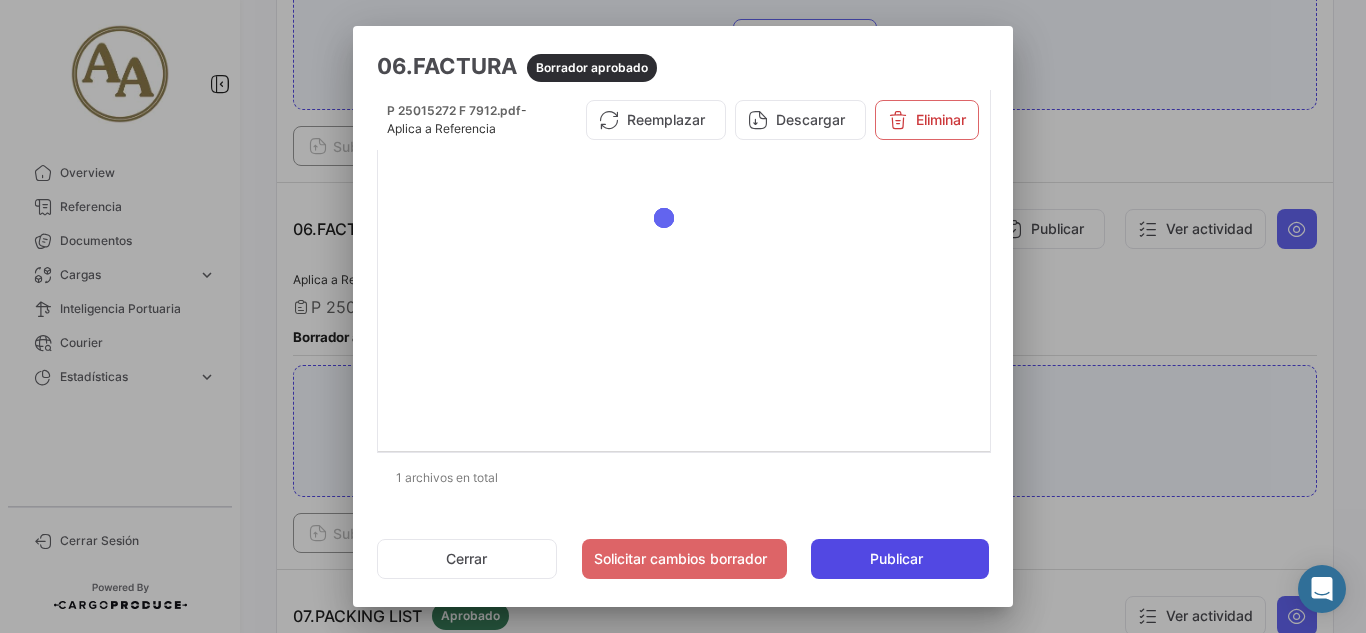 click on "Publicar" 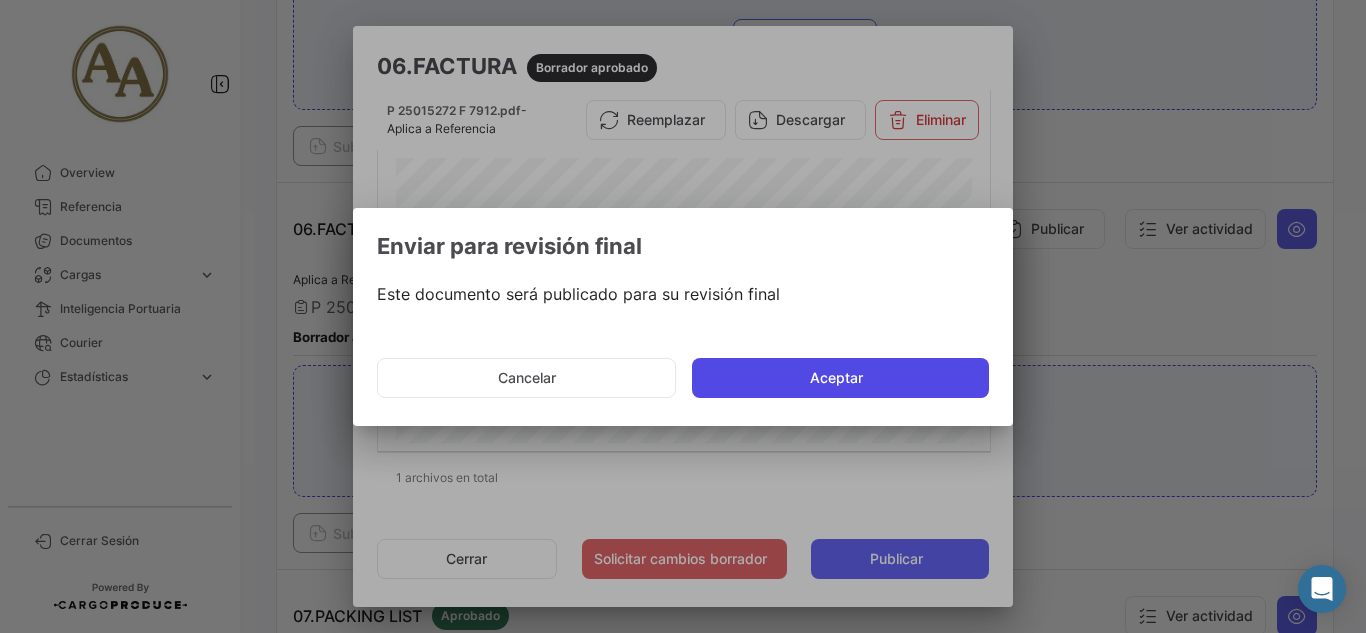 click on "Aceptar" 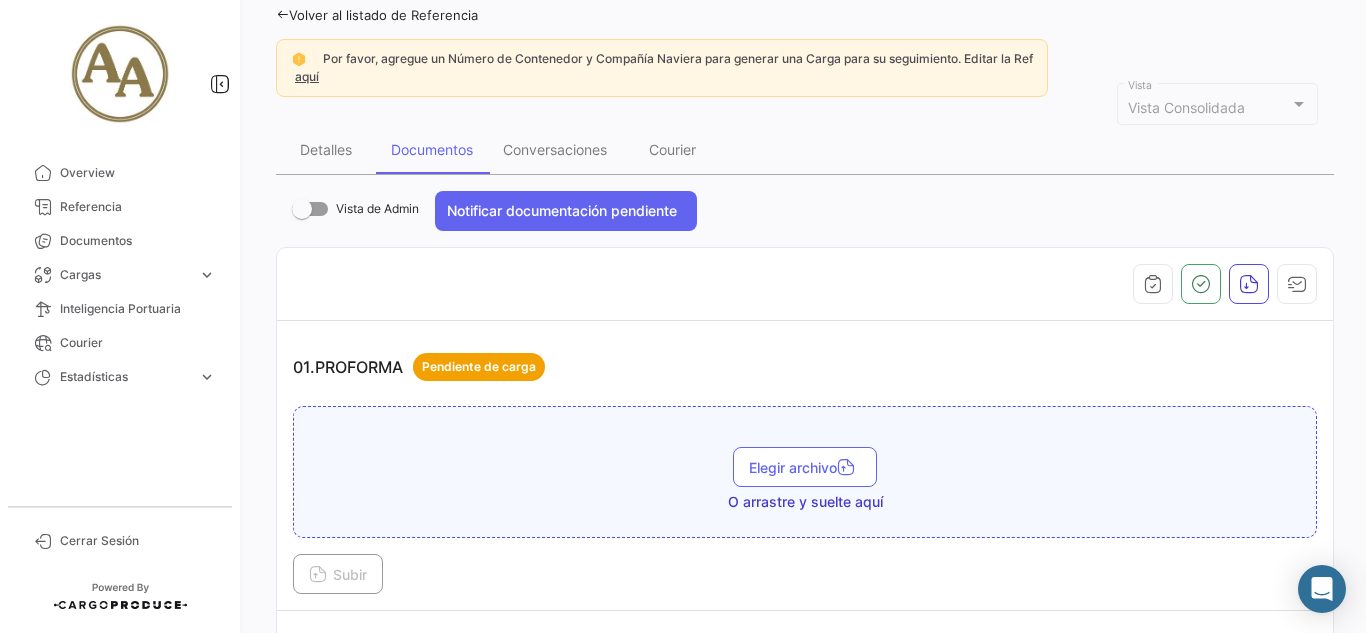 scroll, scrollTop: 0, scrollLeft: 0, axis: both 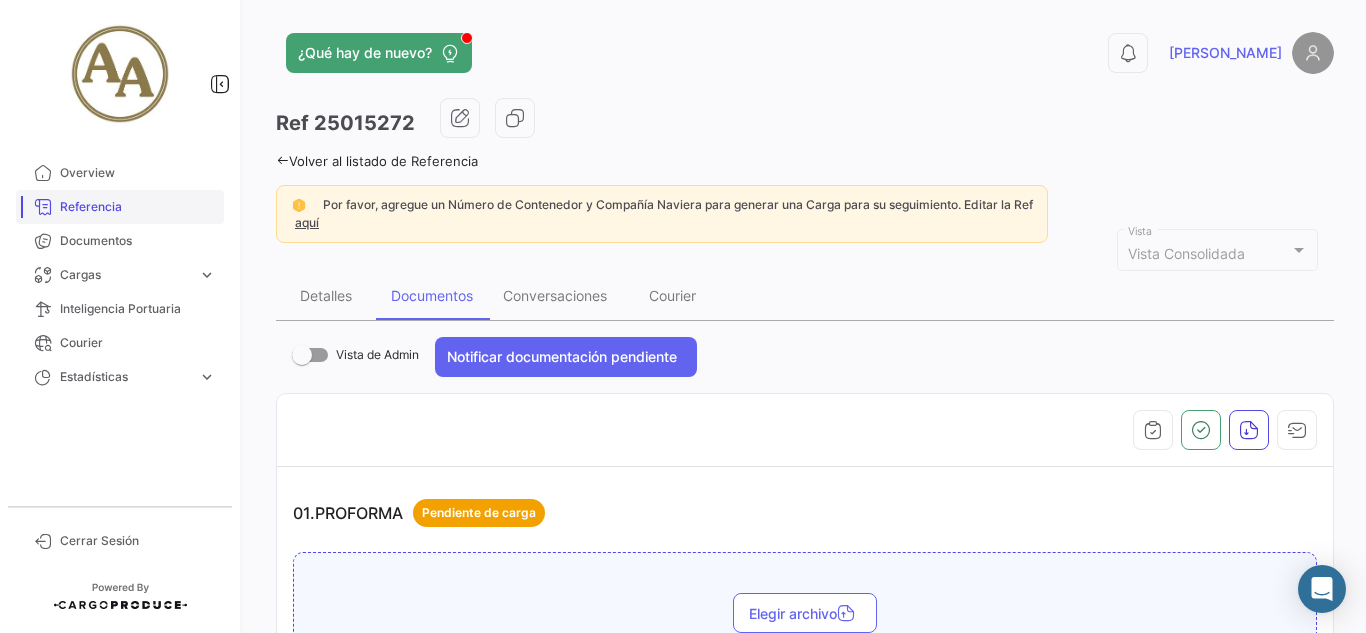 click on "Referencia" at bounding box center (138, 207) 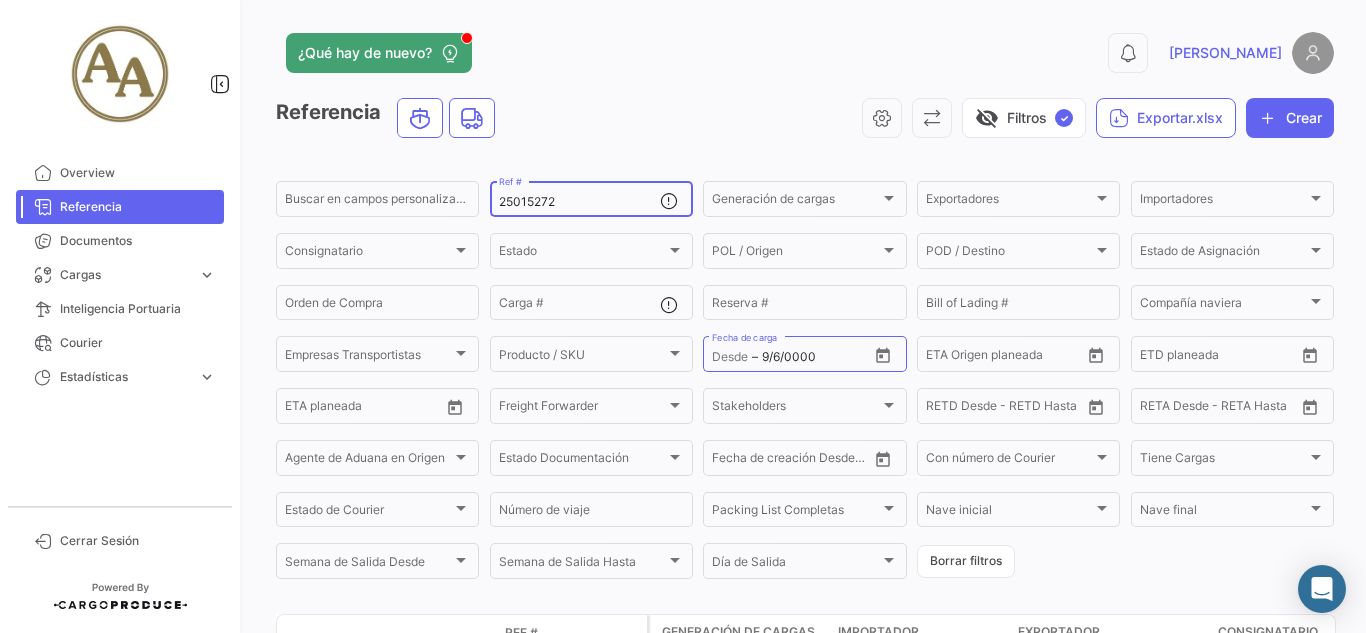 click on "25015272" at bounding box center [579, 202] 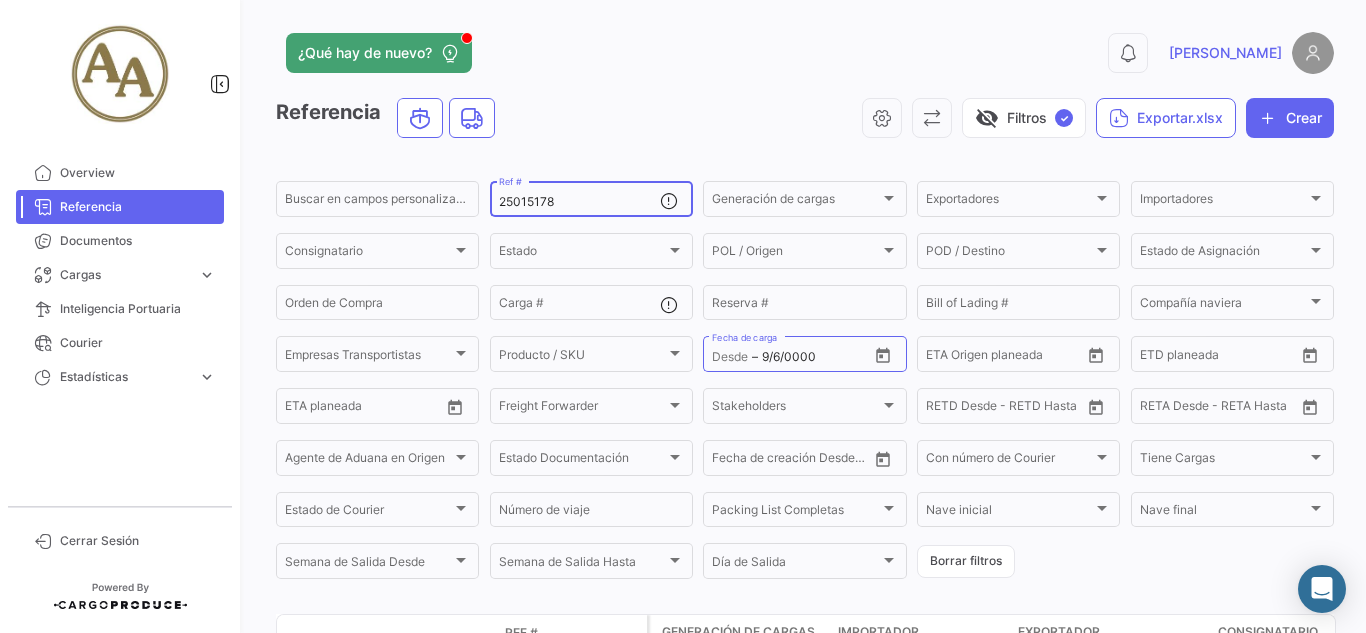 type on "25015178" 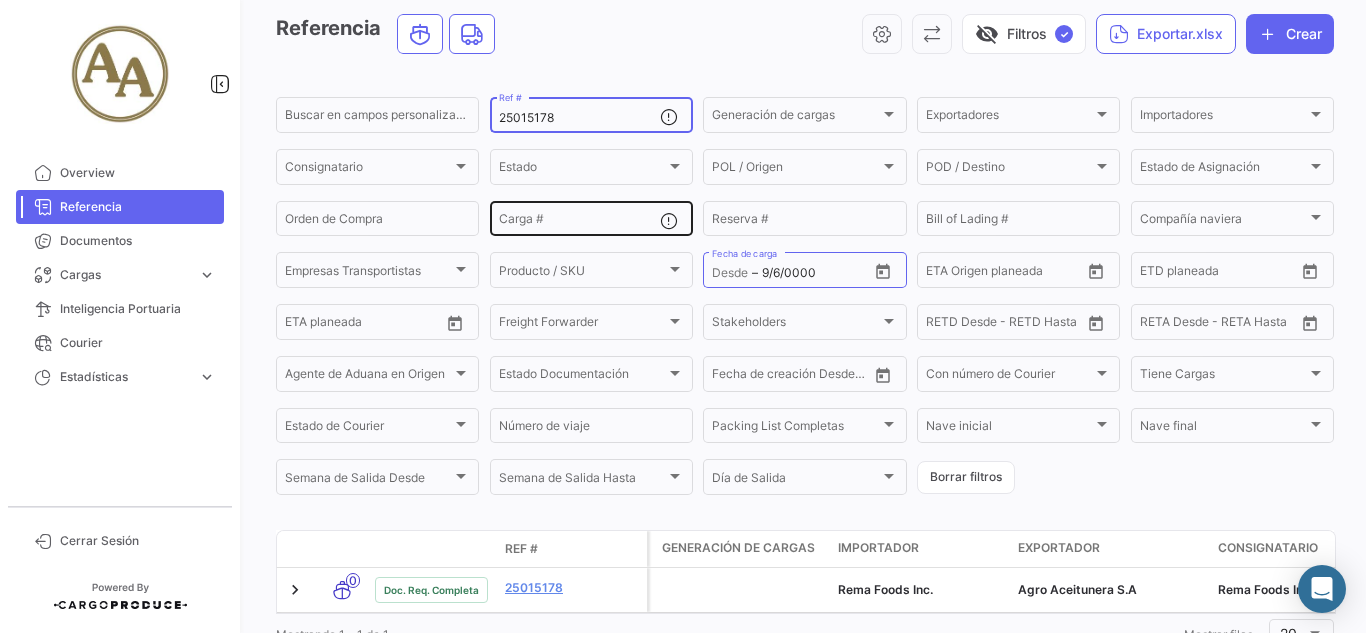 scroll, scrollTop: 168, scrollLeft: 0, axis: vertical 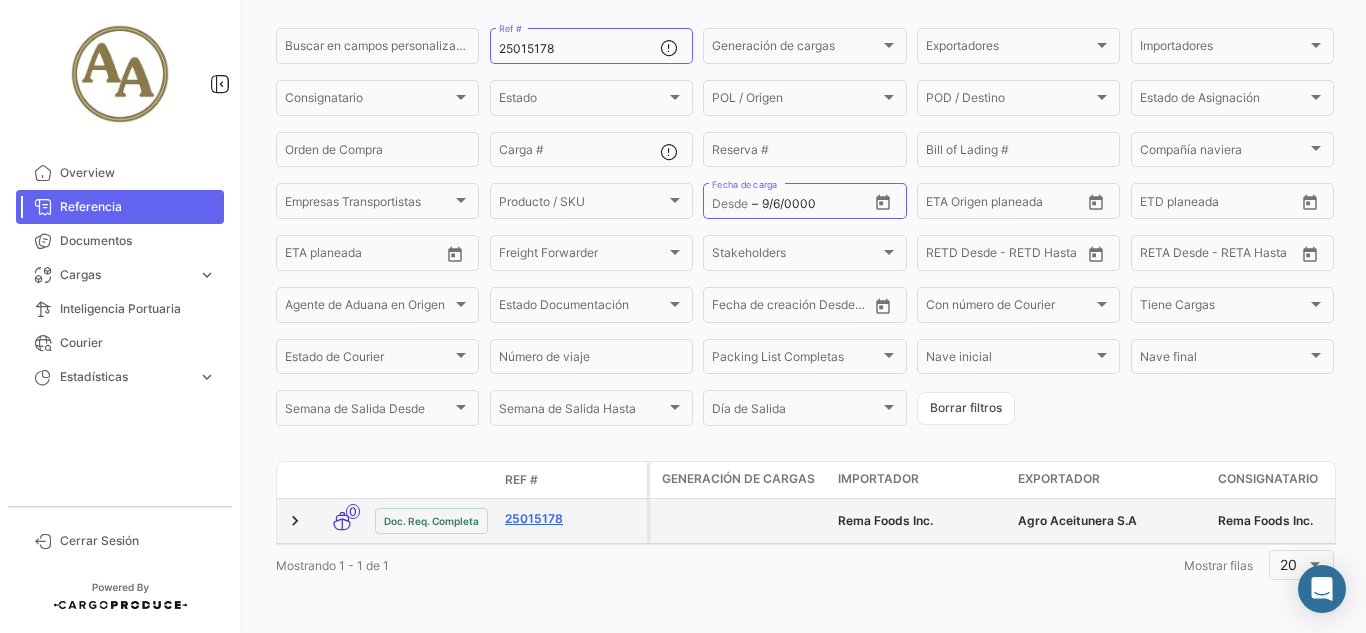 click on "25015178" 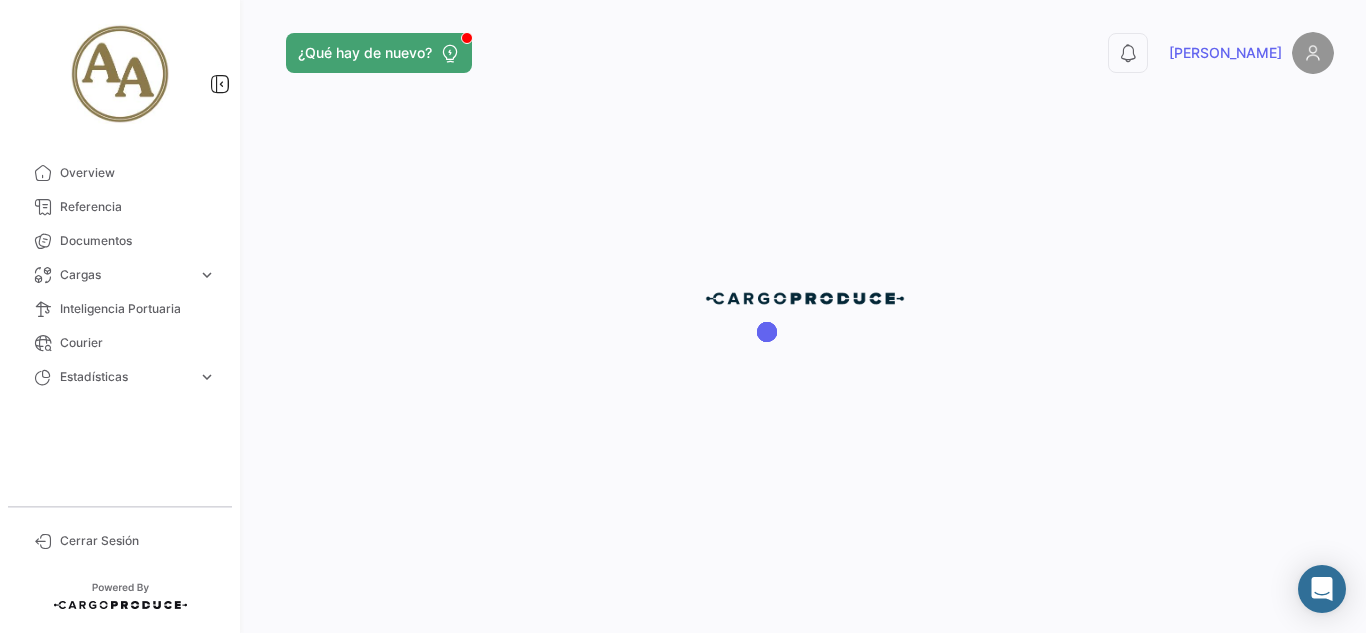 scroll, scrollTop: 0, scrollLeft: 0, axis: both 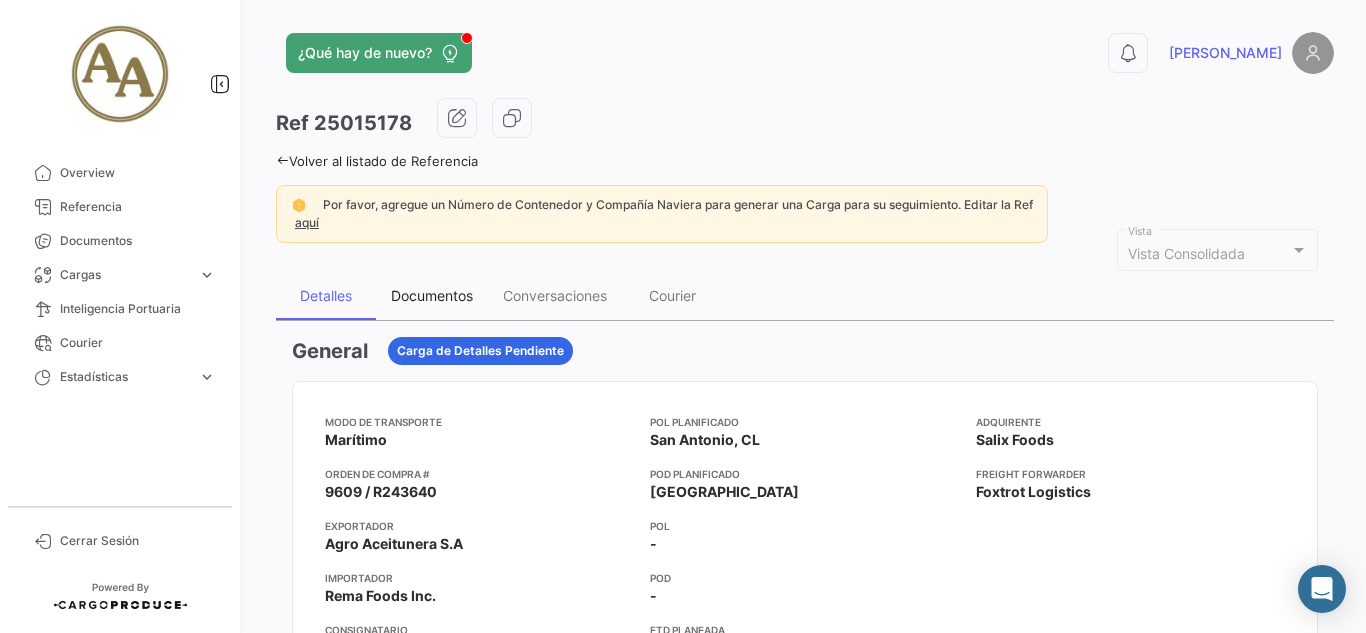 click on "Documentos" at bounding box center (432, 295) 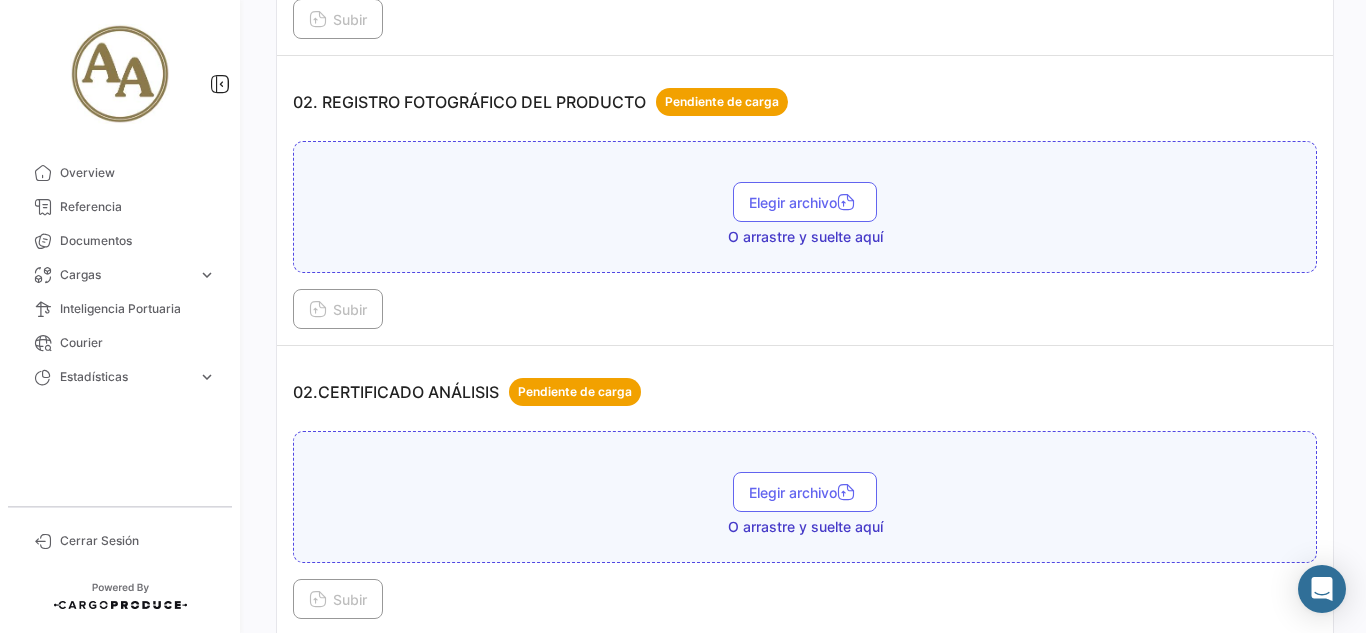 scroll, scrollTop: 800, scrollLeft: 0, axis: vertical 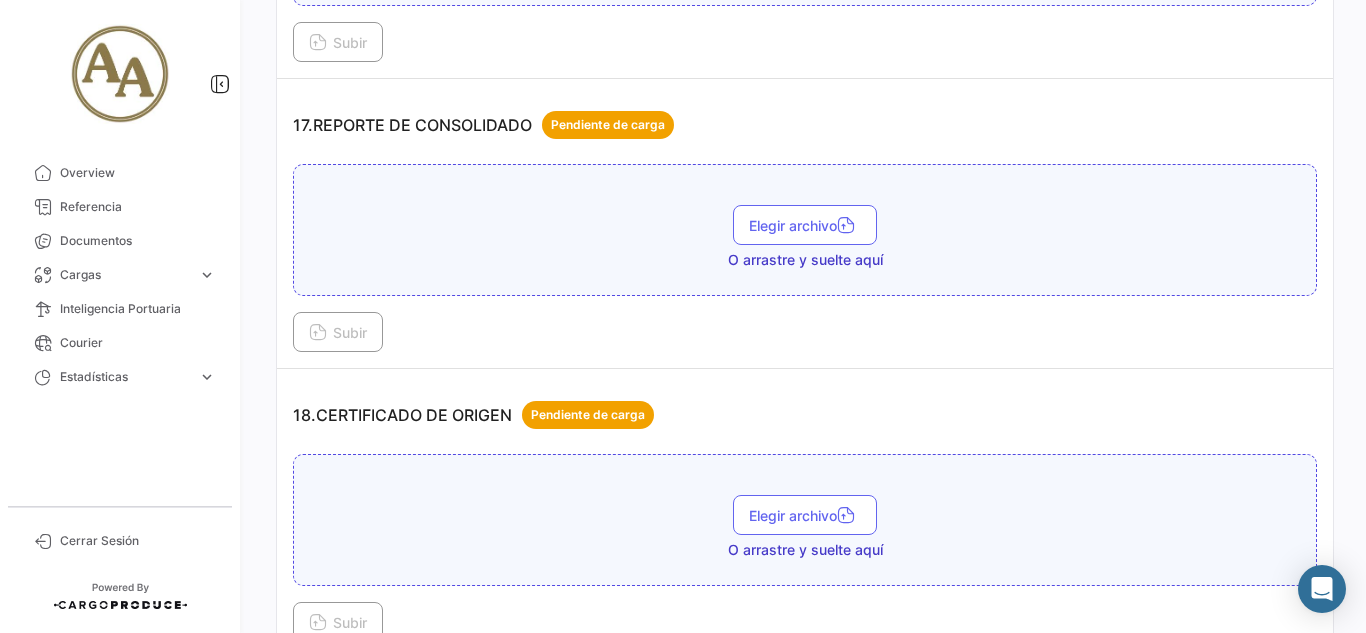 click on "18.CERTIFICADO DE ORIGEN    Pendiente de carga" at bounding box center (805, 415) 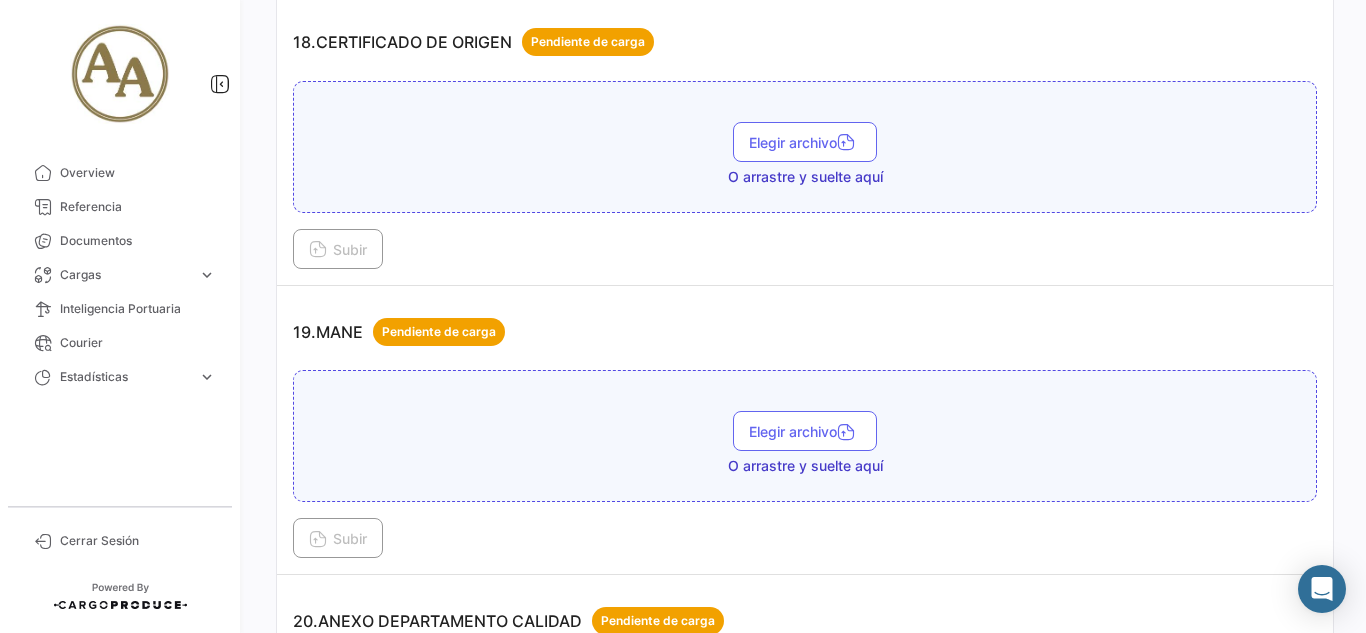 scroll, scrollTop: 5700, scrollLeft: 0, axis: vertical 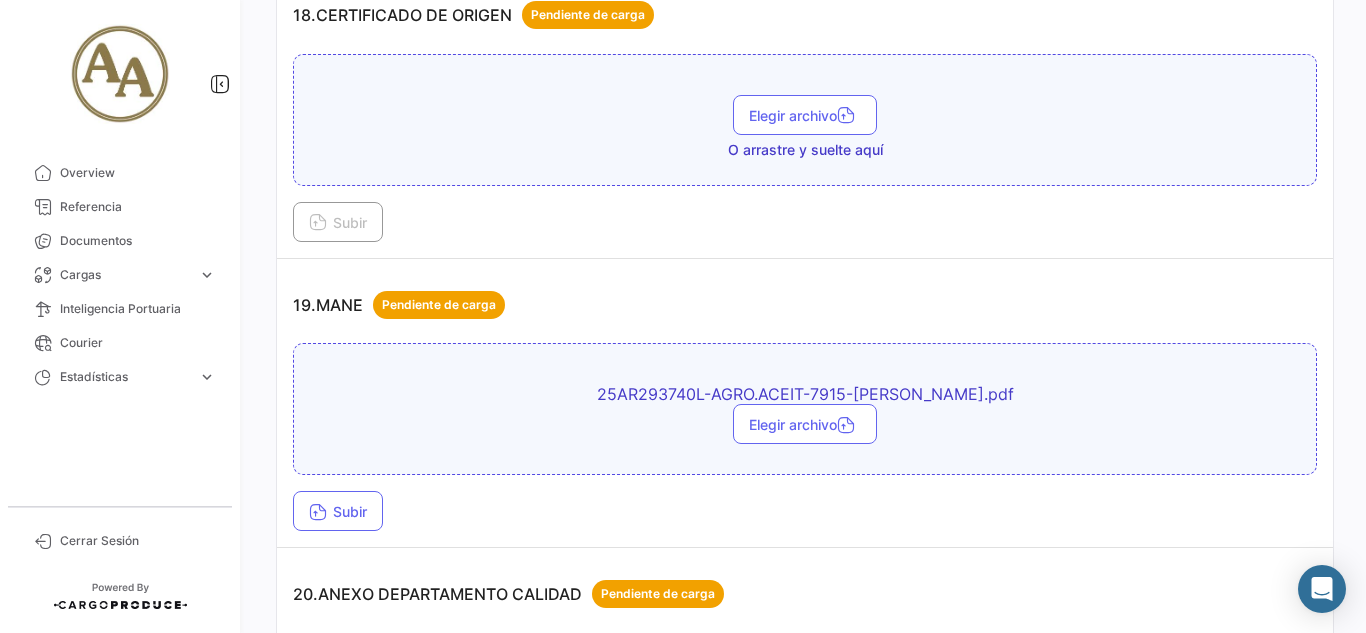 click on "19.MANE    Pendiente de carga" at bounding box center [805, 305] 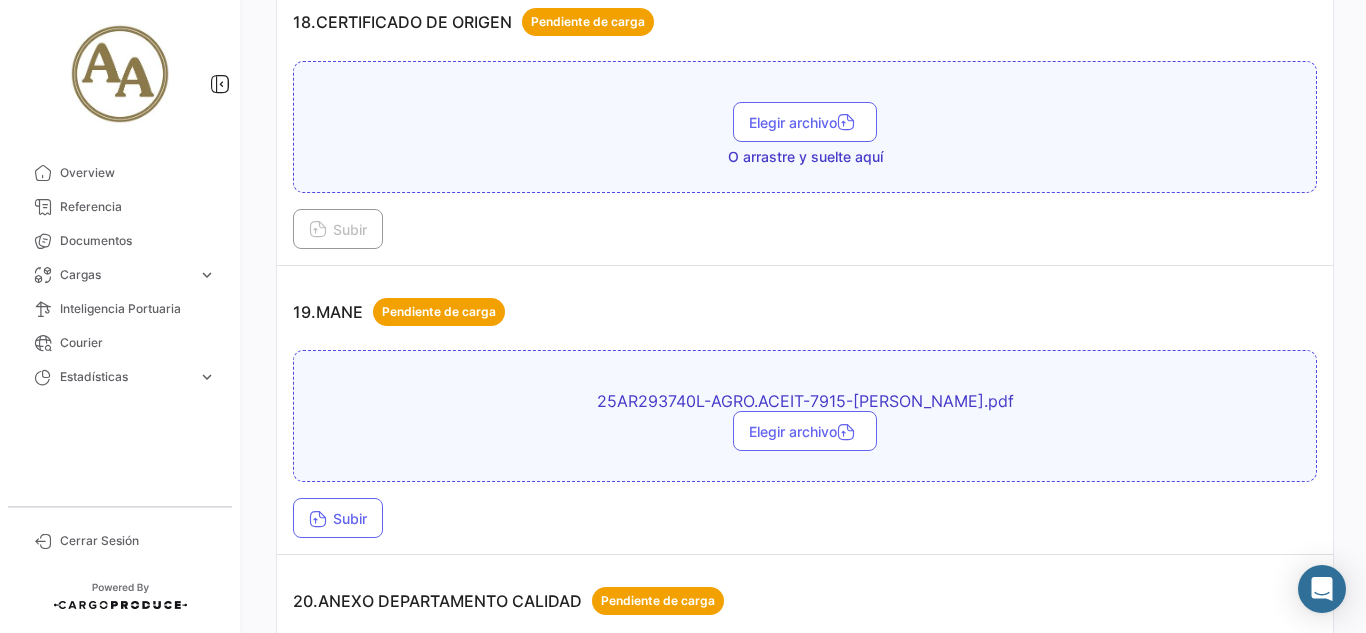 scroll, scrollTop: 5658, scrollLeft: 0, axis: vertical 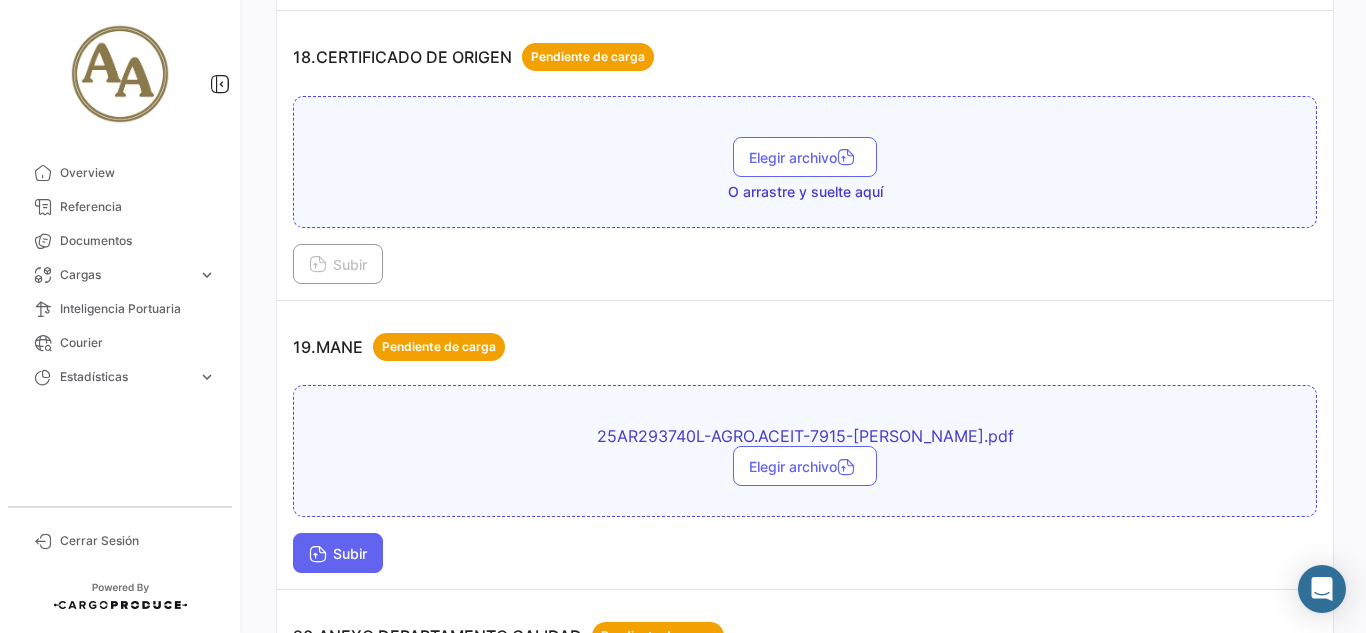 click on "Subir" at bounding box center [338, 553] 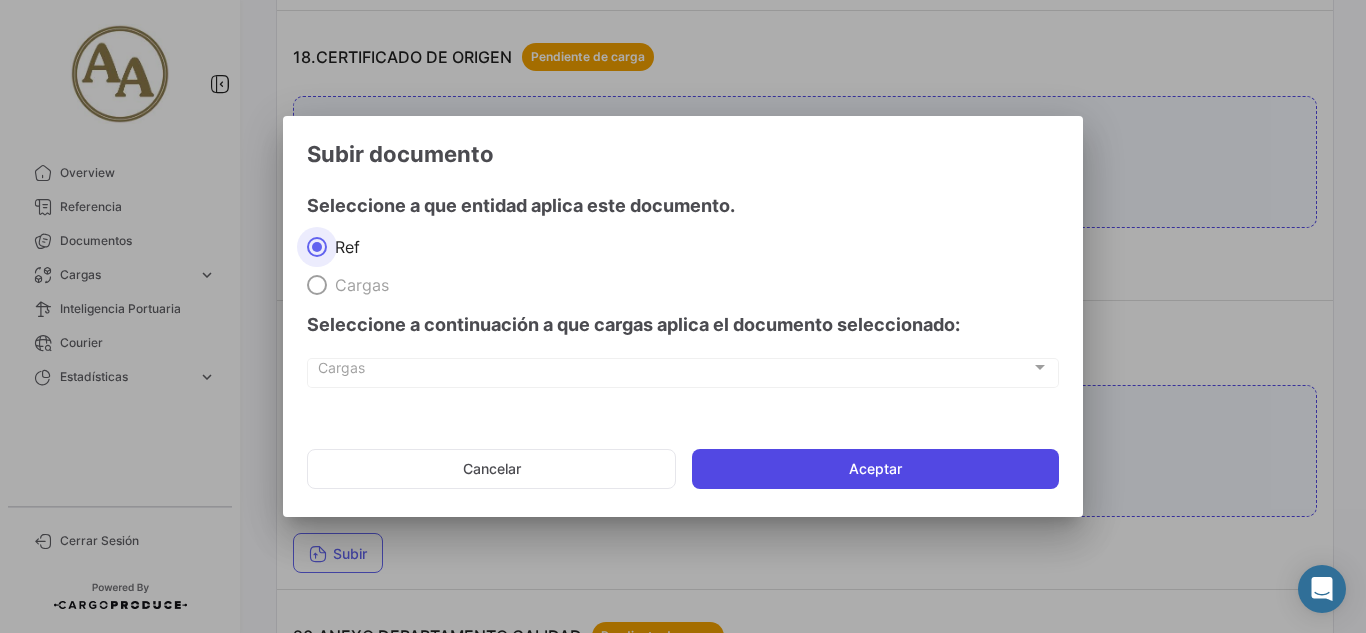 click on "Aceptar" 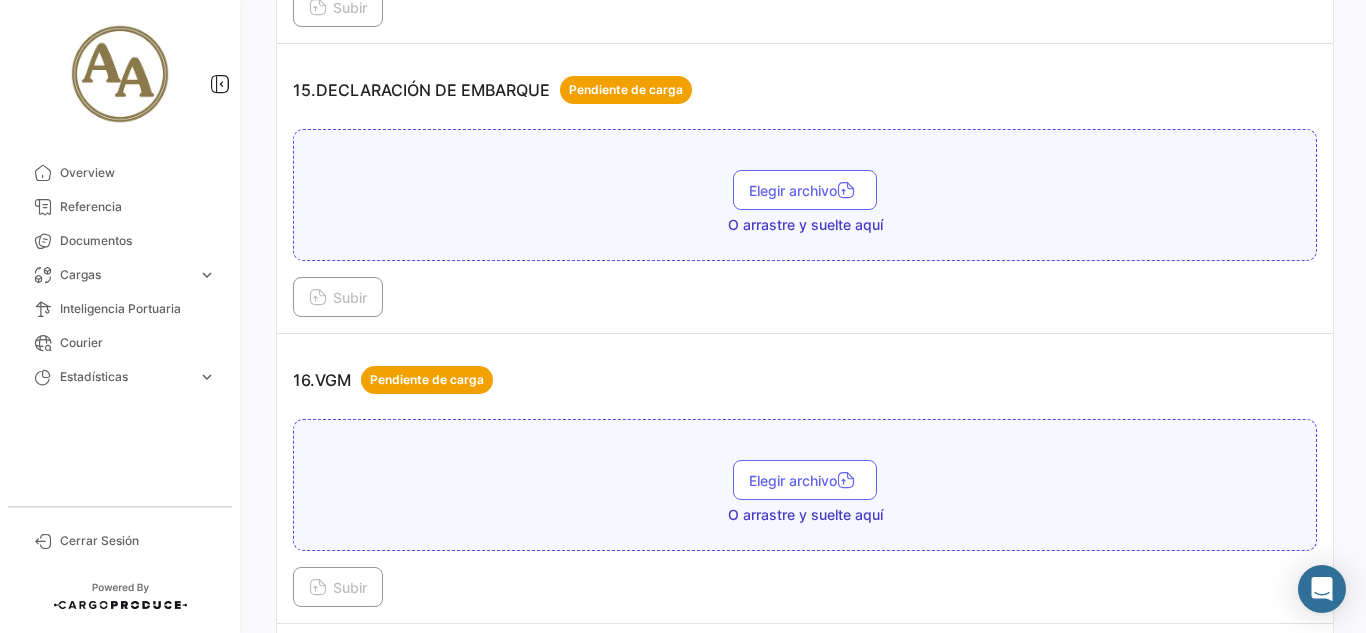 scroll, scrollTop: 4658, scrollLeft: 0, axis: vertical 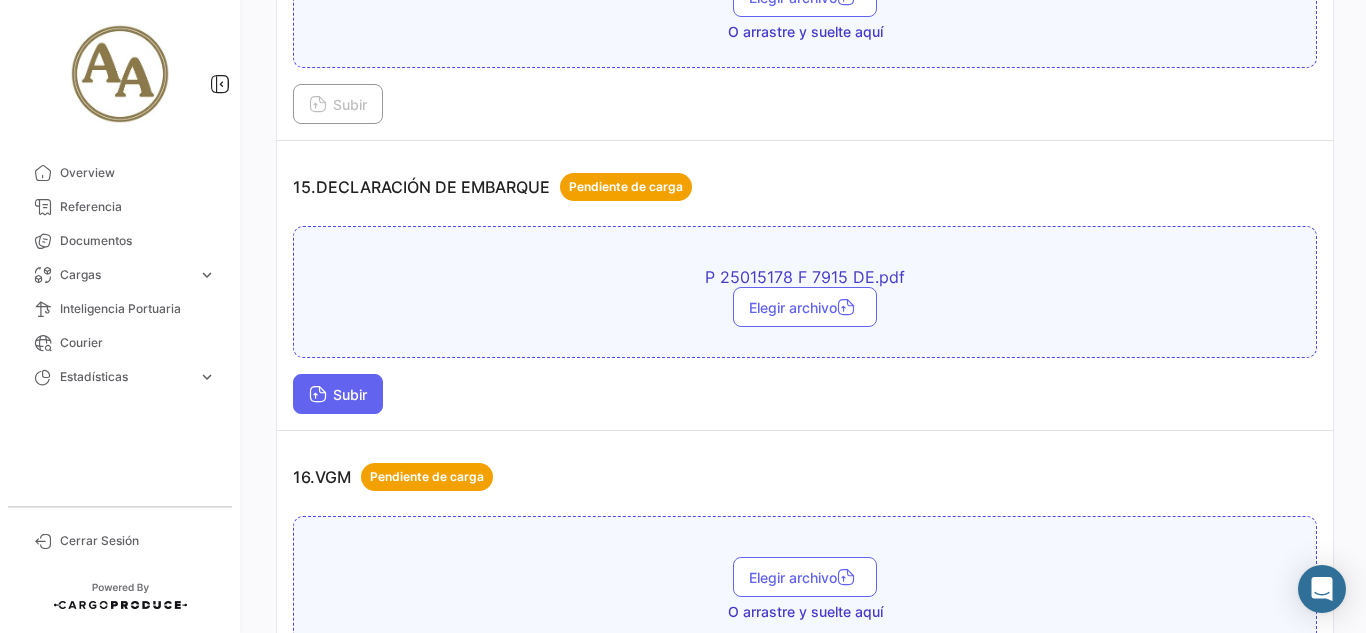 click on "Subir" at bounding box center (338, 394) 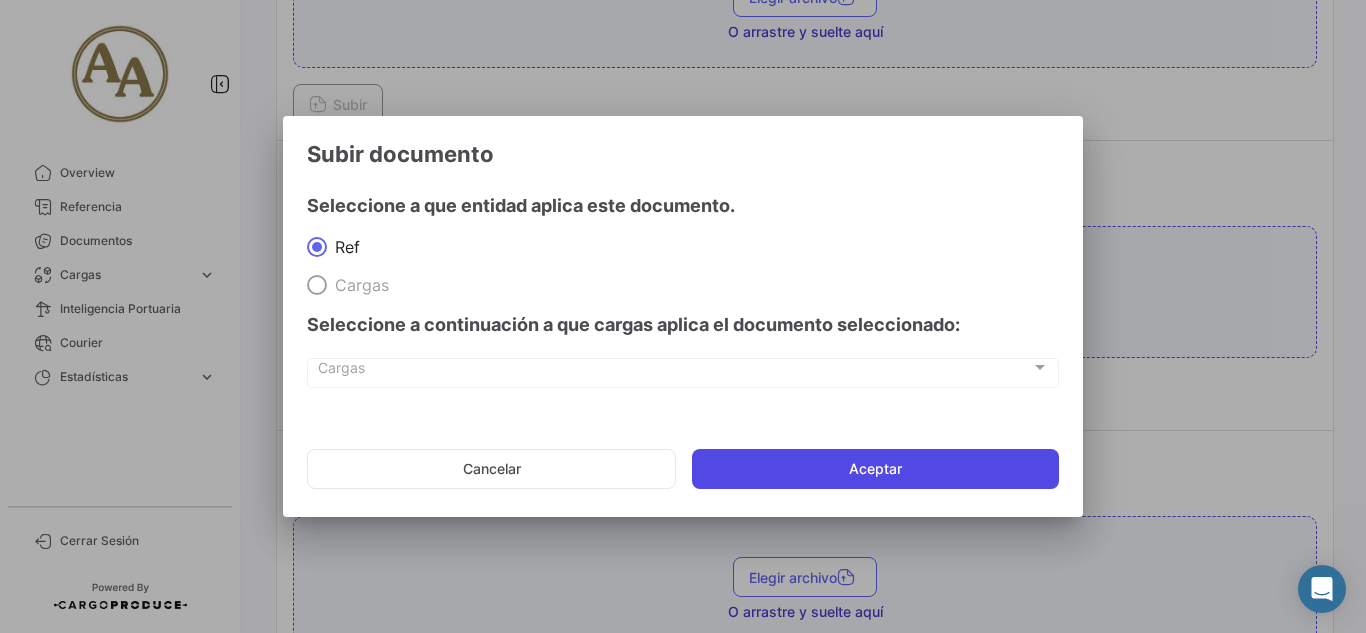 click on "Aceptar" 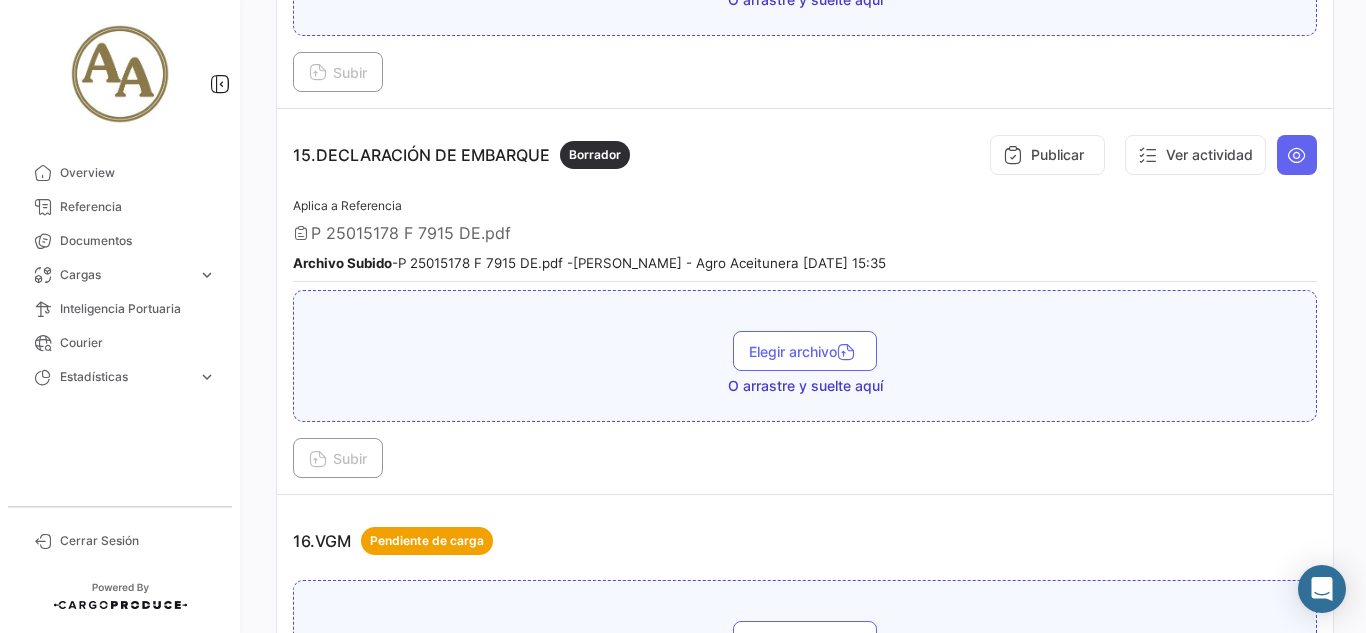 scroll, scrollTop: 4658, scrollLeft: 0, axis: vertical 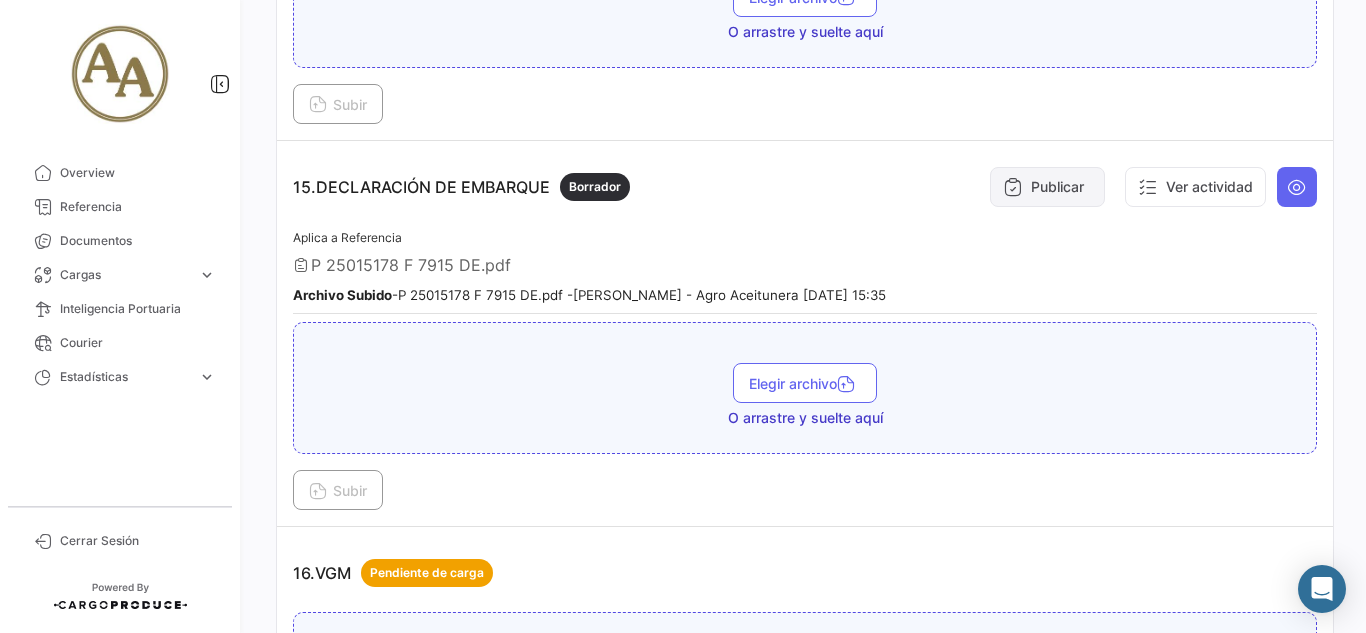 click on "Publicar" at bounding box center [1047, 187] 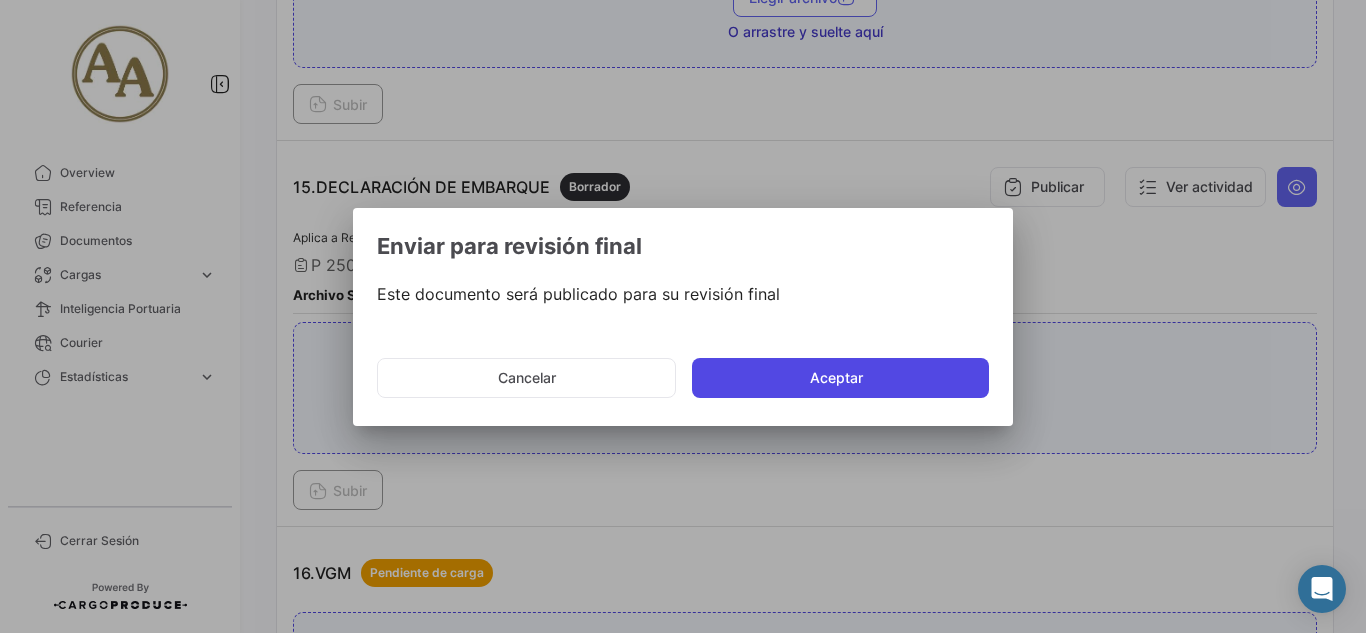 click on "Aceptar" 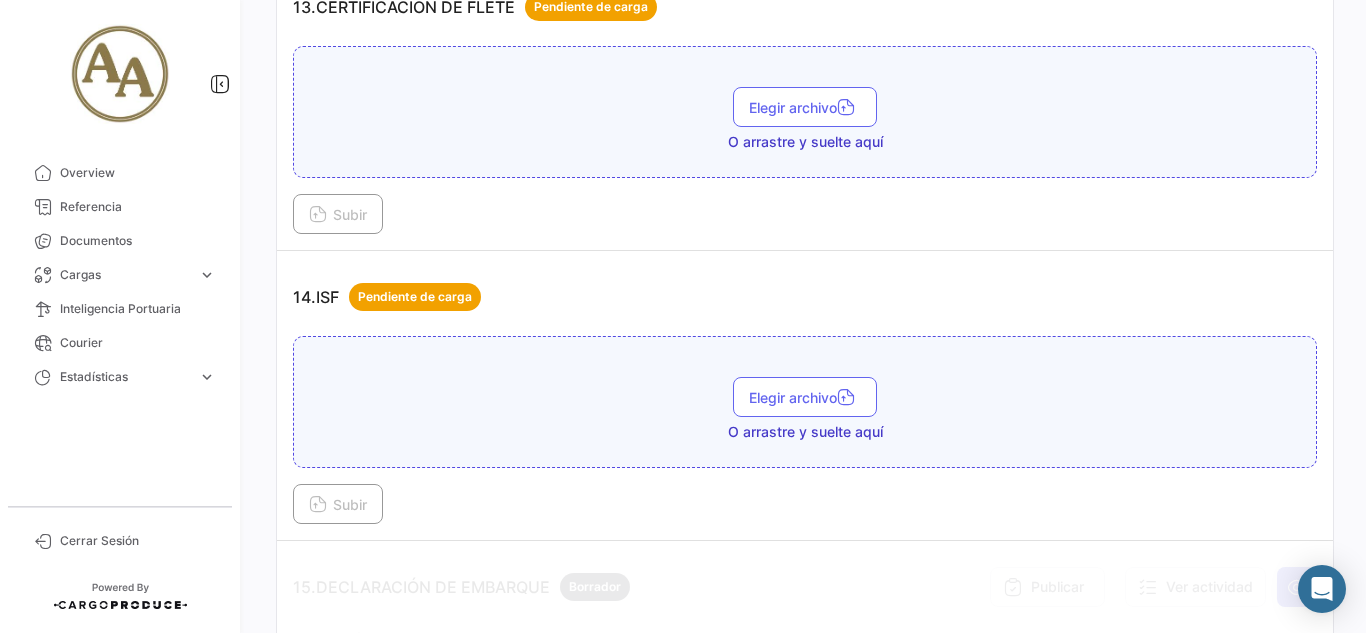 scroll, scrollTop: 4558, scrollLeft: 0, axis: vertical 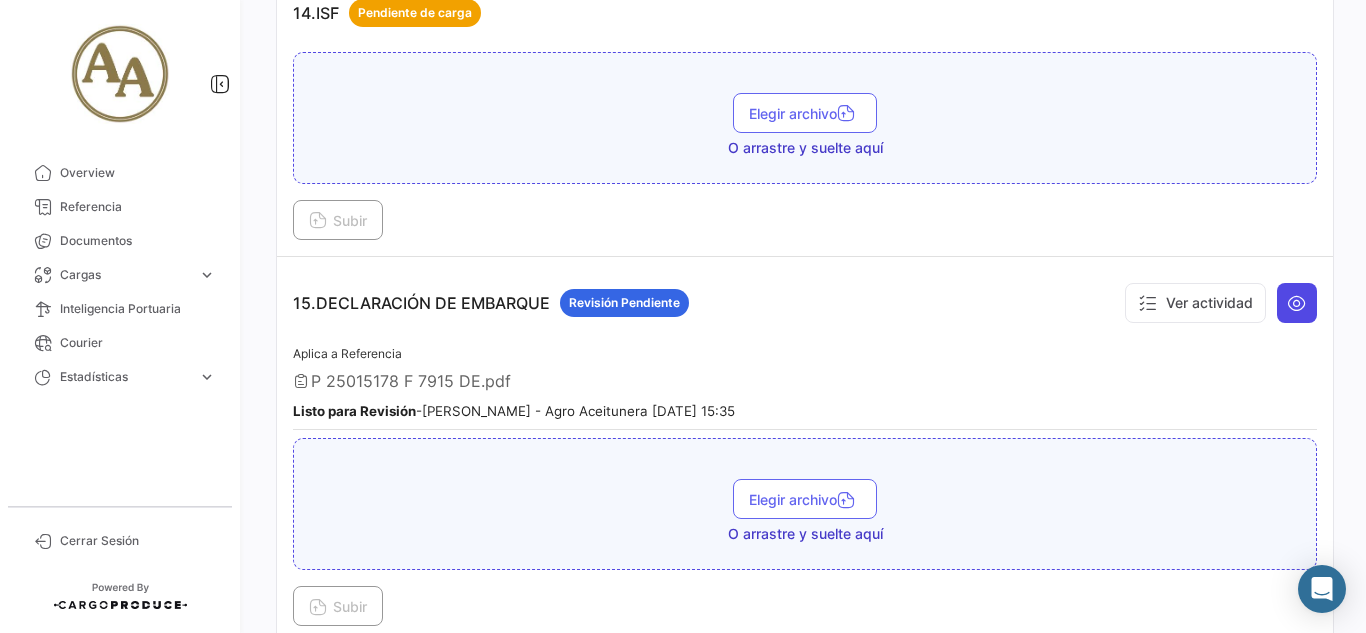 click at bounding box center [1297, 303] 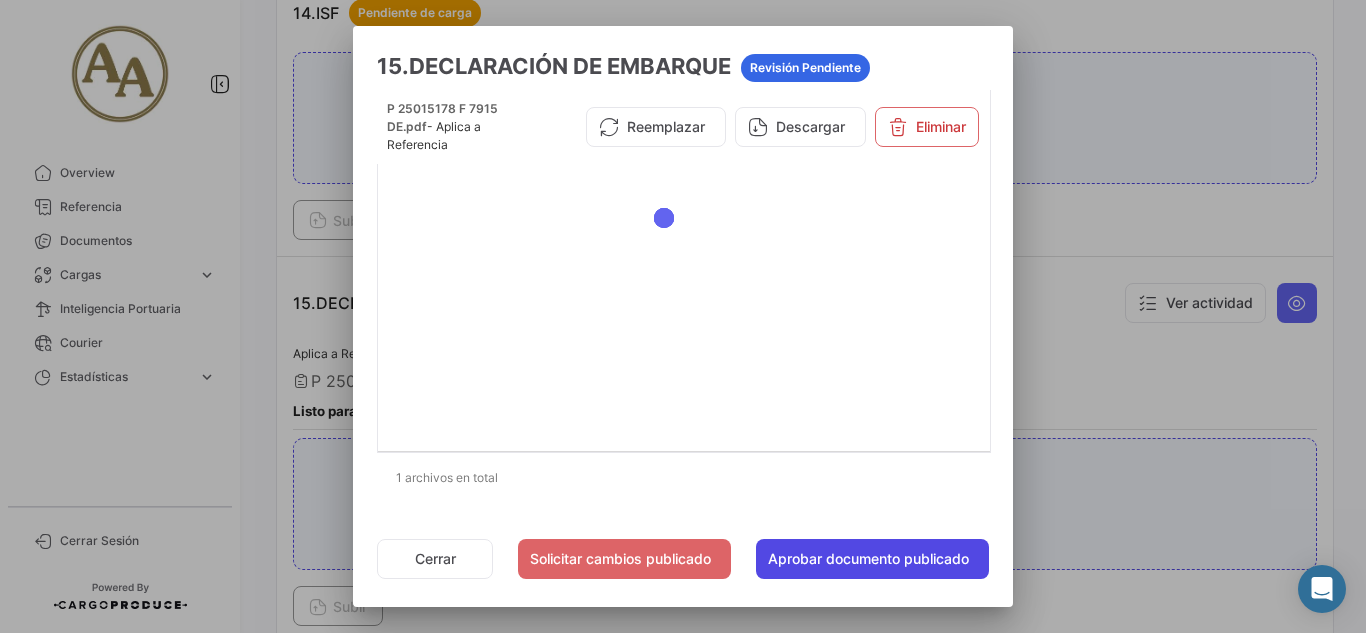 click on "Aprobar documento publicado" 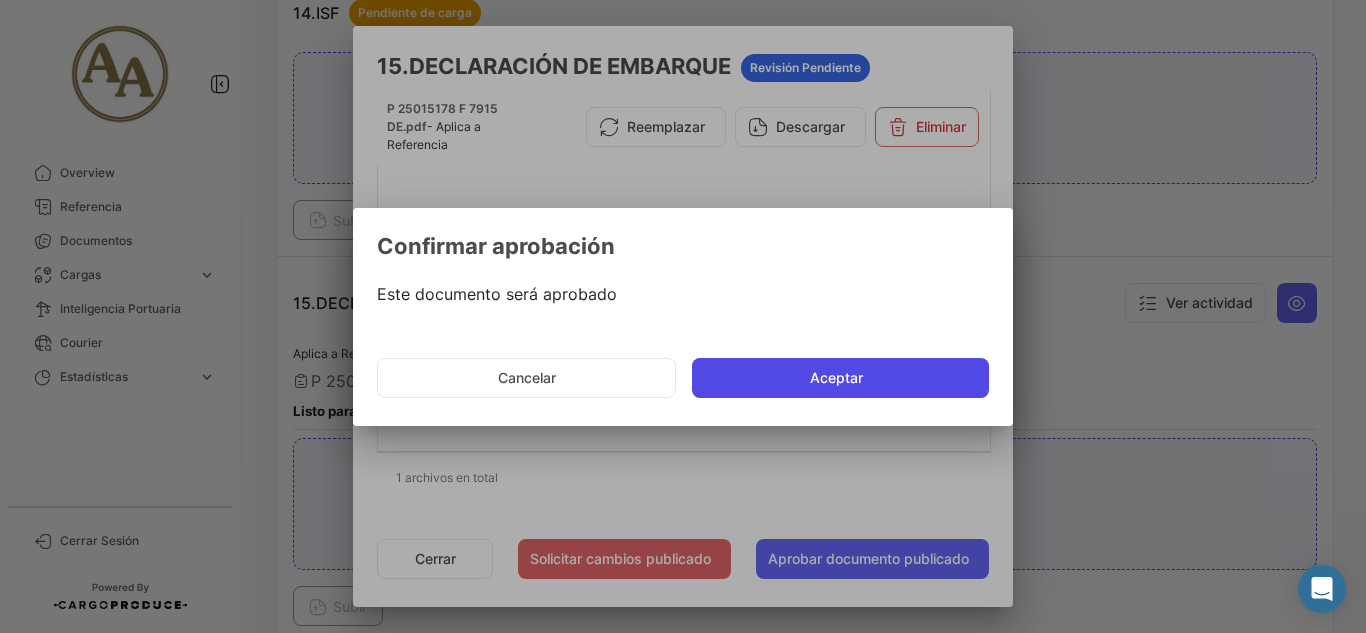 click on "Aceptar" 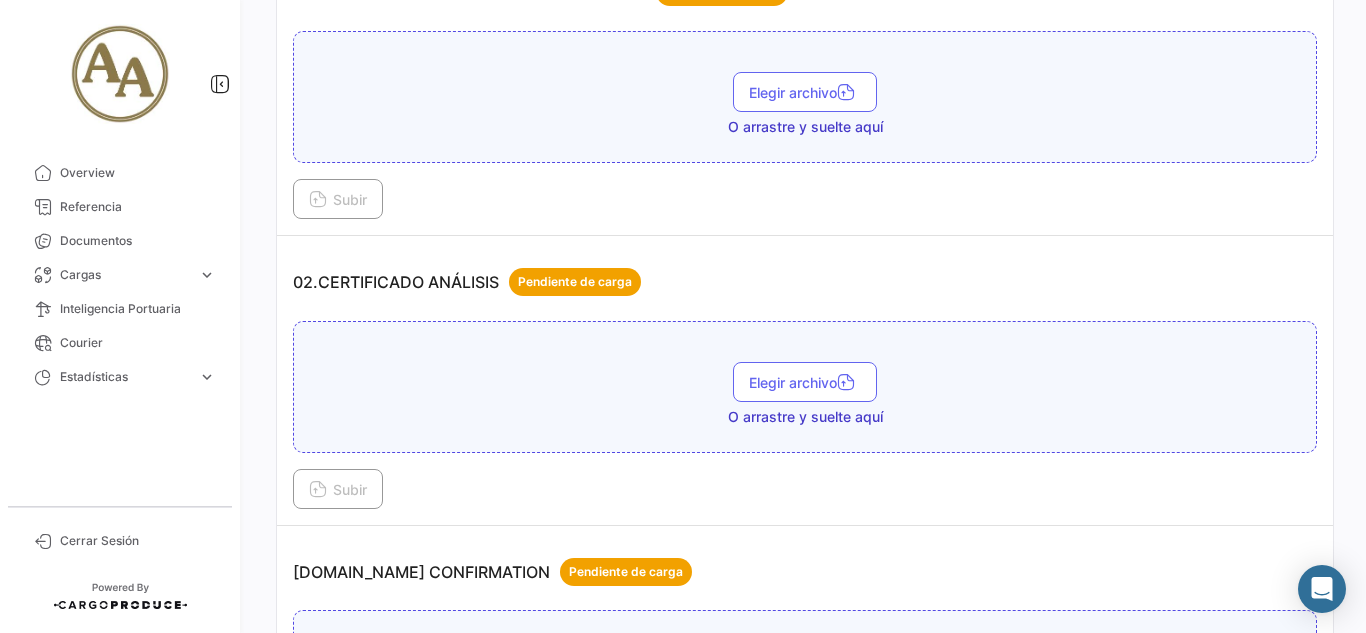 scroll, scrollTop: 900, scrollLeft: 0, axis: vertical 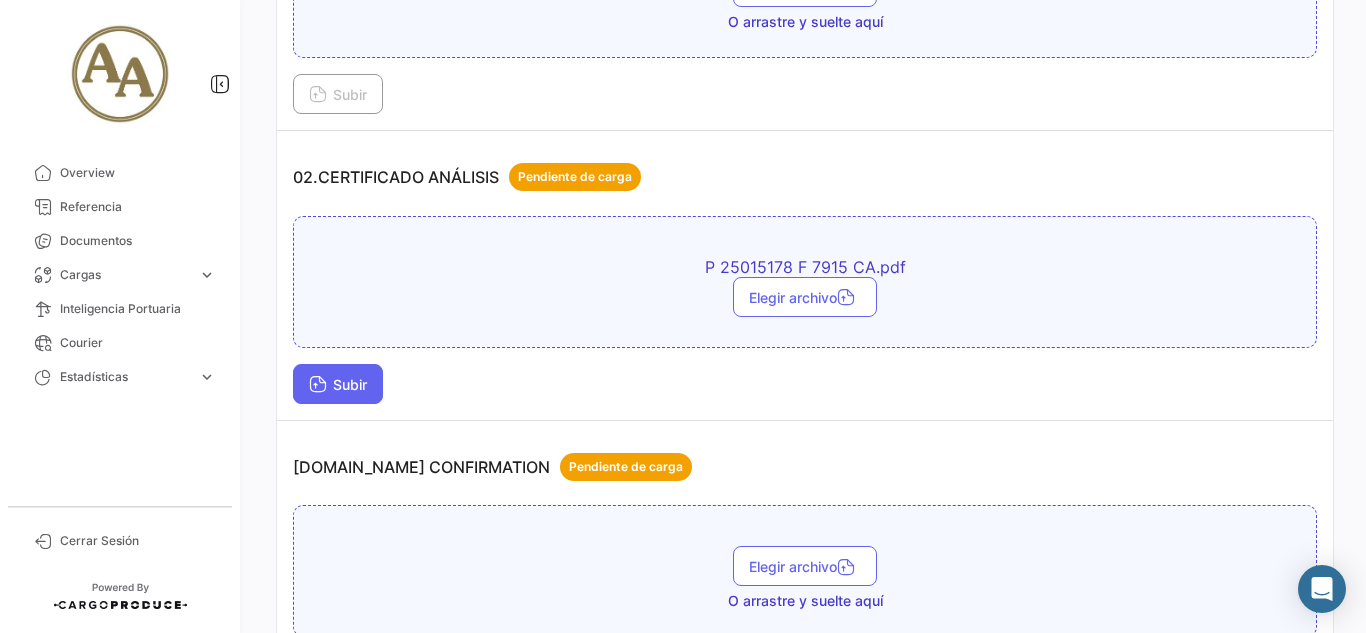 click on "Subir" at bounding box center (338, 384) 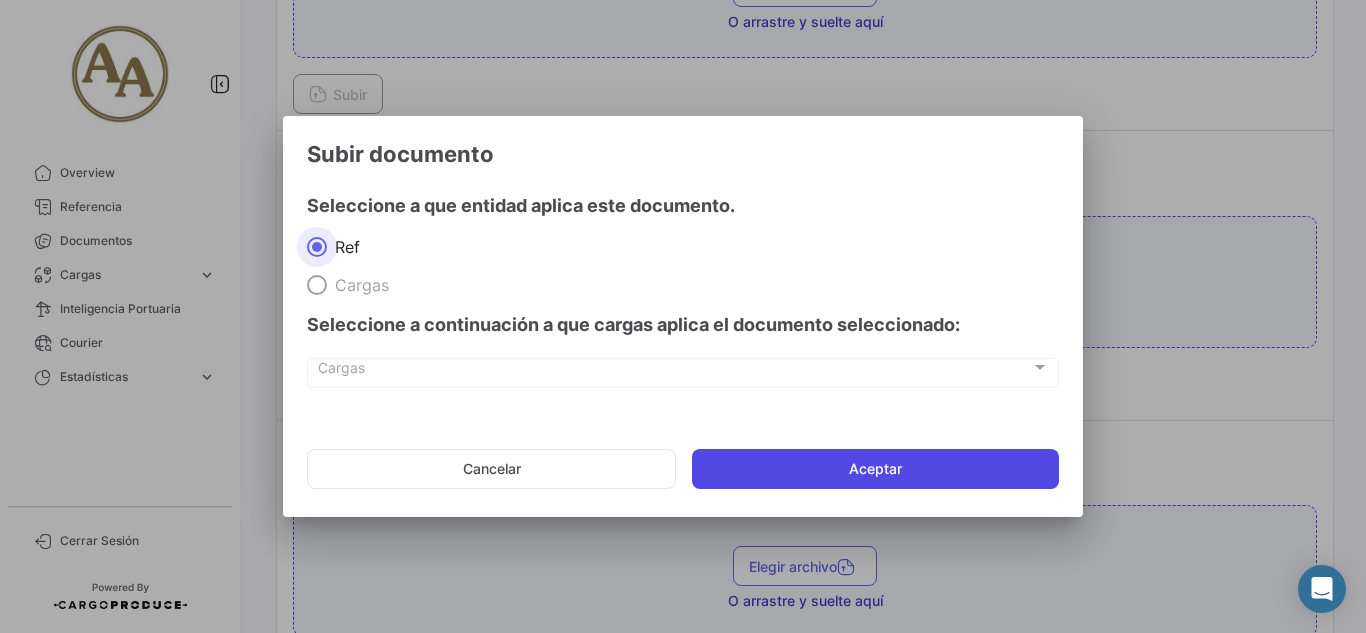click on "Aceptar" 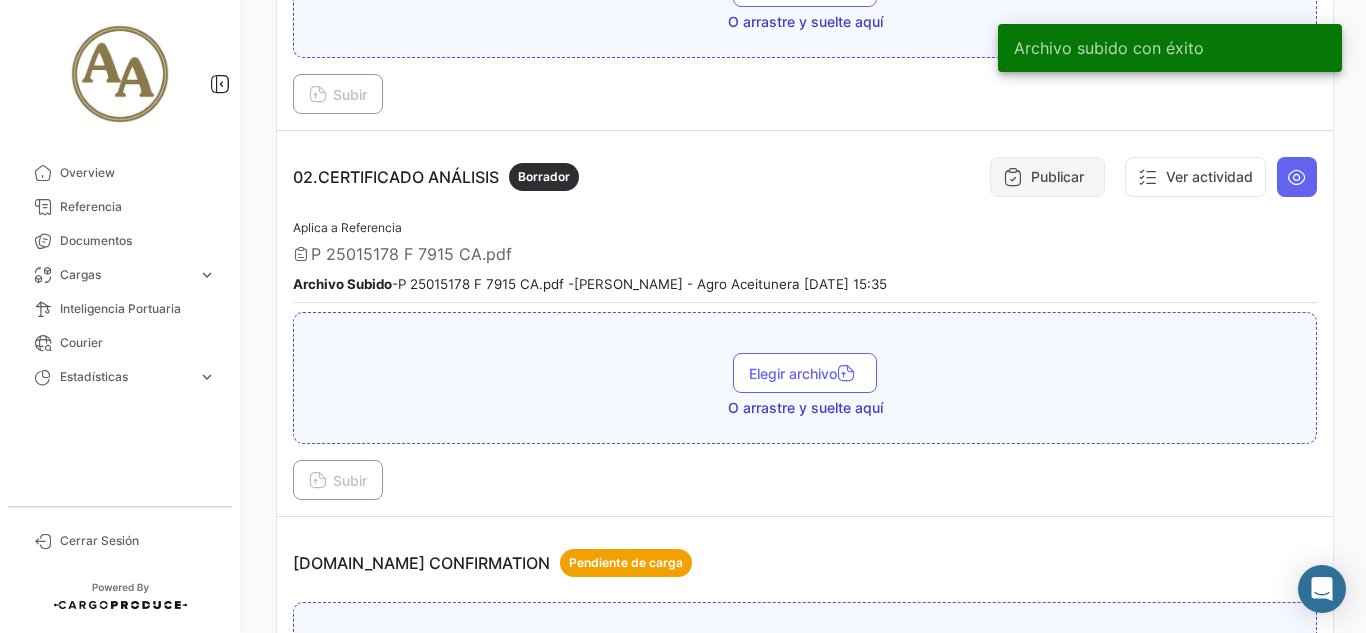 click on "Publicar" at bounding box center (1047, 177) 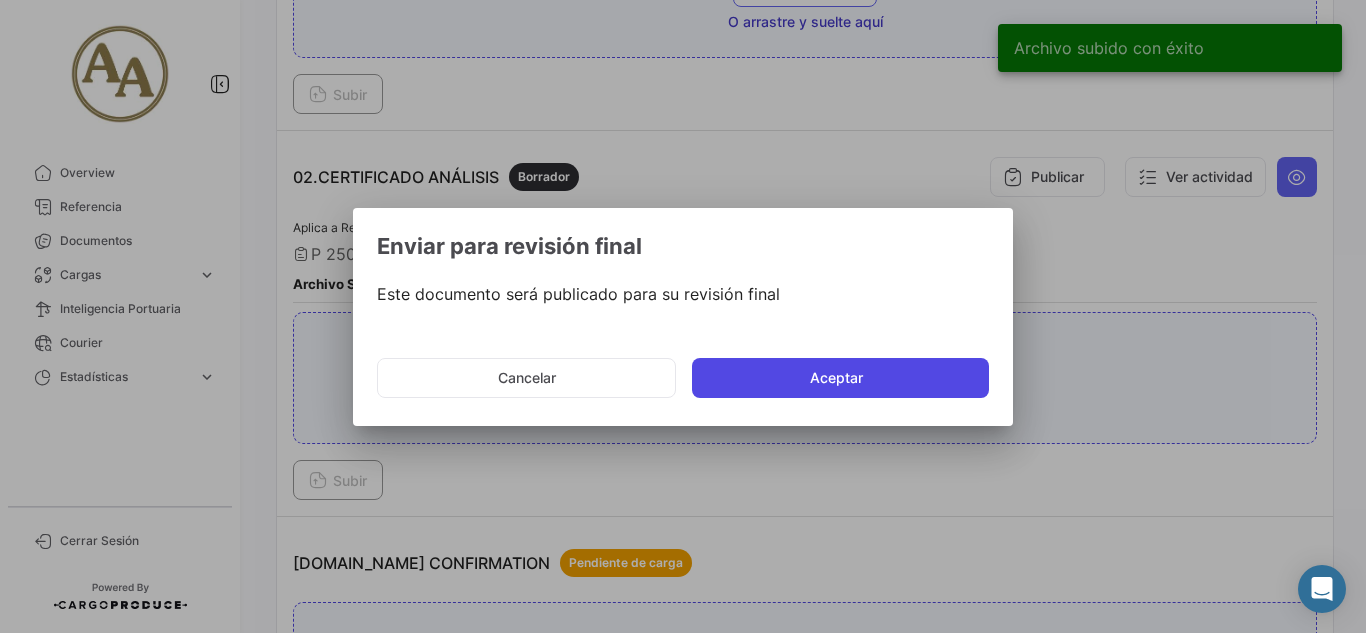 click on "Aceptar" 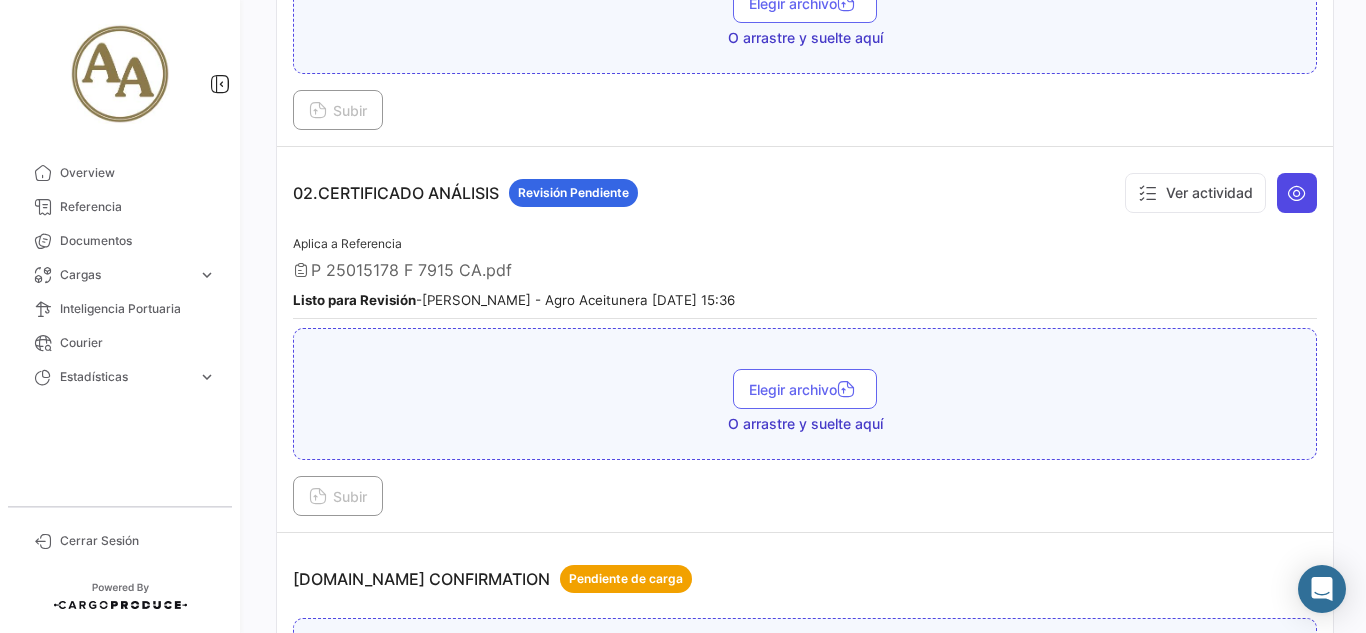 click at bounding box center (1297, 193) 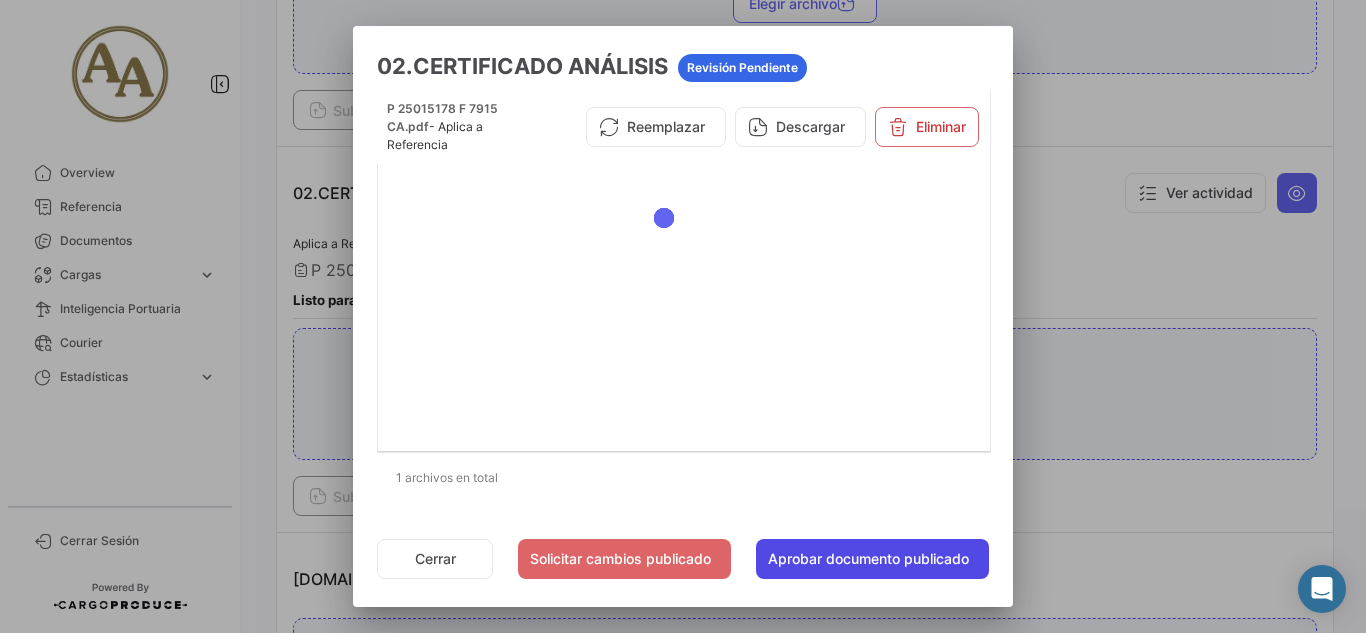 click on "Aprobar documento publicado" 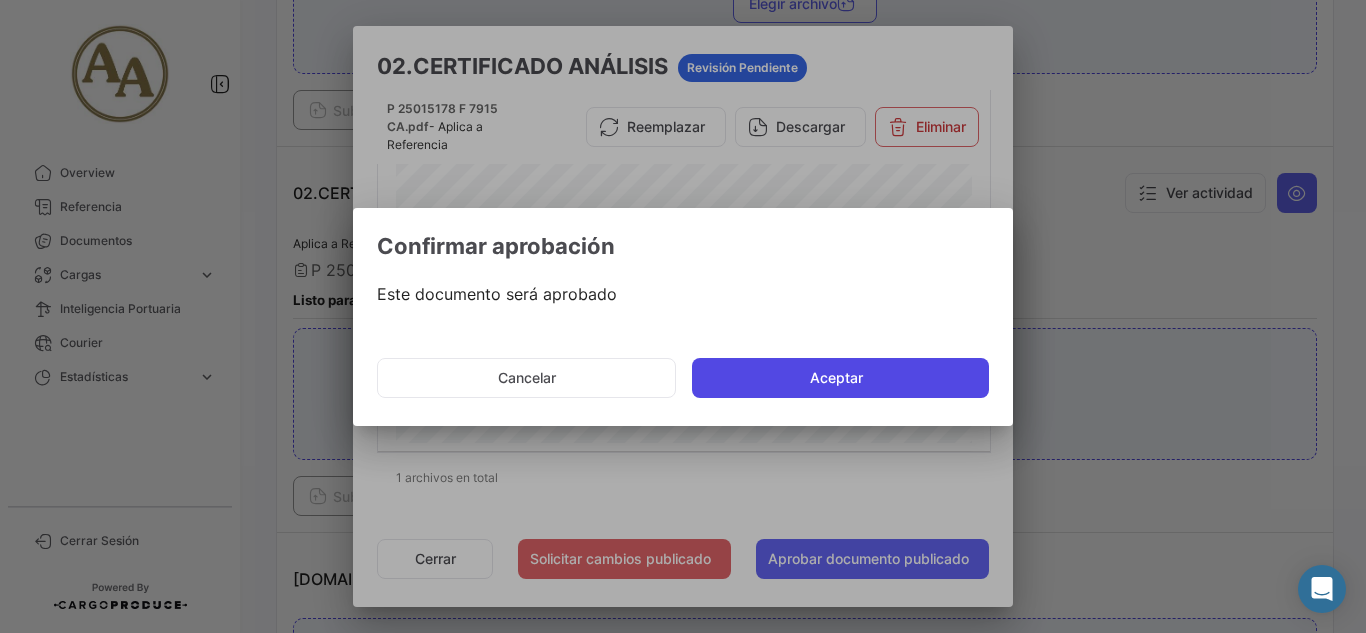 click on "Aceptar" 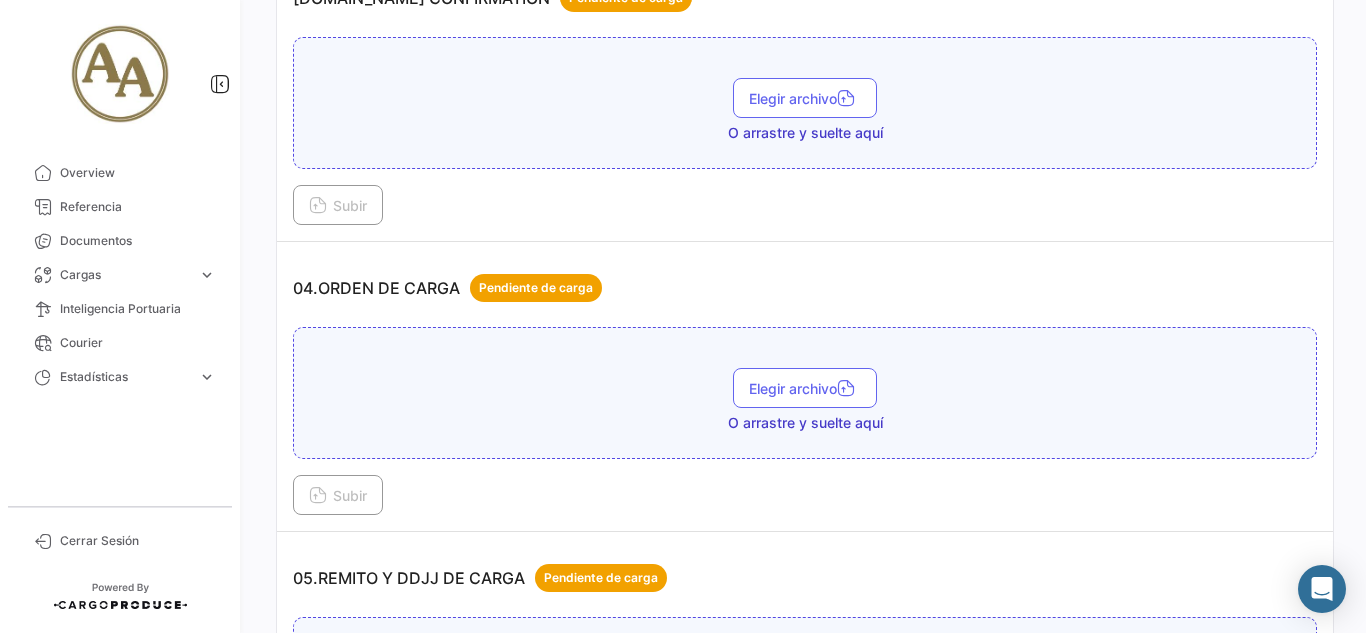 scroll, scrollTop: 1500, scrollLeft: 0, axis: vertical 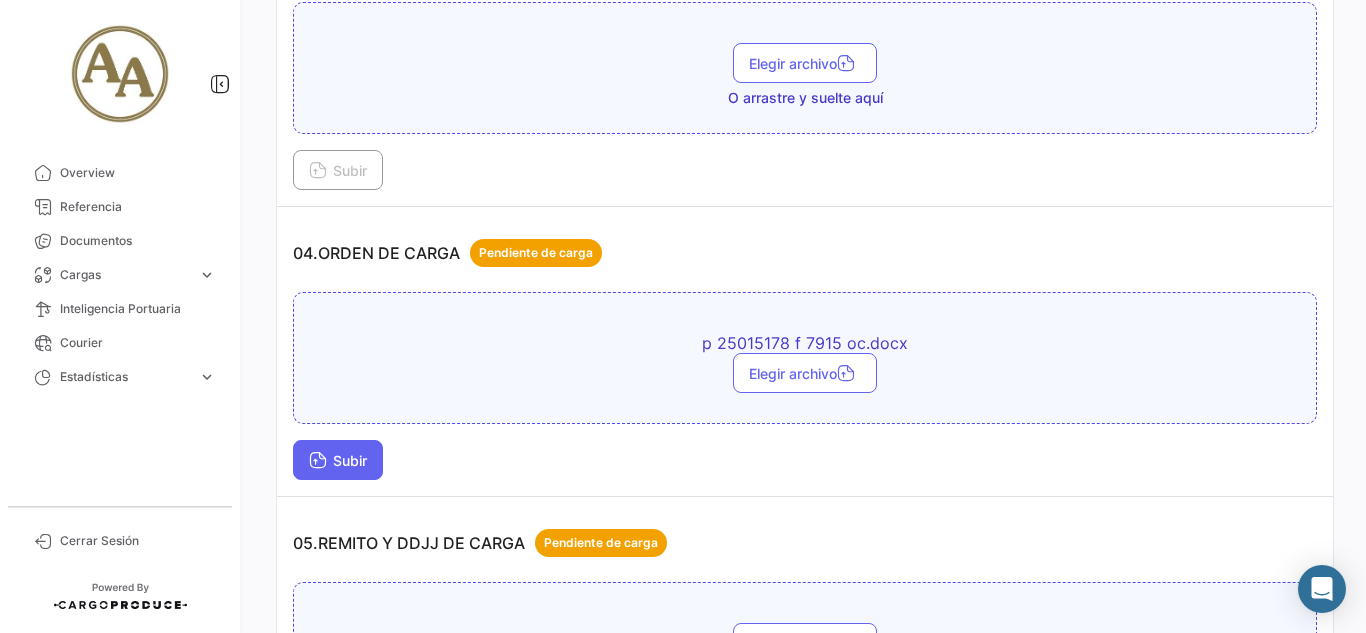 click on "Subir" at bounding box center [338, 460] 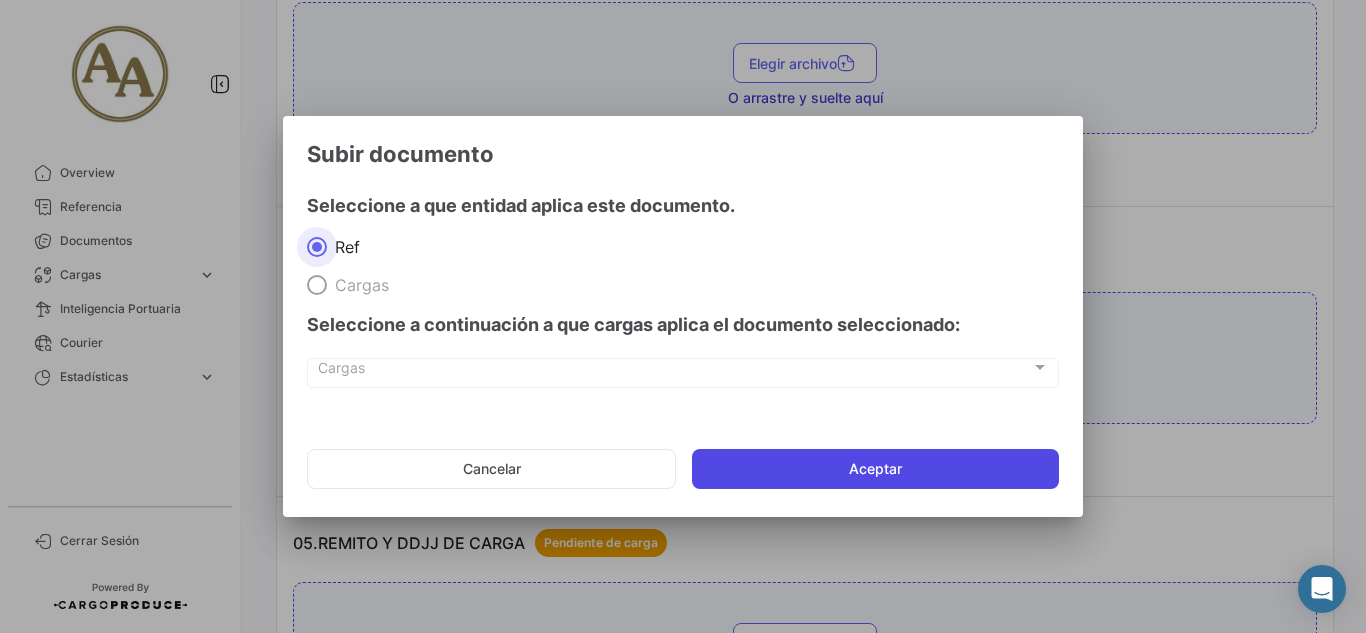 click on "Aceptar" 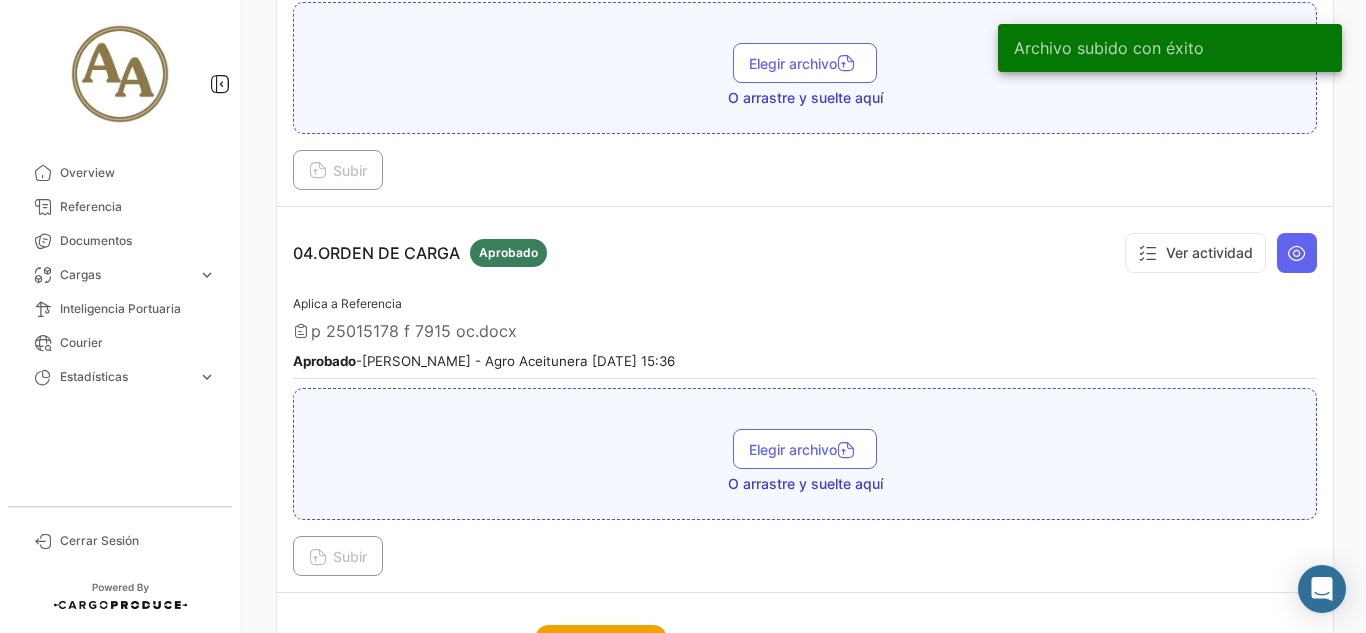 click on "Ver actividad" at bounding box center (1195, 253) 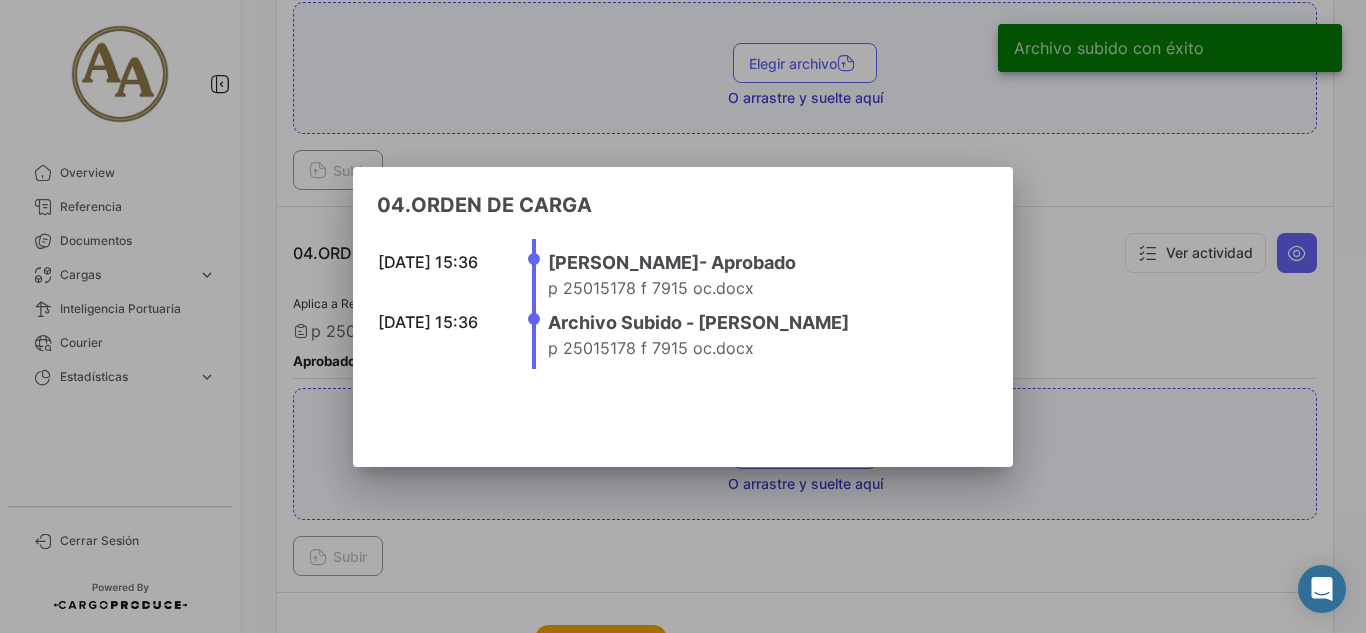 click at bounding box center (683, 316) 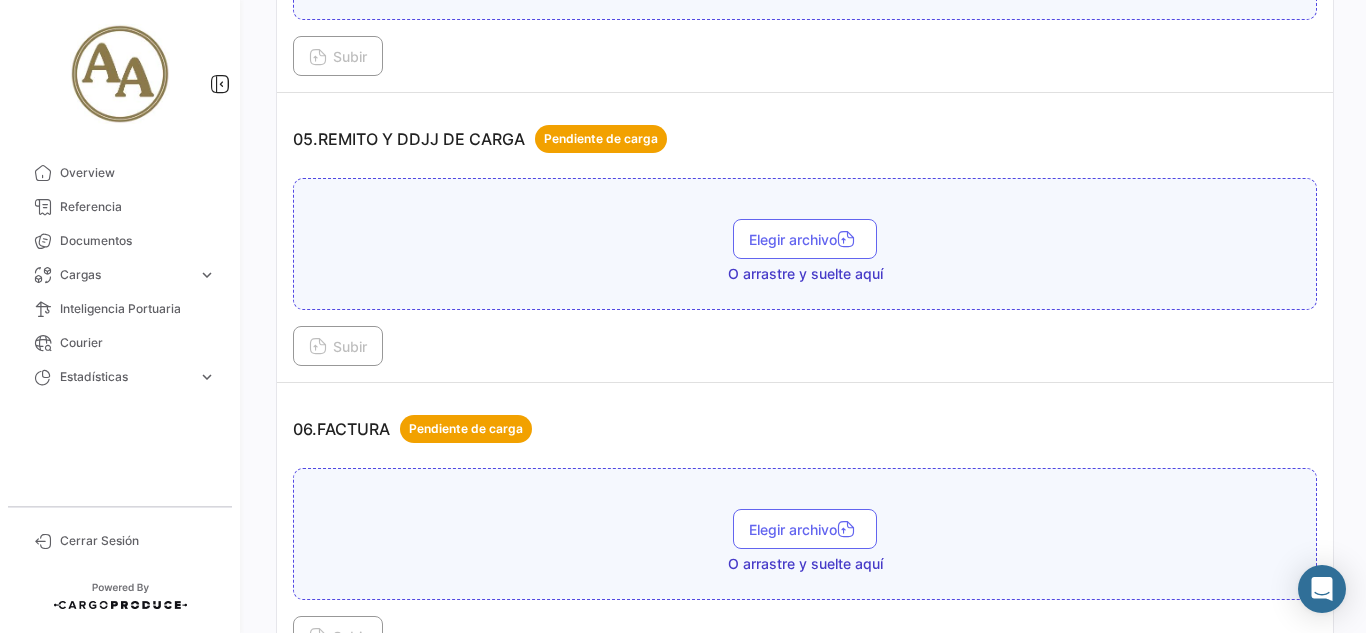 scroll, scrollTop: 2100, scrollLeft: 0, axis: vertical 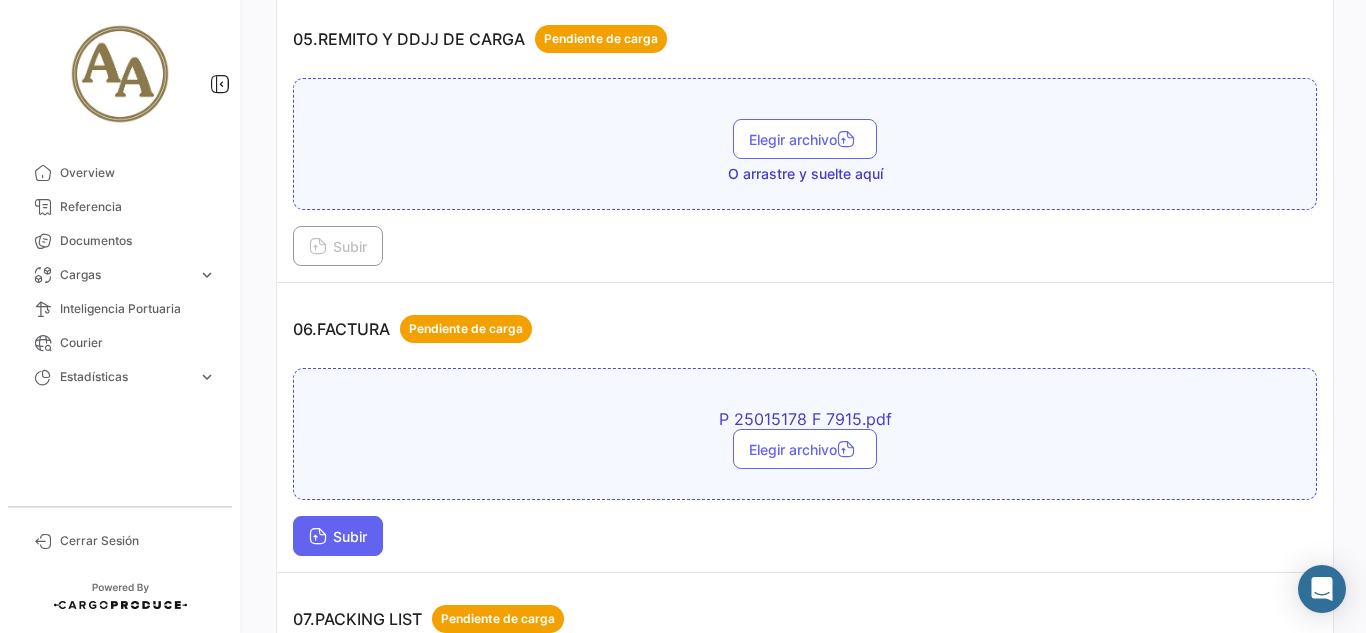 click on "Subir" at bounding box center [338, 536] 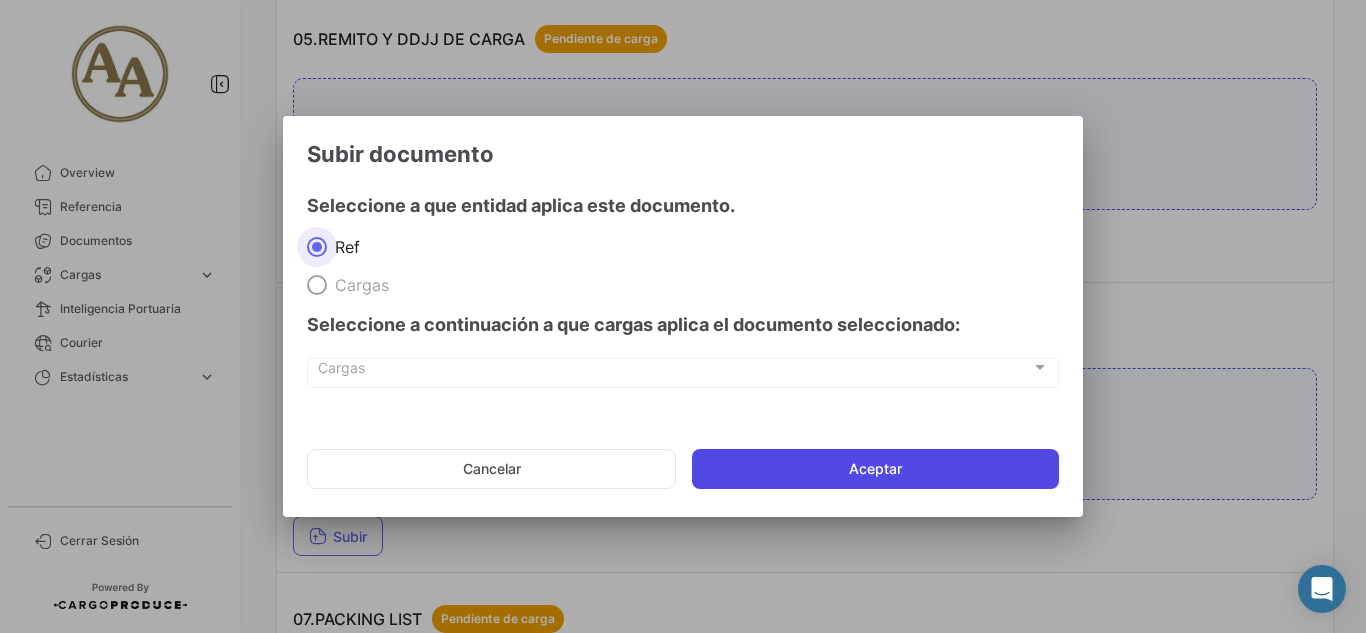 click on "Aceptar" 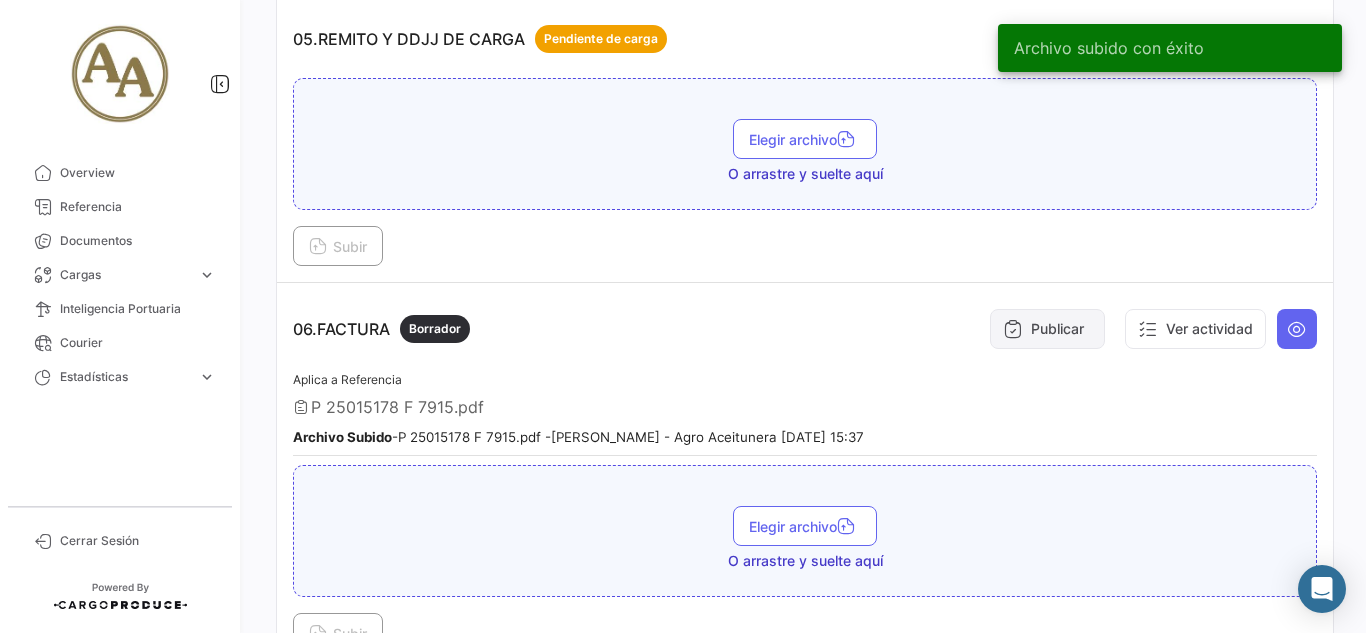 click on "Publicar" at bounding box center (1047, 329) 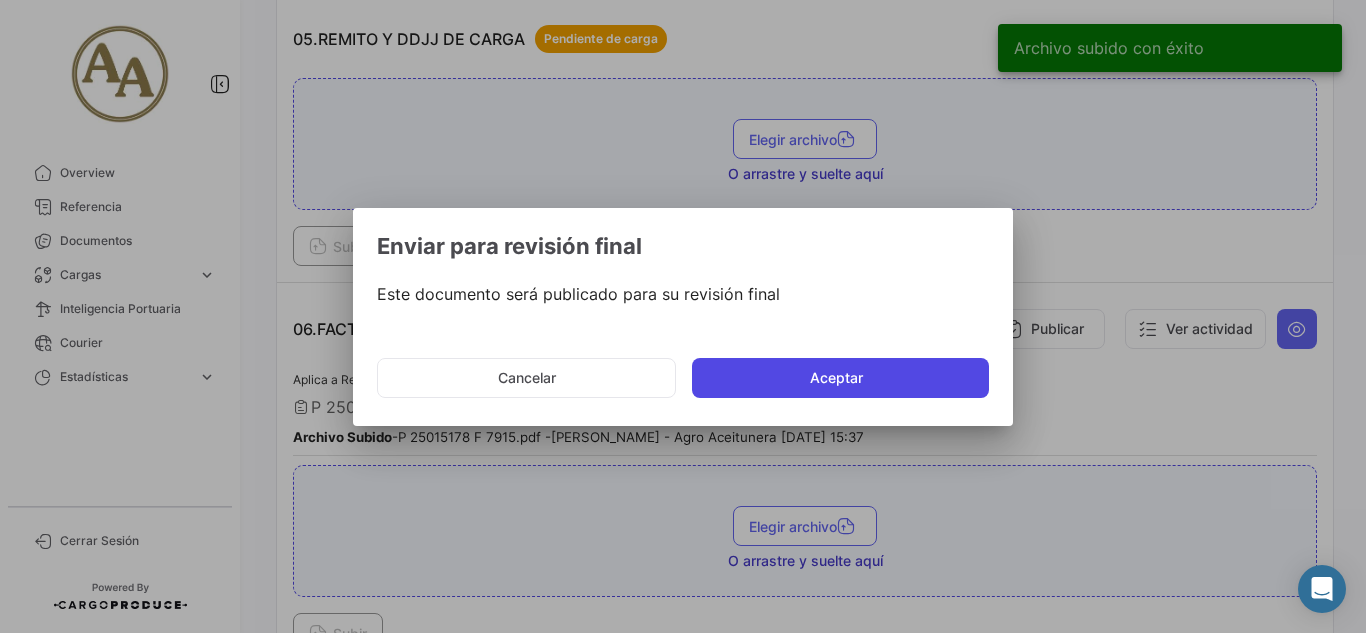 click on "Aceptar" 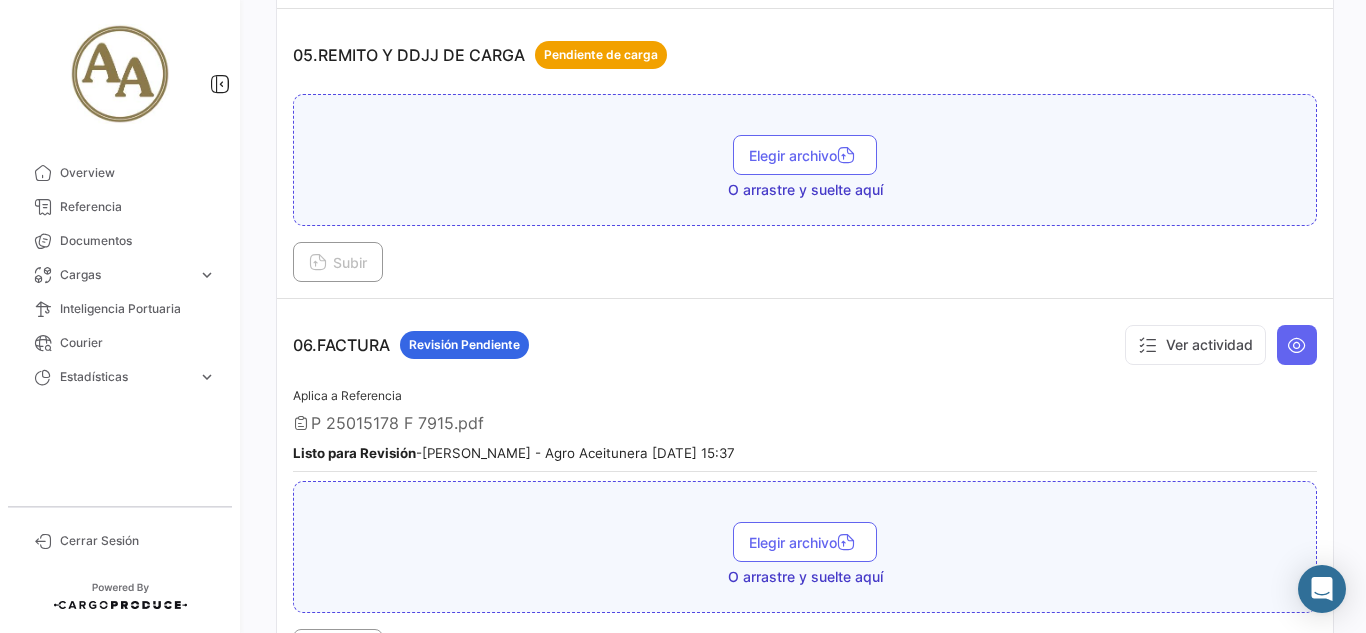 click at bounding box center [1297, 345] 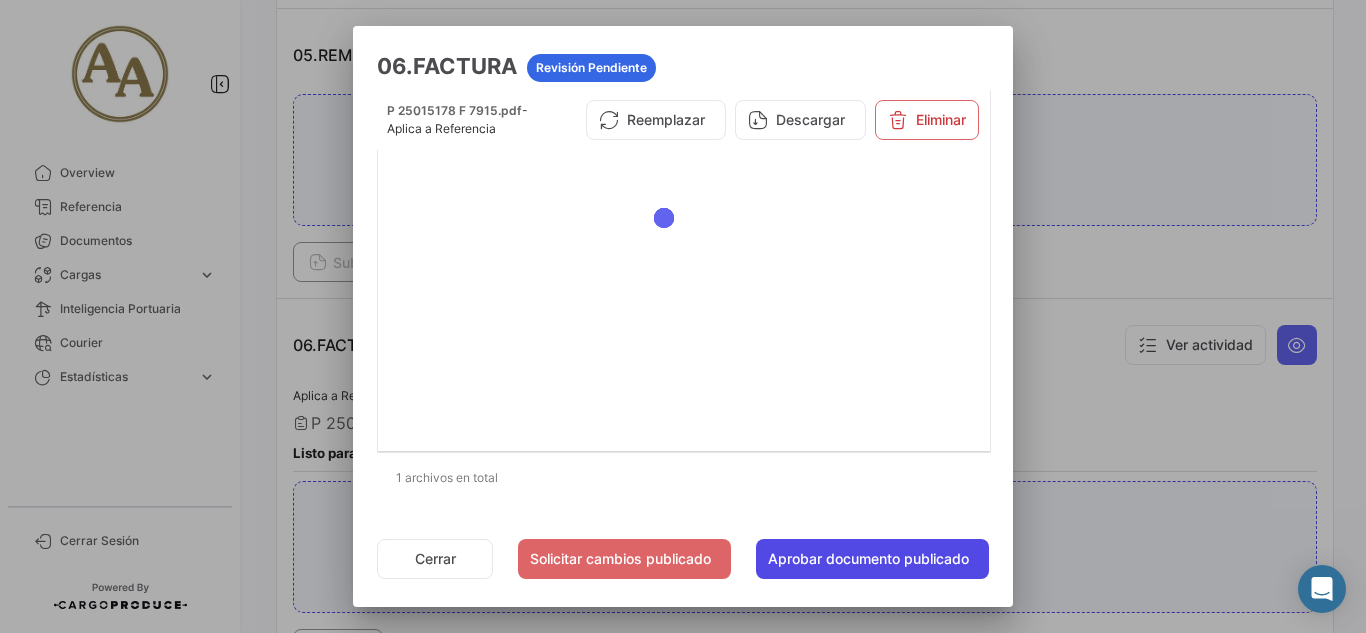 click on "Aprobar documento publicado" 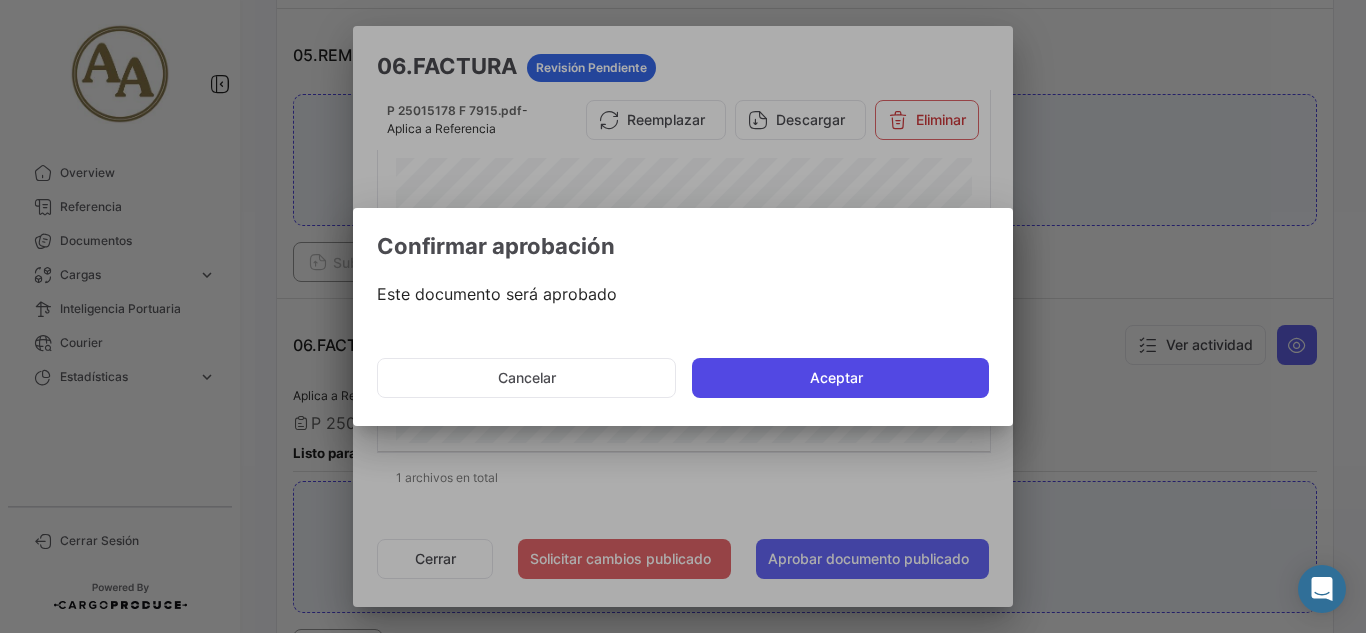 click on "Aceptar" 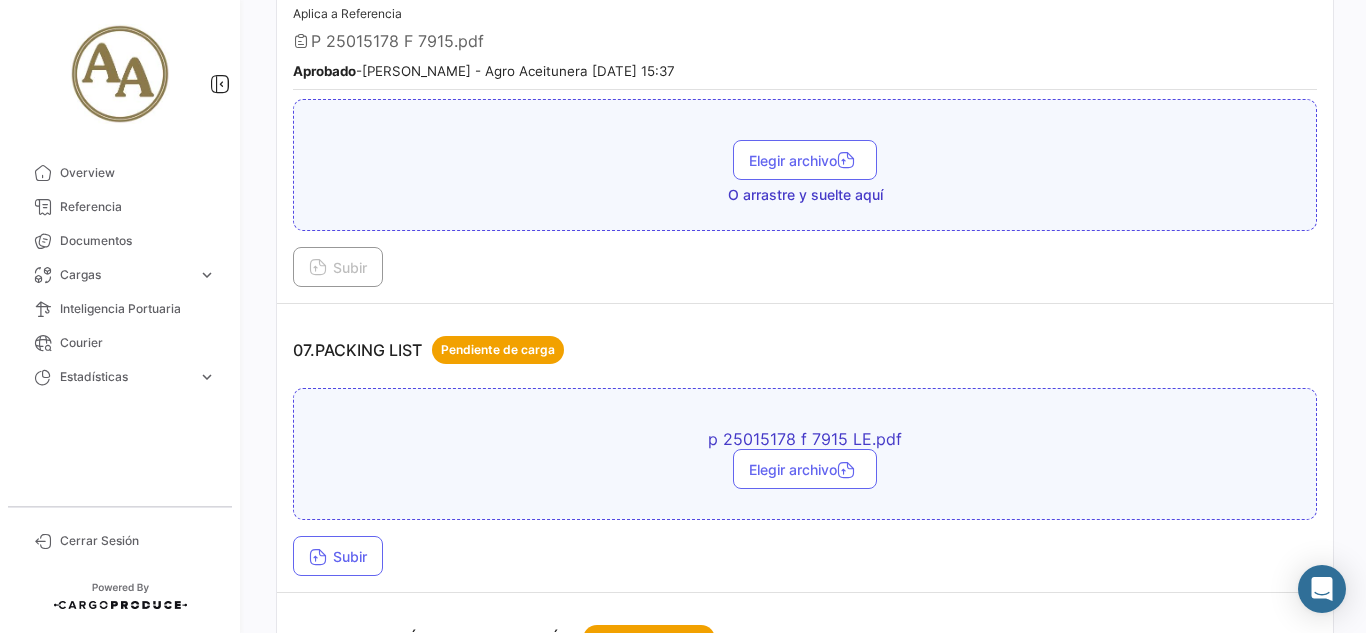 scroll, scrollTop: 2500, scrollLeft: 0, axis: vertical 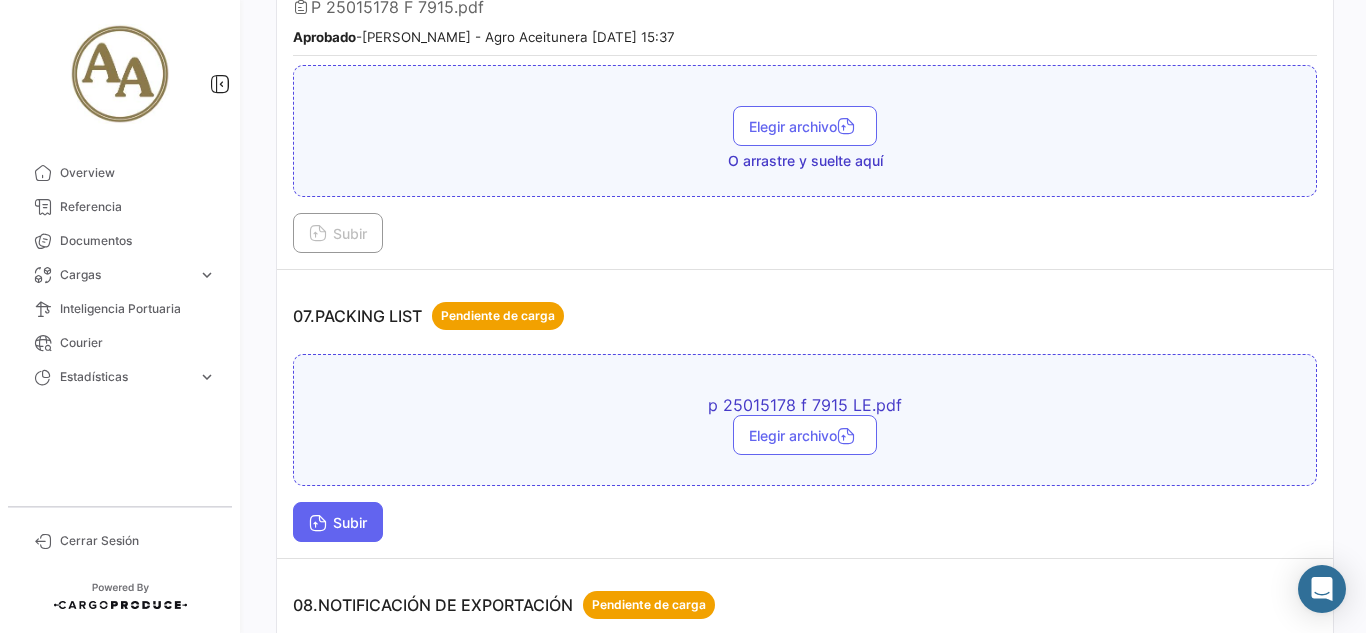 click on "Subir" at bounding box center [338, 522] 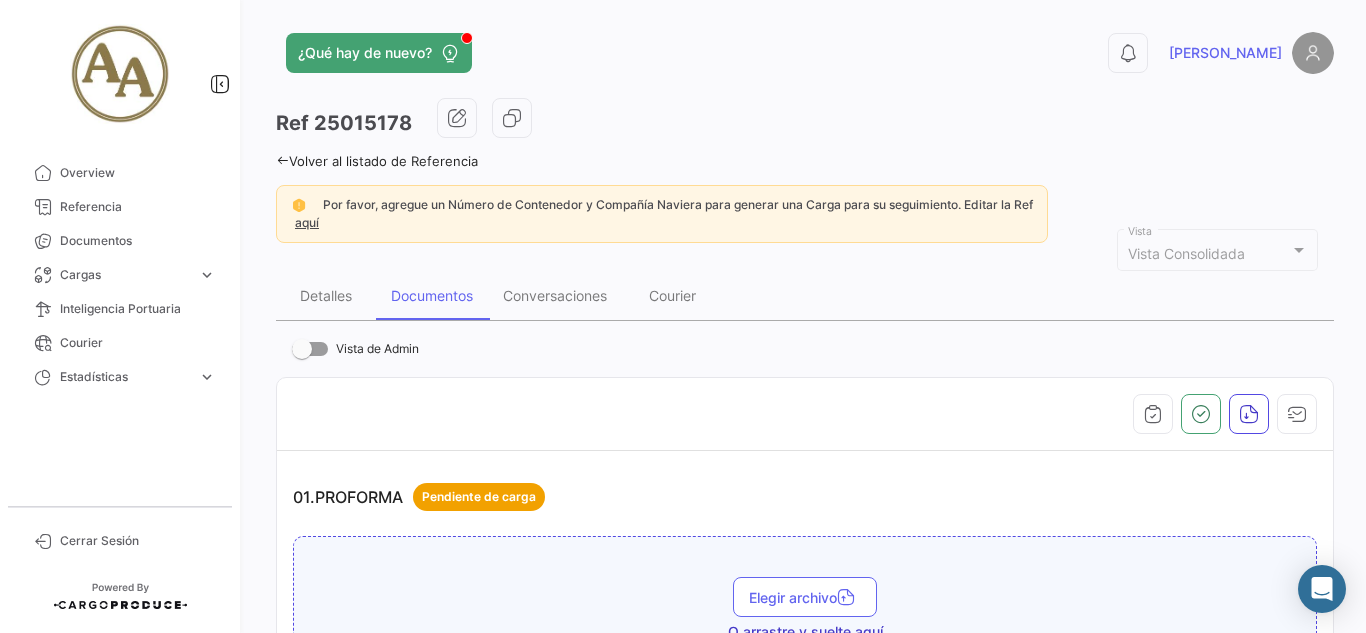 scroll, scrollTop: 0, scrollLeft: 0, axis: both 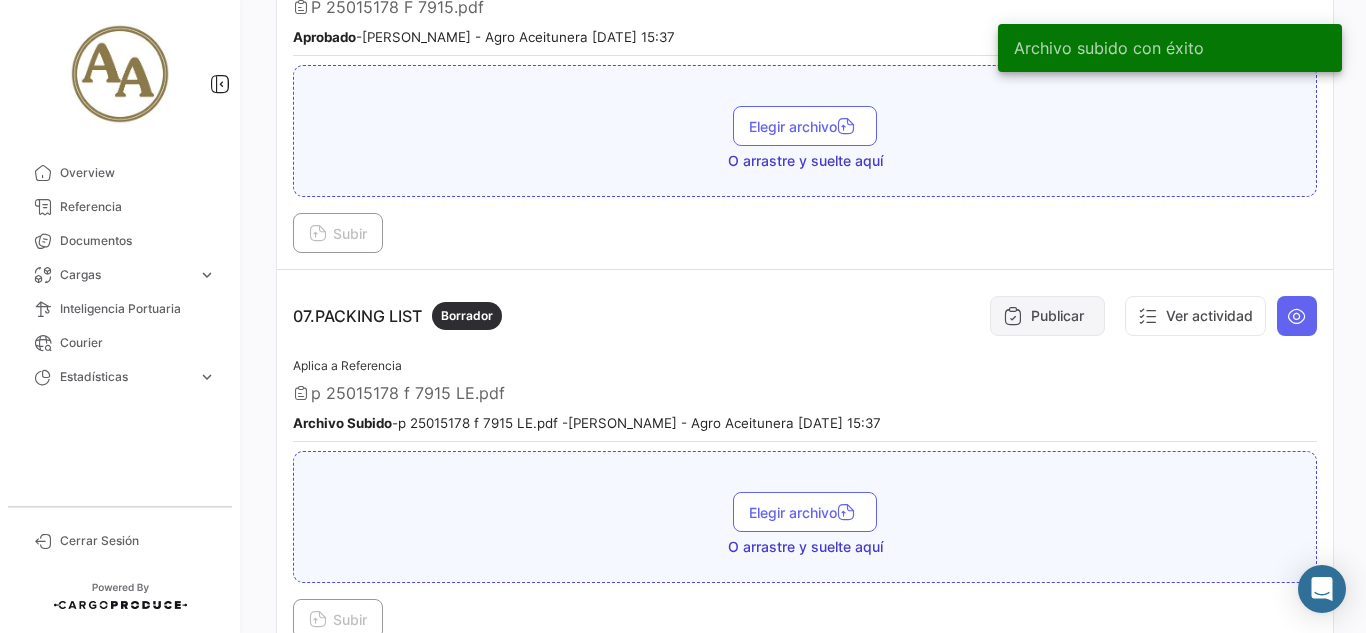 click on "Publicar" at bounding box center (1047, 316) 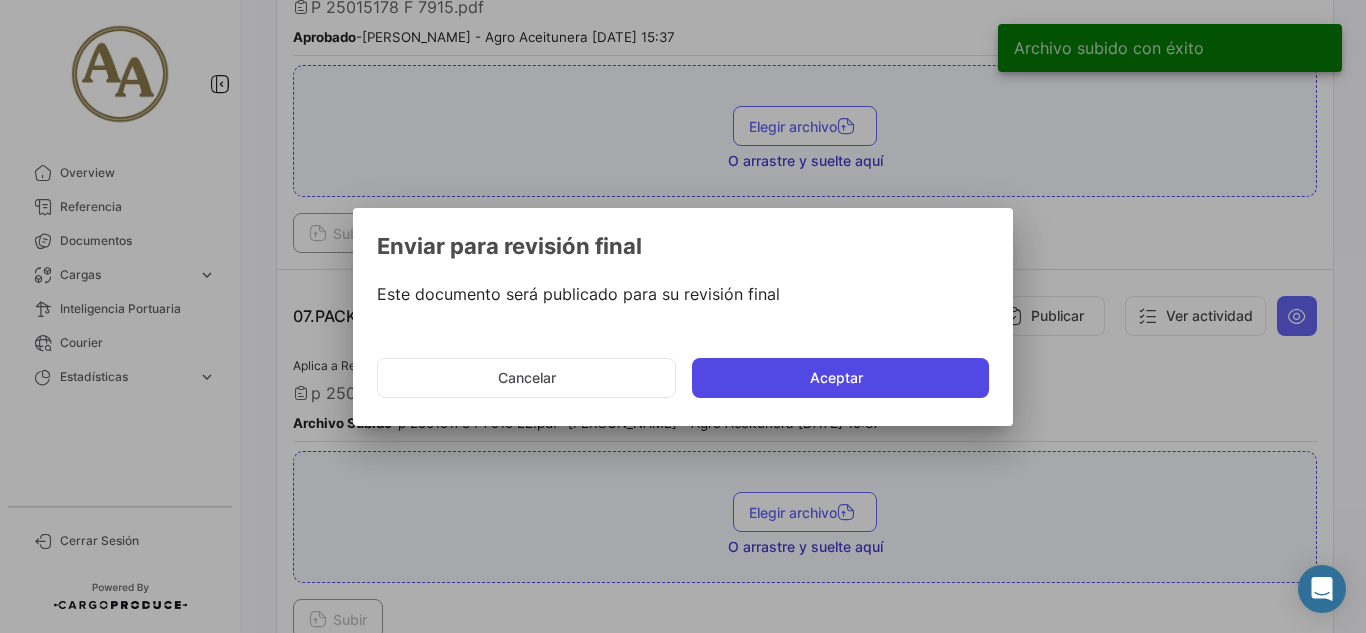 click on "Aceptar" 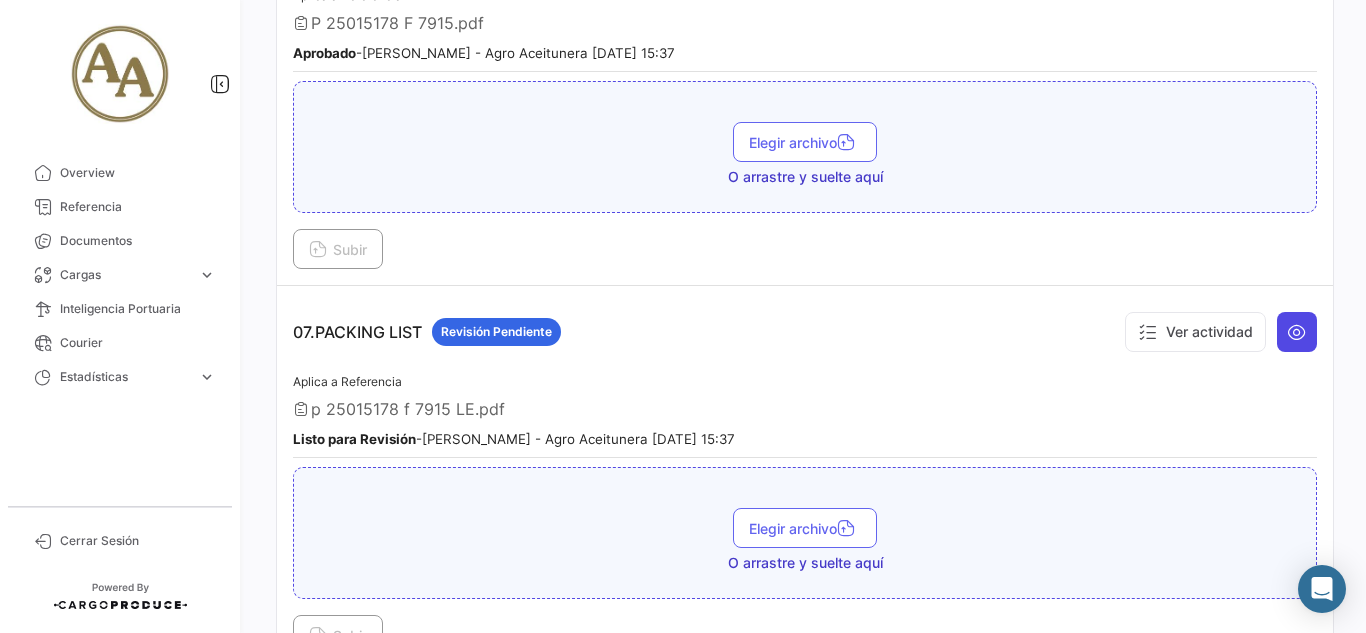 click at bounding box center (1297, 332) 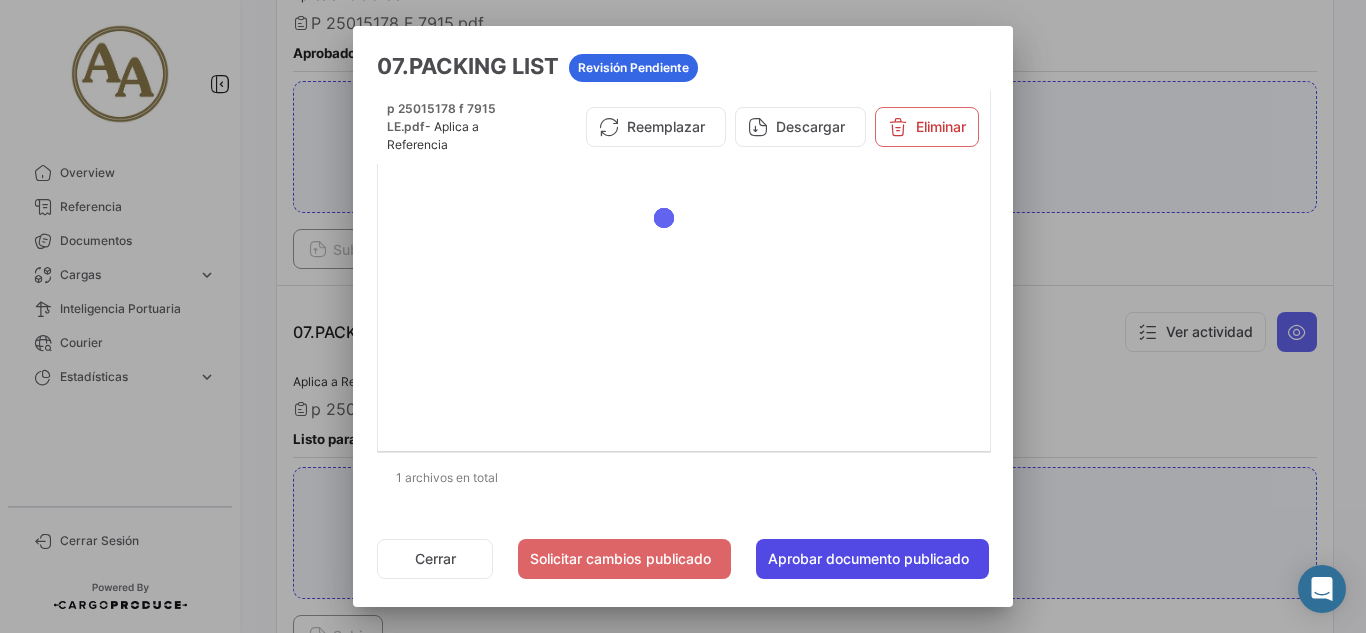 click on "Aprobar documento publicado" 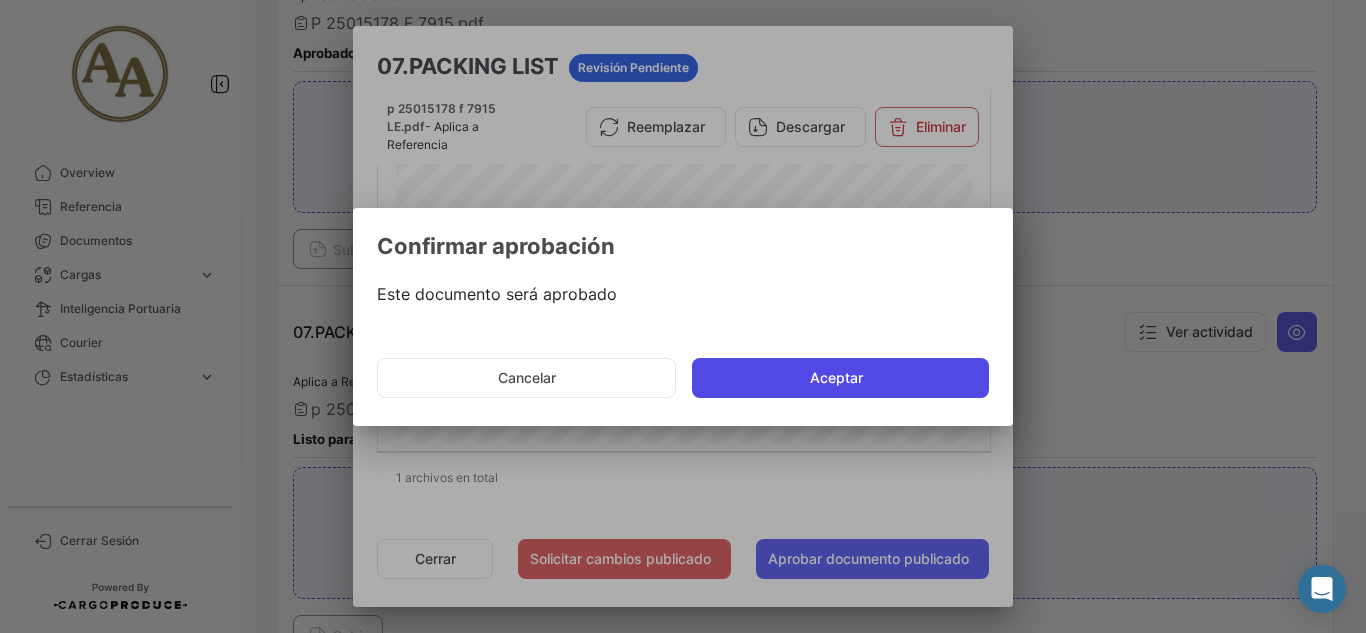 click on "Aceptar" 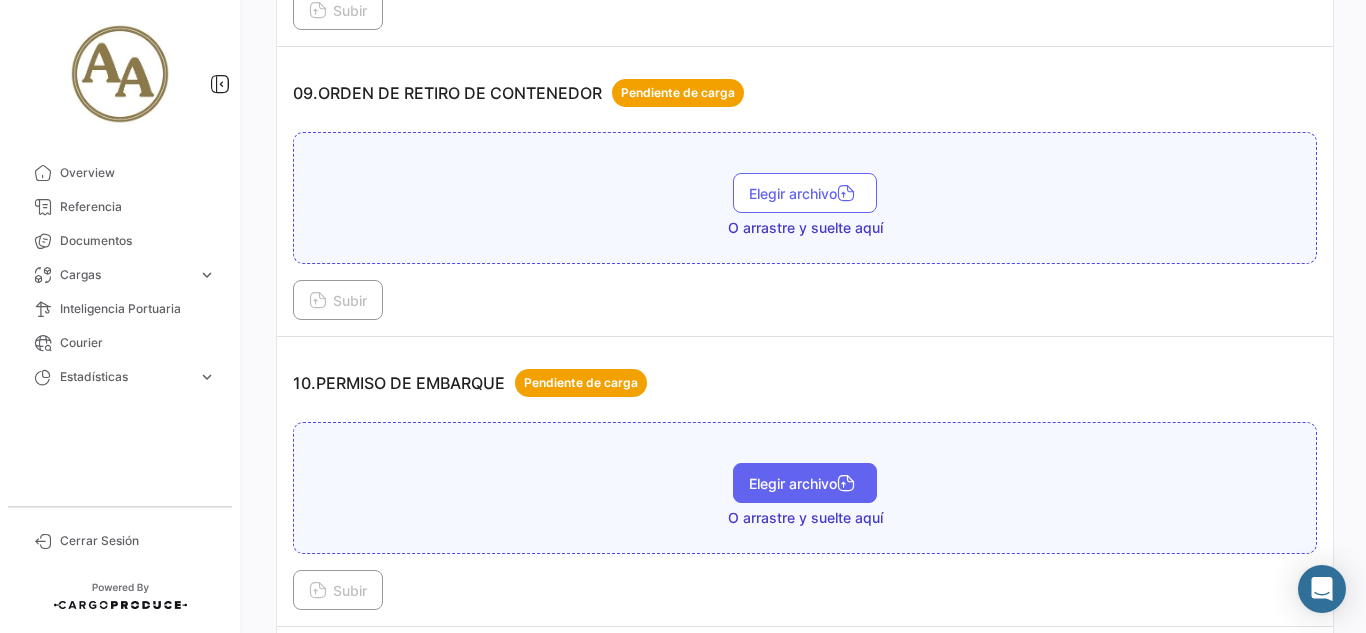 scroll, scrollTop: 3400, scrollLeft: 0, axis: vertical 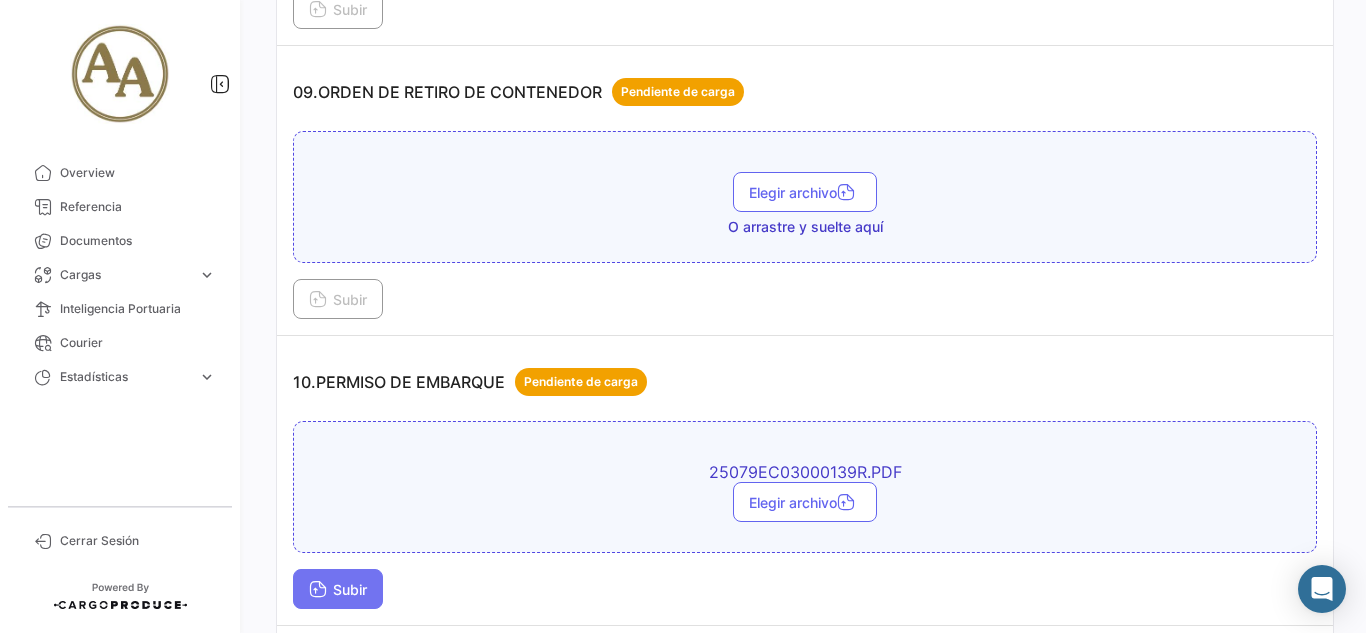 click on "Subir" at bounding box center [338, 589] 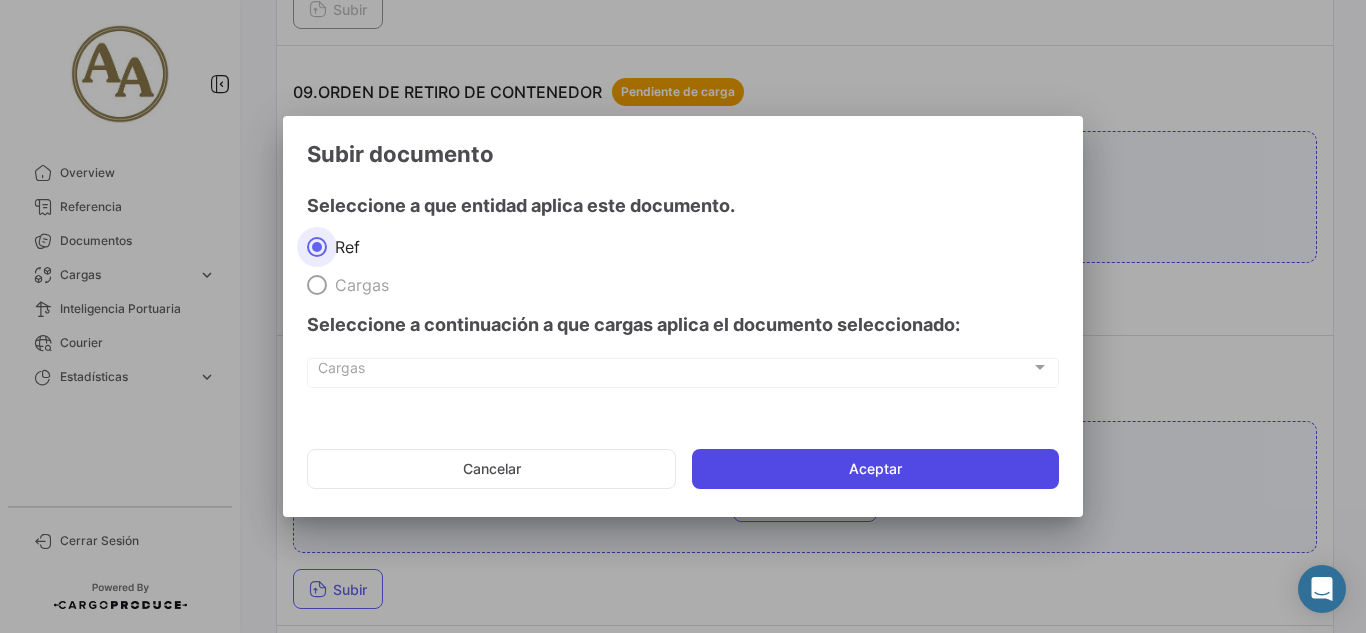 click on "Aceptar" 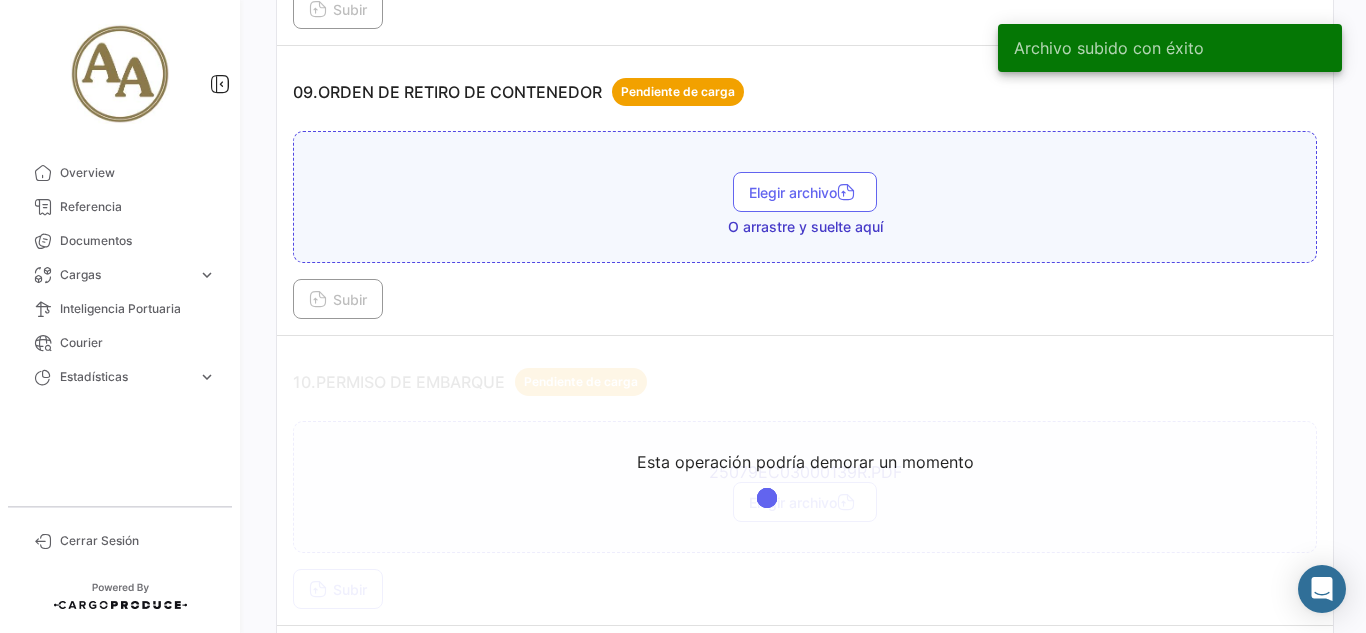 drag, startPoint x: 338, startPoint y: 394, endPoint x: 380, endPoint y: 403, distance: 42.953465 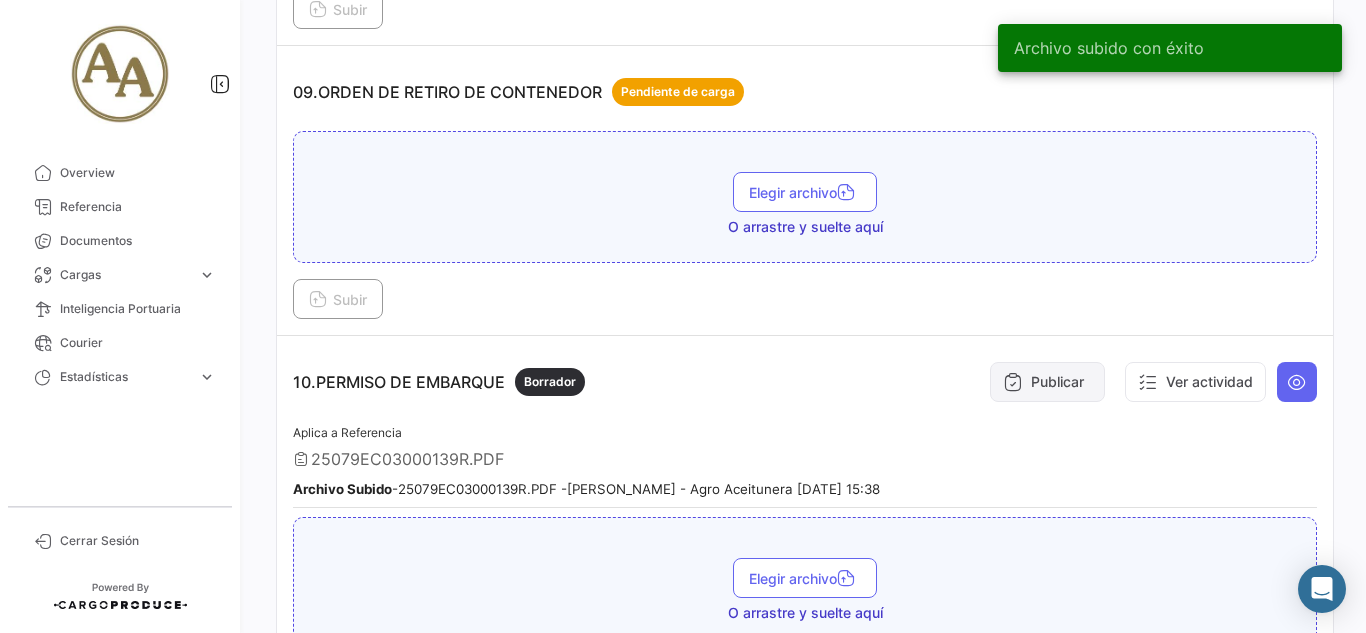 click on "Publicar" at bounding box center [1047, 382] 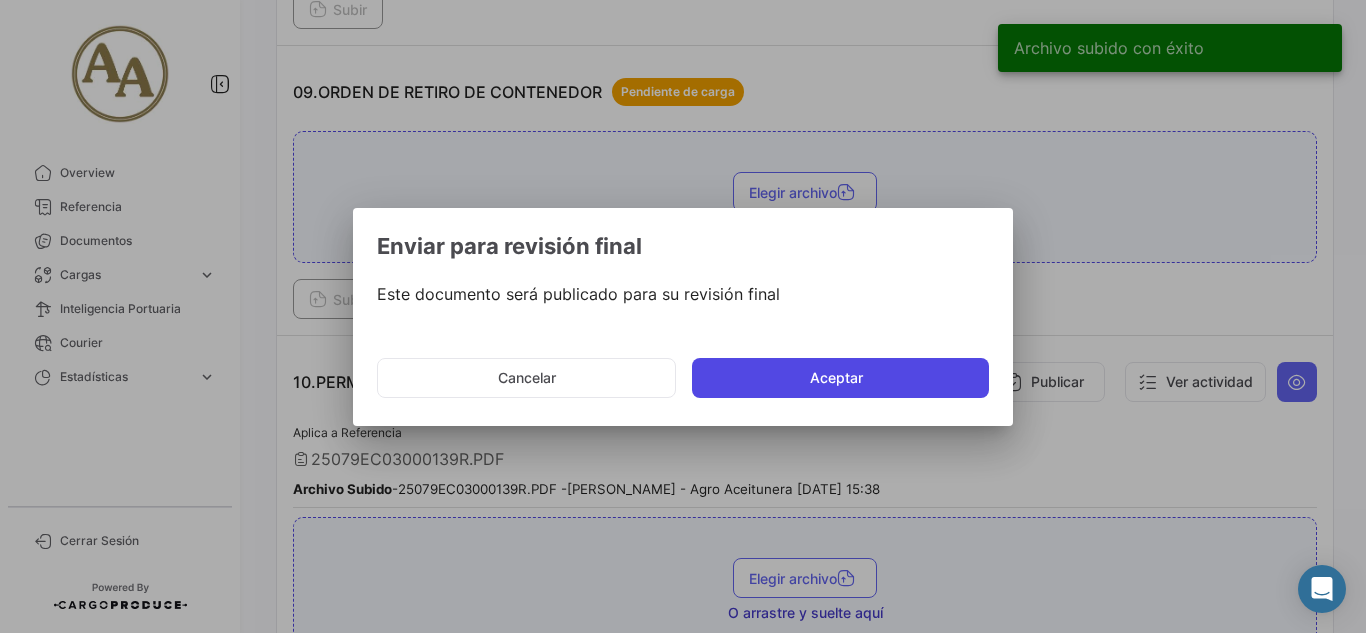 click on "Aceptar" 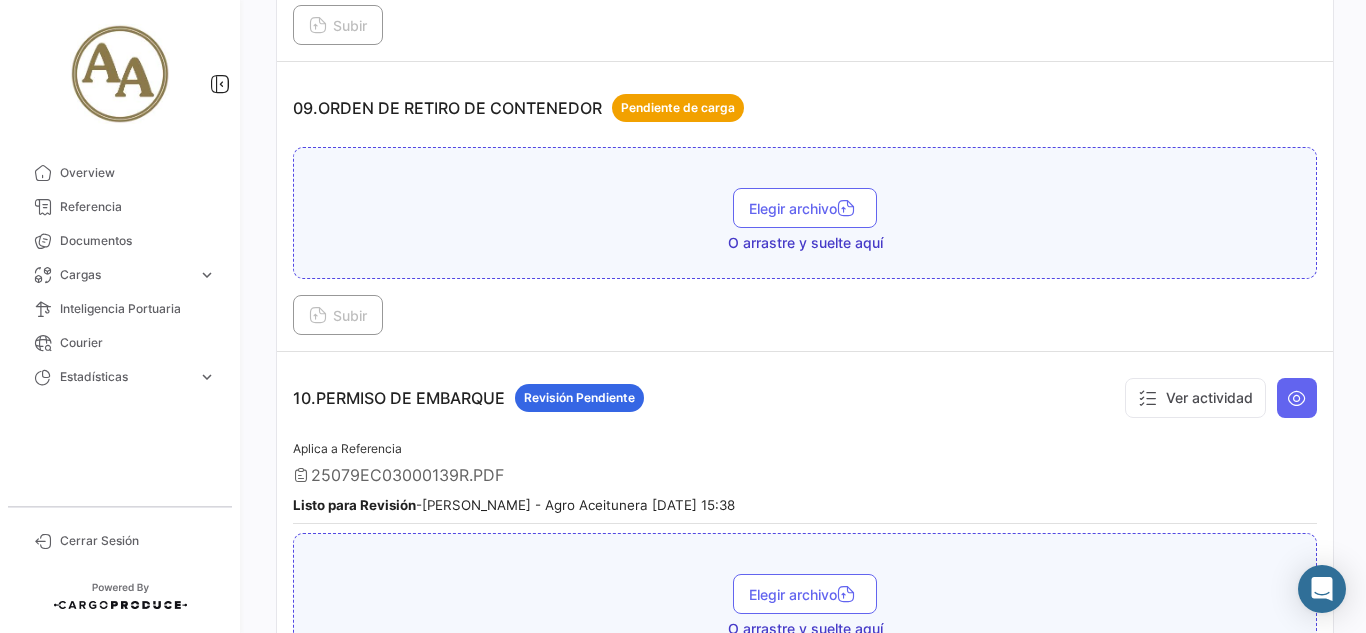 click at bounding box center (1297, 398) 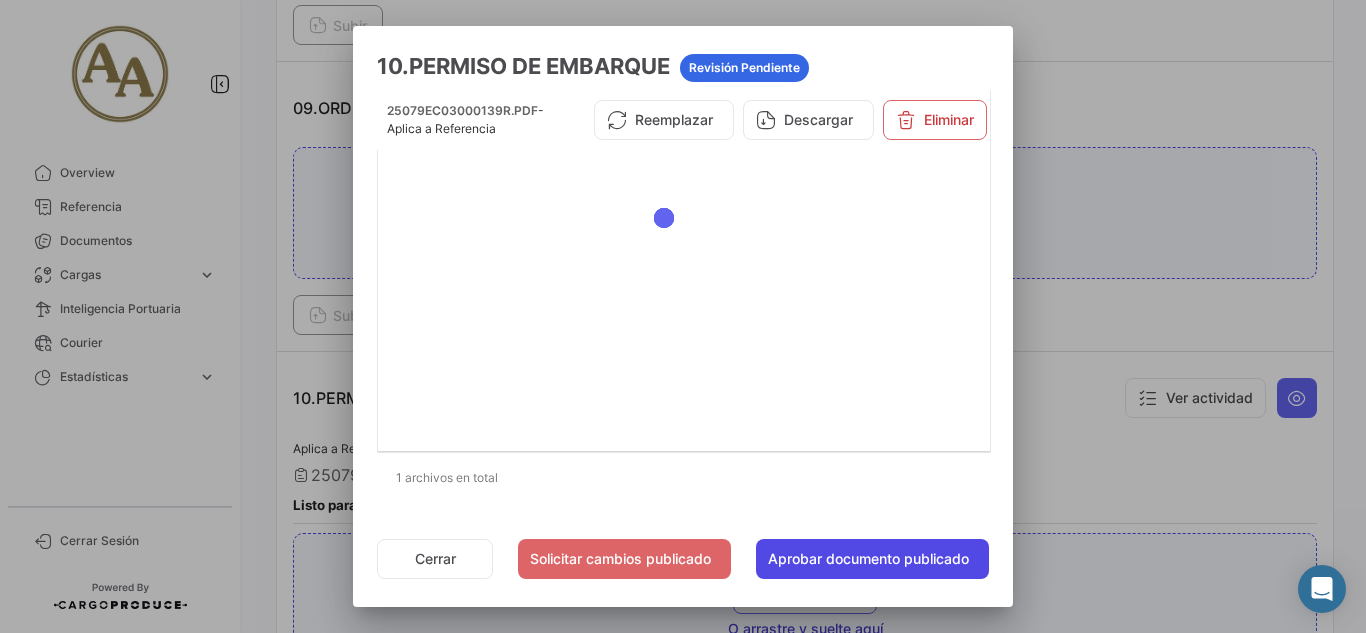 click on "Aprobar documento publicado" 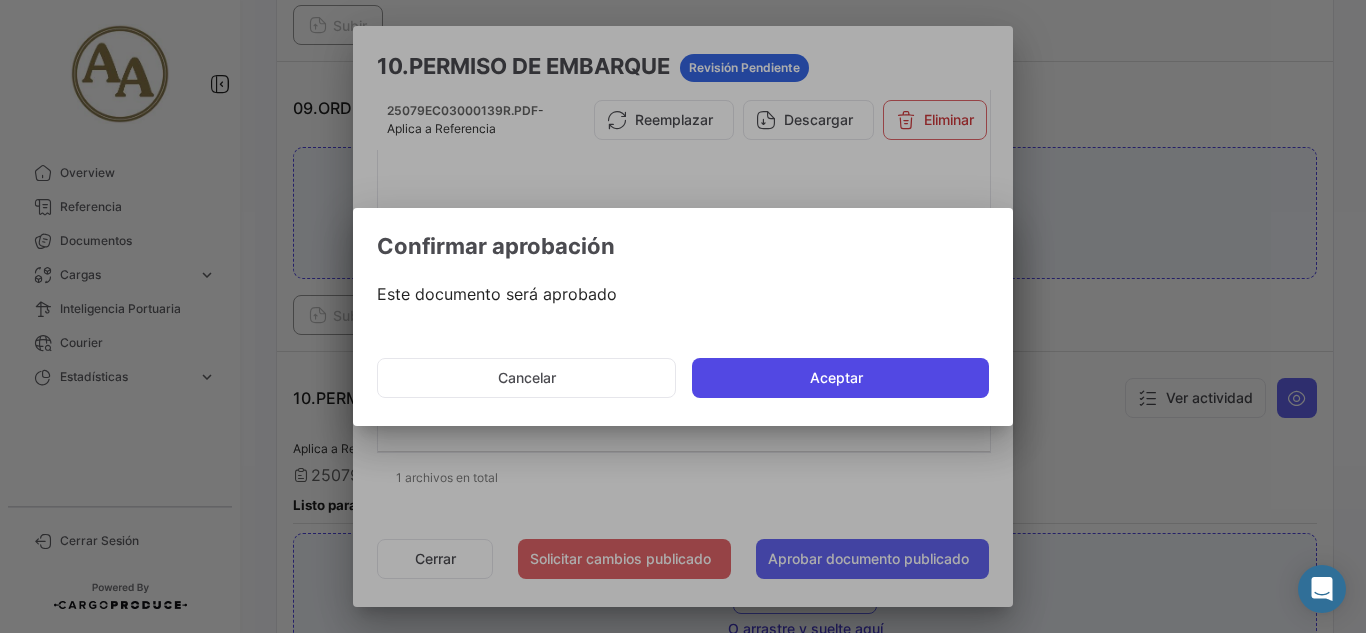 click on "Aceptar" 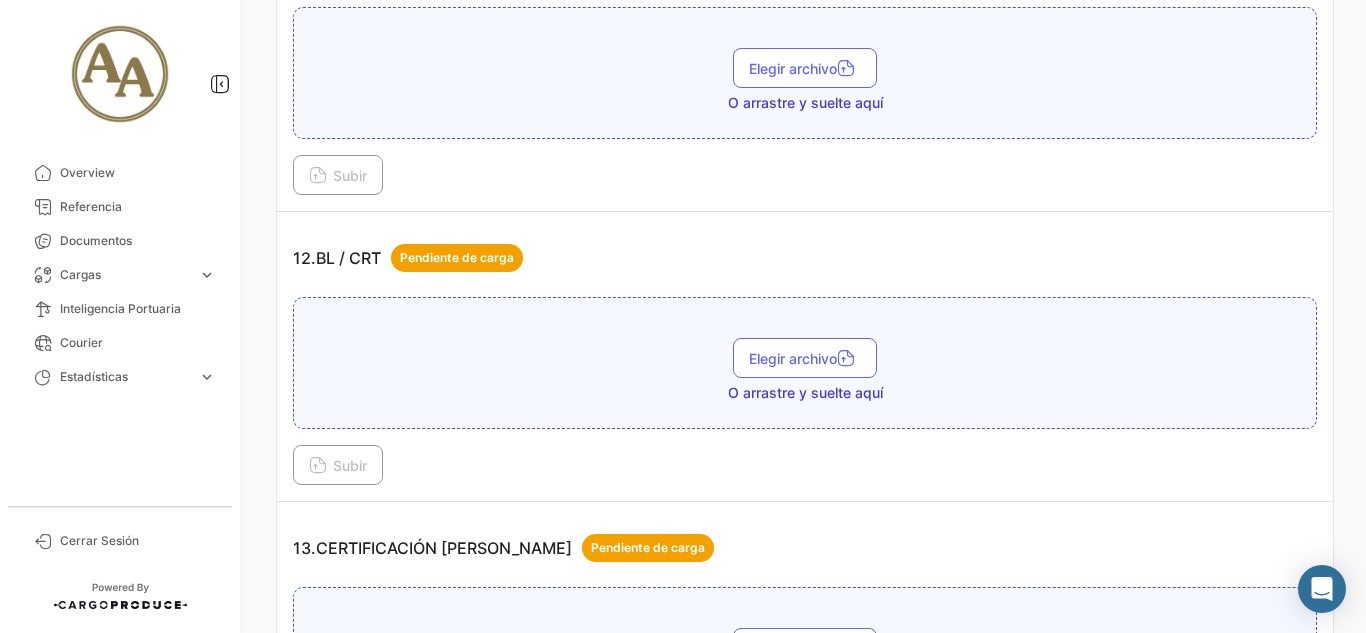 scroll, scrollTop: 4400, scrollLeft: 0, axis: vertical 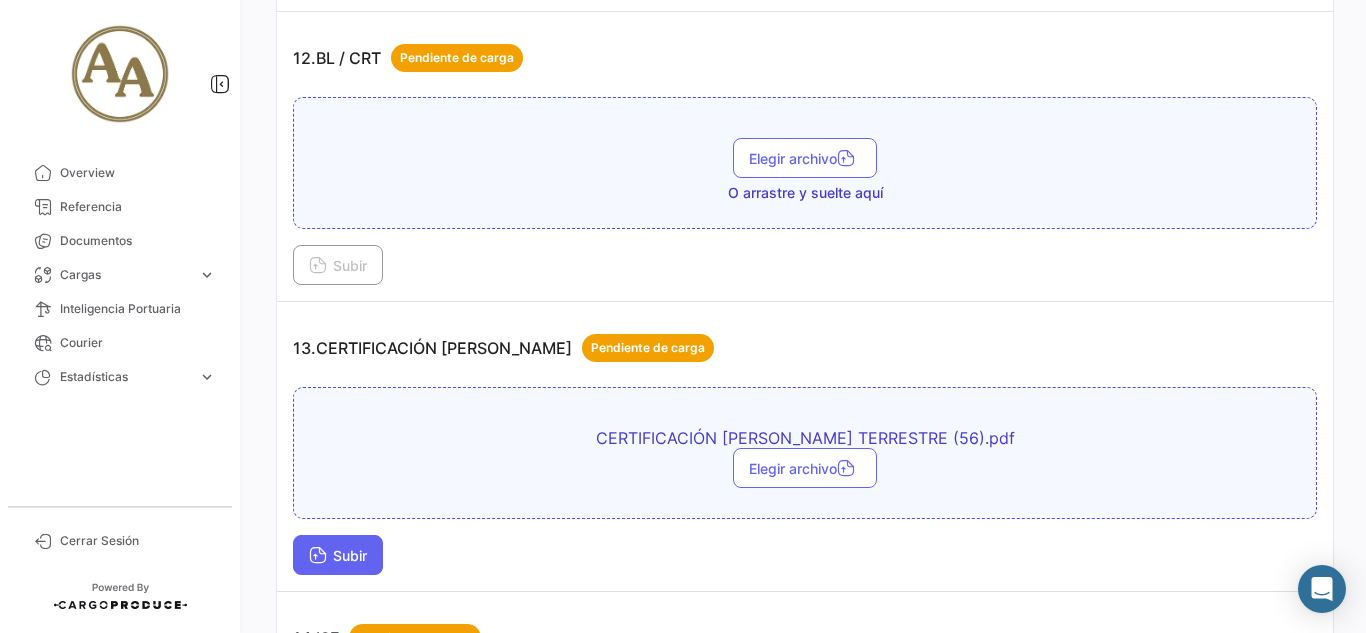 click on "Subir" at bounding box center (338, 555) 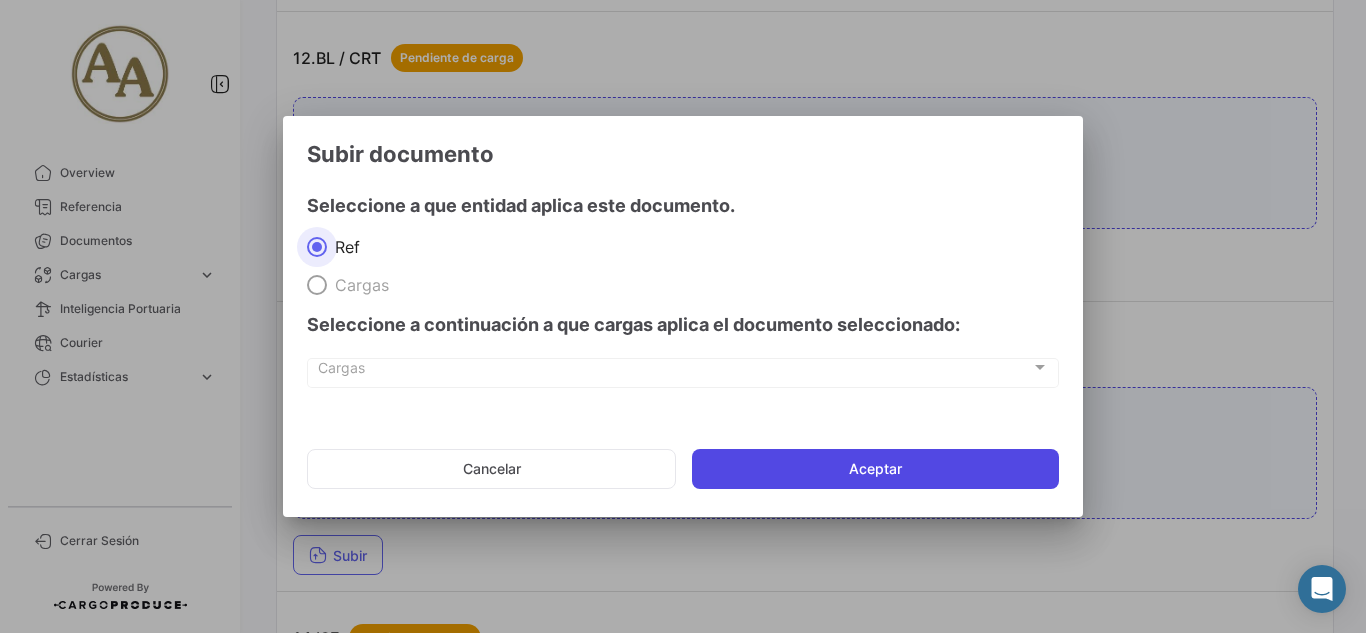 click on "Aceptar" 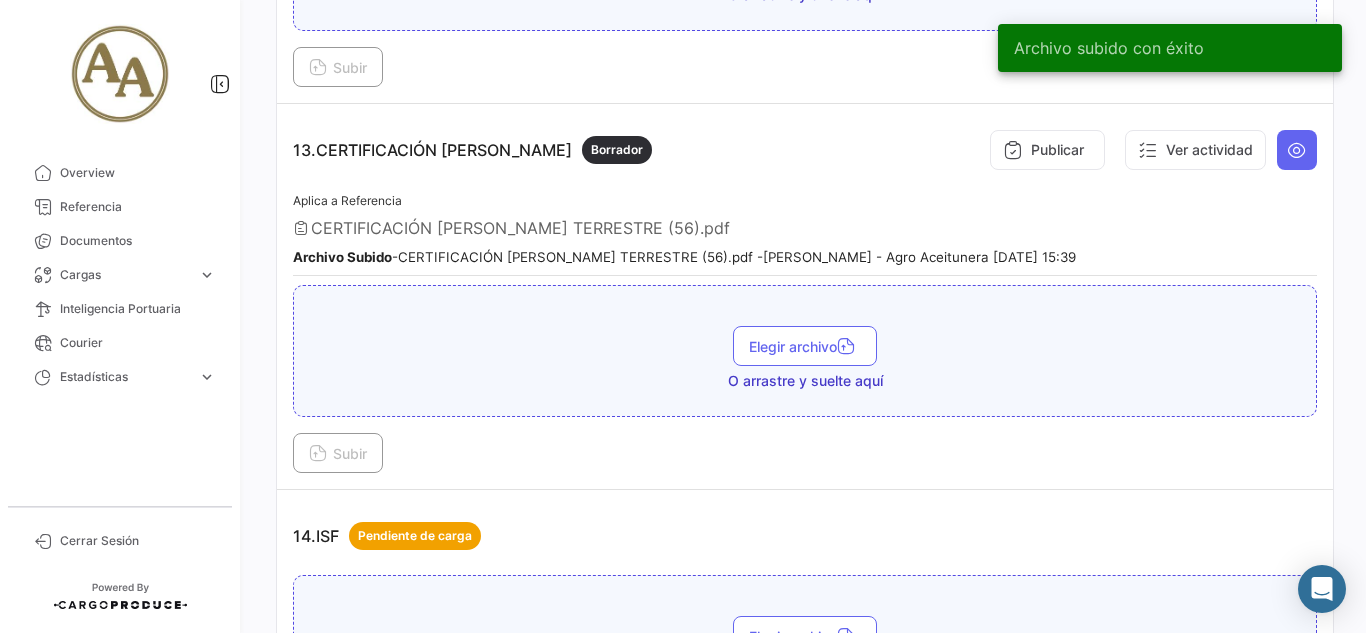 scroll, scrollTop: 4600, scrollLeft: 0, axis: vertical 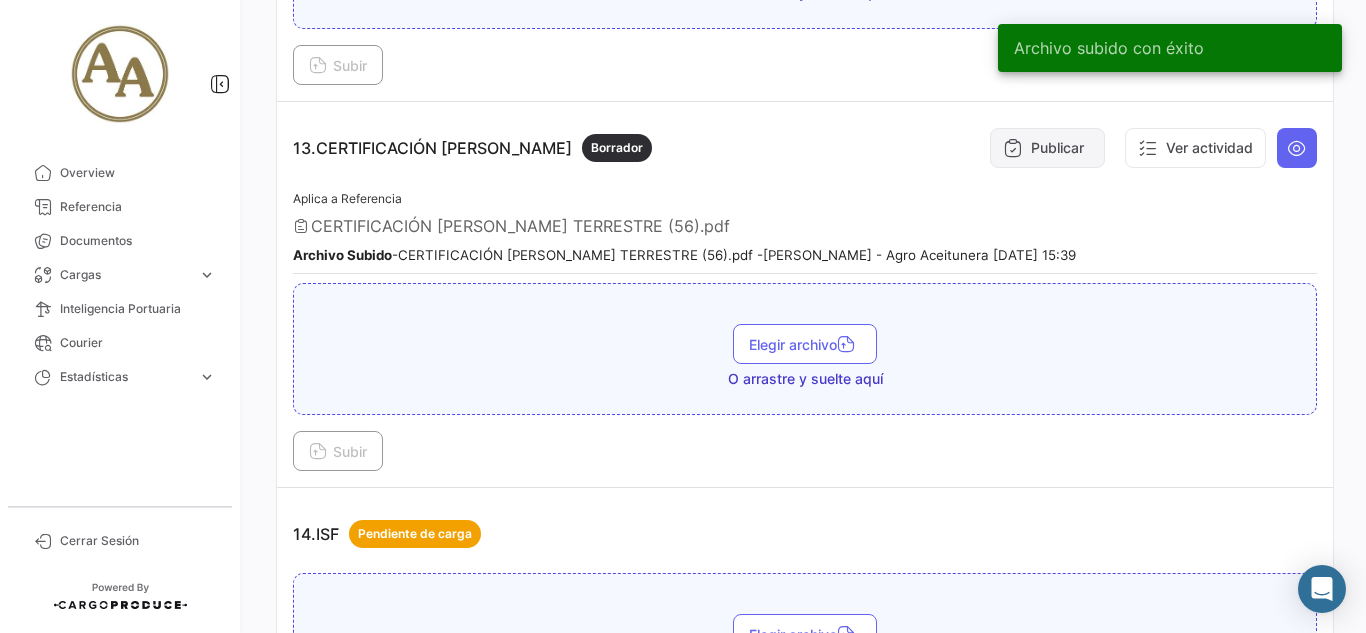 click on "Publicar" at bounding box center (1047, 148) 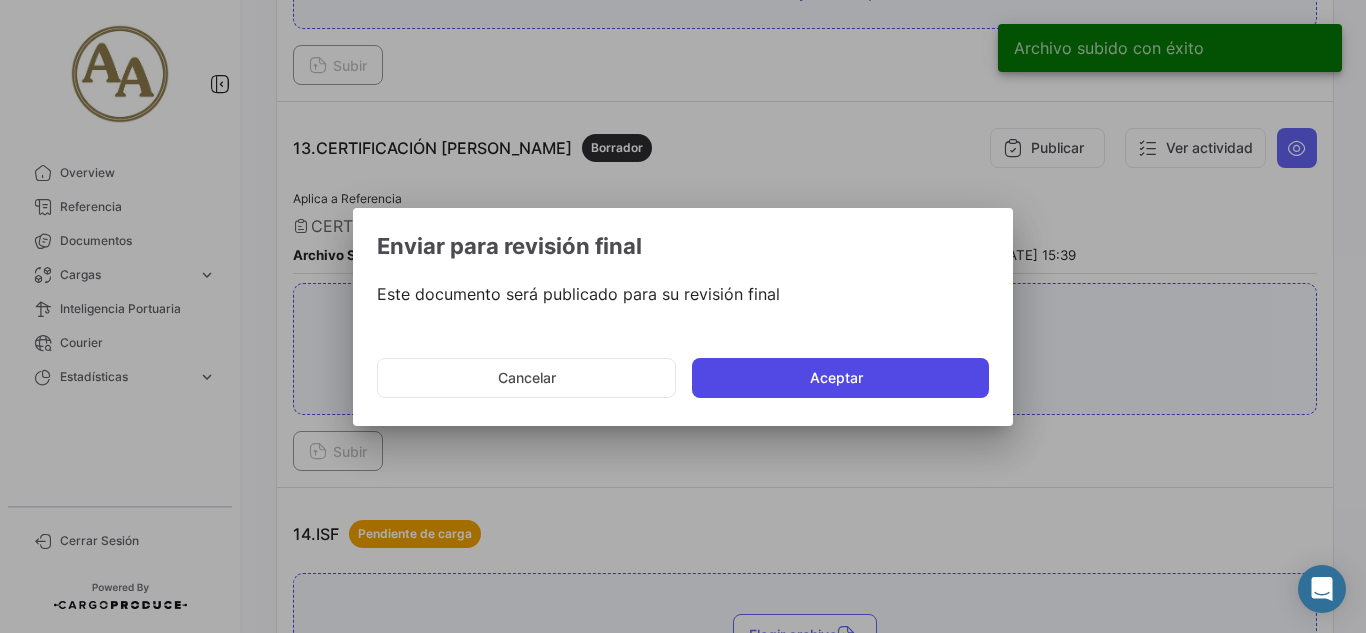 click on "Aceptar" 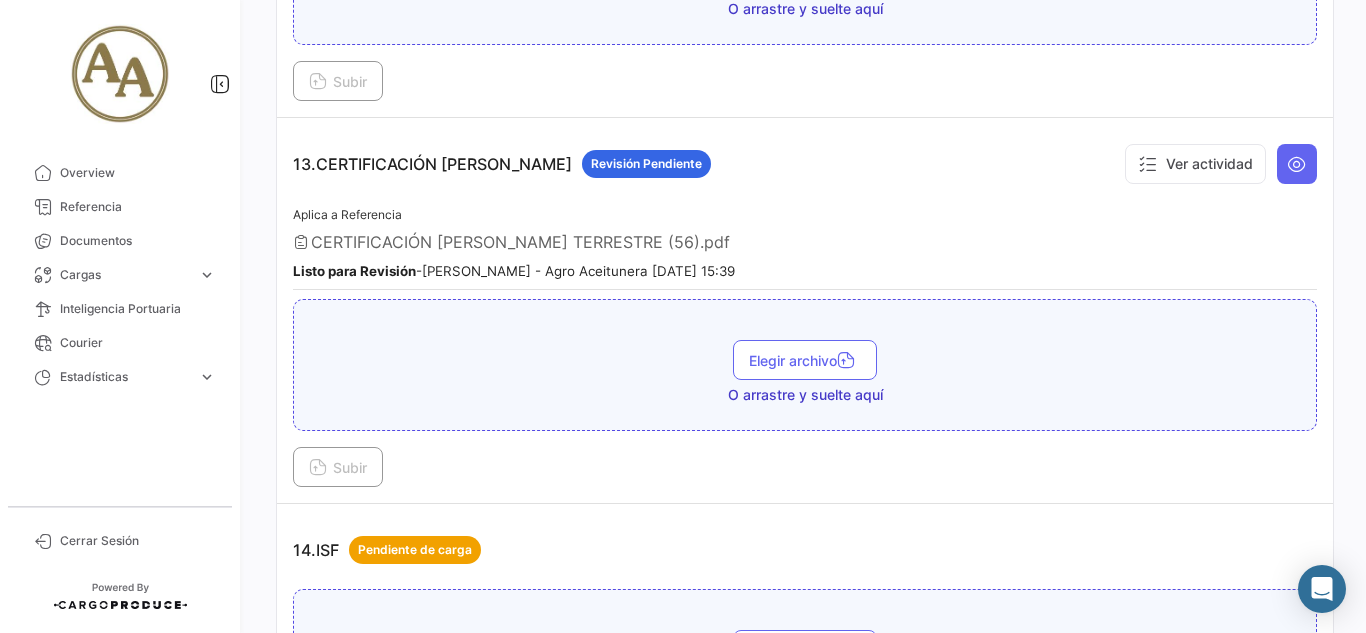 click at bounding box center (1297, 164) 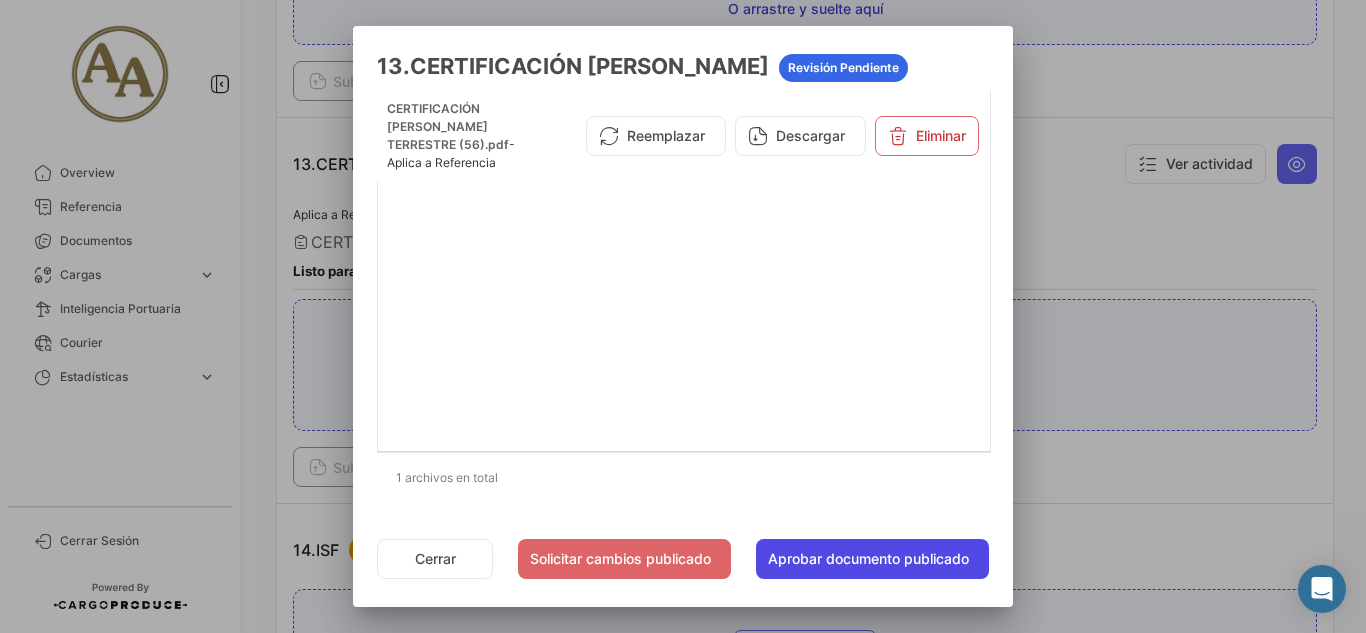 click on "Aprobar documento publicado" 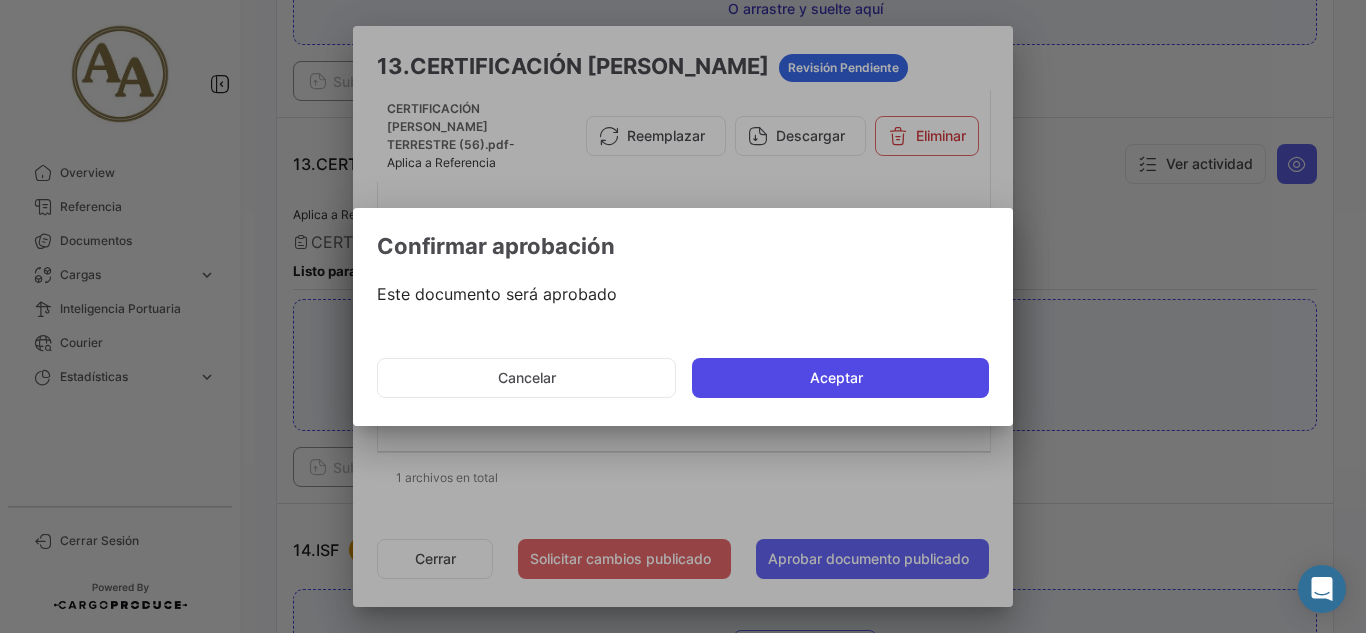 click on "Aceptar" 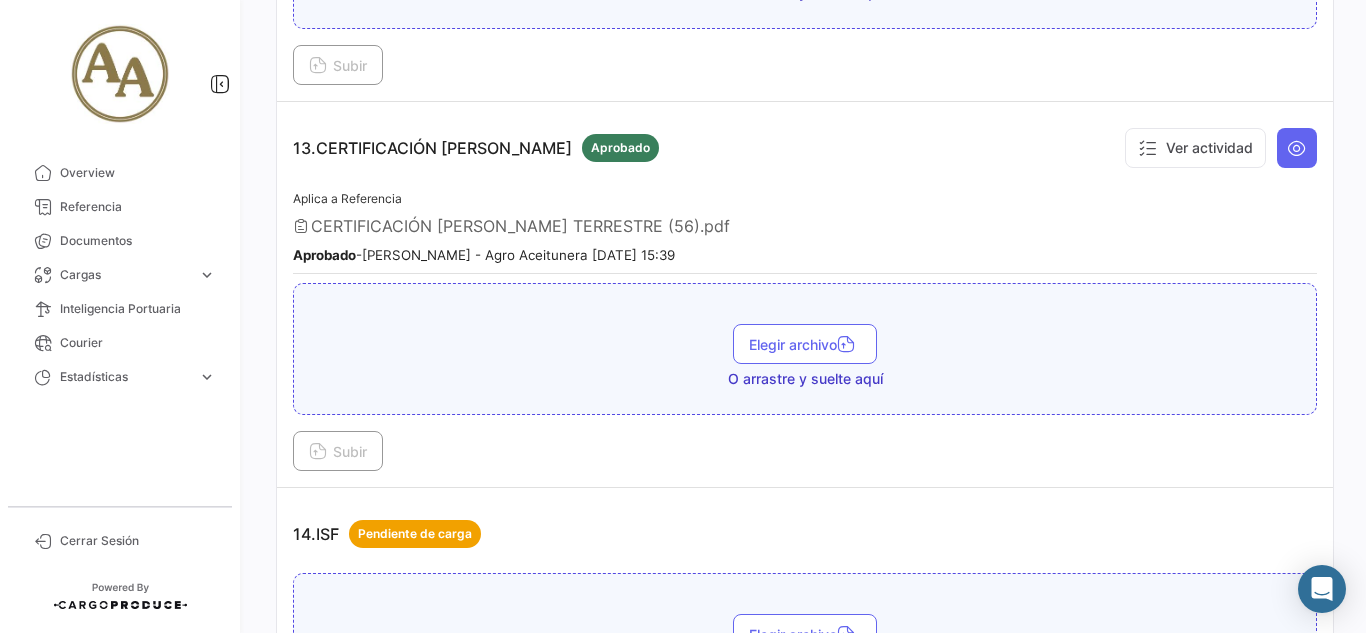 click on "CERTIFICACIÓN [PERSON_NAME] TERRESTRE (56).pdf" at bounding box center (520, 226) 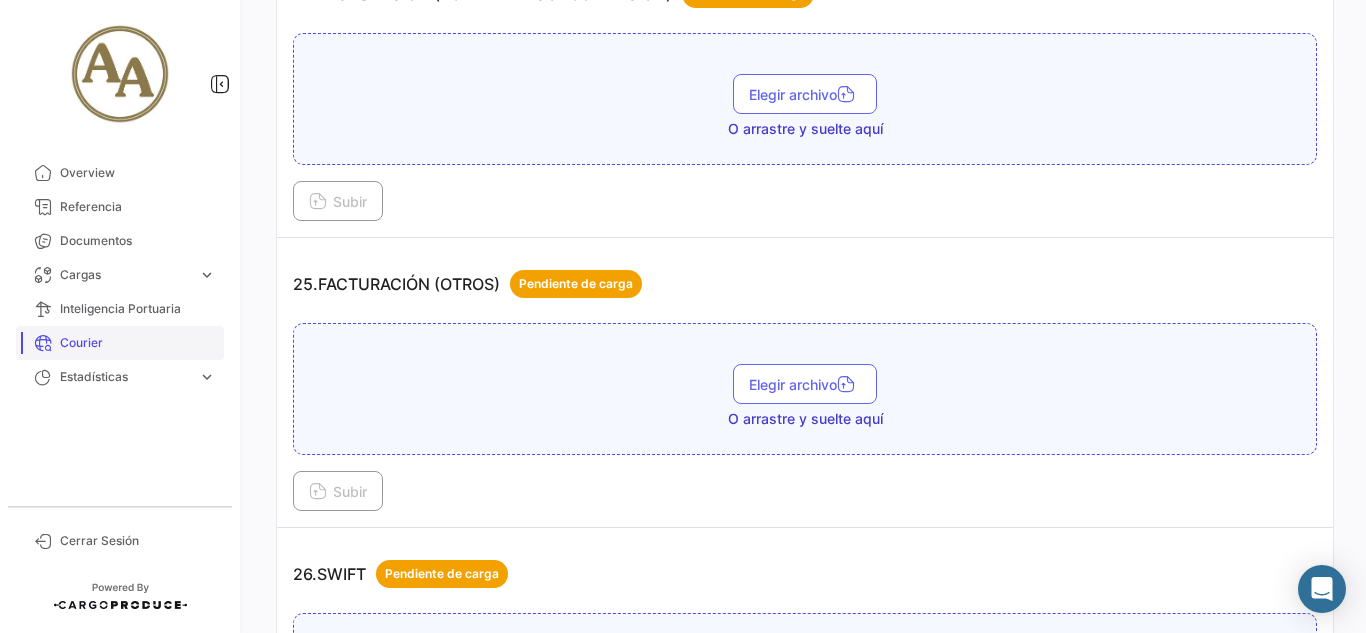 scroll, scrollTop: 8230, scrollLeft: 0, axis: vertical 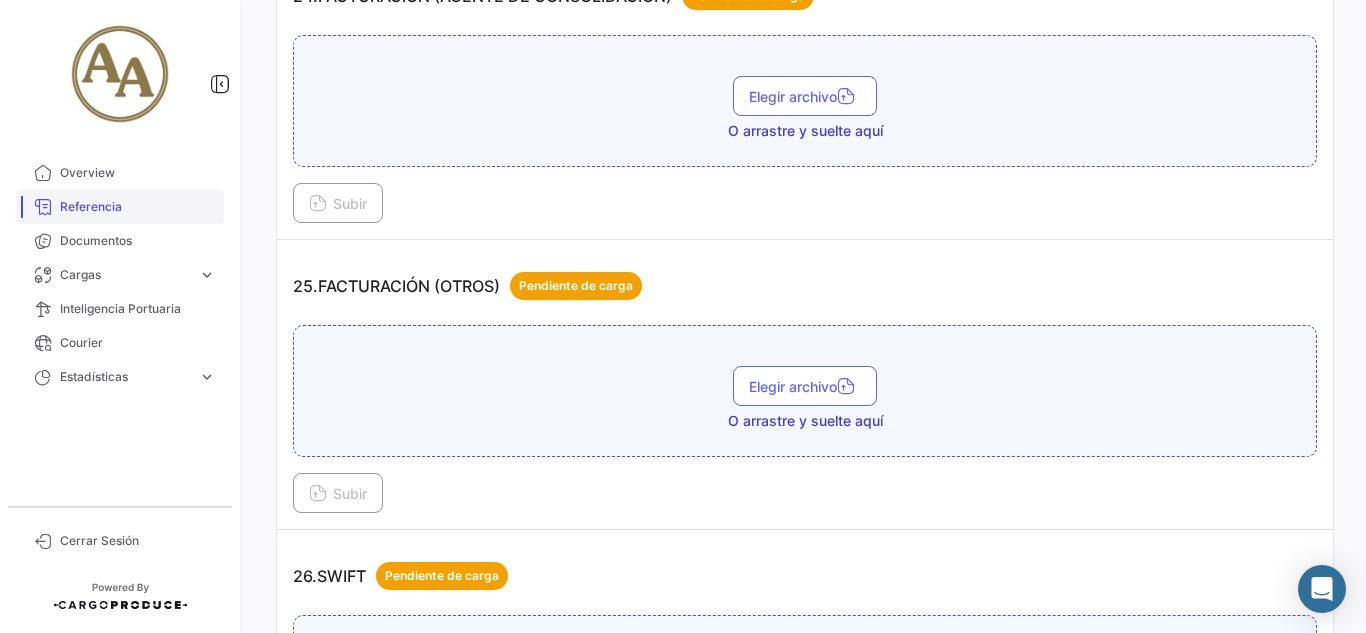 click on "Referencia" at bounding box center [138, 207] 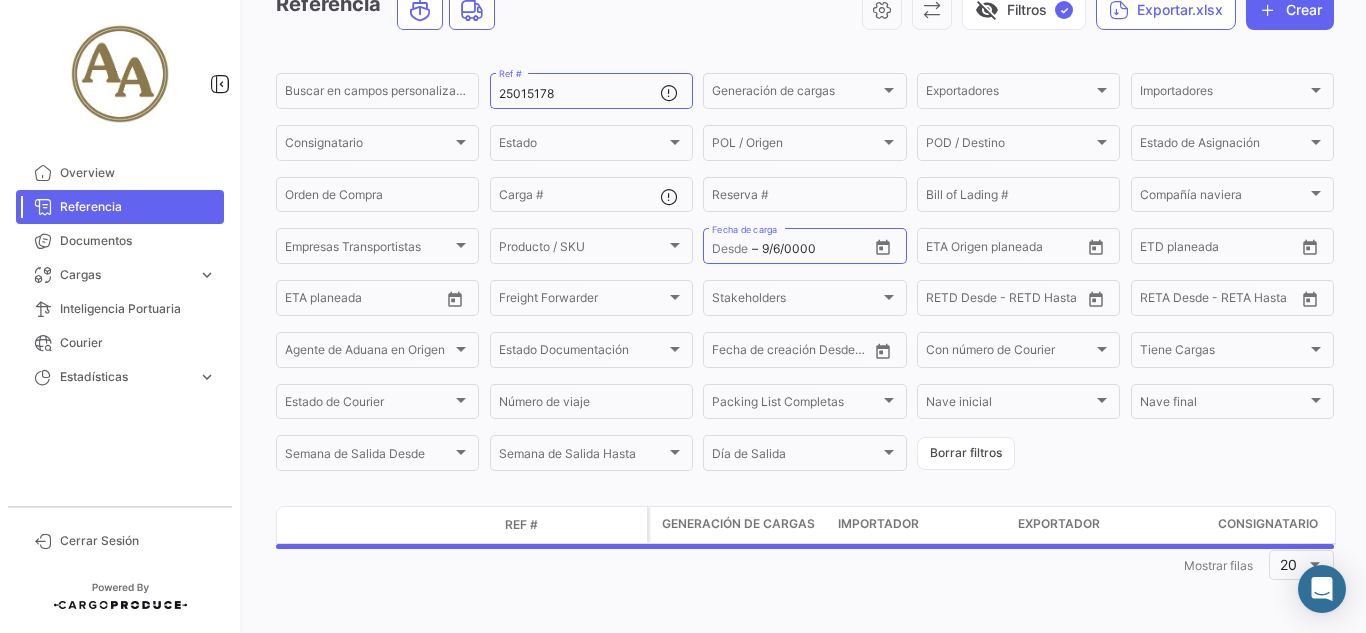 scroll, scrollTop: 0, scrollLeft: 0, axis: both 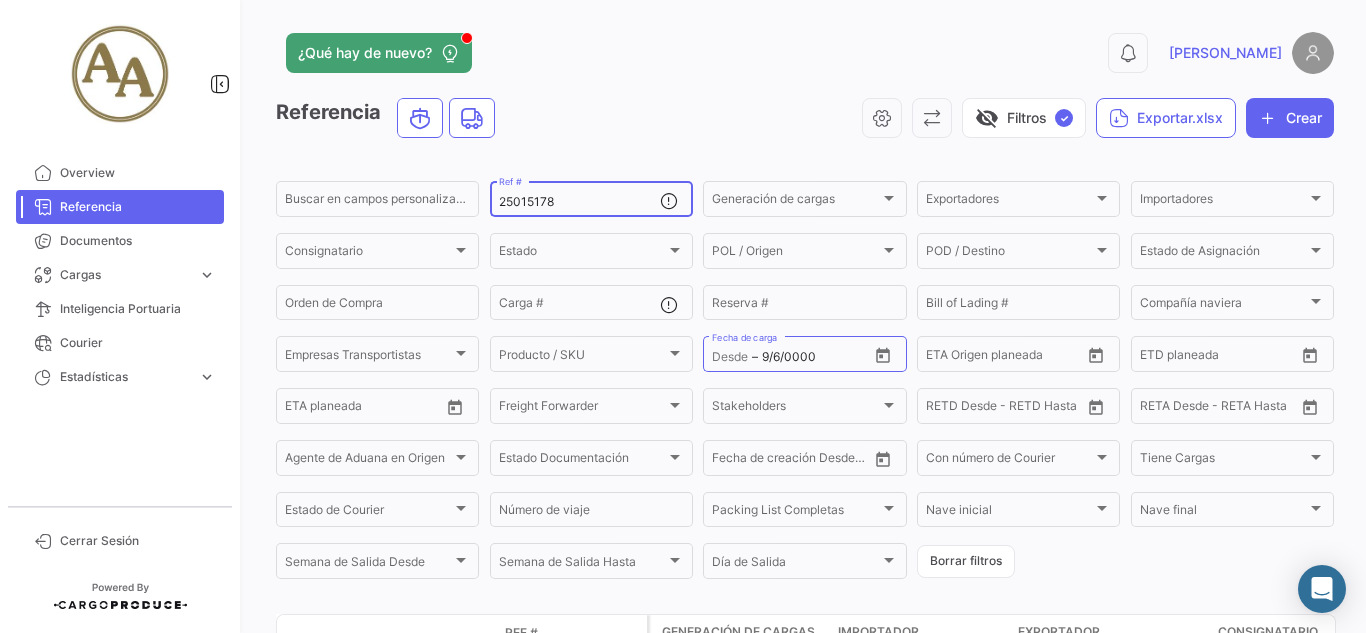 click on "25015178" at bounding box center (579, 202) 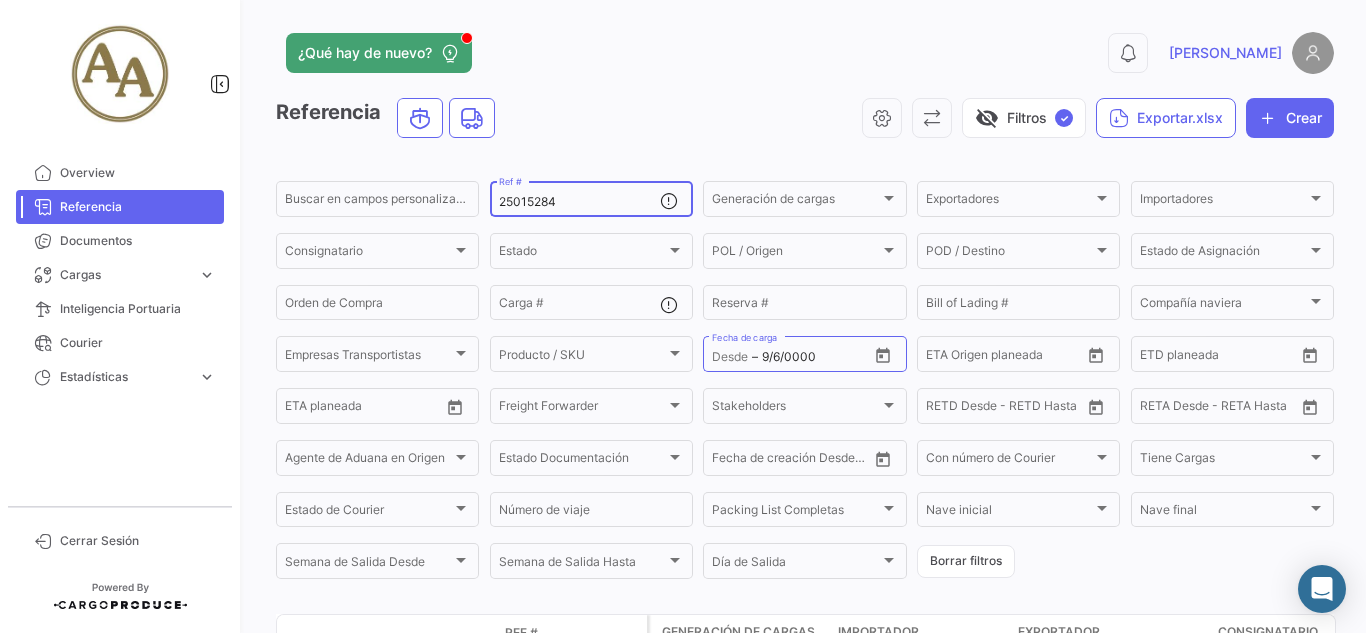 type on "25015284" 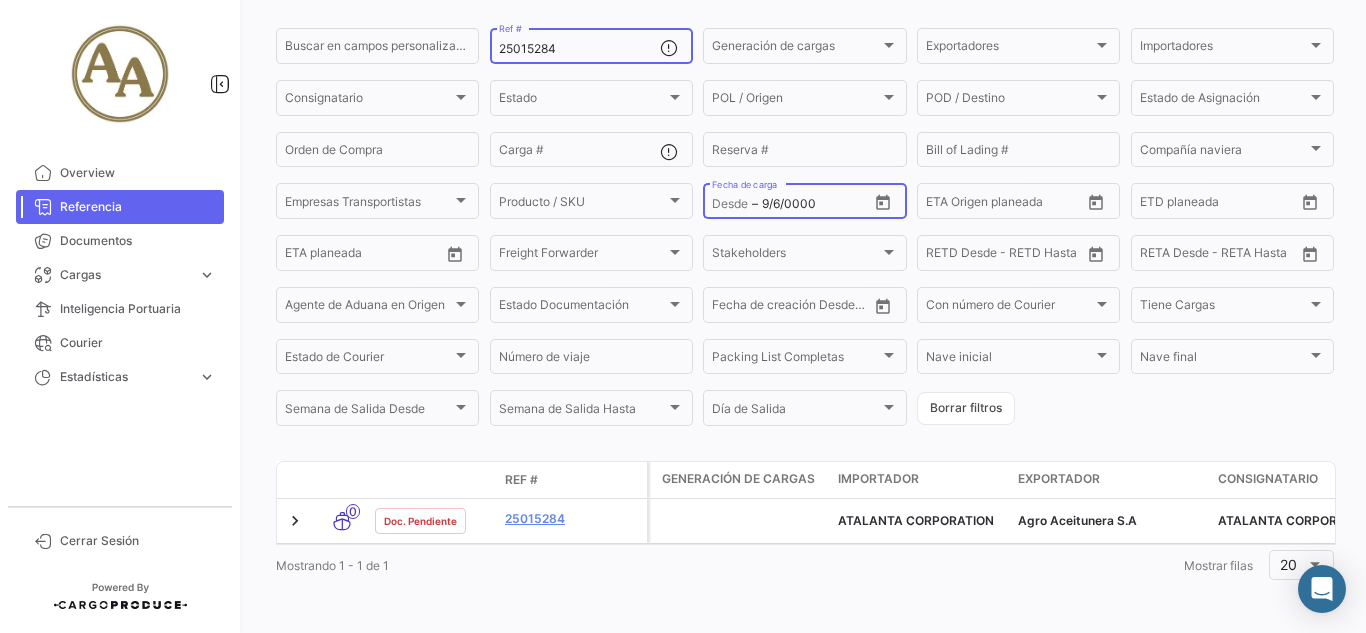 scroll, scrollTop: 168, scrollLeft: 0, axis: vertical 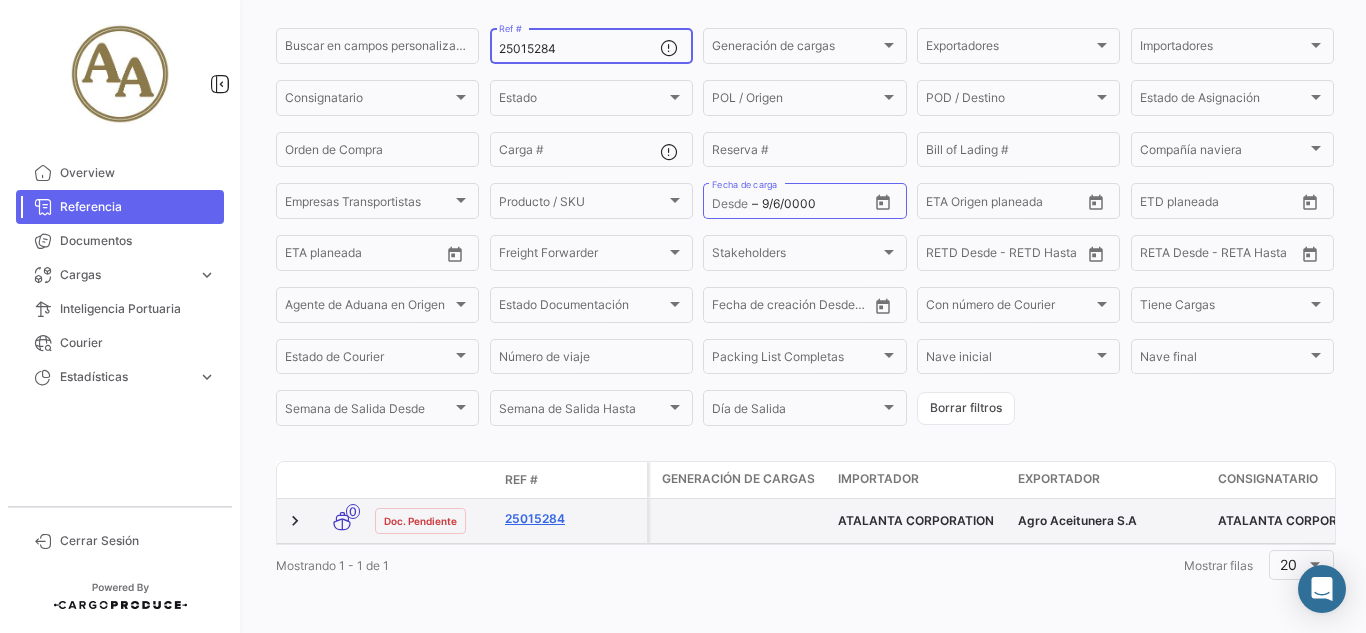click on "25015284" 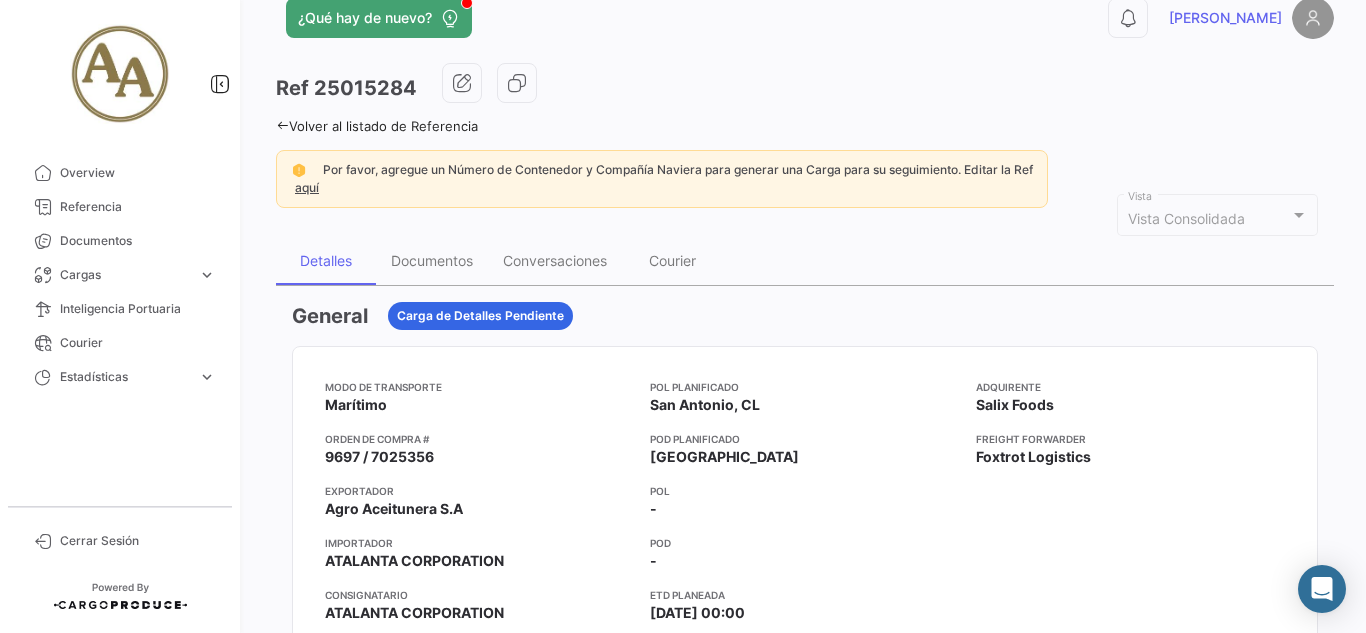 scroll, scrollTop: 0, scrollLeft: 0, axis: both 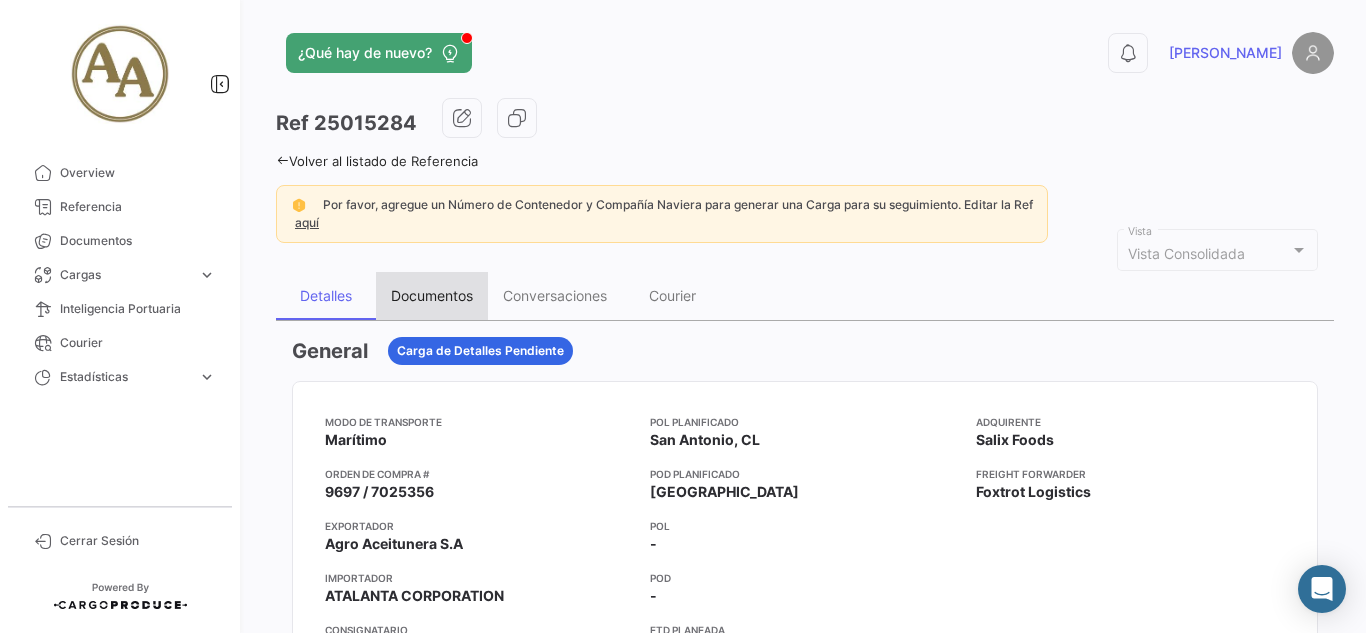 click on "Documentos" at bounding box center (432, 296) 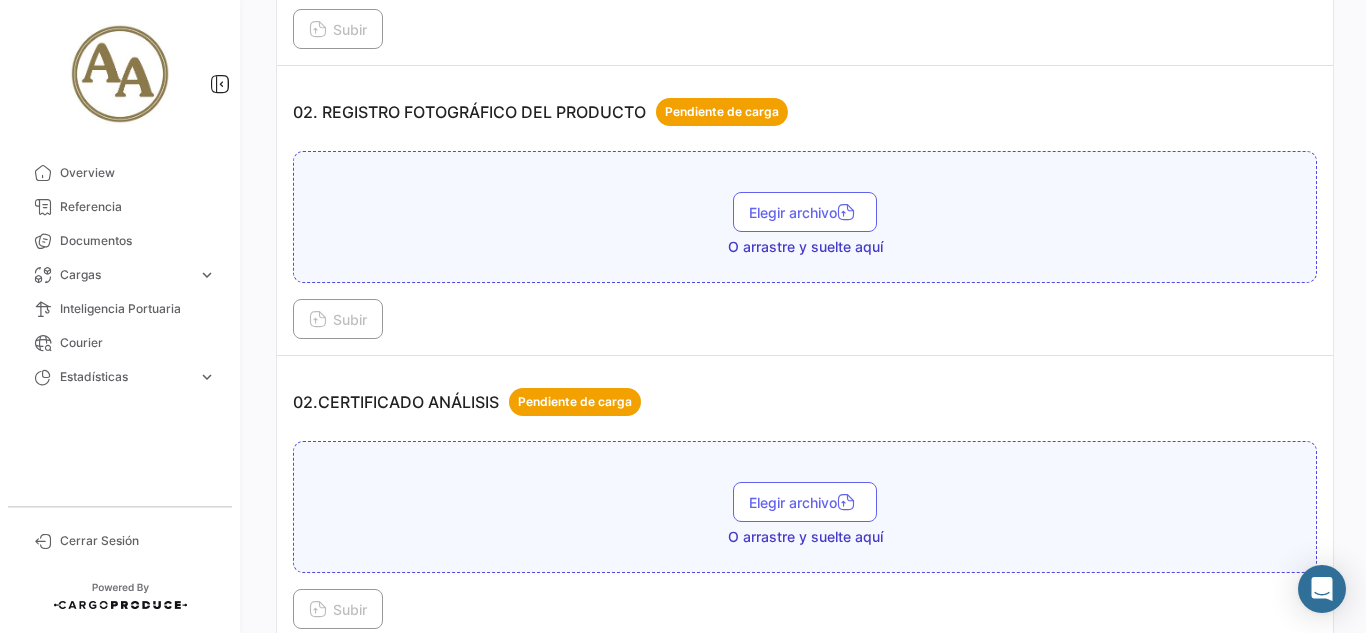 scroll, scrollTop: 700, scrollLeft: 0, axis: vertical 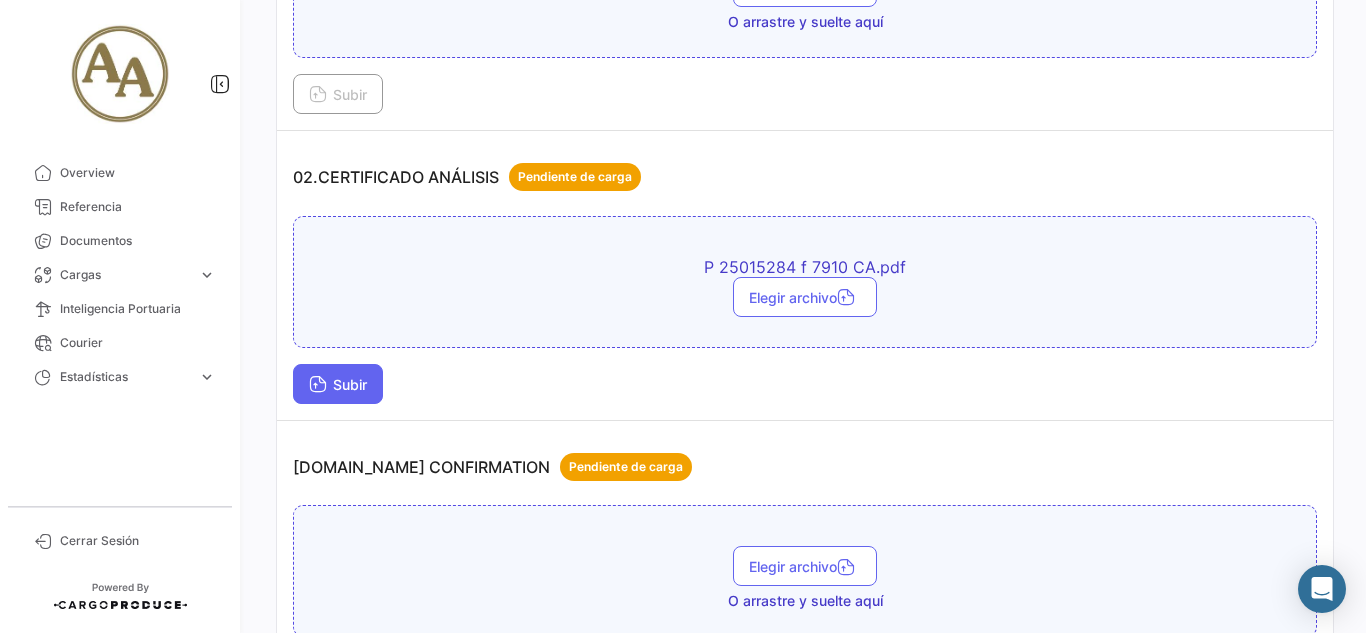 click on "Subir" at bounding box center (338, 384) 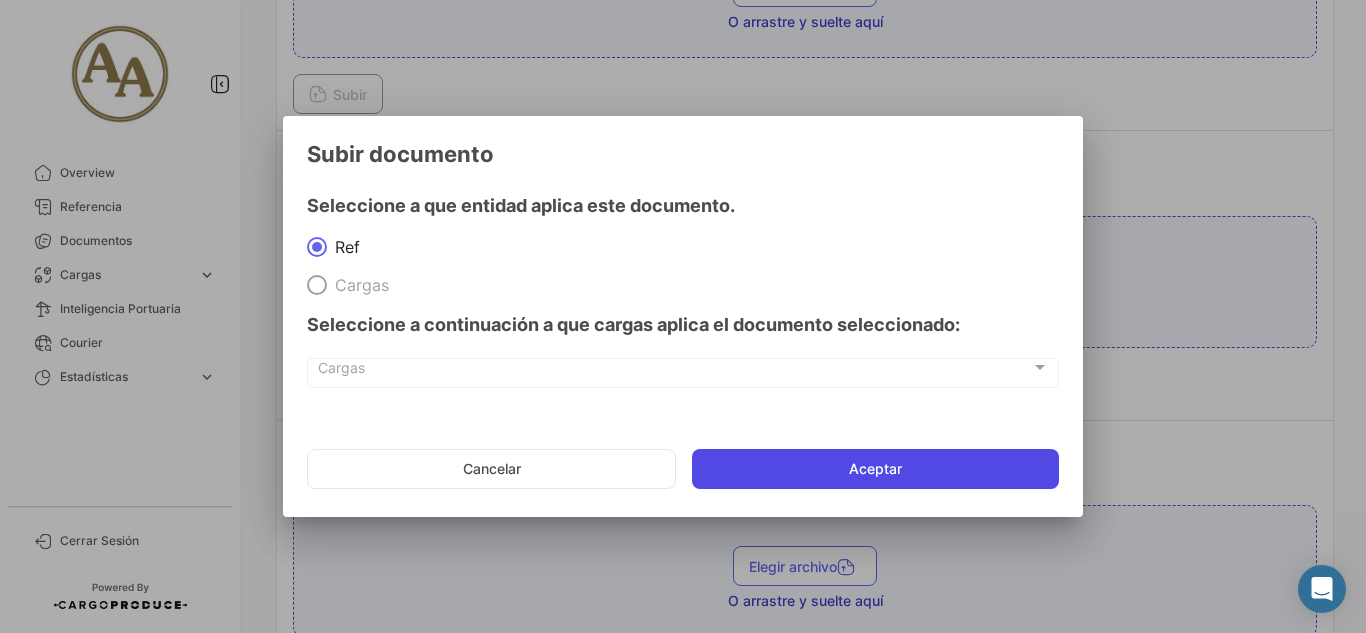 click on "Aceptar" 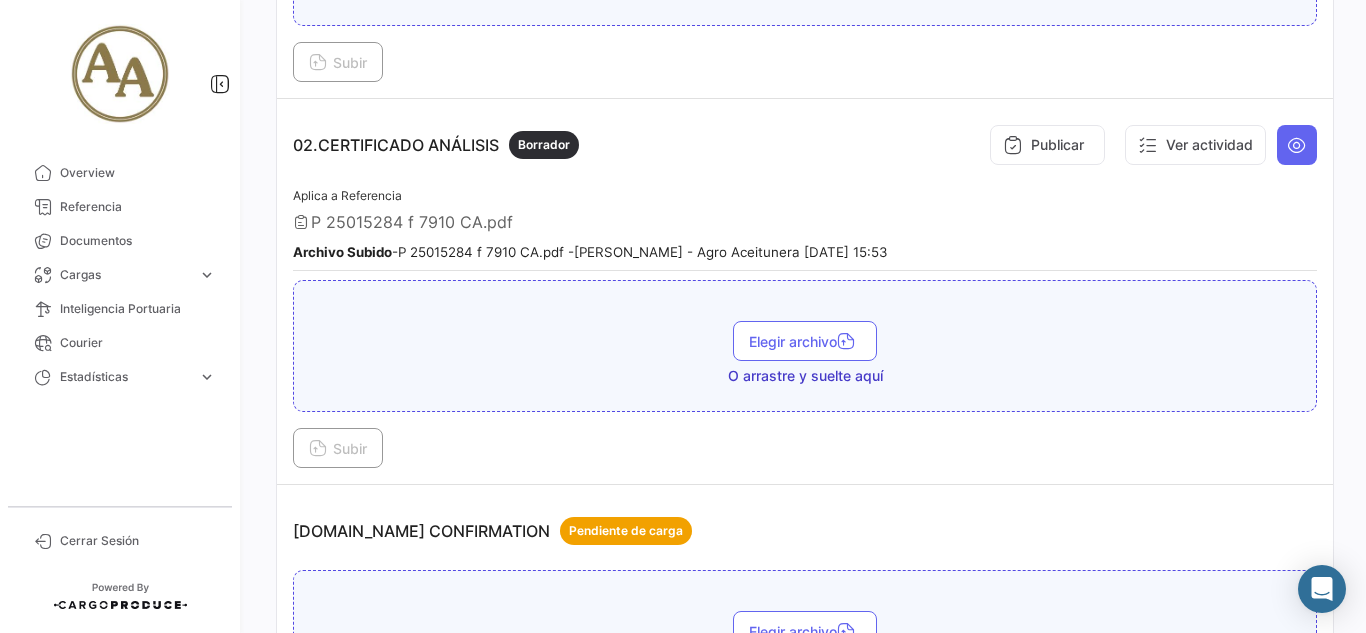 scroll, scrollTop: 900, scrollLeft: 0, axis: vertical 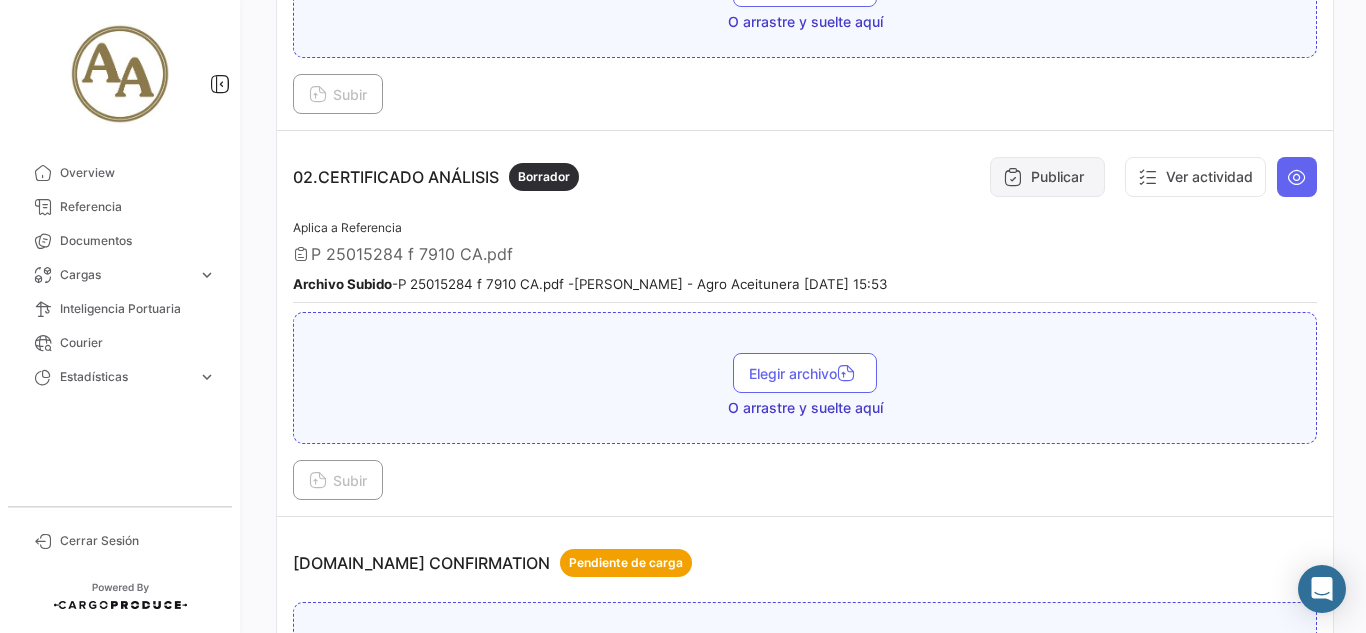 click on "Publicar" at bounding box center [1047, 177] 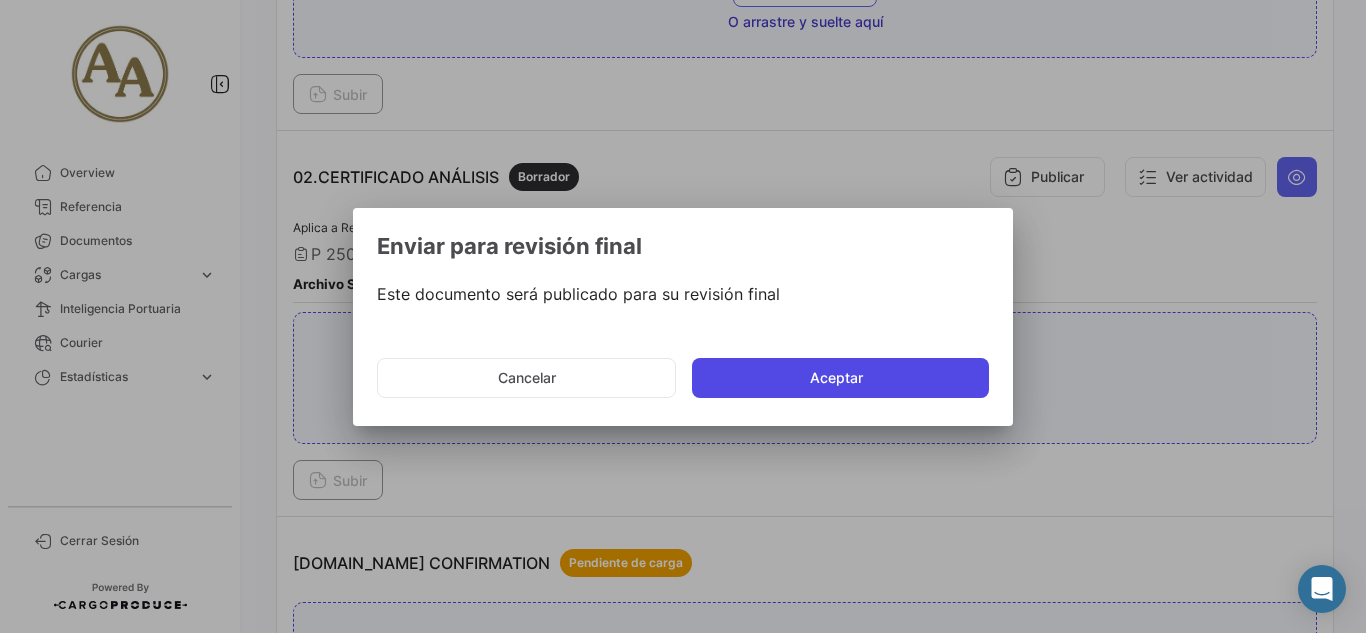 click on "Aceptar" 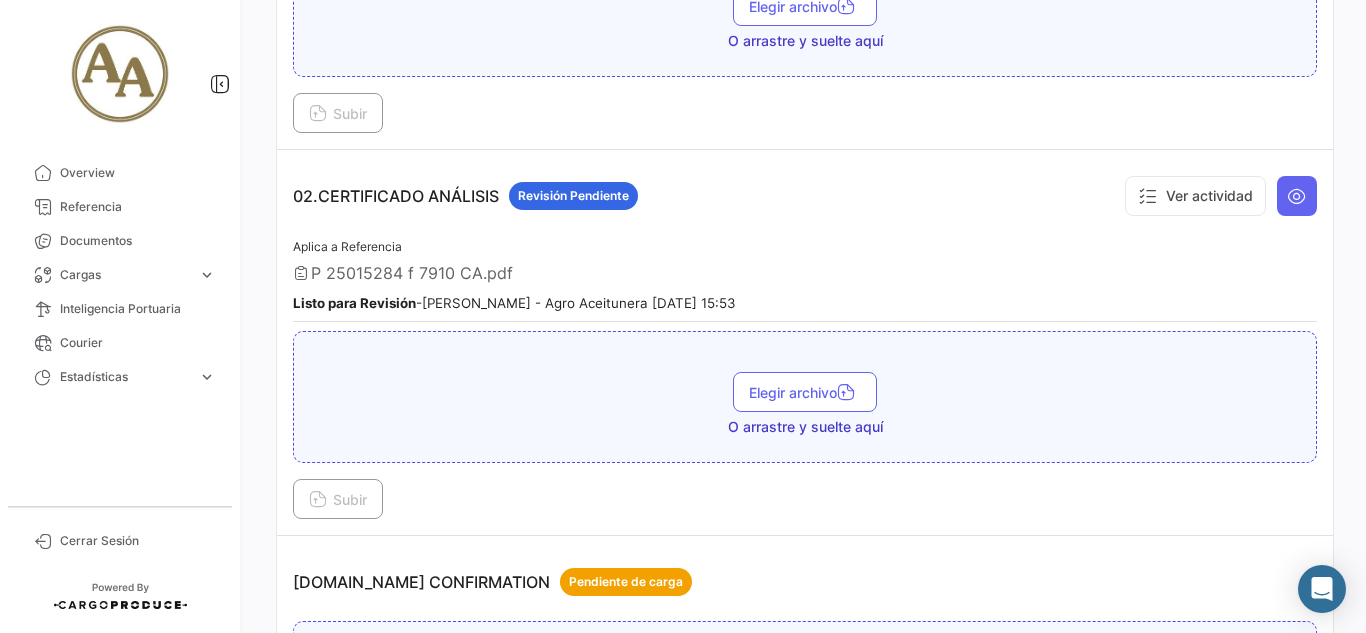 scroll, scrollTop: 900, scrollLeft: 0, axis: vertical 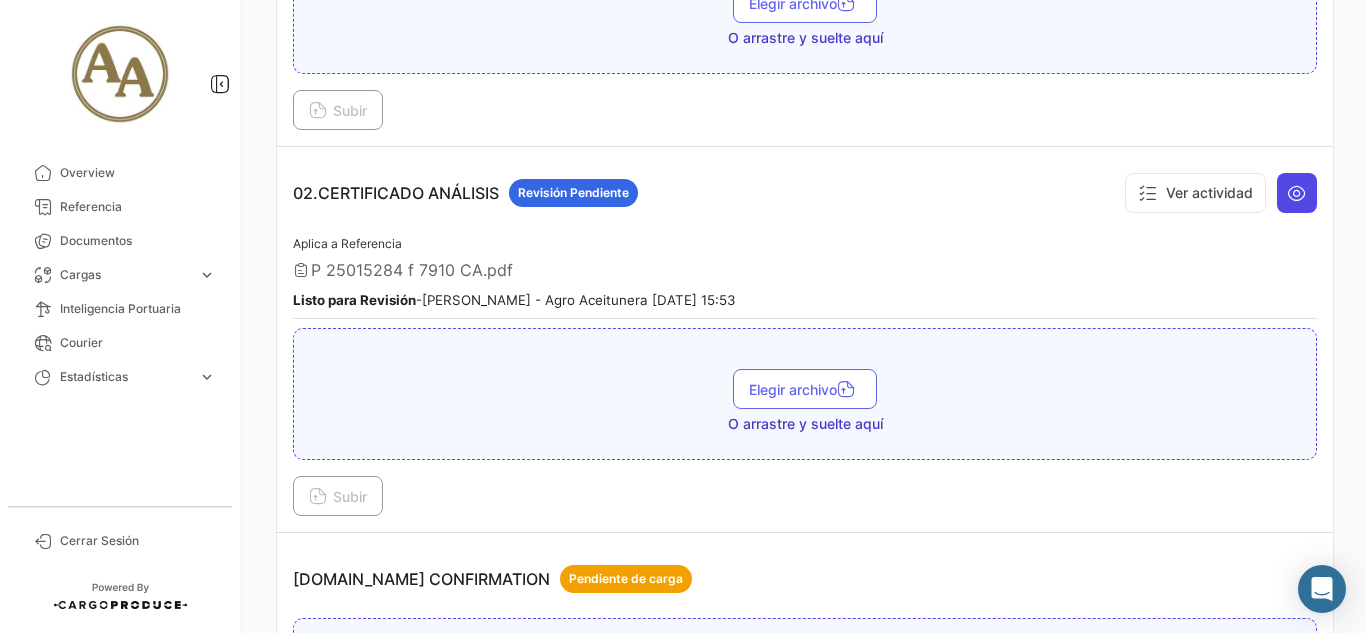 click at bounding box center (1297, 193) 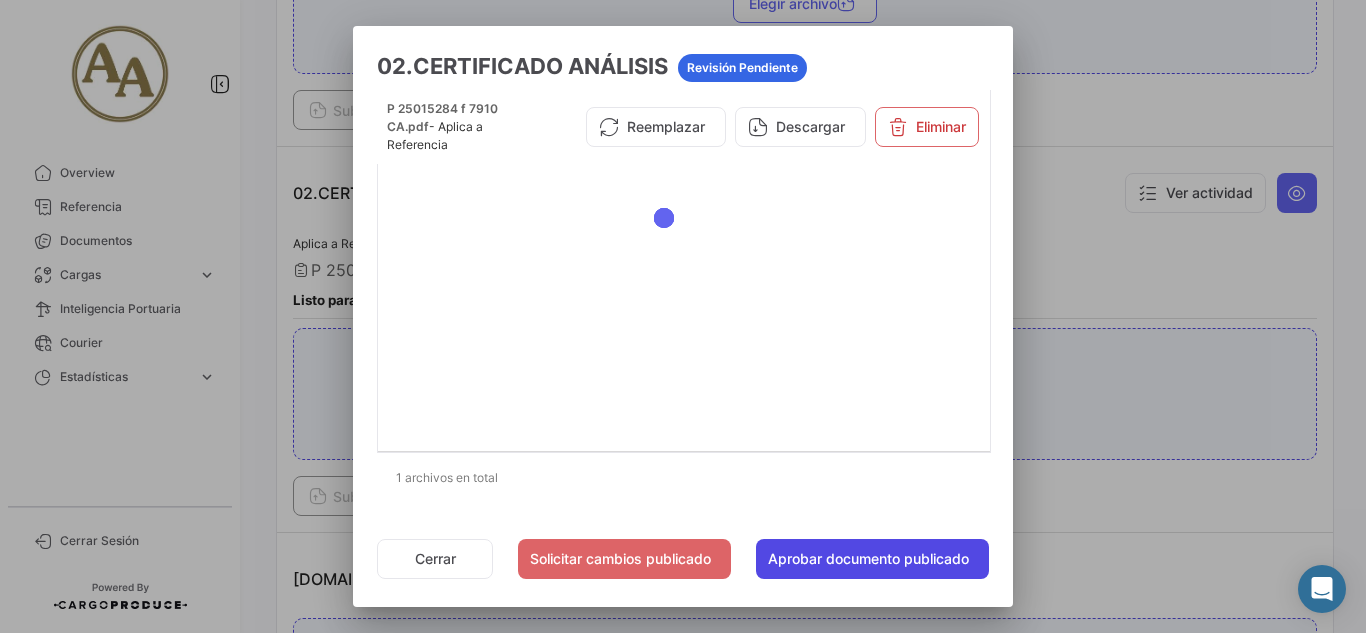 click on "Aprobar documento publicado" 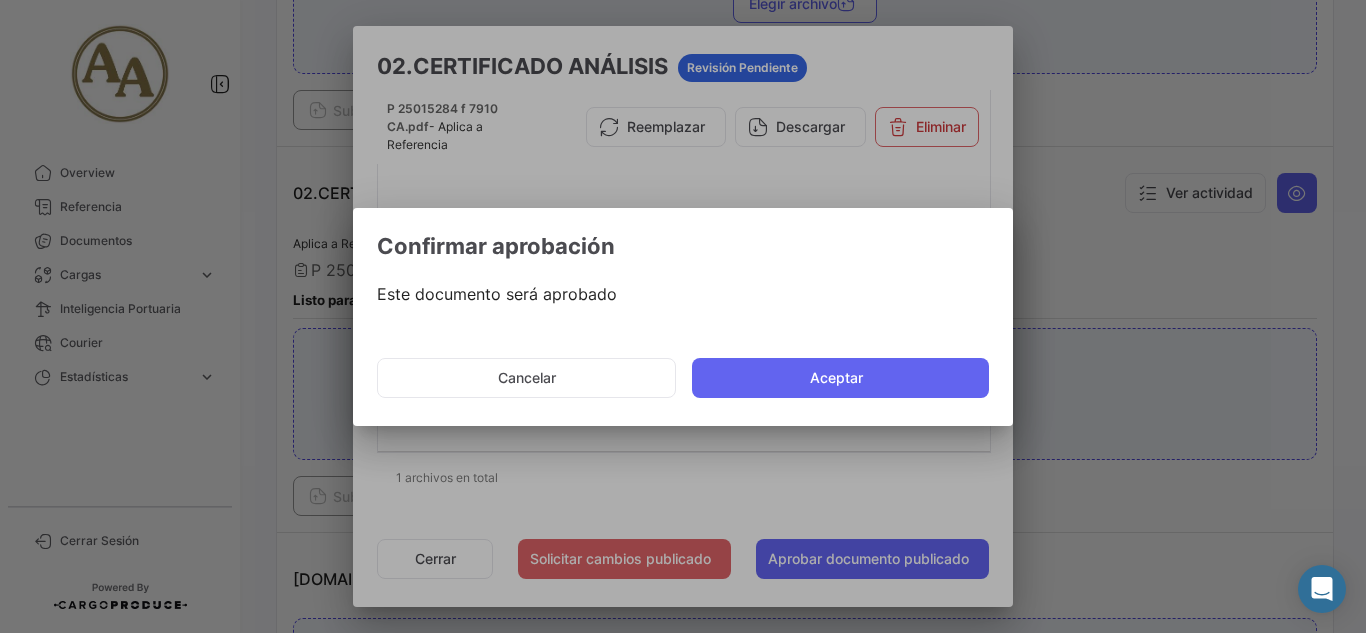 click on "Cancelar   Aceptar" 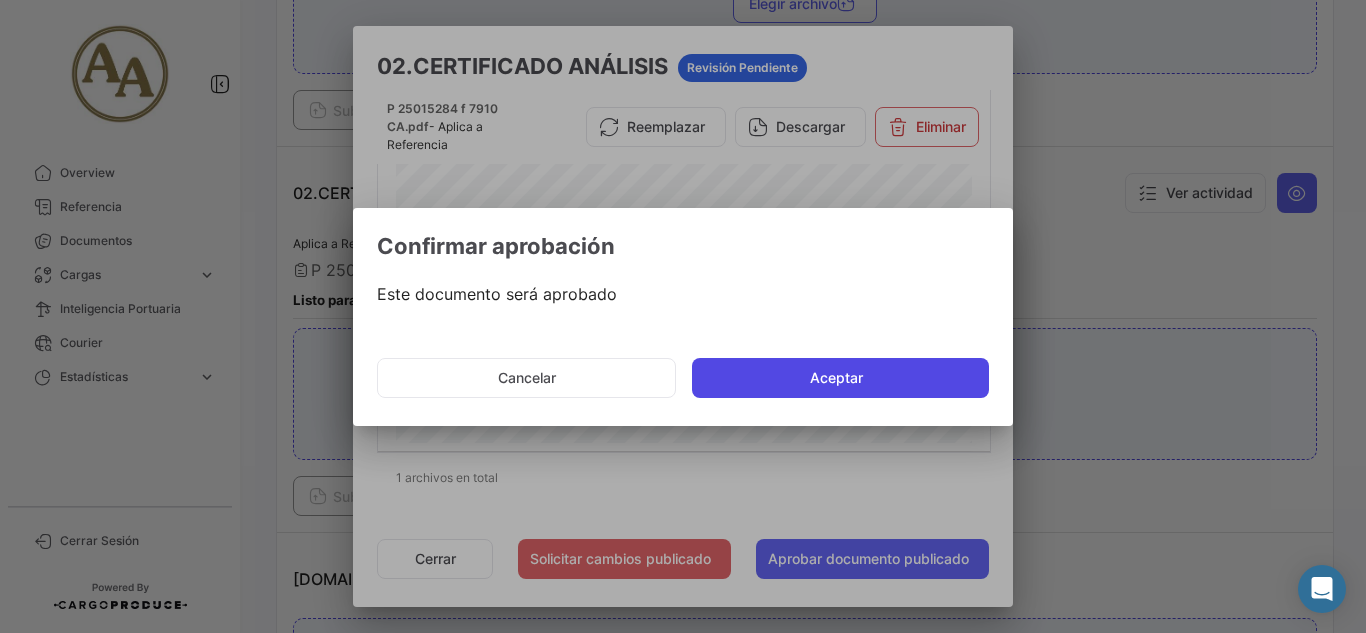 click on "Aceptar" 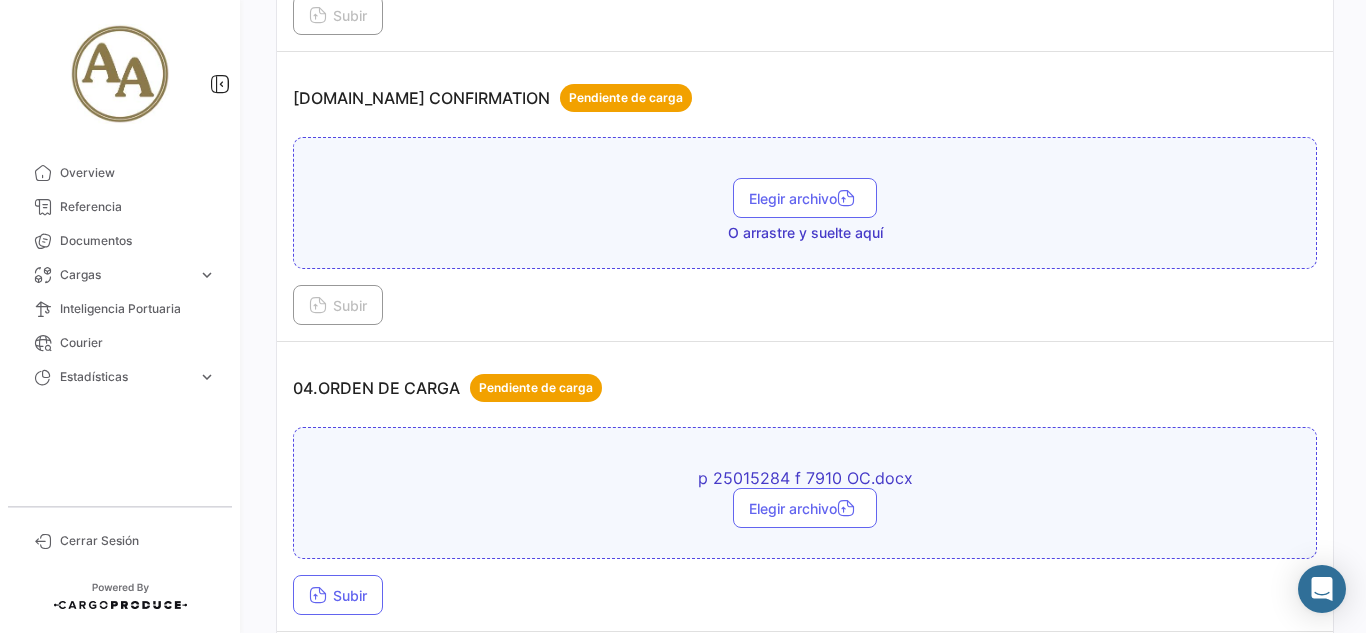 scroll, scrollTop: 1400, scrollLeft: 0, axis: vertical 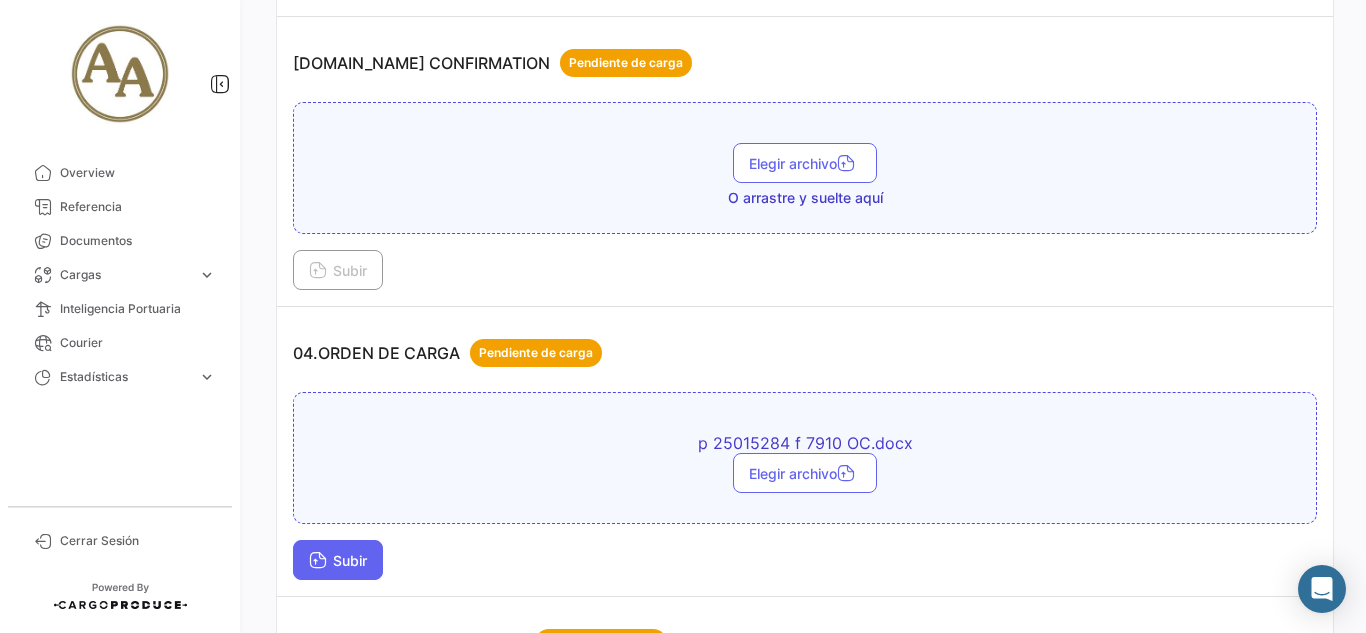 click on "Subir" at bounding box center [338, 560] 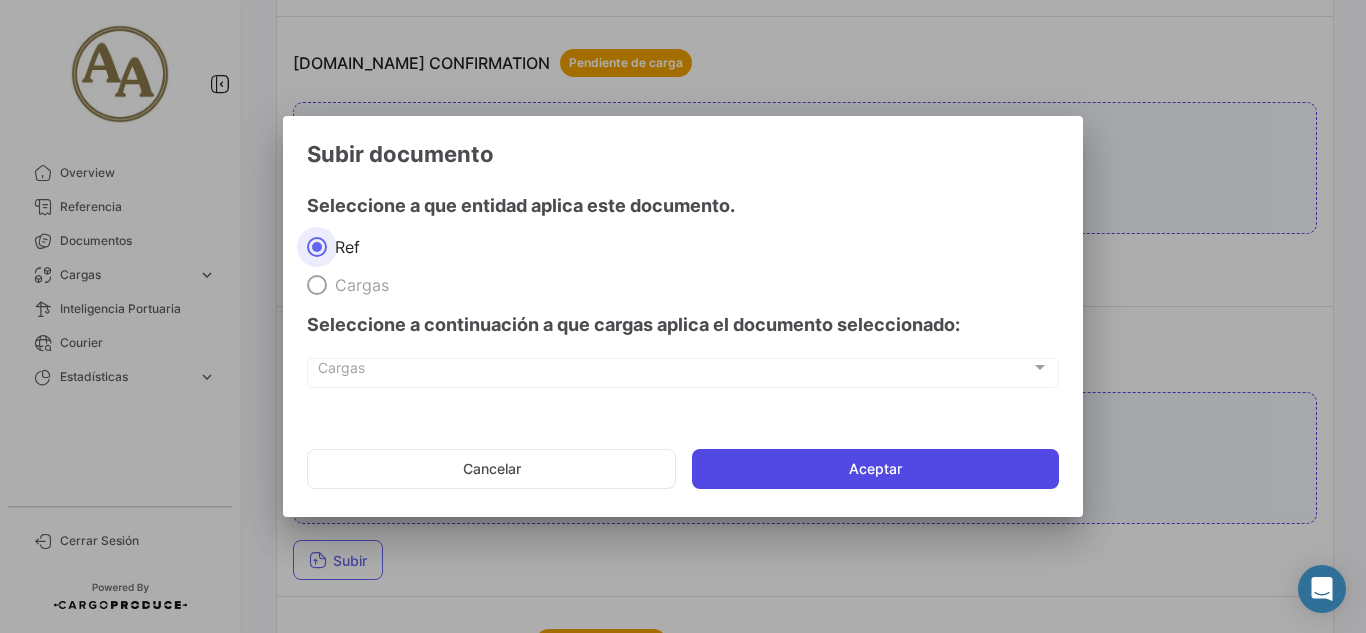 click on "Aceptar" 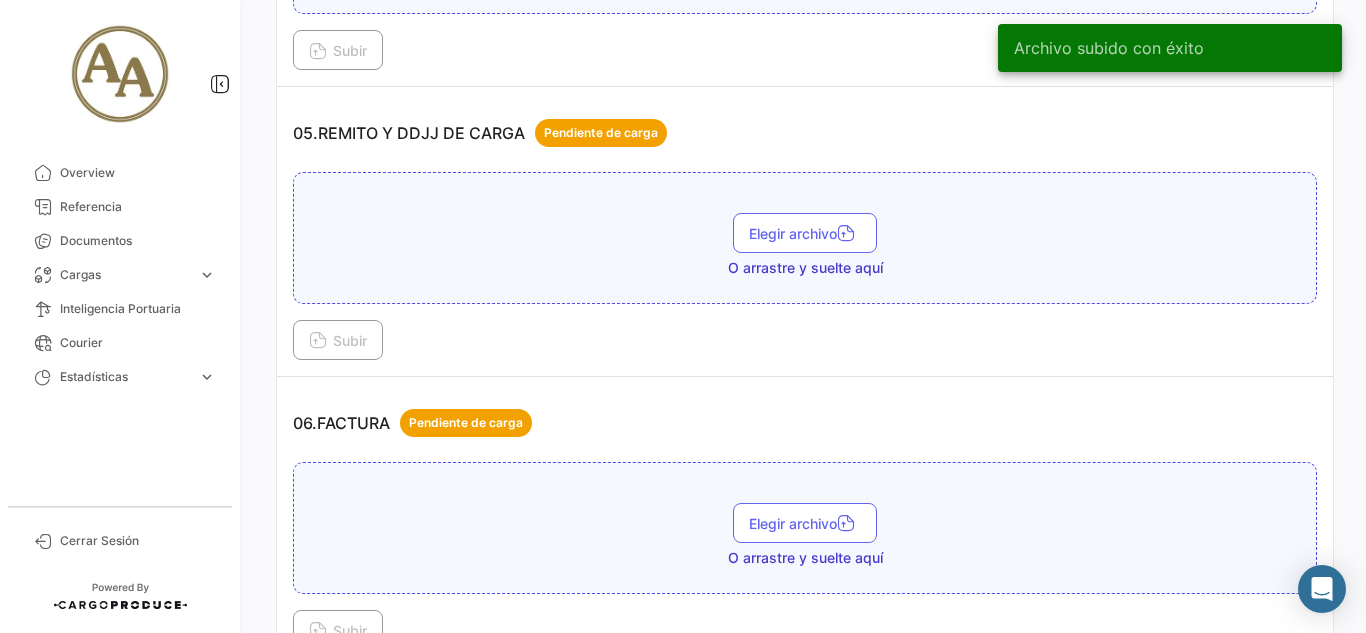 scroll, scrollTop: 2100, scrollLeft: 0, axis: vertical 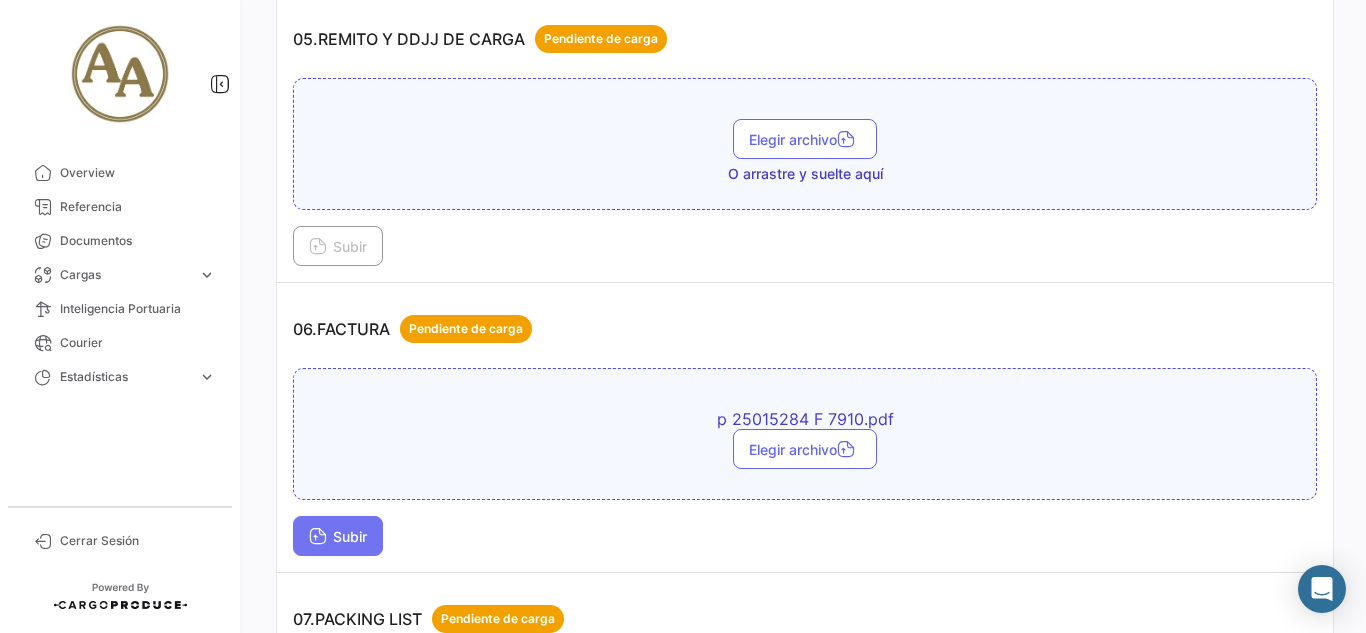 click on "Subir" at bounding box center [338, 536] 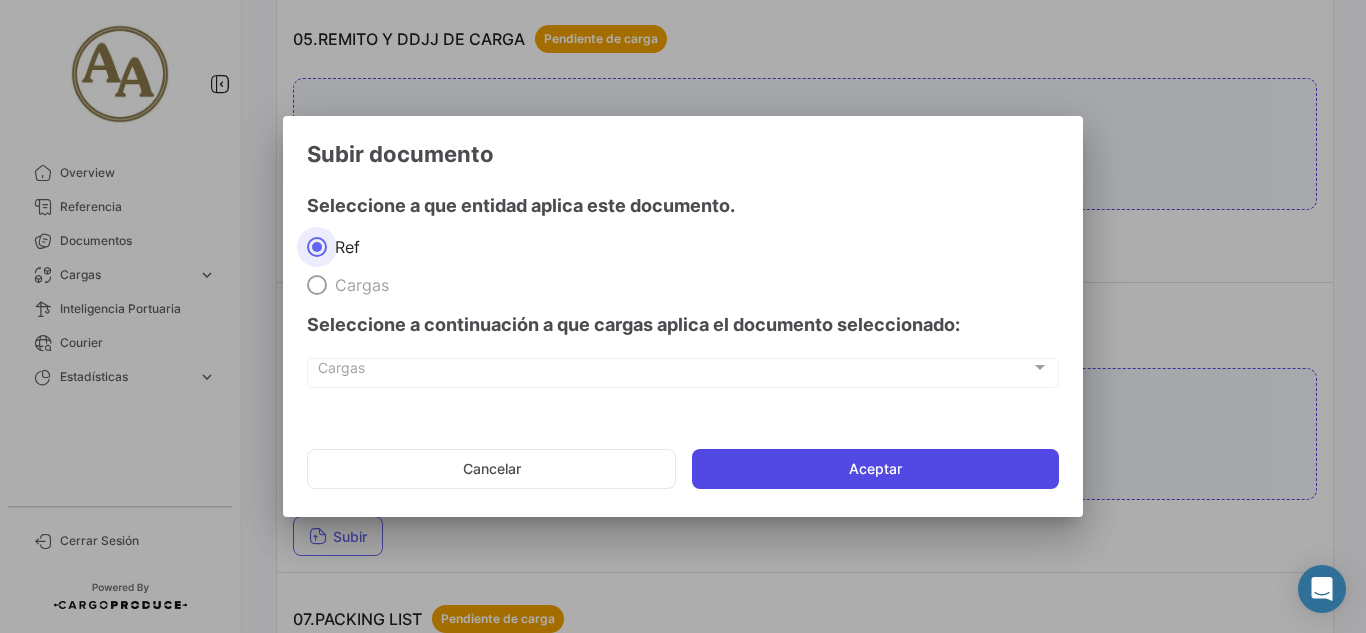 click on "Aceptar" 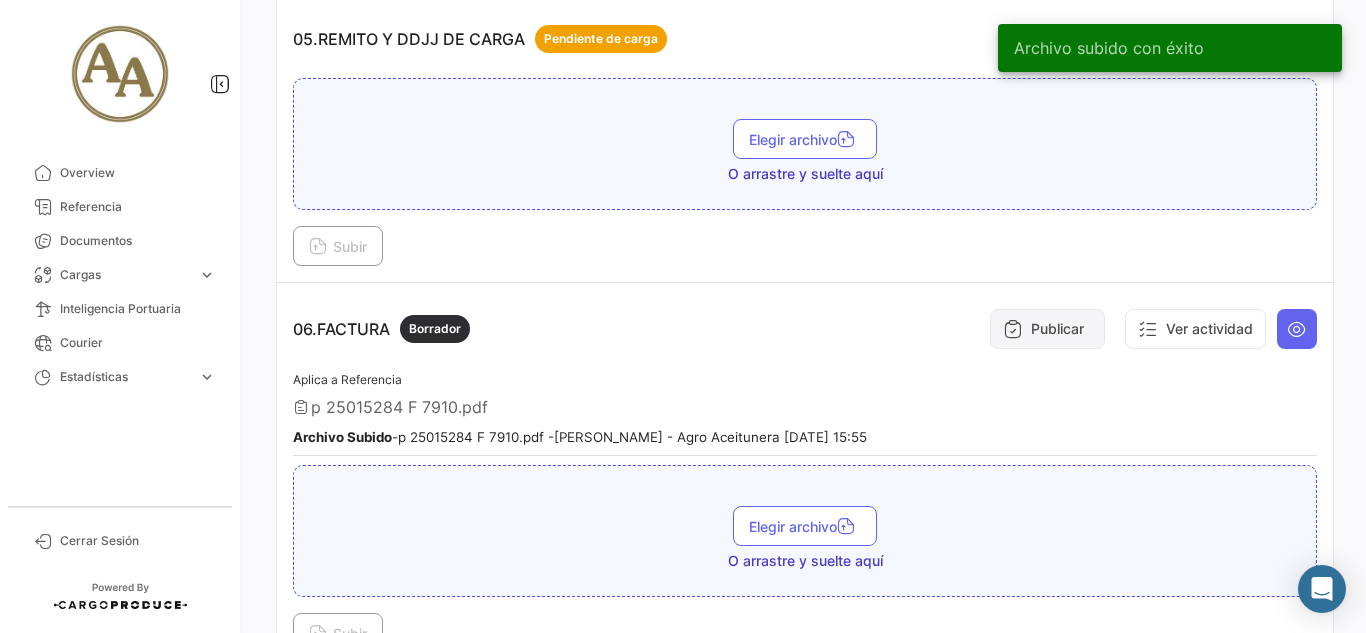 click on "Publicar" at bounding box center [1047, 329] 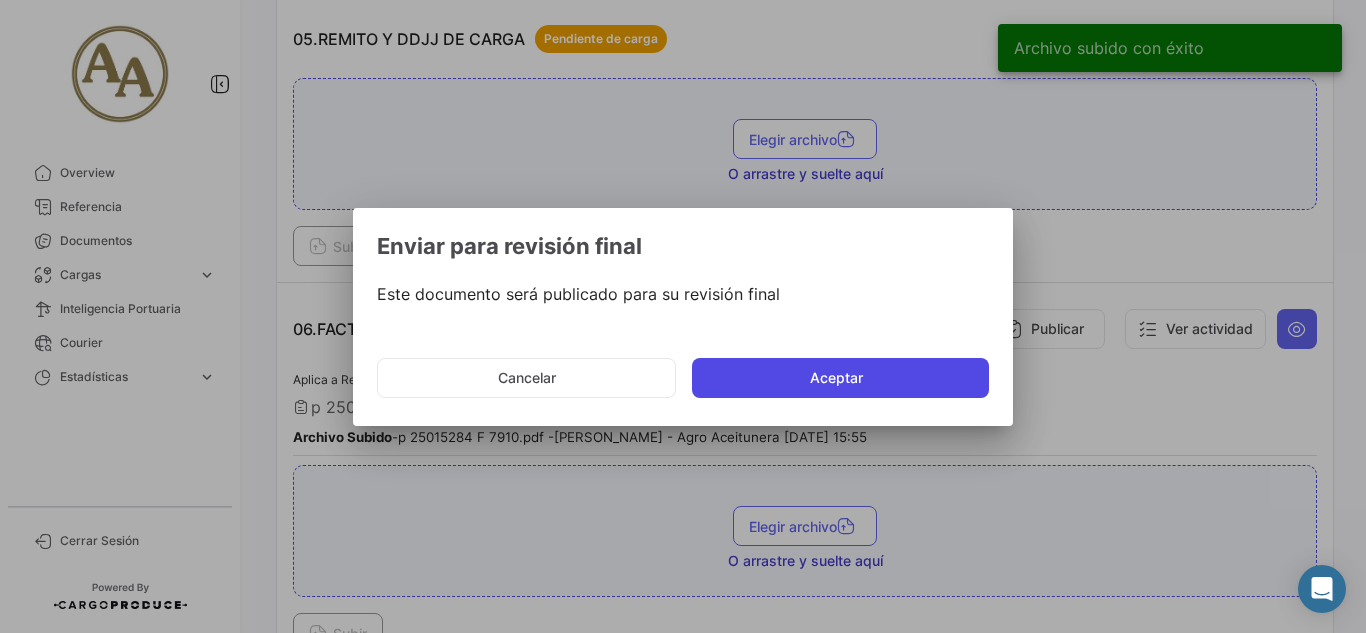 click on "Aceptar" 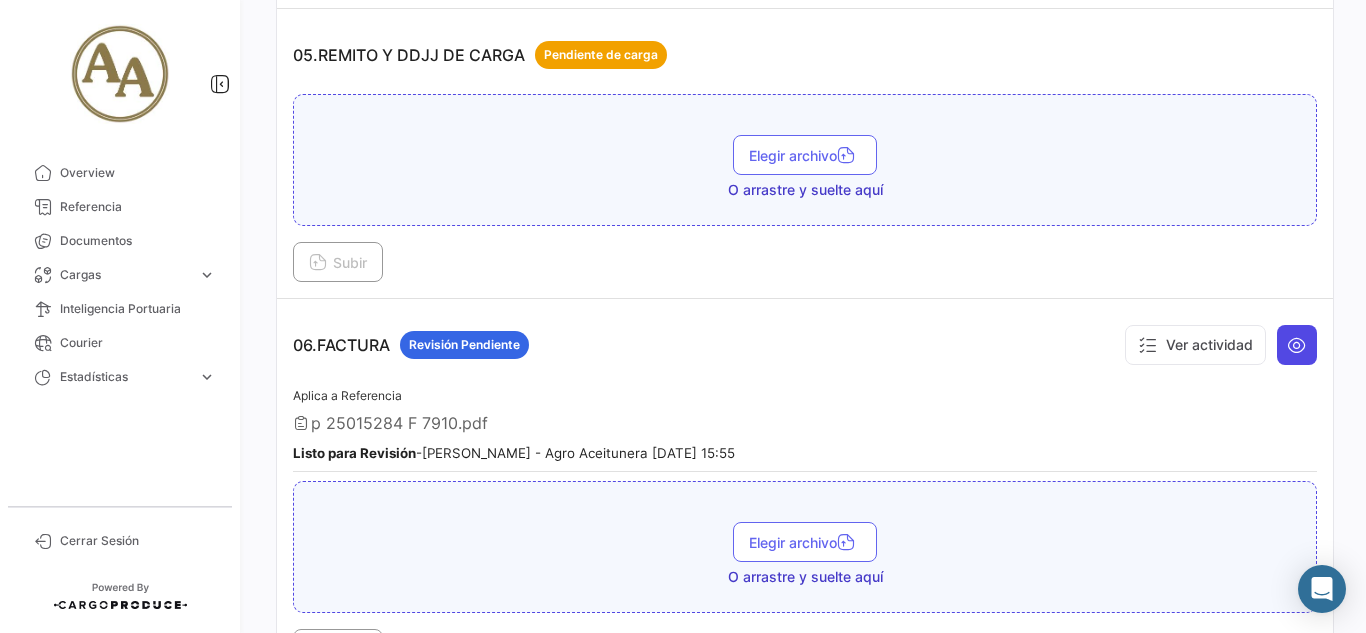 click at bounding box center [1297, 345] 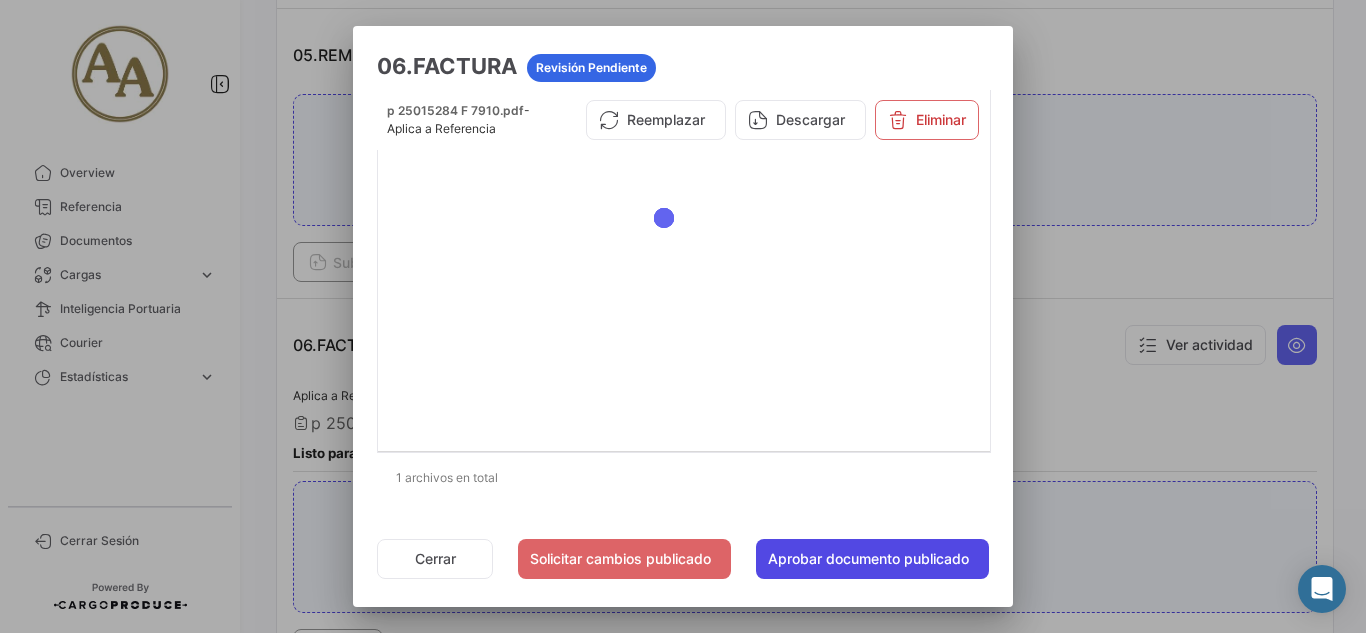 click on "Aprobar documento publicado" 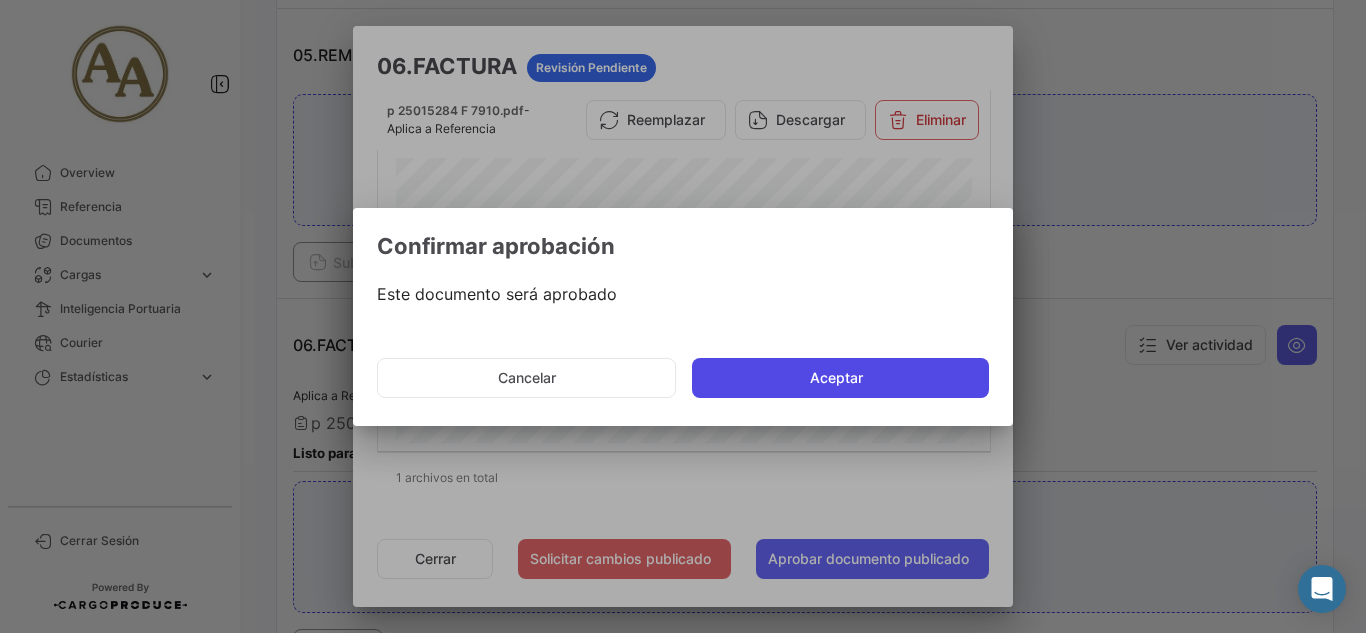 click on "Aceptar" 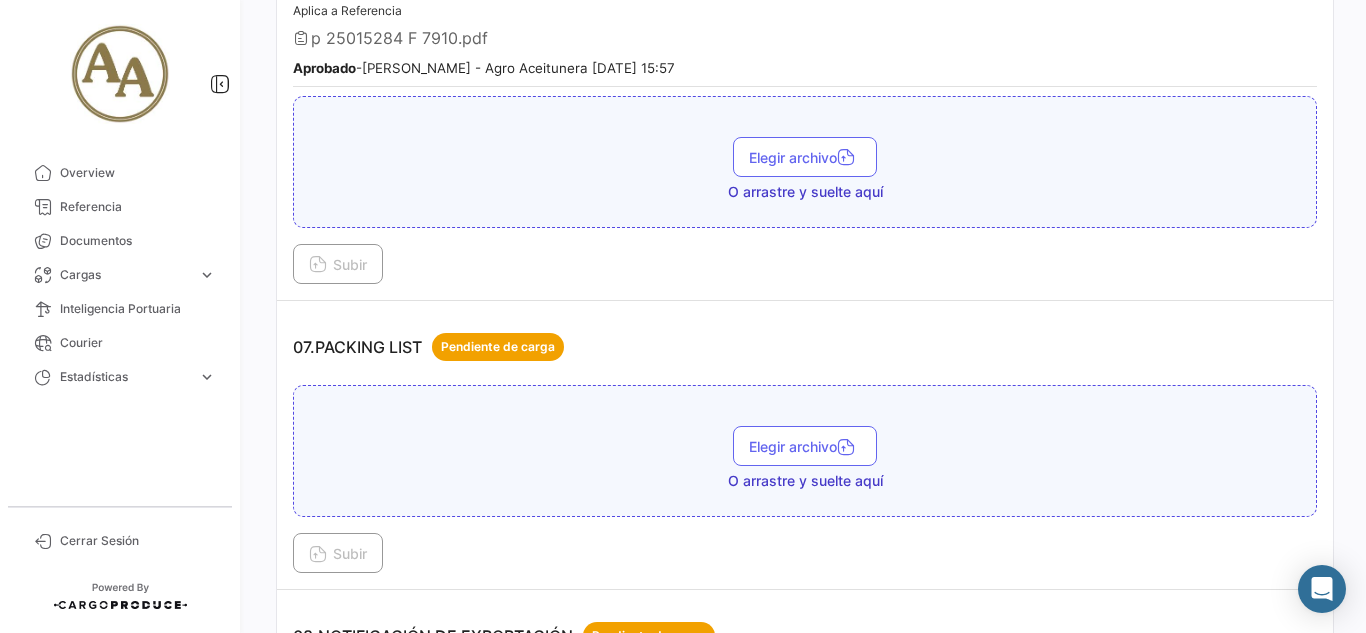 scroll, scrollTop: 2500, scrollLeft: 0, axis: vertical 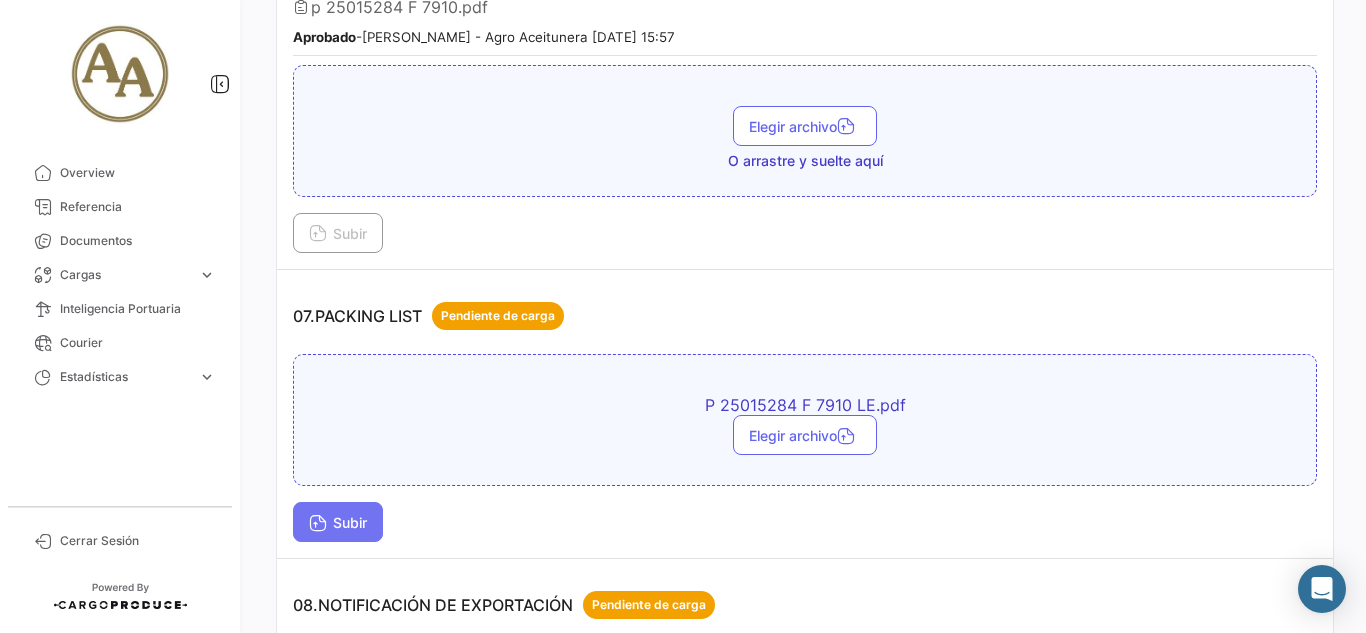 click on "Subir" at bounding box center [338, 522] 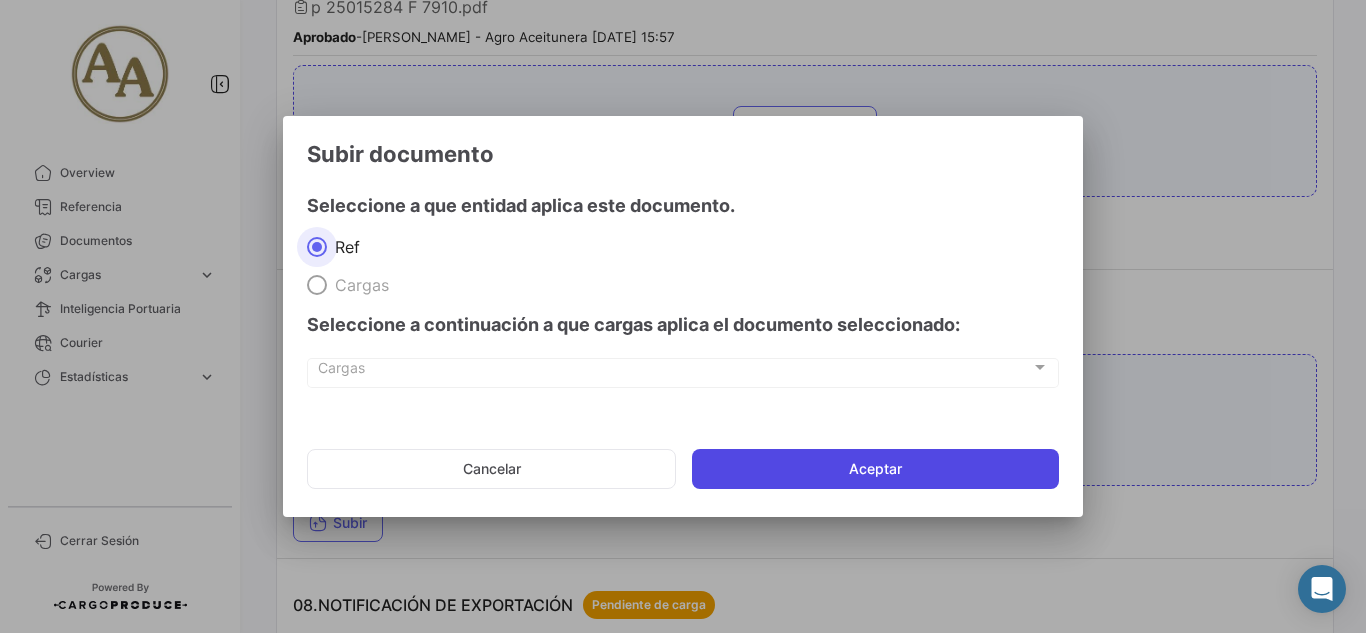 click on "Aceptar" 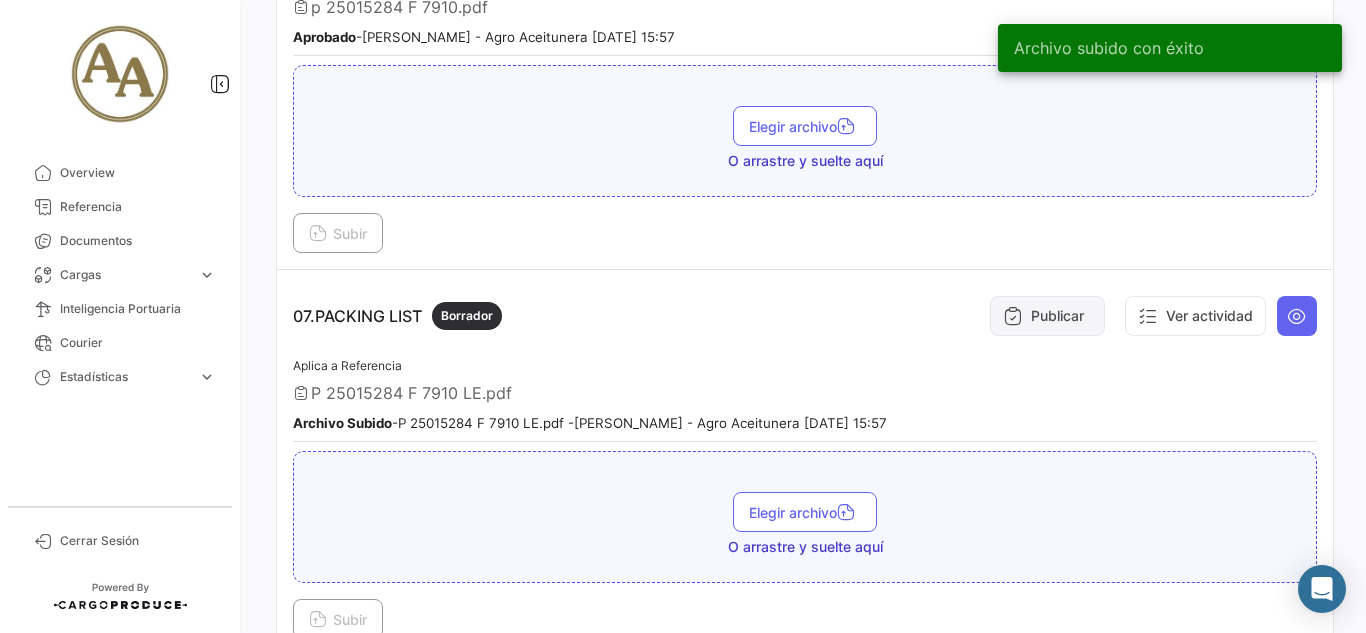 click on "Publicar" at bounding box center (1047, 316) 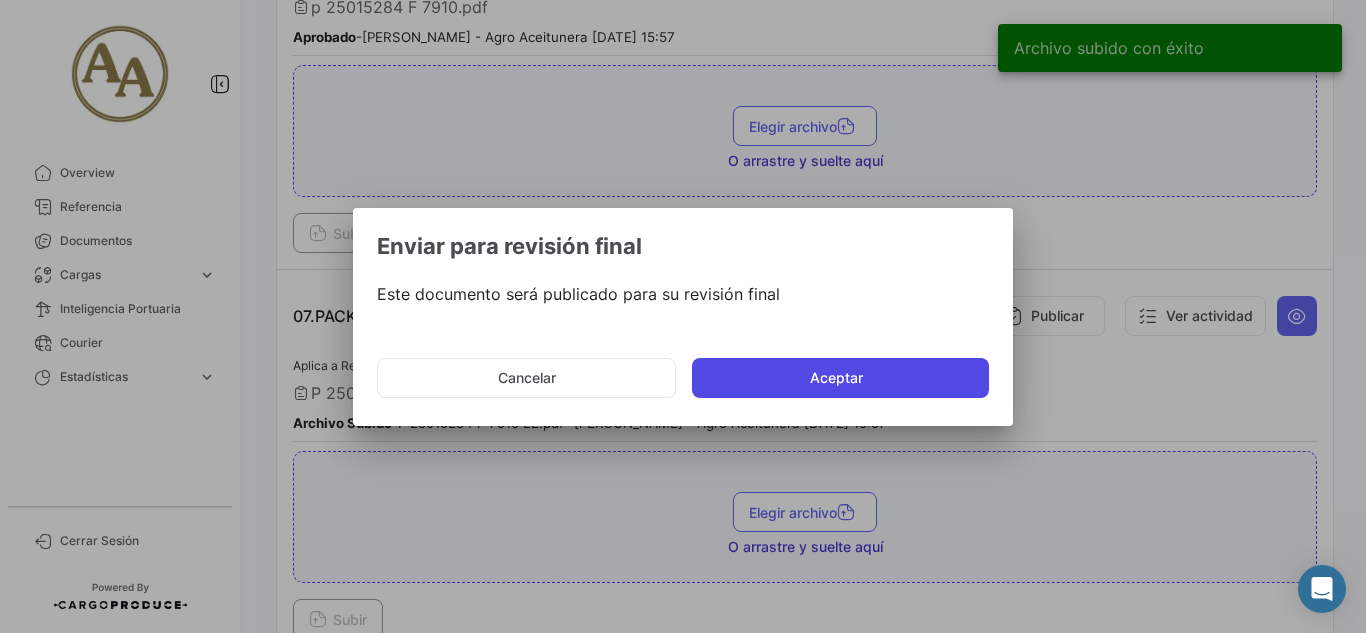 click on "Aceptar" 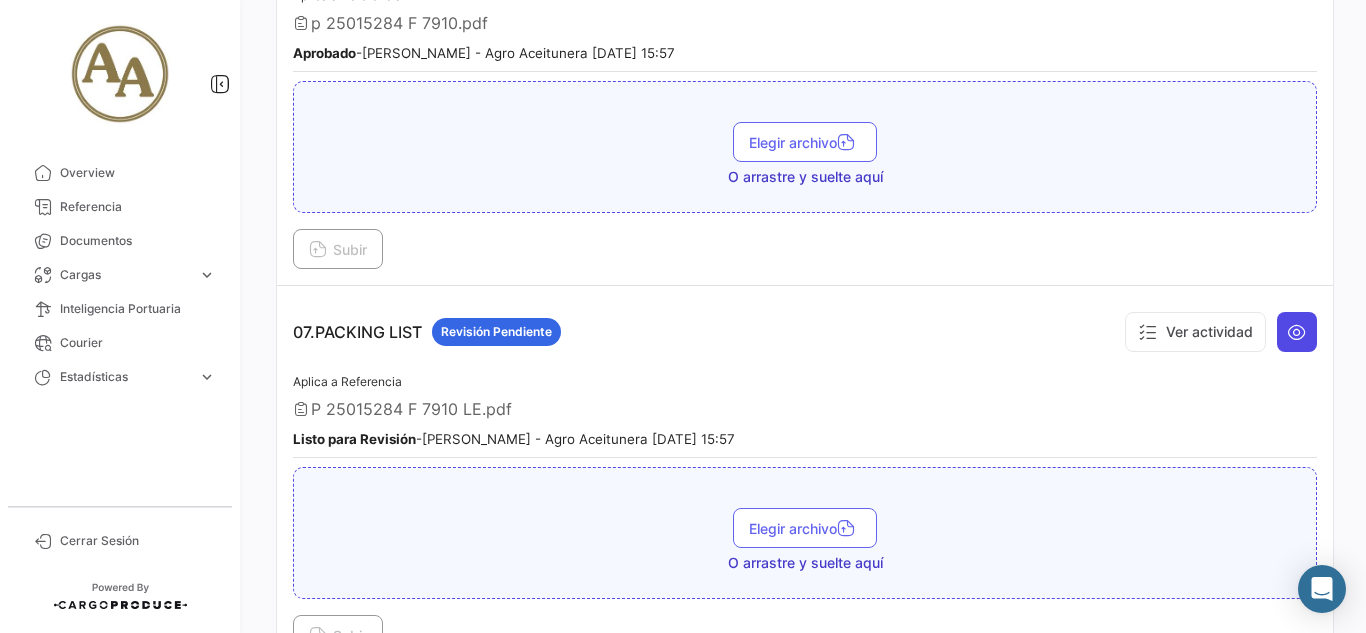 click at bounding box center (1297, 332) 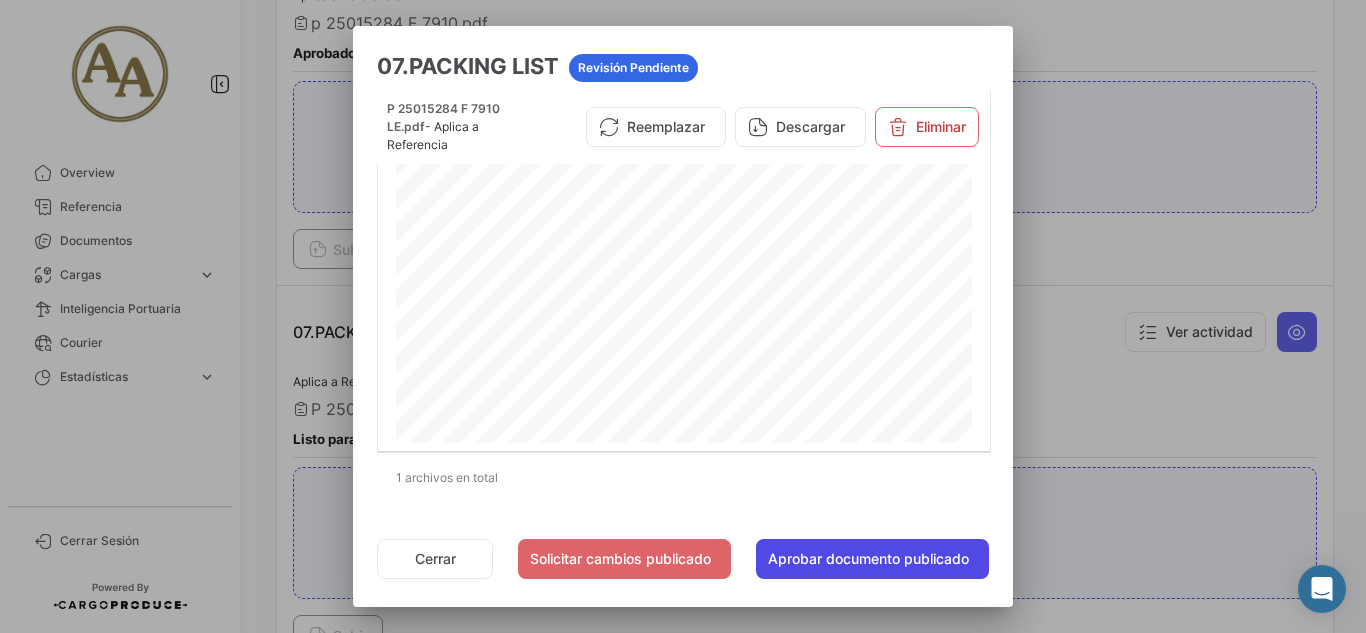 click on "Aprobar documento publicado" 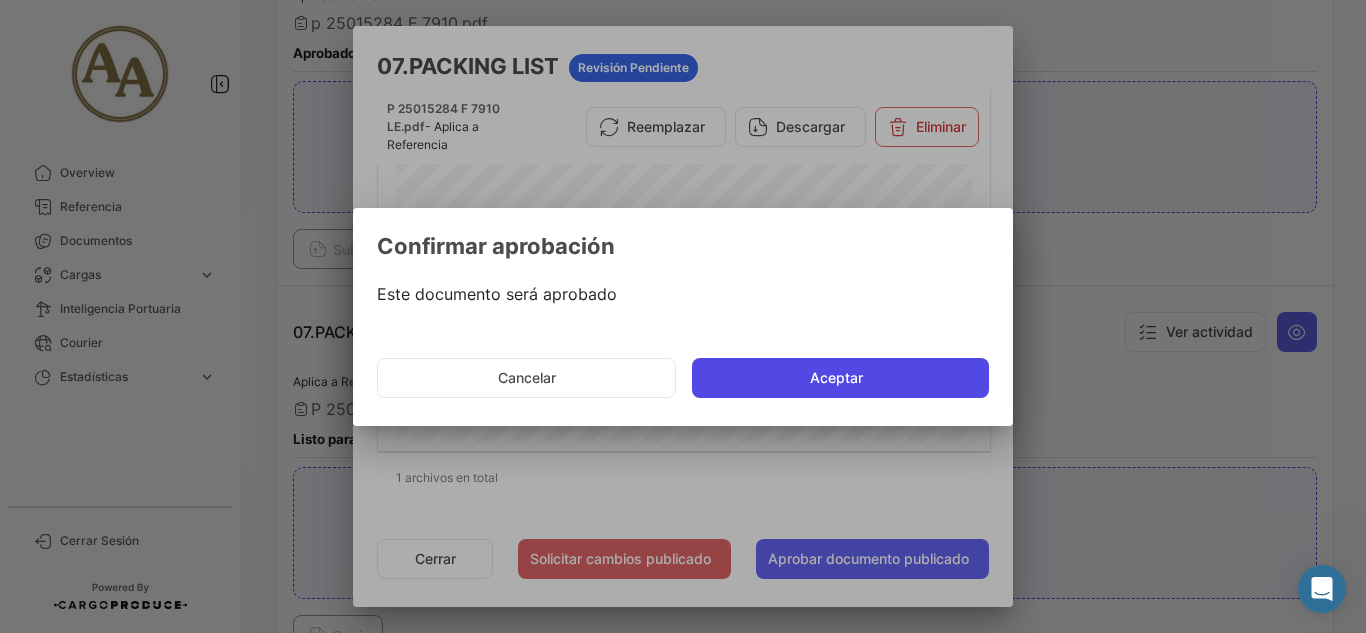 click on "Aceptar" 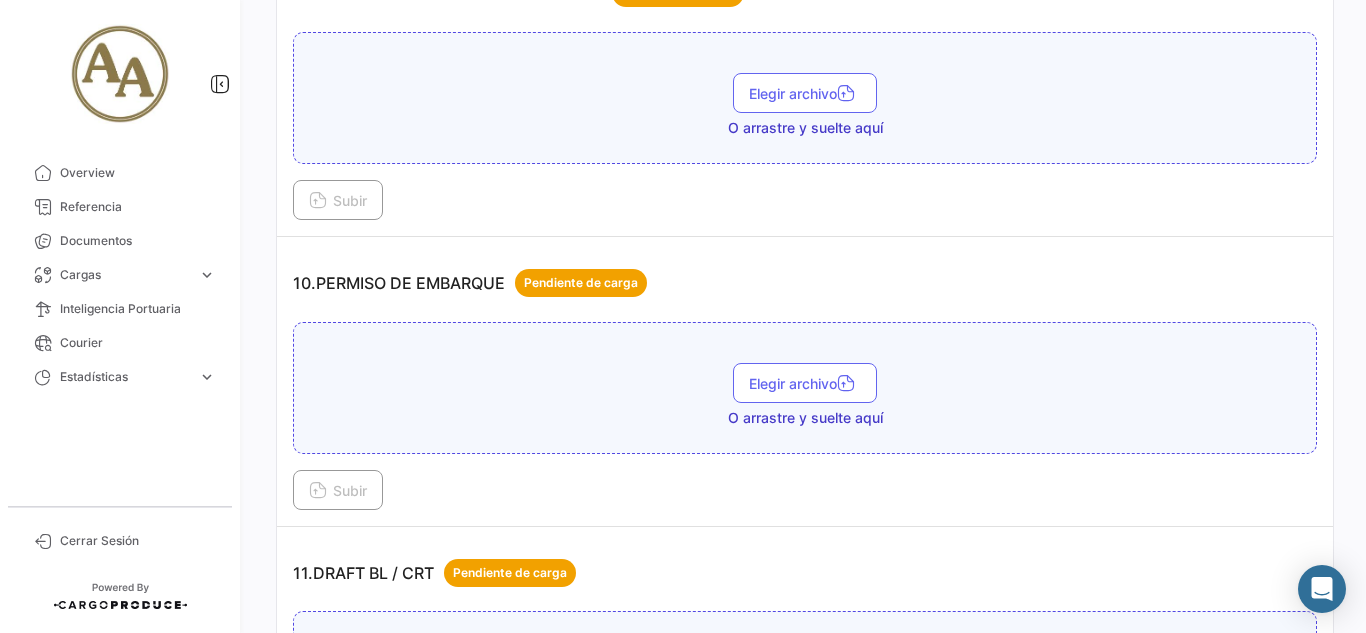 scroll, scrollTop: 3500, scrollLeft: 0, axis: vertical 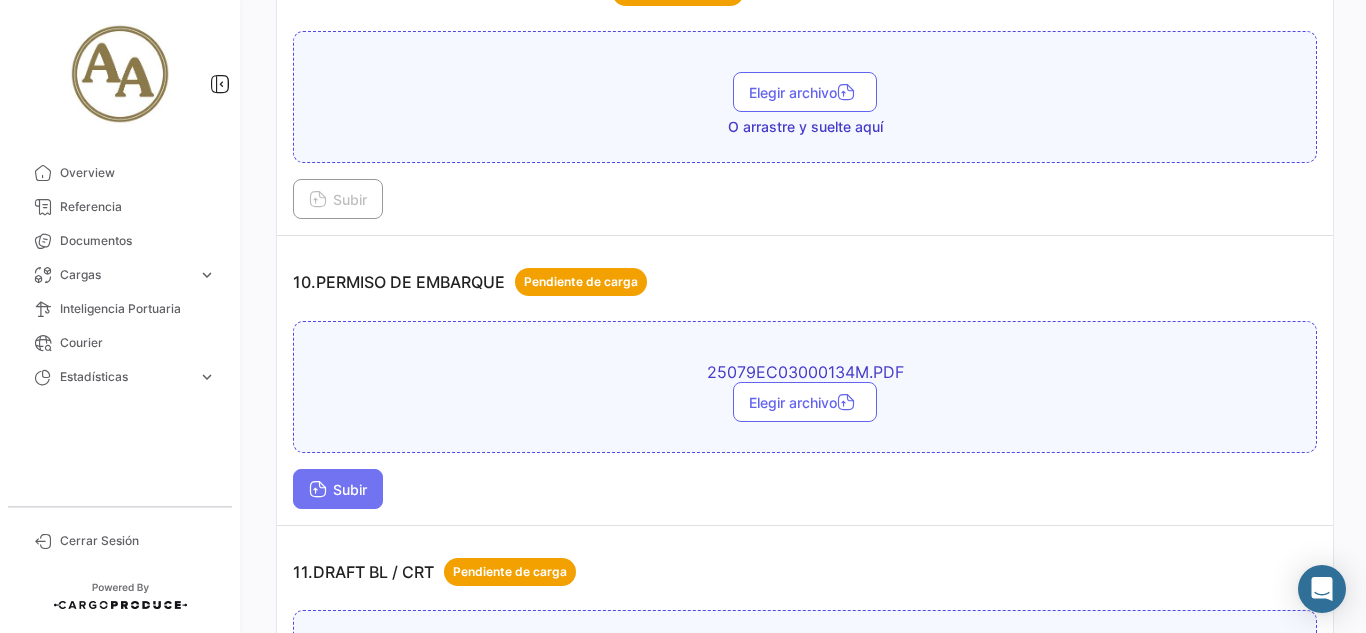 click on "Subir" at bounding box center (338, 489) 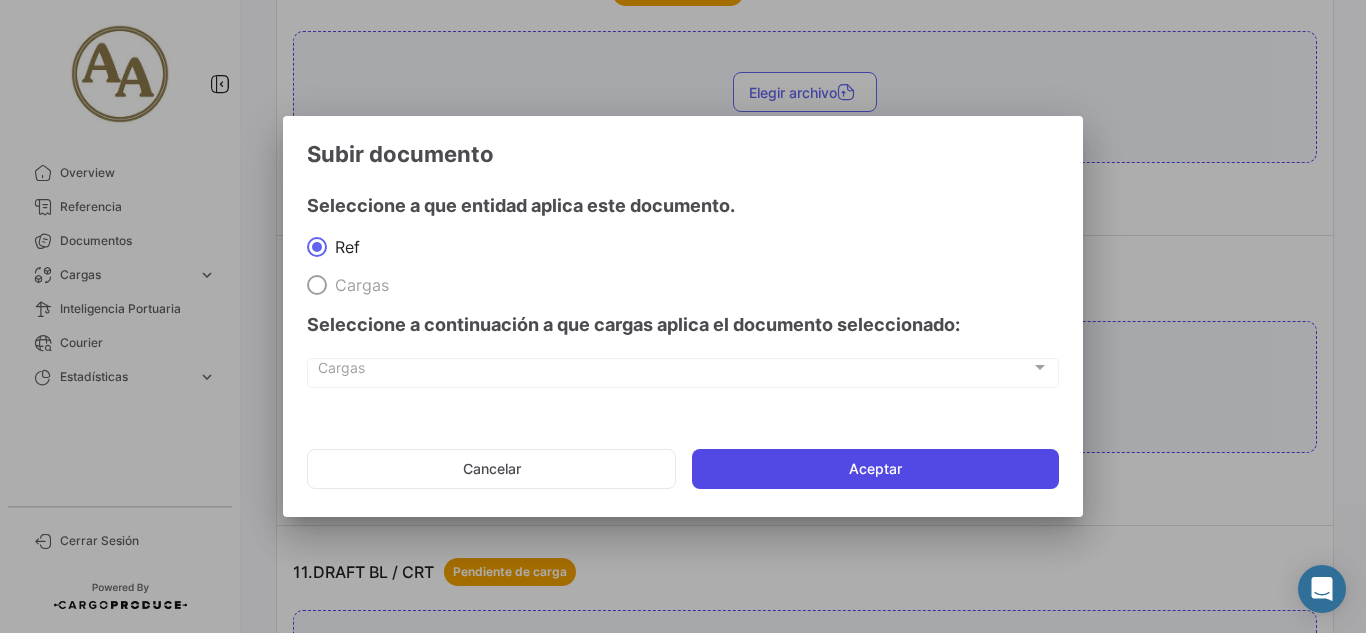 click on "Aceptar" 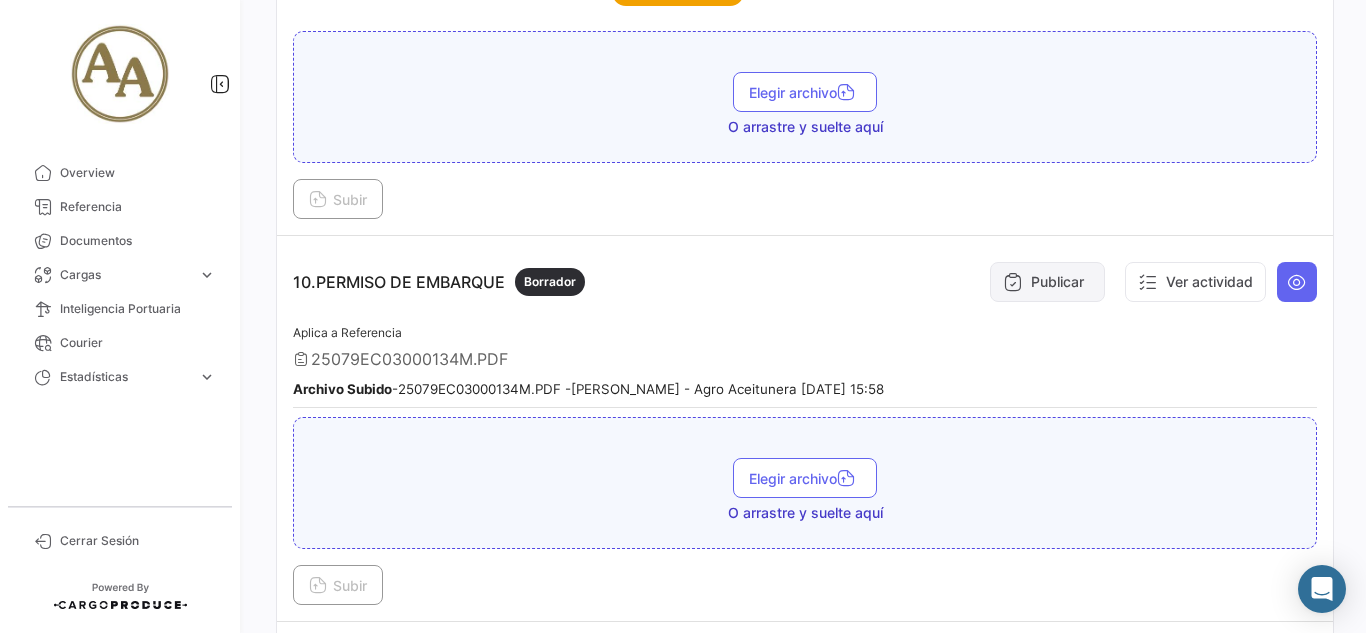 click on "Publicar" at bounding box center [1047, 282] 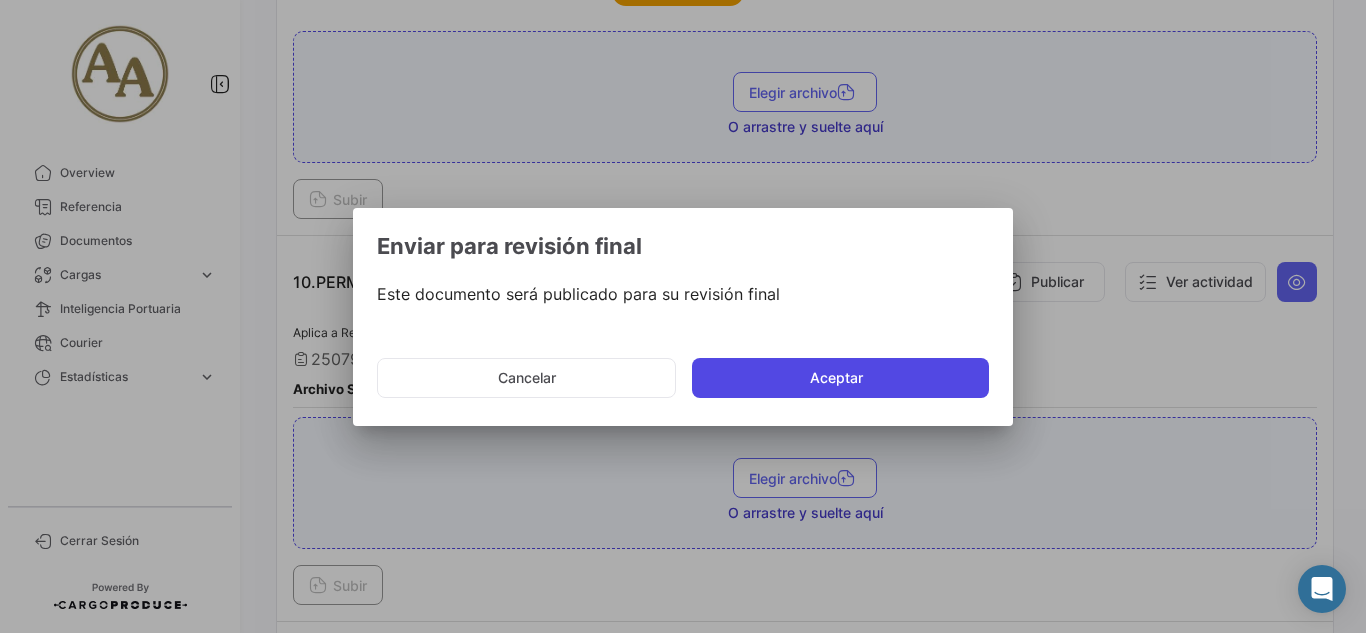 click on "Aceptar" 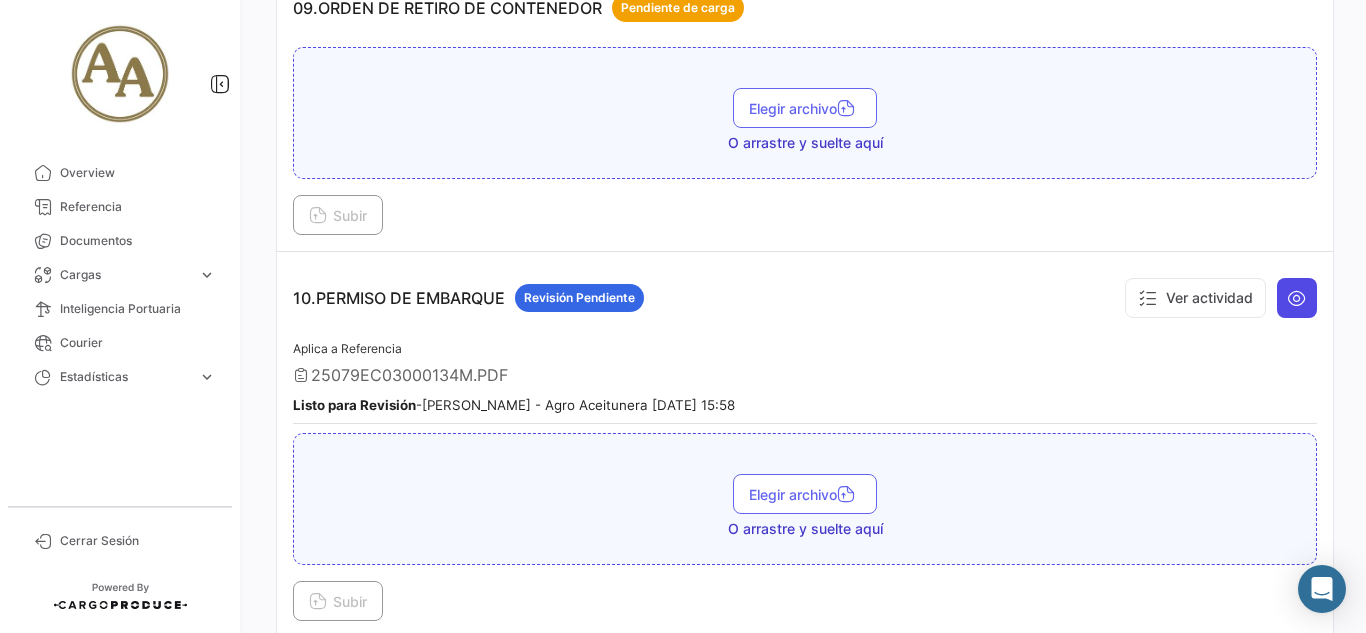 click at bounding box center (1297, 298) 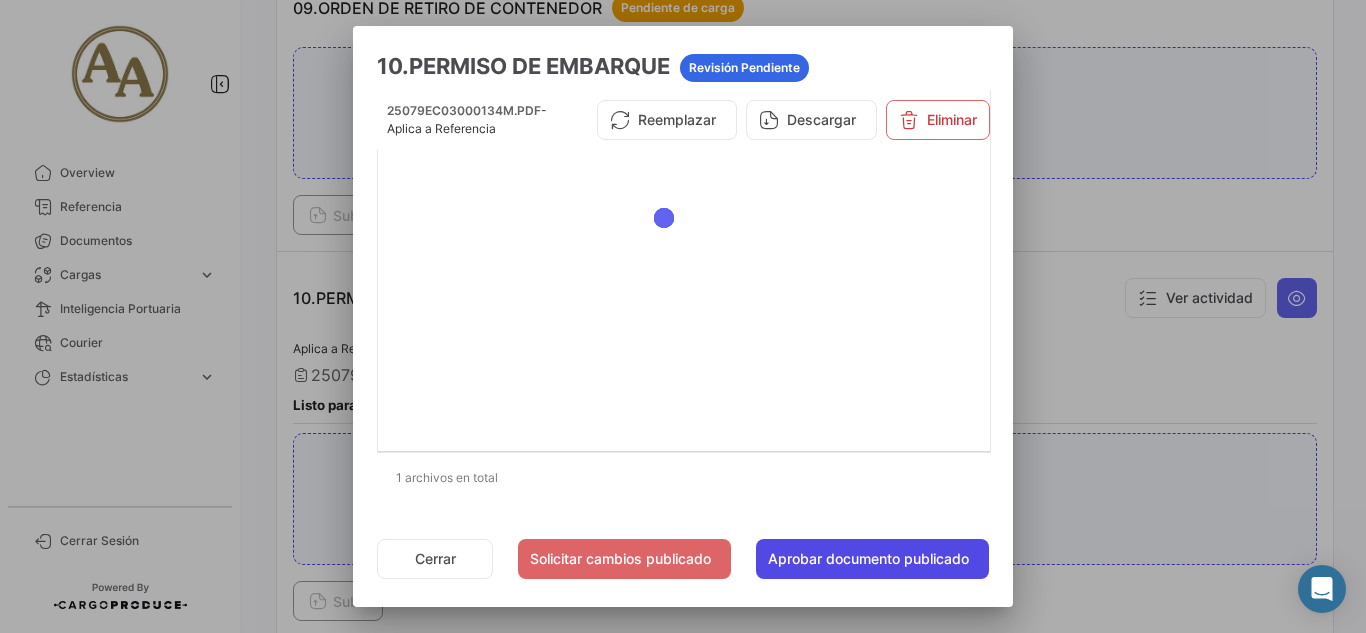 click on "Aprobar documento publicado" 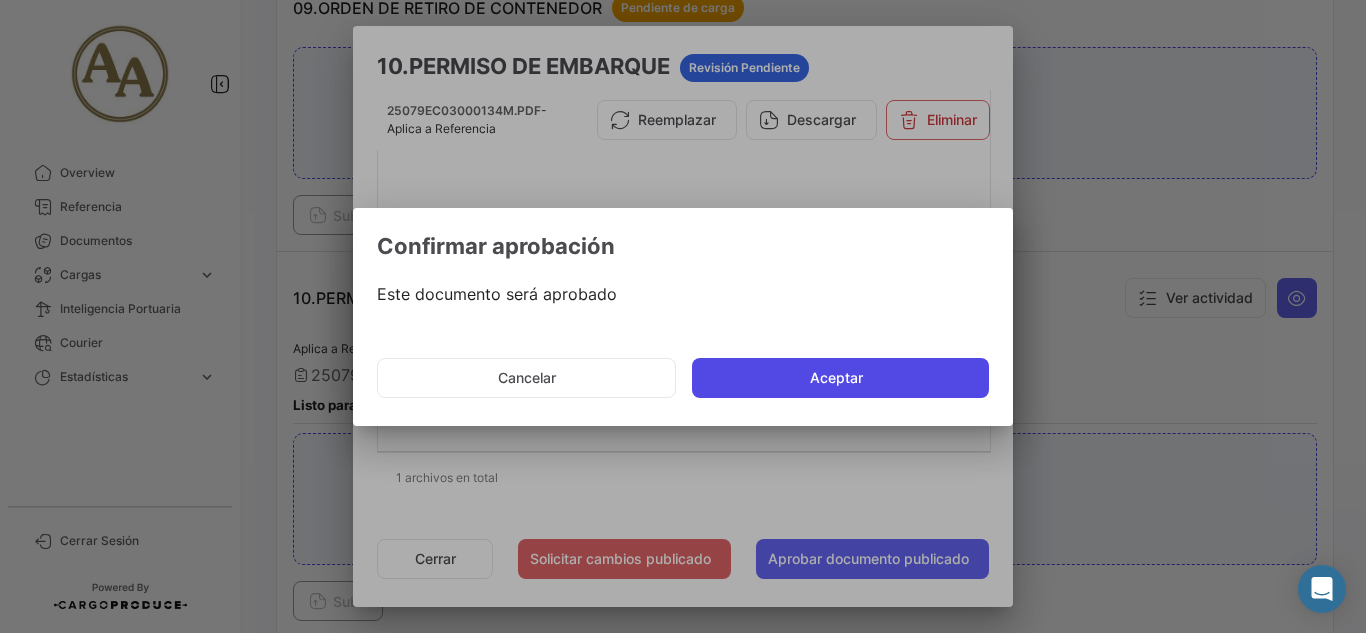 click on "Aceptar" 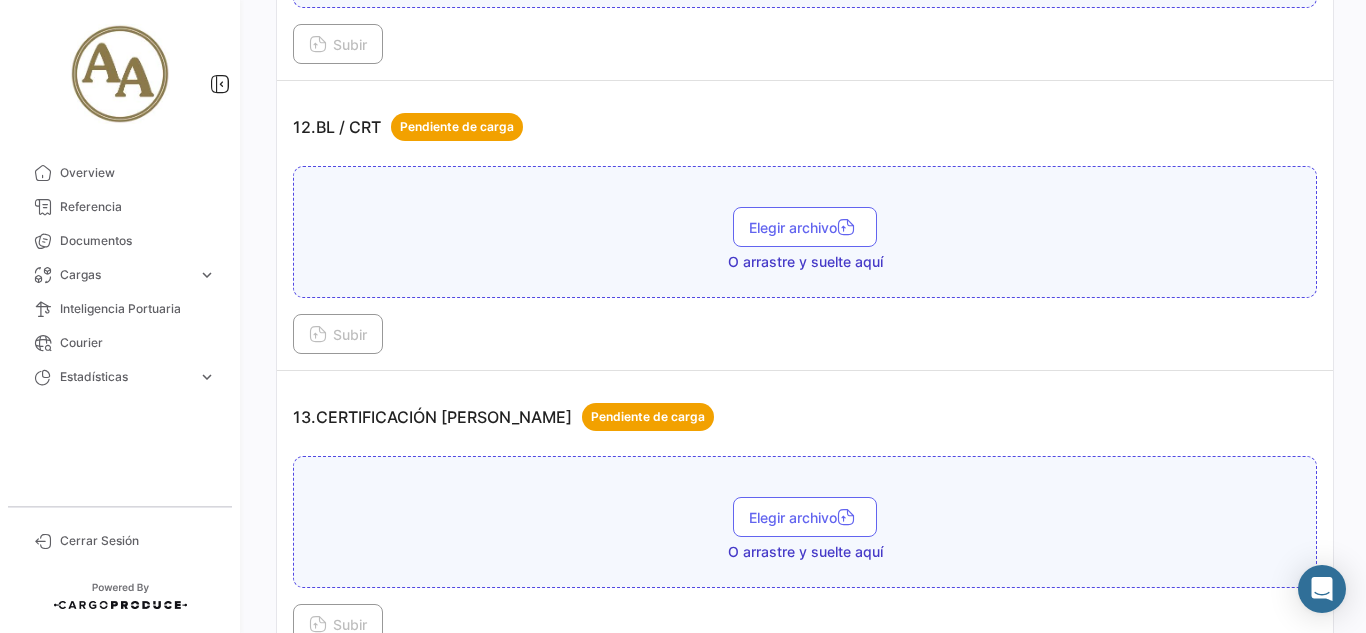 scroll, scrollTop: 4400, scrollLeft: 0, axis: vertical 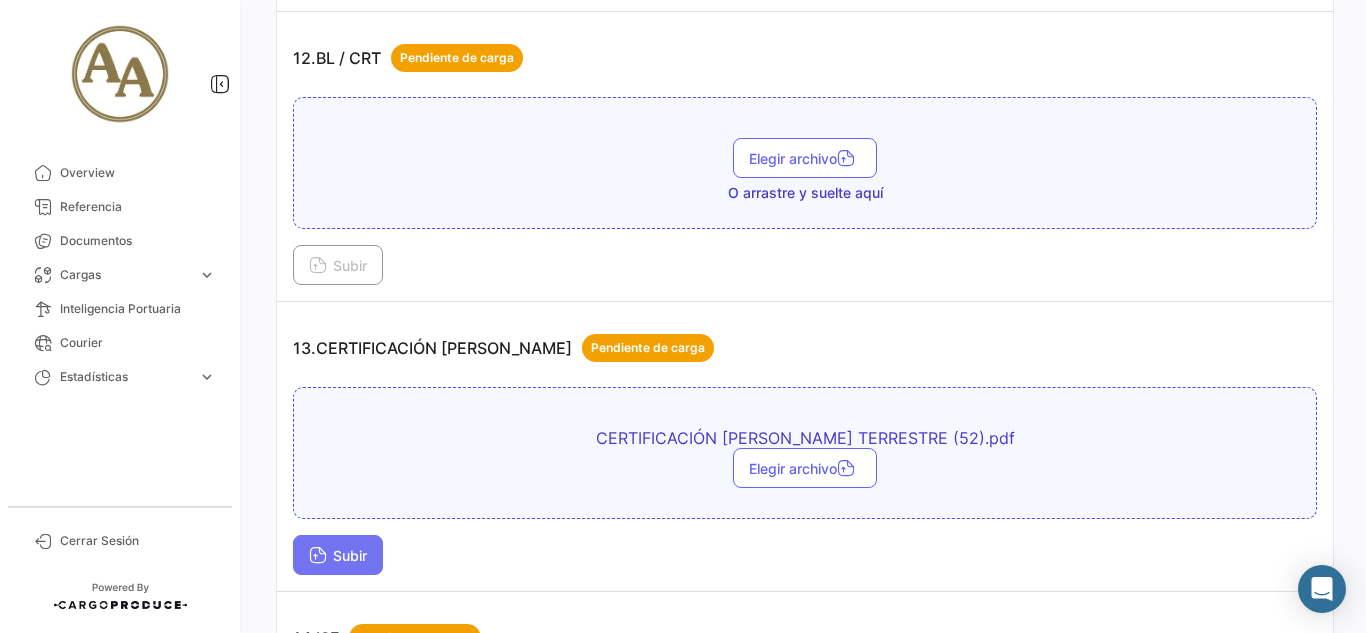 click on "Subir" at bounding box center [338, 555] 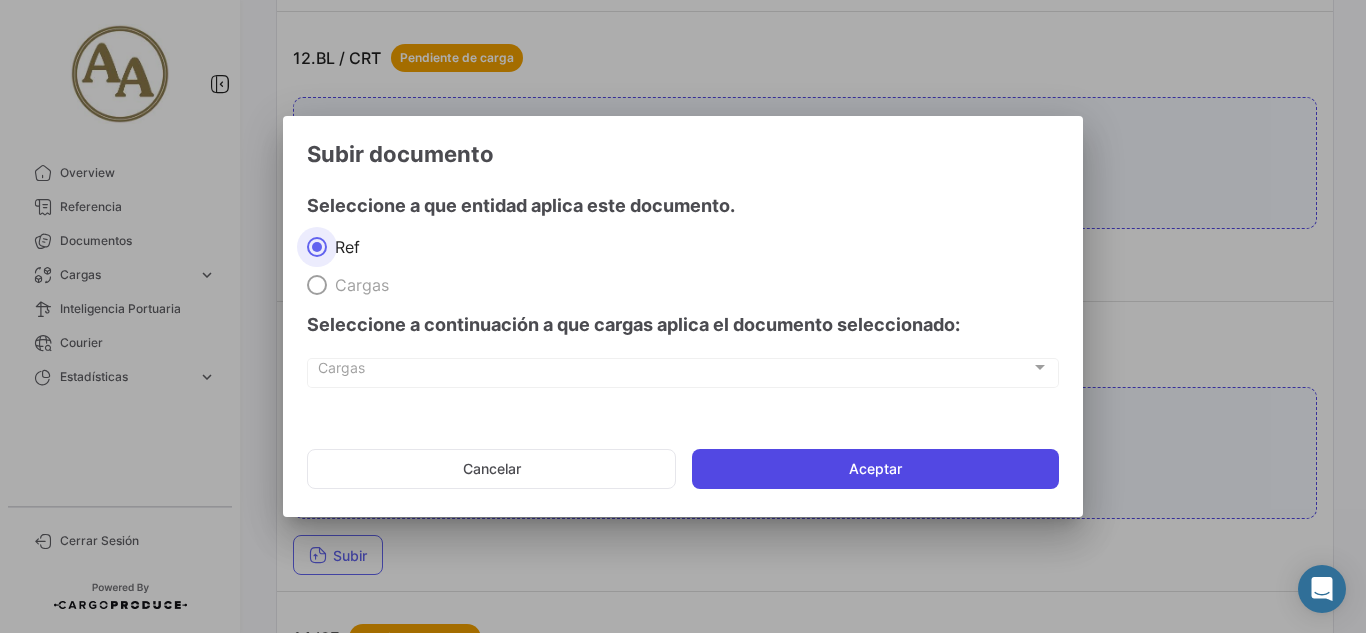 click on "Aceptar" 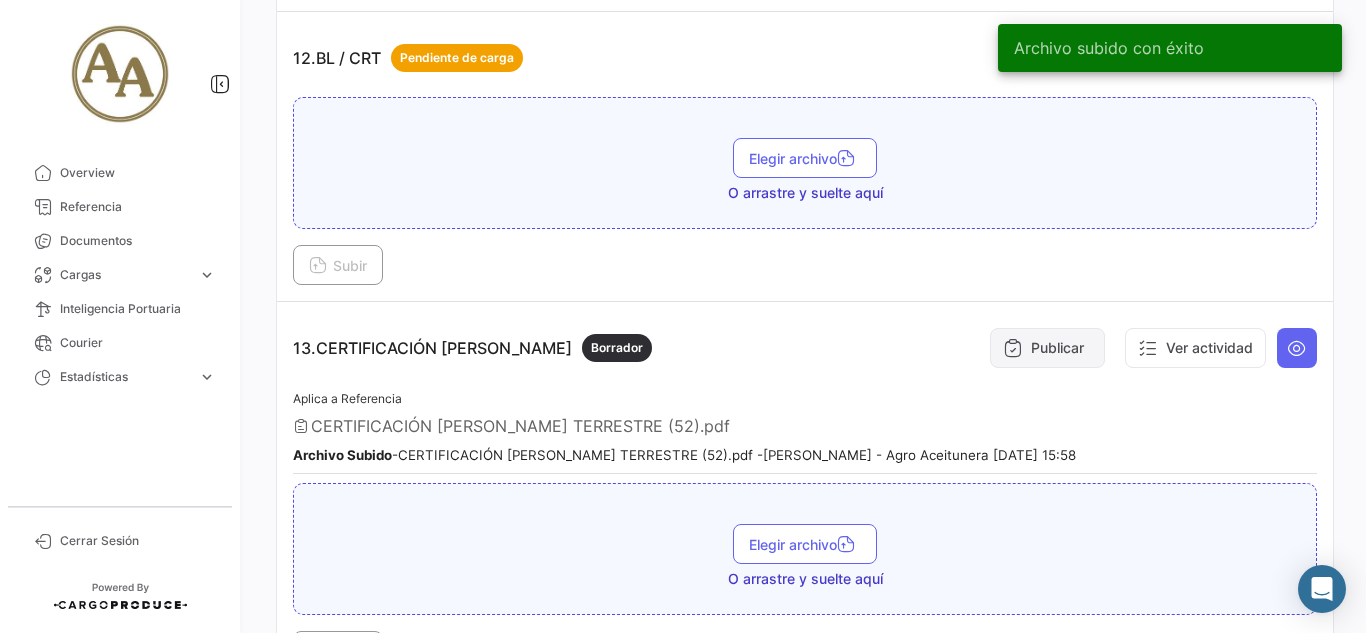 click on "Publicar" at bounding box center [1047, 348] 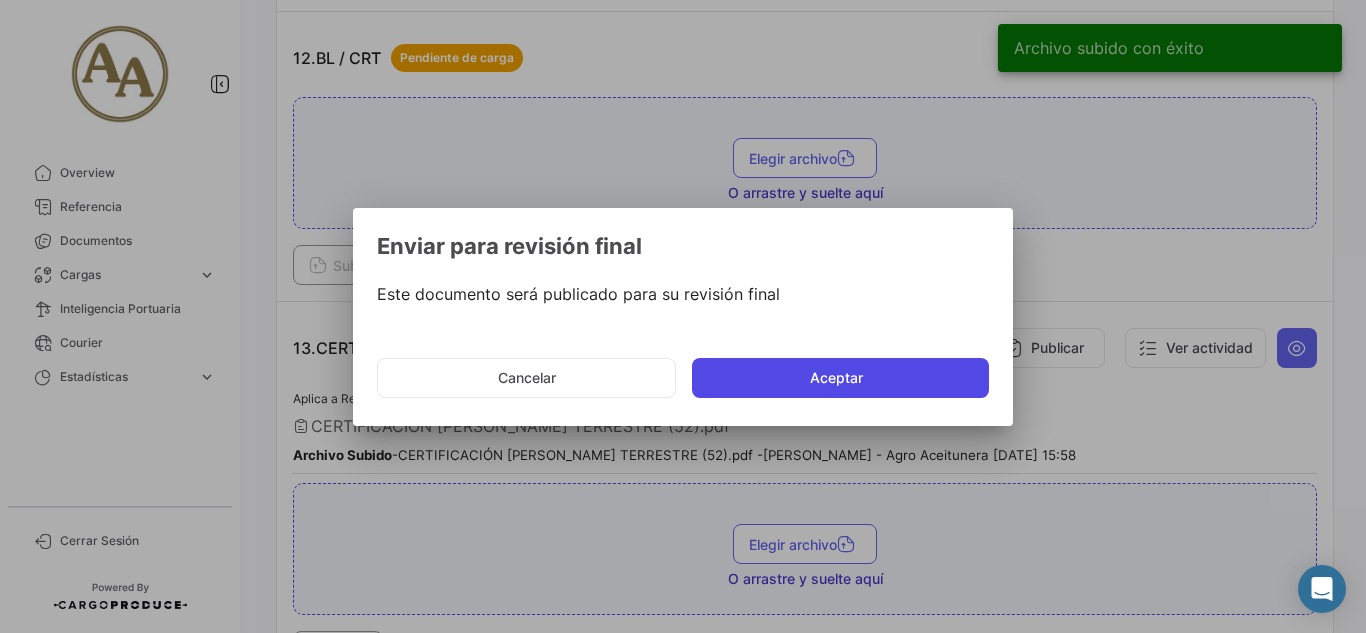 click on "Aceptar" 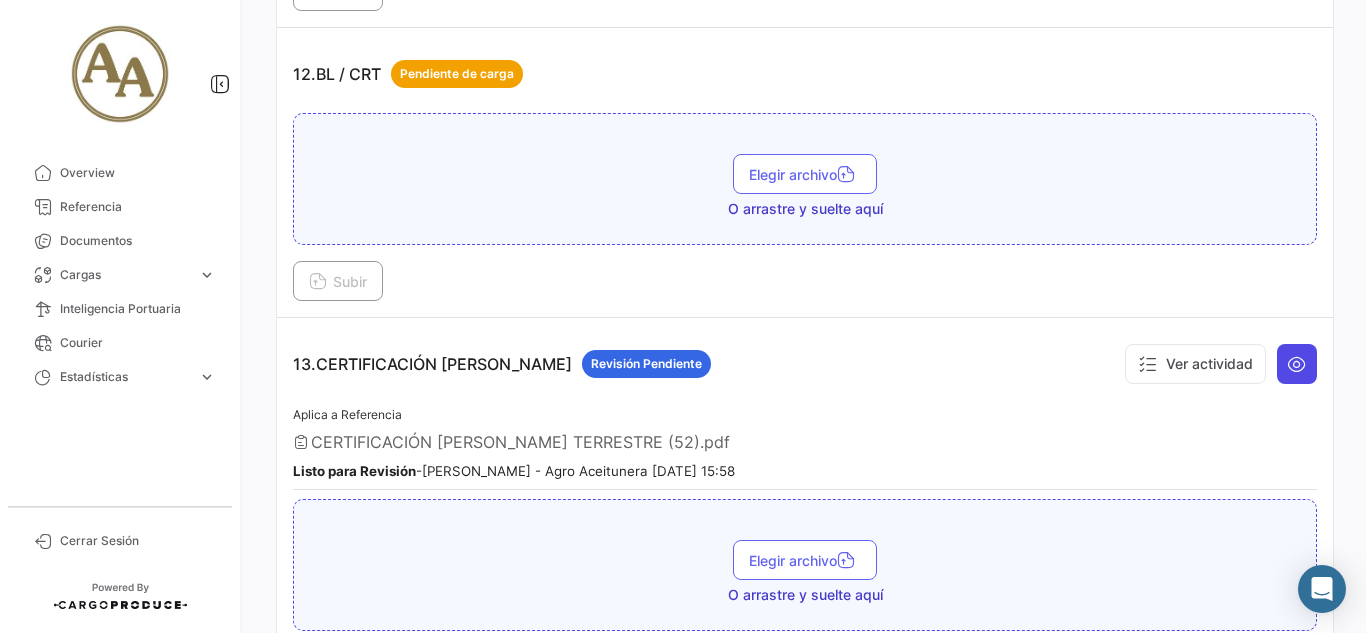 click at bounding box center [1297, 364] 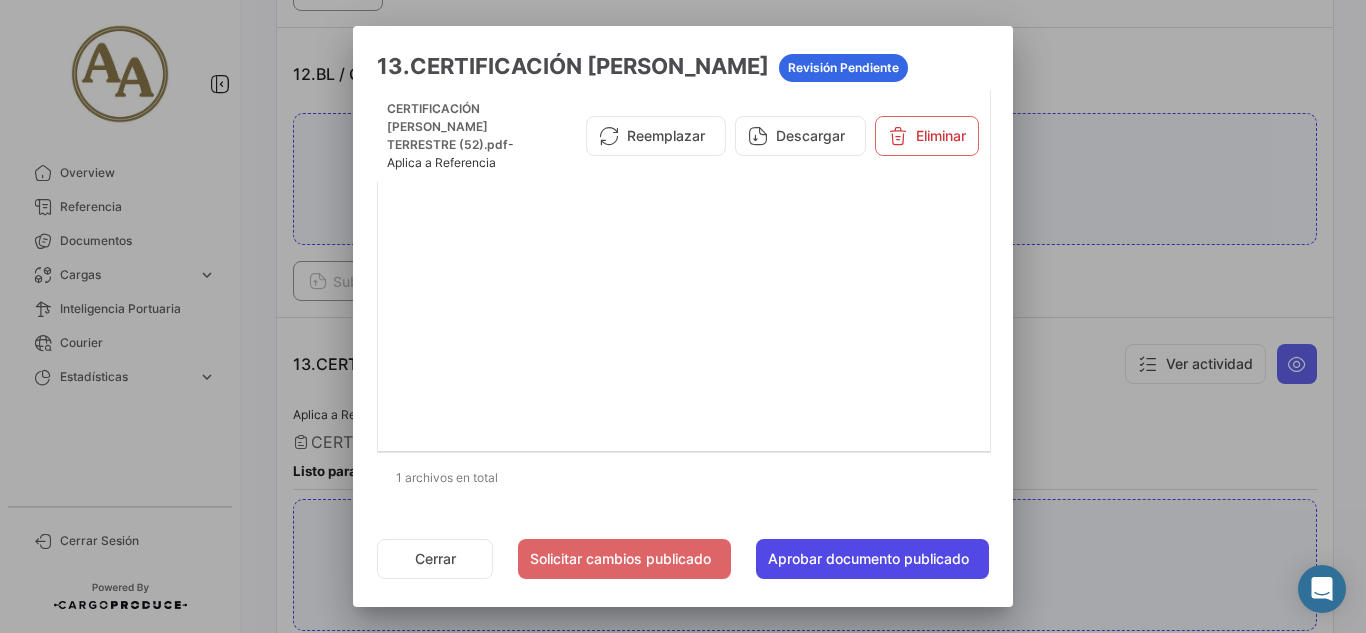 click on "Aprobar documento publicado" 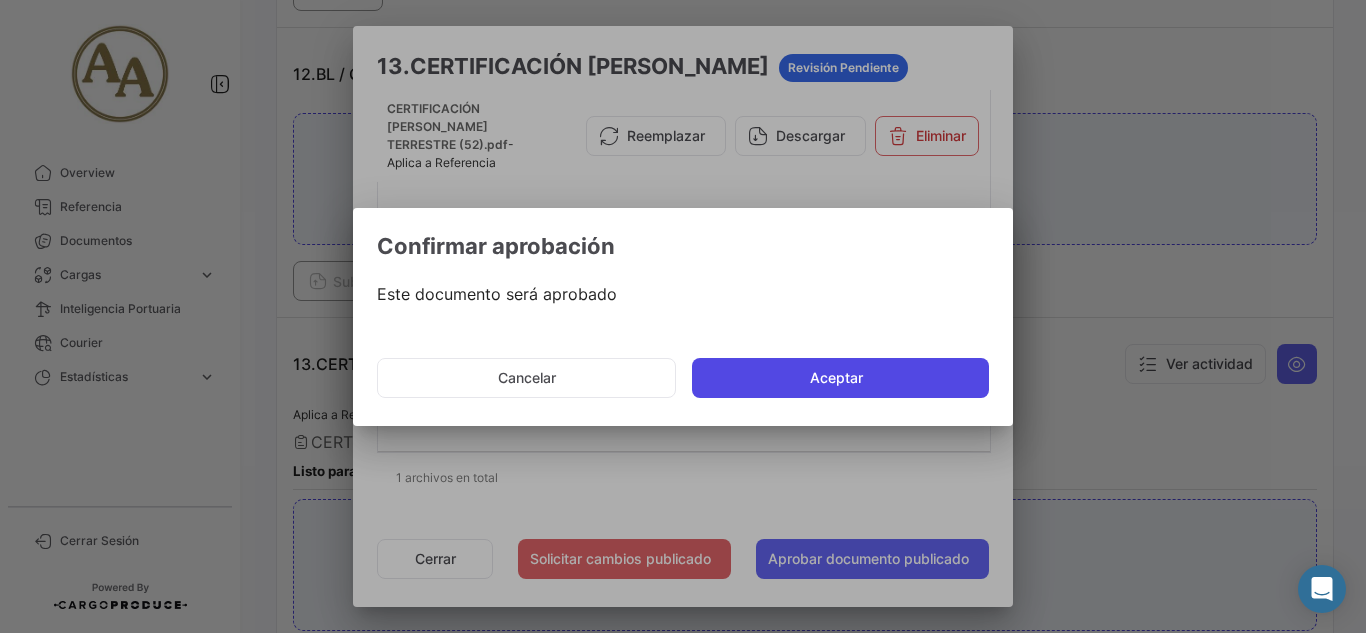 click on "Aceptar" 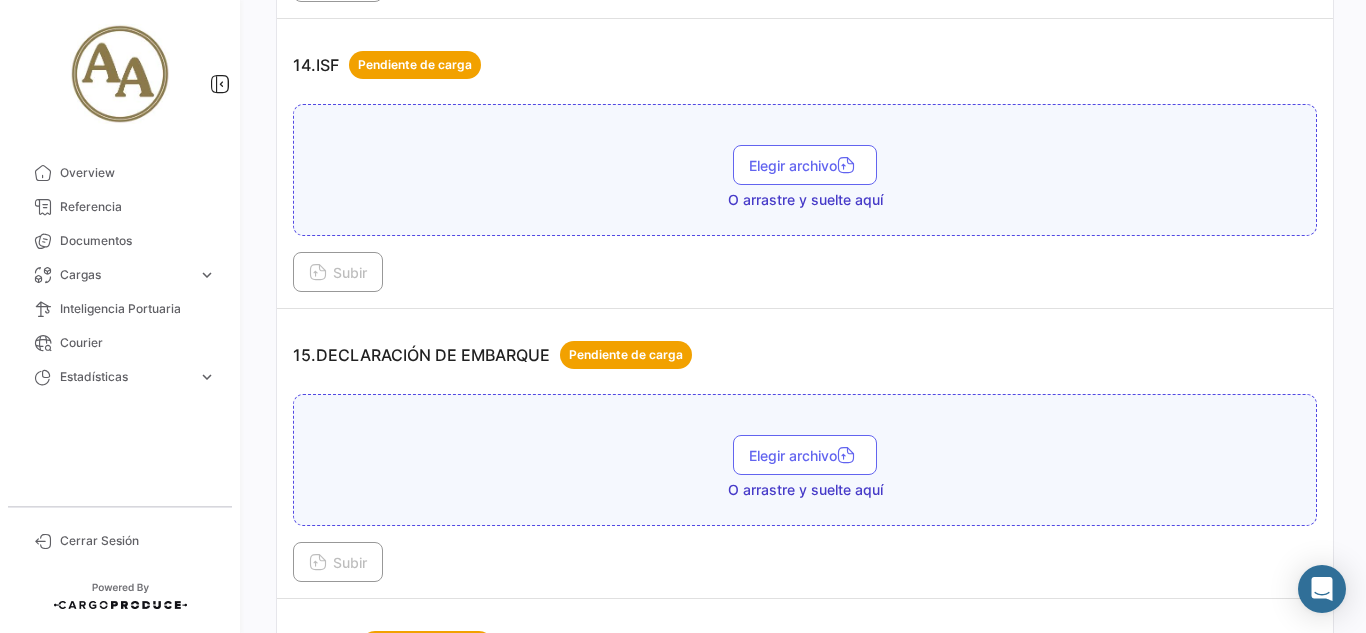 scroll, scrollTop: 5100, scrollLeft: 0, axis: vertical 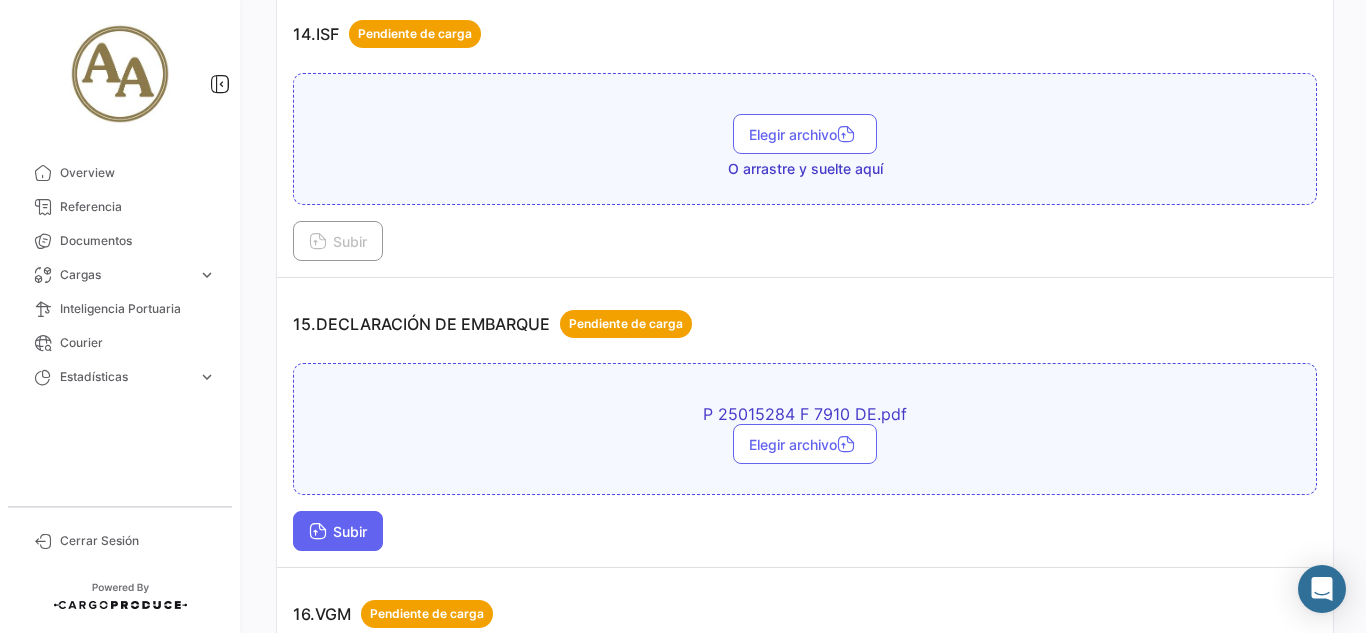 click on "Subir" at bounding box center [338, 531] 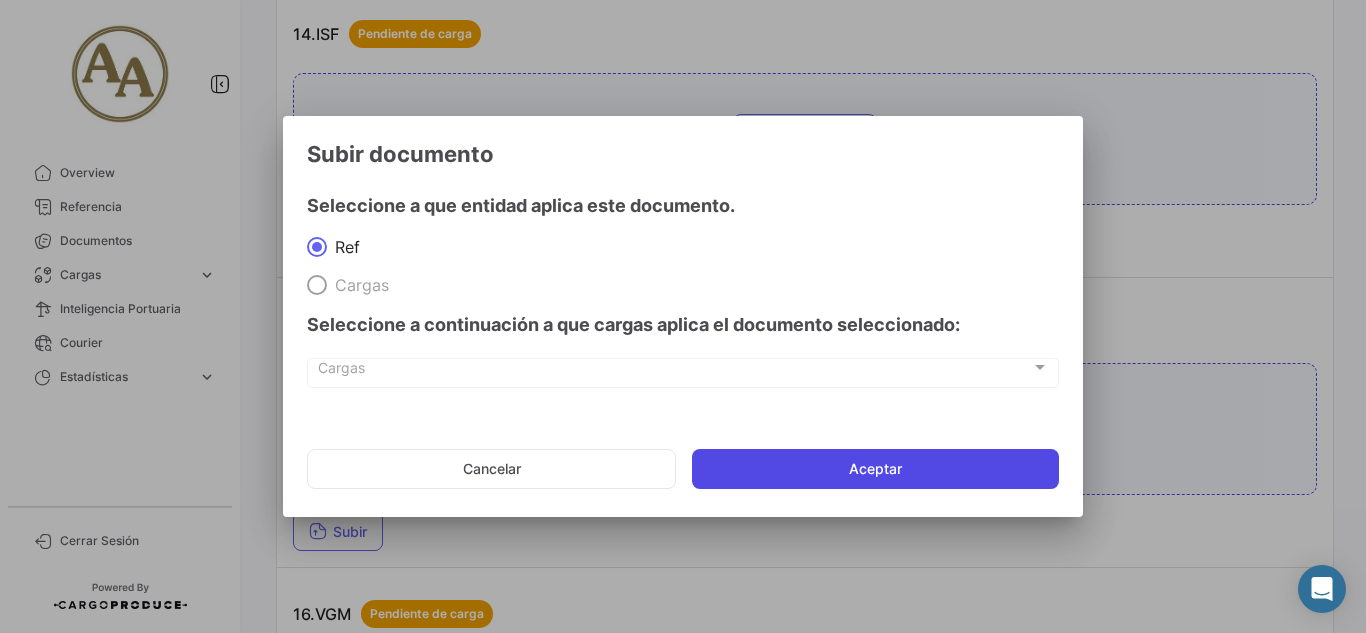 click on "Aceptar" 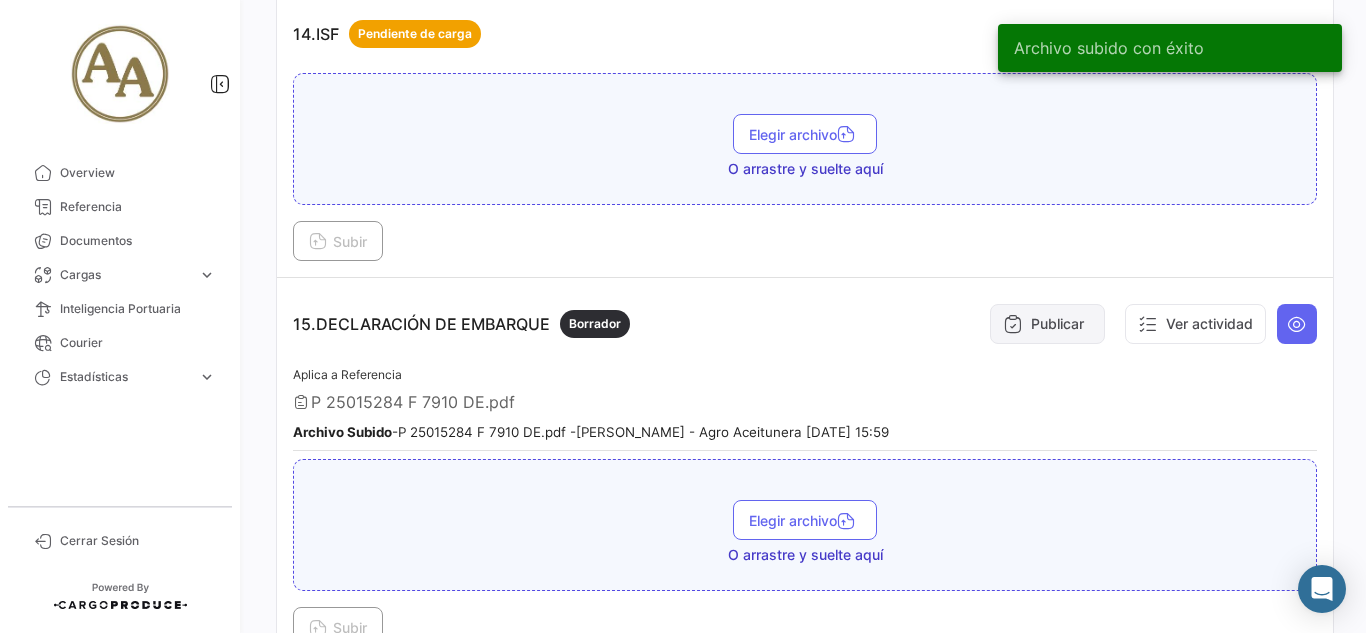 click on "Publicar" at bounding box center (1047, 324) 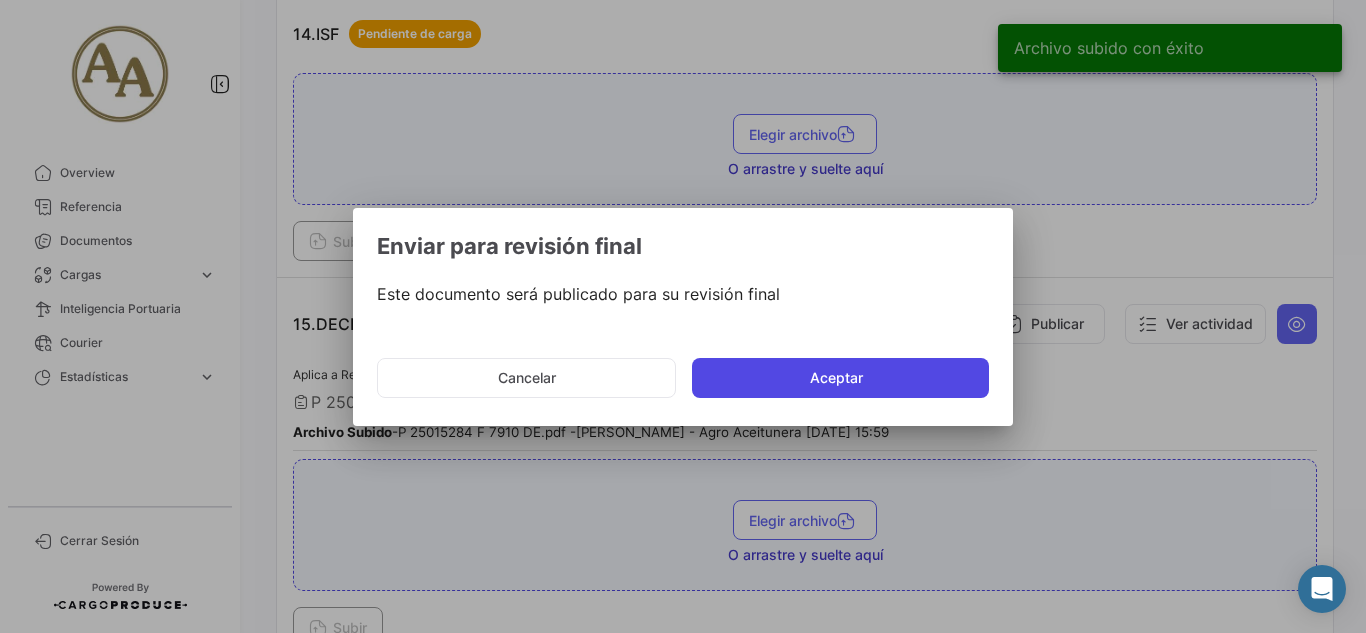 click on "Aceptar" 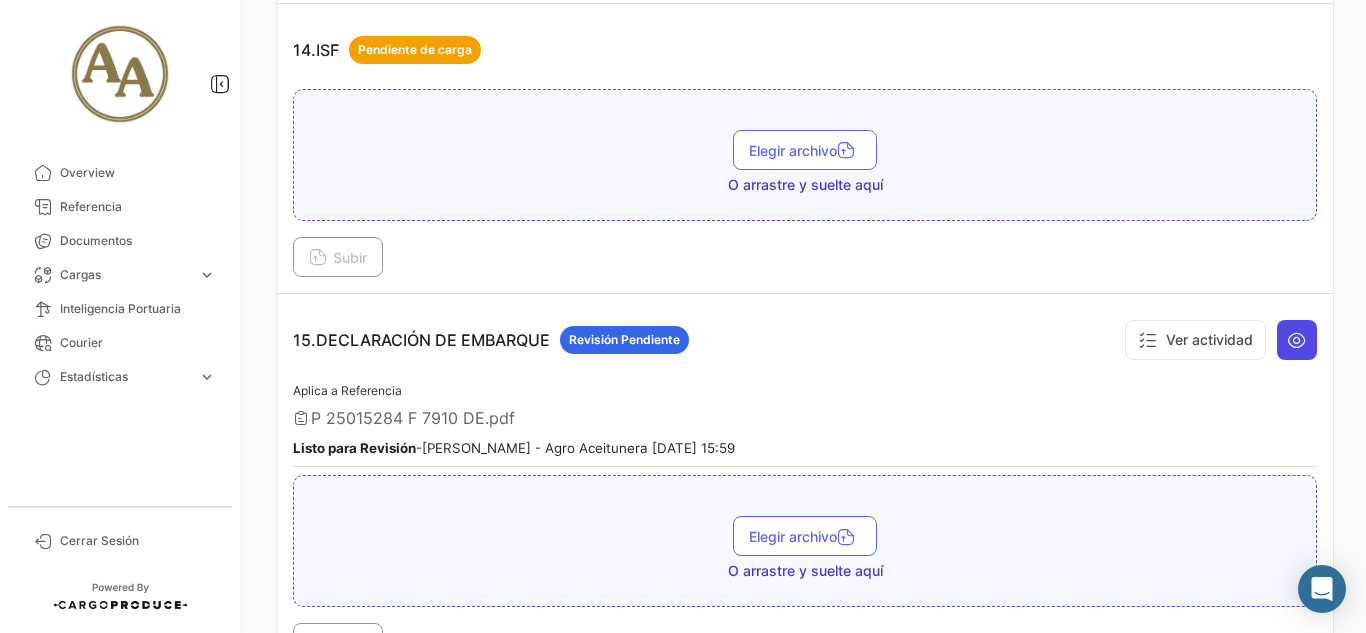 click at bounding box center (1297, 340) 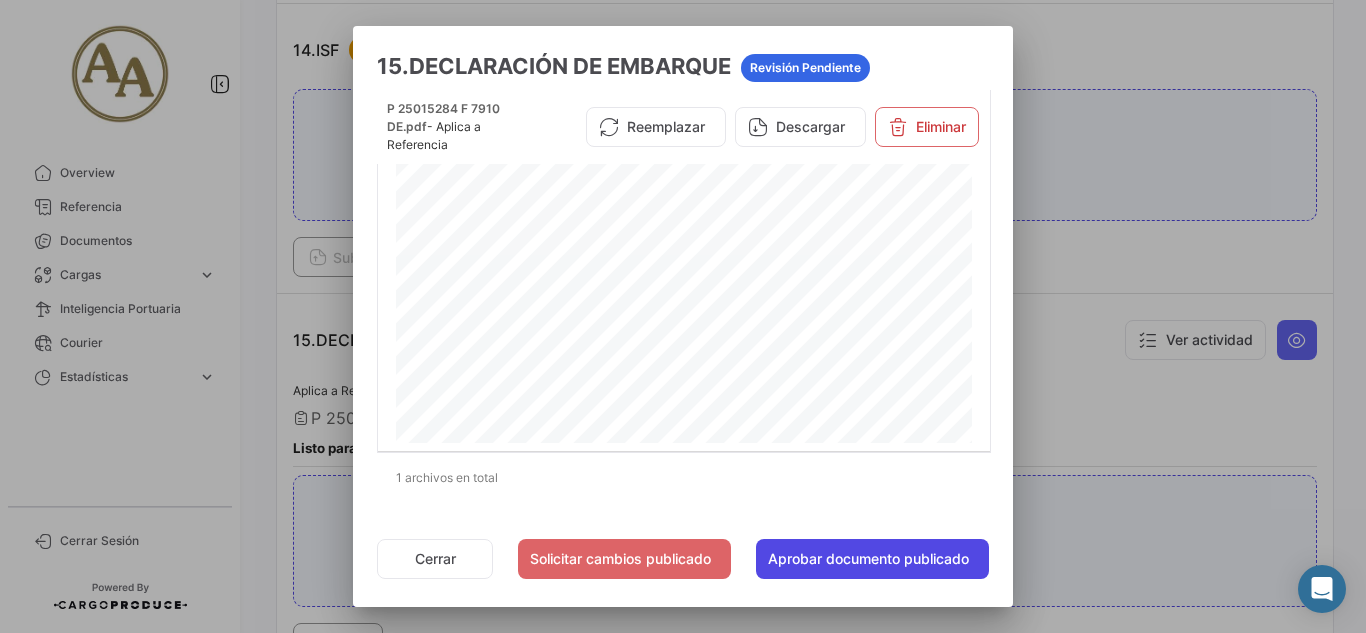 click on "Aprobar documento publicado" 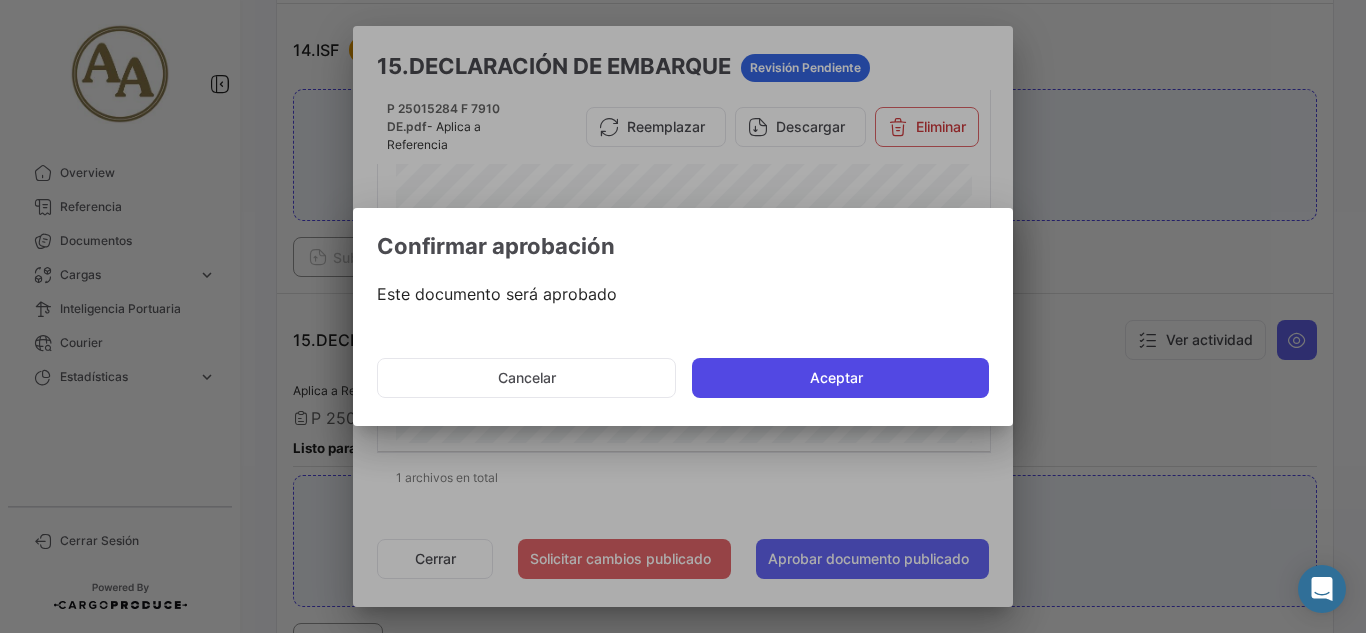 click on "Aceptar" 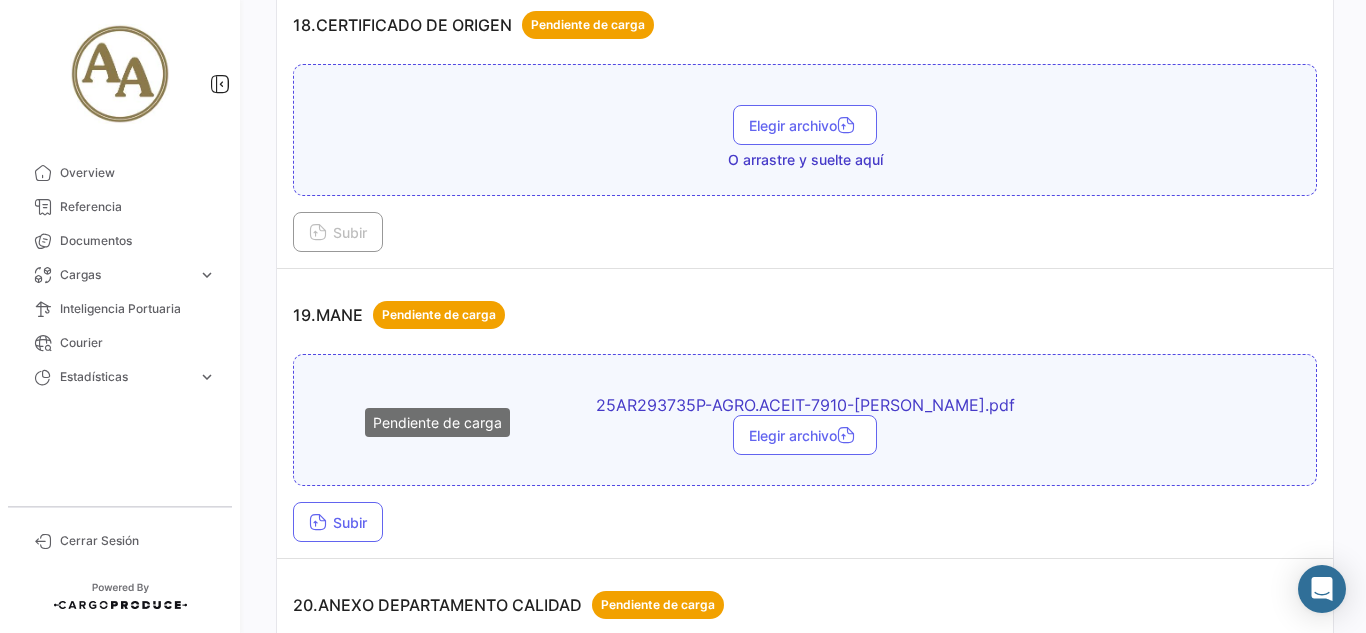 scroll, scrollTop: 6400, scrollLeft: 0, axis: vertical 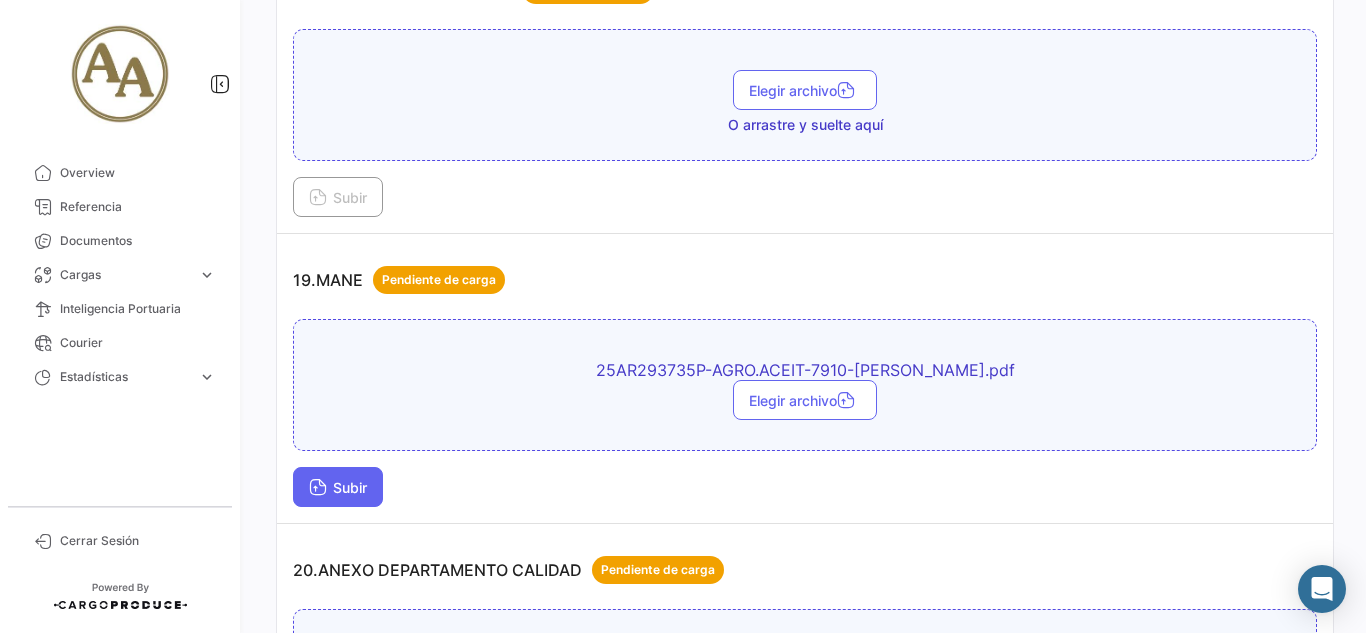 click on "Subir" at bounding box center [338, 487] 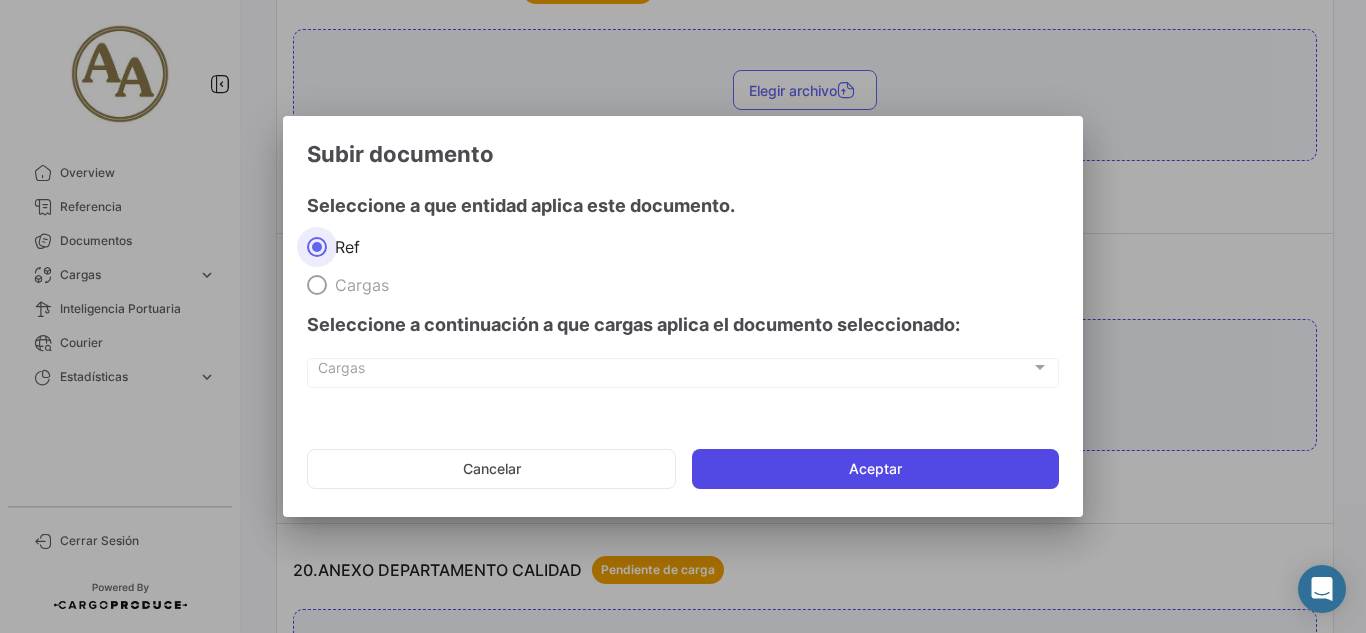 click on "Aceptar" 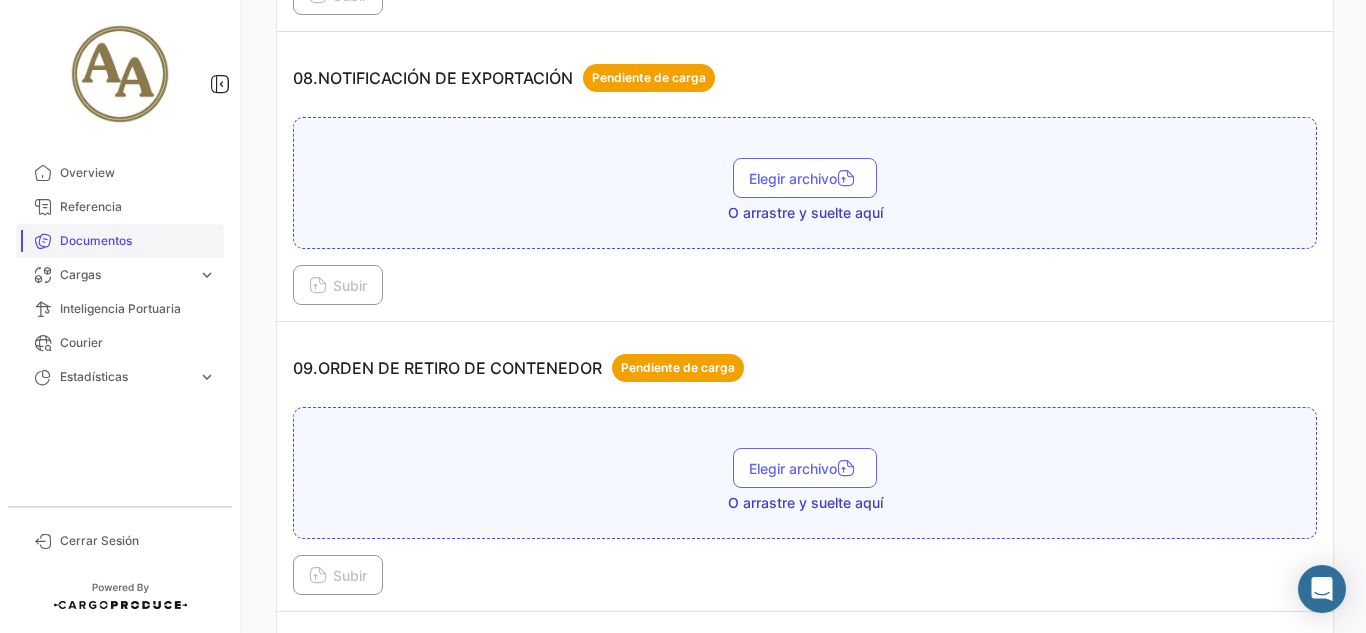 scroll, scrollTop: 2730, scrollLeft: 0, axis: vertical 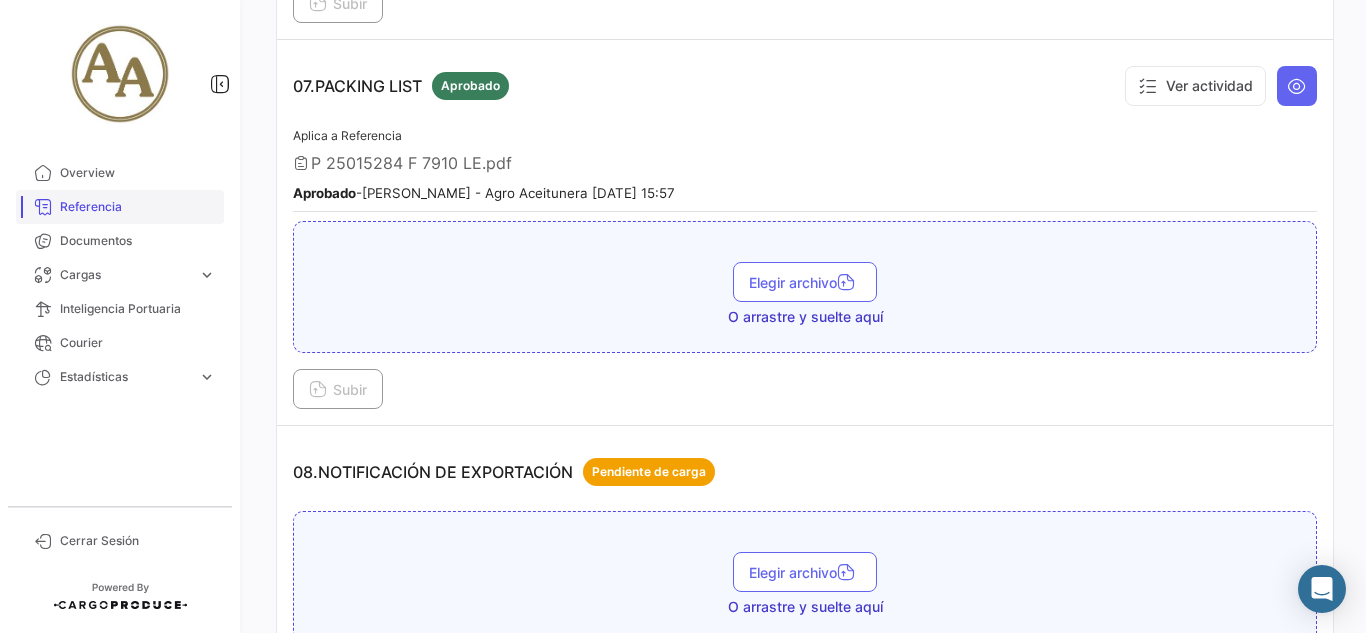 click on "Referencia" at bounding box center [120, 207] 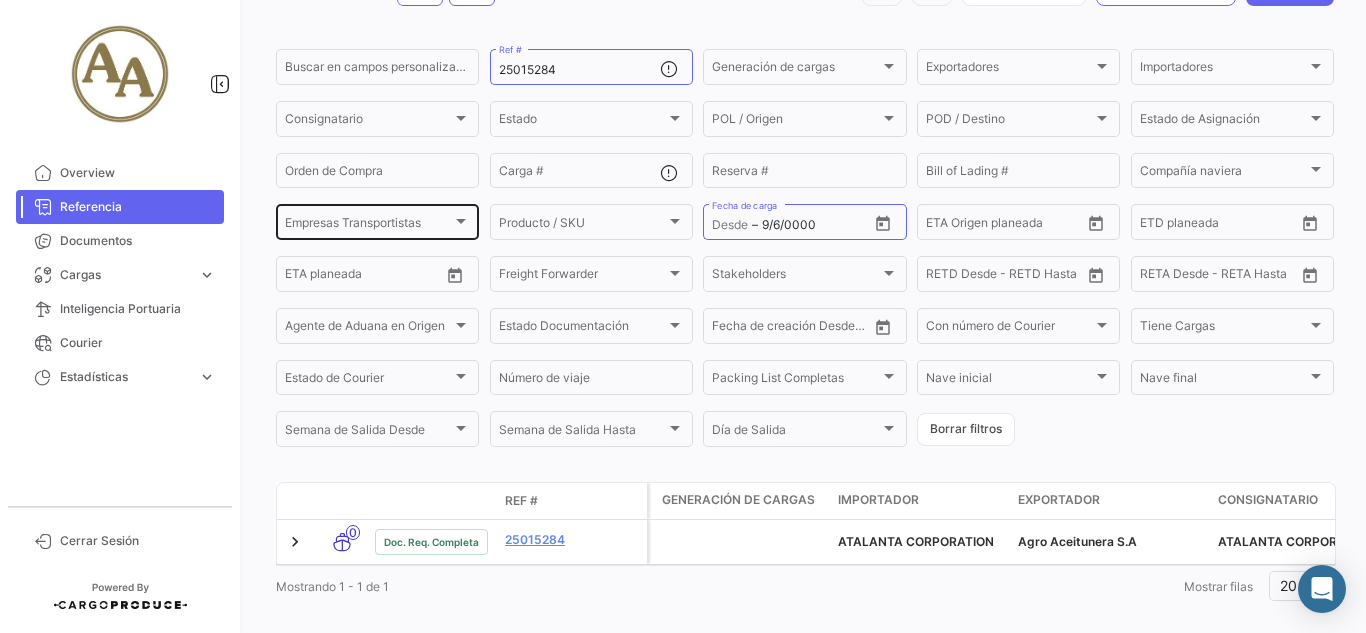 scroll, scrollTop: 168, scrollLeft: 0, axis: vertical 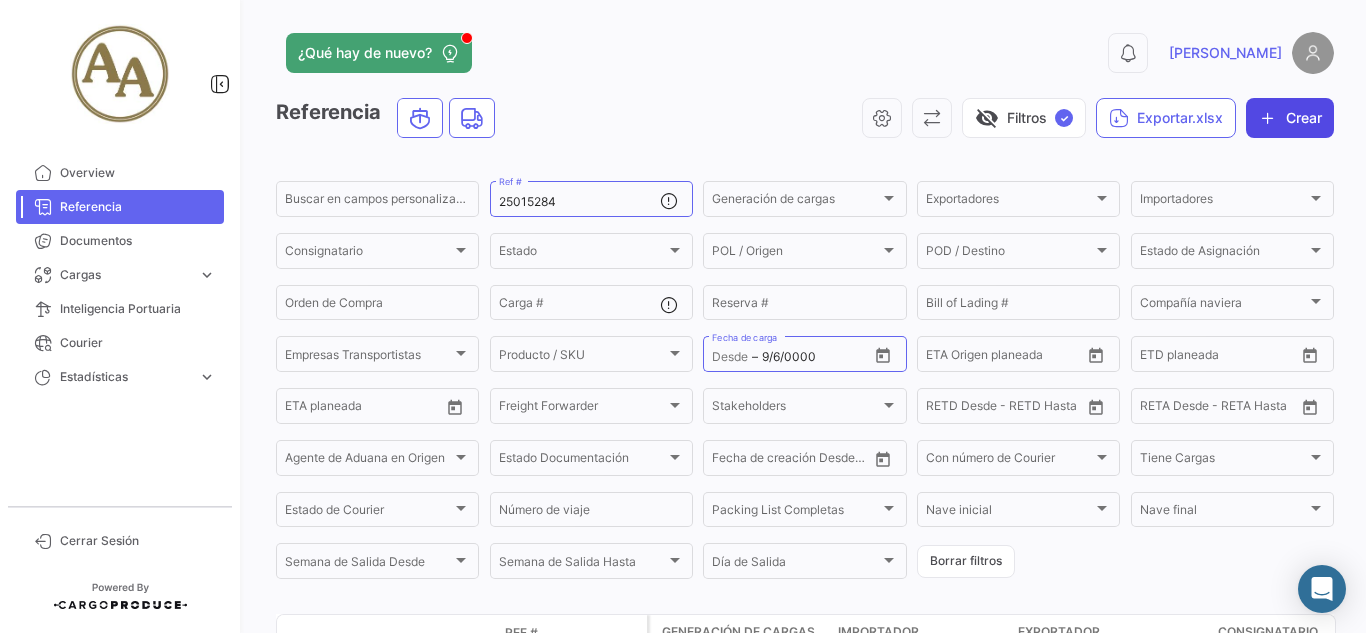 click on "Crear" 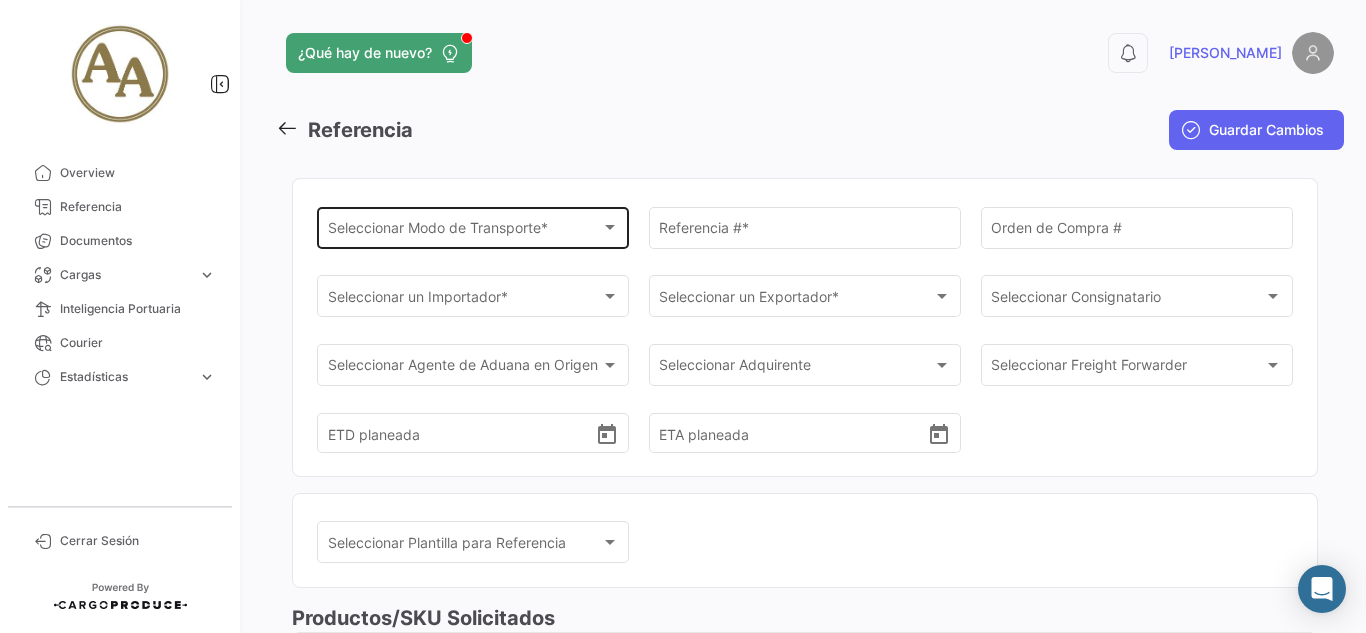click on "Seleccionar
Modo de Transporte *" at bounding box center (464, 231) 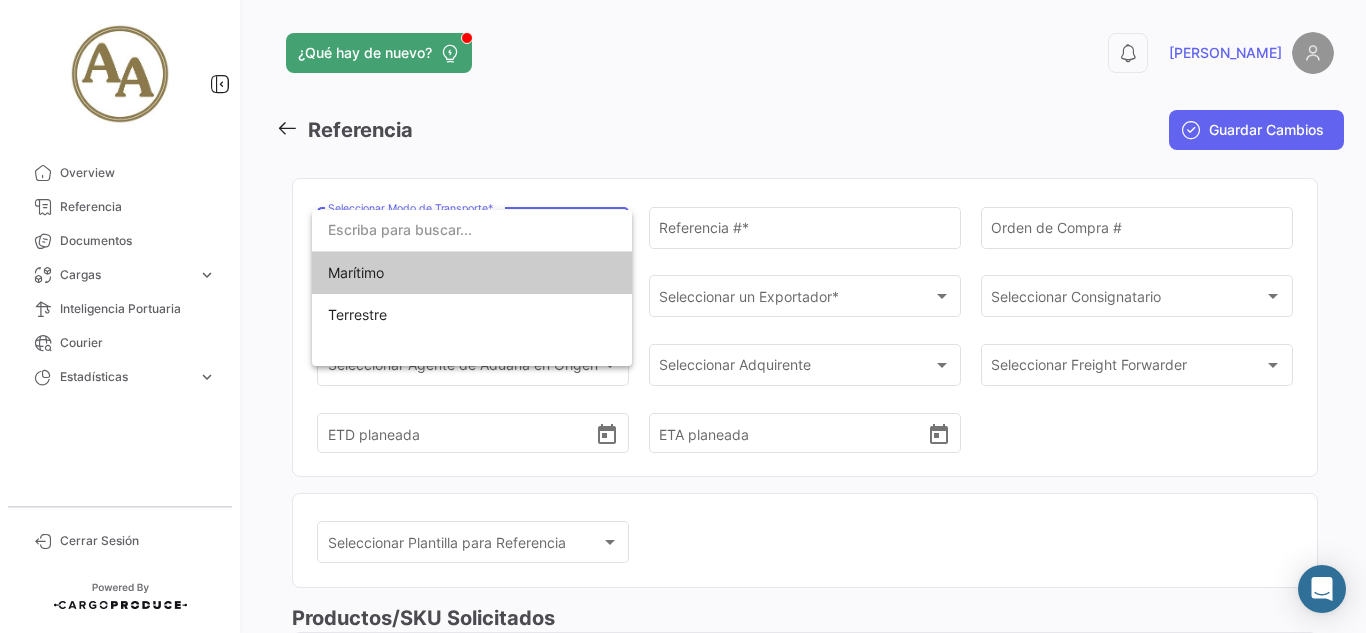 click on "Marítimo" at bounding box center (472, 273) 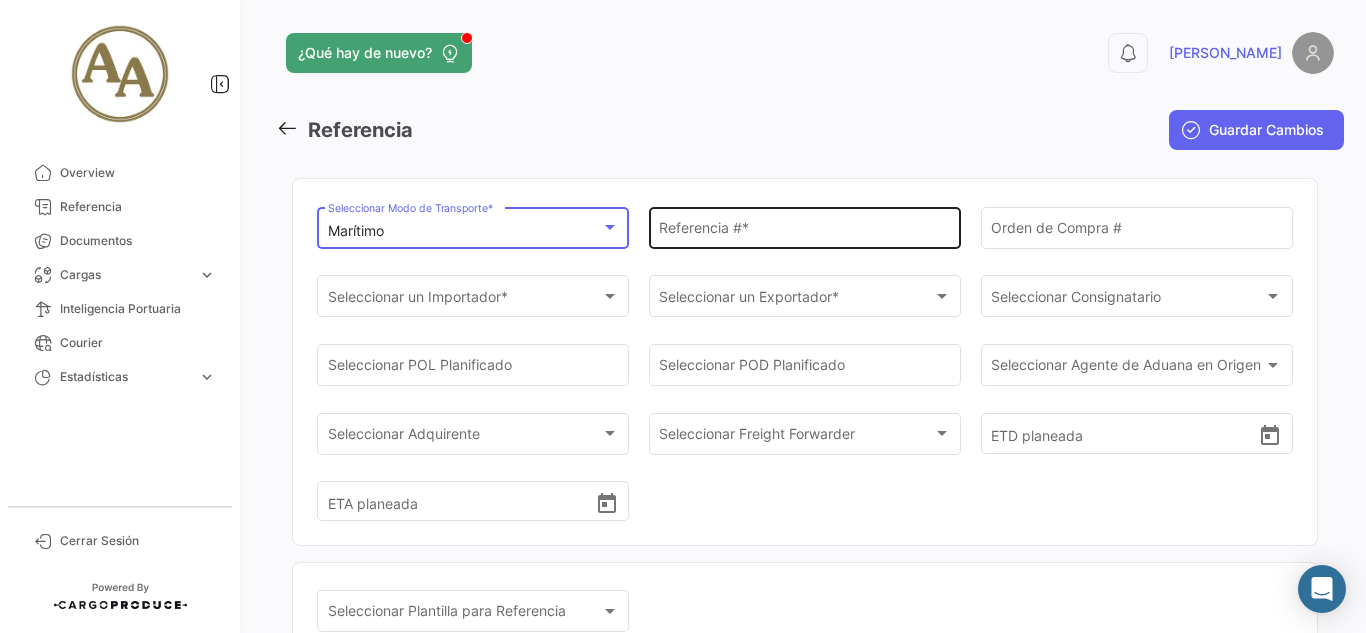click on "Referencia #  *" 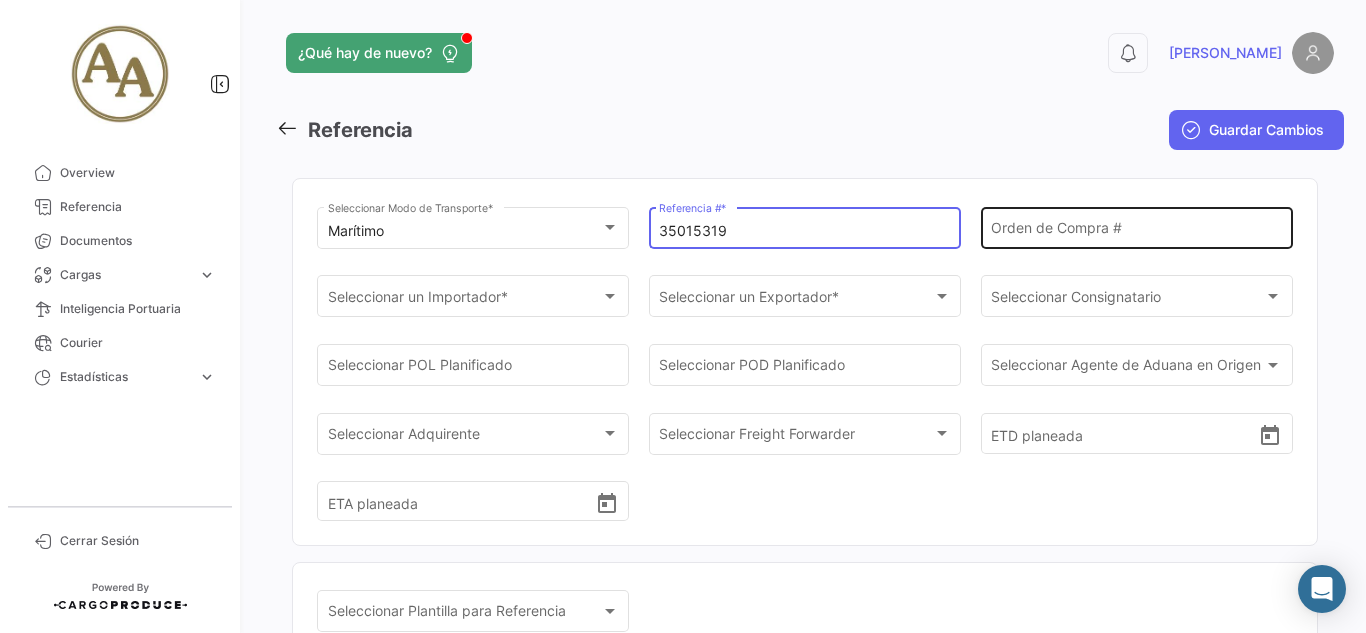 type on "35015319" 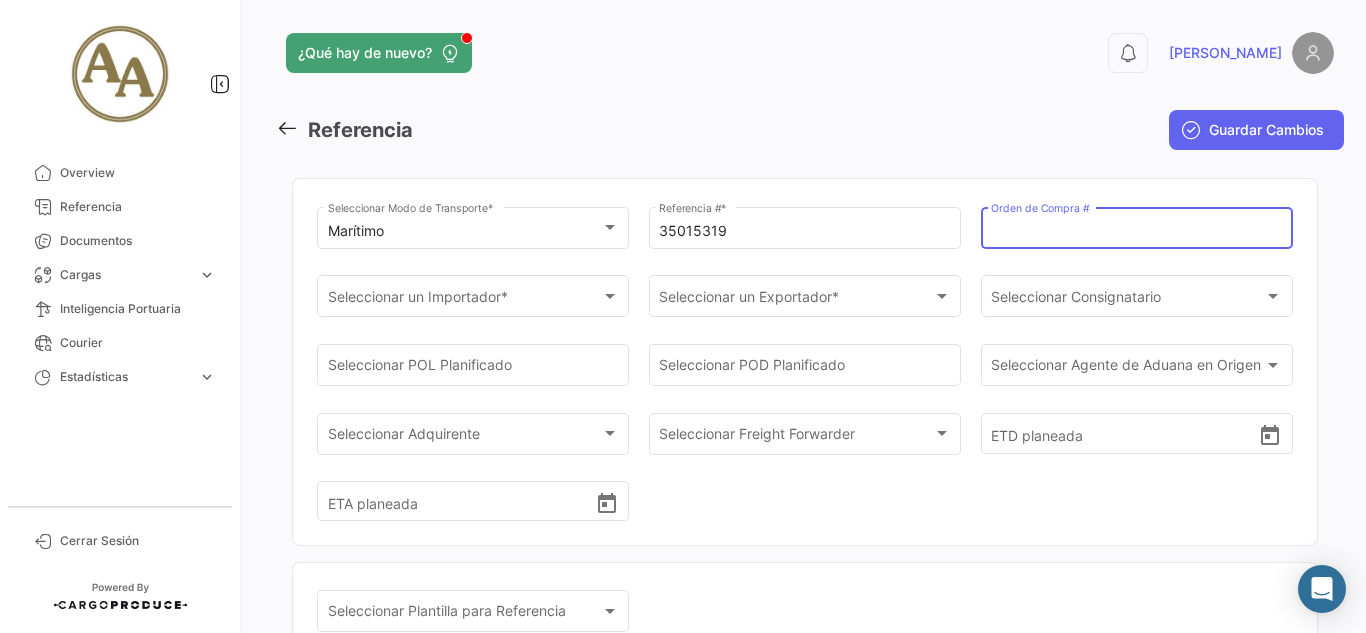 click on "Orden de Compra #" 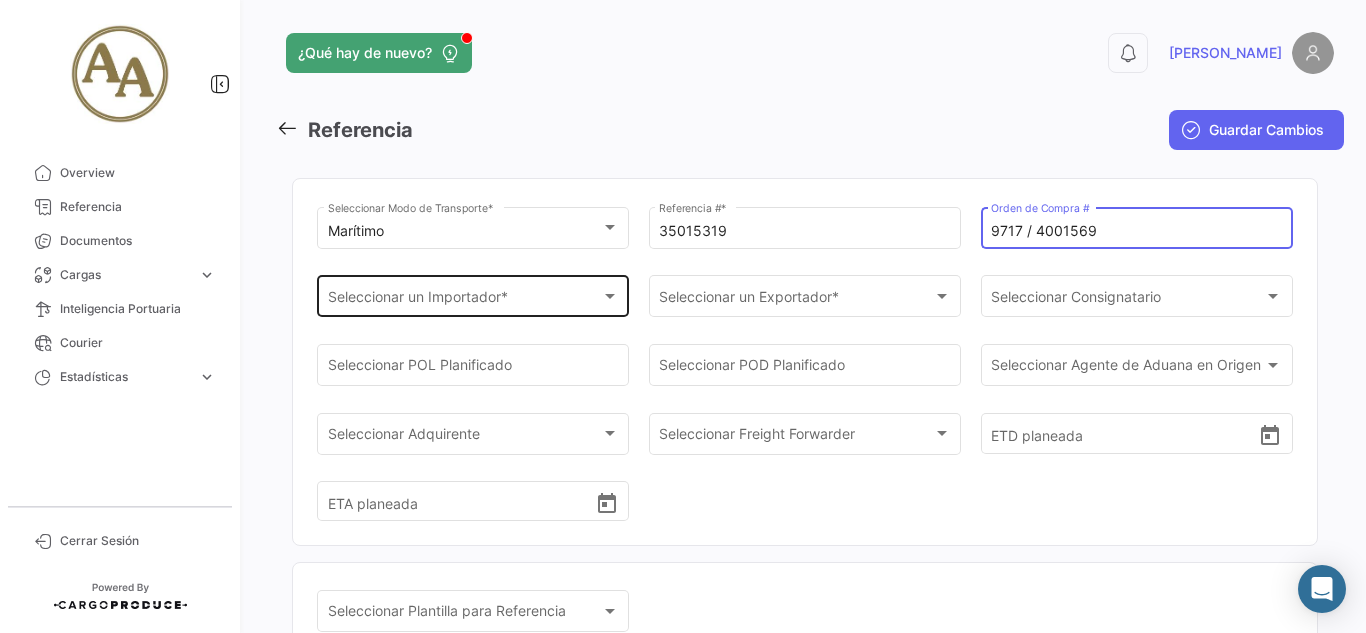 type on "9717 / 4001569" 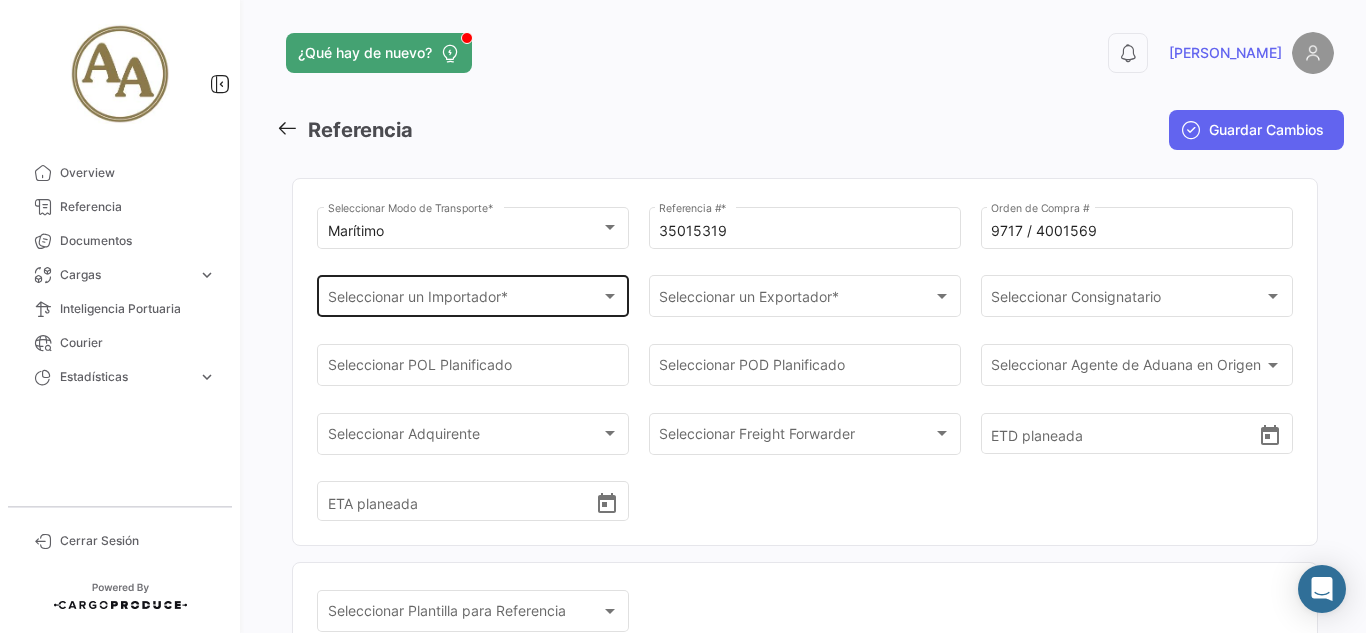 click on "Seleccionar un Importador * Seleccionar un Importador  *" 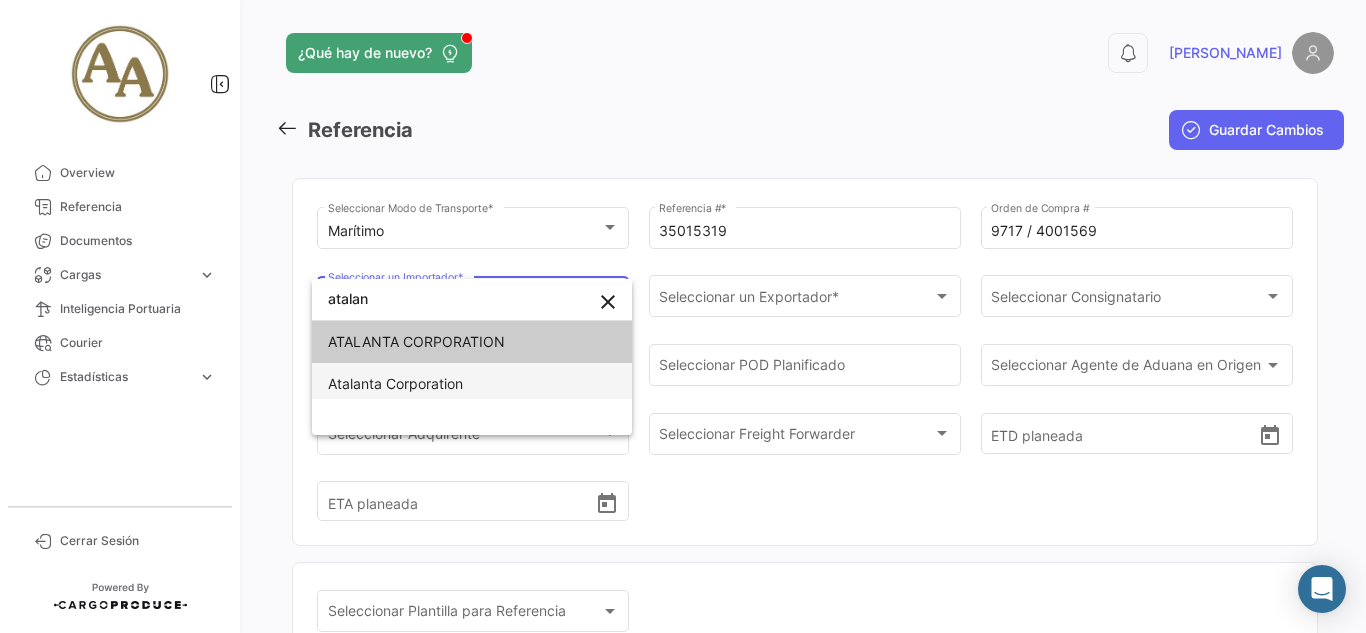 type on "atalan" 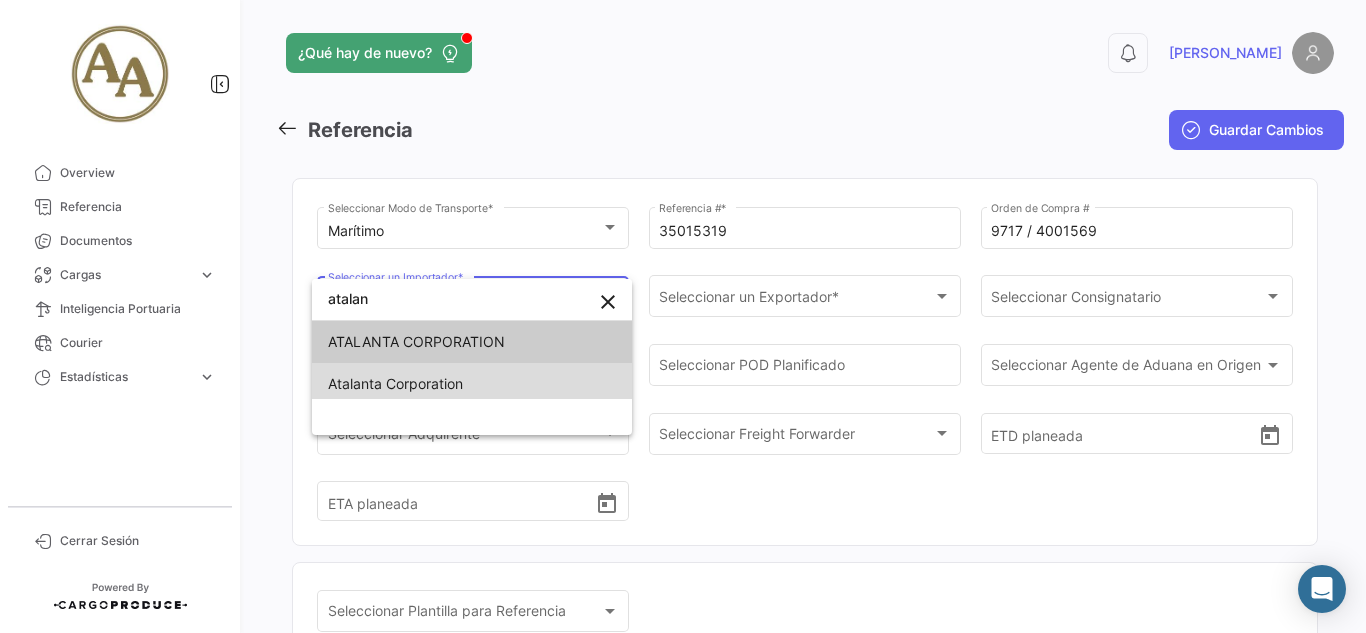 click on "Atalanta Corporation" at bounding box center (472, 384) 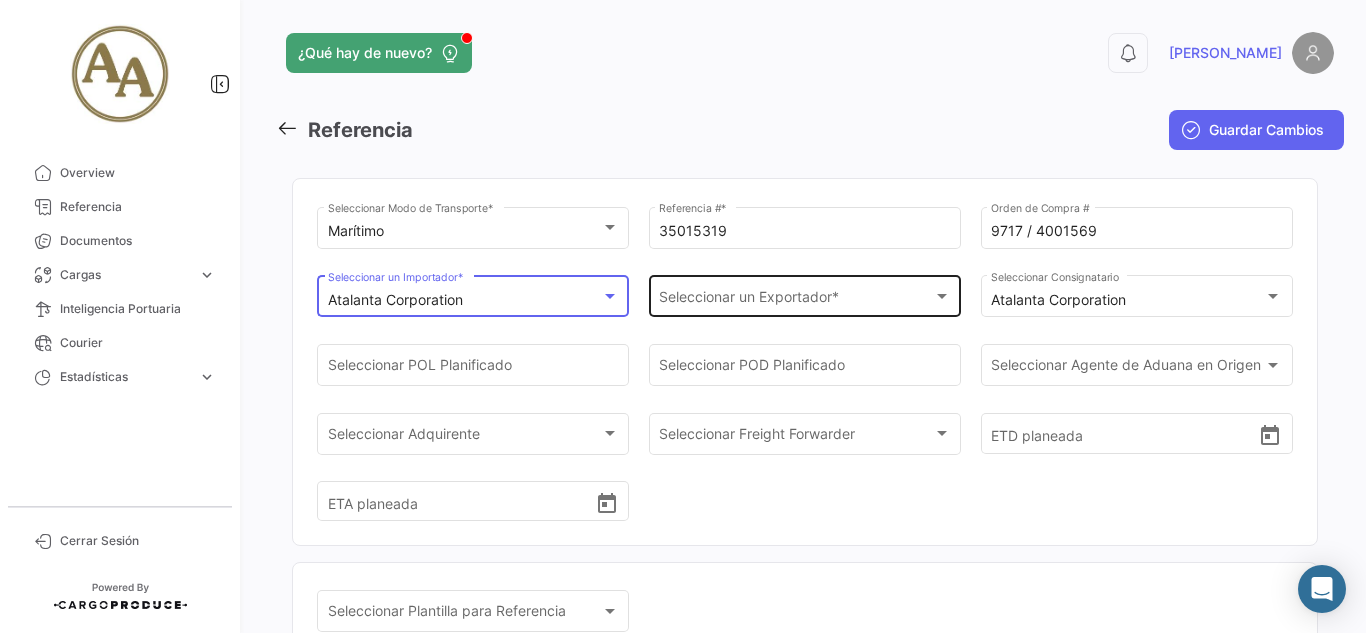 click on "Seleccionar un Exportador * Seleccionar un Exportador  *" 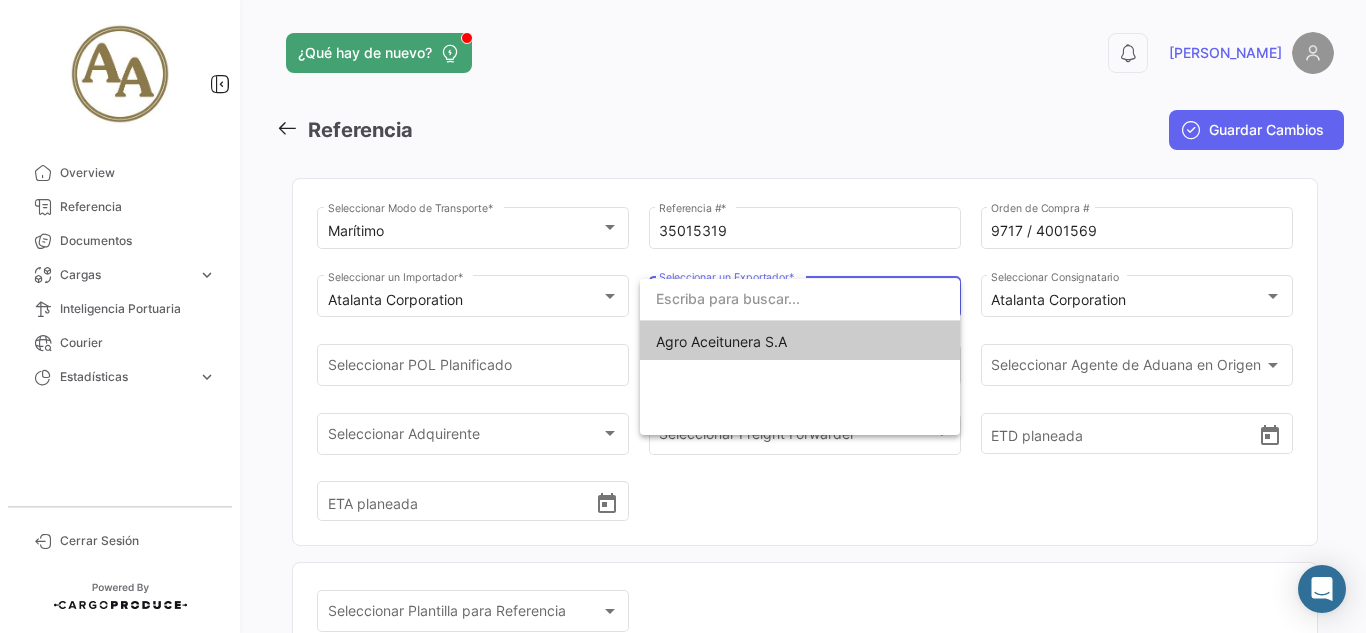 click on "Agro Aceitunera S.A" at bounding box center (721, 341) 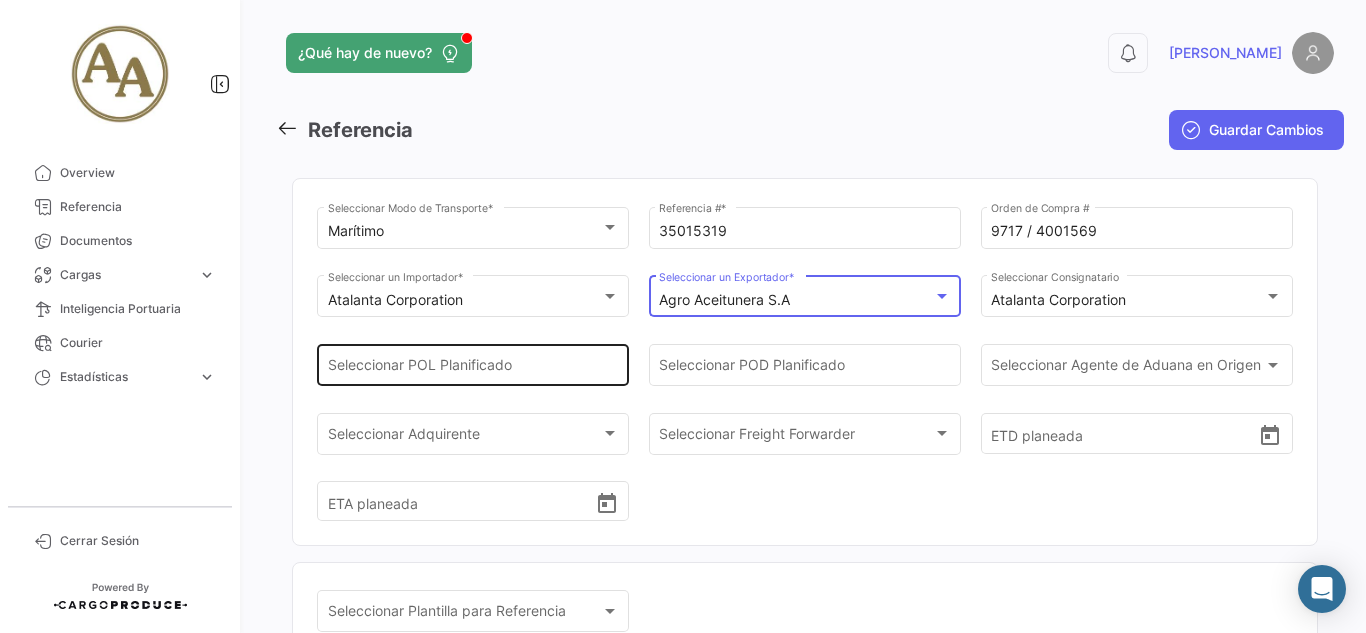 click on "Seleccionar
POL Planificado" at bounding box center (473, 369) 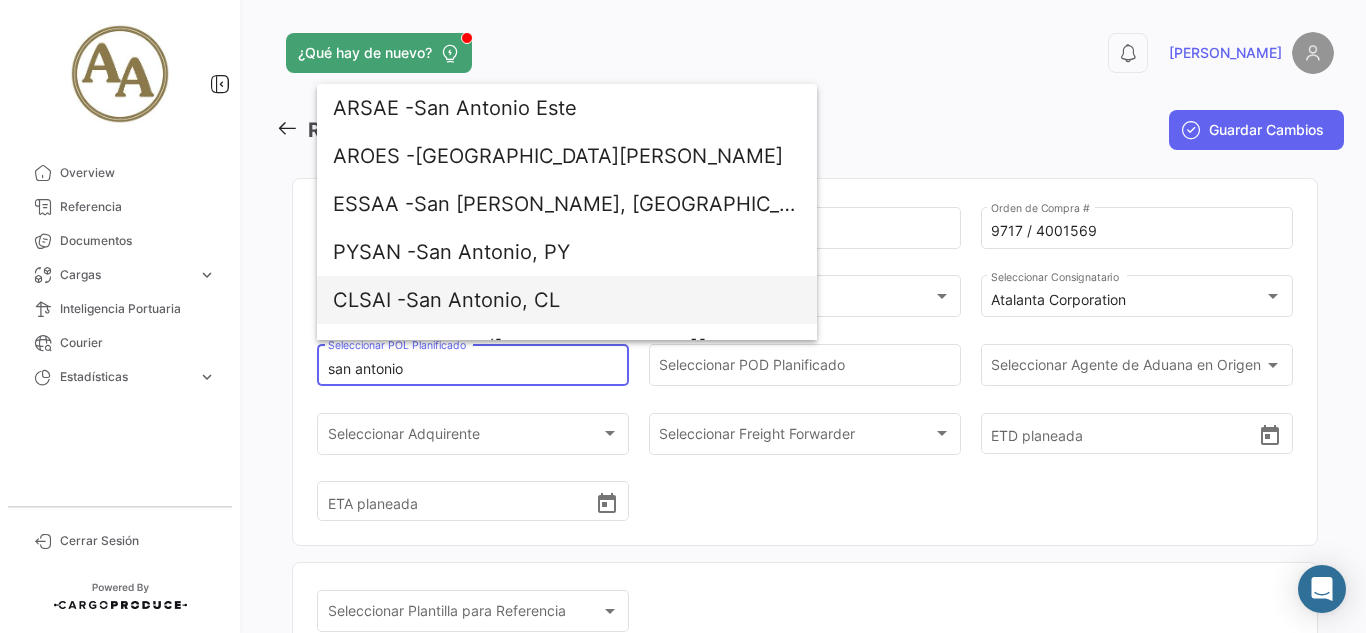 click on "CLSAI -    [GEOGRAPHIC_DATA][PERSON_NAME], CL" at bounding box center (567, 300) 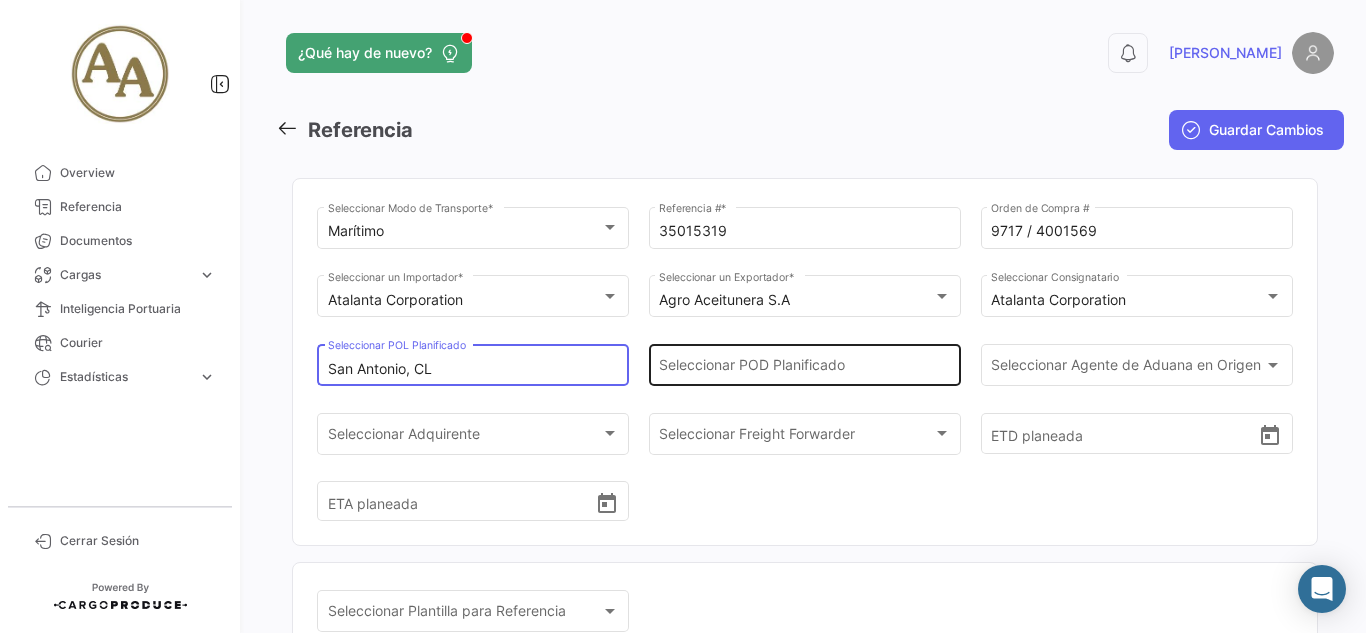 click on "Seleccionar
POD Planificado" 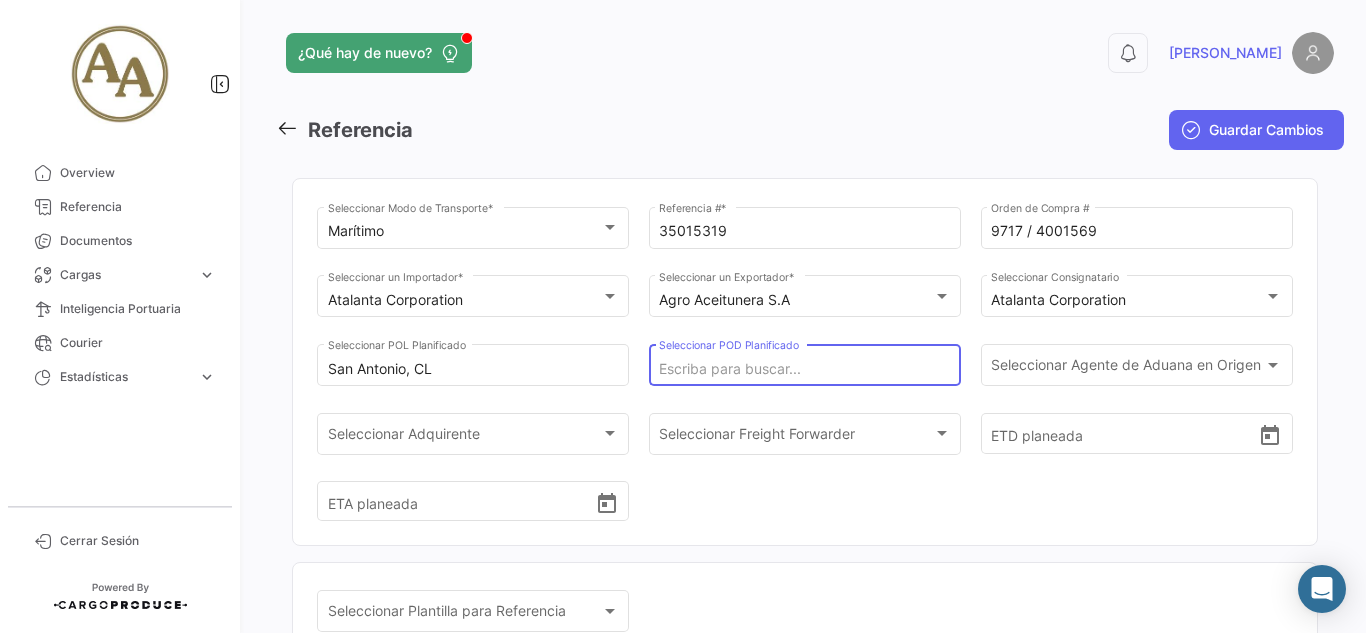 click on "Seleccionar
POD Planificado" at bounding box center [804, 369] 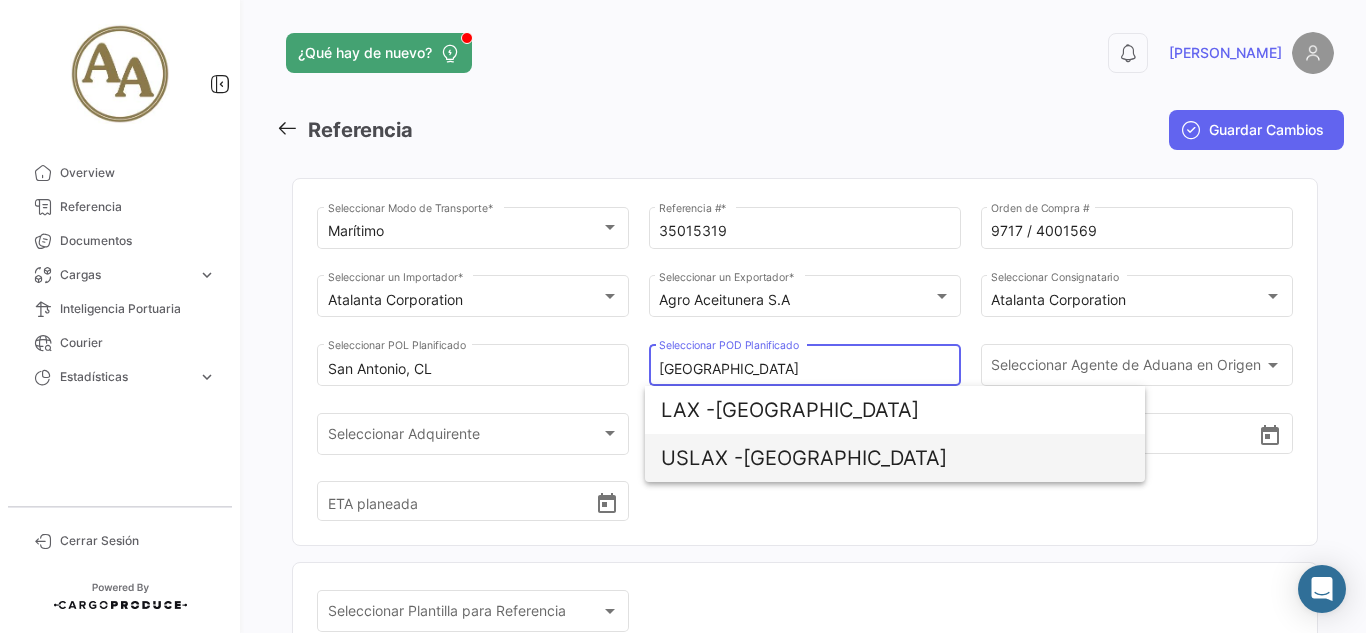 click on "USLAX -    [GEOGRAPHIC_DATA]" at bounding box center [895, 458] 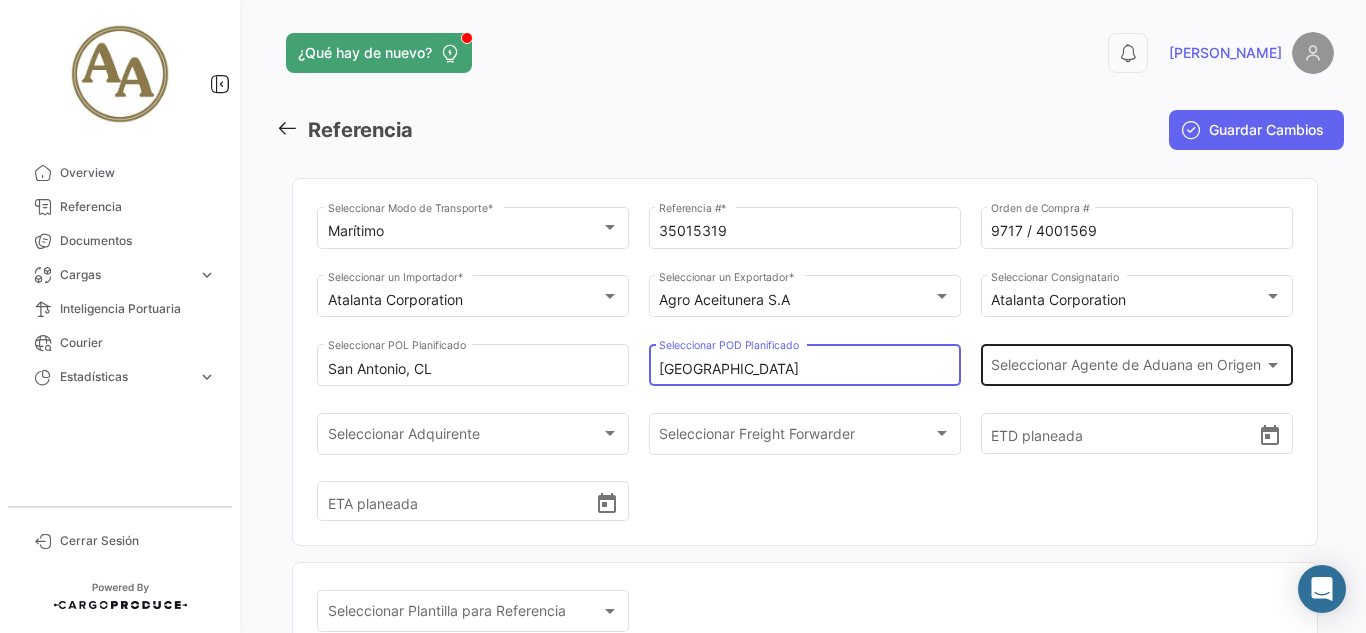 click on "Seleccionar
Agente de Aduana en Origen" at bounding box center (1127, 369) 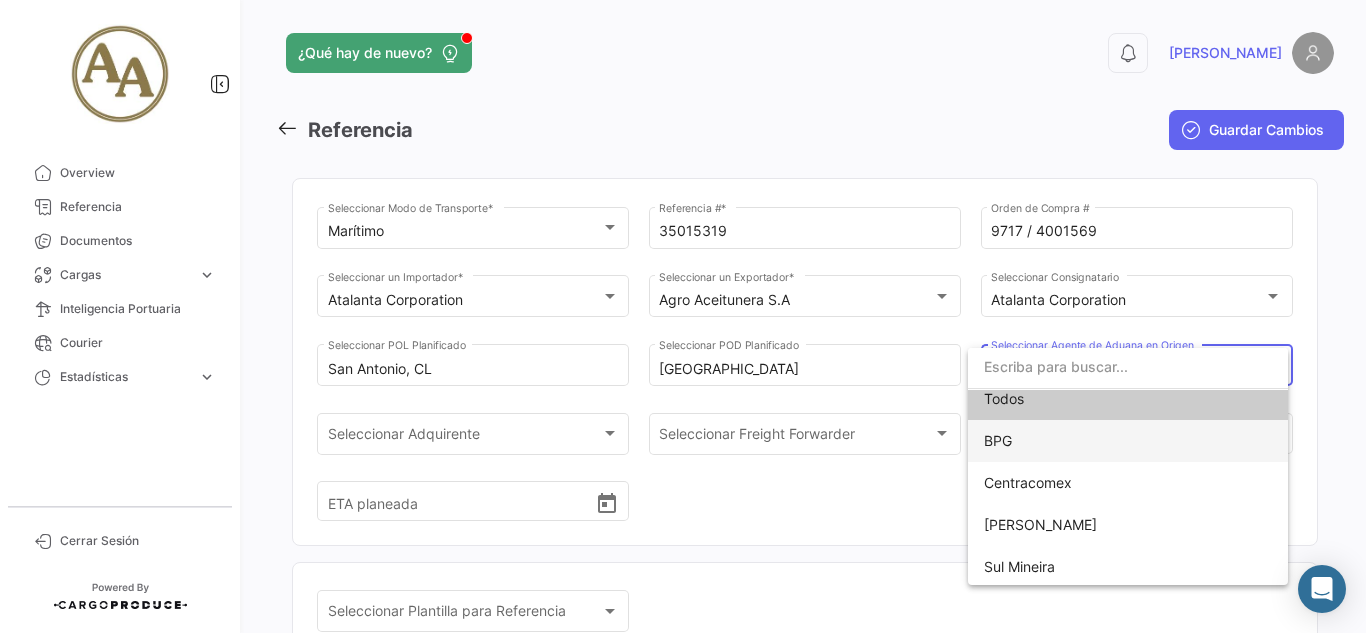 scroll, scrollTop: 15, scrollLeft: 0, axis: vertical 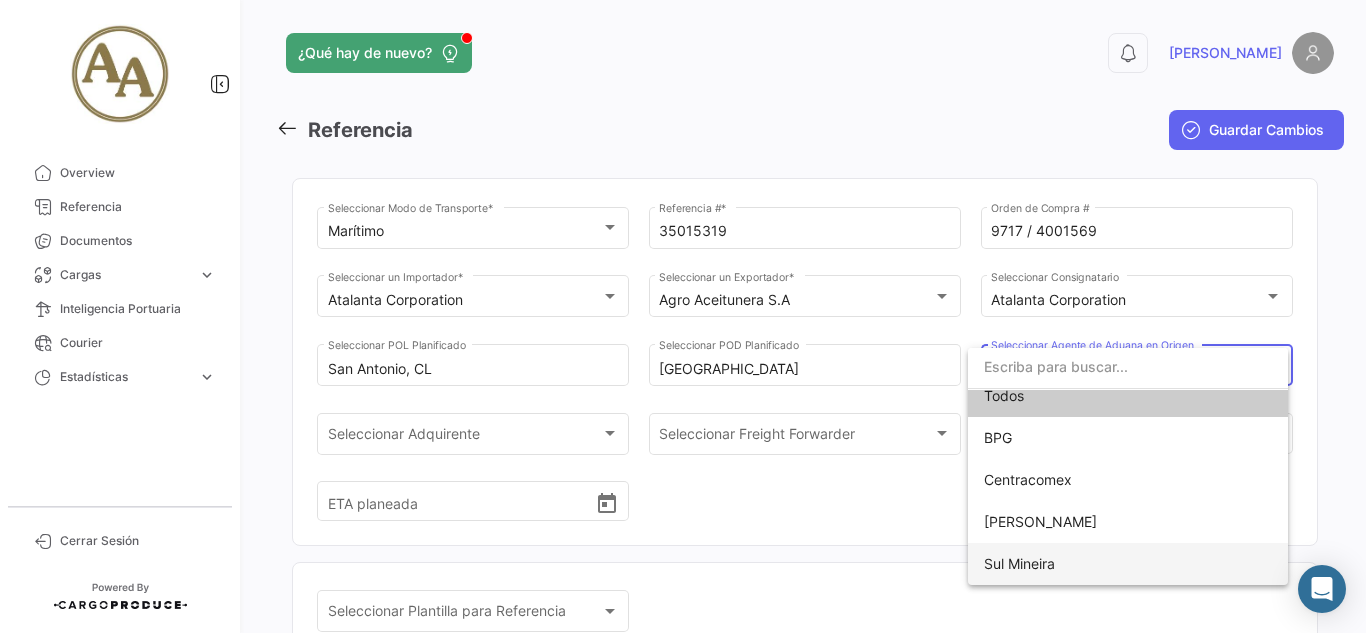 click on "Sul Mineira" at bounding box center [1128, 564] 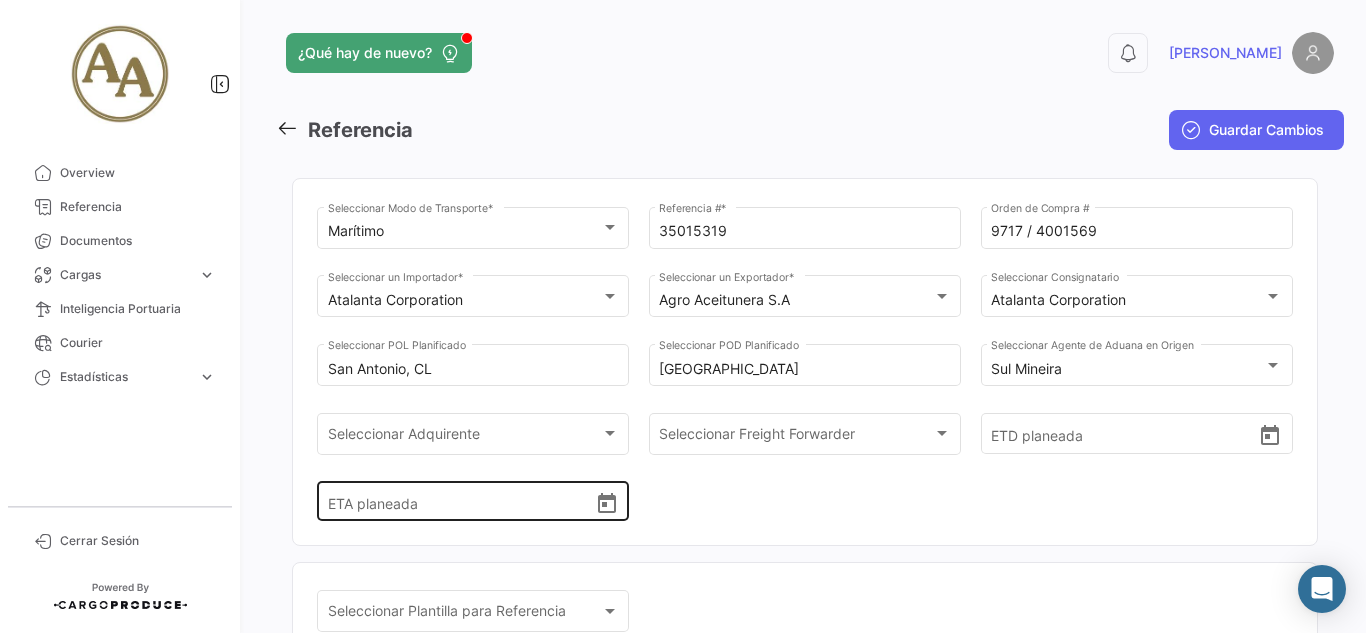 click on "ETA planeada" 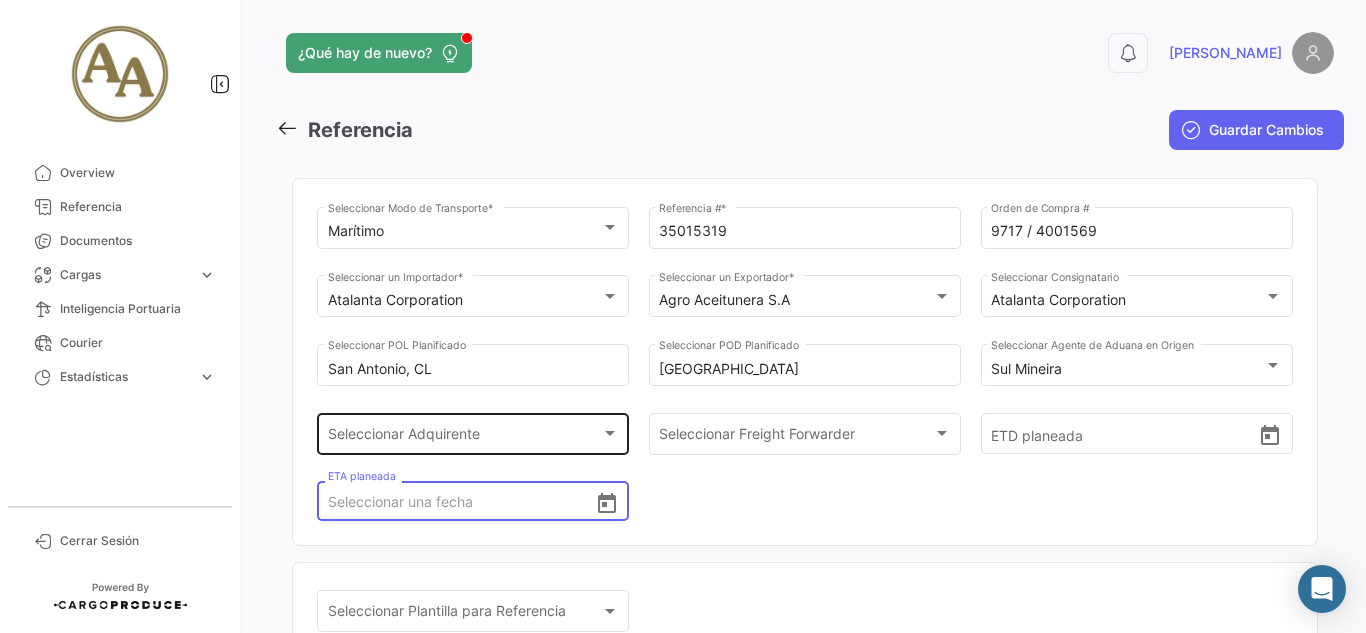 click on "Seleccionar Adquirente" at bounding box center [464, 437] 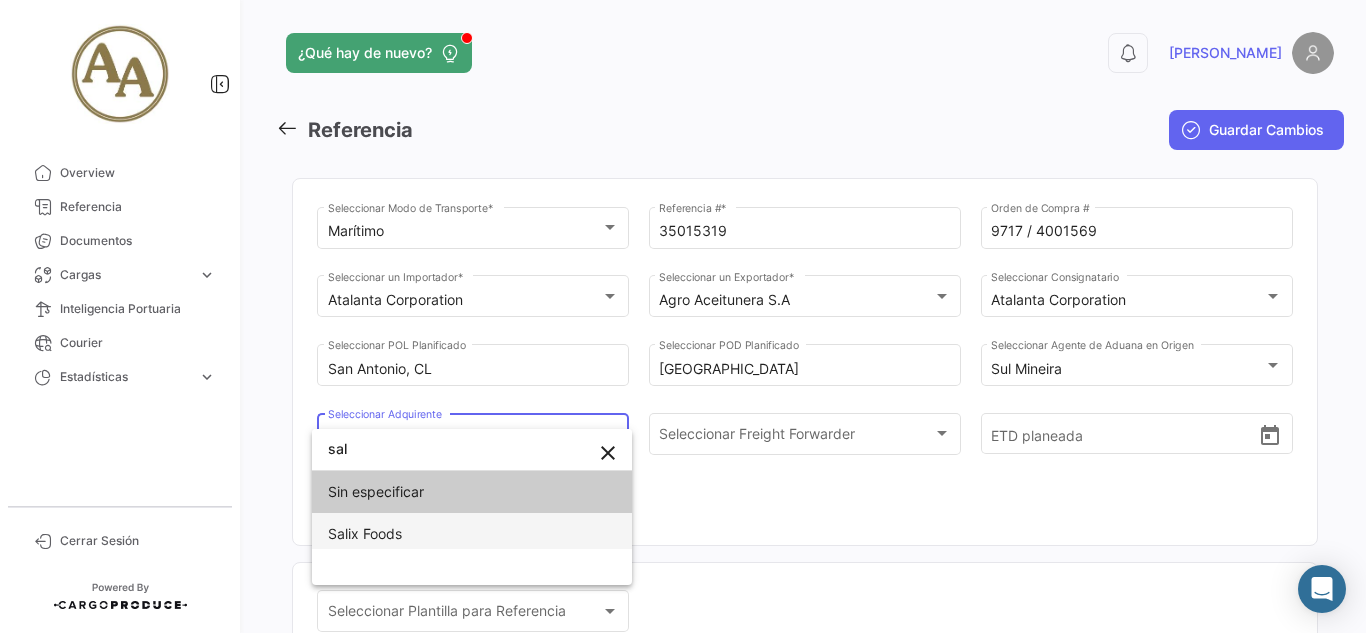 type on "sal" 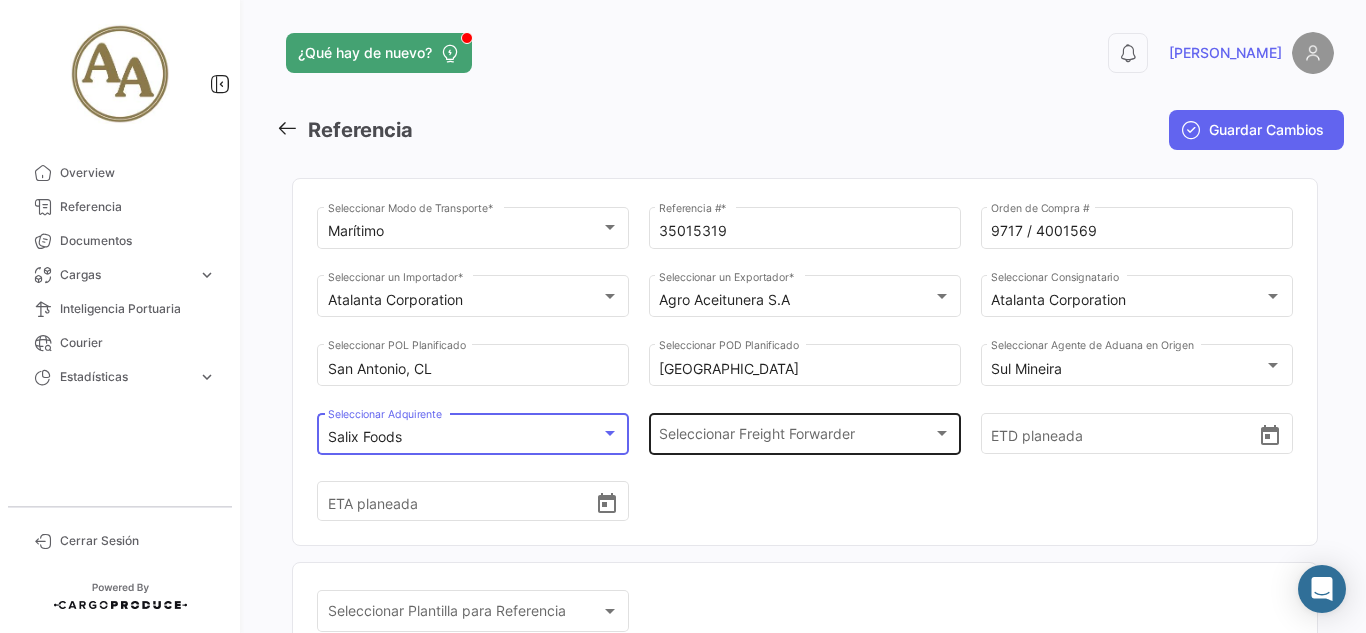 click on "Seleccionar Freight Forwarder" at bounding box center [795, 437] 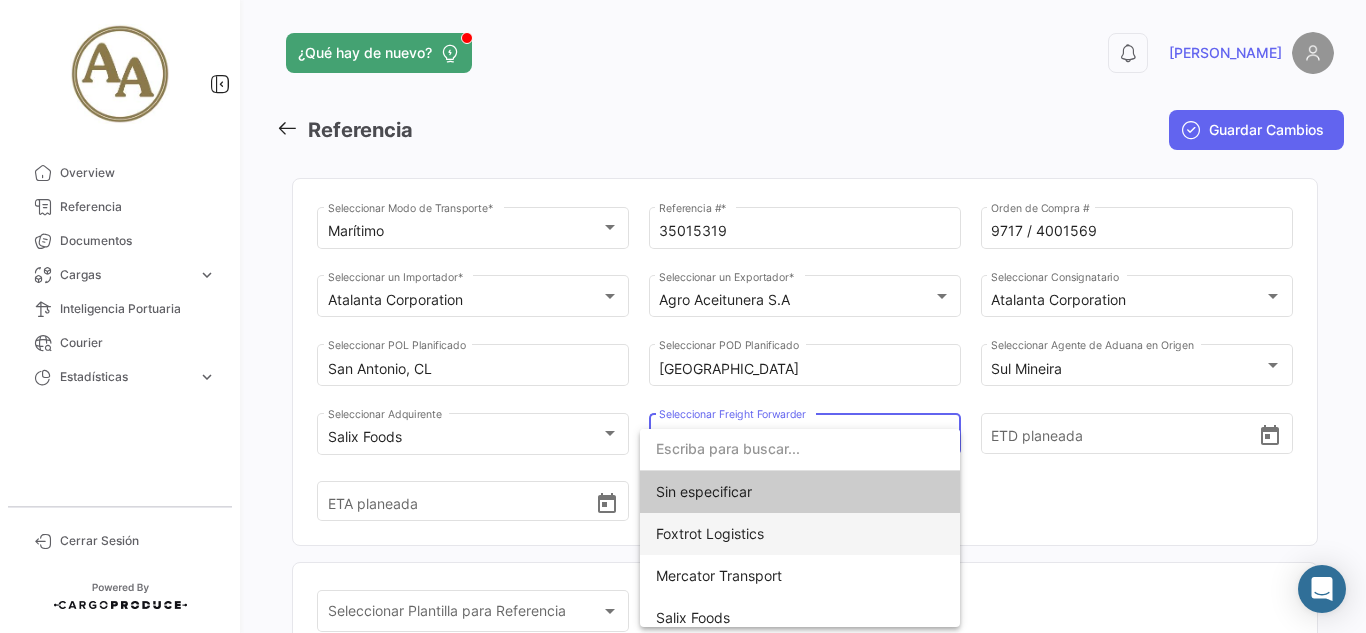 click on "Foxtrot Logistics" at bounding box center (800, 534) 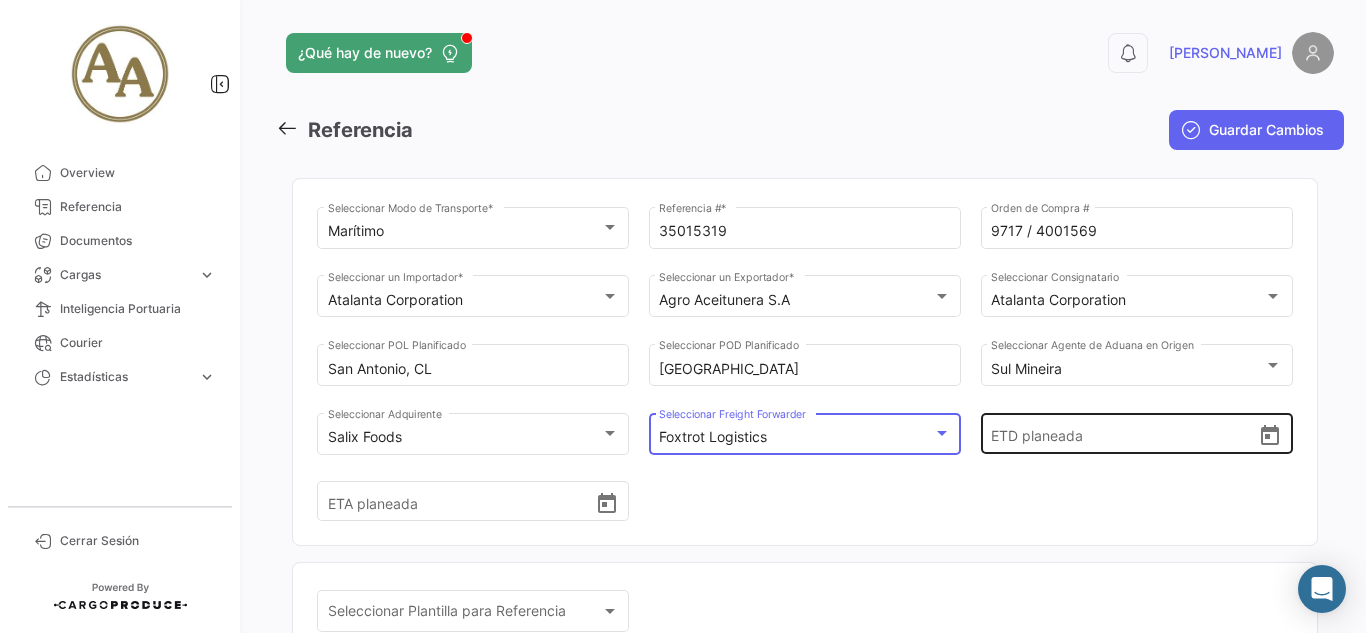 click on "ETD planeada" at bounding box center (1124, 434) 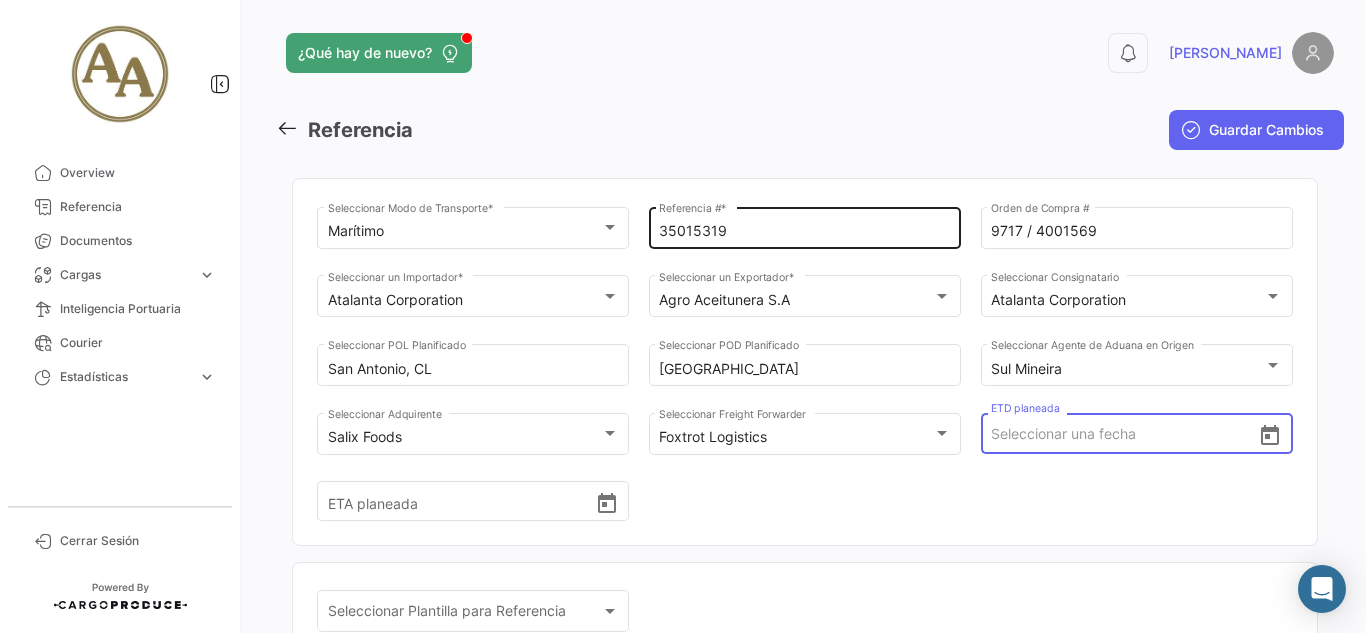 click on "35015319" at bounding box center (804, 231) 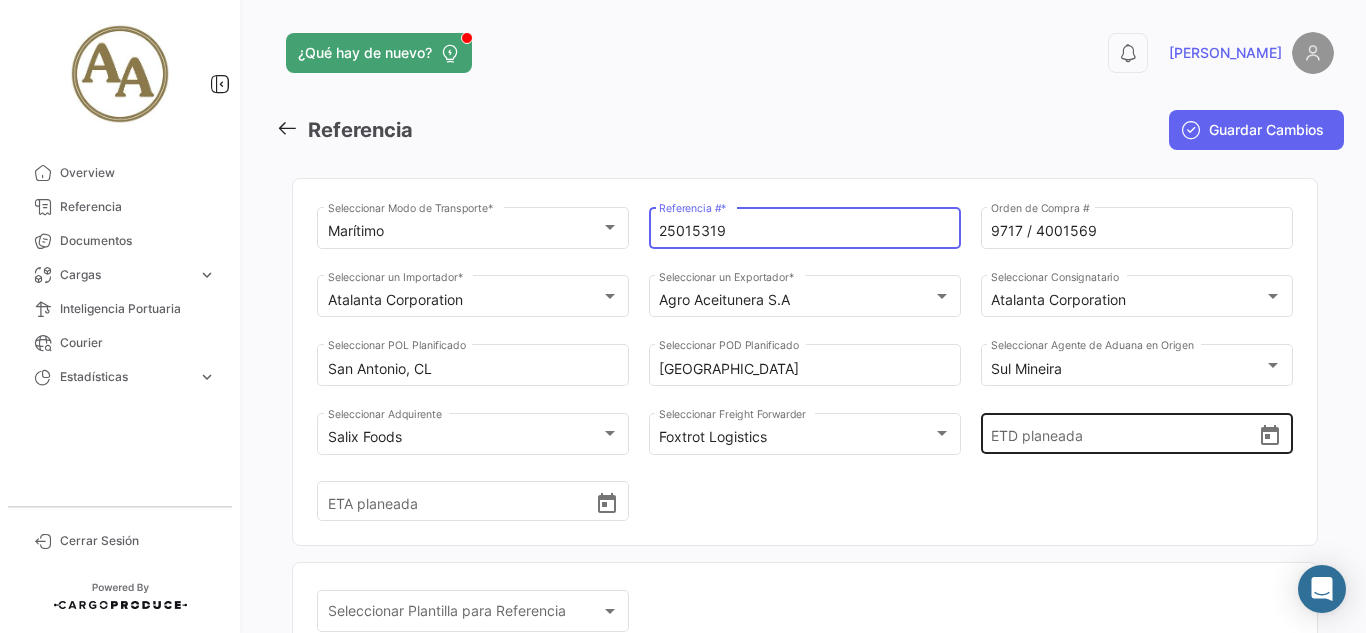 type on "25015319" 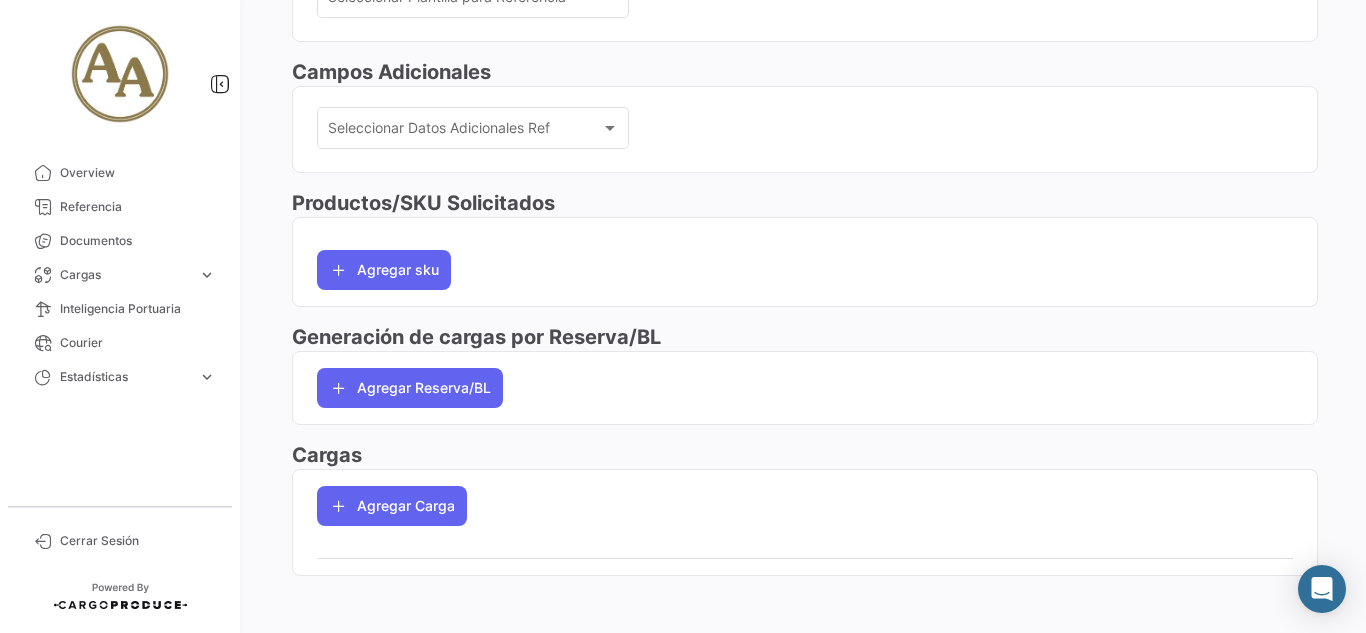 scroll, scrollTop: 621, scrollLeft: 0, axis: vertical 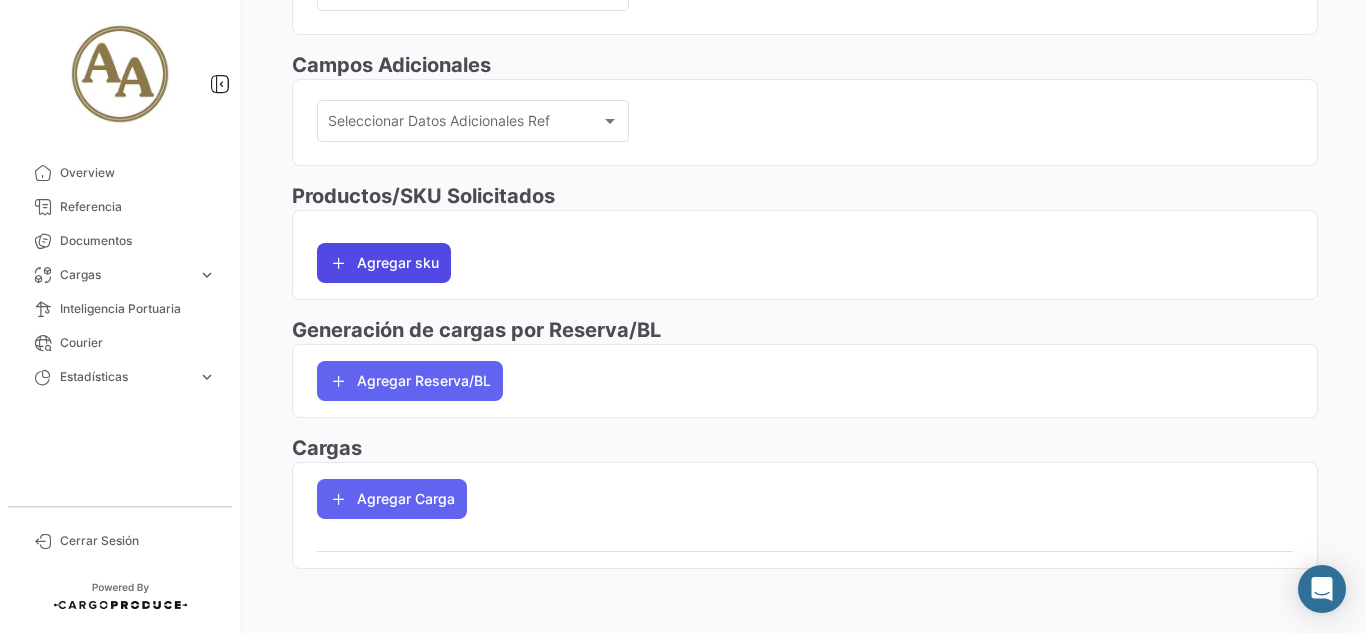 type on "[DATE] 00:00" 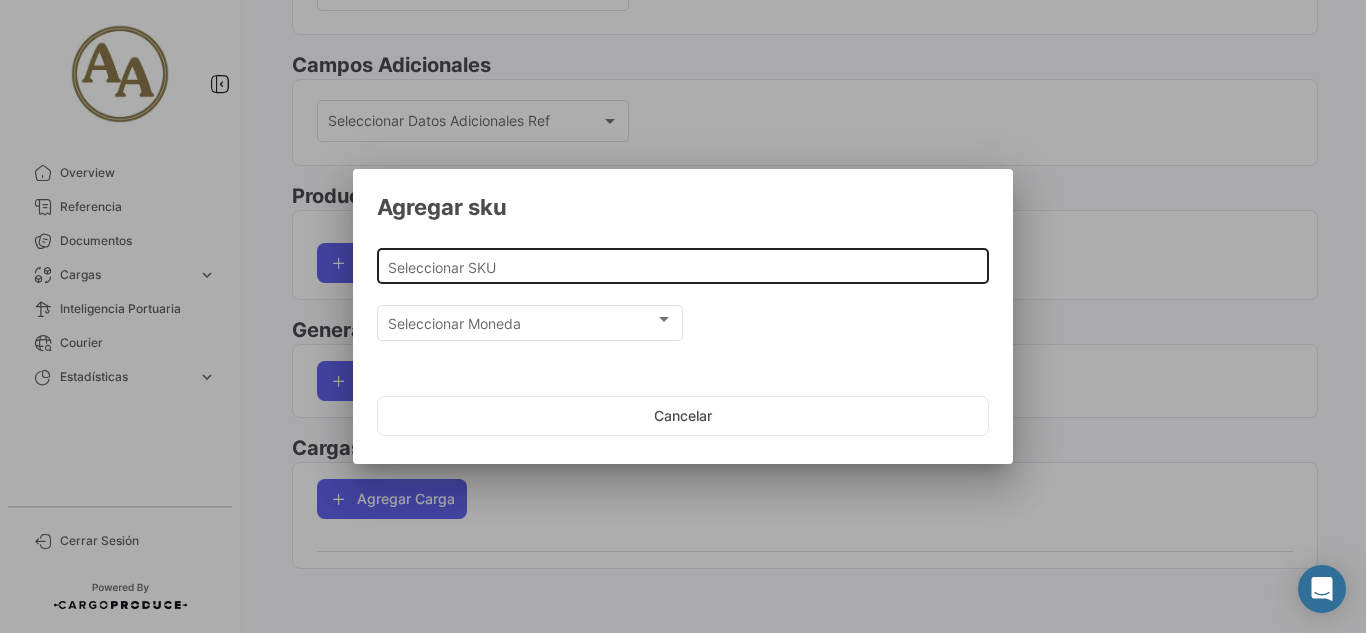 click on "Seleccionar
SKU" at bounding box center [683, 264] 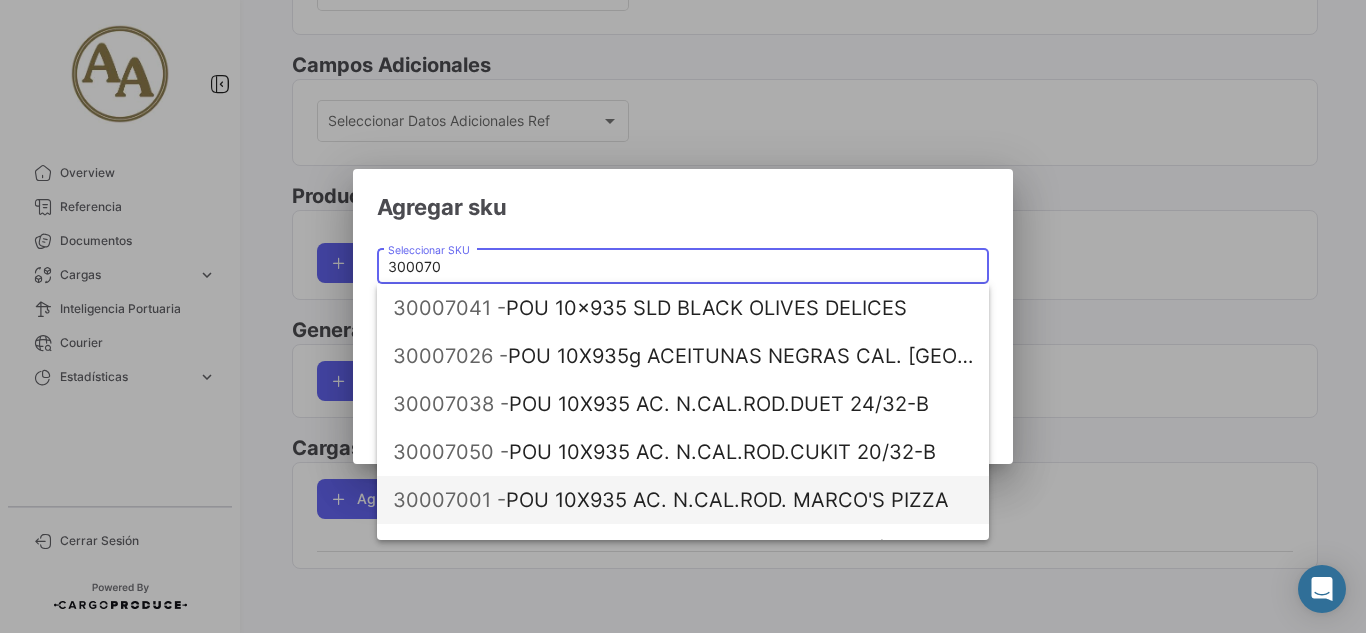 click on "30007001 -    POU 10X935 AC. N.CAL.ROD. MARCO'S PIZZA" at bounding box center [683, 500] 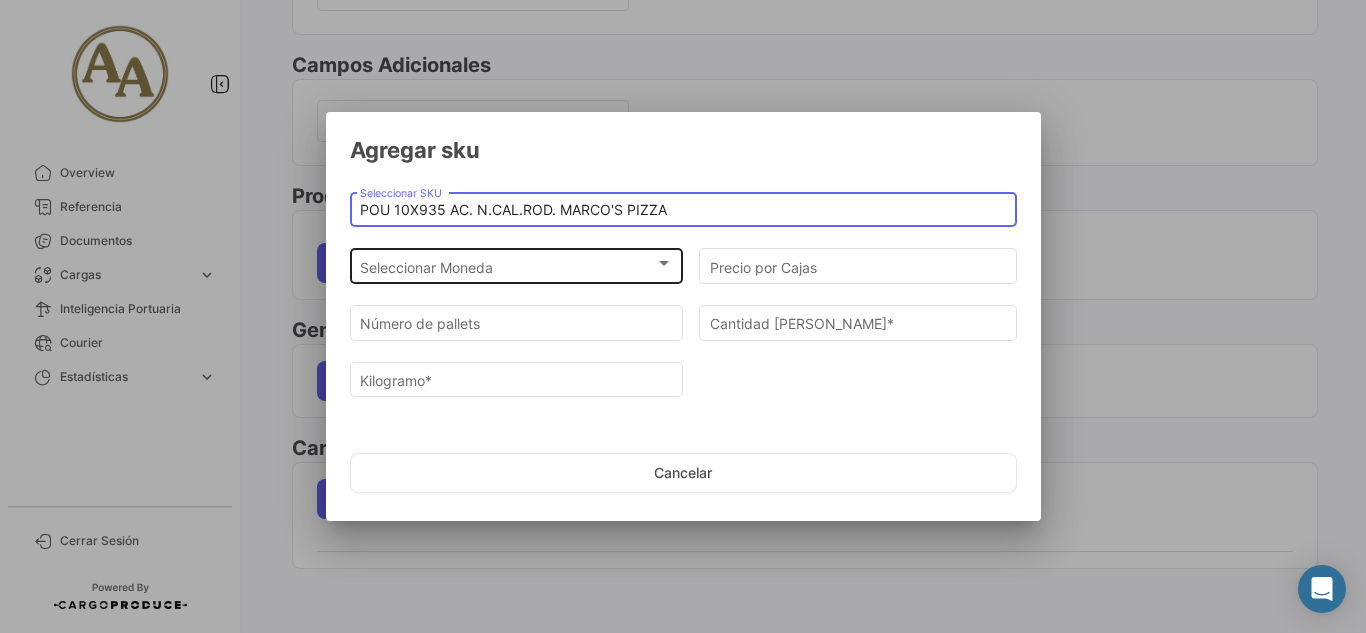 click on "Seleccionar Moneda Seleccionar Moneda" at bounding box center (516, 264) 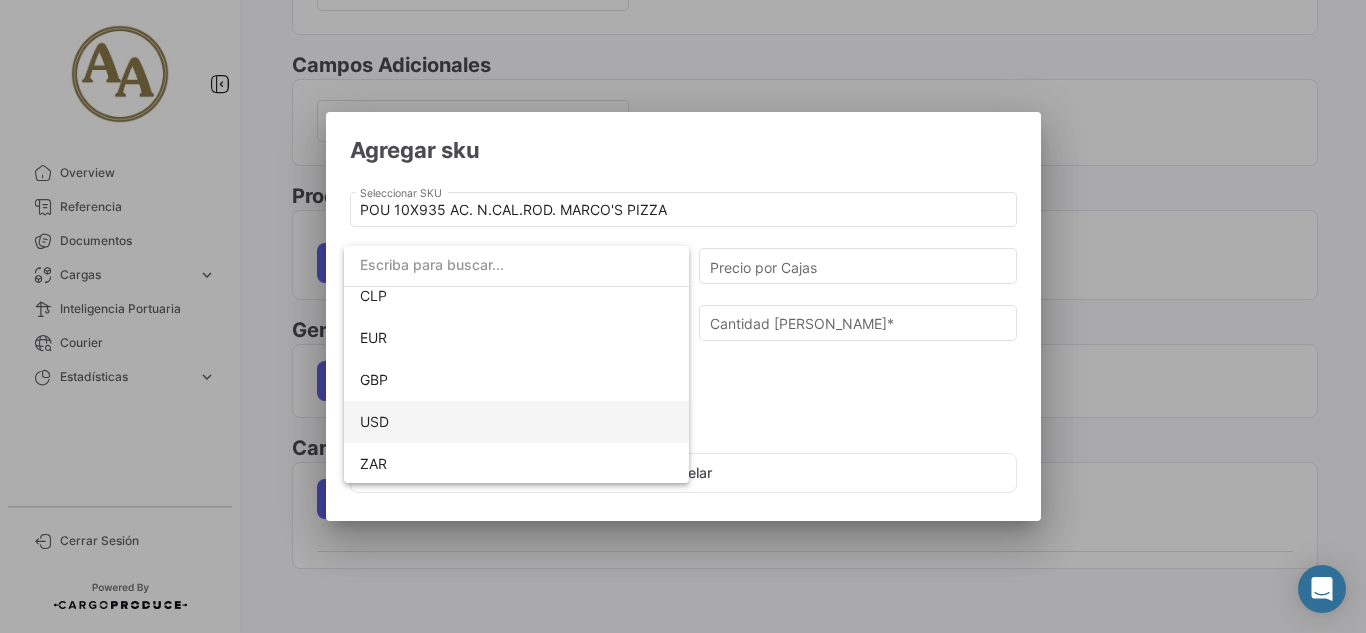 scroll, scrollTop: 141, scrollLeft: 0, axis: vertical 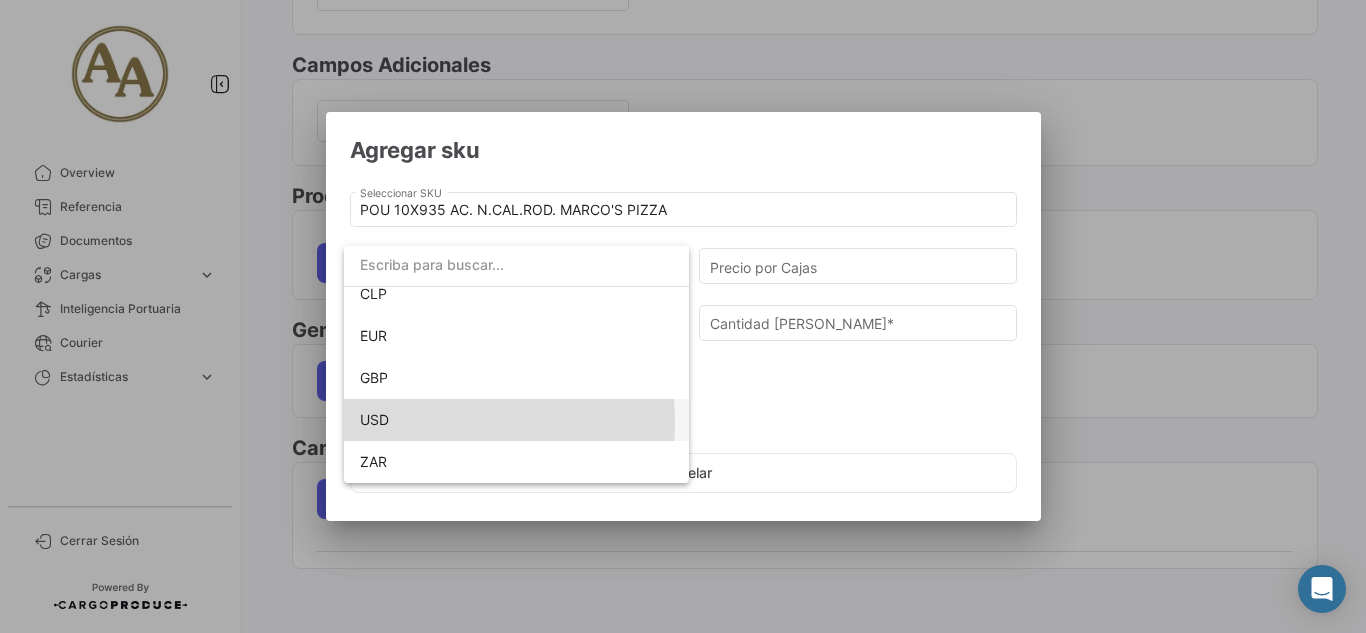 click on "USD" at bounding box center (516, 420) 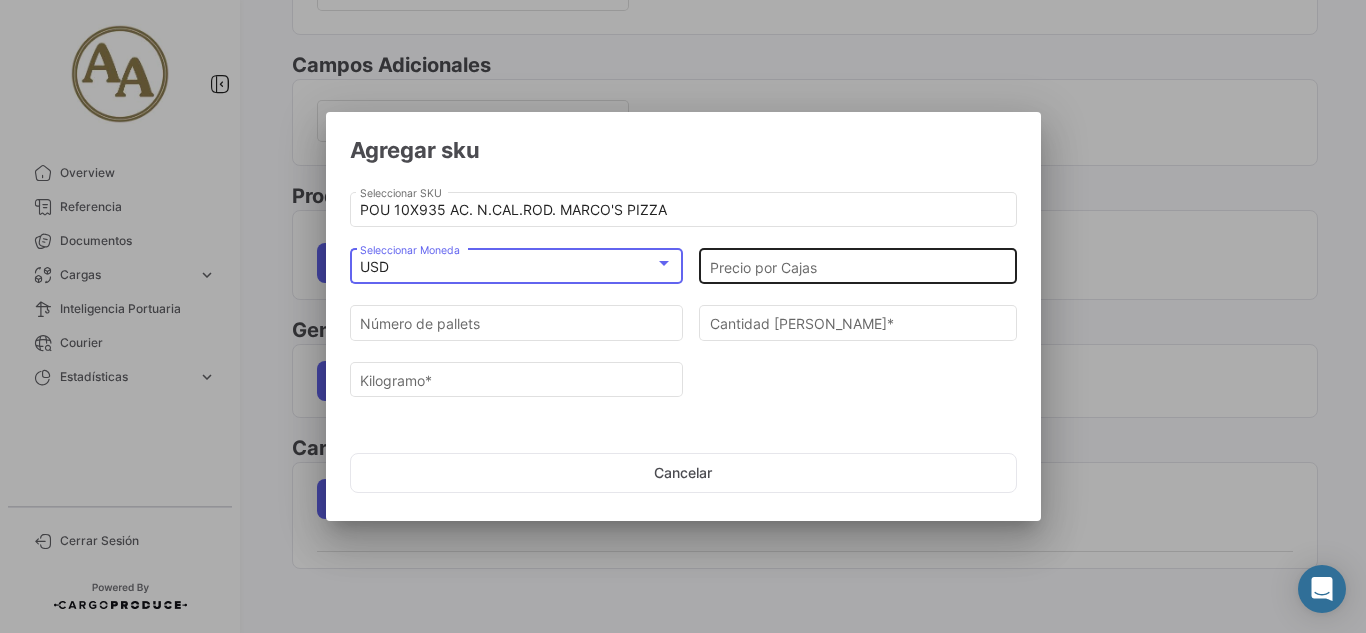 click on "Precio por Cajas" at bounding box center (858, 267) 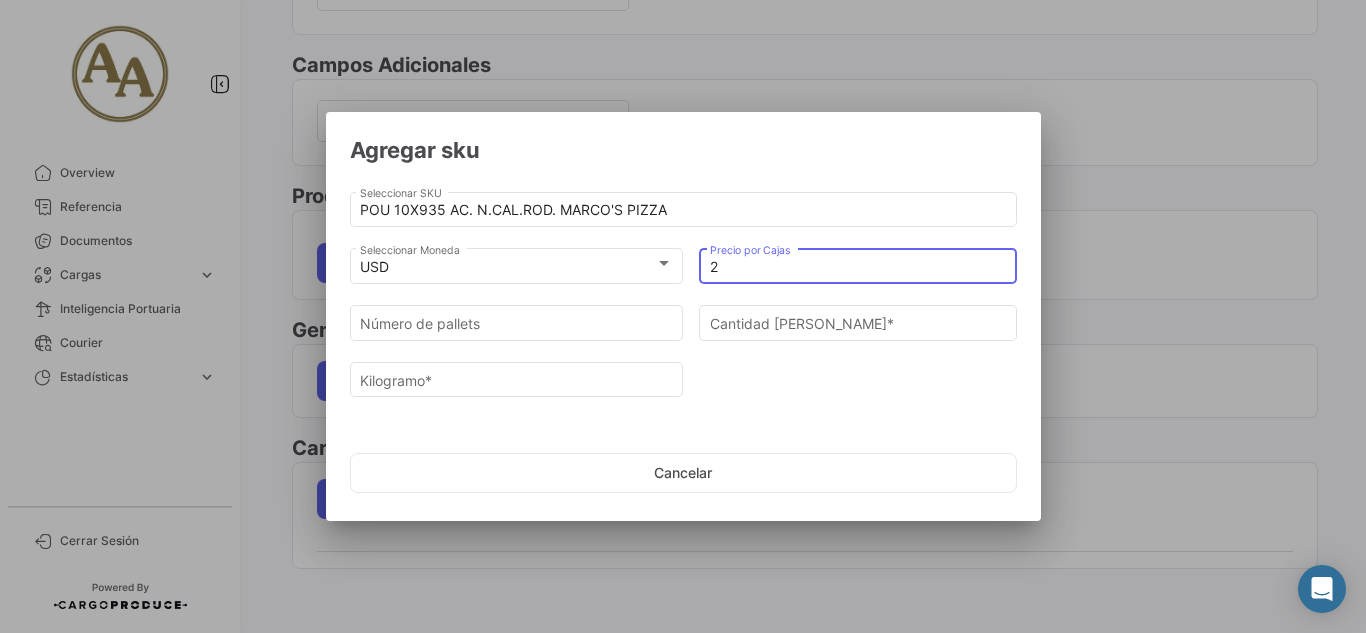 type on "27" 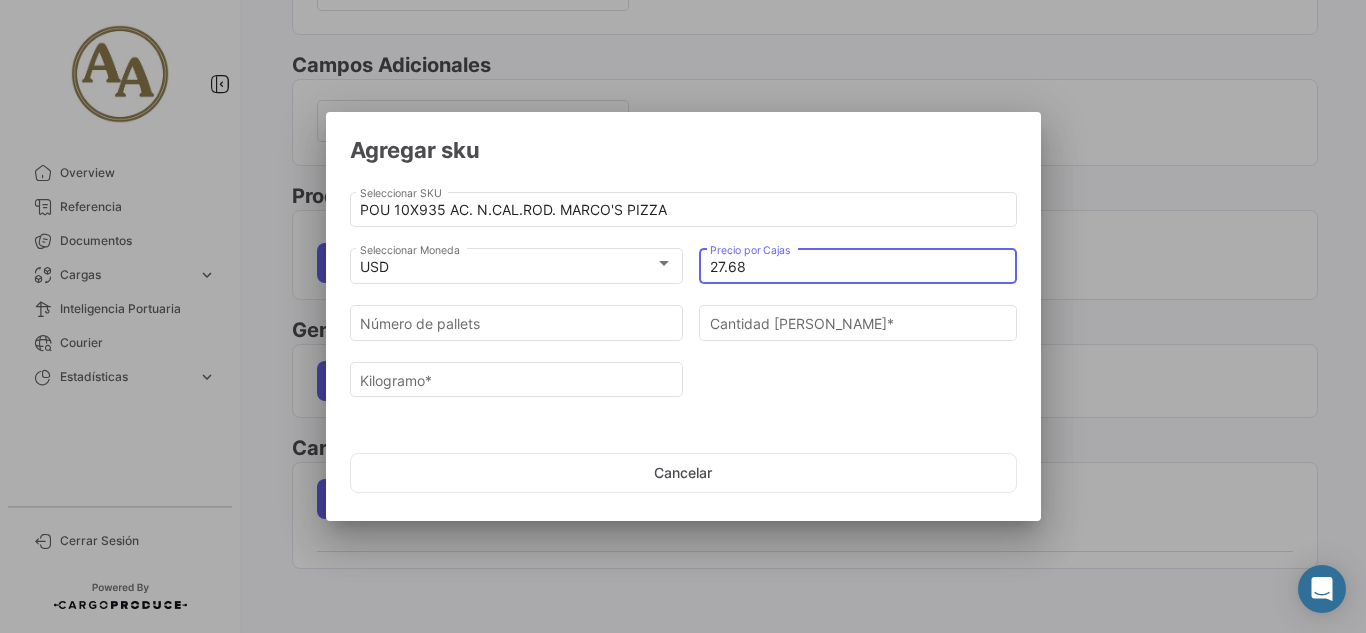 type on "27.68" 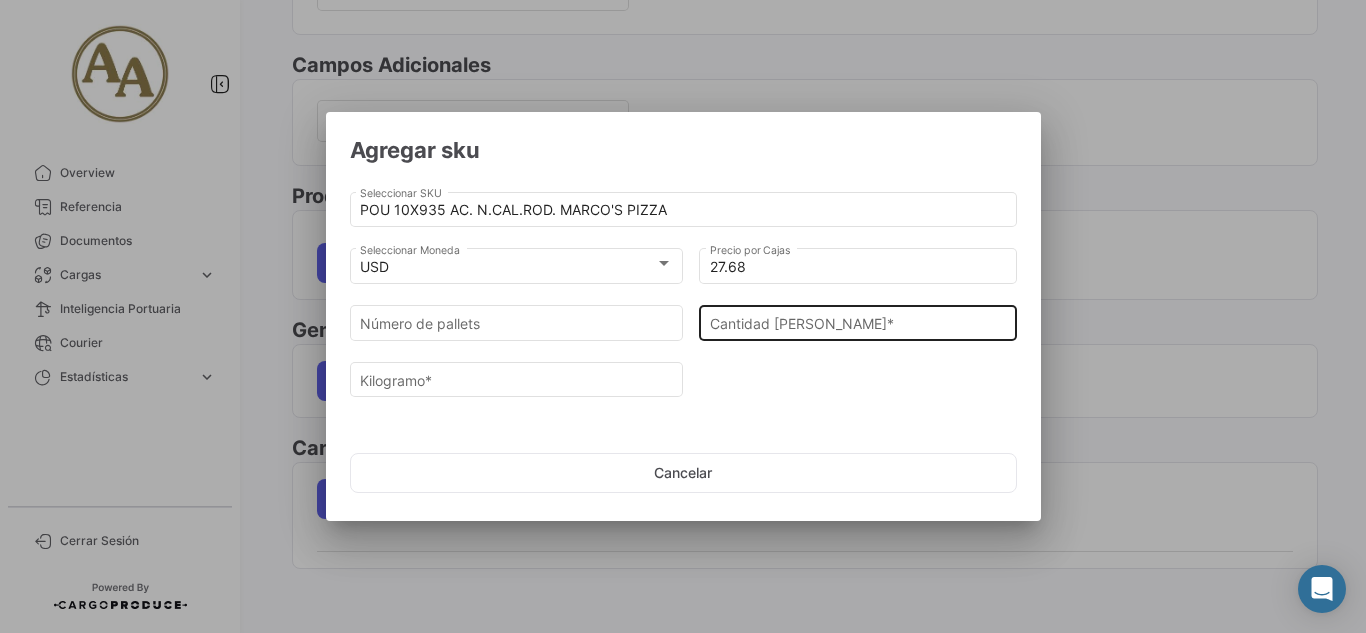 click on "Cantidad [PERSON_NAME]  *" at bounding box center [858, 321] 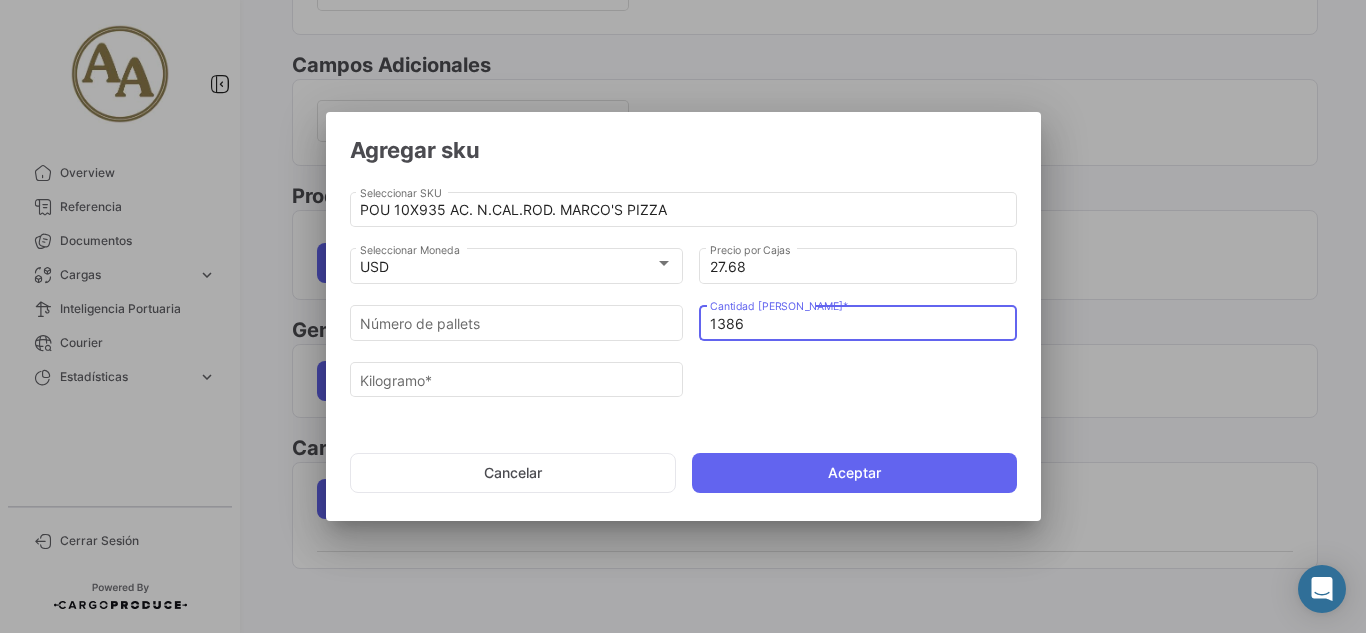 type on "1386" 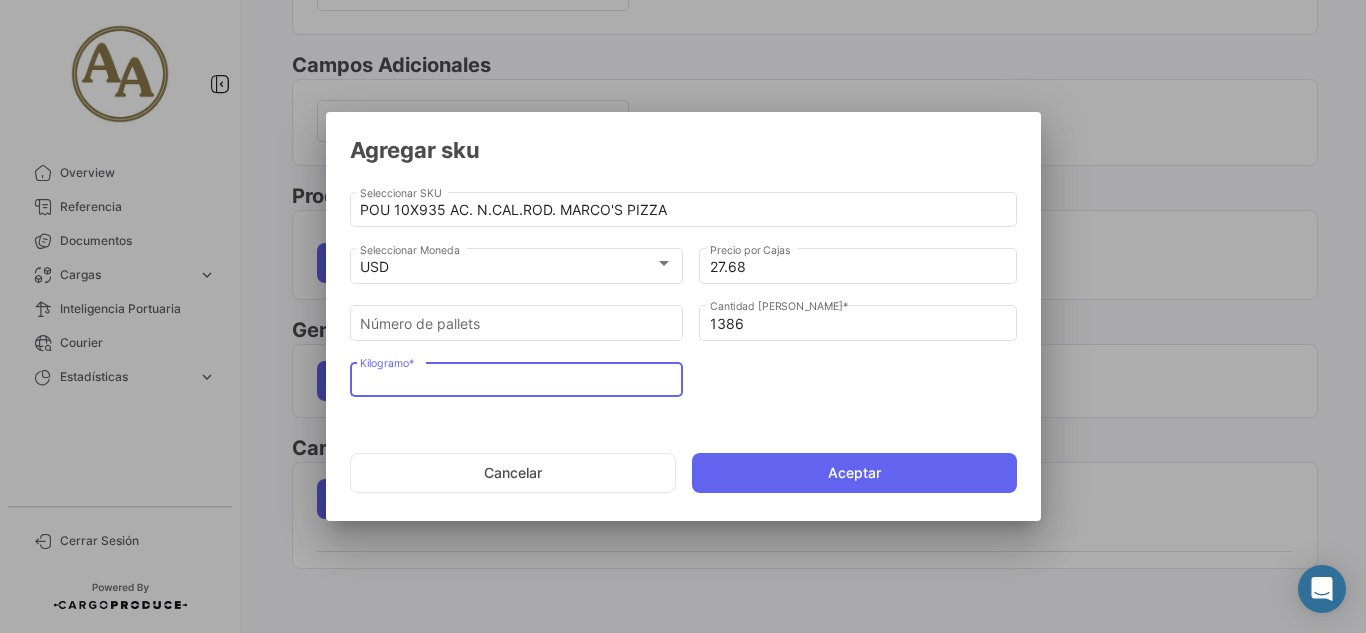 click on "Kilogramo  *" at bounding box center [516, 380] 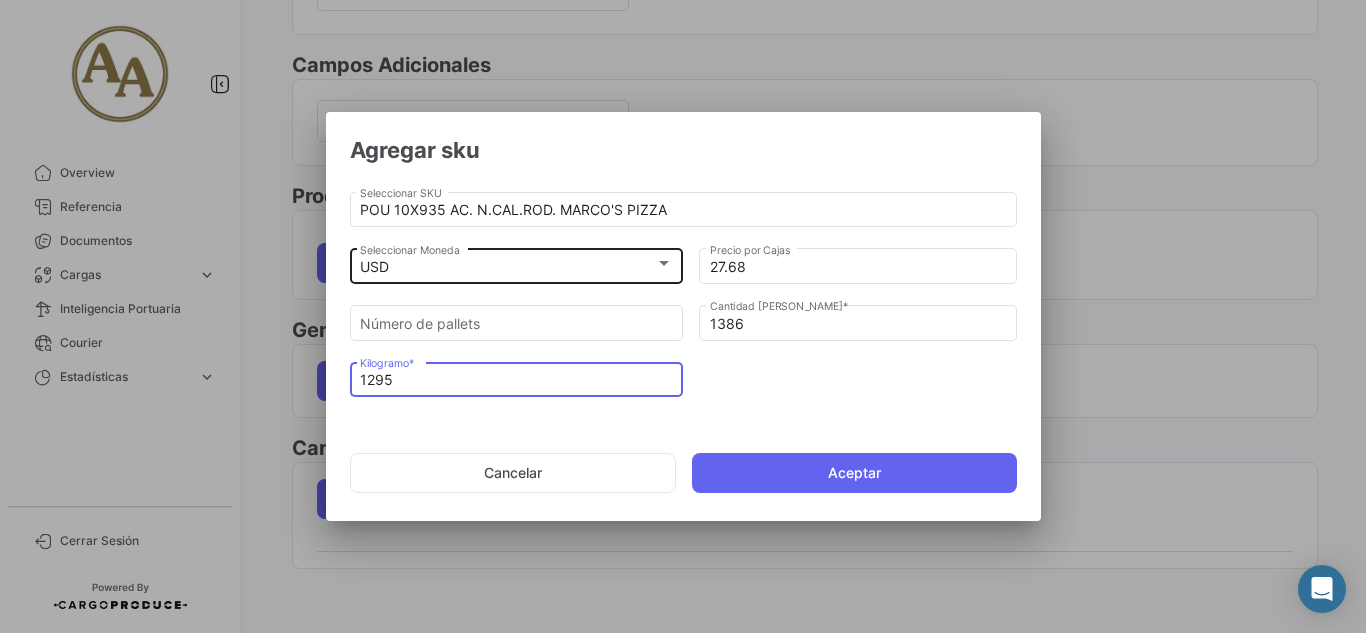 type on "12959" 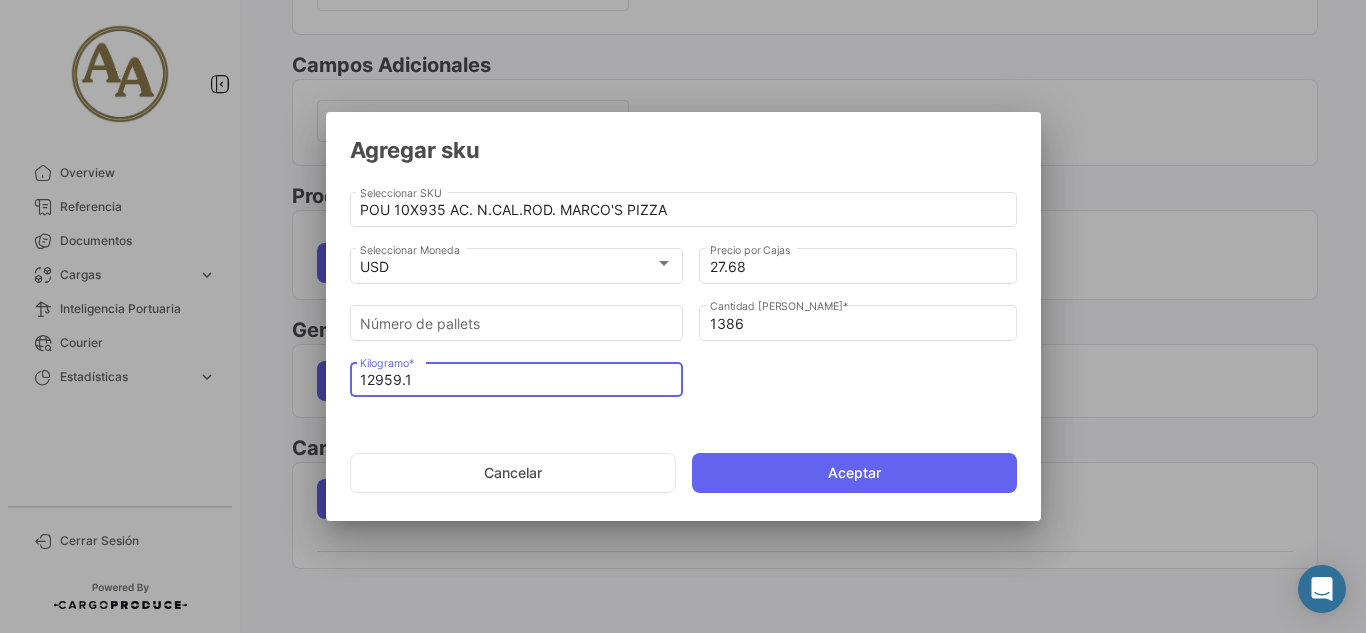 type on "12959.1" 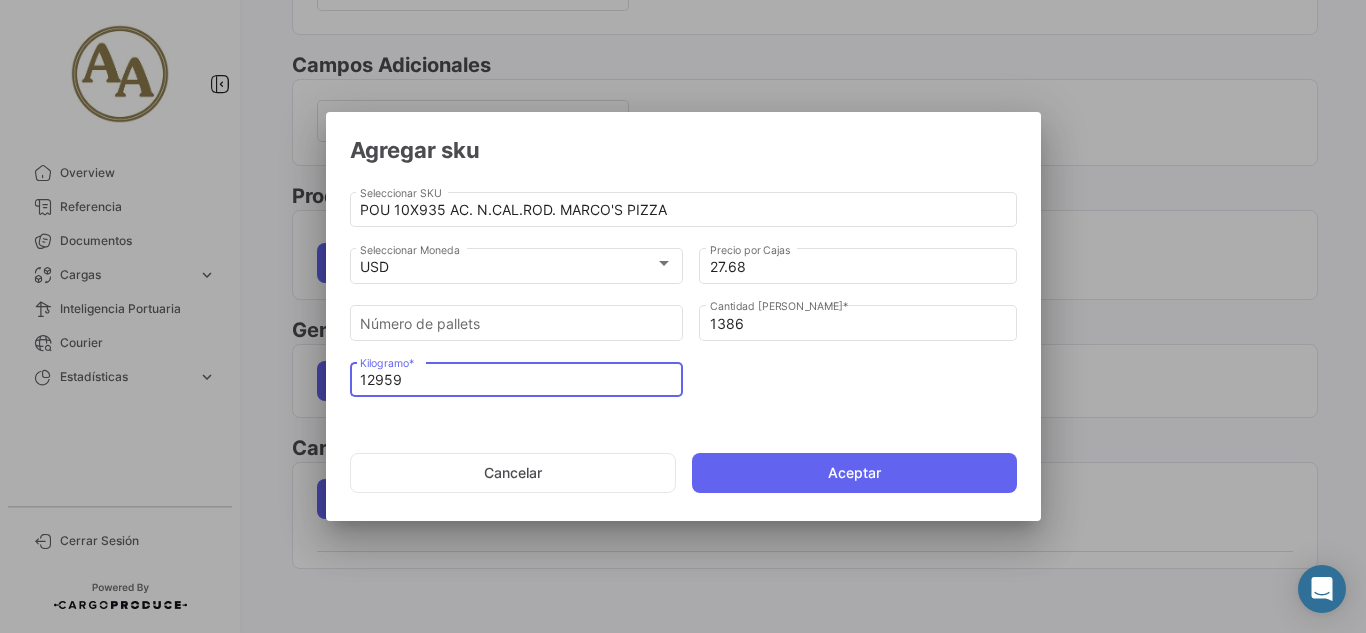 type on "12959.1" 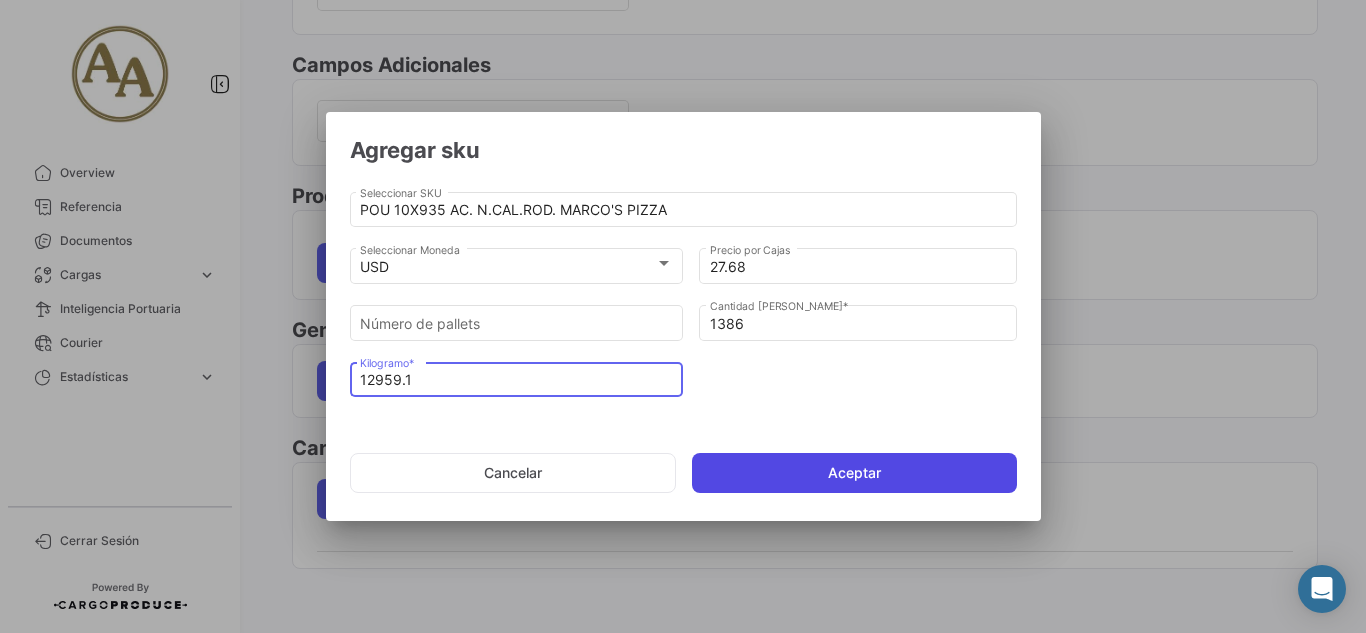 click on "Aceptar" 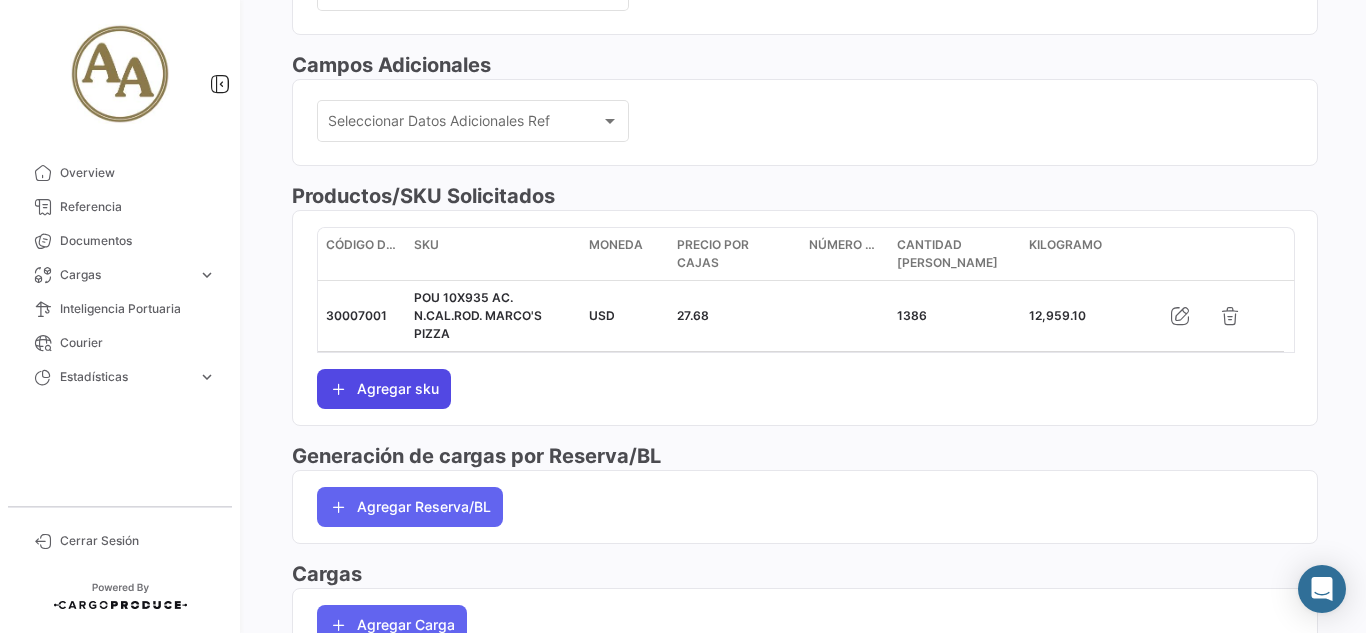 click on "Agregar sku" 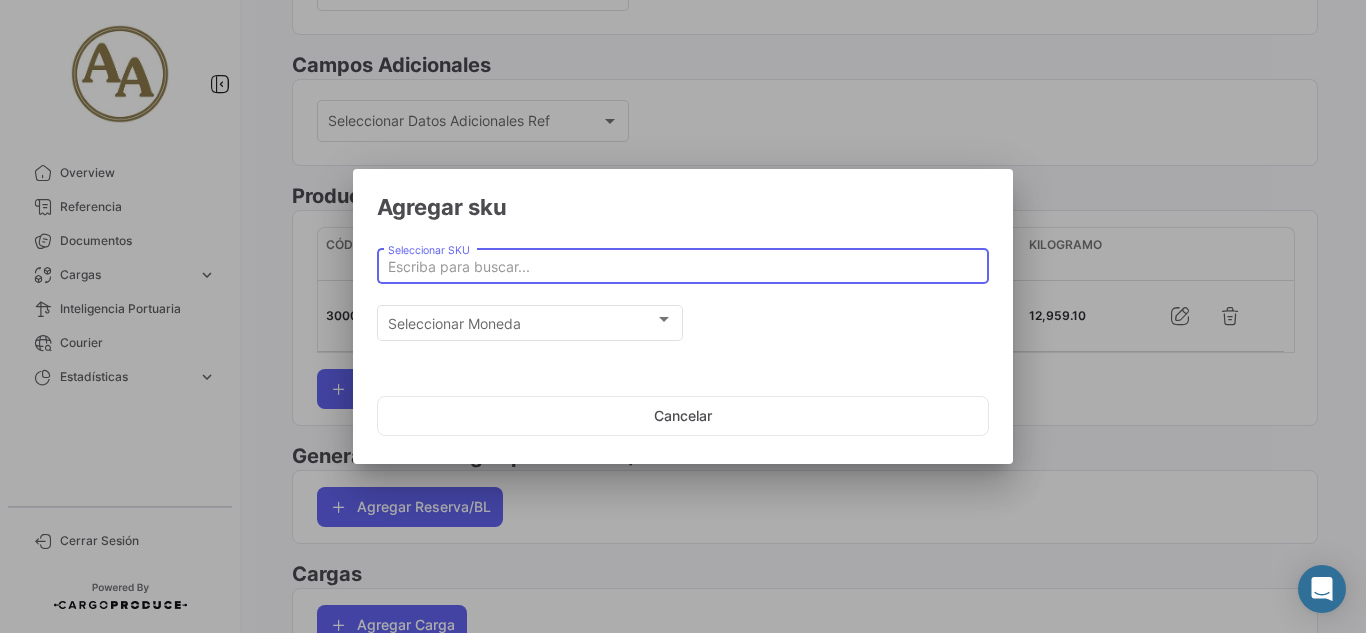 click on "Seleccionar
SKU" at bounding box center (683, 267) 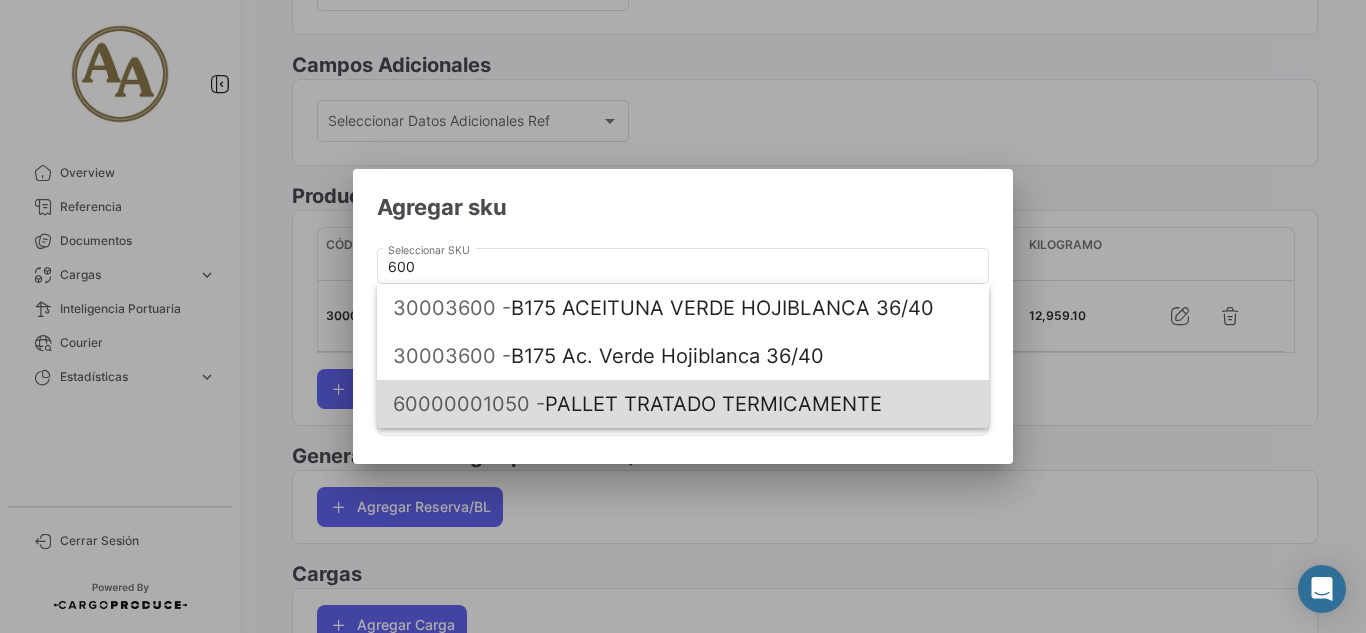 click on "60000001050 -    PALLET TRATADO TERMICAMENTE" at bounding box center (683, 404) 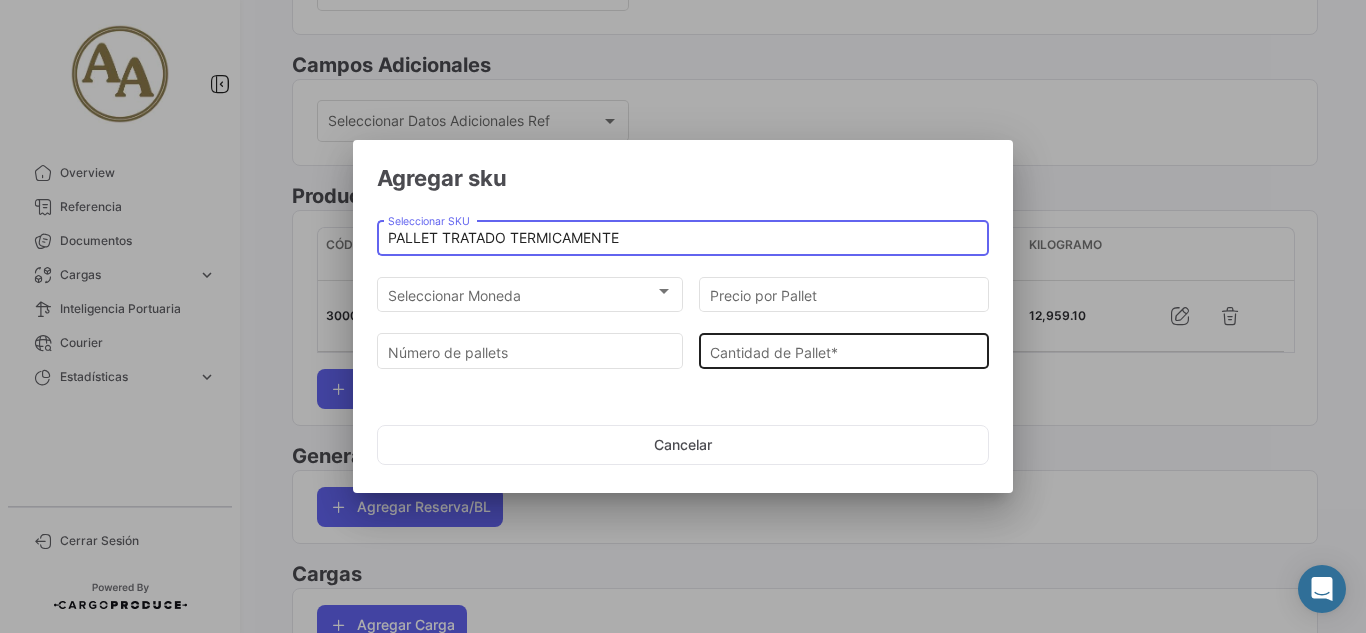 click on "Cantidad de Pallet  *" at bounding box center (844, 352) 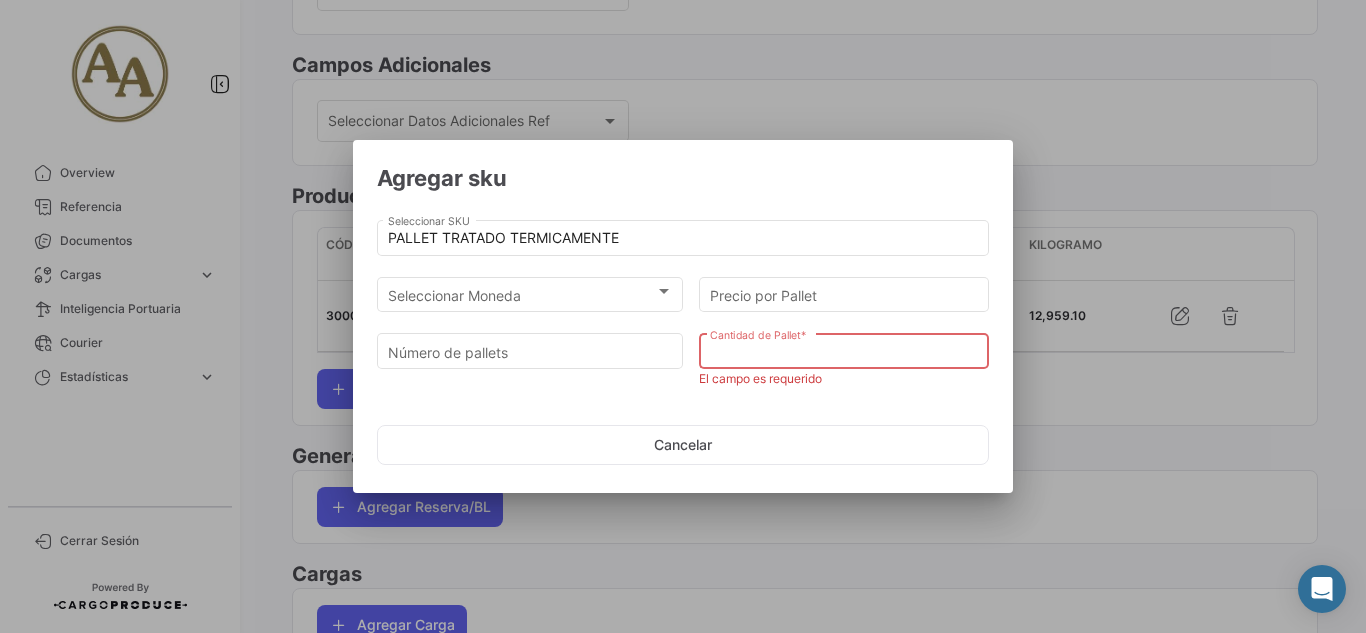 click on "Cantidad de Pallet  *" at bounding box center (844, 352) 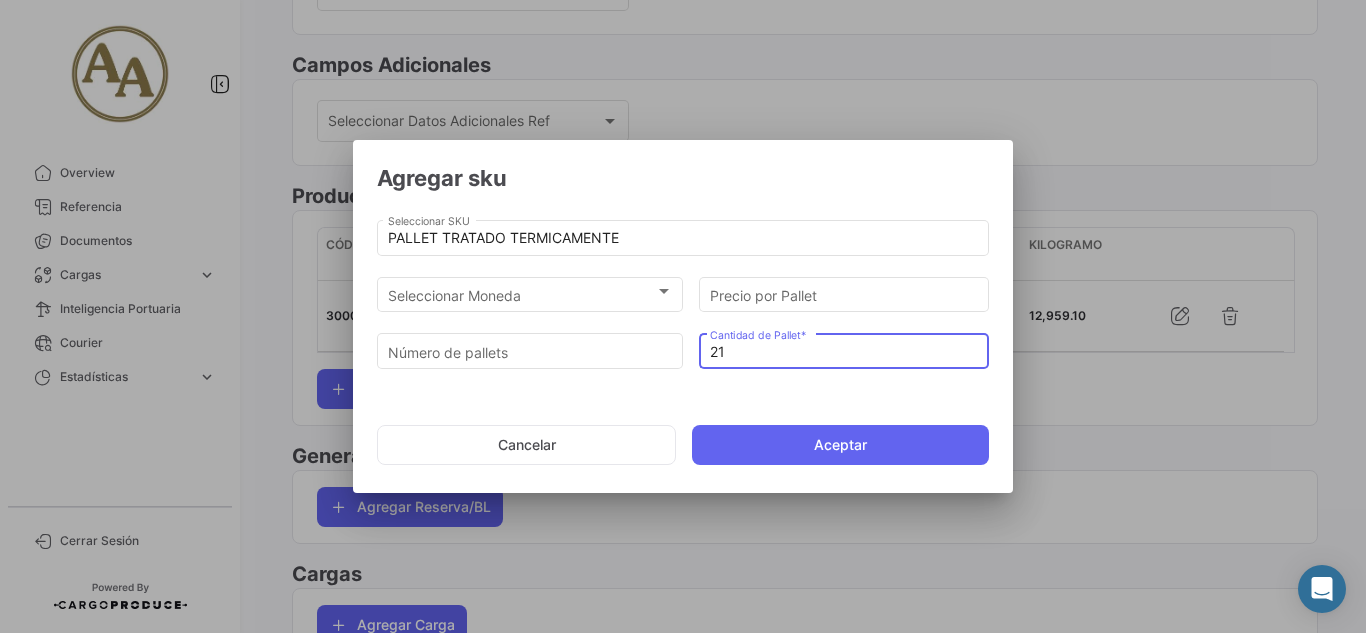 type on "21" 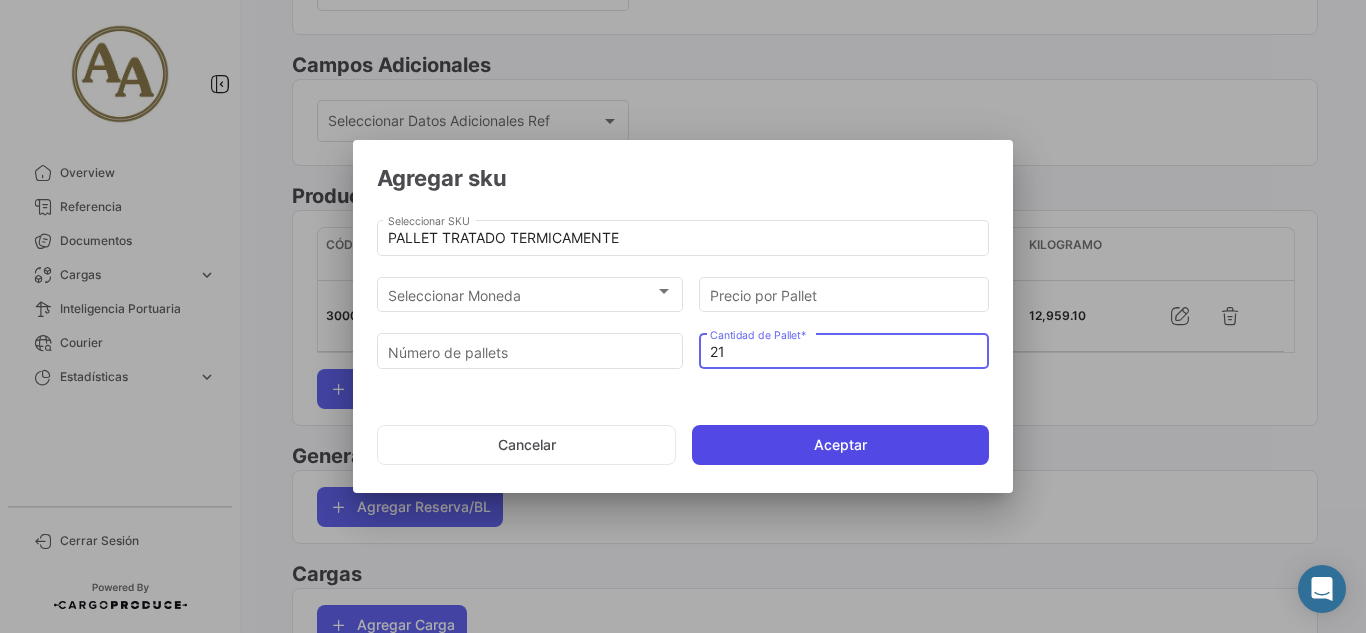 click on "Aceptar" 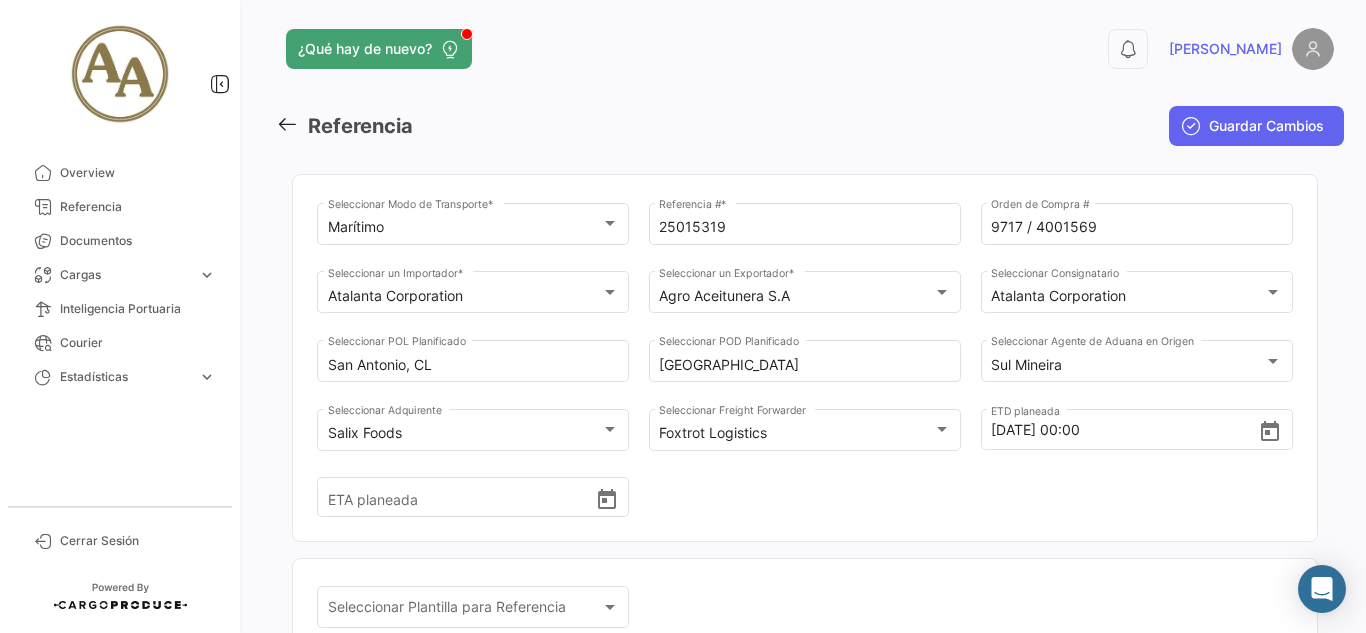 scroll, scrollTop: 0, scrollLeft: 0, axis: both 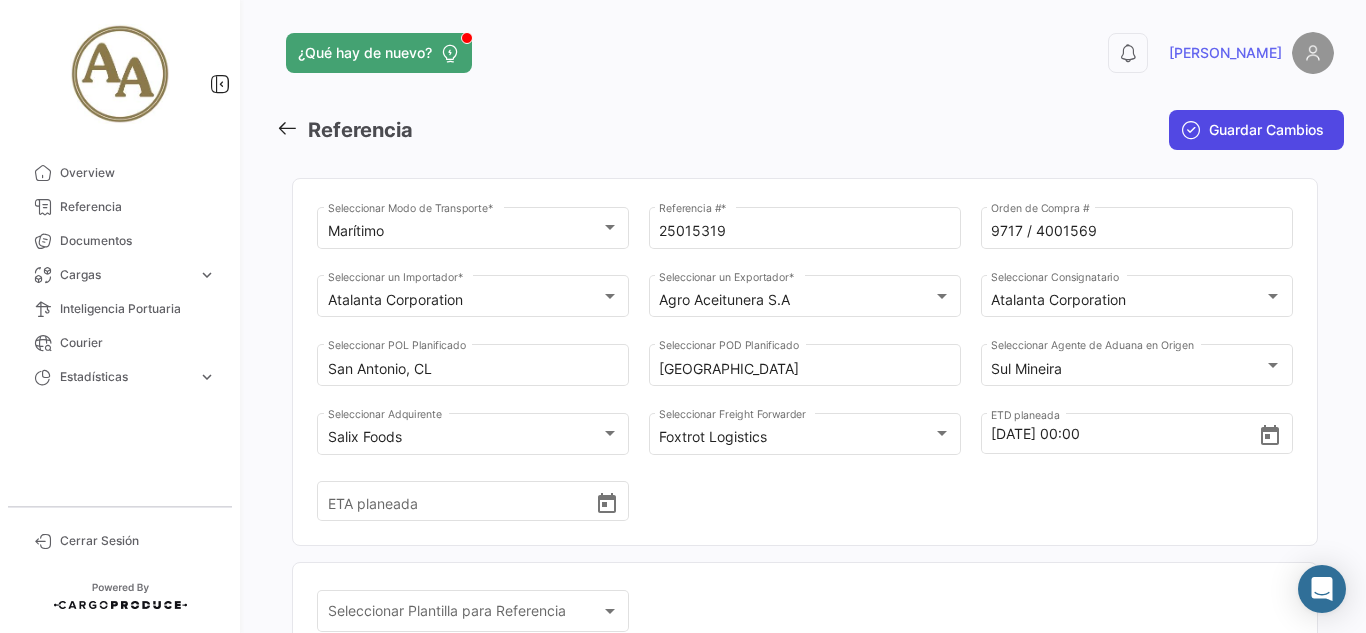 click on "Guardar Cambios" 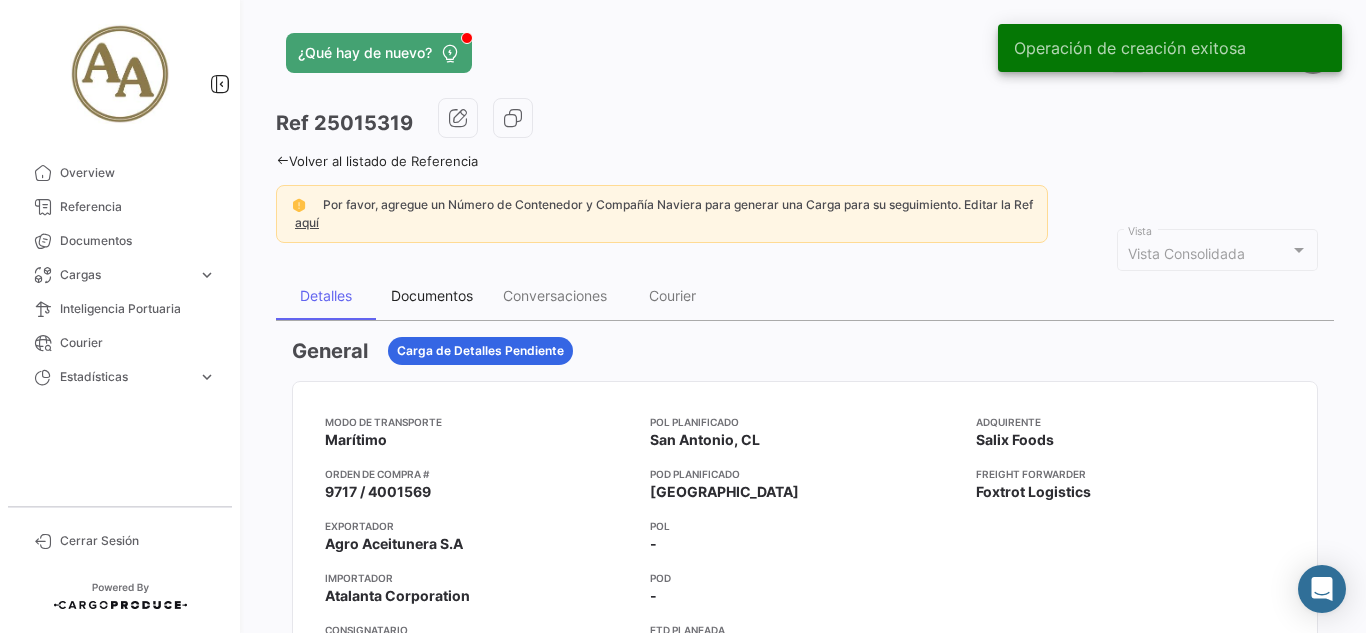 click on "Documentos" at bounding box center [432, 295] 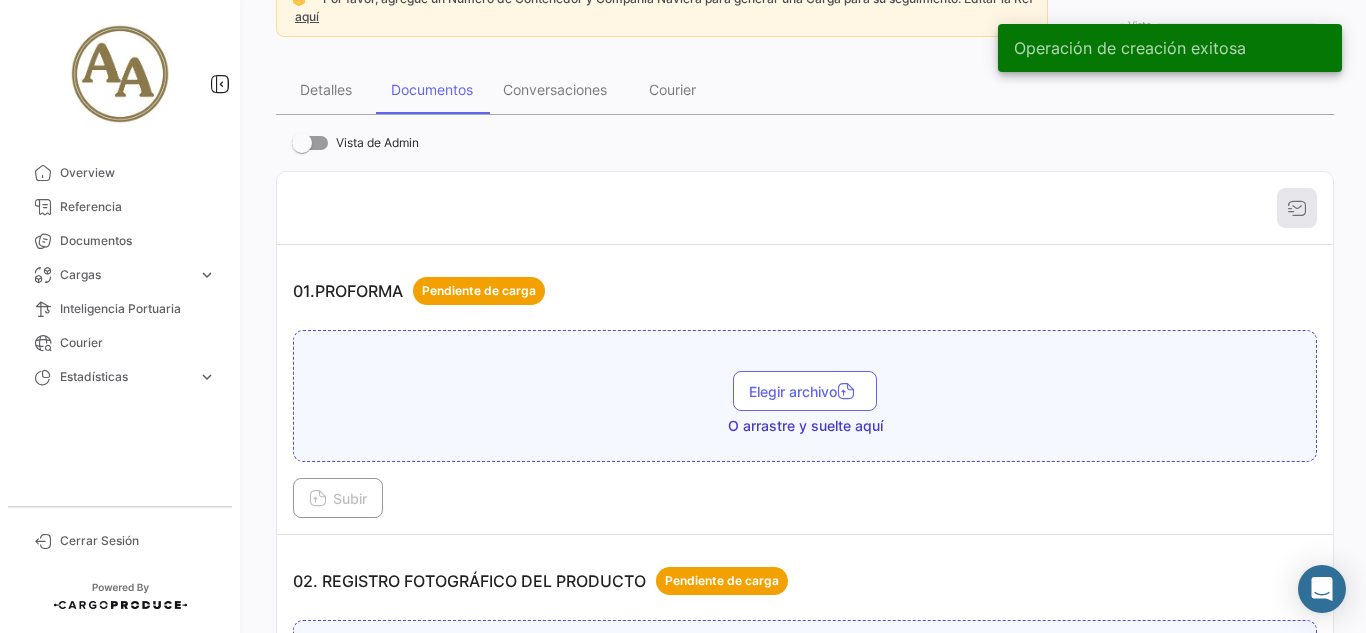 scroll, scrollTop: 300, scrollLeft: 0, axis: vertical 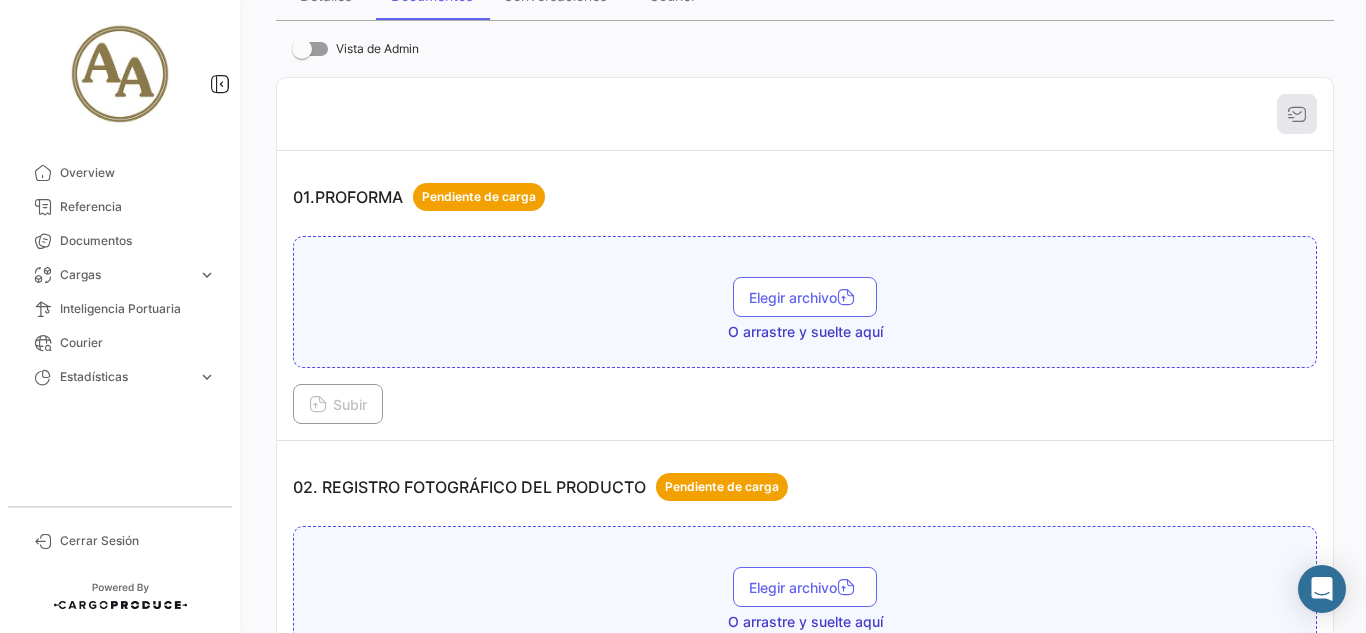 click on "¿Qué hay de nuevo?  0  [PERSON_NAME]
Ref
25015319  Volver al listado de Referencia  Por favor, agregue un Número de Contenedor y Compañía Naviera para generar una Carga para su seguimiento. Editar la Ref aquí  Vista Consolidada Vista Detalles Documentos Conversaciones Courier   Vista de Admin   01.PROFORMA    Pendiente de carga      Elegir archivo  O arrastre y suelte aquí  Subir   02. REGISTRO FOTOGRÁFICO DEL PRODUCTO    Pendiente de carga      Elegir archivo  O arrastre y suelte aquí  Subir   02.CERTIFICADO ANÁLISIS    Pendiente de carga      Elegir archivo  O arrastre y suelte aquí  Subir   [DOMAIN_NAME] CONFIRMATION    Pendiente de carga      Elegir archivo  O arrastre y suelte aquí  Subir   04.ORDEN DE CARGA    Pendiente de carga      Elegir archivo  O arrastre y suelte aquí  Subir   05.REMITO Y DDJJ DE CARGA    Pendiente de carga      Elegir archivo  O arrastre y suelte aquí  Subir   06.FACTURA    Pendiente de carga      Elegir archivo   Subir      Subir" 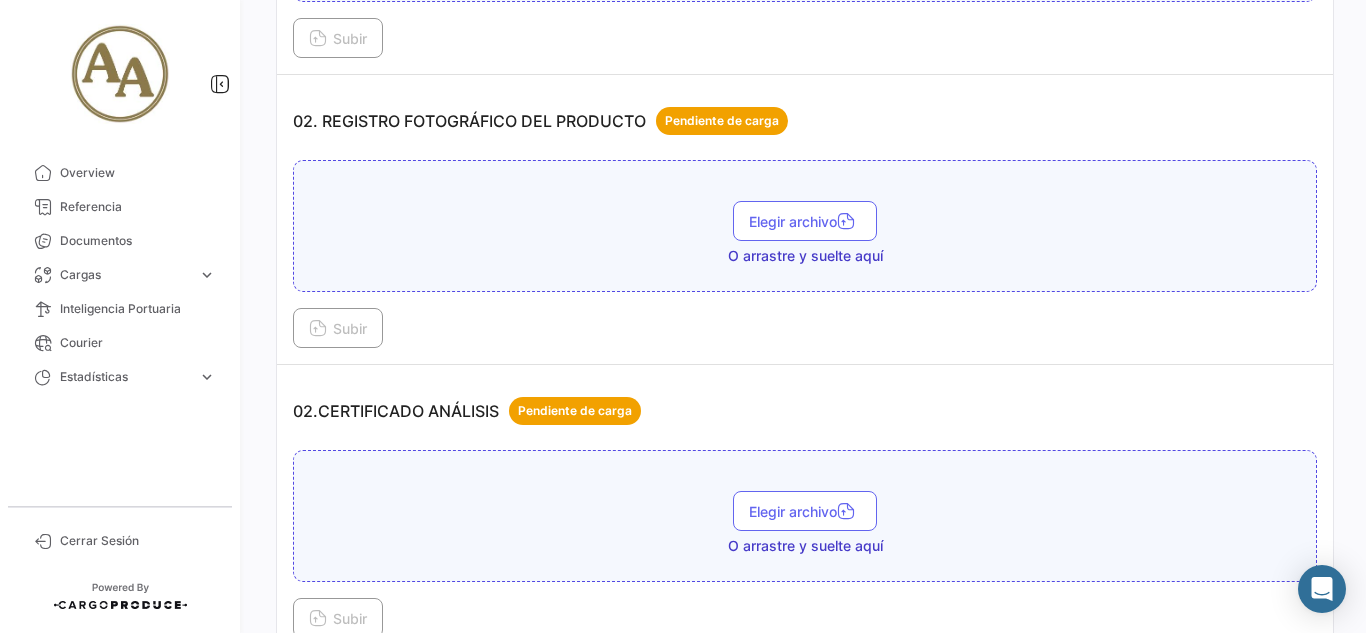 scroll, scrollTop: 700, scrollLeft: 0, axis: vertical 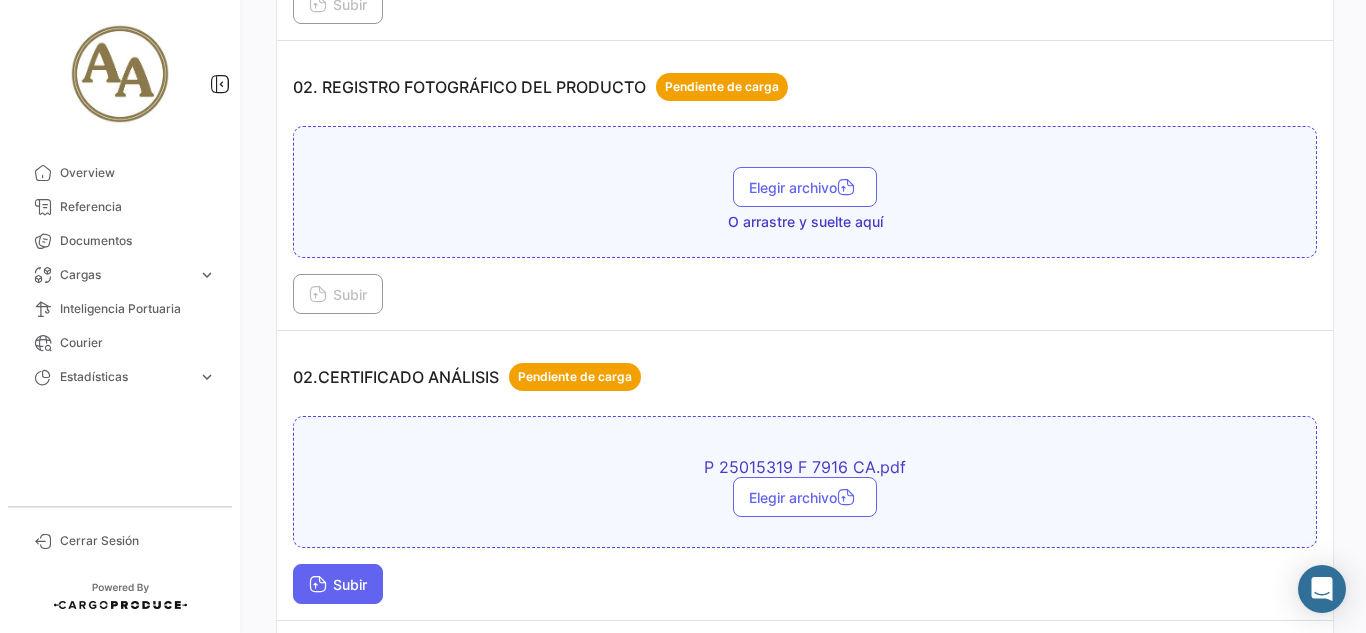 click on "Subir" at bounding box center [338, 584] 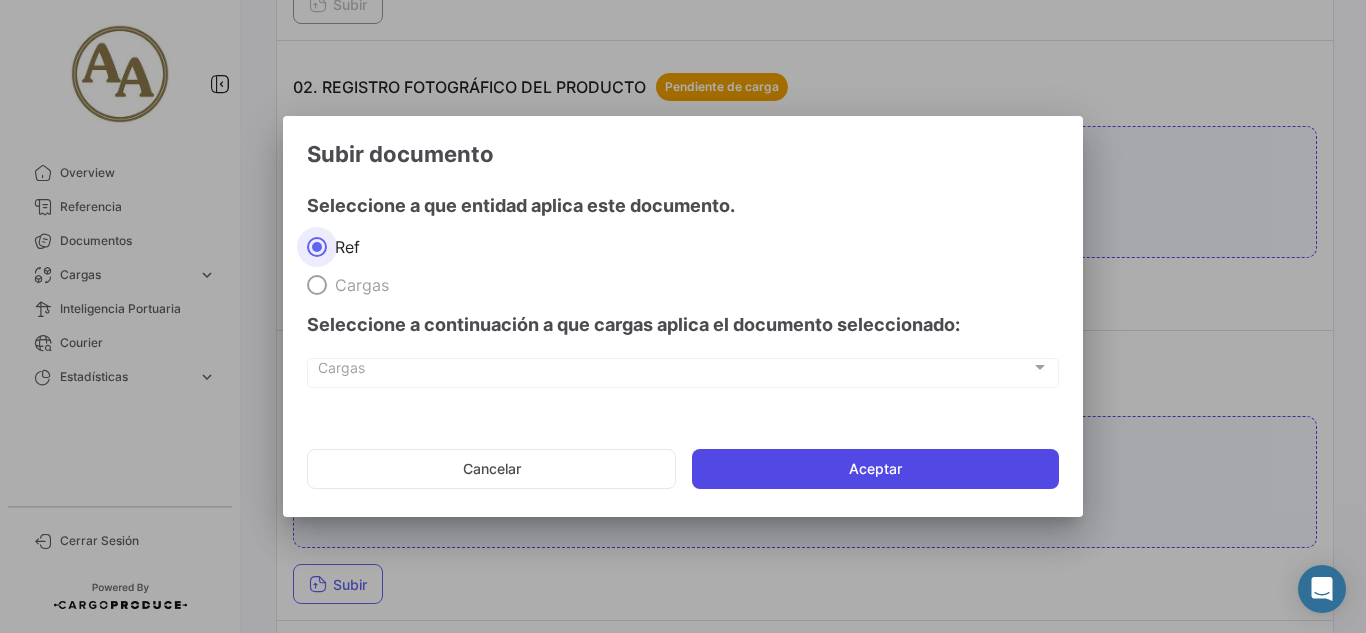 click on "Aceptar" 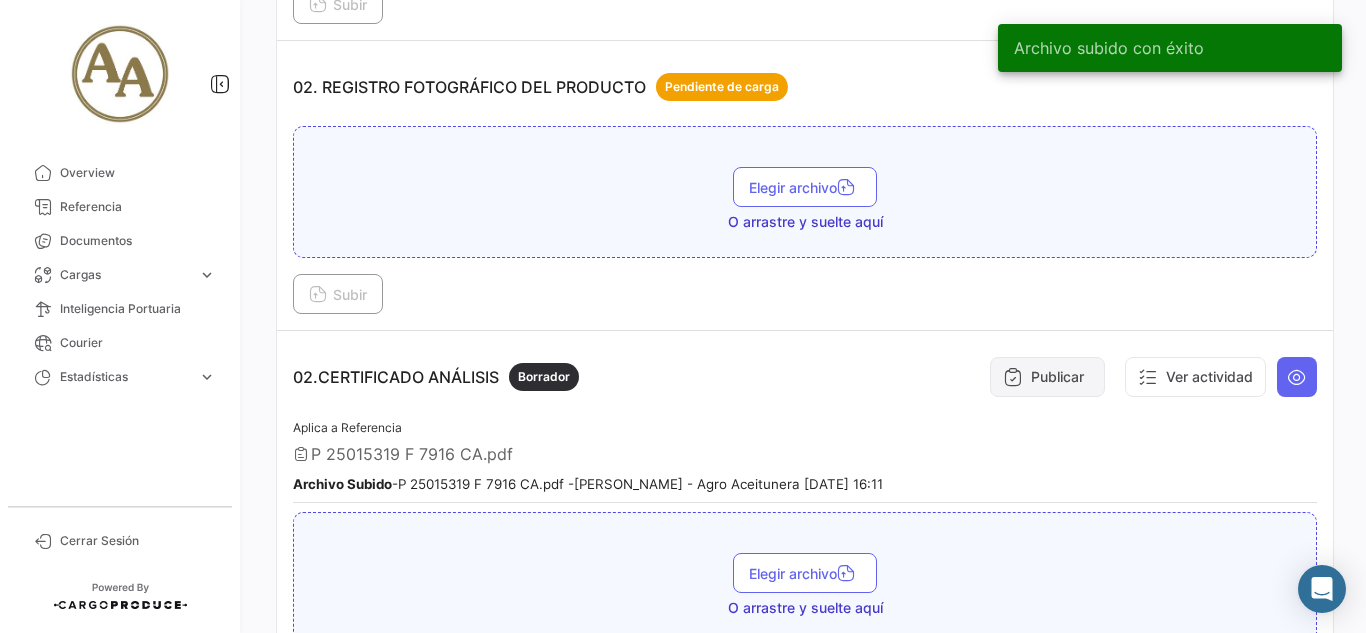 click on "Publicar" at bounding box center [1047, 377] 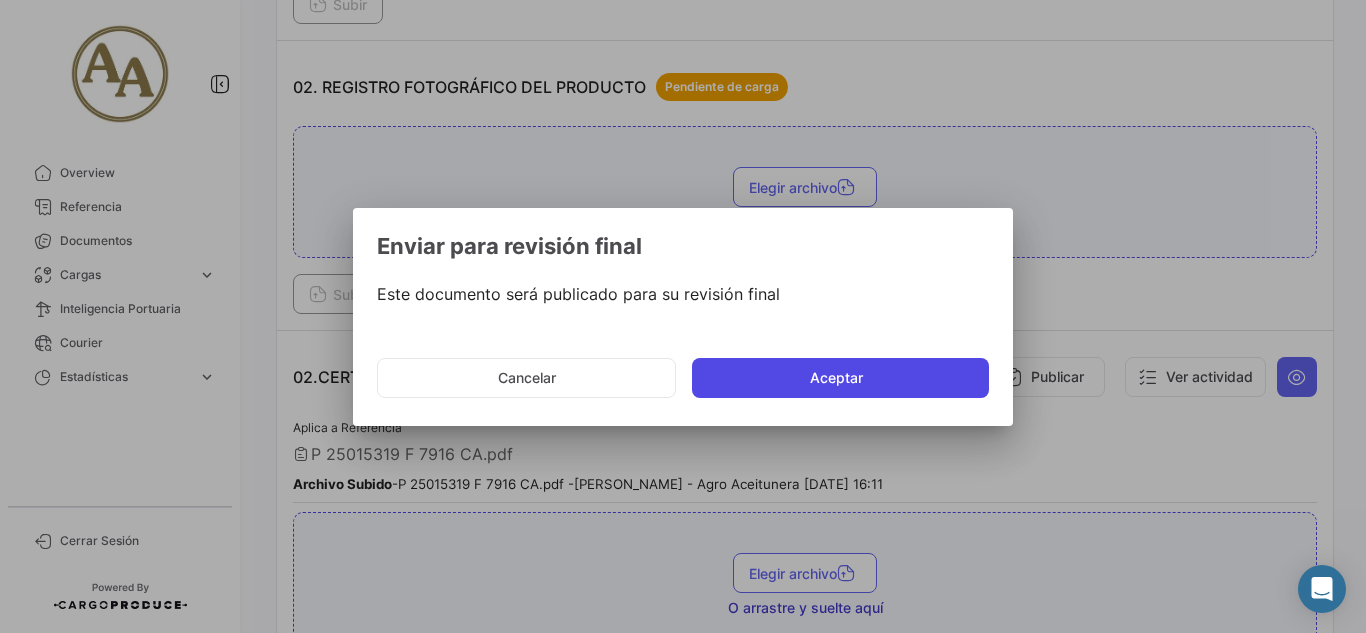 click on "Aceptar" 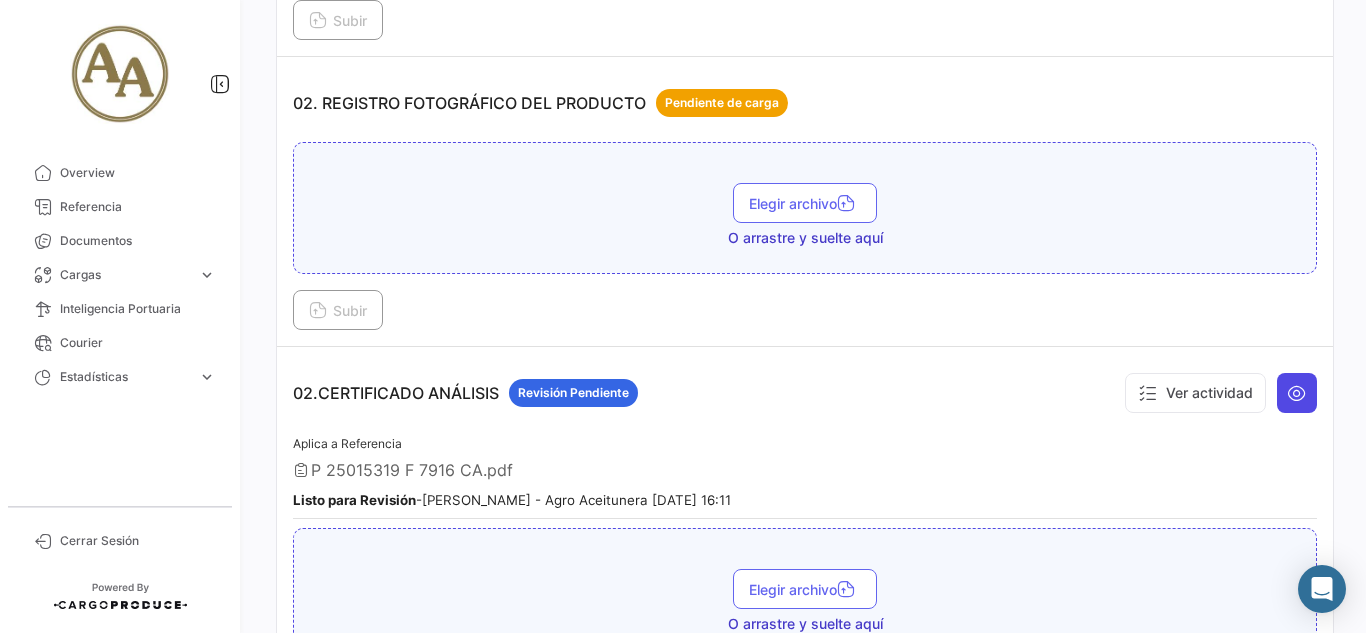 click at bounding box center [1297, 393] 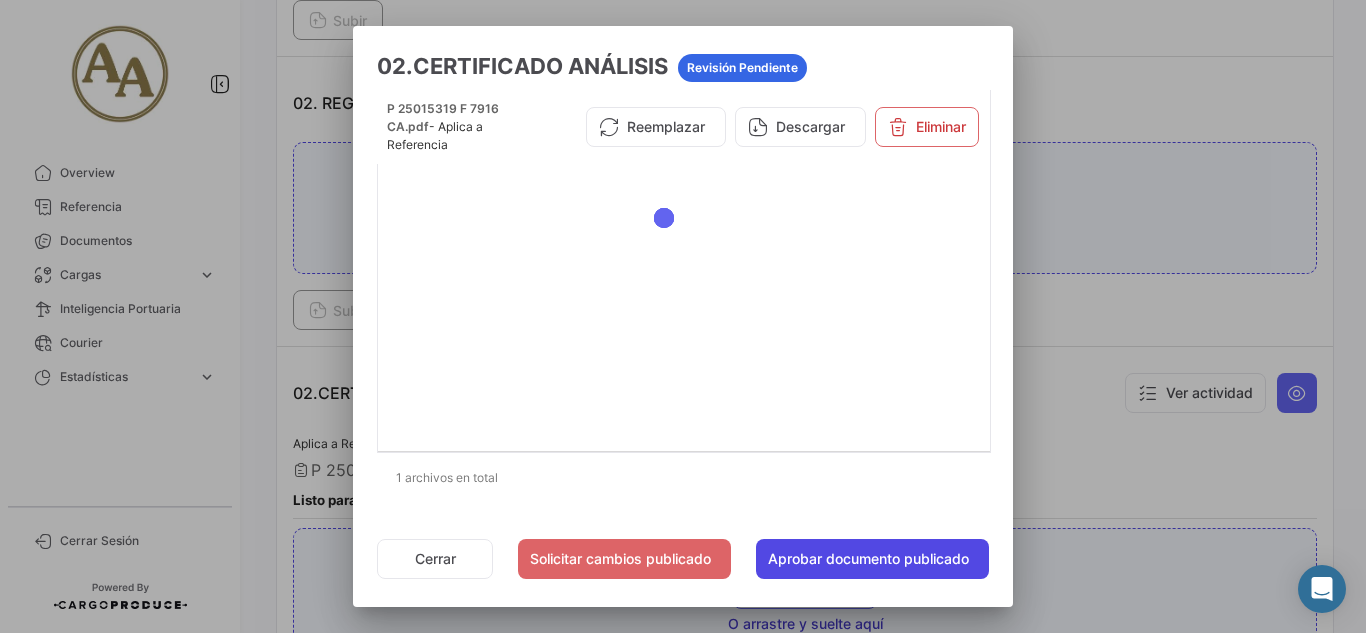 click on "Aprobar documento publicado" 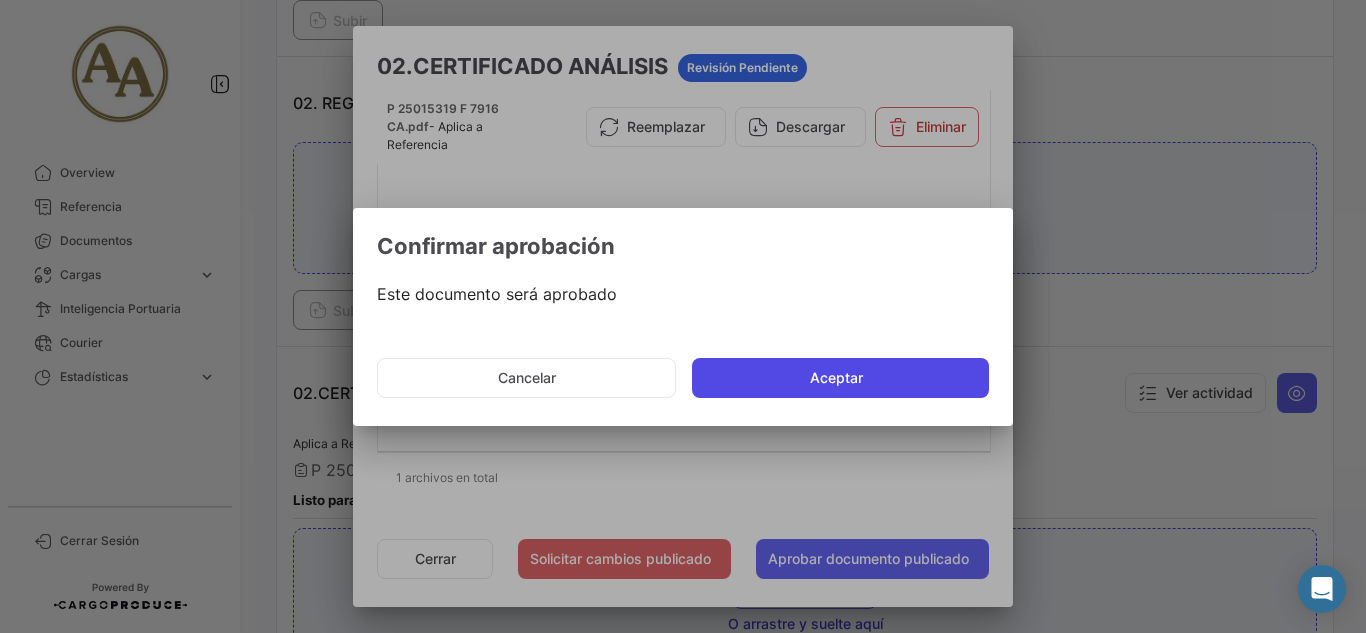 click on "Aceptar" 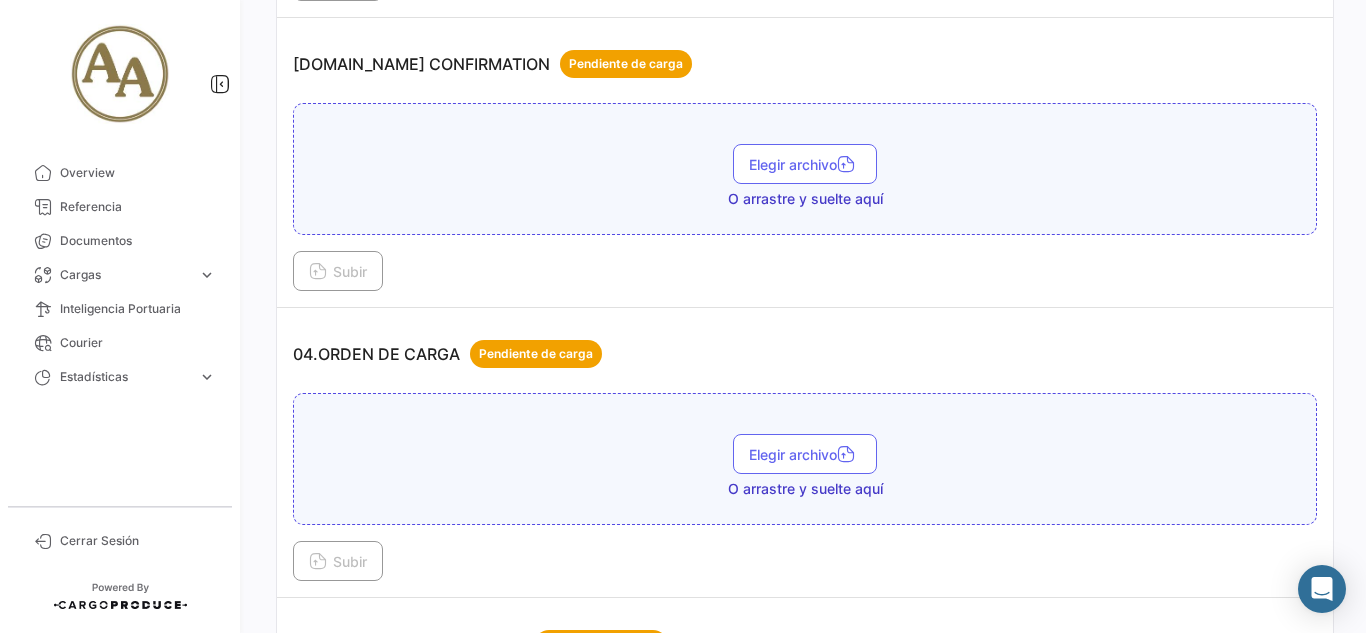 scroll, scrollTop: 1400, scrollLeft: 0, axis: vertical 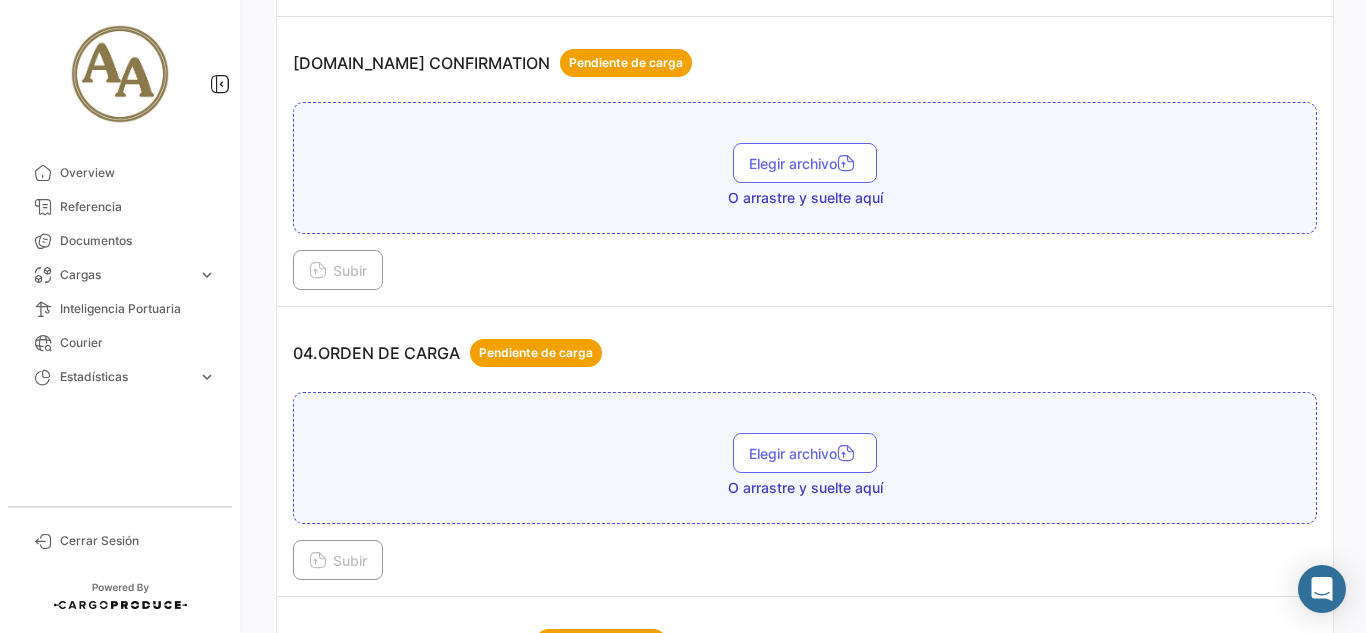 click on "04.ORDEN DE CARGA    Pendiente de carga" at bounding box center [805, 353] 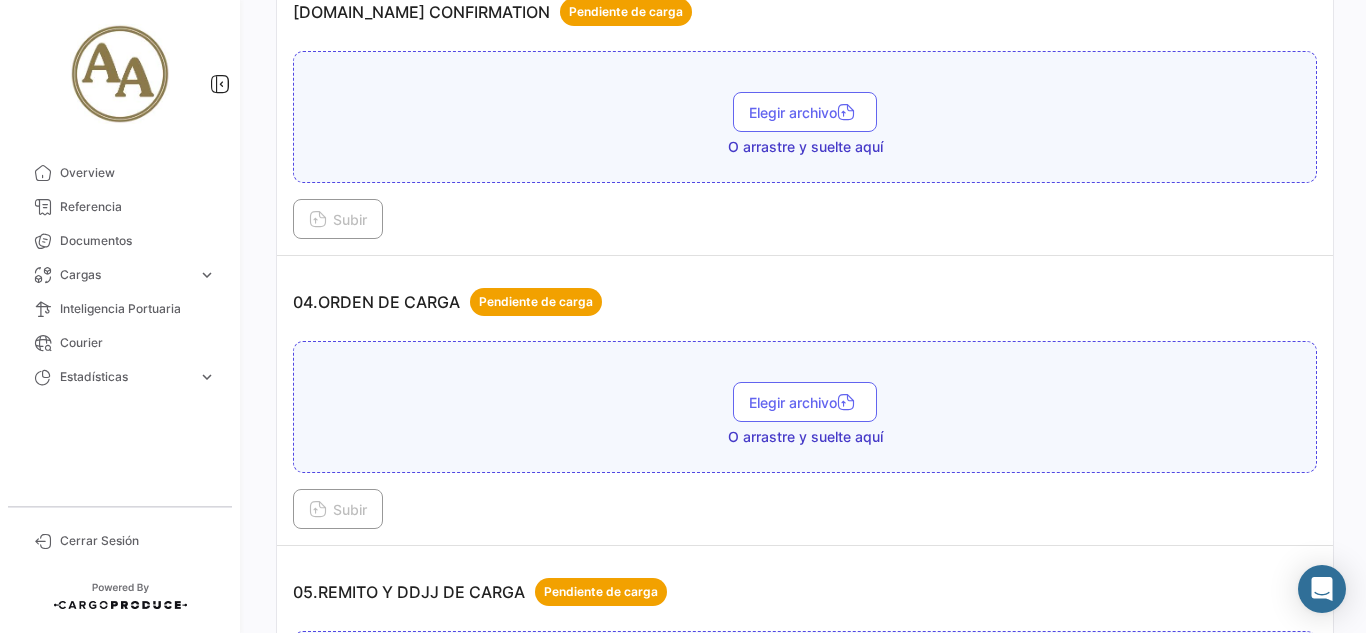 scroll, scrollTop: 1500, scrollLeft: 0, axis: vertical 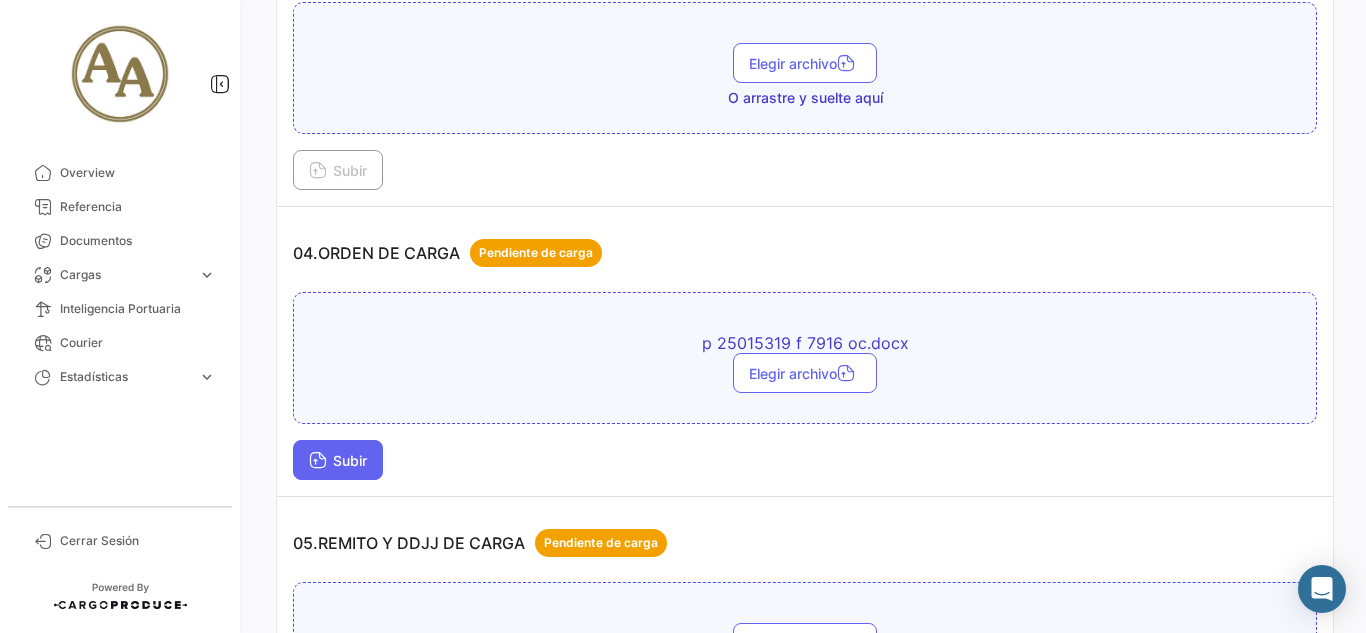 click on "Subir" at bounding box center [338, 460] 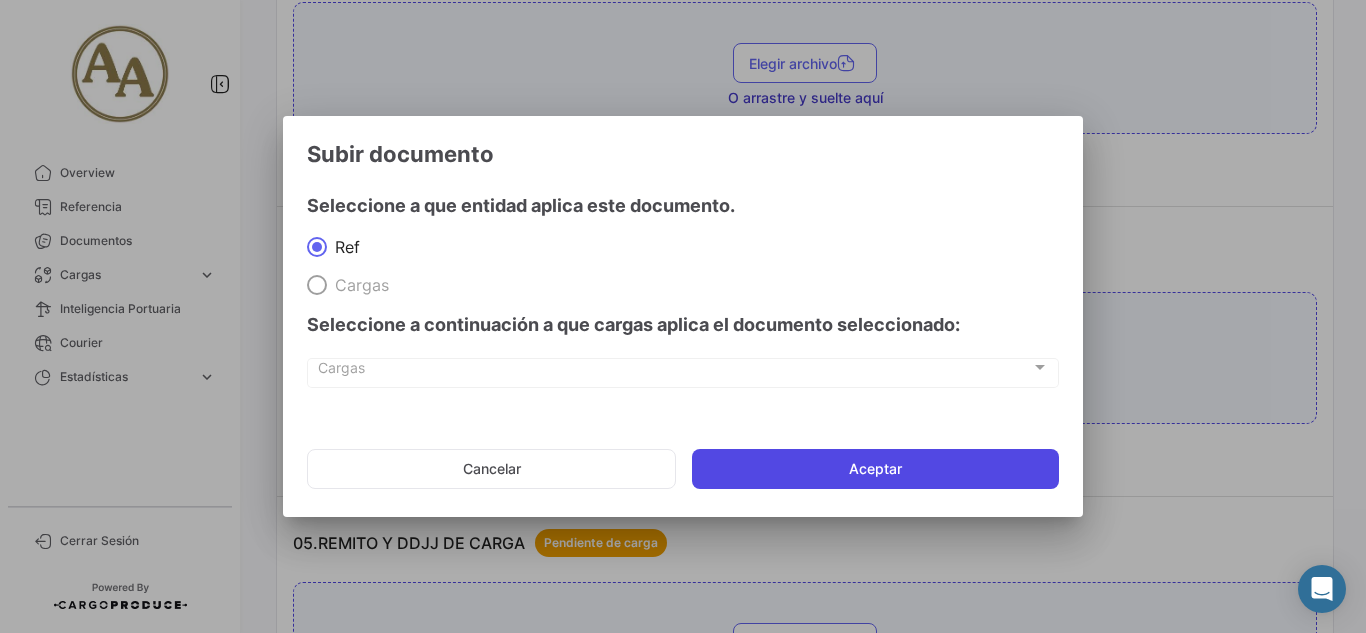 click on "Aceptar" 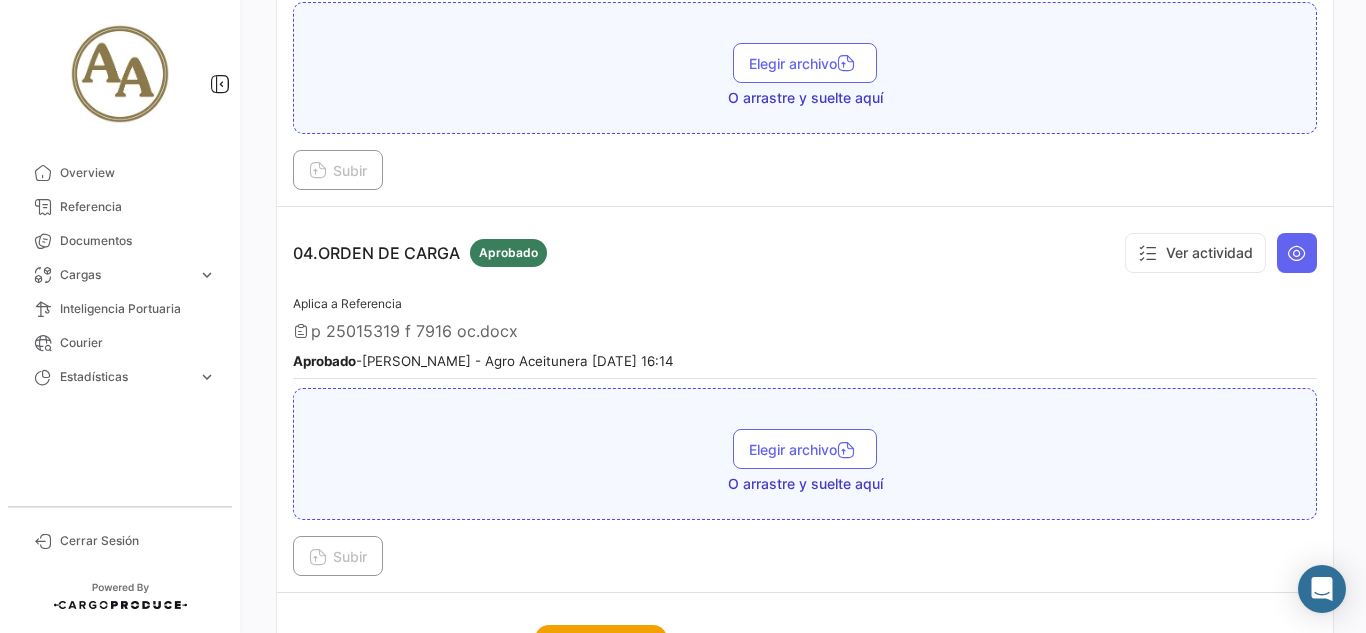 click on "Aprobado  -   [PERSON_NAME]  - Agro Aceitunera [DATE] 16:14" at bounding box center (805, 360) 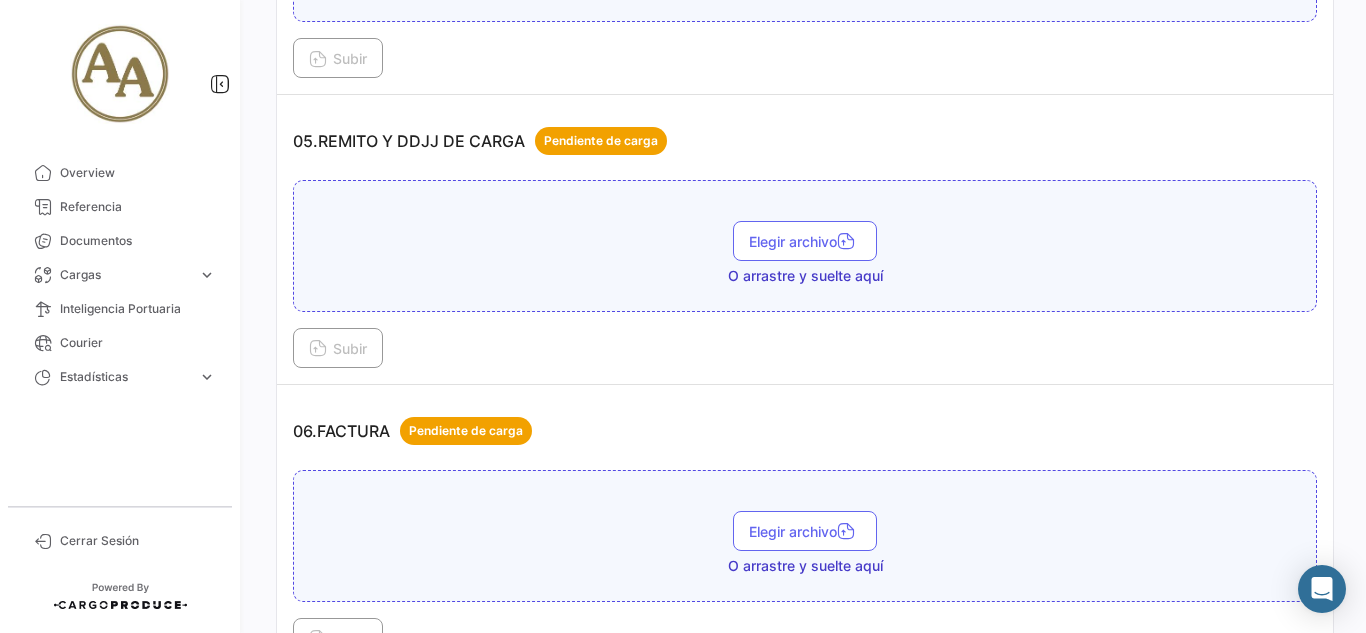 scroll, scrollTop: 2100, scrollLeft: 0, axis: vertical 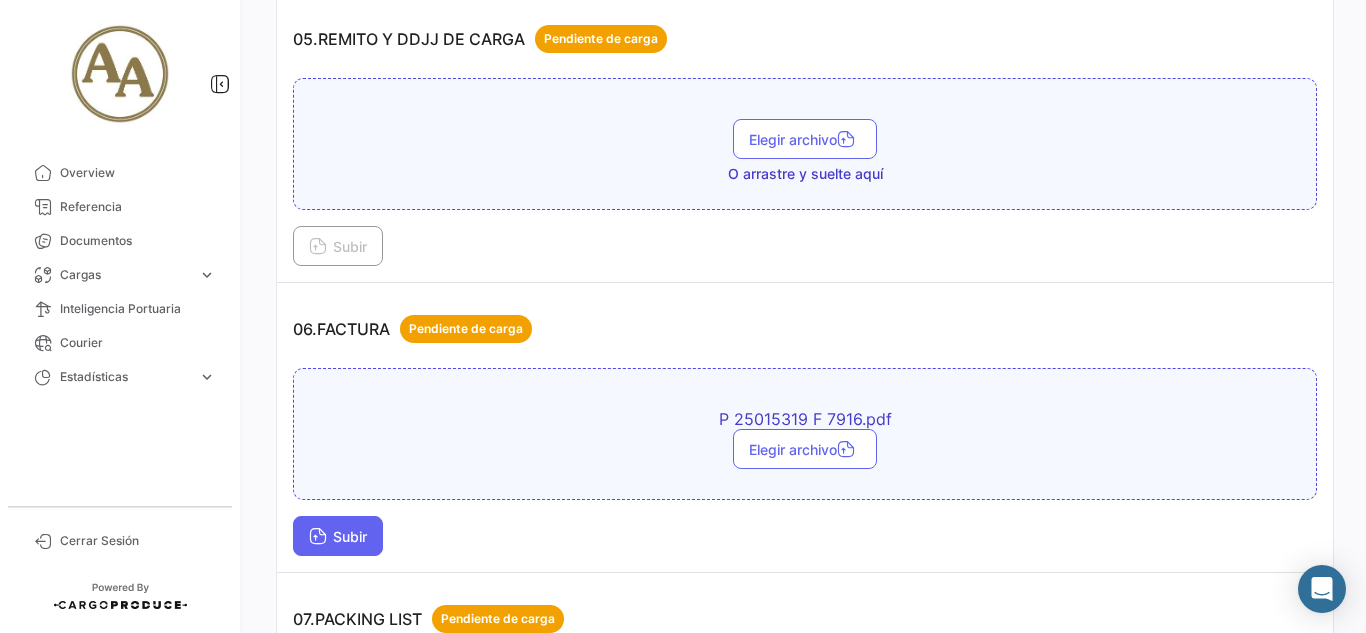 click on "Subir" at bounding box center [338, 536] 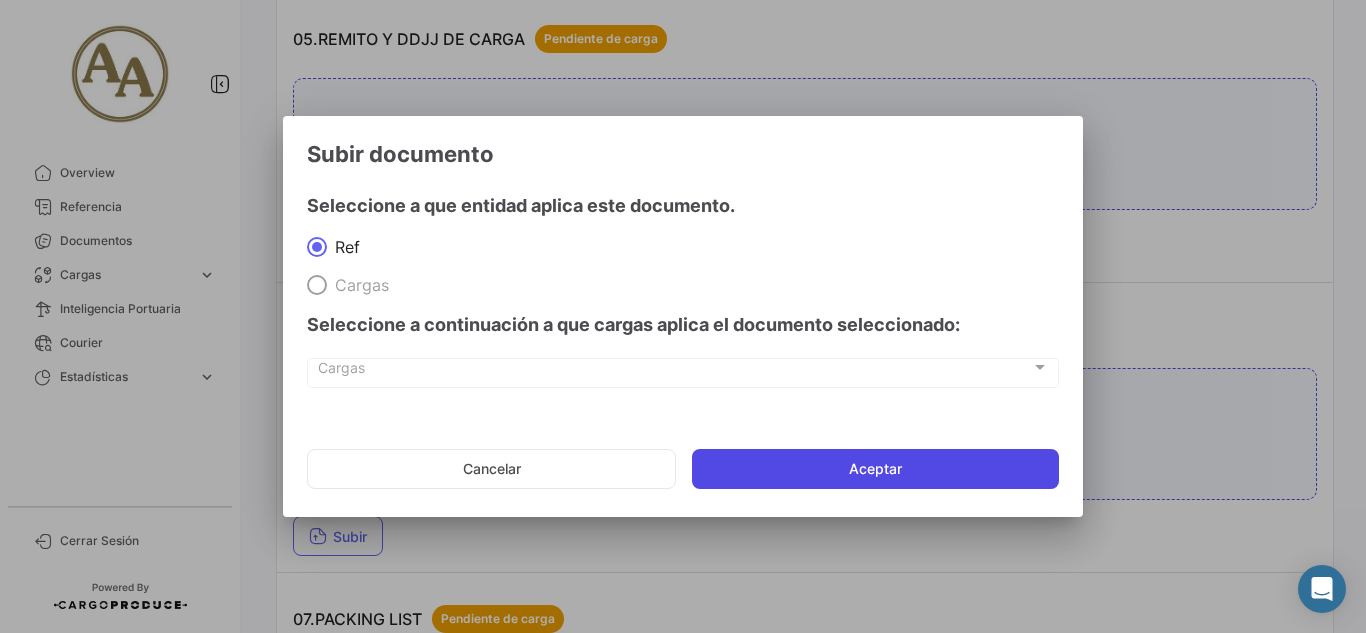 click on "Aceptar" 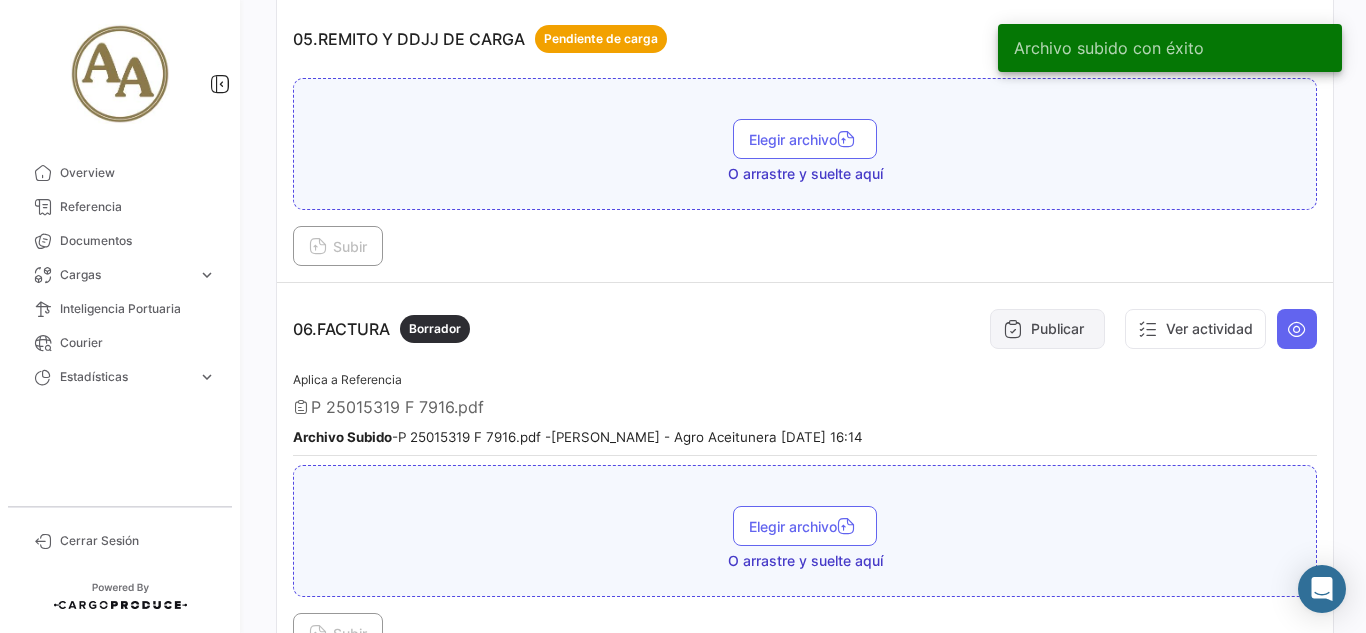 click on "Publicar" at bounding box center (1047, 329) 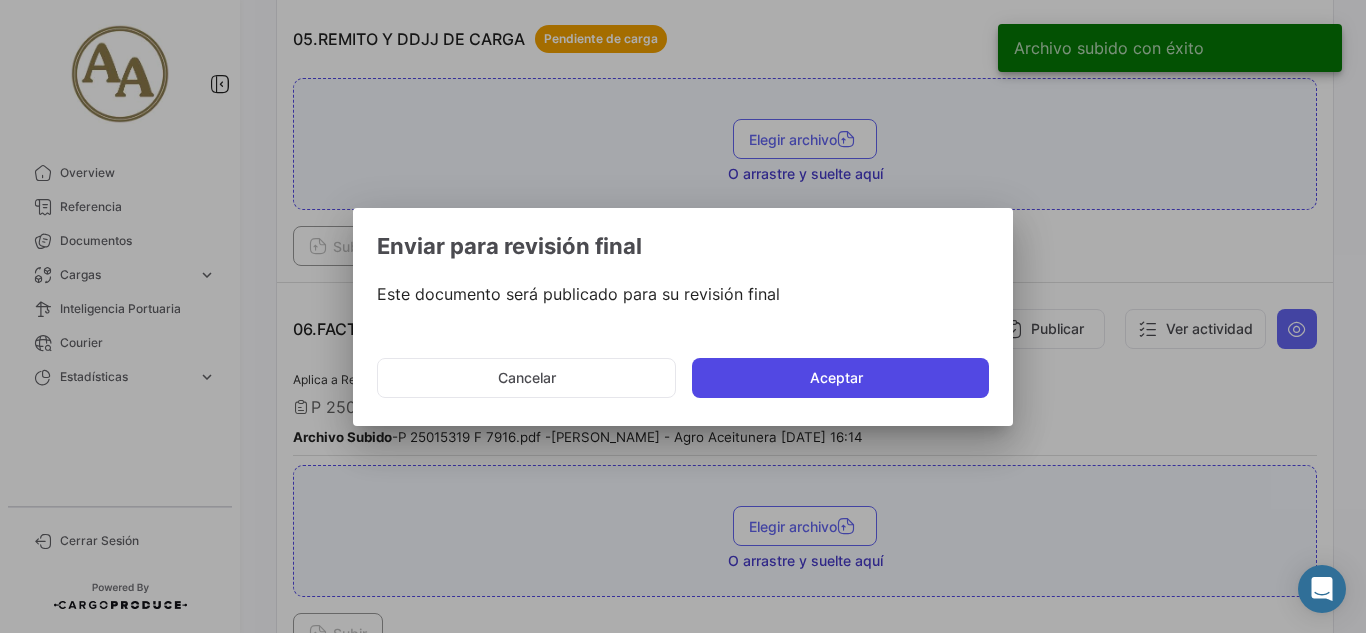 click on "Aceptar" 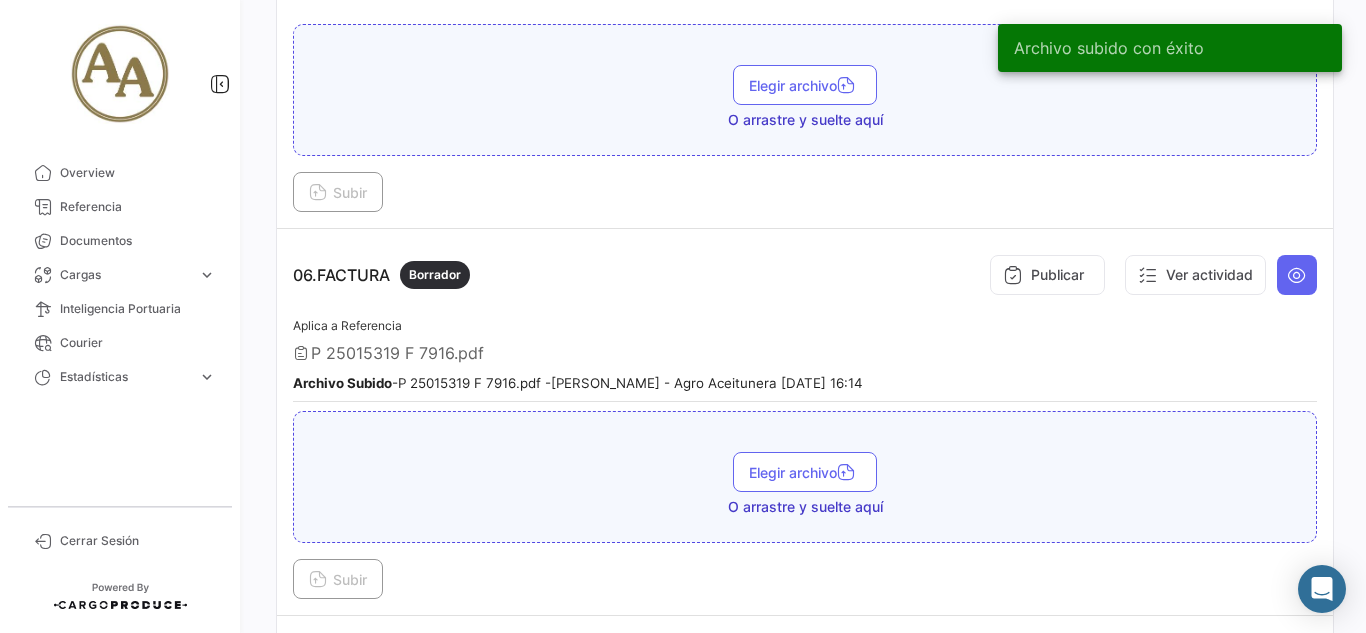 scroll, scrollTop: 2200, scrollLeft: 0, axis: vertical 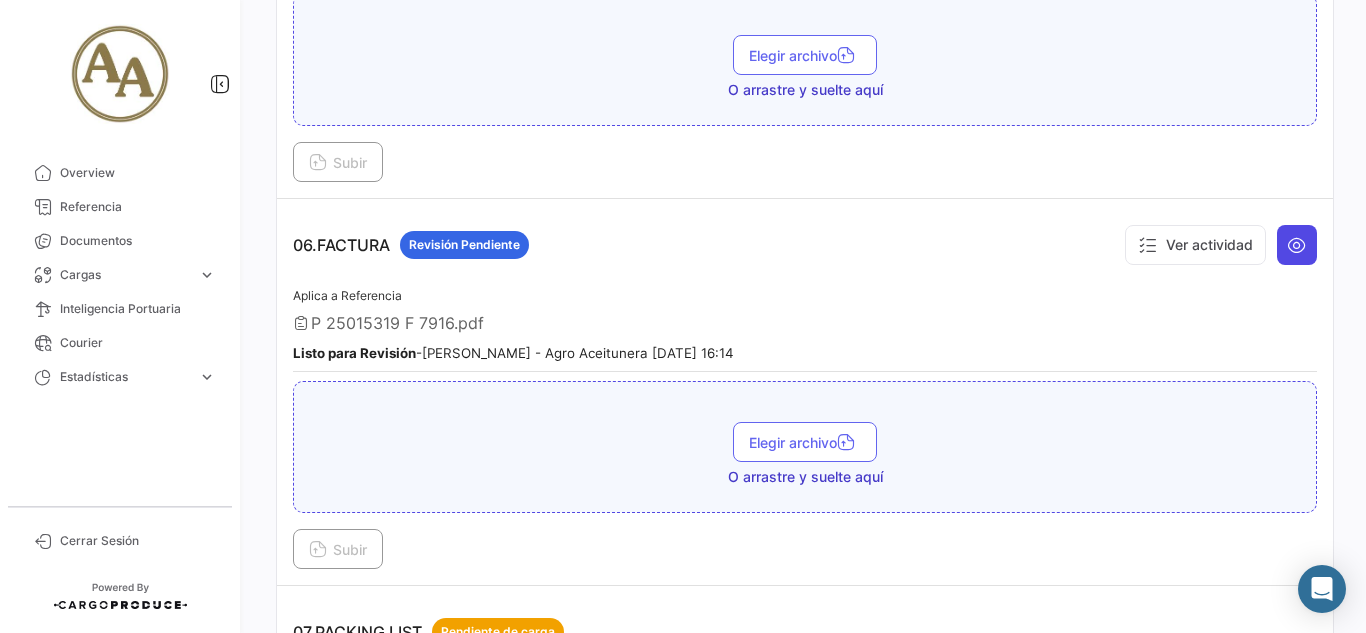 click at bounding box center (1297, 245) 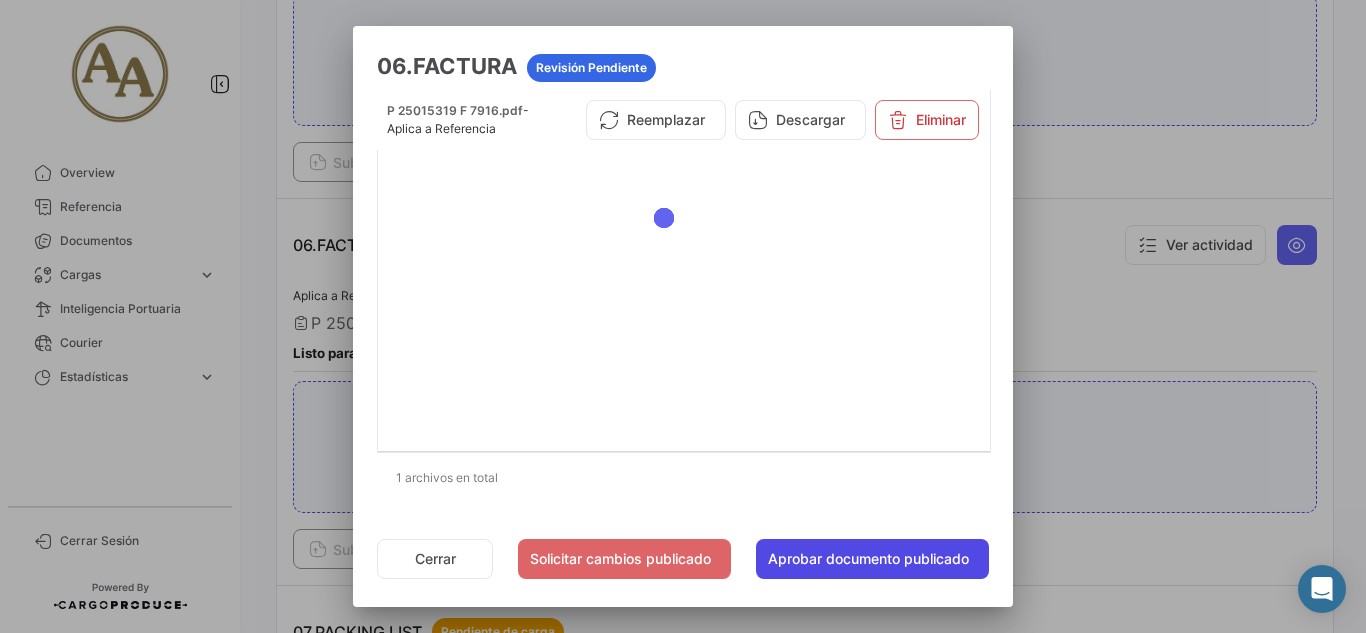 click on "Aprobar documento publicado" 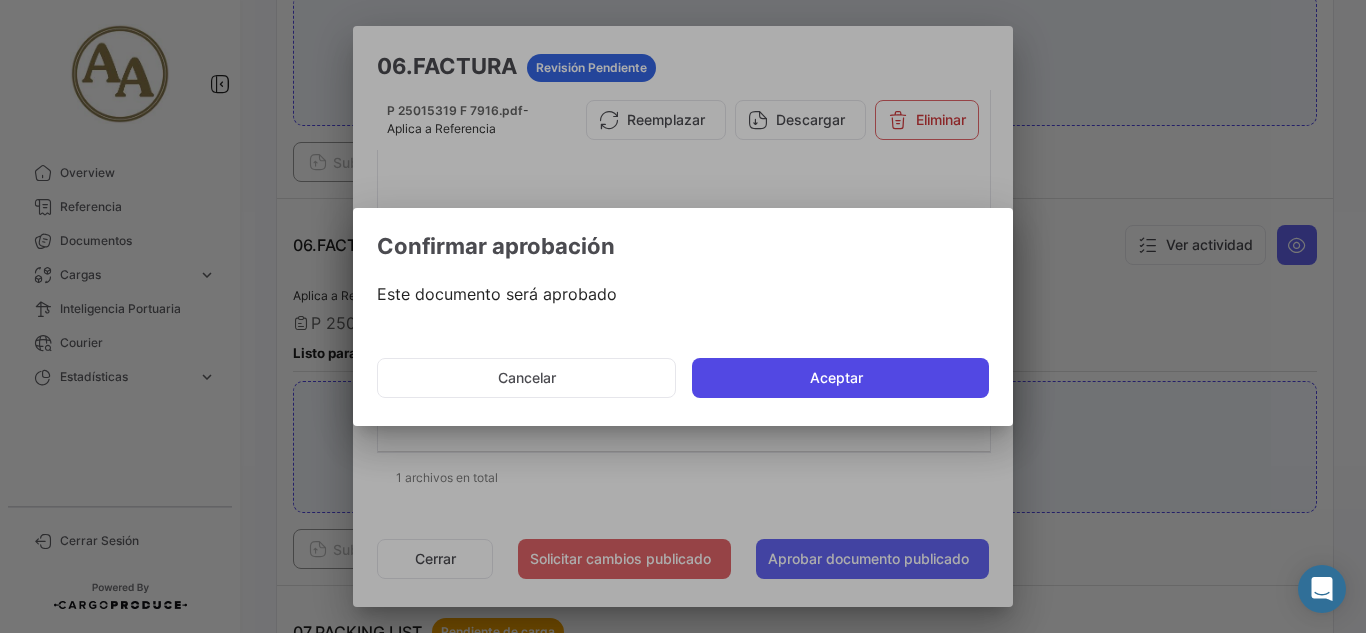 click on "Aceptar" 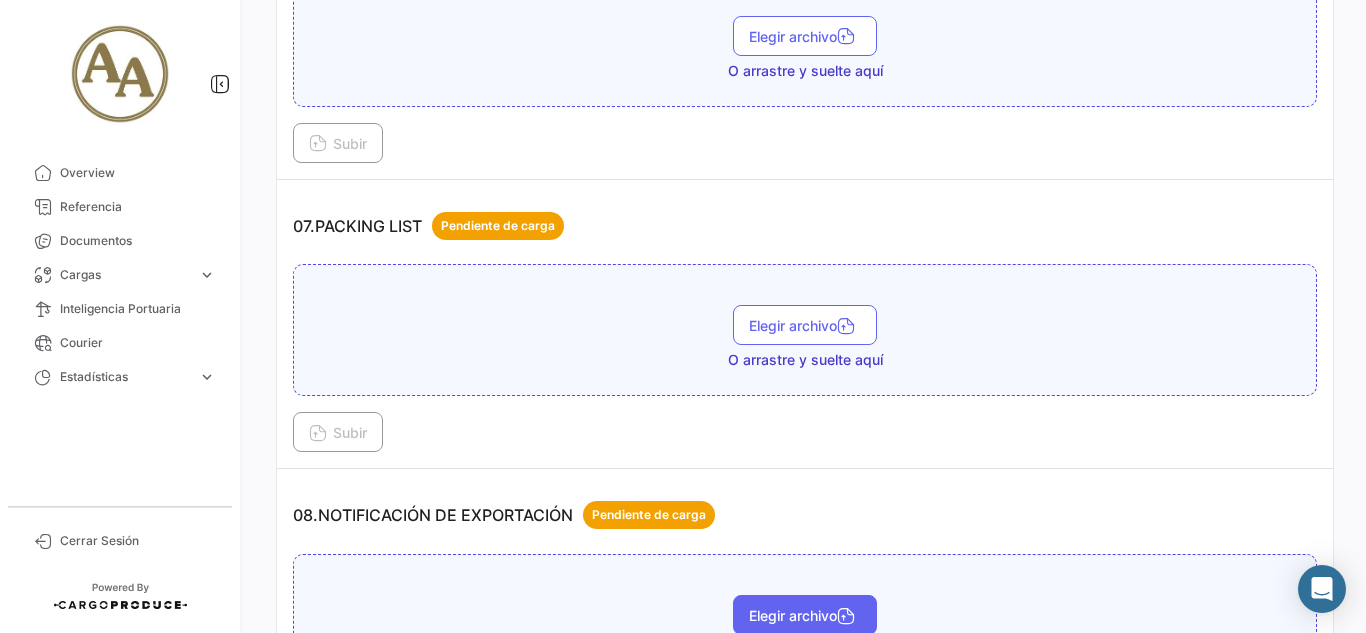 scroll, scrollTop: 2600, scrollLeft: 0, axis: vertical 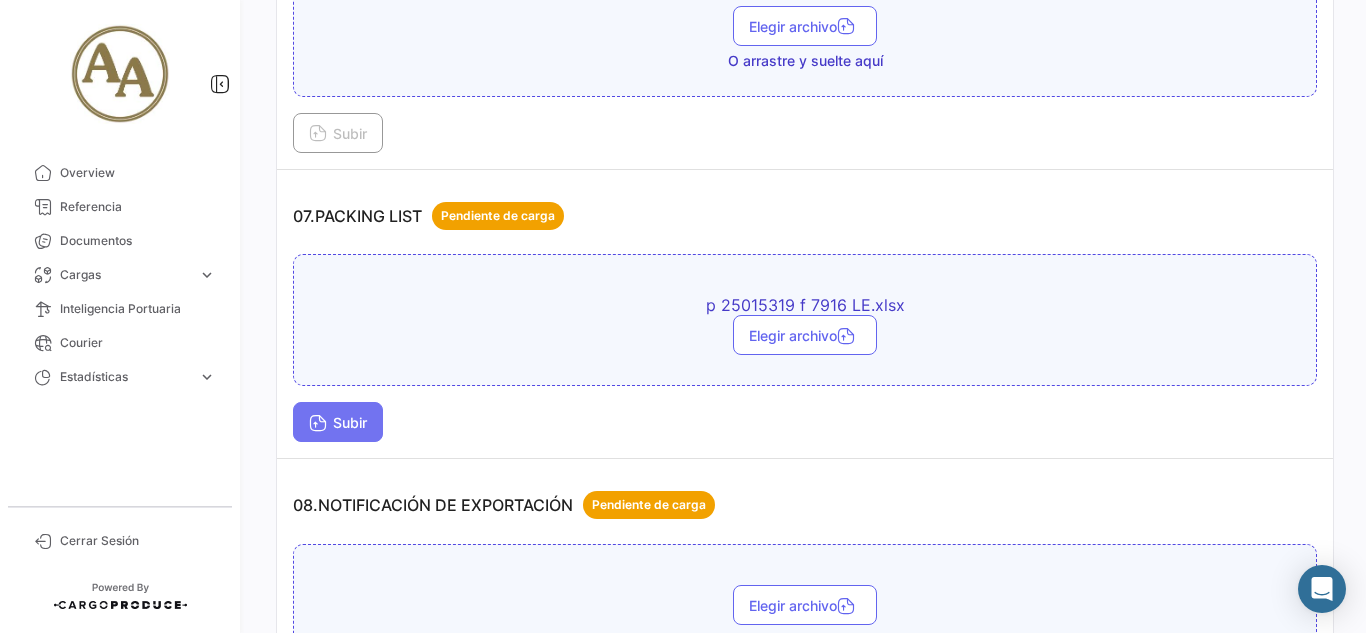 click on "Subir" at bounding box center [338, 422] 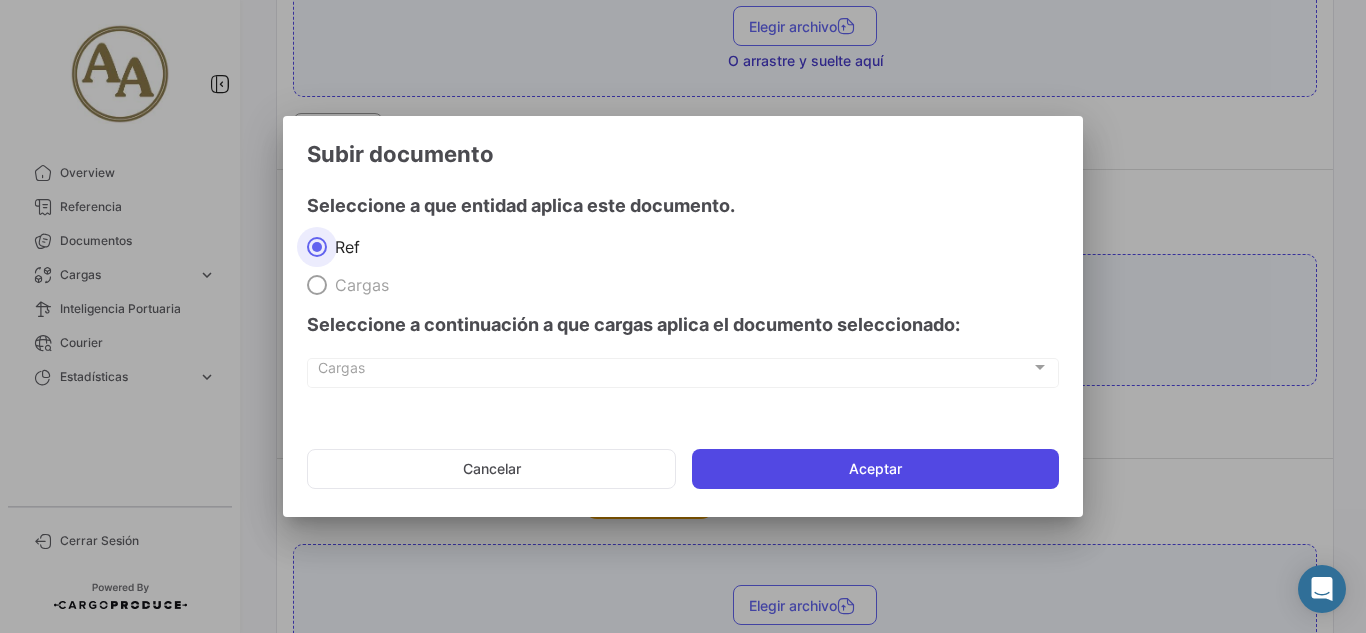 click on "Aceptar" 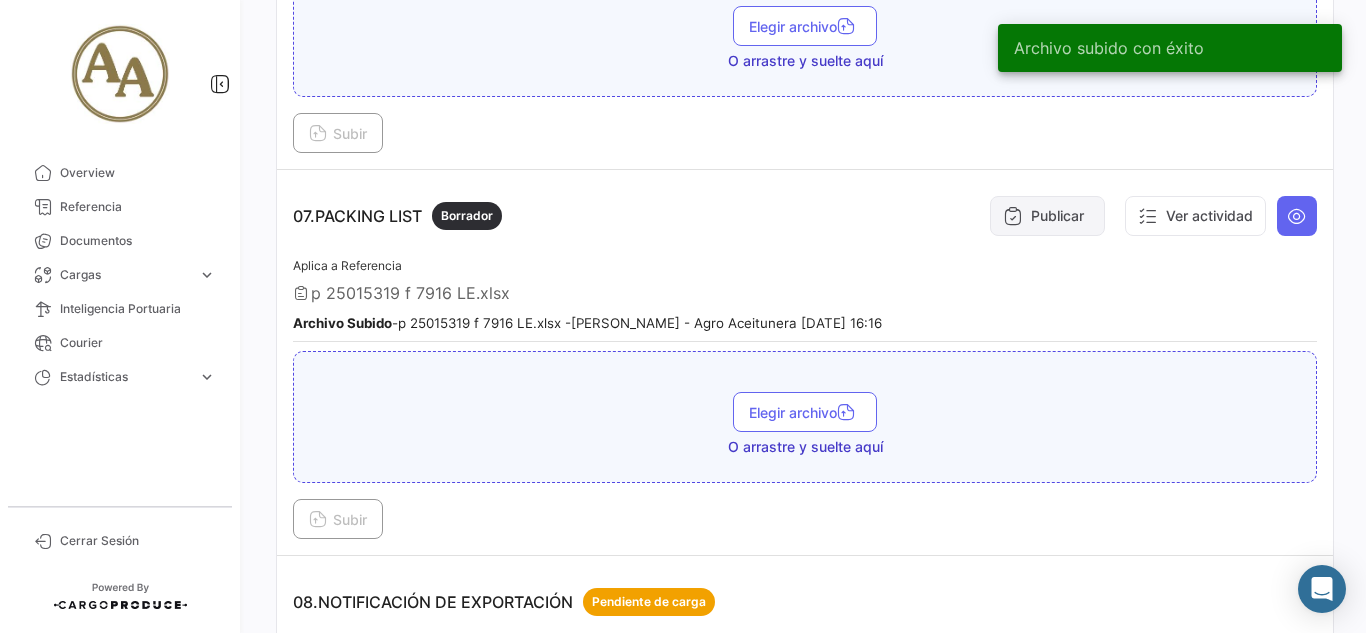 click on "Publicar" at bounding box center (1047, 216) 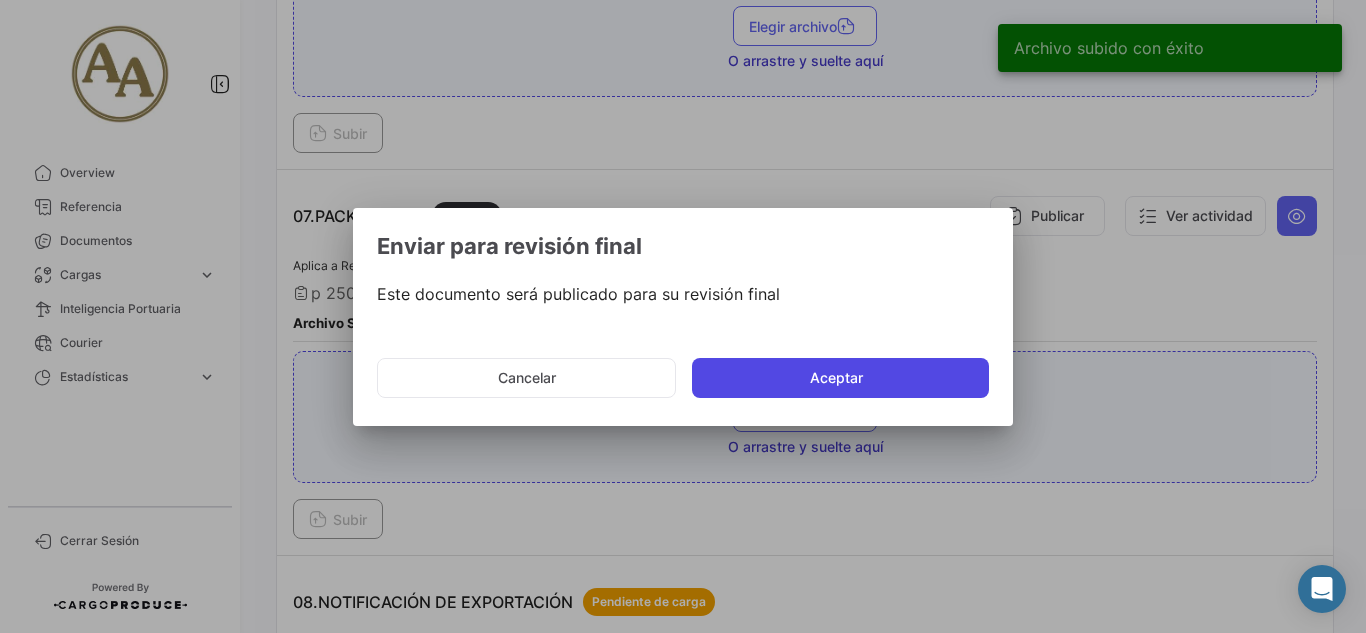 click on "Aceptar" 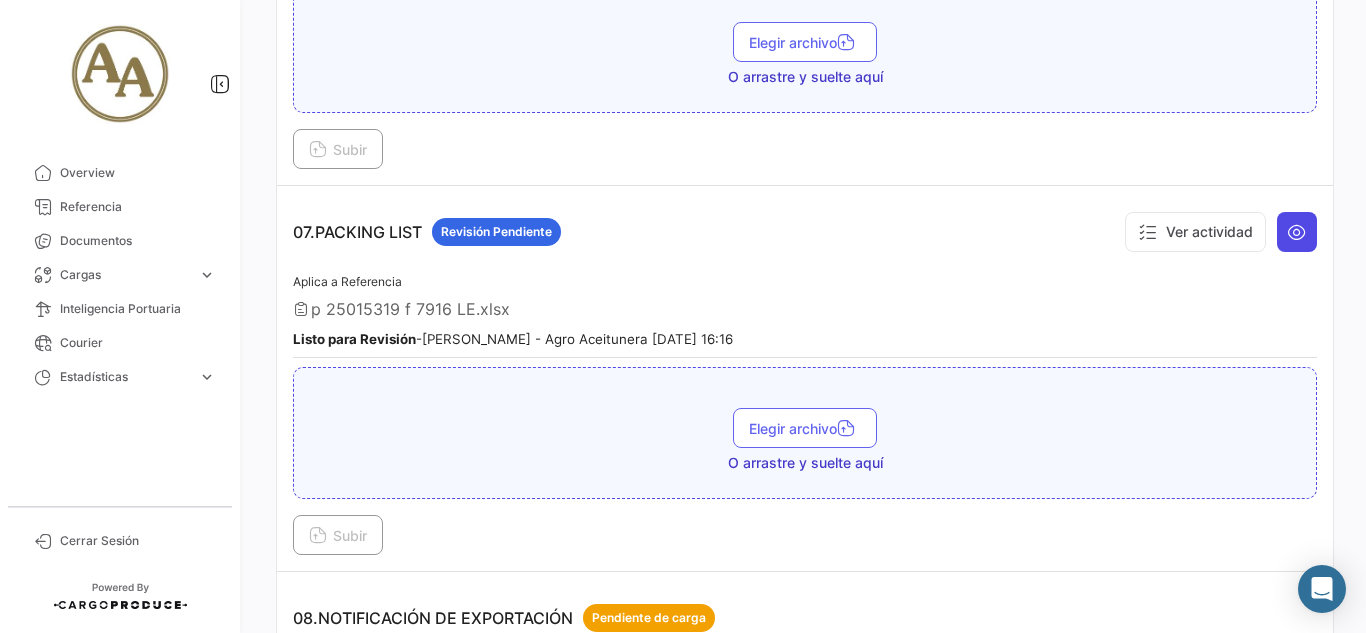 click at bounding box center [1297, 232] 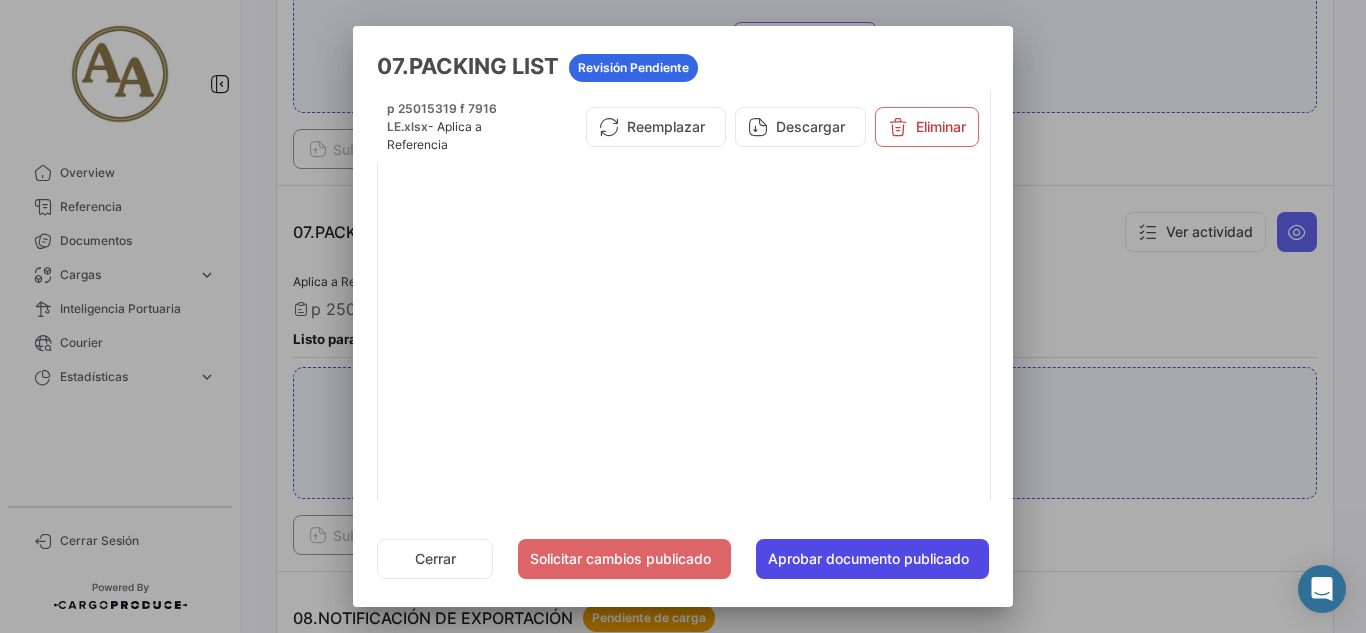 click on "Aprobar documento publicado" 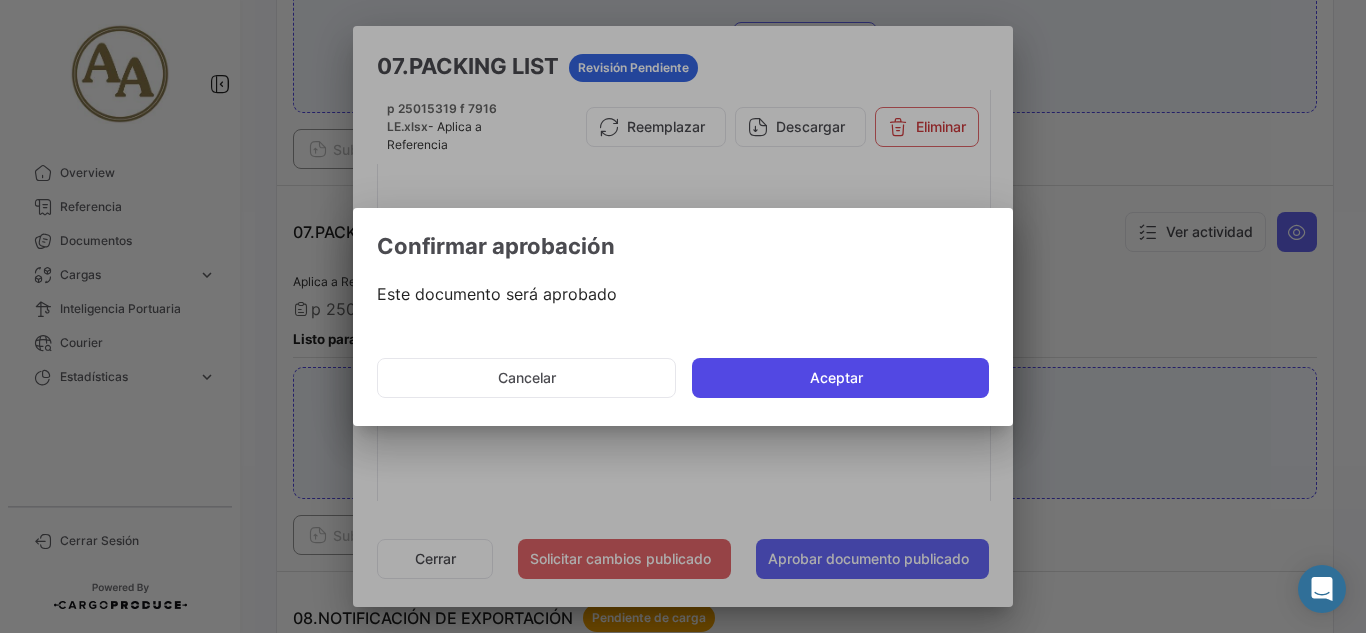 click on "Aceptar" 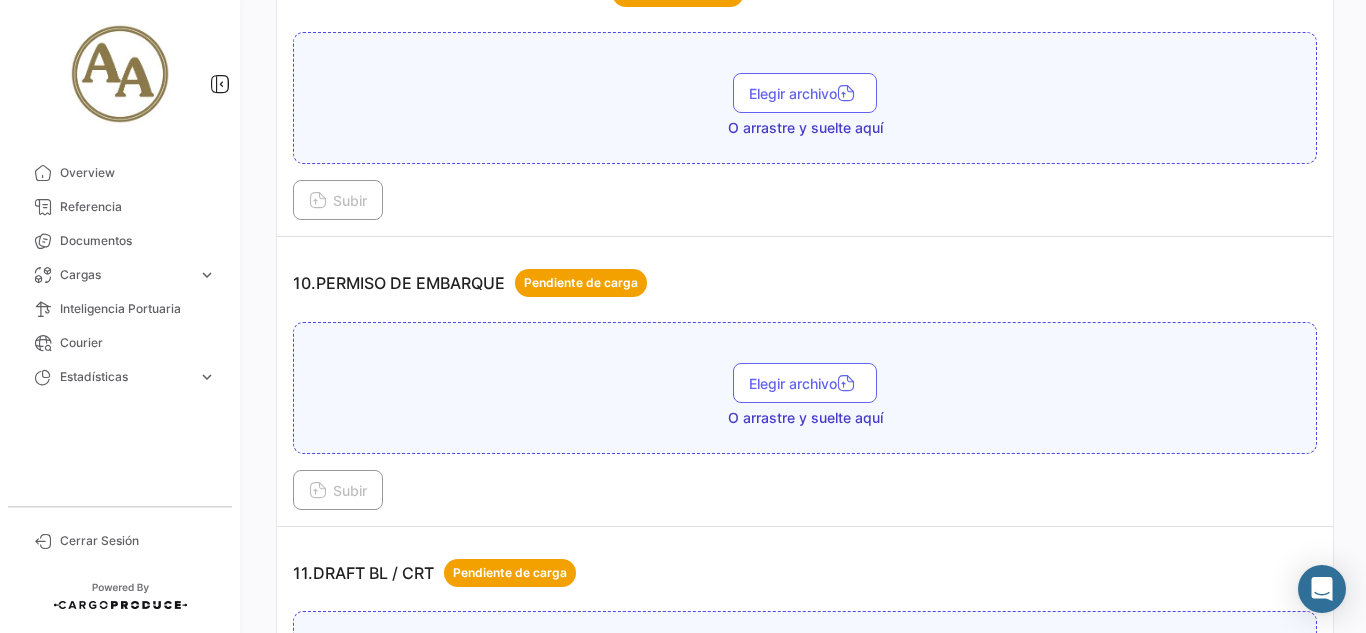 scroll, scrollTop: 3500, scrollLeft: 0, axis: vertical 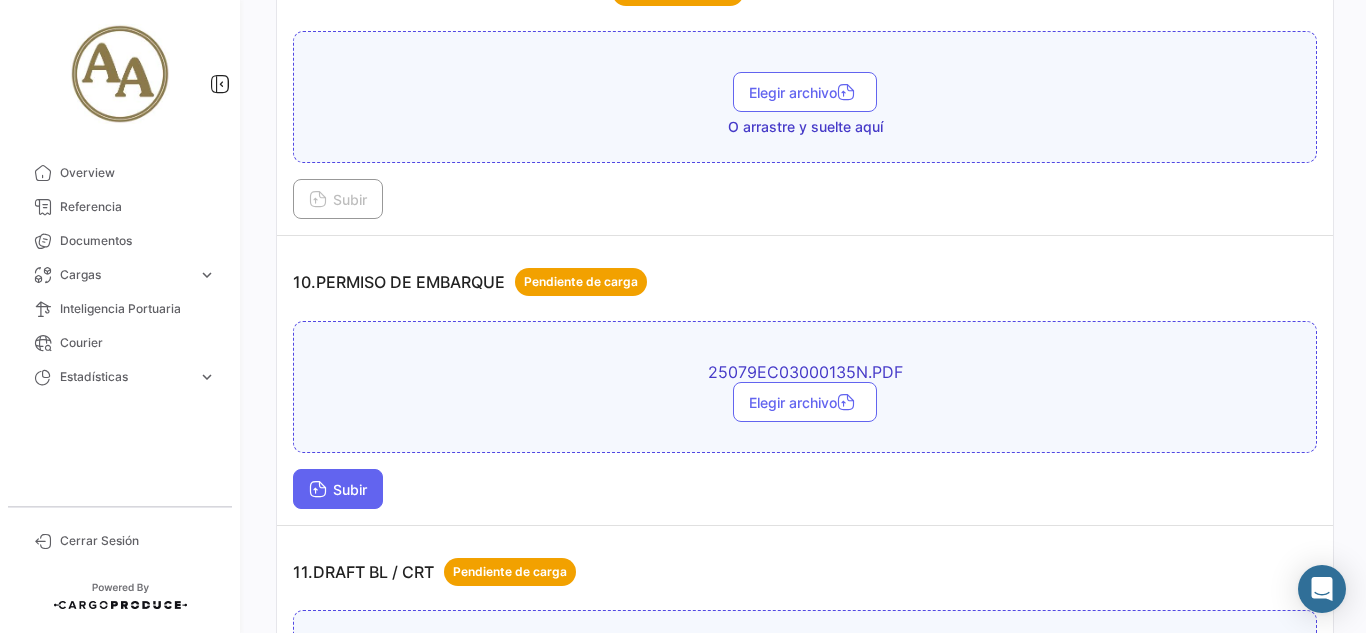 click on "Subir" at bounding box center [338, 489] 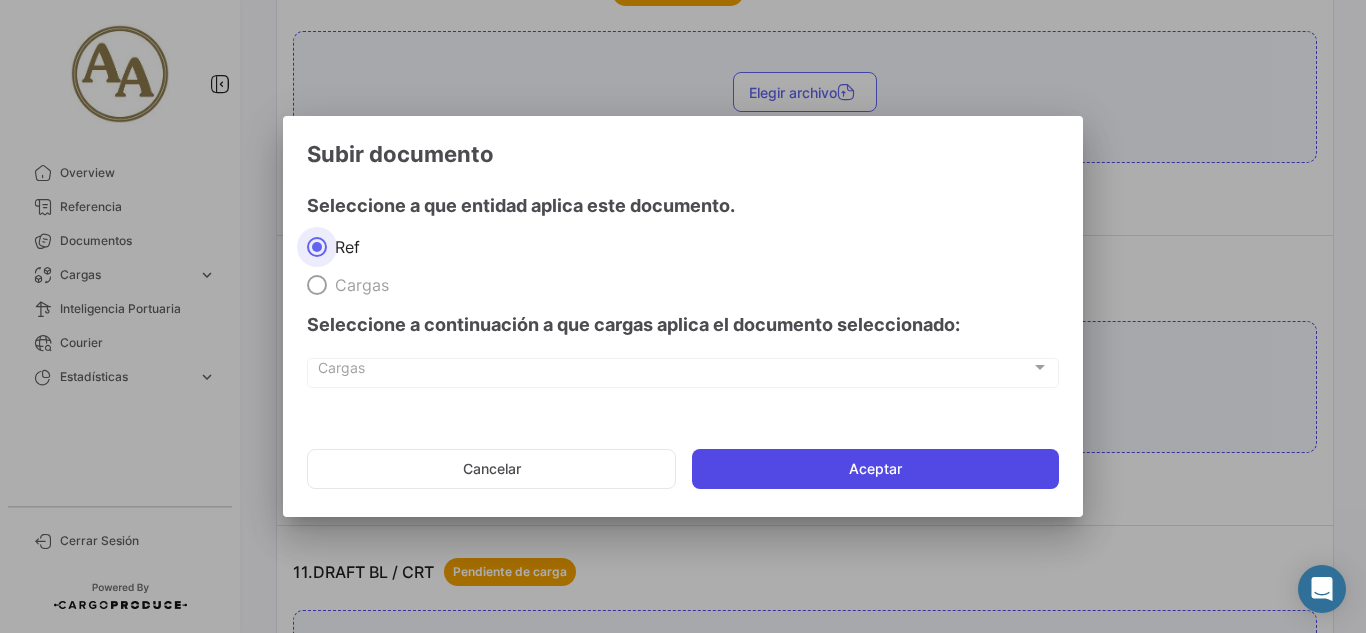 click on "Aceptar" 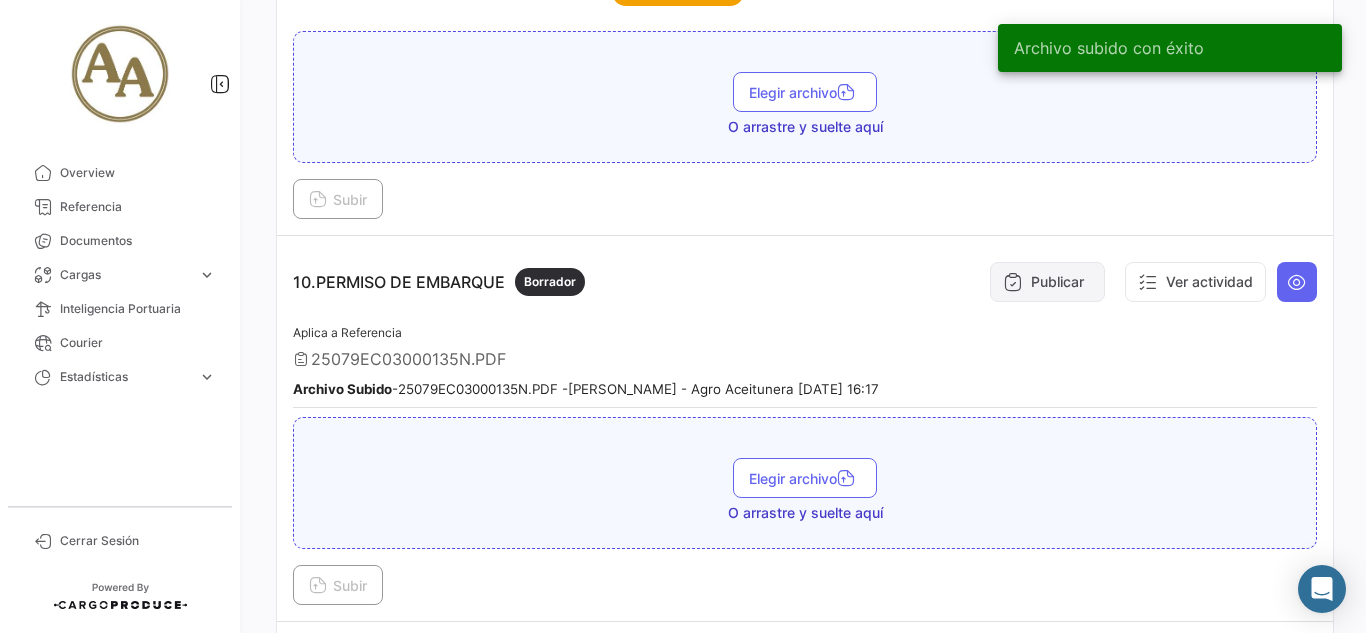 click on "Publicar" at bounding box center [1047, 282] 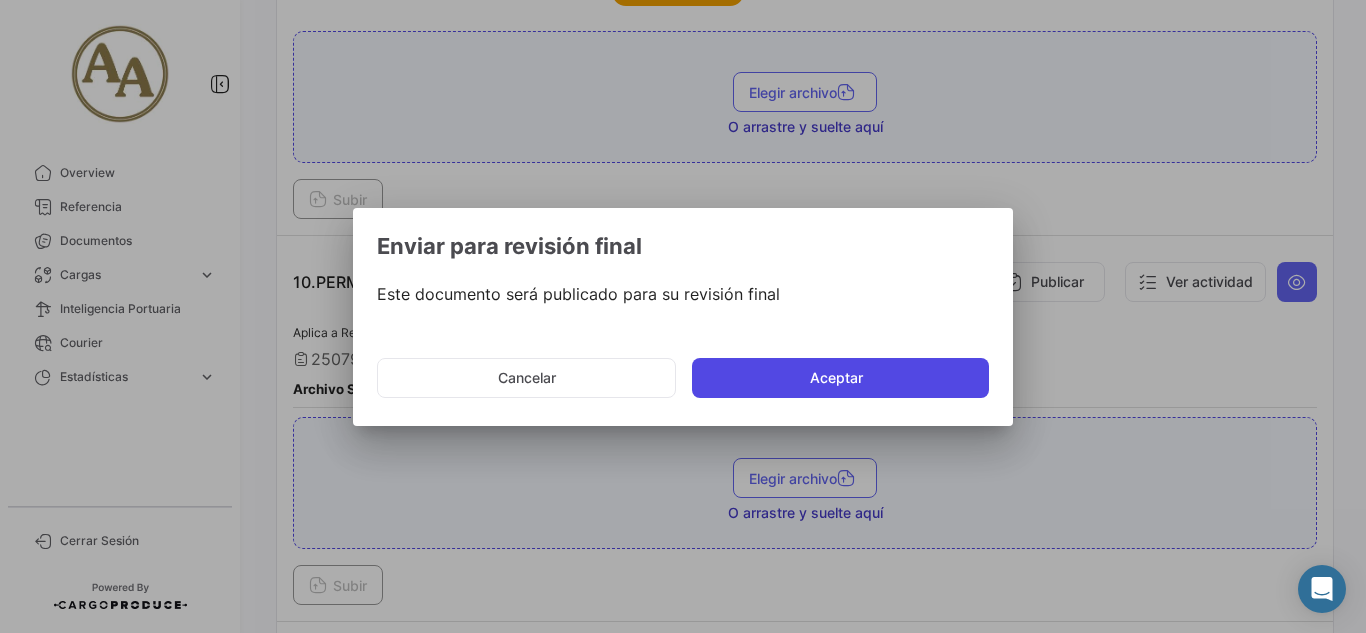 click on "Aceptar" 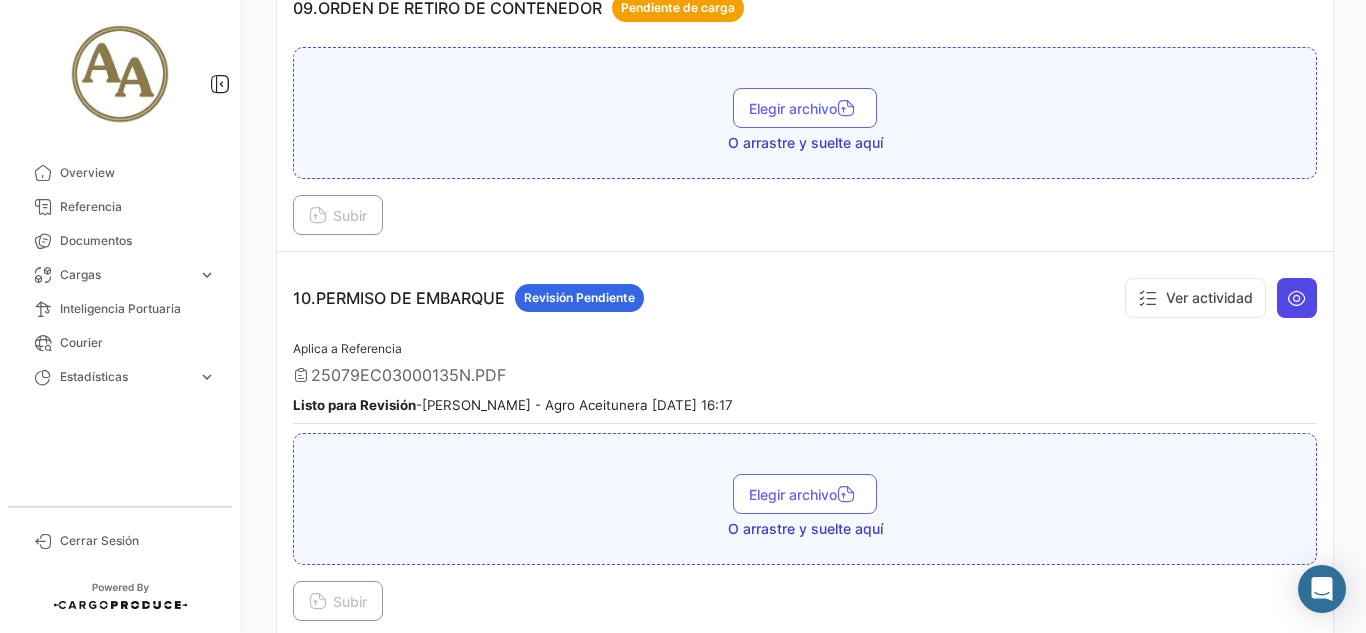 click at bounding box center [1297, 298] 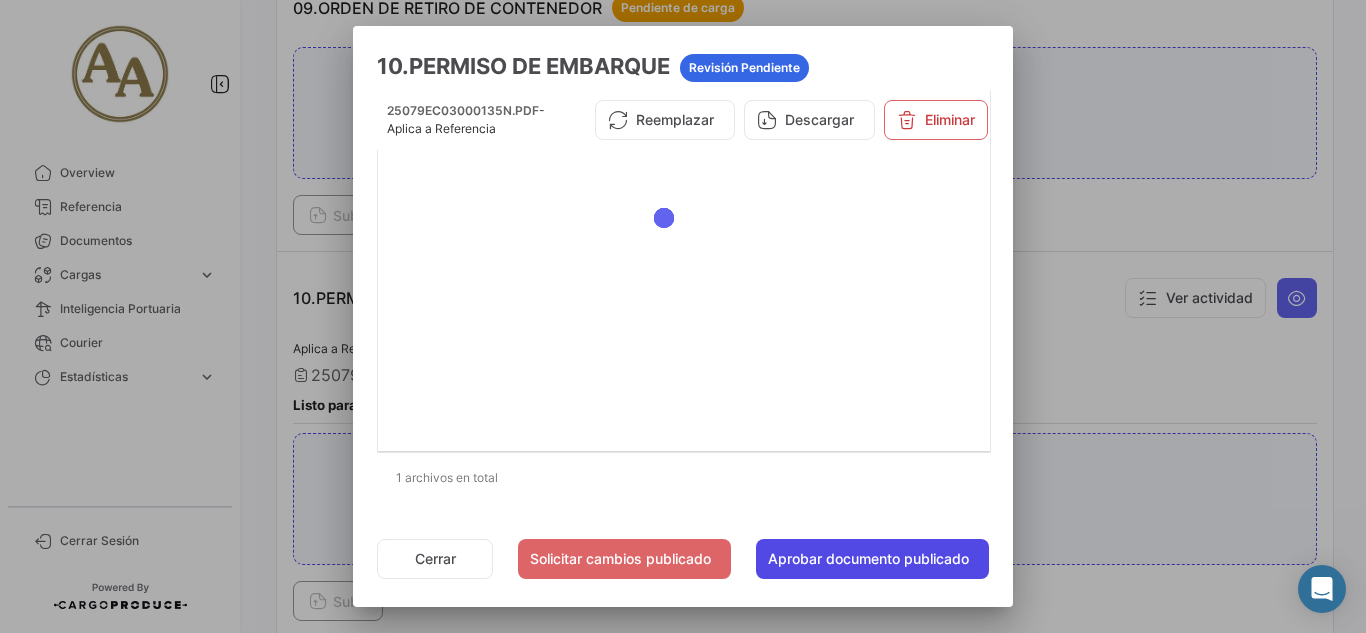 click on "Aprobar documento publicado" 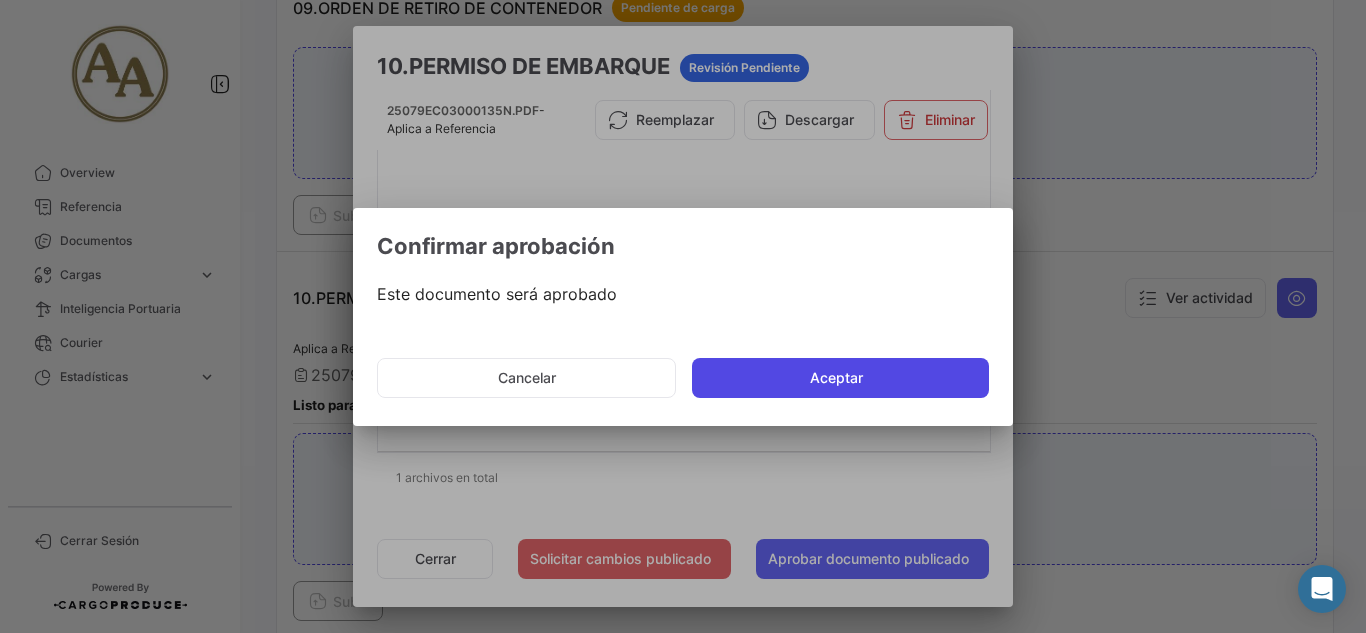 click on "Aceptar" 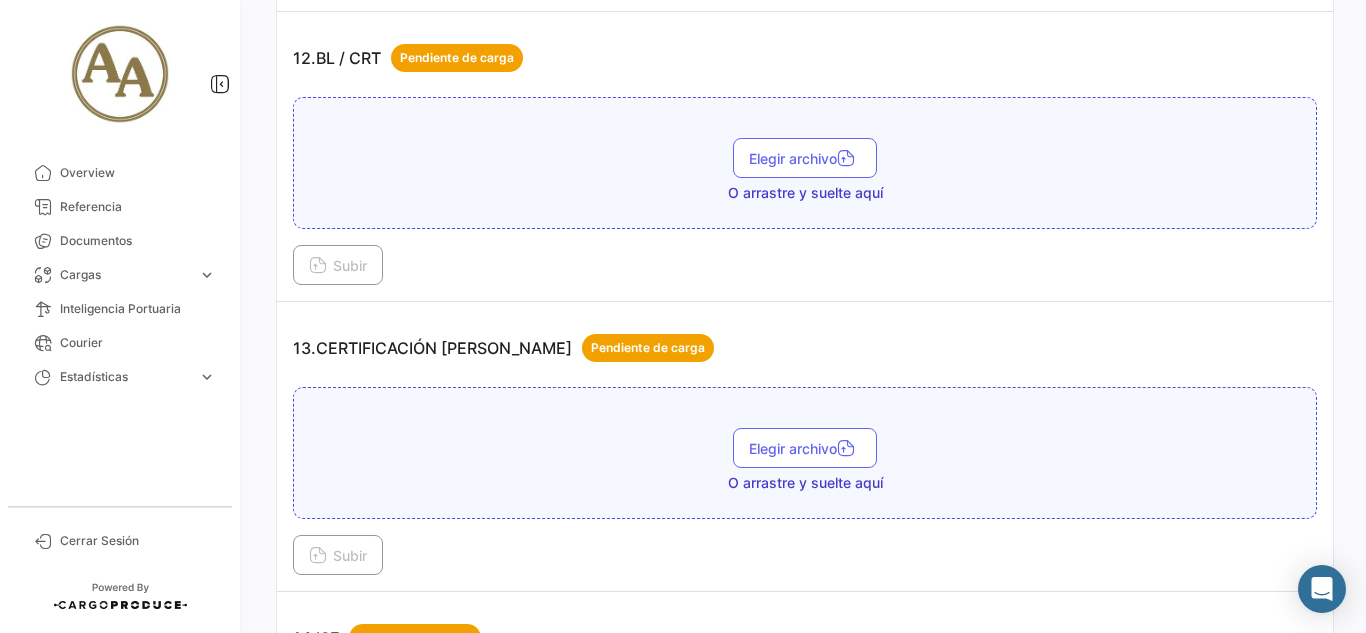 scroll, scrollTop: 4500, scrollLeft: 0, axis: vertical 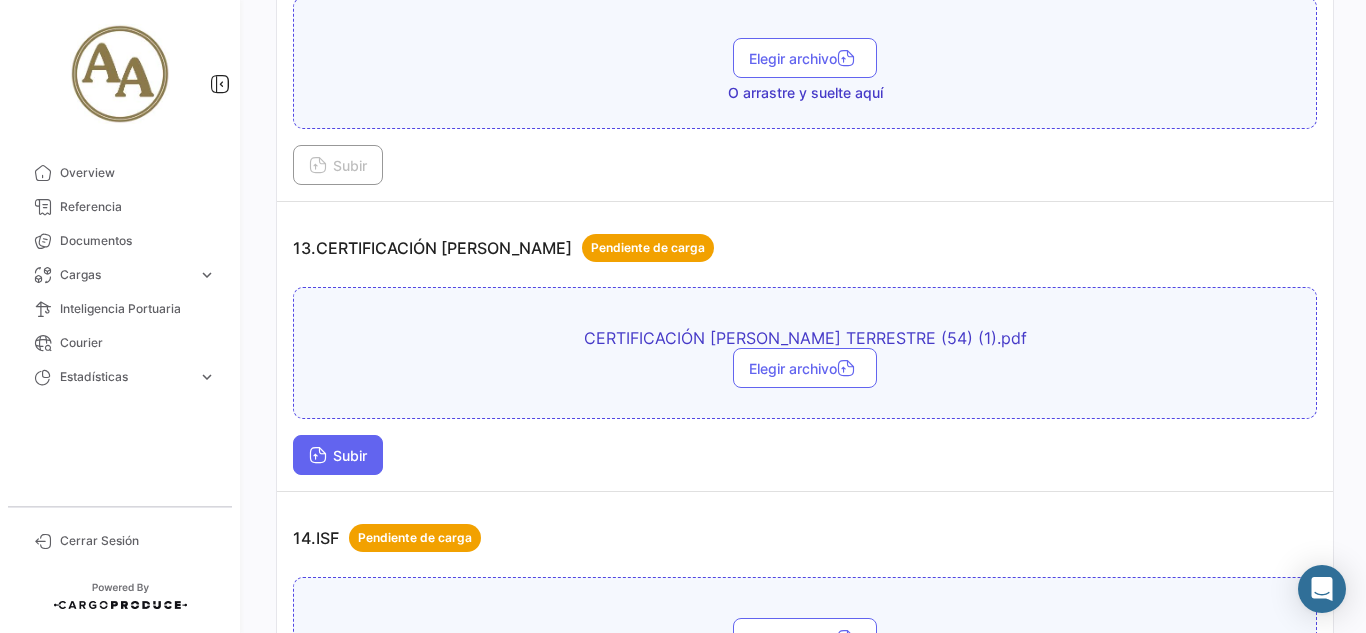 click on "Subir" at bounding box center [338, 455] 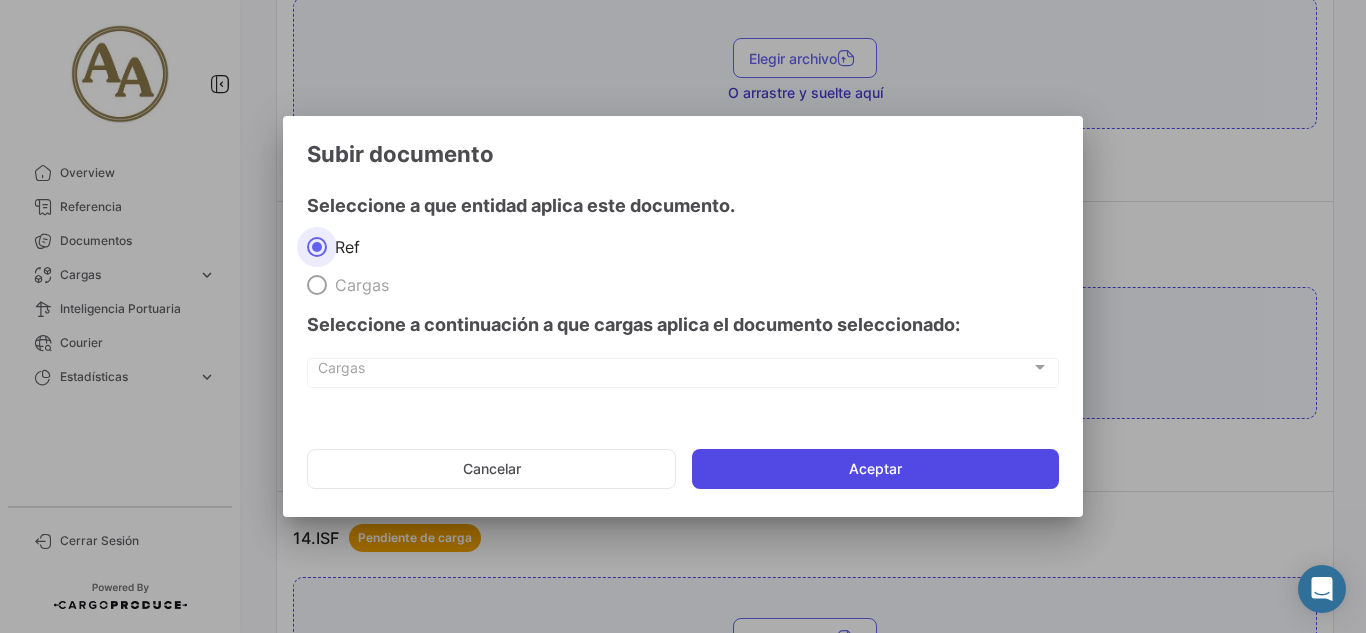 click on "Aceptar" 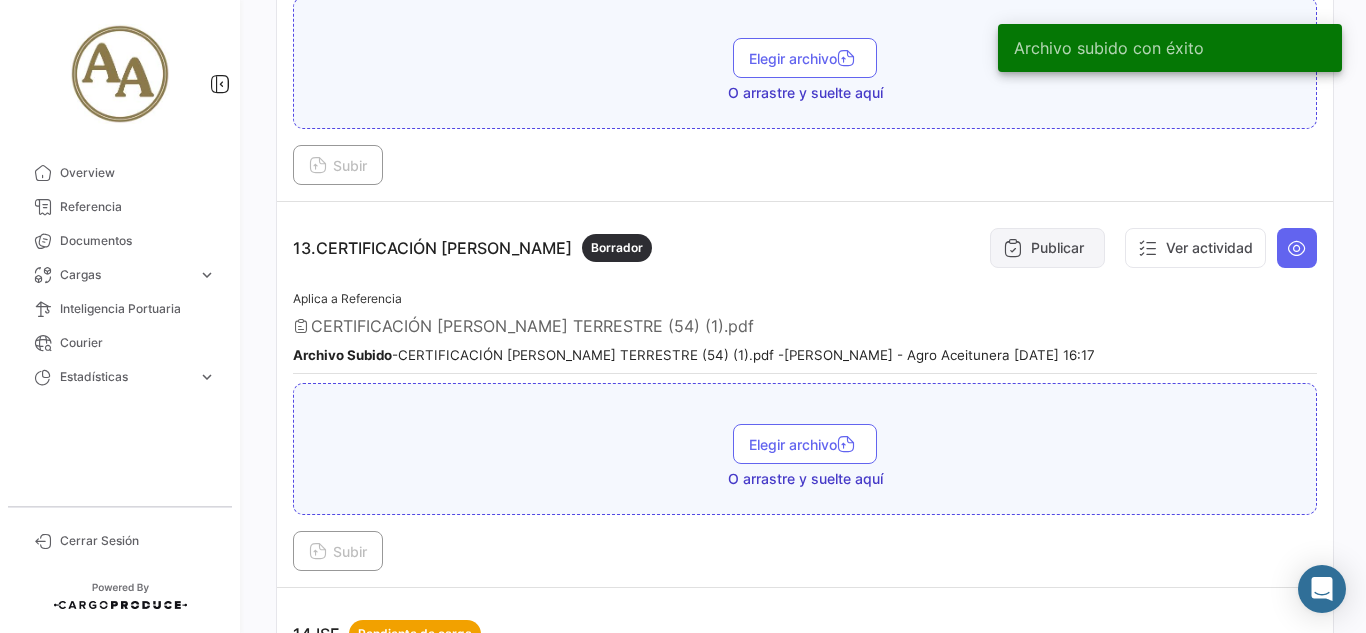 click on "Publicar" at bounding box center [1047, 248] 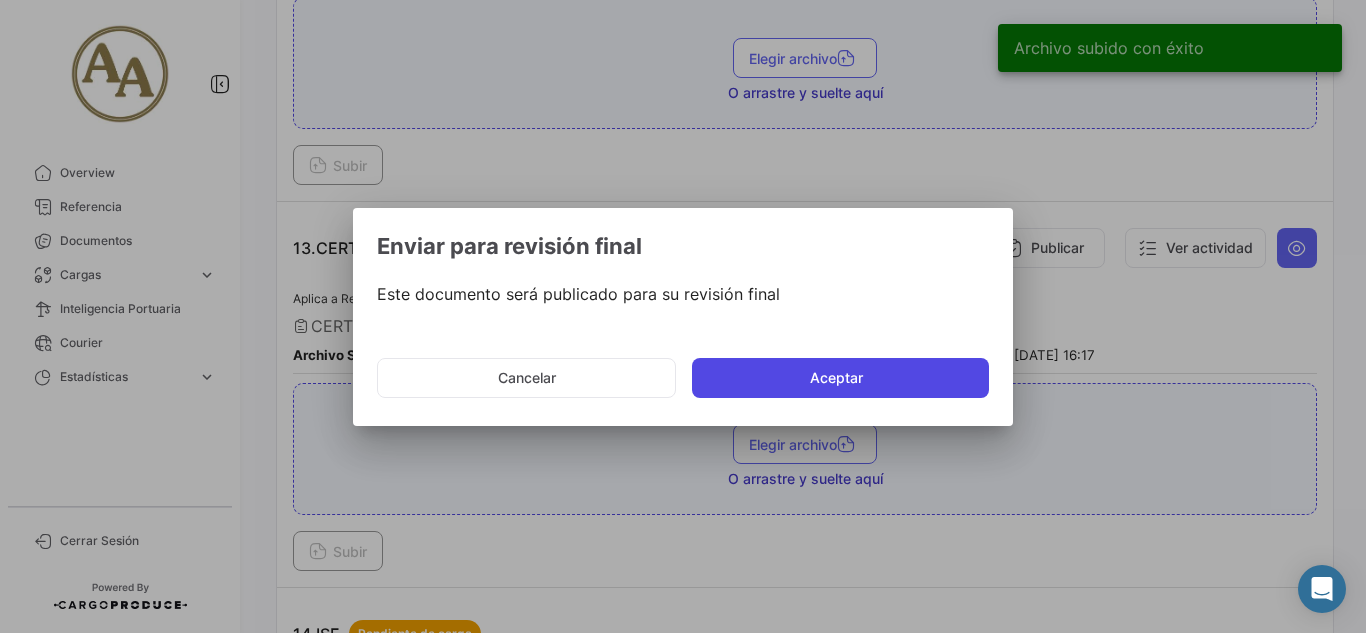 click on "Aceptar" 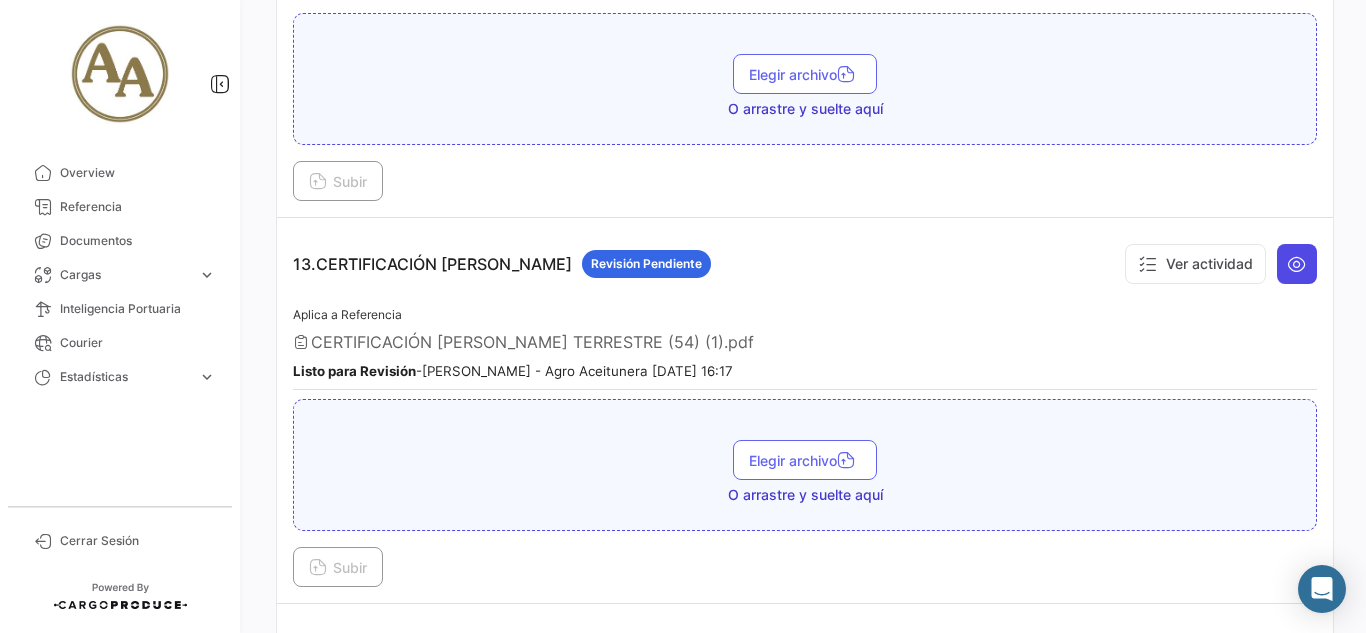 click at bounding box center [1297, 264] 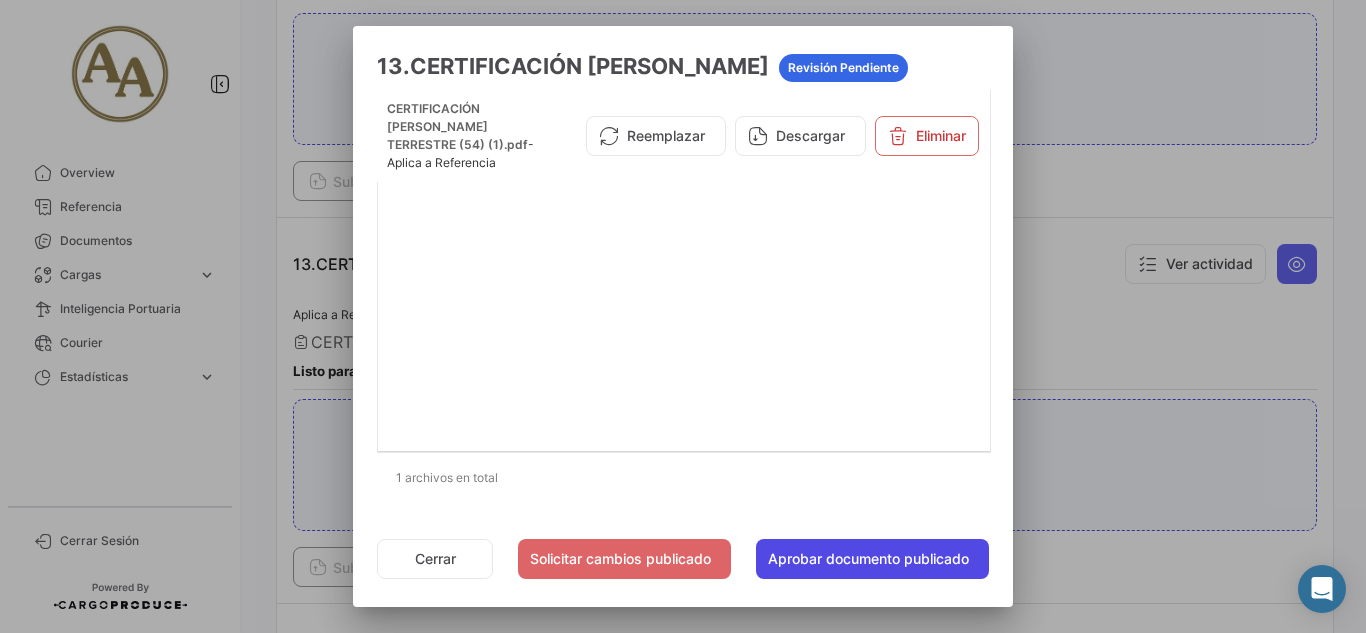 click on "Aprobar documento publicado" 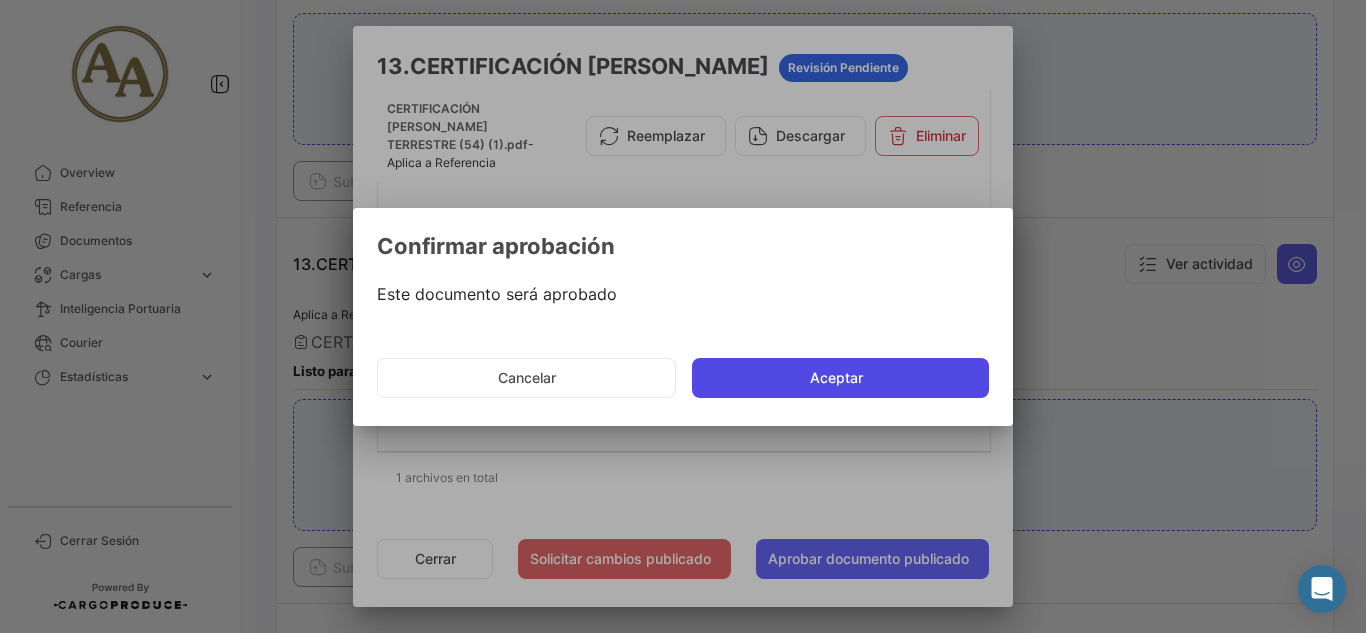 click on "Aceptar" 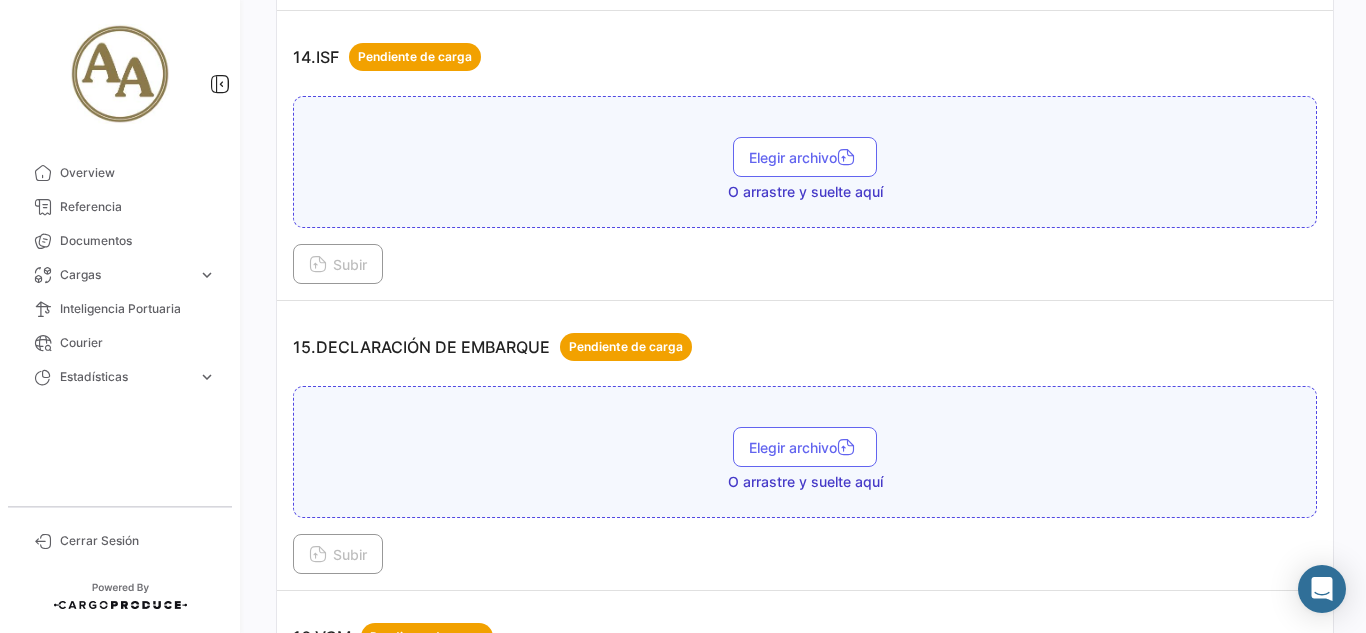 scroll, scrollTop: 5100, scrollLeft: 0, axis: vertical 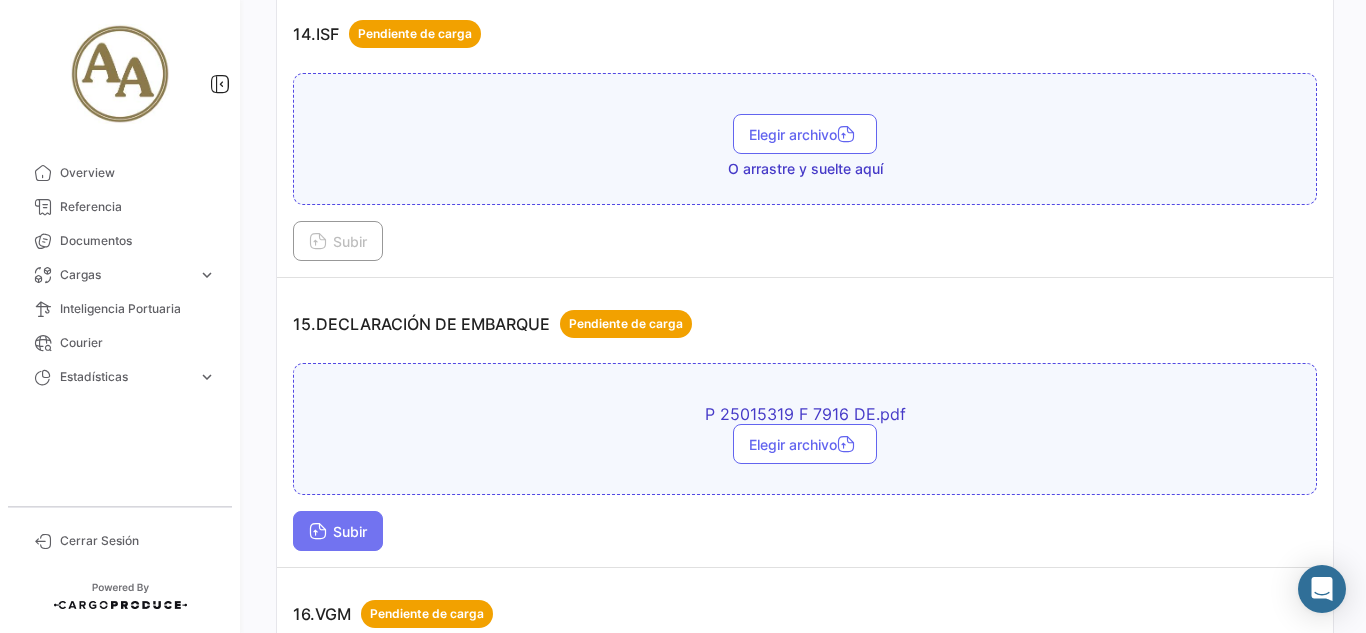 click on "Subir" at bounding box center [338, 531] 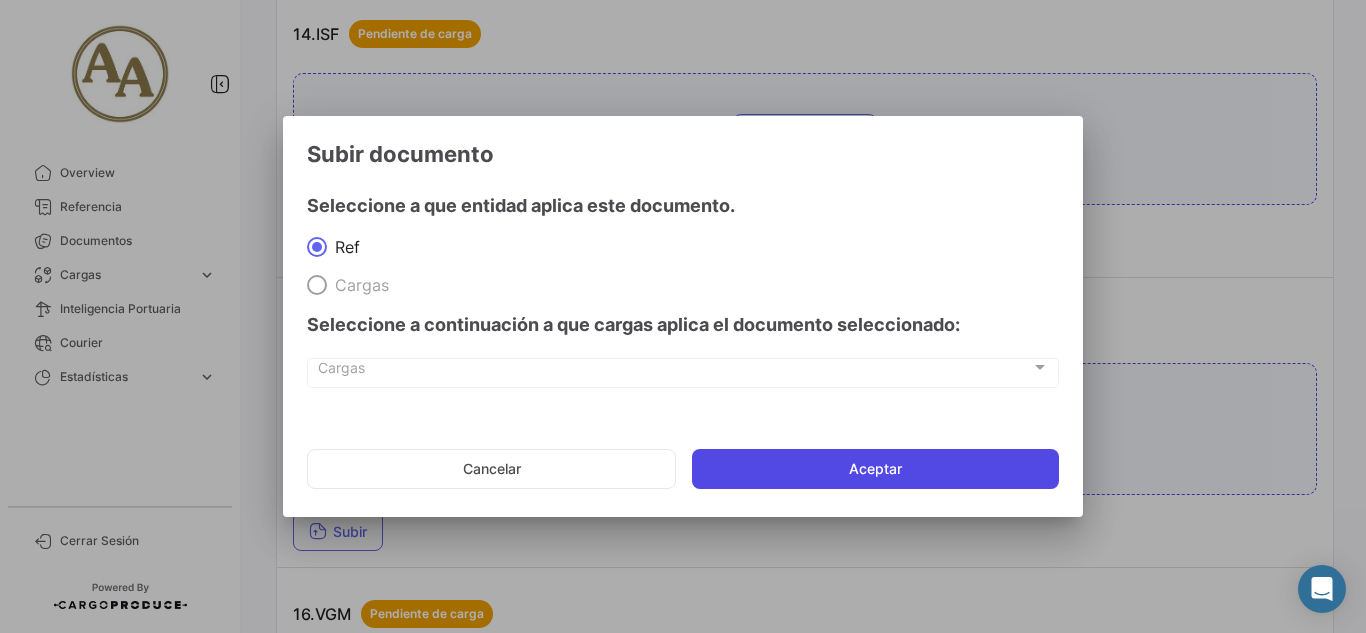 click on "Aceptar" 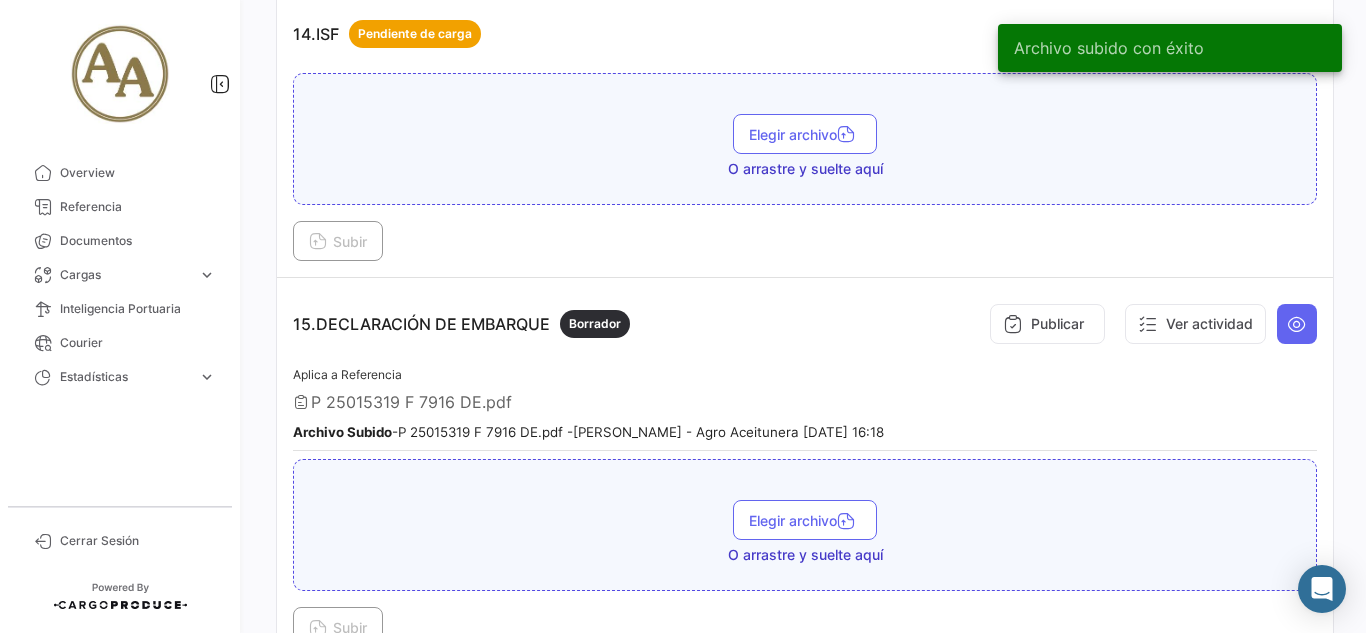 drag, startPoint x: 1095, startPoint y: 334, endPoint x: 1075, endPoint y: 328, distance: 20.880613 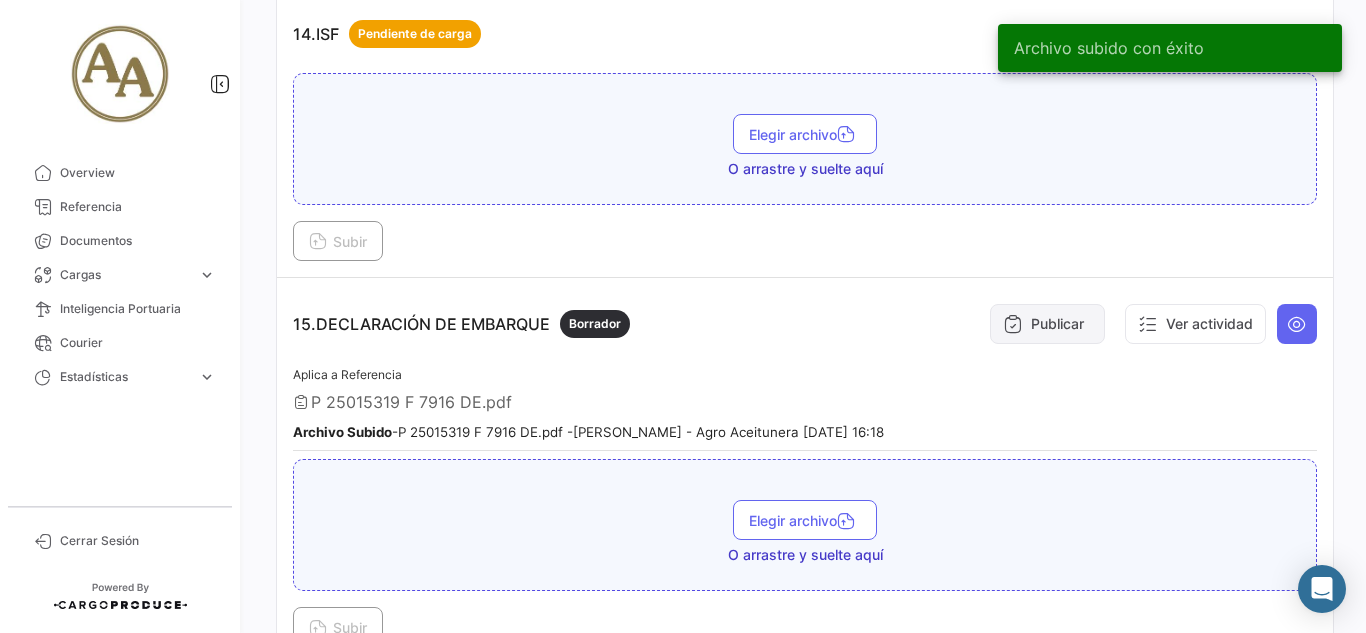 click on "Publicar" at bounding box center (1047, 324) 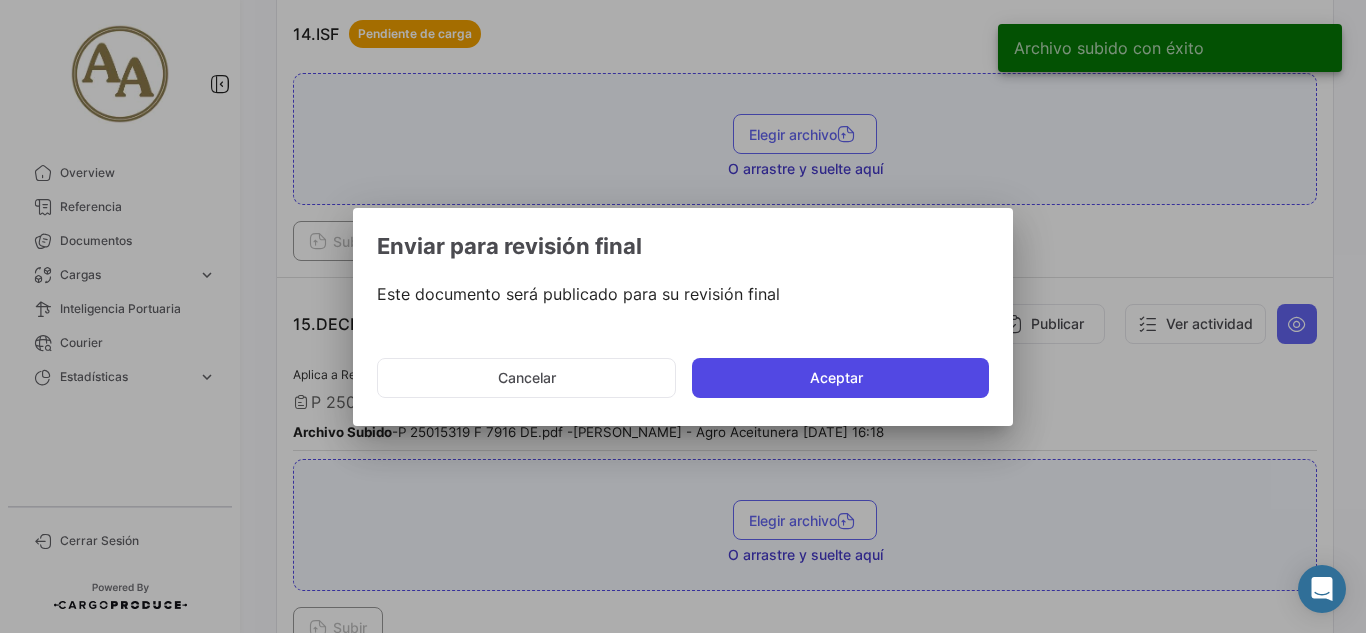 click on "Aceptar" 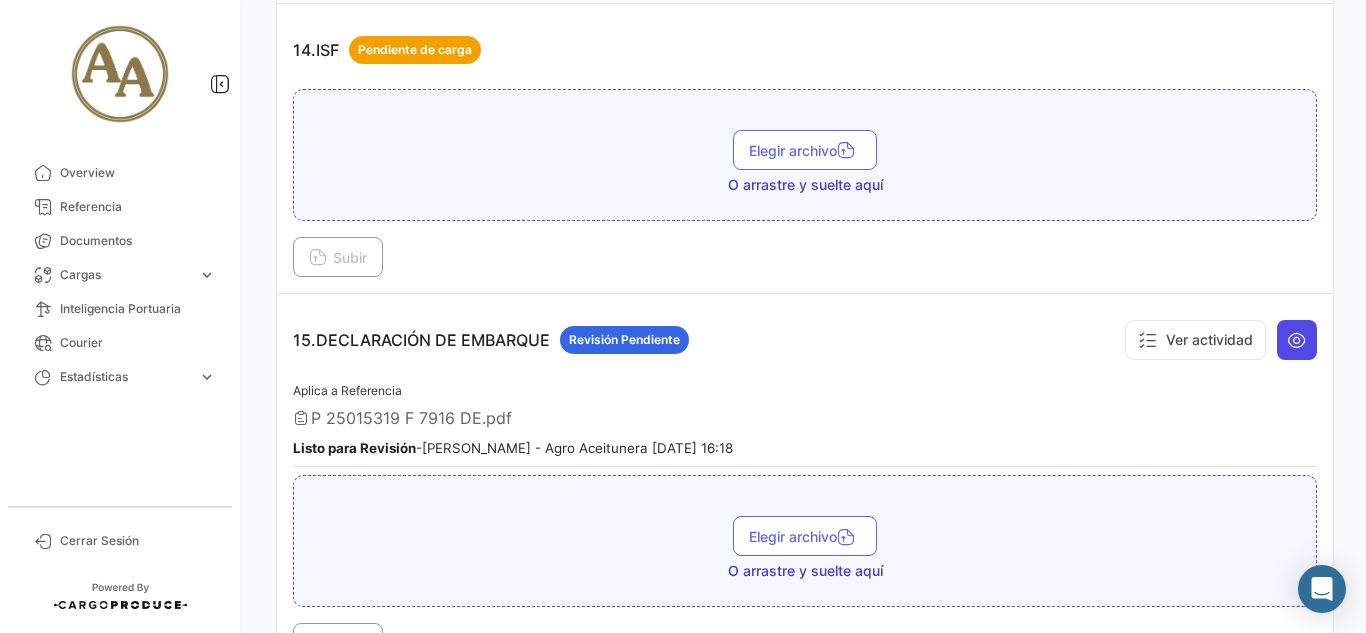 click at bounding box center (1297, 340) 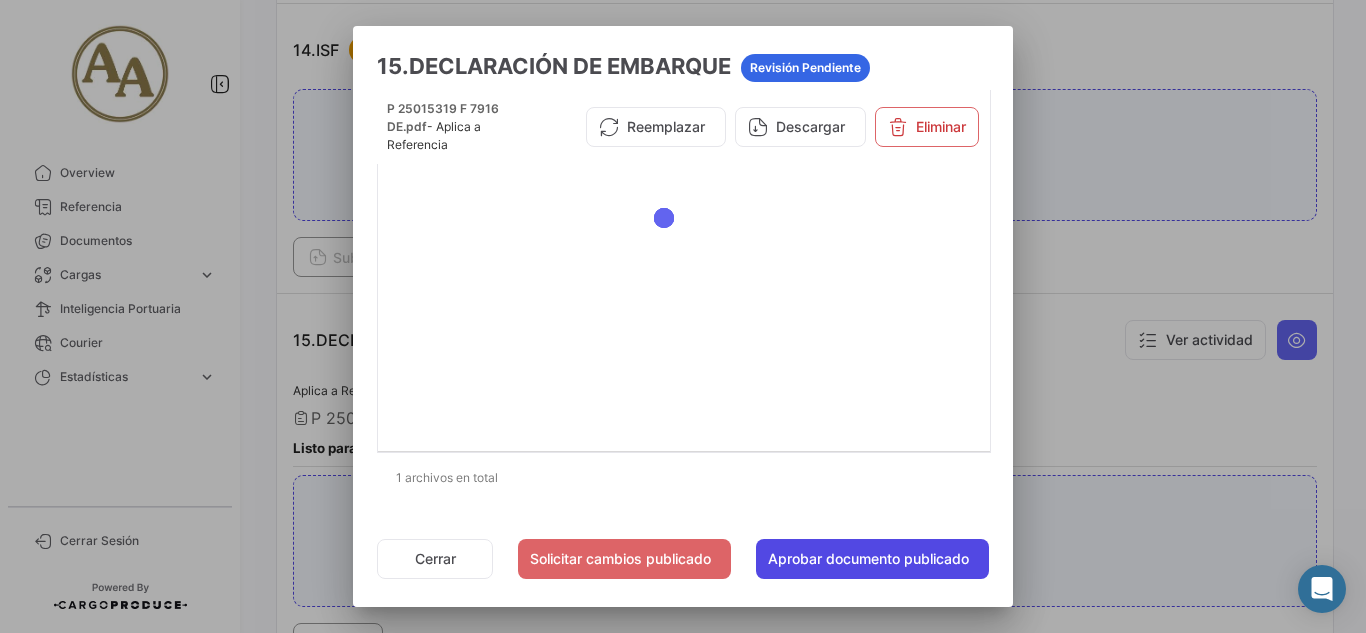 click on "Aprobar documento publicado" 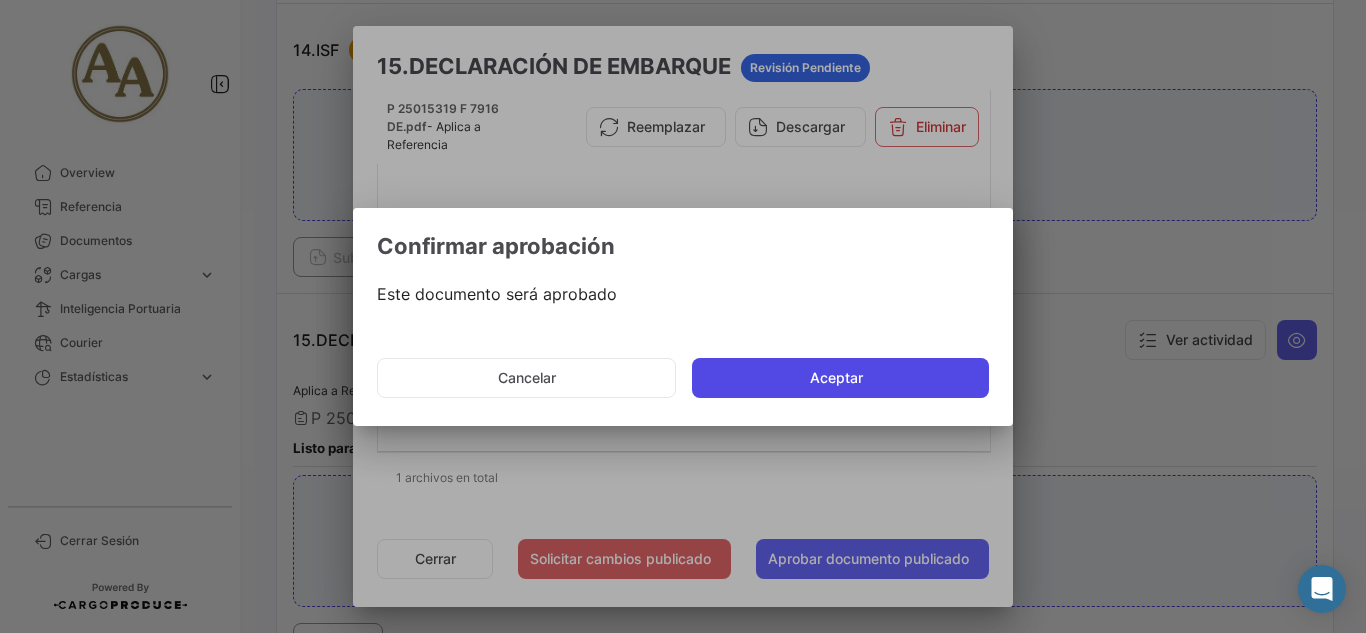click on "Aceptar" 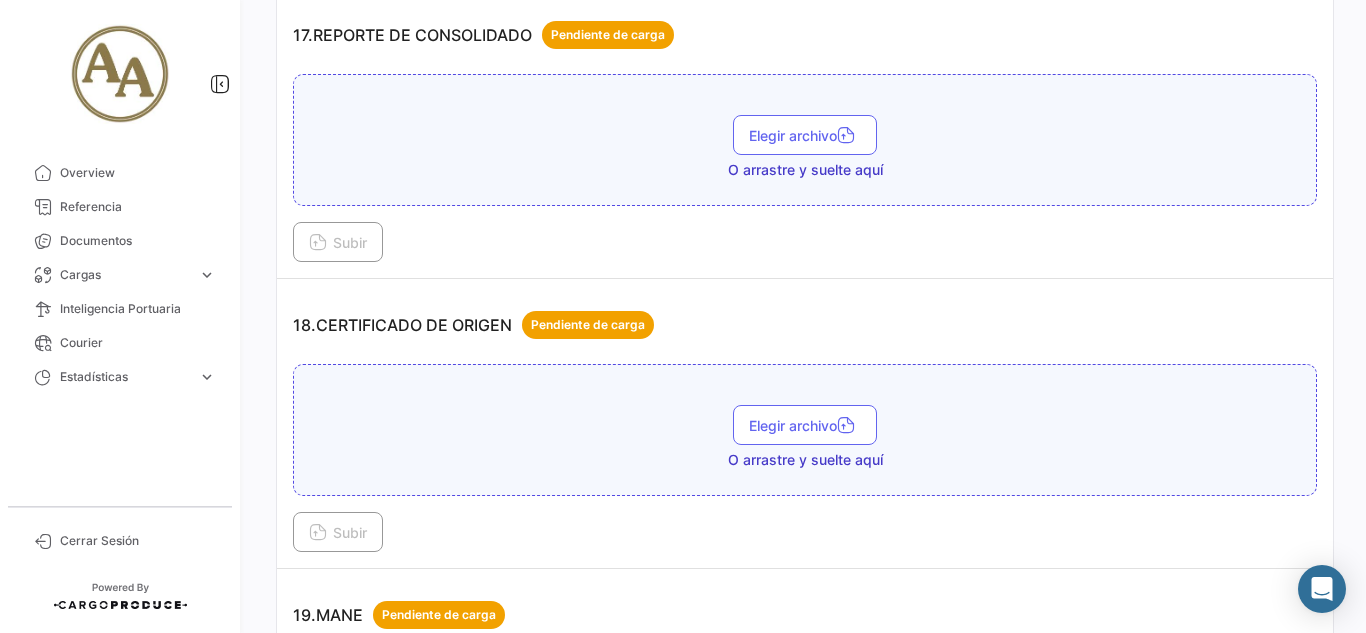 scroll, scrollTop: 6100, scrollLeft: 0, axis: vertical 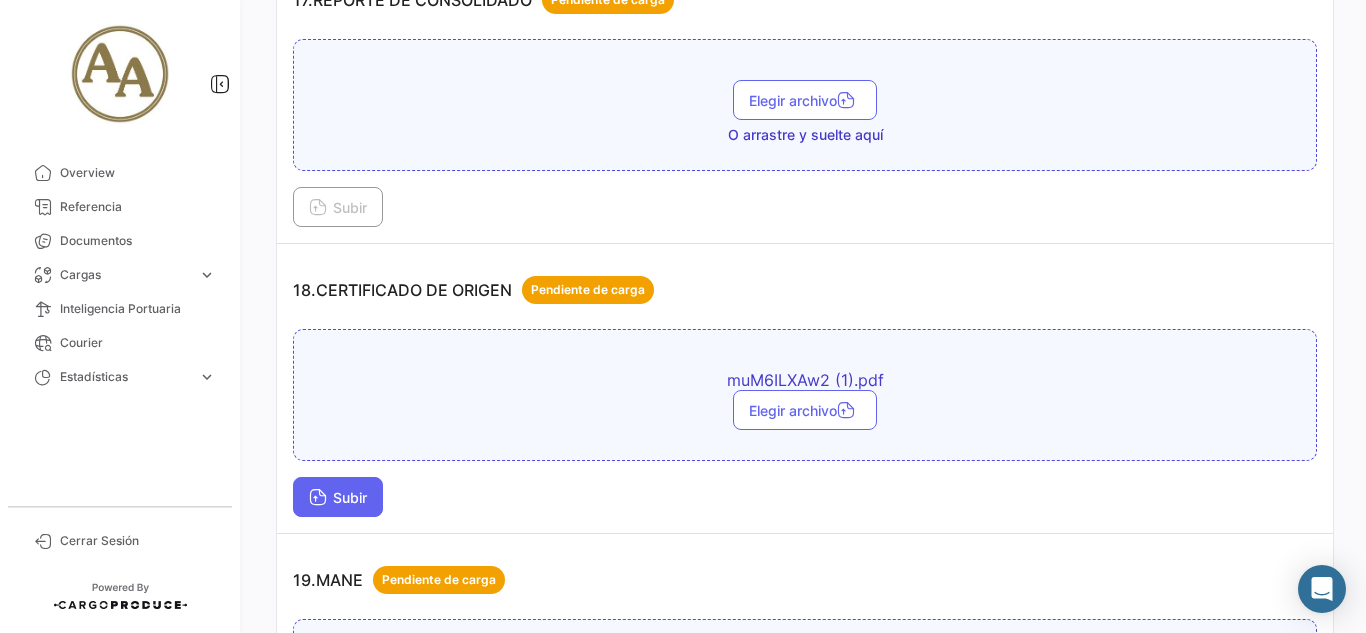 click at bounding box center [318, 499] 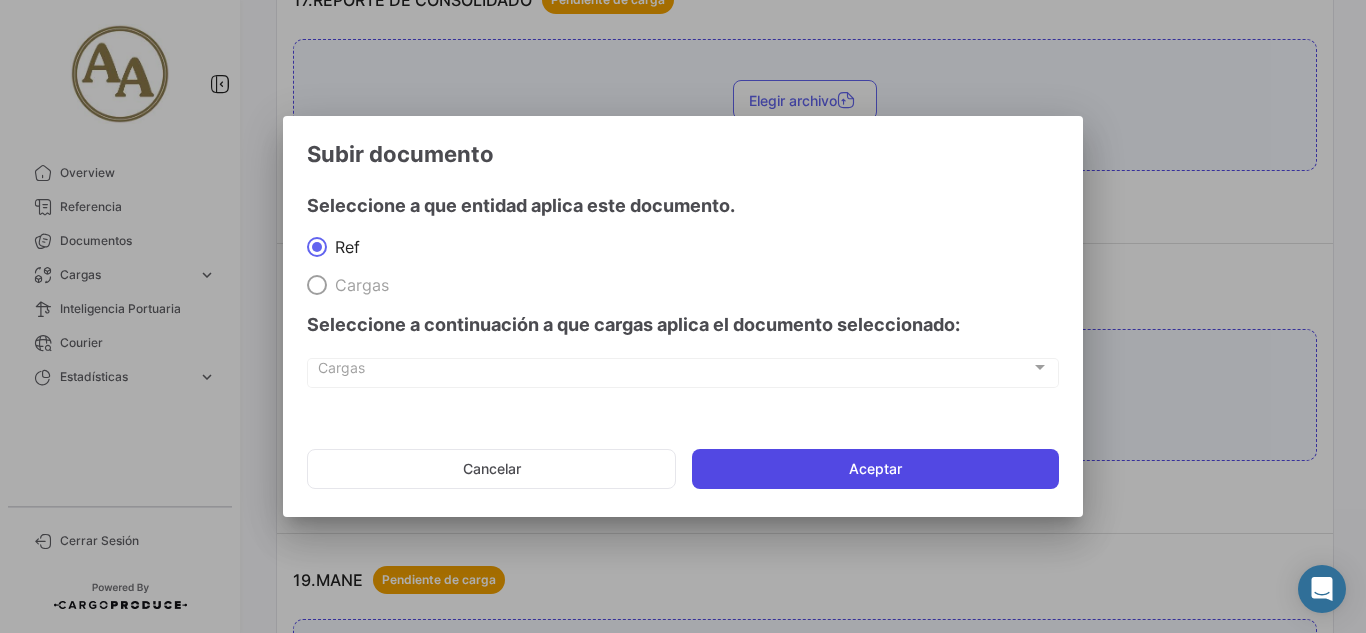 click on "Aceptar" 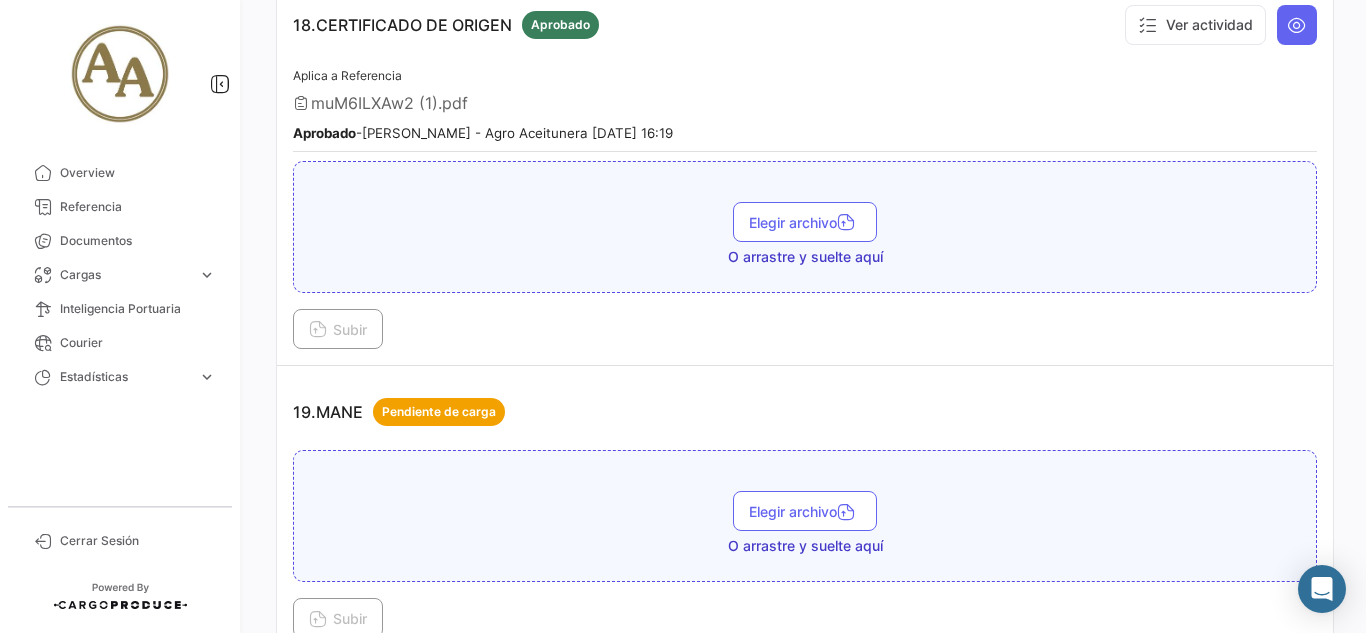 scroll, scrollTop: 6400, scrollLeft: 0, axis: vertical 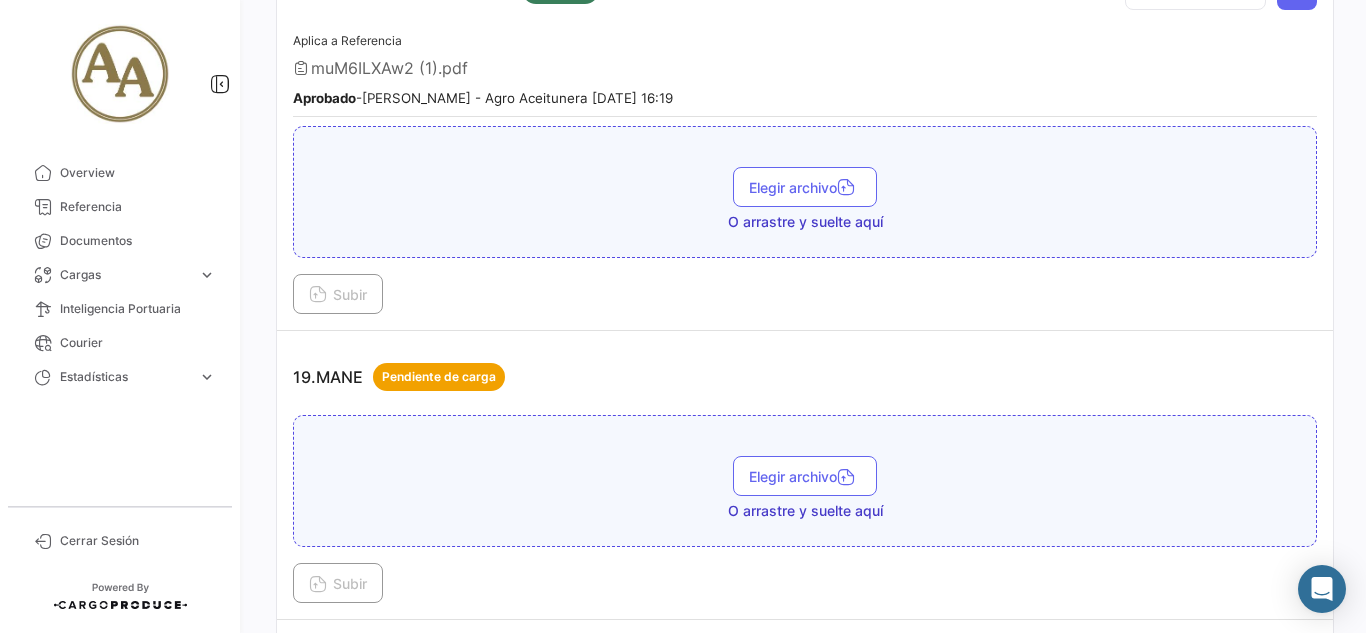 click on "¿Qué hay de nuevo?  0  [PERSON_NAME]
Ref
25015319  Volver al listado de Referencia  Por favor, agregue un Número de Contenedor y Compañía Naviera para generar una Carga para su seguimiento. Editar la Ref aquí  Vista Consolidada Vista Detalles Documentos Conversaciones Courier   Vista de Admin   01.PROFORMA    Pendiente de carga      Elegir archivo  O arrastre y suelte aquí  Subir   02. REGISTRO FOTOGRÁFICO DEL PRODUCTO    Pendiente de carga      Elegir archivo  O arrastre y suelte aquí  Subir   02.CERTIFICADO ANÁLISIS    Aprobado   Ver actividad   Aplica a Referencia   P 25015319 F 7916 CA.pdf  Aprobado  -   [PERSON_NAME]  - Agro Aceitunera [DATE] 16:12      Elegir archivo  O arrastre y suelte aquí  Subir   [DOMAIN_NAME] CONFIRMATION    Pendiente de carga      Elegir archivo  O arrastre y suelte aquí  Subir   04.ORDEN DE CARGA    Aprobado   Ver actividad   Aplica a Referencia   p 25015319 f 7916 oc.docx  Aprobado  -      Elegir archivo   Subir" 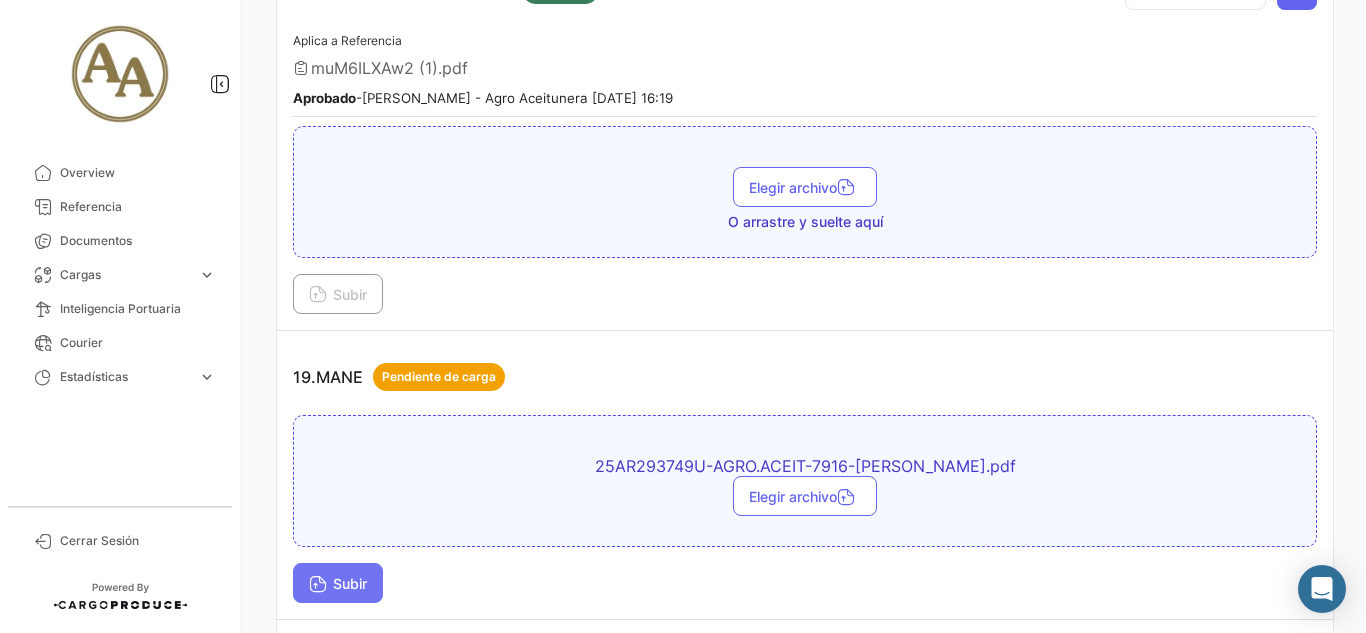 click on "Subir" at bounding box center (338, 583) 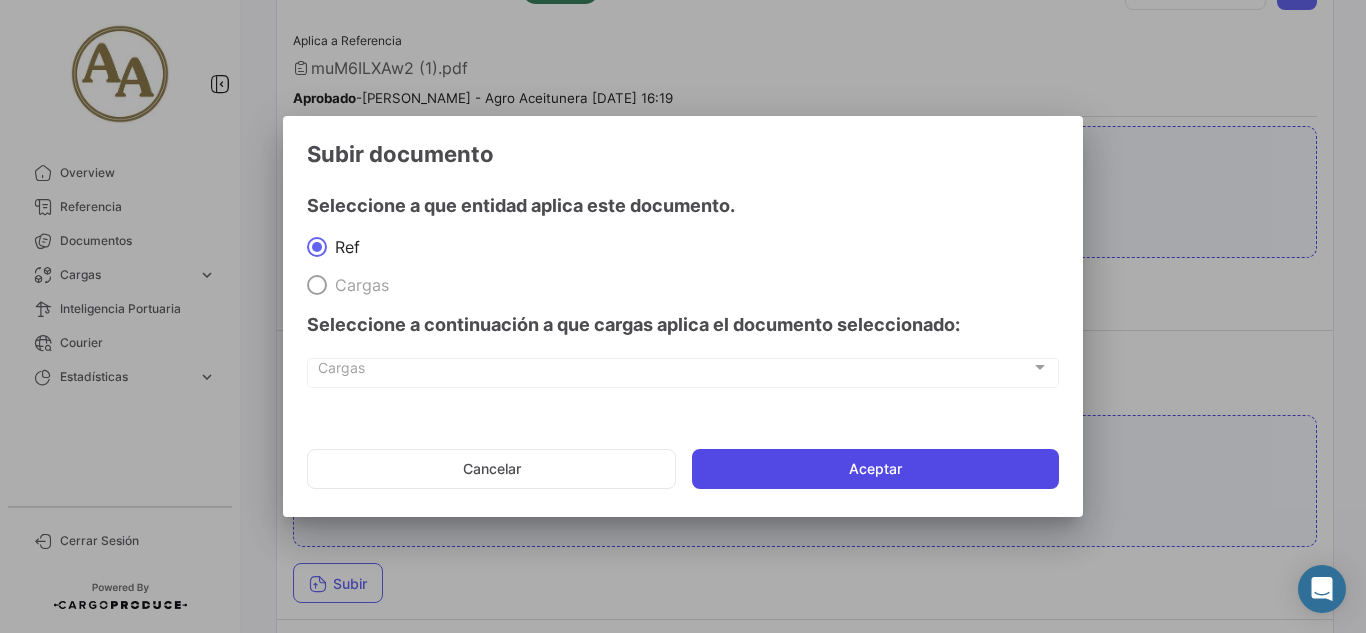 click on "Aceptar" 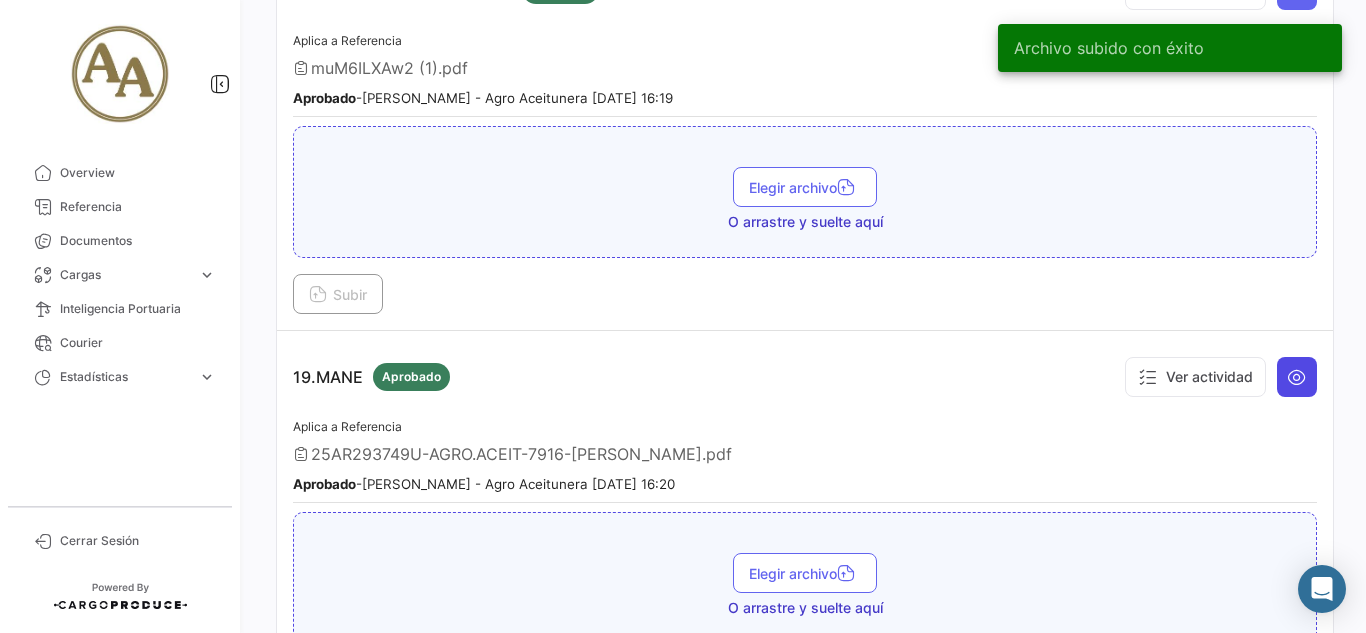 click at bounding box center (1297, 377) 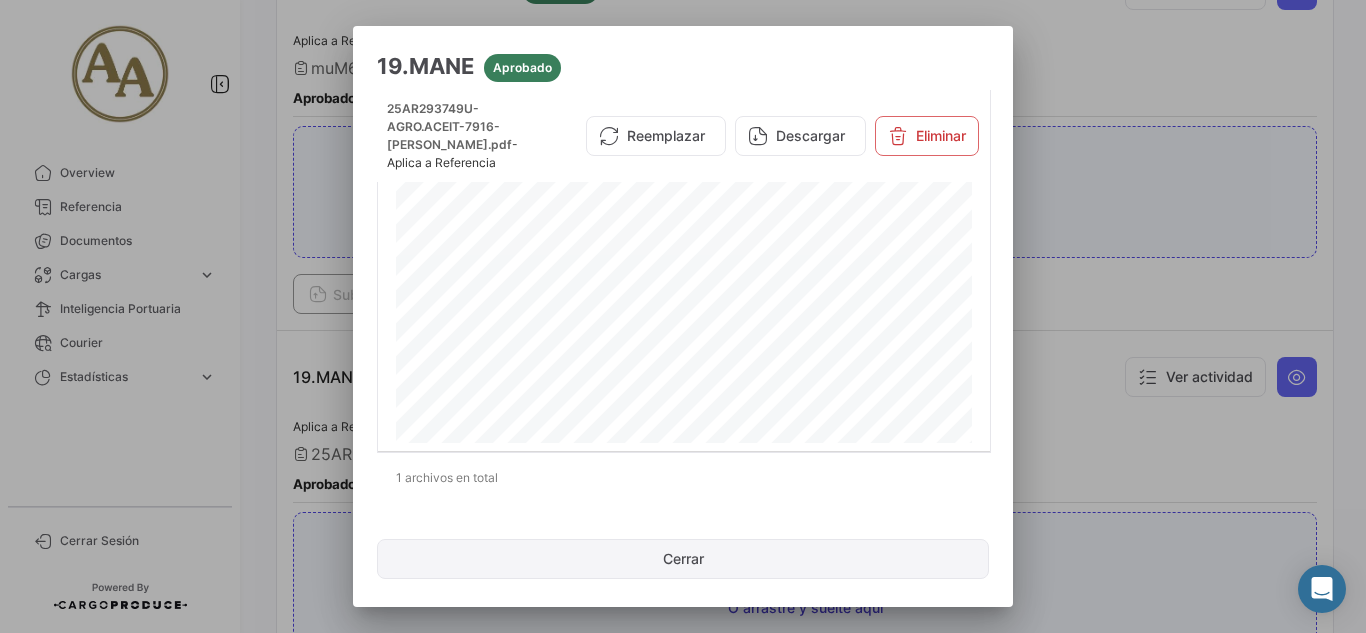 click on "Cerrar" 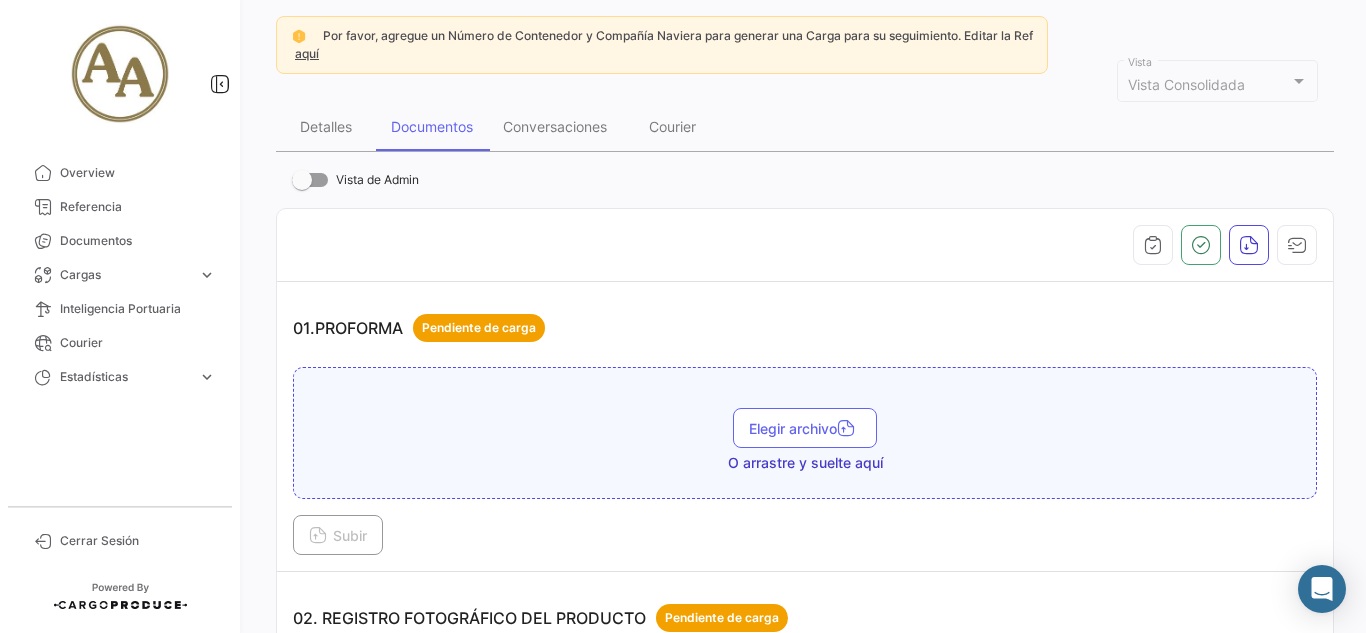 scroll, scrollTop: 0, scrollLeft: 0, axis: both 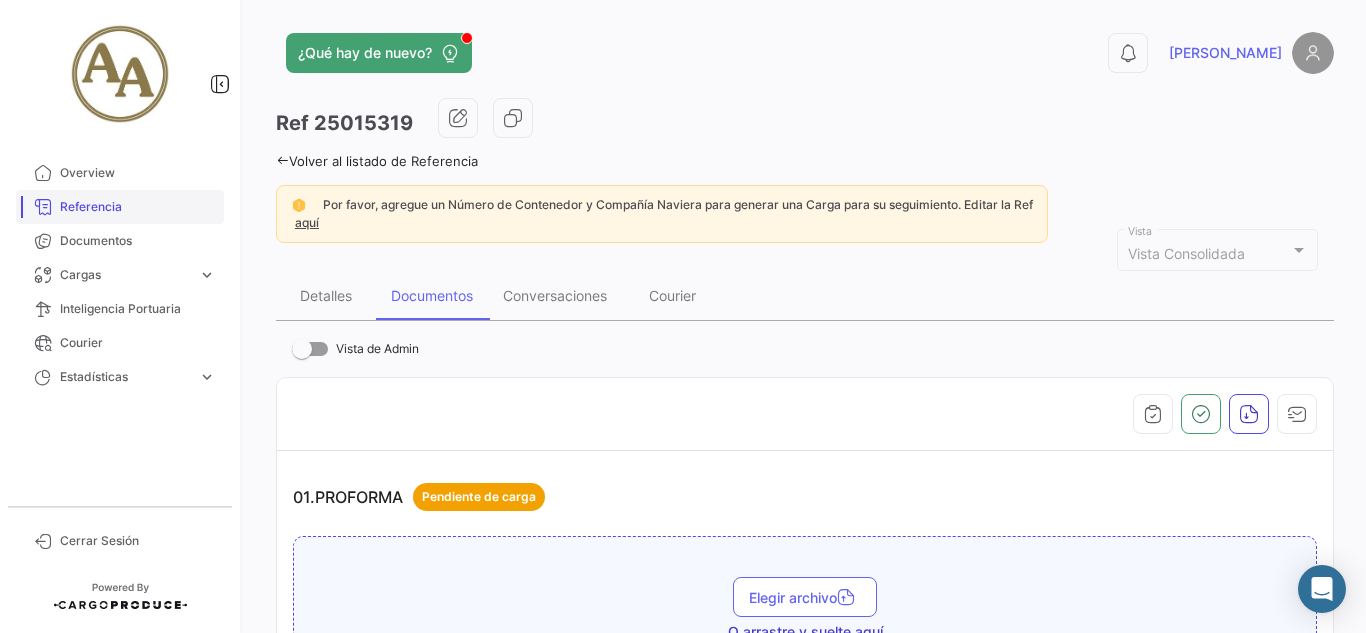 click on "Referencia" at bounding box center [138, 207] 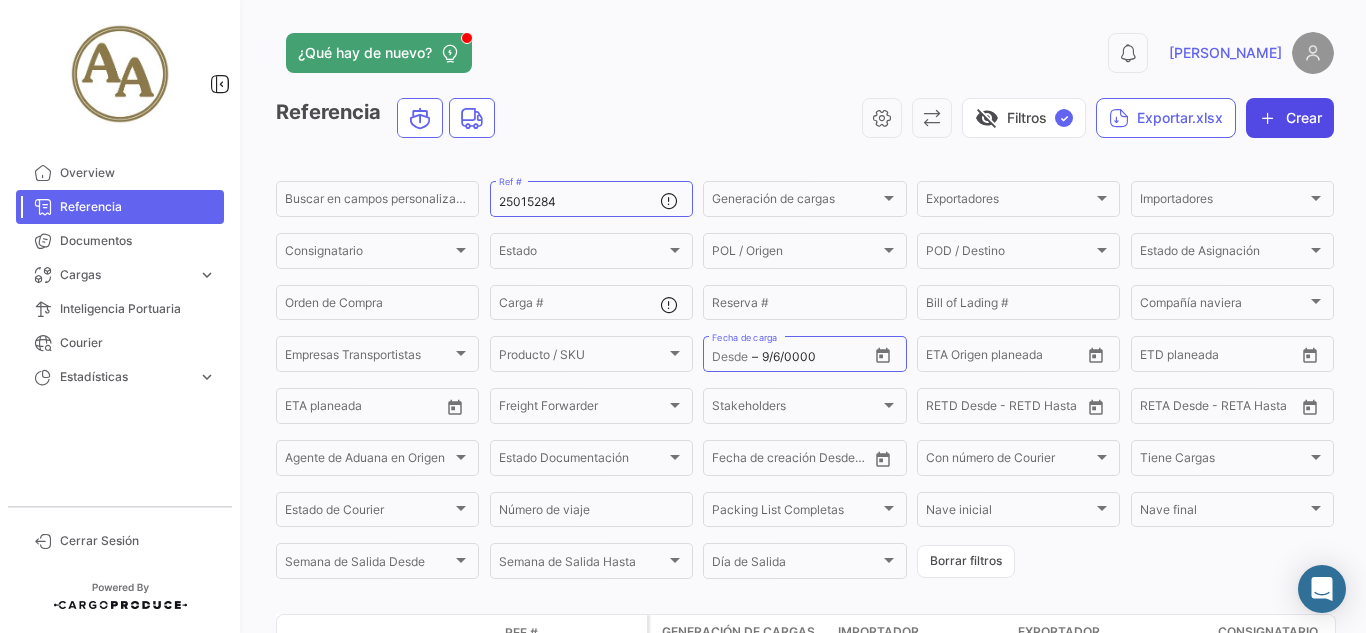 click 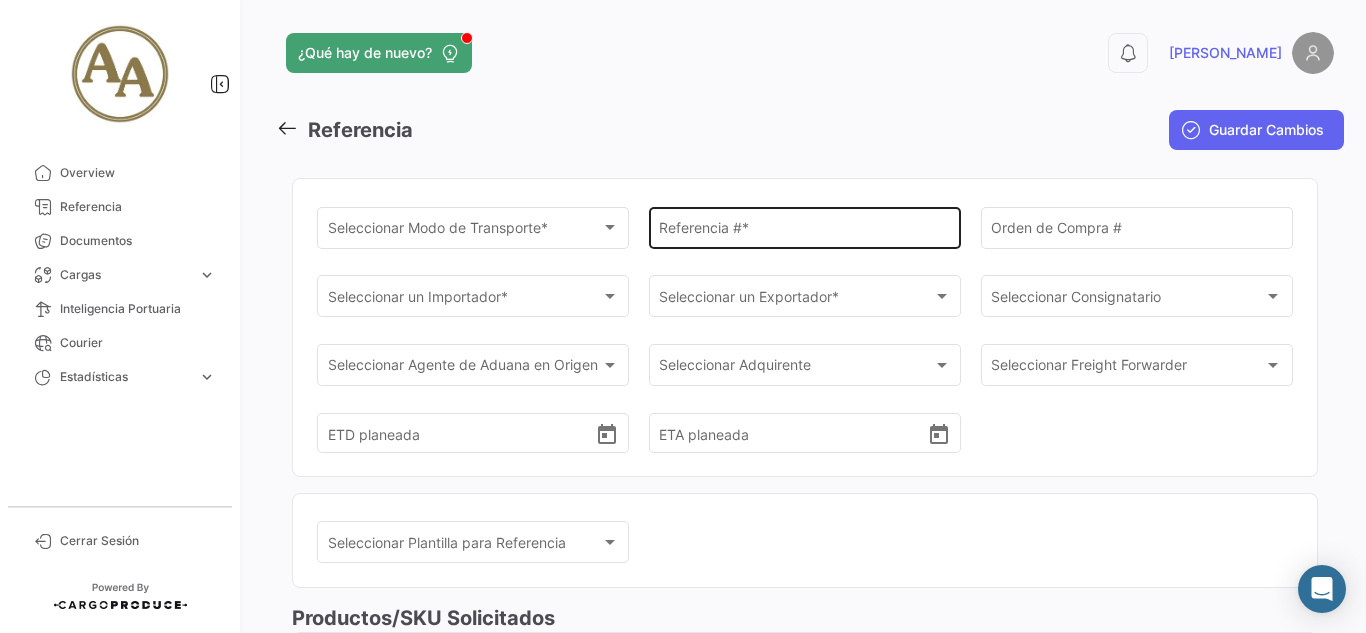 click on "Referencia #  *" at bounding box center [804, 231] 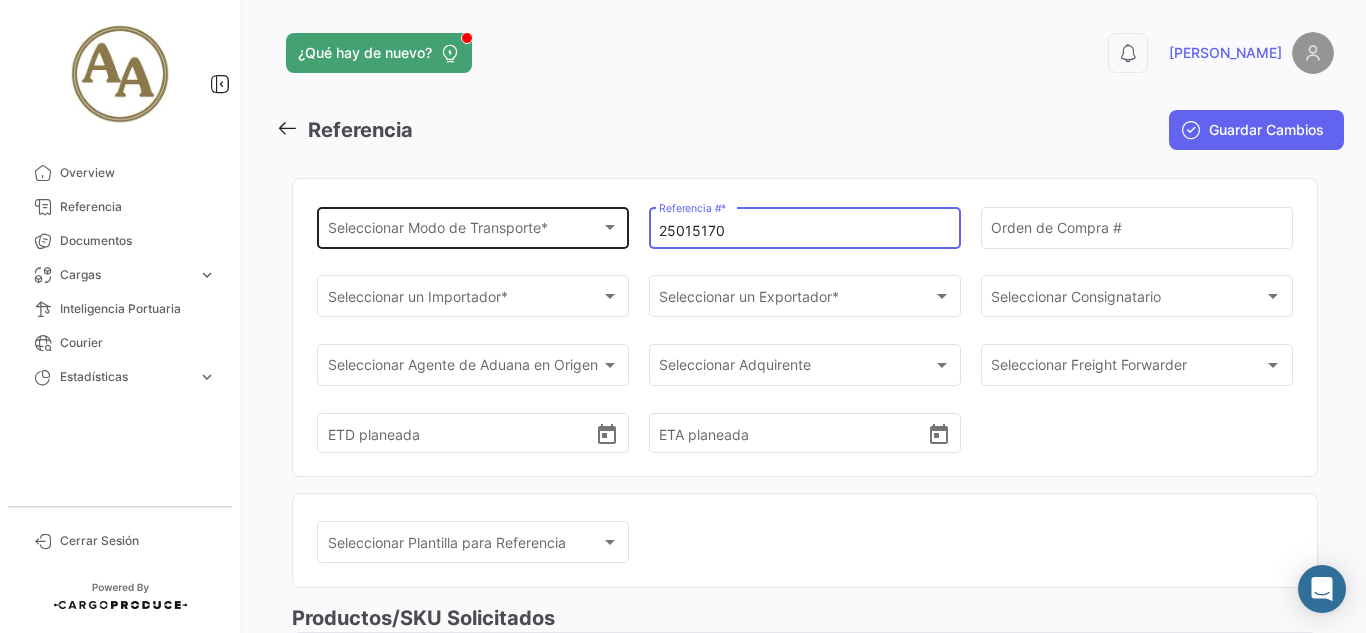 type on "25015170" 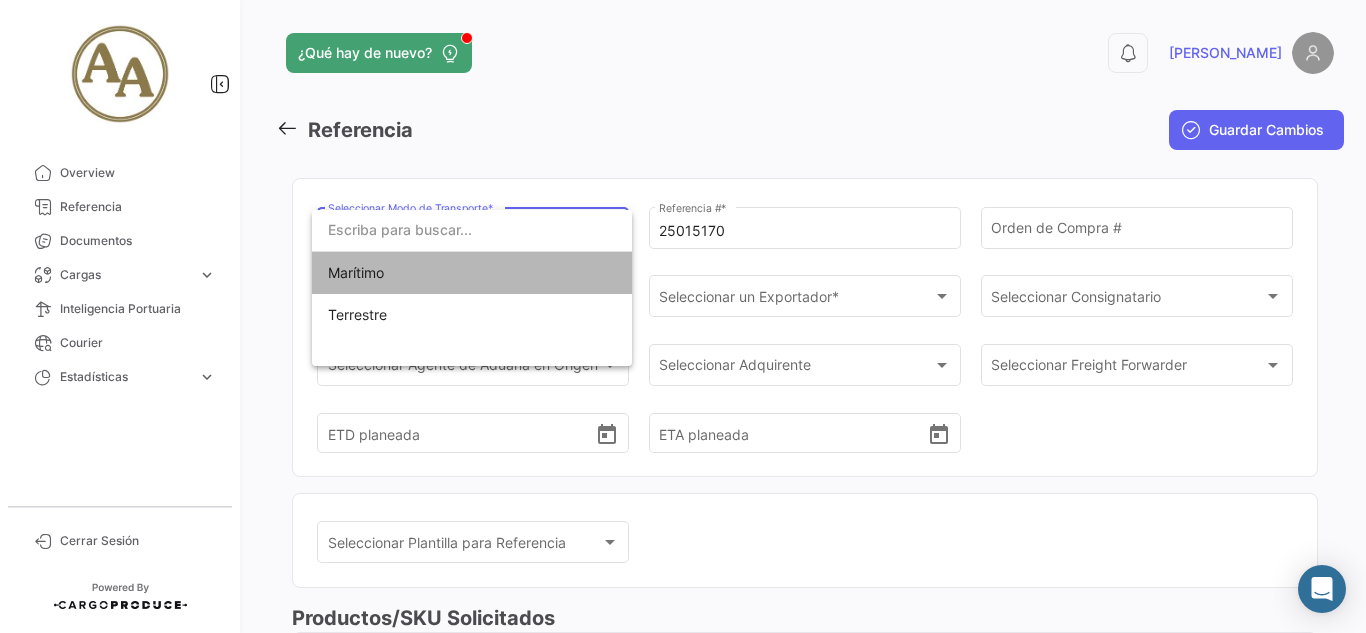 click on "Marítimo" at bounding box center [472, 273] 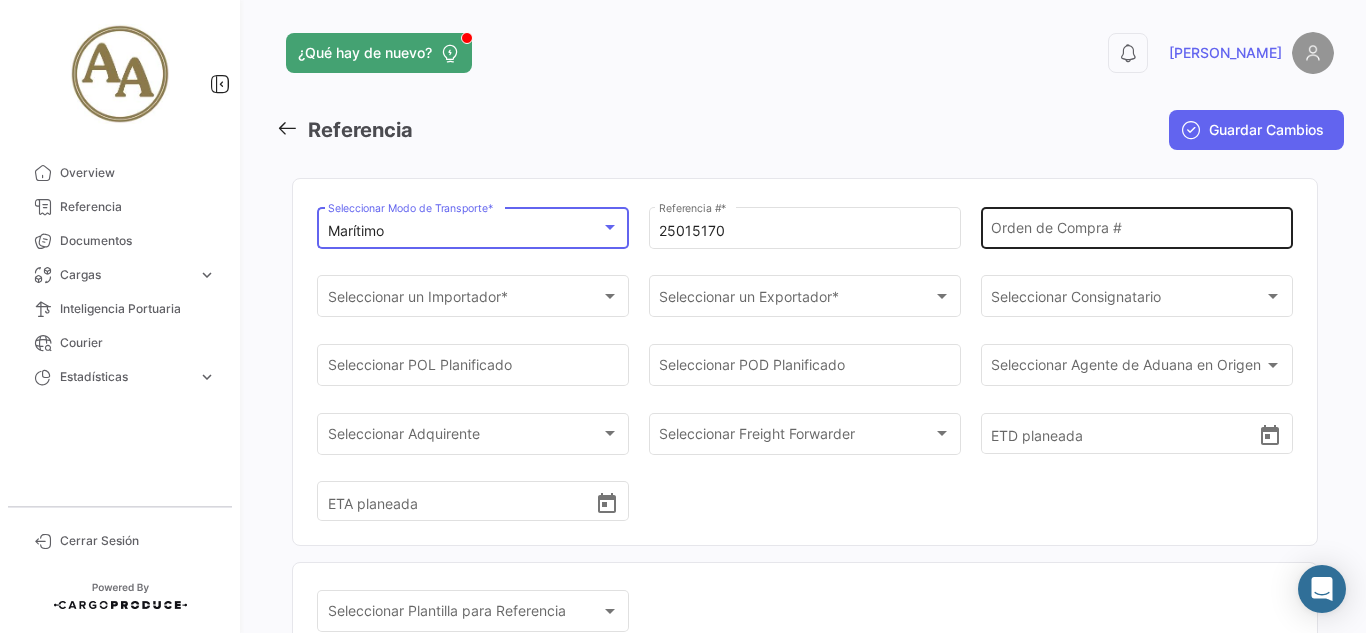 click on "Orden de Compra #" at bounding box center (1136, 231) 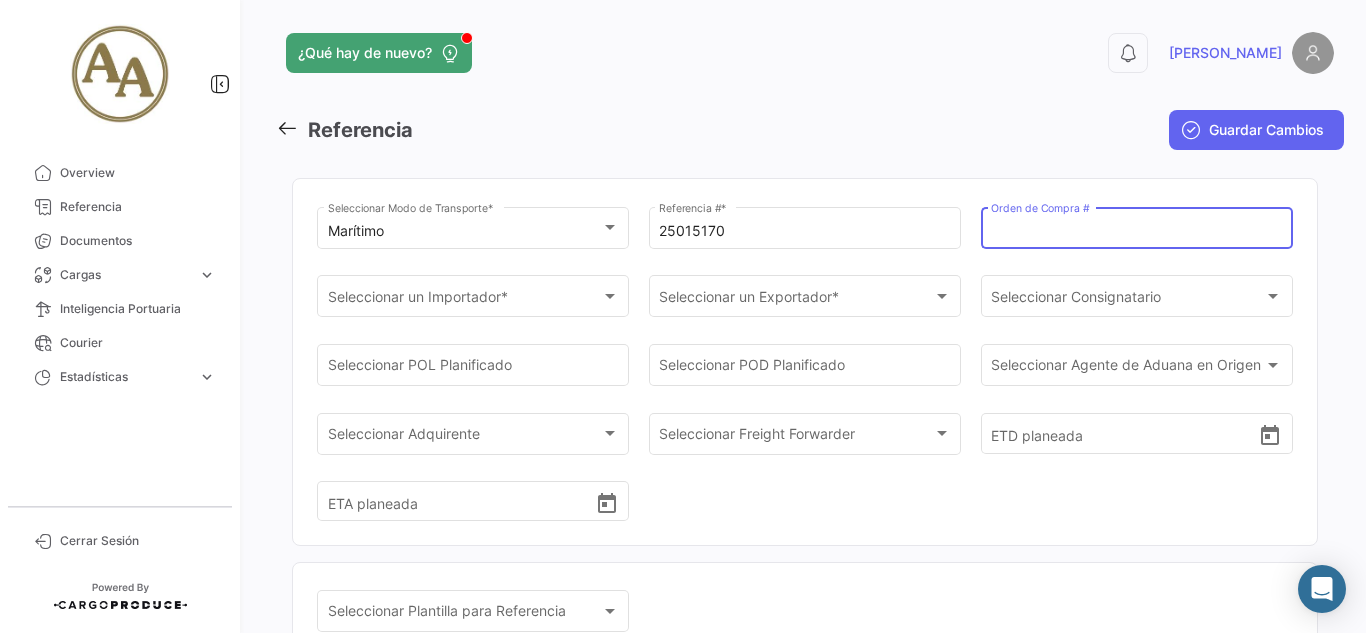 click on "Orden de Compra #" at bounding box center [1136, 231] 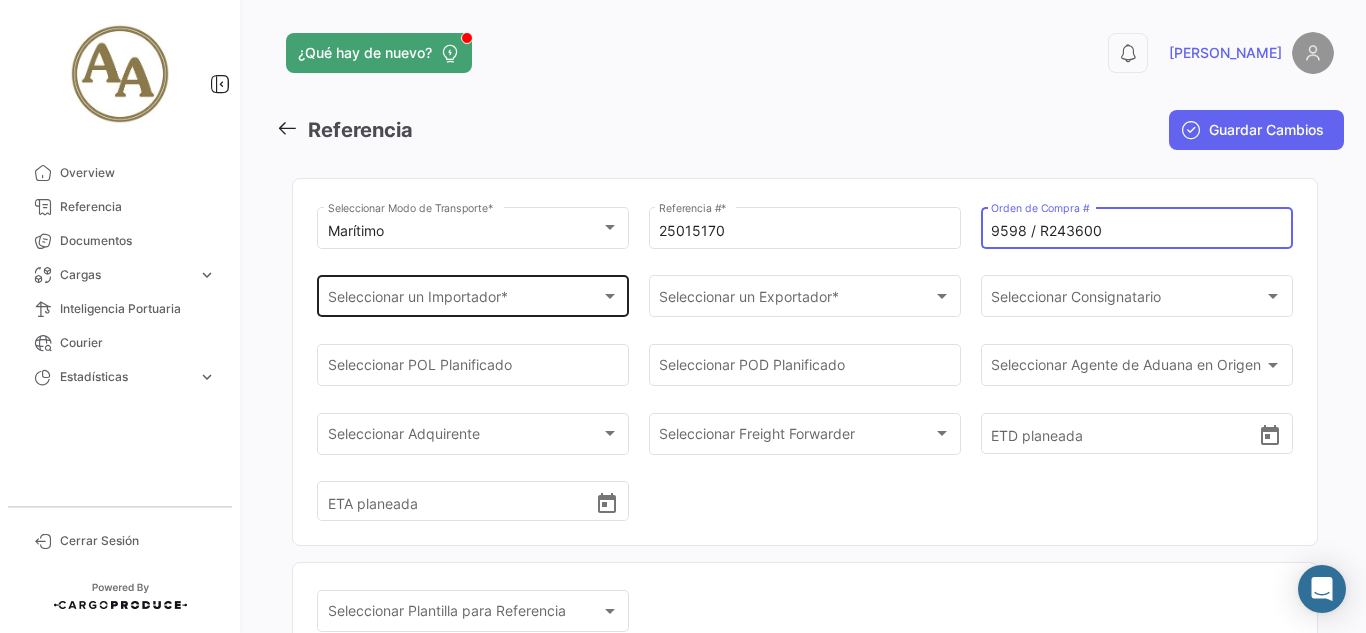 type on "9598 / R243600" 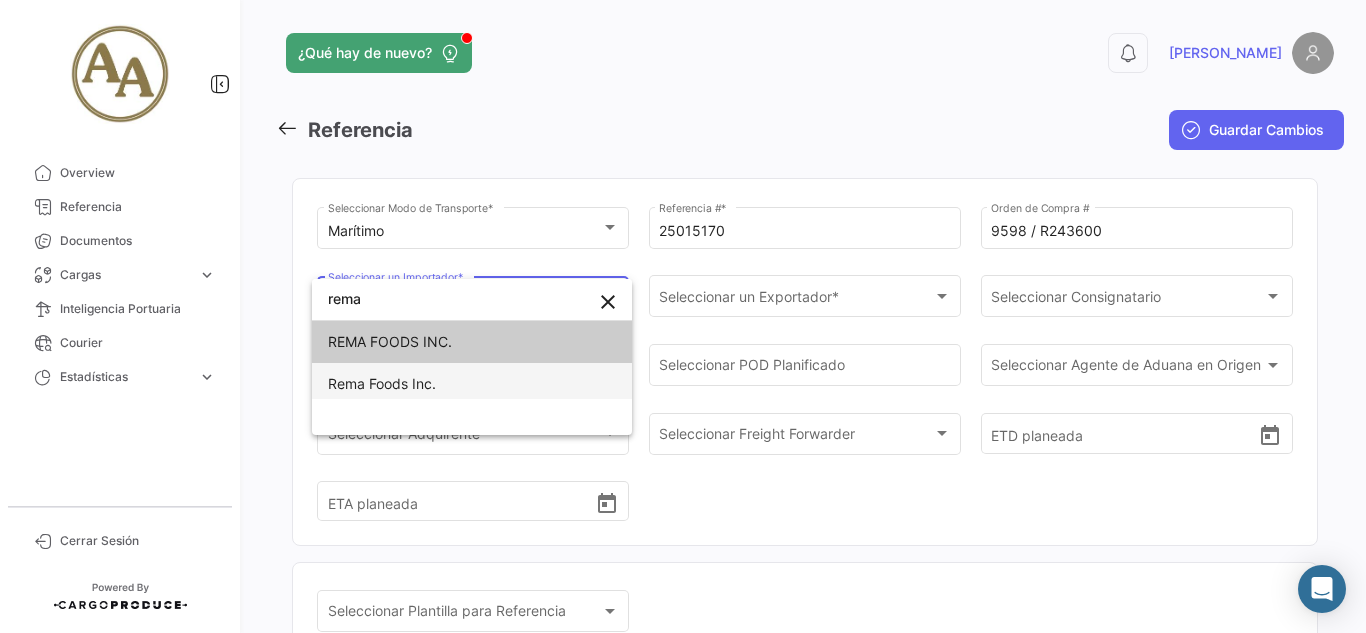 type on "rema" 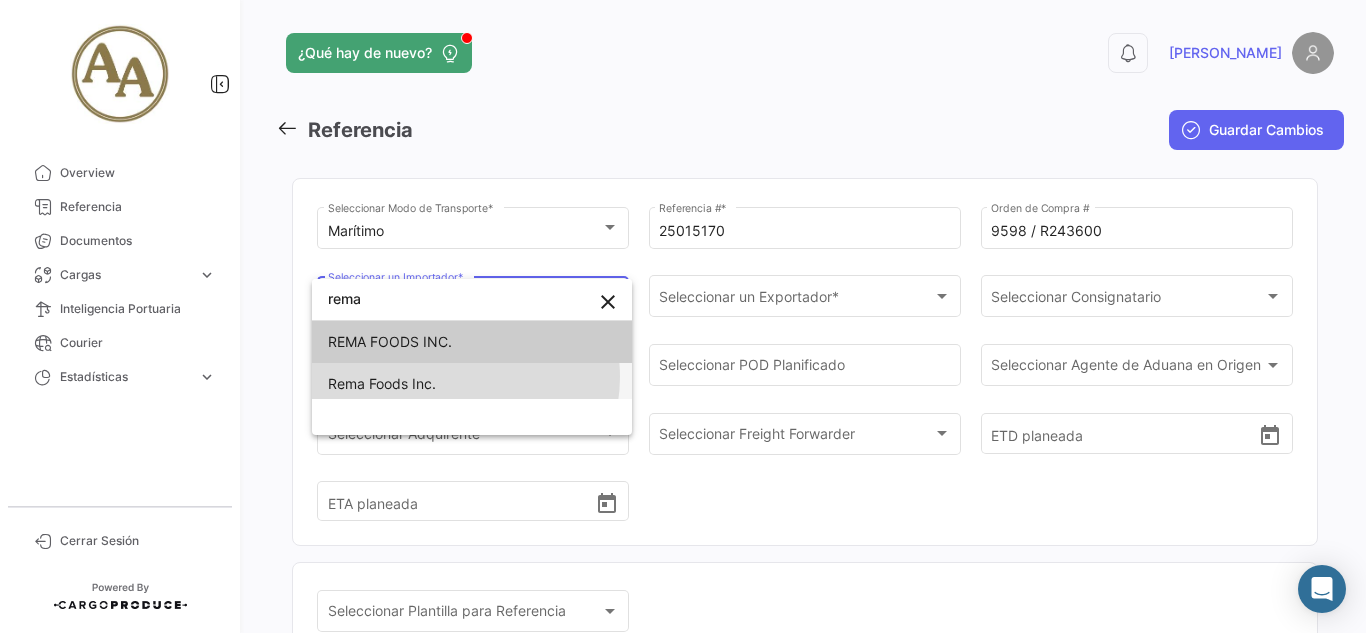 click on "Rema Foods Inc." at bounding box center [472, 384] 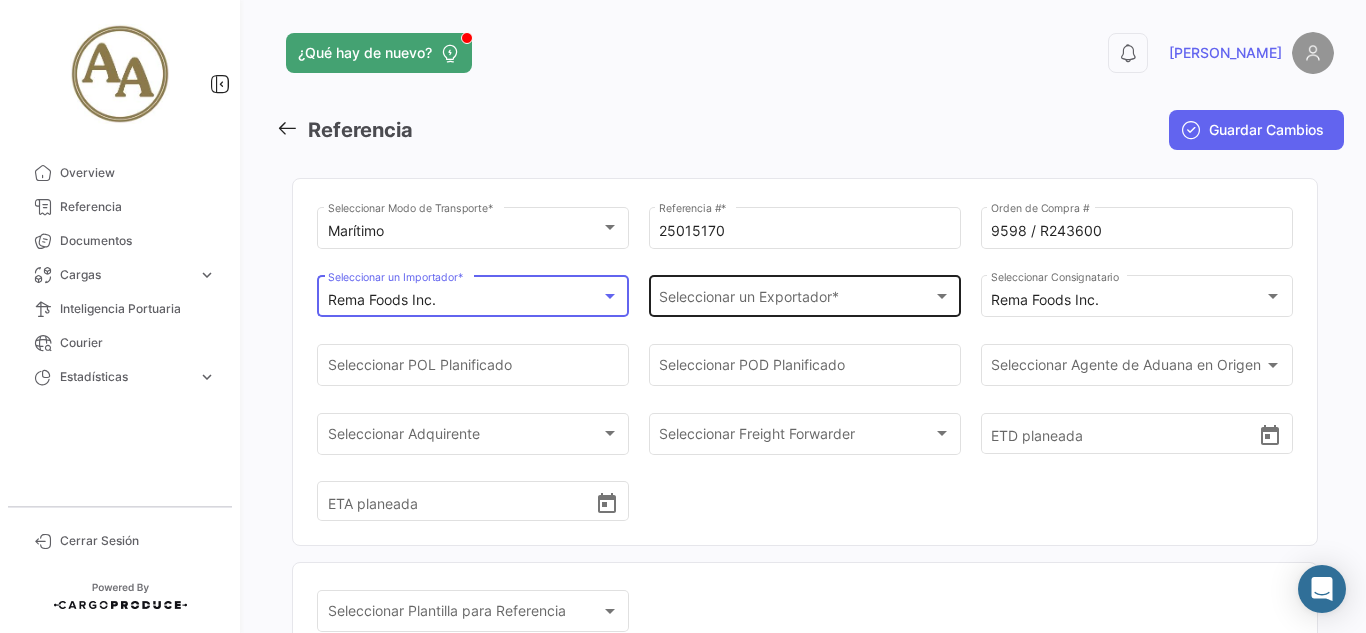 click on "Seleccionar un Exportador * Seleccionar un Exportador  *" 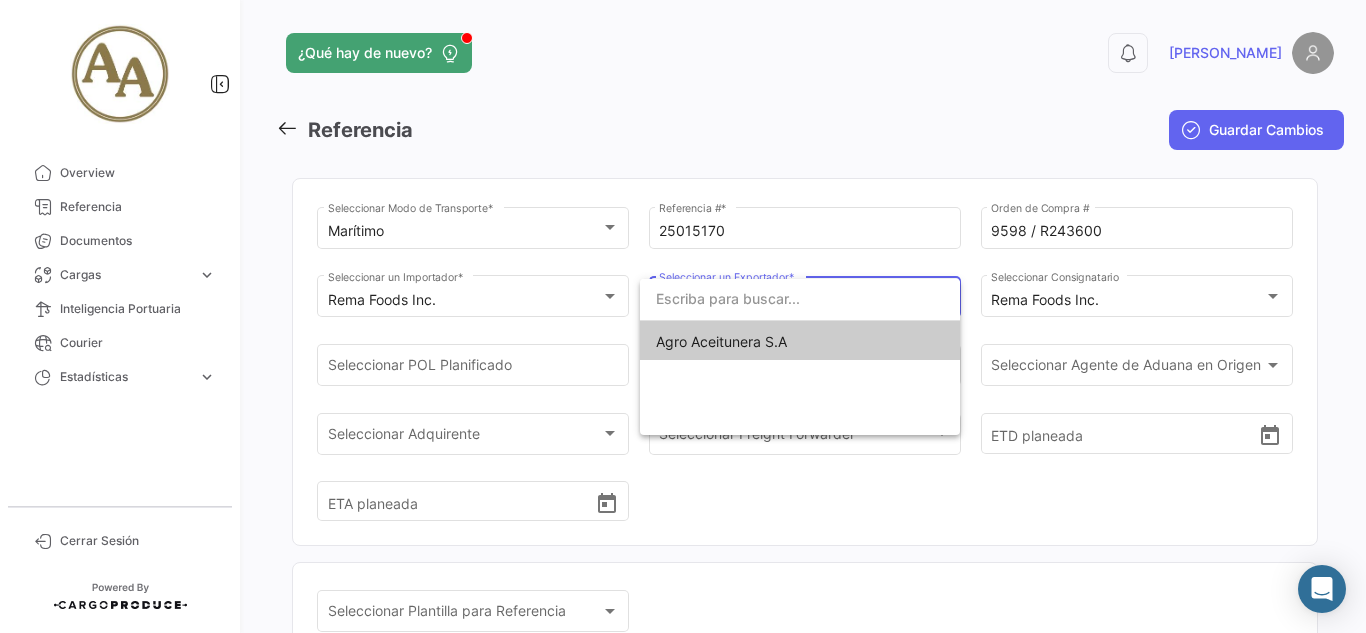 click on "Agro Aceitunera S.A" at bounding box center [800, 342] 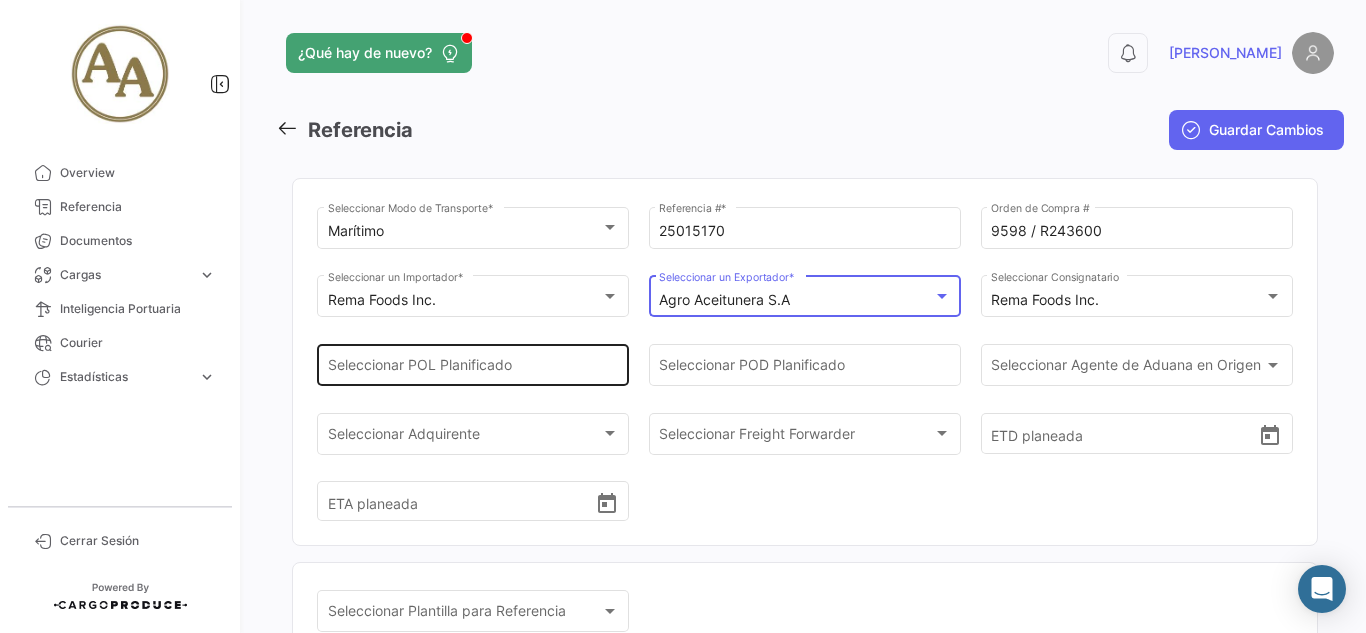 click on "Seleccionar
POL Planificado" at bounding box center [473, 369] 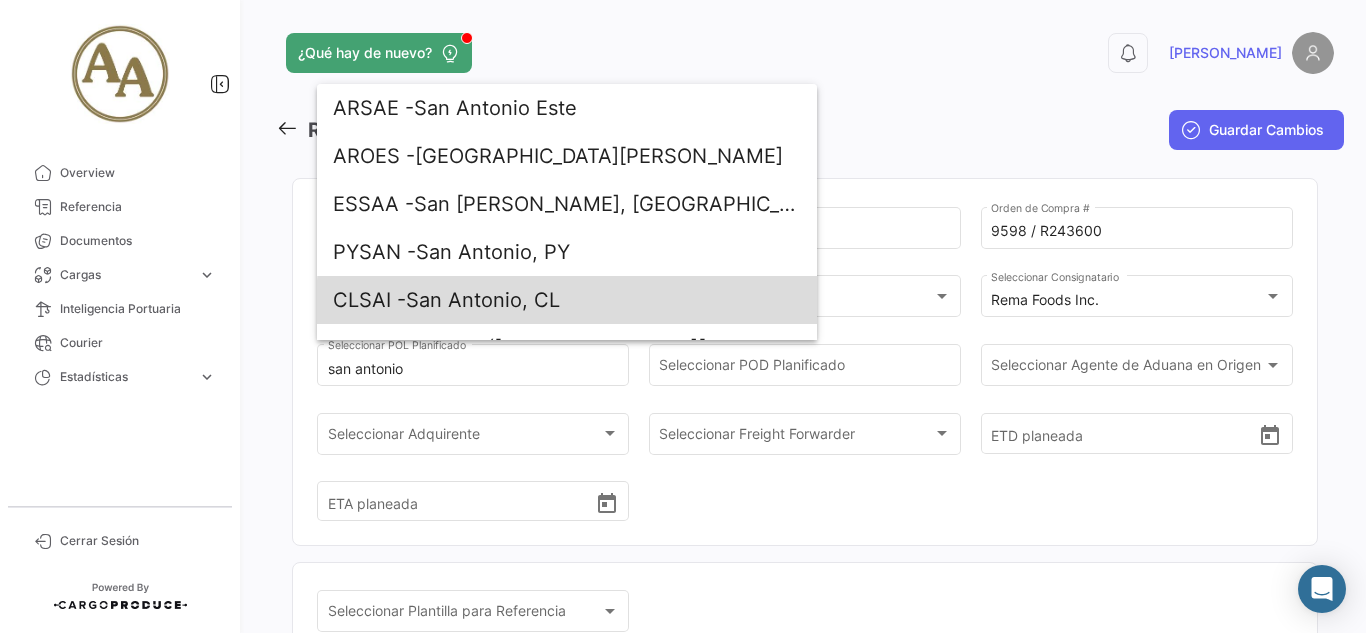 click on "CLSAI -    [GEOGRAPHIC_DATA][PERSON_NAME], CL" at bounding box center [567, 300] 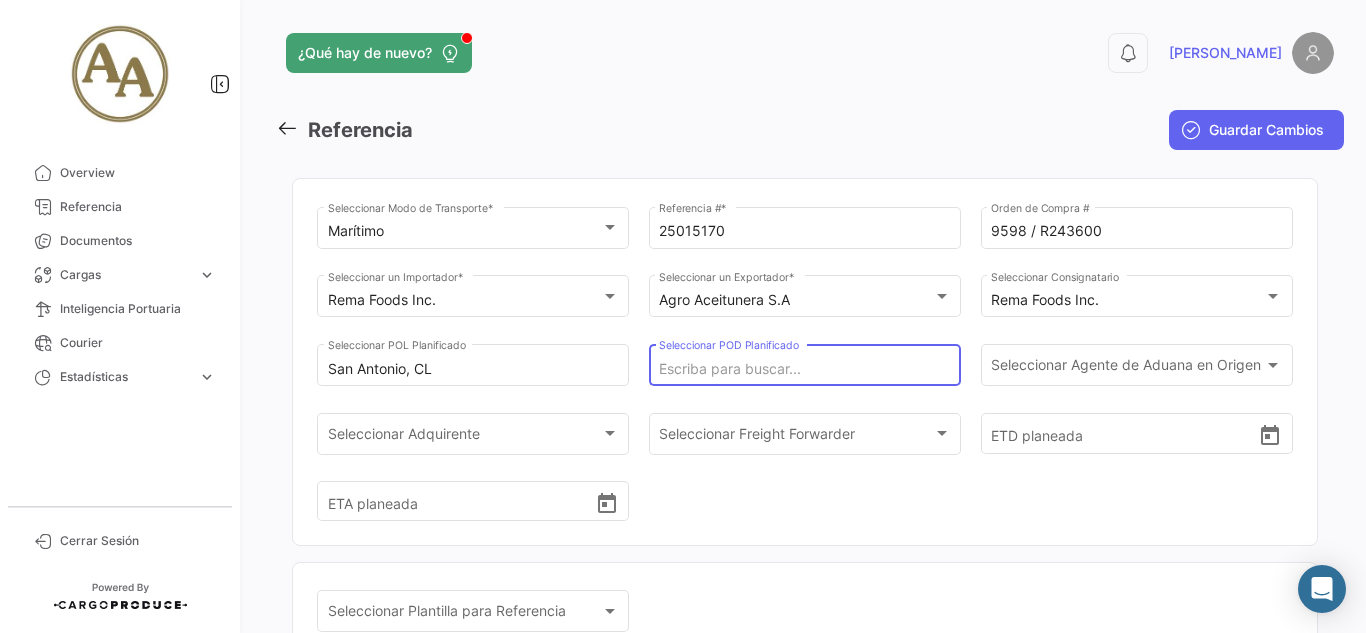 click on "Seleccionar
POD Planificado" at bounding box center [804, 369] 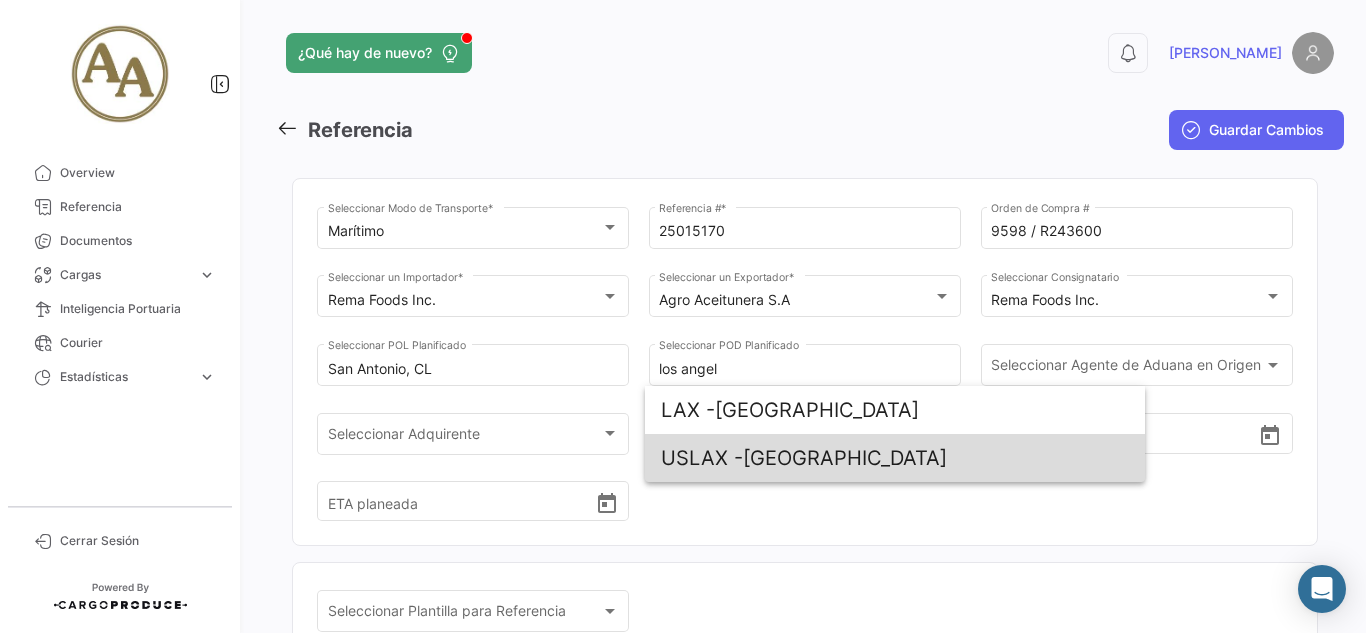 click on "USLAX -    [GEOGRAPHIC_DATA]" at bounding box center (895, 458) 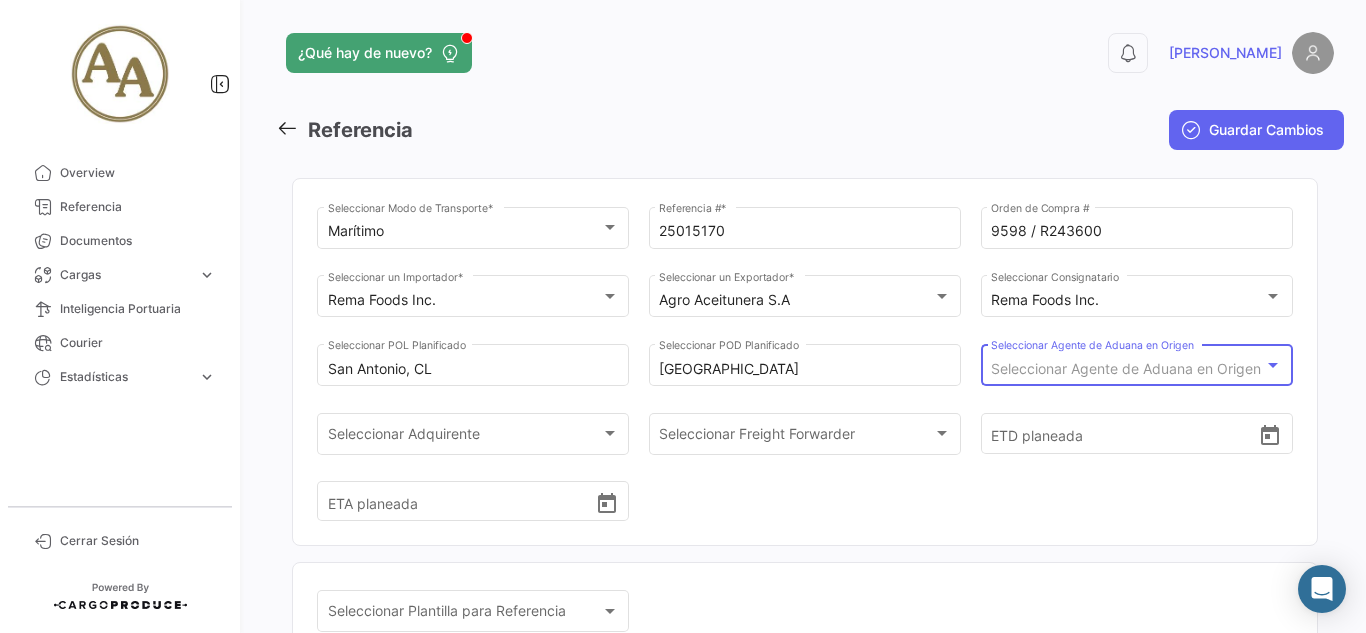 click on "Seleccionar
Agente de Aduana en Origen" at bounding box center (1126, 368) 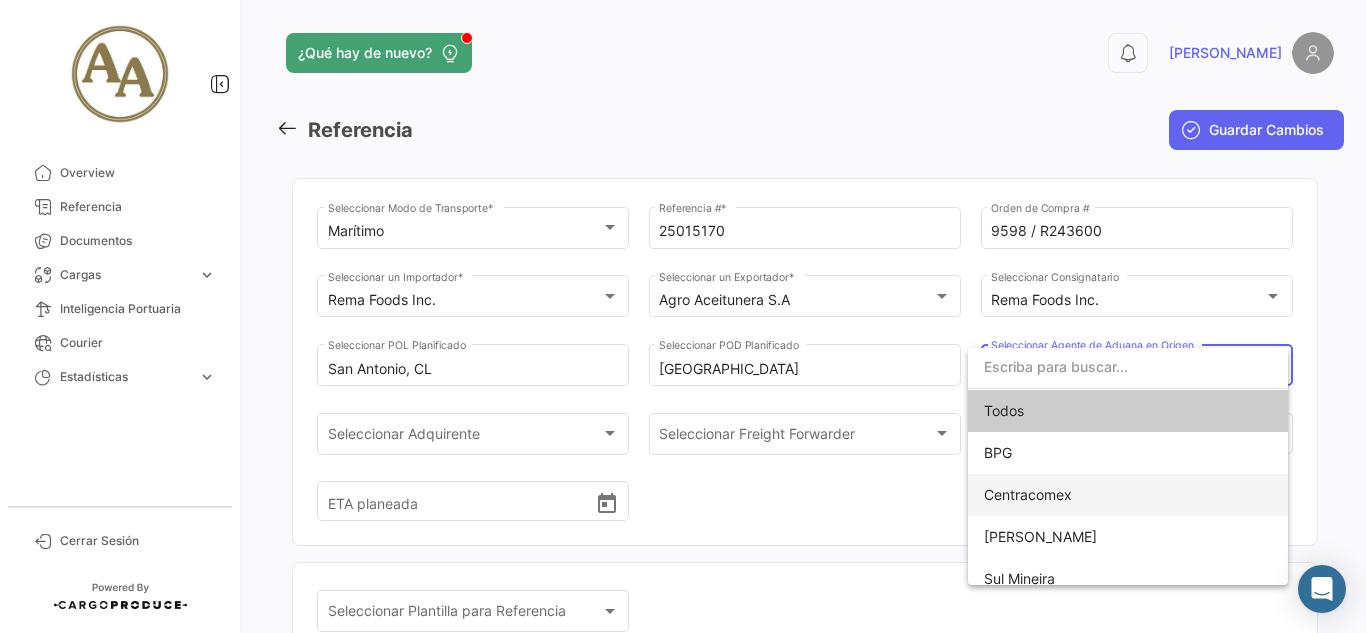scroll, scrollTop: 15, scrollLeft: 0, axis: vertical 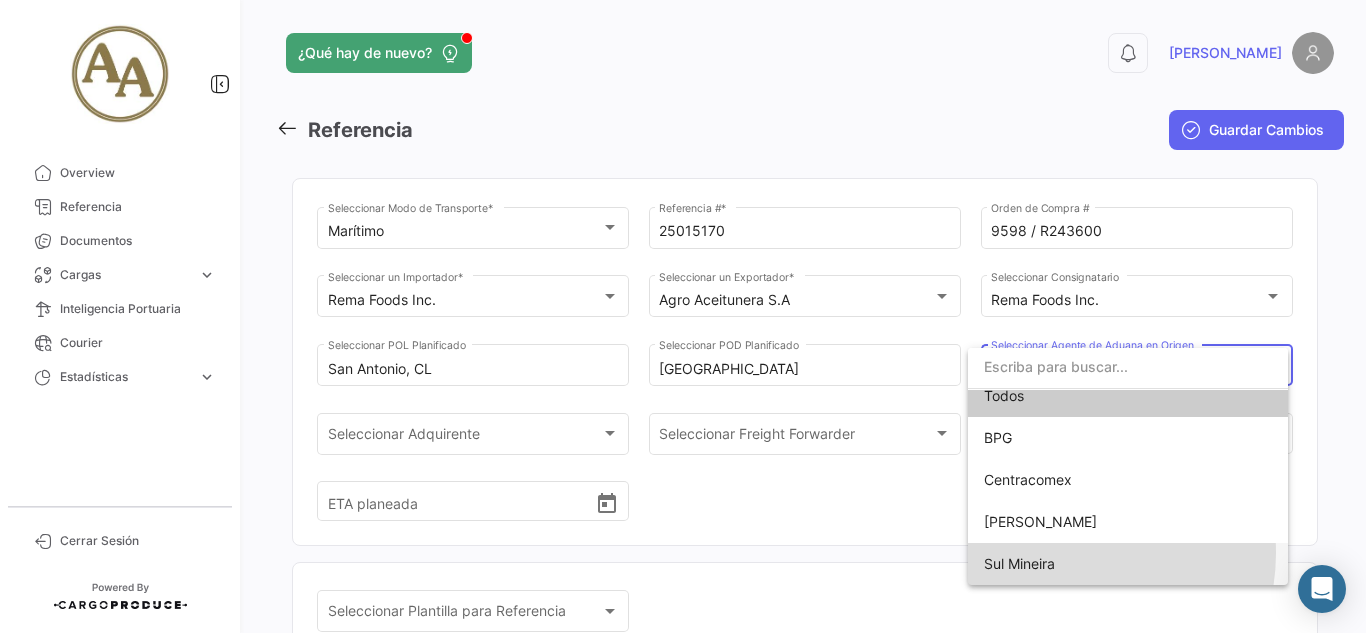 click on "Sul Mineira" at bounding box center [1128, 564] 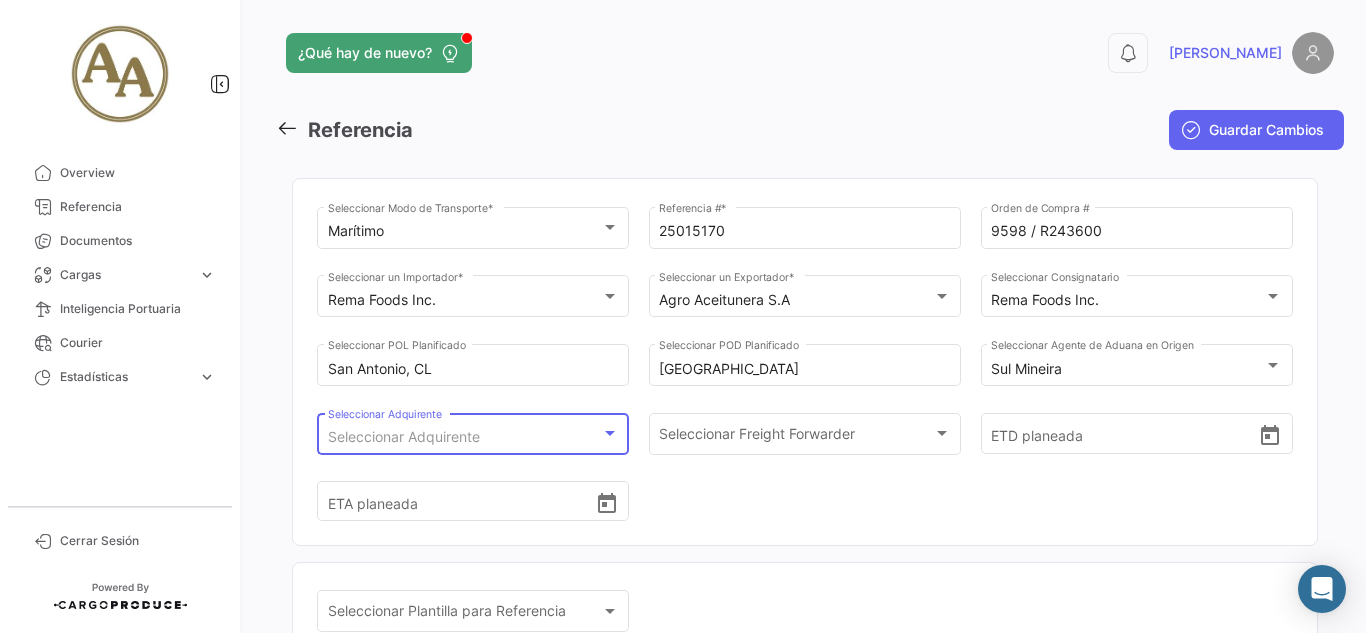 click on "Seleccionar Adquirente" at bounding box center [404, 436] 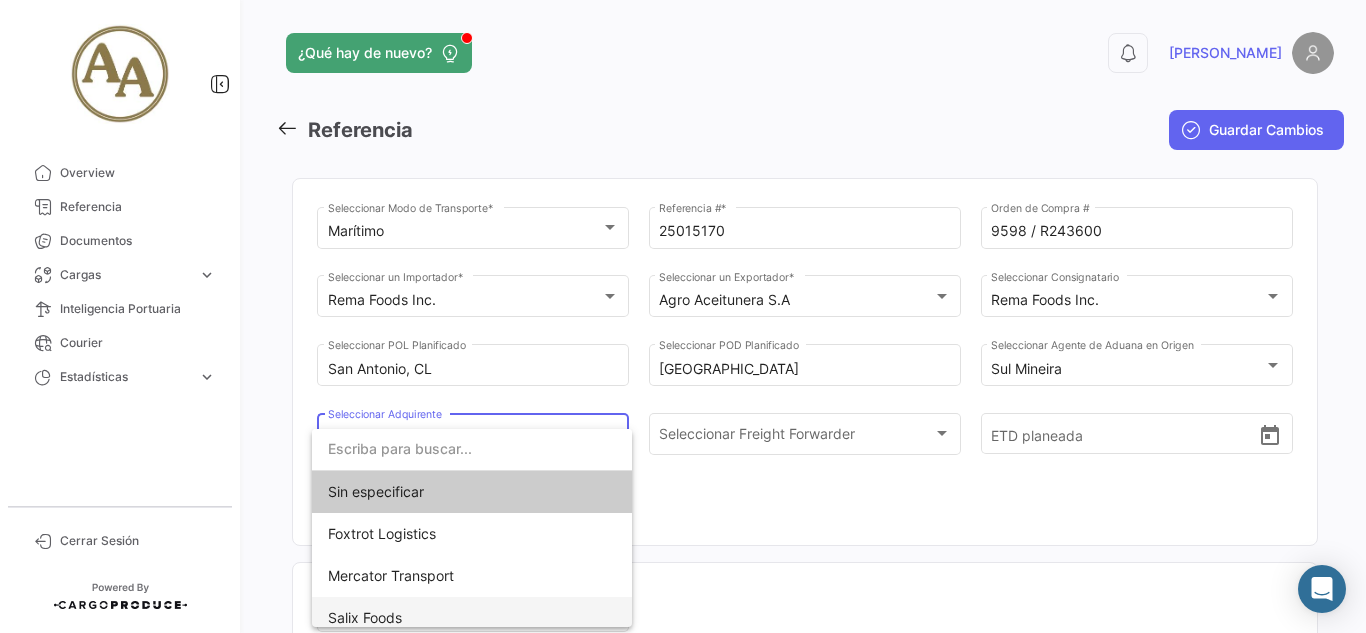 click on "Salix Foods" at bounding box center (472, 618) 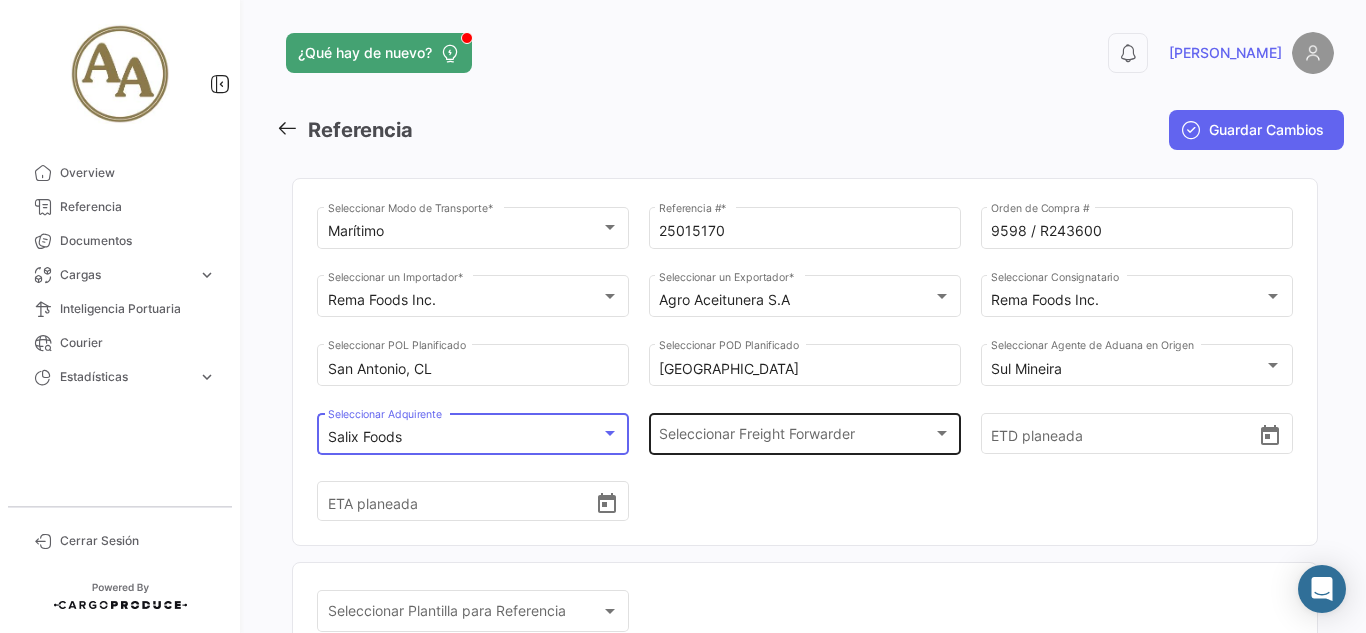 click on "Seleccionar Freight Forwarder" at bounding box center (795, 437) 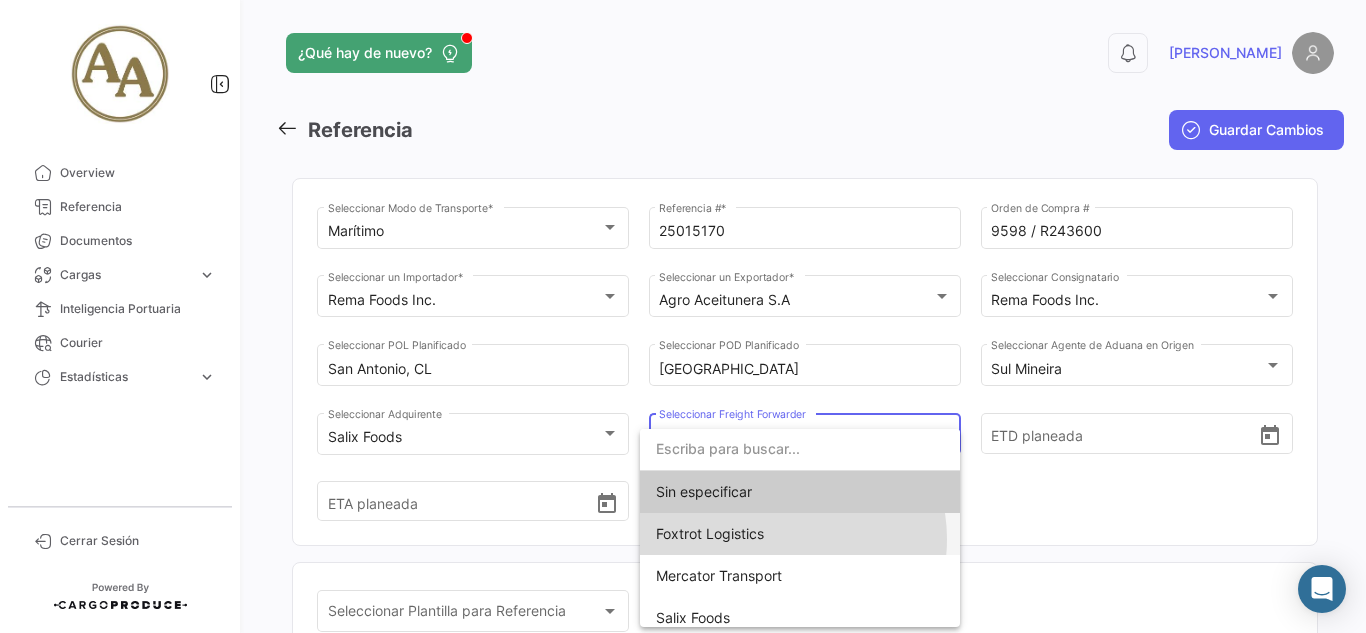 click on "Foxtrot Logistics" at bounding box center [800, 534] 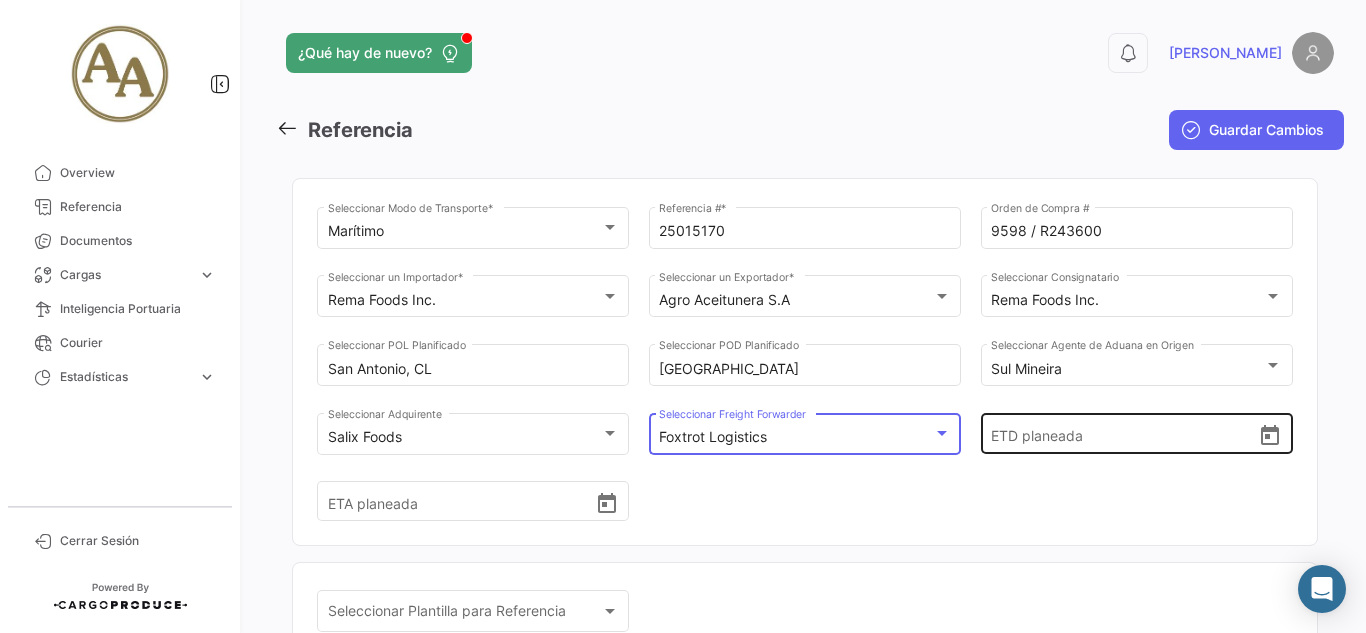 click on "ETD planeada" at bounding box center (1124, 434) 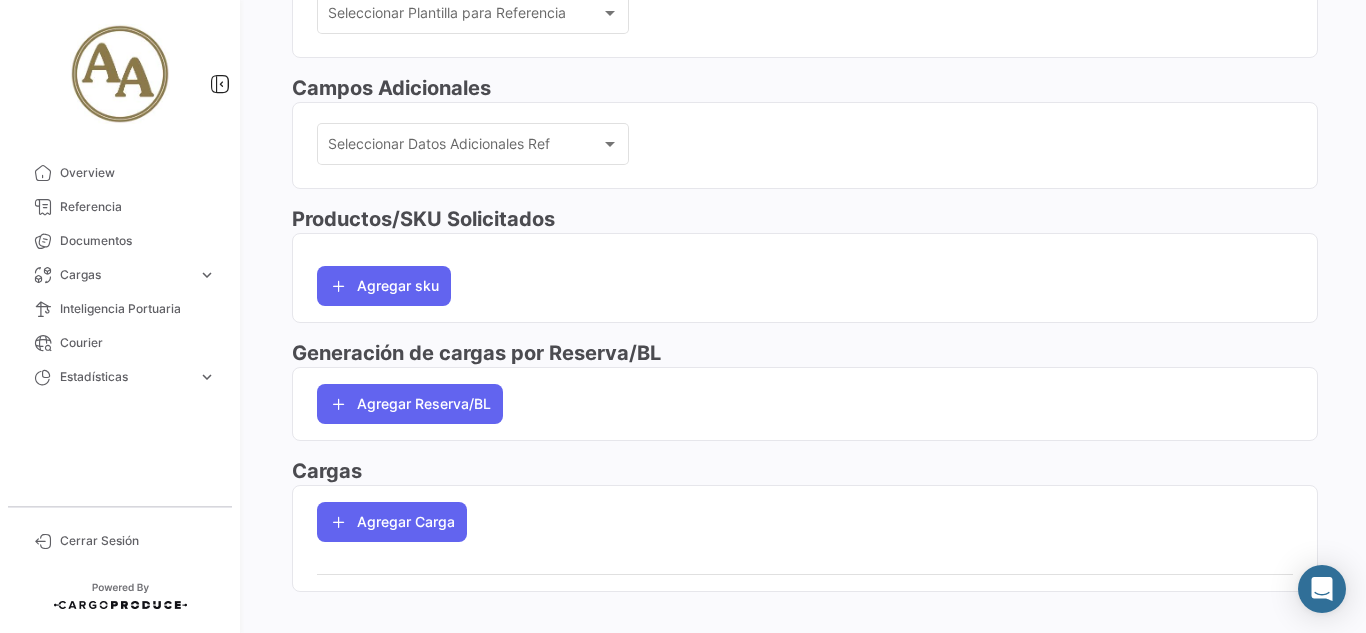 scroll, scrollTop: 600, scrollLeft: 0, axis: vertical 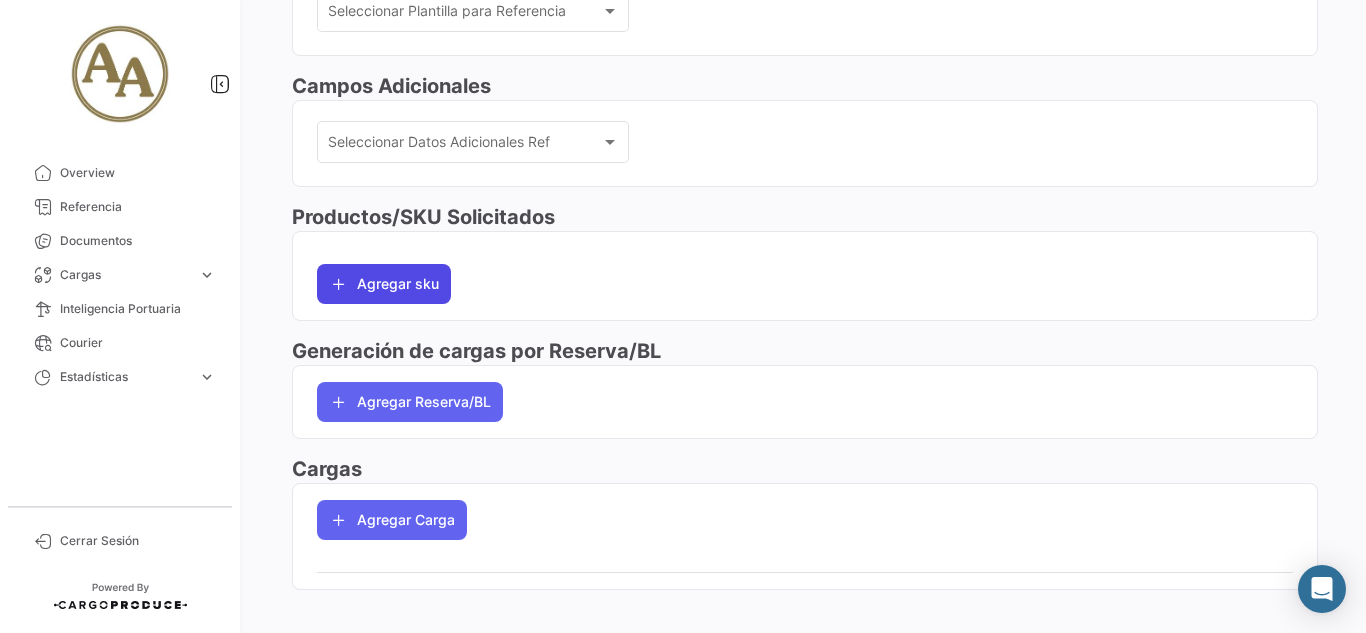 type on "[DATE] 00:00" 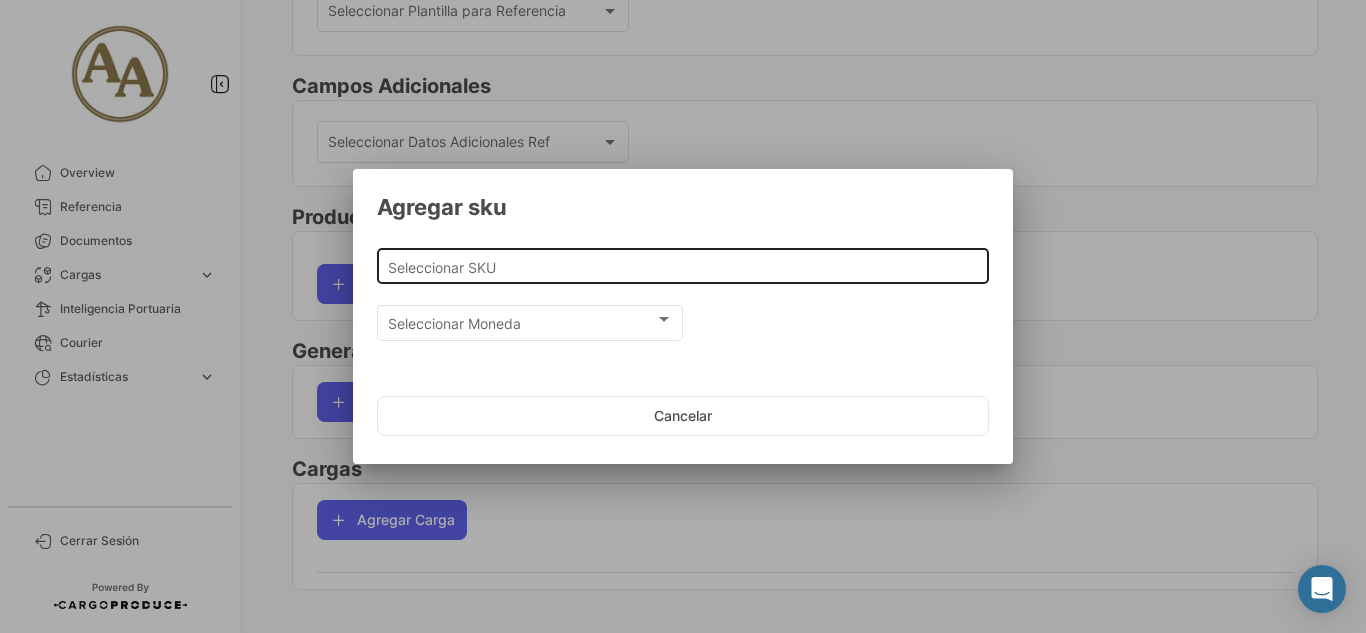 click on "Seleccionar
SKU" at bounding box center (683, 267) 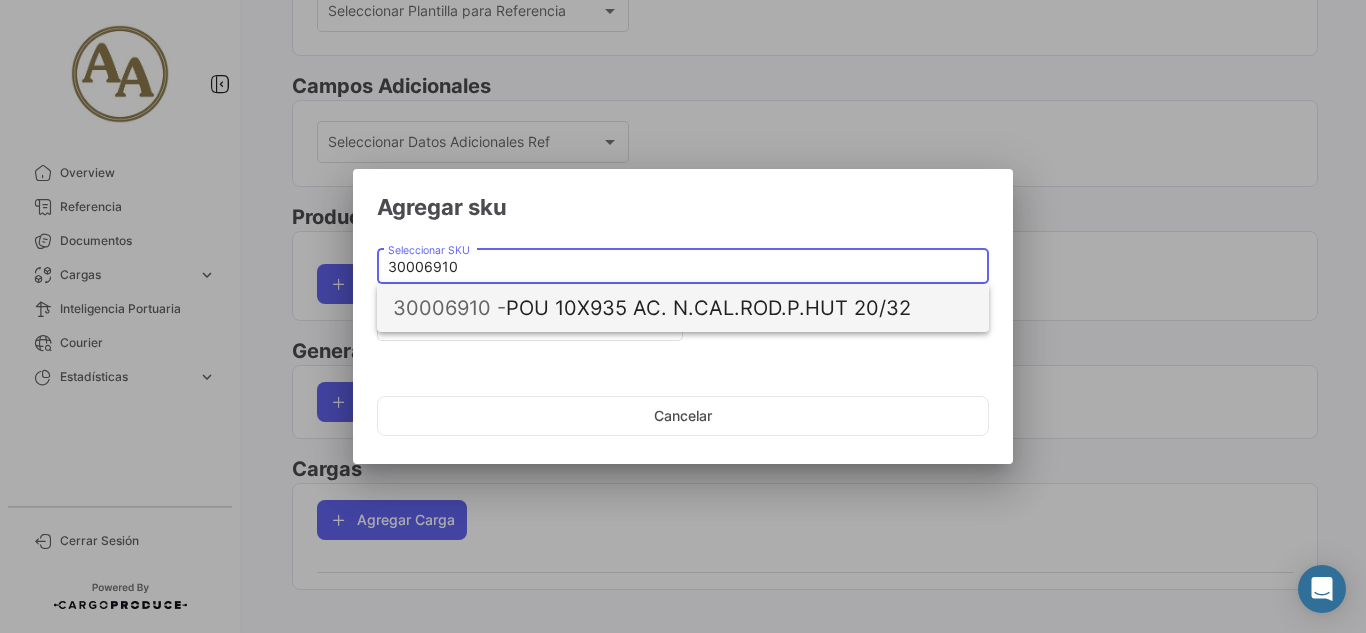 click on "30006910 -    POU 10X935 AC. N.CAL.ROD.P.HUT  20/32" at bounding box center [683, 308] 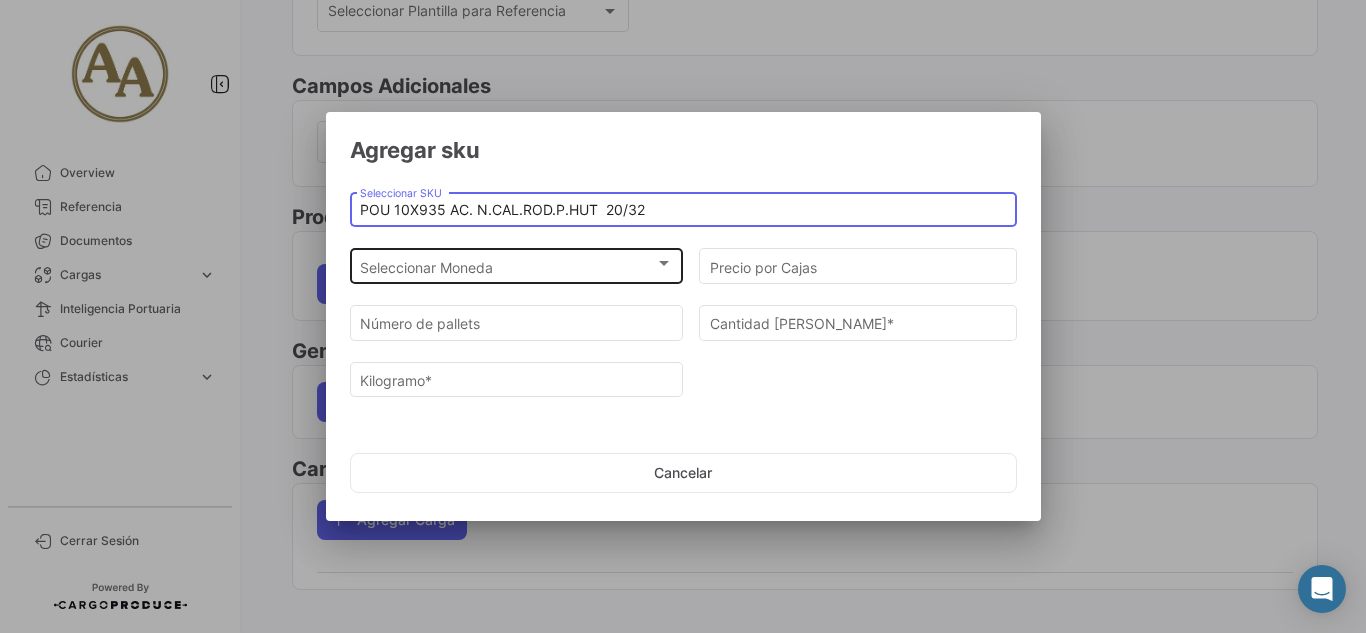 click on "Seleccionar Moneda" at bounding box center (507, 267) 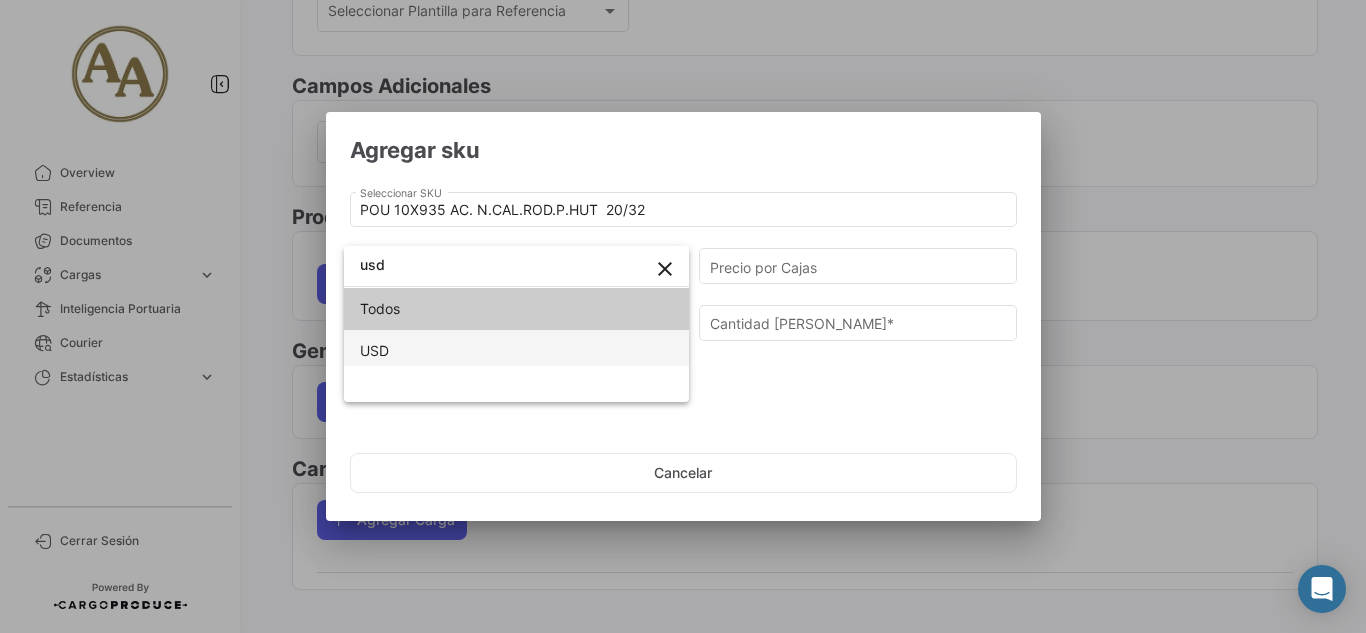 type on "usd" 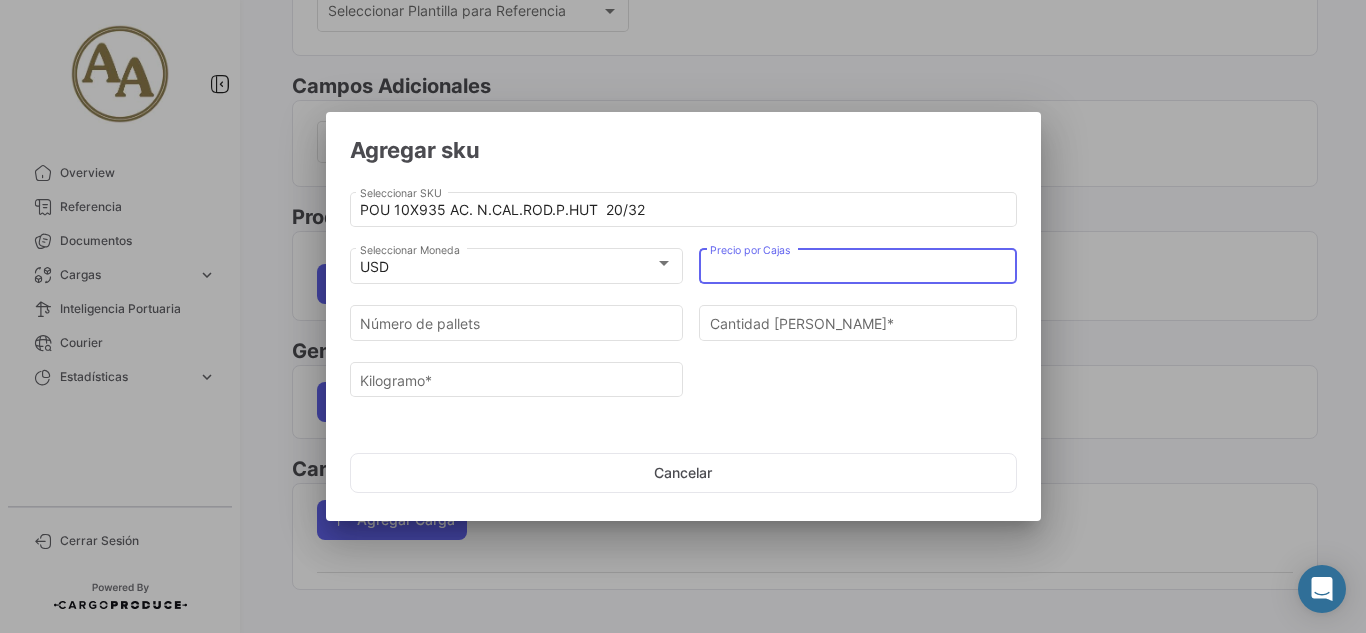 click on "Precio por Cajas" at bounding box center [858, 267] 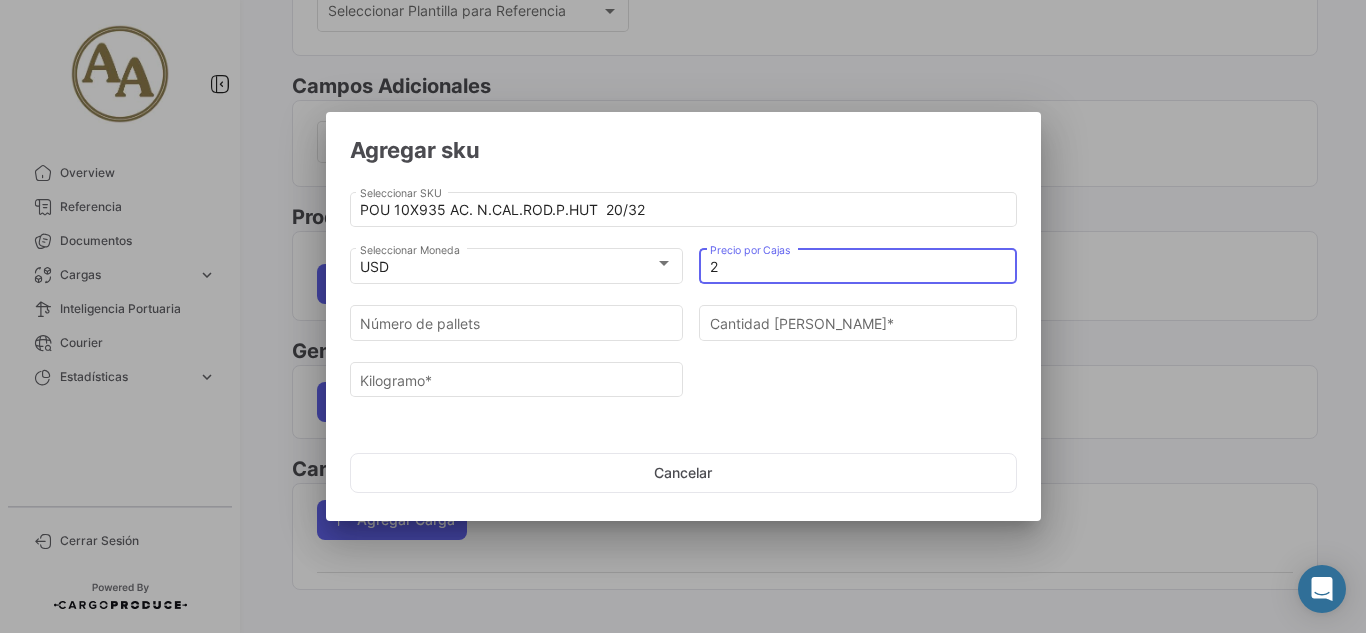 type on "27" 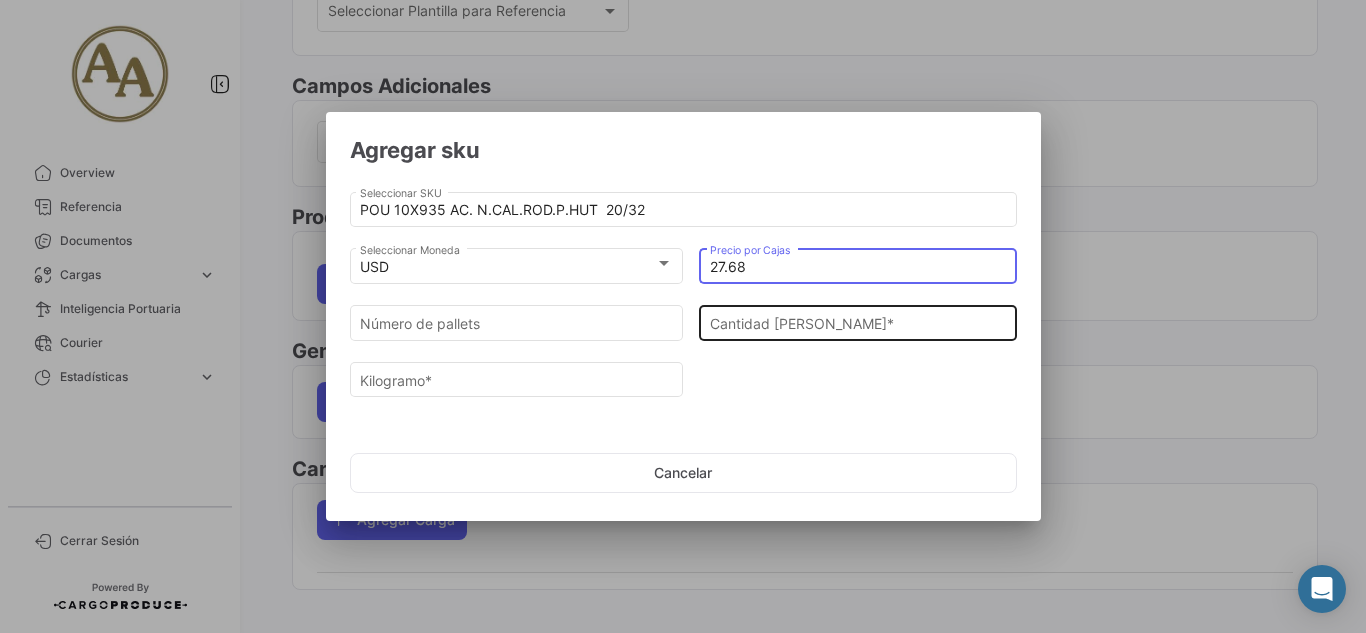 type on "27.68" 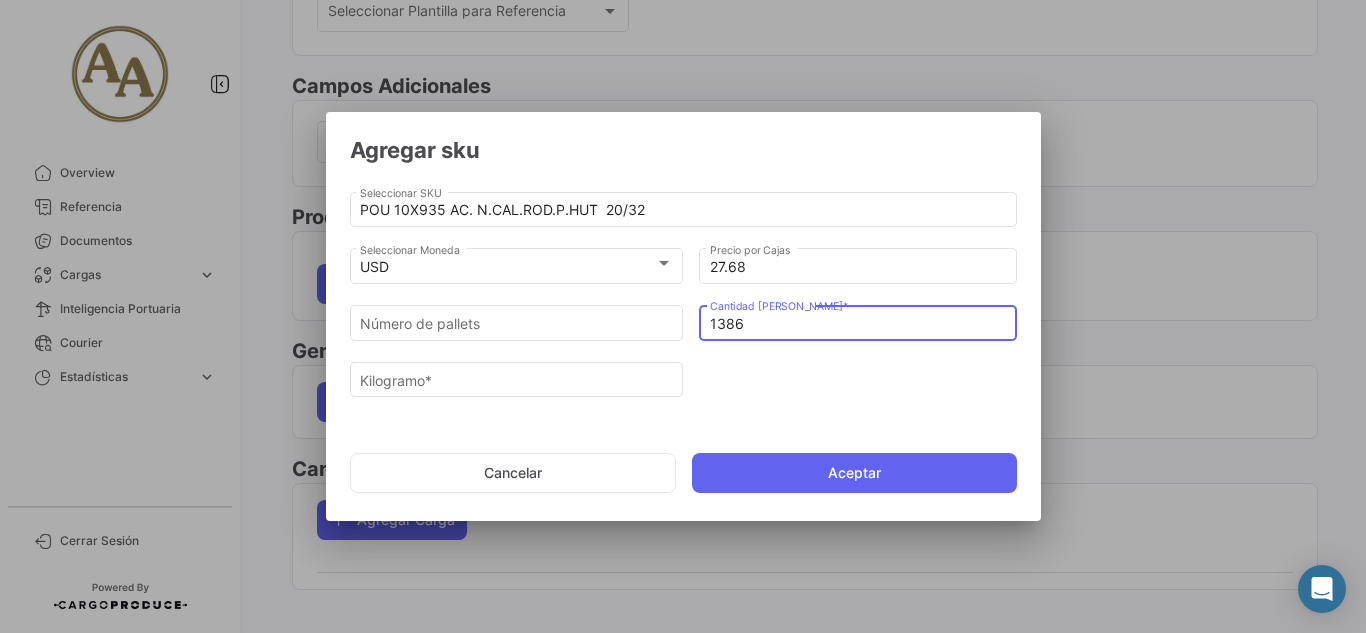 type on "1386" 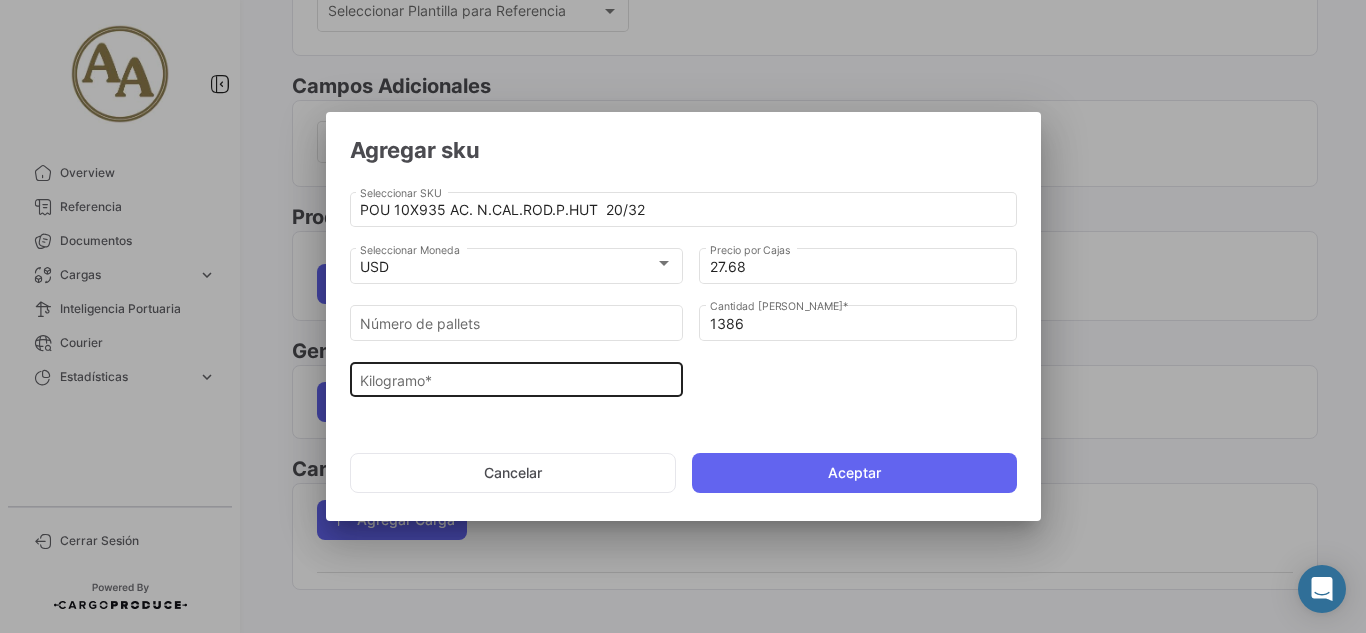 drag, startPoint x: 472, startPoint y: 394, endPoint x: 461, endPoint y: 389, distance: 12.083046 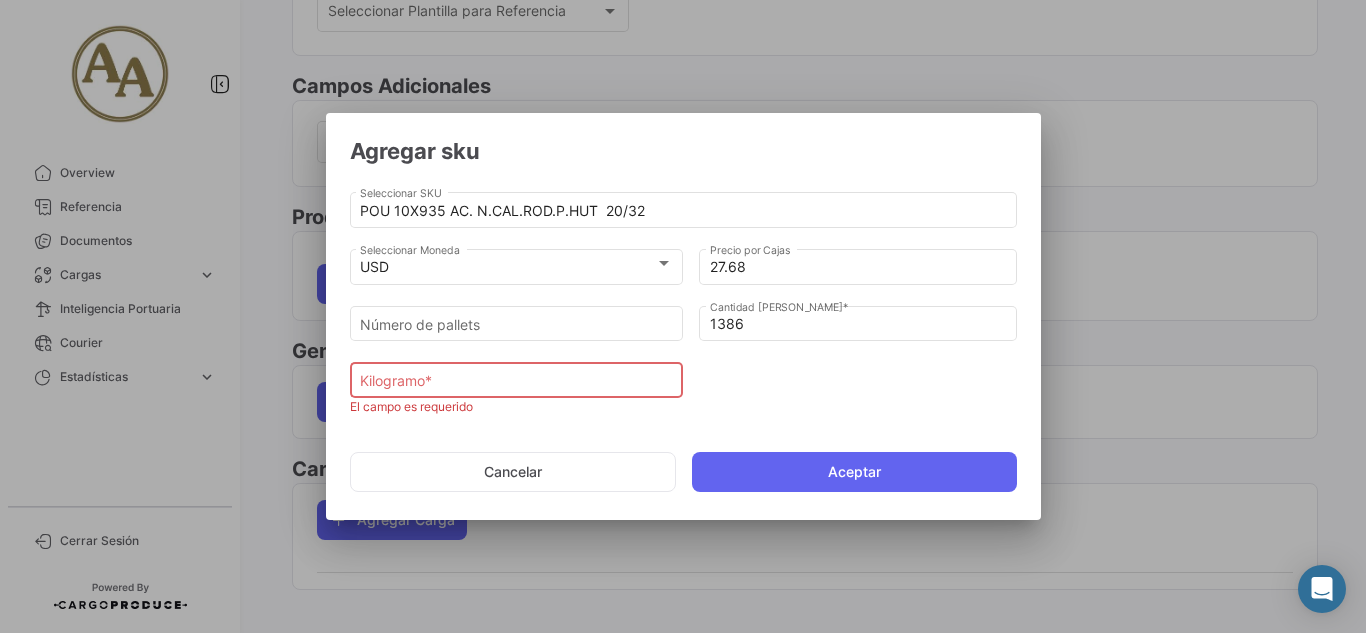 click on "Kilogramo  *" at bounding box center [516, 378] 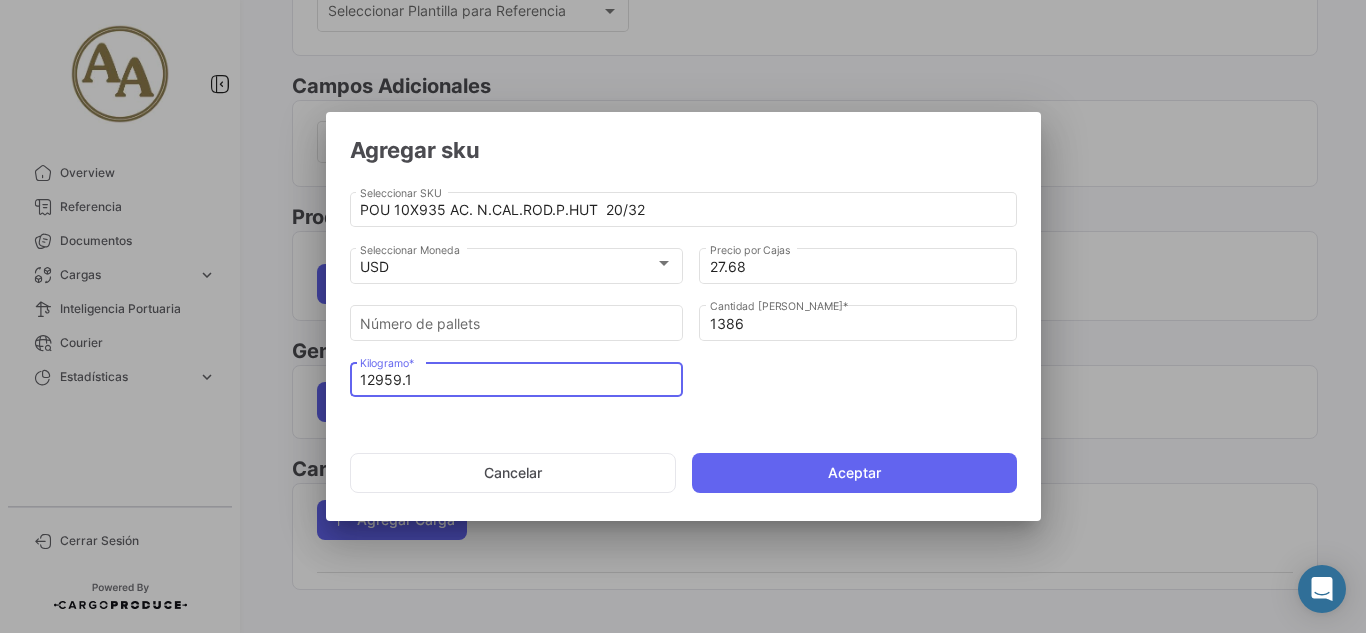 type on "12959.1" 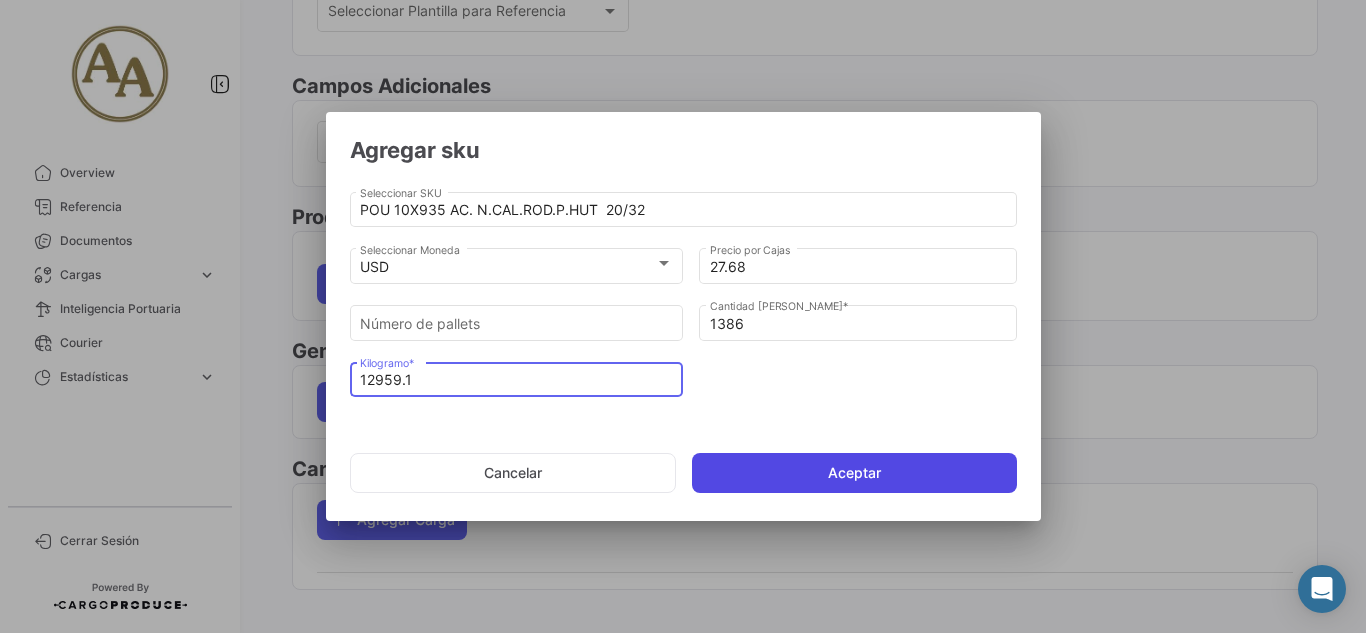 click on "Aceptar" 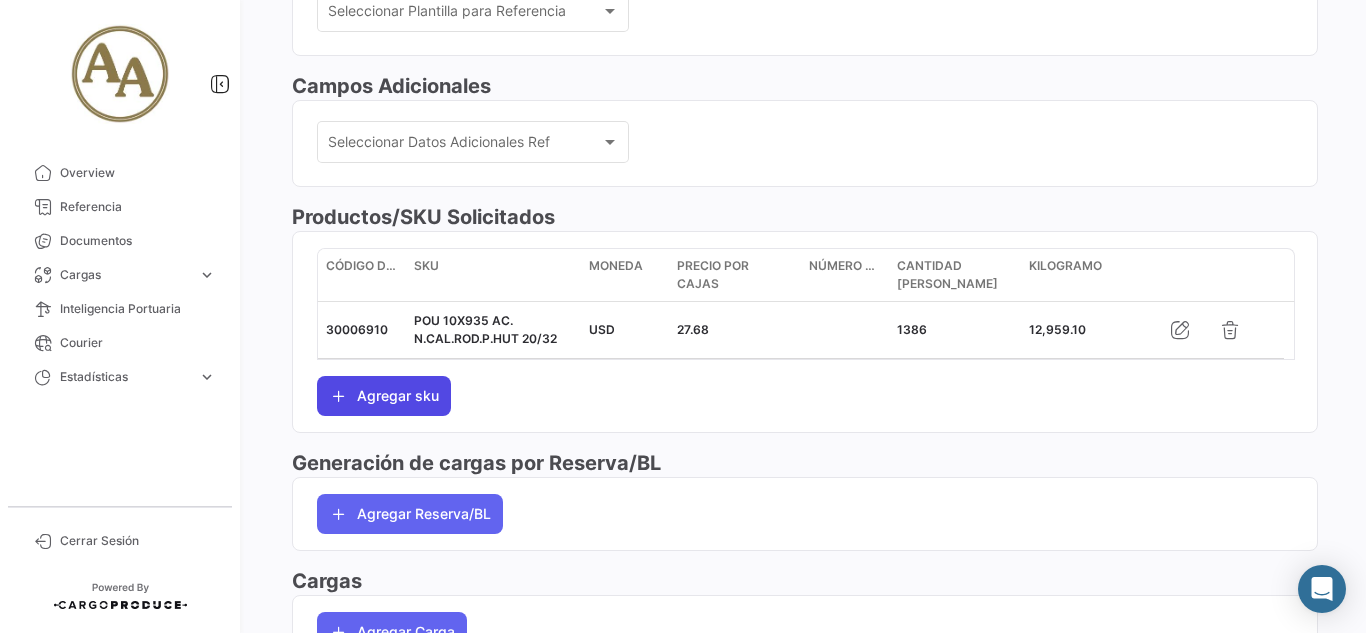 click on "Agregar sku" 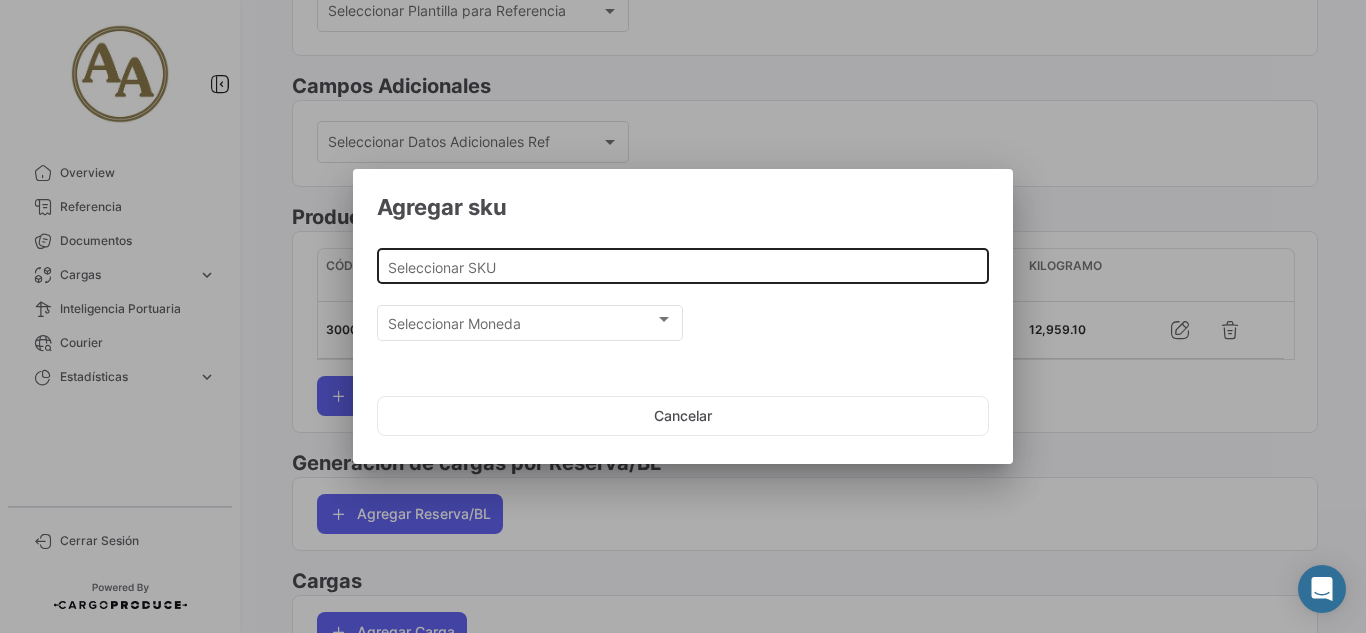 click on "Seleccionar
SKU" at bounding box center (683, 267) 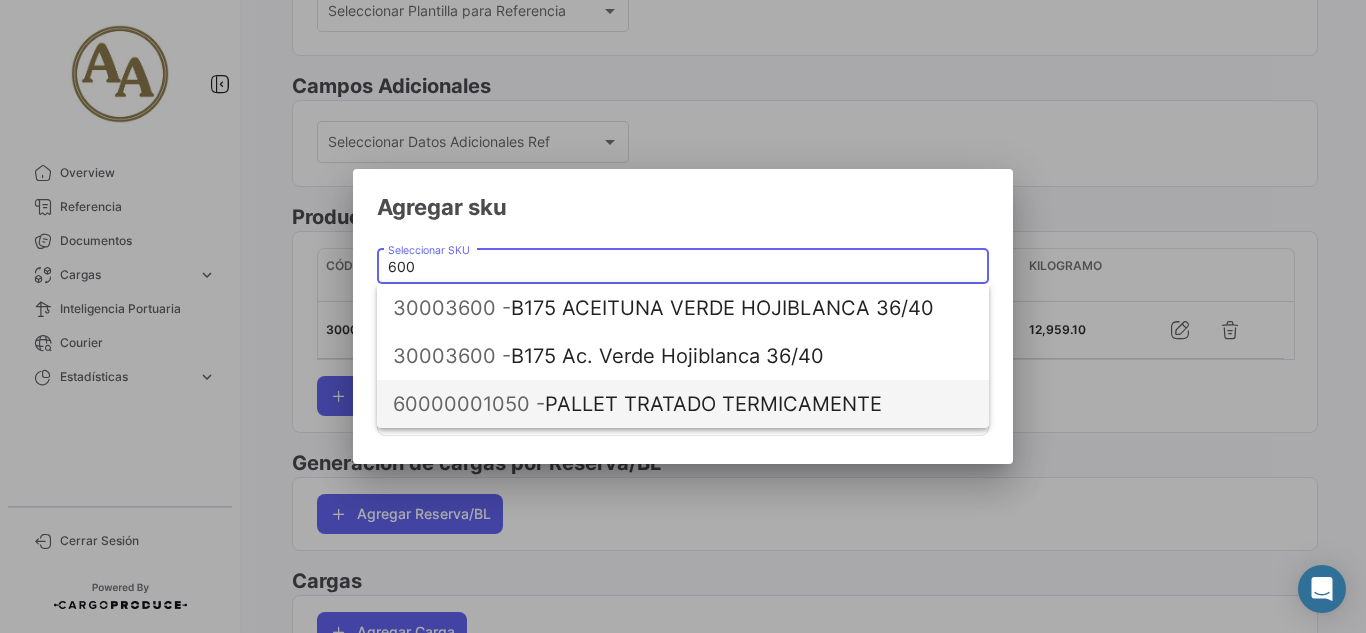 click on "60000001050 -    PALLET TRATADO TERMICAMENTE" at bounding box center (683, 404) 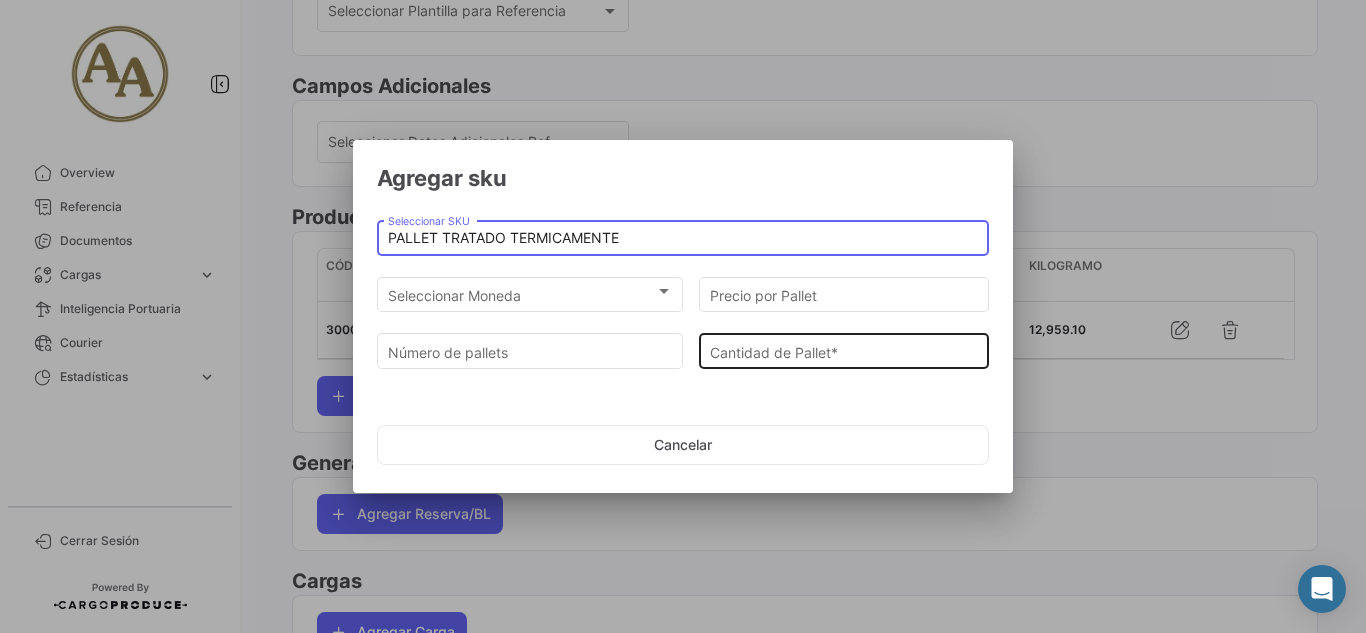 click on "Cantidad de Pallet  *" at bounding box center (844, 352) 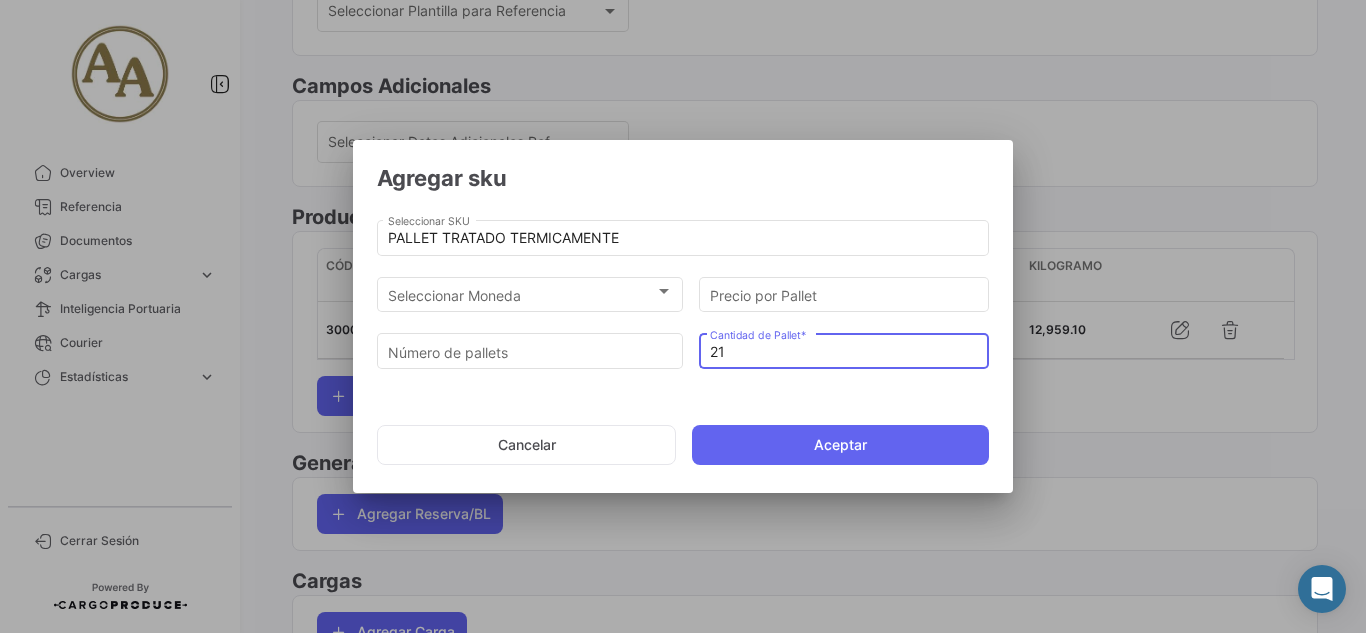 type on "21" 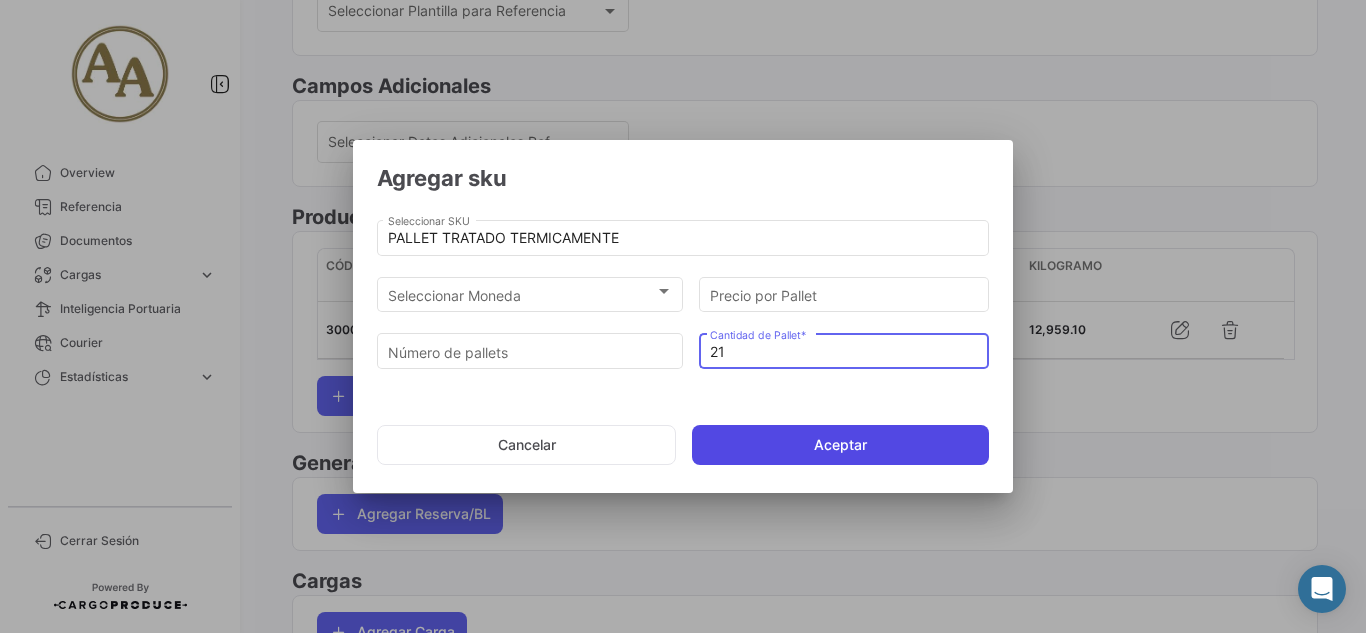 click on "Aceptar" 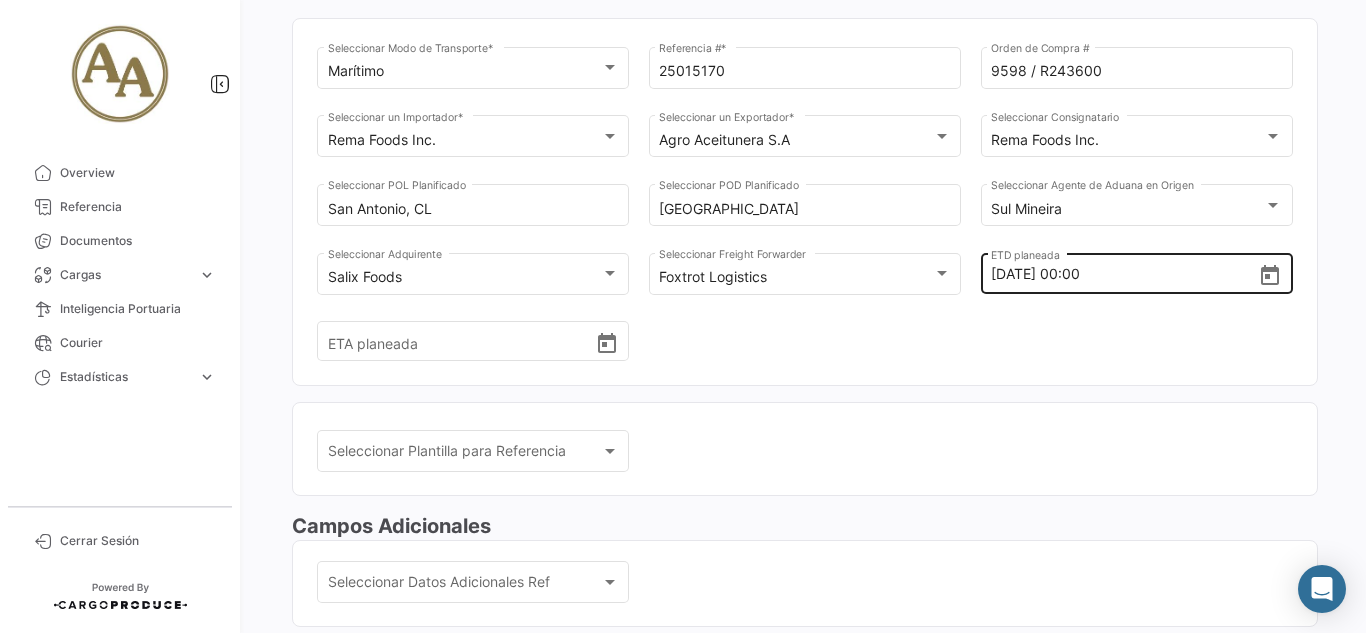 scroll, scrollTop: 0, scrollLeft: 0, axis: both 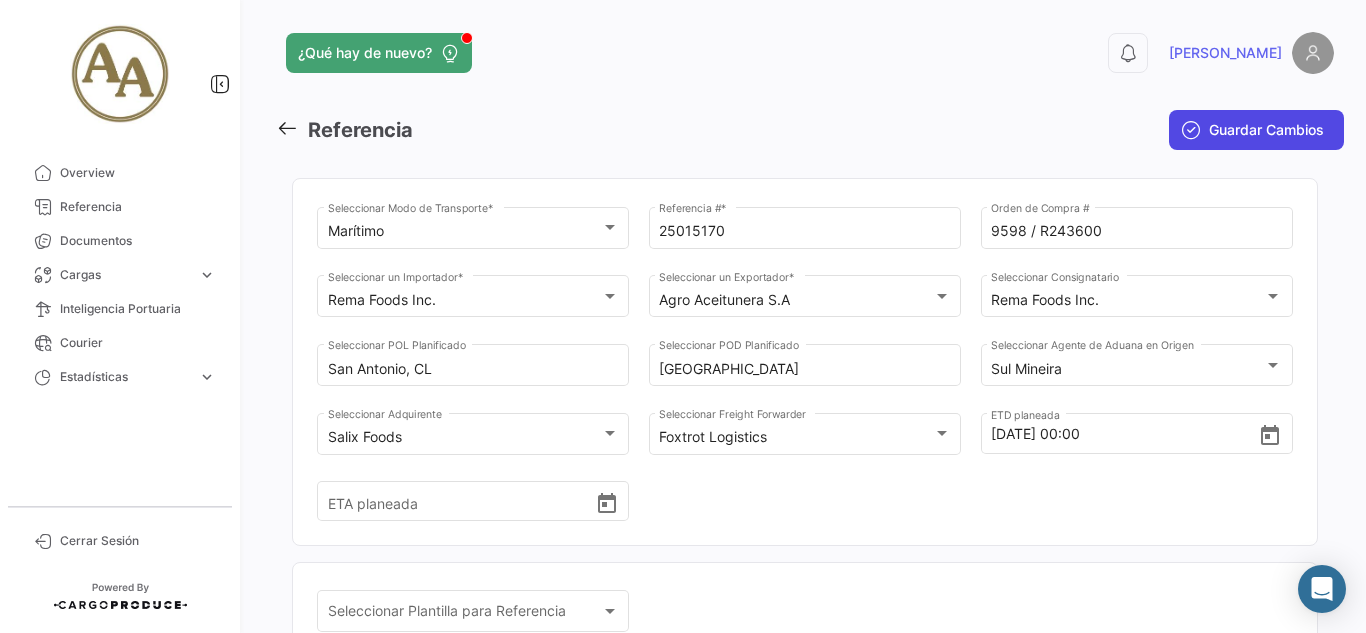 click on "Guardar Cambios" 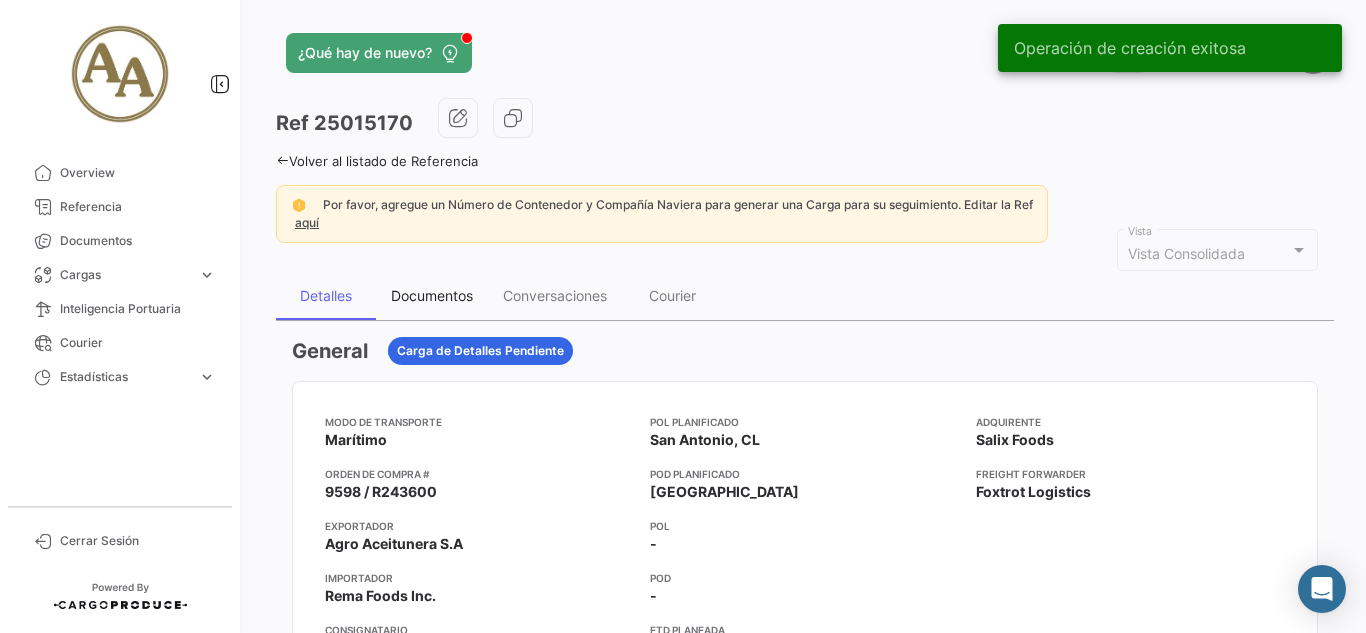 click on "Documentos" at bounding box center (432, 295) 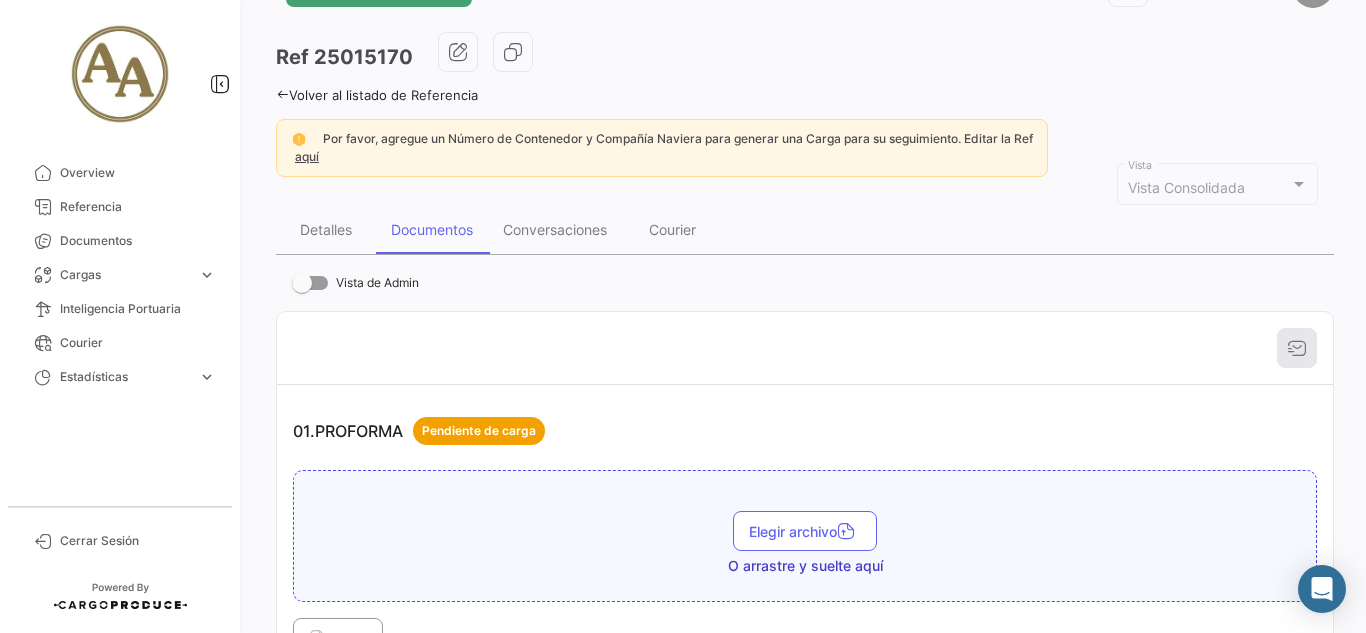 scroll, scrollTop: 100, scrollLeft: 0, axis: vertical 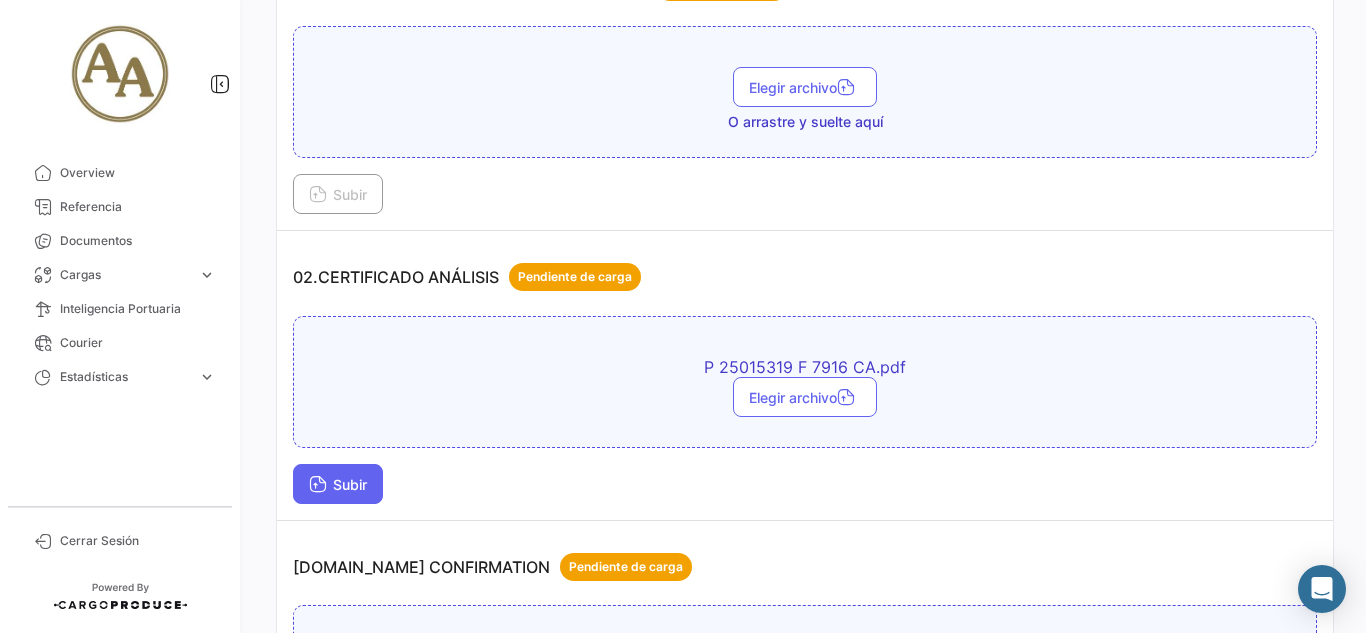 click at bounding box center [318, 486] 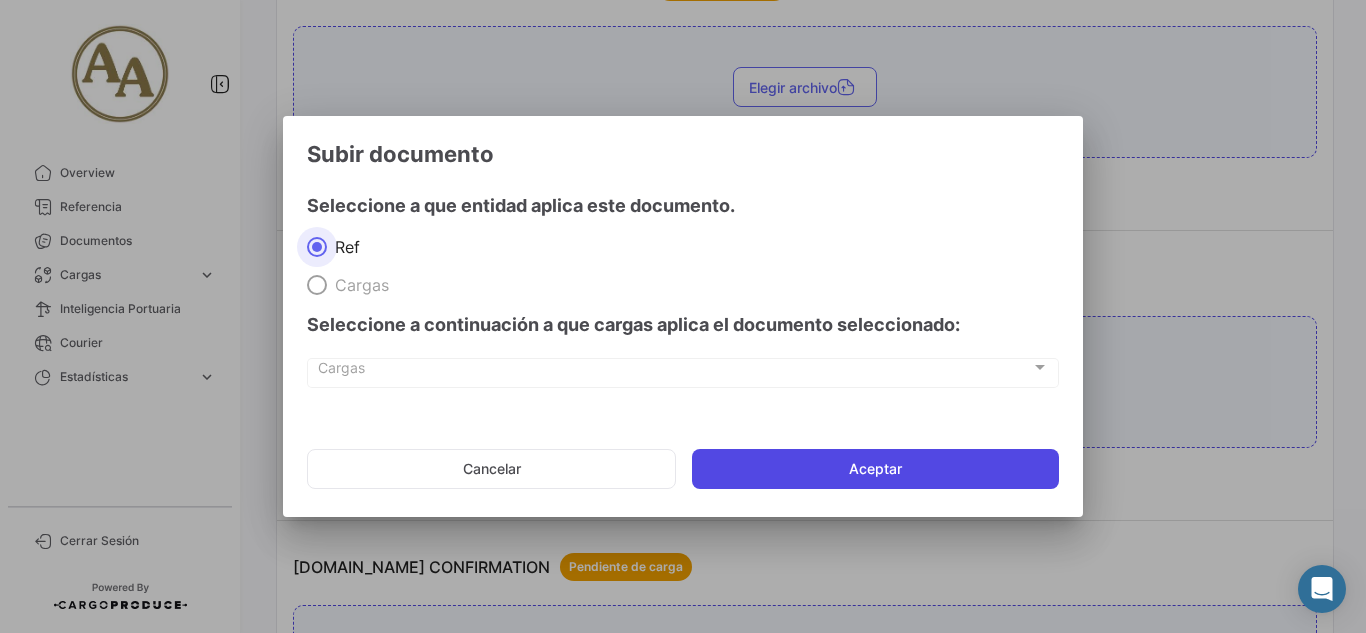 click on "Aceptar" 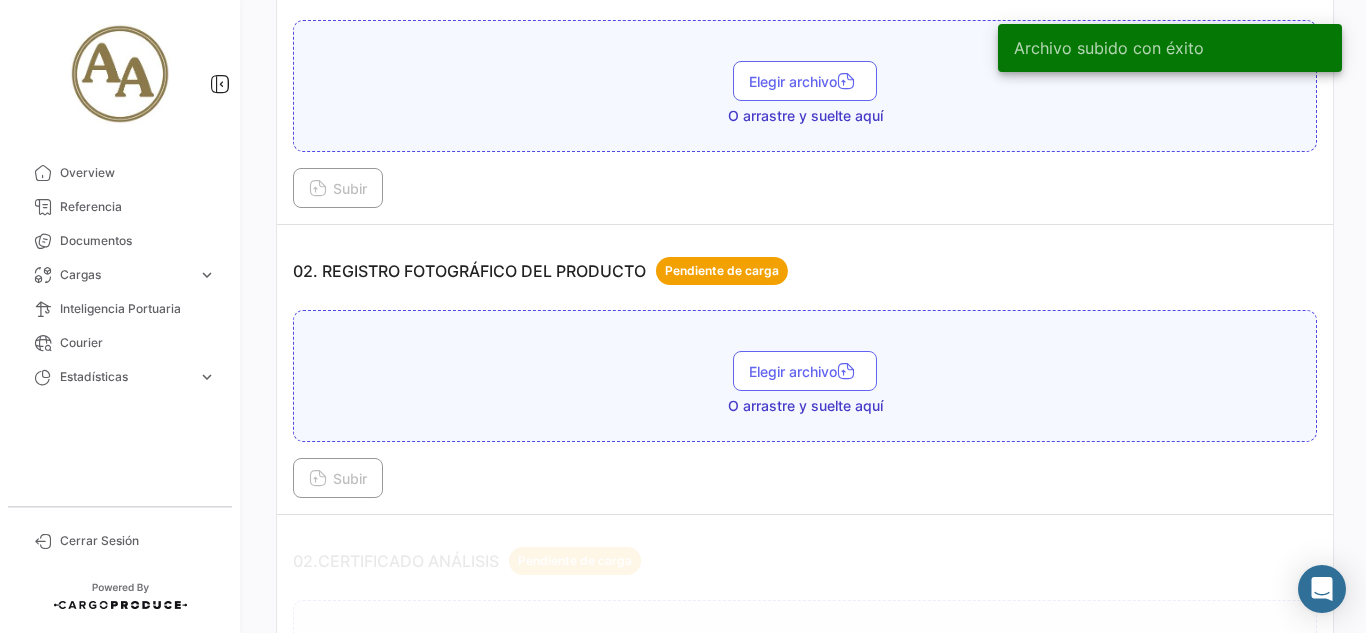 scroll, scrollTop: 800, scrollLeft: 0, axis: vertical 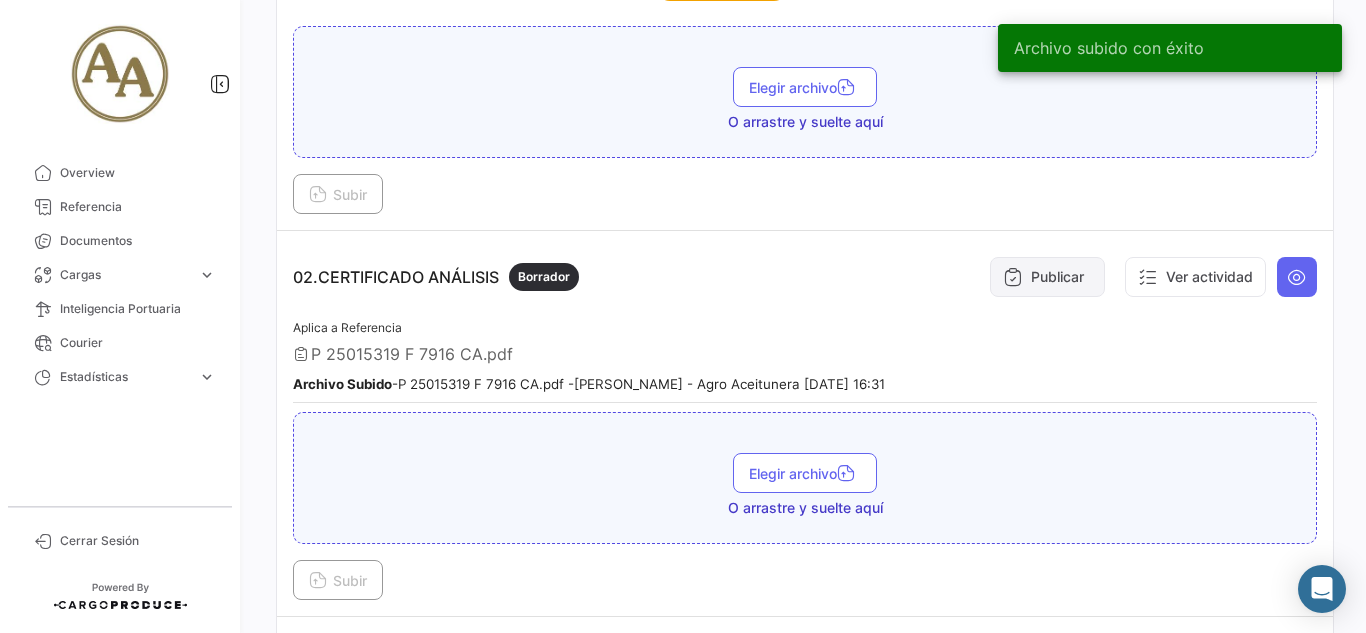 click on "Publicar" at bounding box center (1047, 277) 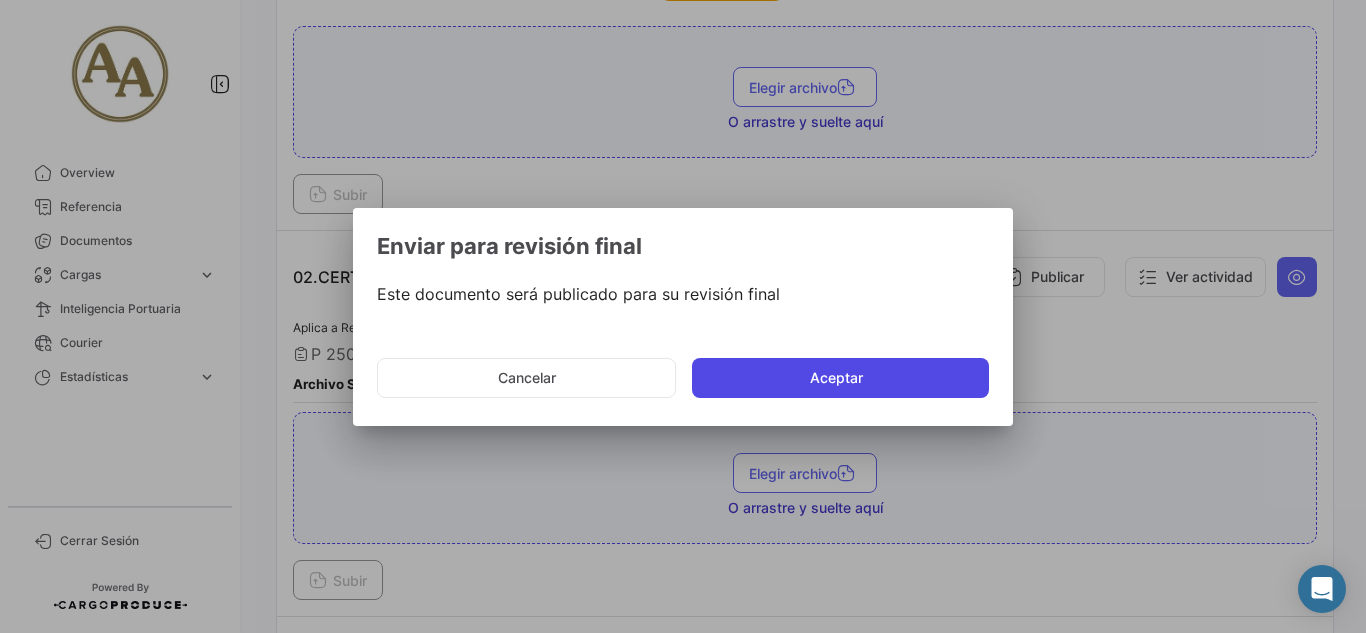 click on "Aceptar" 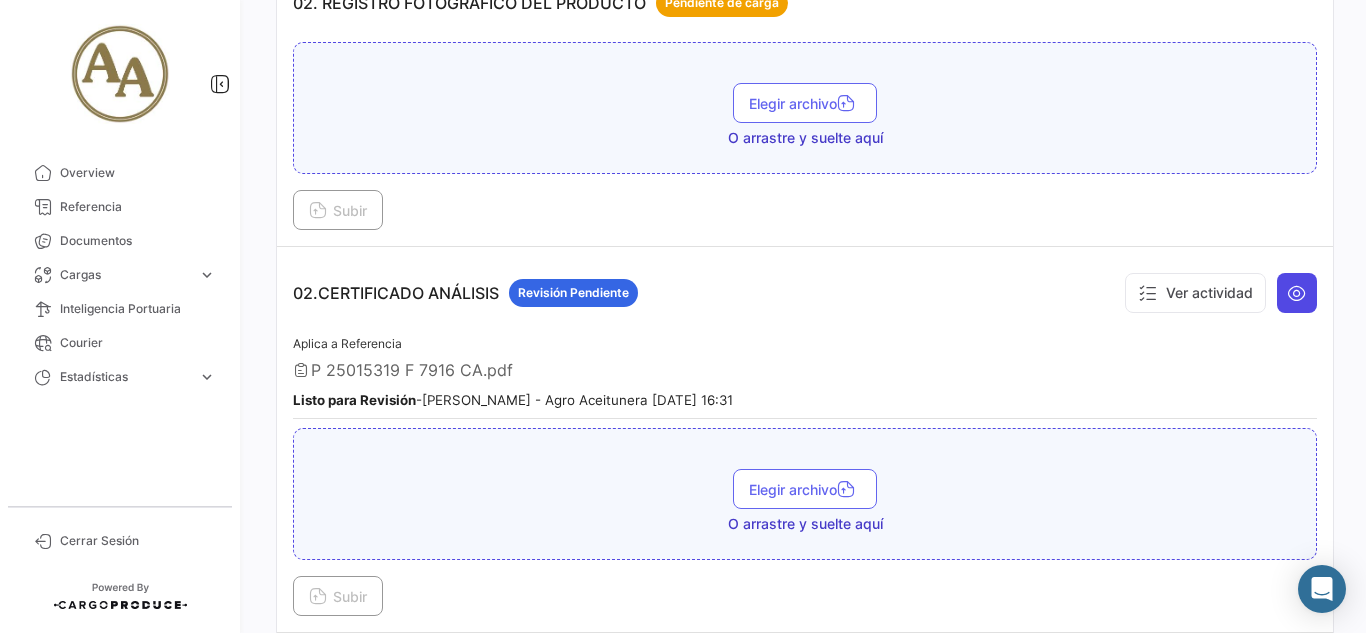 click at bounding box center [1297, 293] 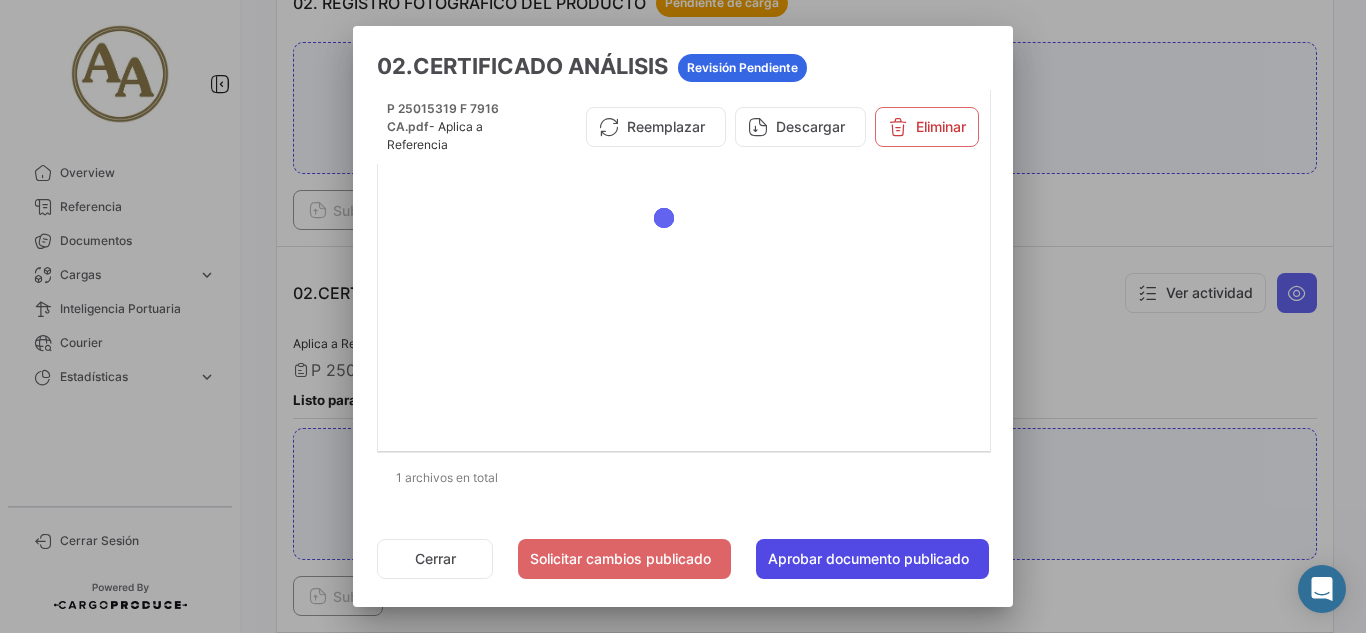 click on "Aprobar documento publicado" 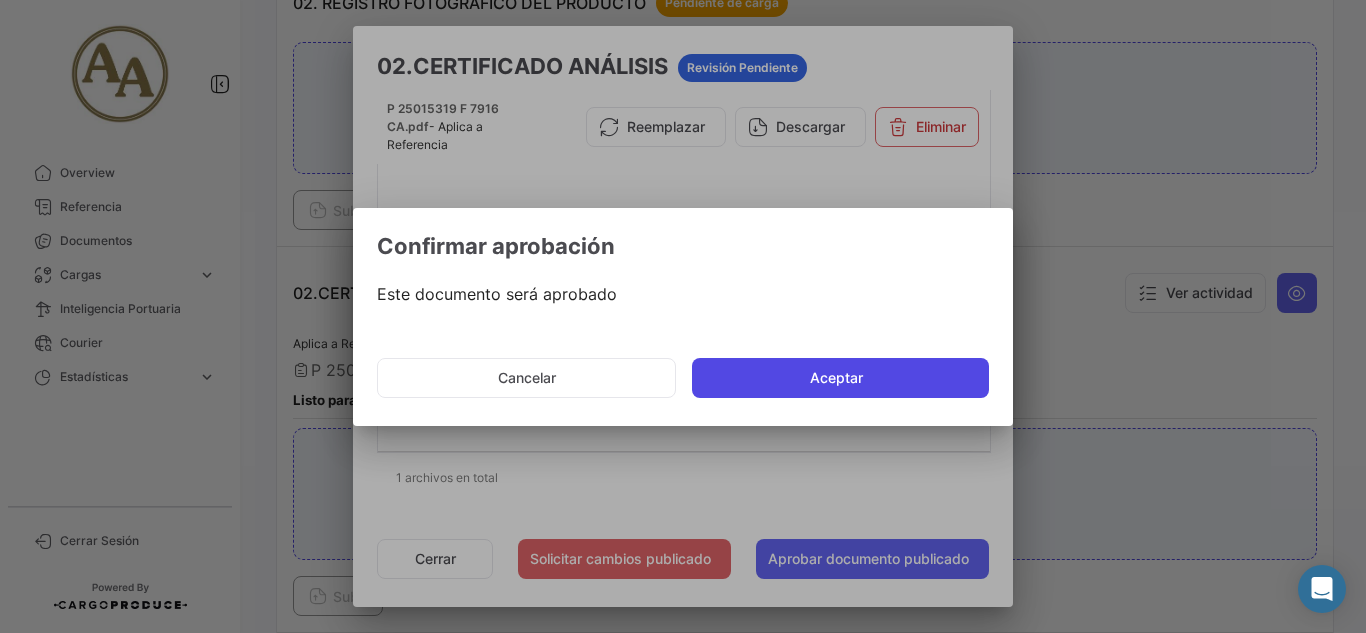 click on "Aceptar" 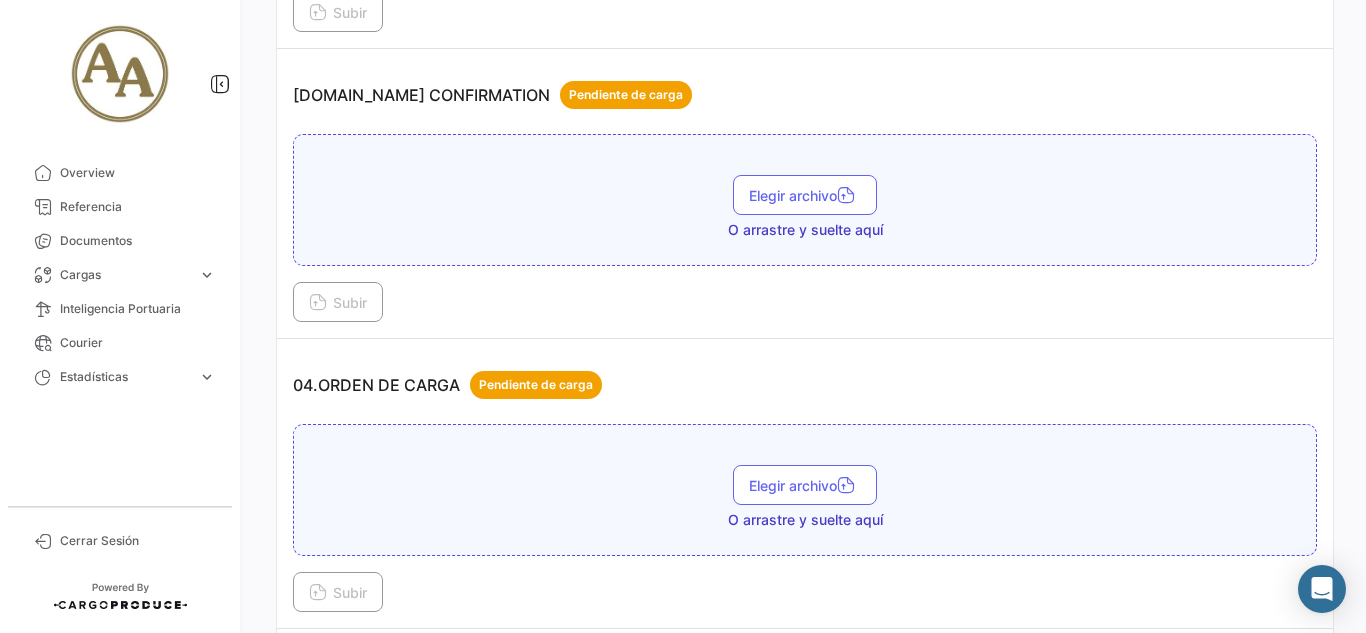 scroll, scrollTop: 1400, scrollLeft: 0, axis: vertical 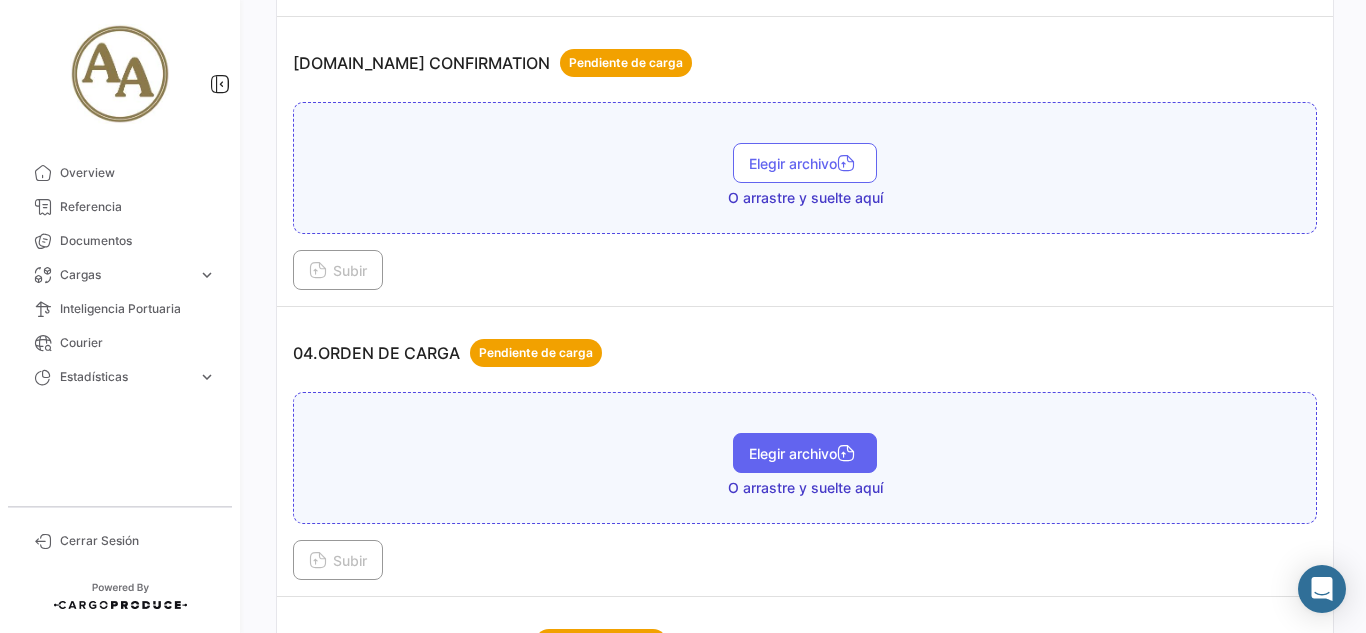 click on "Elegir archivo" at bounding box center (805, 453) 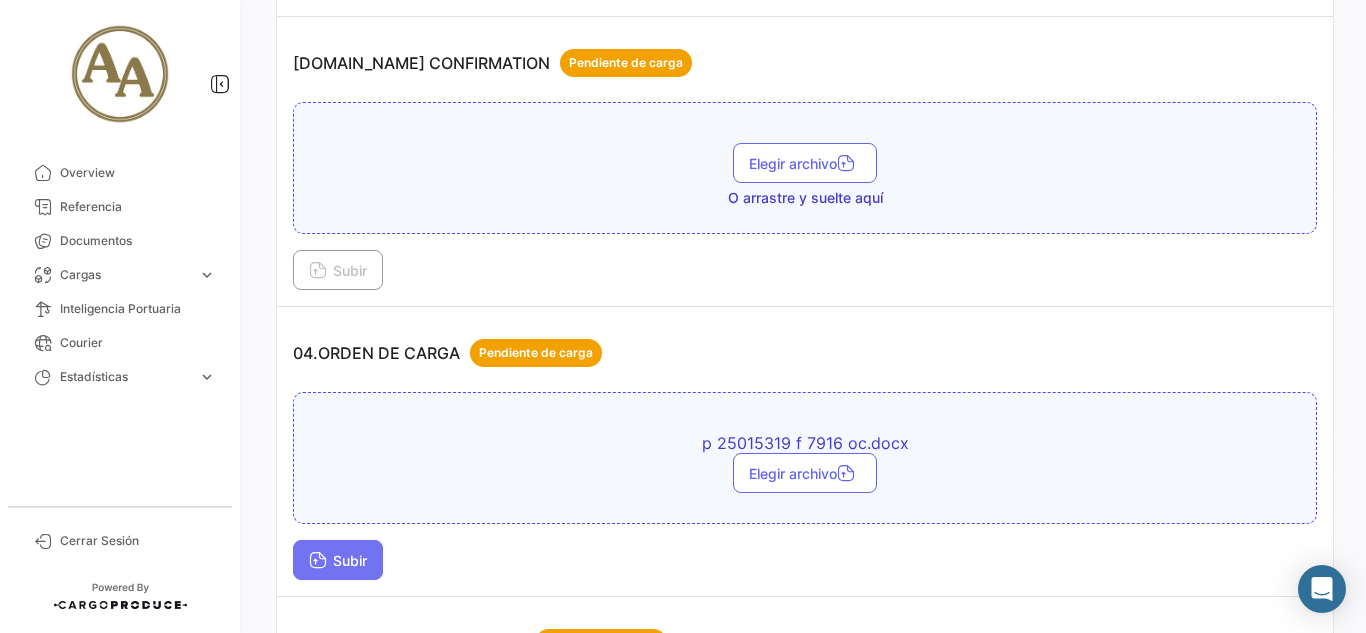 click on "Subir" at bounding box center (338, 560) 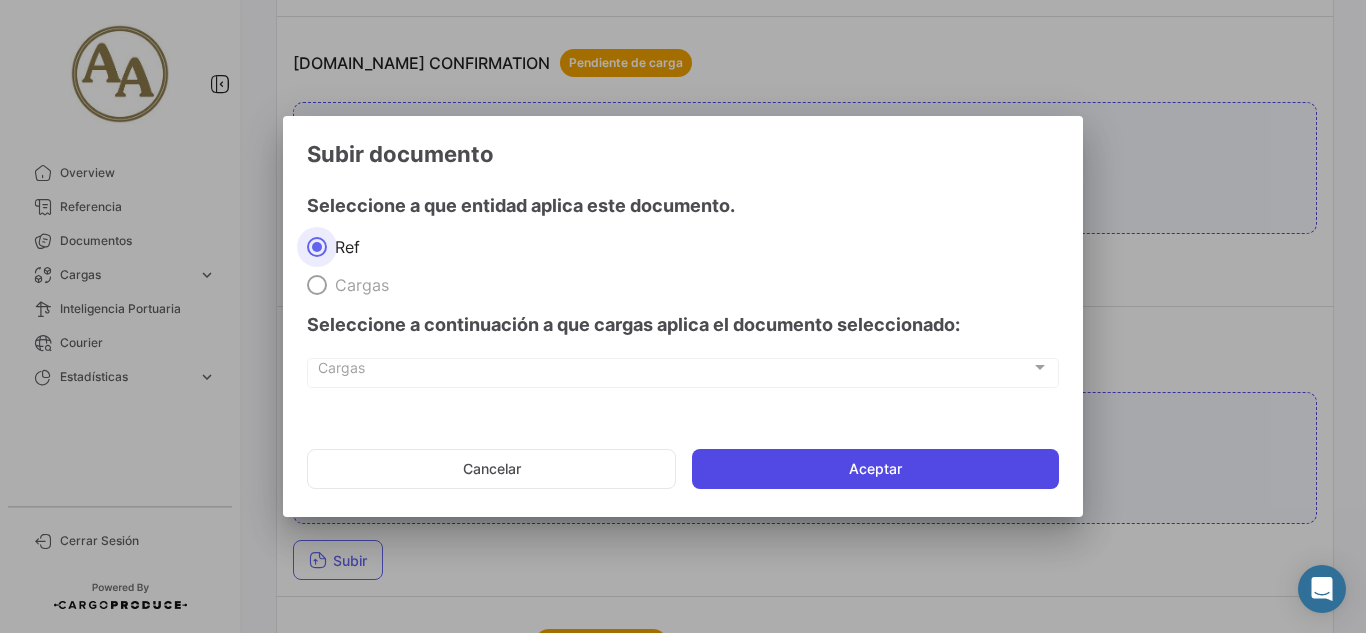 click on "Aceptar" 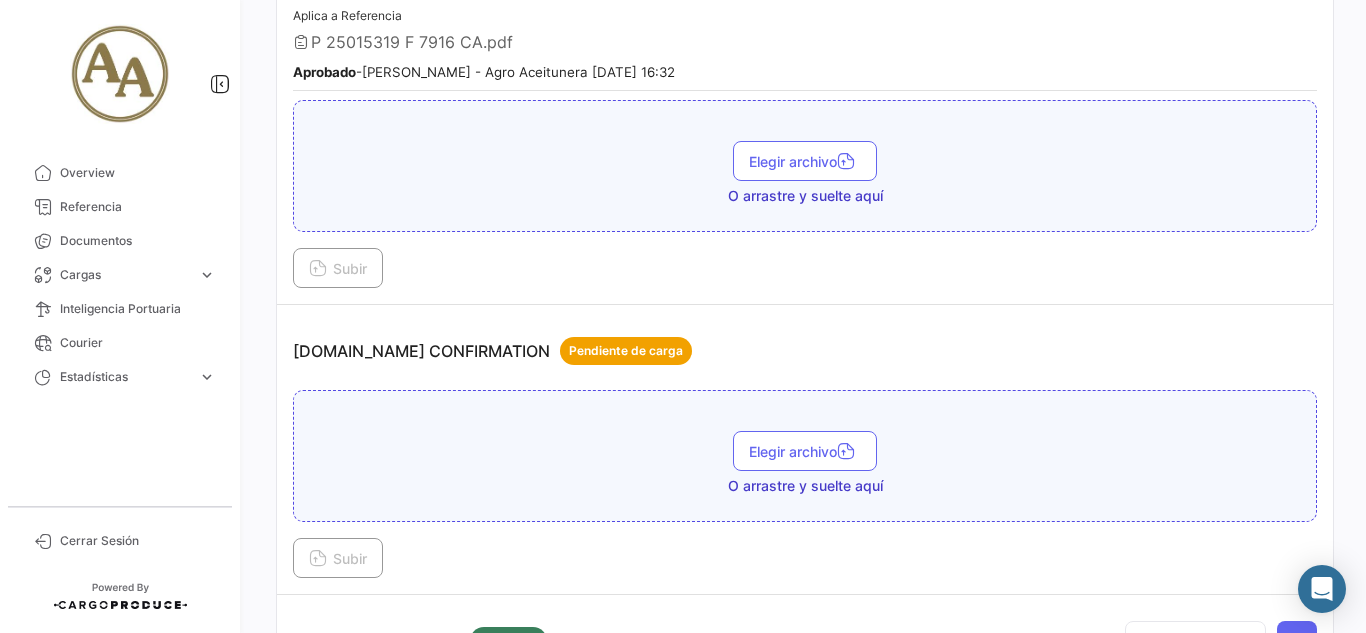 scroll, scrollTop: 1000, scrollLeft: 0, axis: vertical 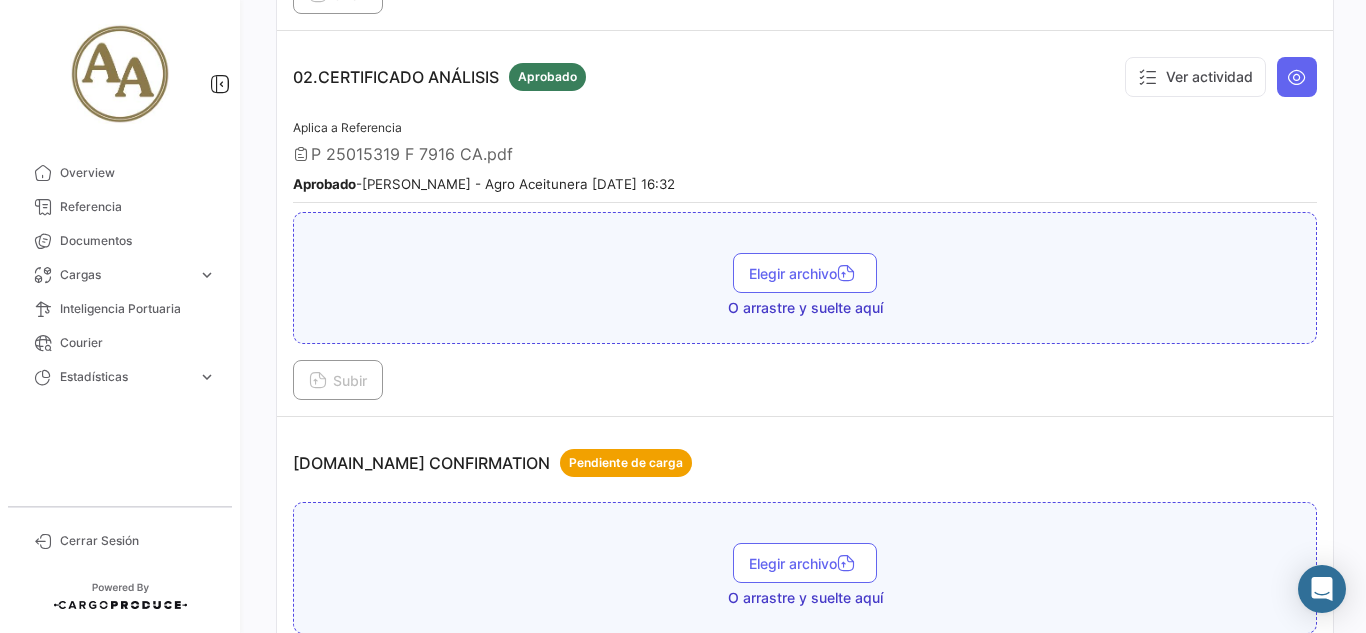 click on "P 25015319 F 7916 CA.pdf" at bounding box center (805, 154) 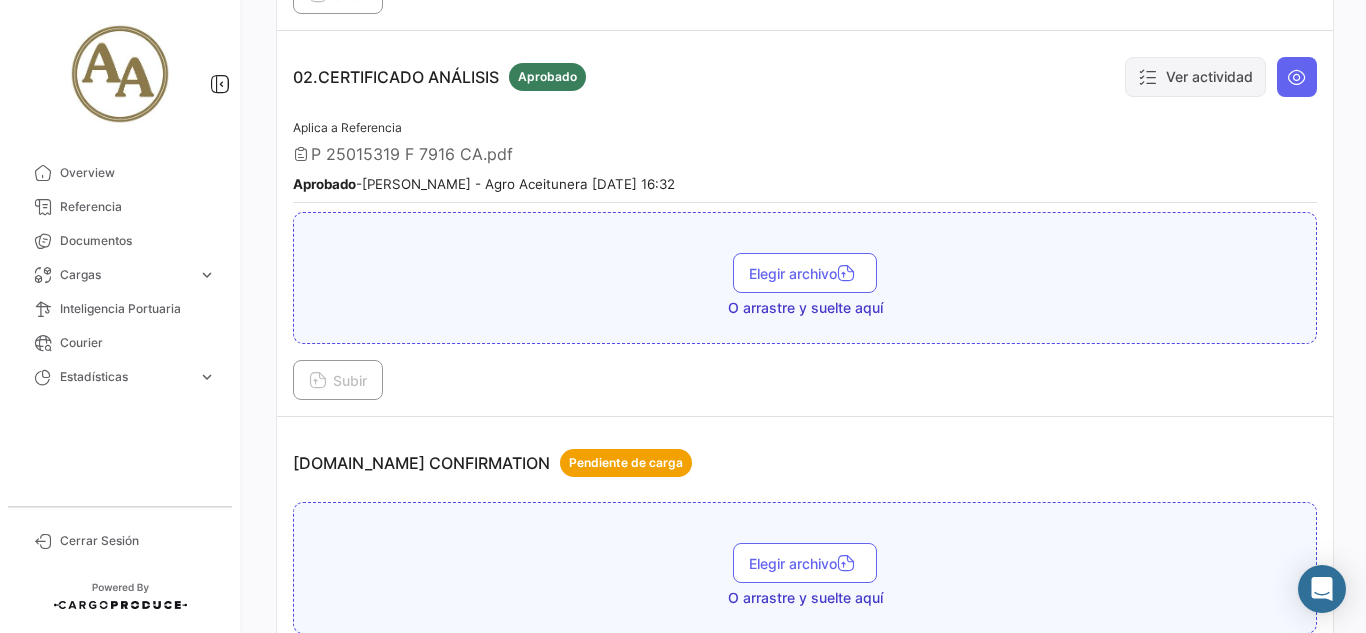 click on "Ver actividad" at bounding box center [1195, 77] 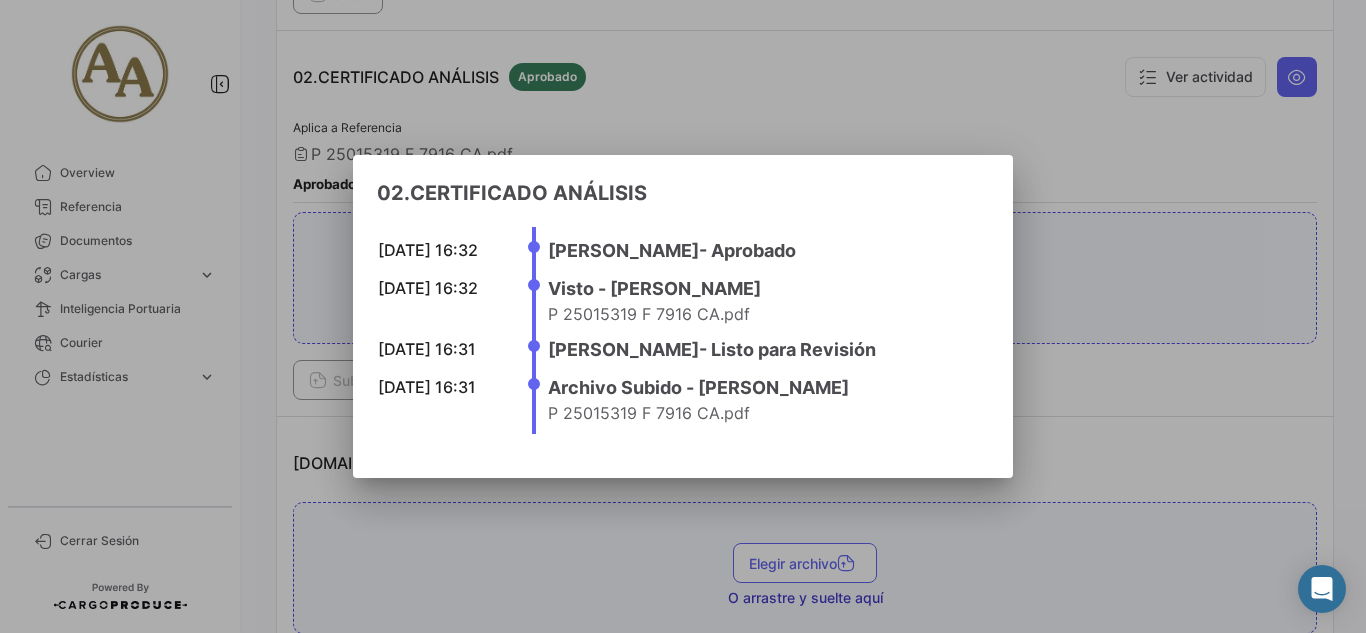 drag, startPoint x: 1230, startPoint y: 232, endPoint x: 1315, endPoint y: 108, distance: 150.33629 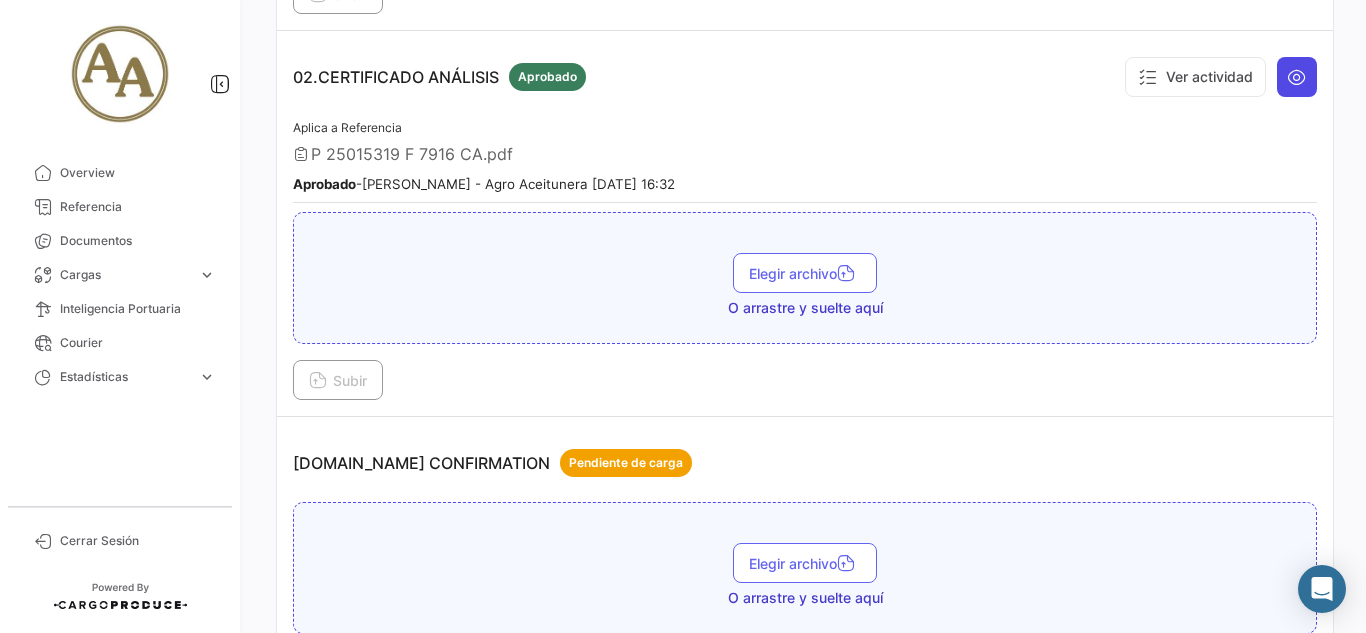 click at bounding box center (1297, 77) 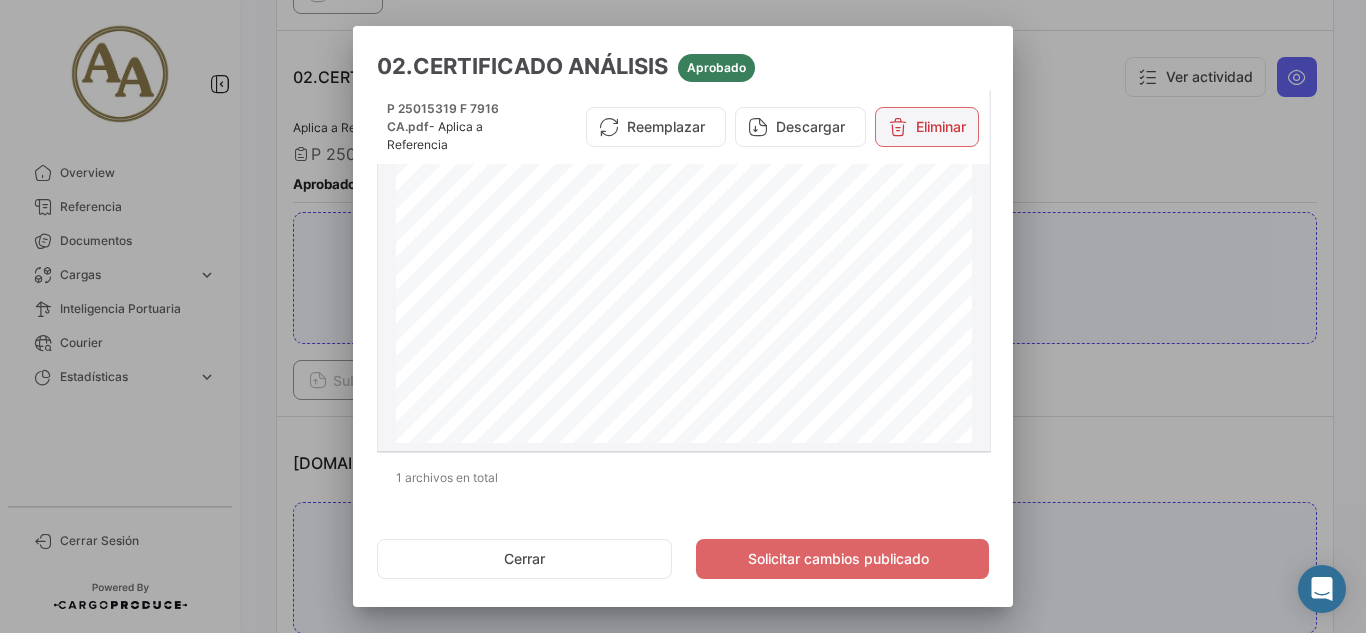 click on "Eliminar" at bounding box center [927, 127] 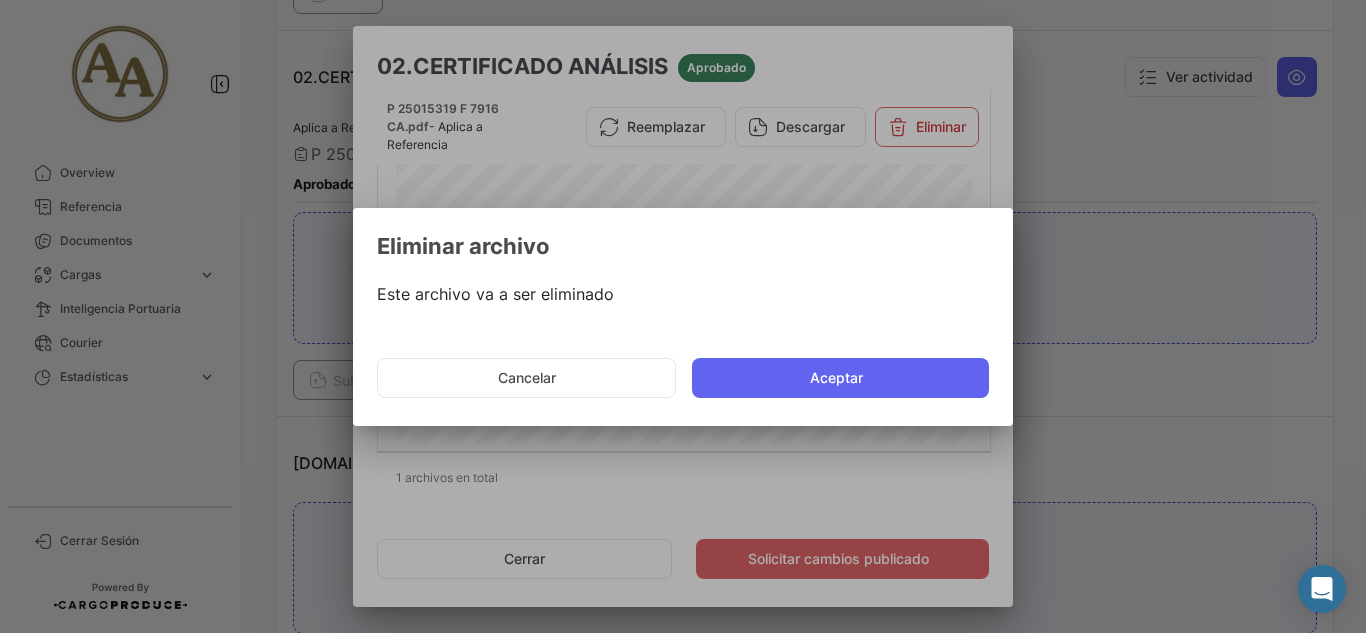 click on "Aceptar" 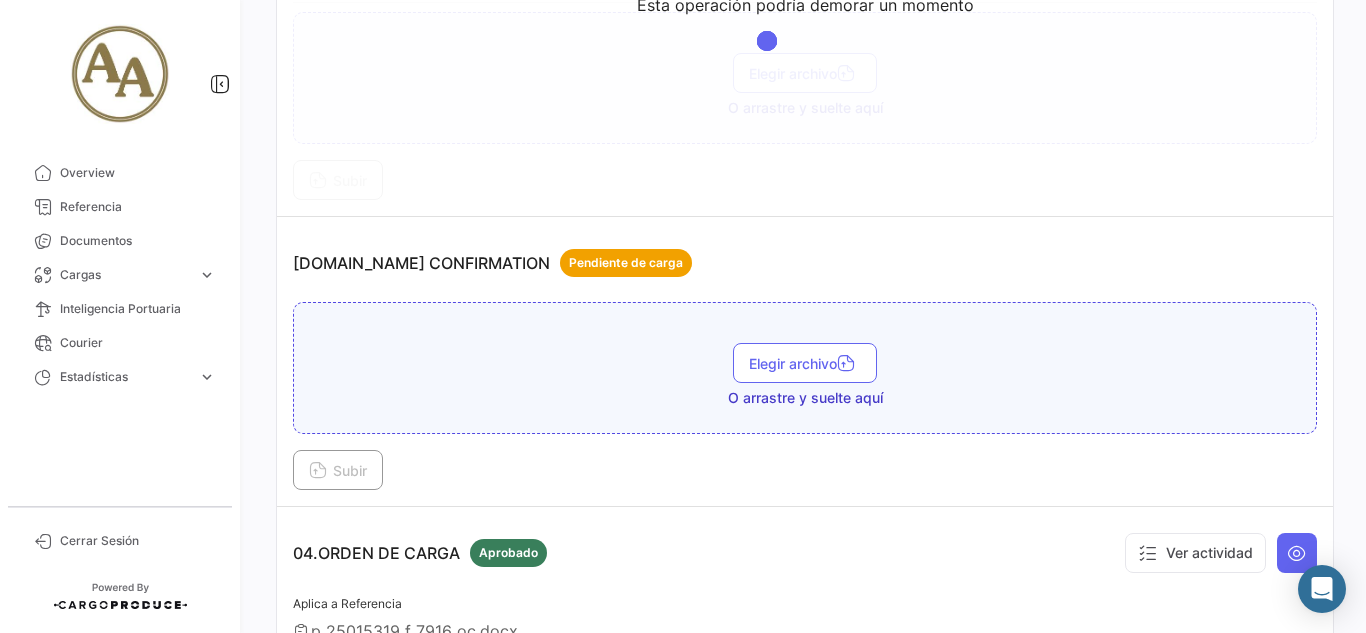 scroll, scrollTop: 1300, scrollLeft: 0, axis: vertical 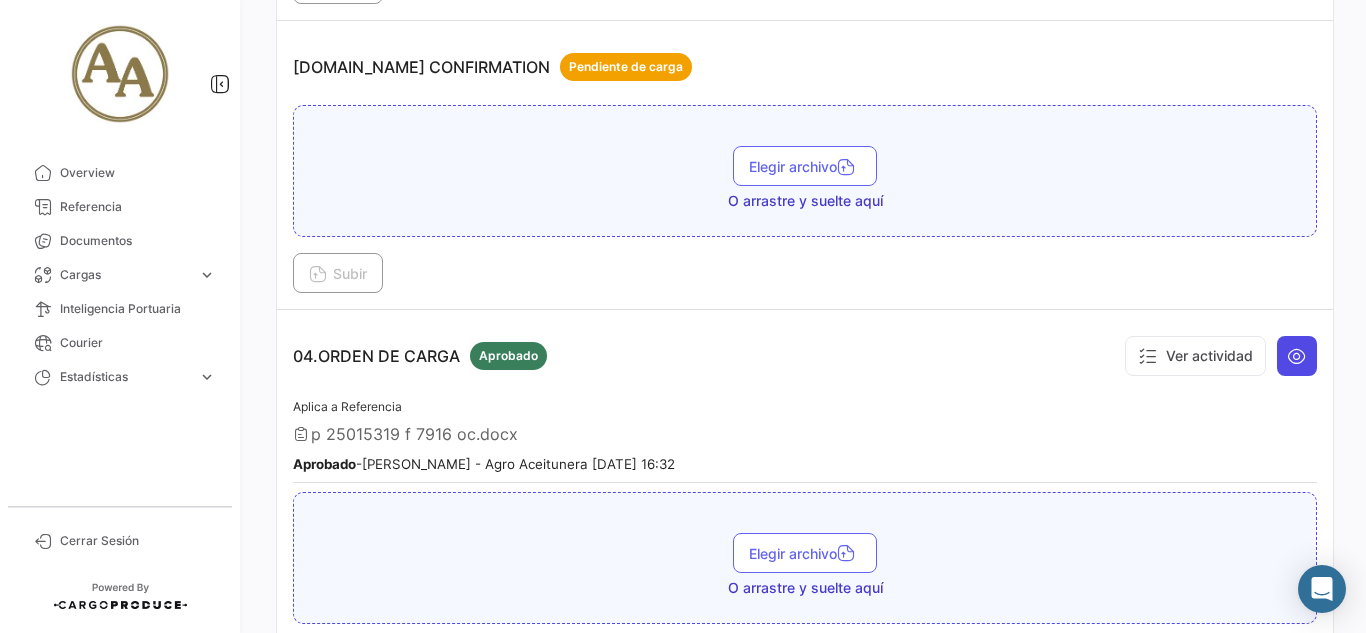 click at bounding box center [1297, 356] 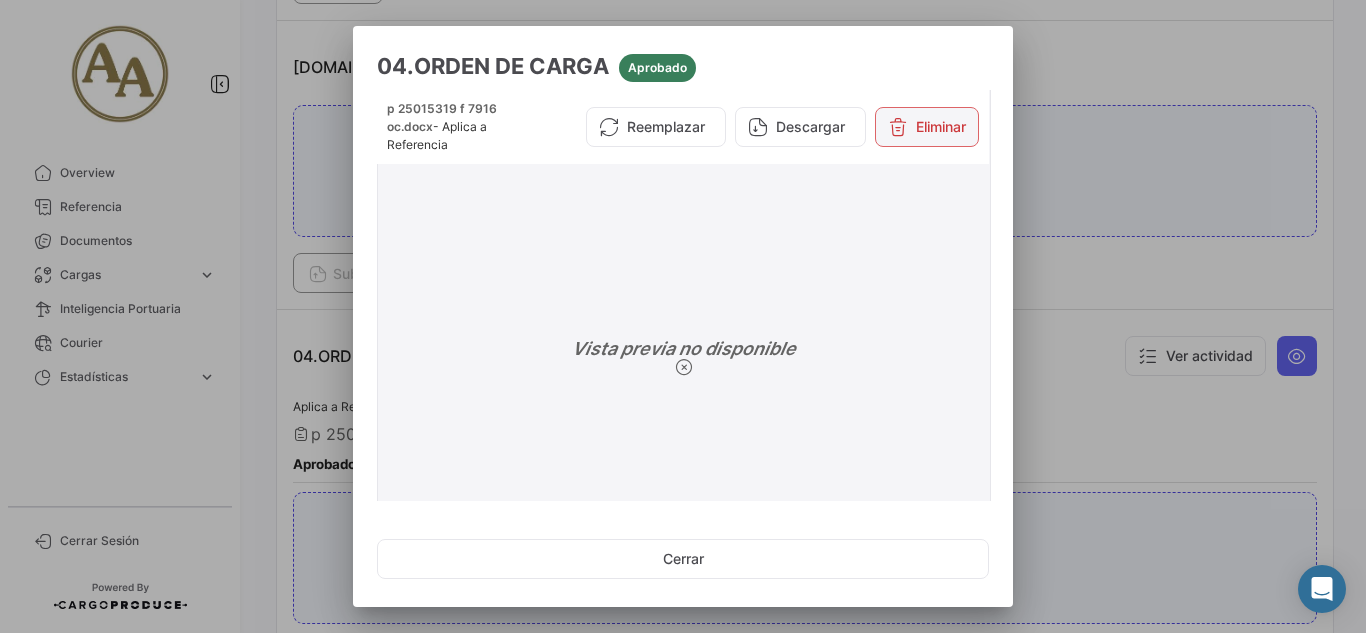 click on "Eliminar" at bounding box center (927, 127) 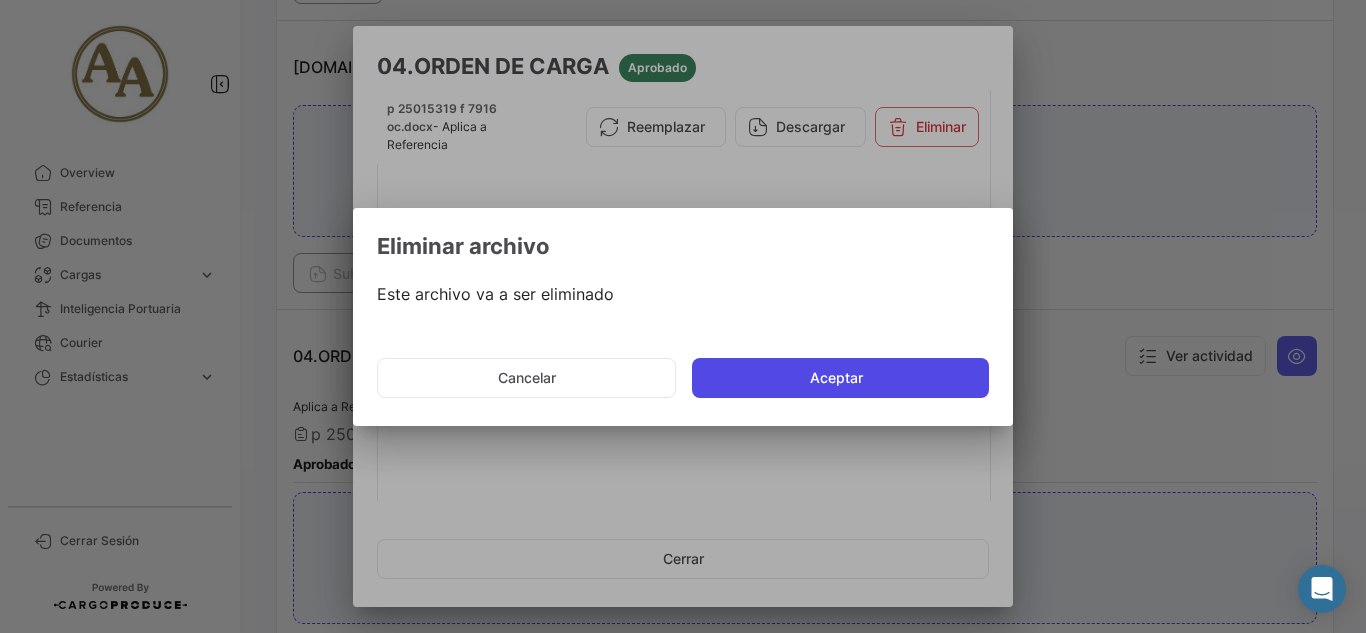 click on "Aceptar" 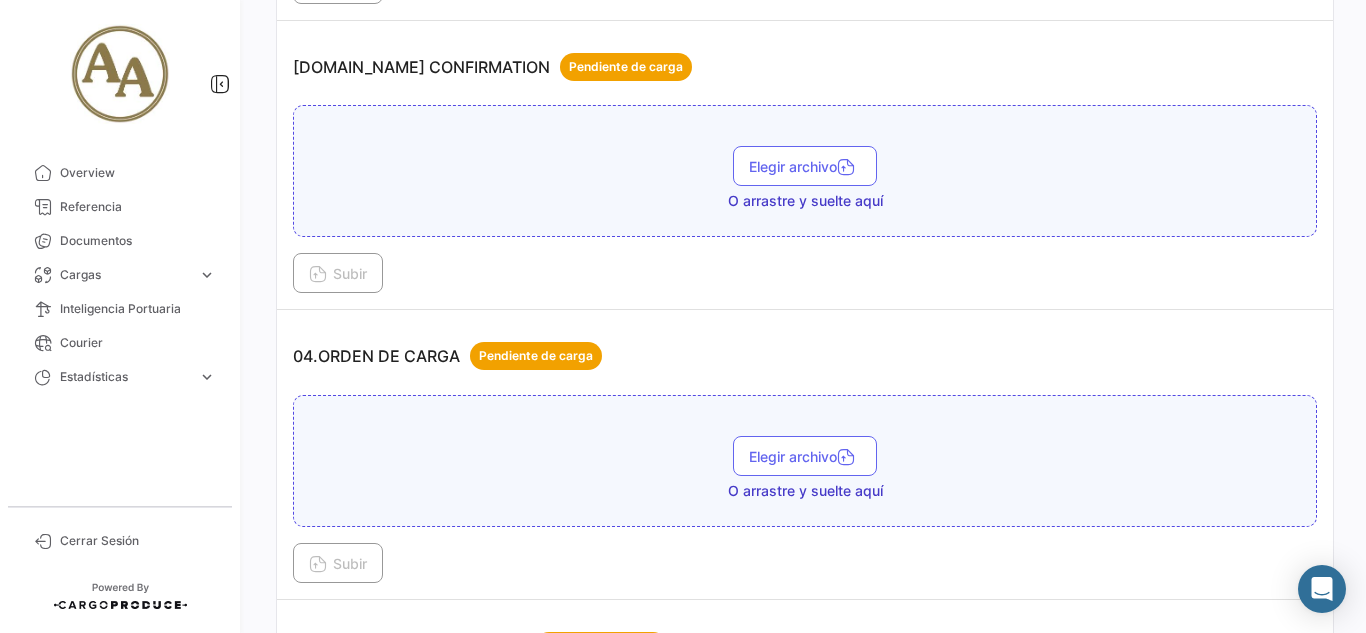 click on "04.ORDEN DE CARGA    Pendiente de carga      Elegir archivo  O arrastre y suelte aquí  Subir" at bounding box center [805, 455] 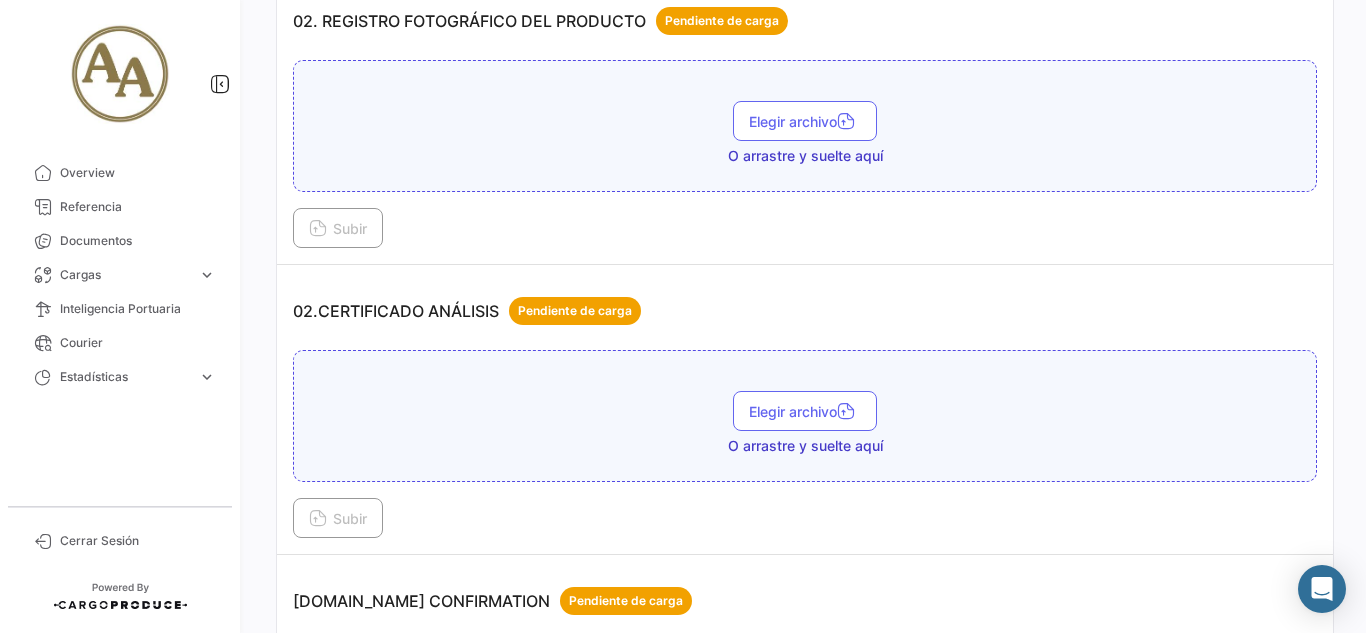 scroll, scrollTop: 800, scrollLeft: 0, axis: vertical 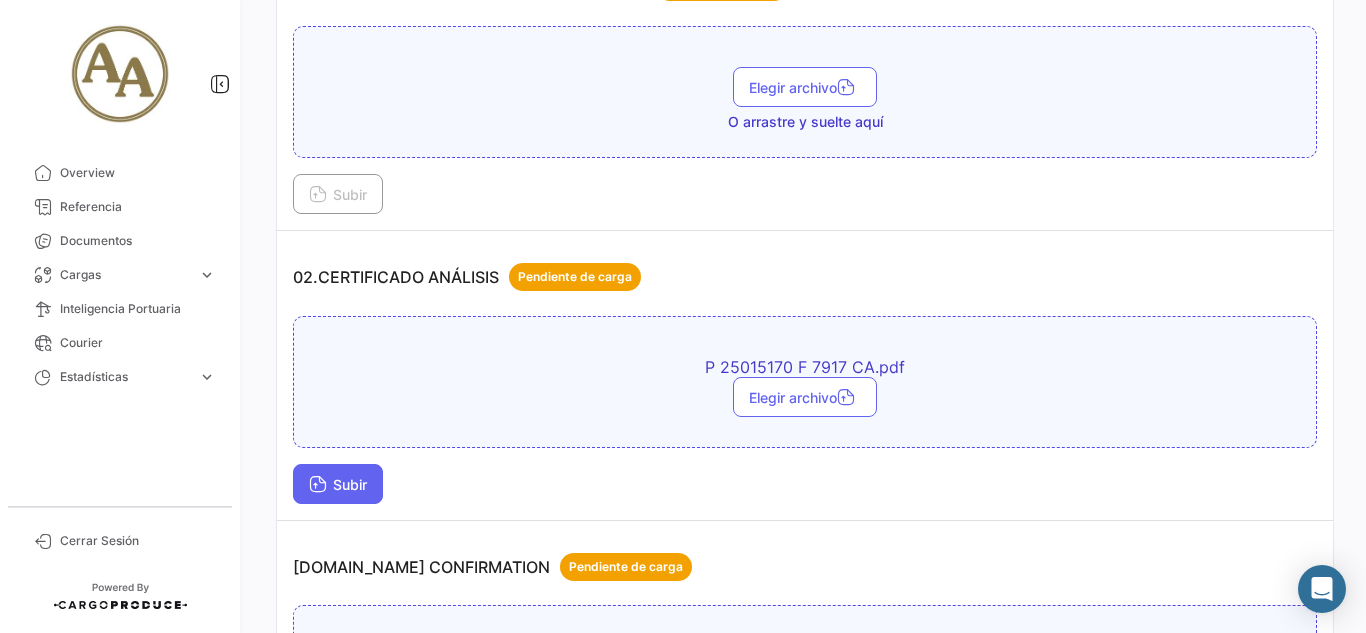 click on "Subir" at bounding box center [338, 484] 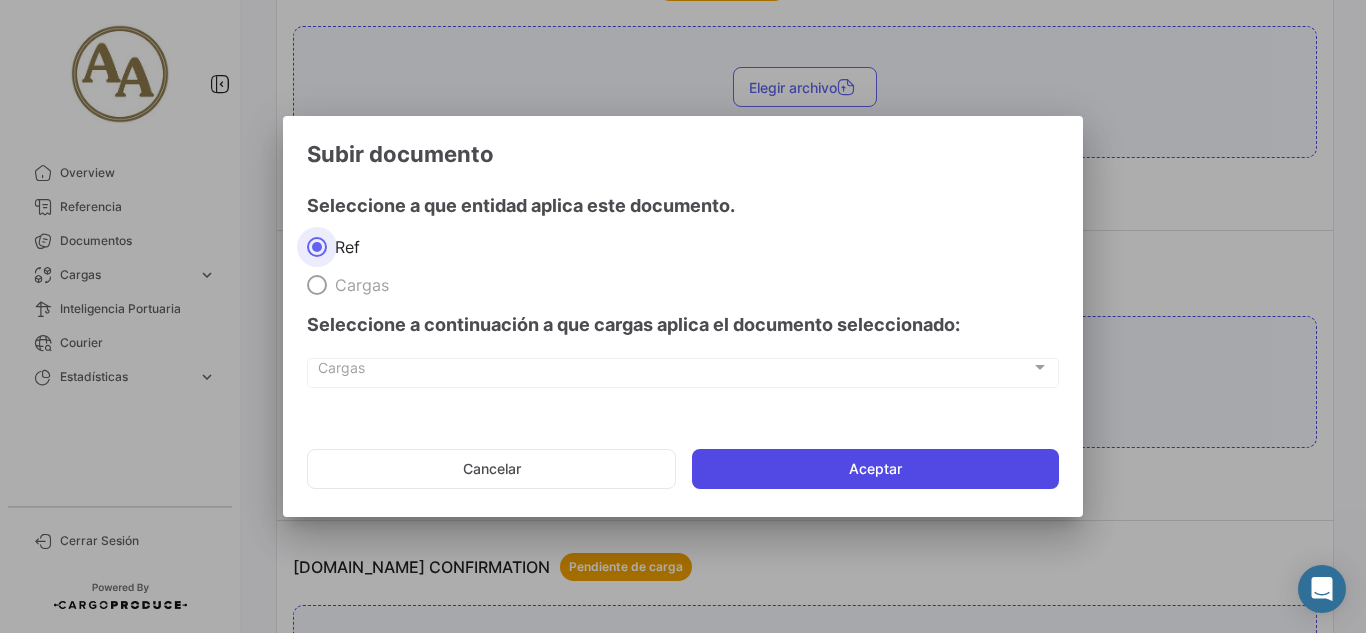 click on "Aceptar" 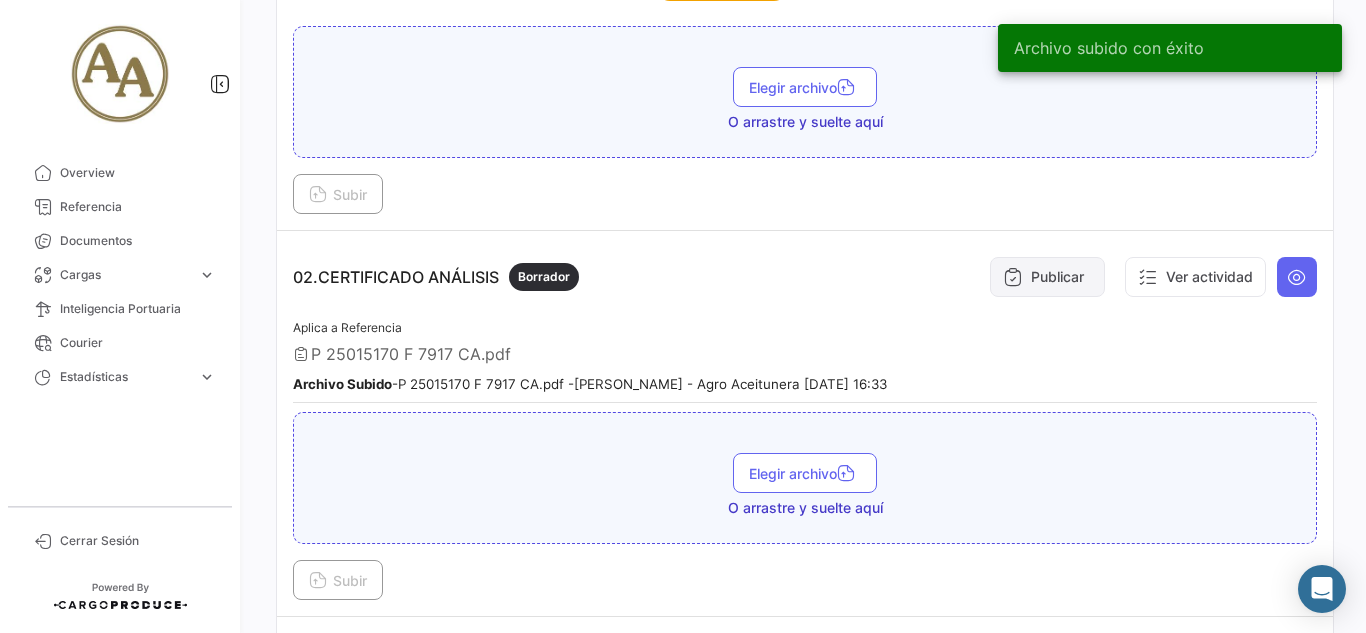 click on "Publicar" at bounding box center (1047, 277) 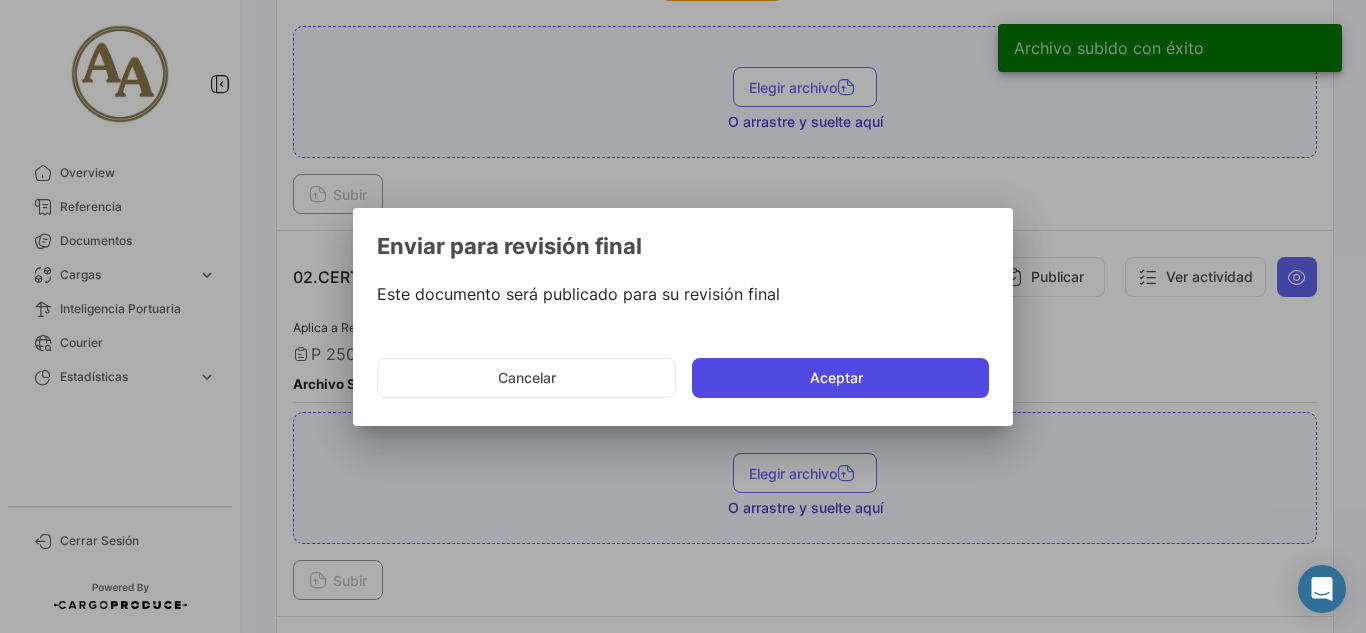 click on "Aceptar" 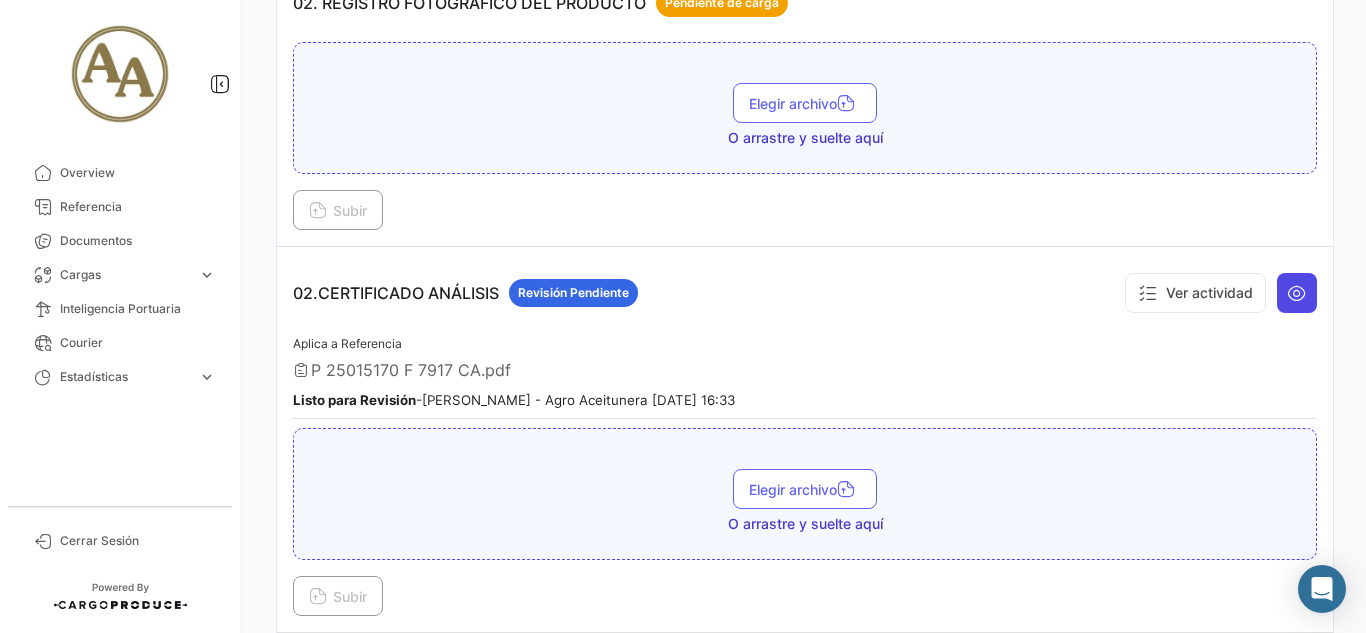 click at bounding box center [1297, 293] 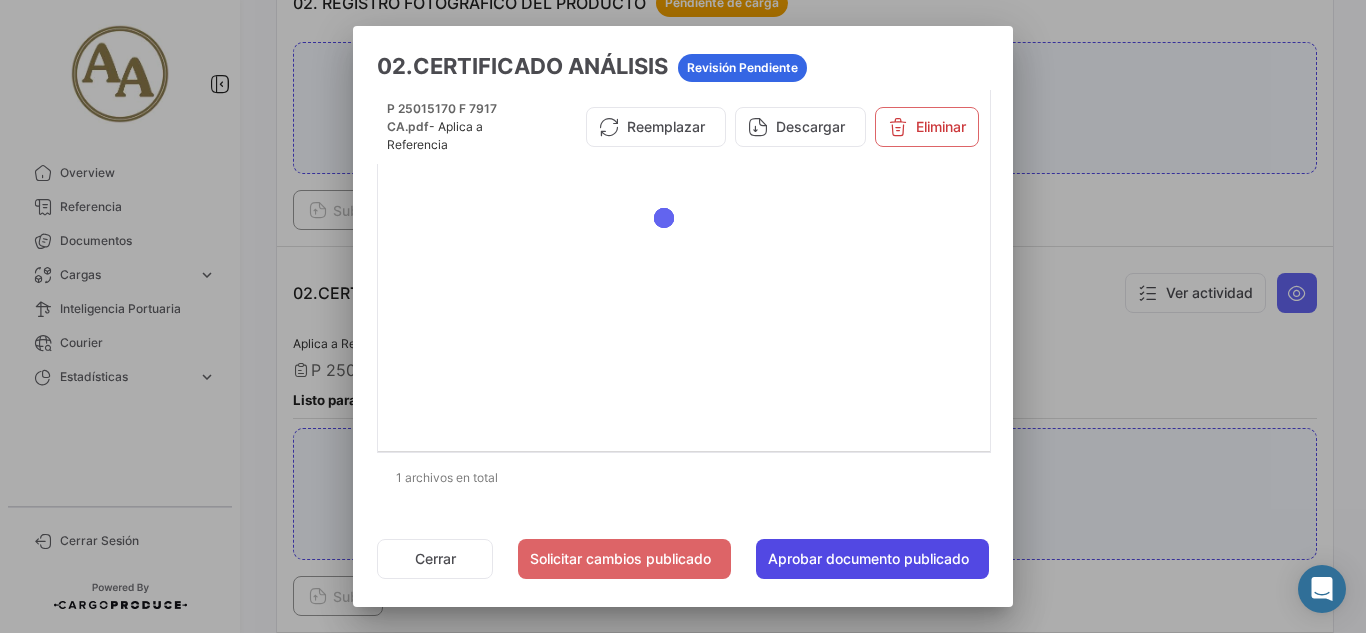 click on "Aprobar documento publicado" 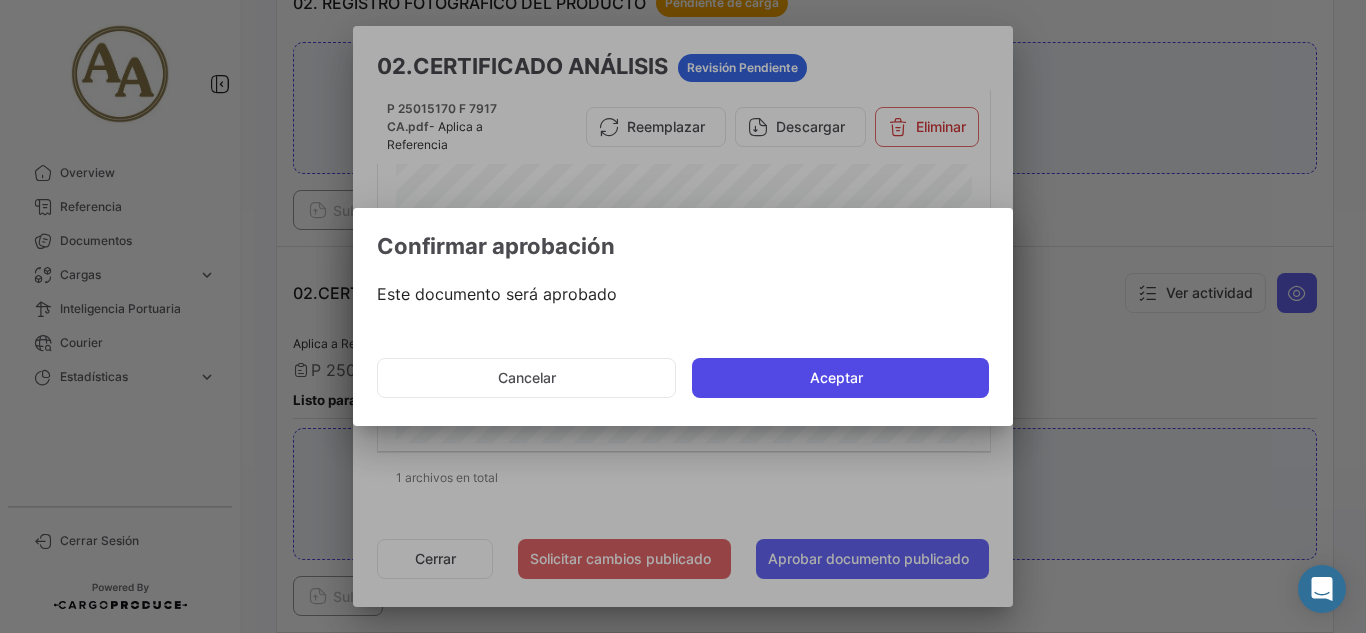 click on "Aceptar" 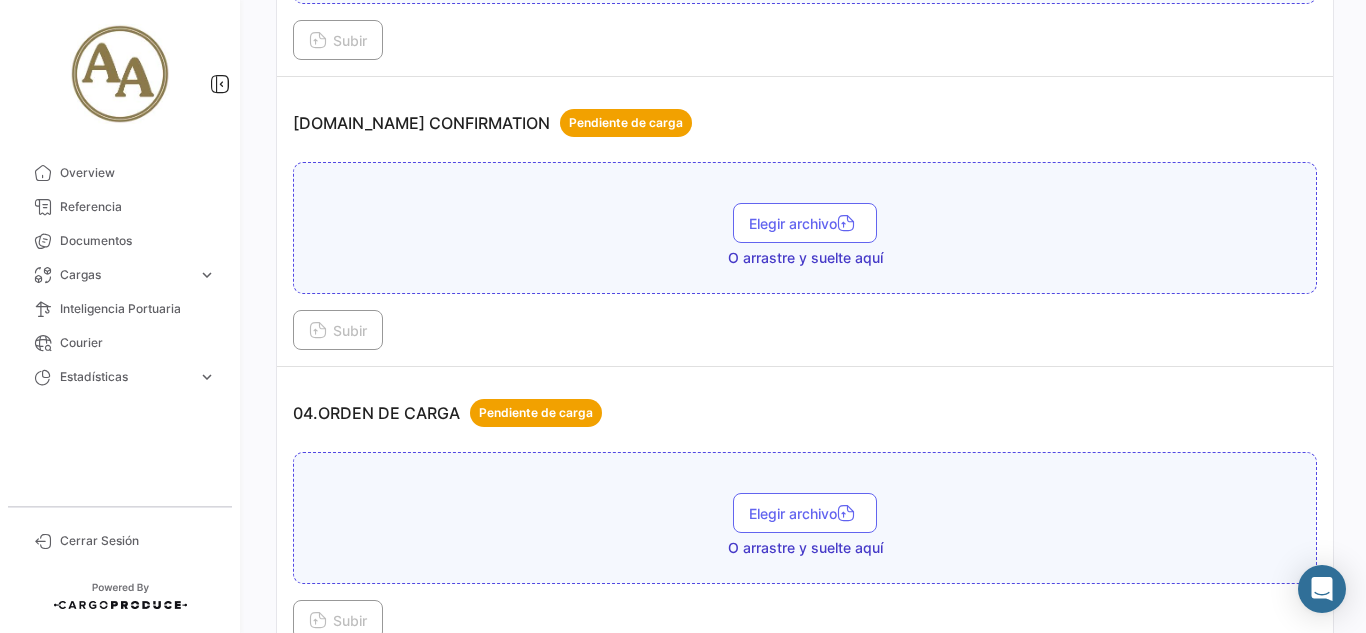 scroll, scrollTop: 1400, scrollLeft: 0, axis: vertical 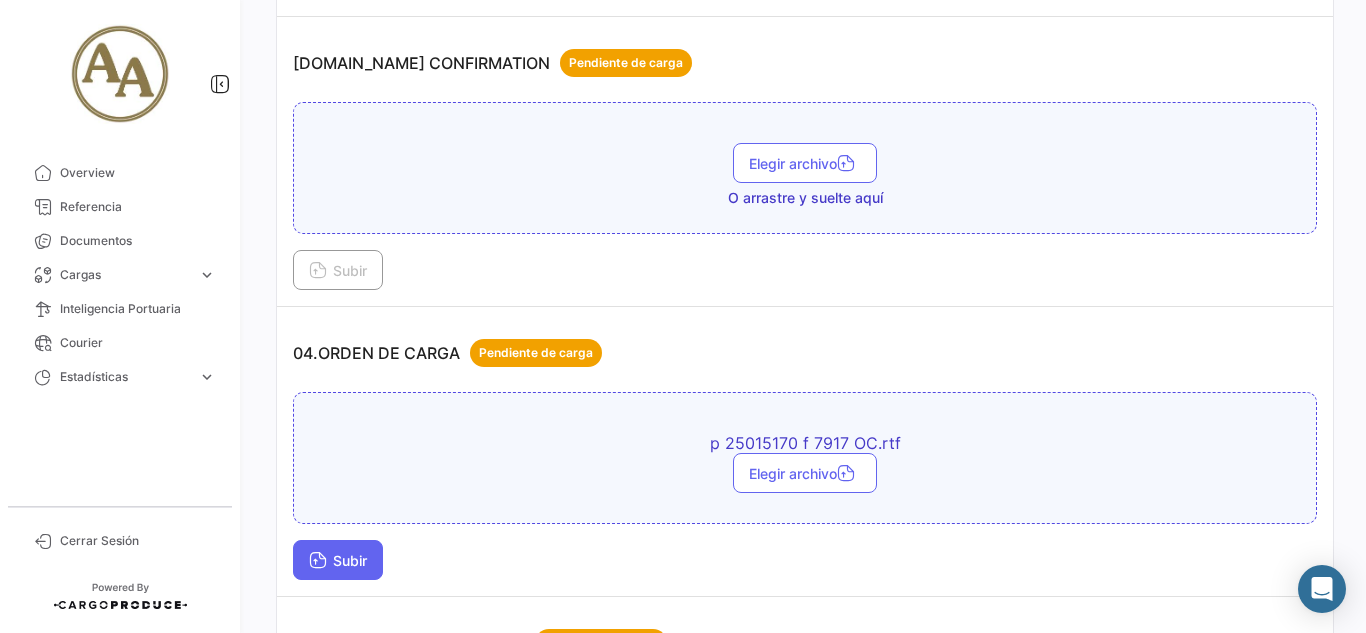 click on "Subir" at bounding box center [338, 560] 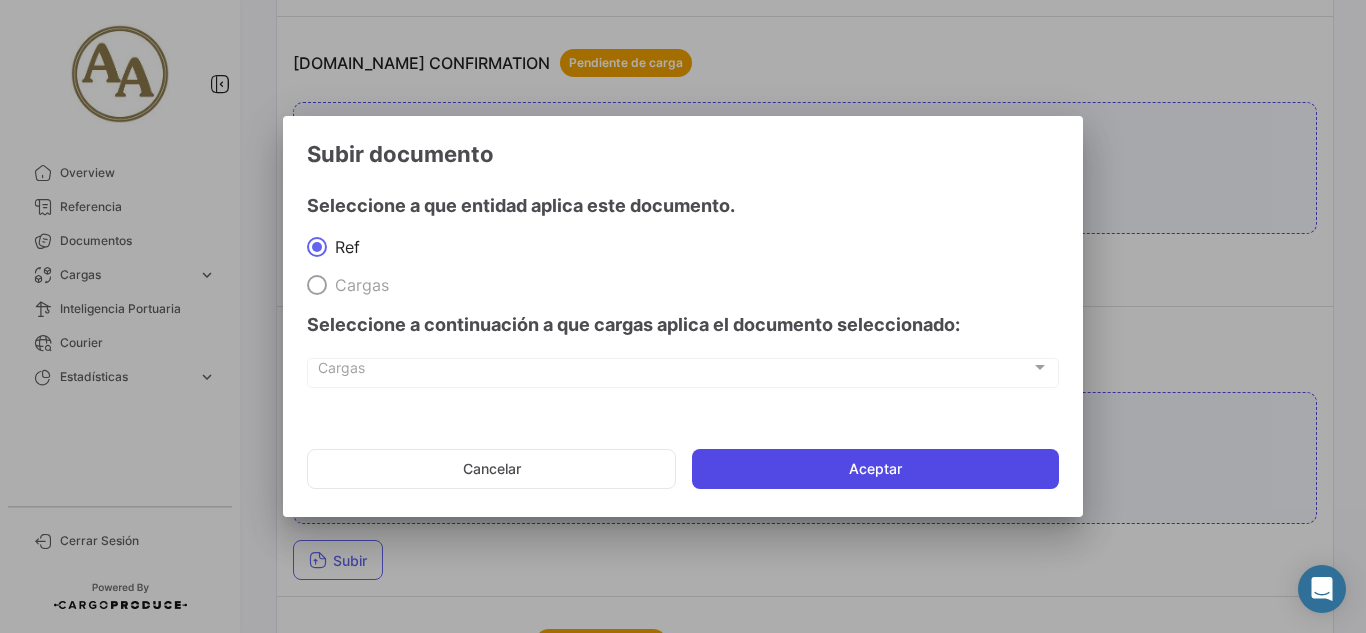 click on "Aceptar" 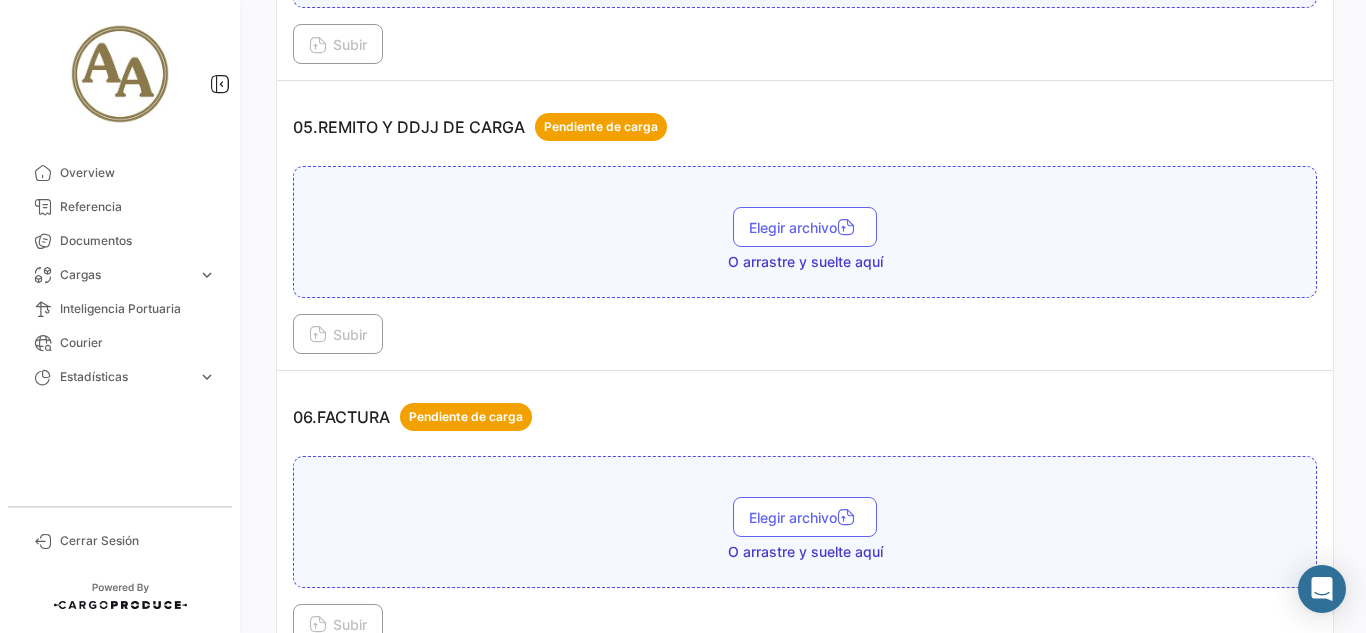 scroll, scrollTop: 2100, scrollLeft: 0, axis: vertical 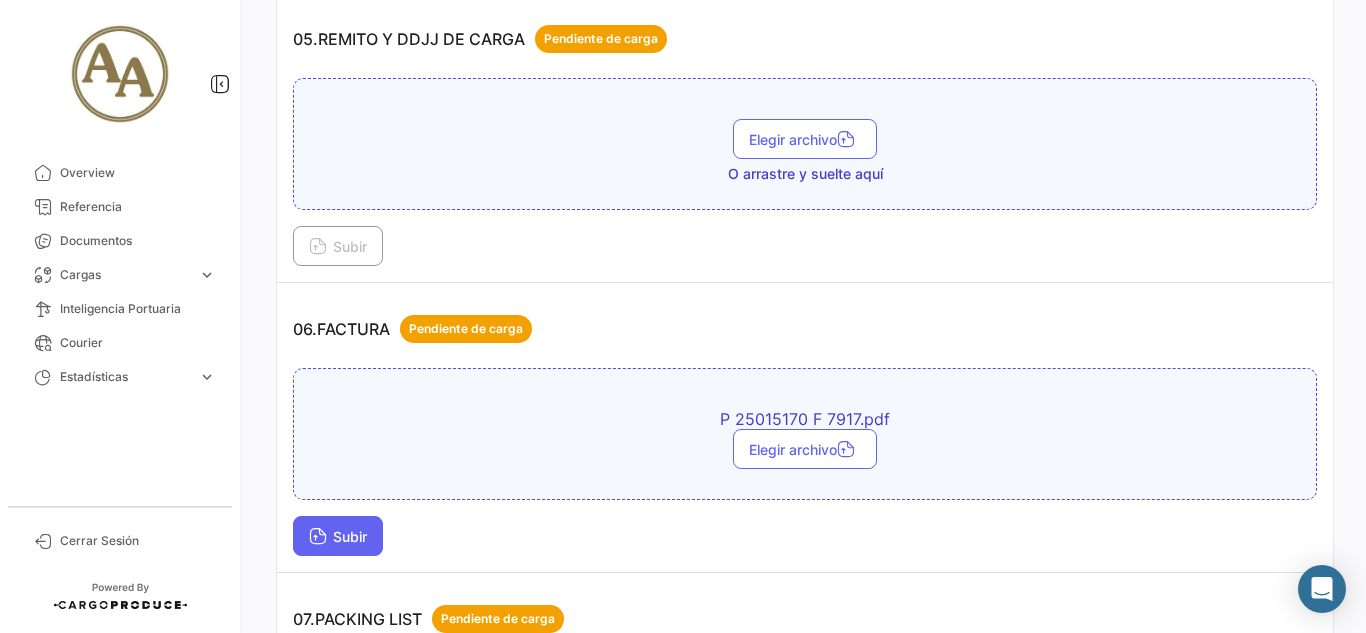 click on "Subir" at bounding box center (338, 536) 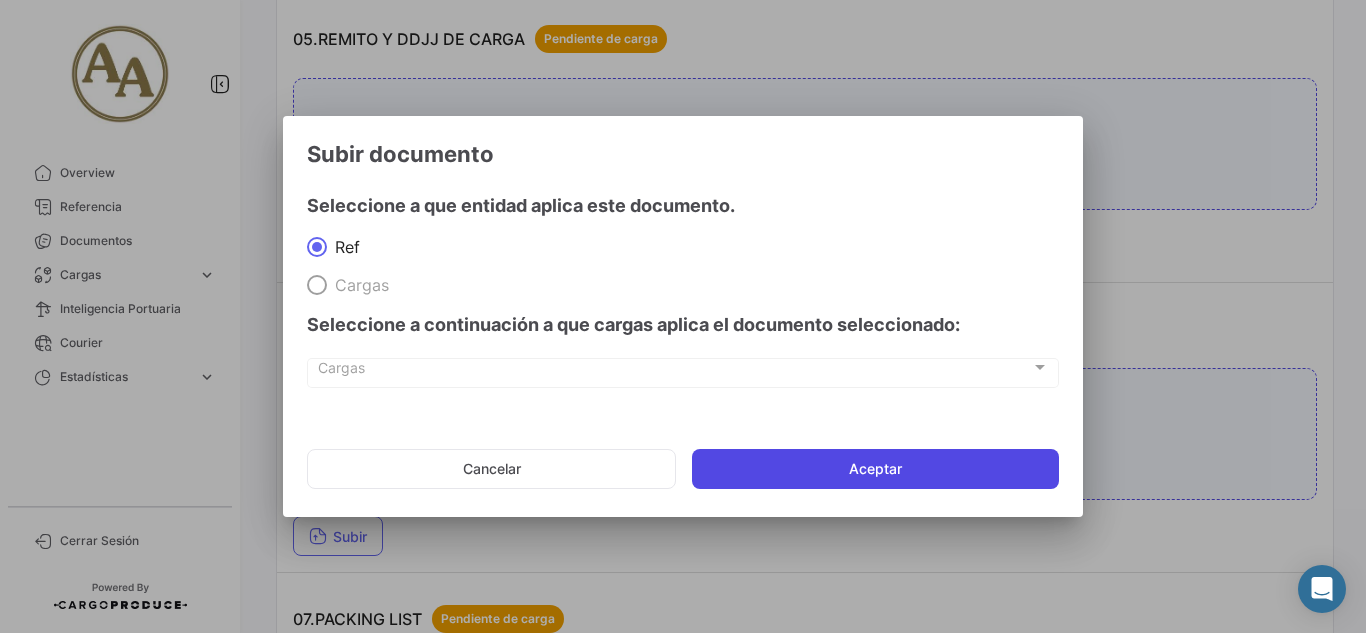 click on "Aceptar" 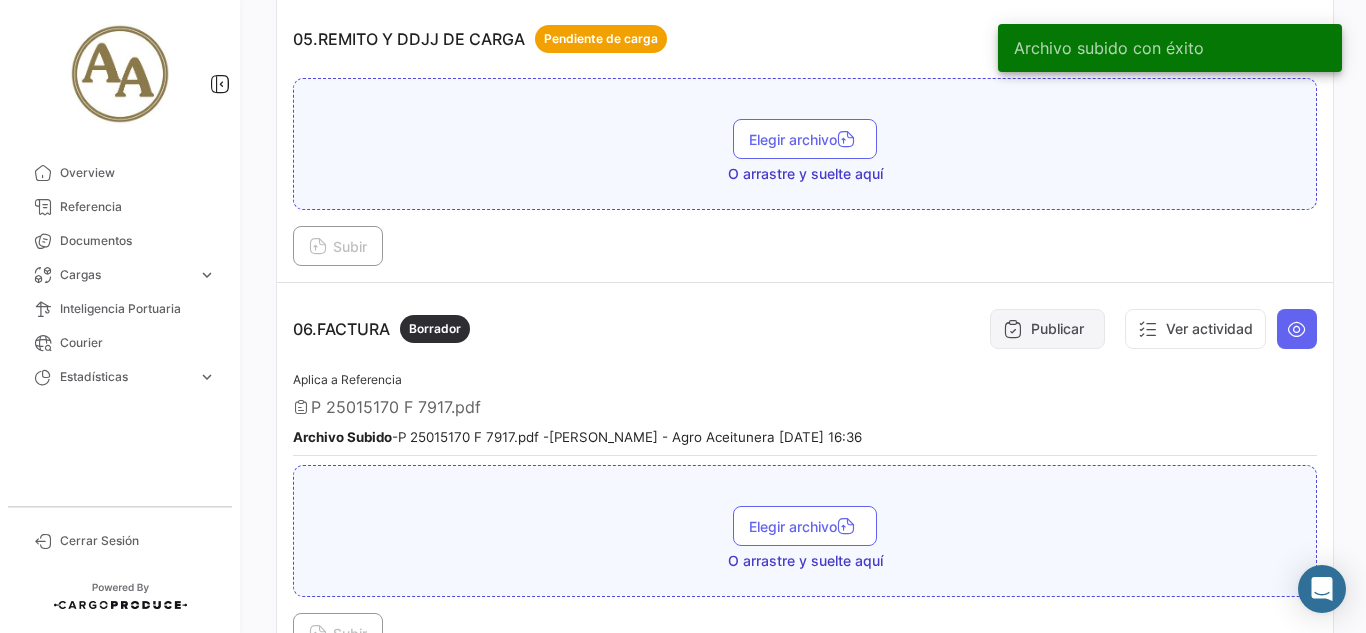 click on "Publicar" at bounding box center (1047, 329) 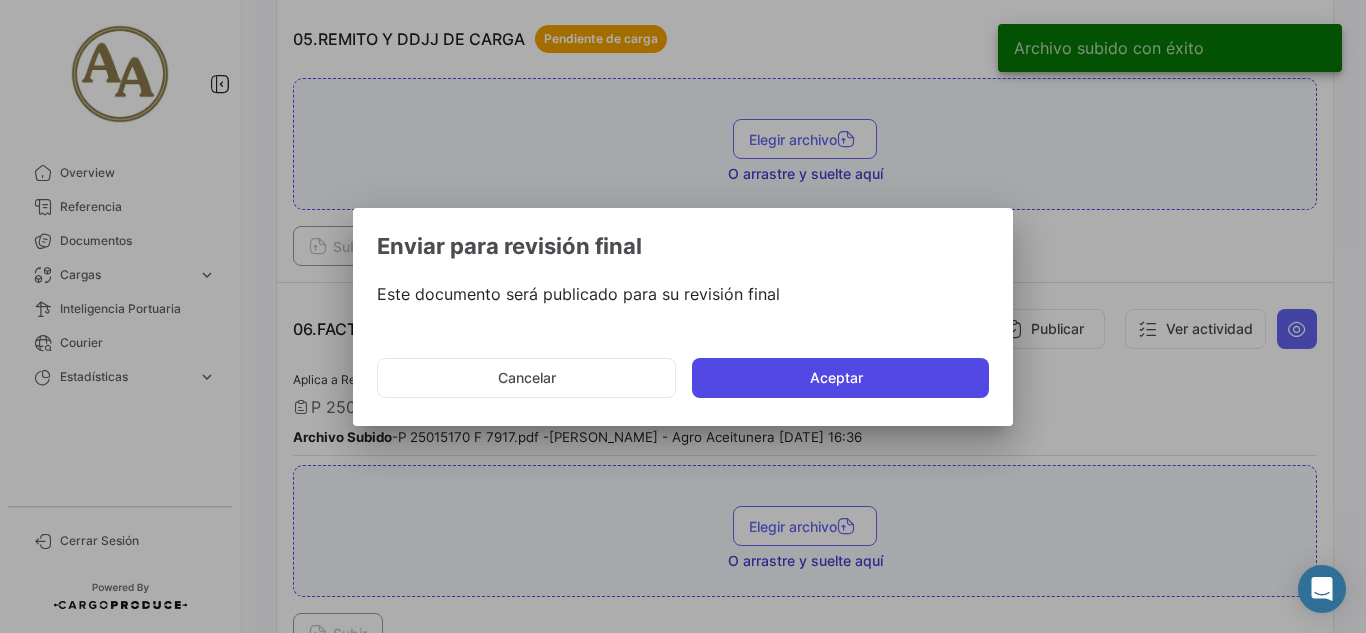 click on "Aceptar" 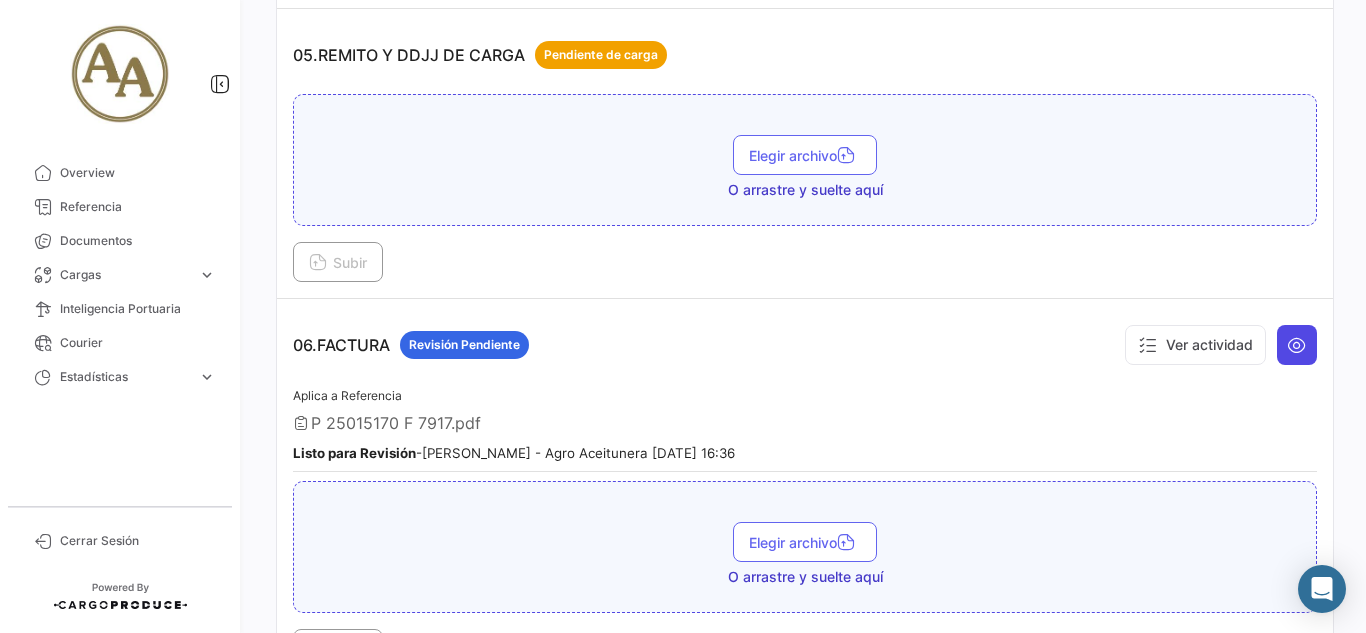 click at bounding box center [1297, 345] 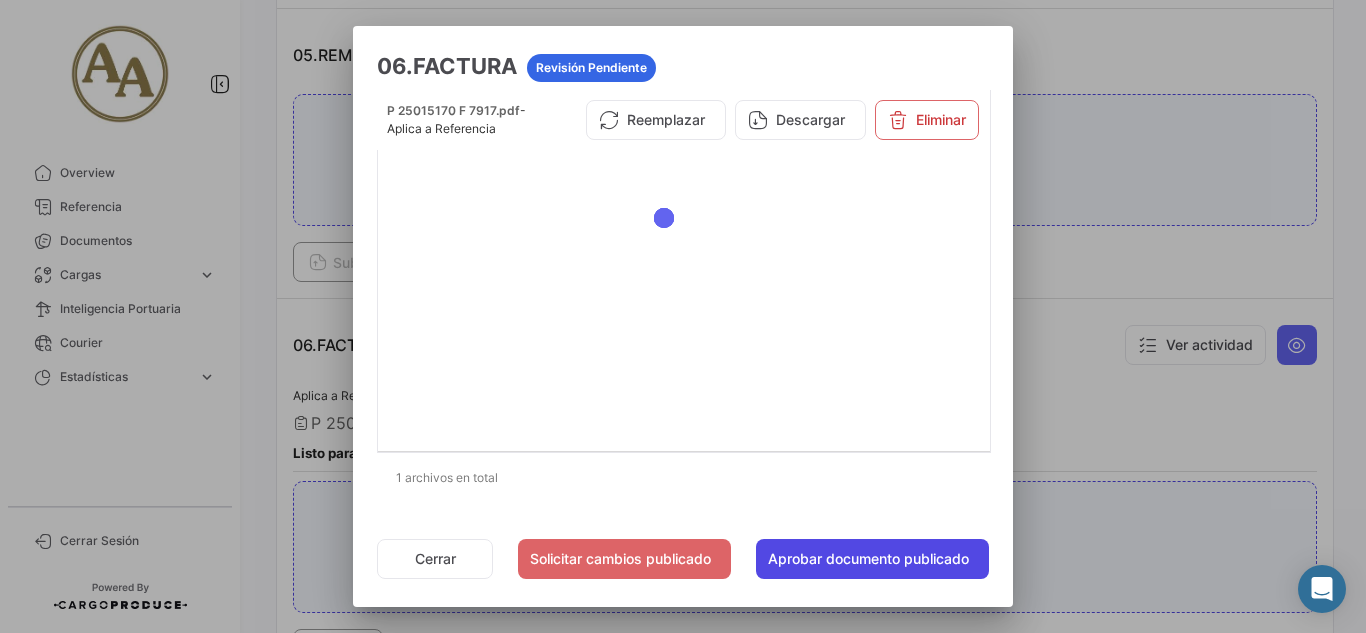 click on "Aprobar documento publicado" 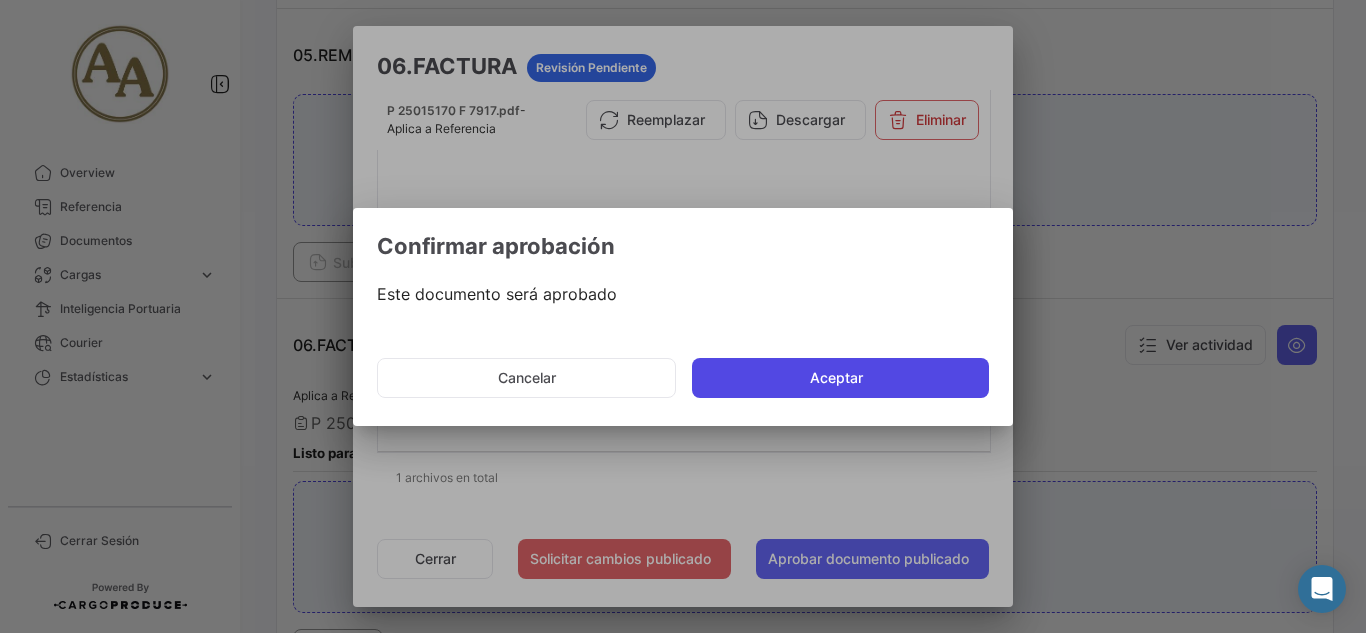 click on "Aceptar" 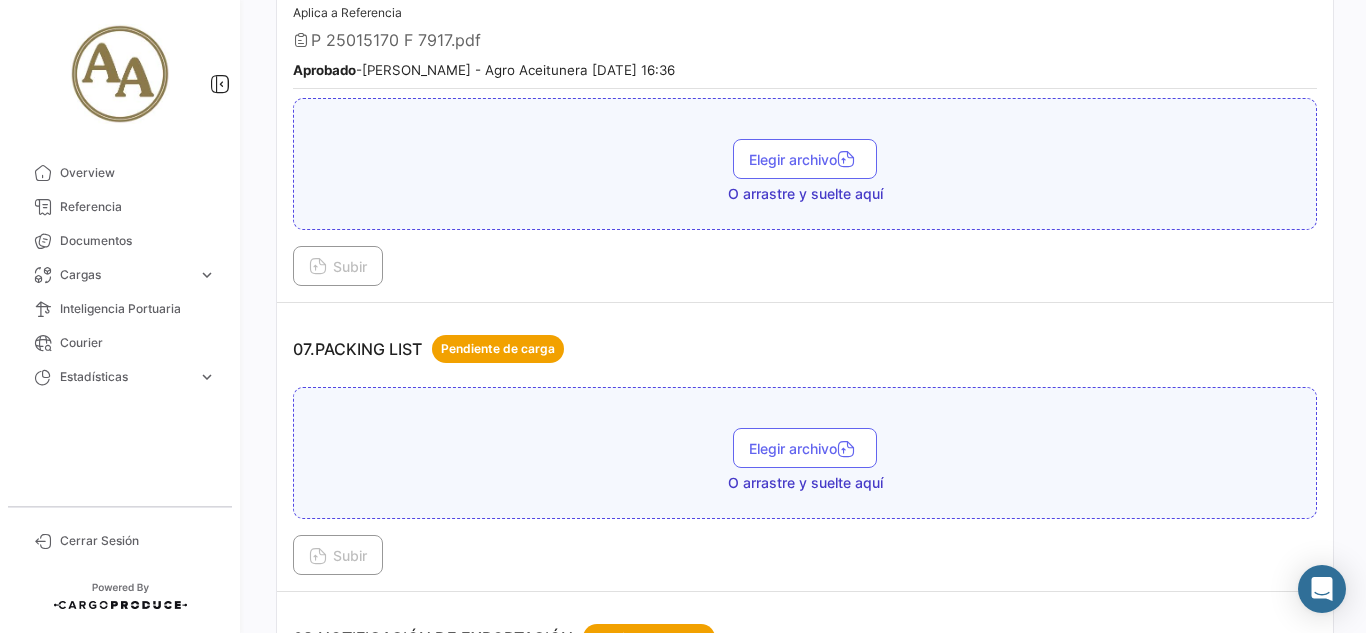 scroll, scrollTop: 2500, scrollLeft: 0, axis: vertical 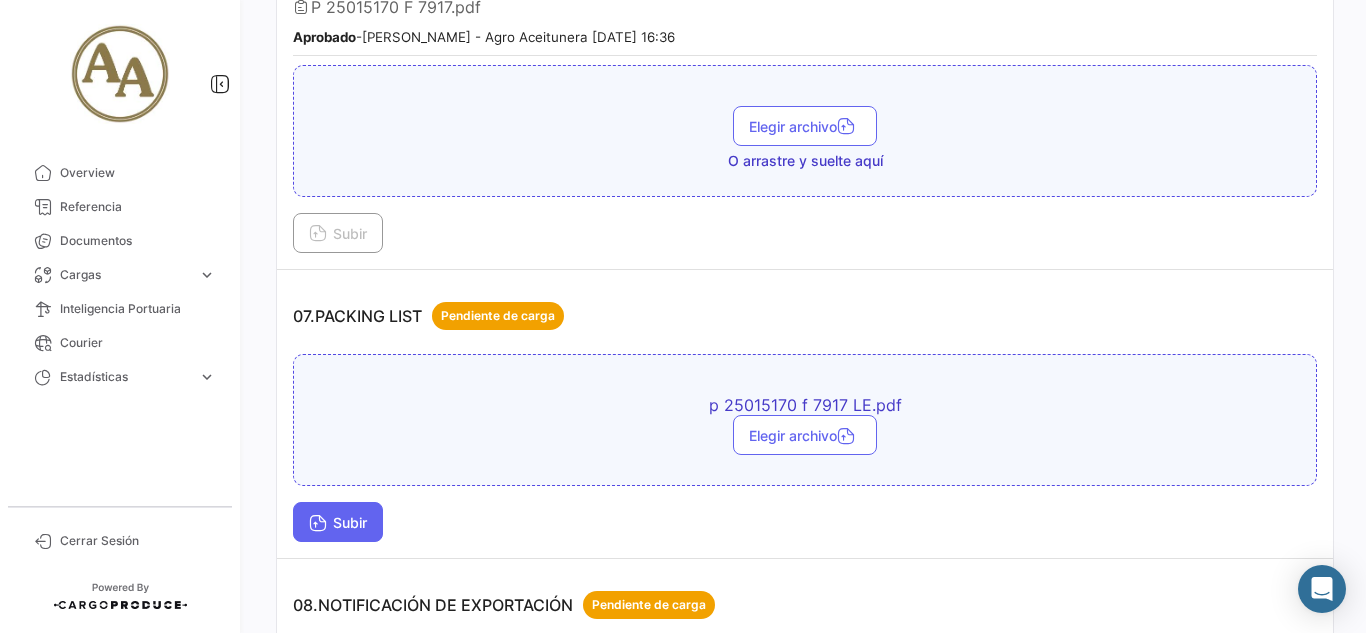 click on "Subir" at bounding box center [338, 522] 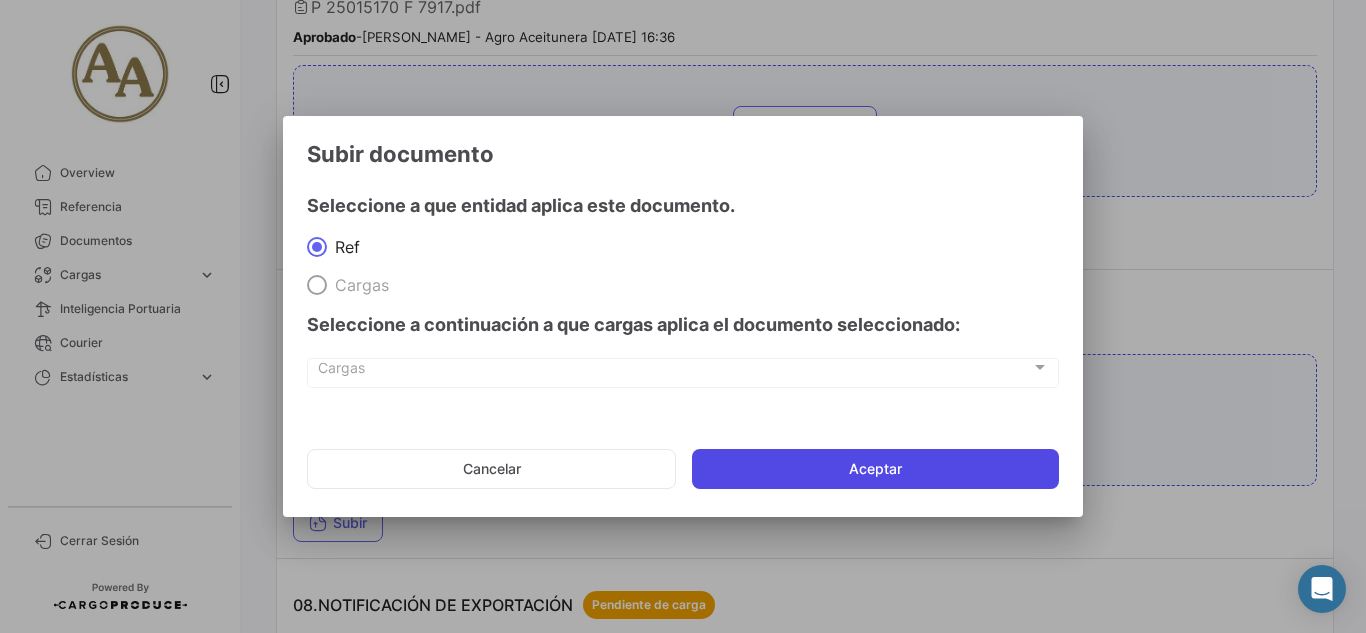click on "Aceptar" 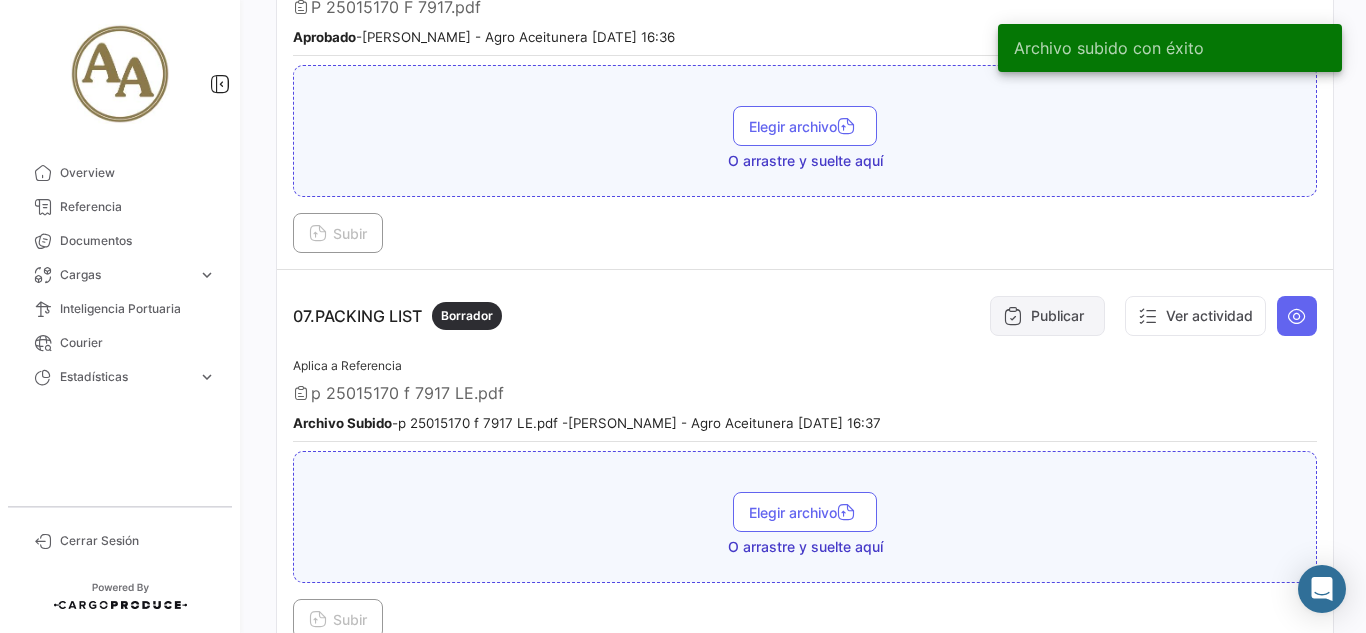 click on "Publicar" at bounding box center [1047, 316] 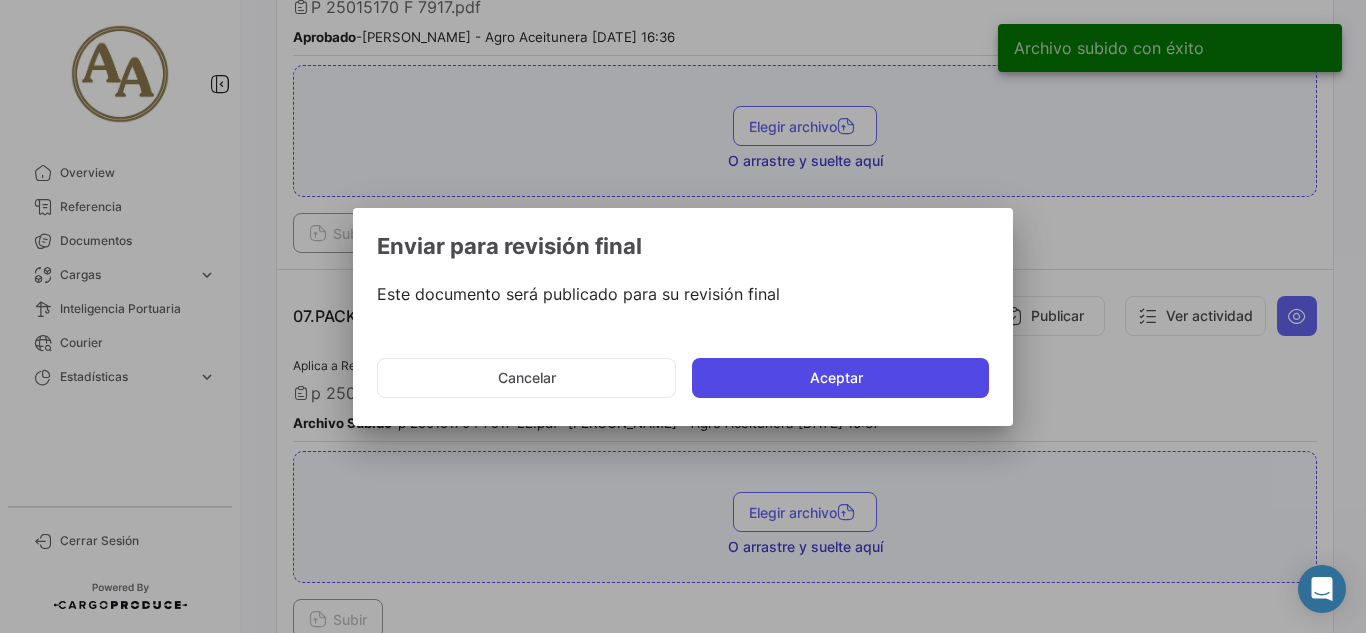 click on "Aceptar" 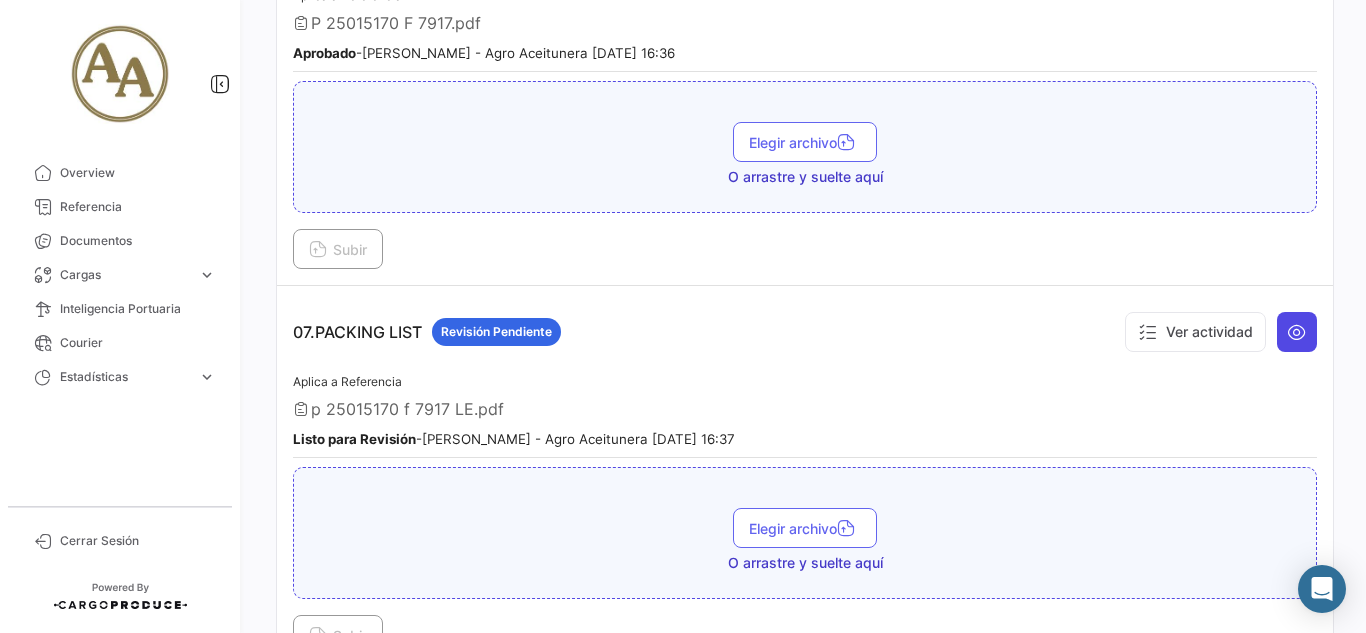 click at bounding box center [1297, 332] 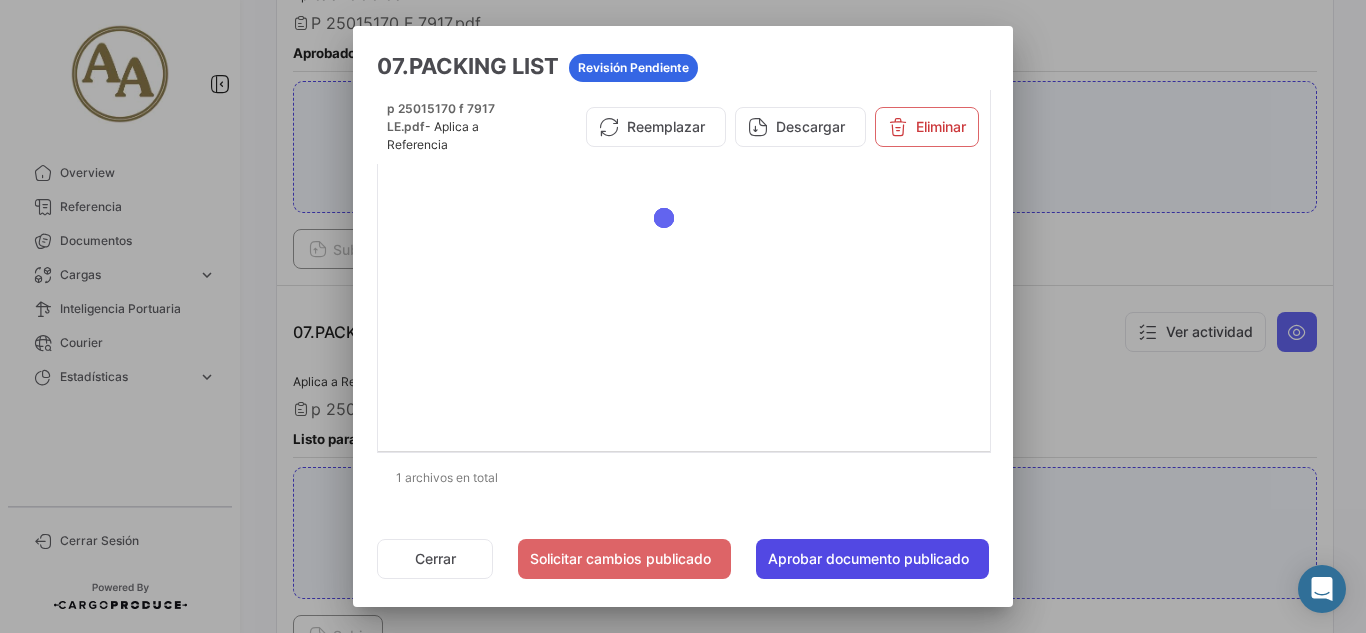 click on "Aprobar documento publicado" 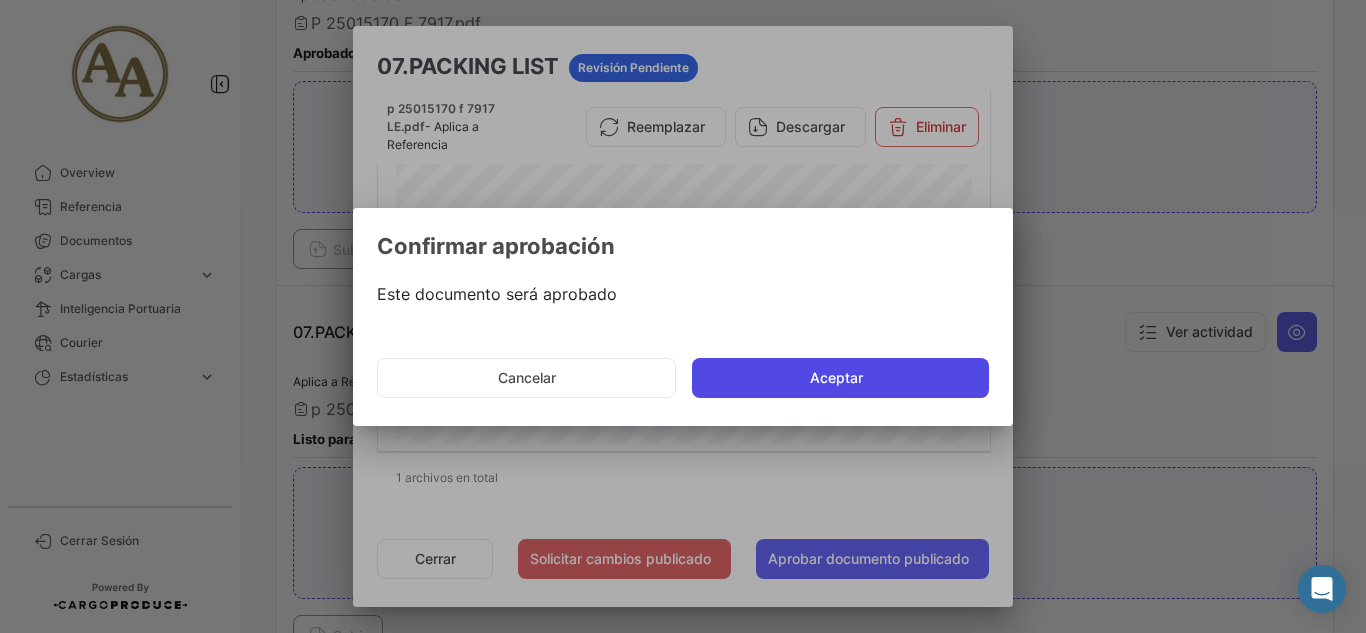 click on "Aceptar" 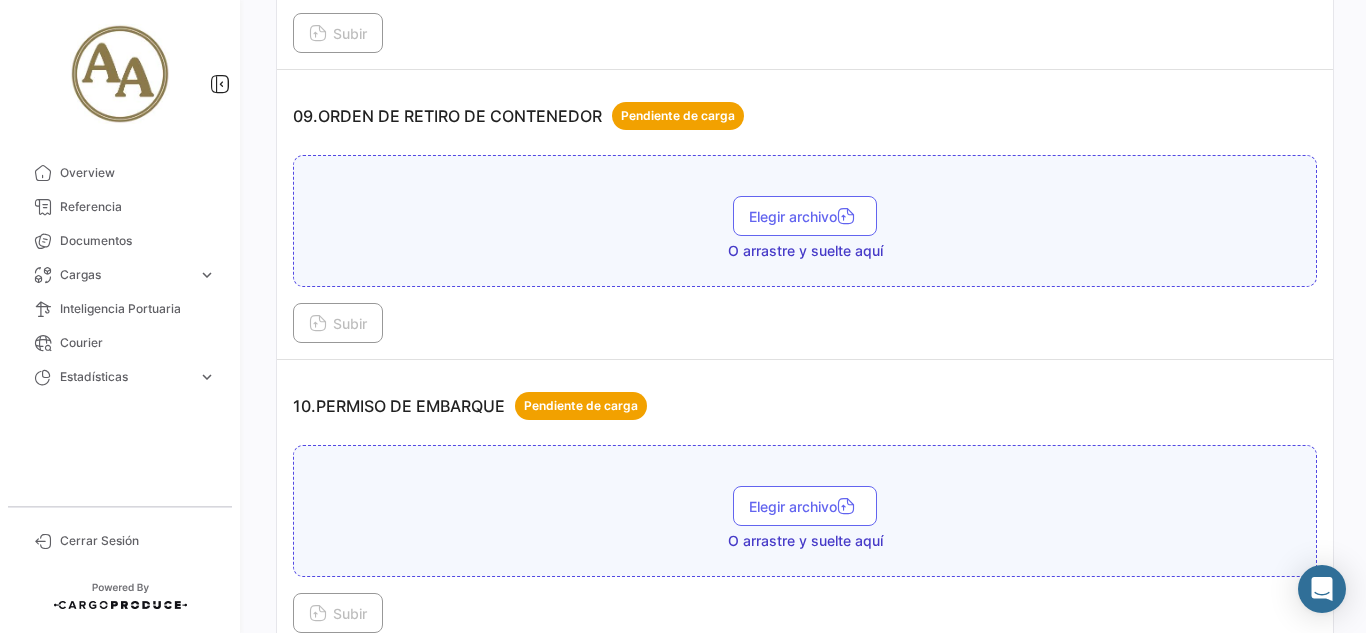 scroll, scrollTop: 3500, scrollLeft: 0, axis: vertical 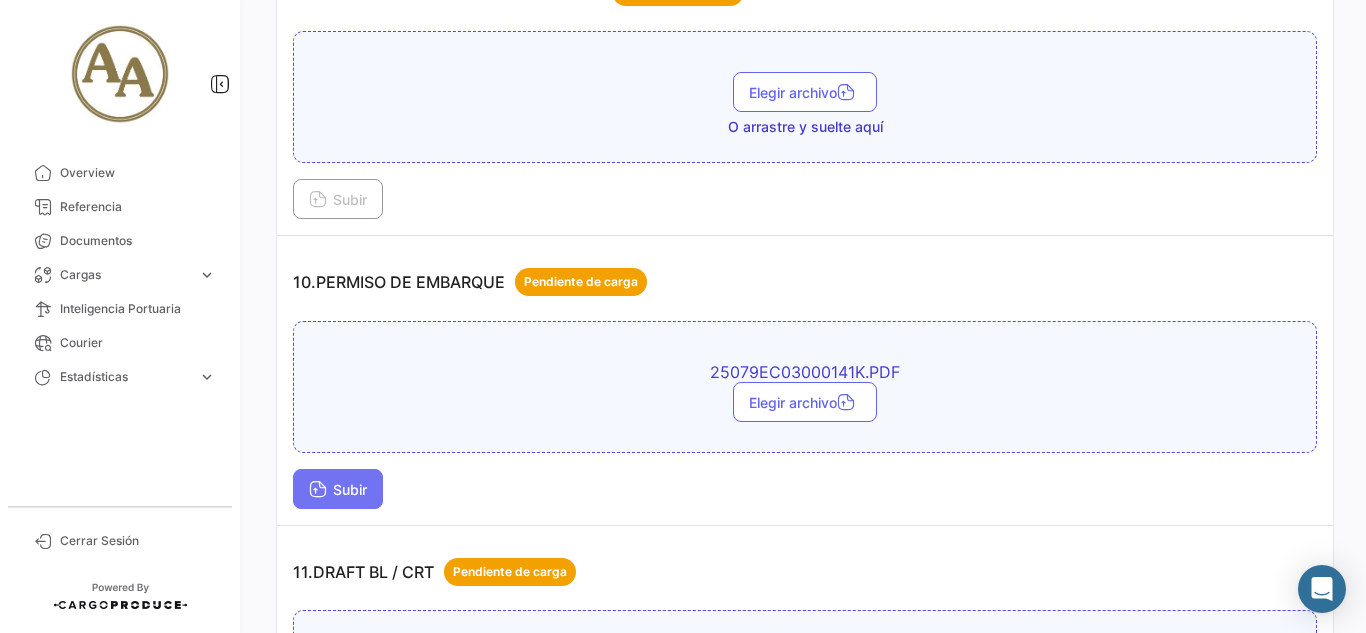 click on "Subir" at bounding box center [338, 489] 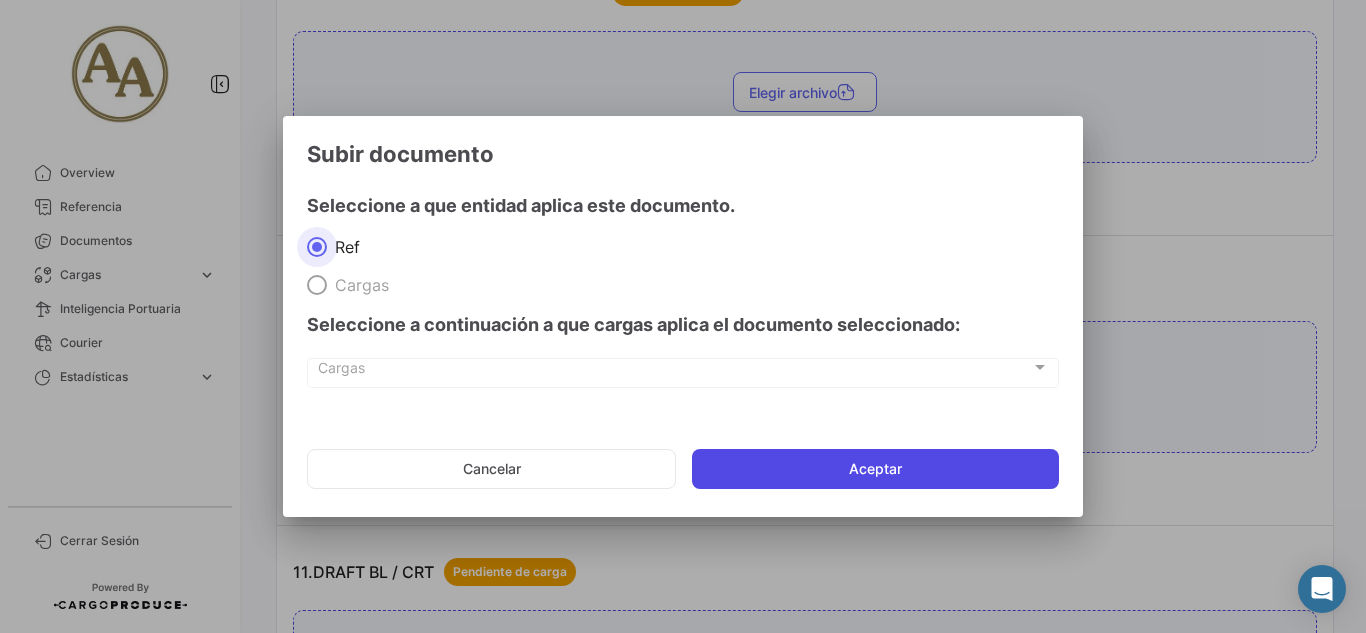 click on "Aceptar" 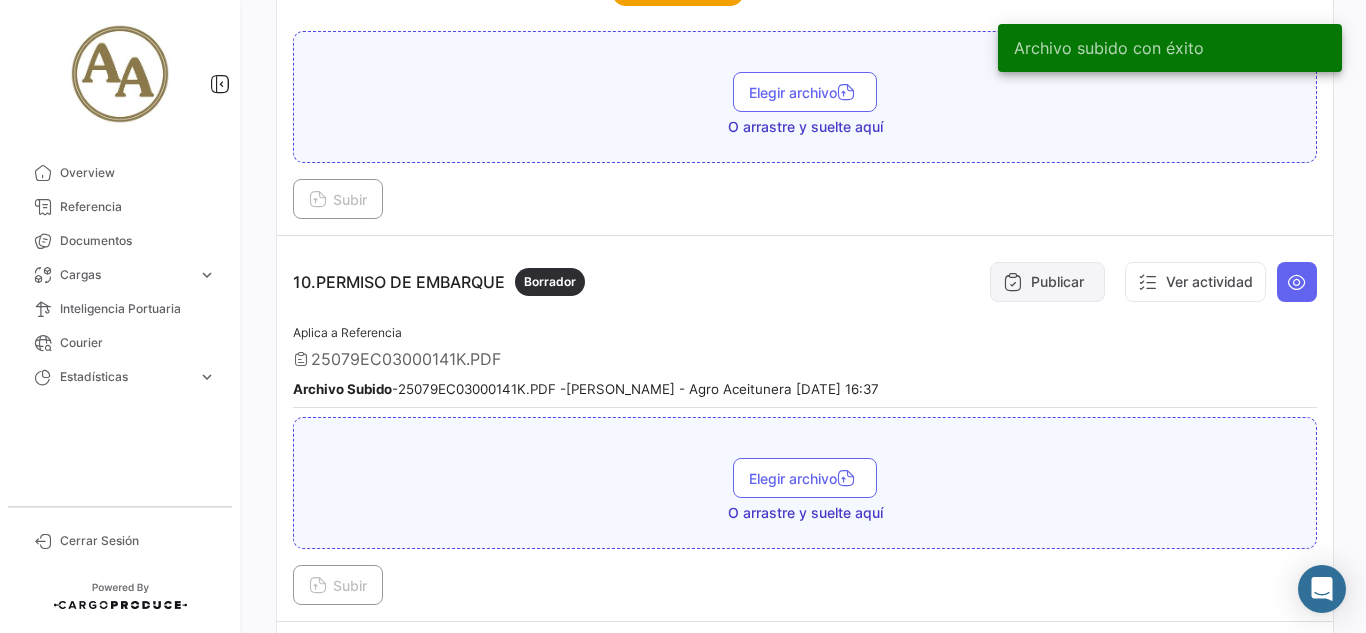 click at bounding box center [1013, 282] 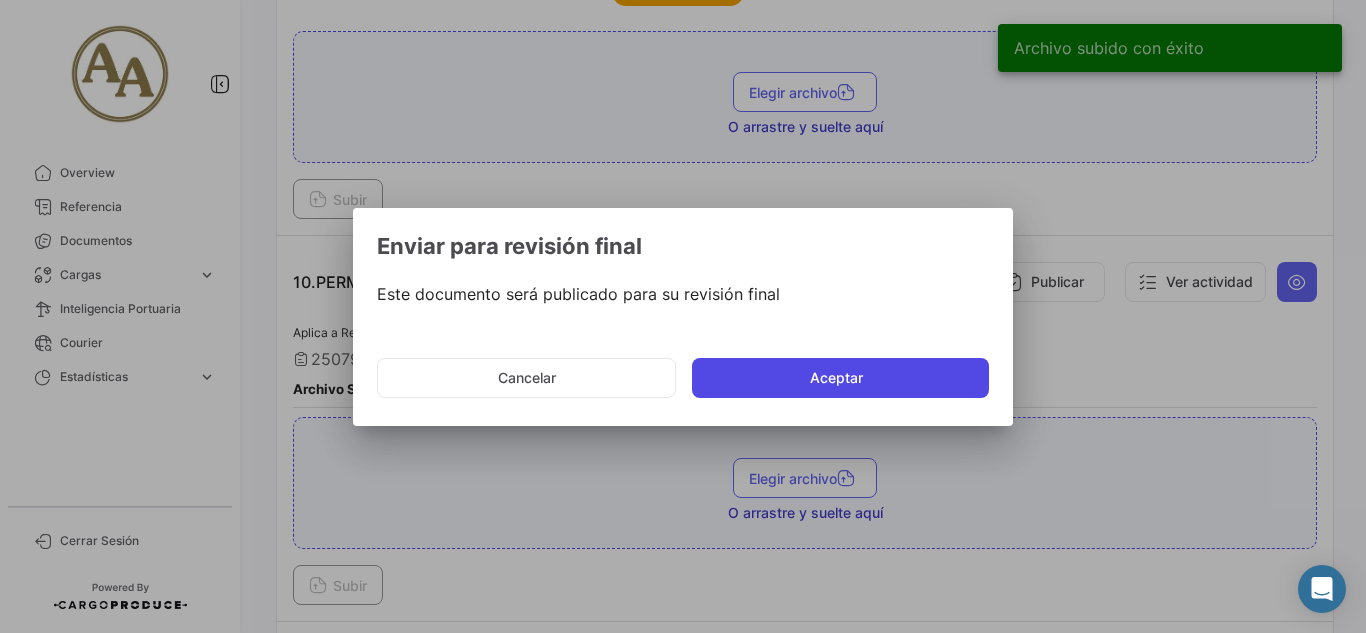 click on "Aceptar" 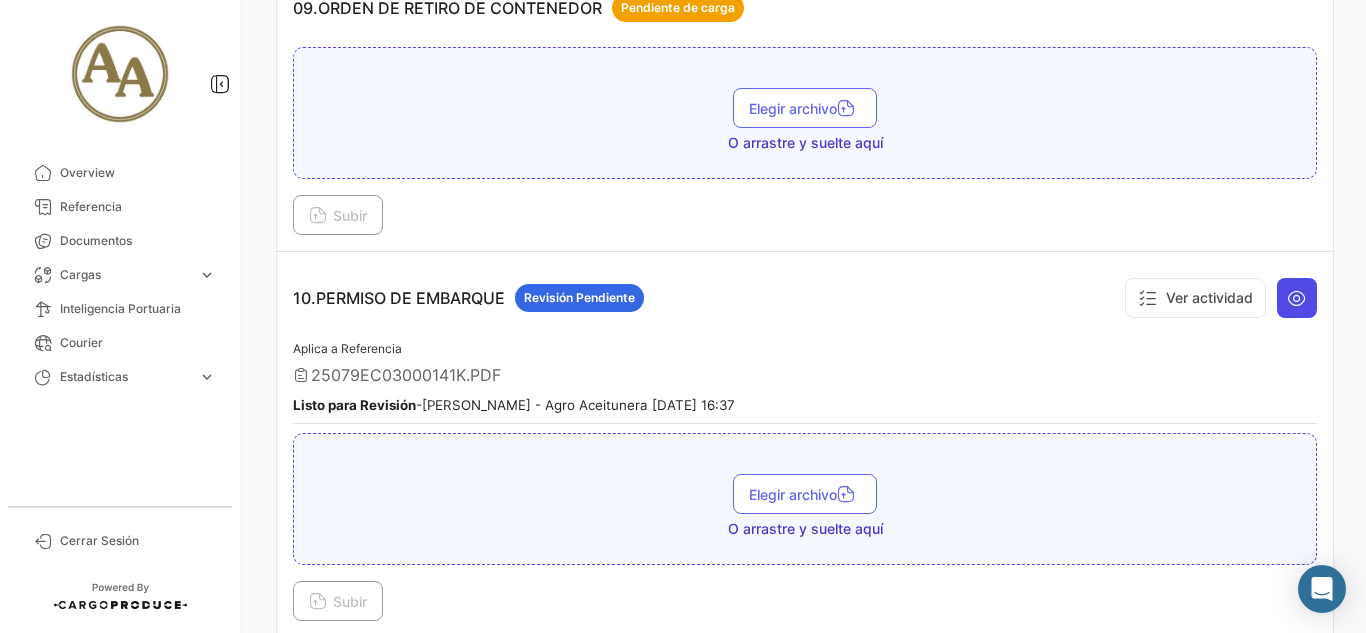 click at bounding box center (1297, 298) 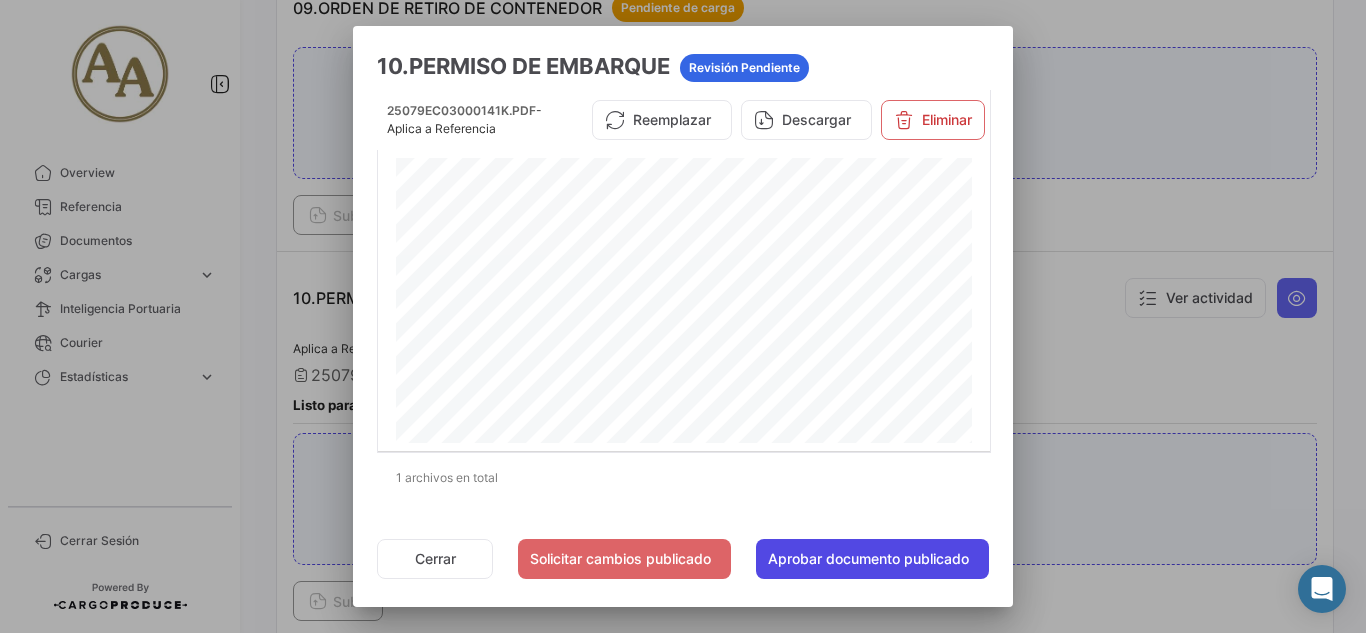 click on "Aprobar documento publicado" 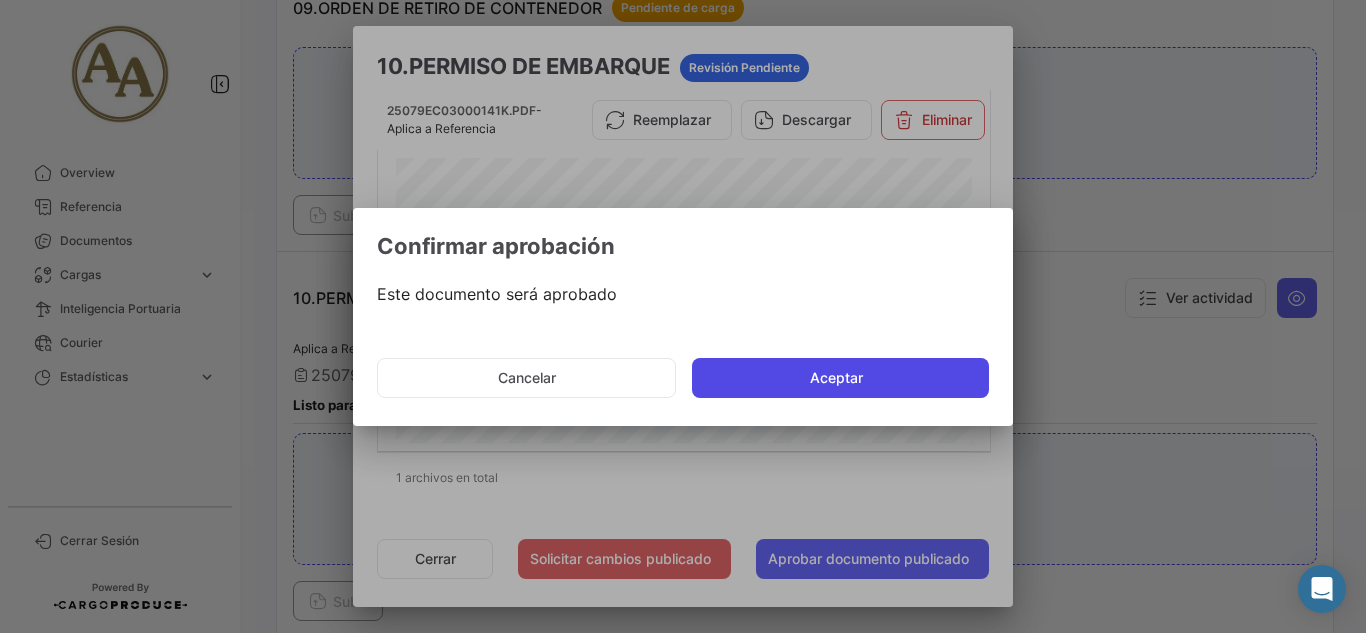 click on "Aceptar" 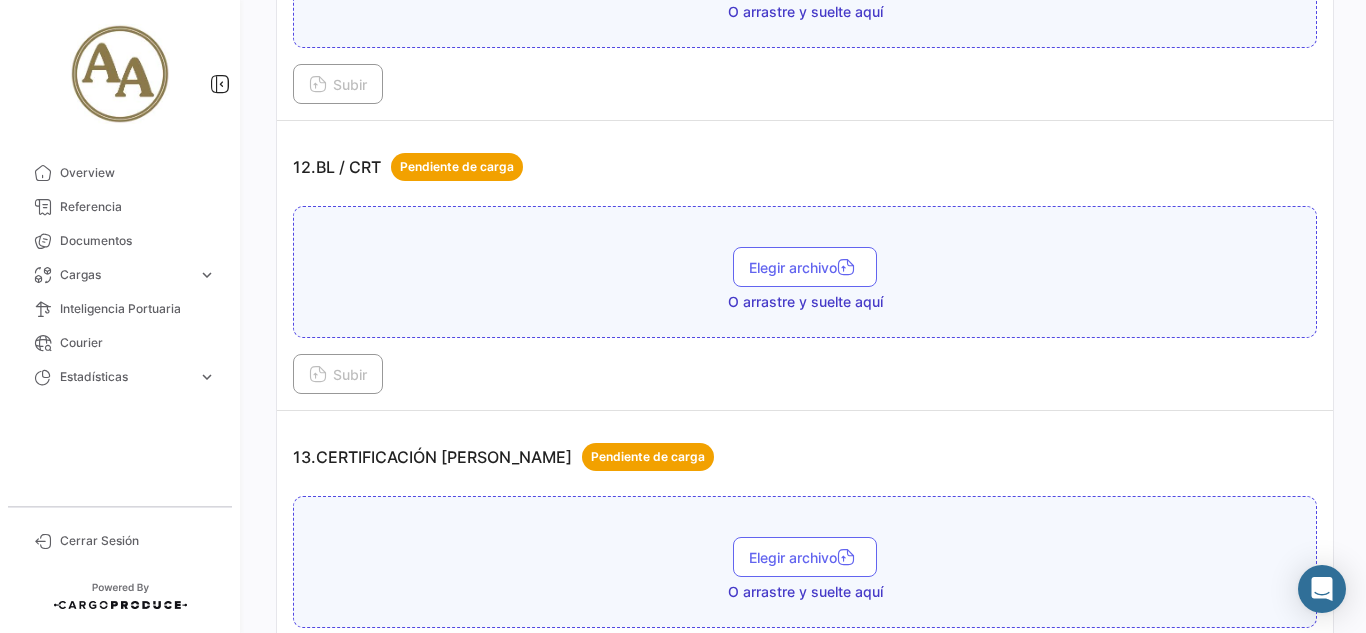 scroll, scrollTop: 4400, scrollLeft: 0, axis: vertical 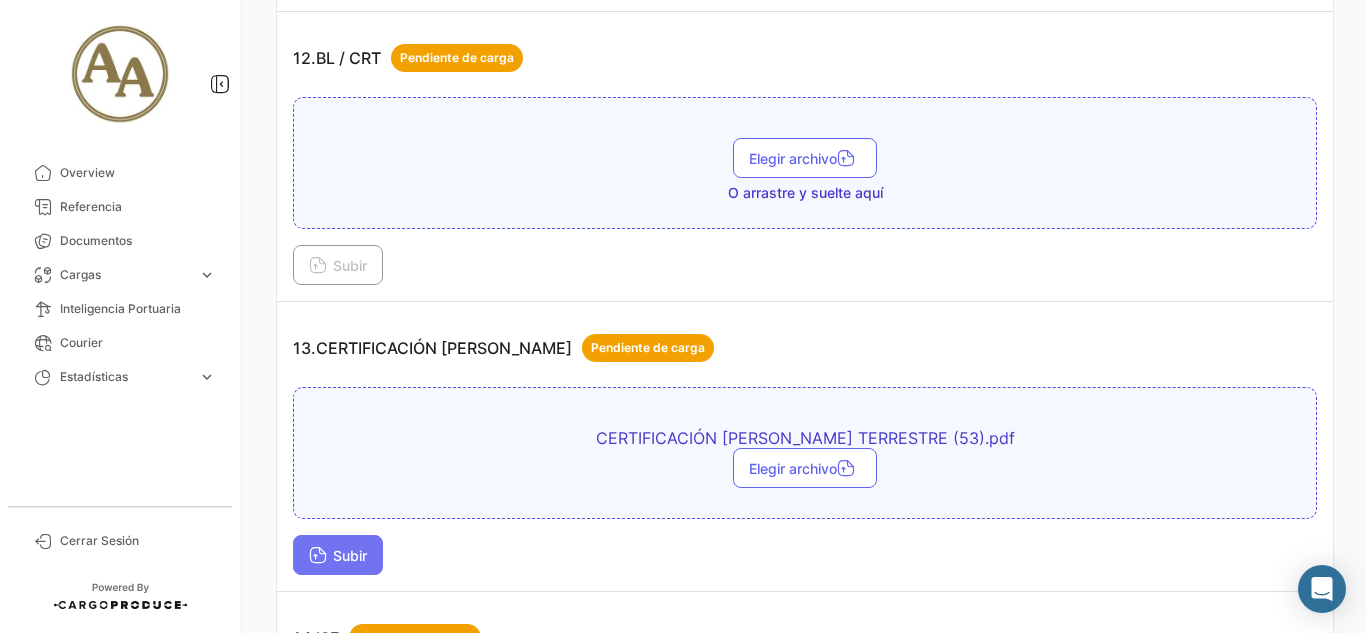 click on "Subir" at bounding box center (338, 555) 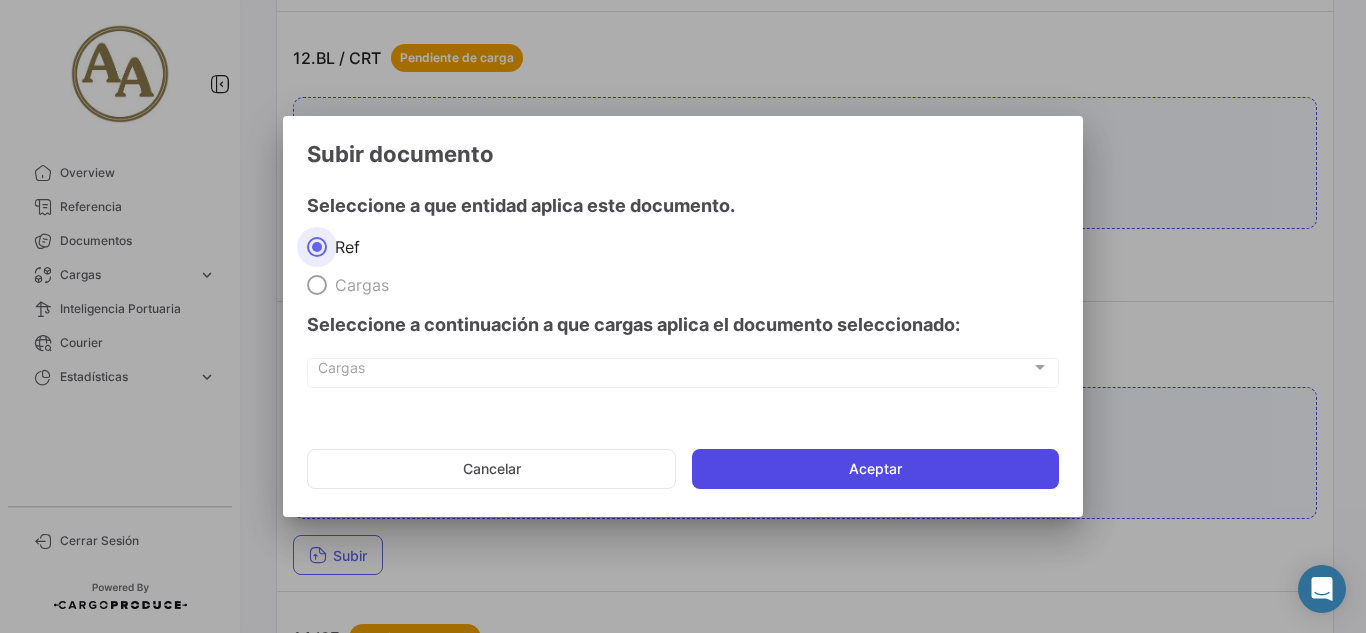 click on "Aceptar" 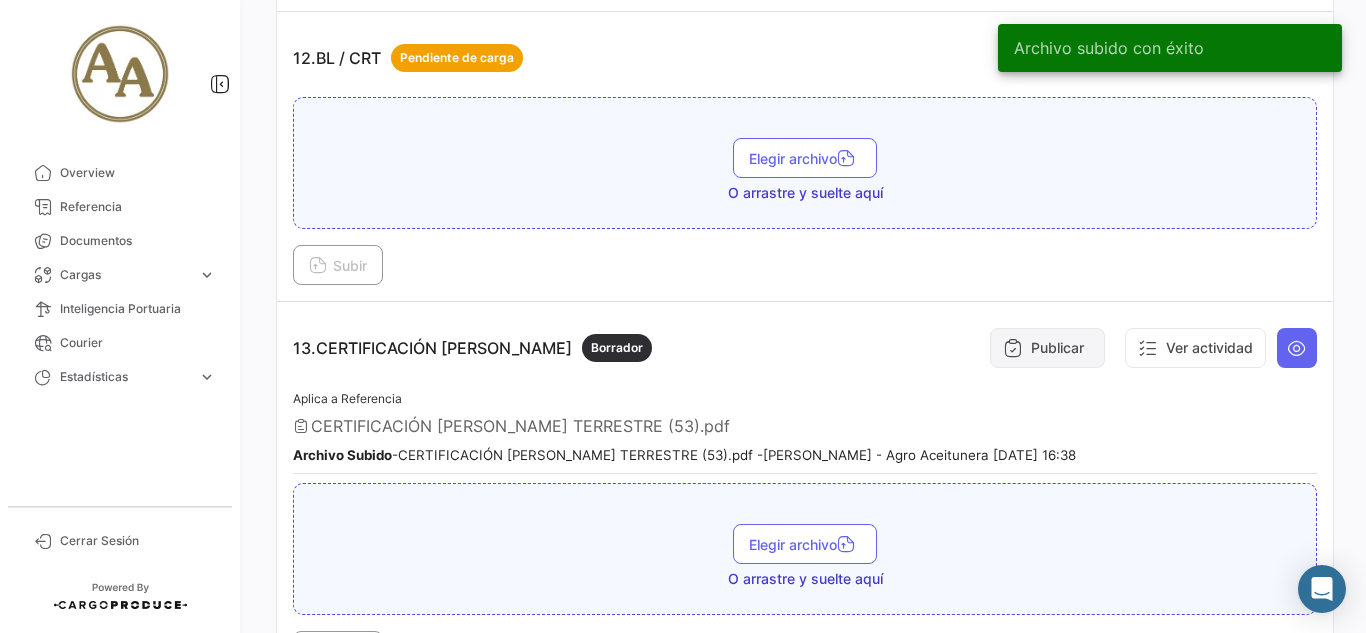 click on "Publicar" at bounding box center (1047, 348) 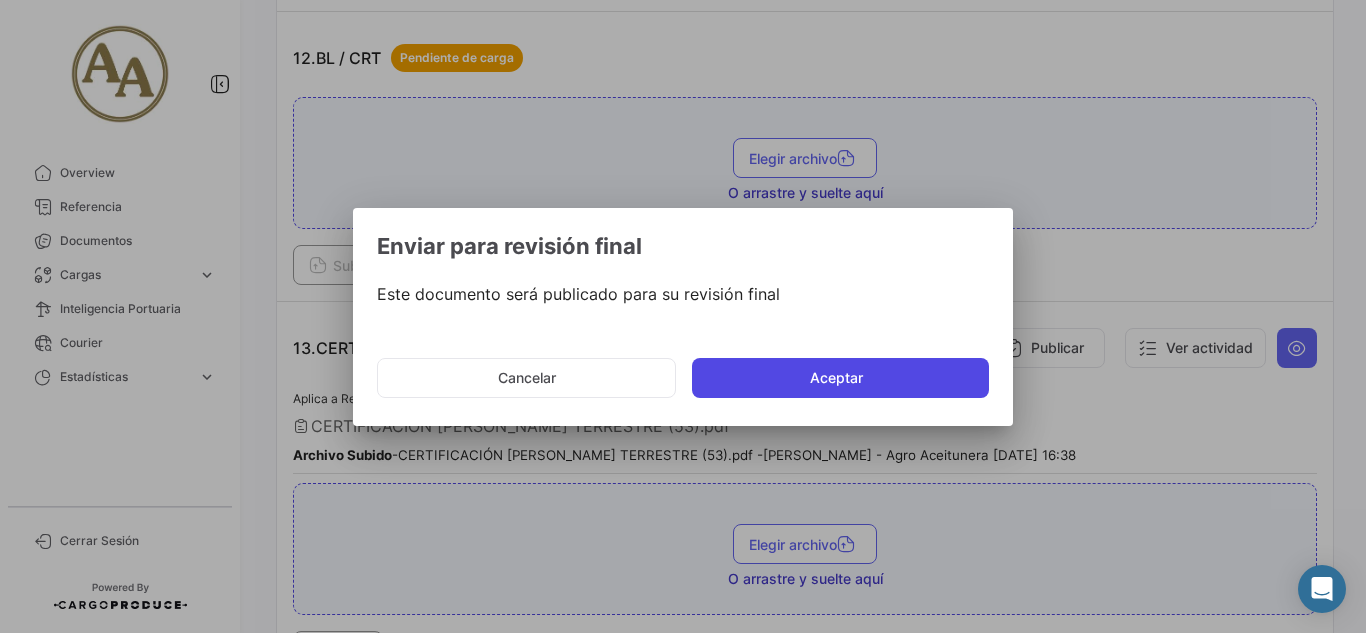 click on "Aceptar" 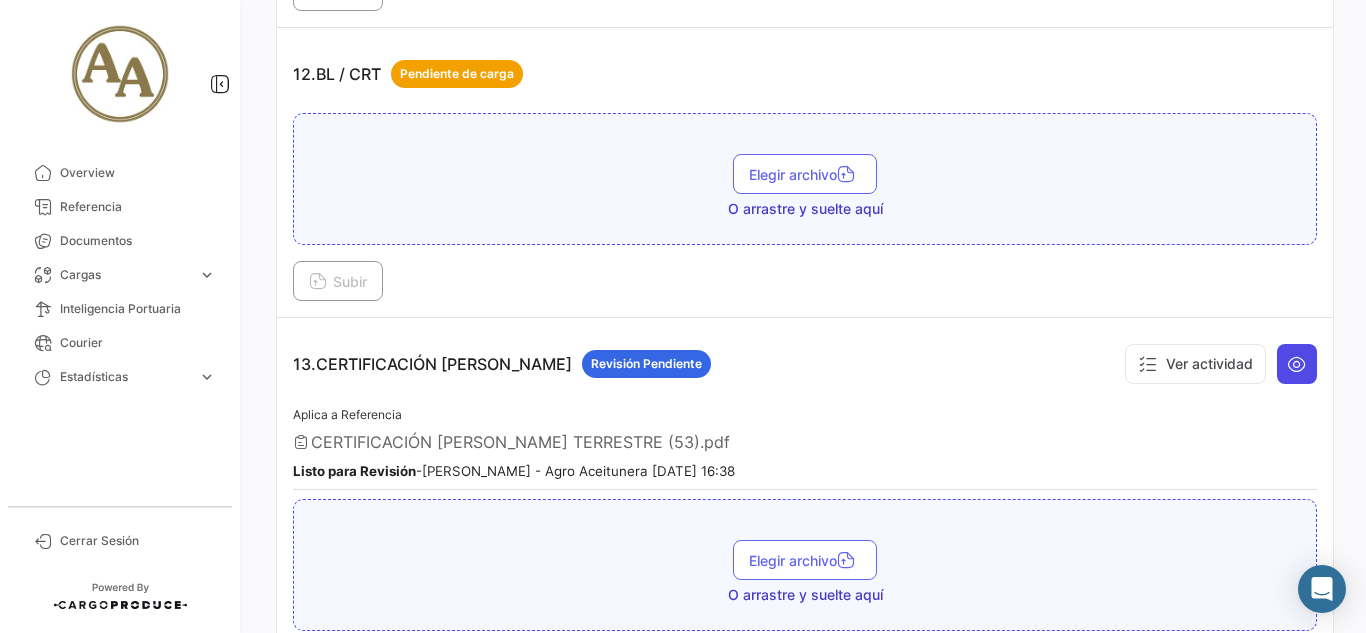 click at bounding box center [1297, 364] 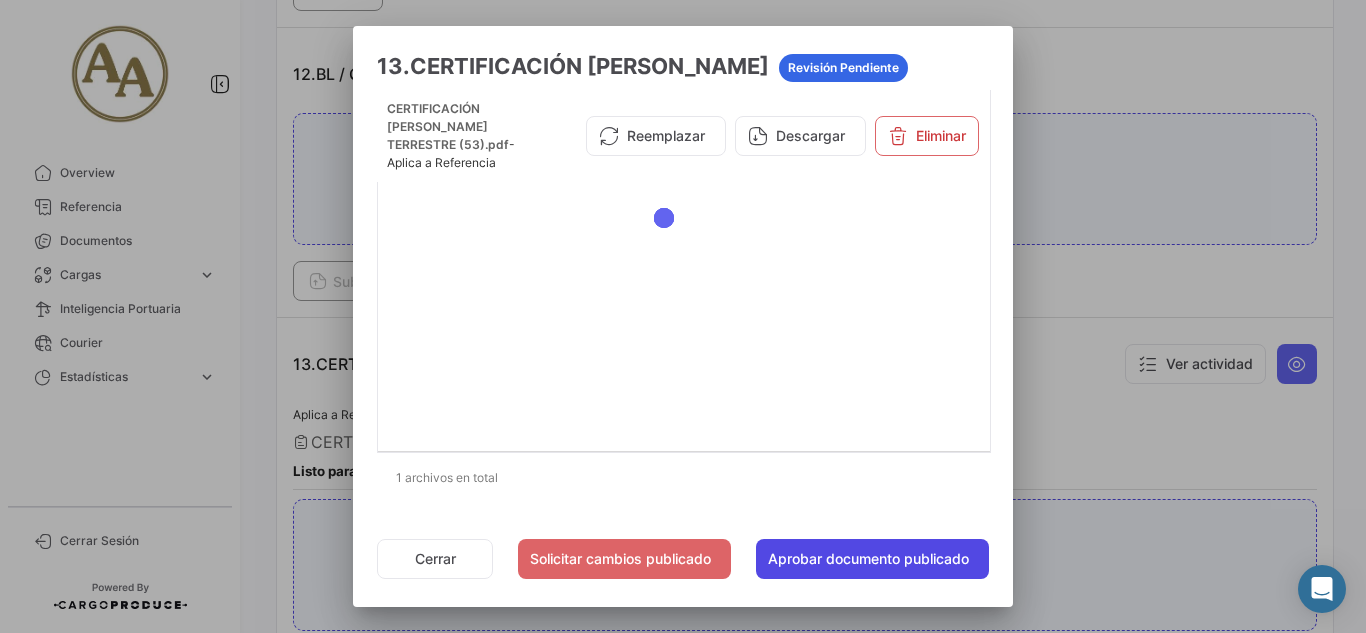click on "Aprobar documento publicado" 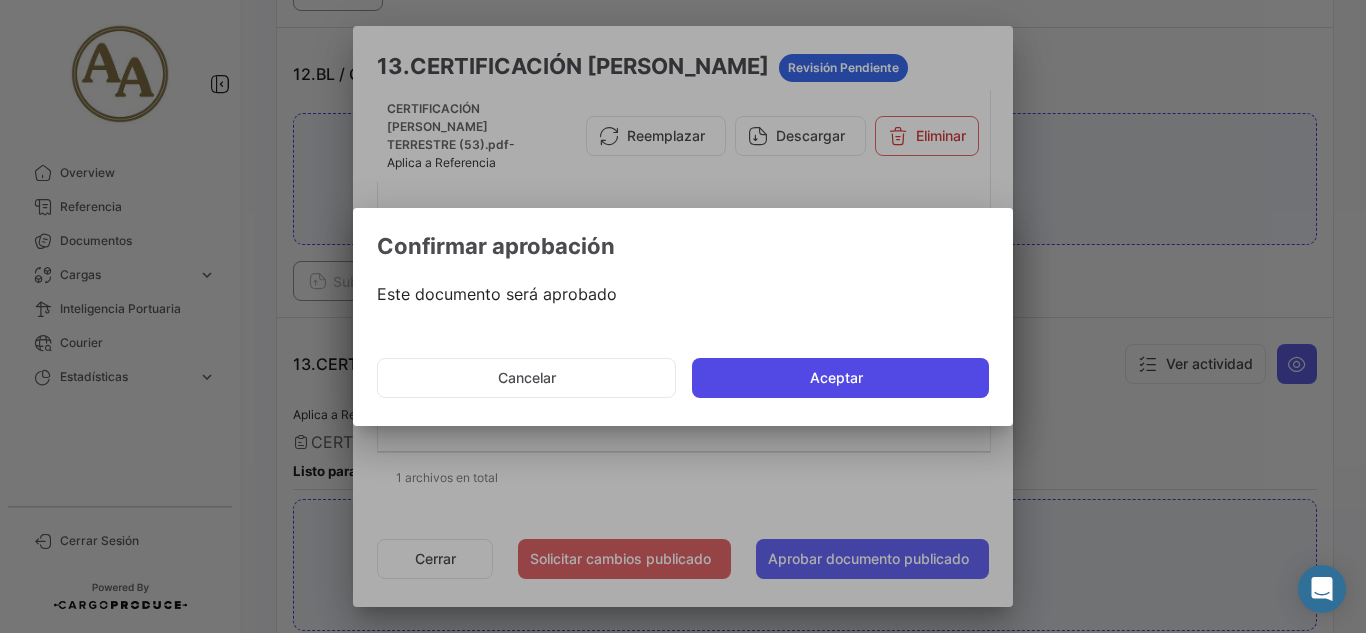 click on "Aceptar" 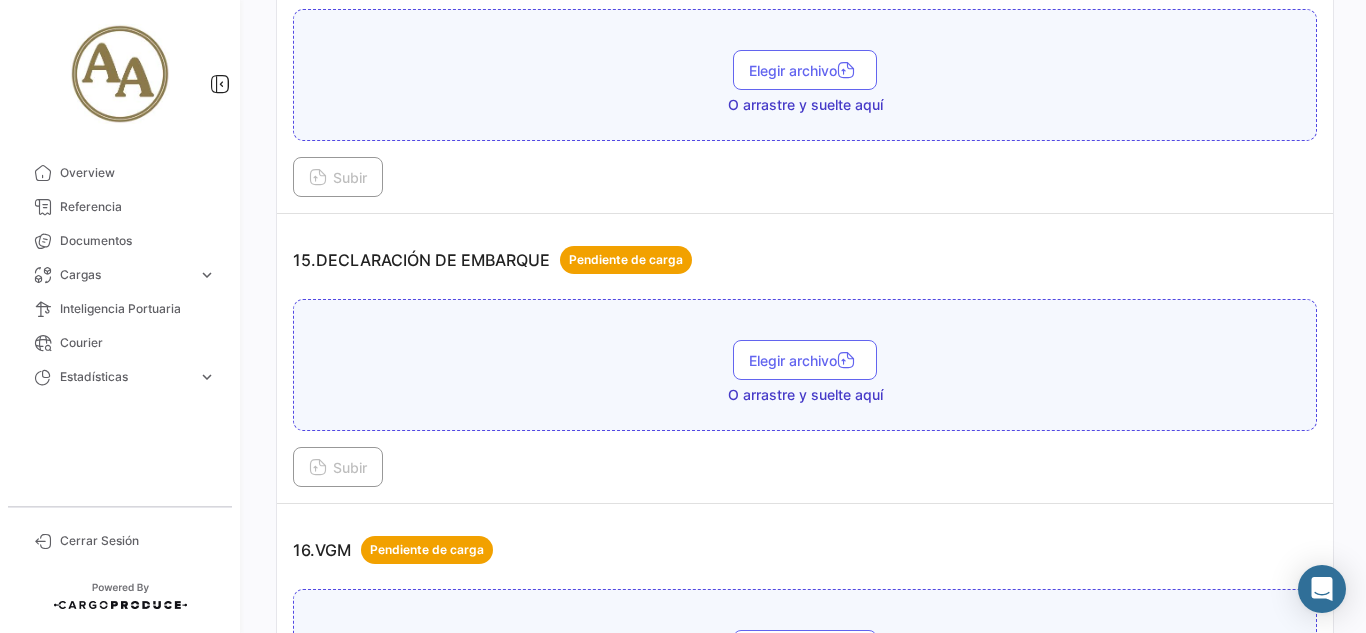 scroll, scrollTop: 5200, scrollLeft: 0, axis: vertical 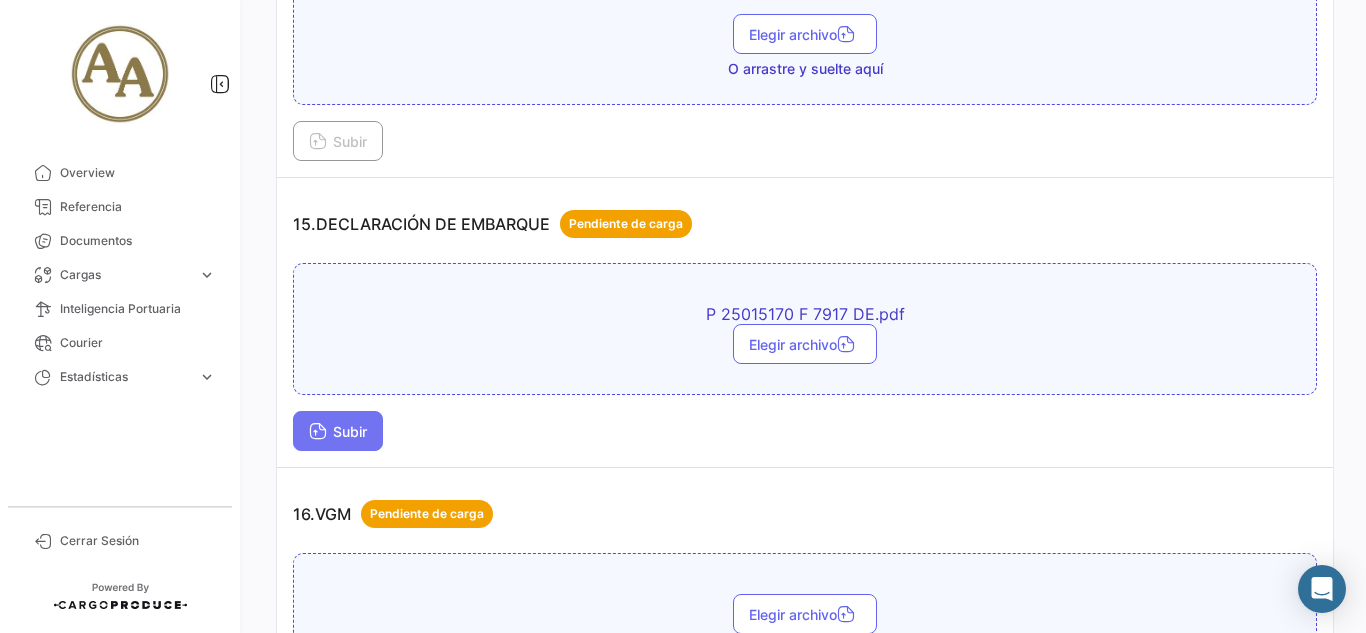 click on "Subir" at bounding box center (338, 431) 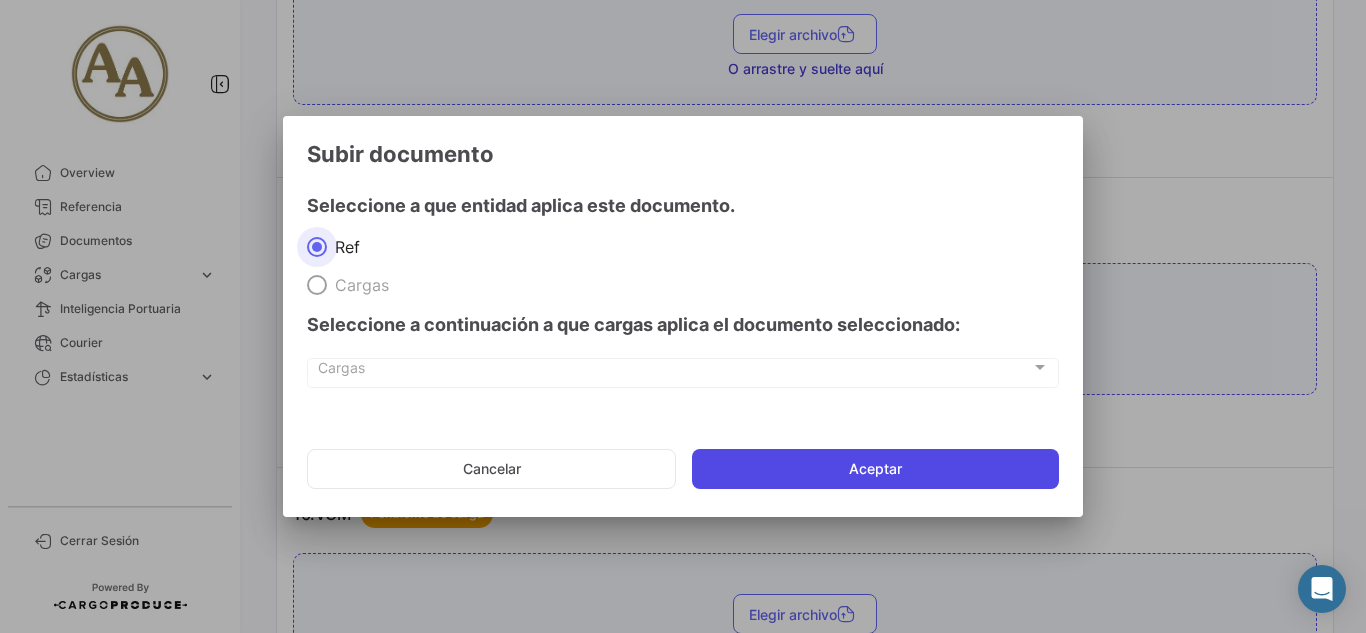 click on "Aceptar" 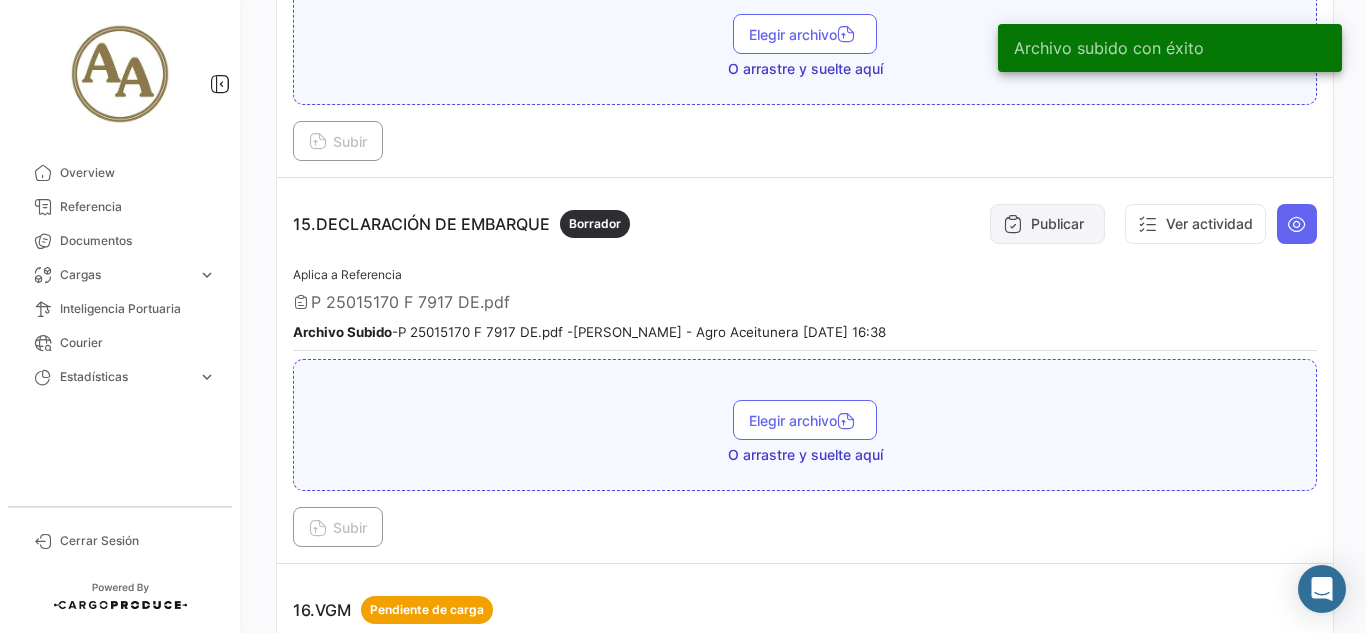 click on "Publicar" at bounding box center [1047, 224] 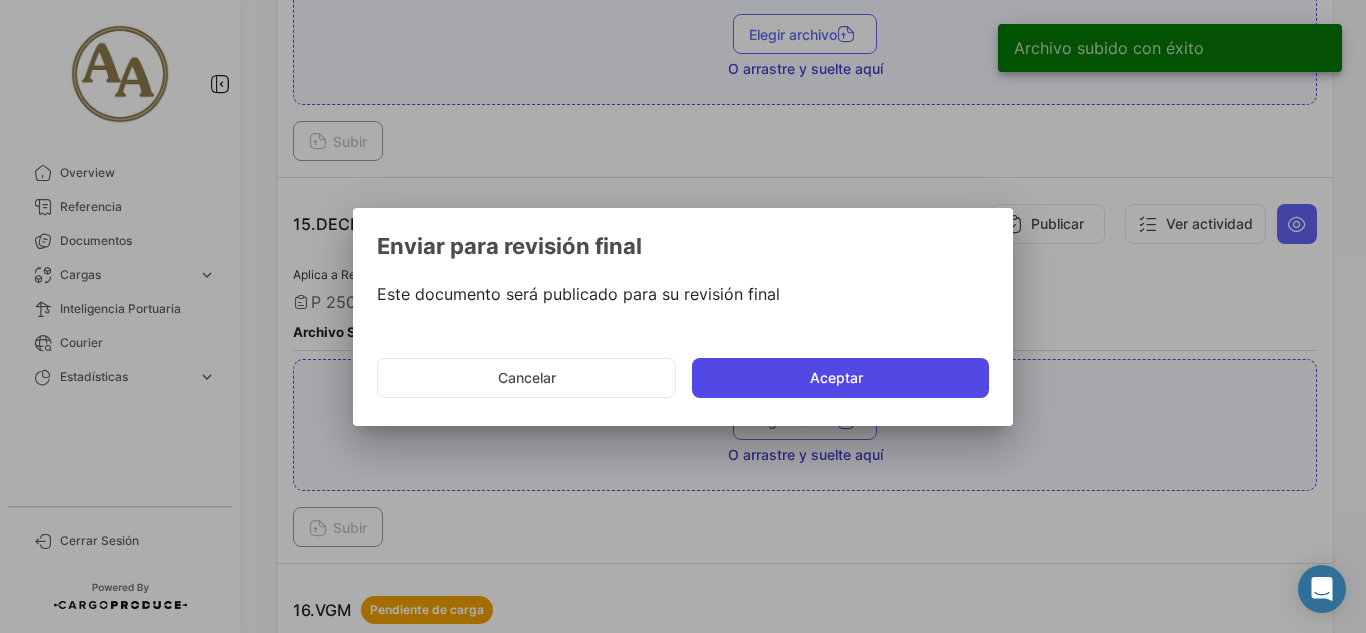 click on "Aceptar" 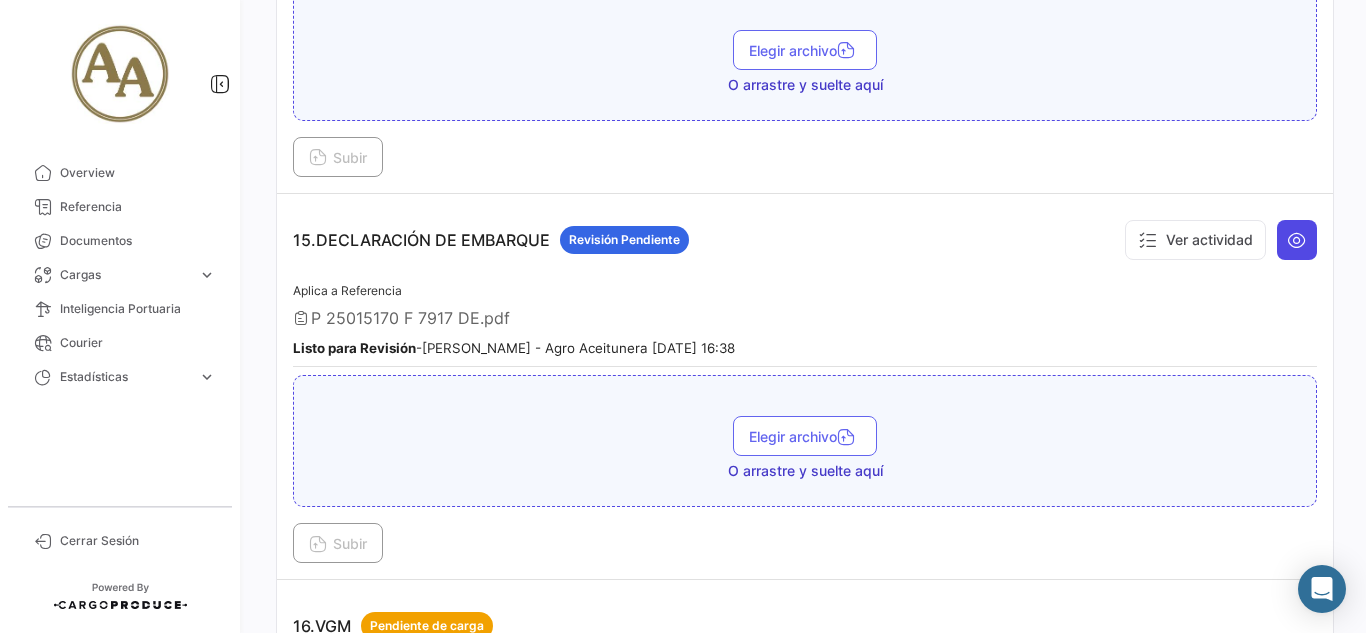 click at bounding box center [1297, 240] 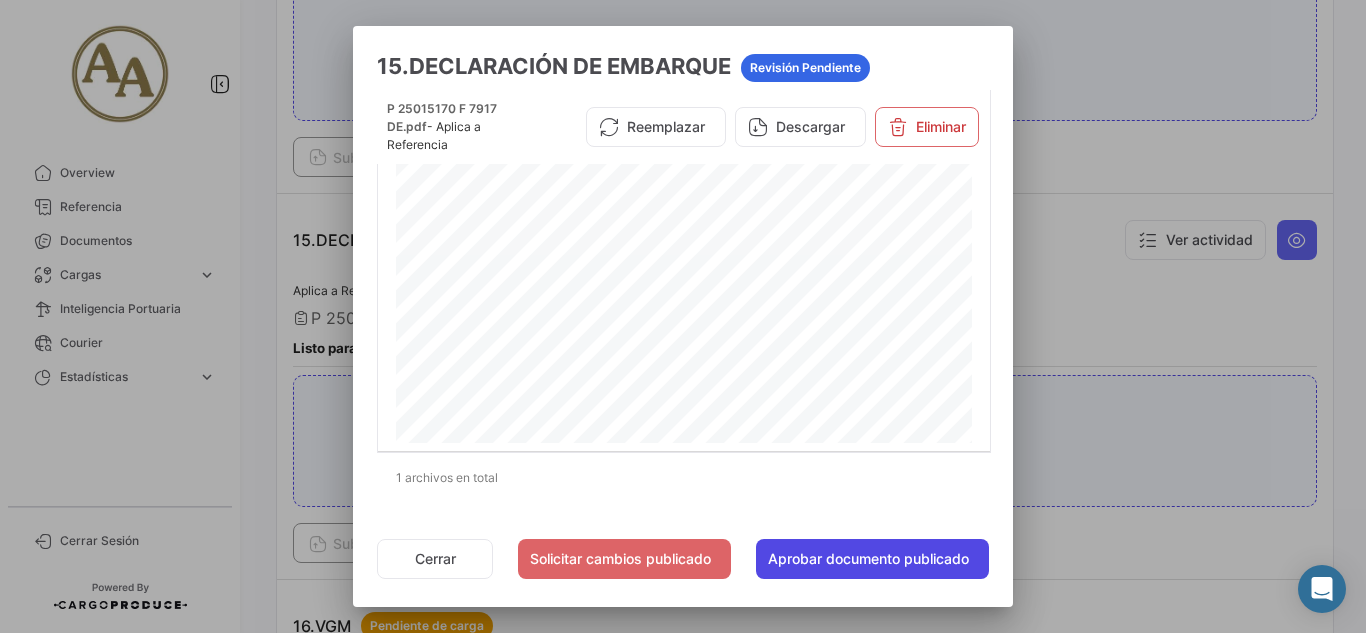 click on "Aprobar documento publicado" 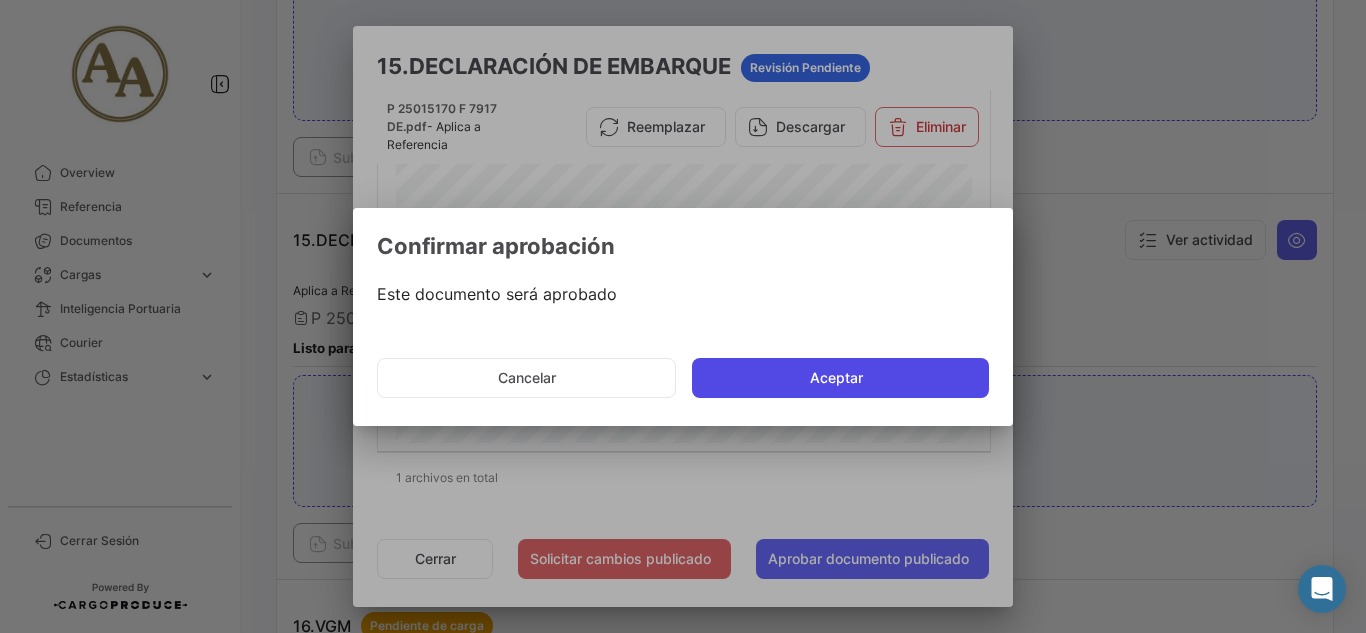 click on "Aceptar" 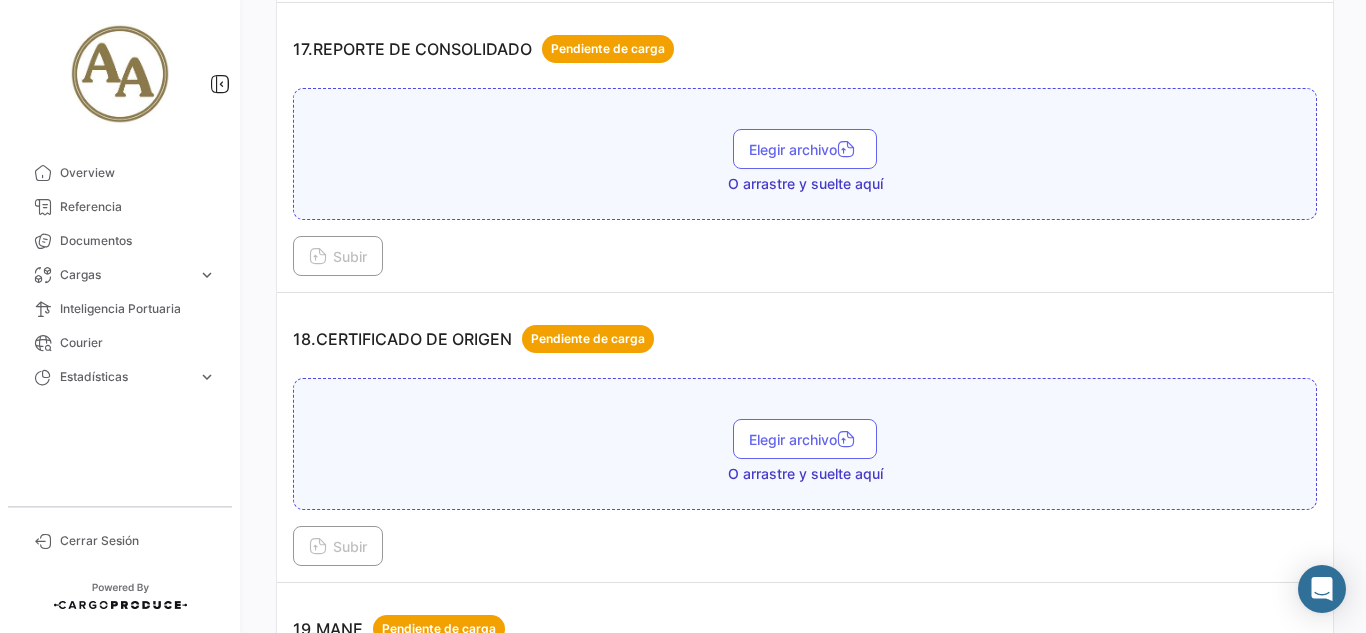 scroll, scrollTop: 6100, scrollLeft: 0, axis: vertical 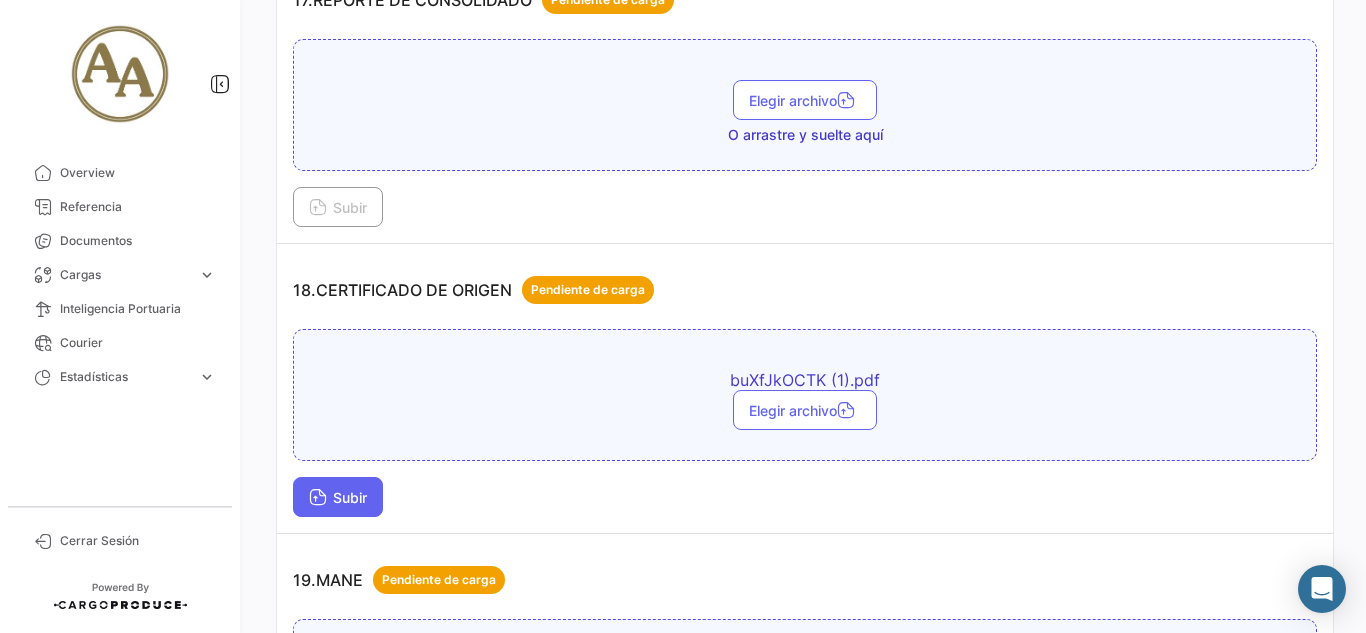 click on "Subir" at bounding box center [338, 497] 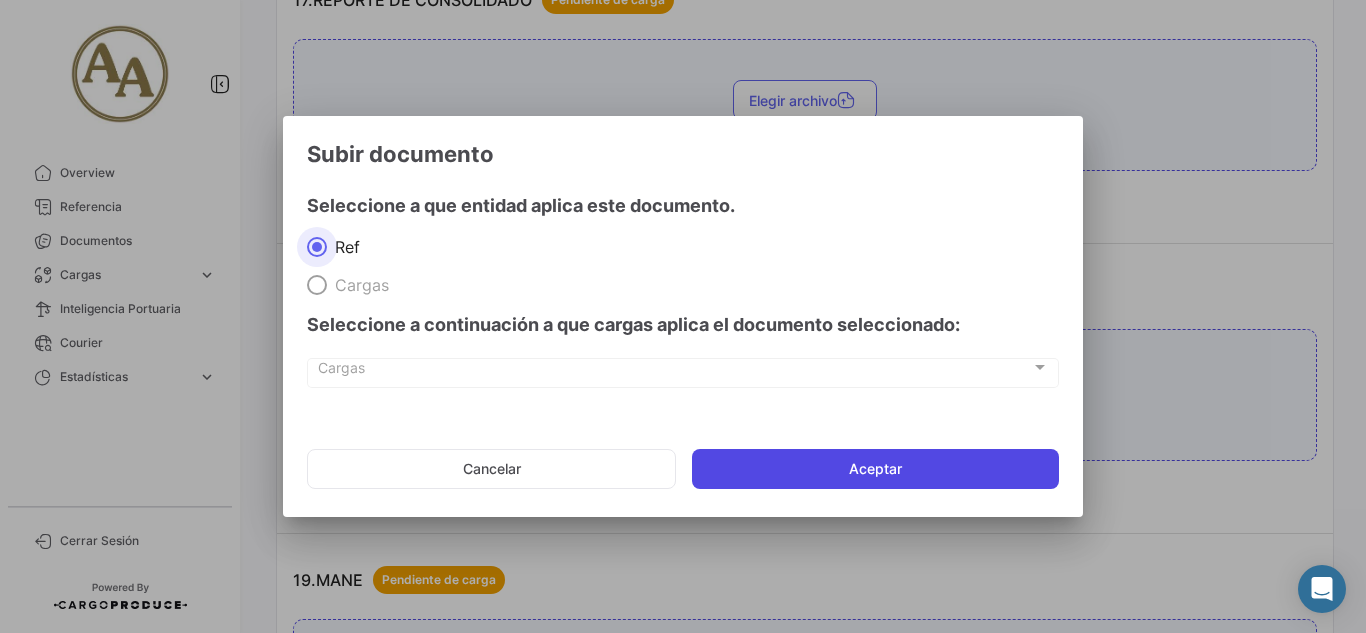 click on "Aceptar" 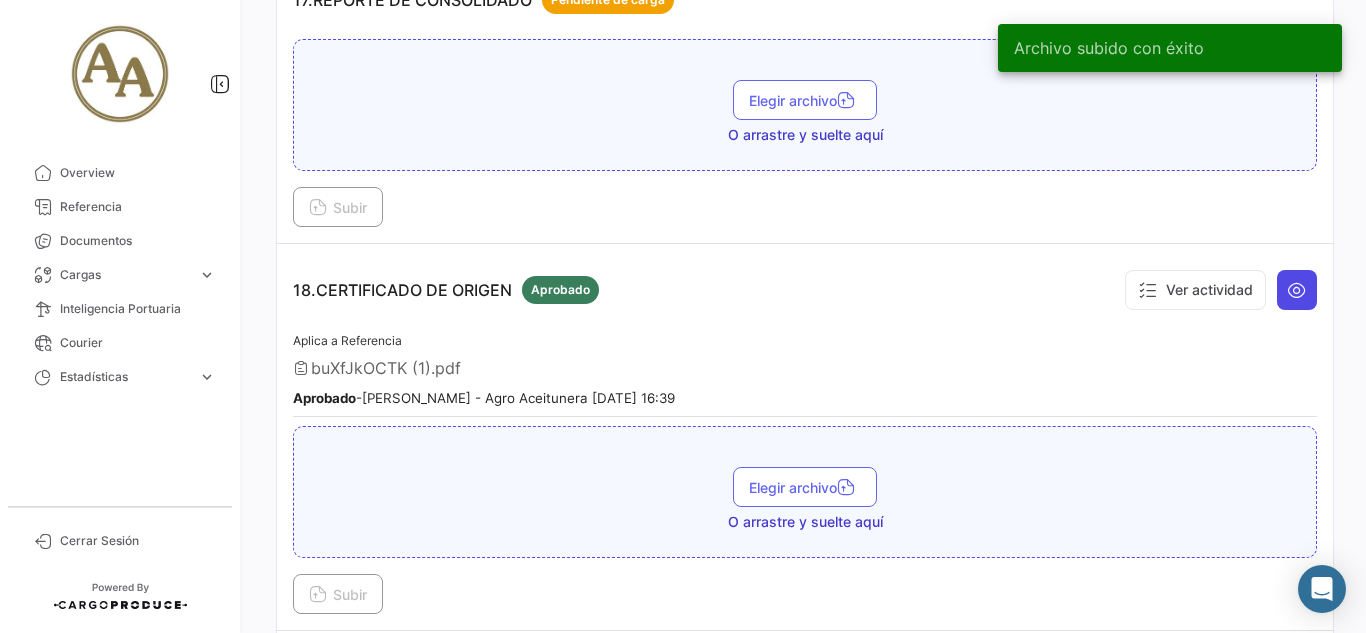 click at bounding box center (1297, 290) 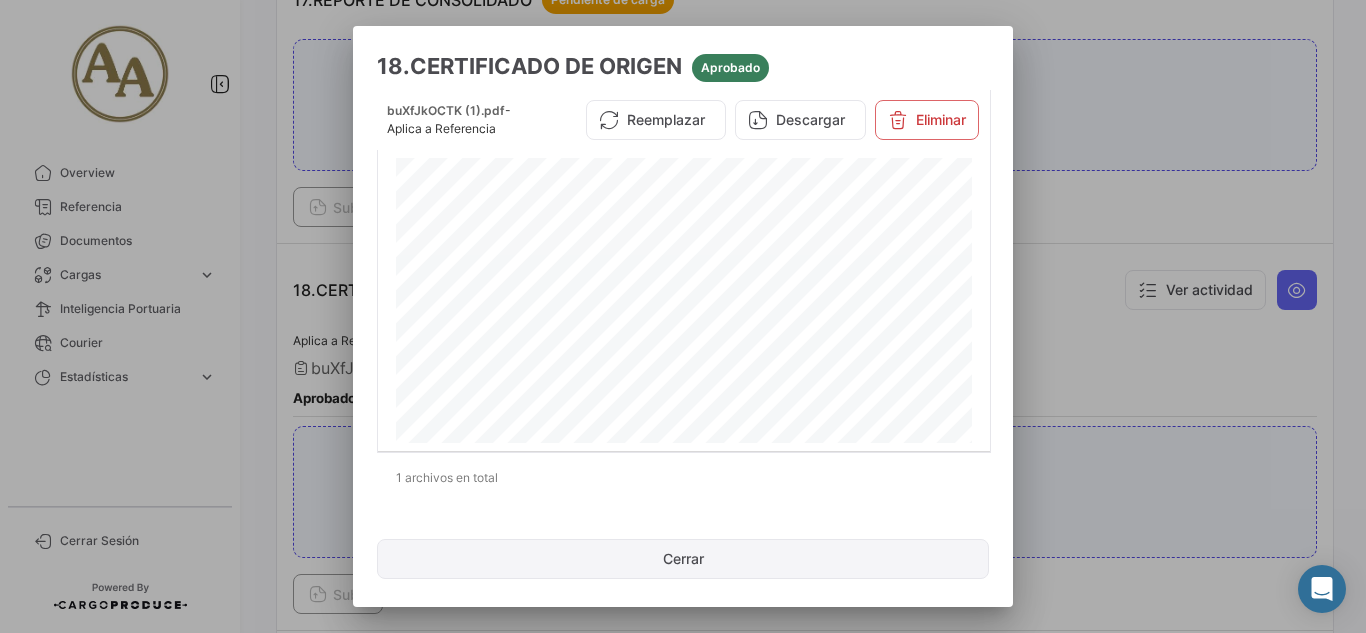 click on "Cerrar" 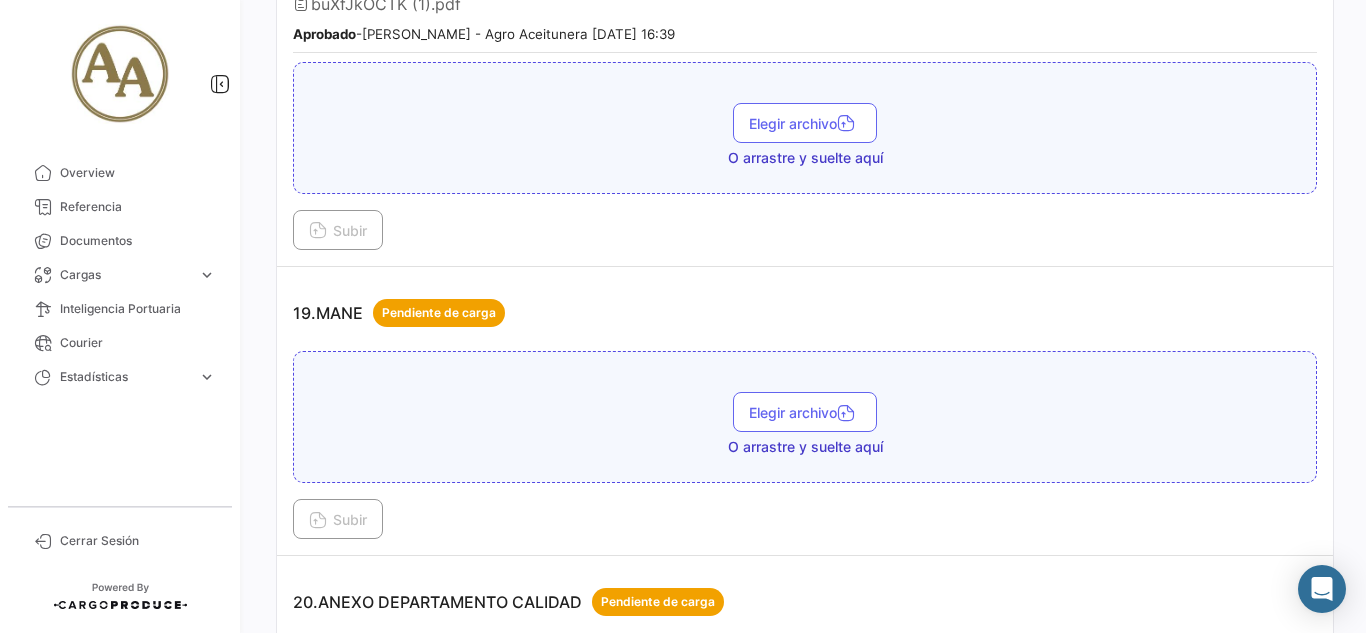 scroll, scrollTop: 6500, scrollLeft: 0, axis: vertical 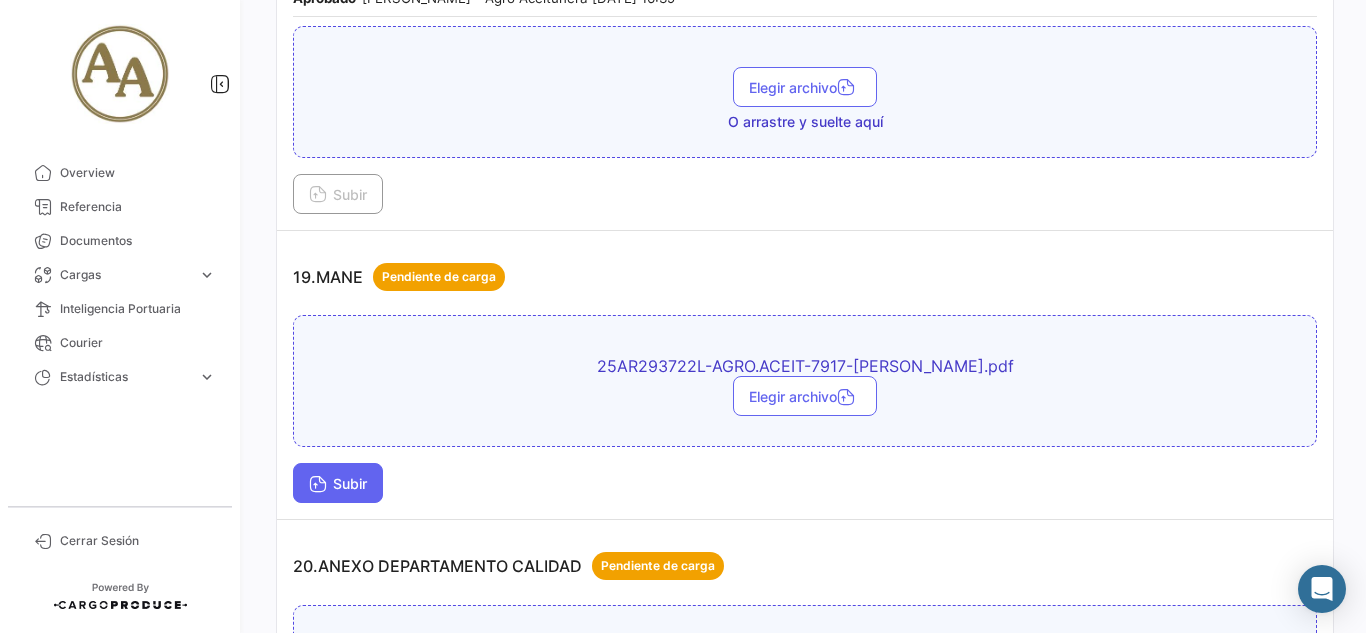click on "Subir" at bounding box center [338, 483] 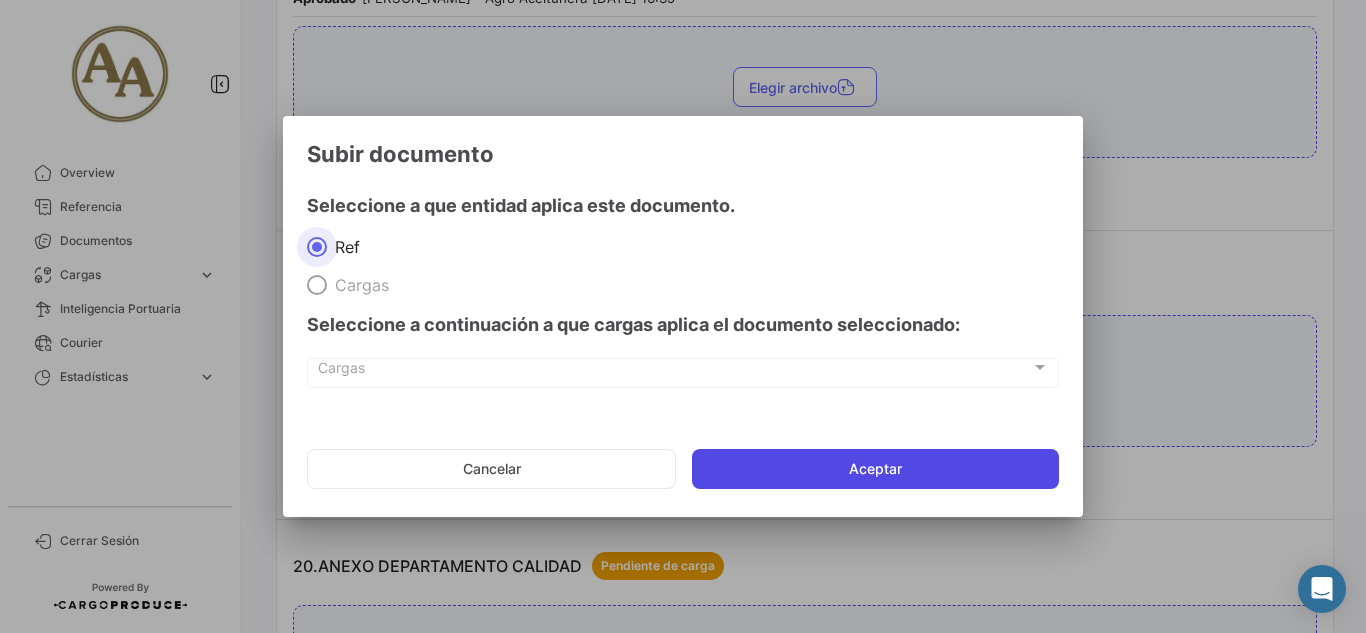 click on "Aceptar" 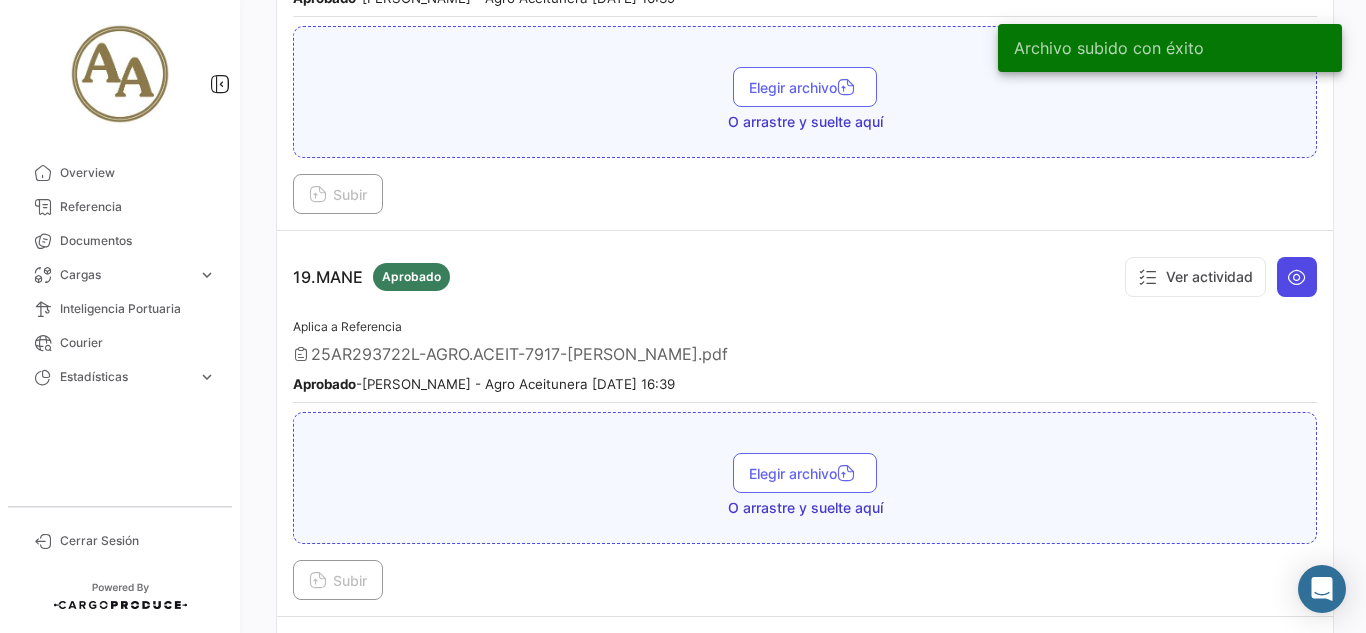 click at bounding box center (1297, 277) 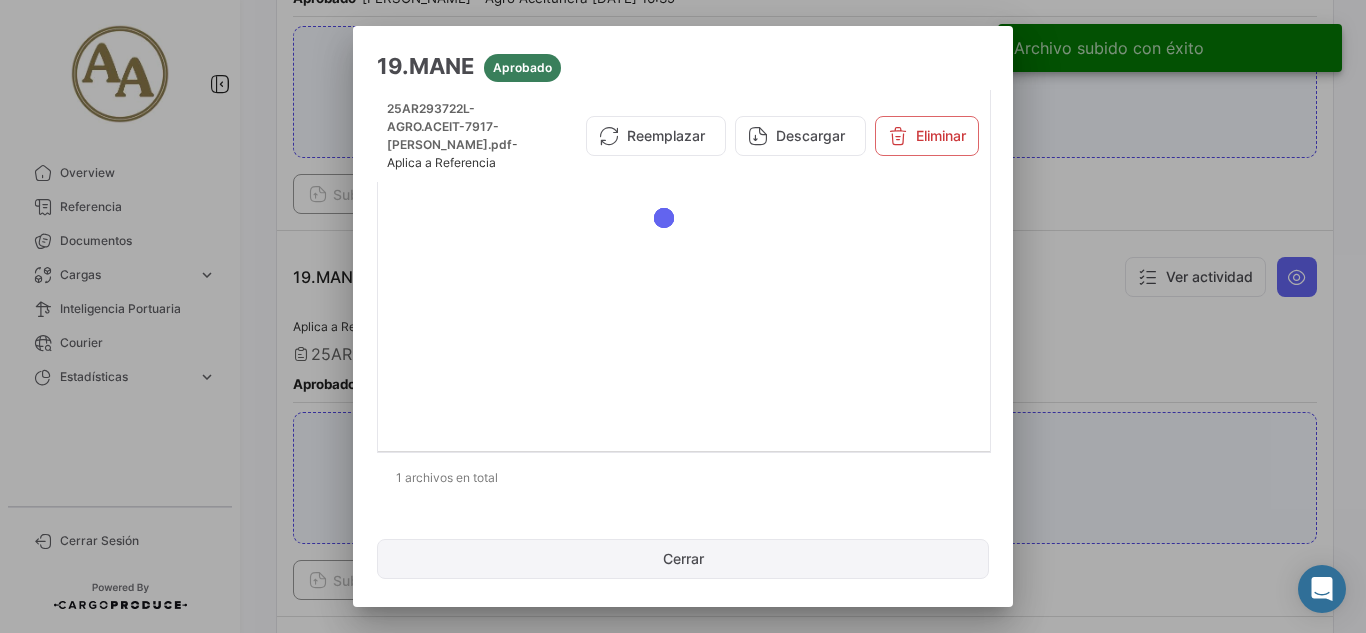 click on "Cerrar" 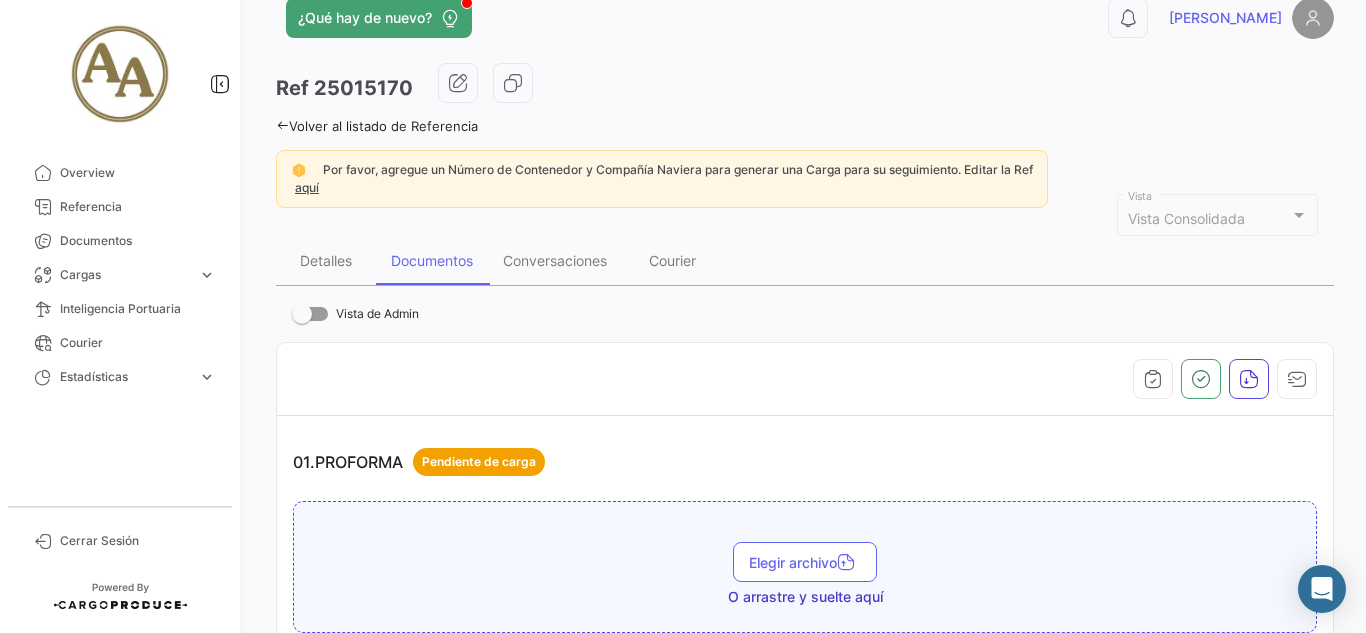 scroll, scrollTop: 0, scrollLeft: 0, axis: both 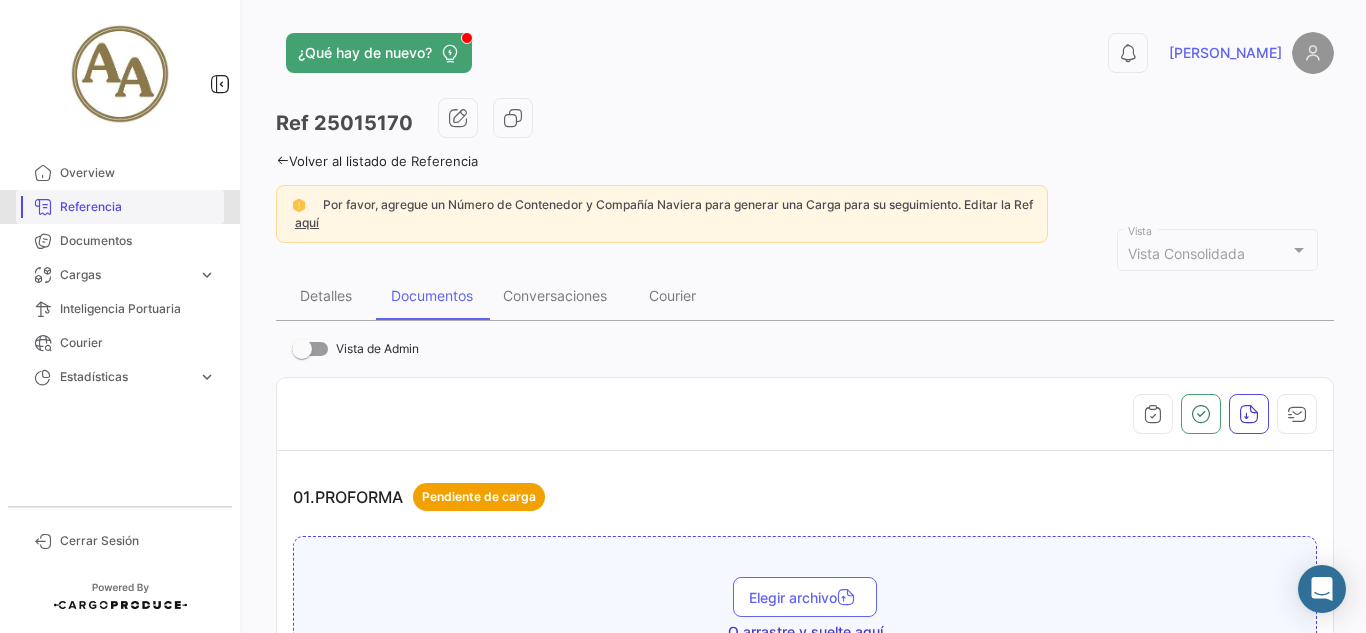 click on "Referencia" at bounding box center [138, 207] 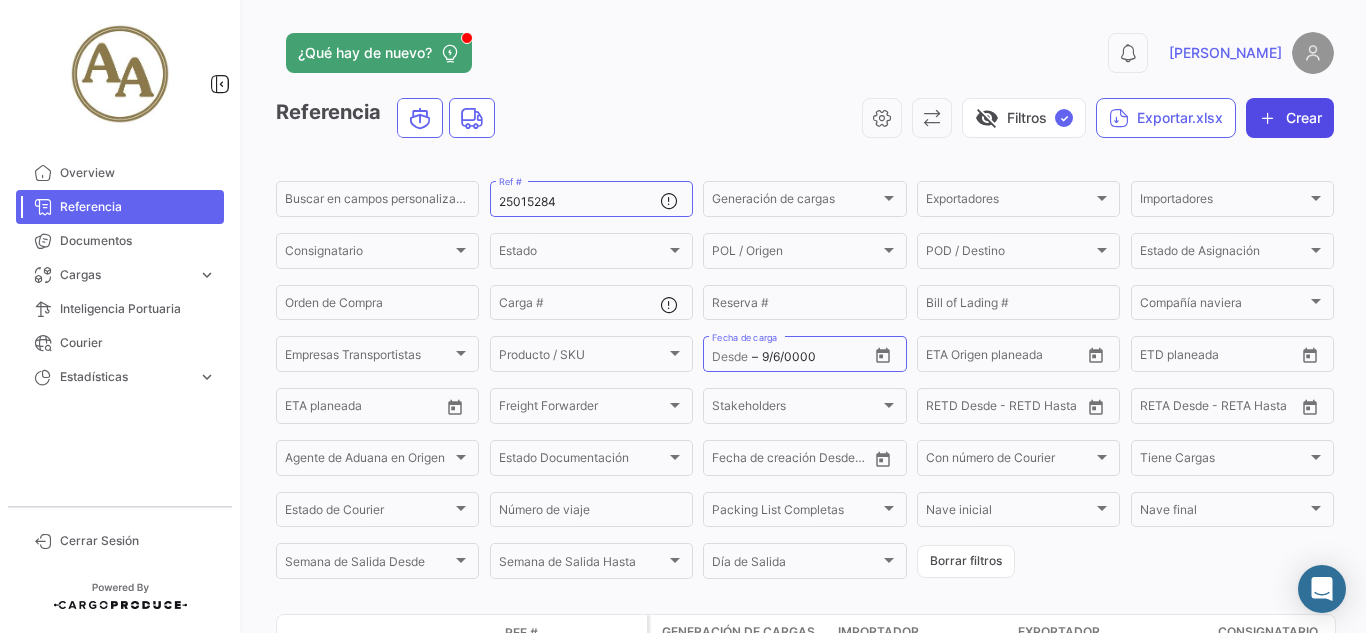 click on "Crear" 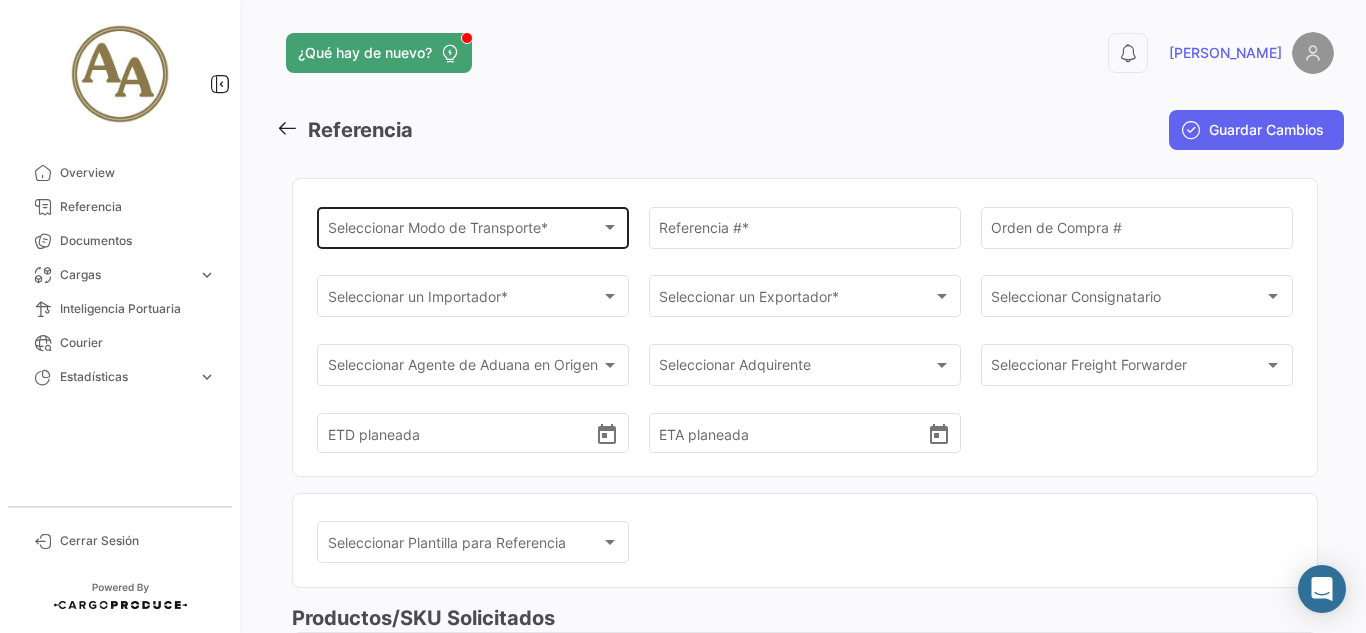 click on "Seleccionar
Modo de Transporte * Seleccionar
Modo de Transporte  *" 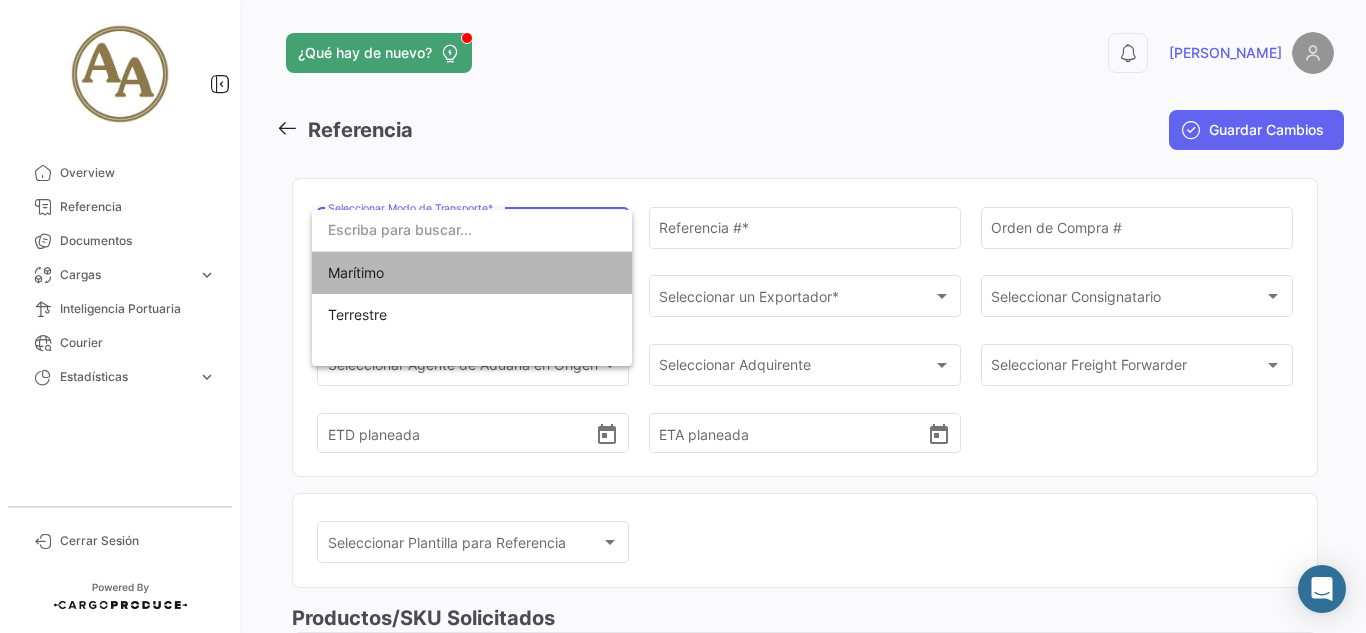 click on "Marítimo" at bounding box center [472, 273] 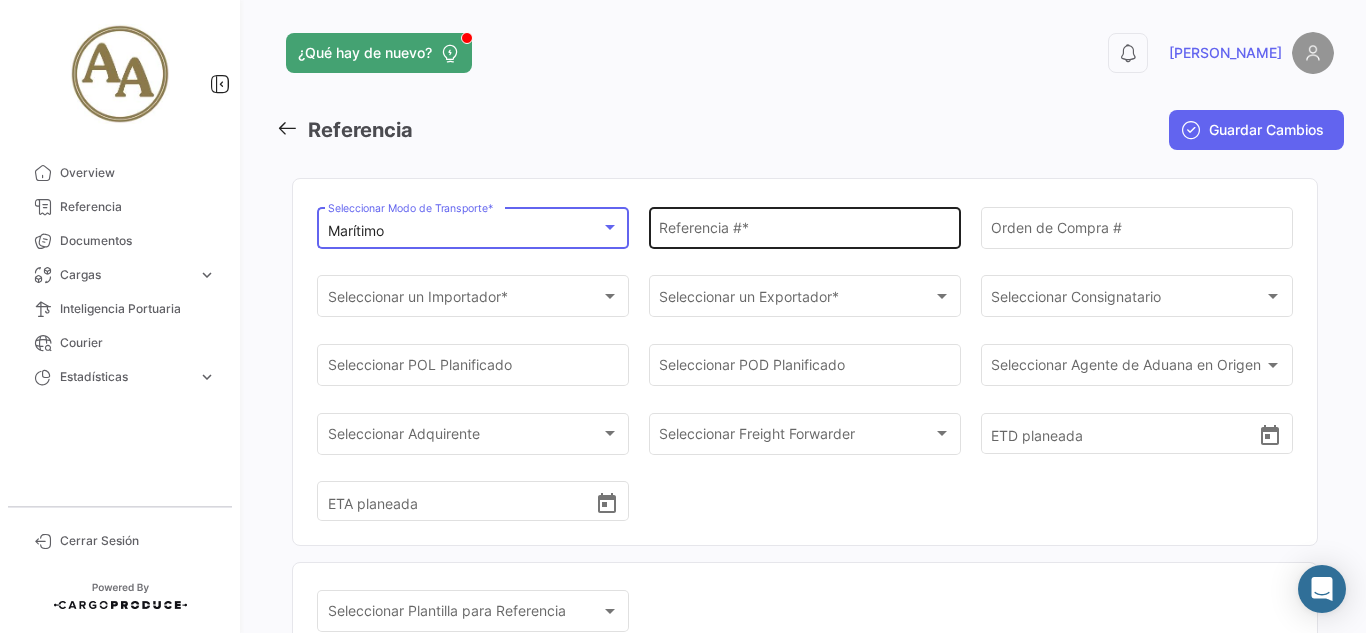 click on "Referencia #  *" 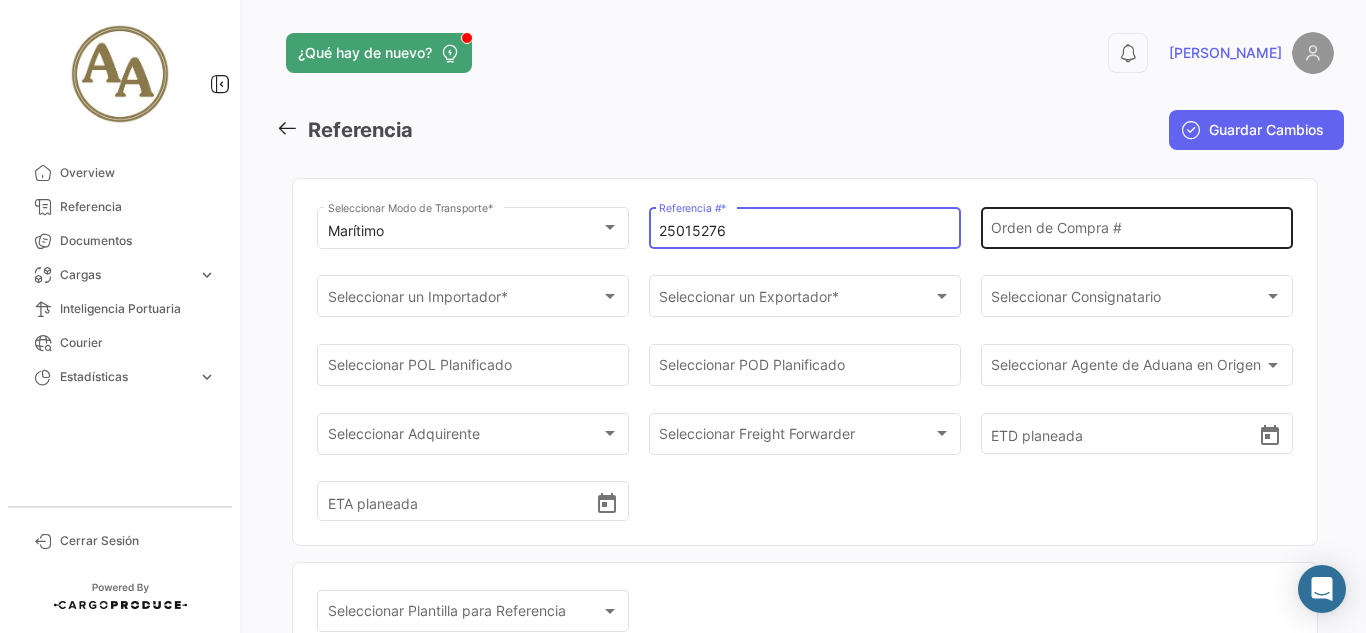 type on "25015276" 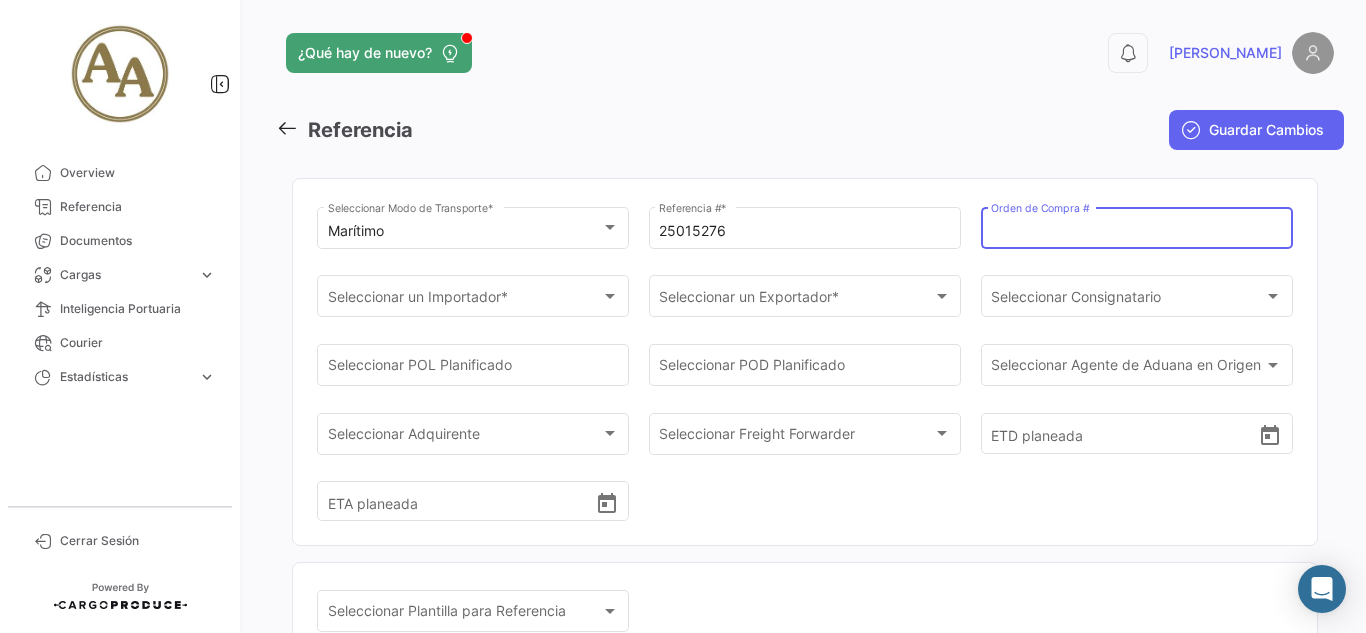 click on "Orden de Compra #" at bounding box center (1136, 231) 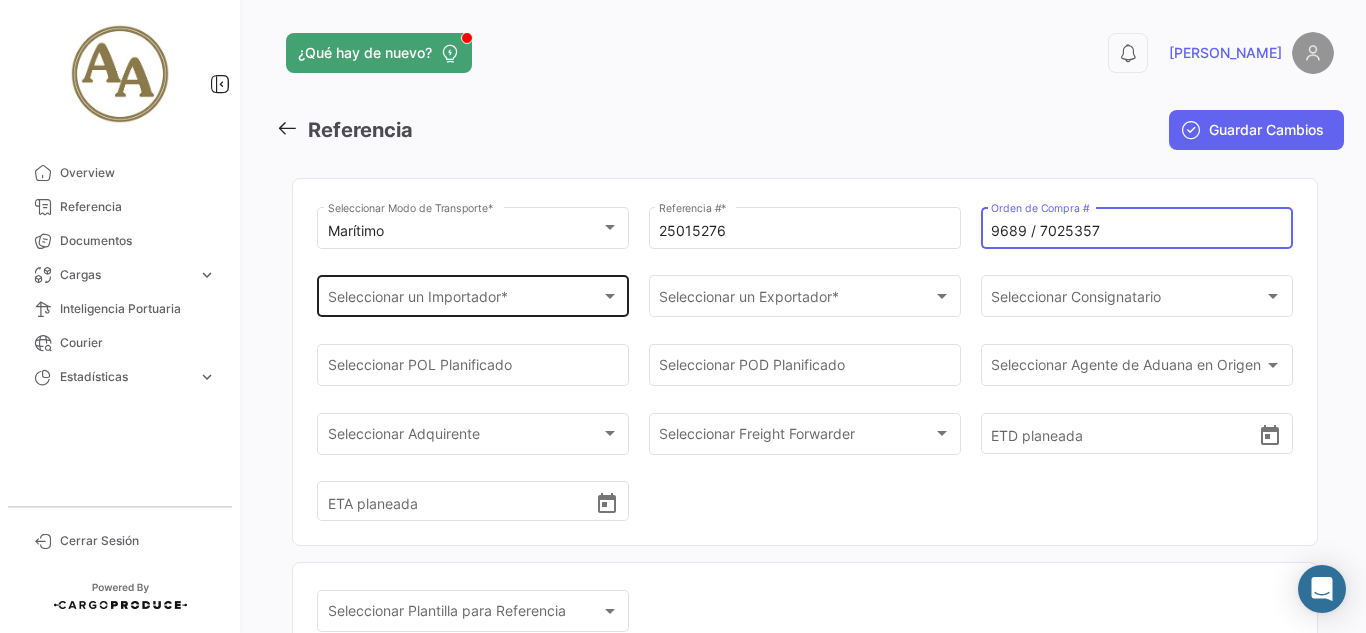 type on "9689 / 7025357" 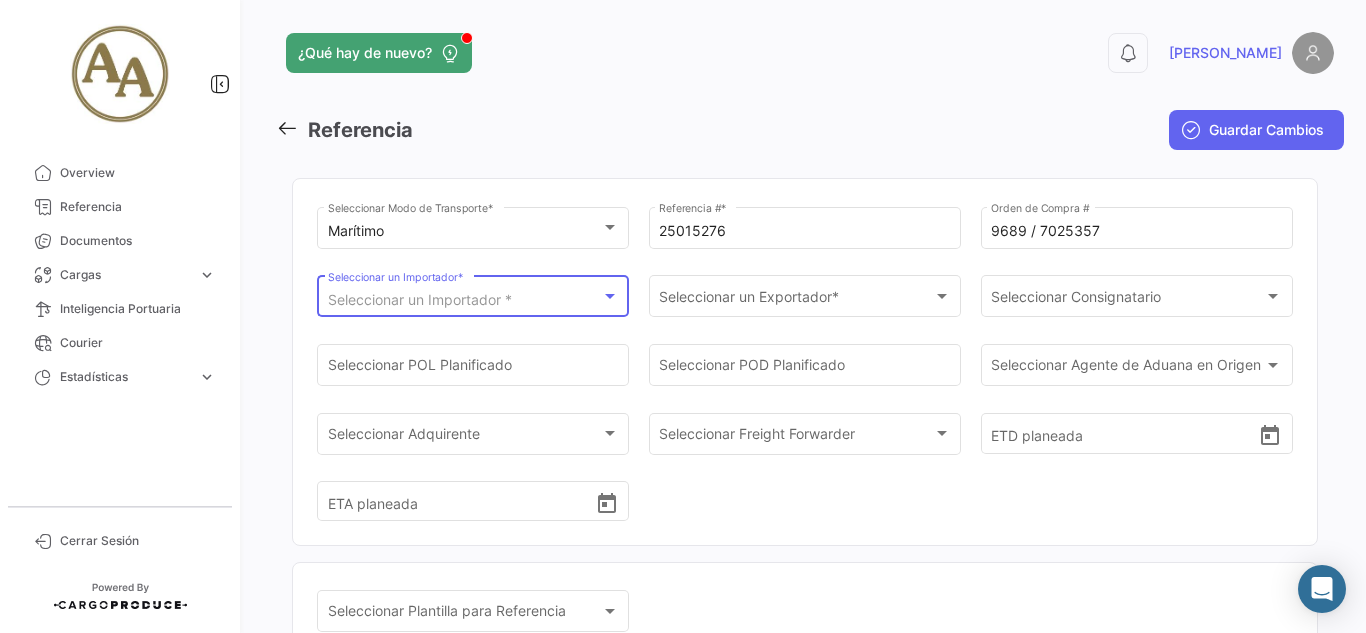 click on "Seleccionar un Importador *" at bounding box center [464, 300] 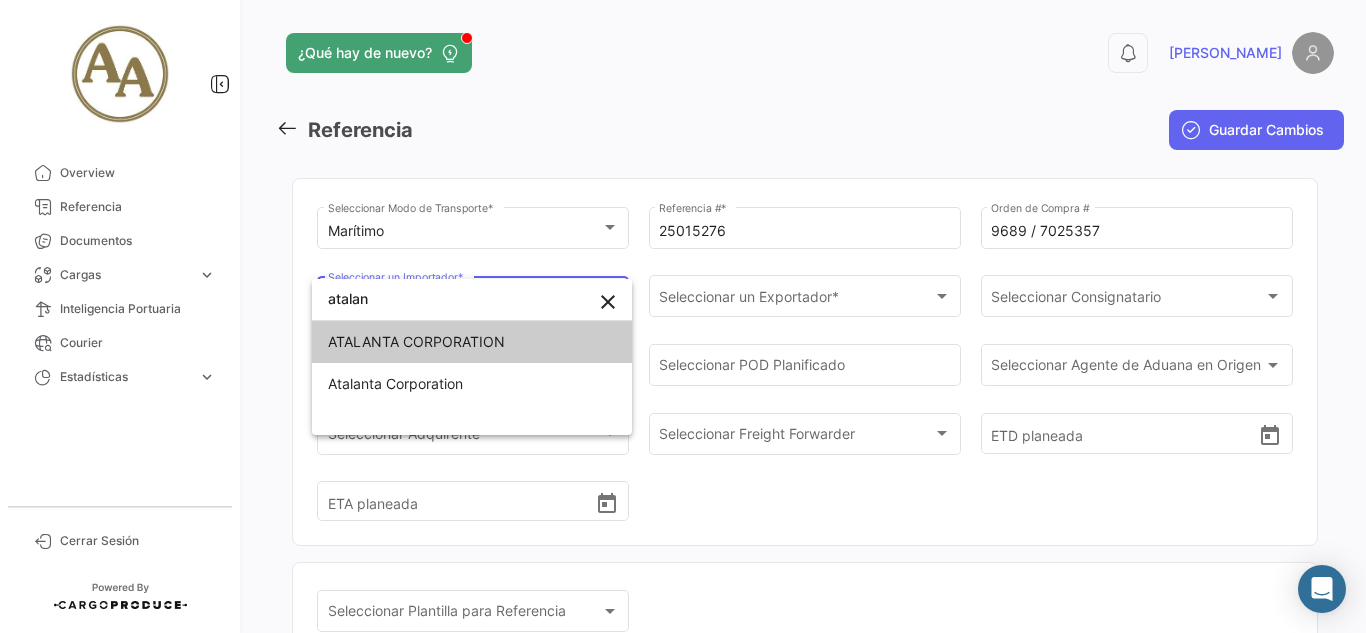 type on "atalan" 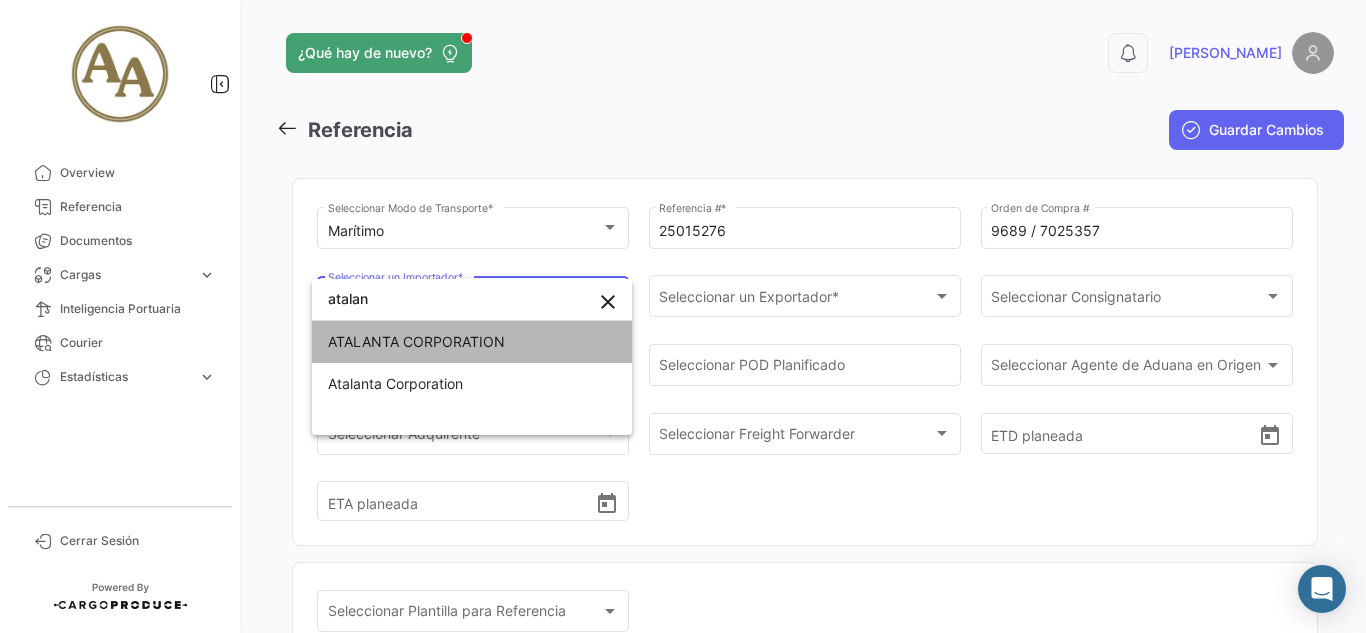 click on "ATALANTA CORPORATION" at bounding box center (416, 341) 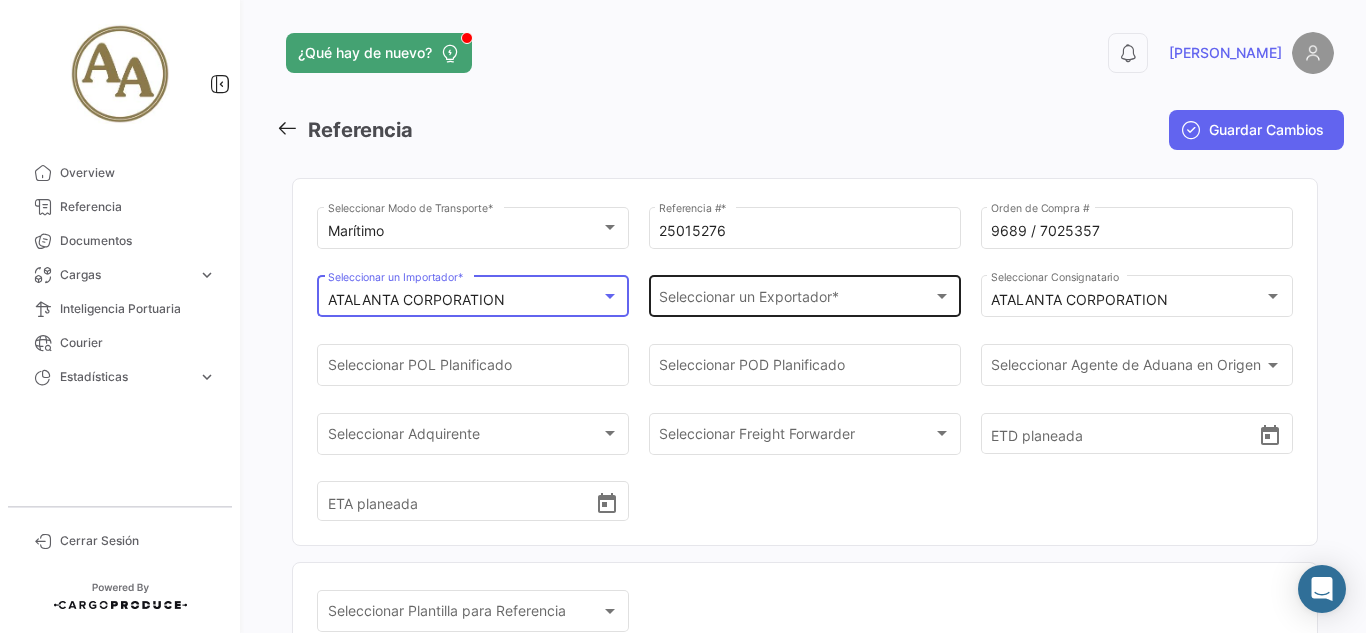 click on "Seleccionar un Exportador * Seleccionar un Exportador  *" 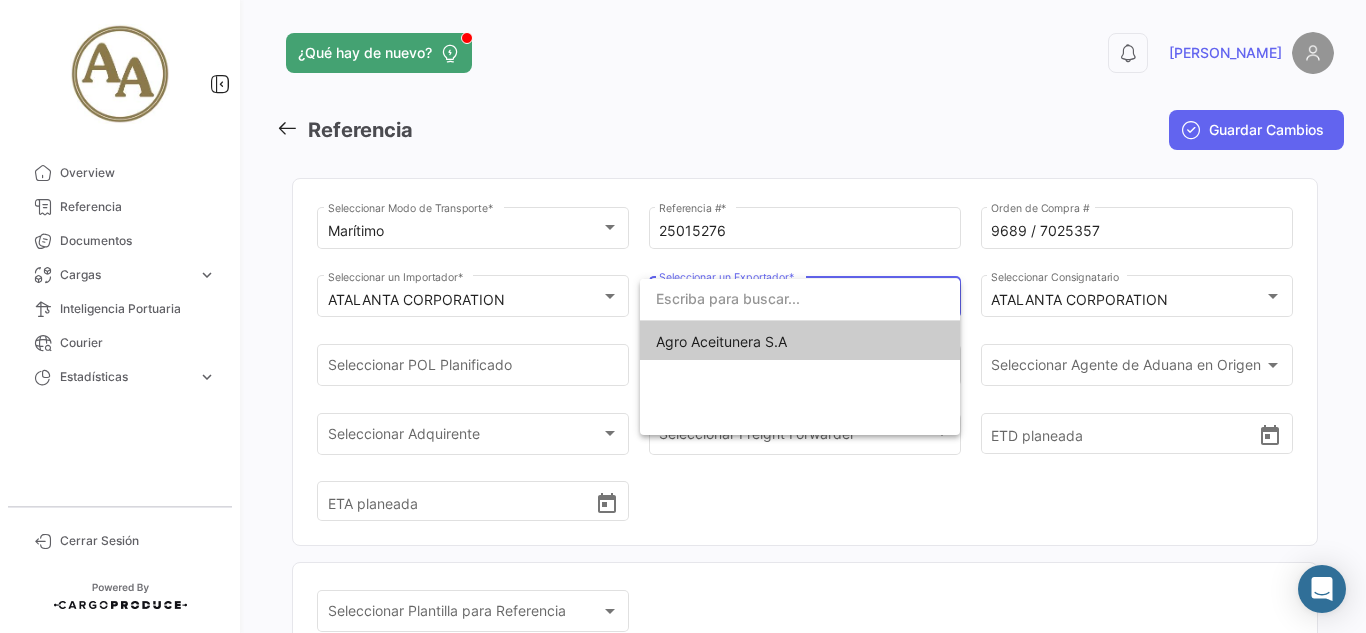 click on "Agro Aceitunera S.A" at bounding box center [721, 341] 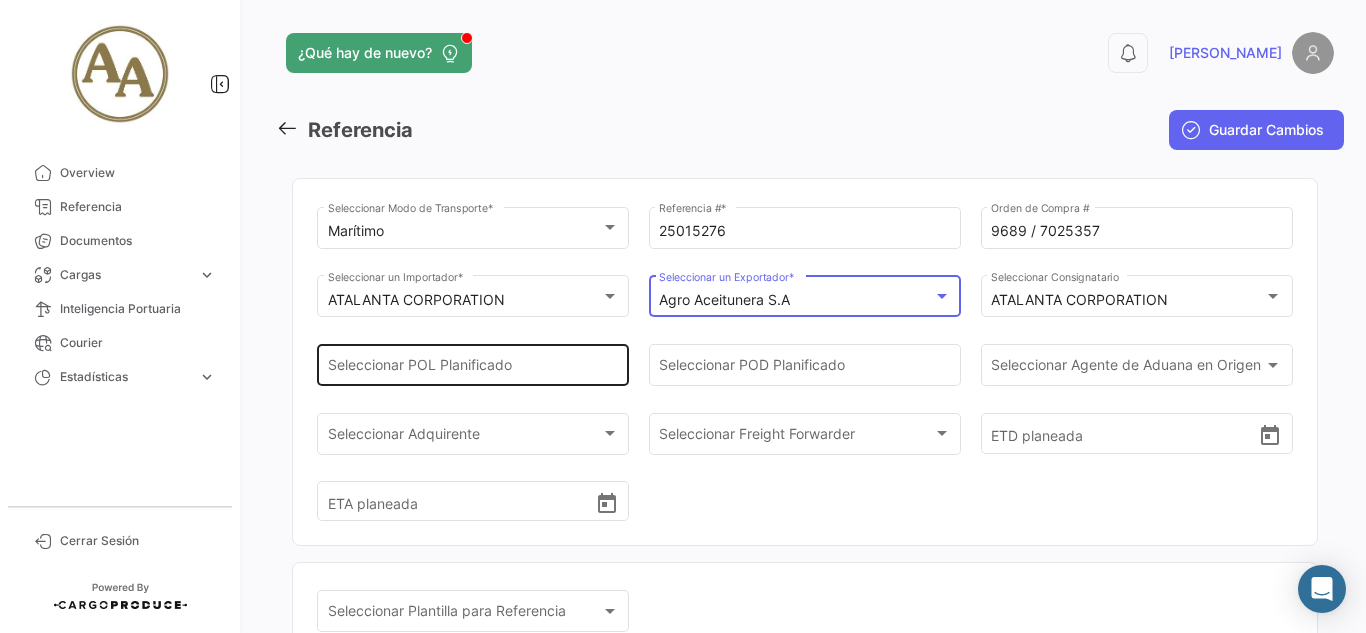 click on "Seleccionar
POL Planificado" 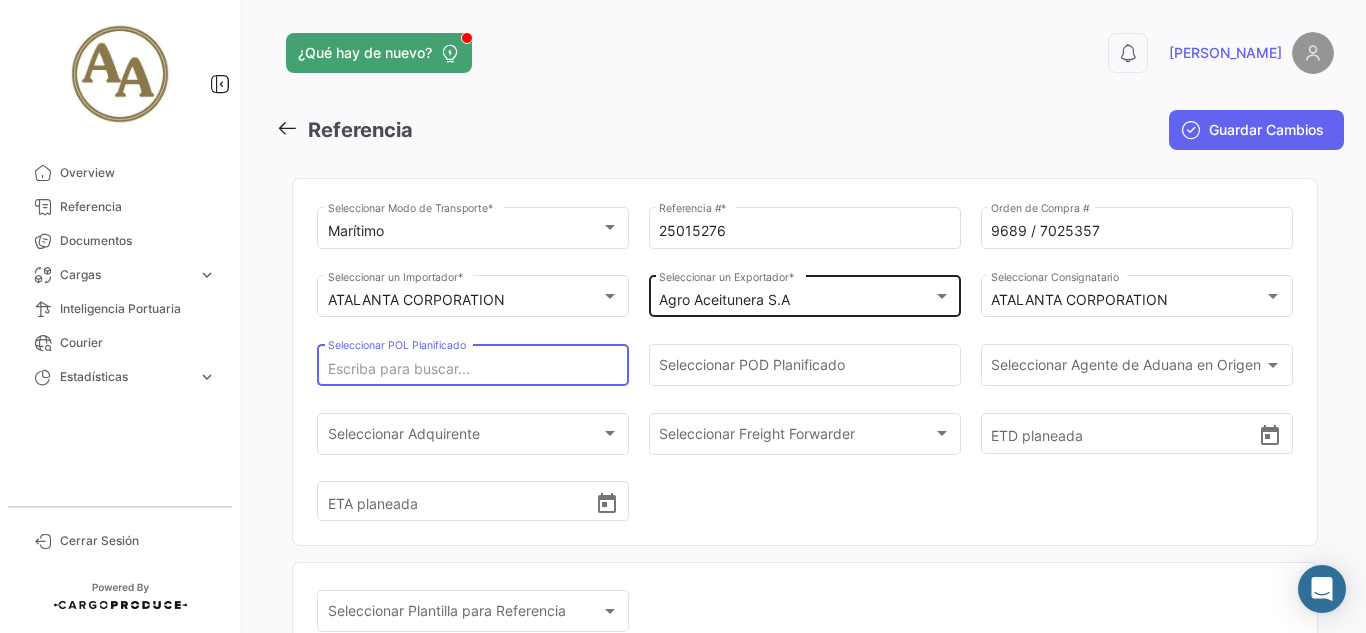 click on "Agro Aceitunera S.A" at bounding box center (724, 299) 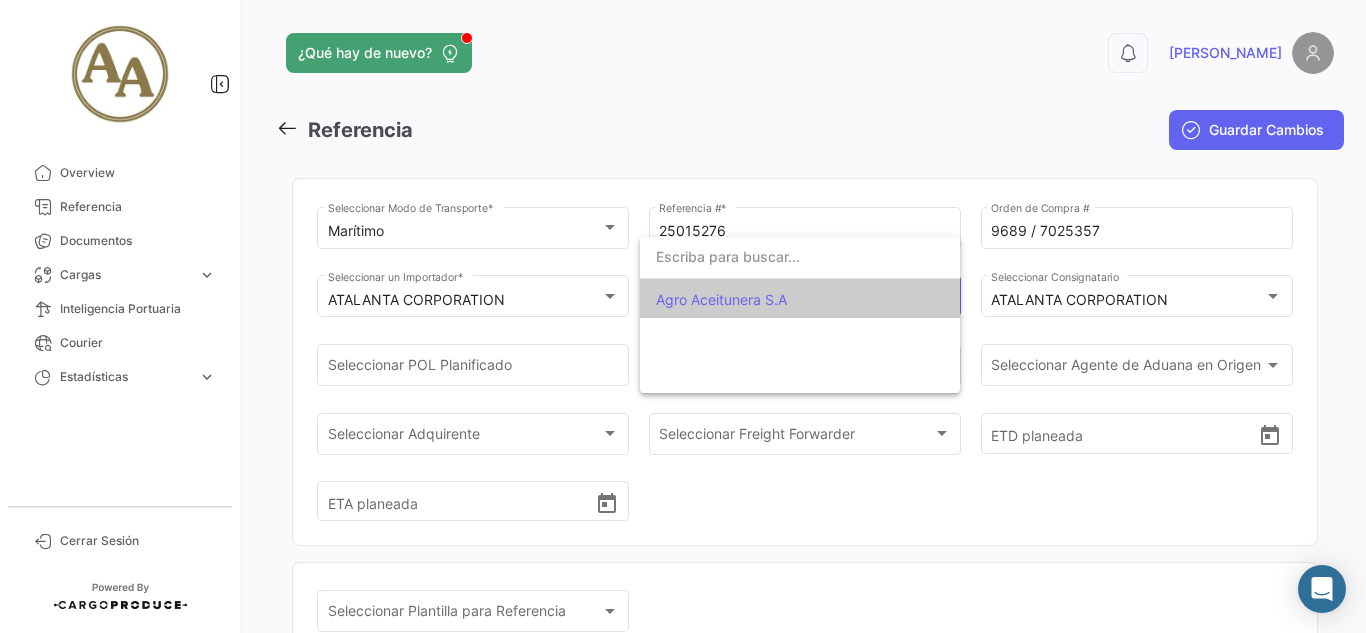 click on "Agro Aceitunera S.A" at bounding box center (721, 299) 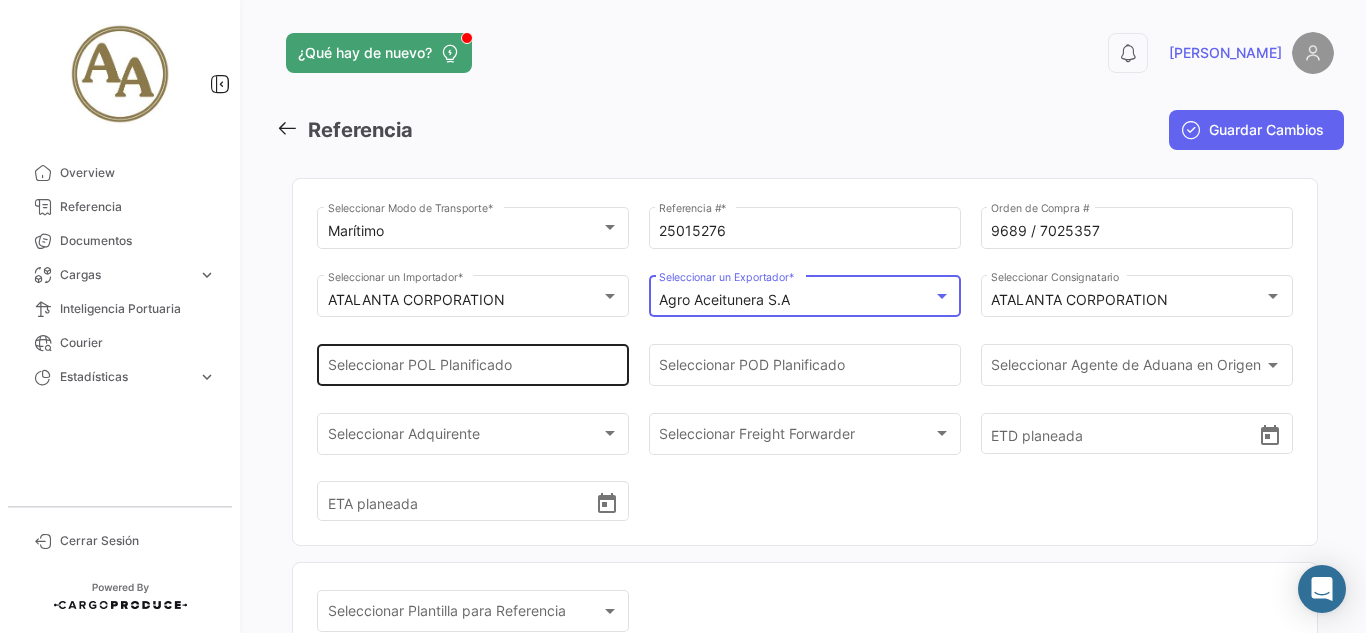 click on "Seleccionar
POL Planificado" at bounding box center [473, 369] 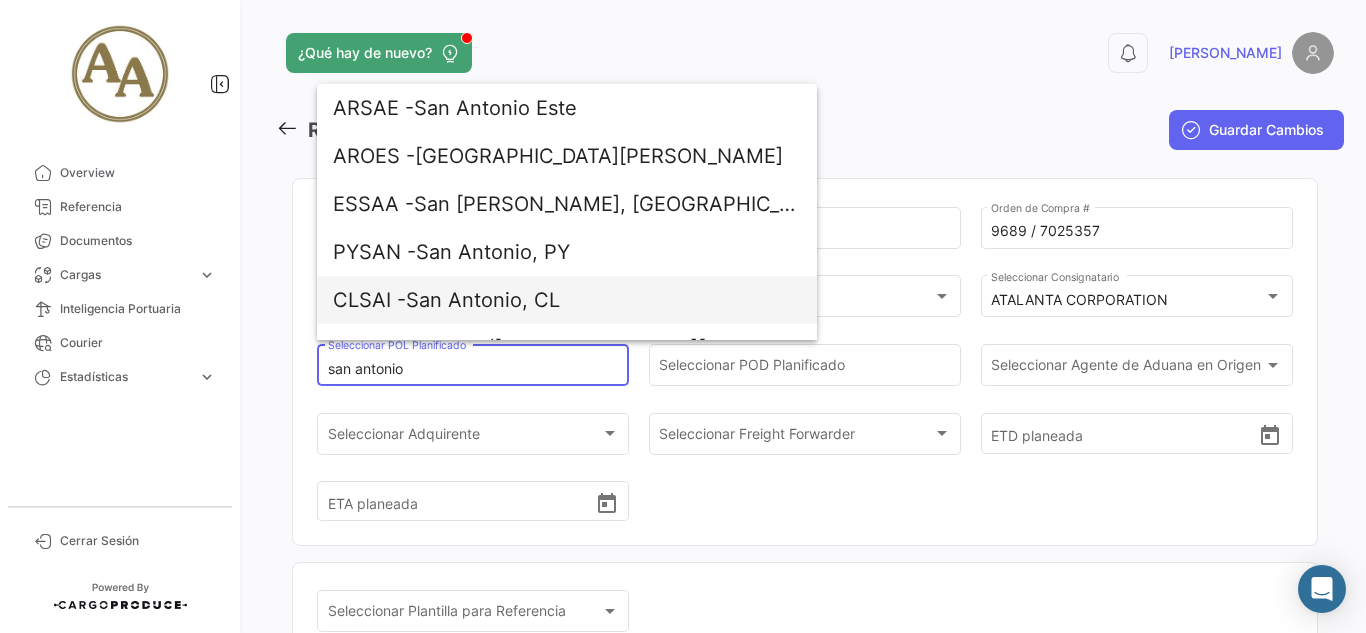 drag, startPoint x: 467, startPoint y: 312, endPoint x: 495, endPoint y: 315, distance: 28.160255 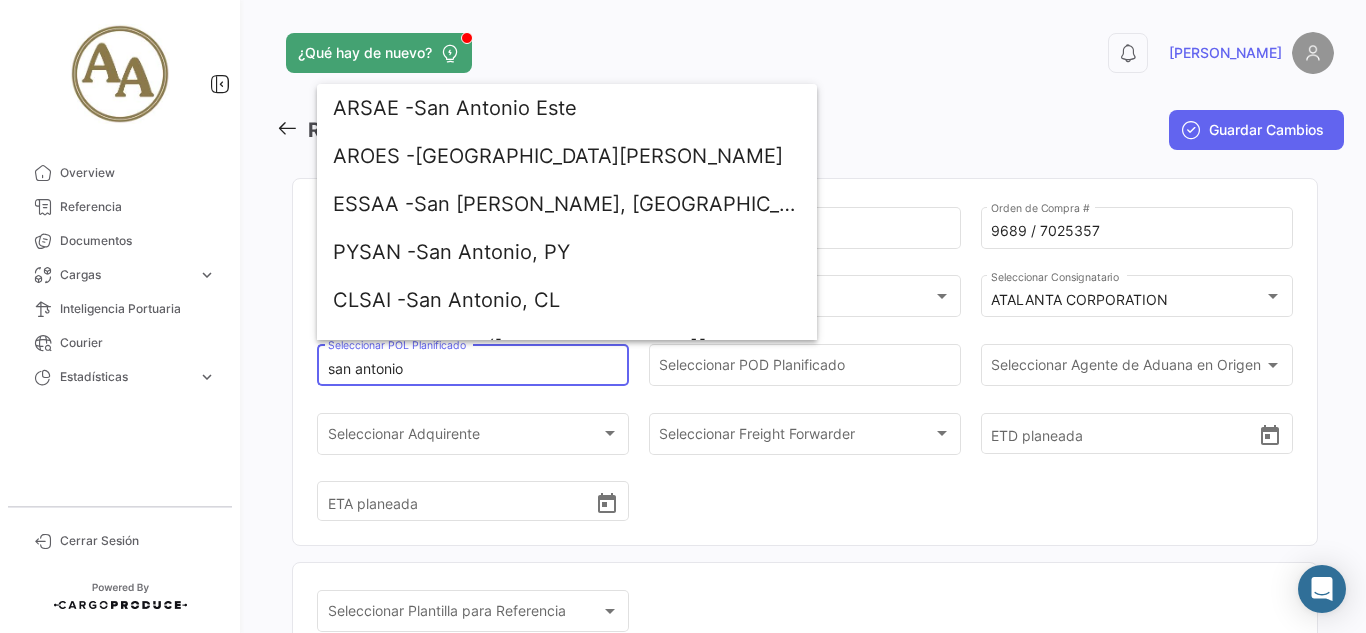 type on "San Antonio, CL" 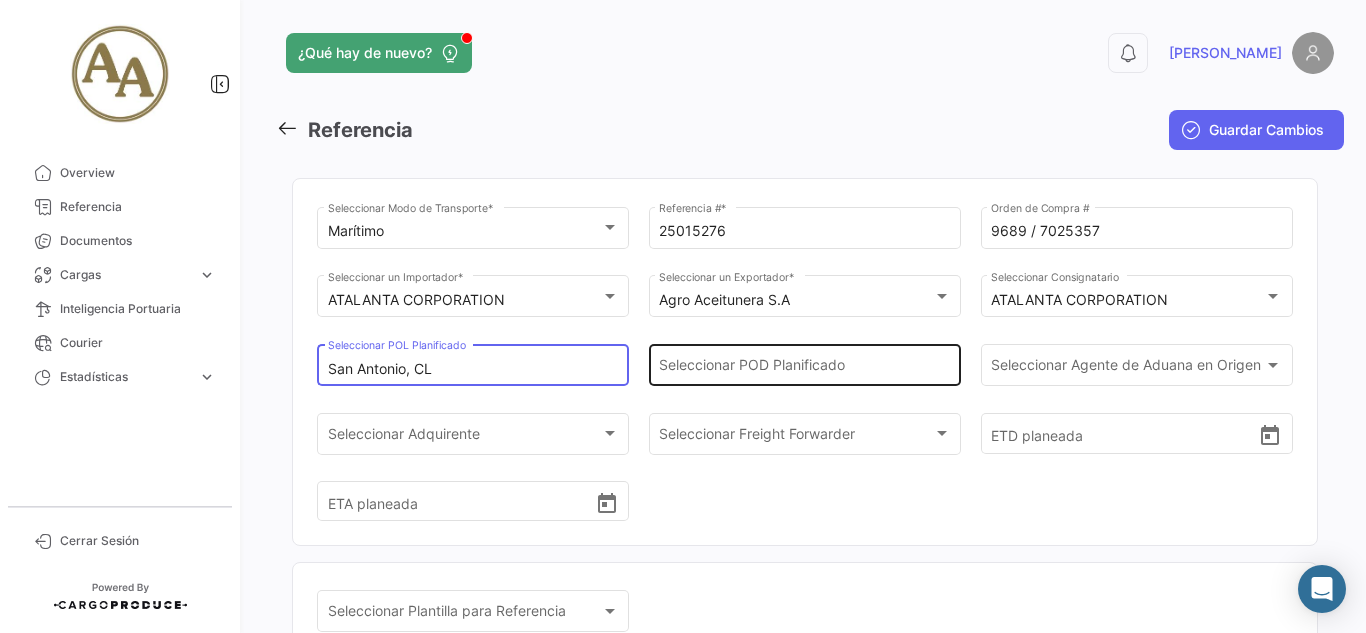 click on "Seleccionar
POD Planificado" at bounding box center (804, 369) 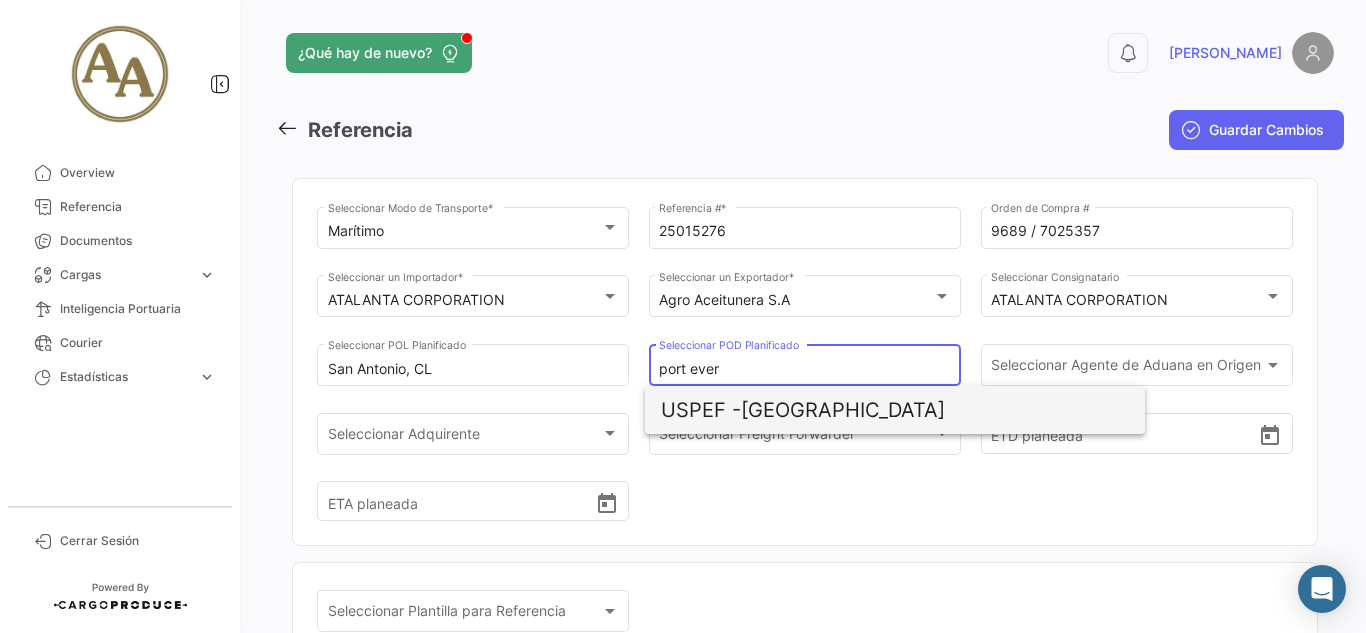 click on "USPEF -    [GEOGRAPHIC_DATA]" at bounding box center [895, 410] 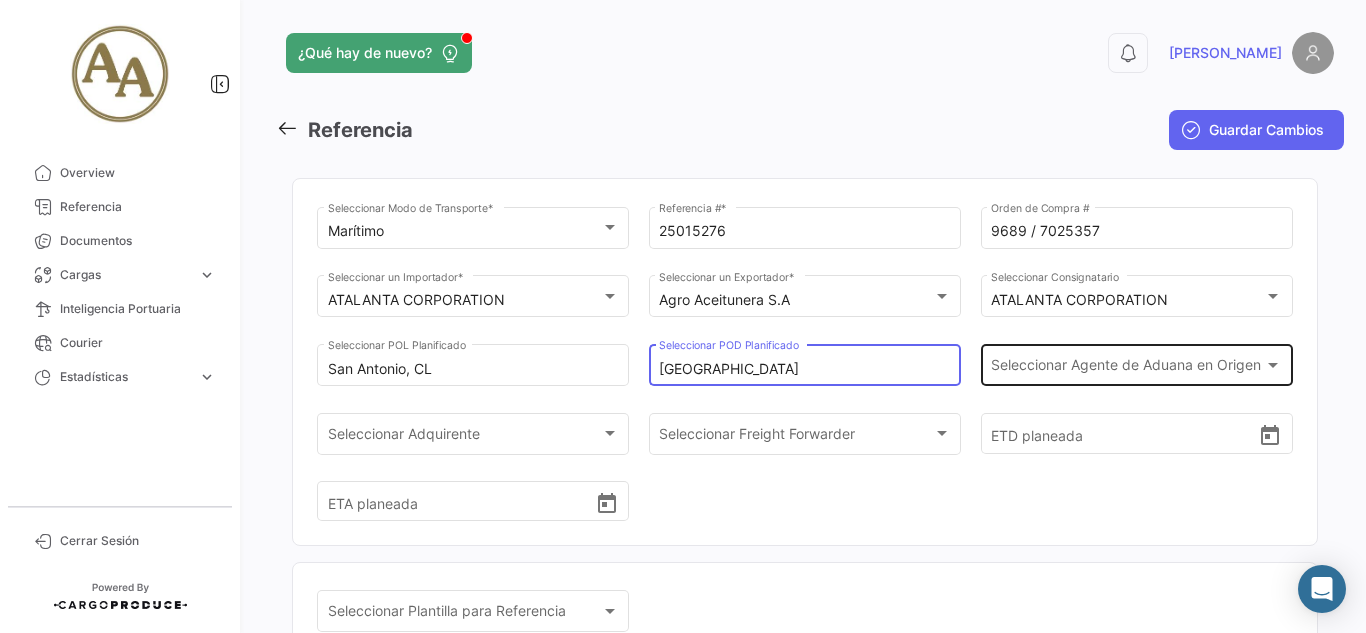 click on "Seleccionar
Agente de Aduana en Origen" at bounding box center (1127, 369) 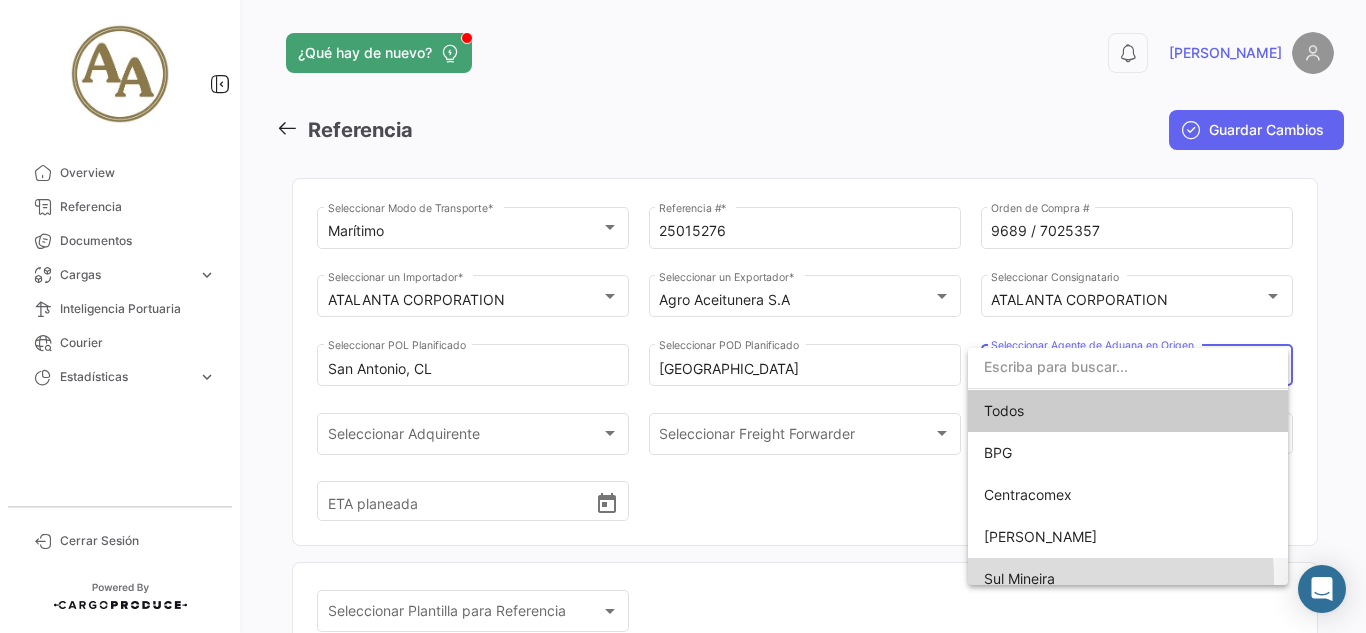 click on "Sul Mineira" at bounding box center (1128, 579) 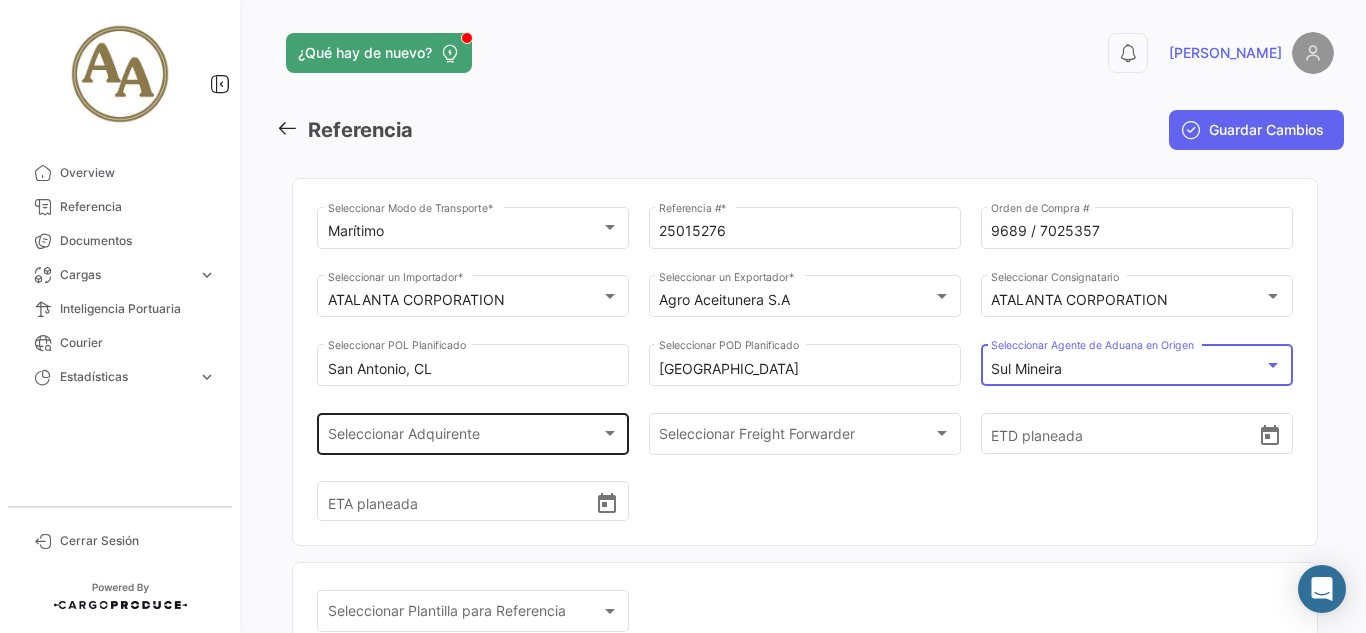 click on "Seleccionar Adquirente Seleccionar Adquirente" 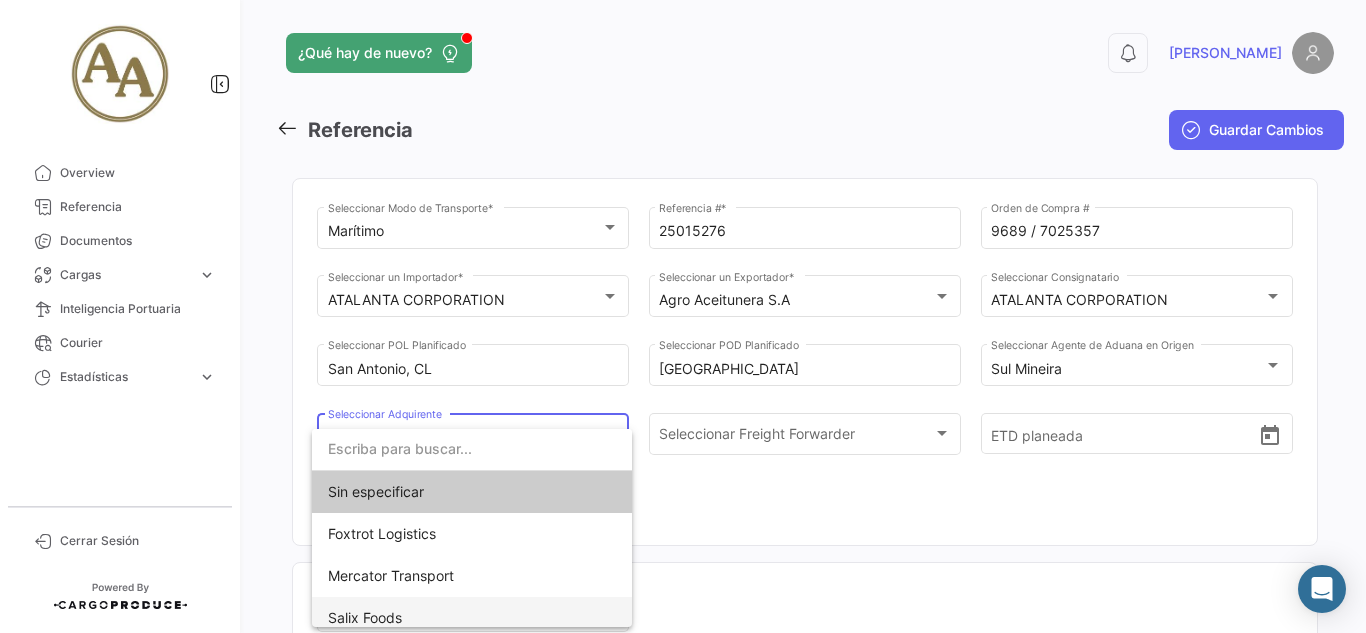 click on "Salix Foods" at bounding box center [472, 618] 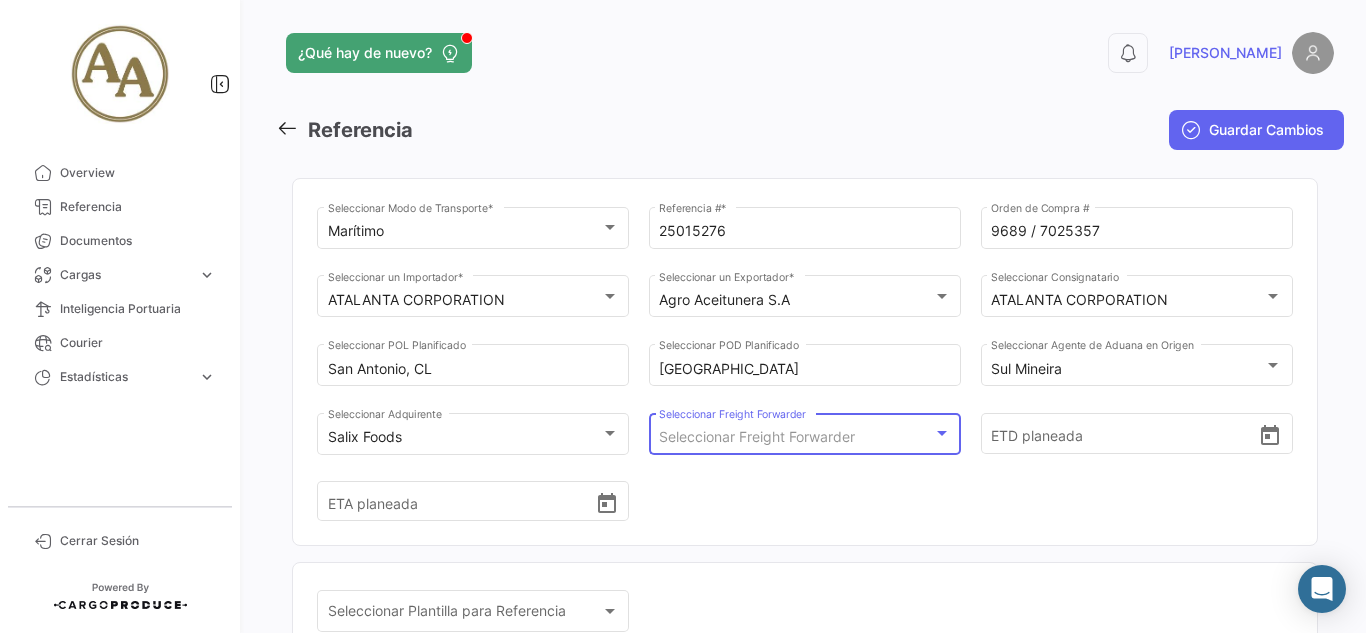 click on "Seleccionar Freight Forwarder" at bounding box center [757, 436] 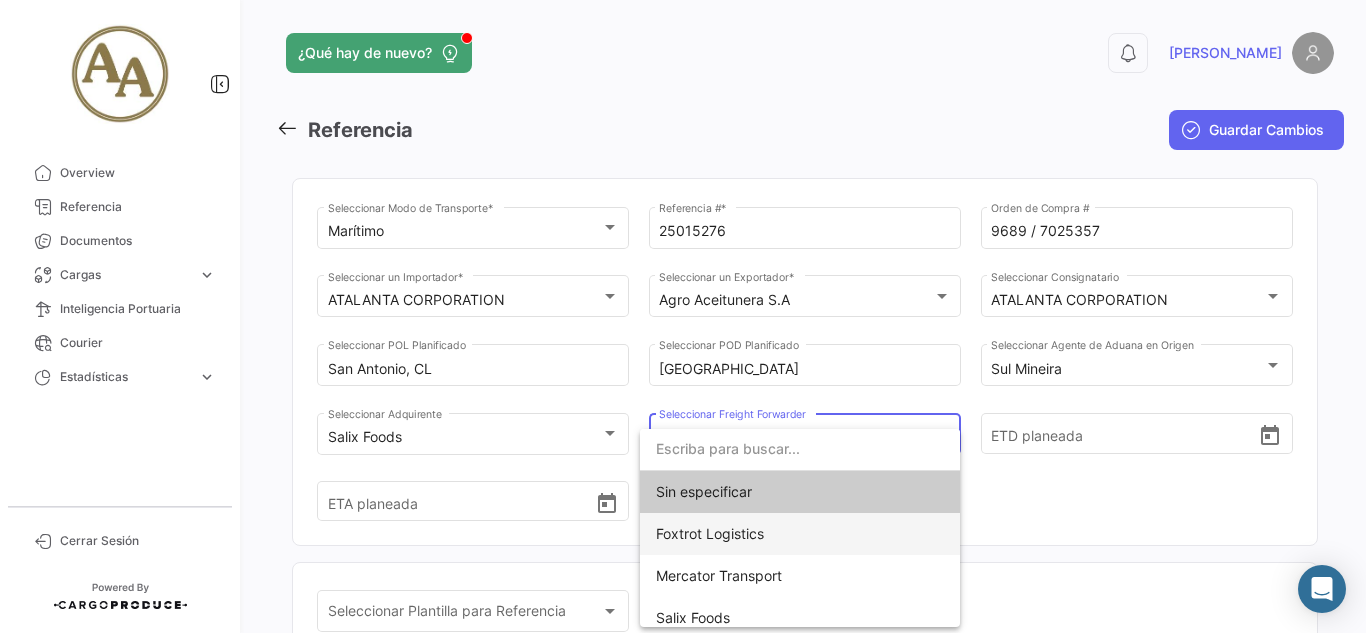 click on "Foxtrot Logistics" at bounding box center (710, 533) 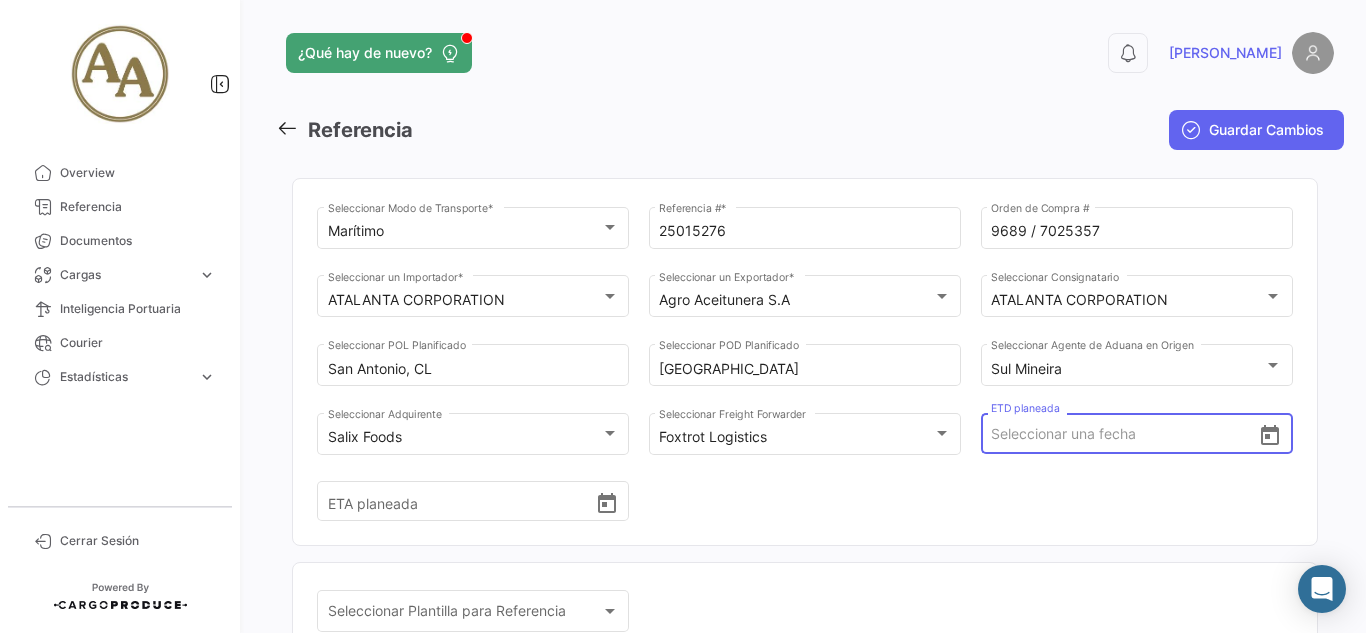 click on "ETD planeada" at bounding box center (1124, 434) 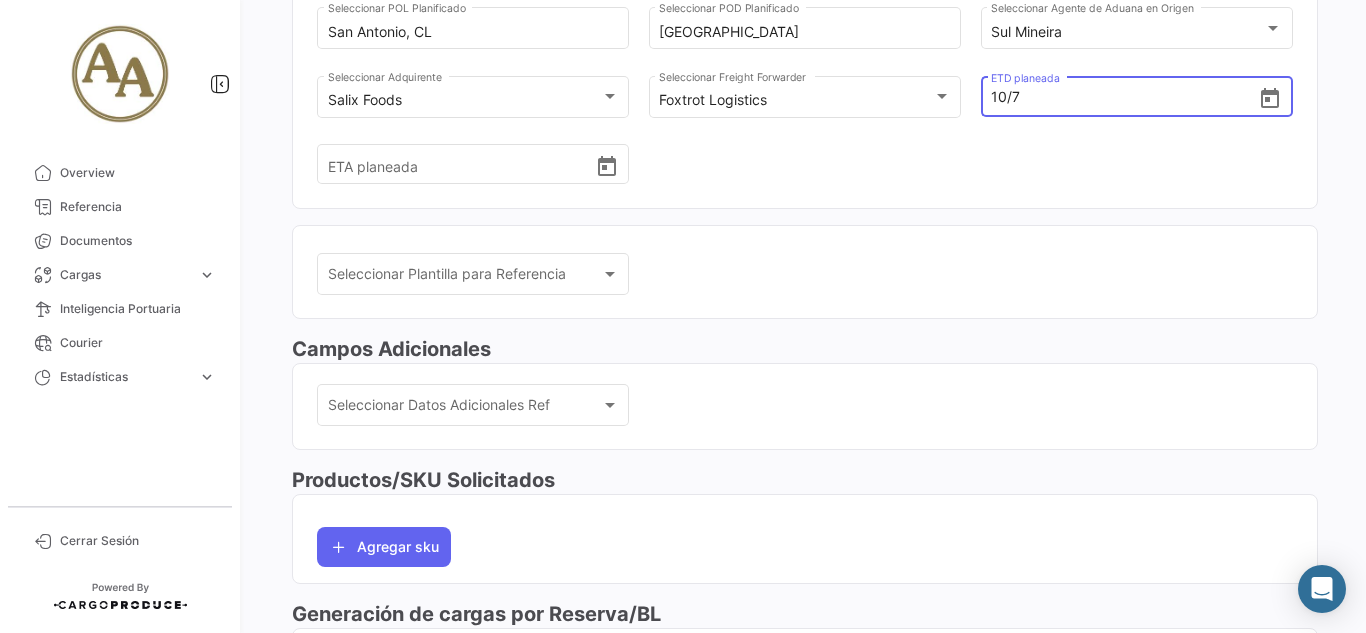 scroll, scrollTop: 400, scrollLeft: 0, axis: vertical 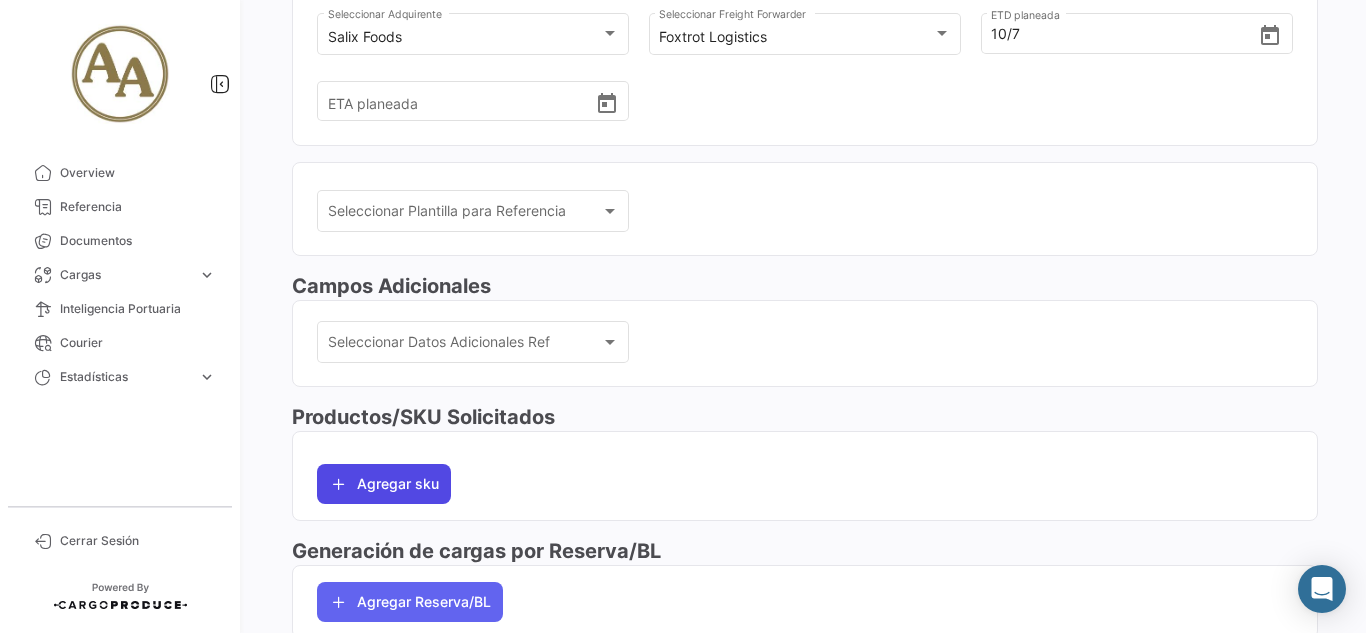 type on "[DATE] 00:00" 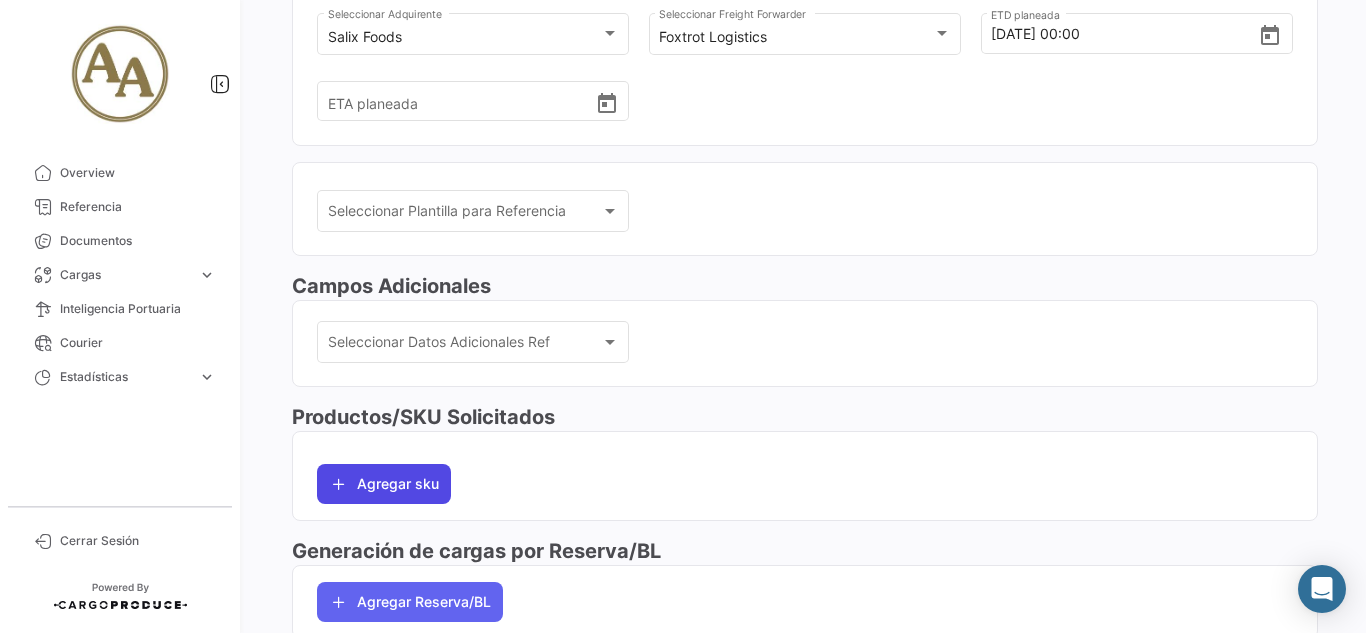 click on "Agregar sku" 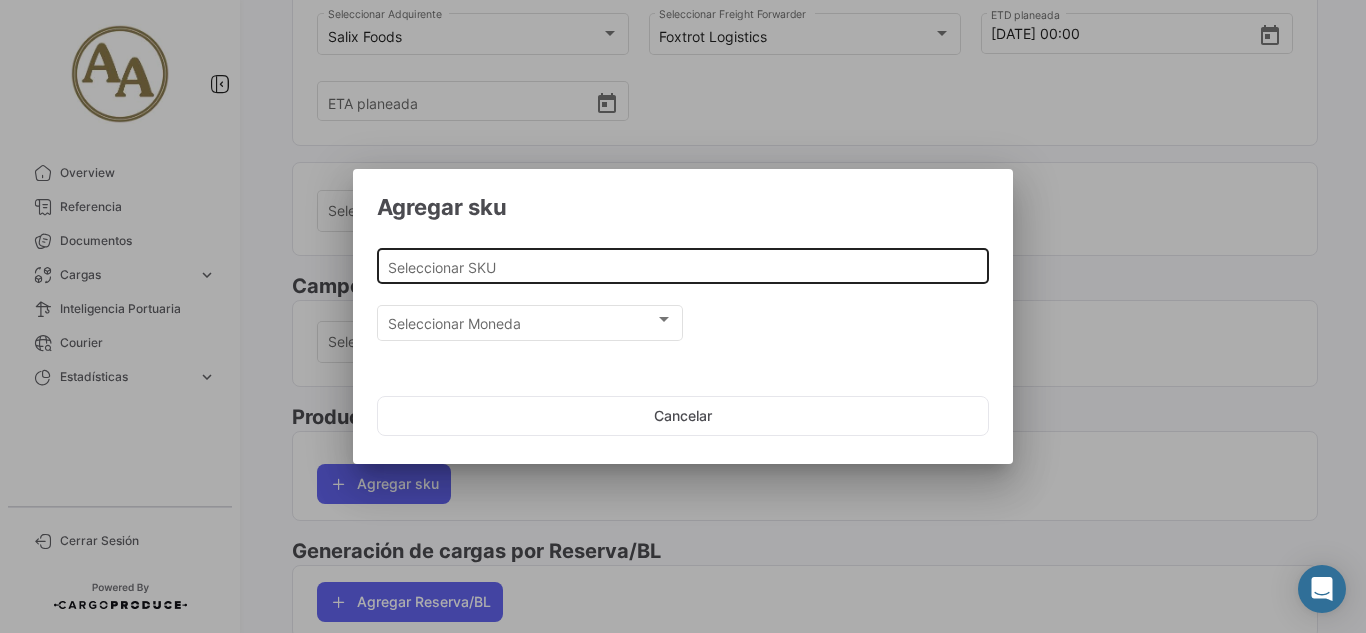 click on "Seleccionar
SKU" at bounding box center (683, 267) 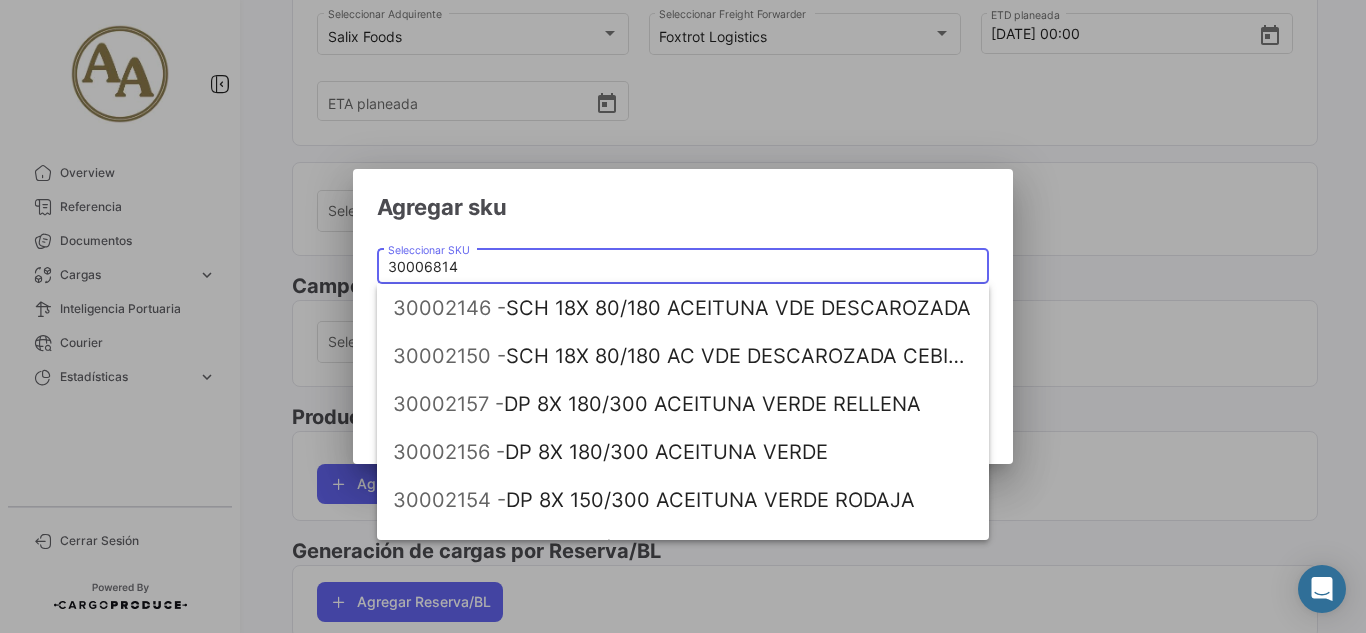 click on "30006814" at bounding box center [683, 267] 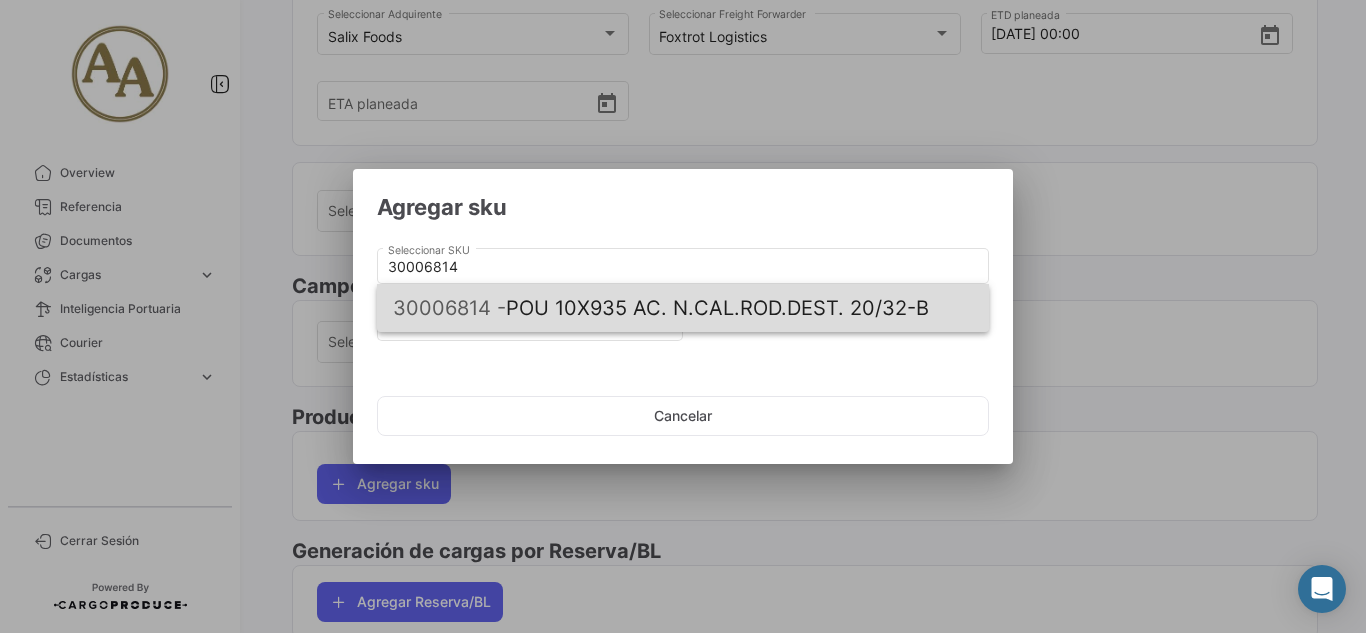 click on "30006814 -    POU 10X935 AC. N.CAL.ROD.DEST. 20/32-B" at bounding box center [683, 308] 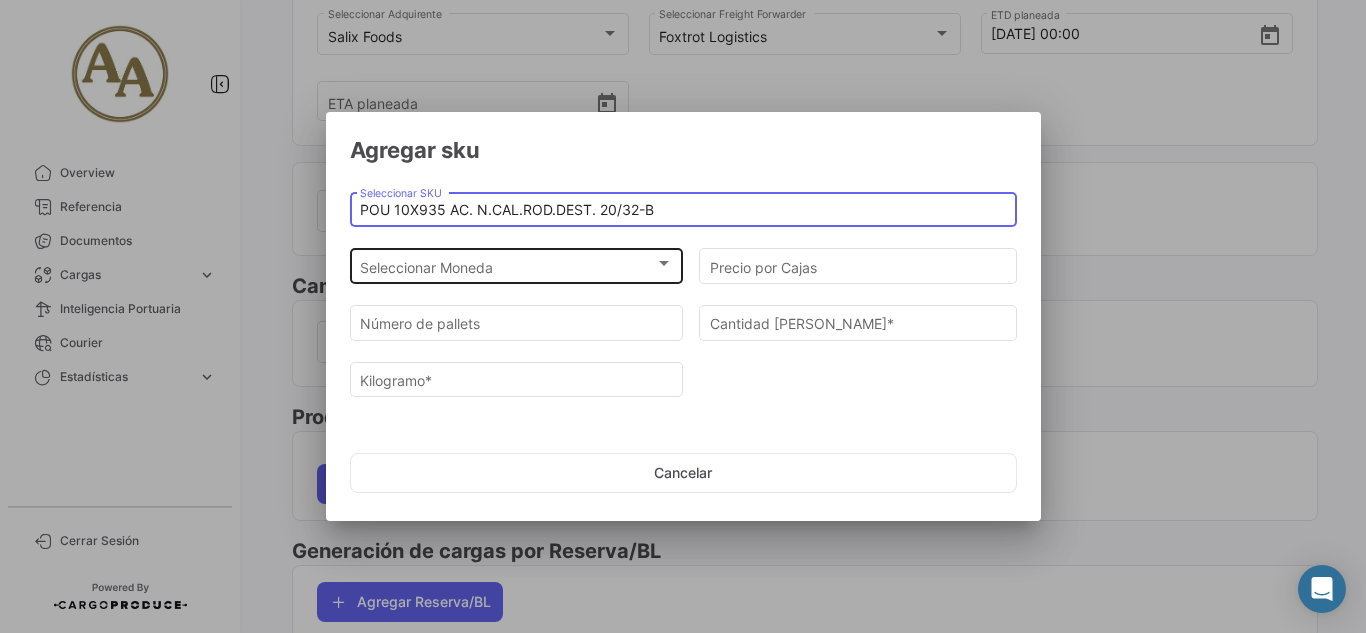 click on "Seleccionar Moneda" at bounding box center (507, 267) 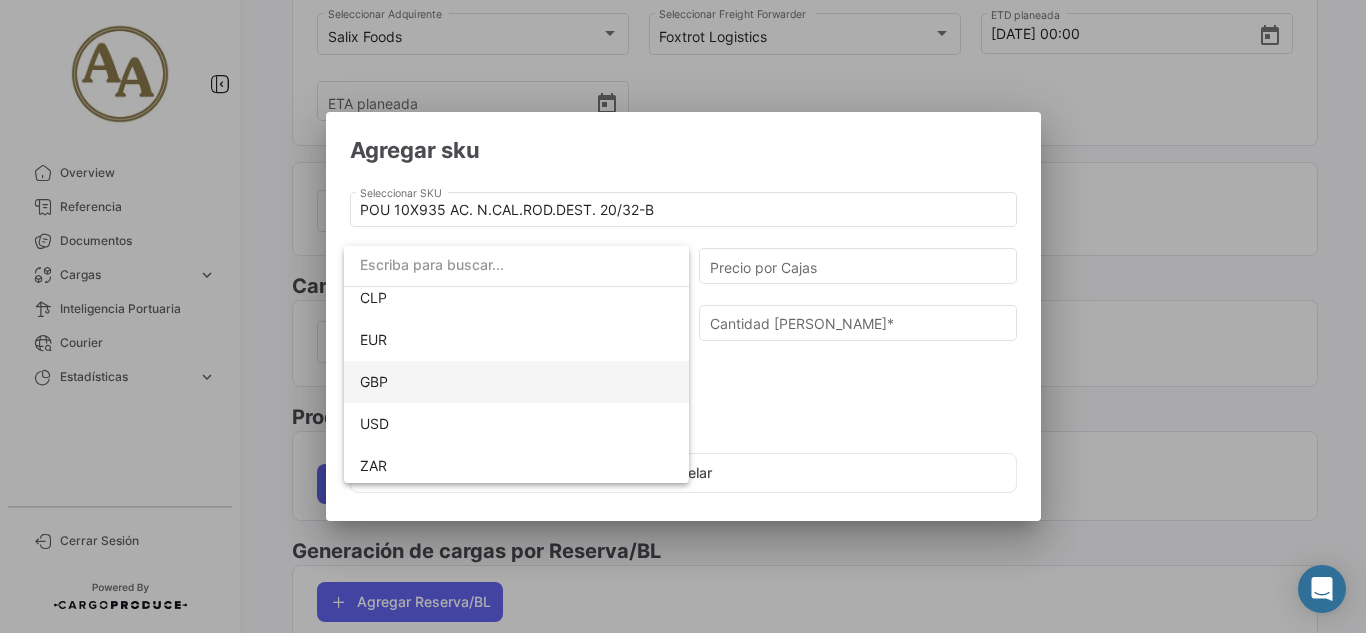 scroll, scrollTop: 141, scrollLeft: 0, axis: vertical 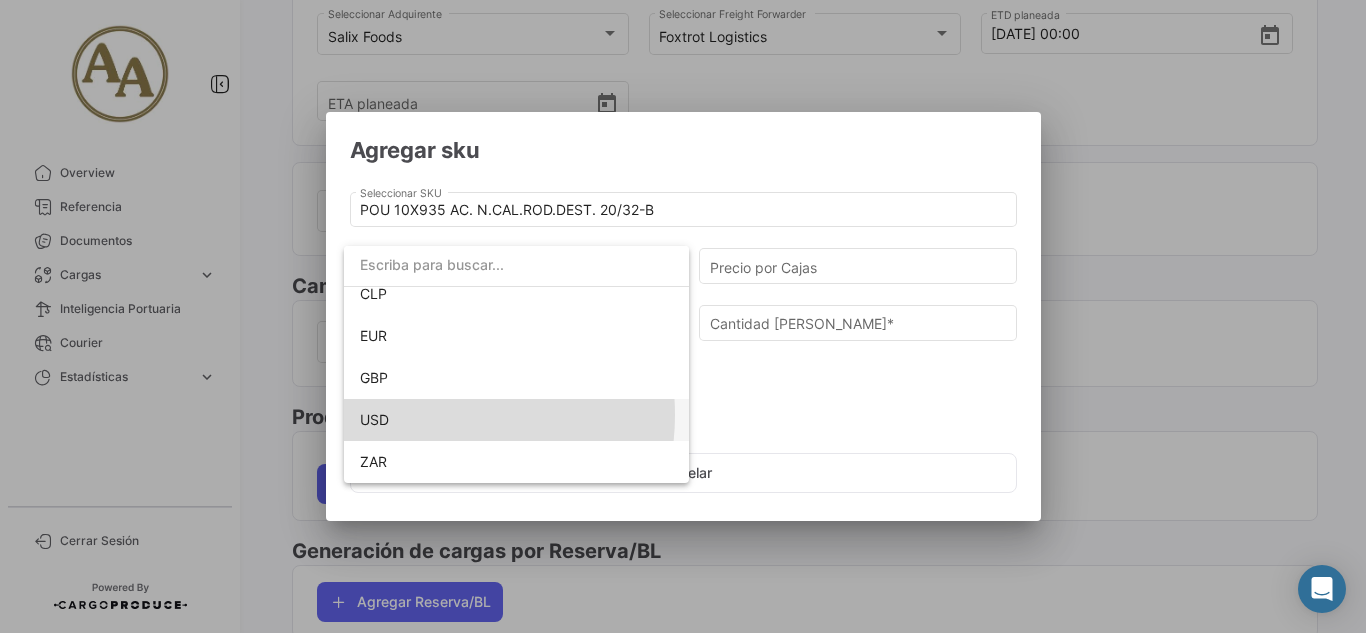 click on "USD" at bounding box center (516, 420) 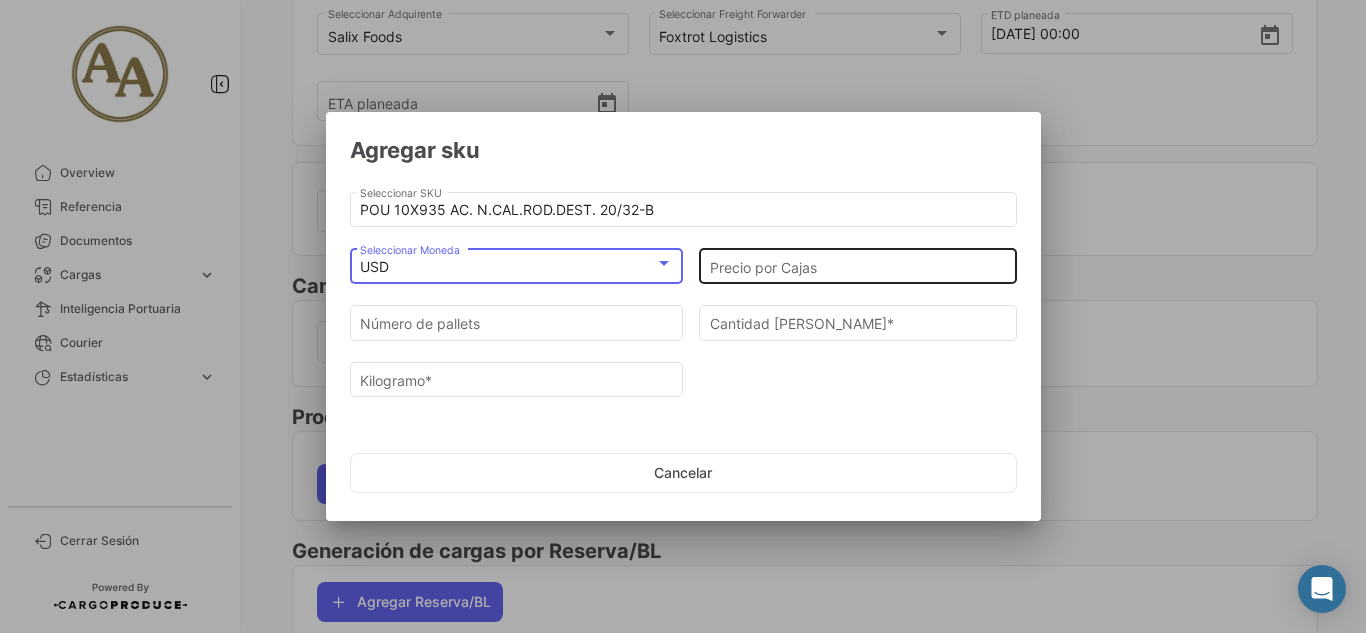 click on "Precio por Cajas" at bounding box center (858, 267) 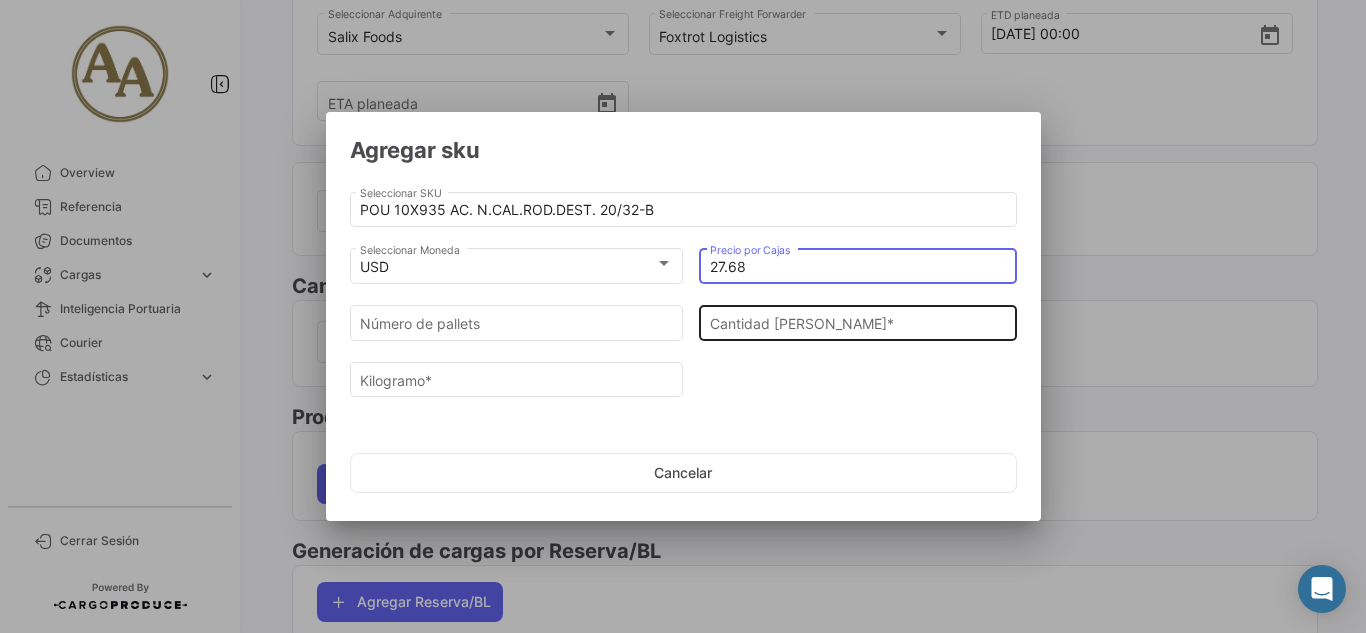 type on "27.68" 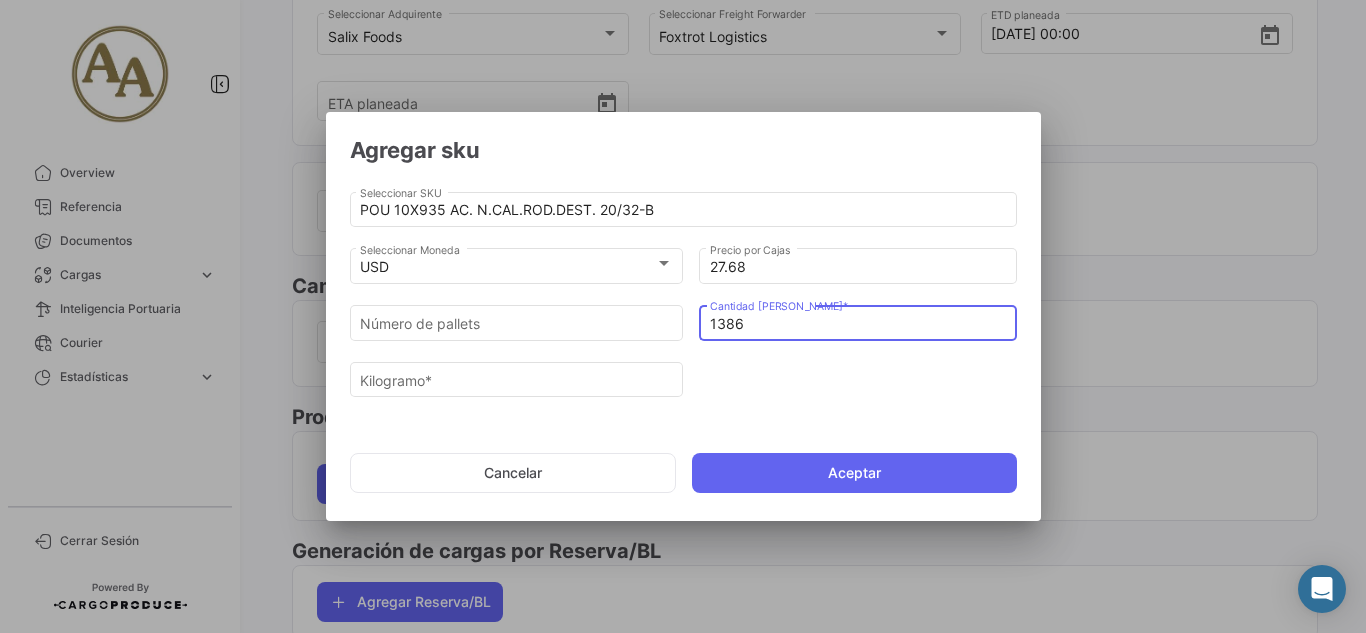 type on "1386" 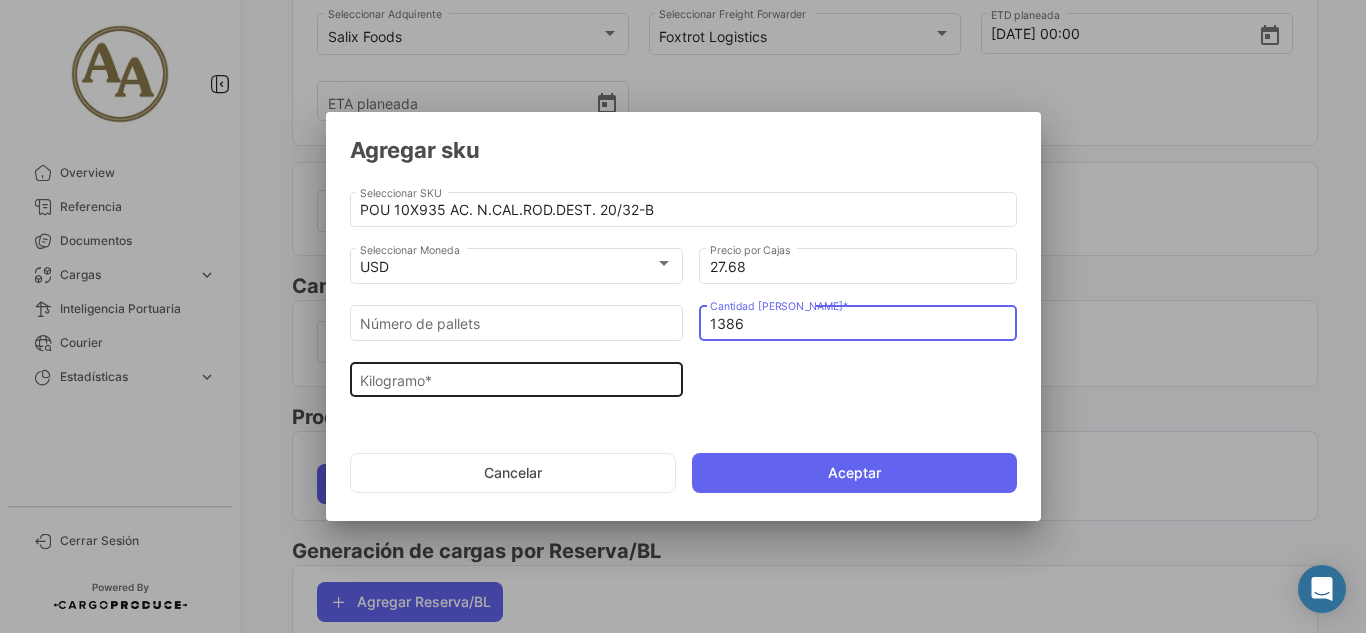click on "Kilogramo  *" at bounding box center [516, 377] 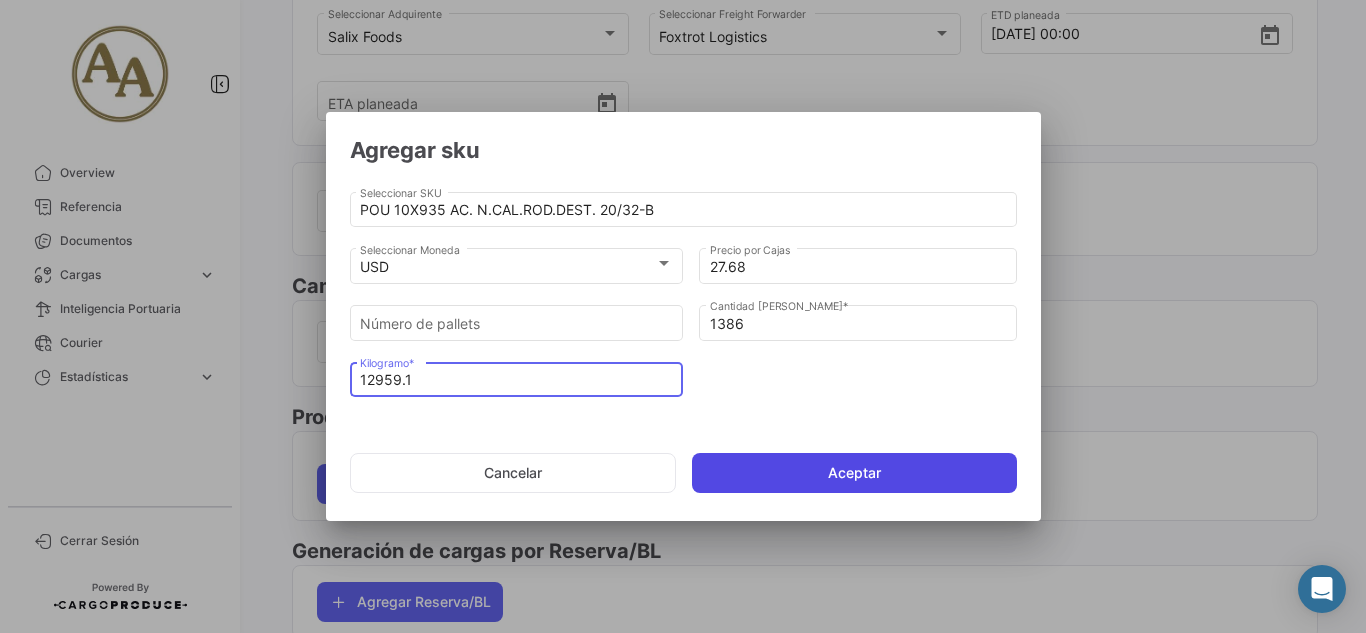 type on "12959.1" 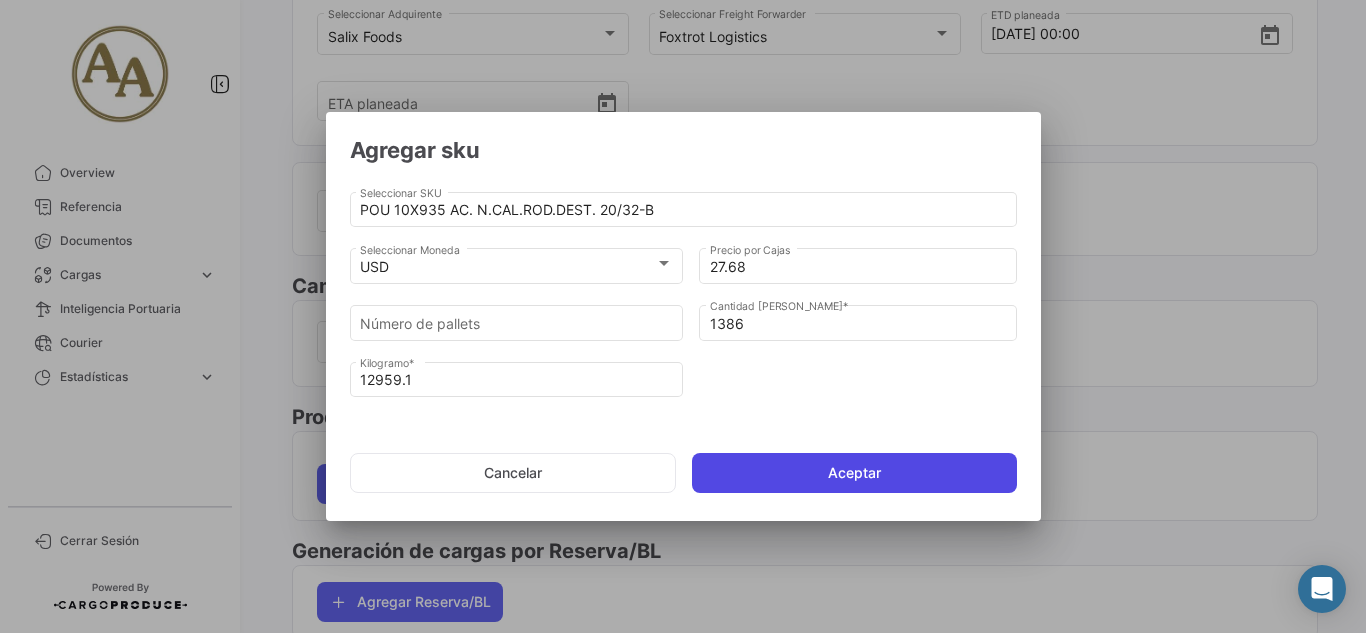 click on "Aceptar" 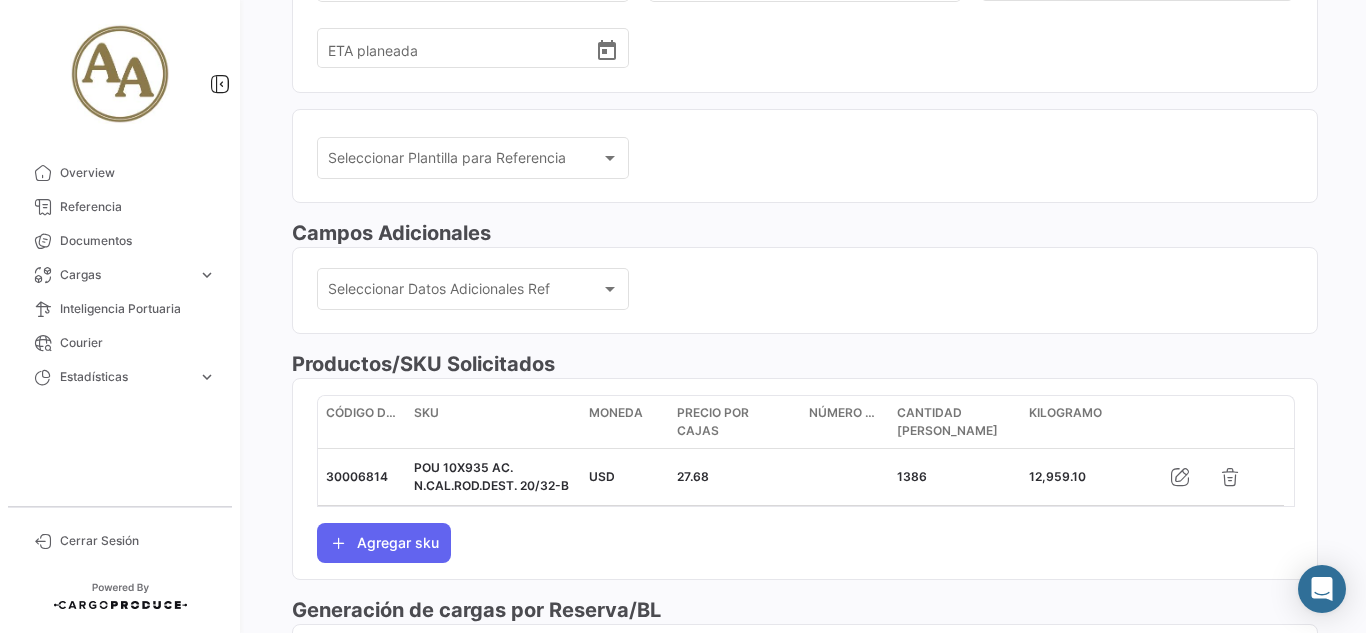 scroll, scrollTop: 500, scrollLeft: 0, axis: vertical 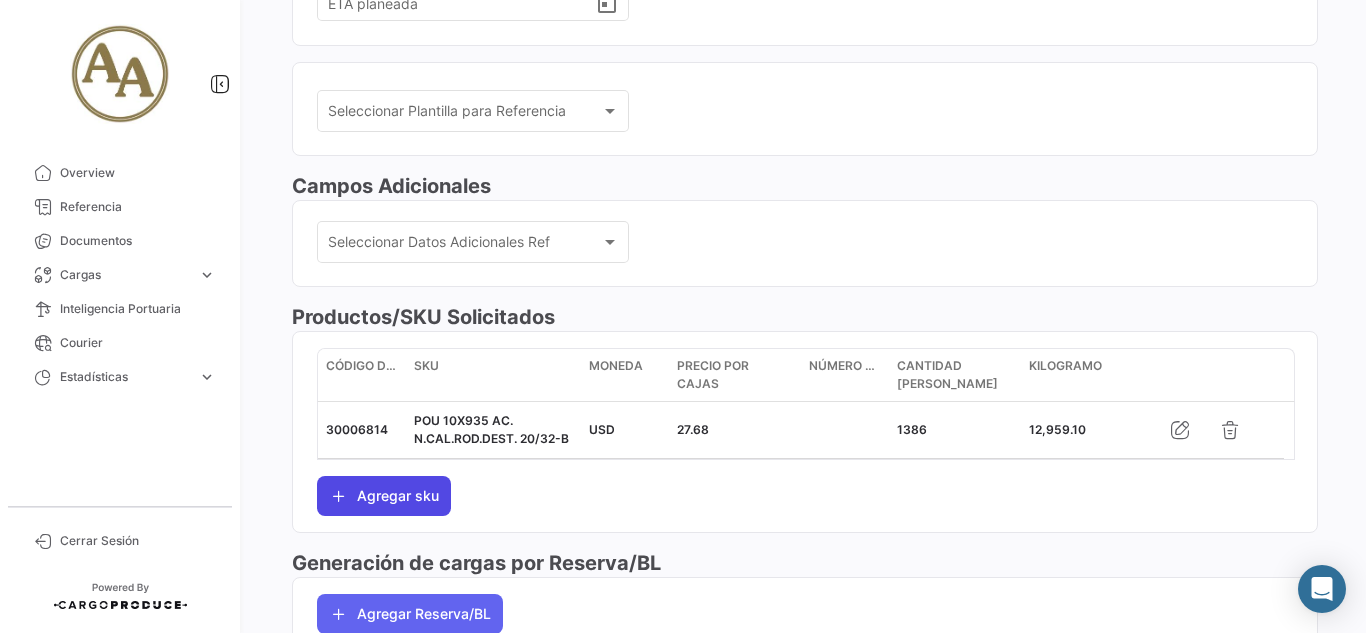 click on "Agregar sku" 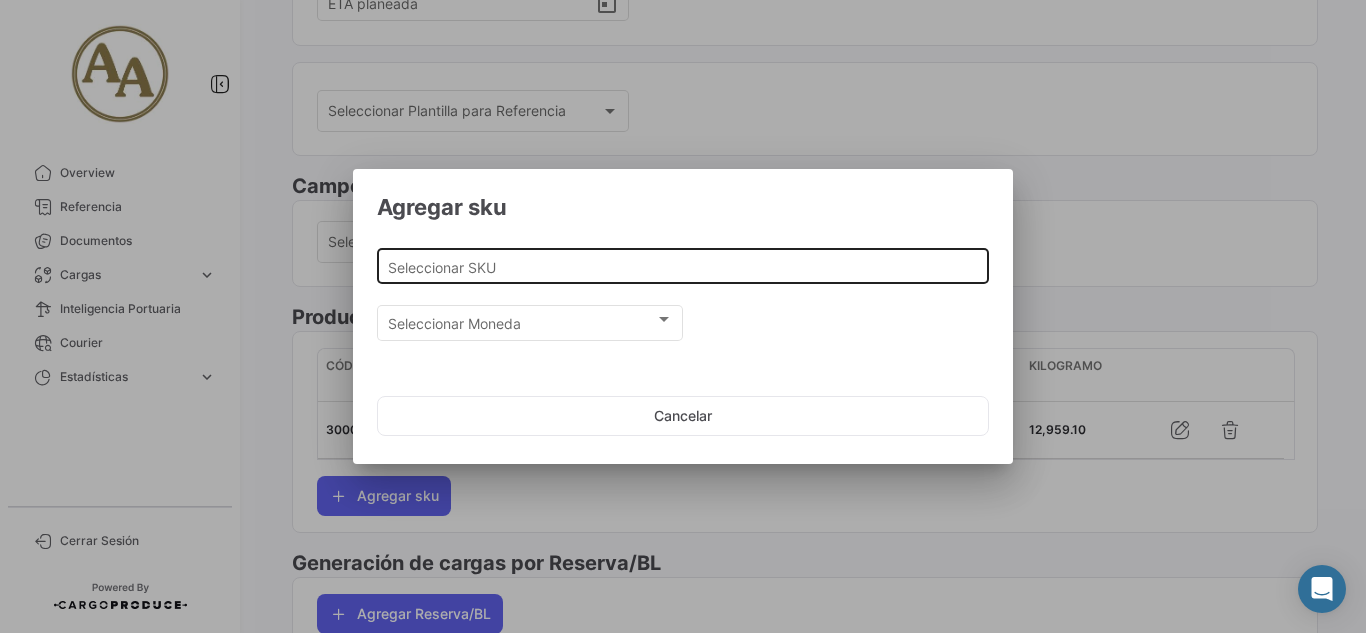 click on "Seleccionar
SKU" at bounding box center [683, 264] 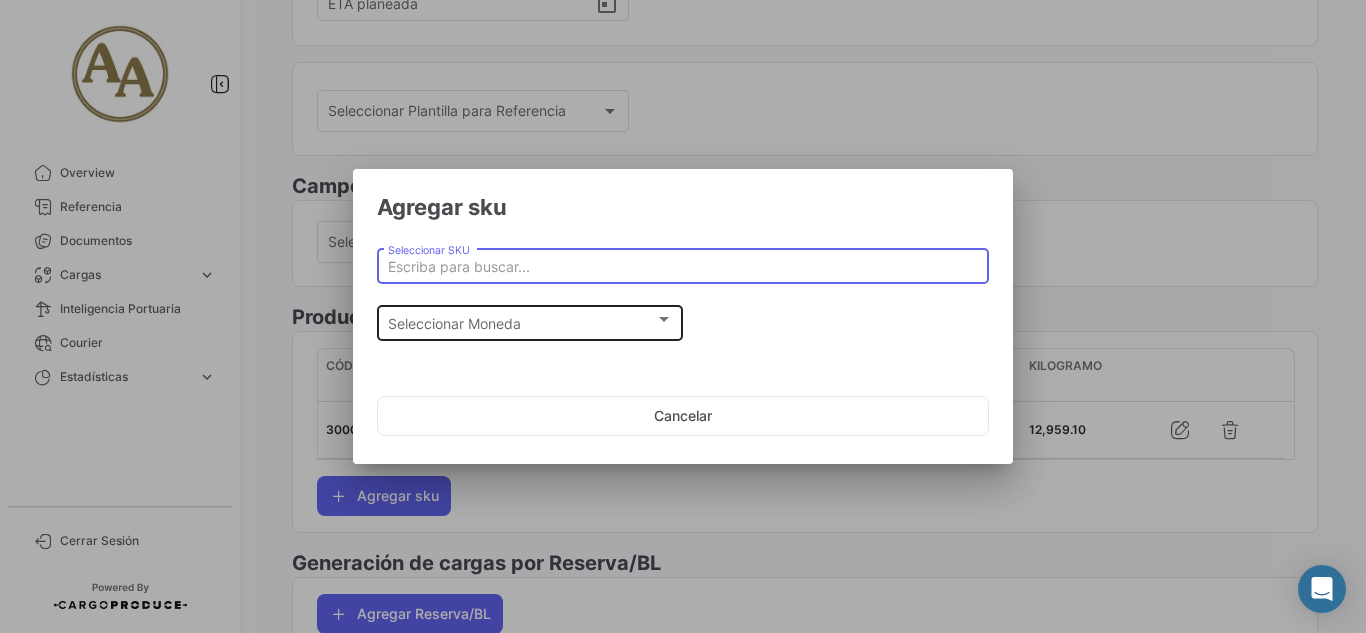 drag, startPoint x: 554, startPoint y: 256, endPoint x: 560, endPoint y: 302, distance: 46.389652 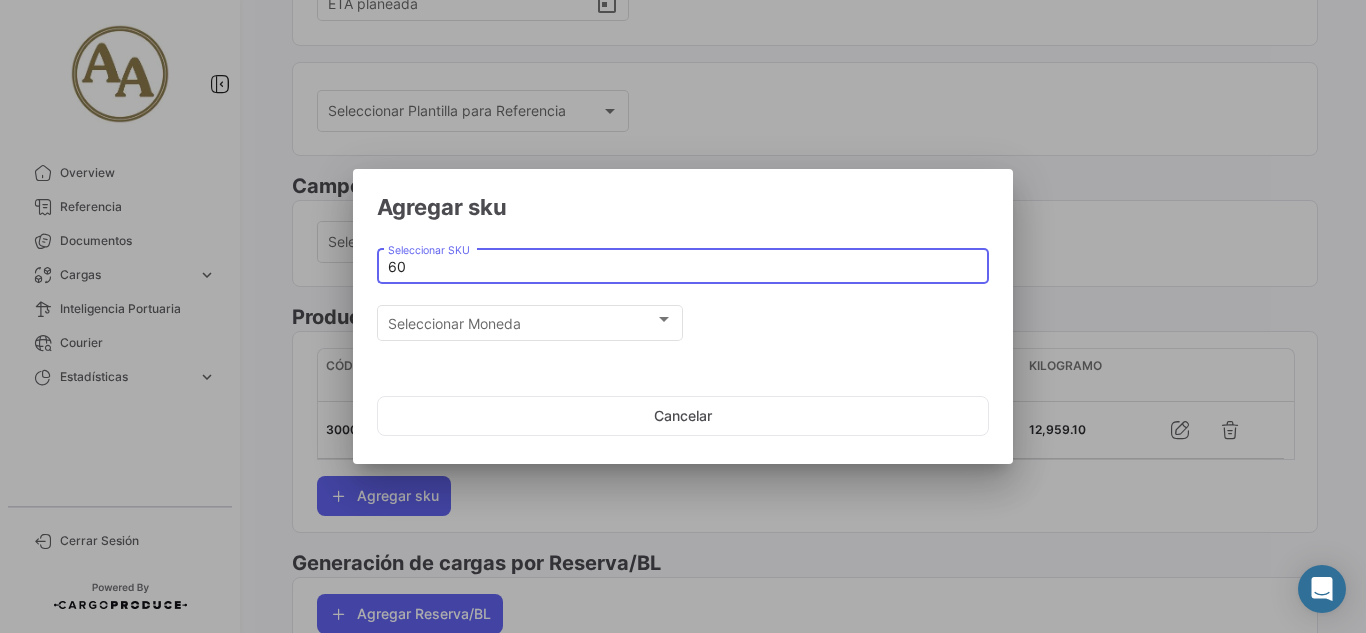 click on "60 Seleccionar
SKU" at bounding box center [683, 264] 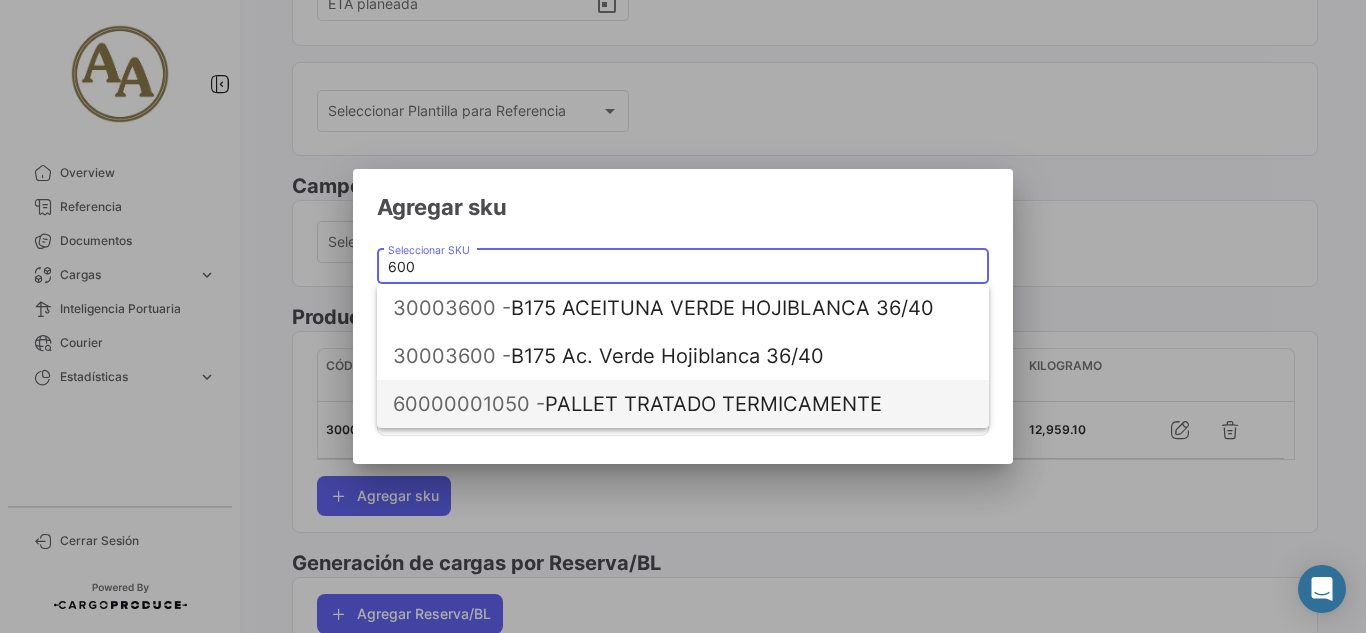 click on "60000001050 -    PALLET TRATADO TERMICAMENTE" at bounding box center [683, 404] 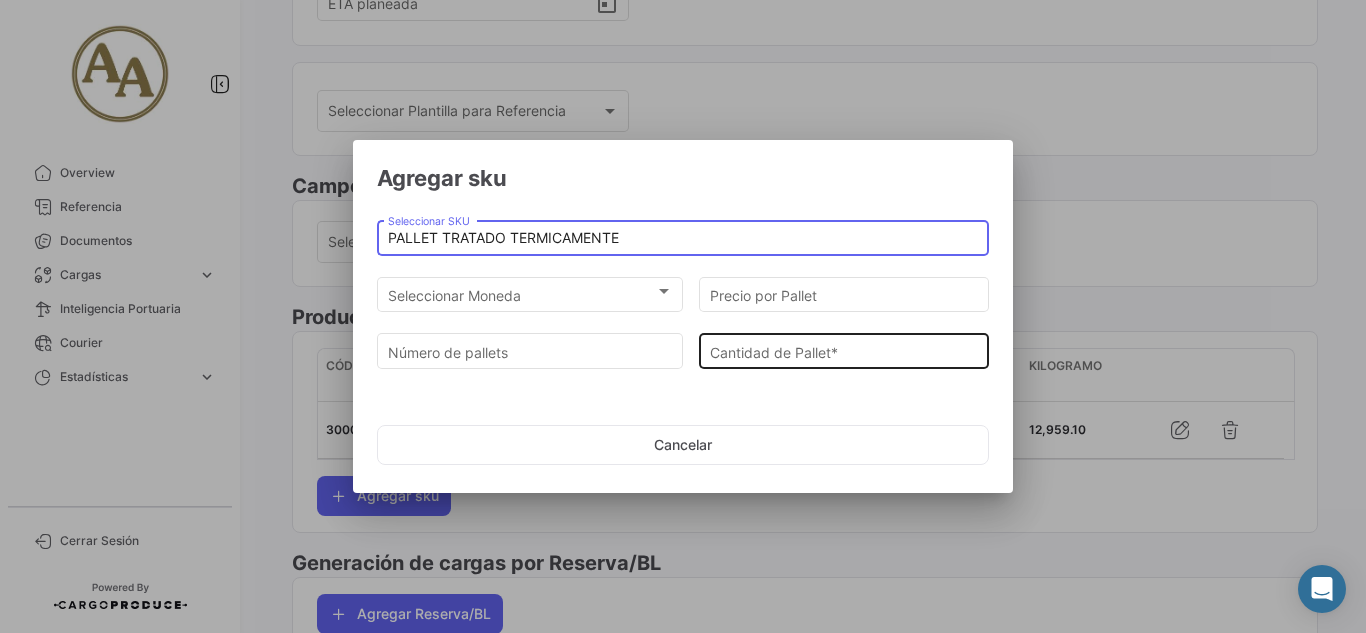click on "Cantidad de Pallet  *" at bounding box center (844, 349) 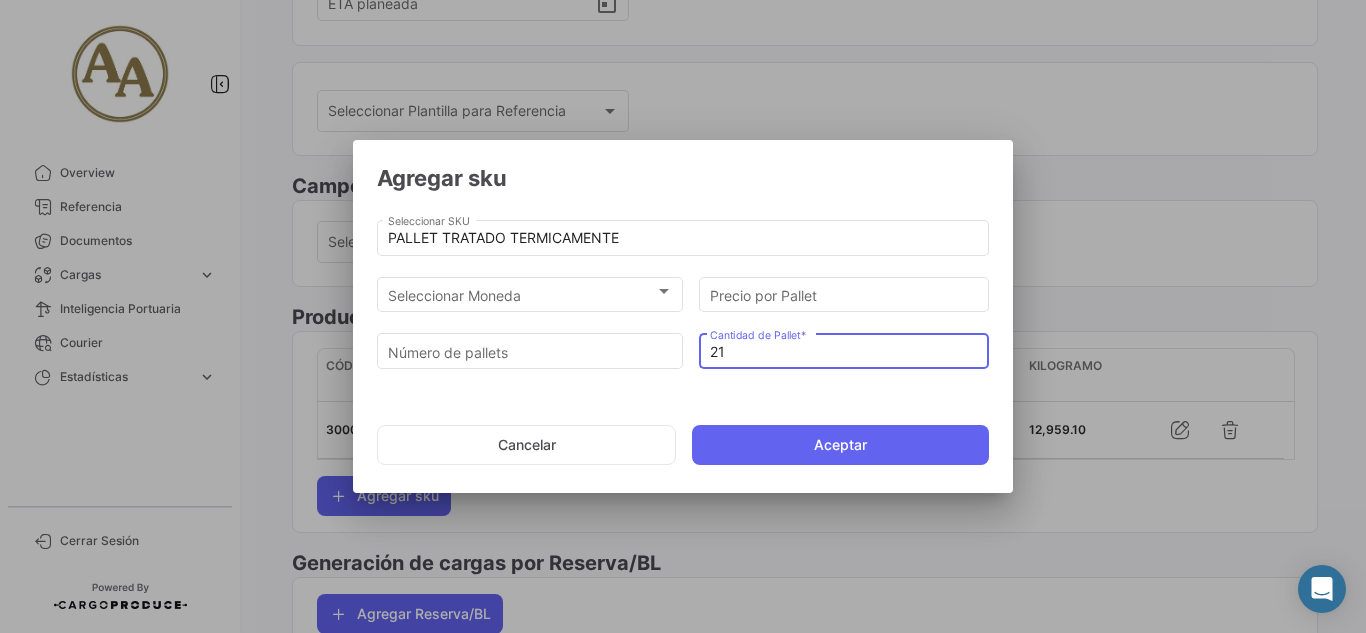type on "21" 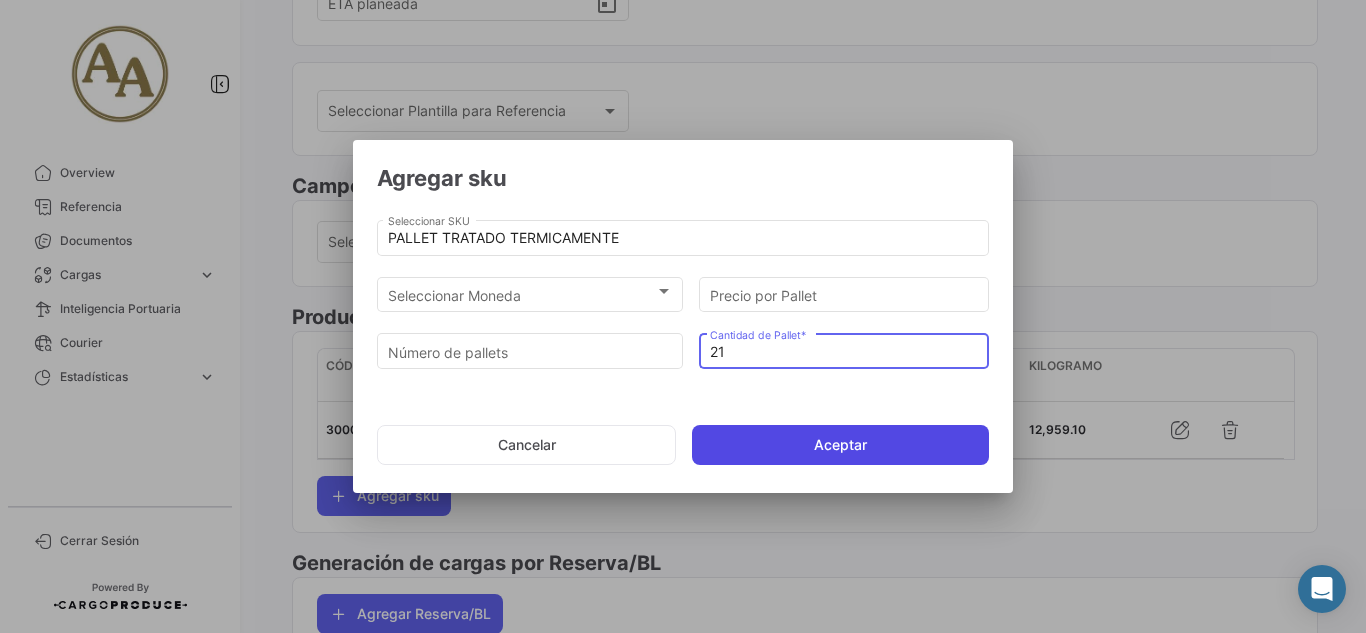 click on "Aceptar" 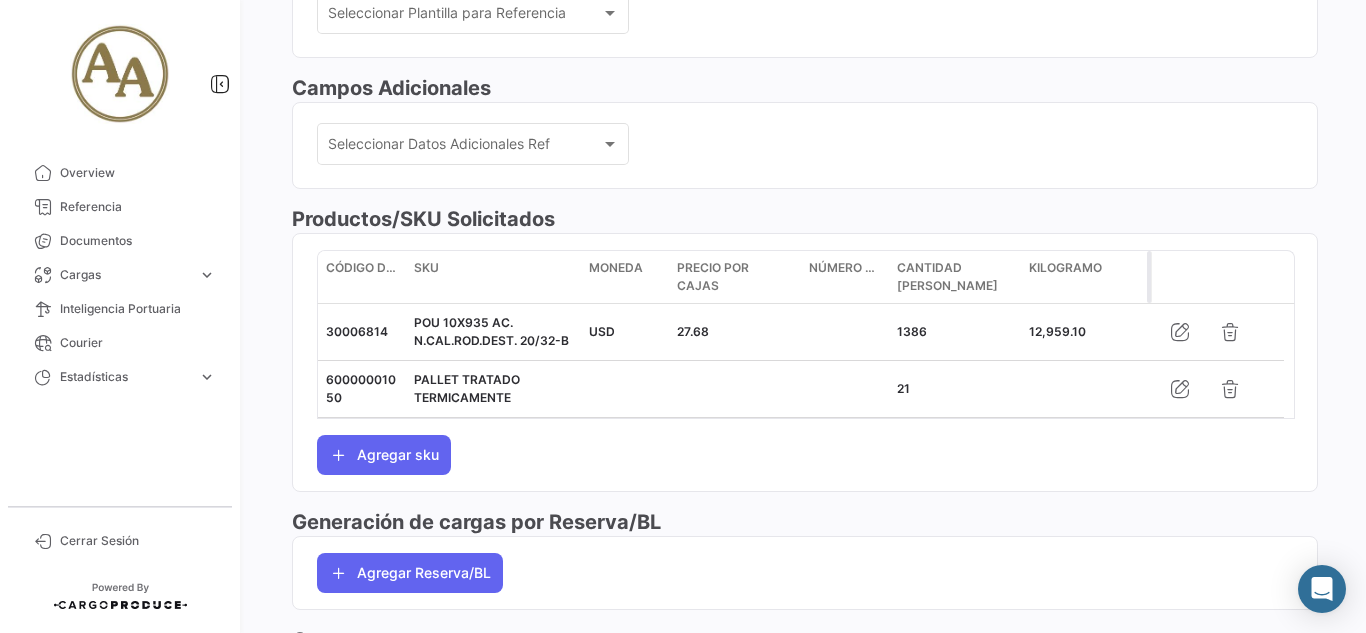 scroll, scrollTop: 590, scrollLeft: 0, axis: vertical 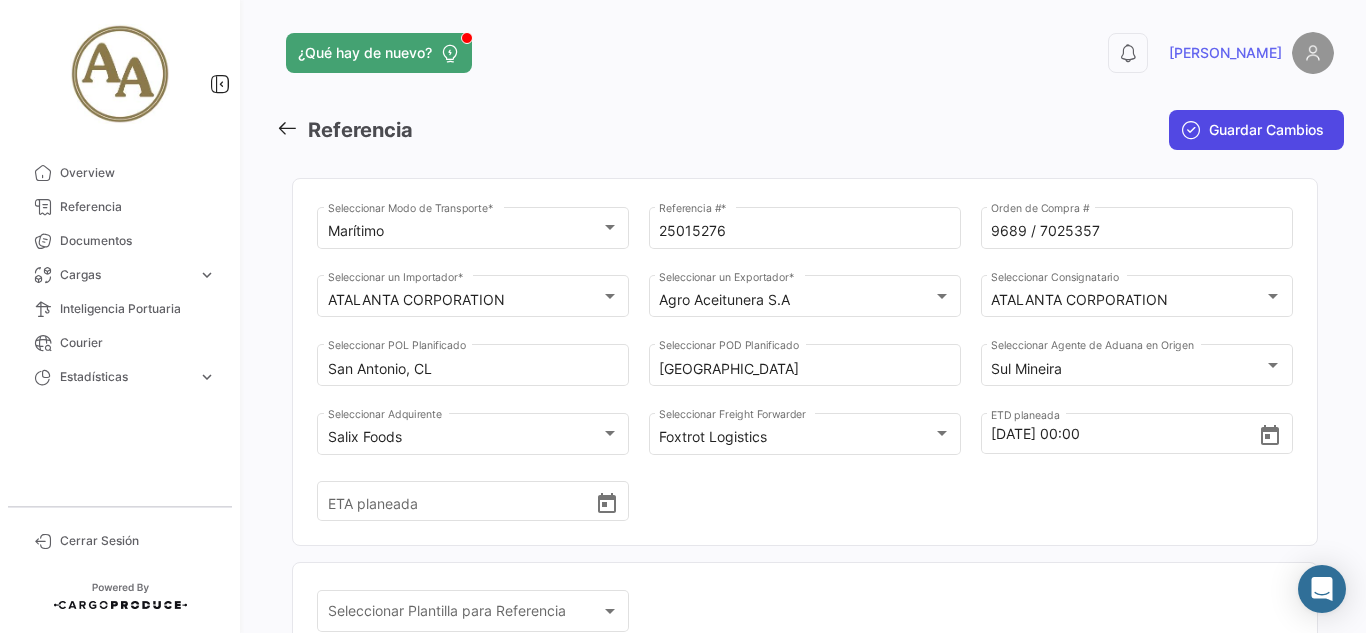 click on "Guardar Cambios" 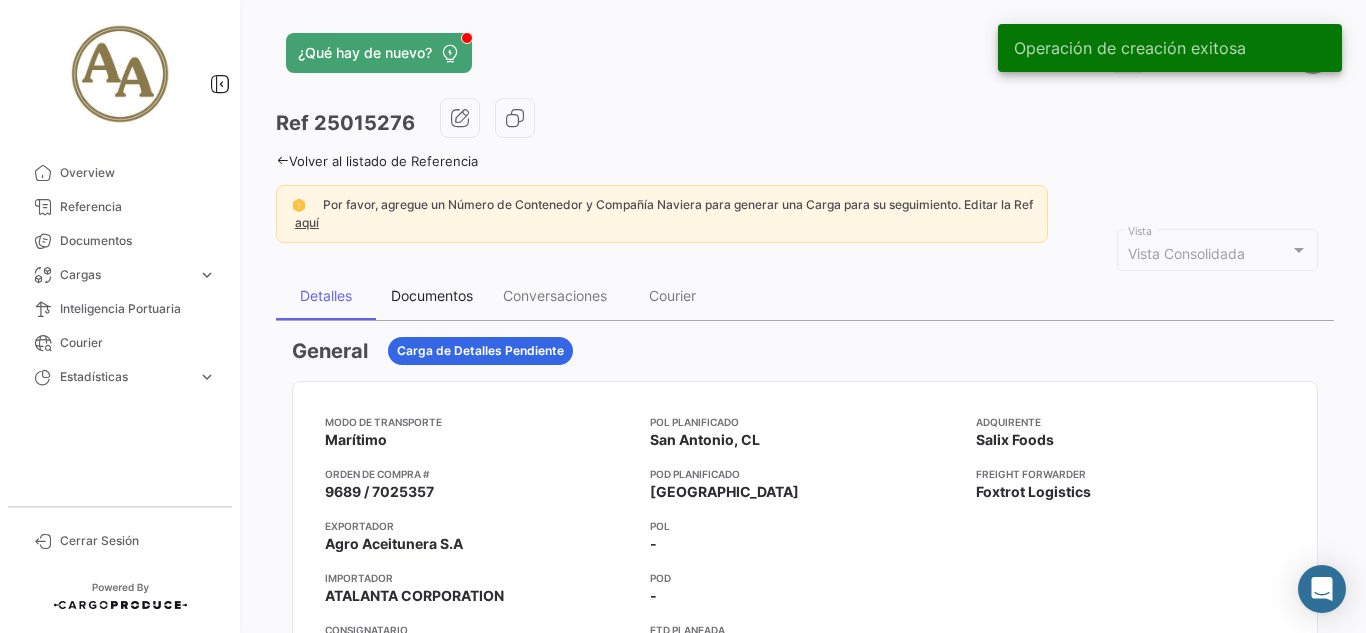 click on "Documentos" at bounding box center [432, 295] 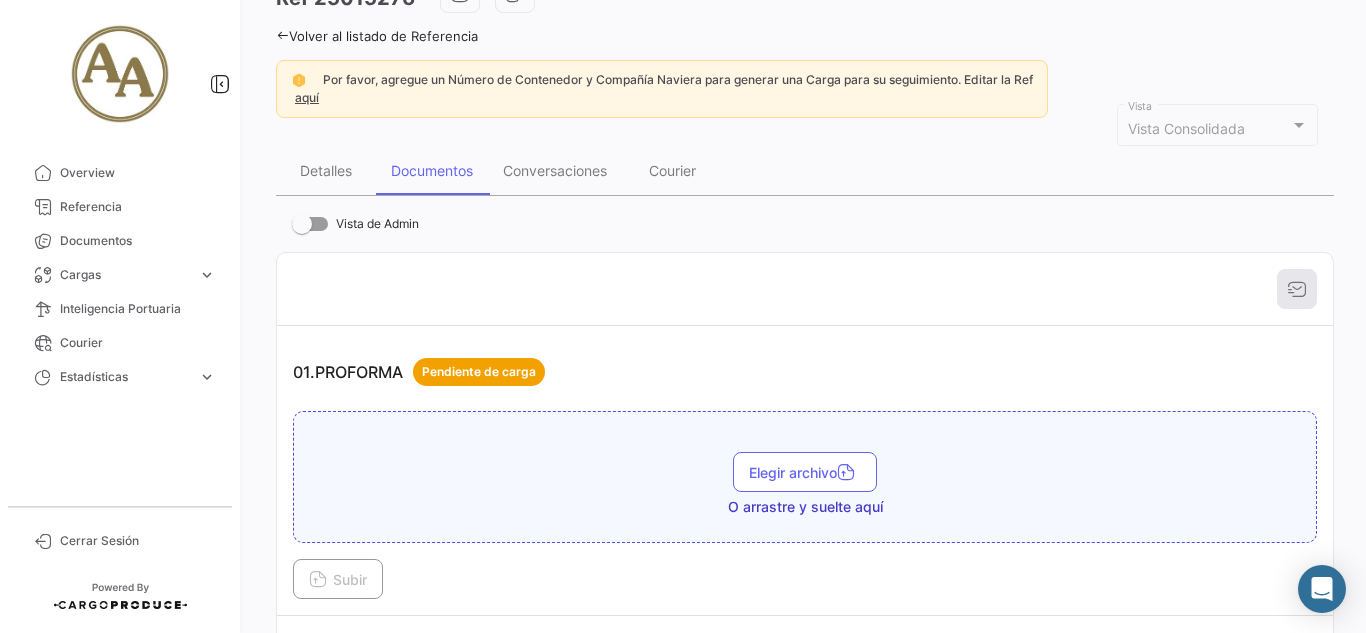 scroll, scrollTop: 300, scrollLeft: 0, axis: vertical 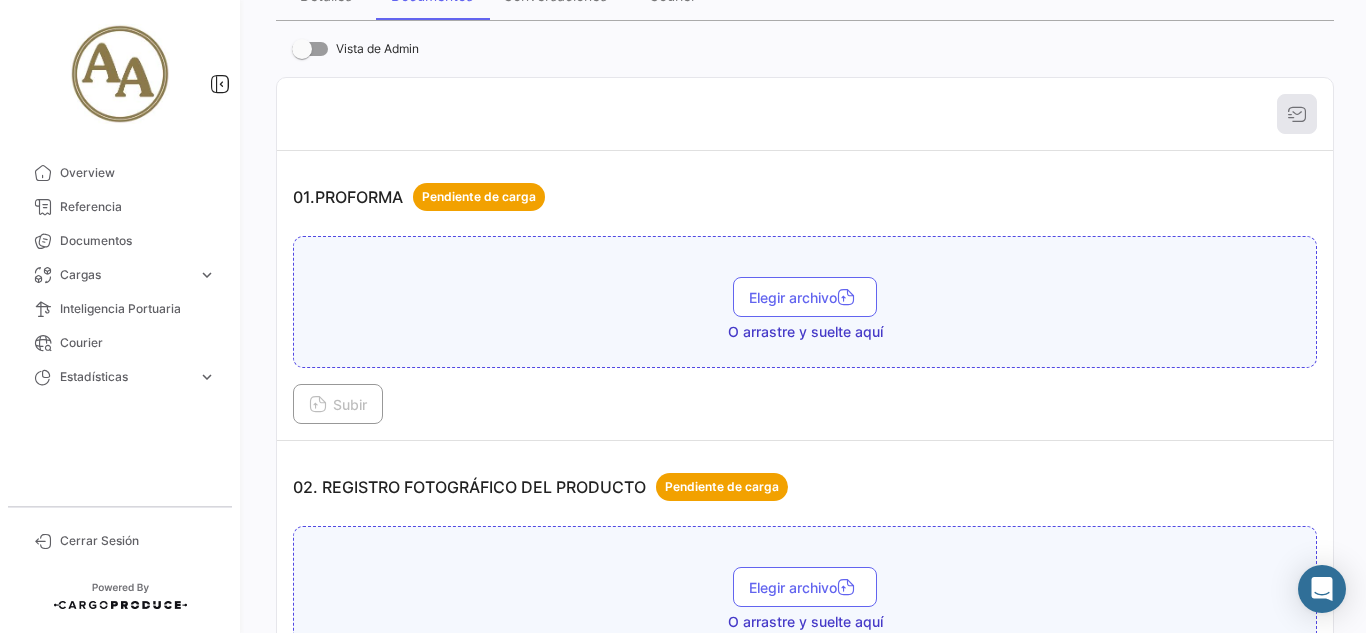 click on "02. REGISTRO FOTOGRÁFICO DEL PRODUCTO    Pendiente de carga      Elegir archivo  O arrastre y suelte aquí  Subir" at bounding box center [805, 586] 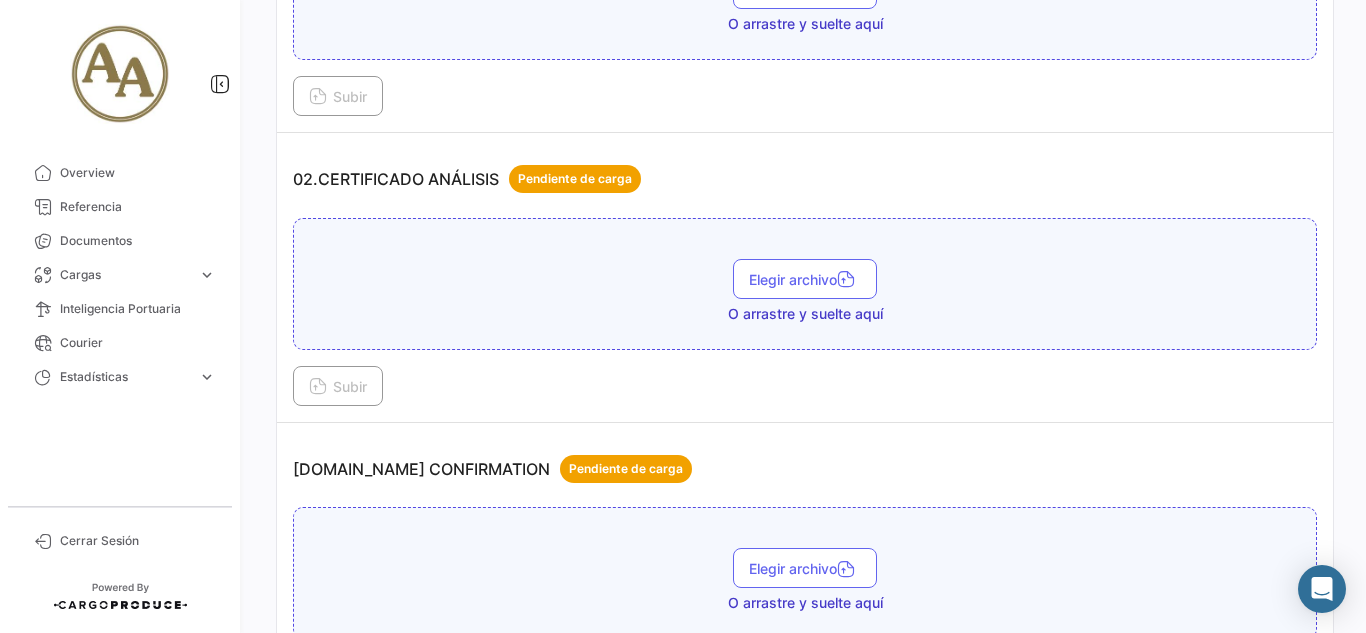 scroll, scrollTop: 900, scrollLeft: 0, axis: vertical 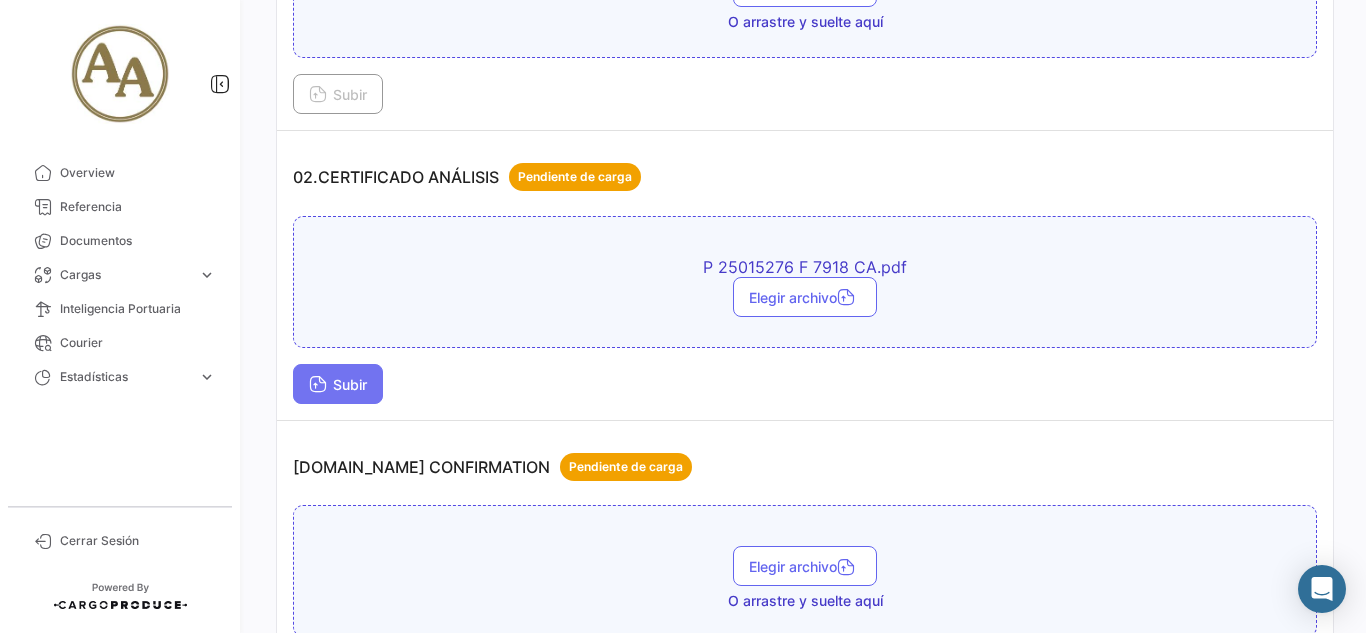 click on "Subir" at bounding box center (338, 384) 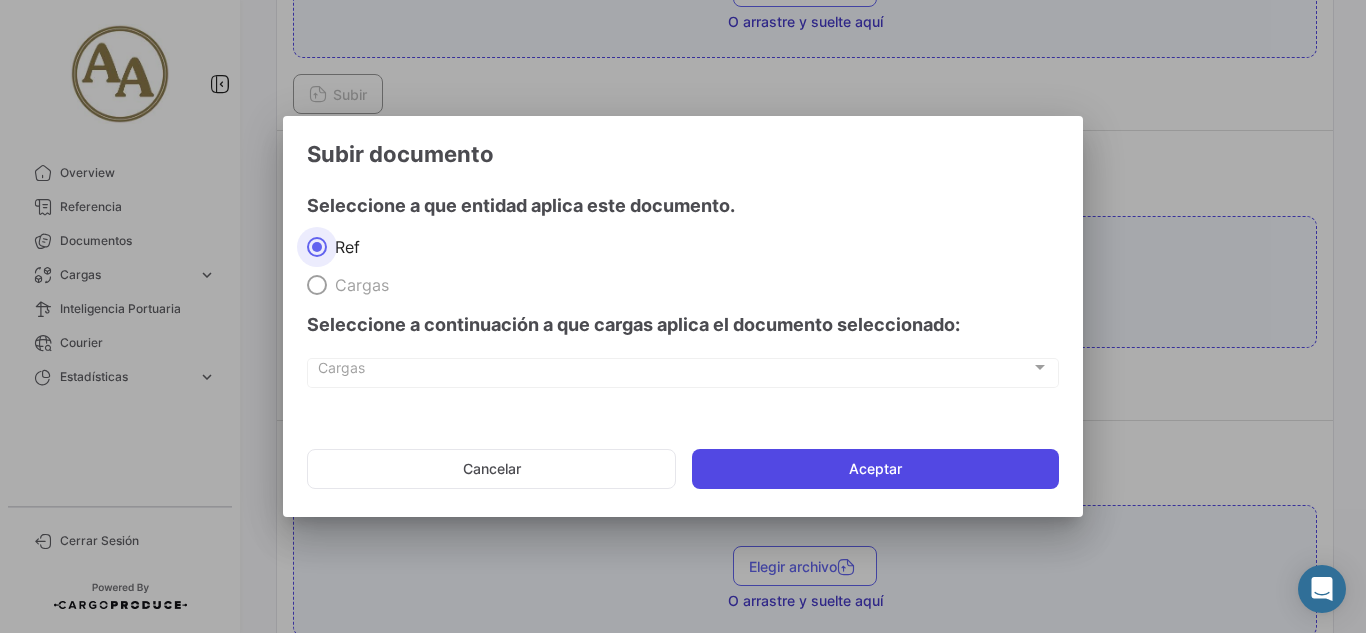 click on "Aceptar" 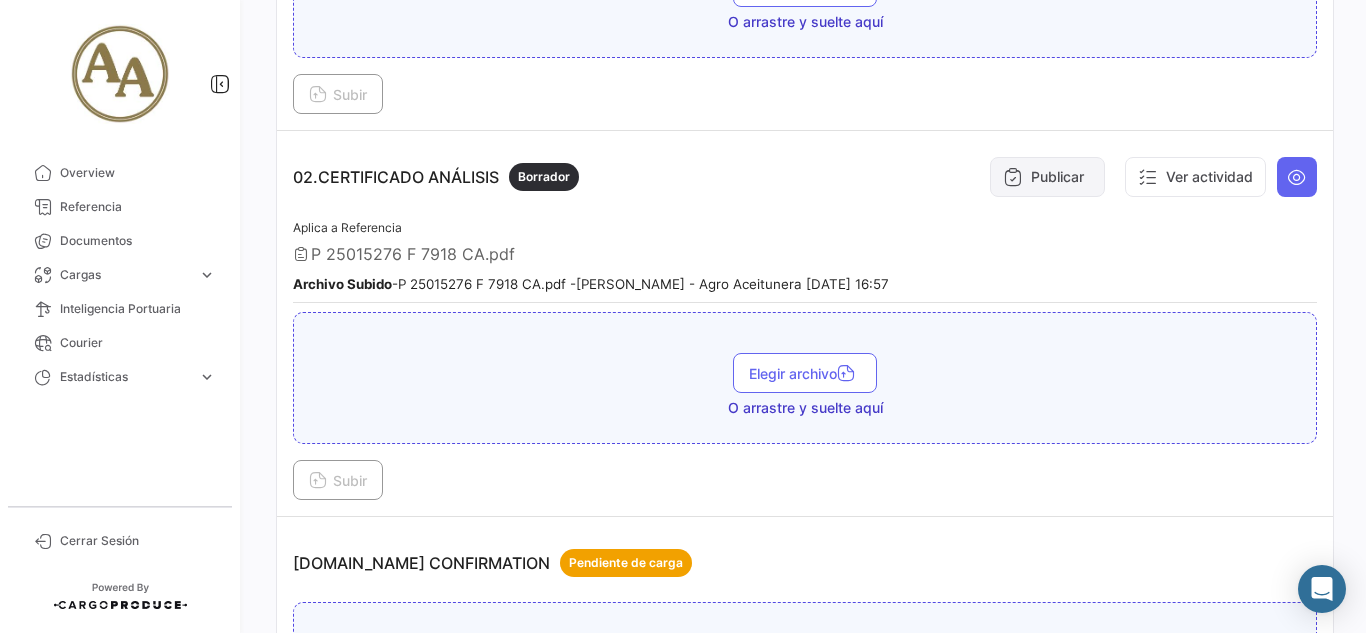 click on "Publicar" at bounding box center (1047, 177) 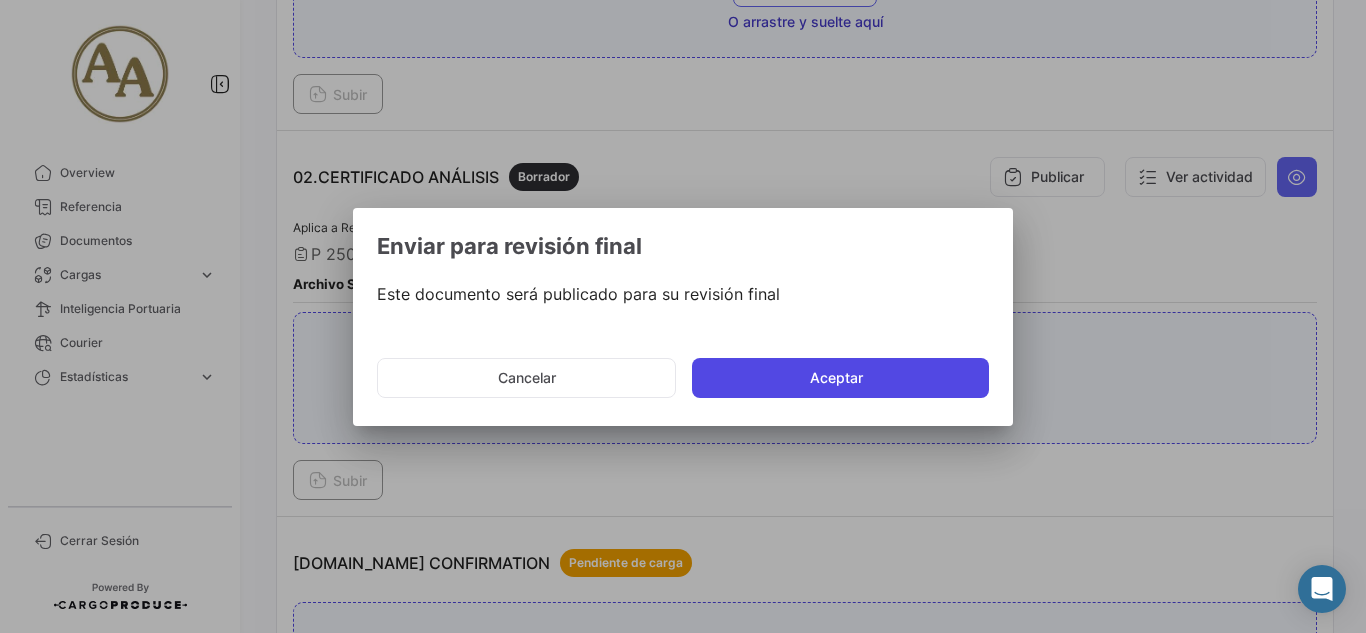 click on "Aceptar" 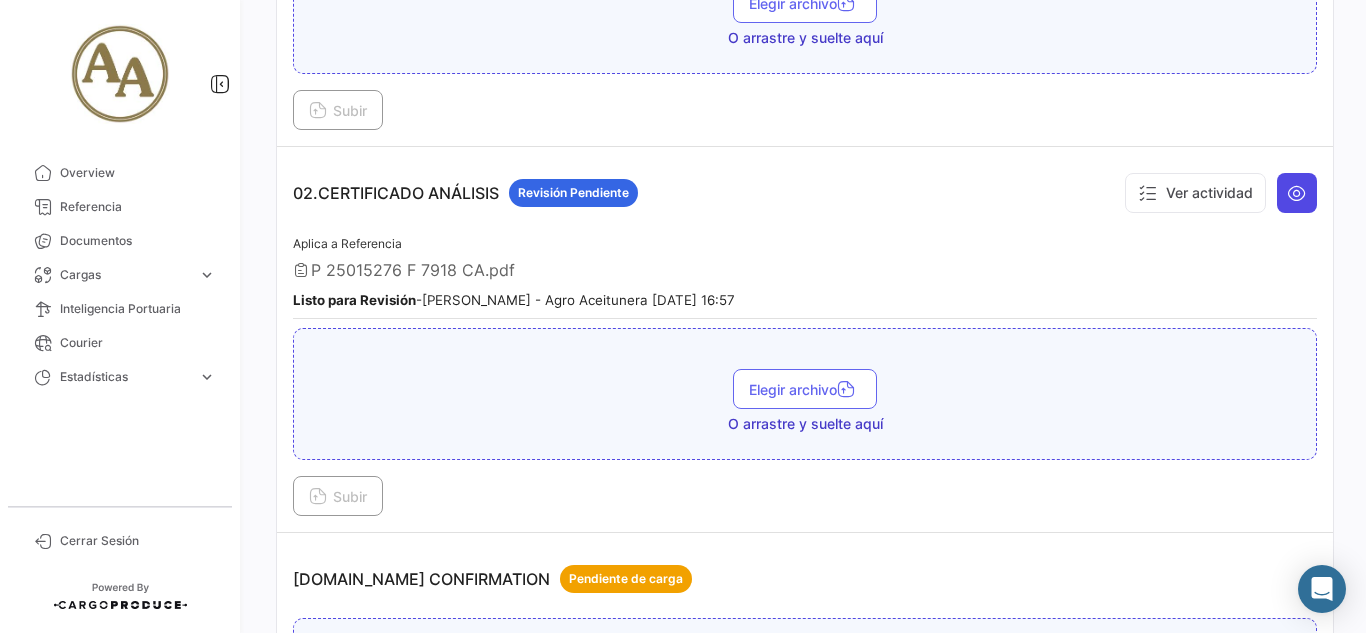 click at bounding box center [1297, 193] 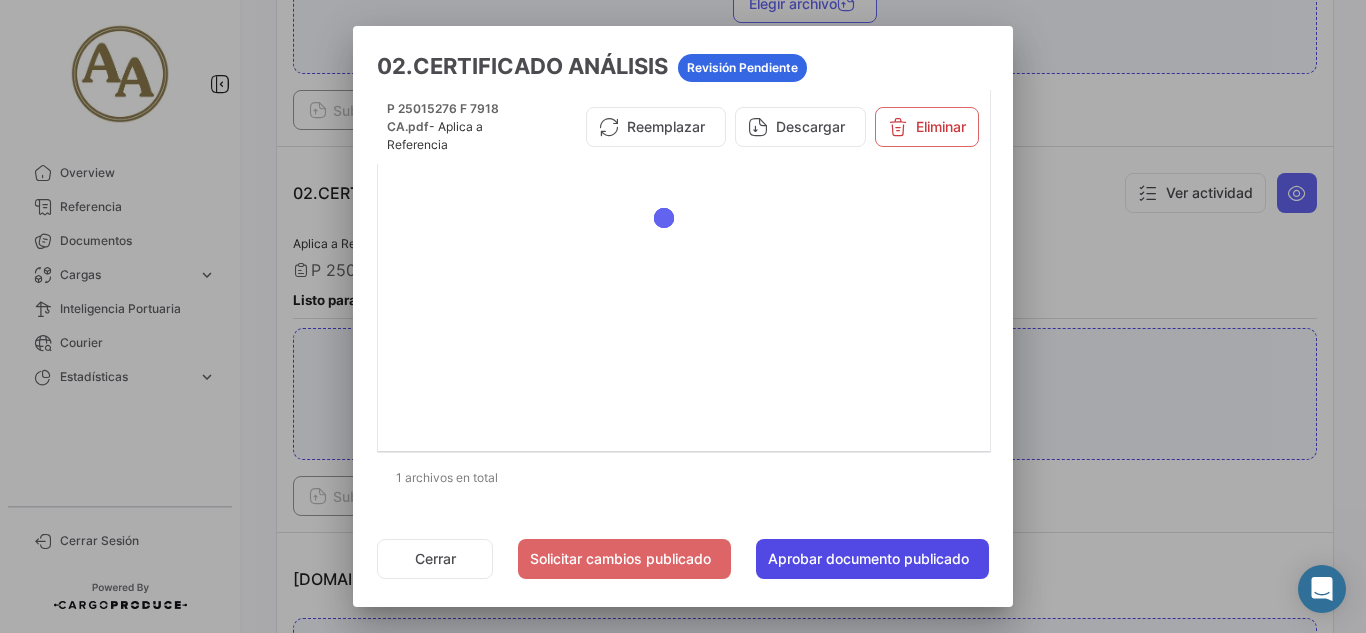 click on "Aprobar documento publicado" 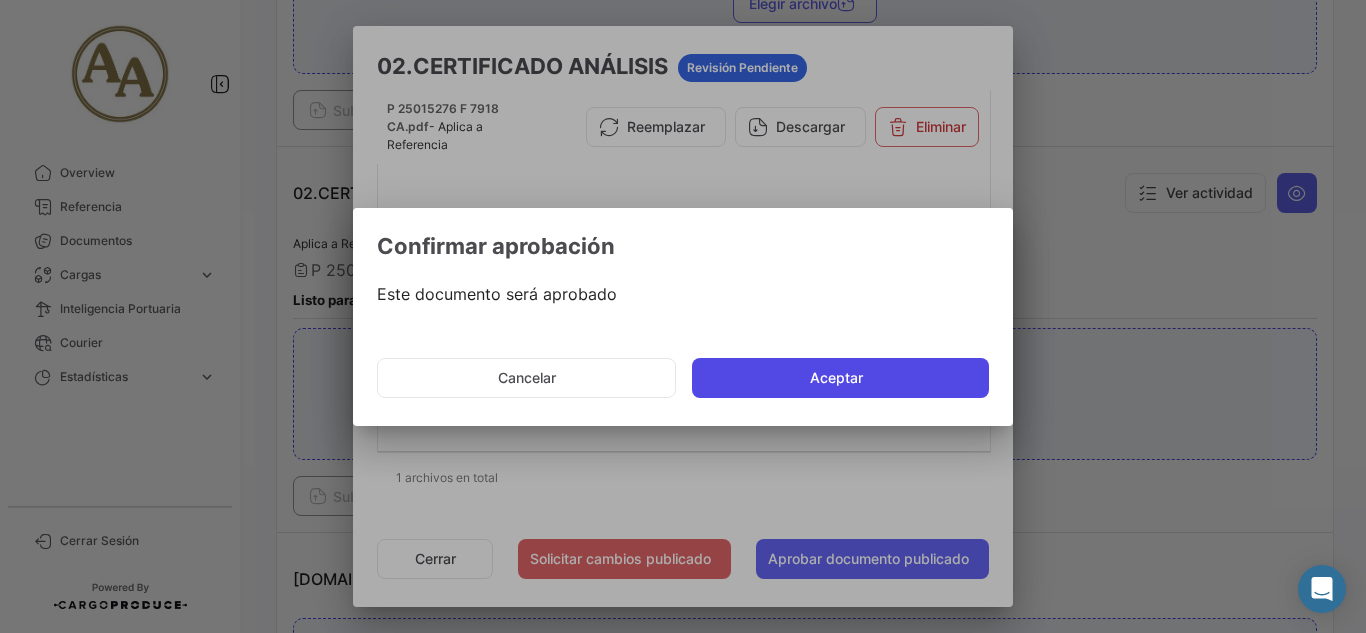 click on "Aceptar" 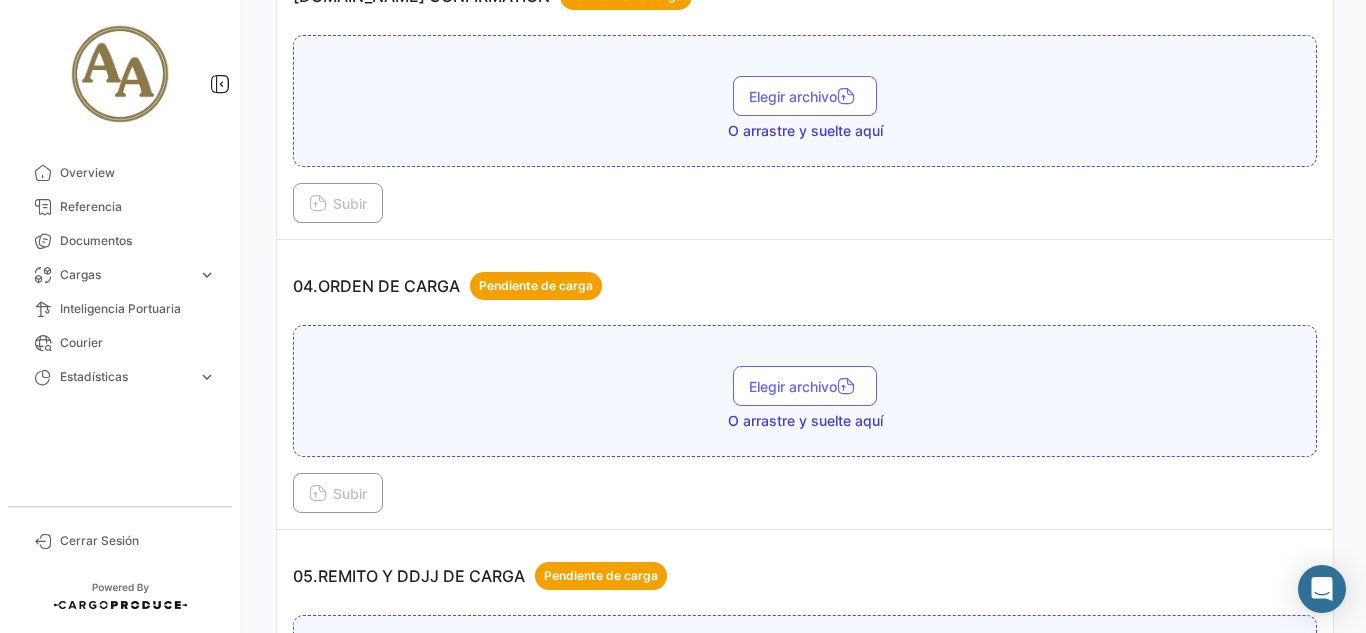 scroll, scrollTop: 1500, scrollLeft: 0, axis: vertical 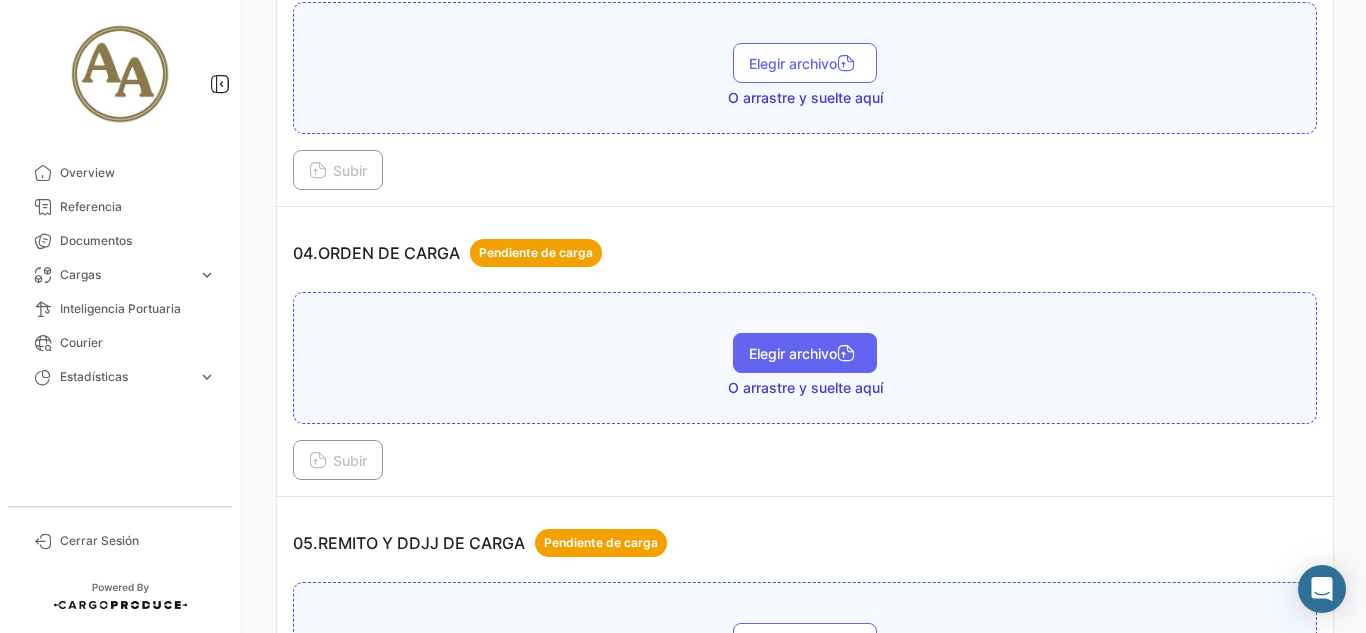 click at bounding box center [846, 355] 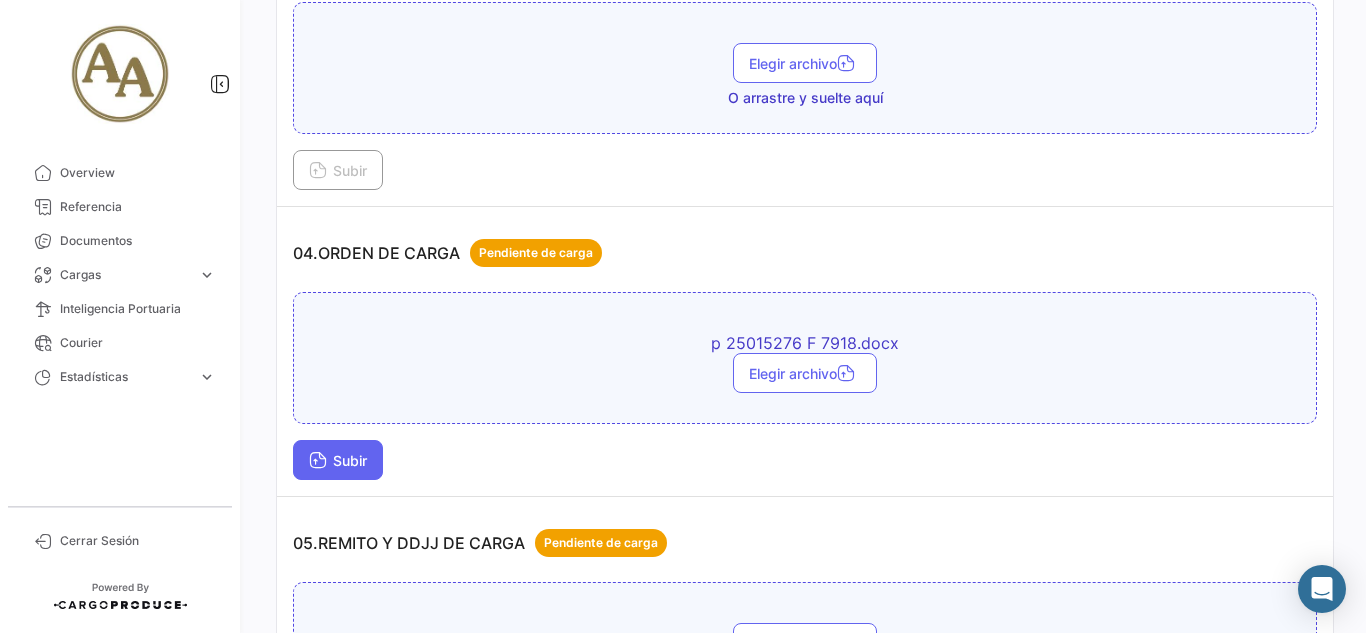 click on "Subir" at bounding box center [338, 460] 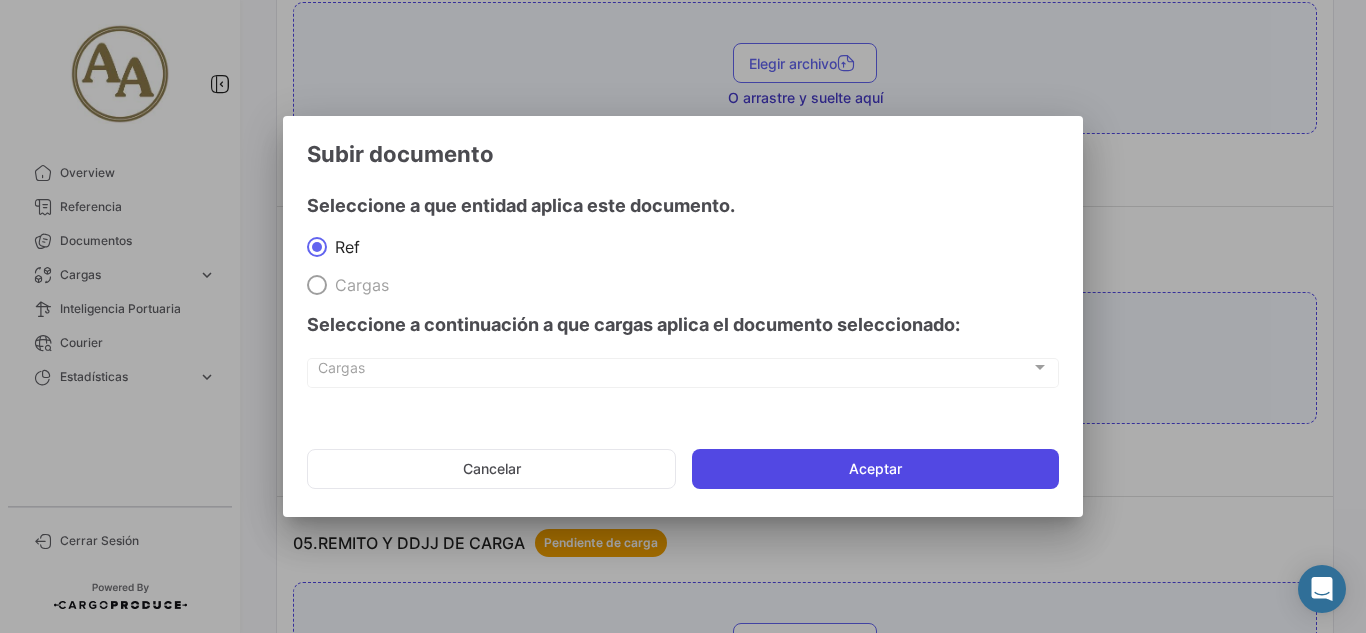 click on "Aceptar" 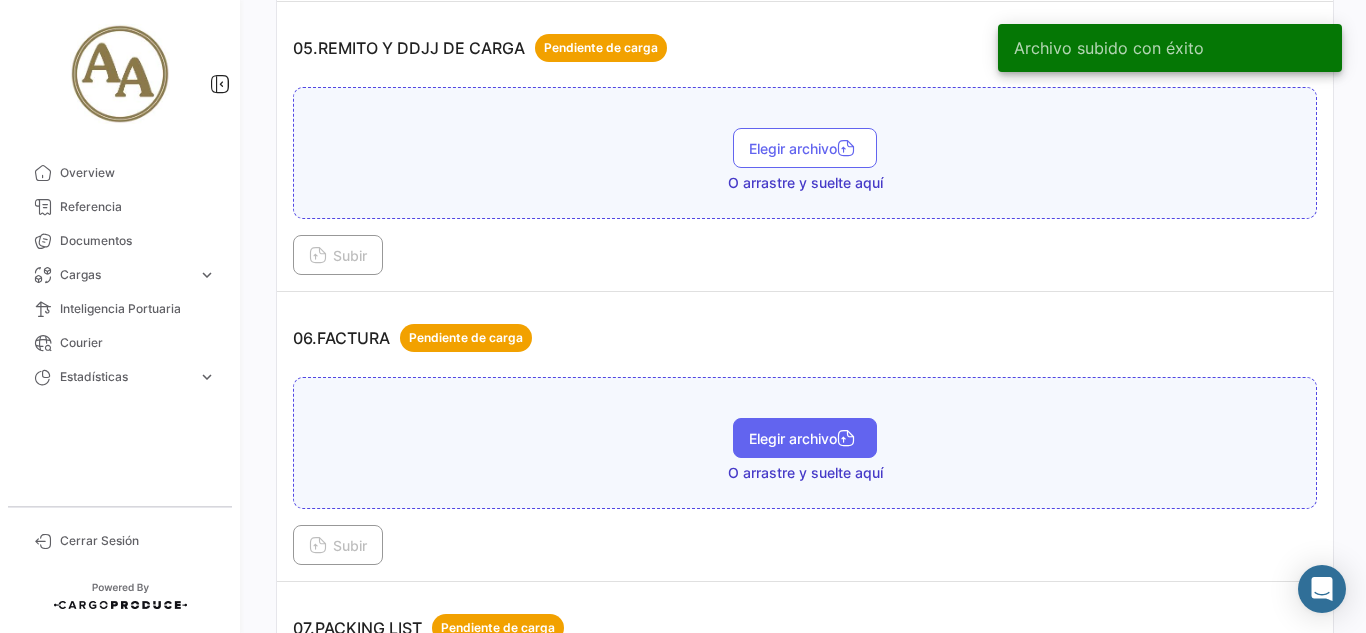 scroll, scrollTop: 2100, scrollLeft: 0, axis: vertical 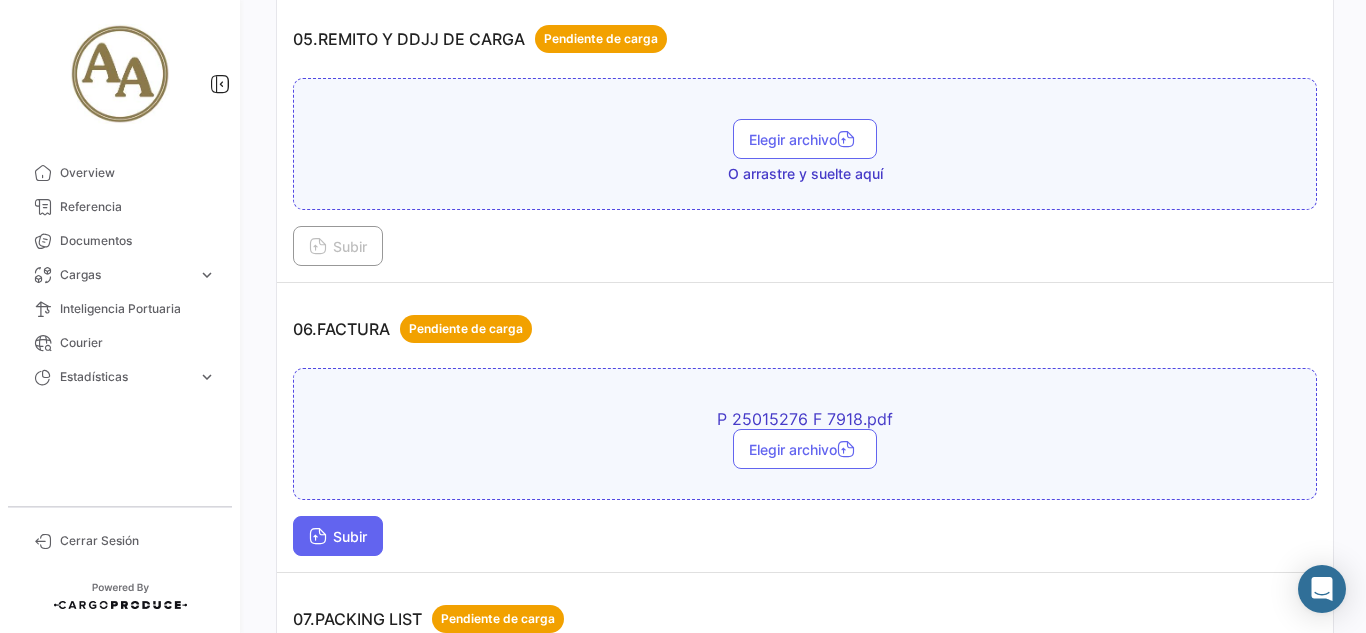 click on "Subir" at bounding box center [338, 536] 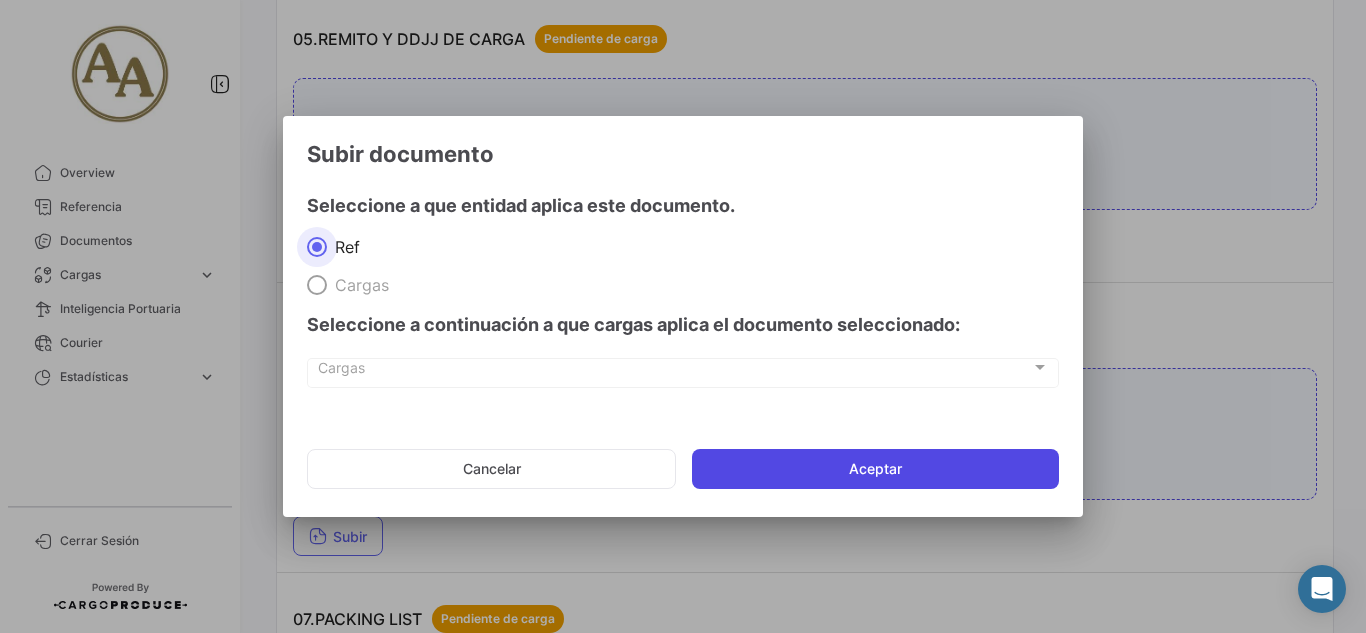 click on "Aceptar" 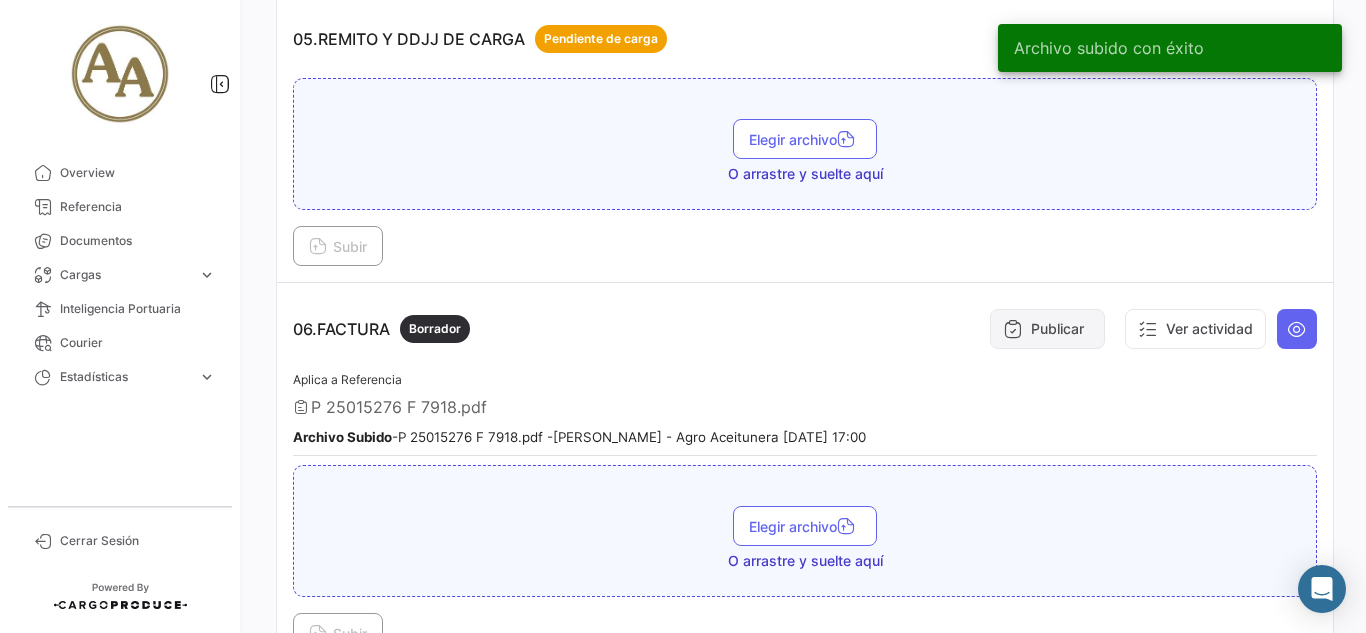 click on "Publicar" at bounding box center (1047, 329) 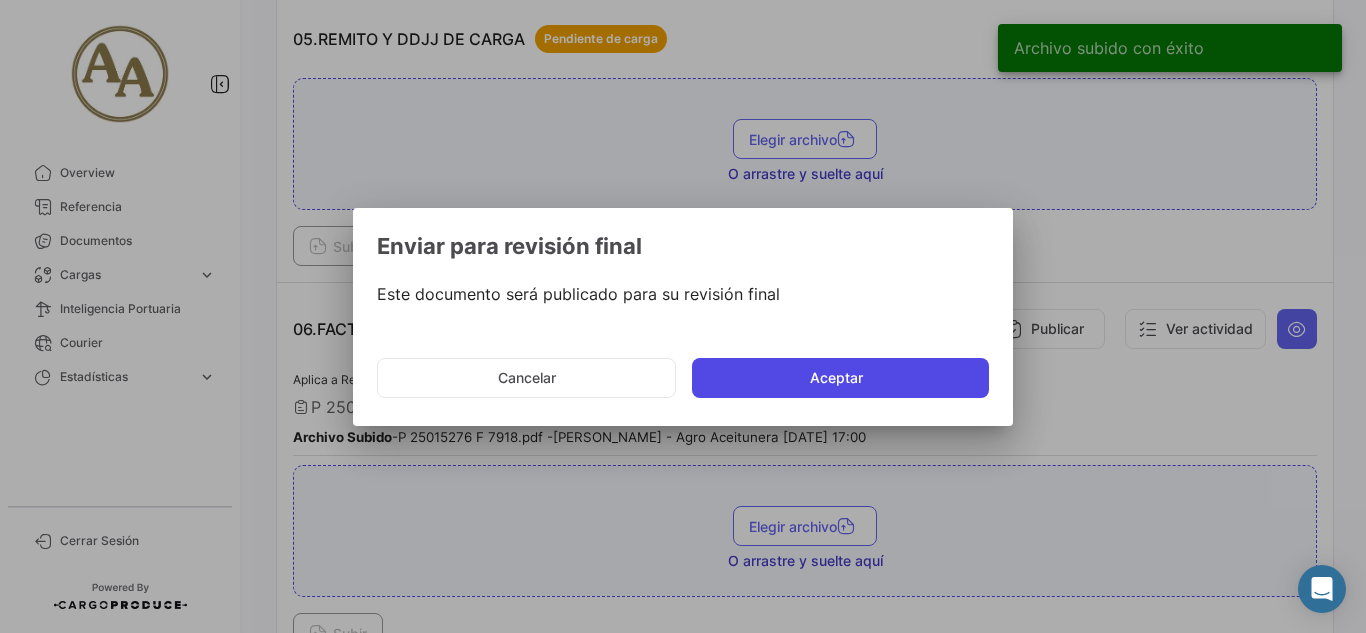 click on "Aceptar" 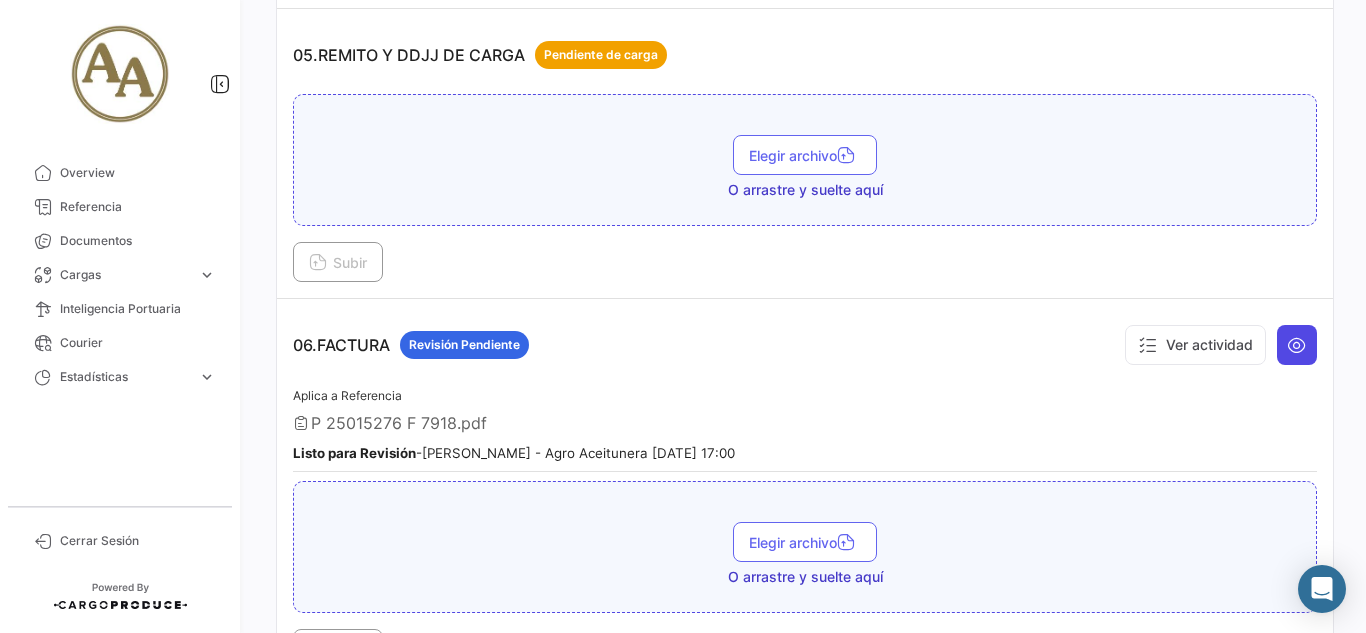 click at bounding box center [1297, 345] 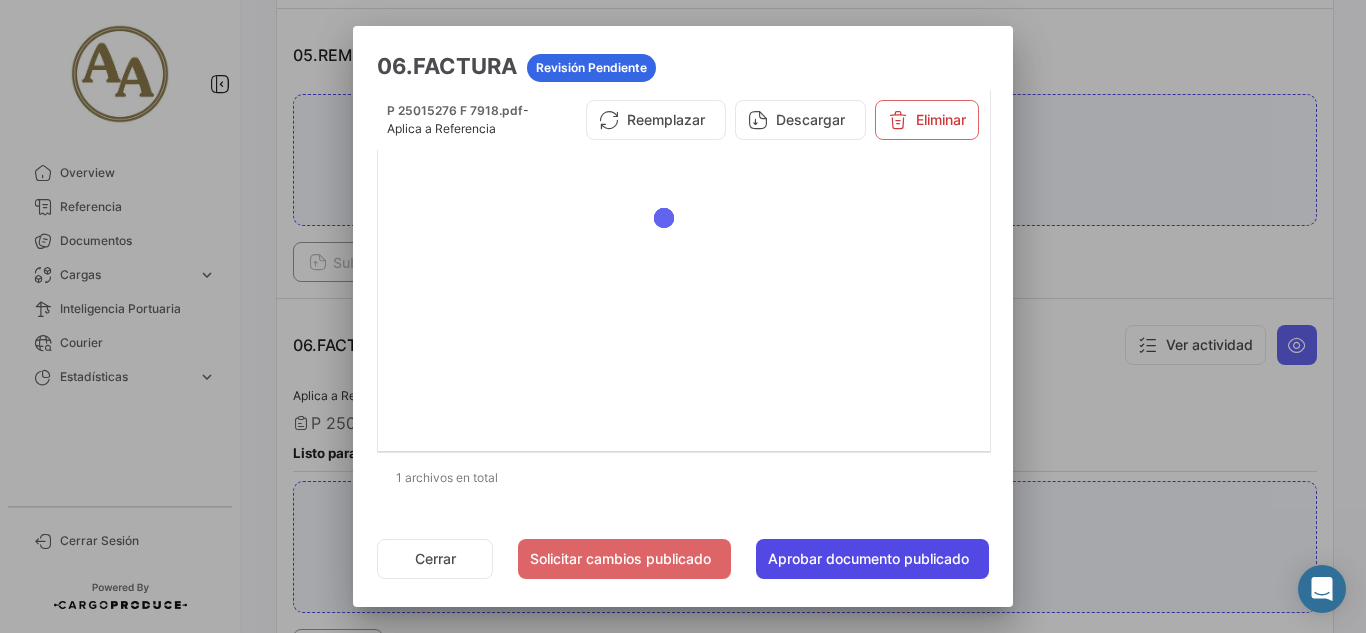 click on "Aprobar documento publicado" 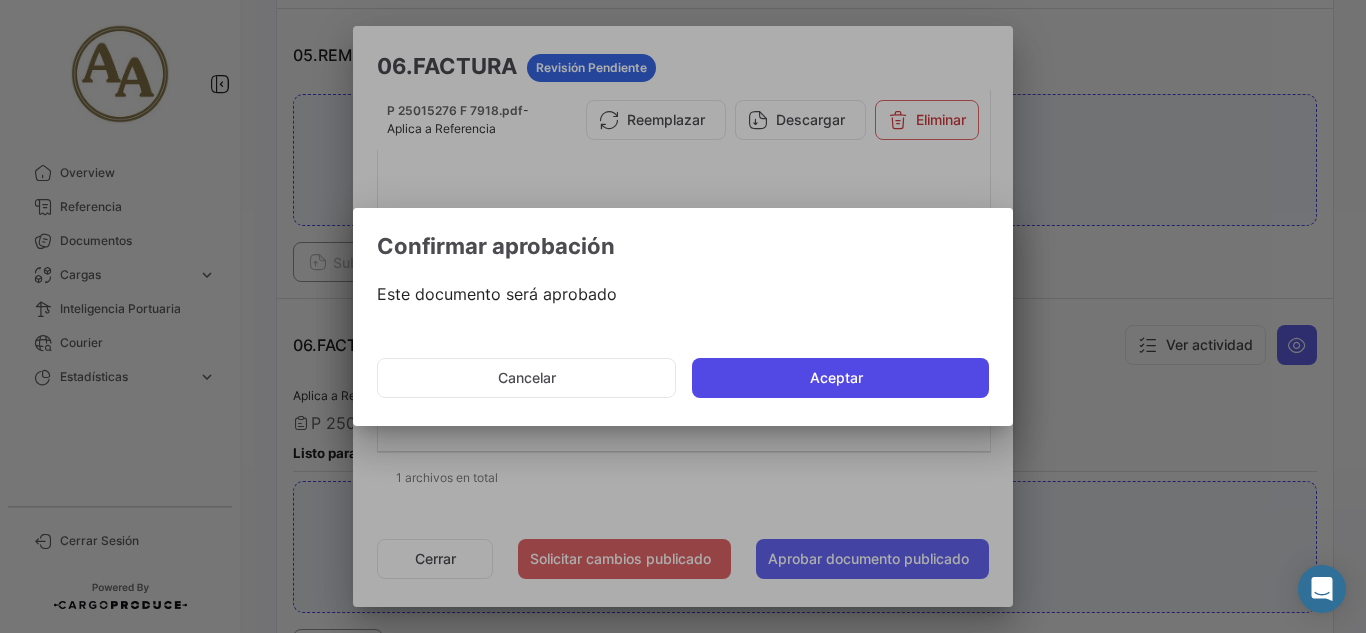 click on "Aceptar" 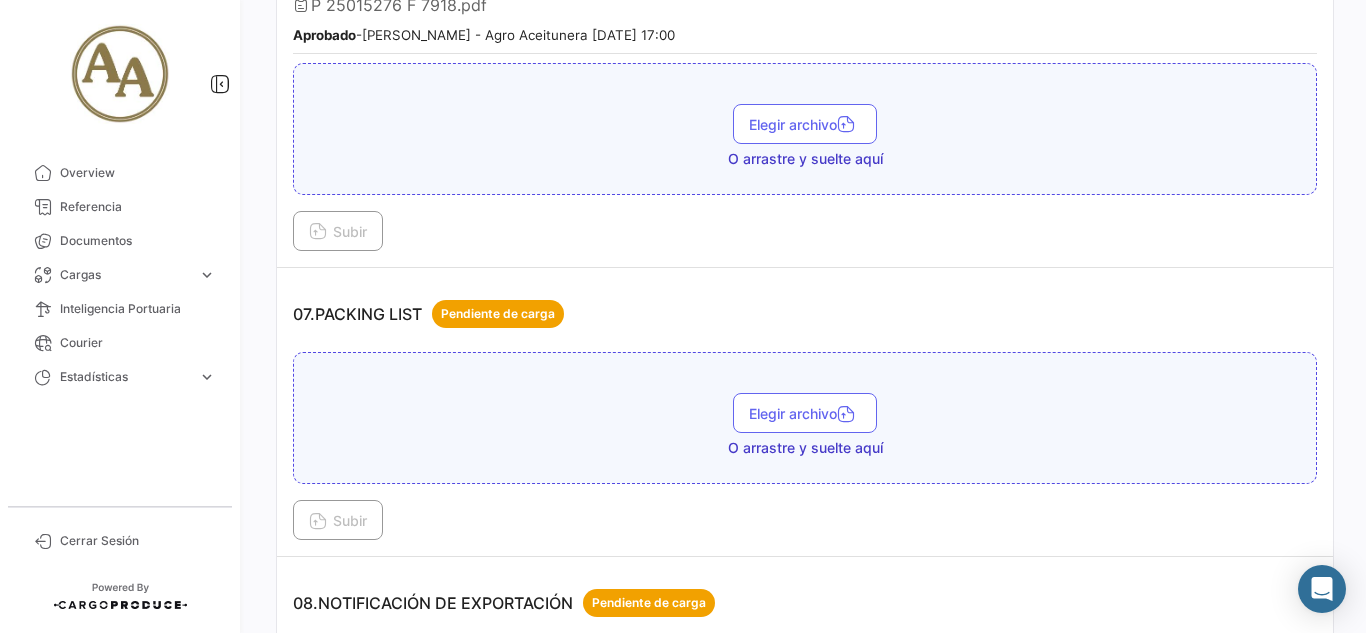 scroll, scrollTop: 2600, scrollLeft: 0, axis: vertical 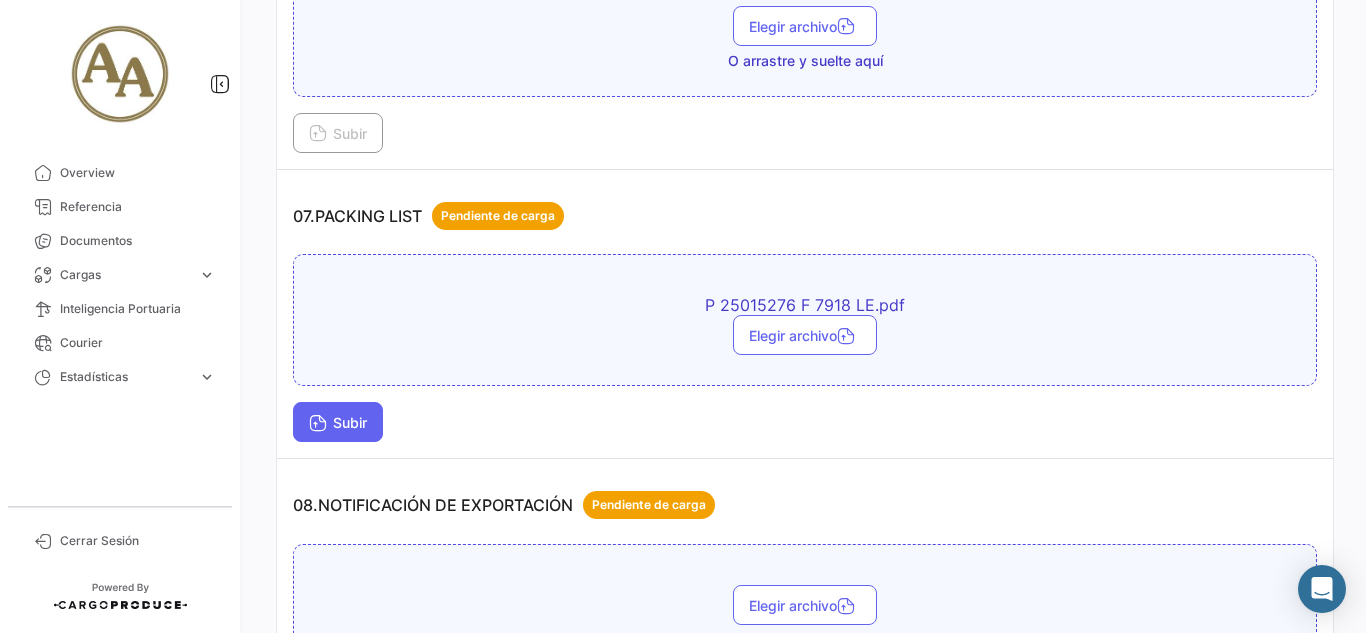 click on "Subir" at bounding box center [338, 422] 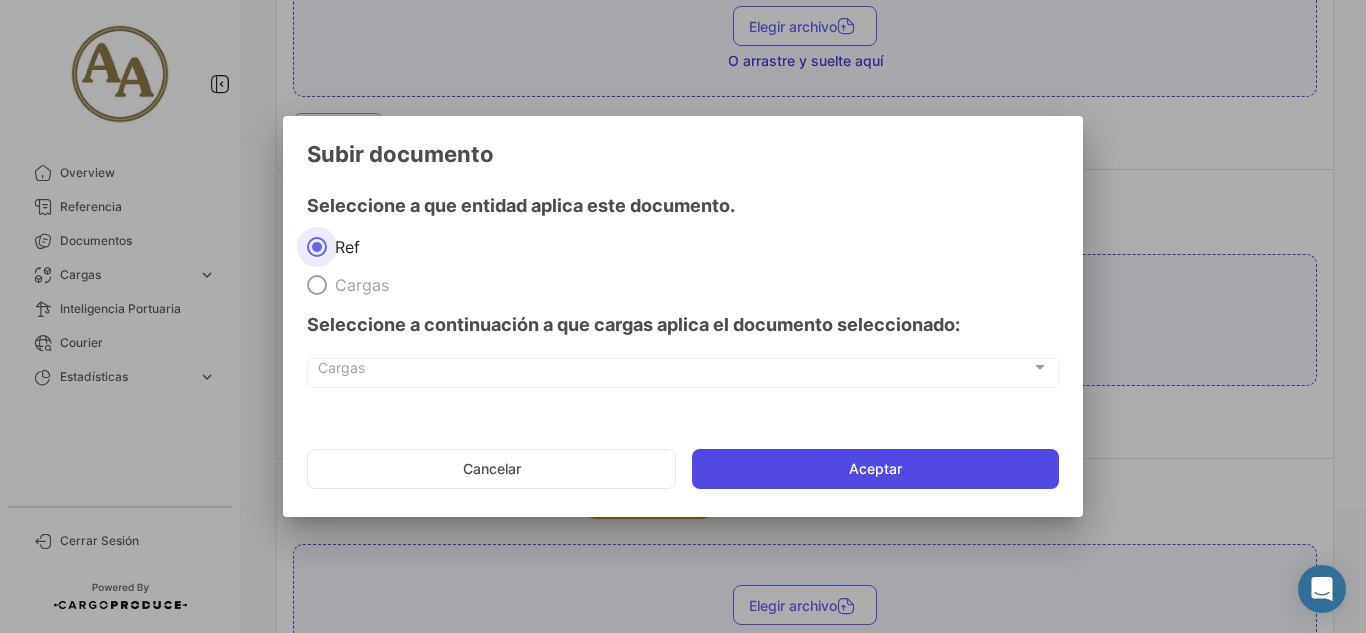 click on "Aceptar" 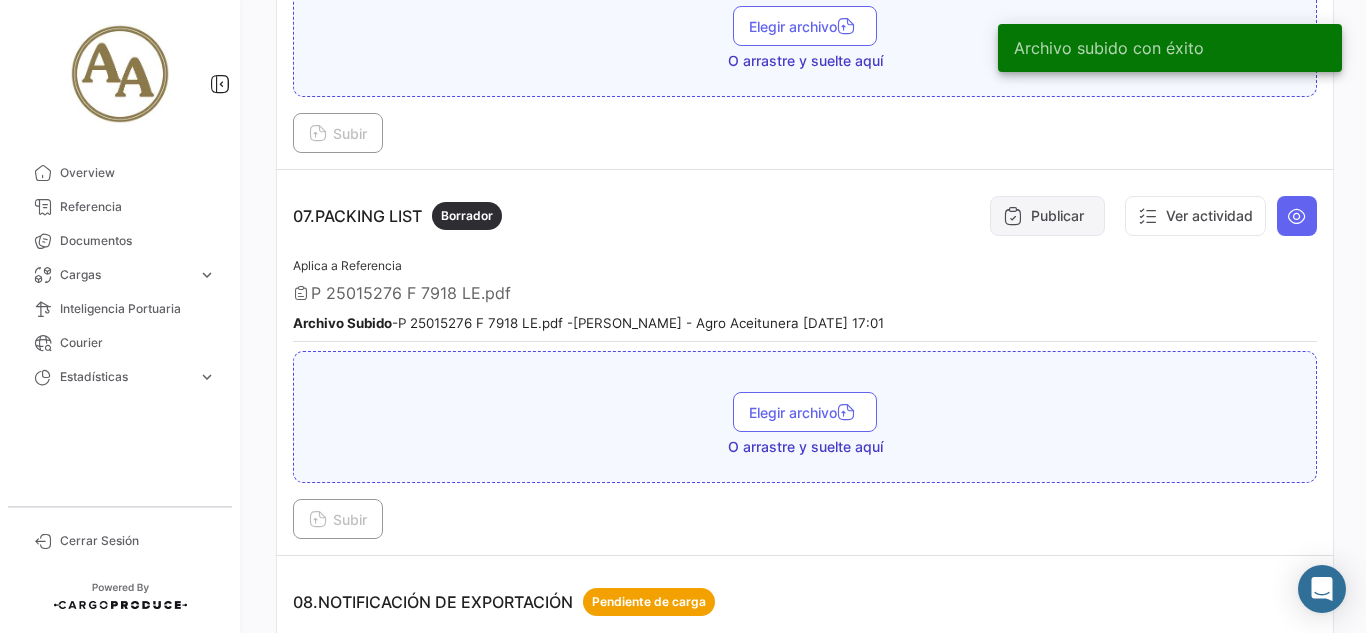 click on "Publicar" at bounding box center (1047, 216) 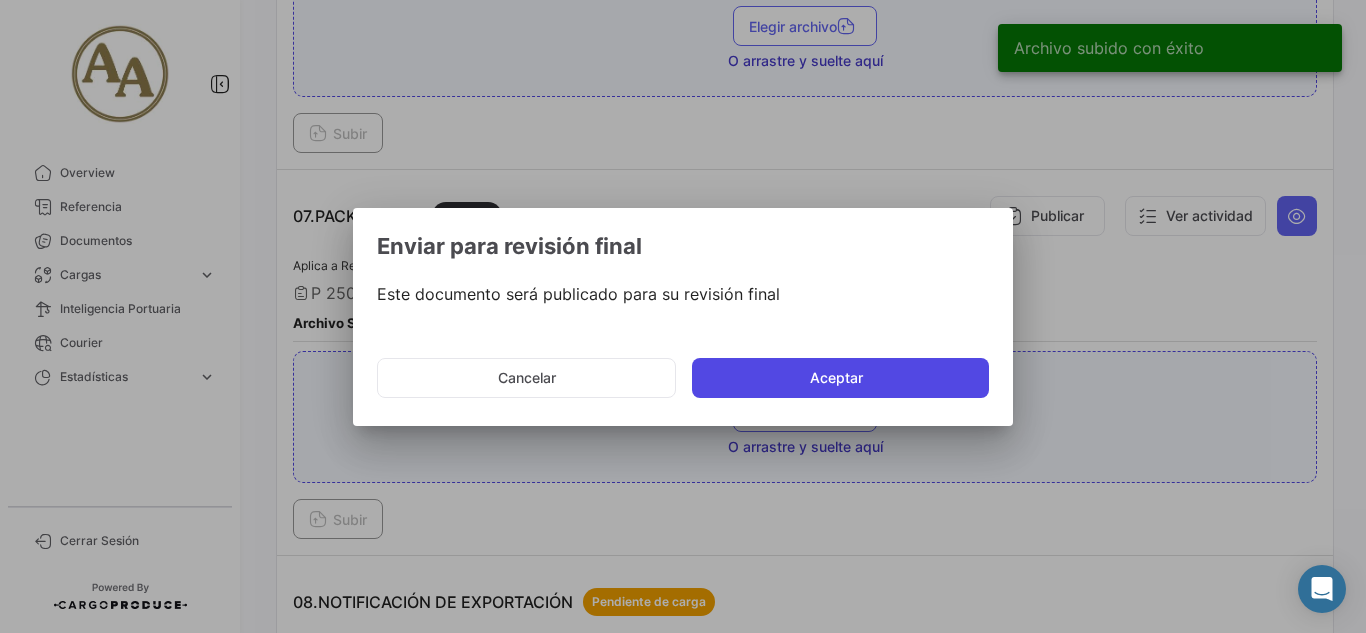 click on "Aceptar" 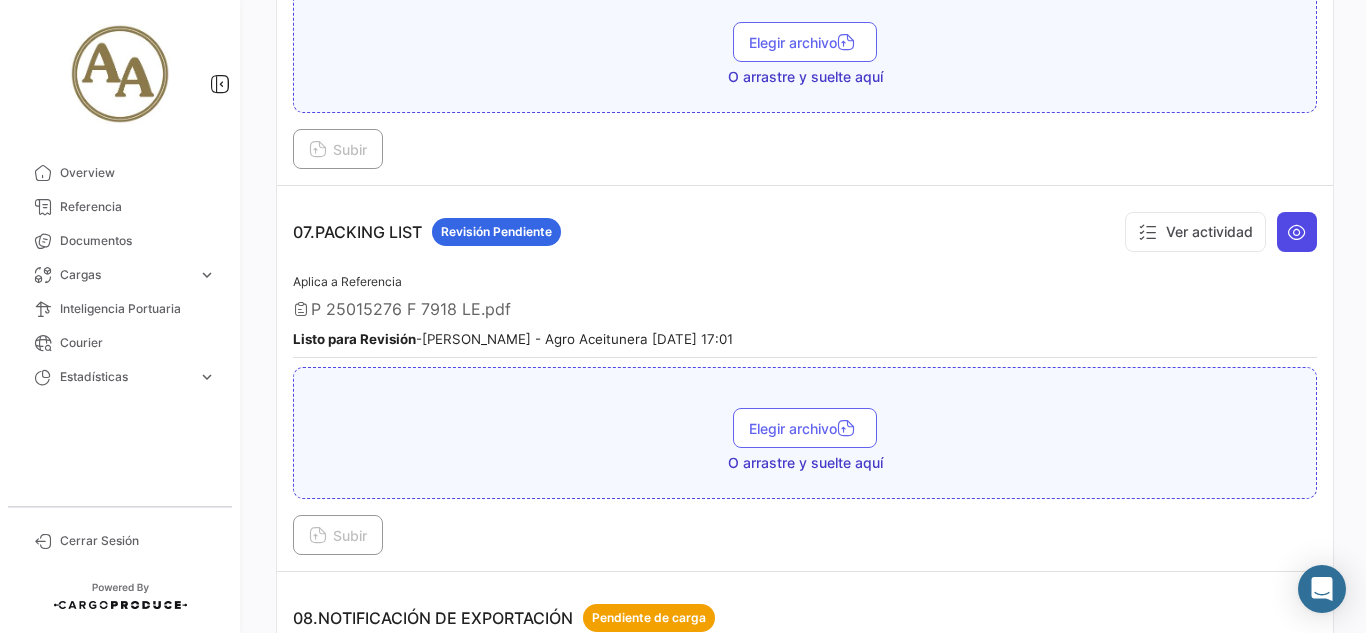 click at bounding box center [1297, 232] 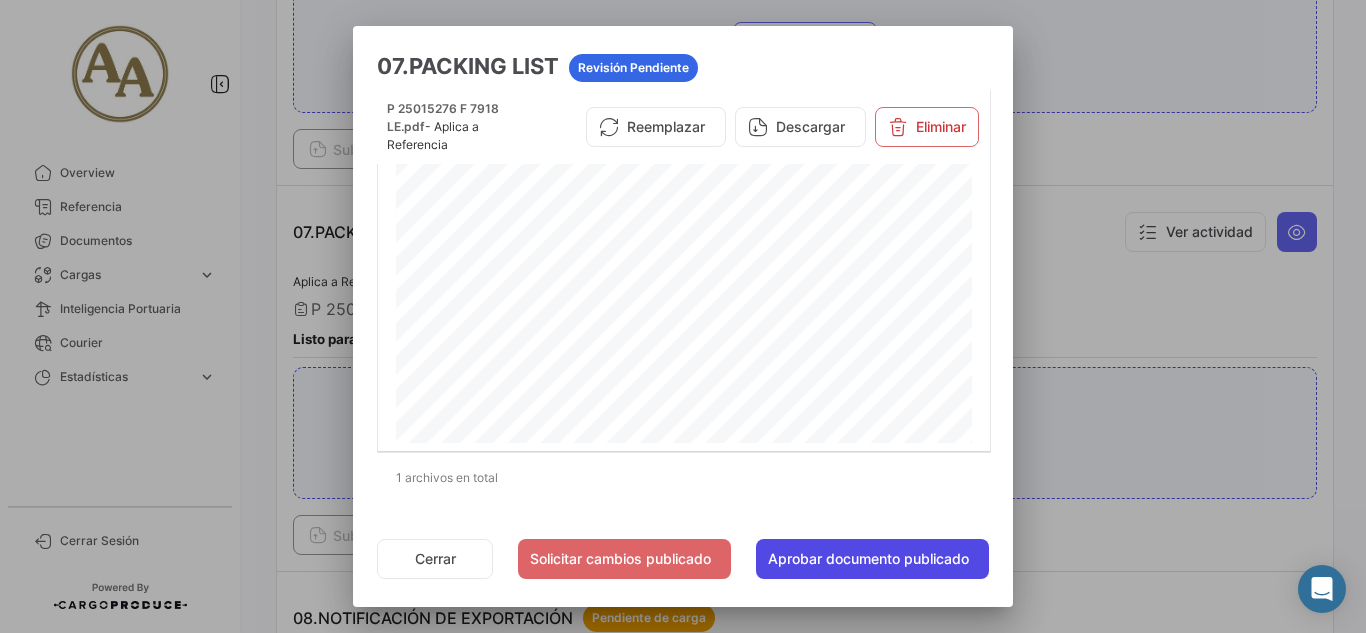 click on "Aprobar documento publicado" 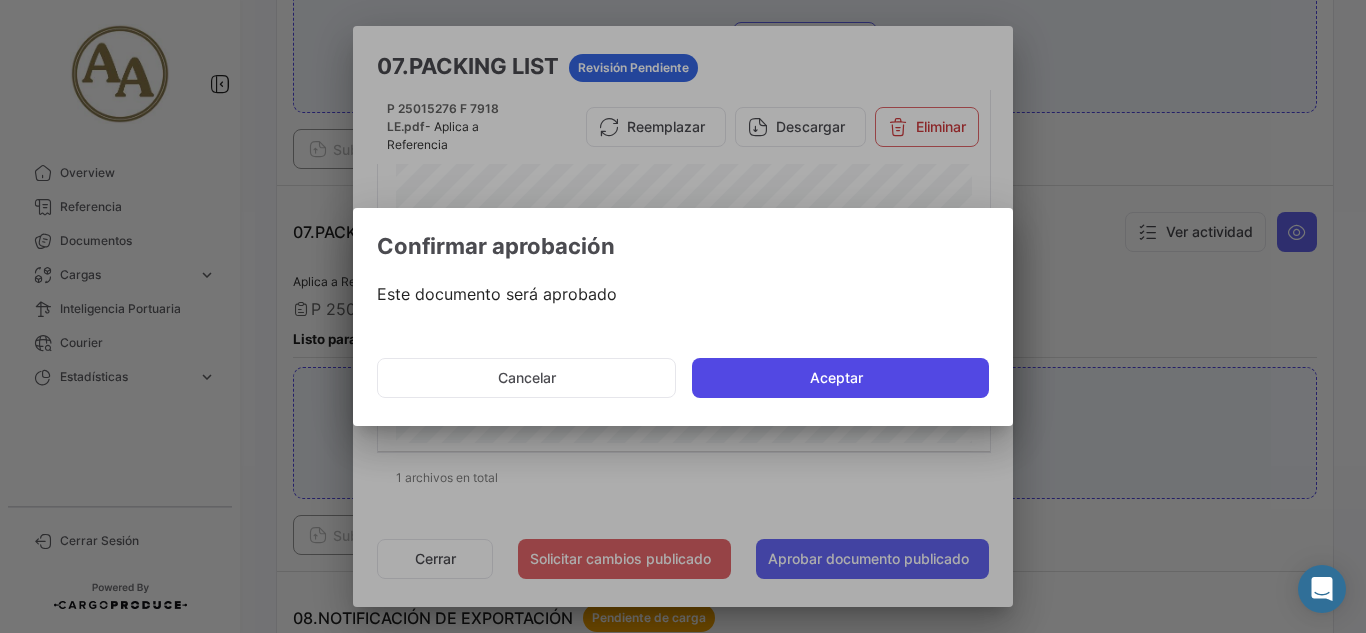 click on "Aceptar" 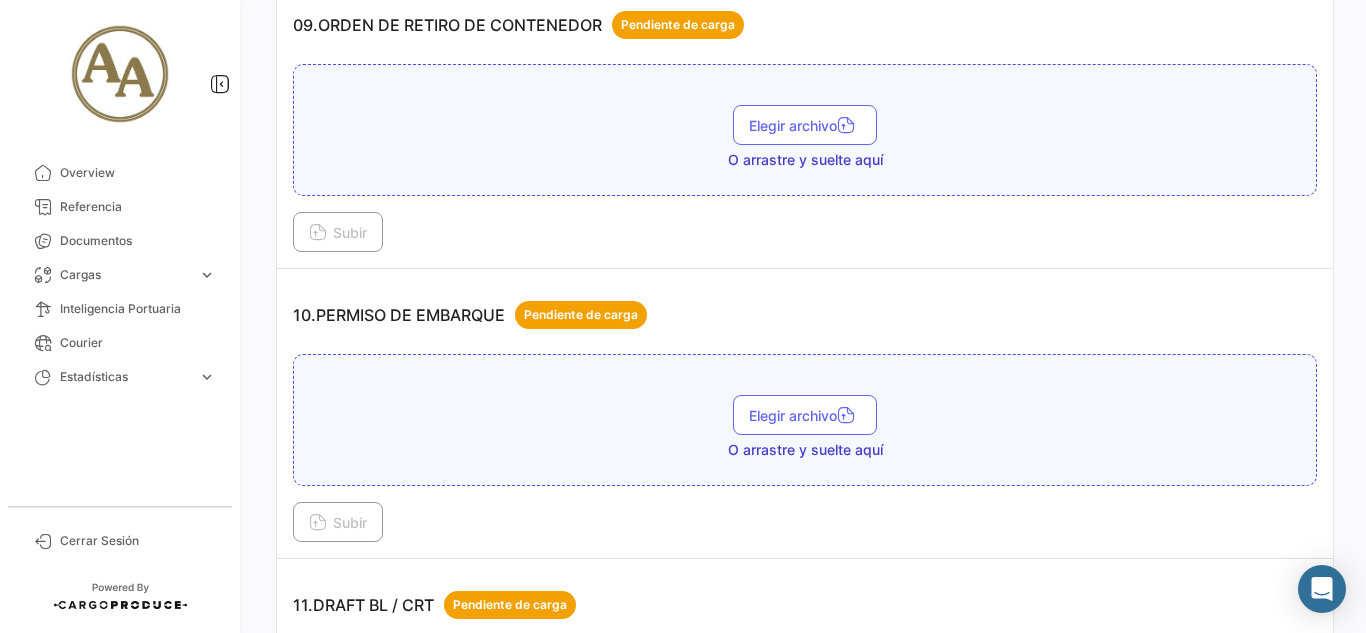 scroll, scrollTop: 3500, scrollLeft: 0, axis: vertical 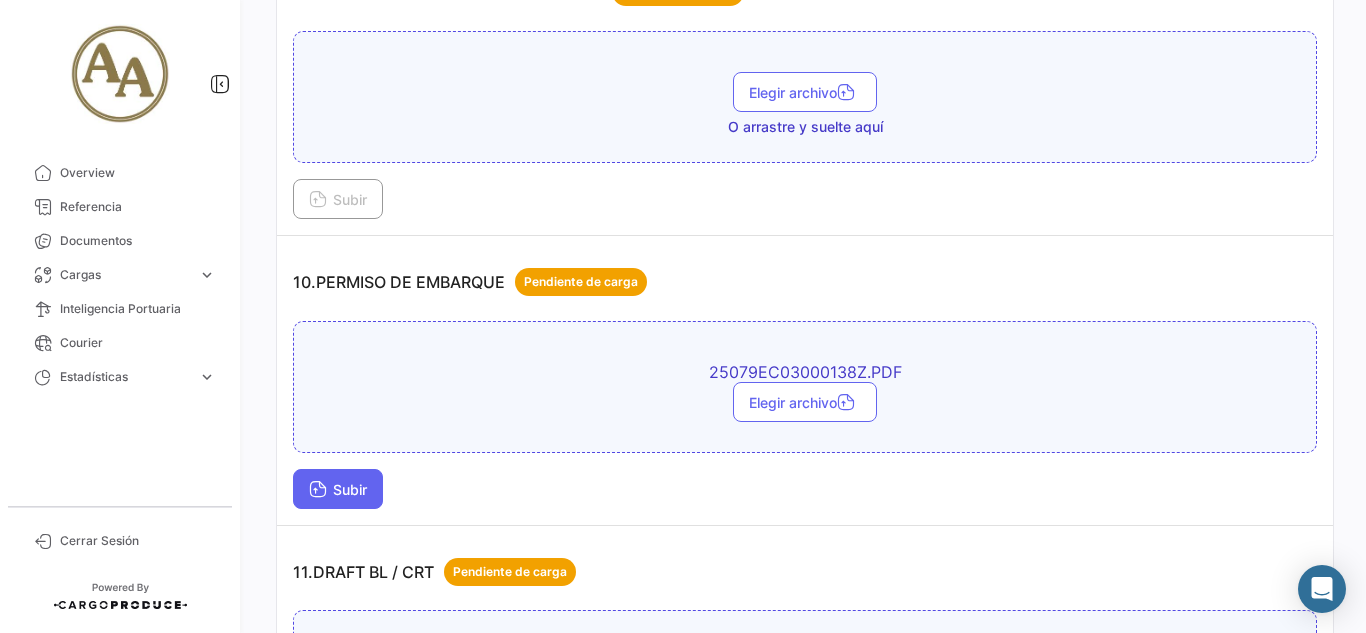 click on "Subir" at bounding box center (338, 489) 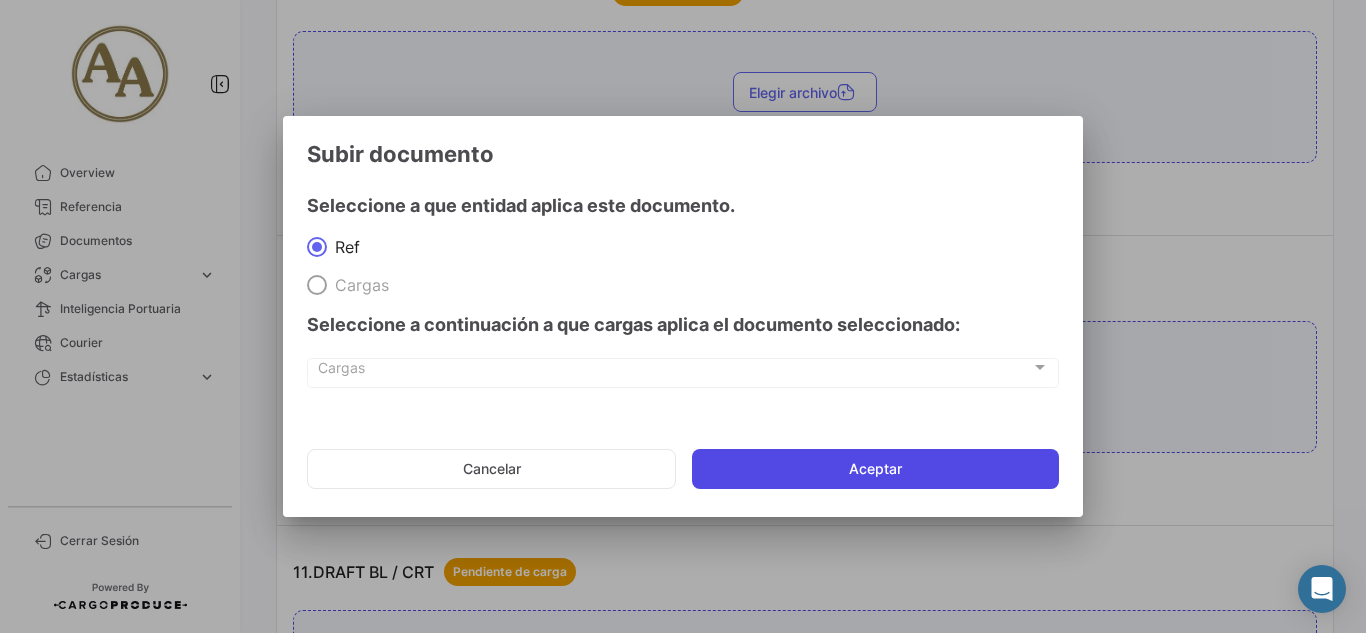click on "Aceptar" 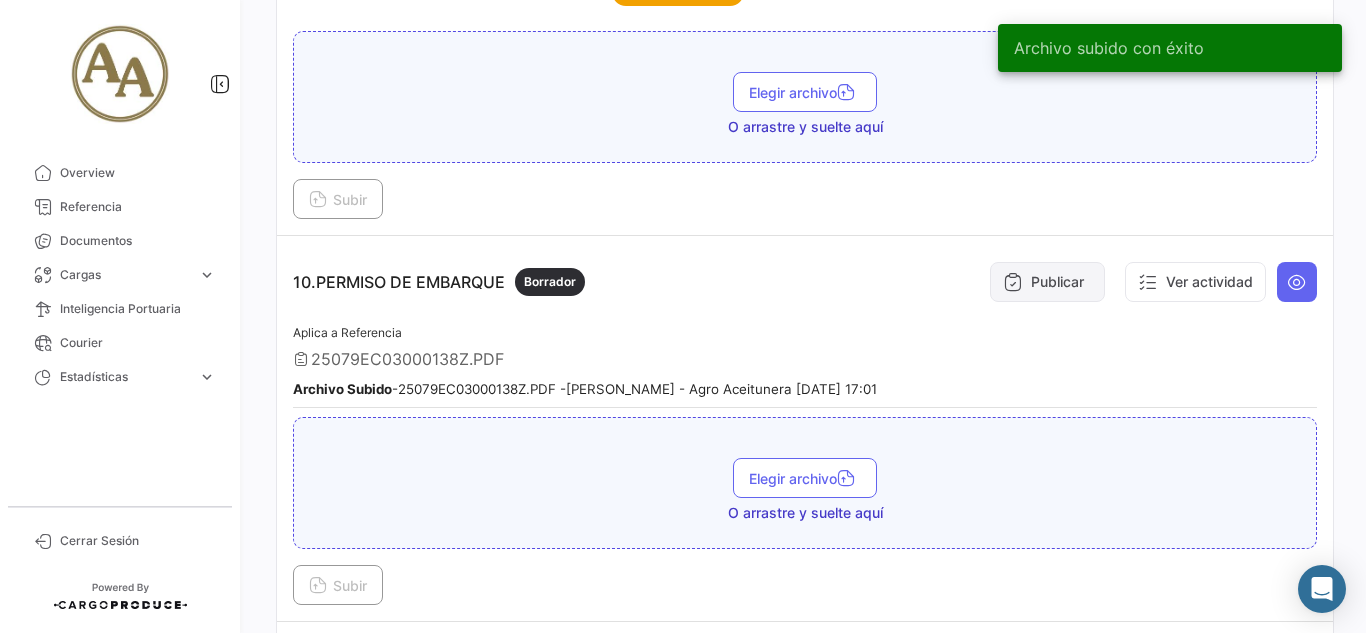 click on "Publicar" at bounding box center (1047, 282) 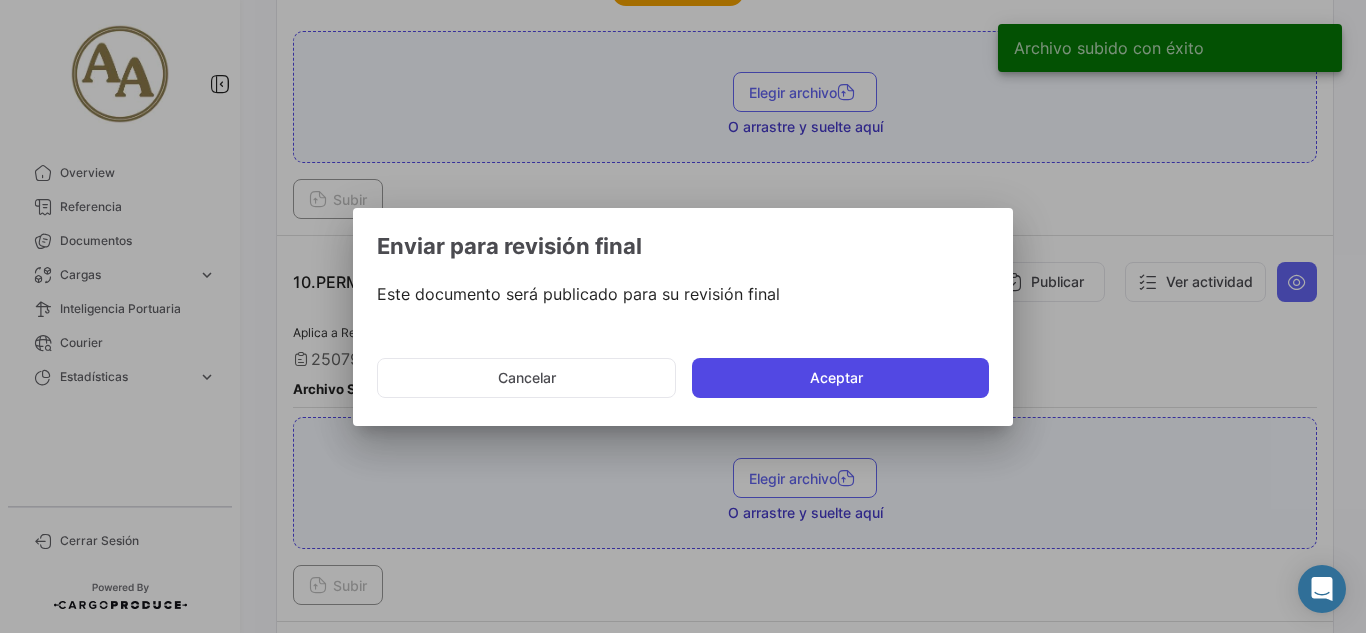 click on "Aceptar" 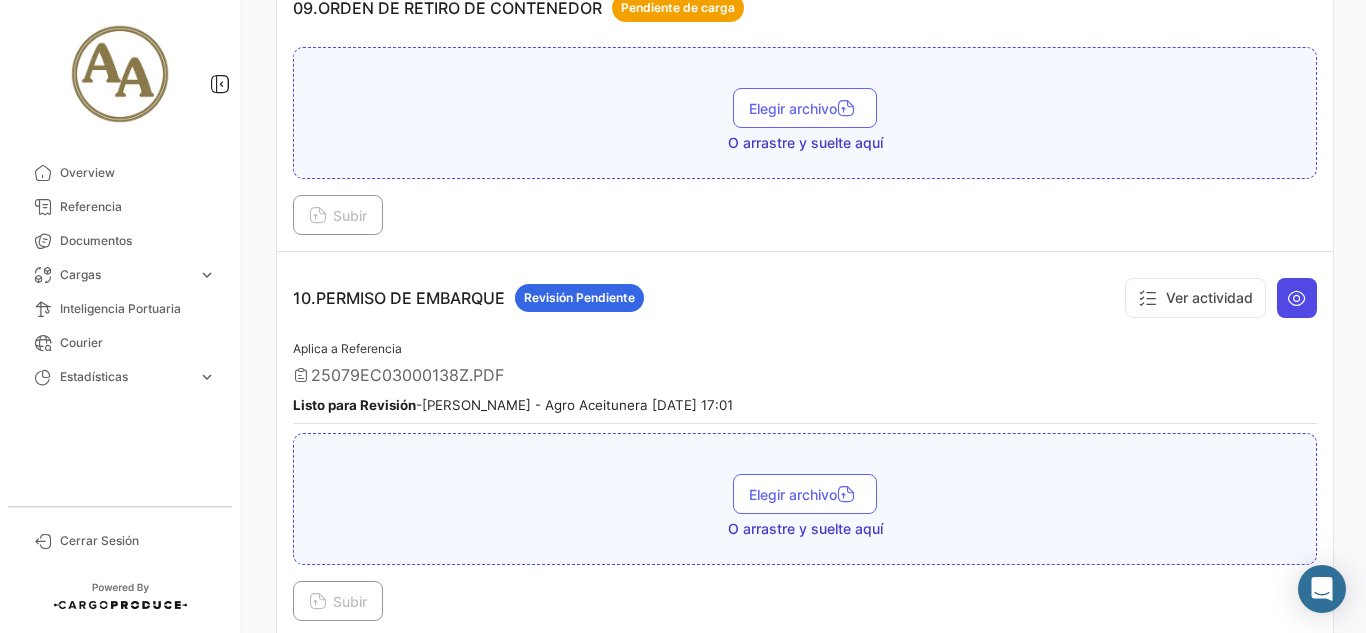 click at bounding box center [1297, 298] 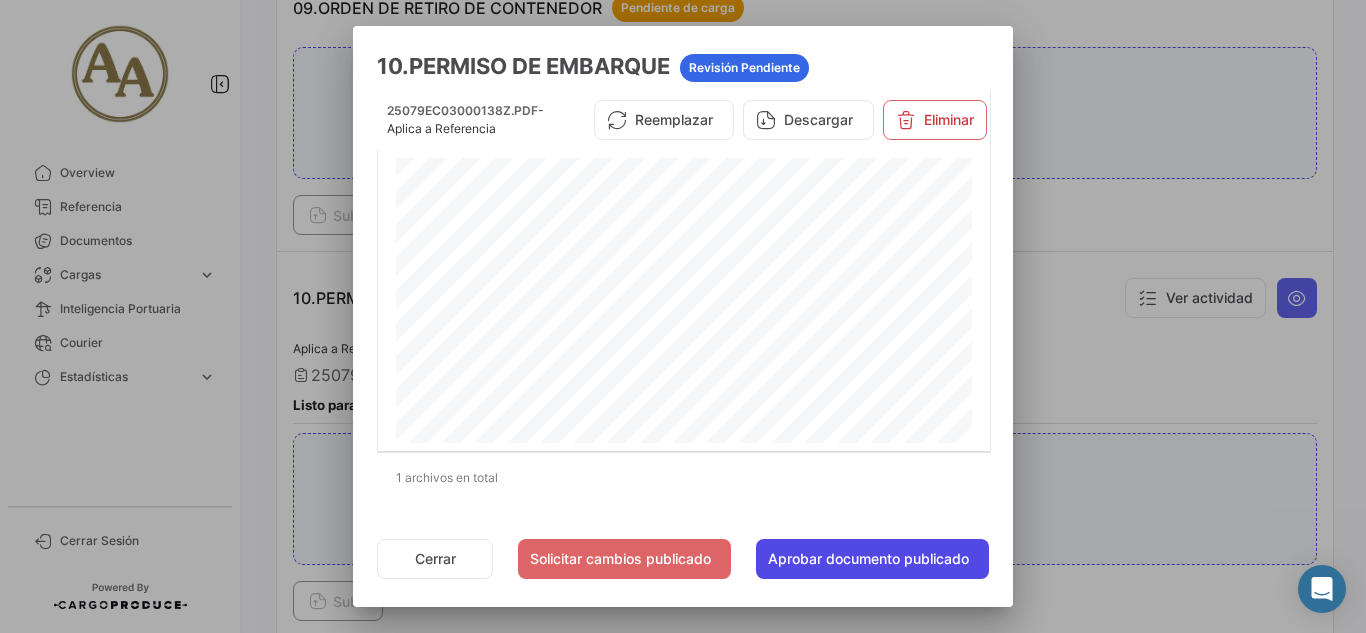 click on "Aprobar documento publicado" 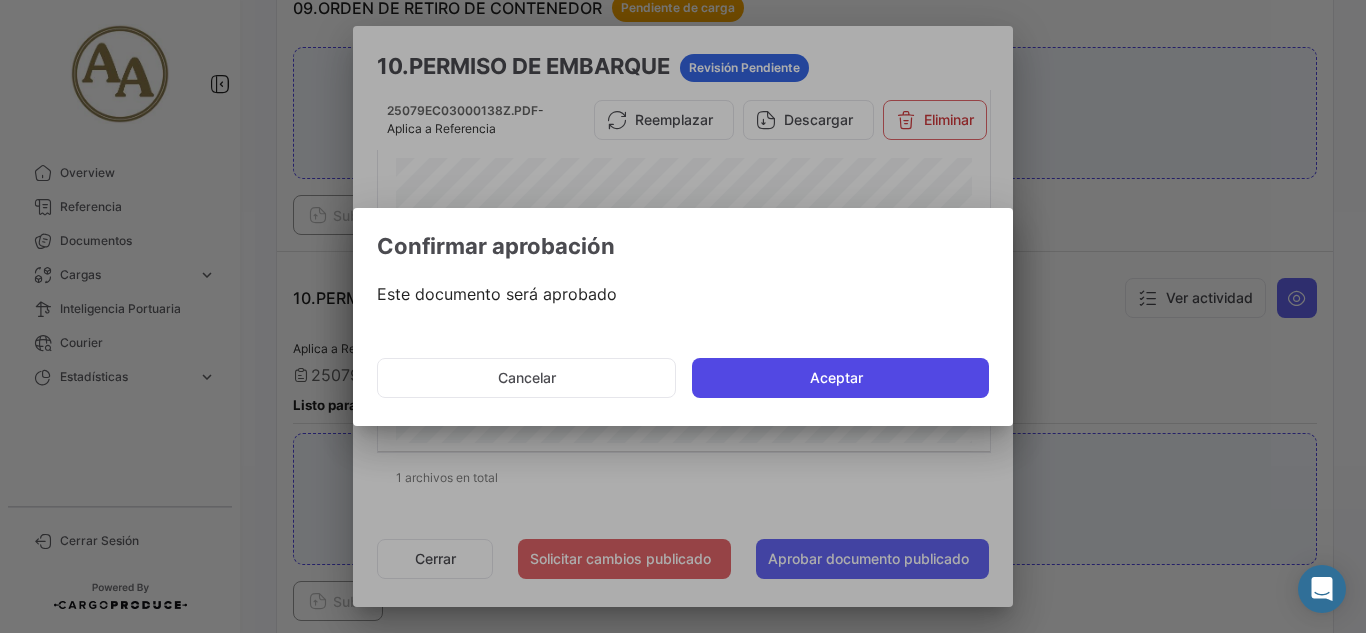 click on "Aceptar" 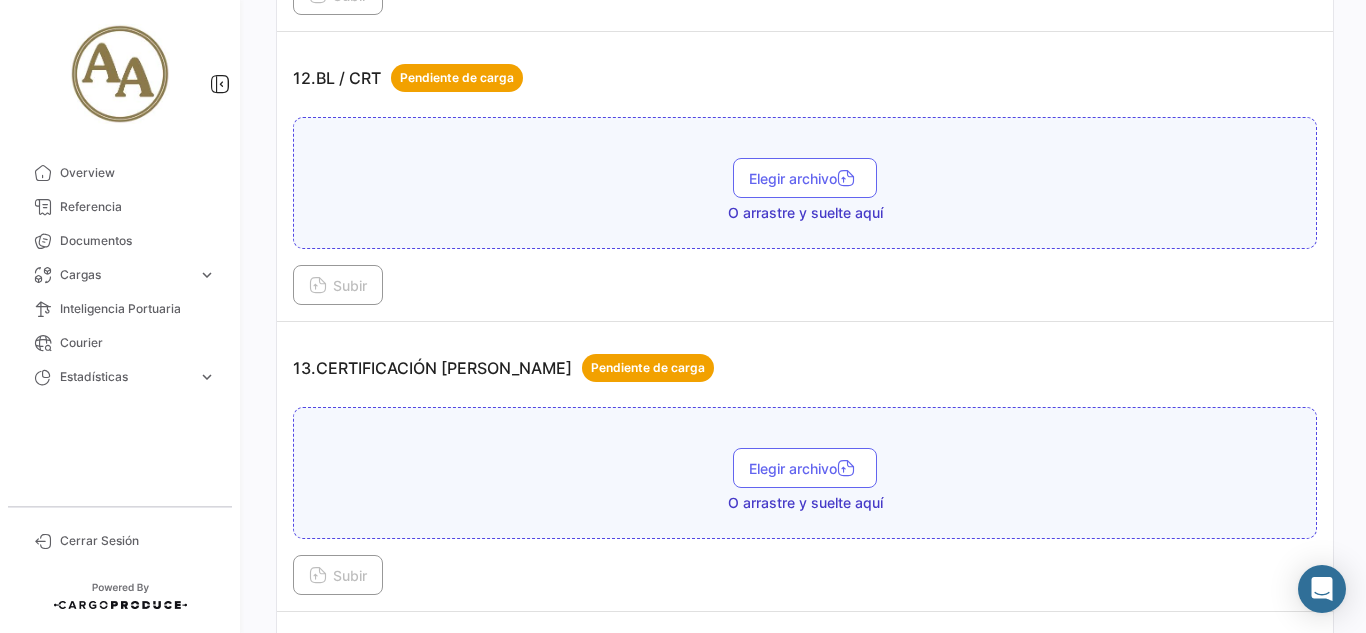 scroll, scrollTop: 4400, scrollLeft: 0, axis: vertical 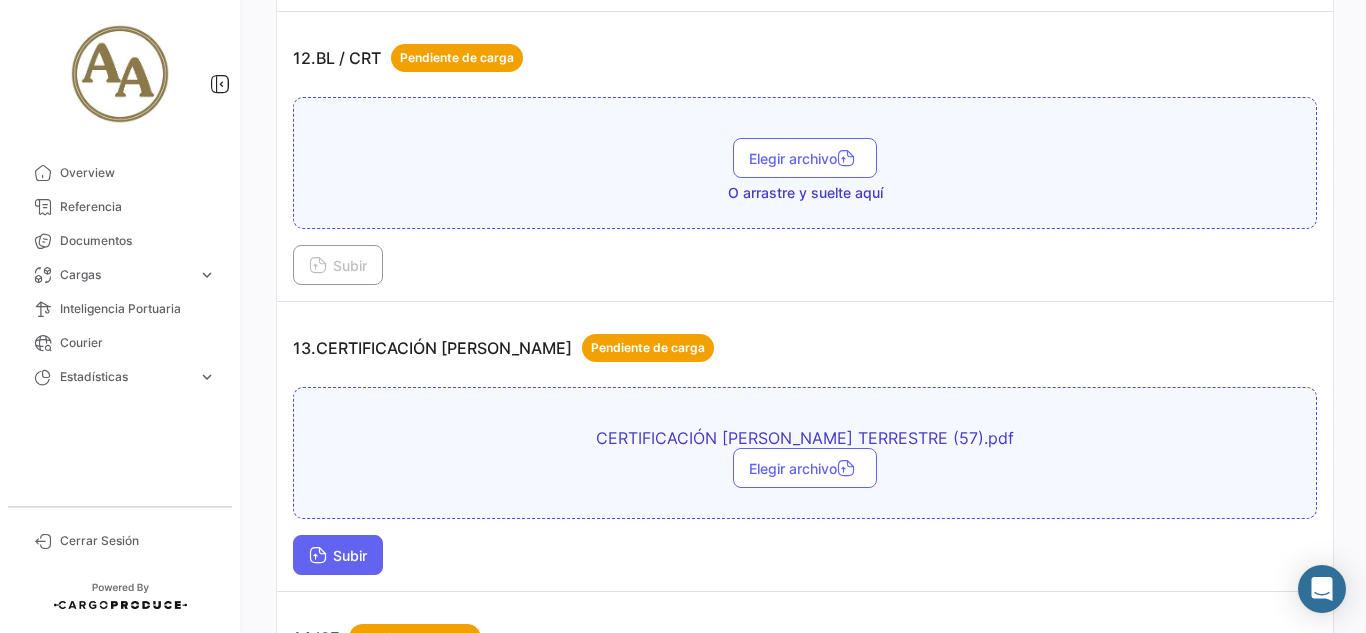 click on "Subir" at bounding box center [338, 555] 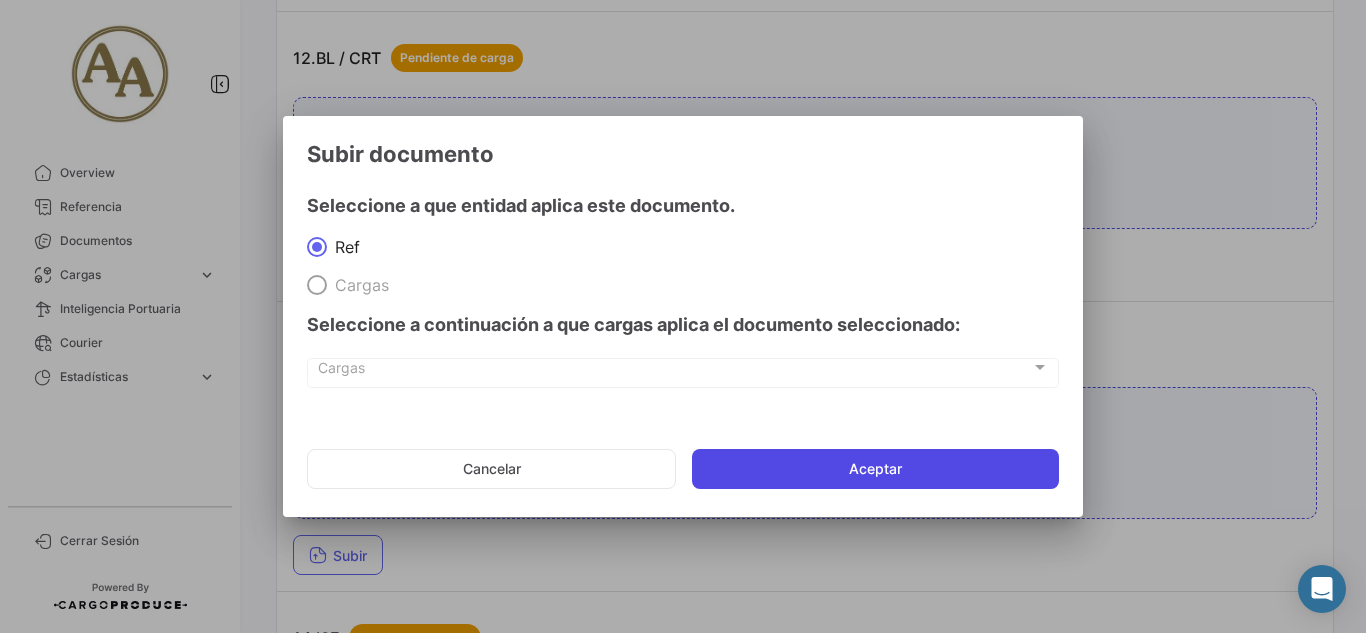 click on "Aceptar" 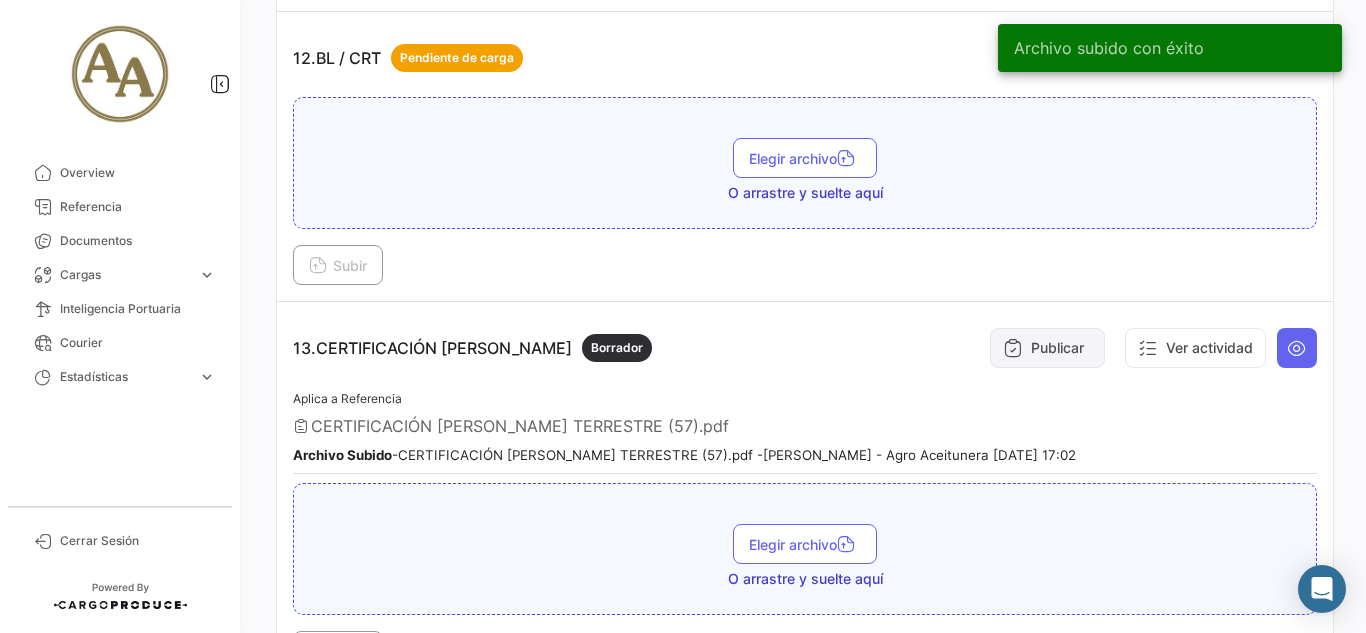click on "Publicar" at bounding box center (1047, 348) 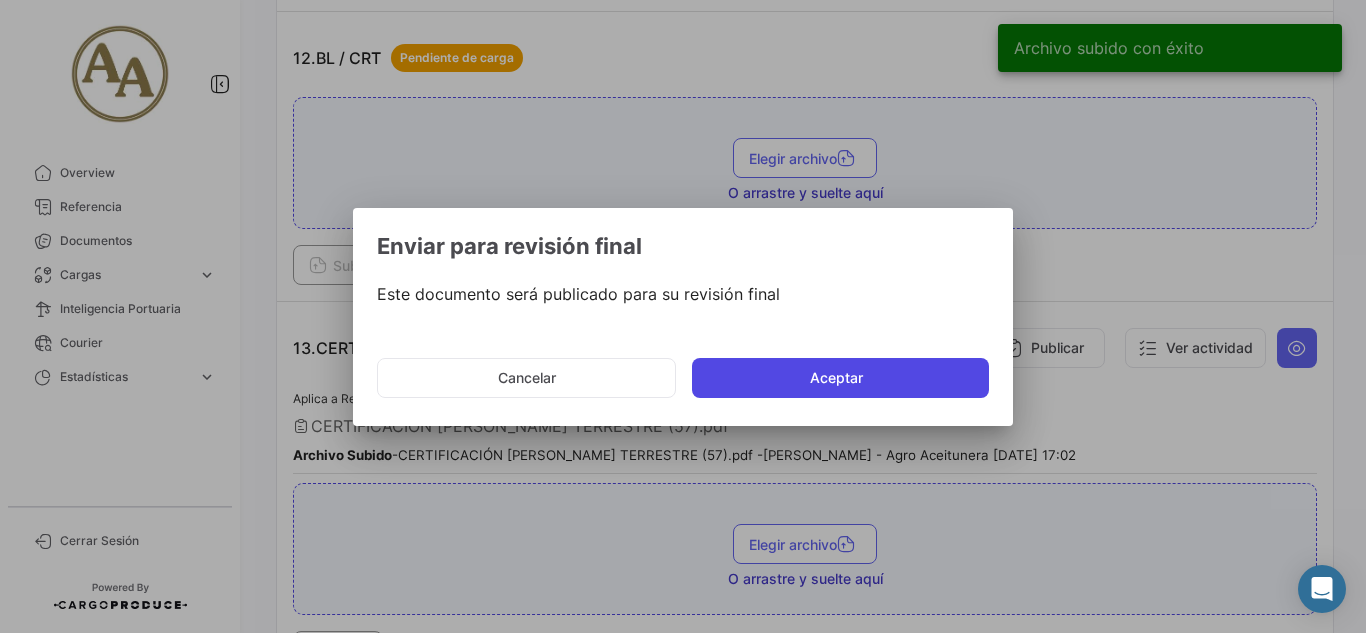 click on "Aceptar" 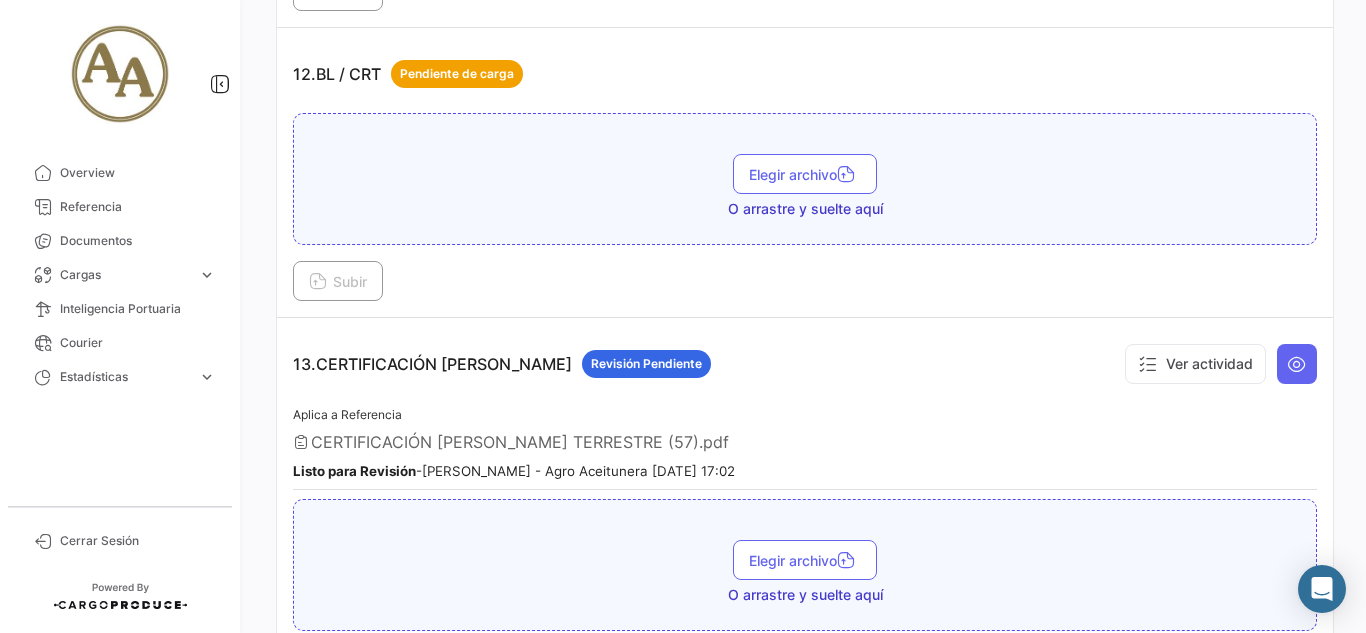 click at bounding box center (1297, 364) 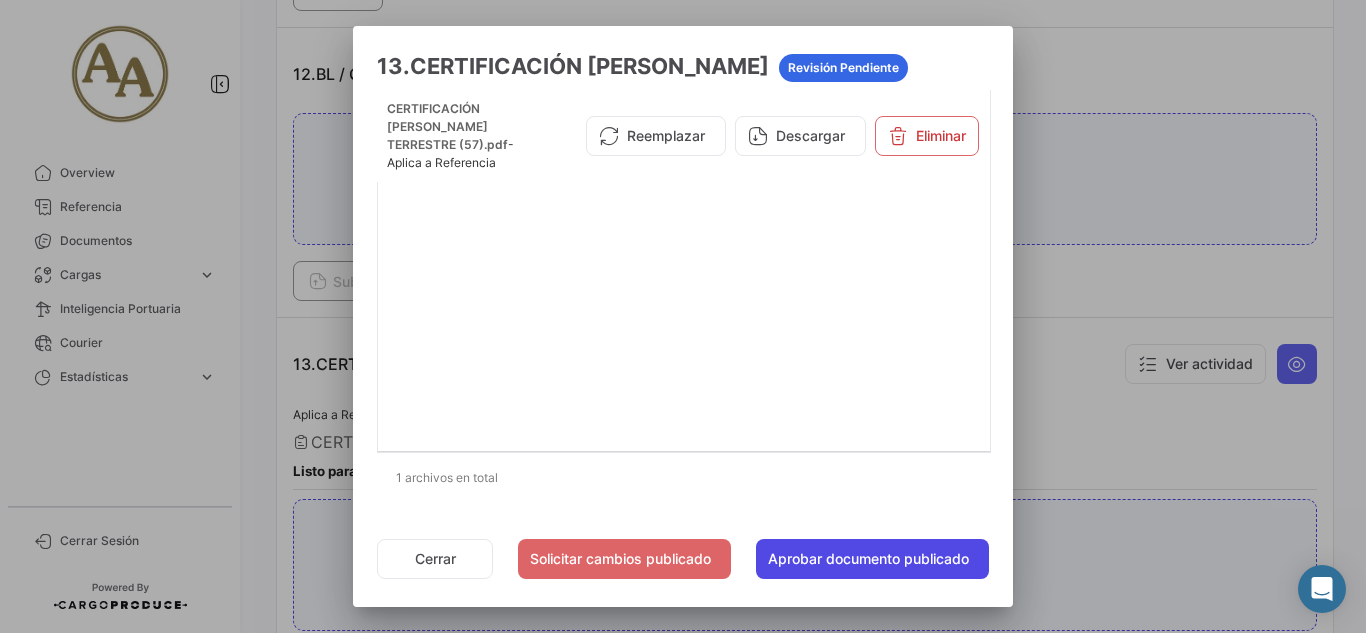 click on "Aprobar documento publicado" 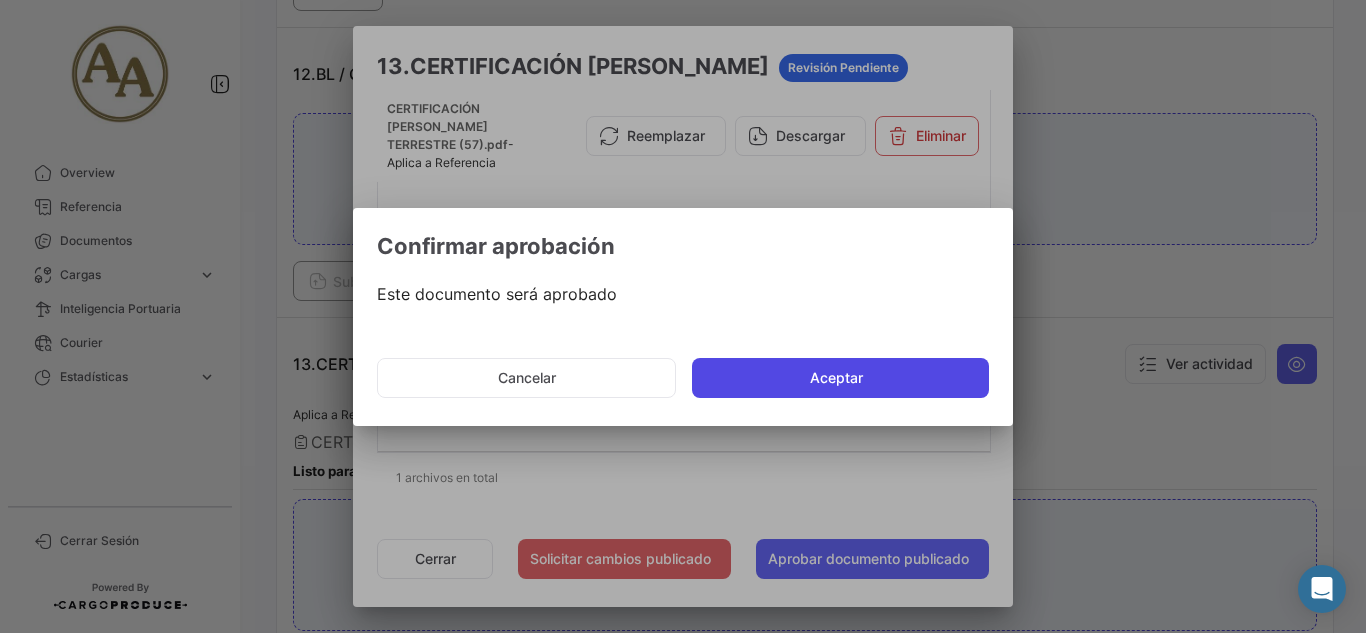 click on "Aceptar" 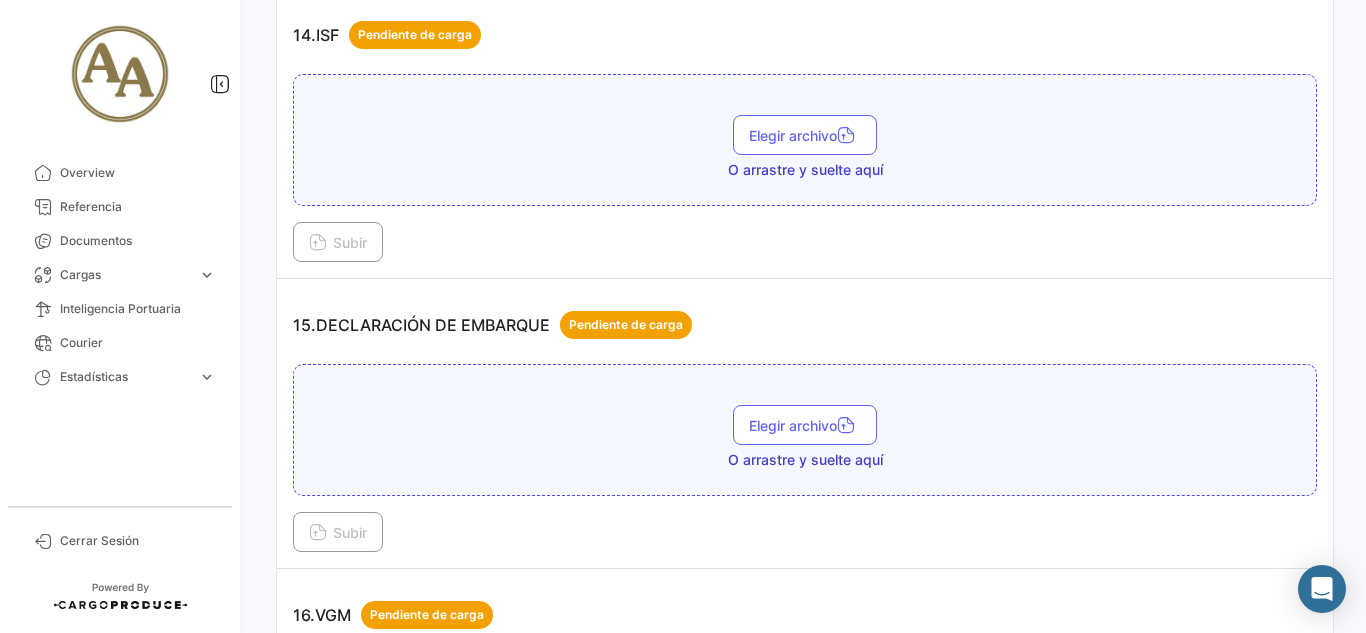 scroll, scrollTop: 5100, scrollLeft: 0, axis: vertical 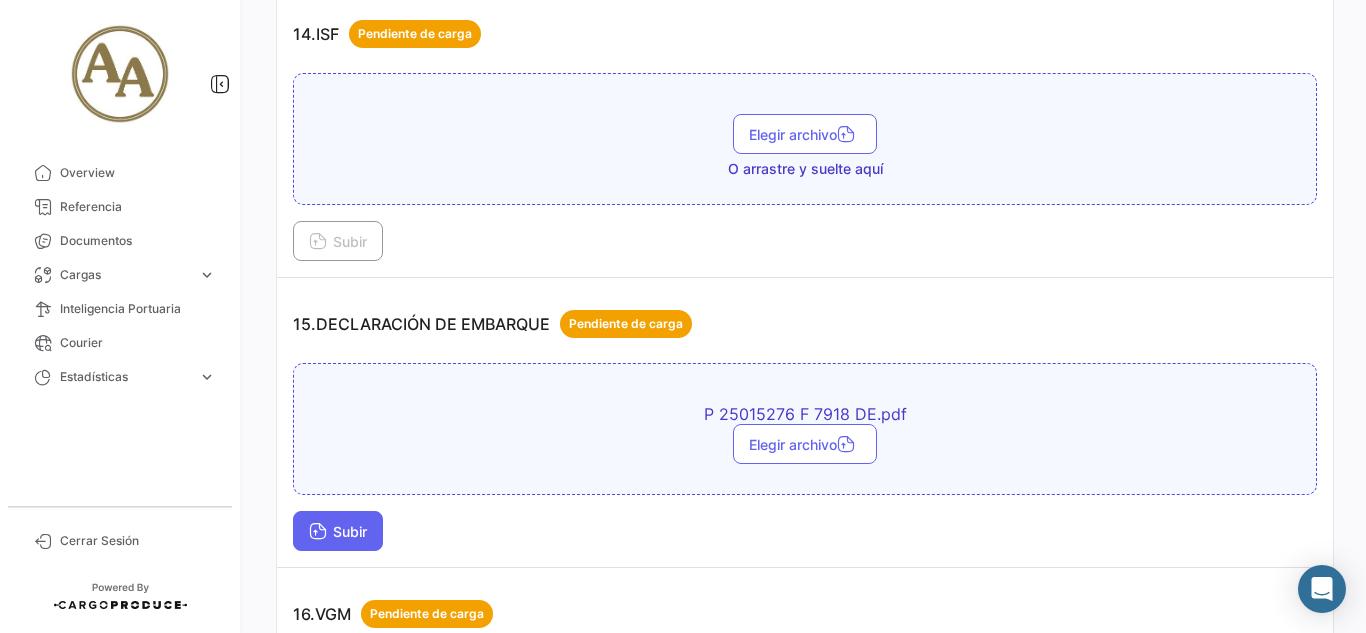 click on "Subir" at bounding box center [338, 531] 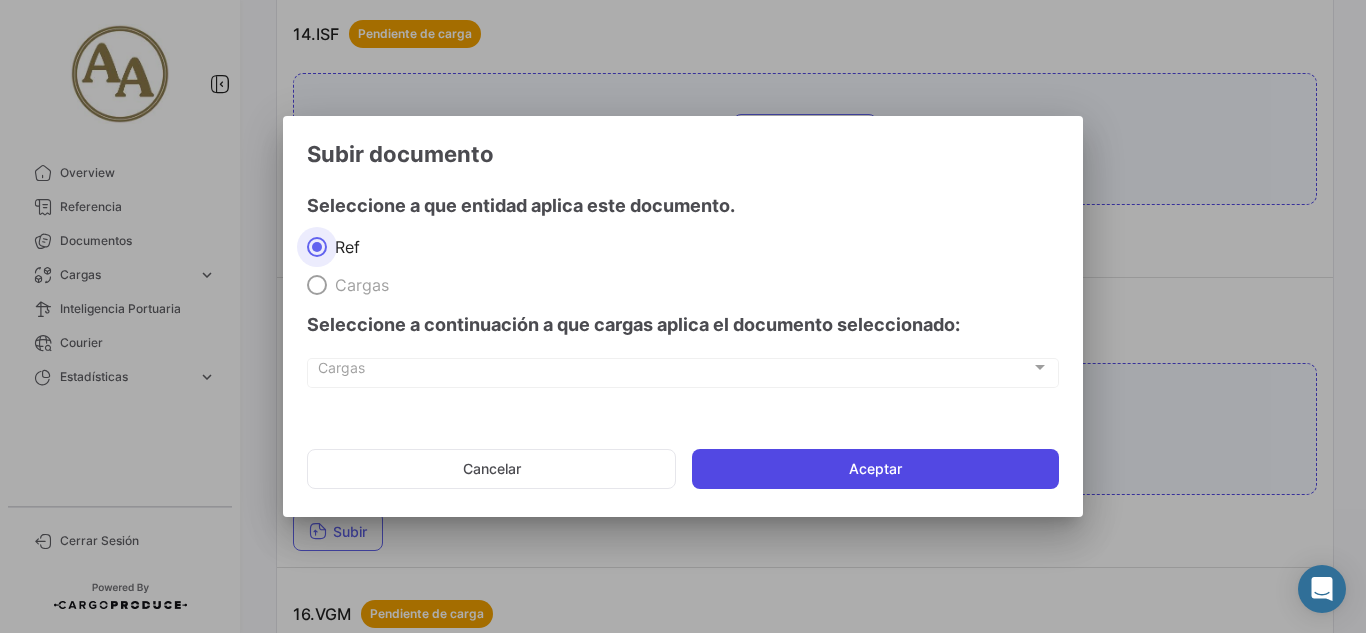 click on "Aceptar" 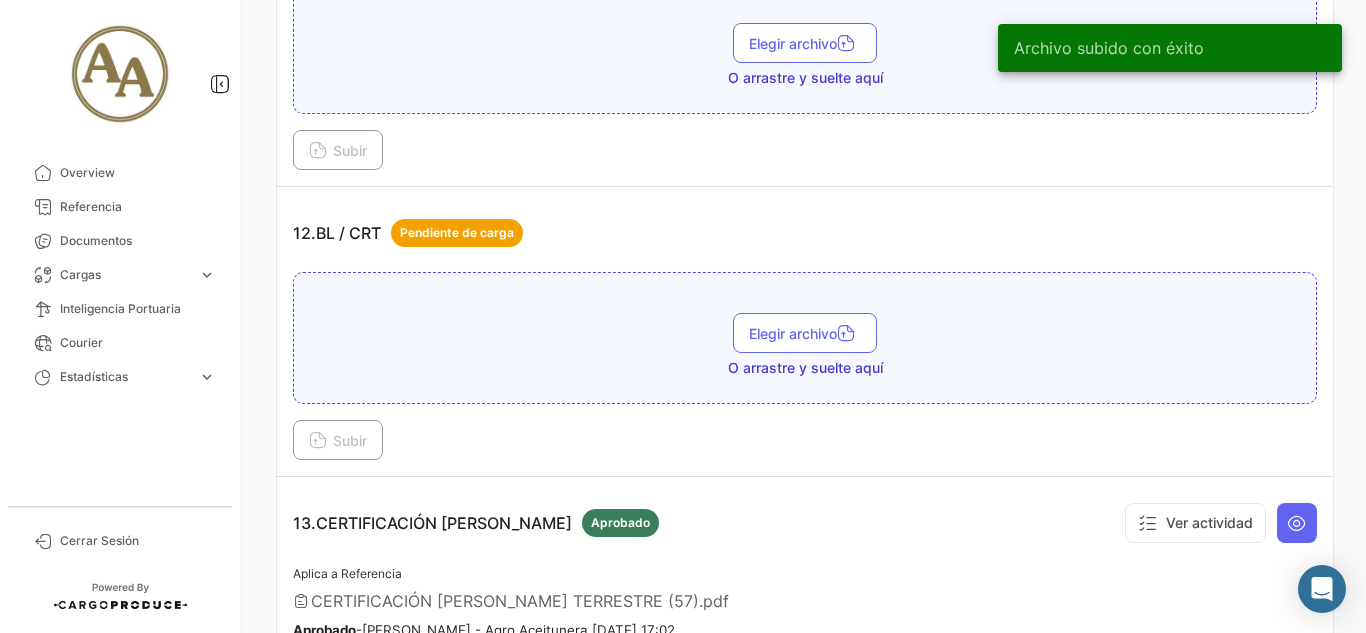 scroll, scrollTop: 4447, scrollLeft: 0, axis: vertical 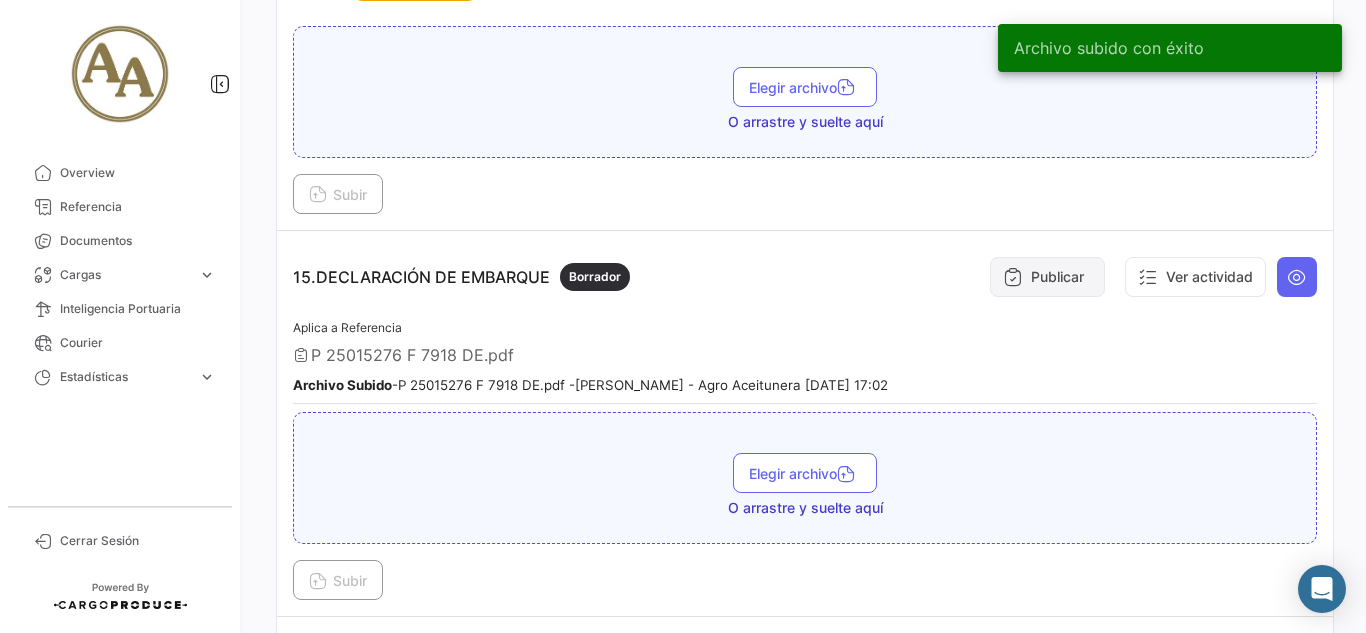 click on "Publicar" at bounding box center [1047, 277] 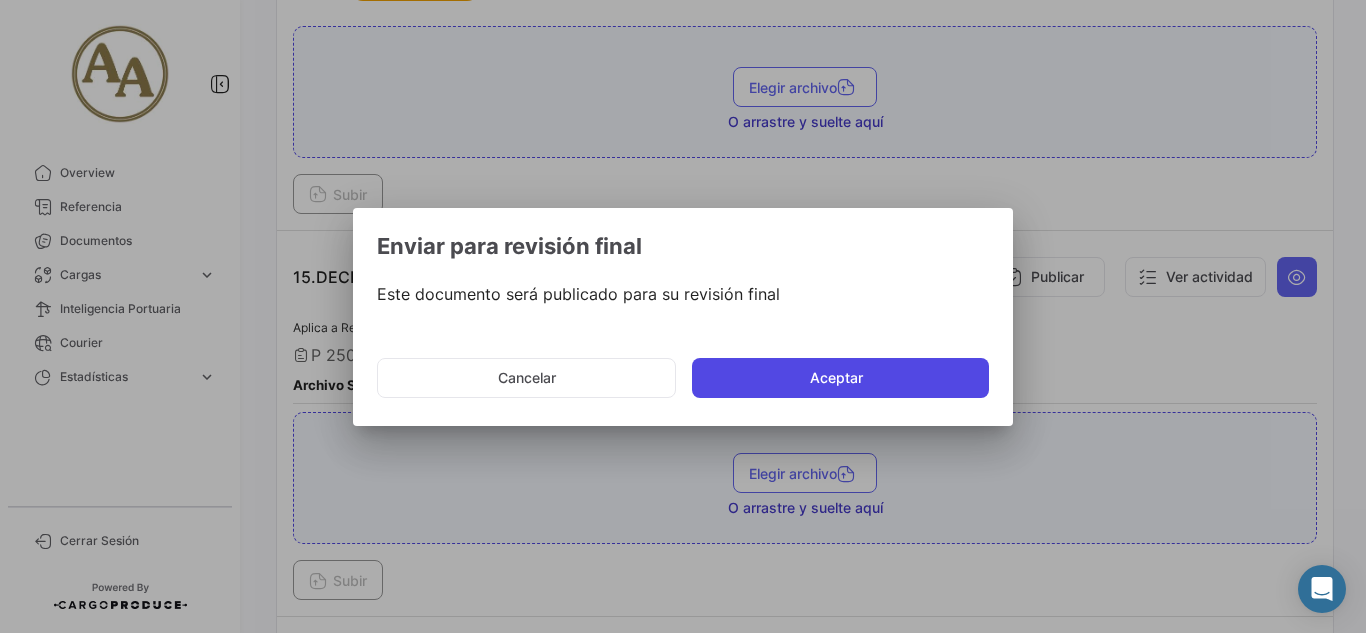 click on "Aceptar" 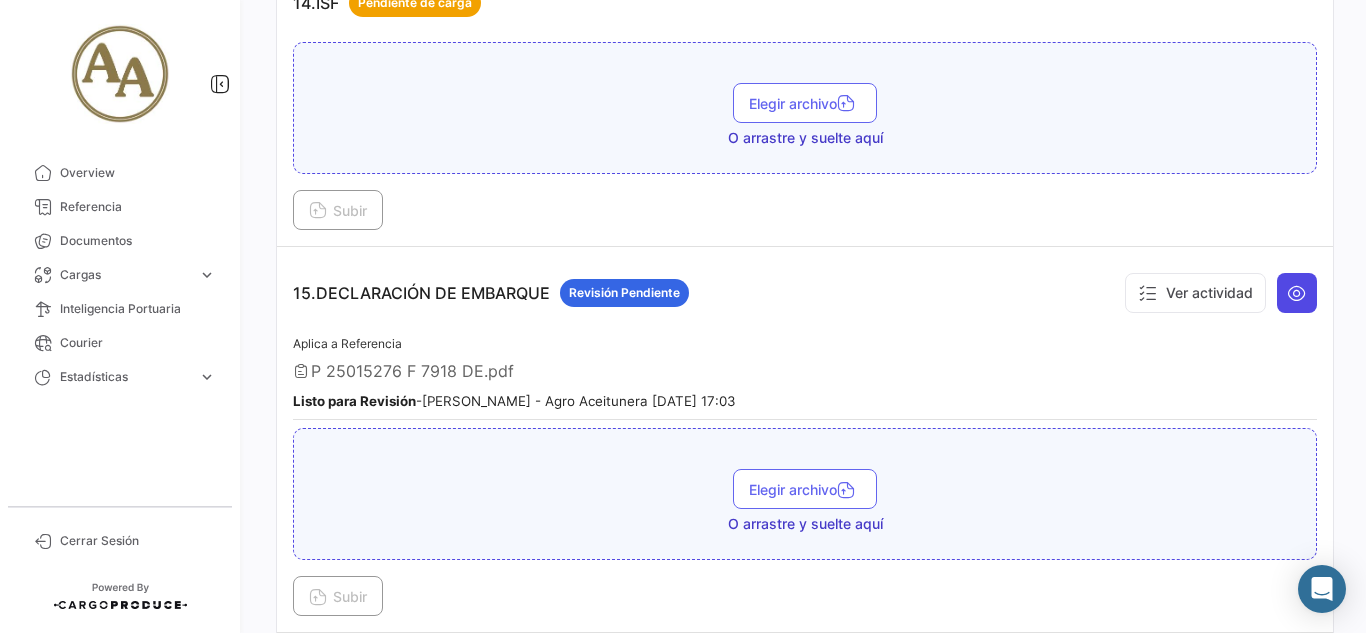 click at bounding box center [1297, 293] 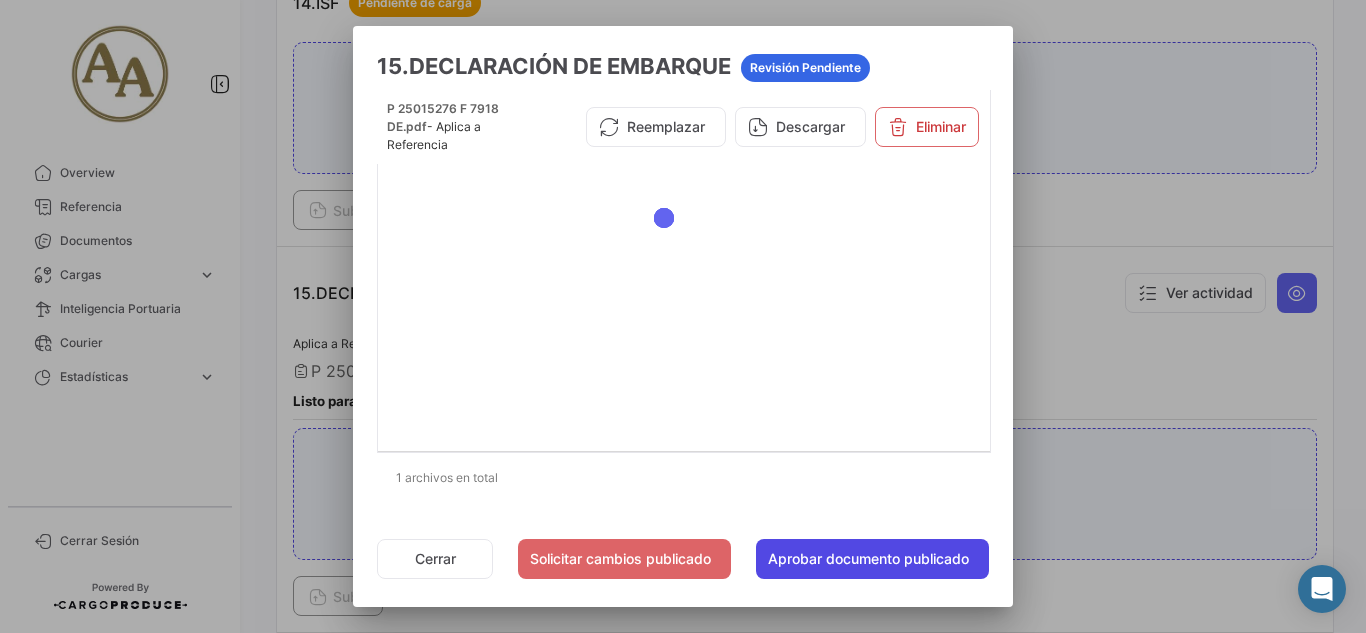 click on "Aprobar documento publicado" 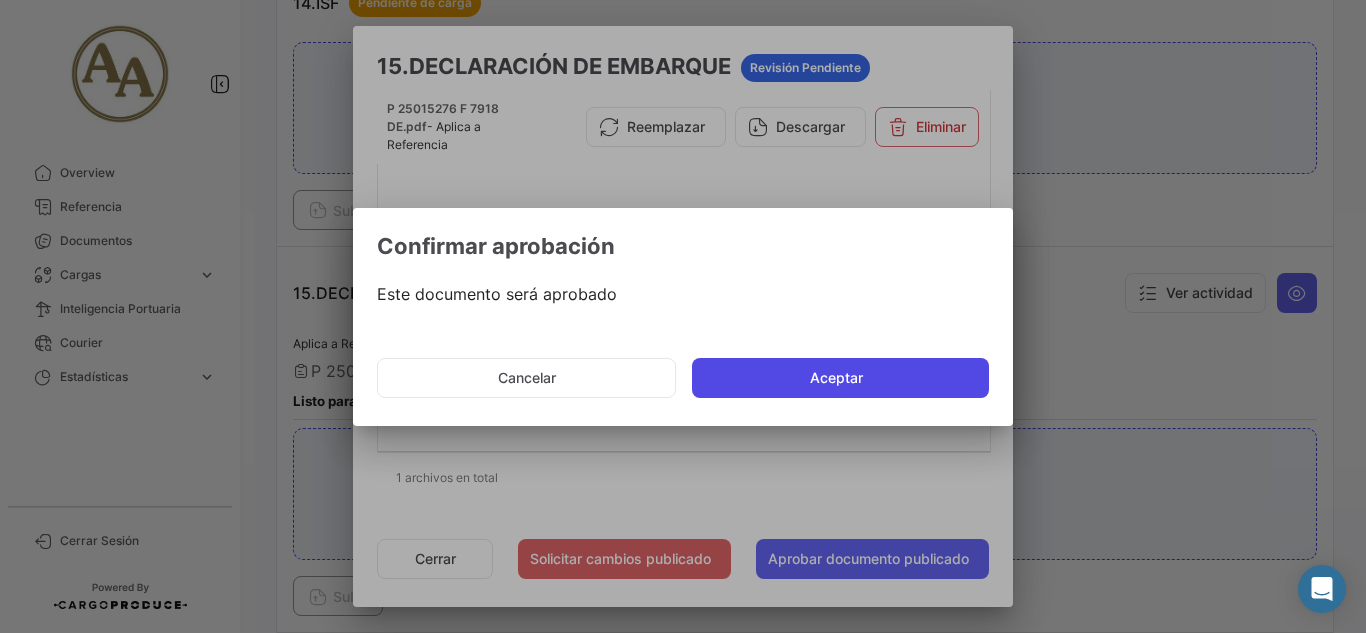 click on "Aceptar" 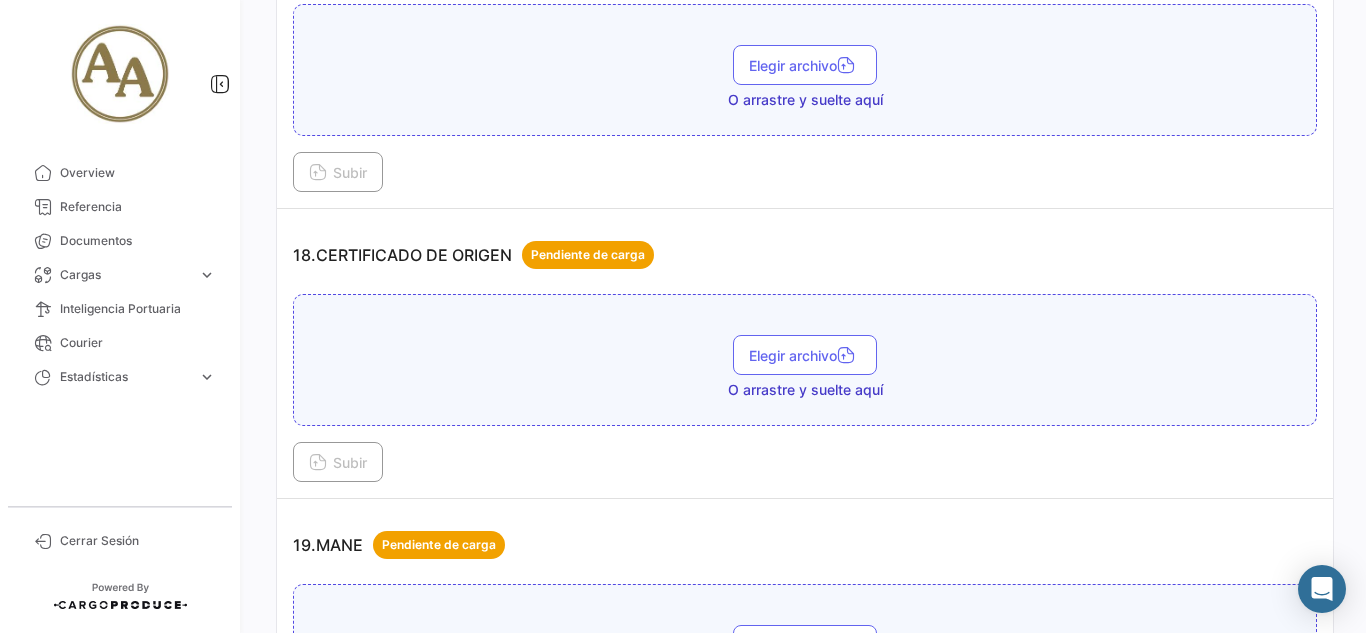 scroll, scrollTop: 6147, scrollLeft: 0, axis: vertical 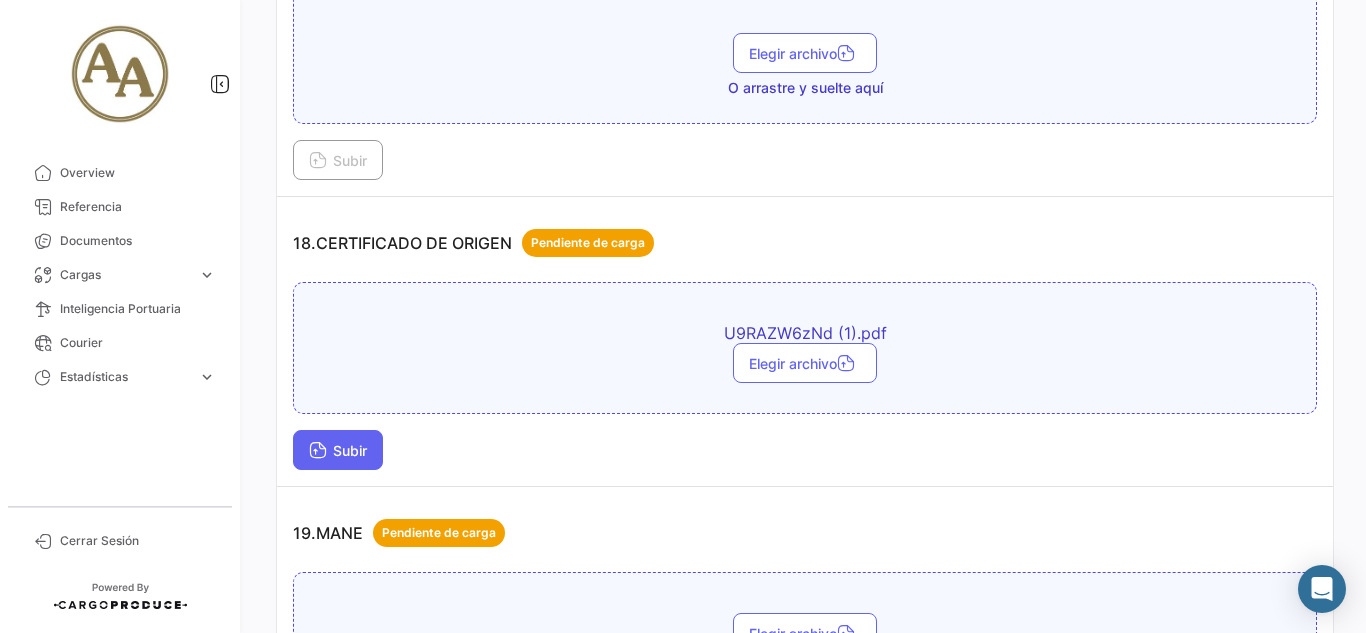 click on "Subir" at bounding box center [338, 450] 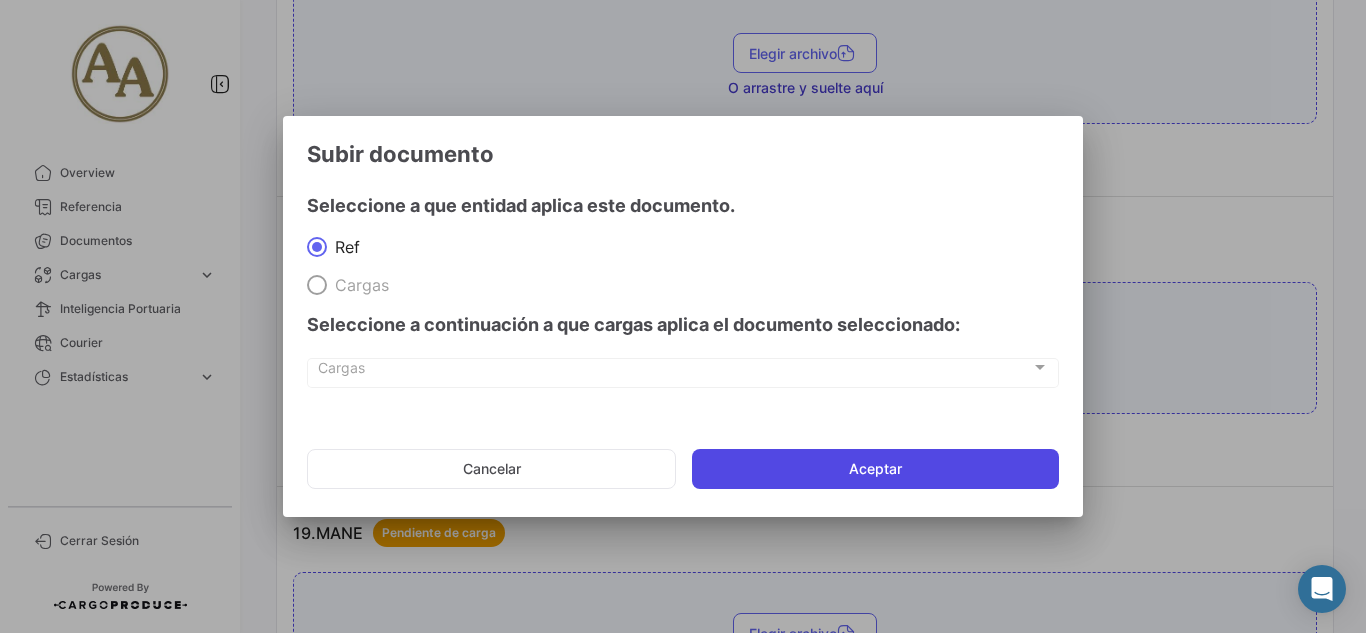 click on "Aceptar" 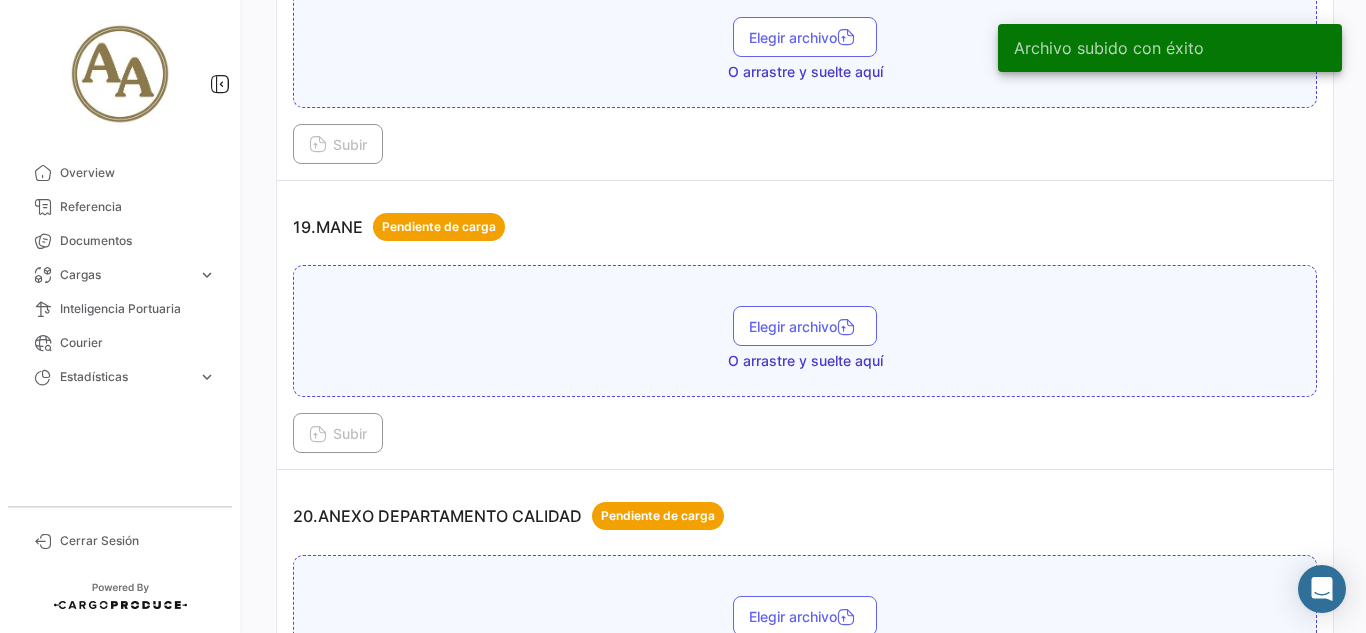 scroll, scrollTop: 6647, scrollLeft: 0, axis: vertical 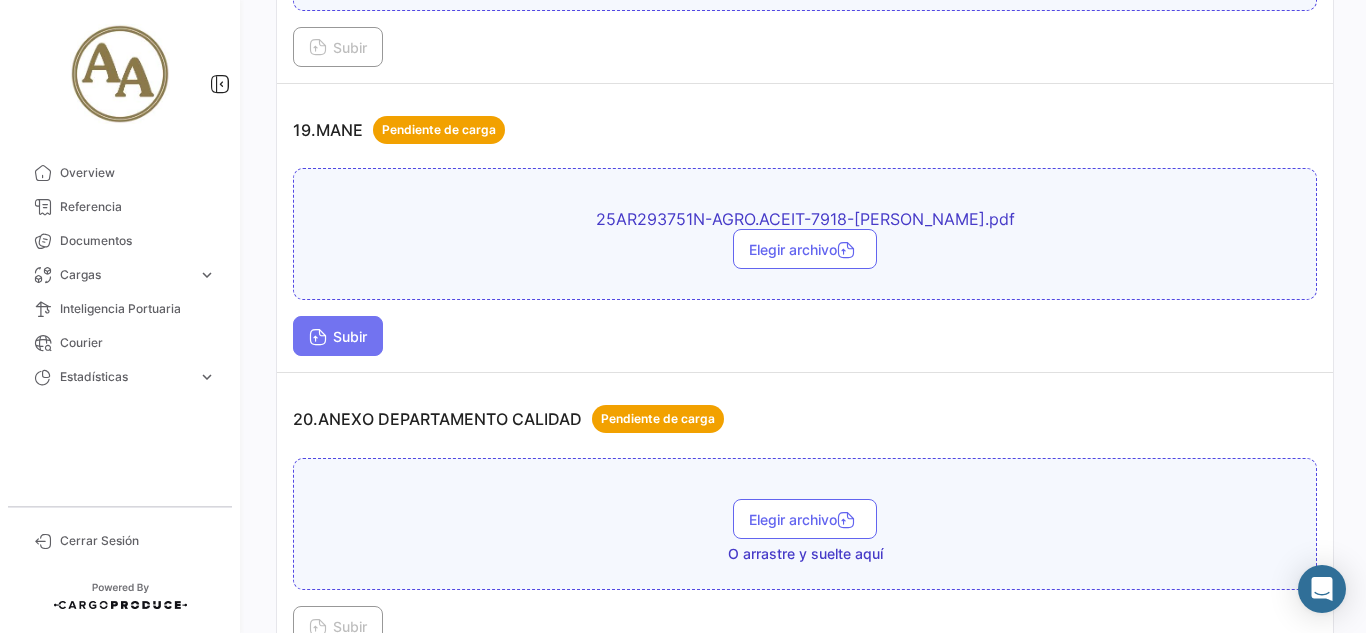 click at bounding box center [318, 339] 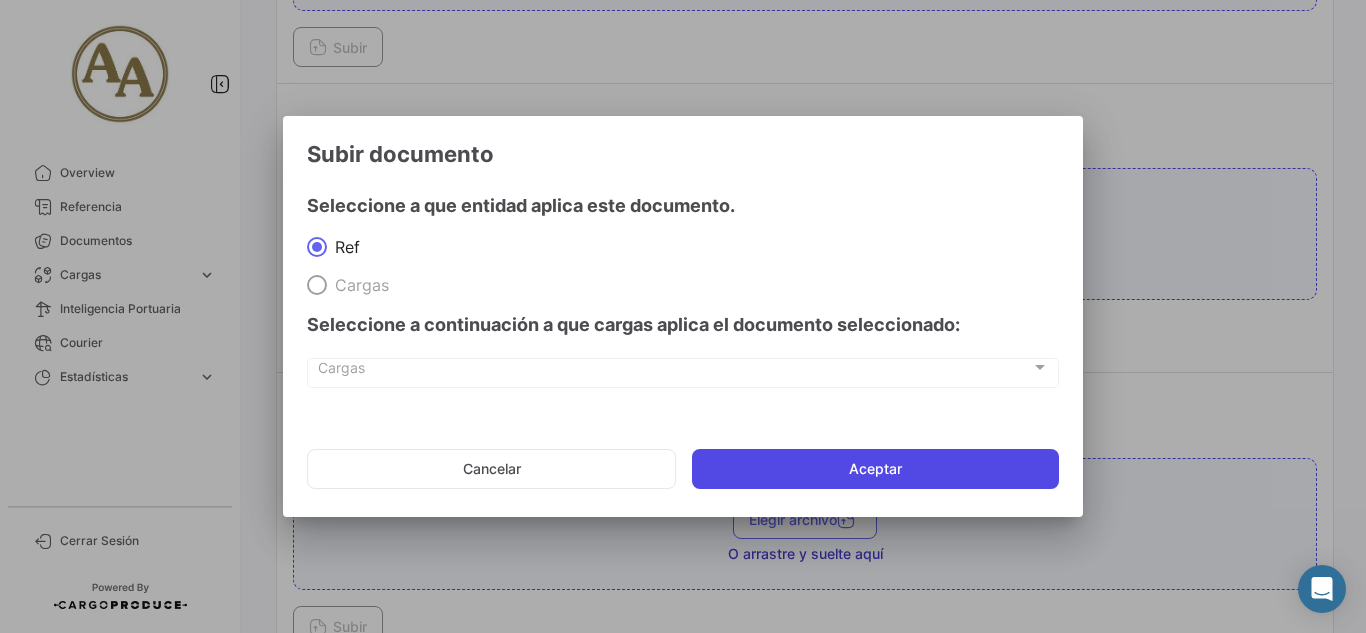 click on "Aceptar" 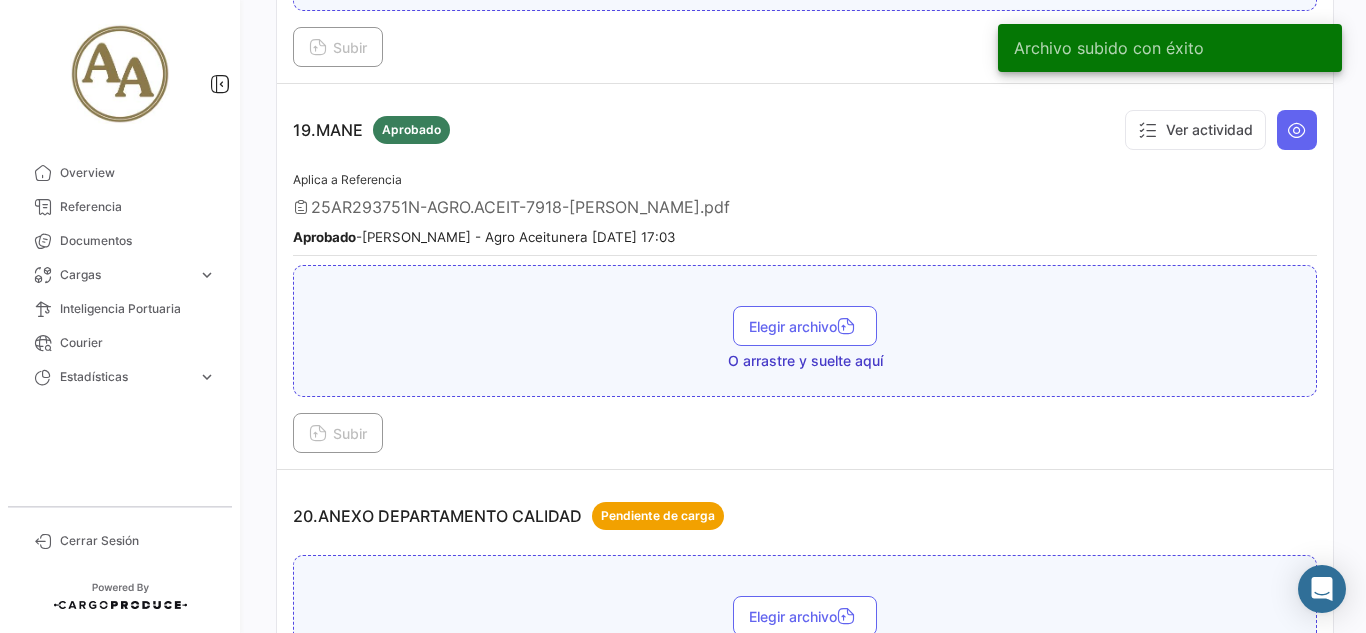 click on "Aplica a Referencia   25AR293751N-AGRO.ACEIT-7918-[PERSON_NAME].pdf  Aprobado  -   [PERSON_NAME]  - Agro Aceitunera [DATE] 17:03" at bounding box center (805, 212) 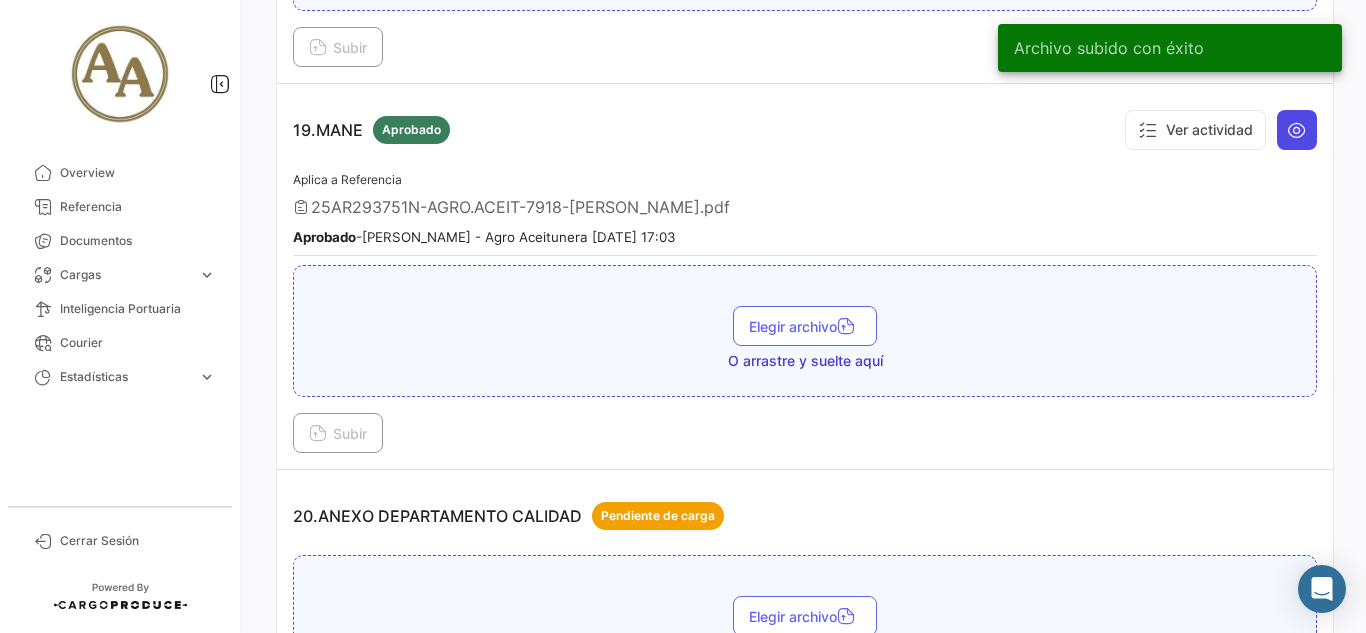 click at bounding box center [1297, 130] 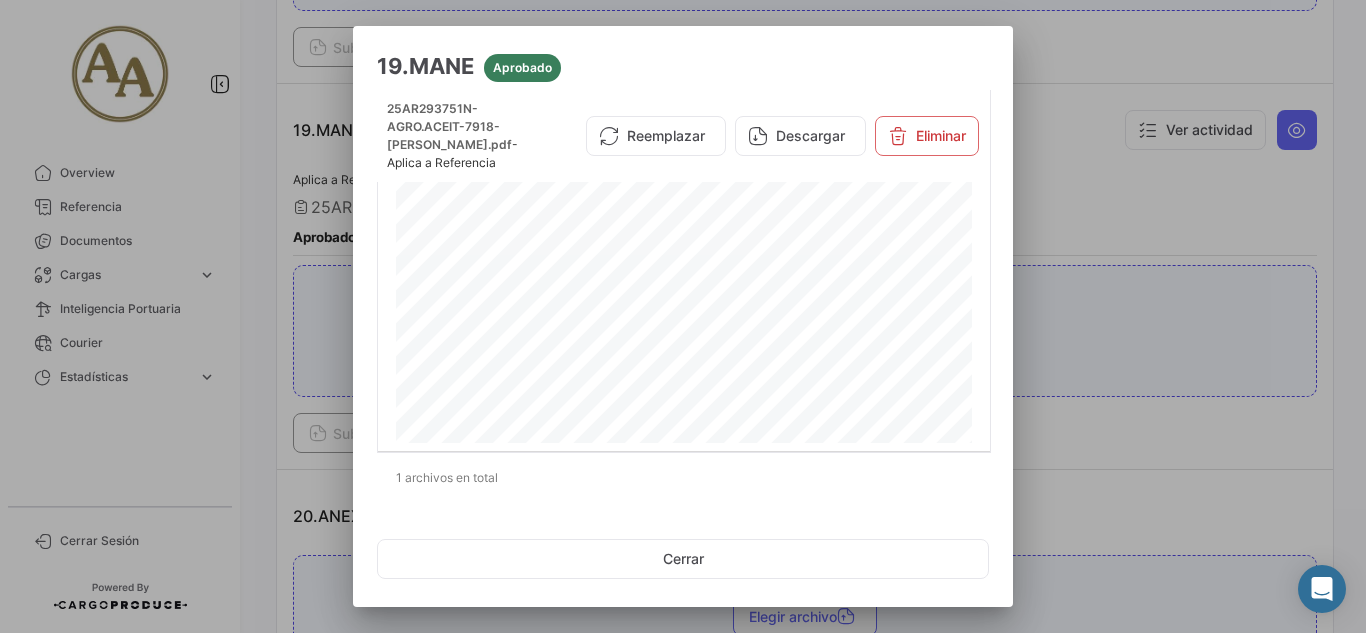 click at bounding box center [683, 316] 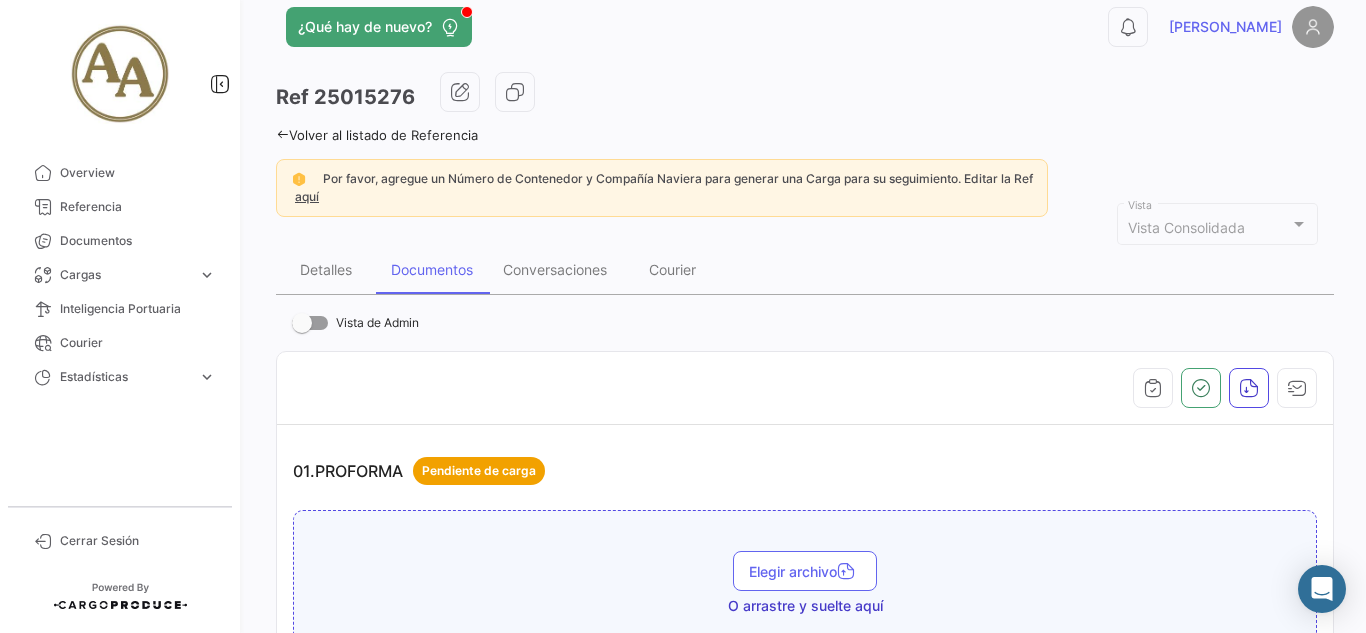 scroll, scrollTop: 0, scrollLeft: 0, axis: both 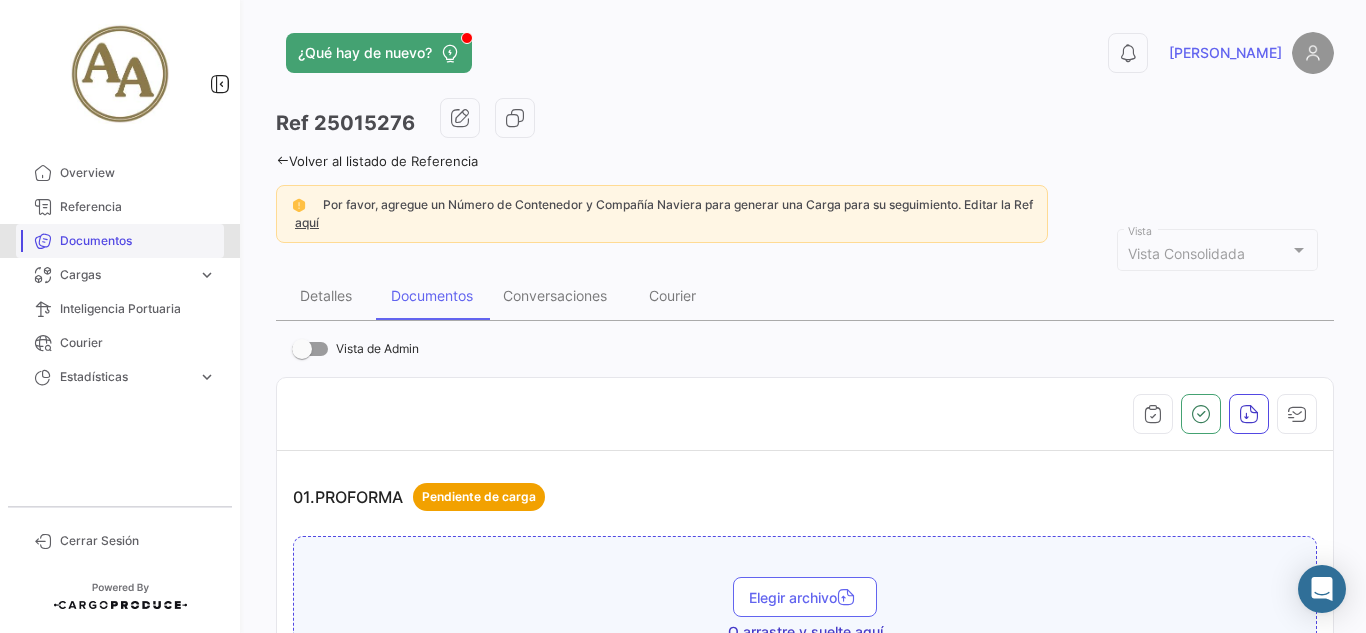 click on "Documentos" at bounding box center (120, 241) 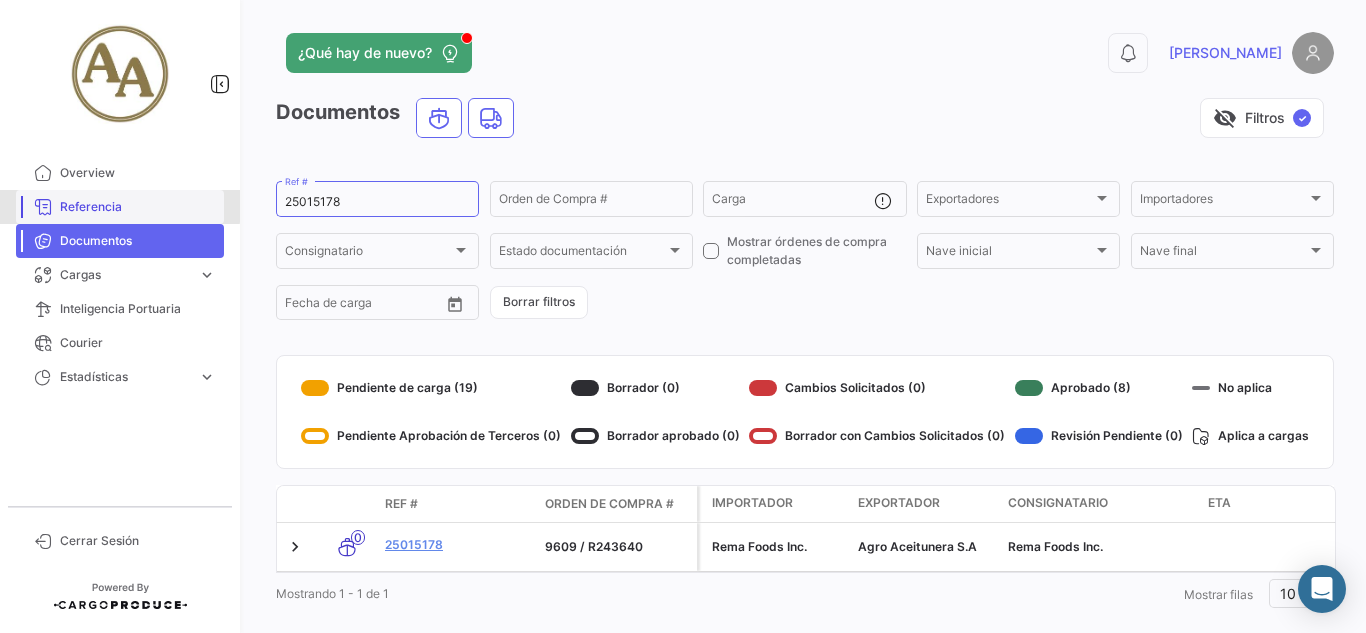 click on "Referencia" at bounding box center (138, 207) 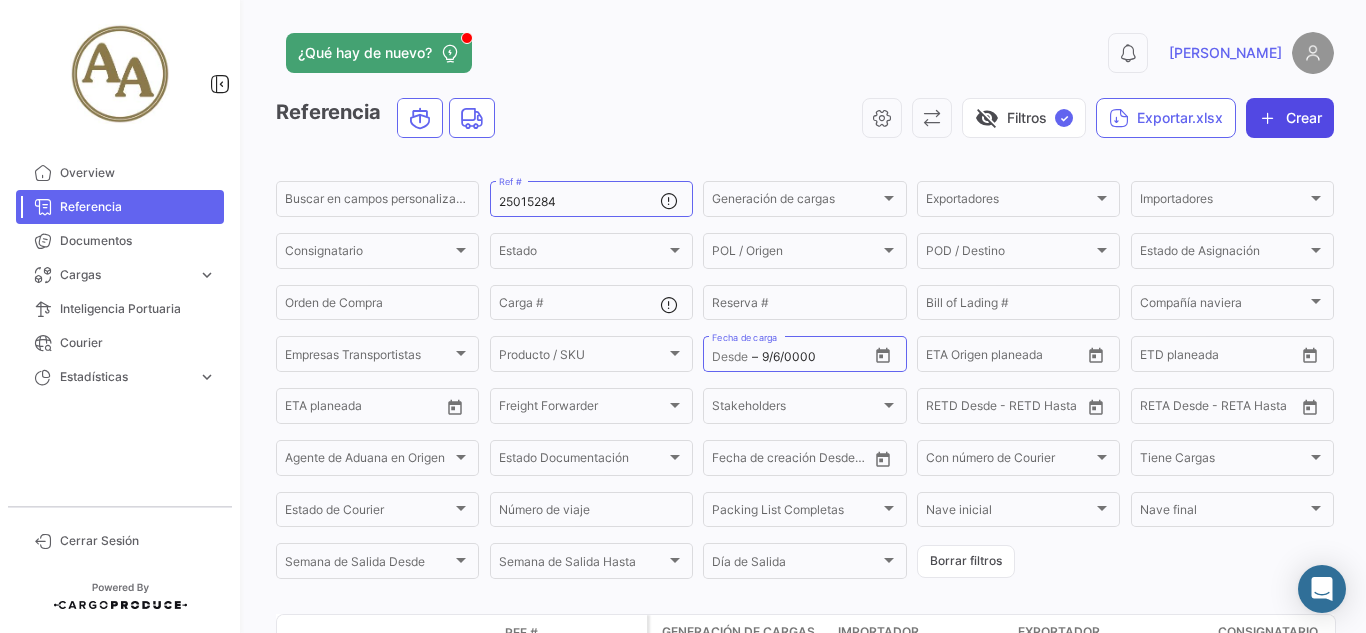 click on "Crear" 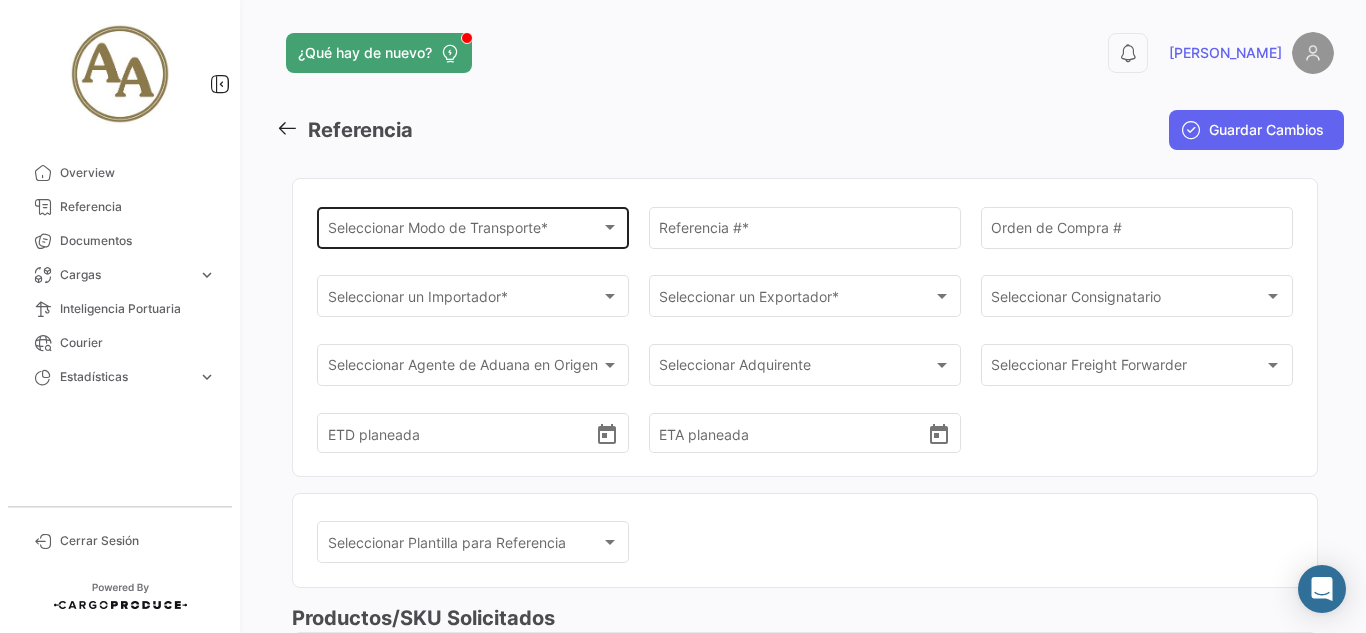 click on "Seleccionar
Modo de Transporte *" at bounding box center (464, 231) 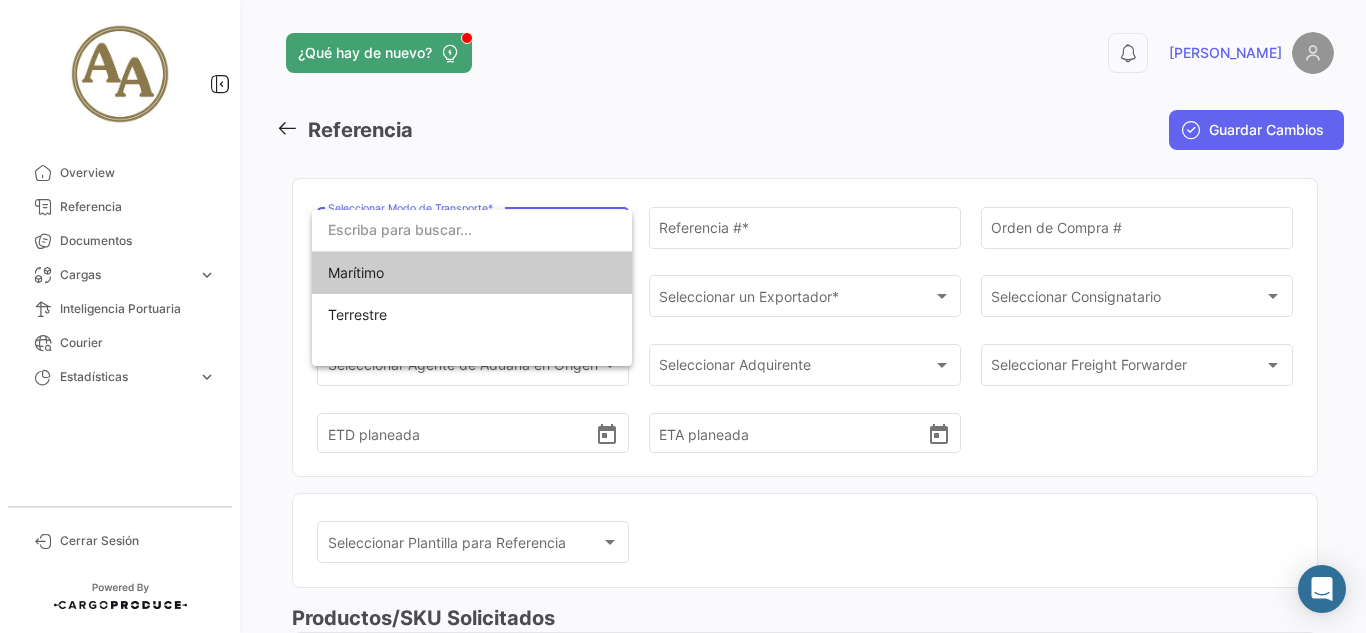 click on "Marítimo" at bounding box center [472, 273] 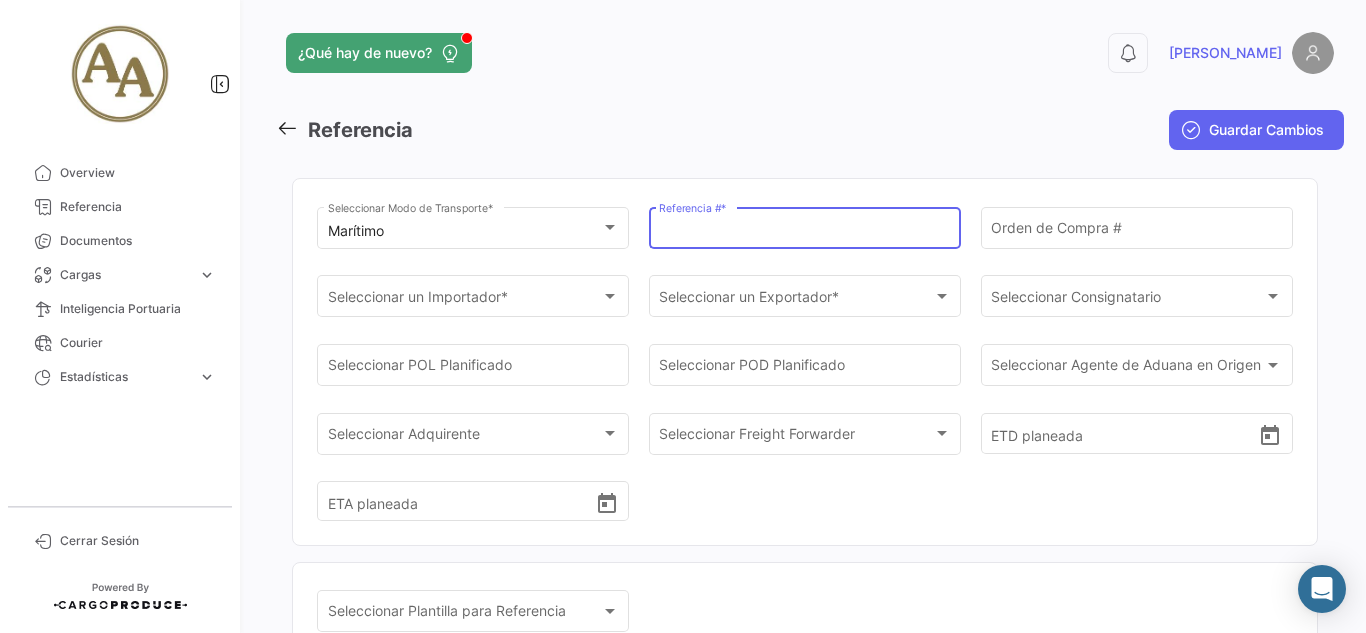 click on "Referencia #  *" at bounding box center (804, 231) 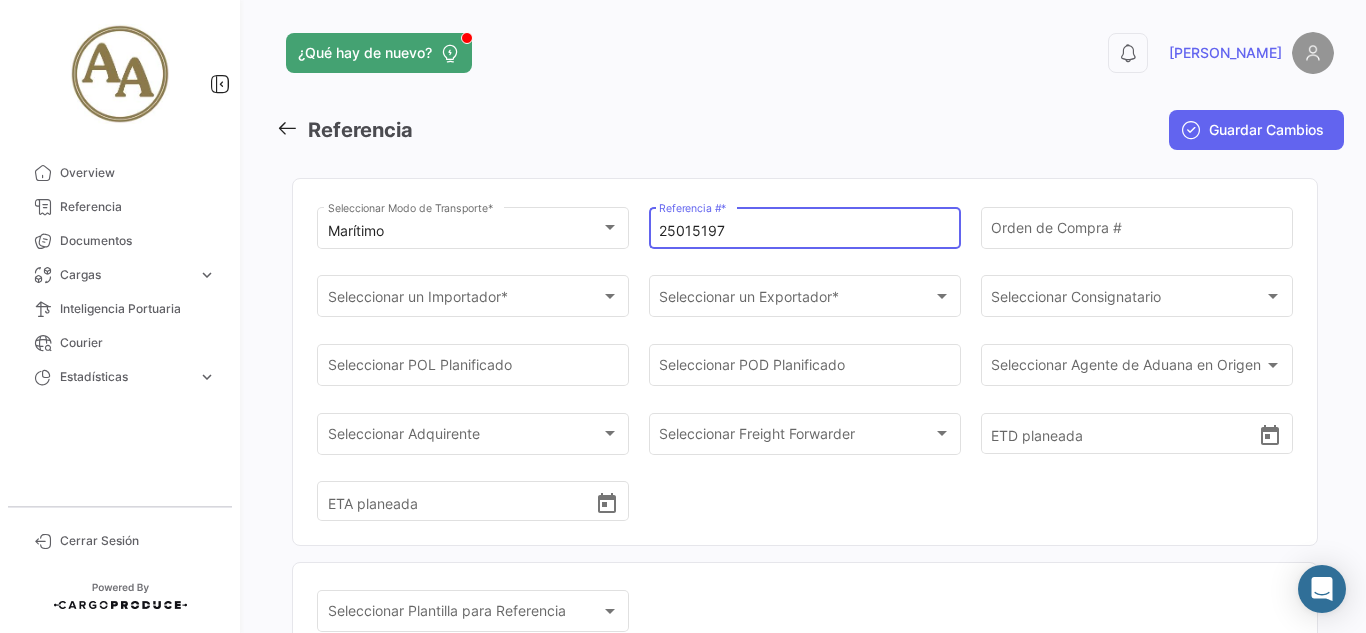 type on "25015197" 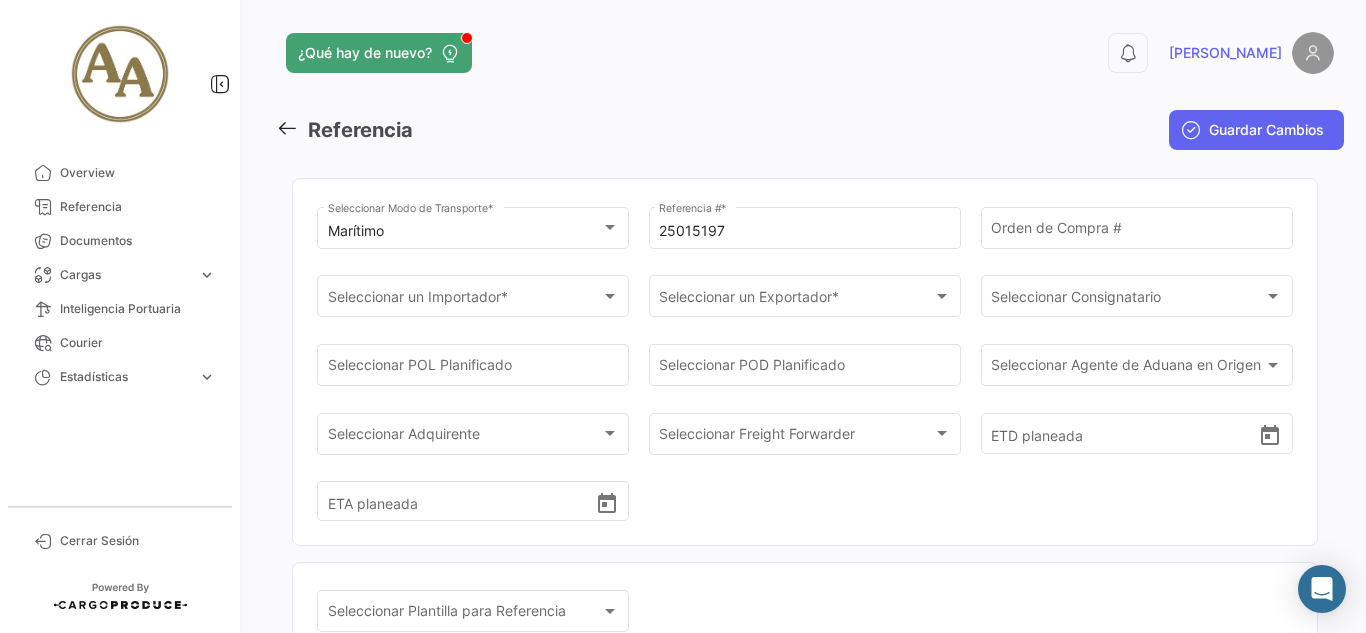 click on "0  [PERSON_NAME]" 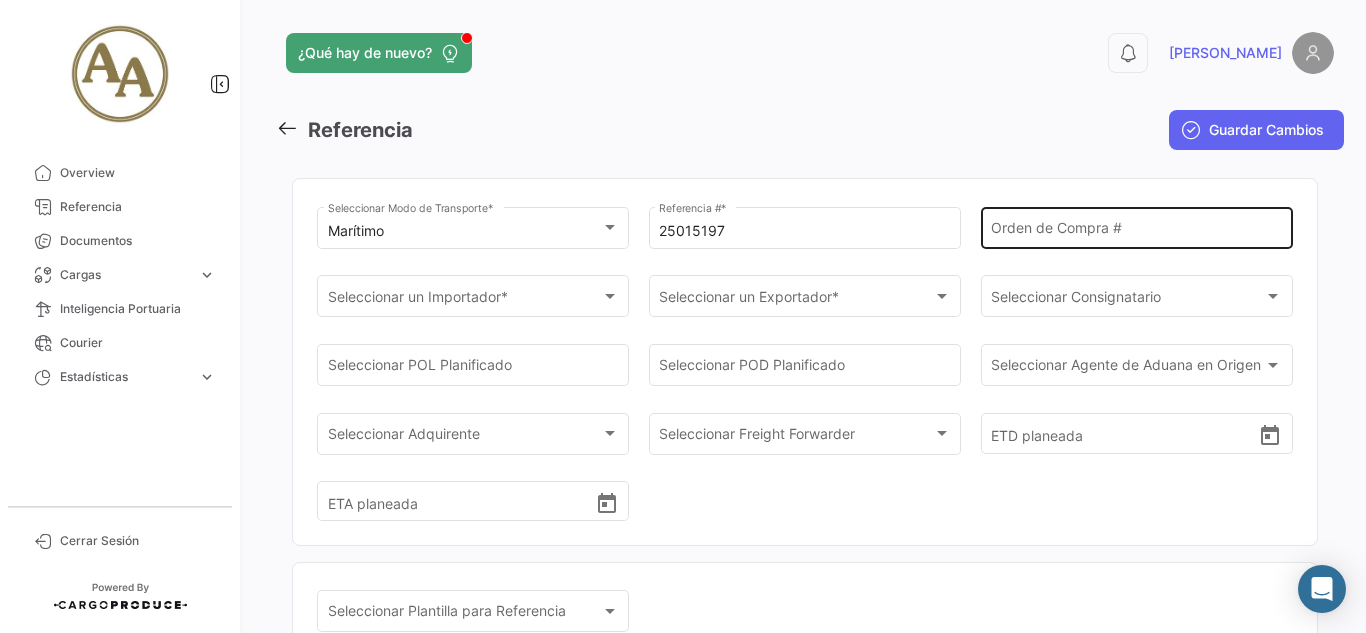 click on "Orden de Compra #" 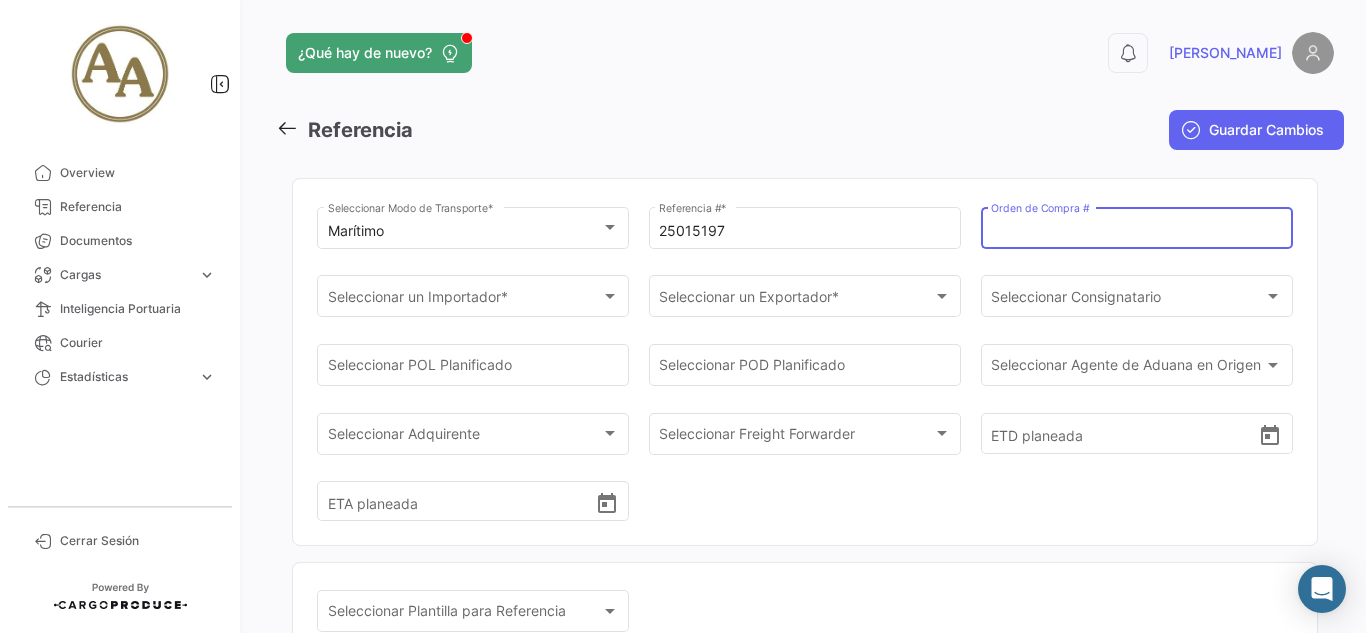 click on "Orden de Compra #" at bounding box center [1136, 231] 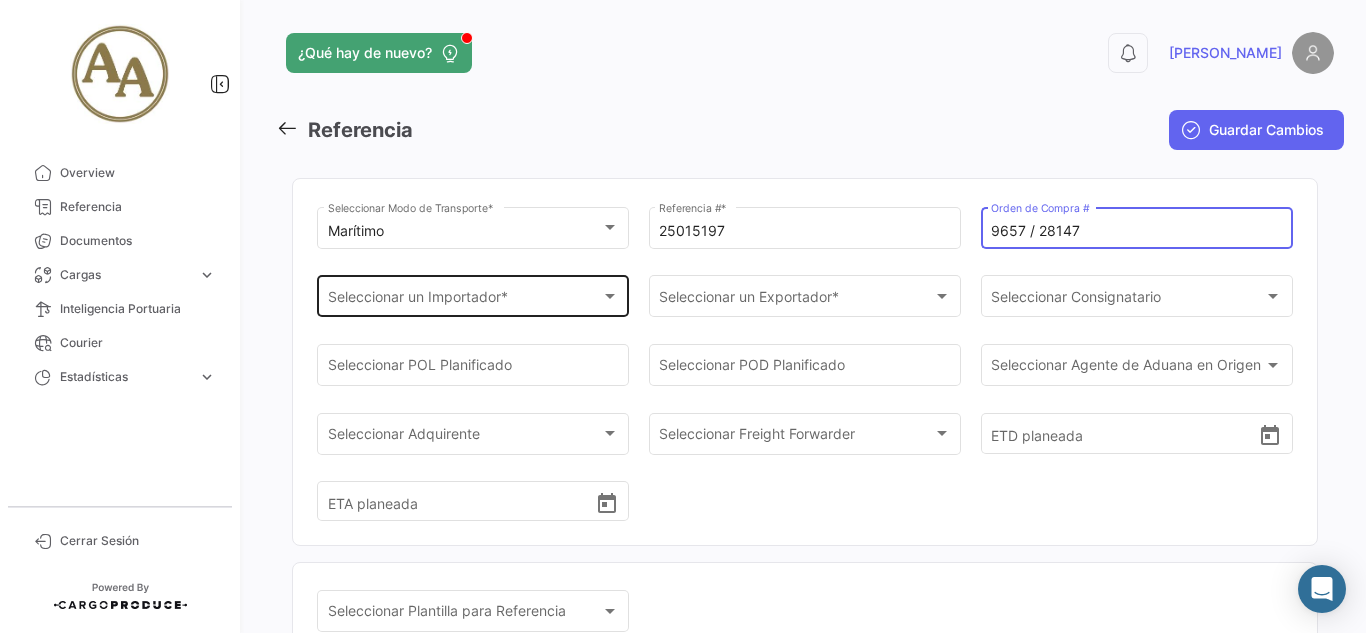 type on "9657 / 28147" 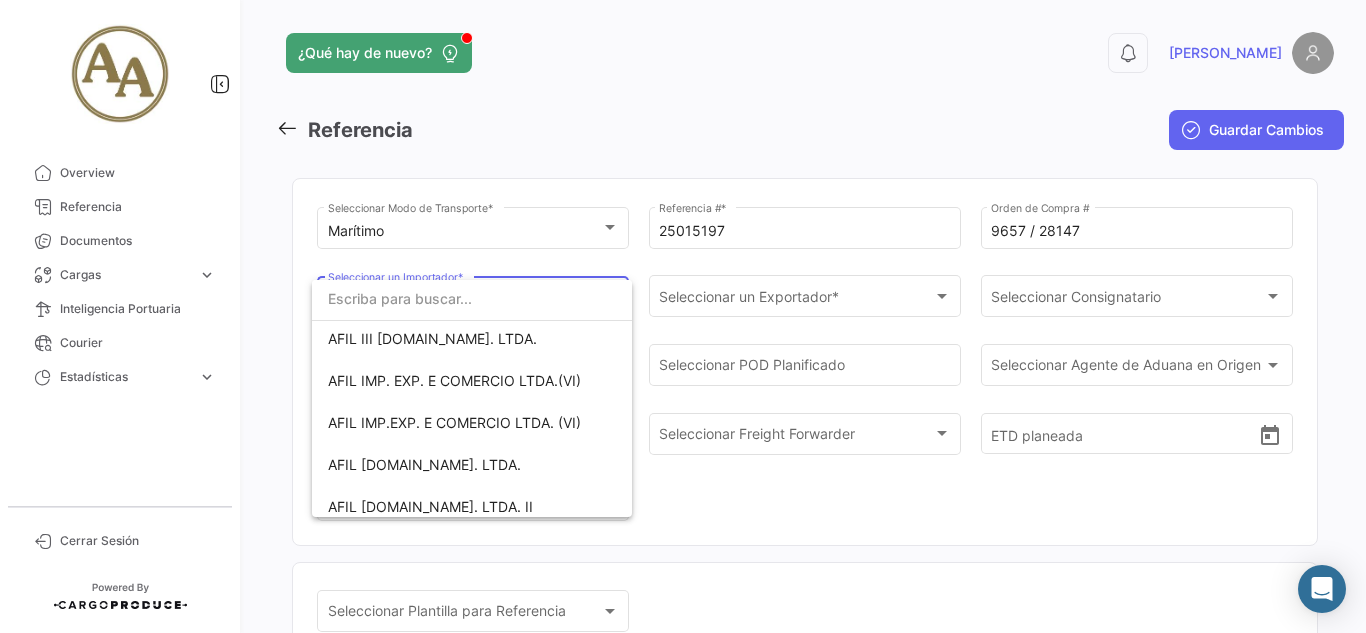 scroll, scrollTop: 800, scrollLeft: 0, axis: vertical 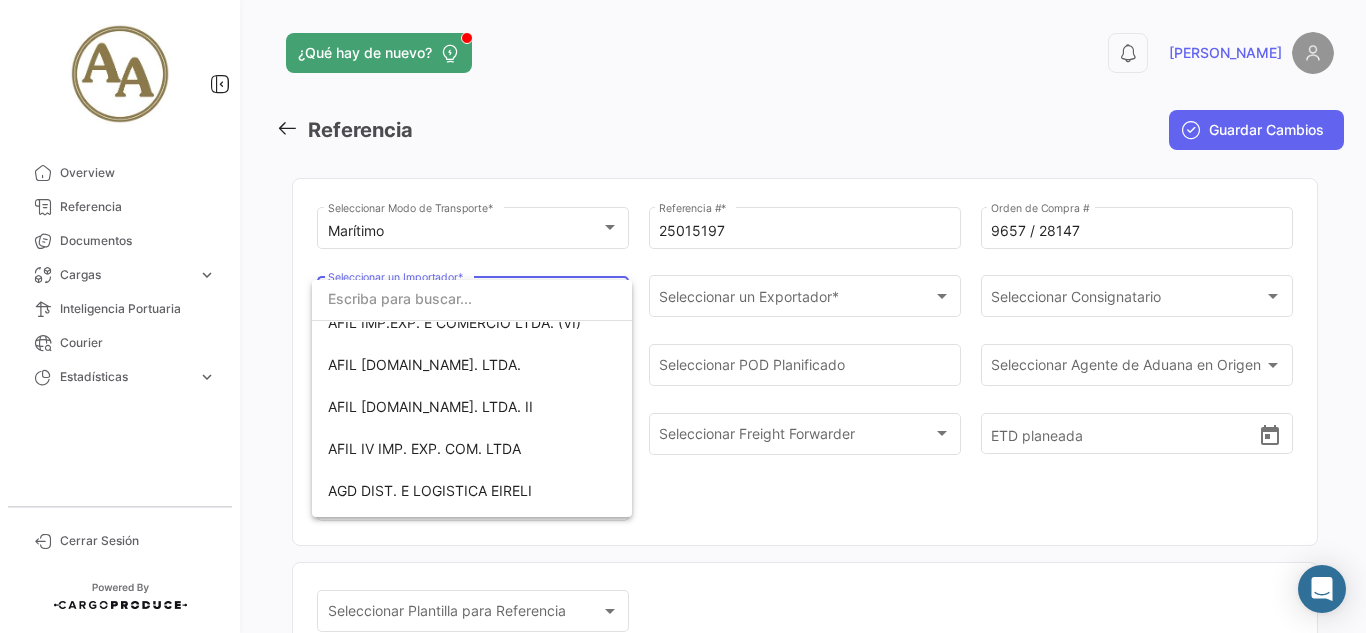click at bounding box center (472, 299) 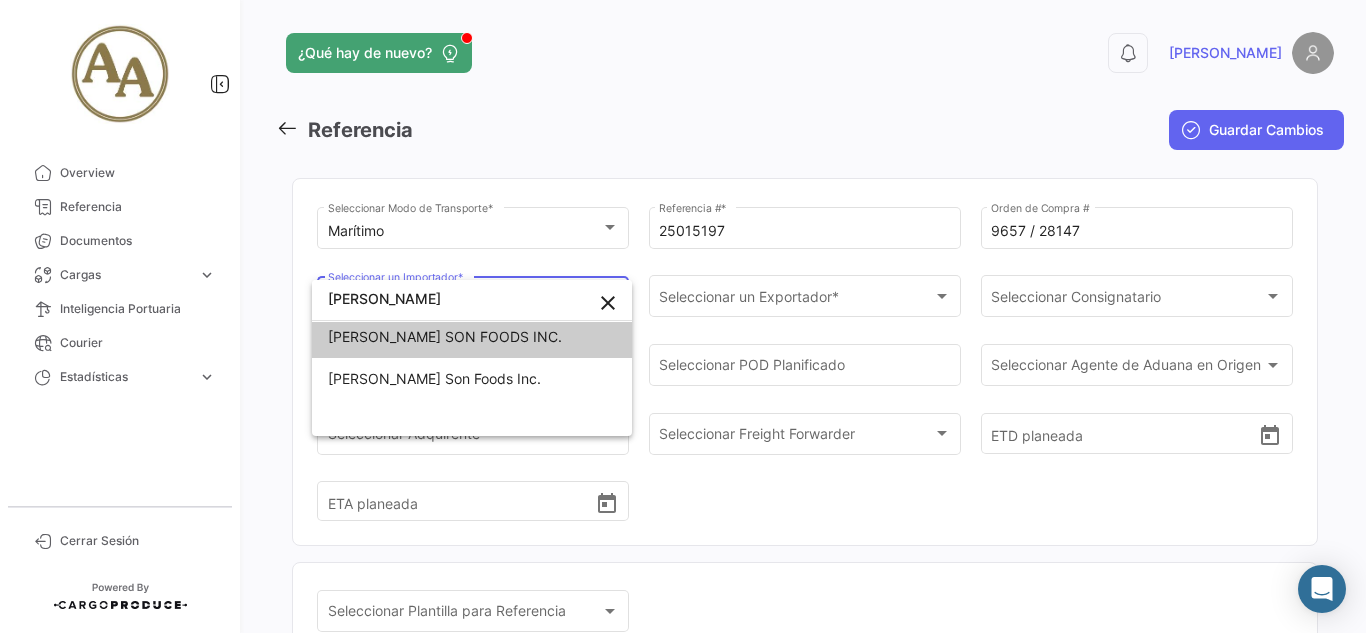 scroll, scrollTop: 0, scrollLeft: 0, axis: both 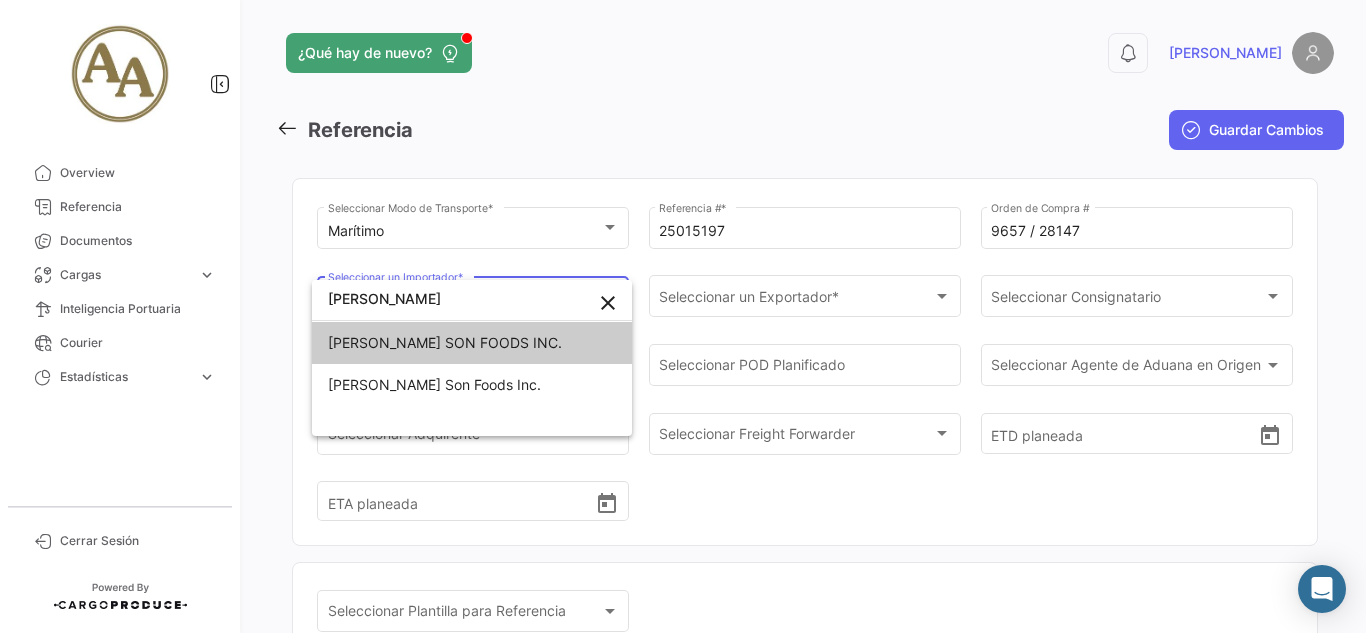 type on "[PERSON_NAME]" 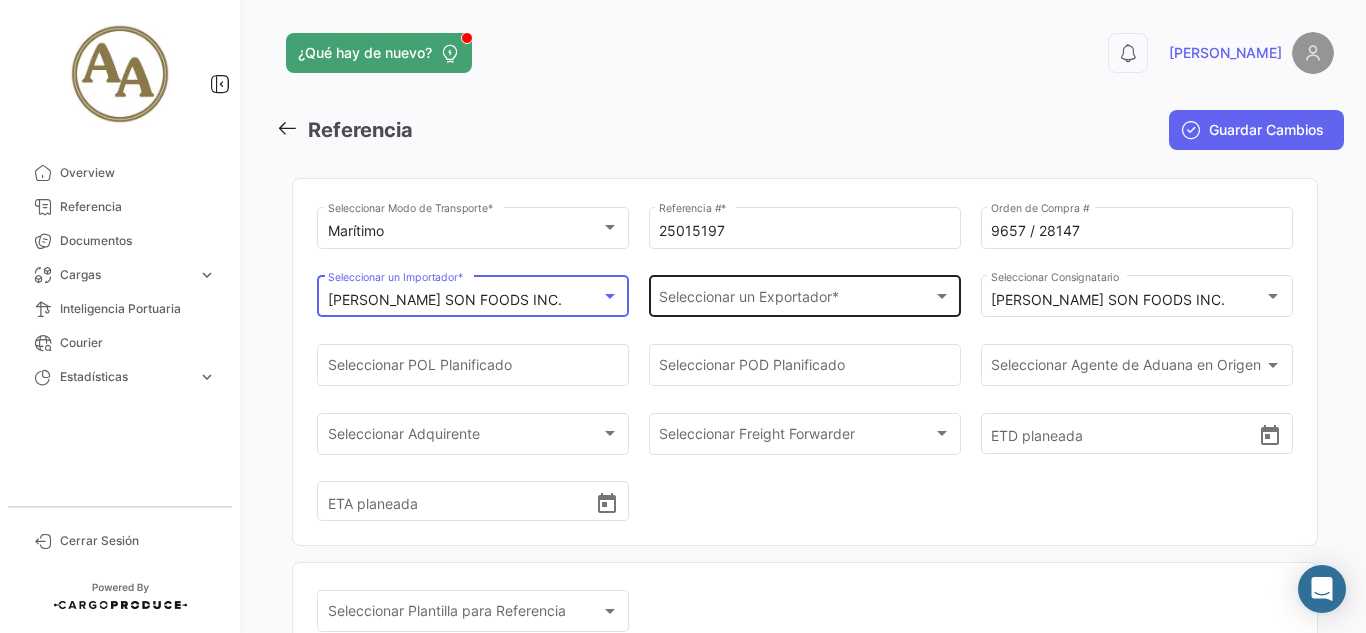 click on "Seleccionar un Exportador *" at bounding box center (795, 300) 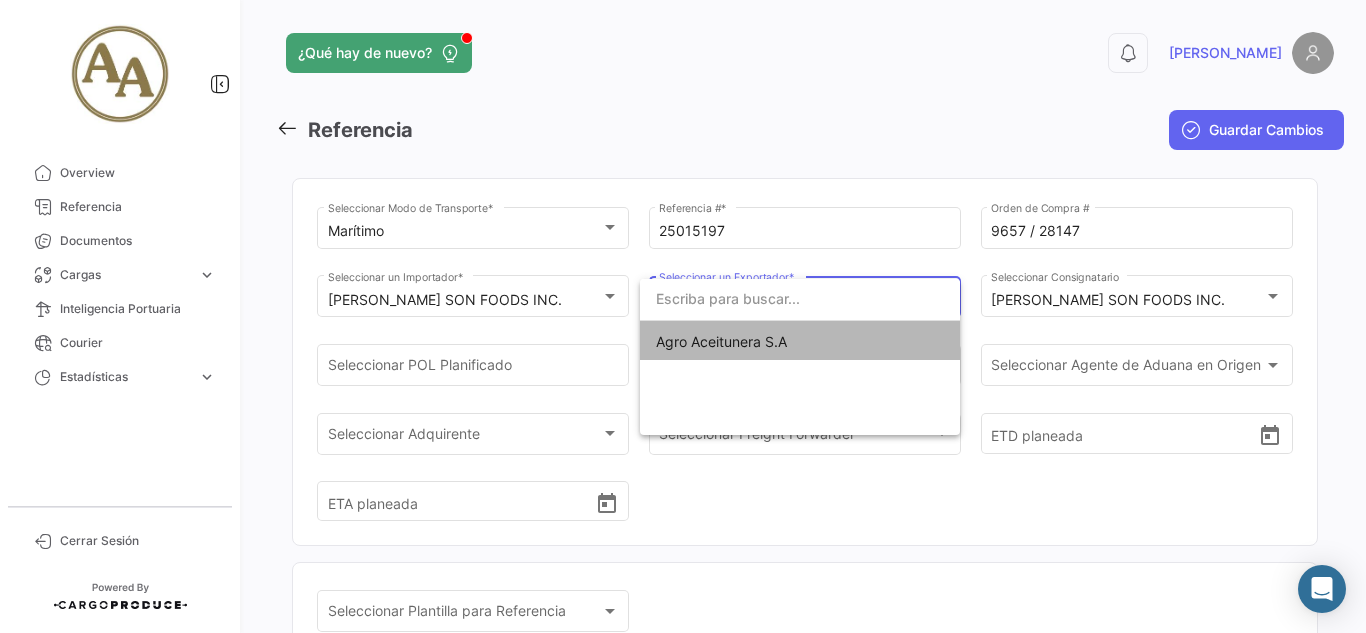 click on "Agro Aceitunera S.A" at bounding box center (800, 342) 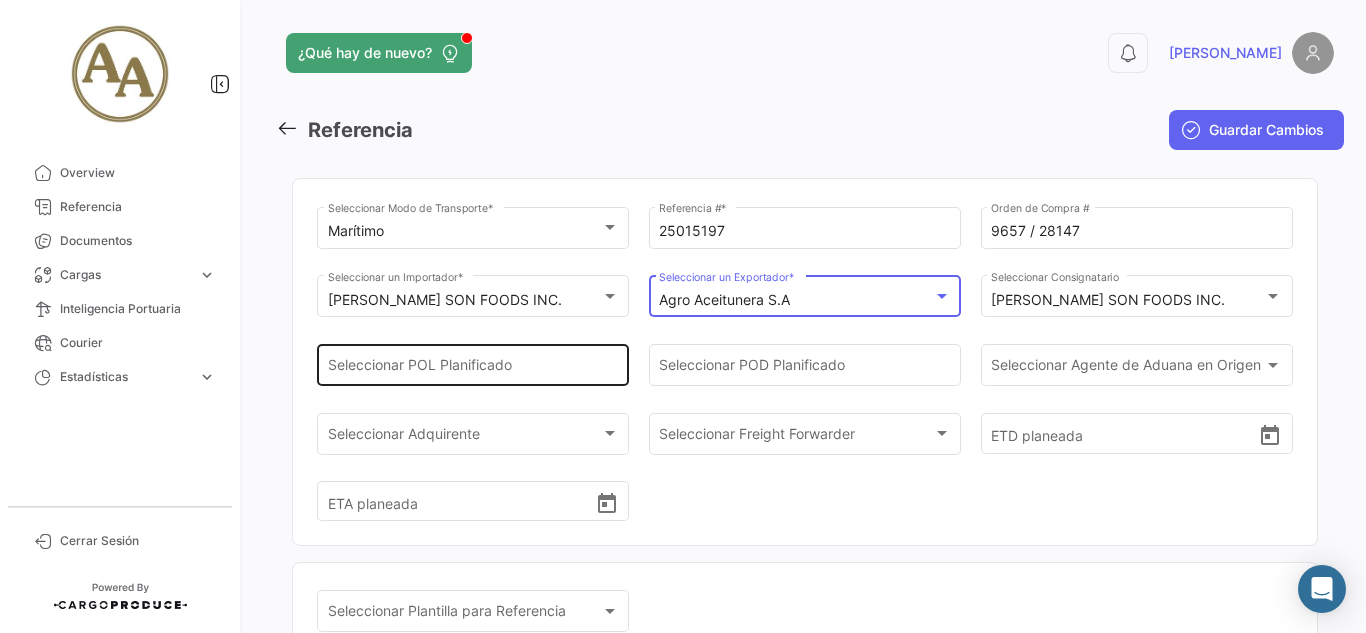 click on "Seleccionar
POL Planificado" 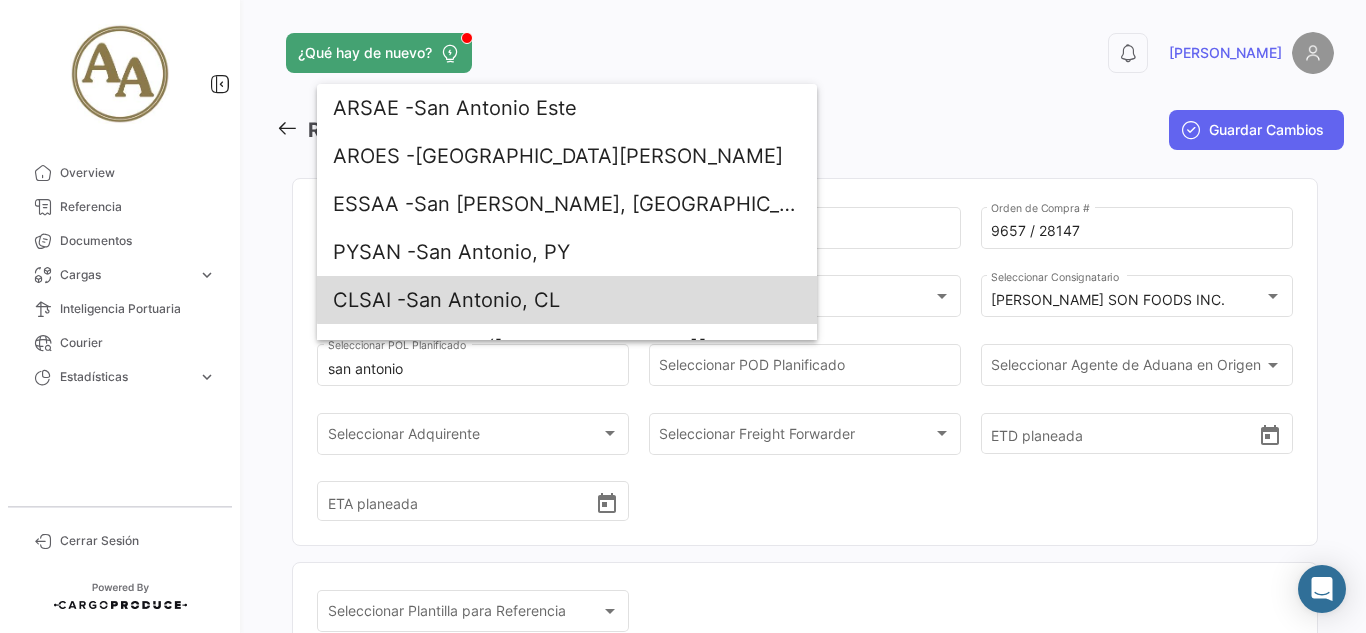 click on "CLSAI -    [GEOGRAPHIC_DATA][PERSON_NAME], CL" at bounding box center [567, 300] 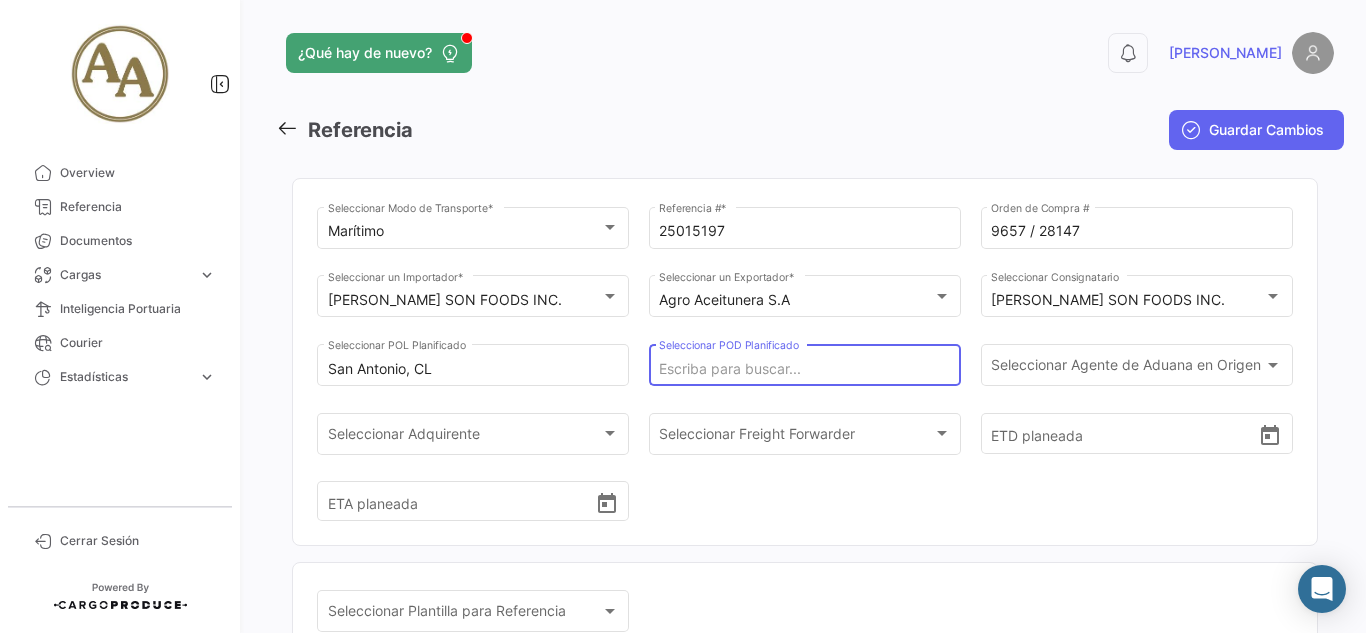 click on "Seleccionar
POD Planificado" at bounding box center [804, 369] 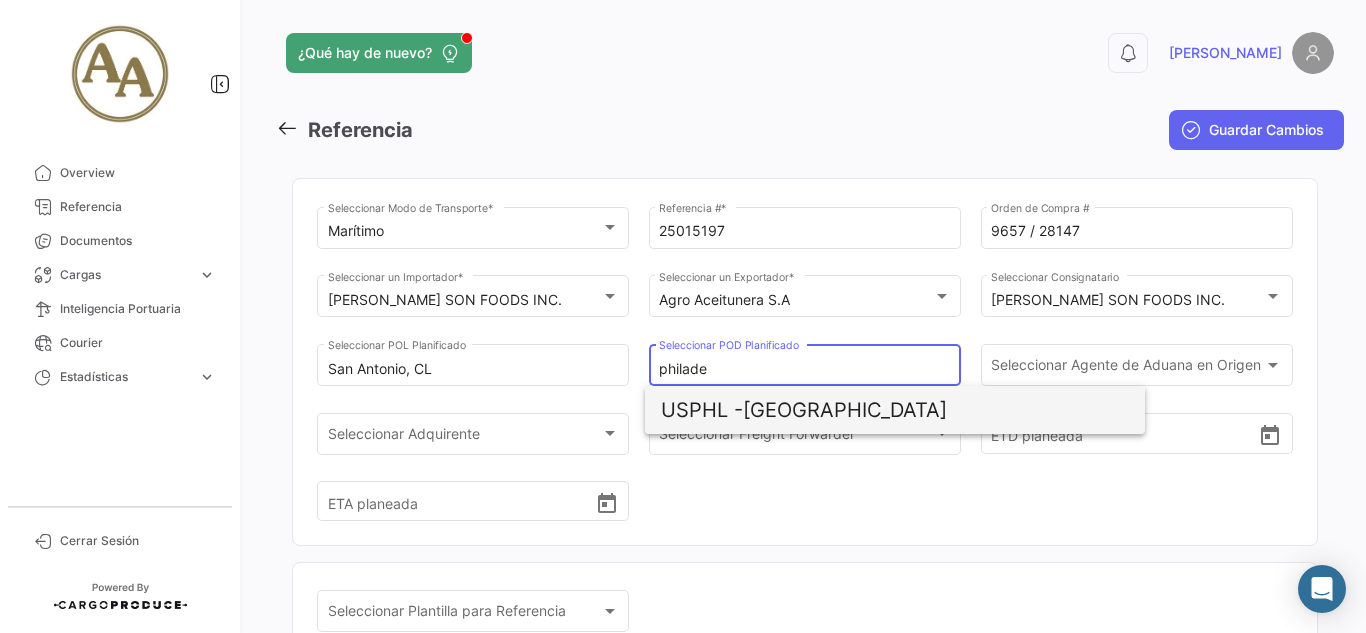 click on "USPHL -    [GEOGRAPHIC_DATA]" at bounding box center (895, 410) 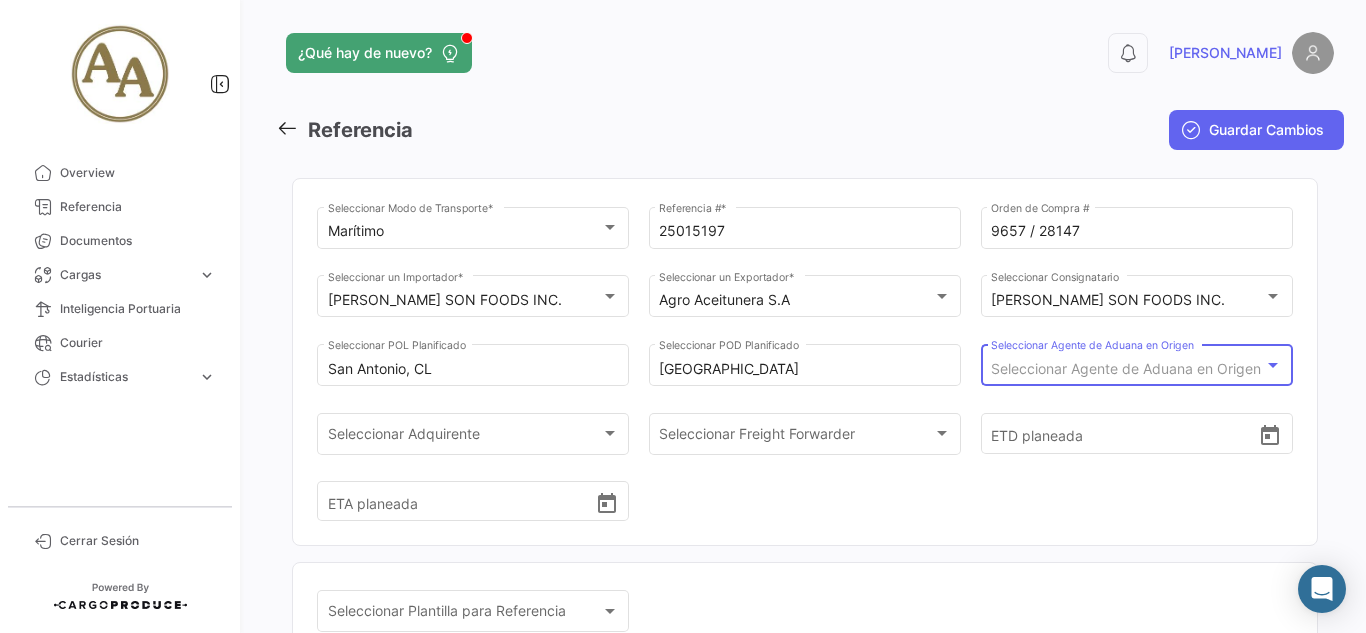 click on "Seleccionar
Agente de Aduana en Origen" at bounding box center (1126, 368) 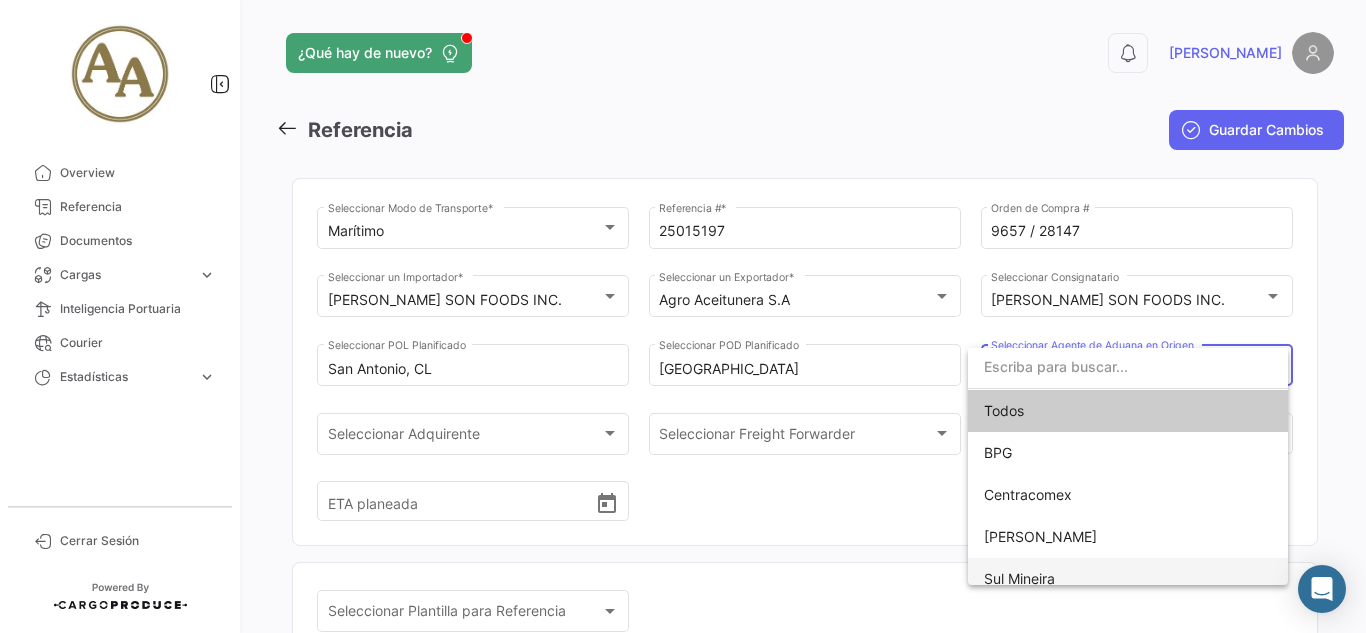 click on "Sul Mineira" at bounding box center [1128, 579] 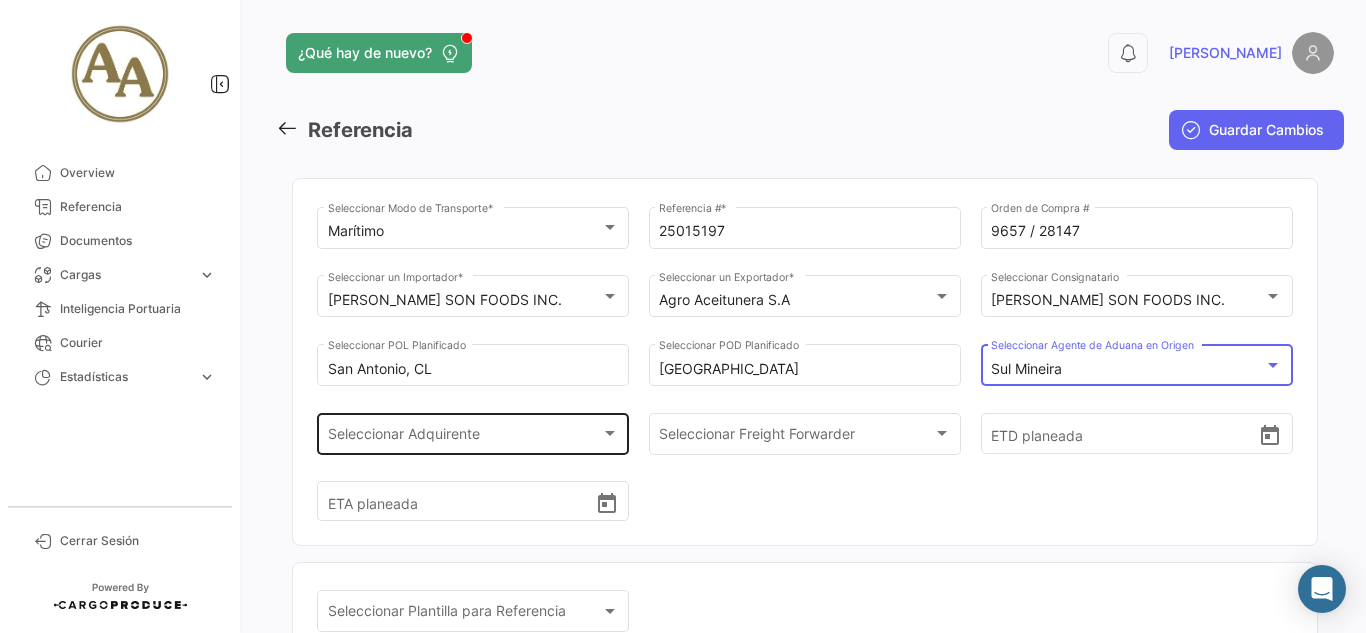 click on "Seleccionar Adquirente" at bounding box center (464, 437) 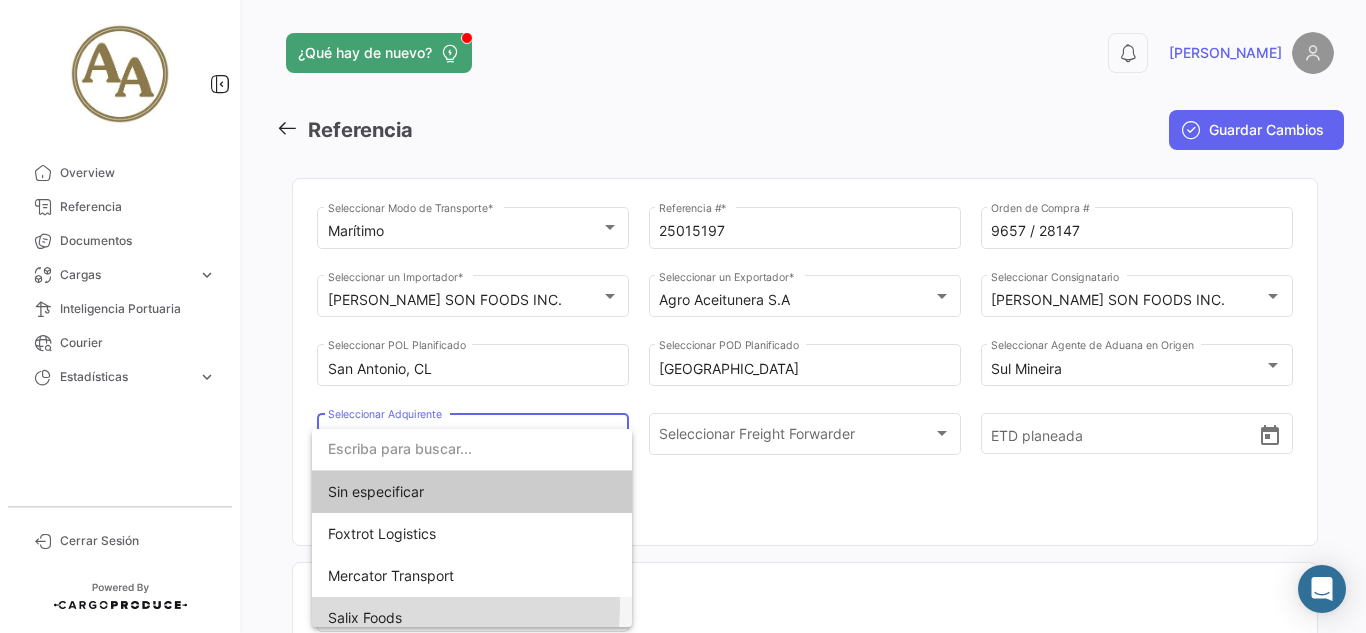 click on "Salix Foods" at bounding box center (472, 618) 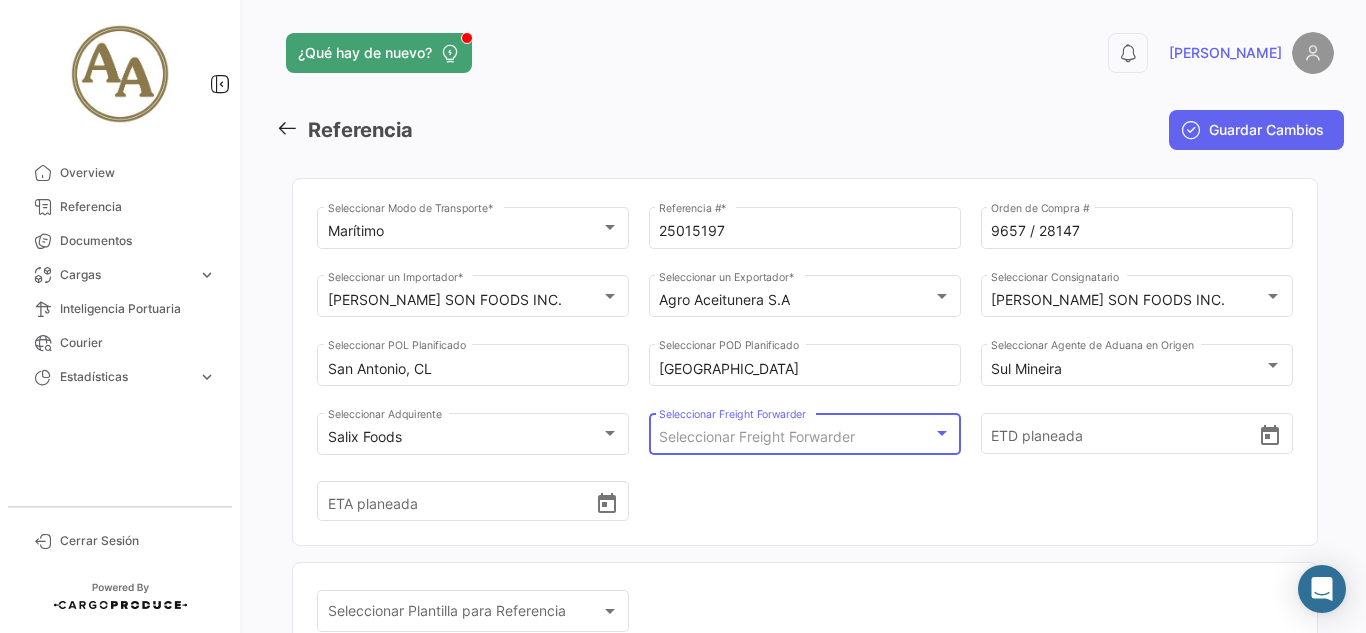 click on "Seleccionar Freight Forwarder" at bounding box center [757, 436] 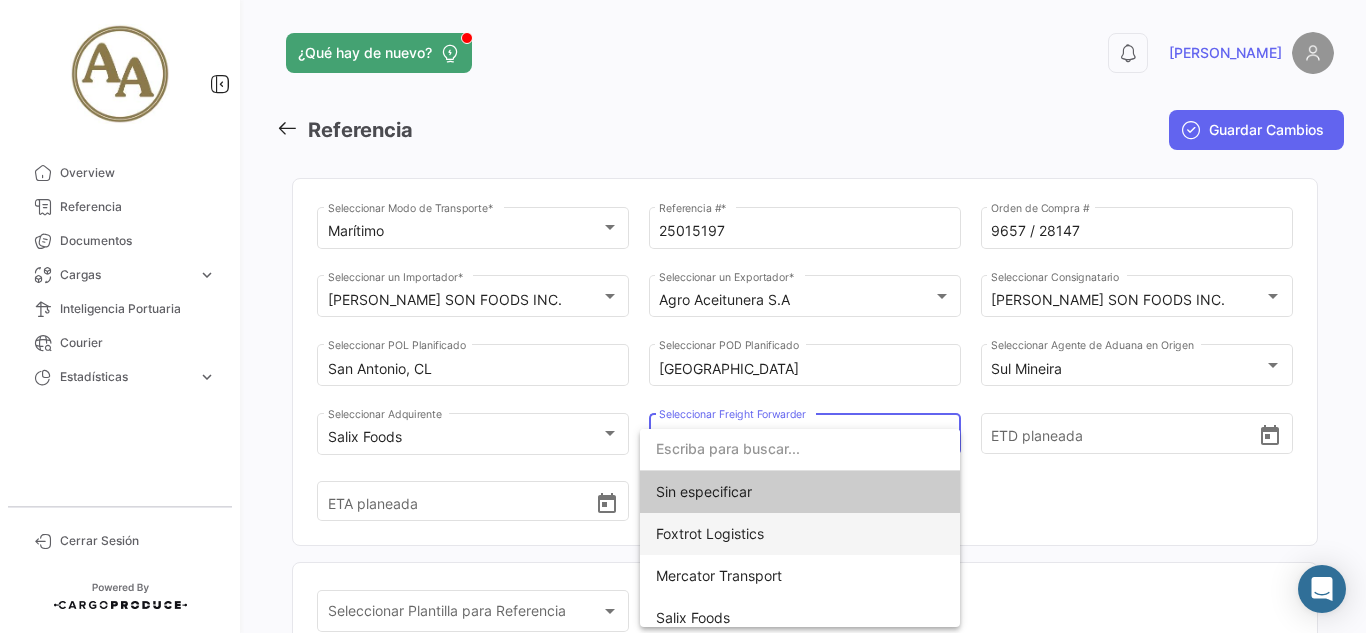click on "Foxtrot Logistics" at bounding box center [800, 534] 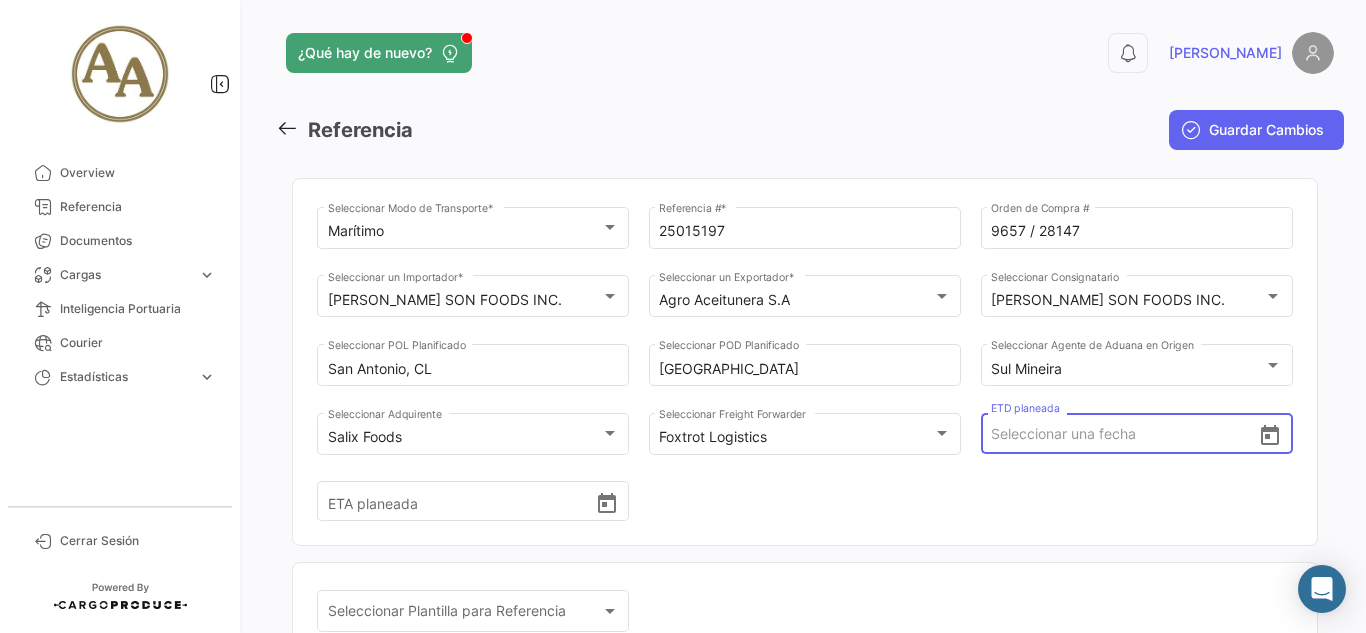 click on "ETD planeada" at bounding box center (1124, 434) 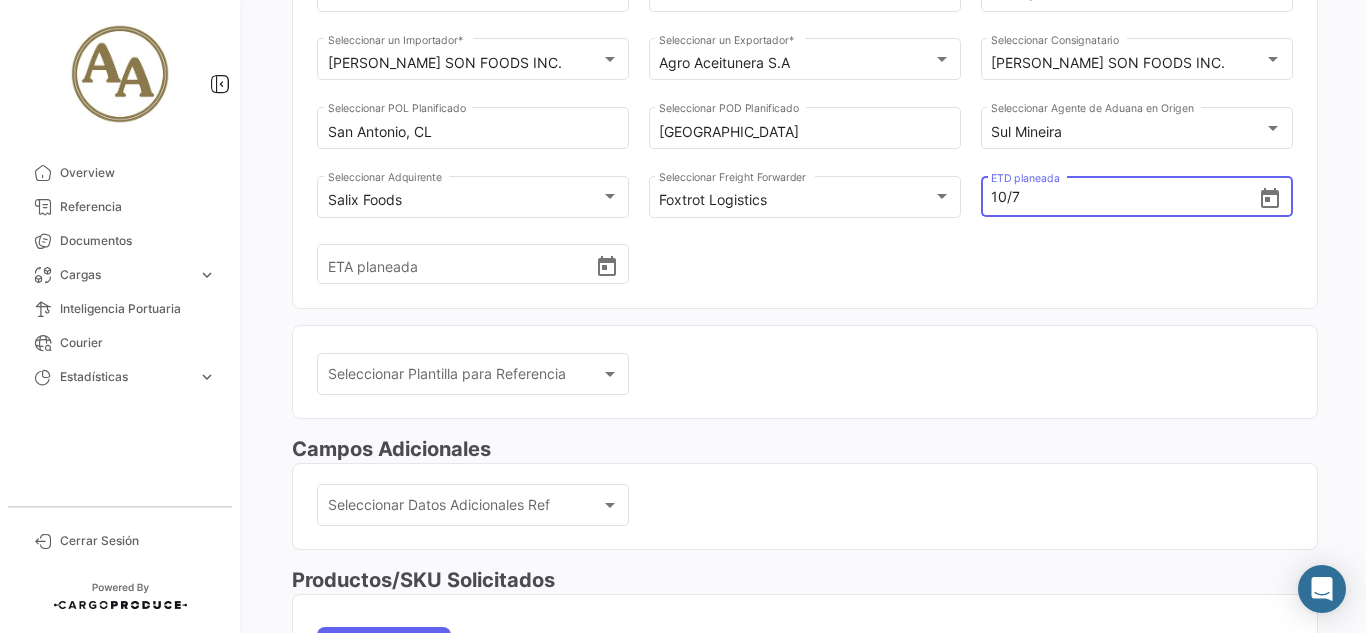 scroll, scrollTop: 400, scrollLeft: 0, axis: vertical 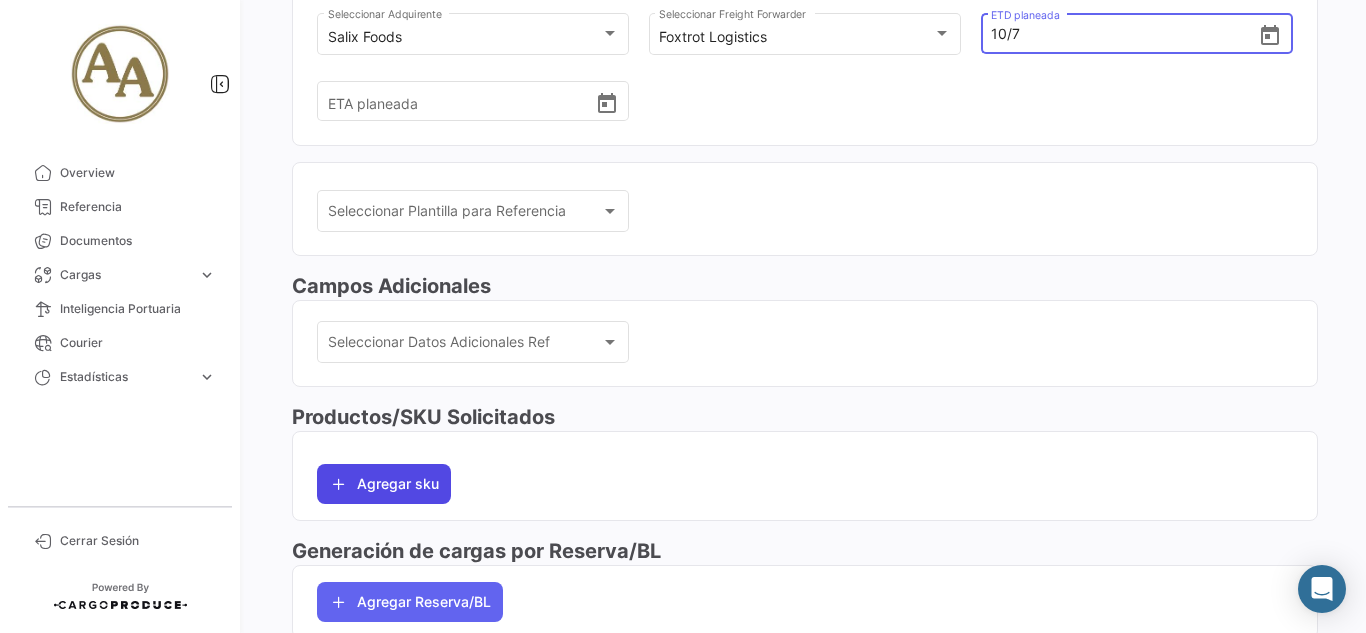 type on "[DATE] 00:00" 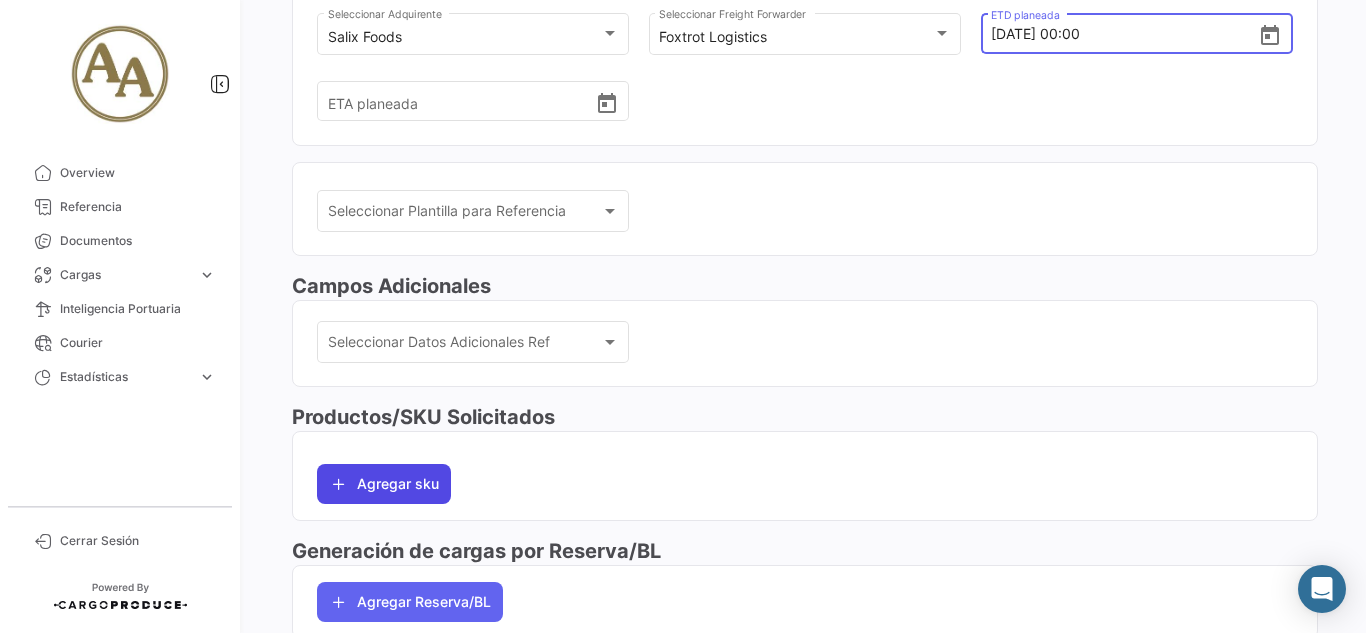 click on "Agregar sku" 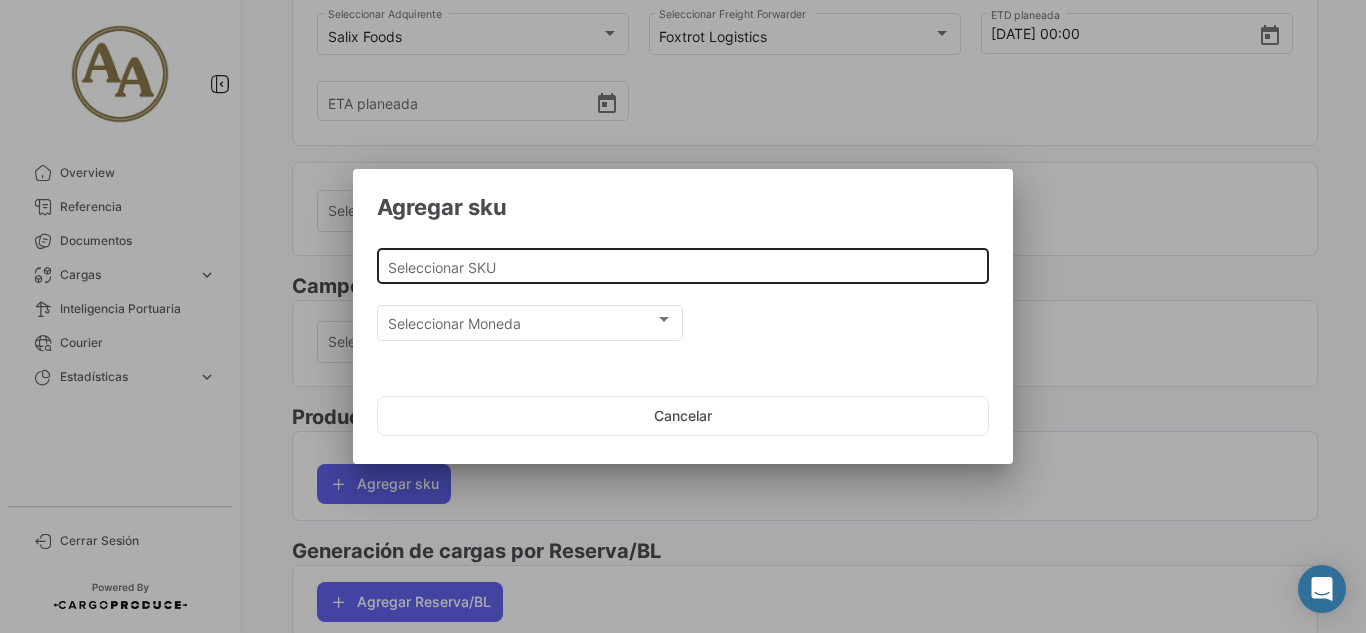 click on "Seleccionar
SKU" at bounding box center (683, 264) 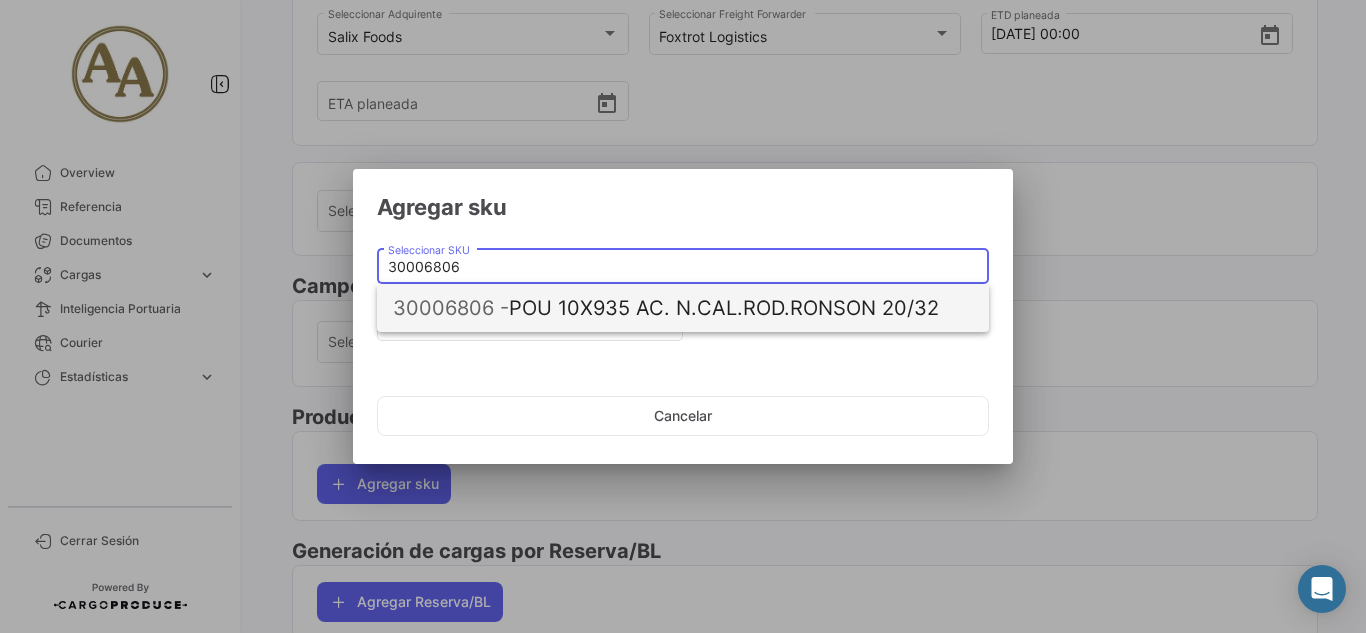 click on "30006806 -    POU 10X935 AC. N.CAL.ROD.[PERSON_NAME] 20/32" at bounding box center (683, 308) 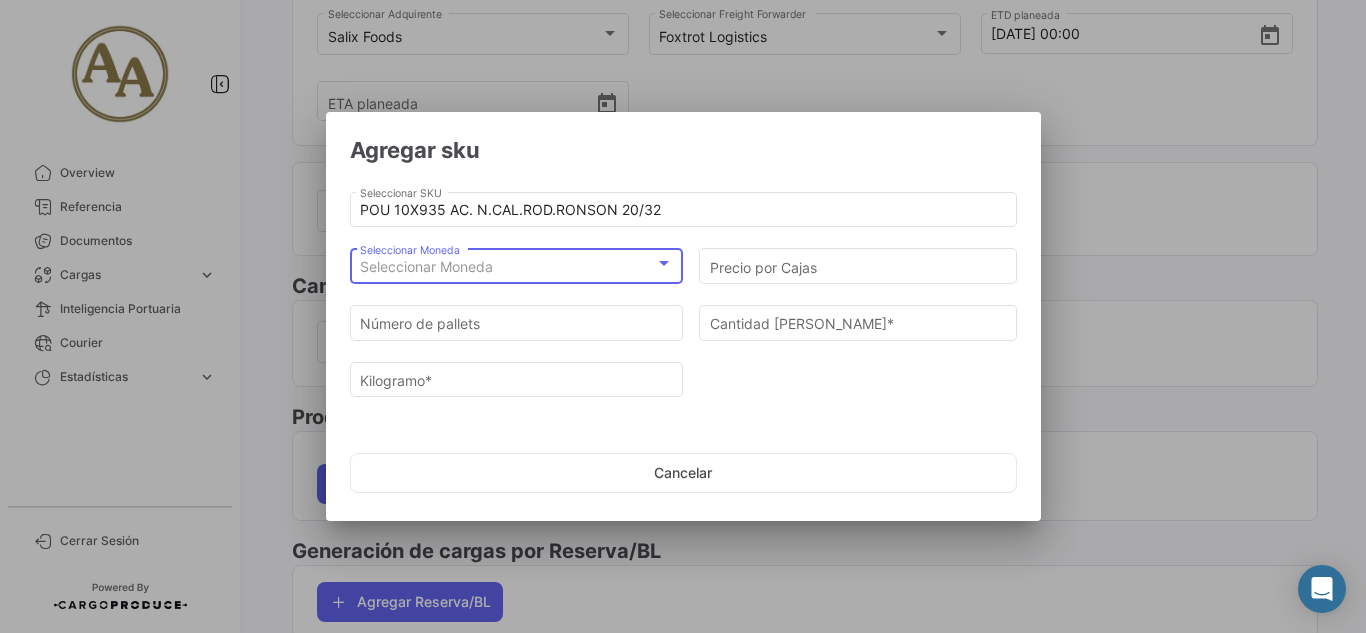 click on "Seleccionar Moneda" at bounding box center [507, 267] 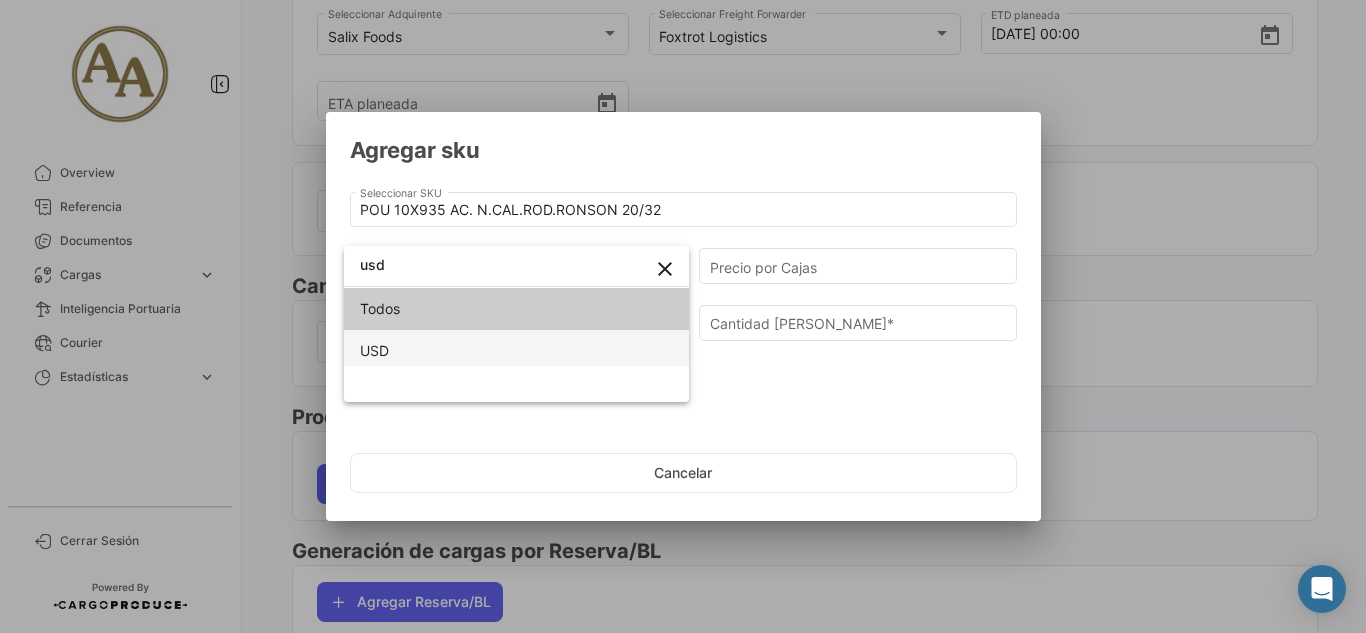 type on "usd" 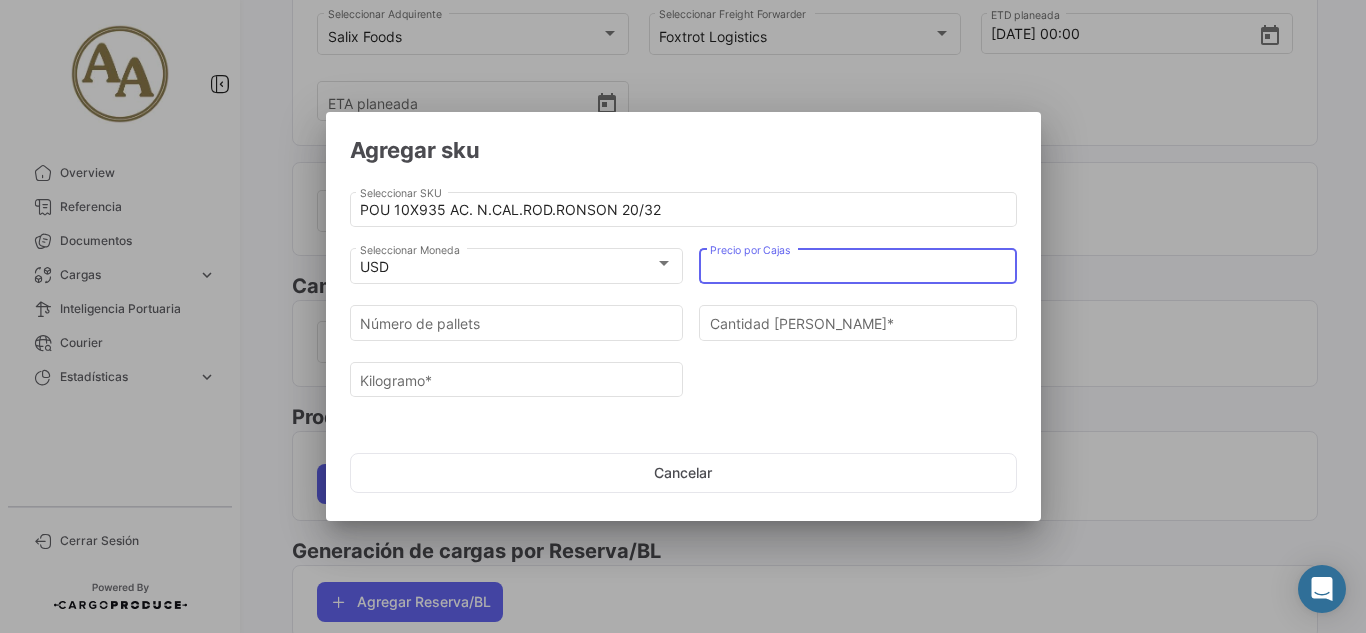 click on "Precio por Cajas" at bounding box center (858, 267) 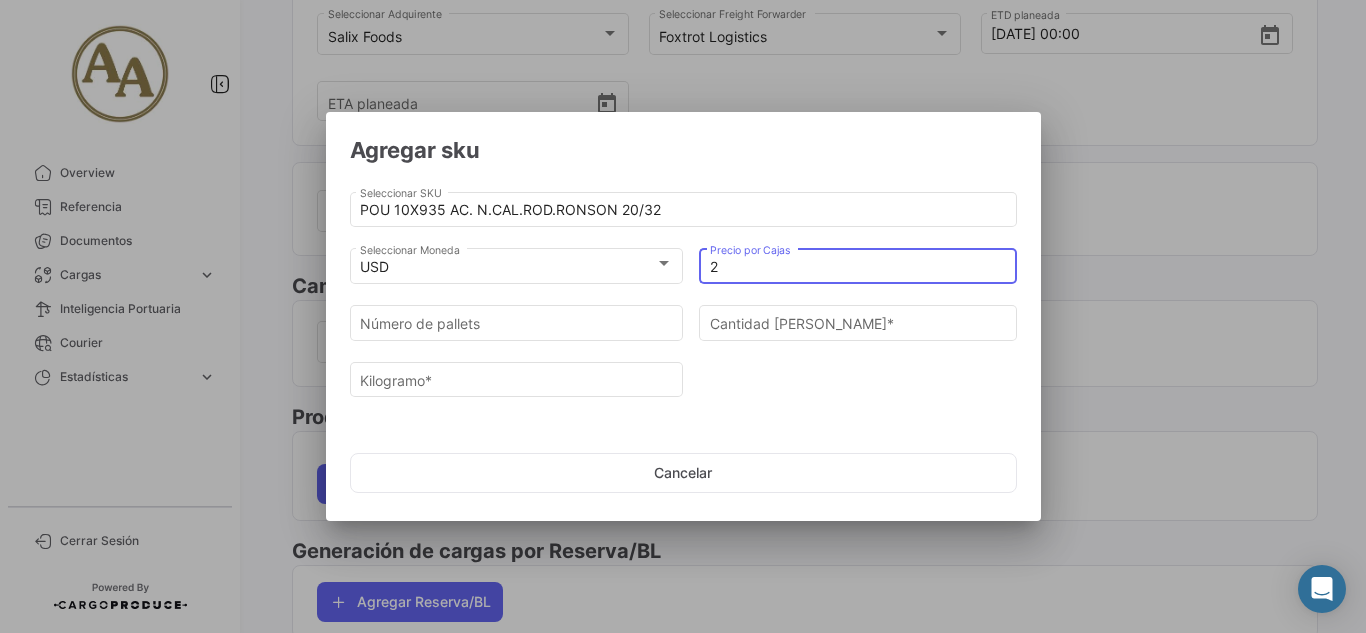 type on "24" 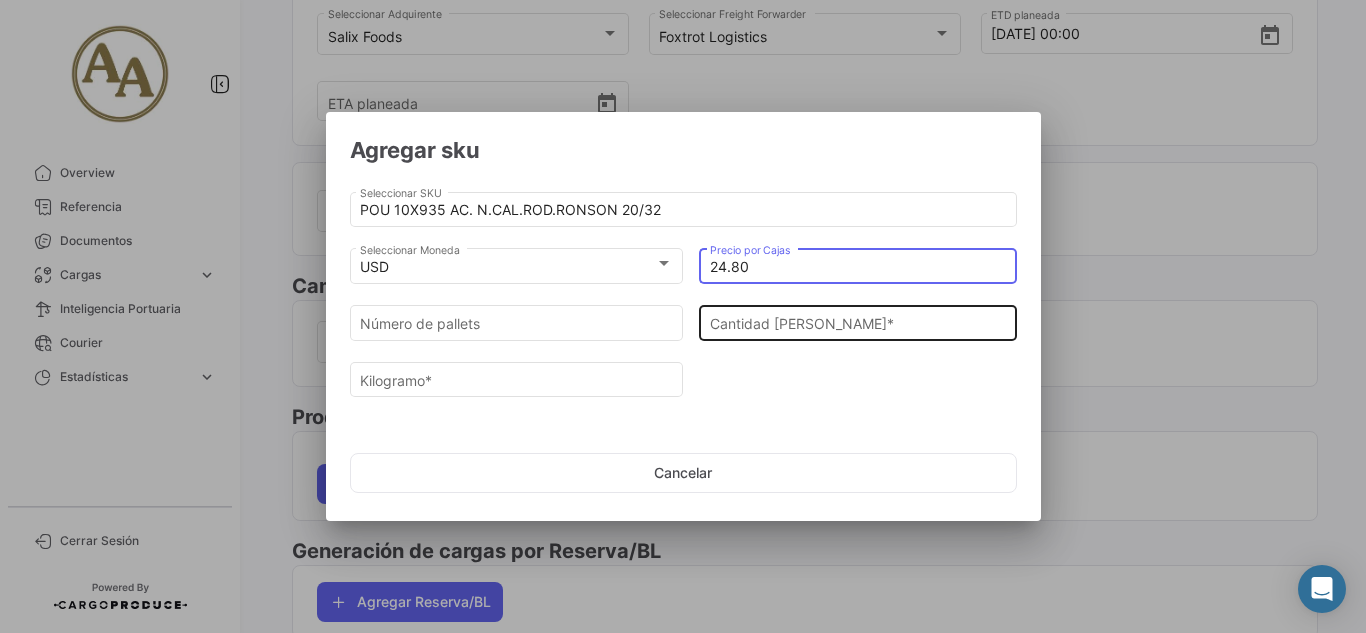 type on "24.80" 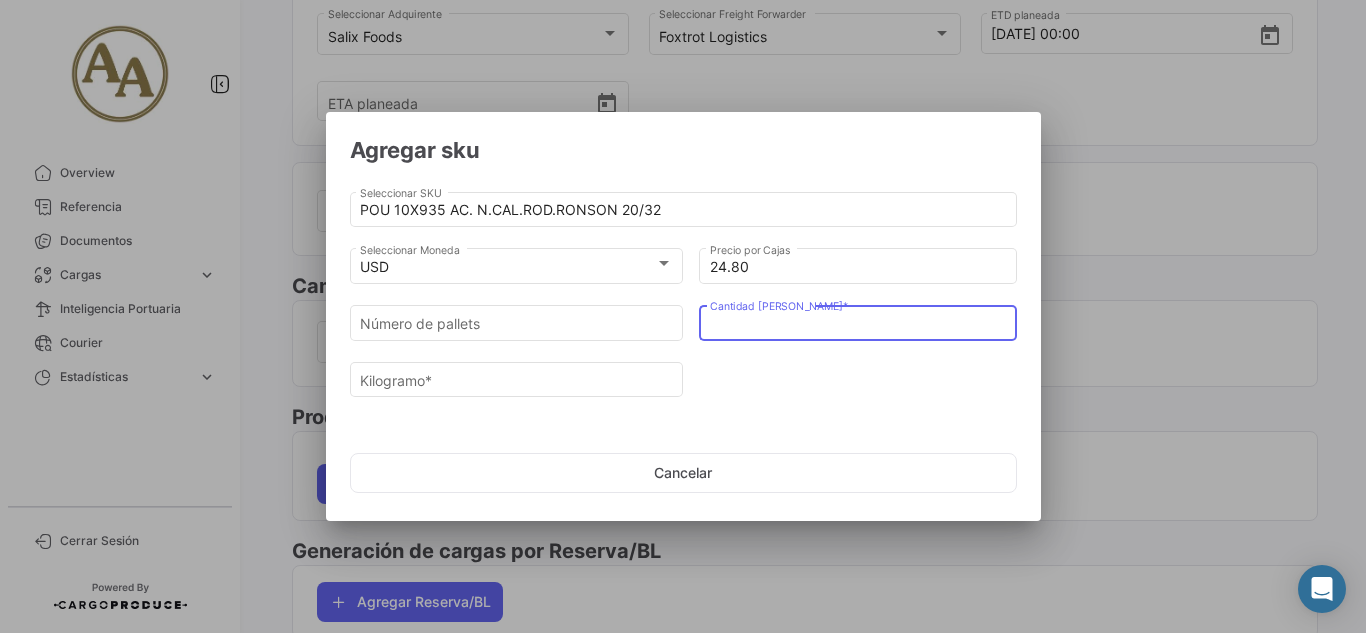 click on "Cantidad [PERSON_NAME]  *" at bounding box center [858, 324] 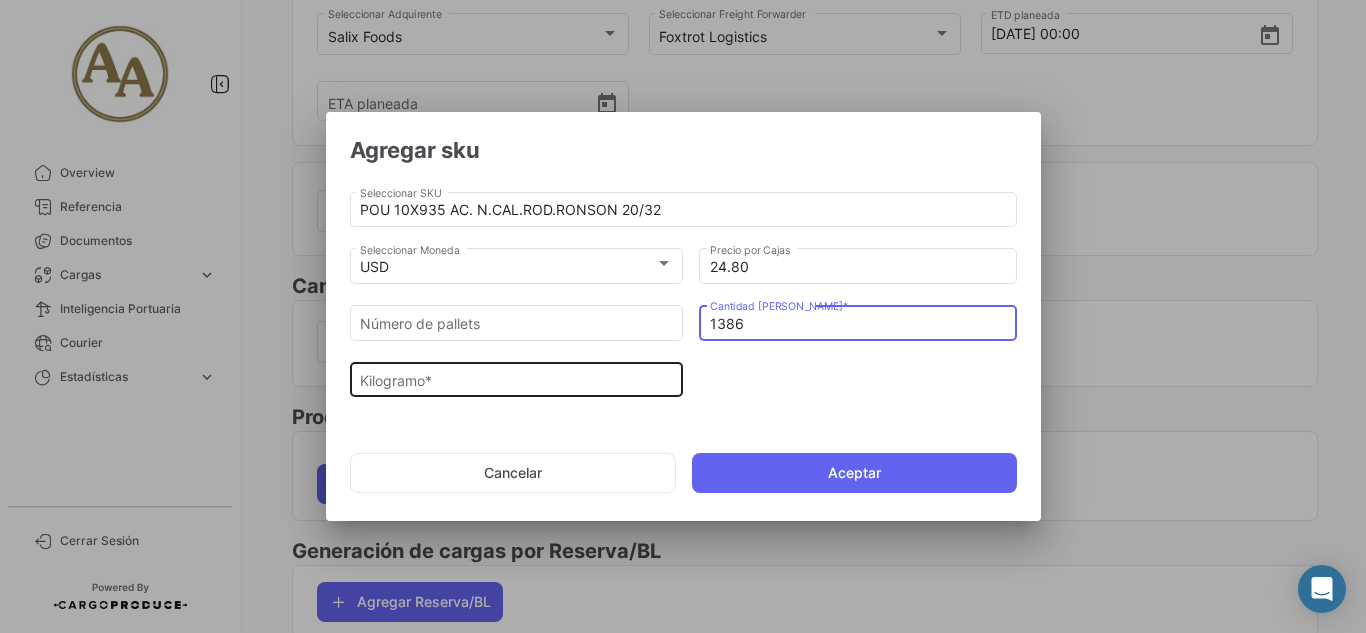 type on "1386" 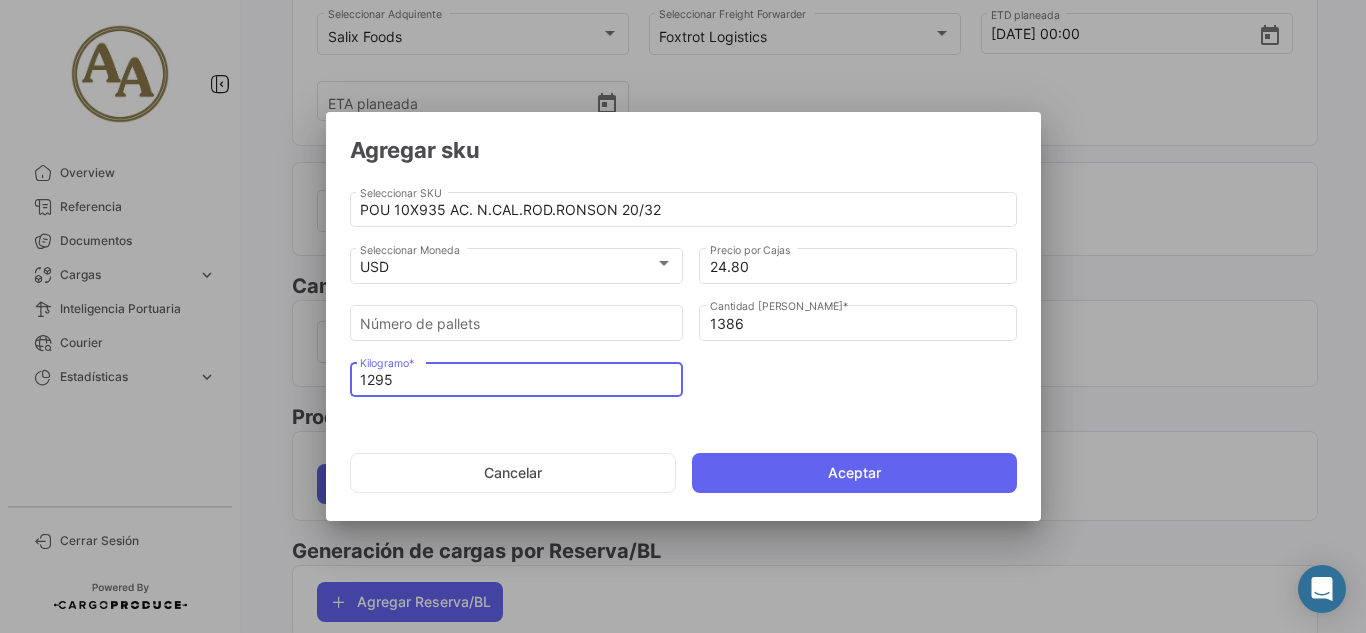 type on "12959" 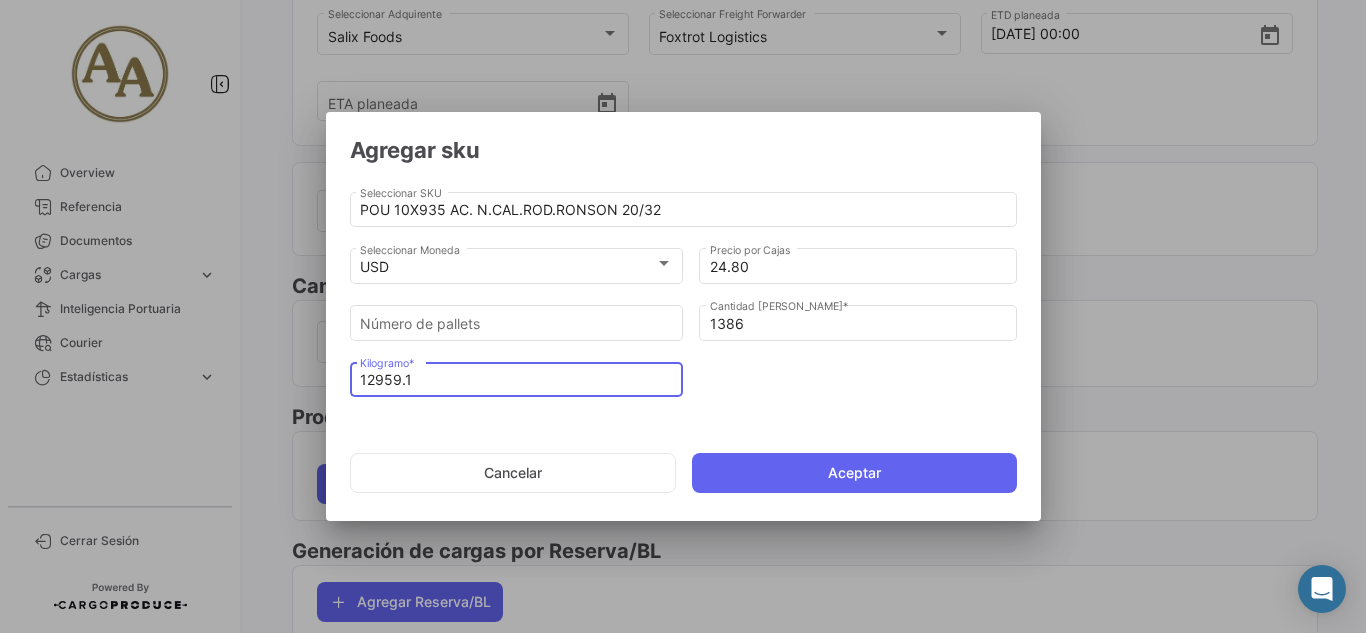 type on "12959.1" 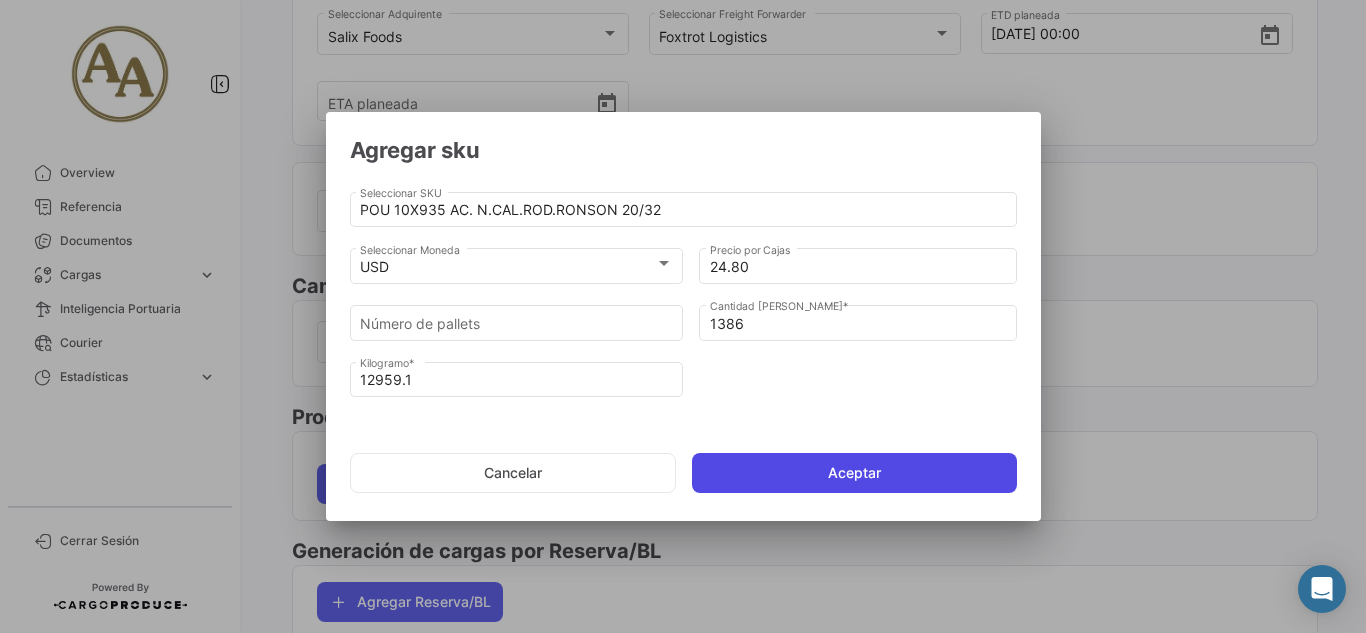 click on "Aceptar" 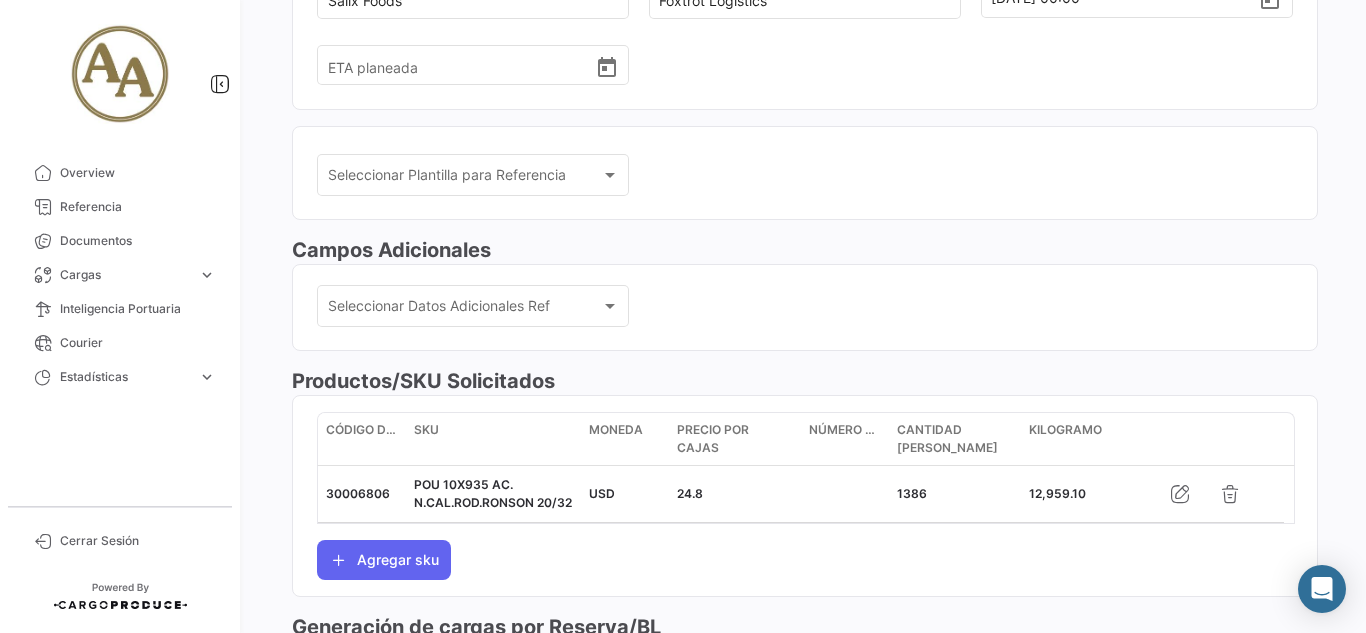 scroll, scrollTop: 500, scrollLeft: 0, axis: vertical 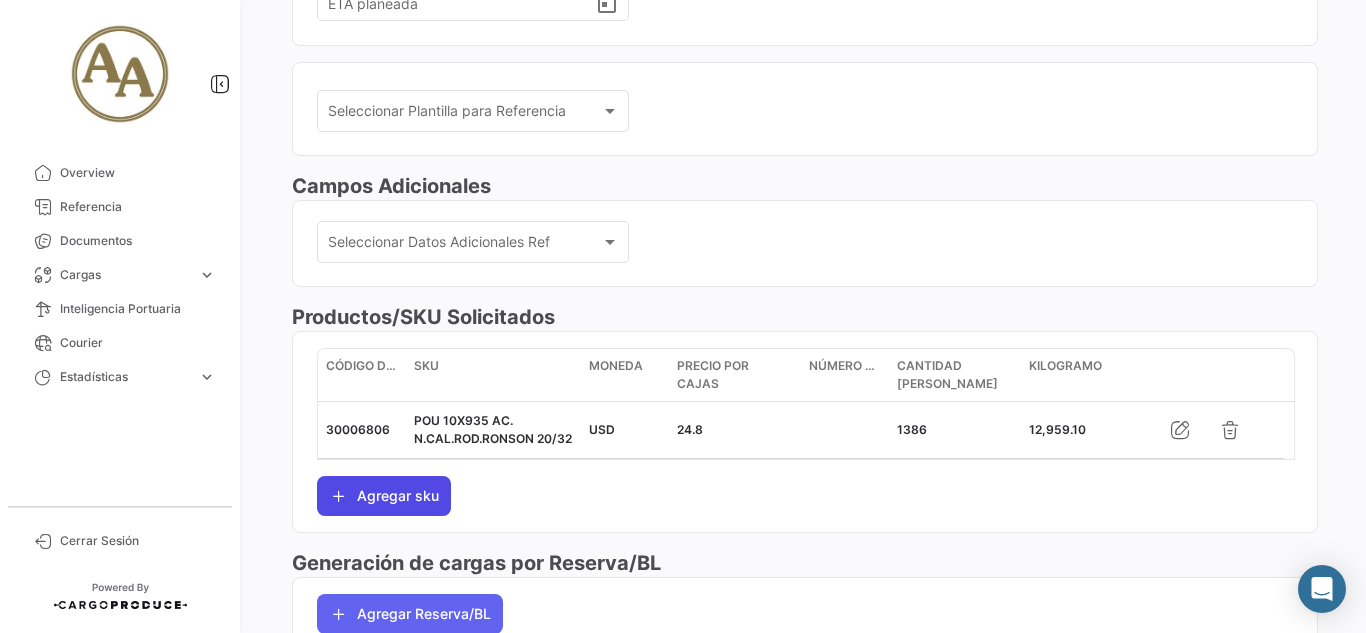 click on "Agregar sku" 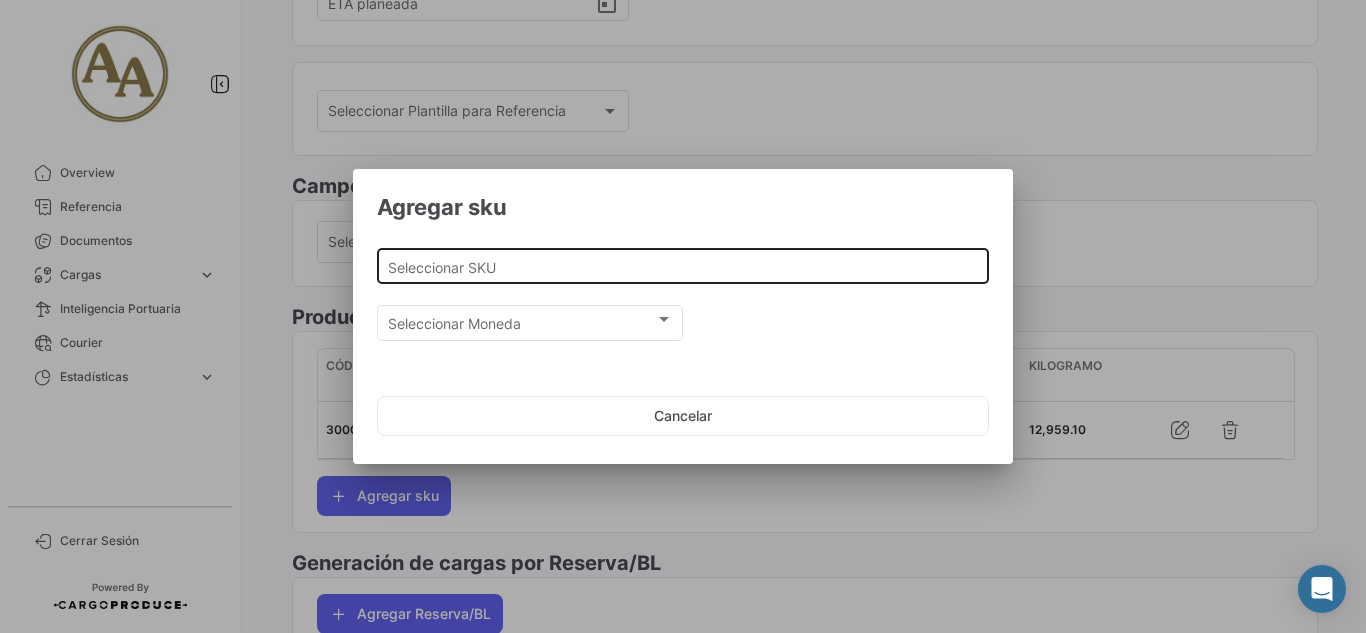 click on "Seleccionar
SKU" at bounding box center (683, 267) 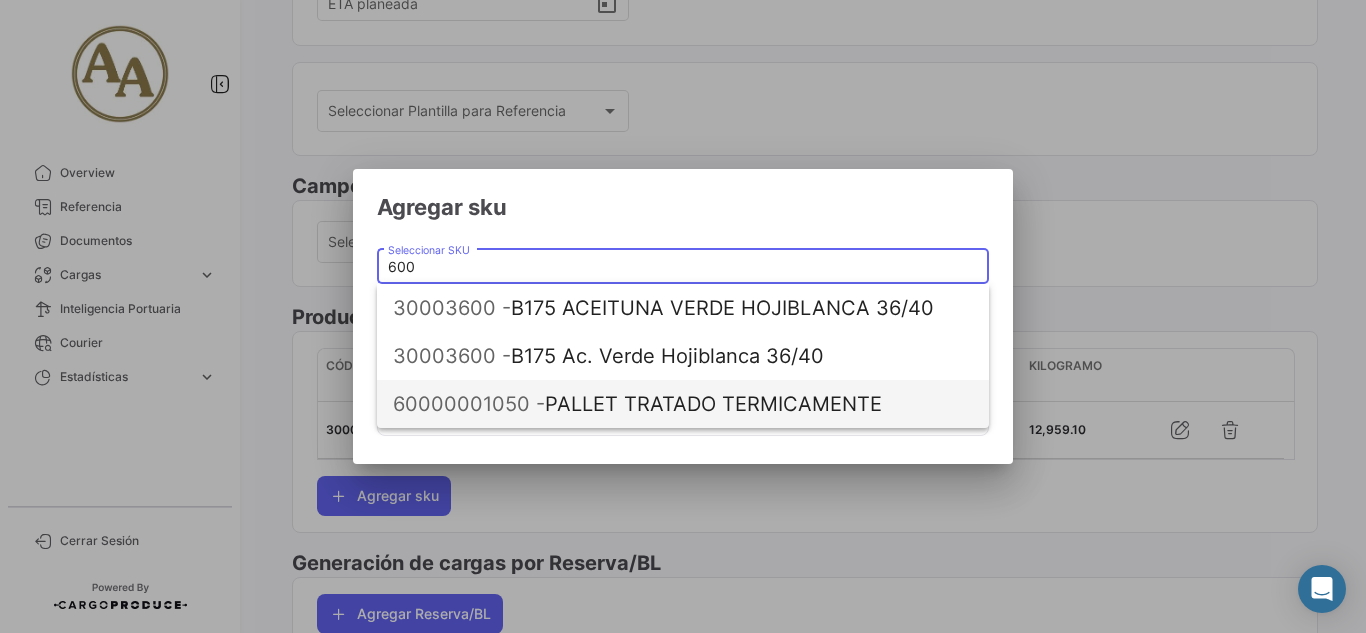 click on "60000001050 -" at bounding box center (469, 404) 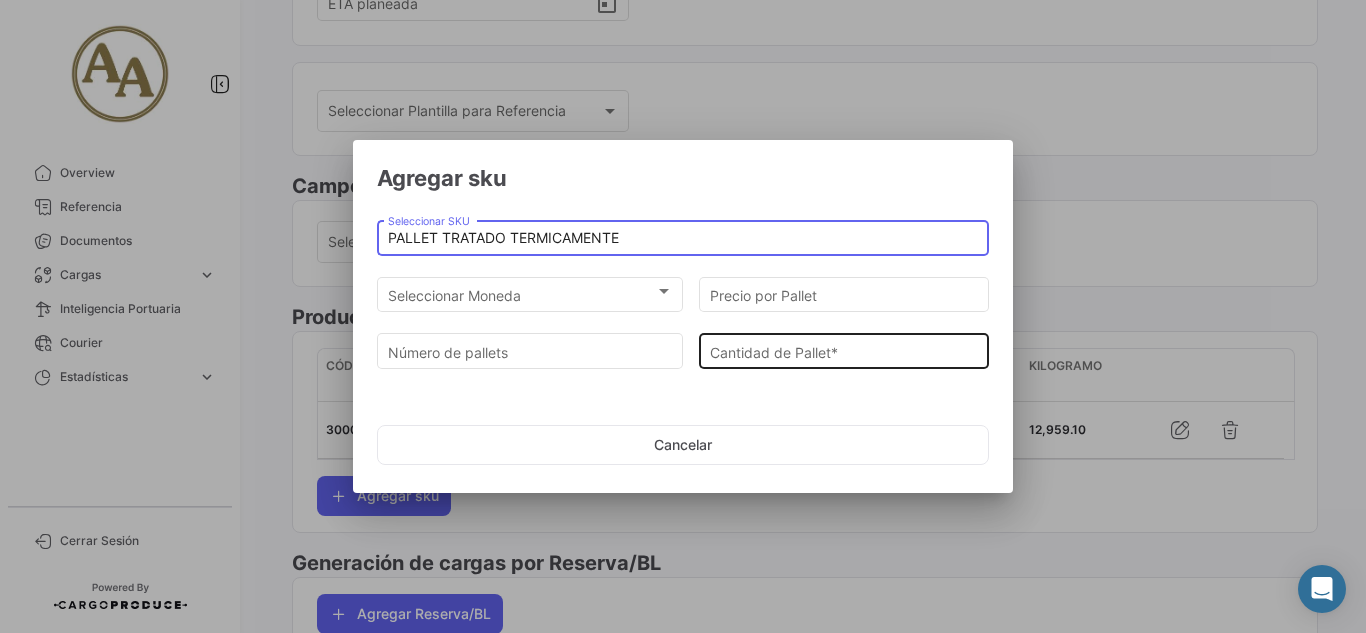click on "Cantidad de Pallet  *" at bounding box center [844, 352] 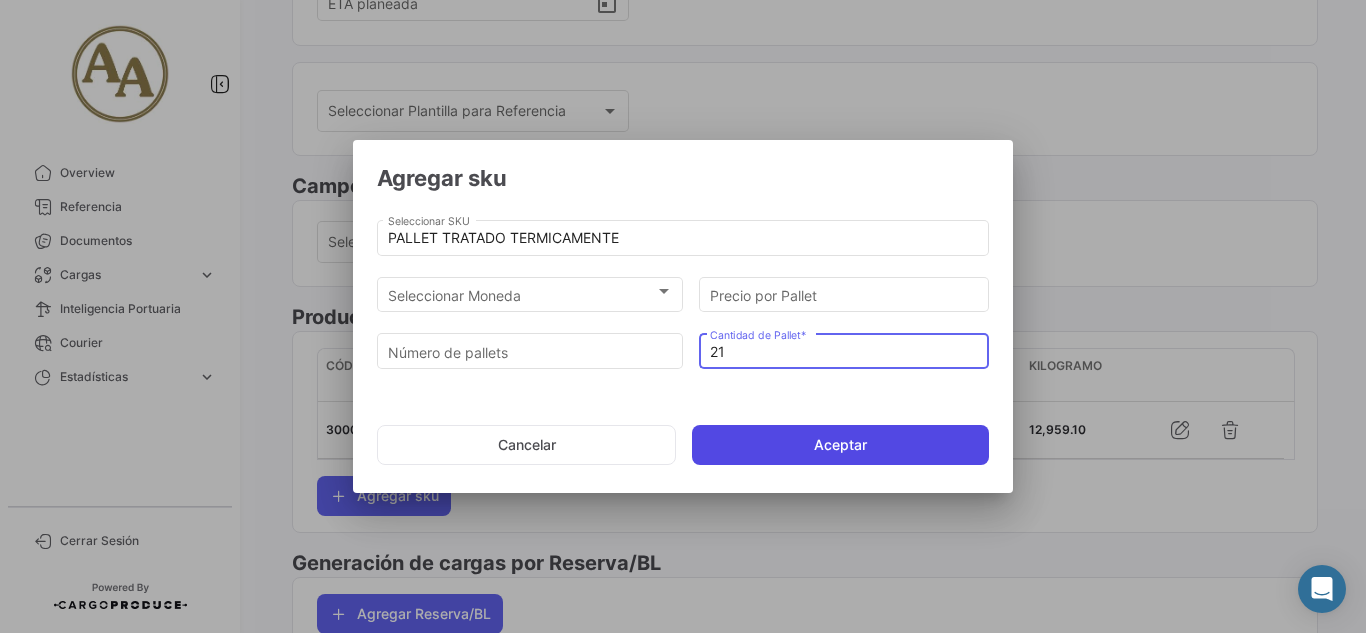 type on "21" 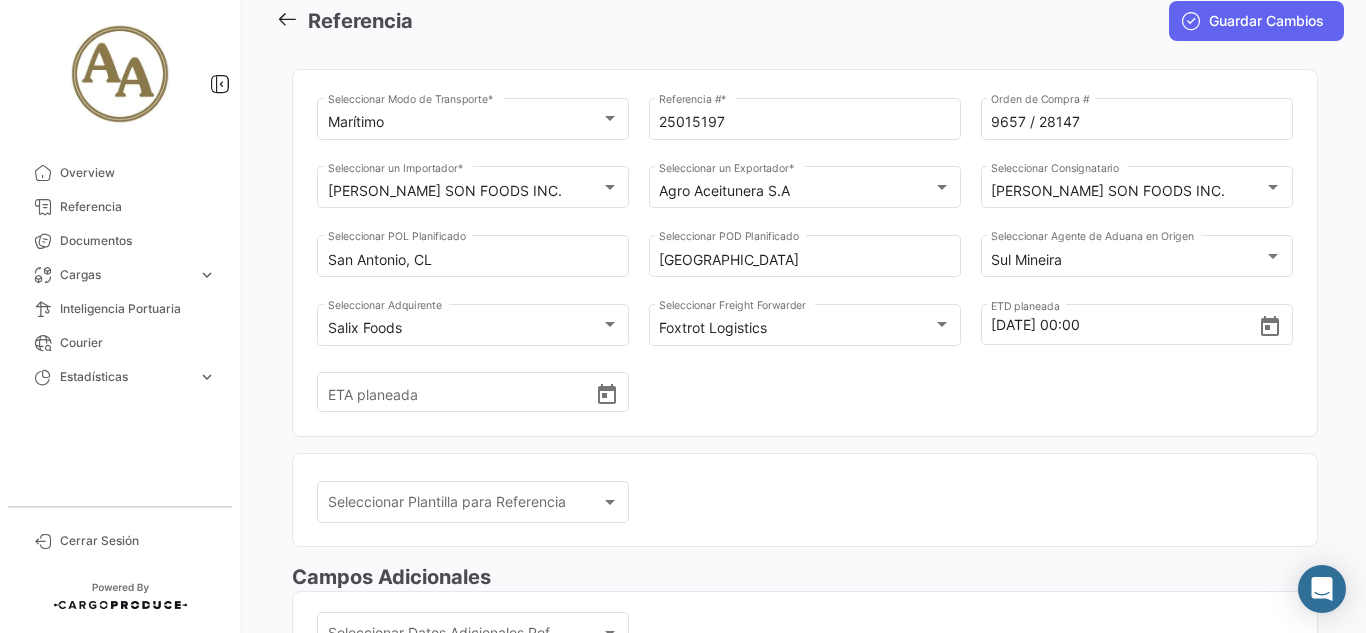 scroll, scrollTop: 0, scrollLeft: 0, axis: both 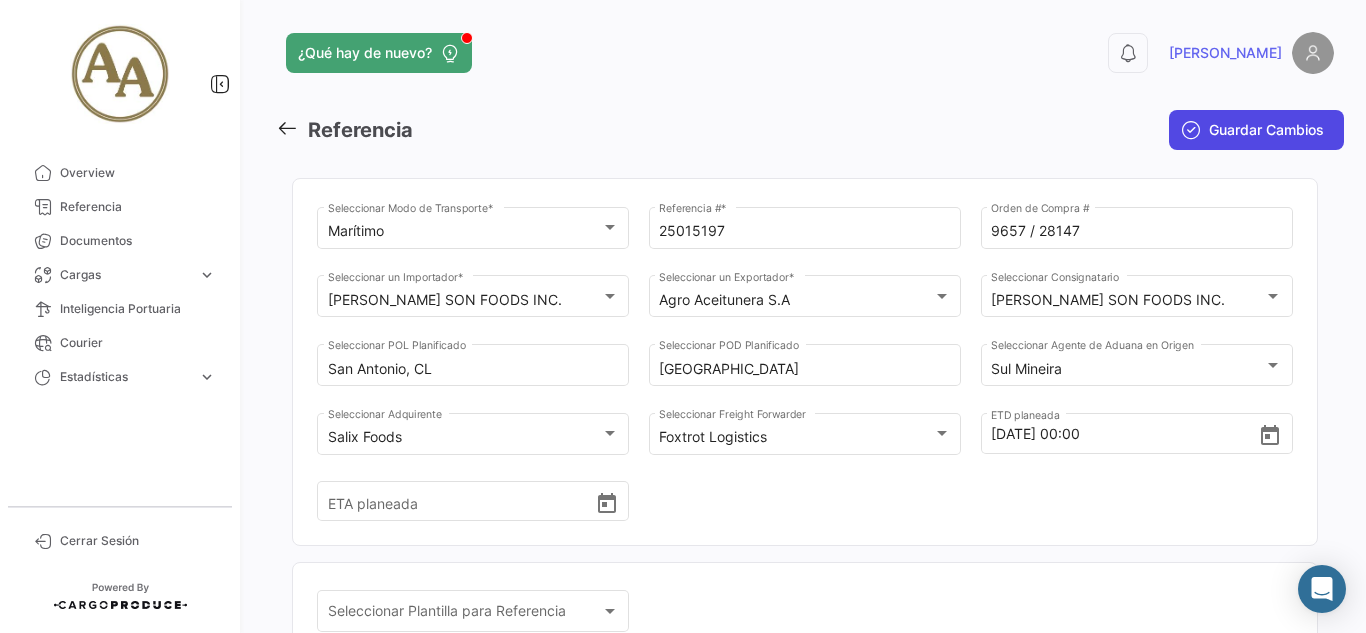 click on "Guardar Cambios" 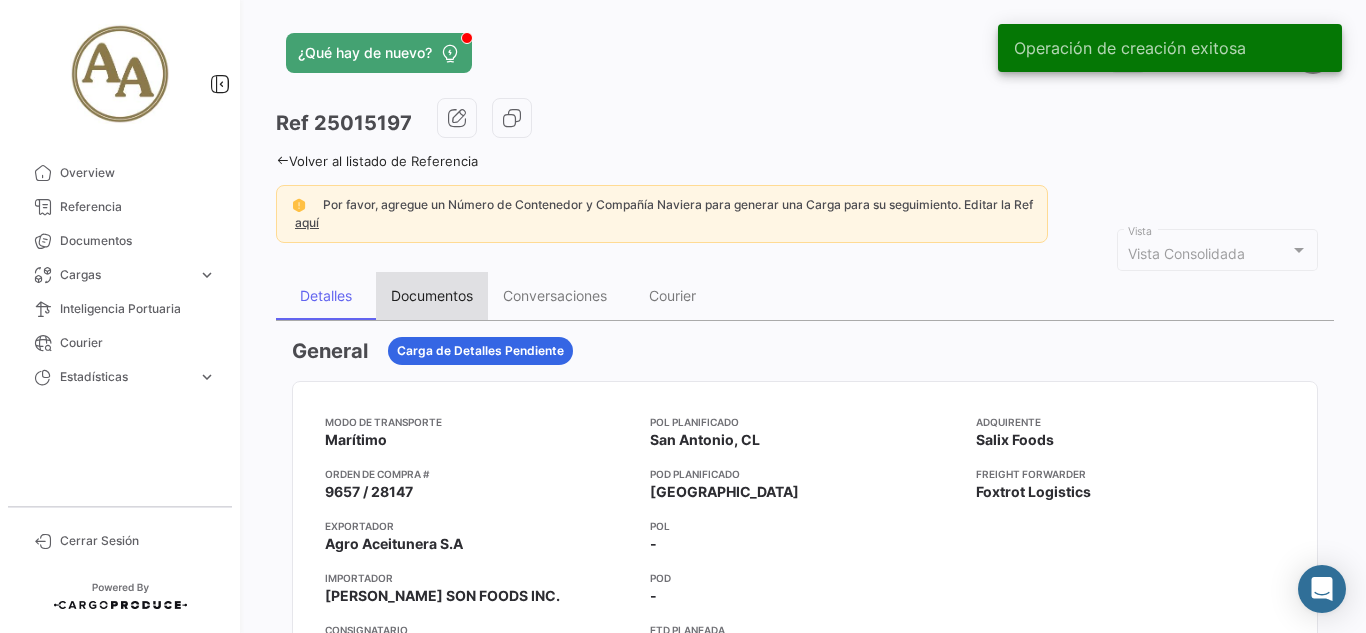 click on "Documentos" at bounding box center (432, 296) 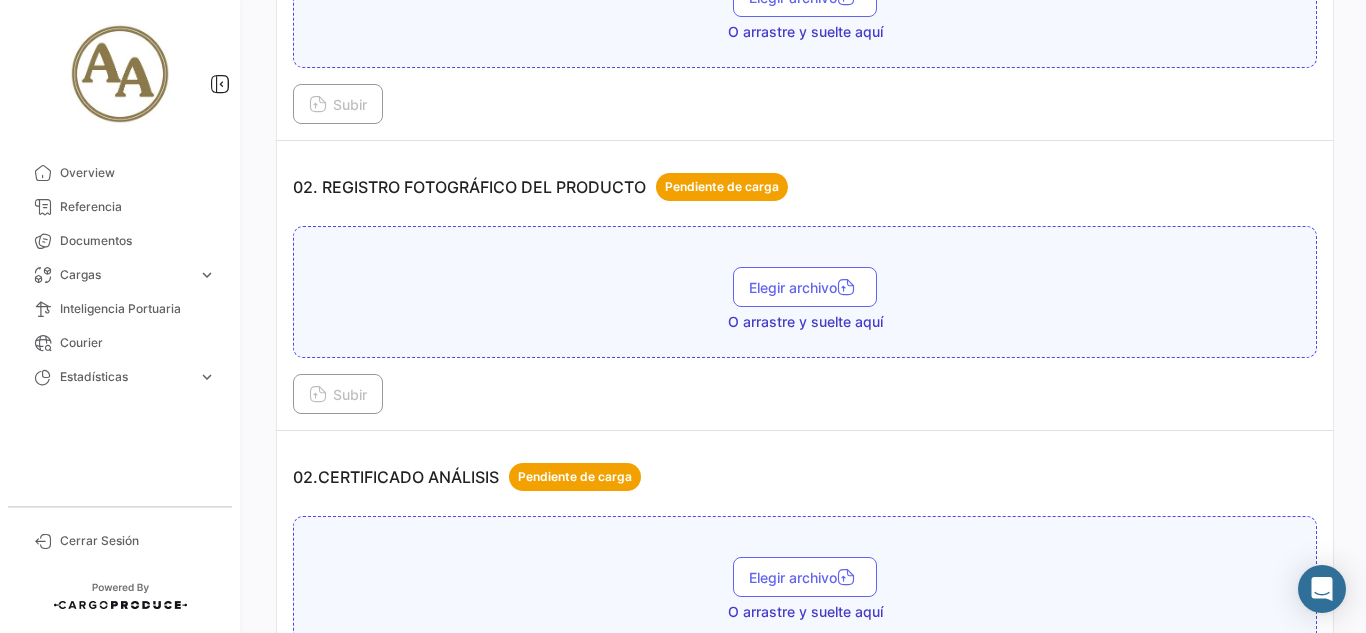 scroll, scrollTop: 700, scrollLeft: 0, axis: vertical 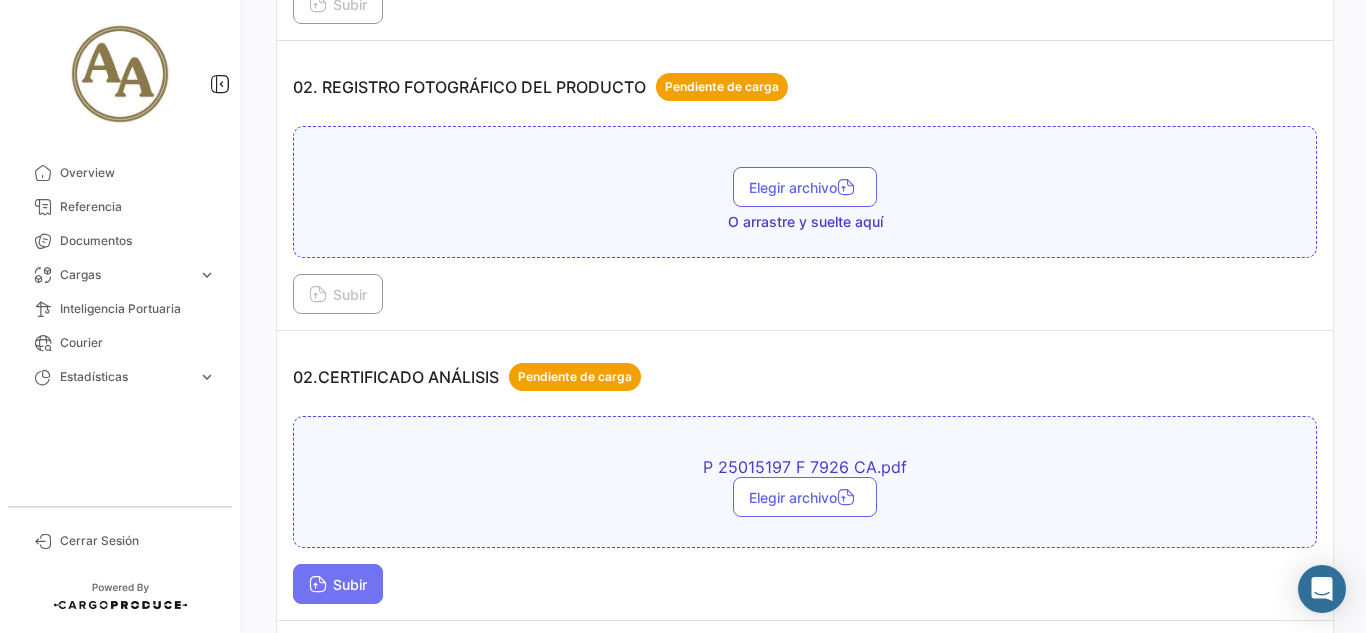 click on "Subir" at bounding box center (338, 584) 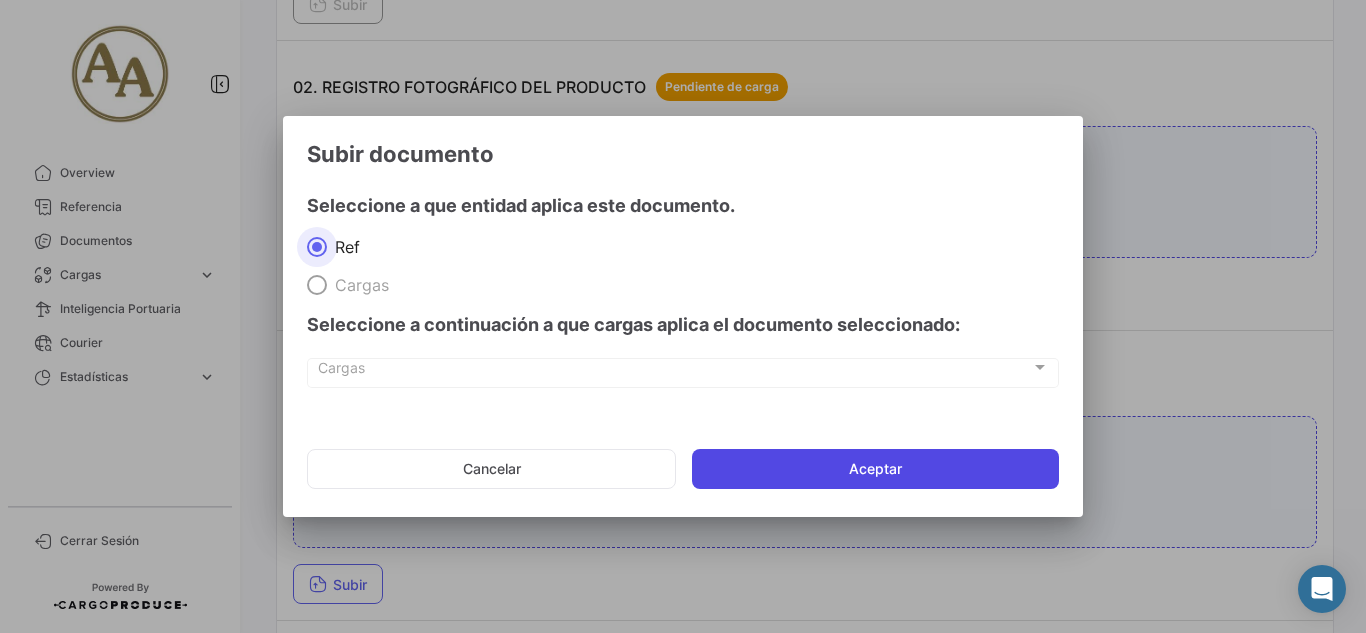 click on "Aceptar" 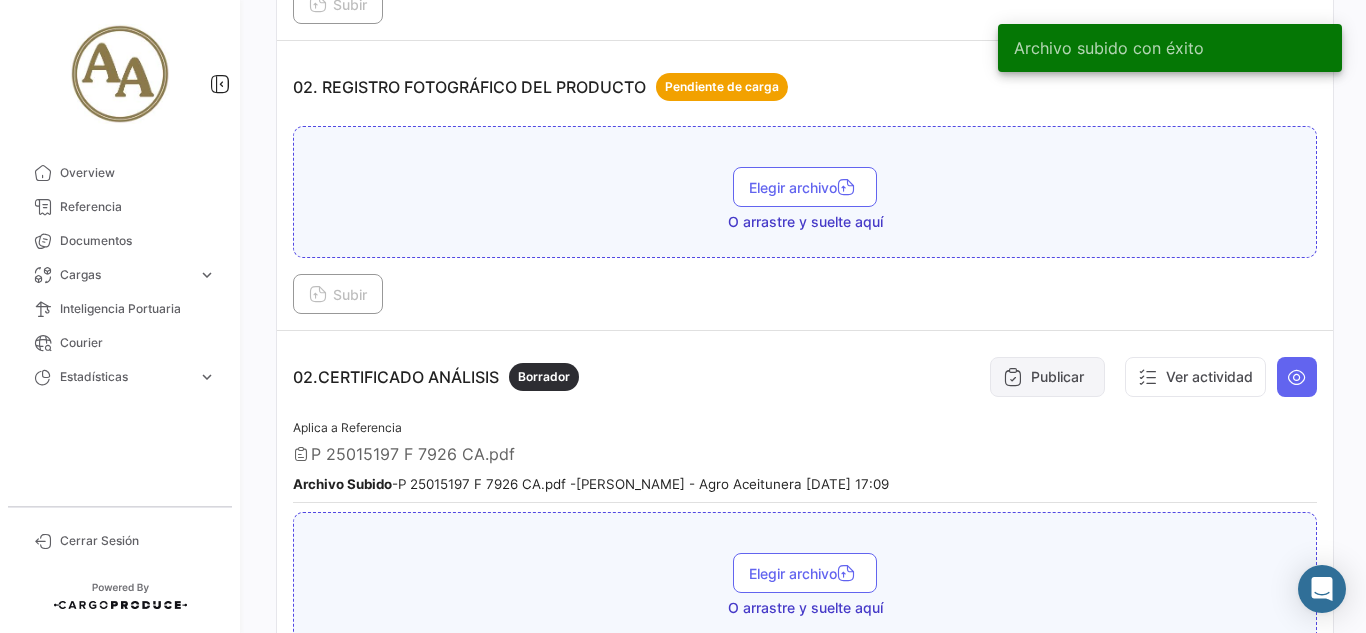 click on "Publicar" at bounding box center (1047, 377) 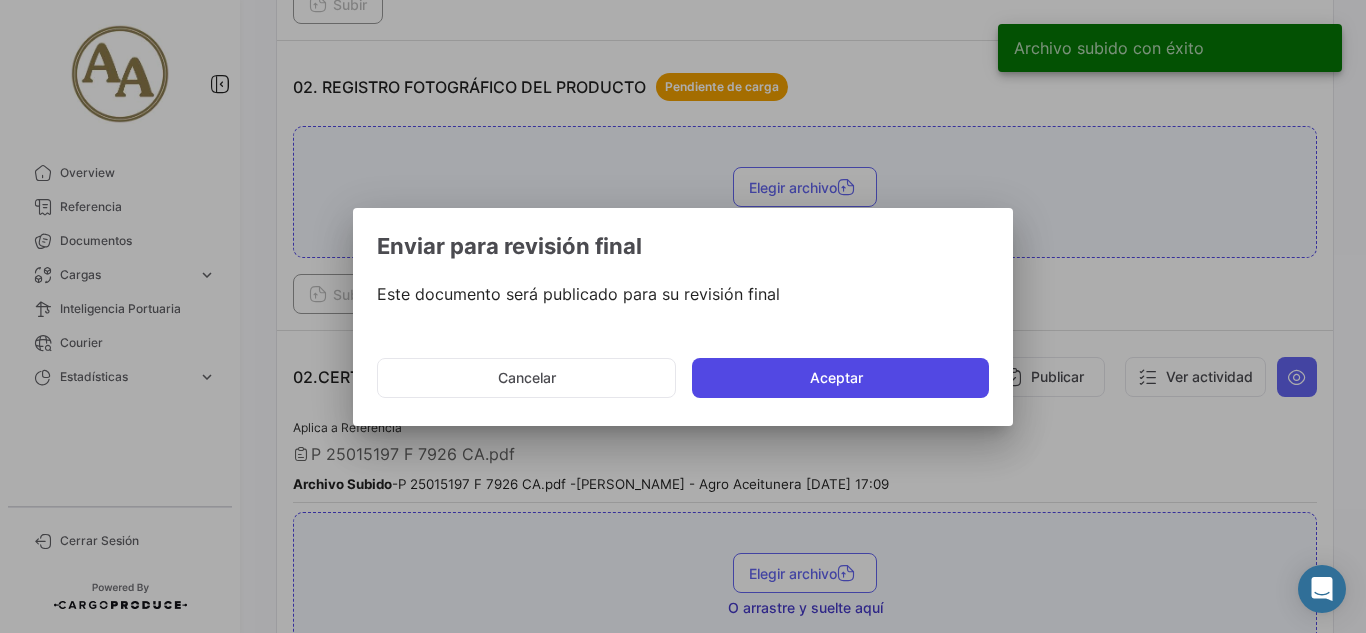 click on "Aceptar" 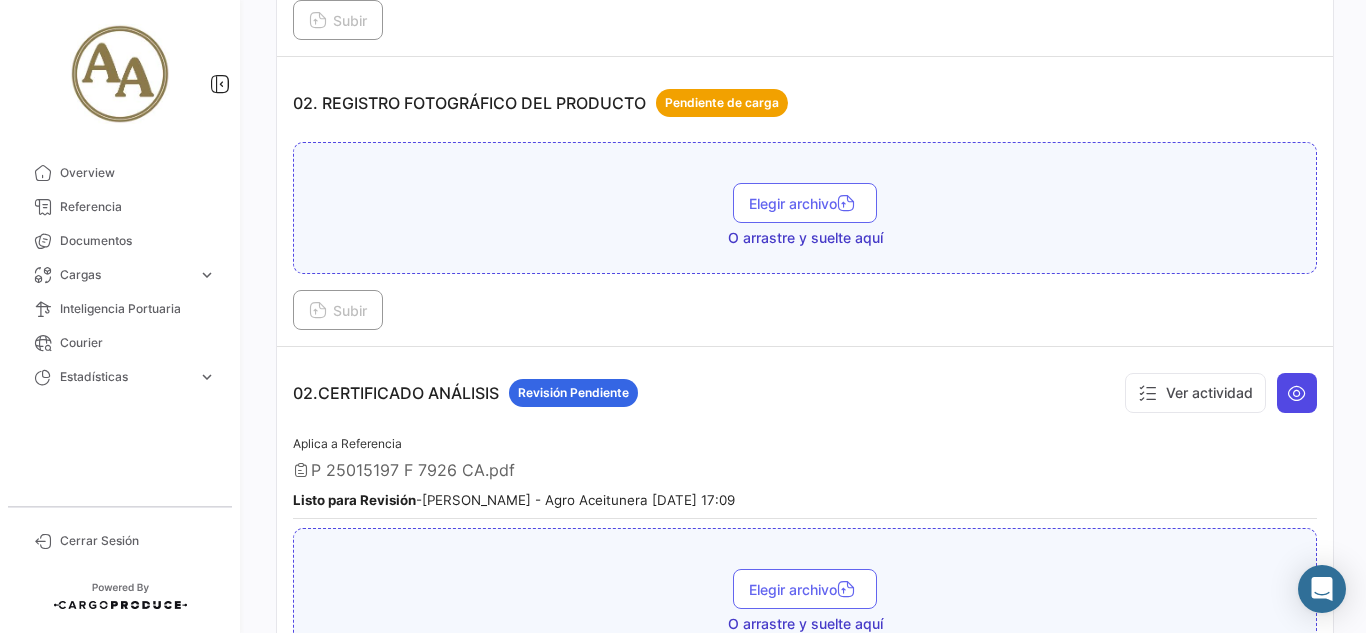 click at bounding box center [1297, 393] 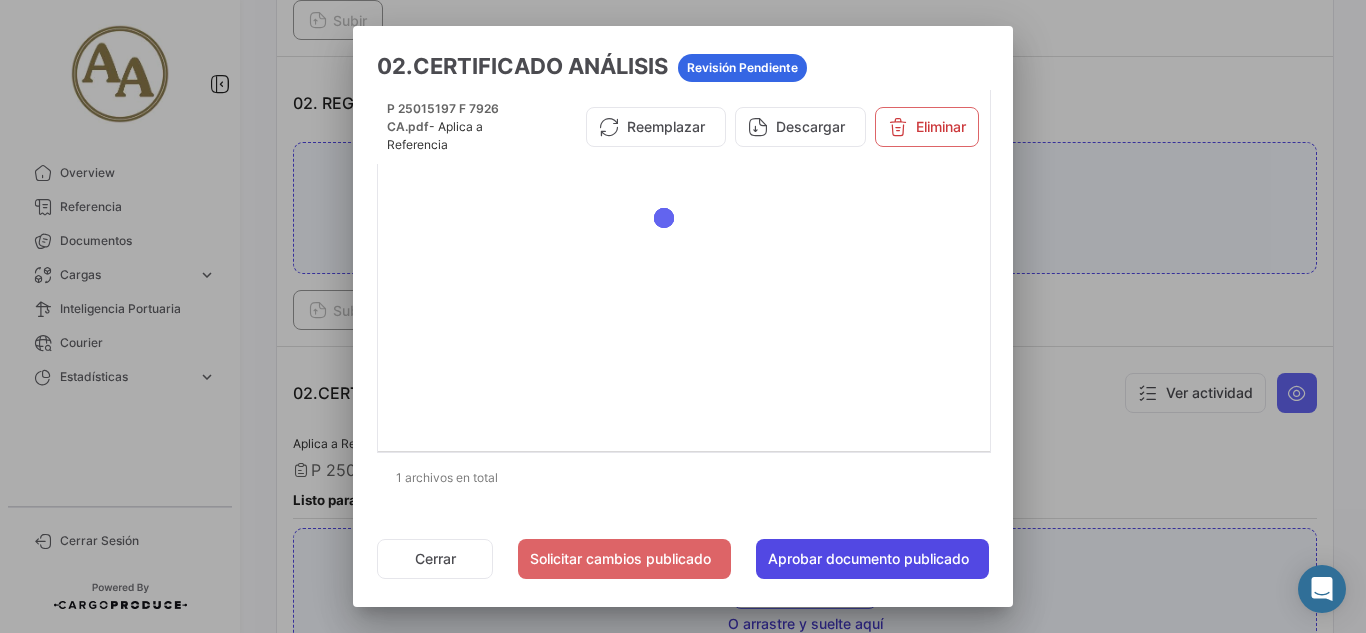 click on "Aprobar documento publicado" 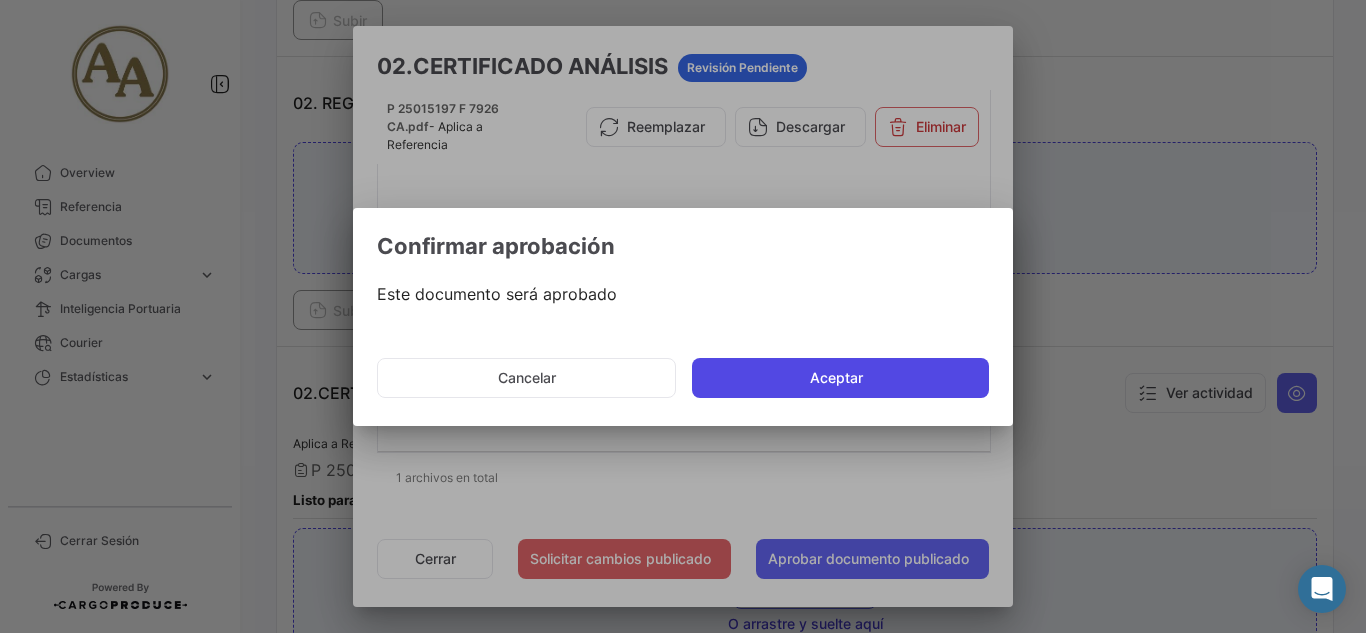 click on "Aceptar" 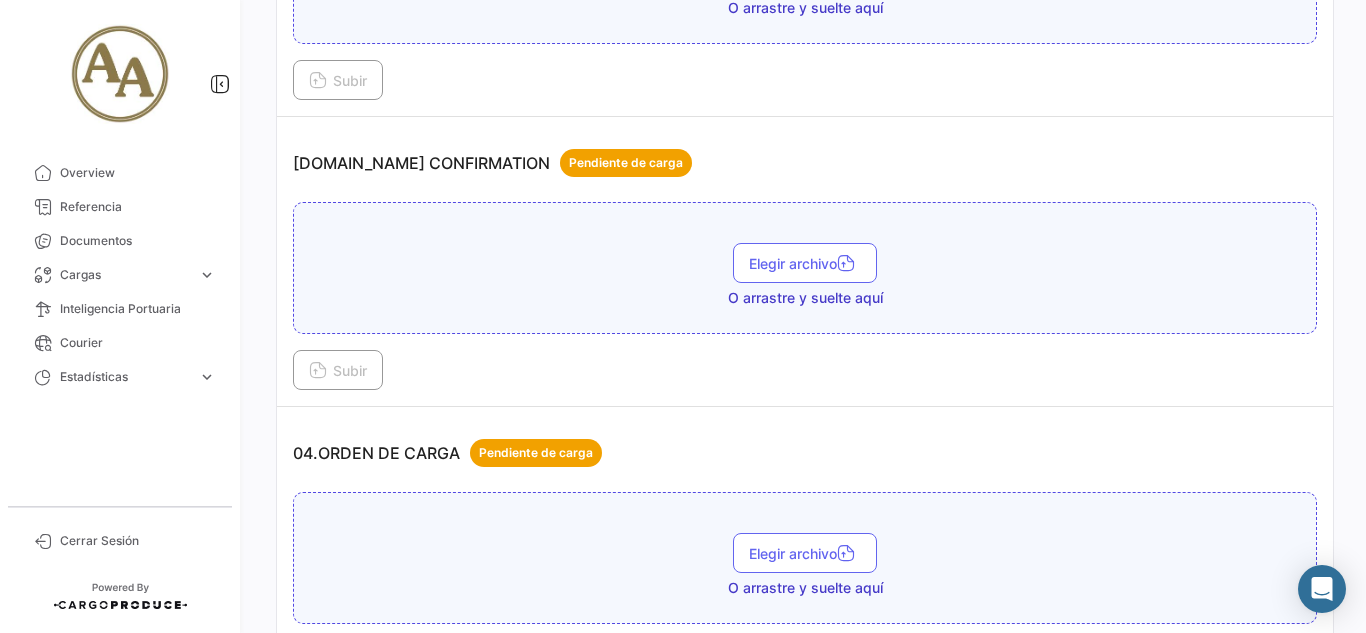 scroll, scrollTop: 1400, scrollLeft: 0, axis: vertical 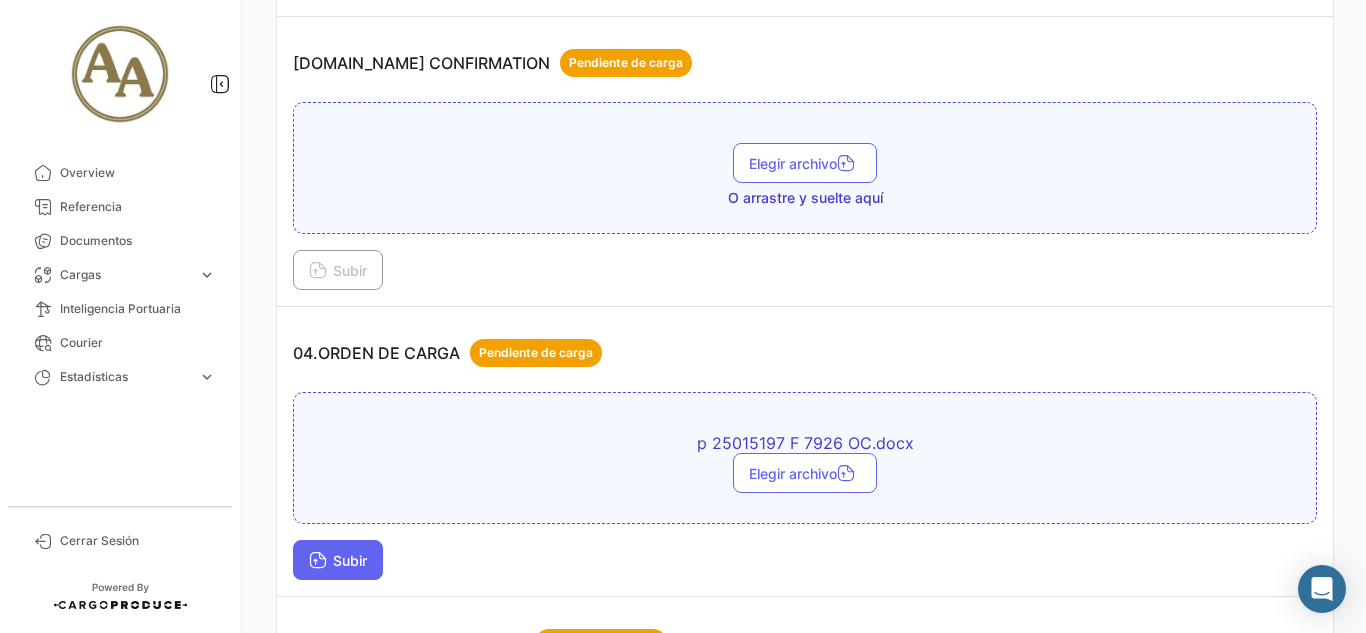 click on "Subir" at bounding box center (338, 560) 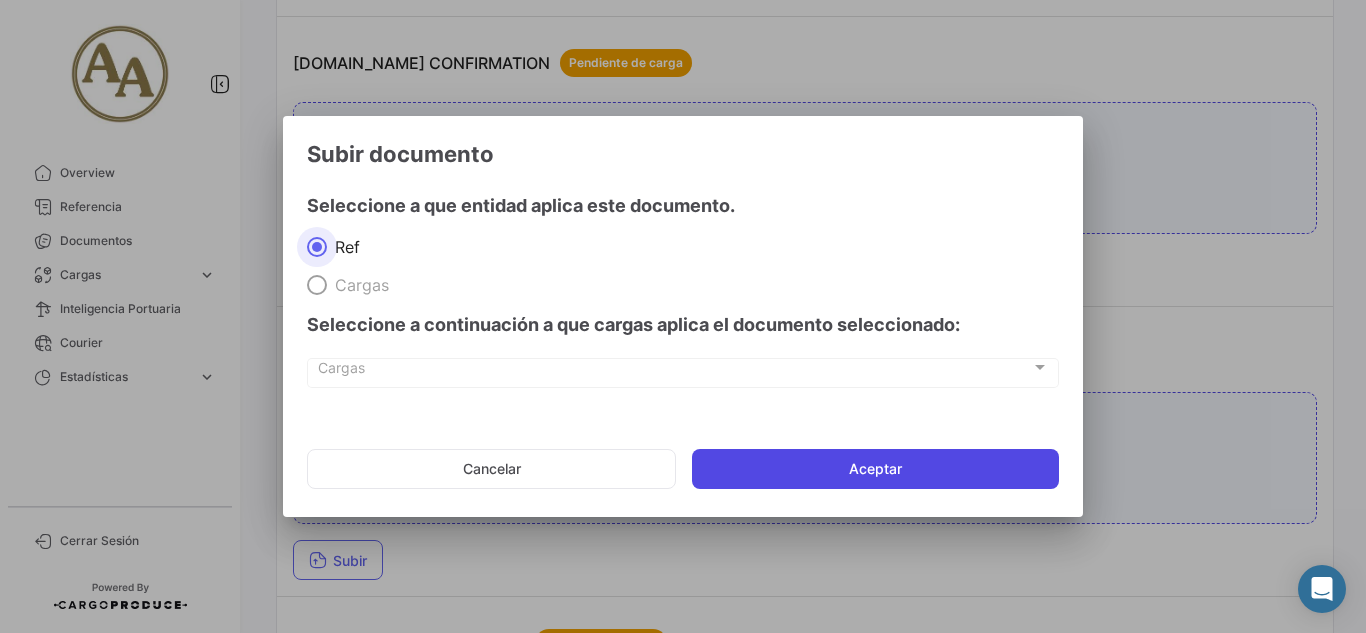 click on "Aceptar" 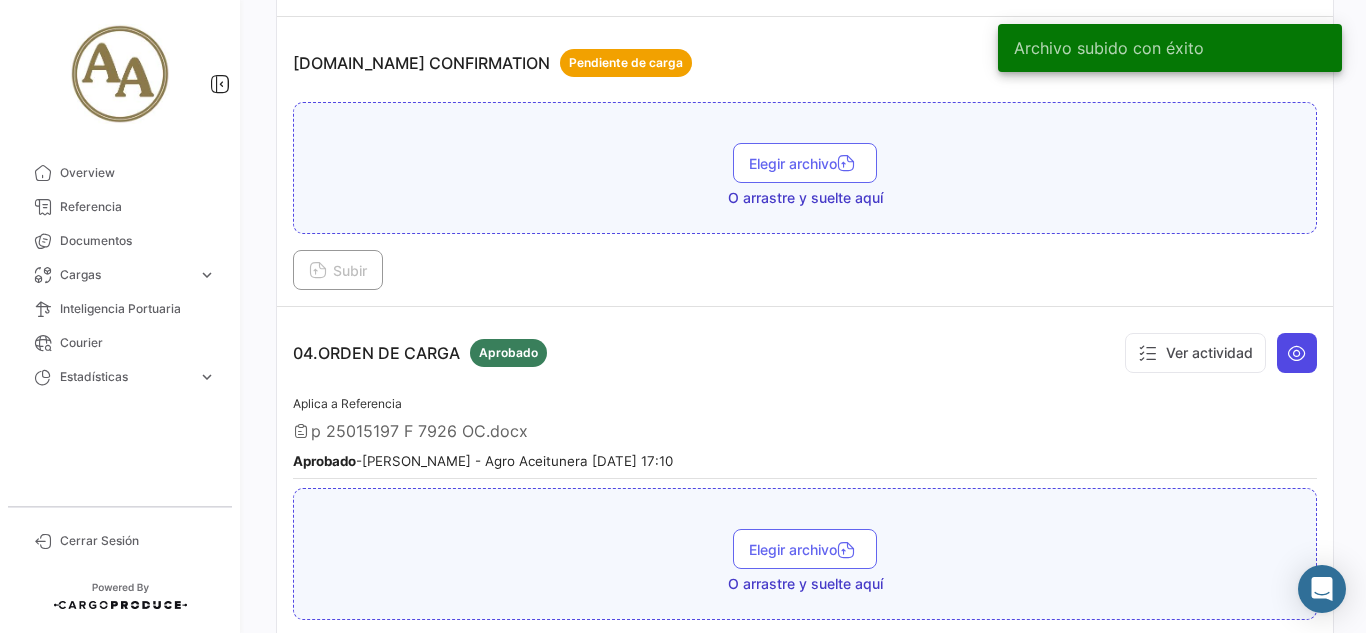click at bounding box center (1297, 353) 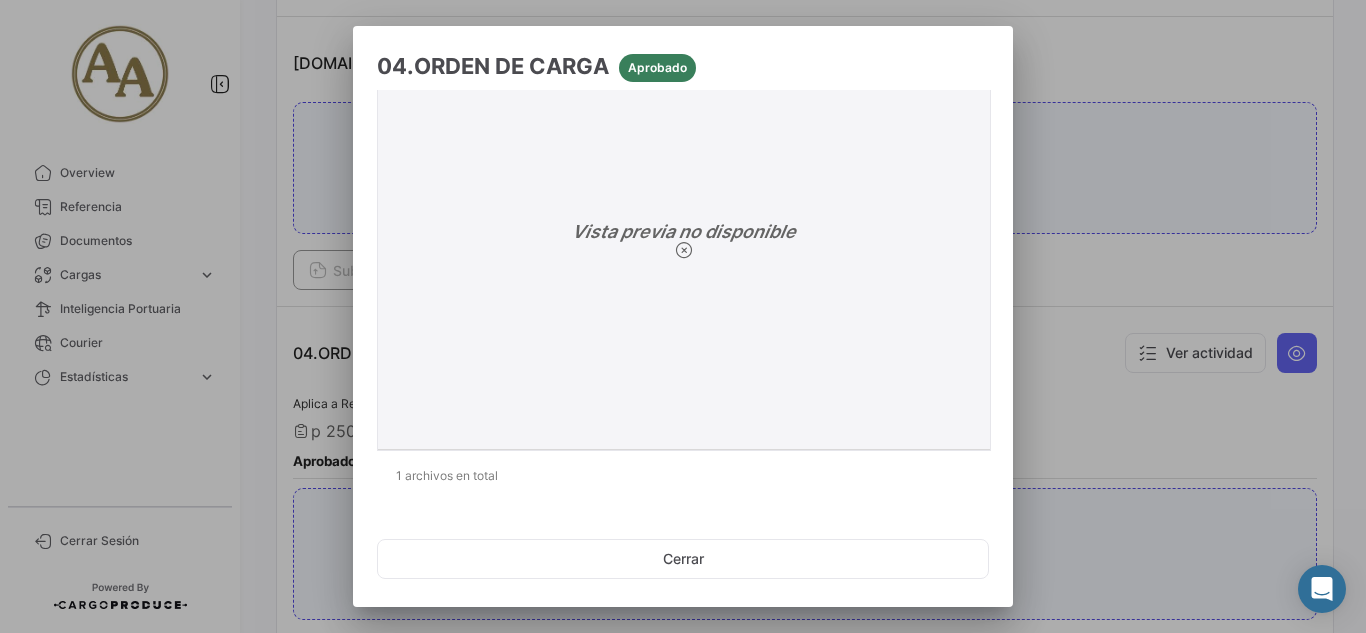 scroll, scrollTop: 0, scrollLeft: 0, axis: both 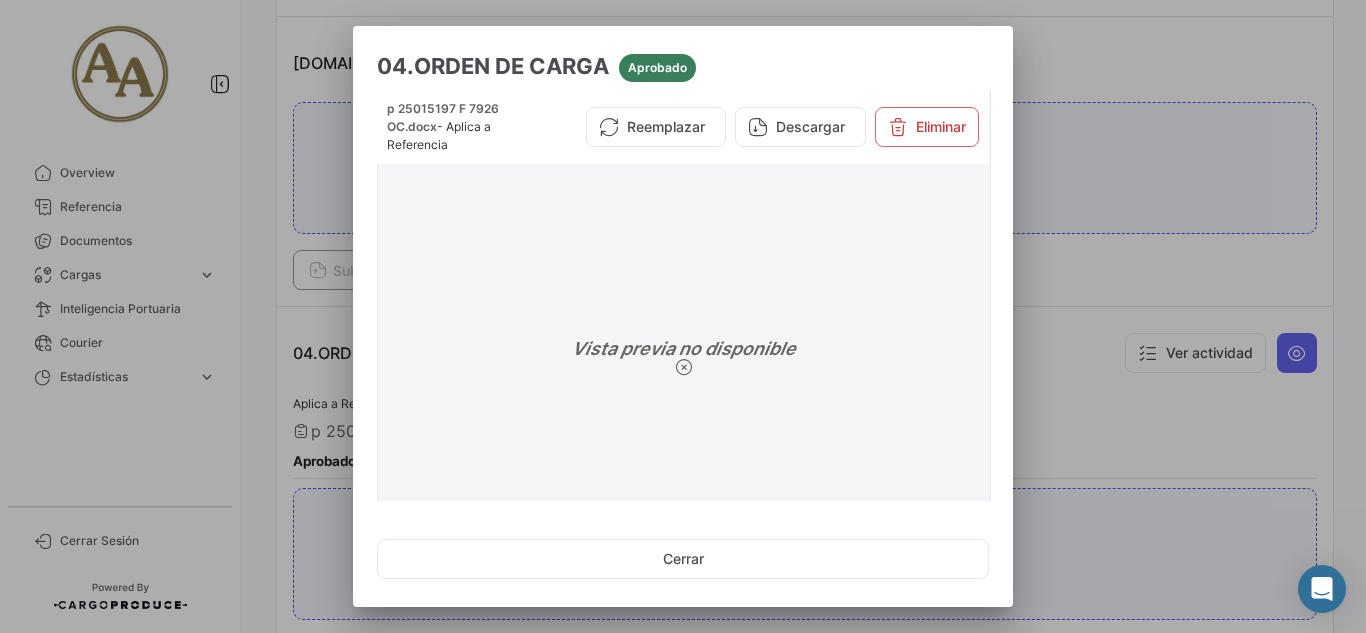 click on "Vista previa no disponible" at bounding box center [684, 358] 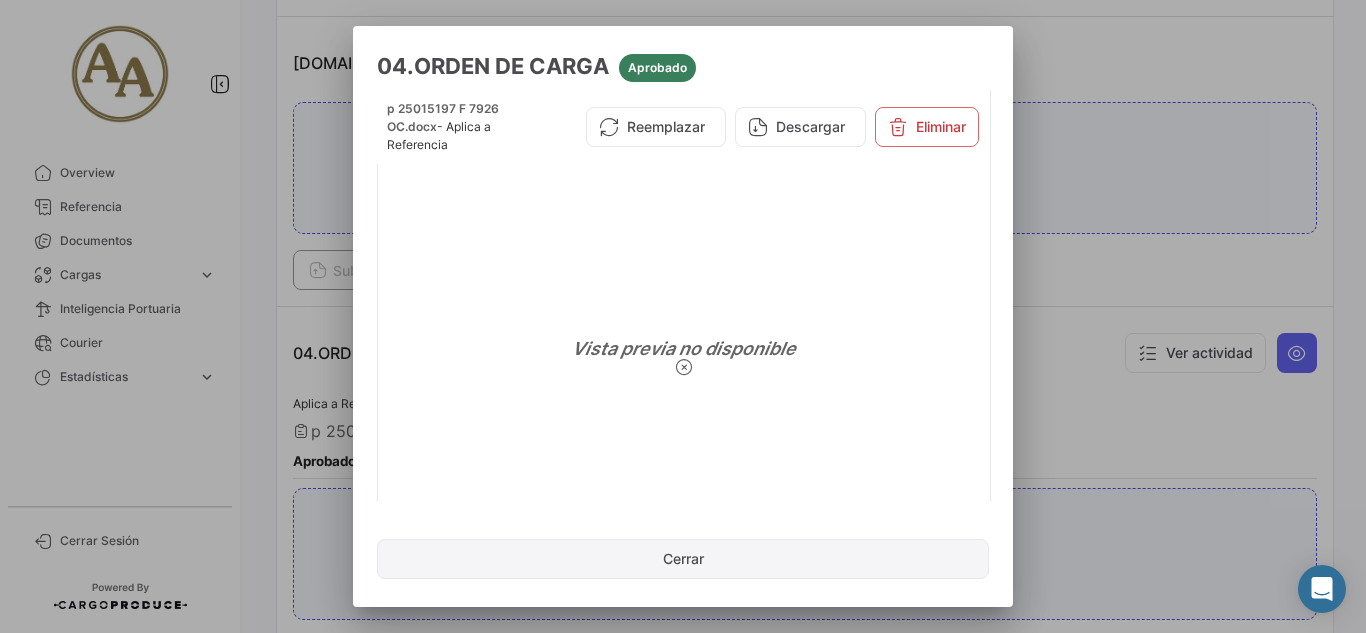 click on "Cerrar" 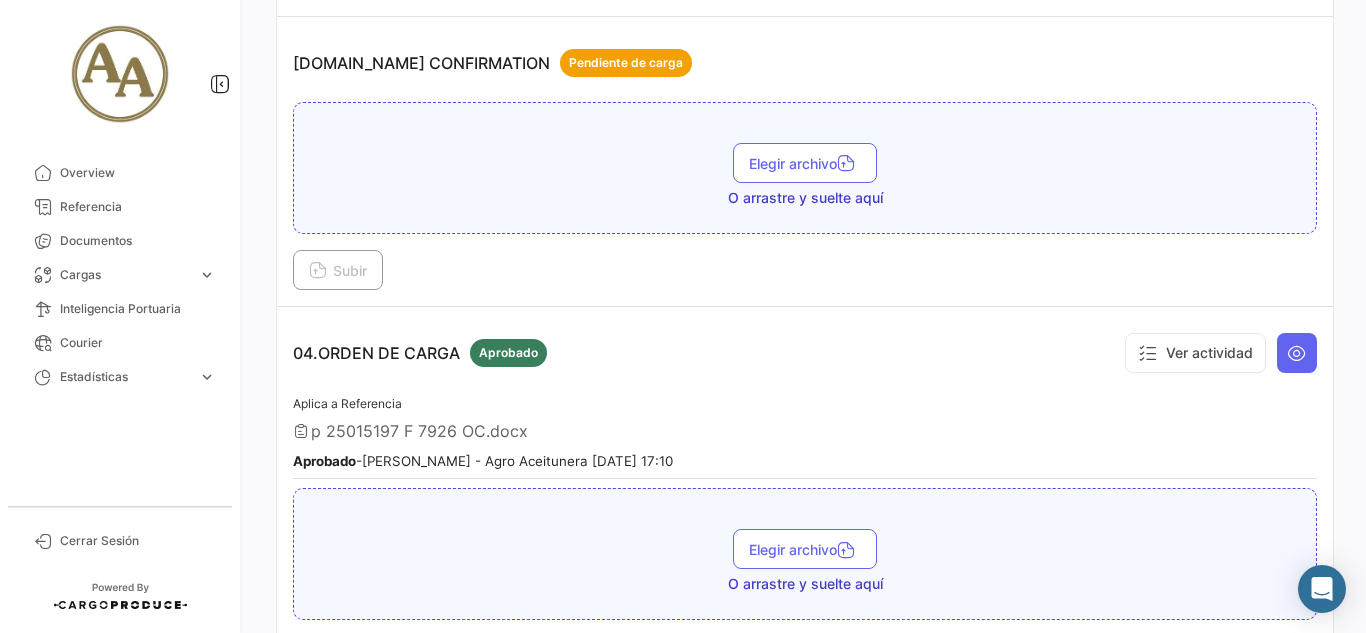 click on "Aplica a Referencia" at bounding box center (347, 403) 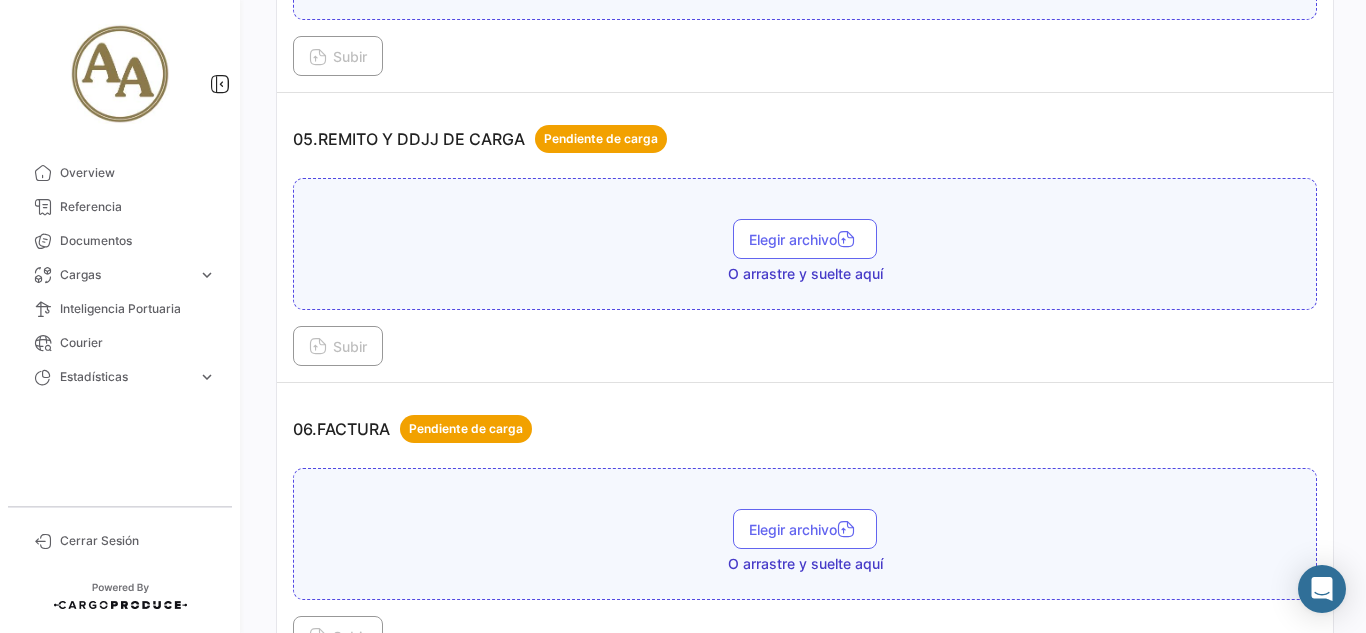 scroll, scrollTop: 2100, scrollLeft: 0, axis: vertical 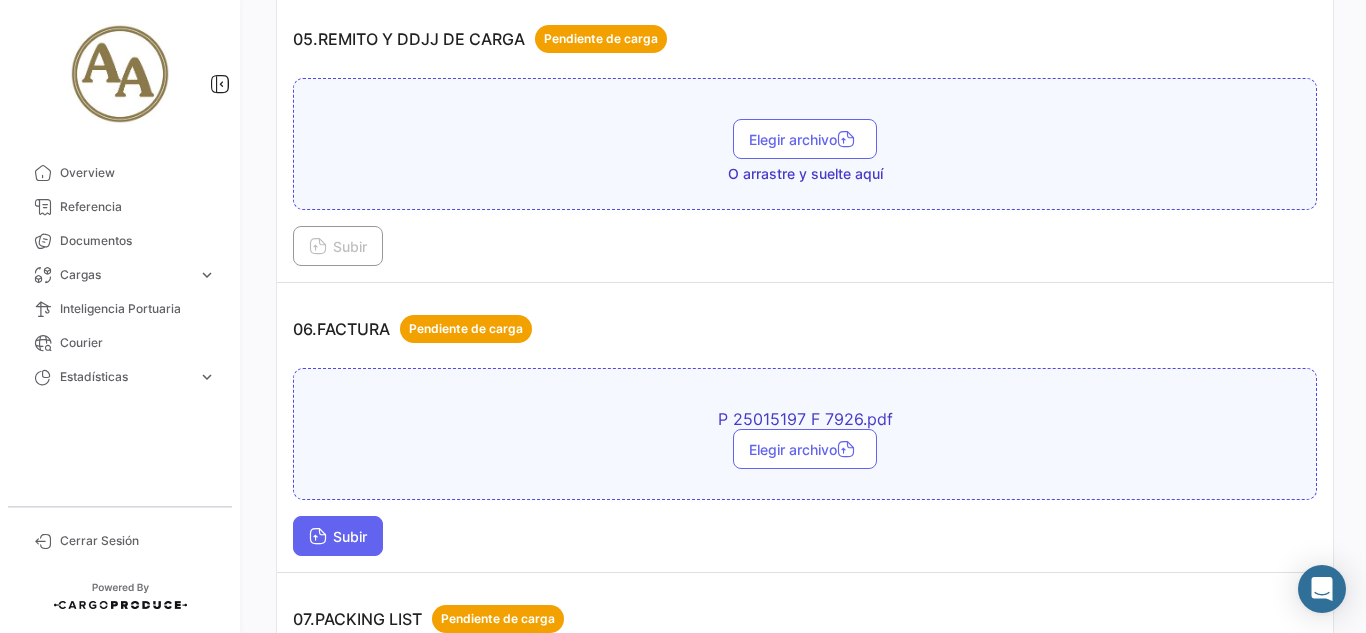 click on "Subir" at bounding box center [338, 536] 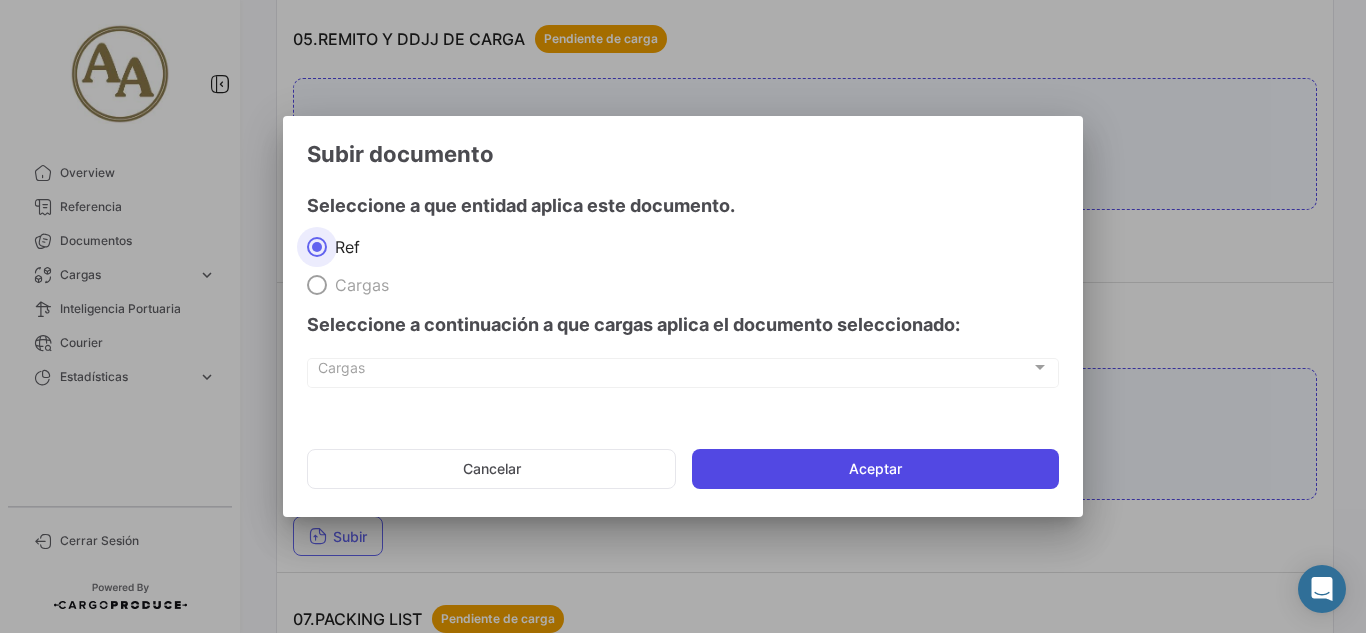 click on "Aceptar" 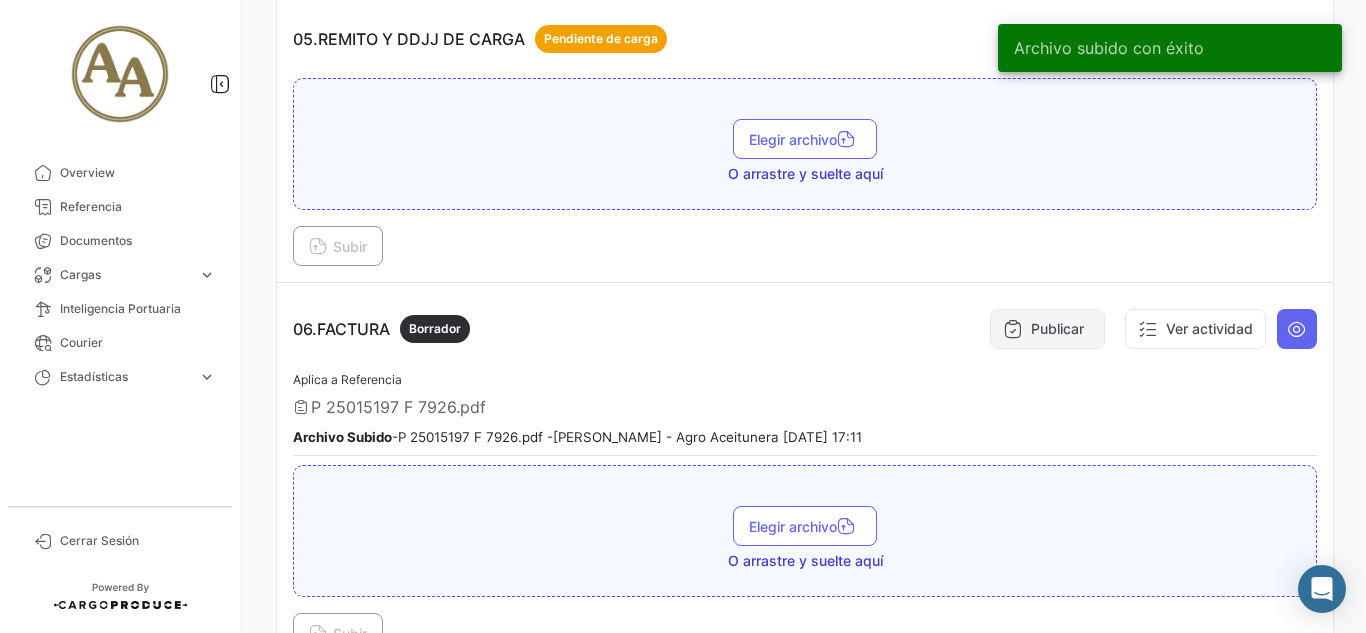 click on "Publicar" at bounding box center (1047, 329) 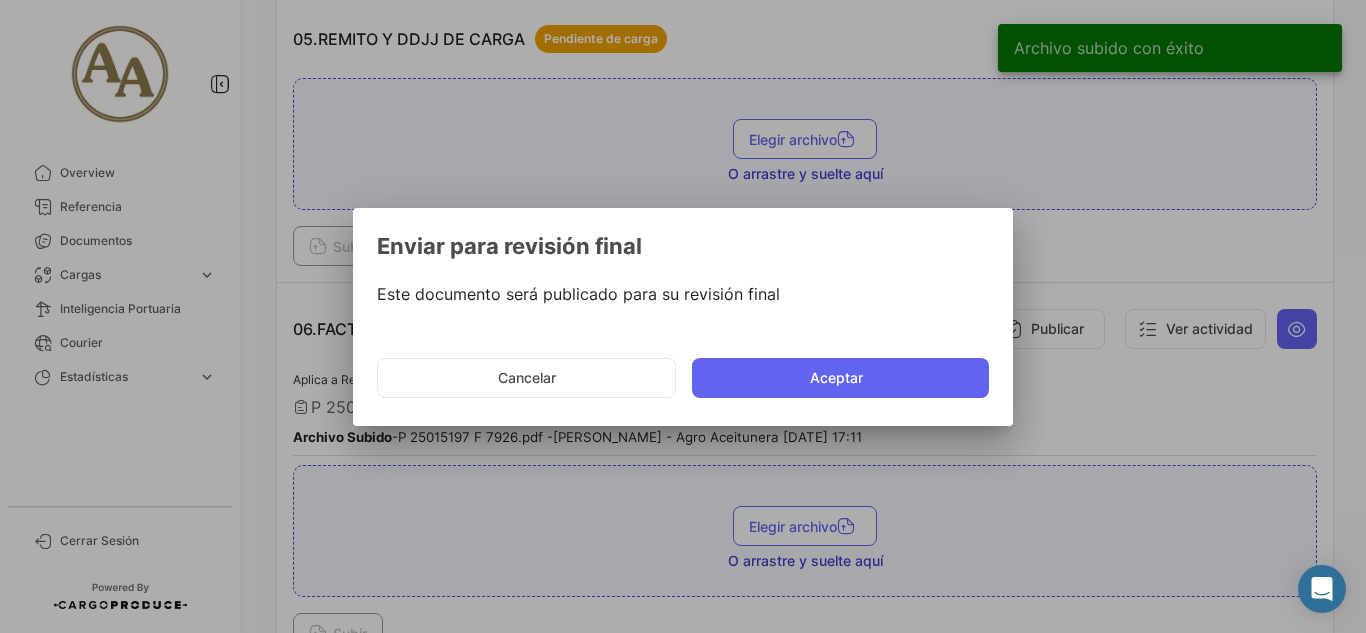 click on "Aceptar" 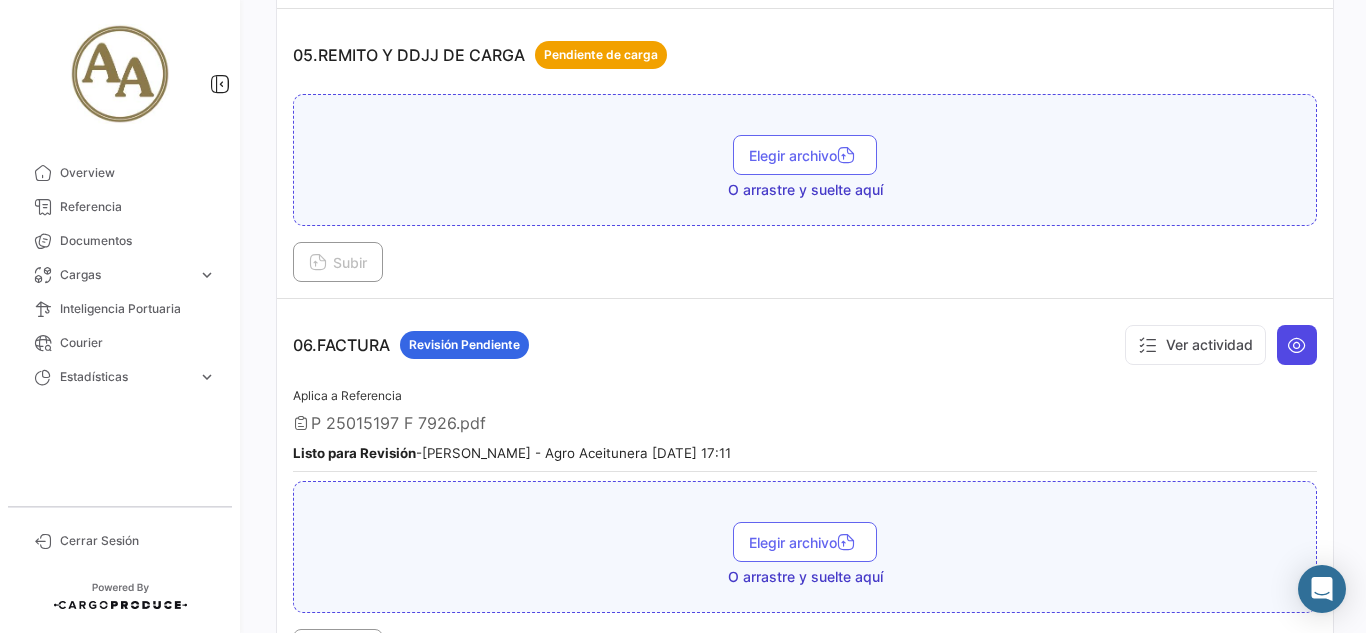 click at bounding box center [1297, 345] 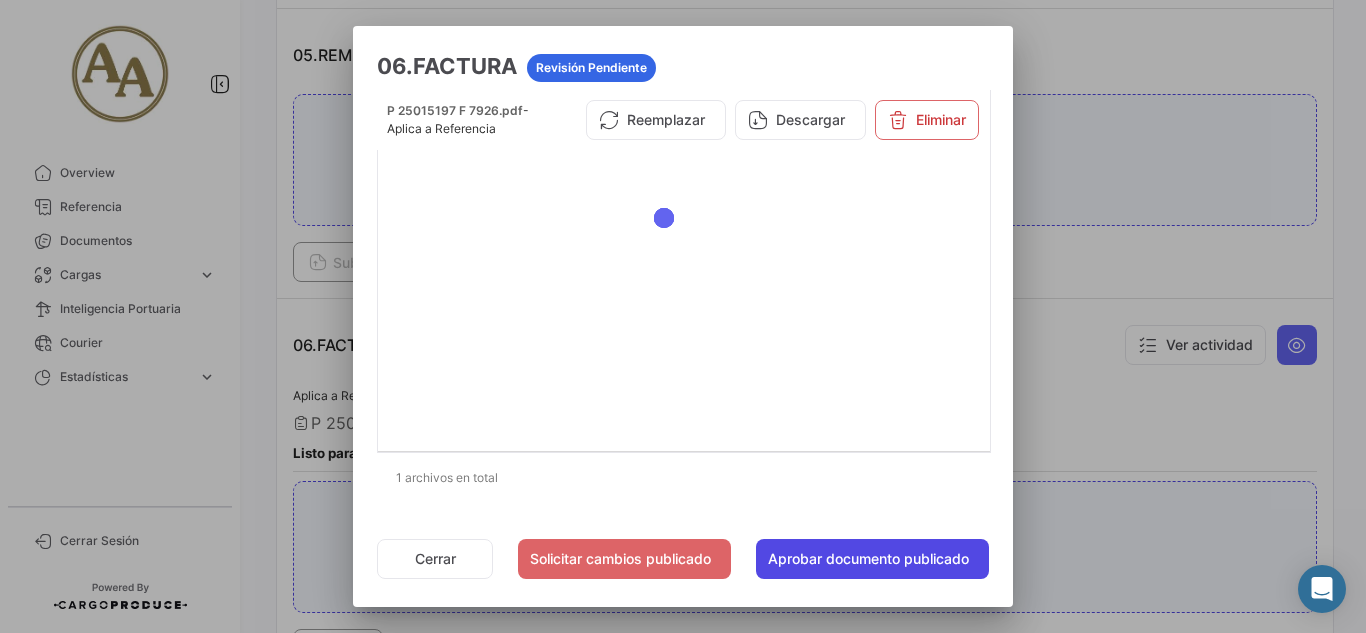click on "Aprobar documento publicado" 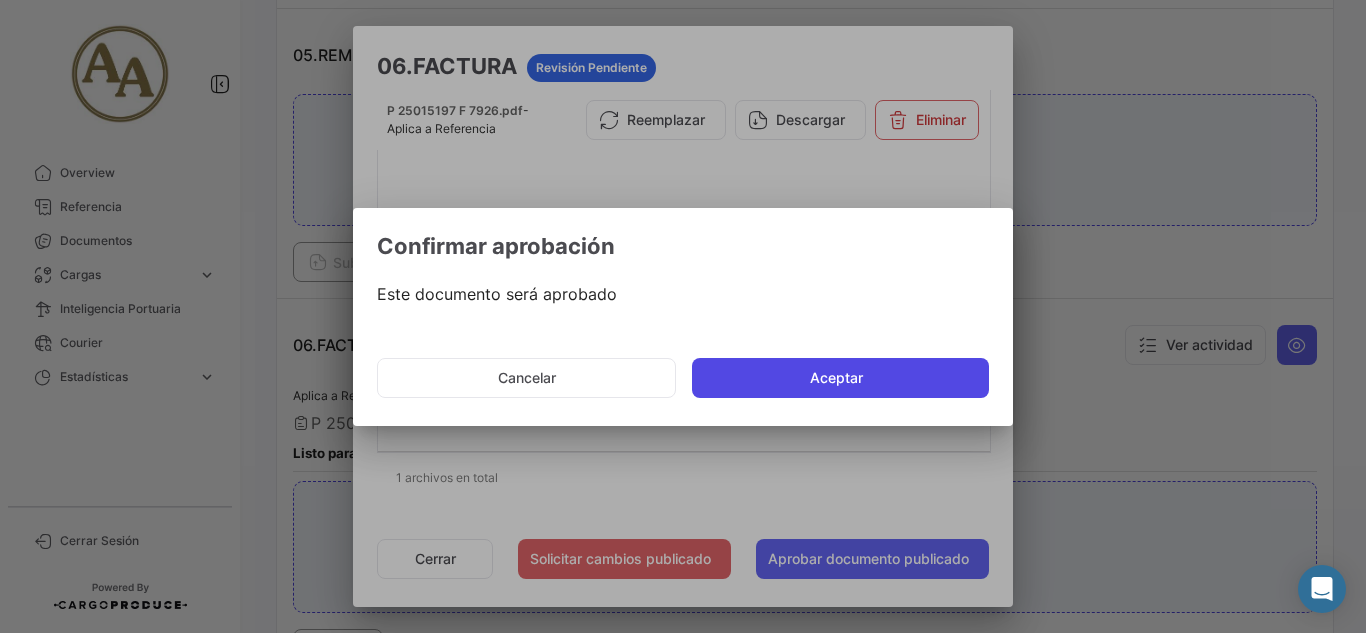 click on "Aceptar" 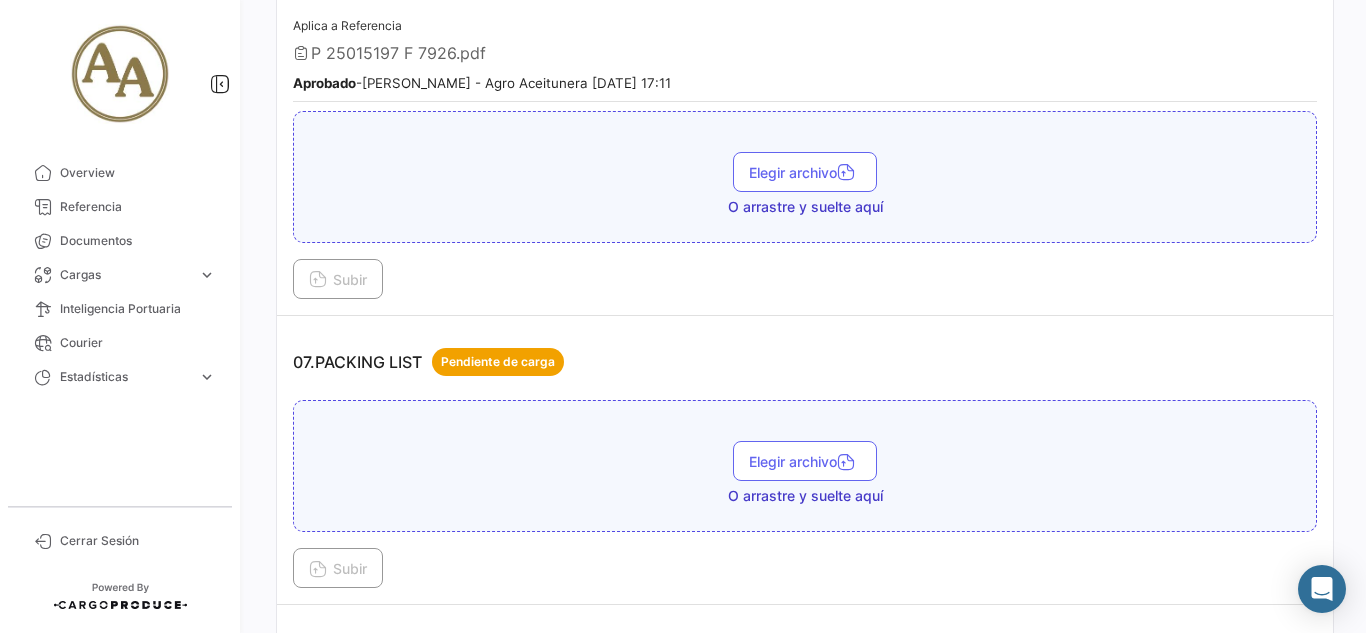scroll, scrollTop: 2500, scrollLeft: 0, axis: vertical 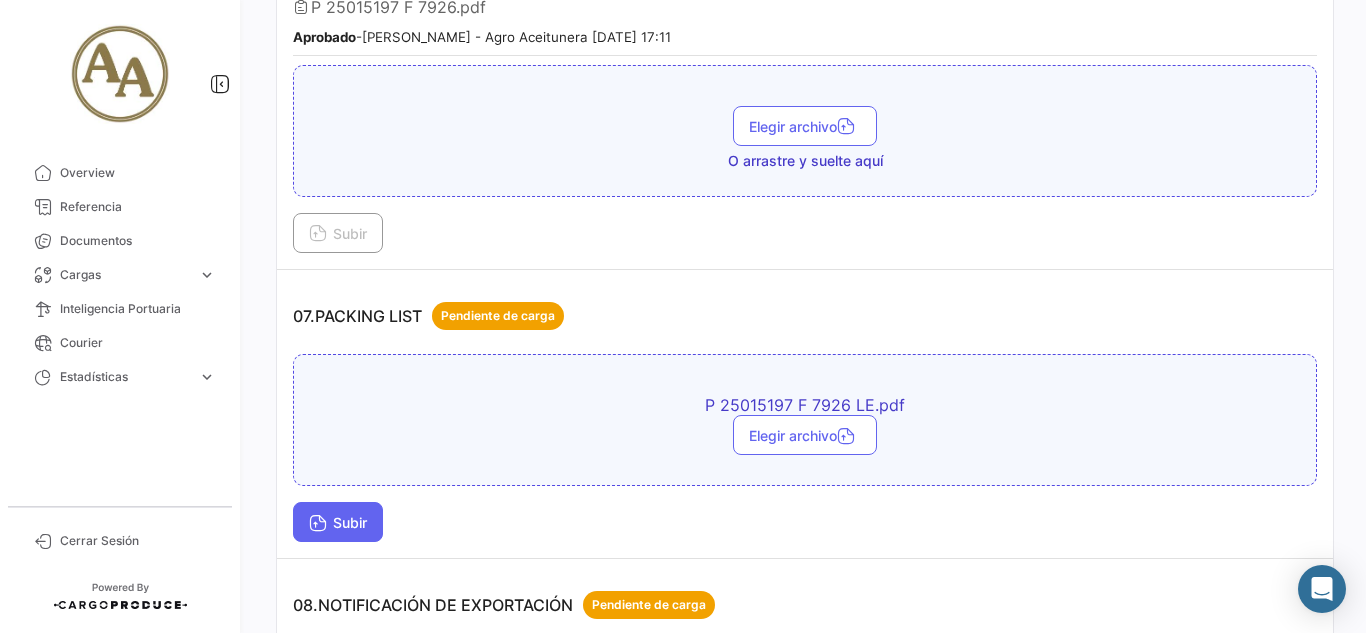 click on "Subir" at bounding box center (338, 522) 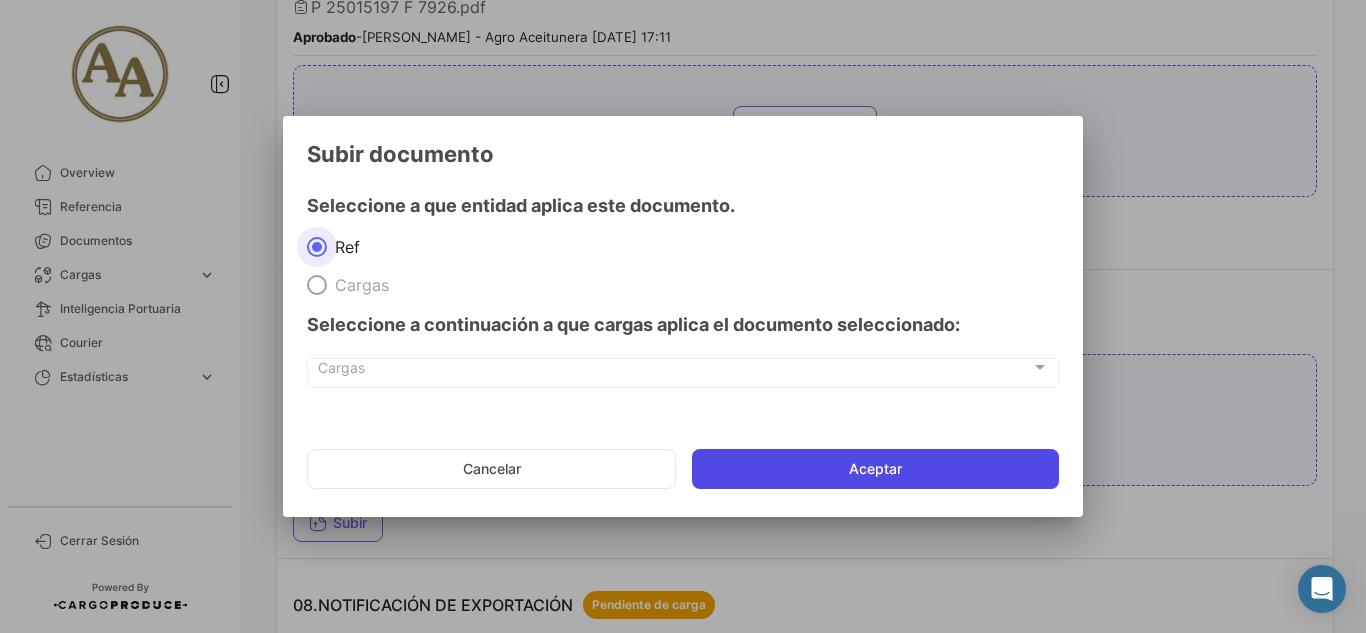 click on "Aceptar" 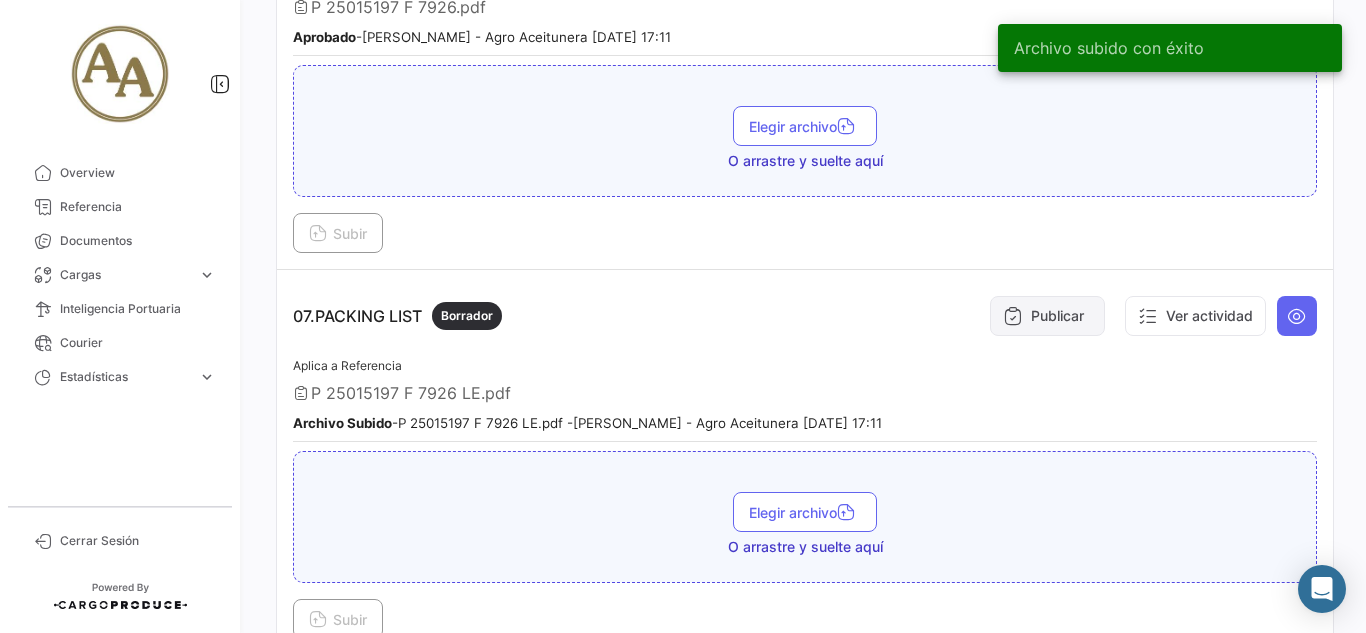 click on "Publicar" at bounding box center [1047, 316] 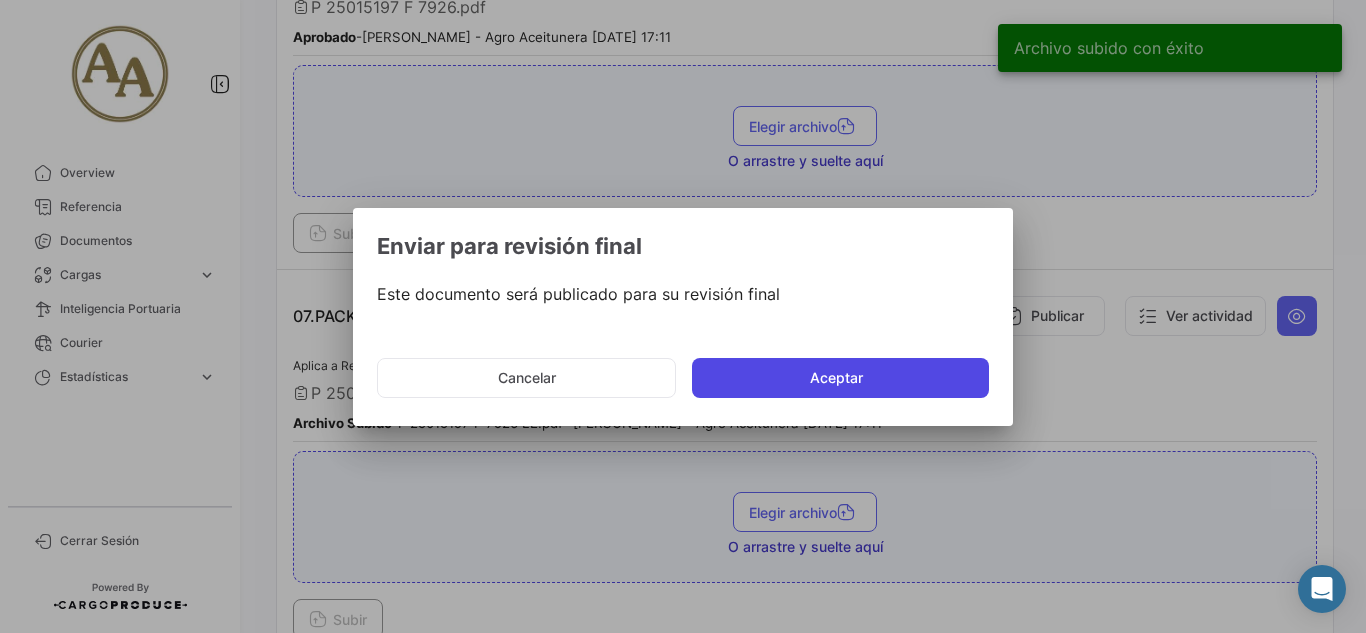 click on "Aceptar" 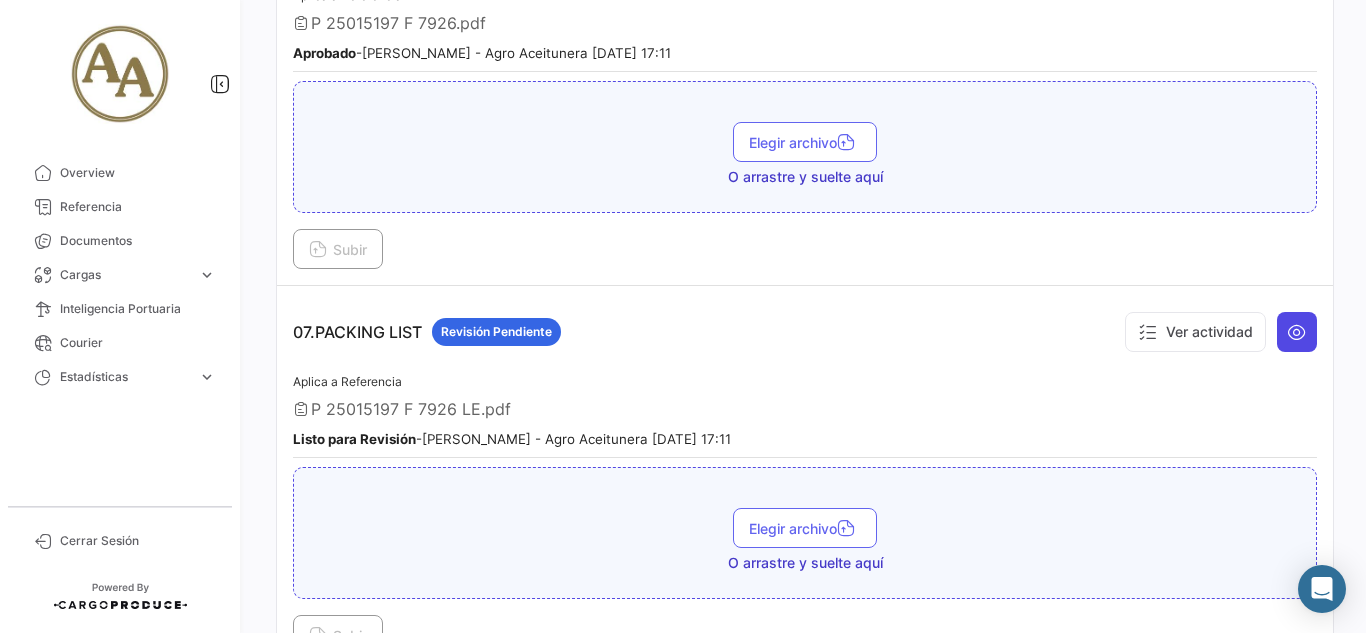 click at bounding box center [1297, 332] 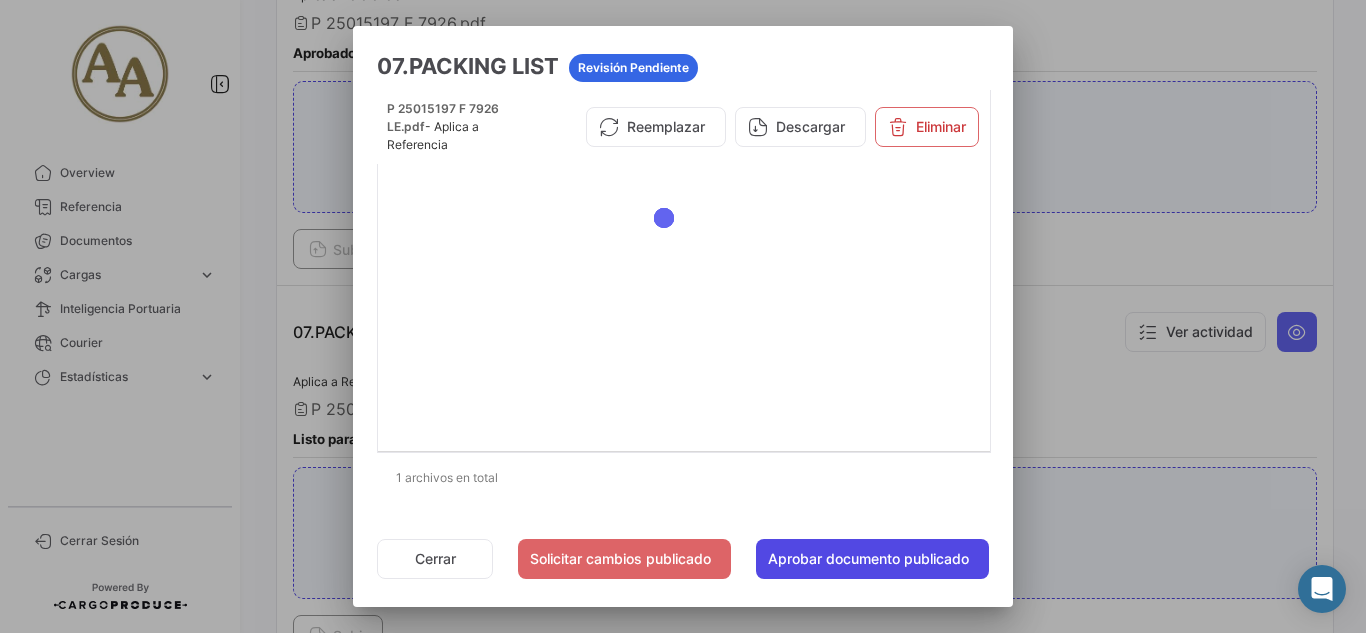 click on "Aprobar documento publicado" 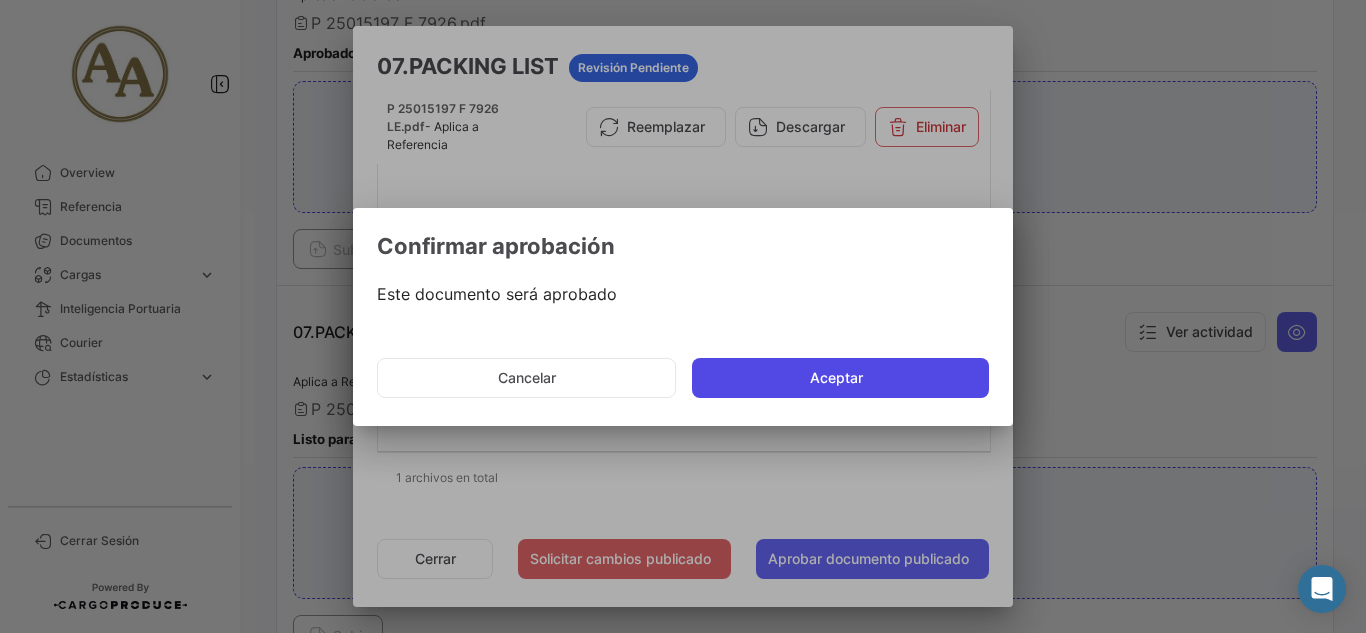 click on "Aceptar" 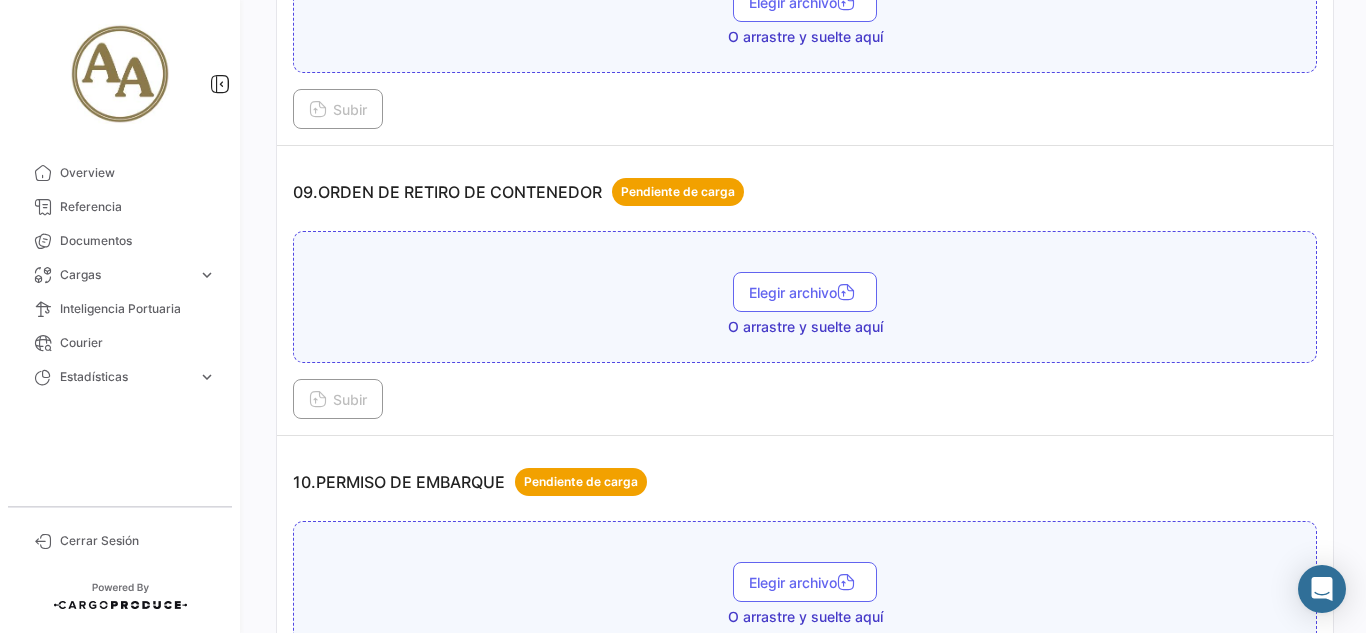 scroll, scrollTop: 3400, scrollLeft: 0, axis: vertical 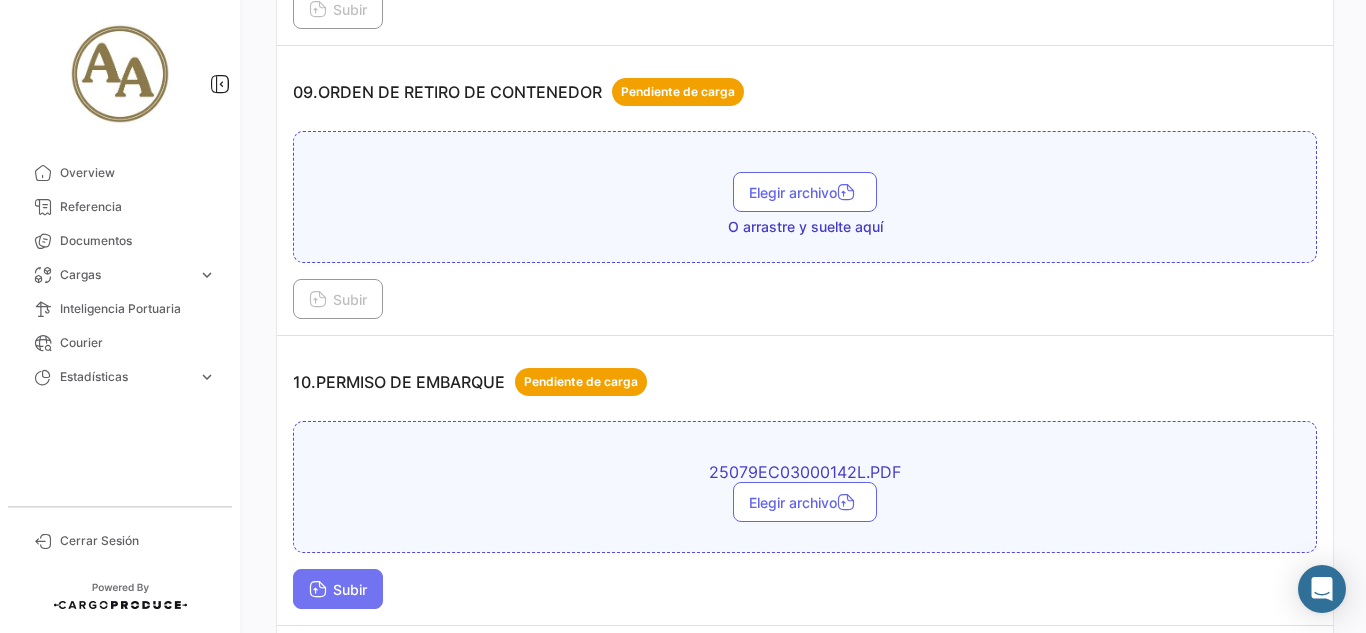 click on "Subir" at bounding box center [338, 589] 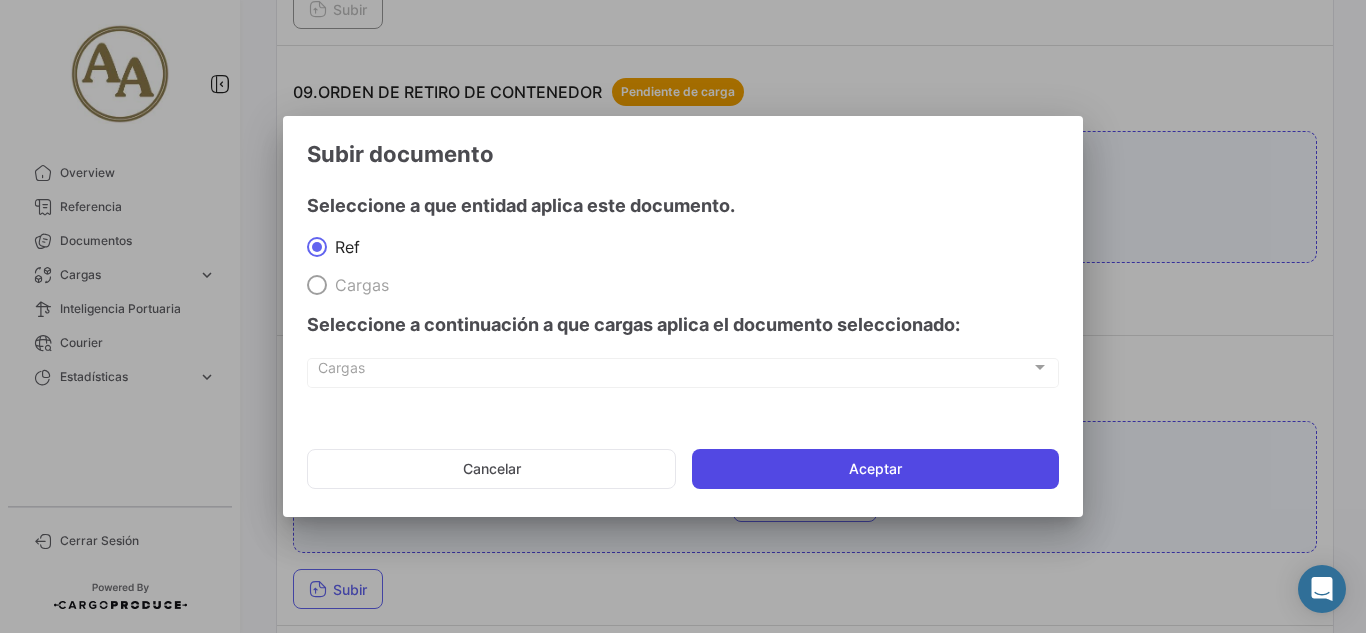 click on "Aceptar" 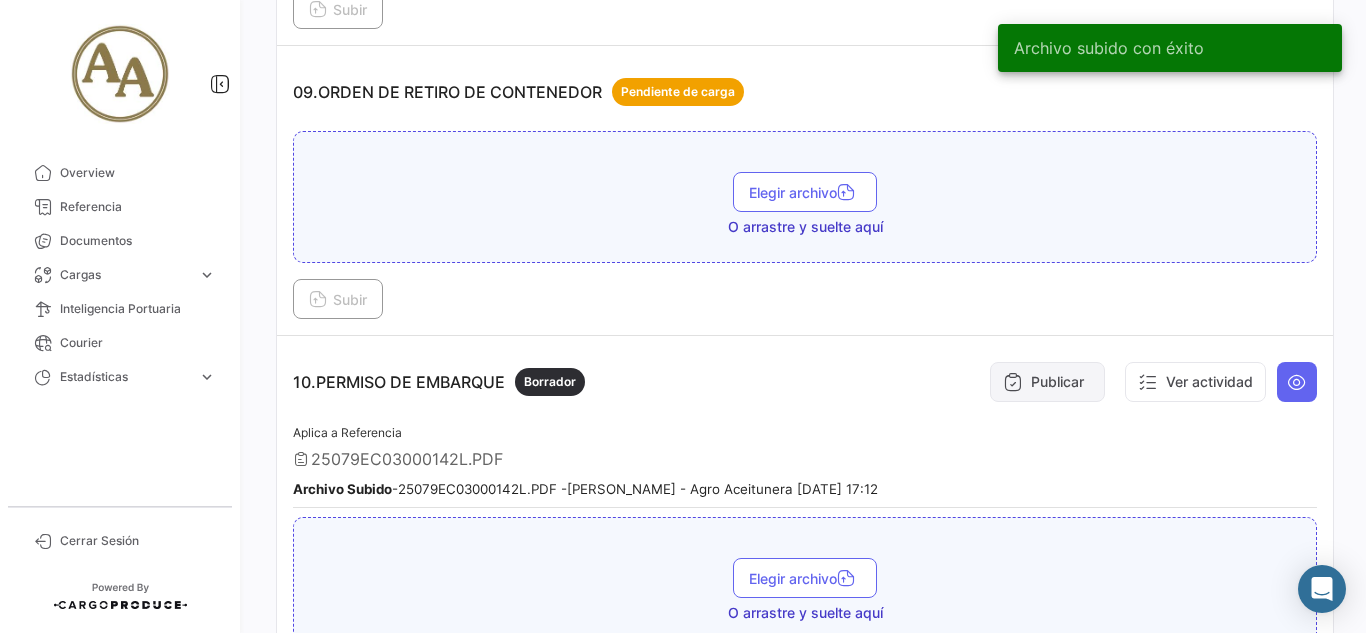 click on "Publicar" at bounding box center (1047, 382) 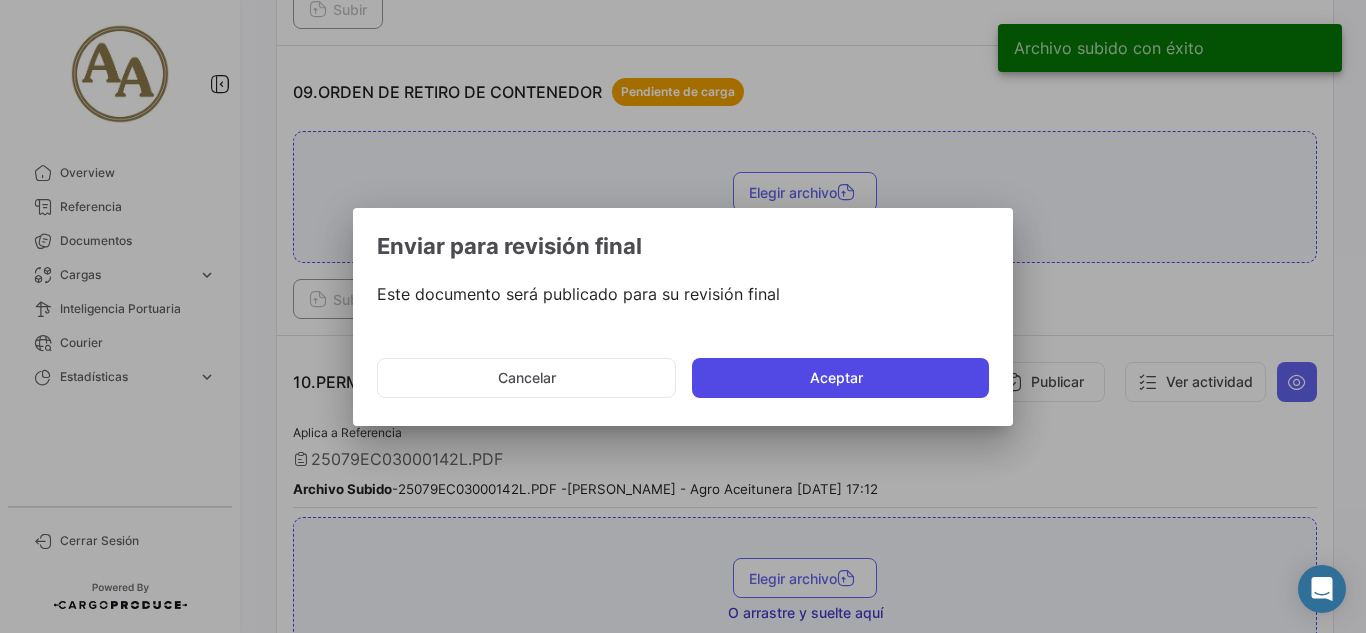 click on "Aceptar" 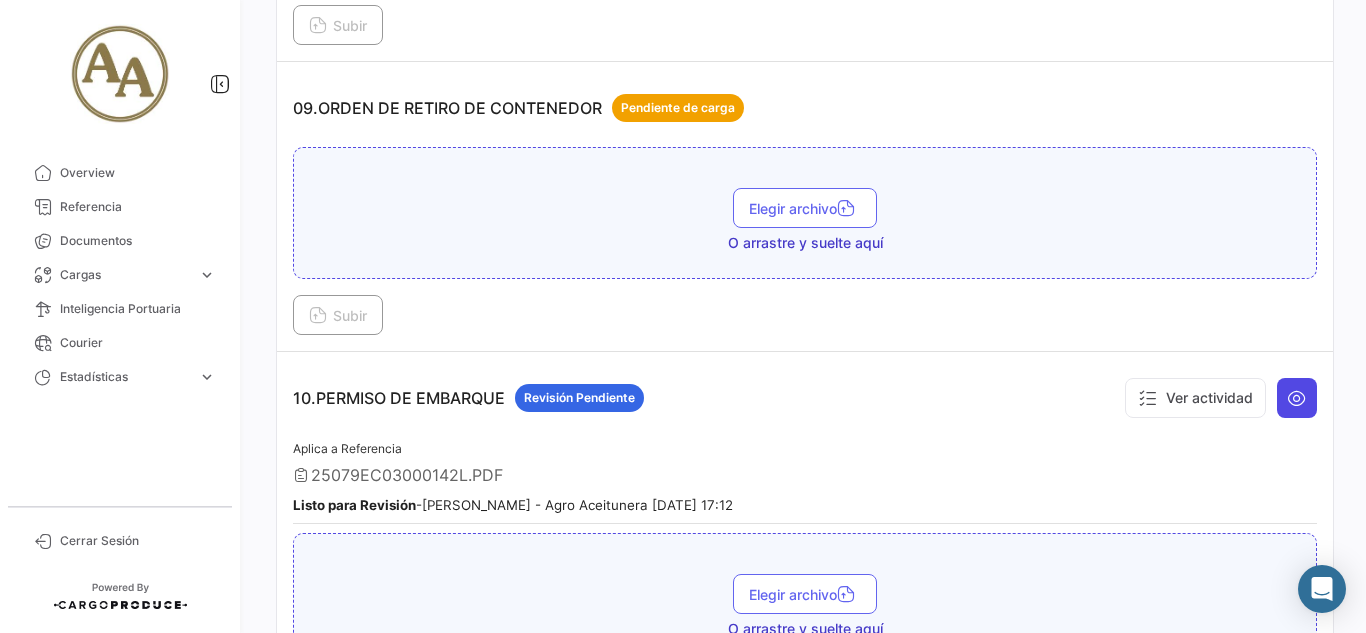 click at bounding box center [1297, 398] 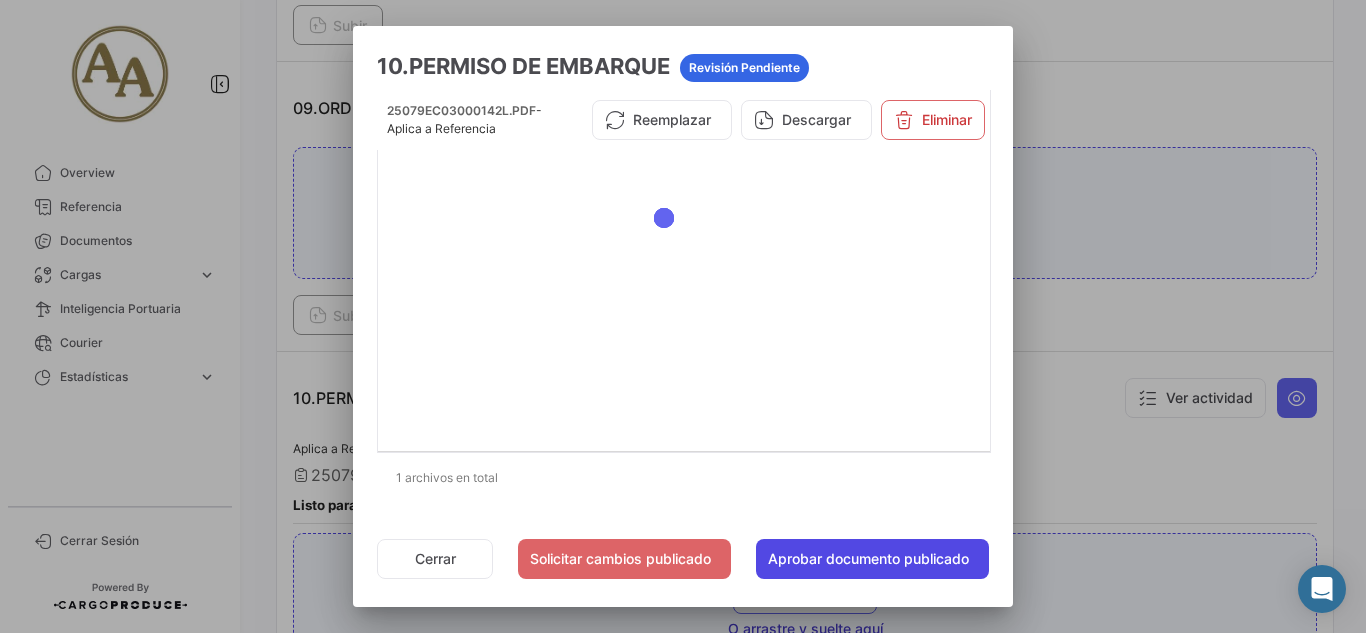 click on "Aprobar documento publicado" 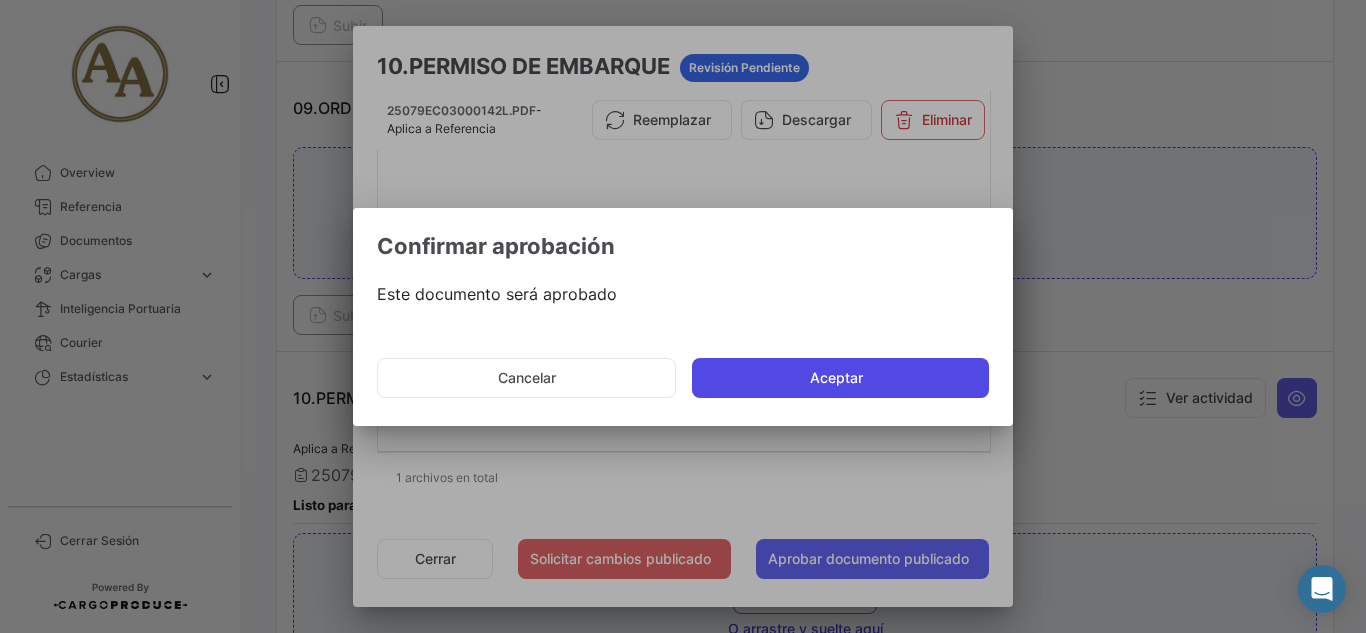 click on "Aceptar" 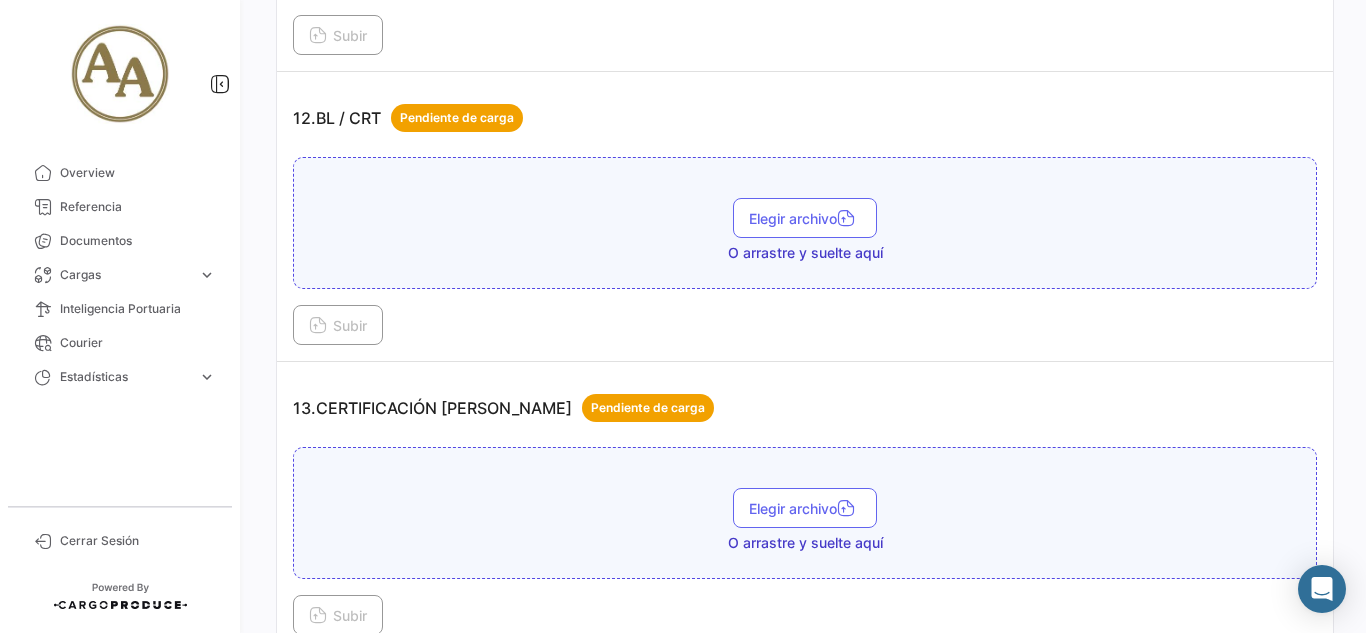 scroll, scrollTop: 4400, scrollLeft: 0, axis: vertical 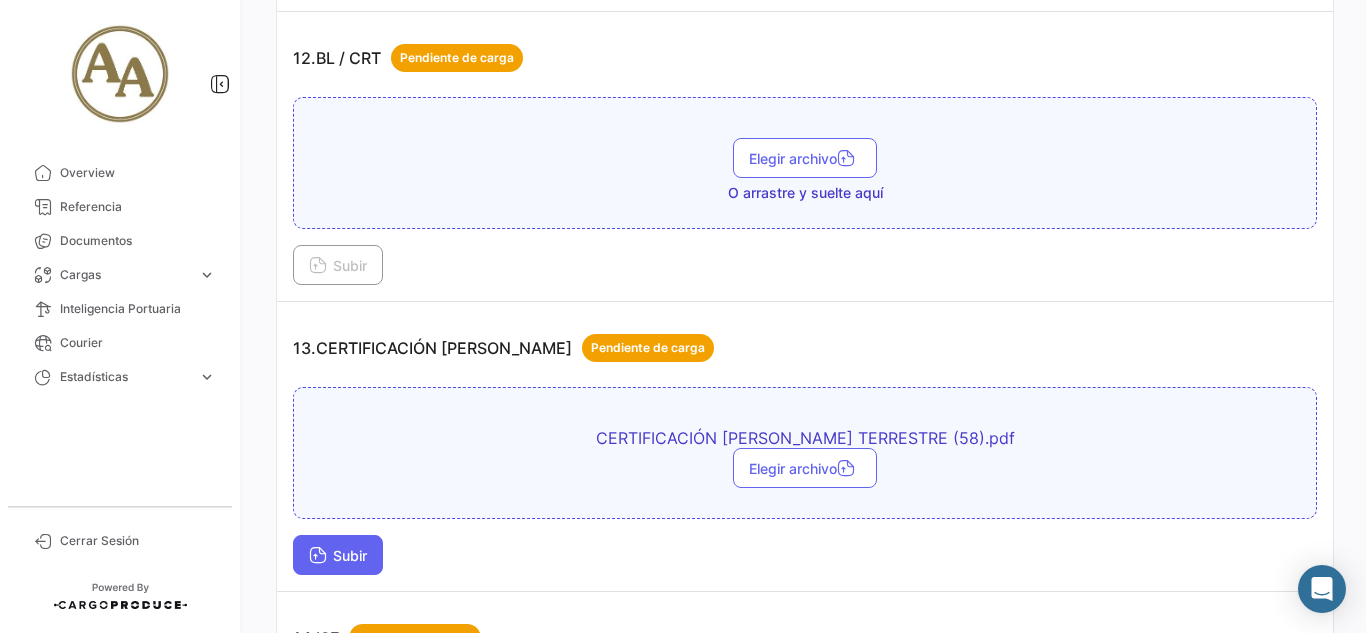 click on "Subir" at bounding box center (338, 555) 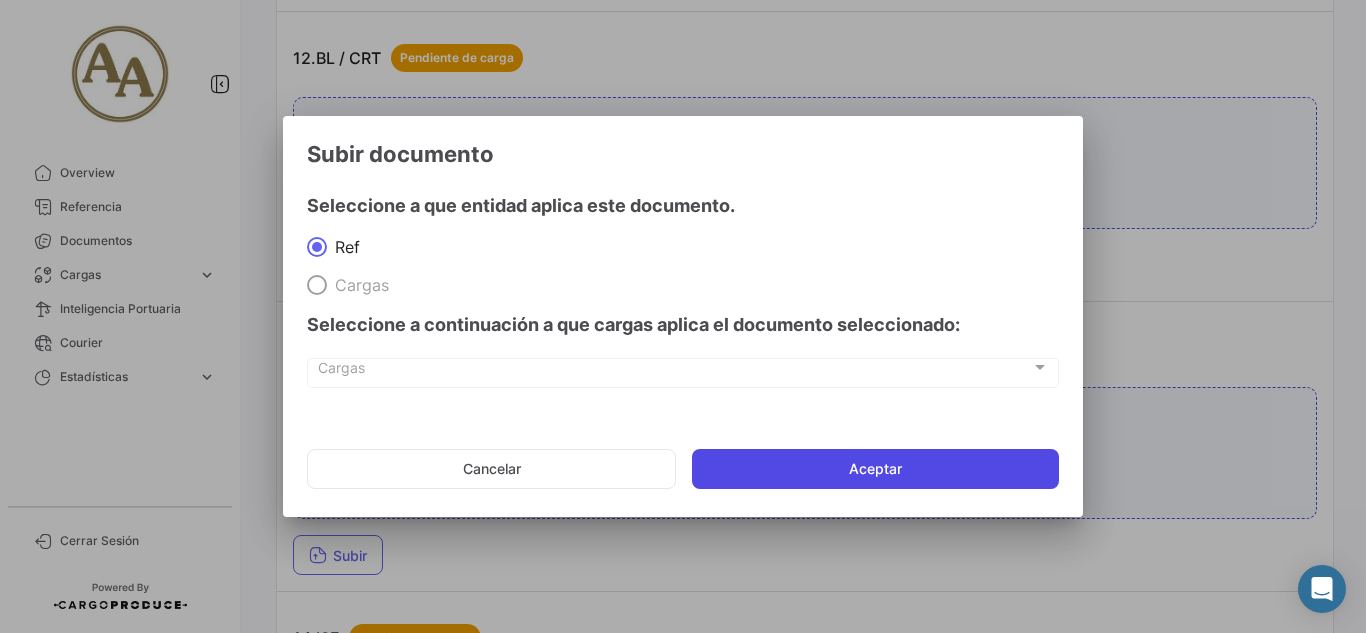 click on "Aceptar" 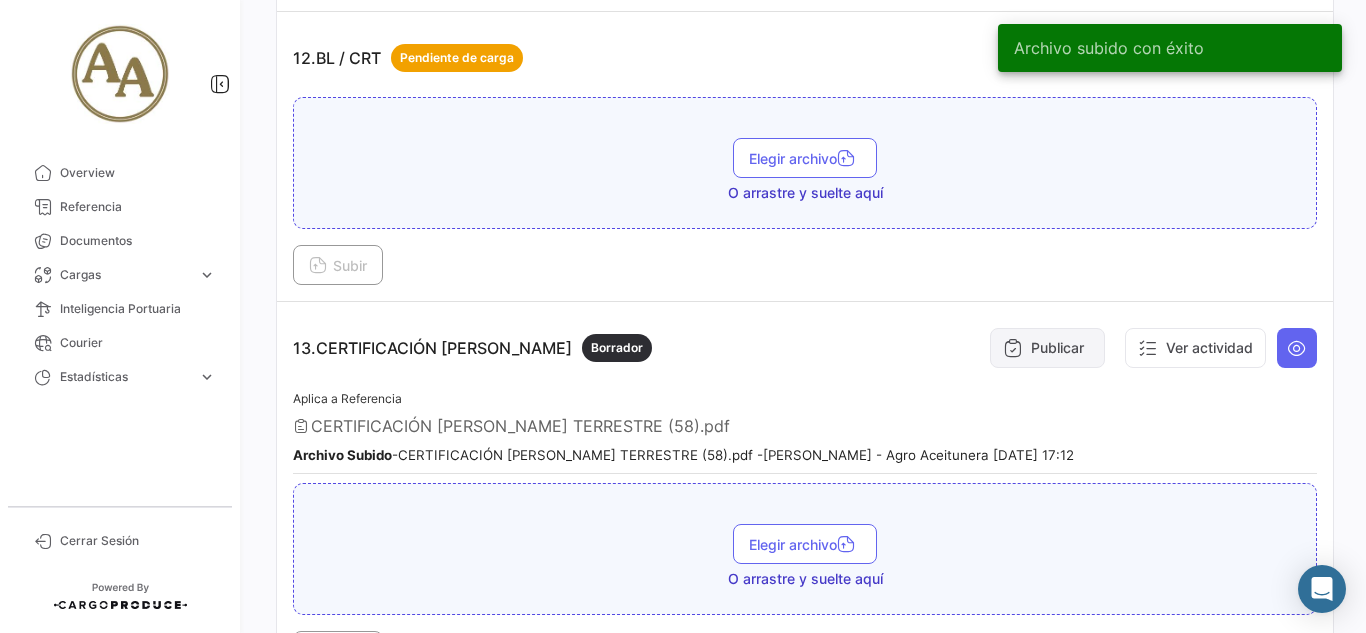 click on "Publicar" at bounding box center (1047, 348) 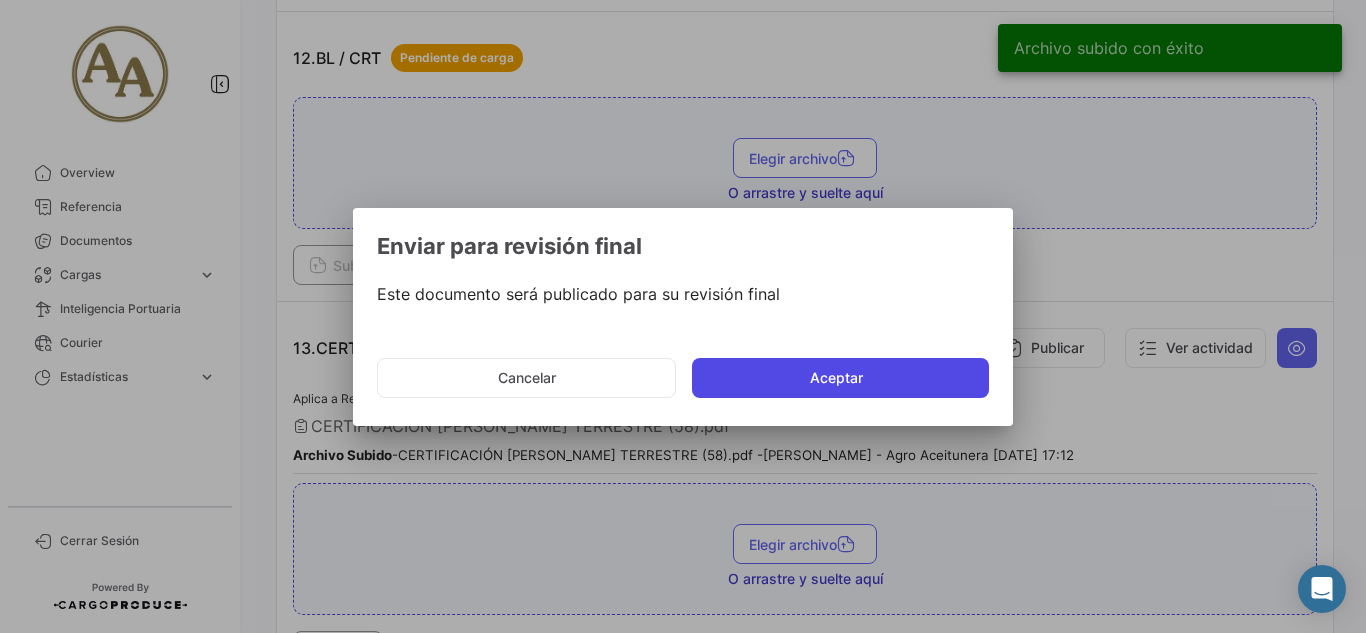 click on "Aceptar" 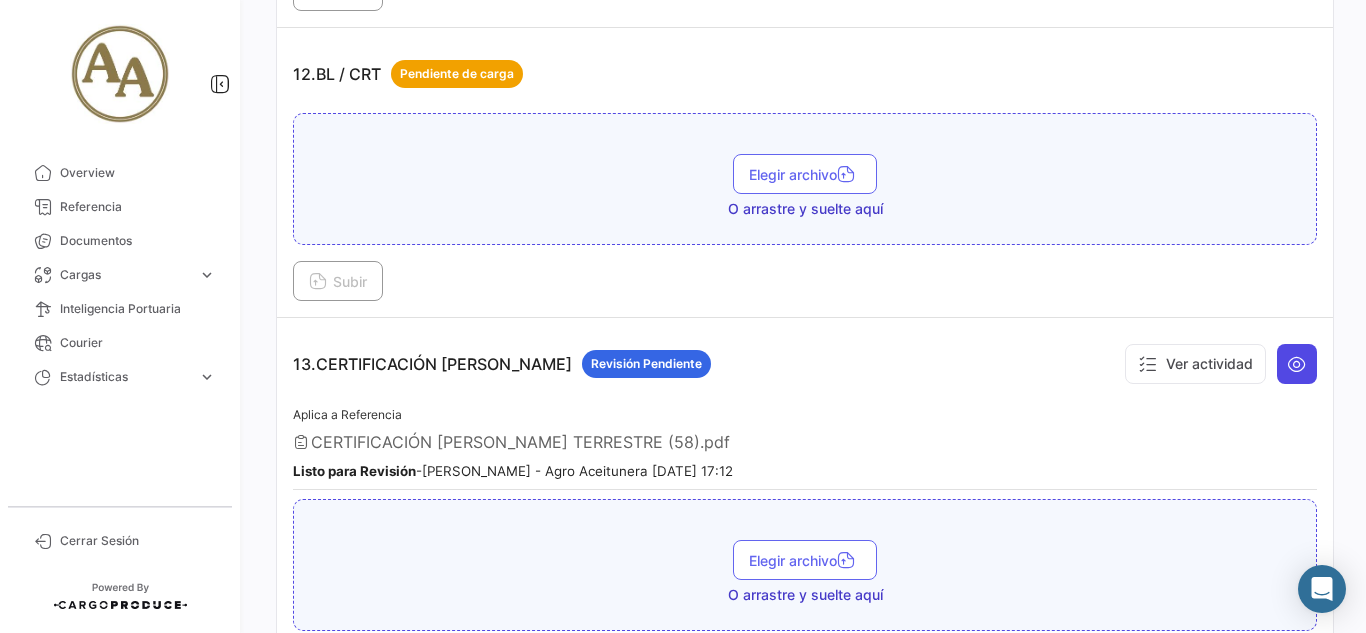 click at bounding box center (1297, 364) 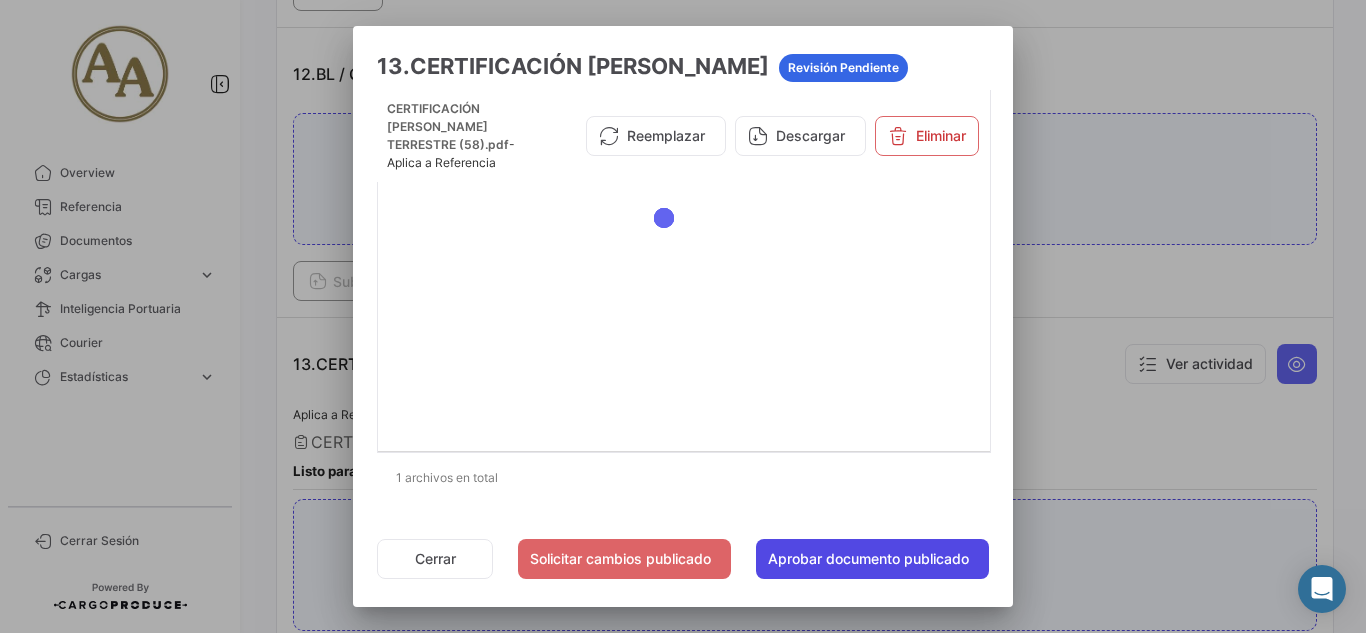 click on "Aprobar documento publicado" 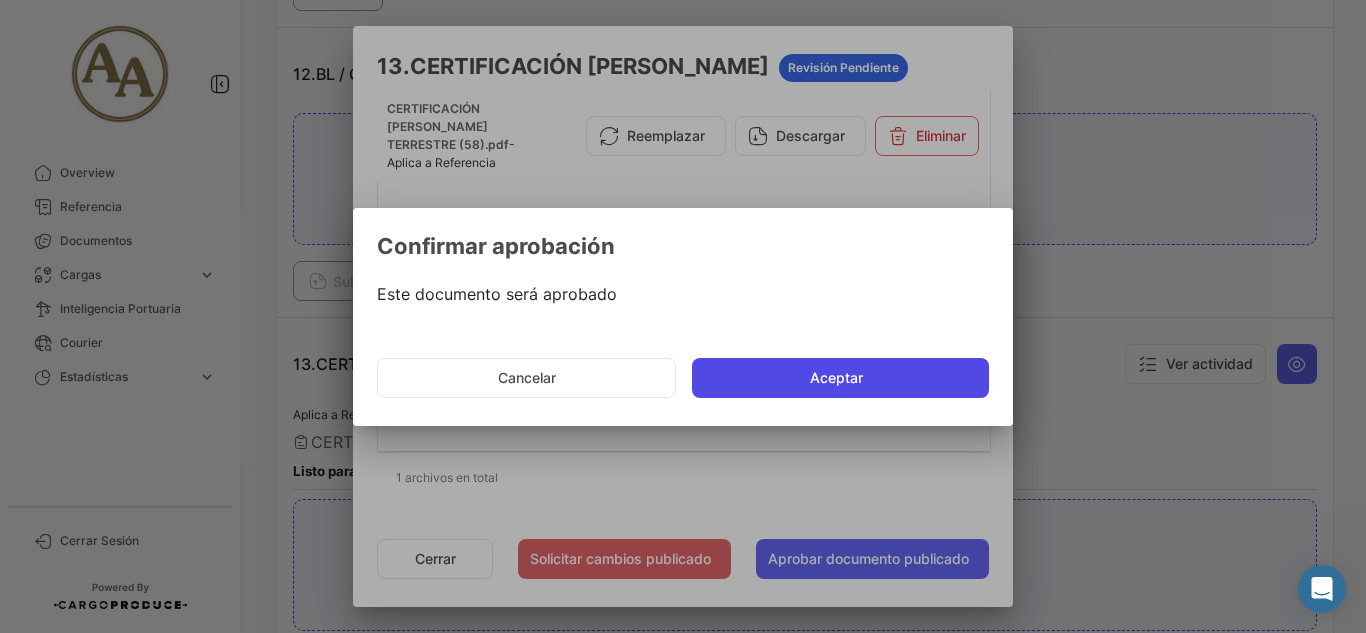 click on "Aceptar" 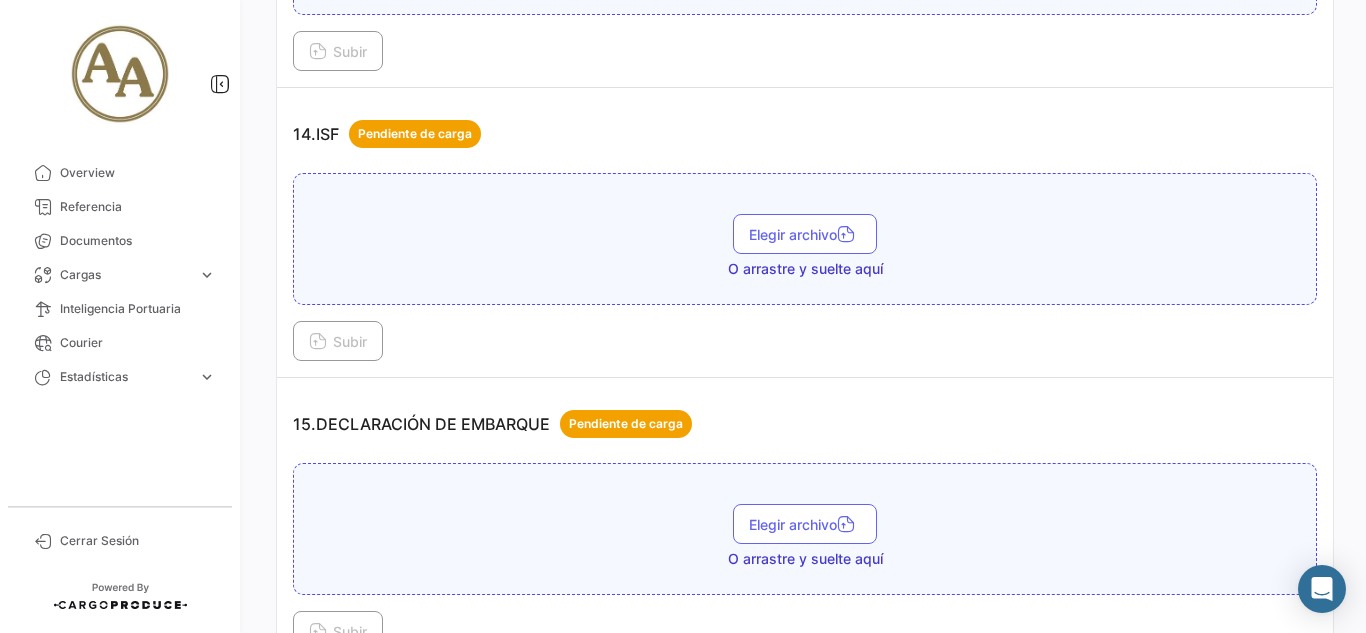 scroll, scrollTop: 5100, scrollLeft: 0, axis: vertical 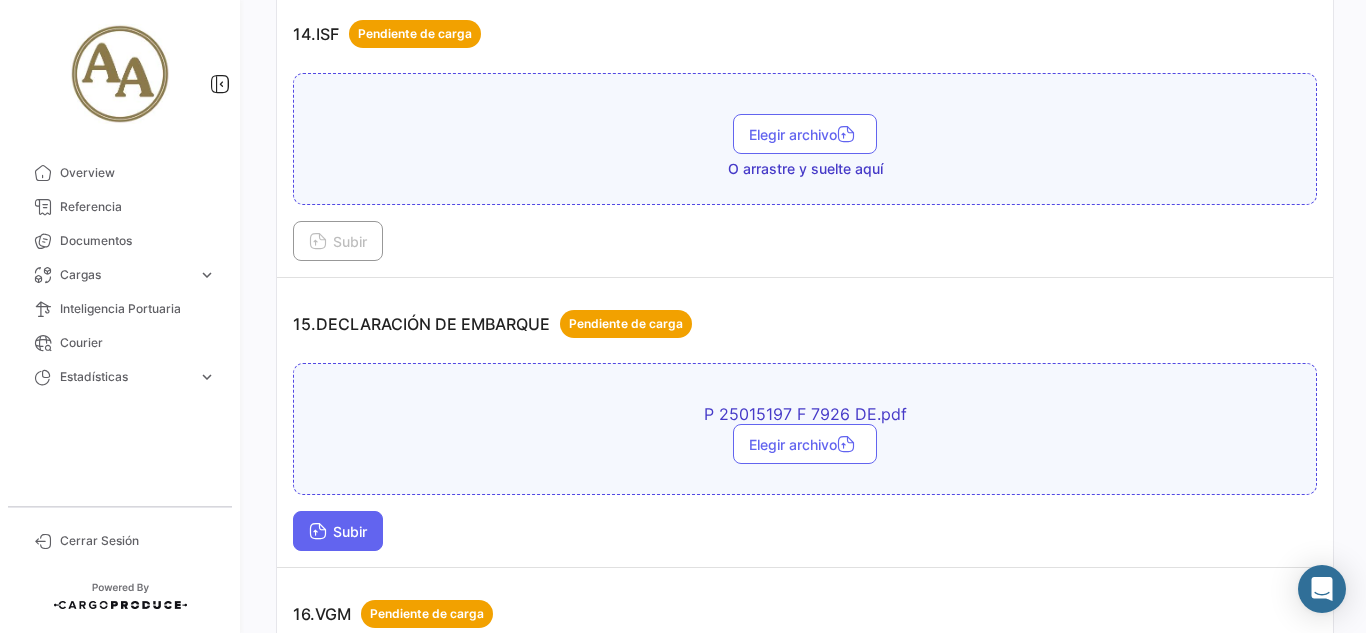 click on "Subir" at bounding box center (338, 531) 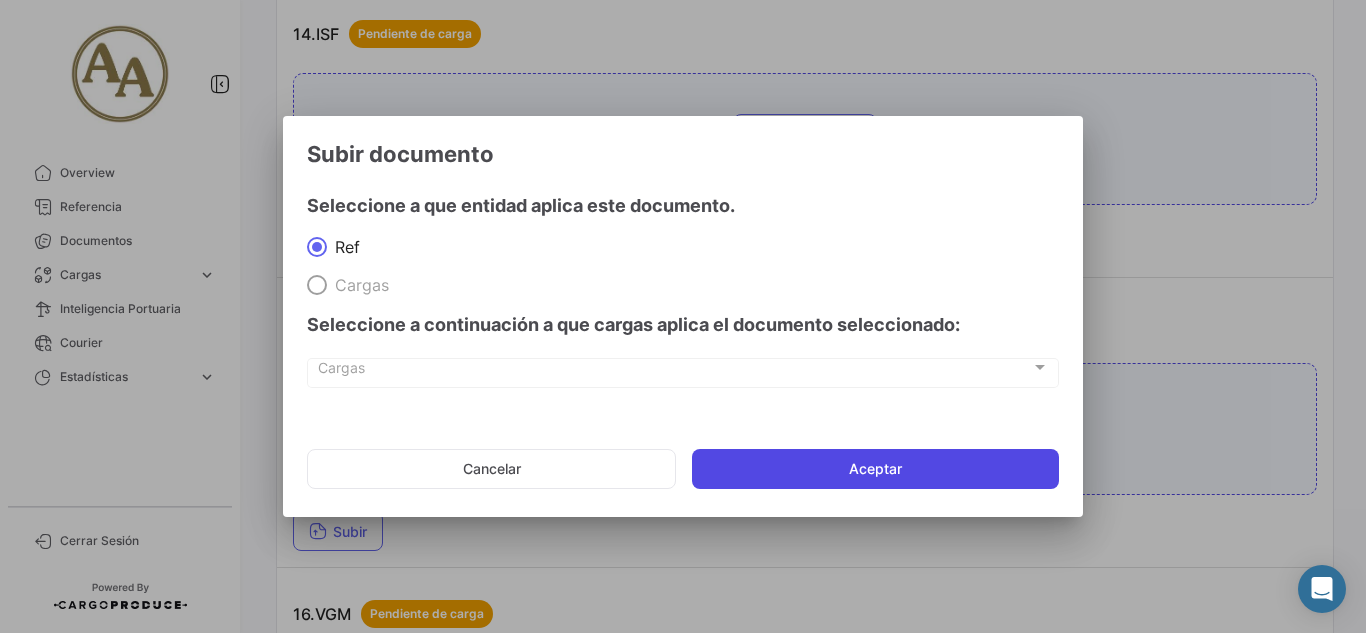 click on "Aceptar" 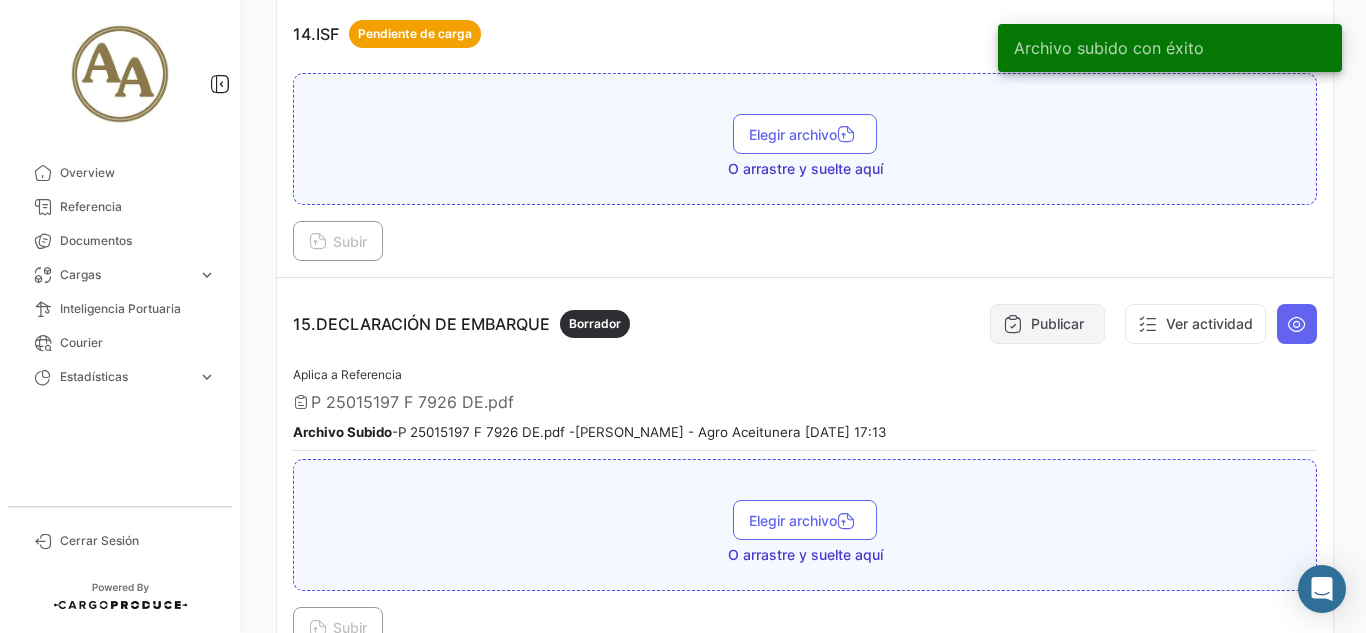 click on "Publicar" at bounding box center [1047, 324] 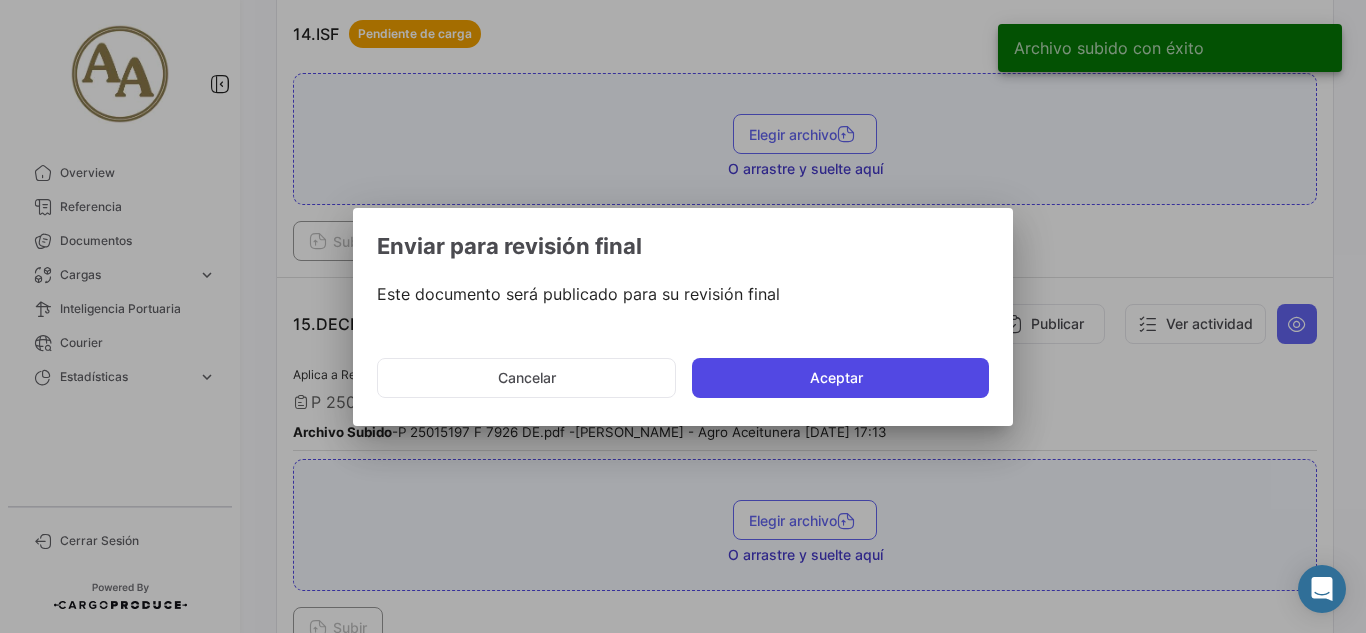 click on "Aceptar" 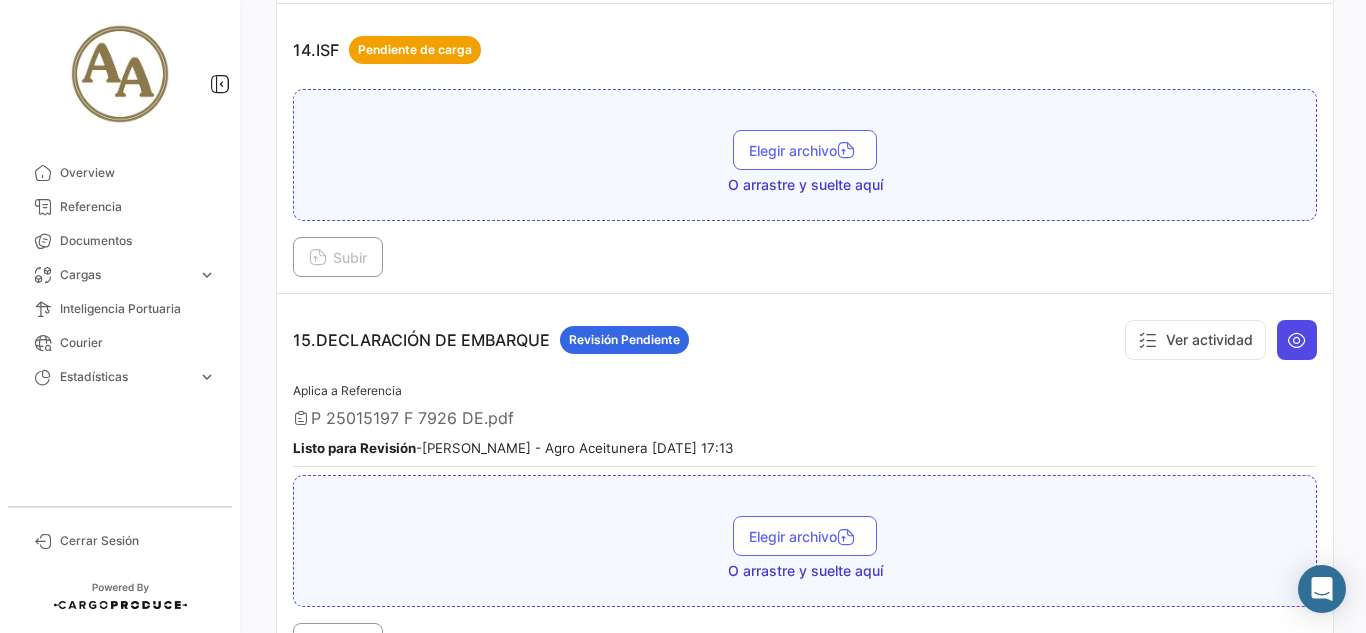 click at bounding box center [1297, 340] 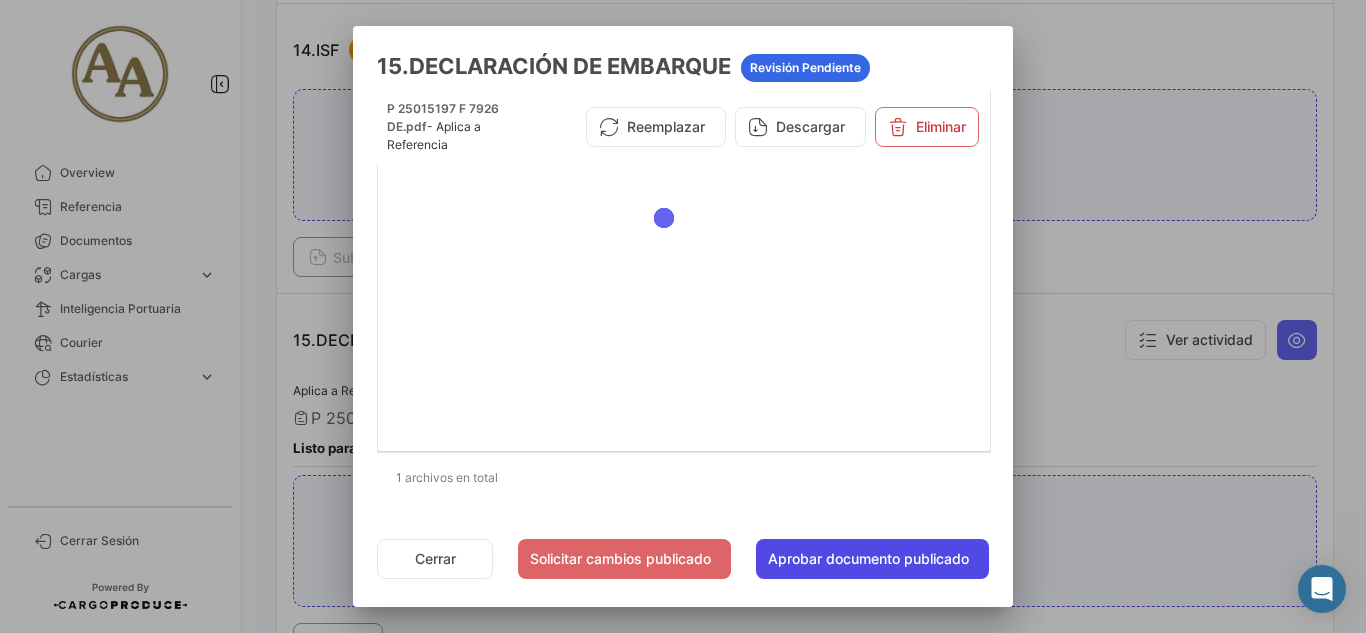 click on "Aprobar documento publicado" 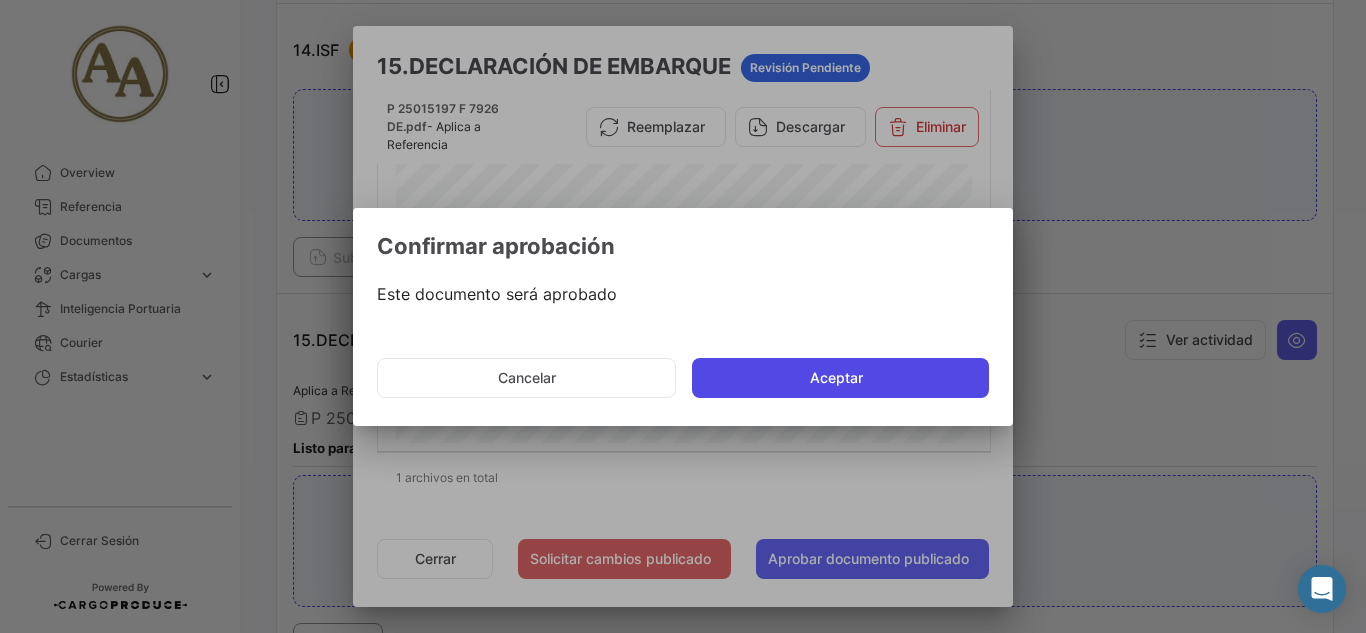 click on "Aceptar" 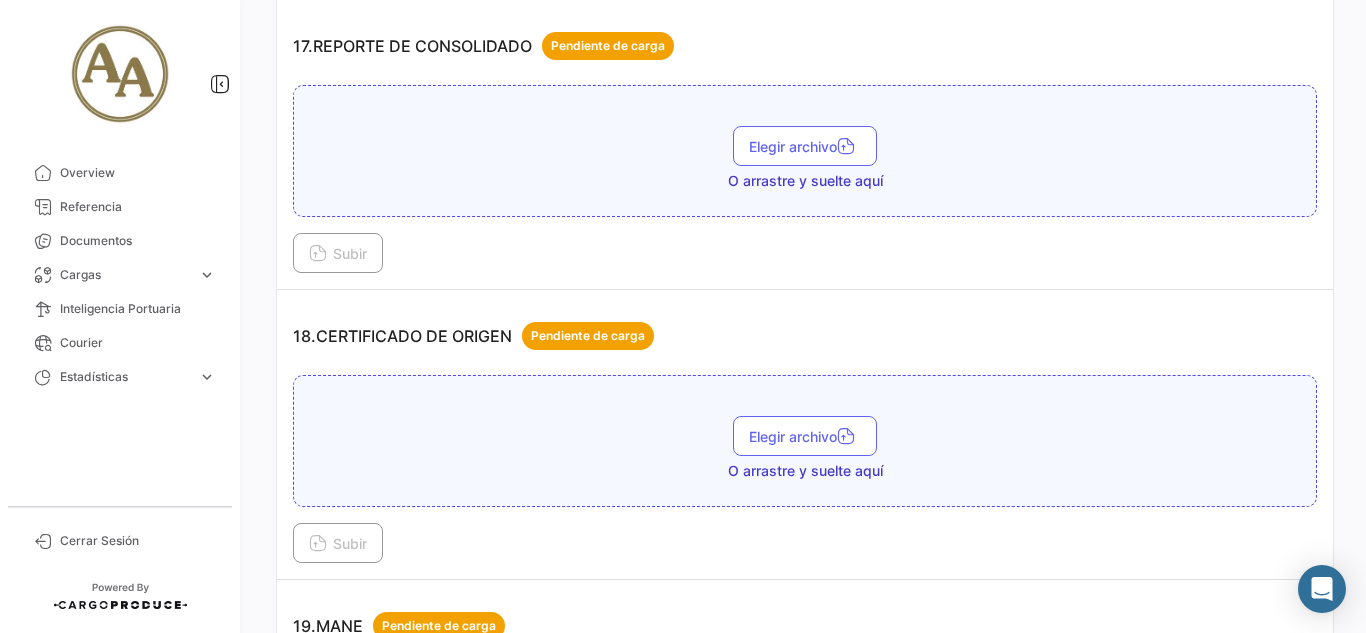scroll, scrollTop: 6100, scrollLeft: 0, axis: vertical 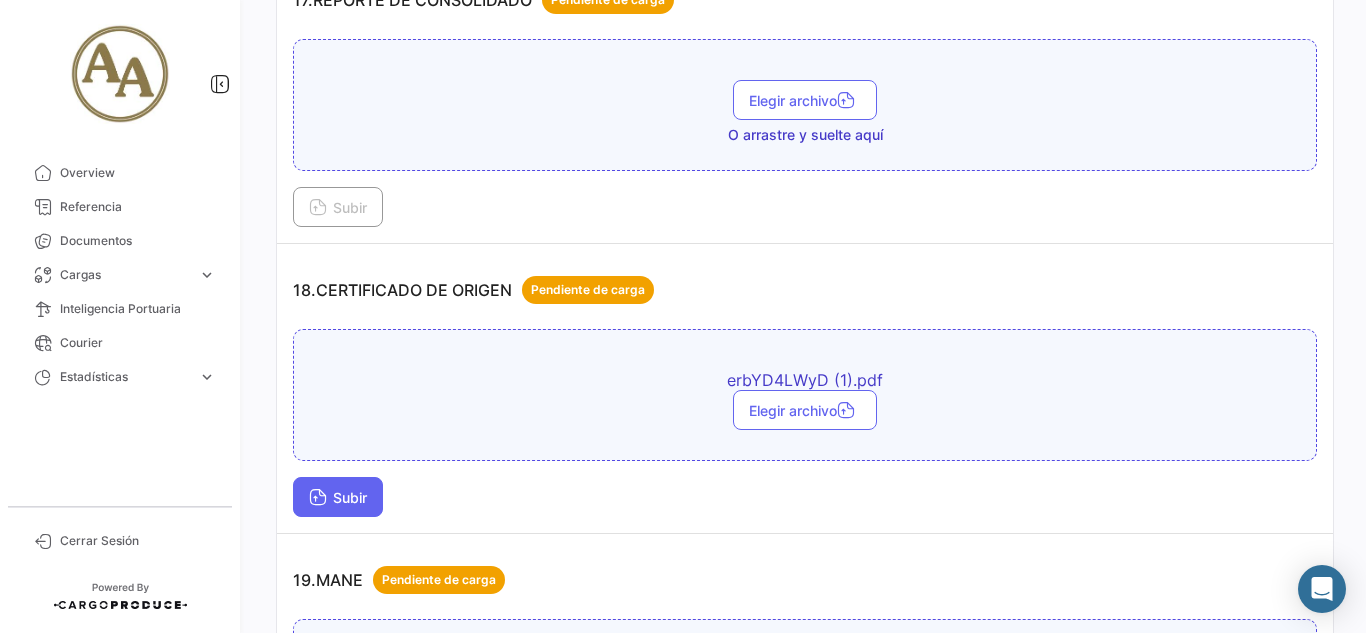 click on "Subir" at bounding box center (338, 497) 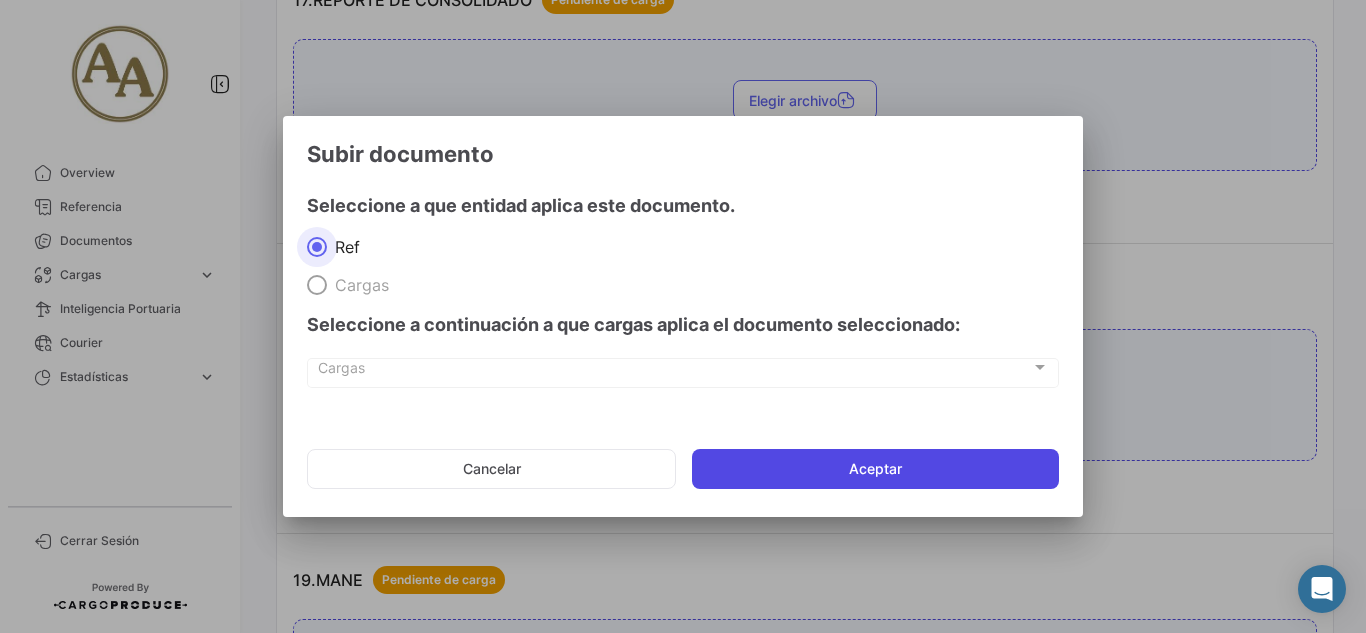 click on "Aceptar" 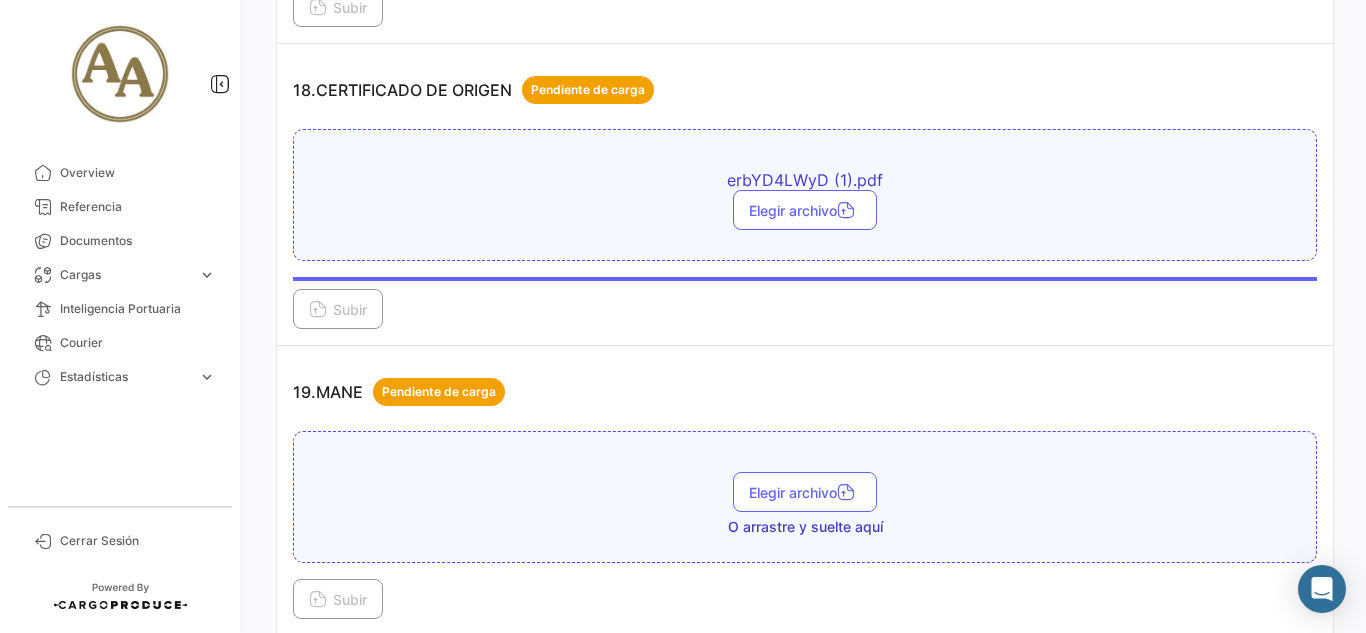 scroll, scrollTop: 6200, scrollLeft: 0, axis: vertical 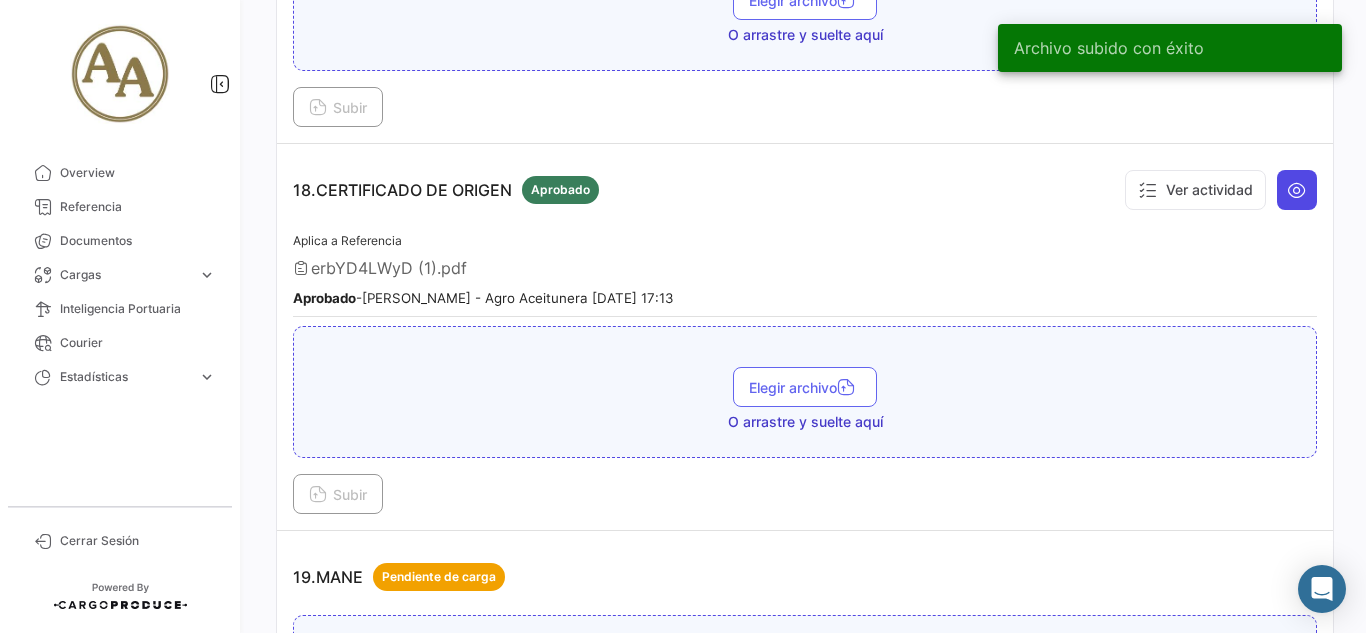 click at bounding box center [1297, 190] 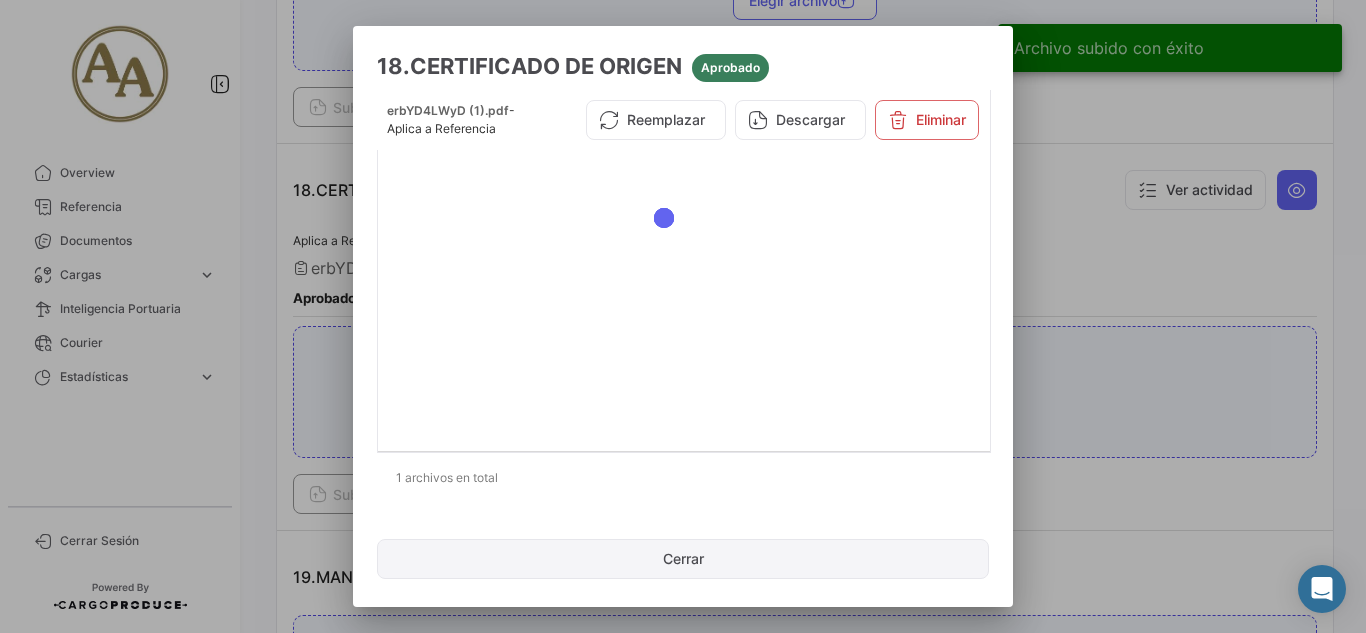 click on "Cerrar" 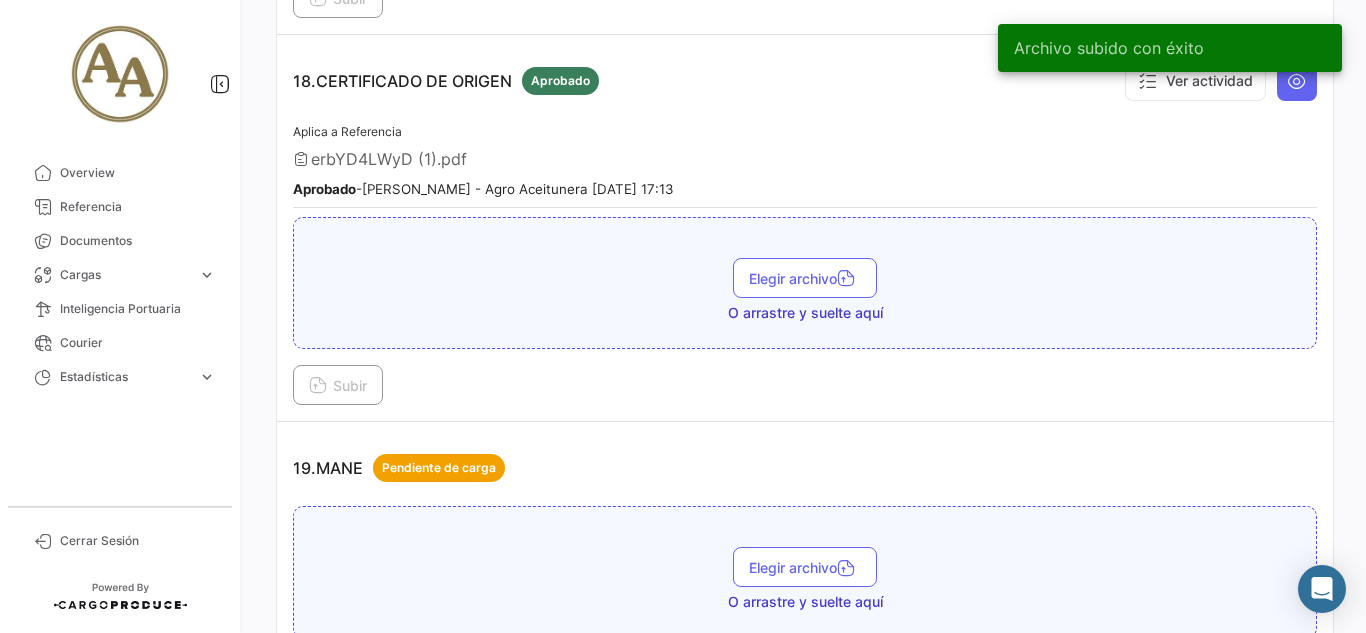 scroll, scrollTop: 6500, scrollLeft: 0, axis: vertical 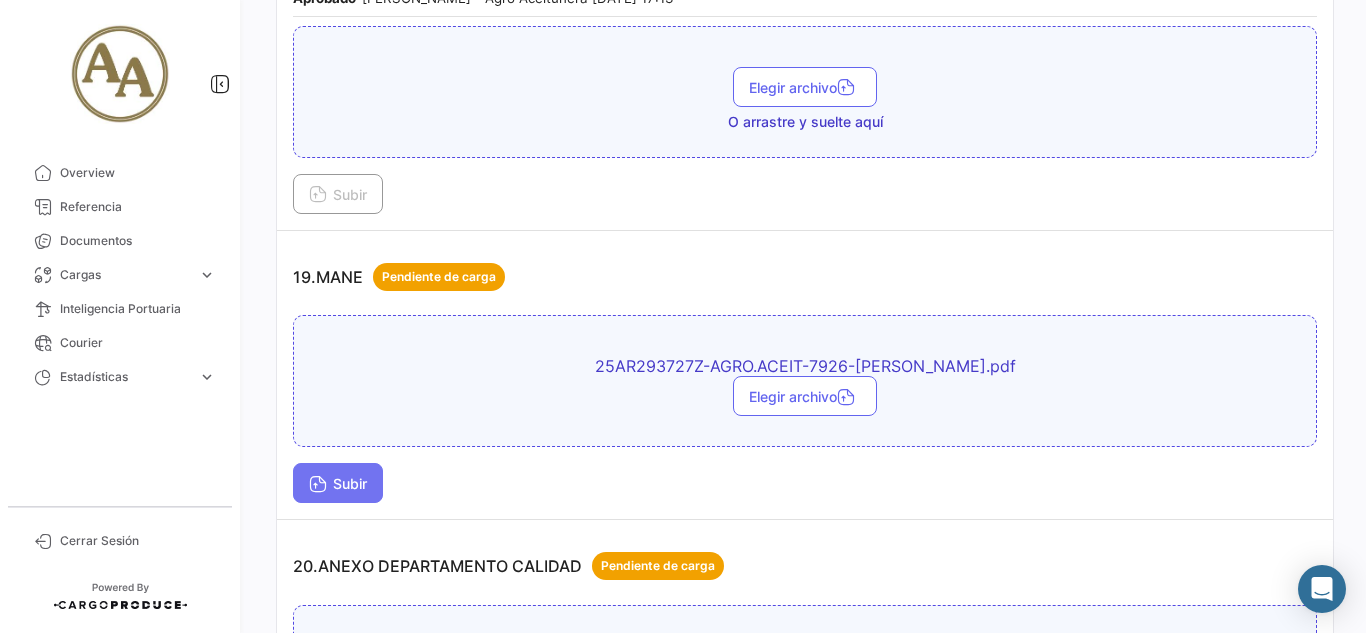 click on "Subir" at bounding box center (338, 483) 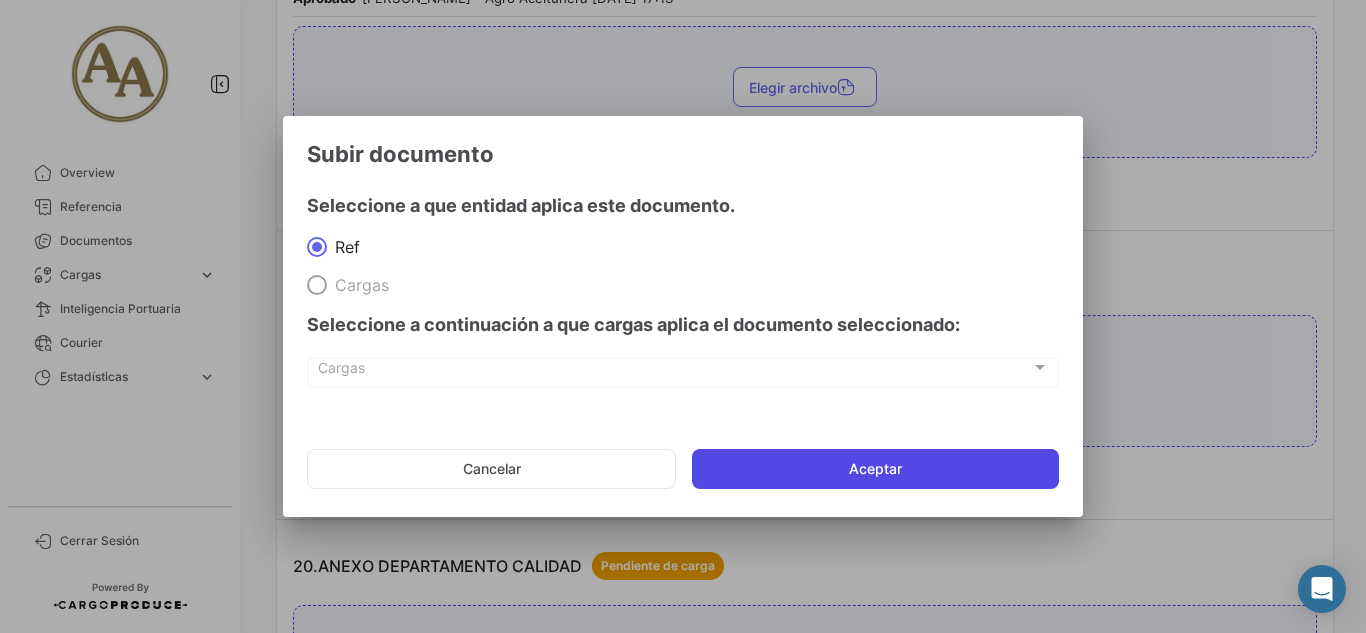 click on "Aceptar" 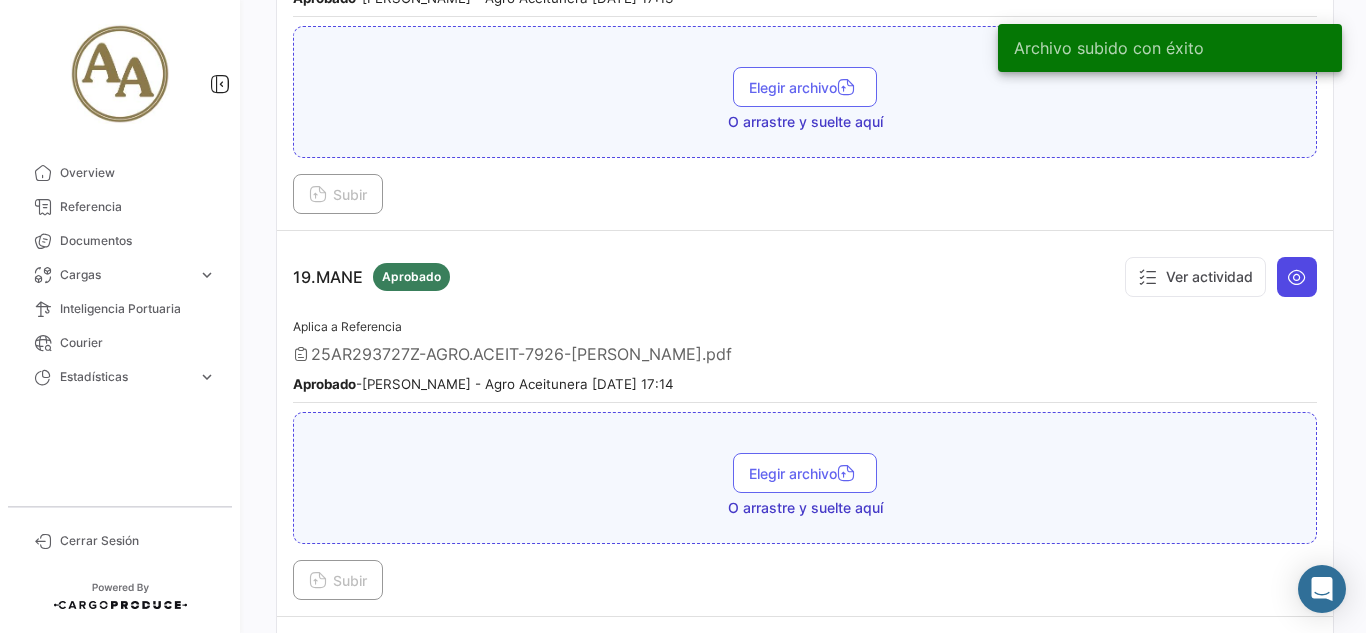 click at bounding box center [1297, 277] 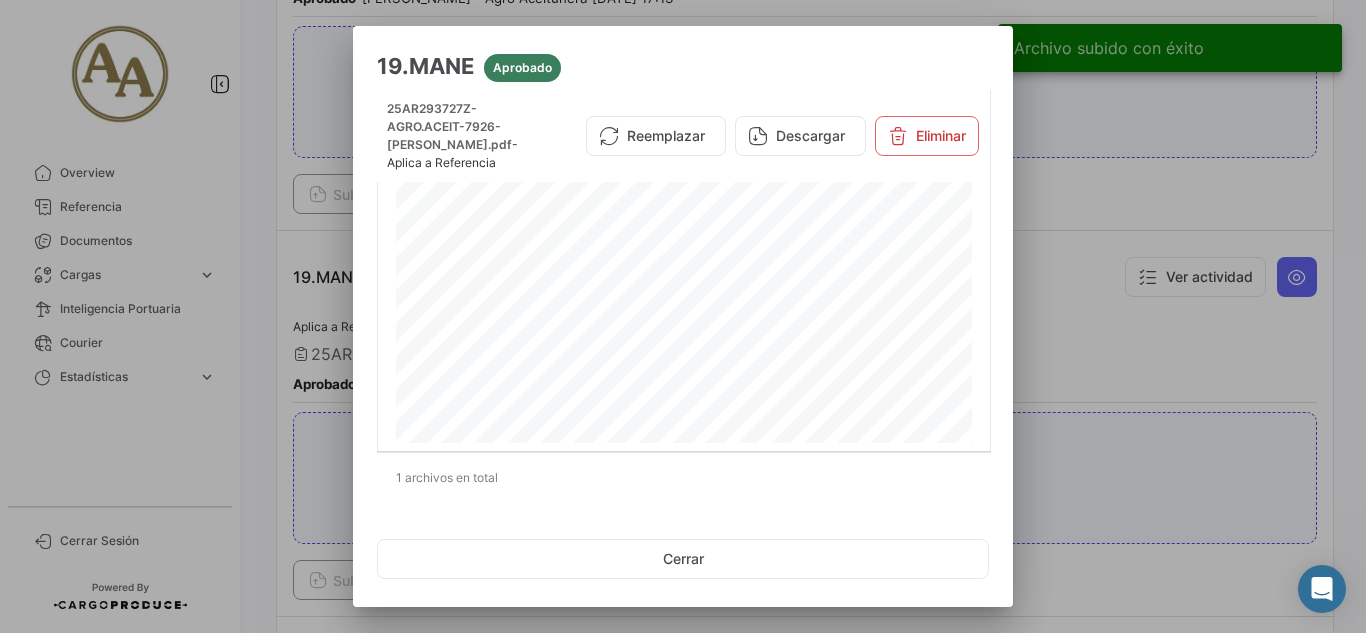 click on "Cerrar" 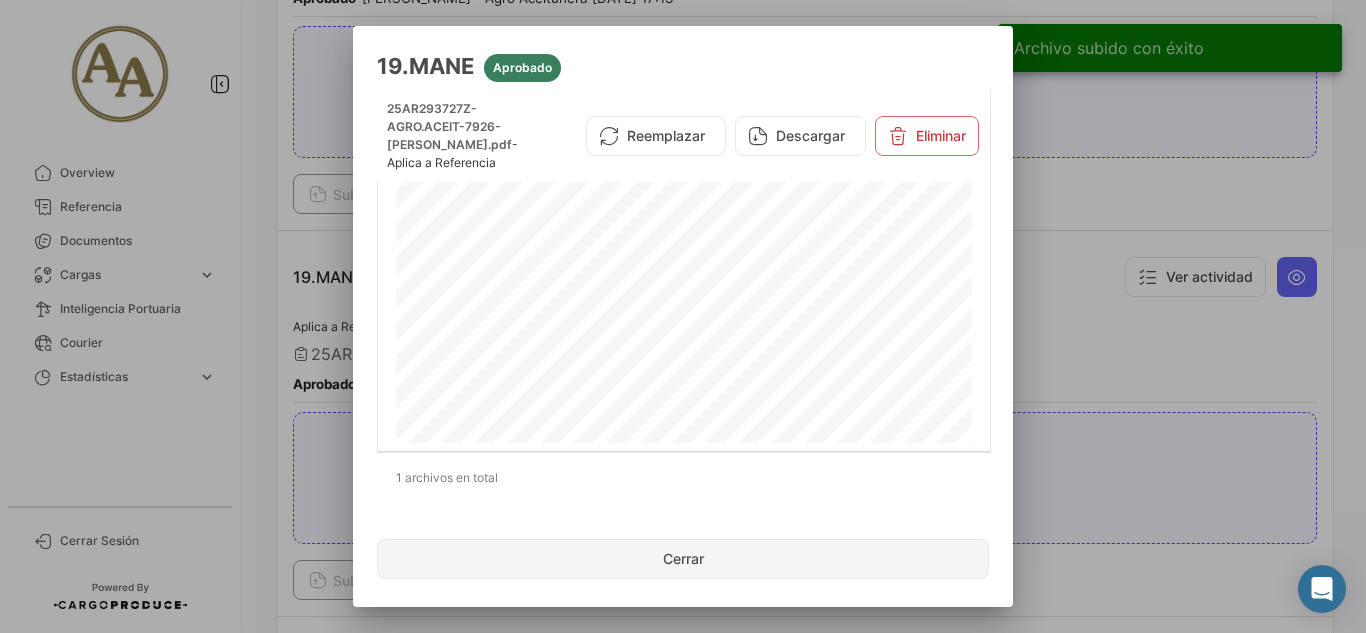 click on "Cerrar" 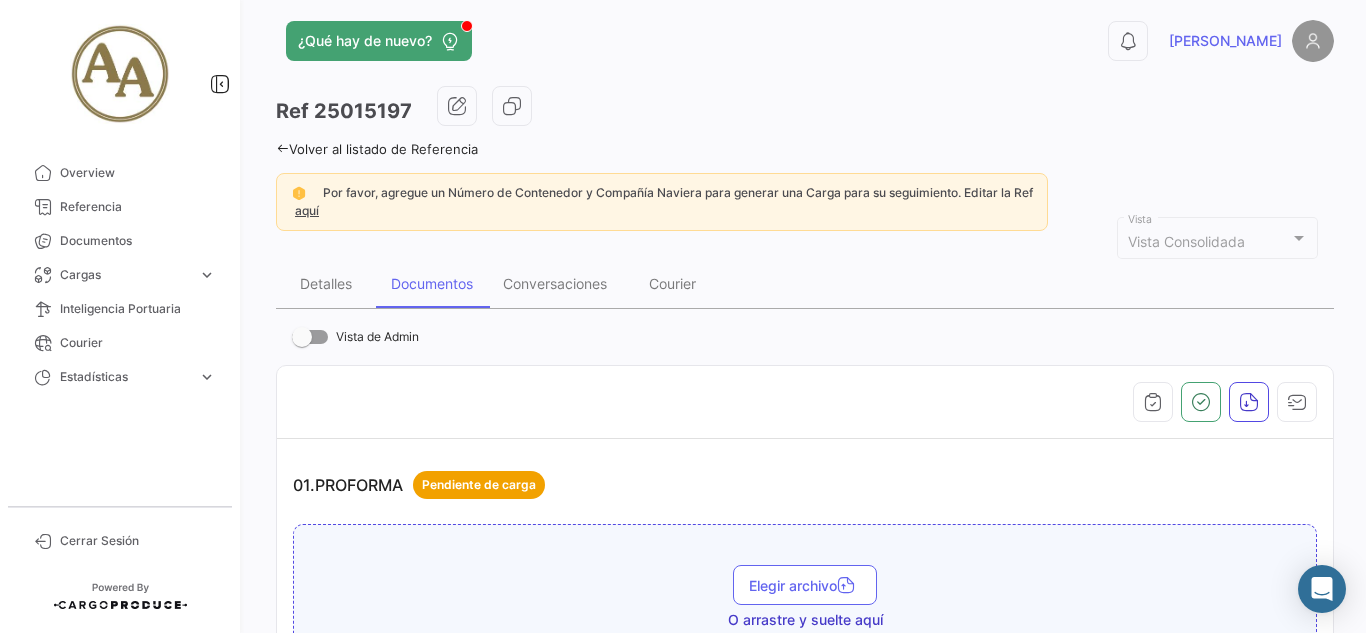 scroll, scrollTop: 0, scrollLeft: 0, axis: both 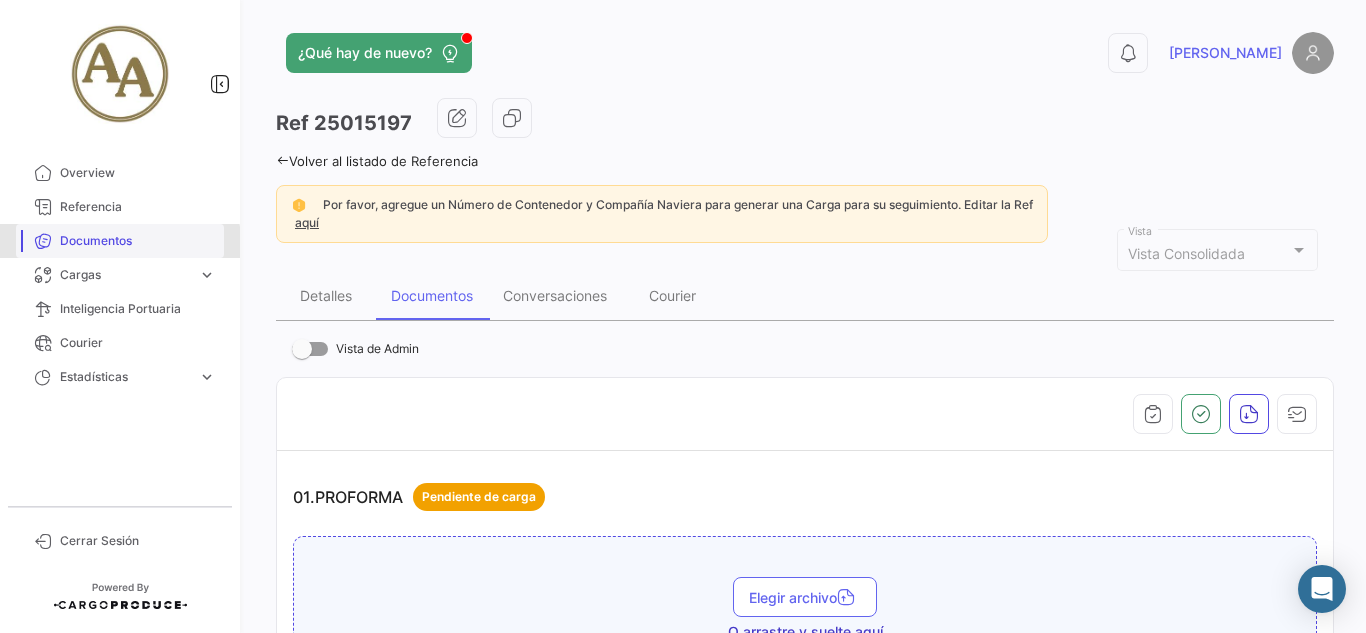 click on "Documentos" at bounding box center [138, 241] 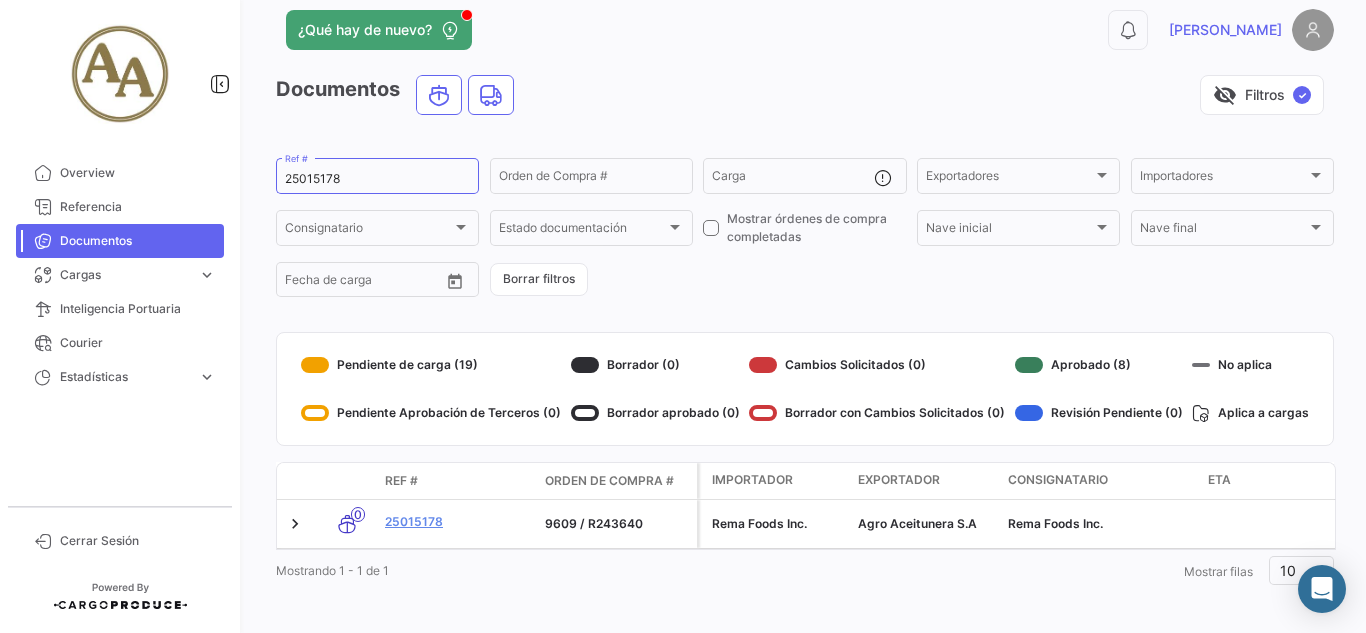 scroll, scrollTop: 43, scrollLeft: 0, axis: vertical 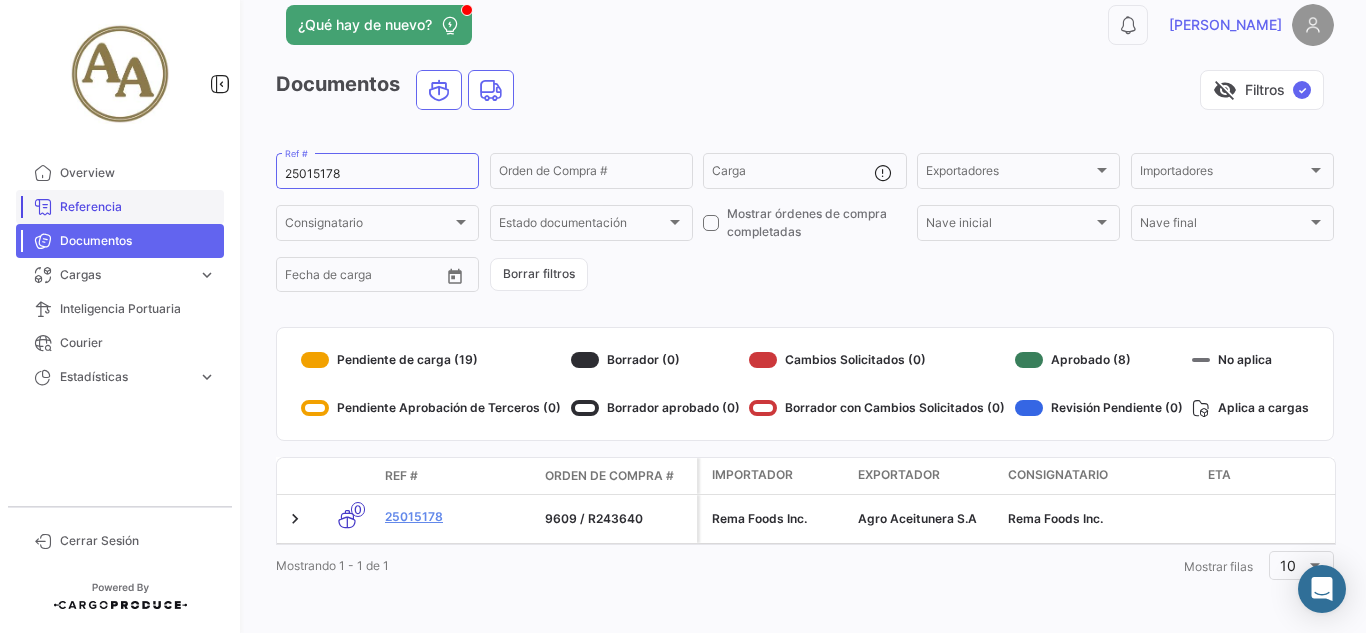 click on "Referencia" at bounding box center [138, 207] 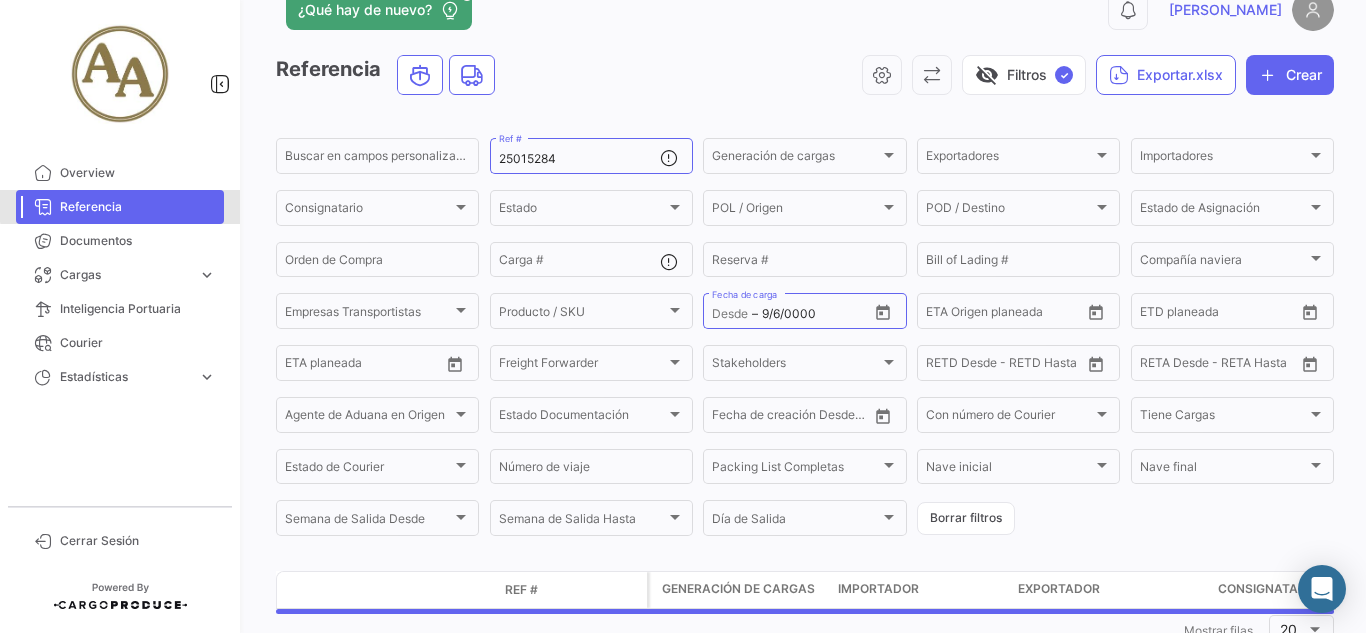 scroll, scrollTop: 0, scrollLeft: 0, axis: both 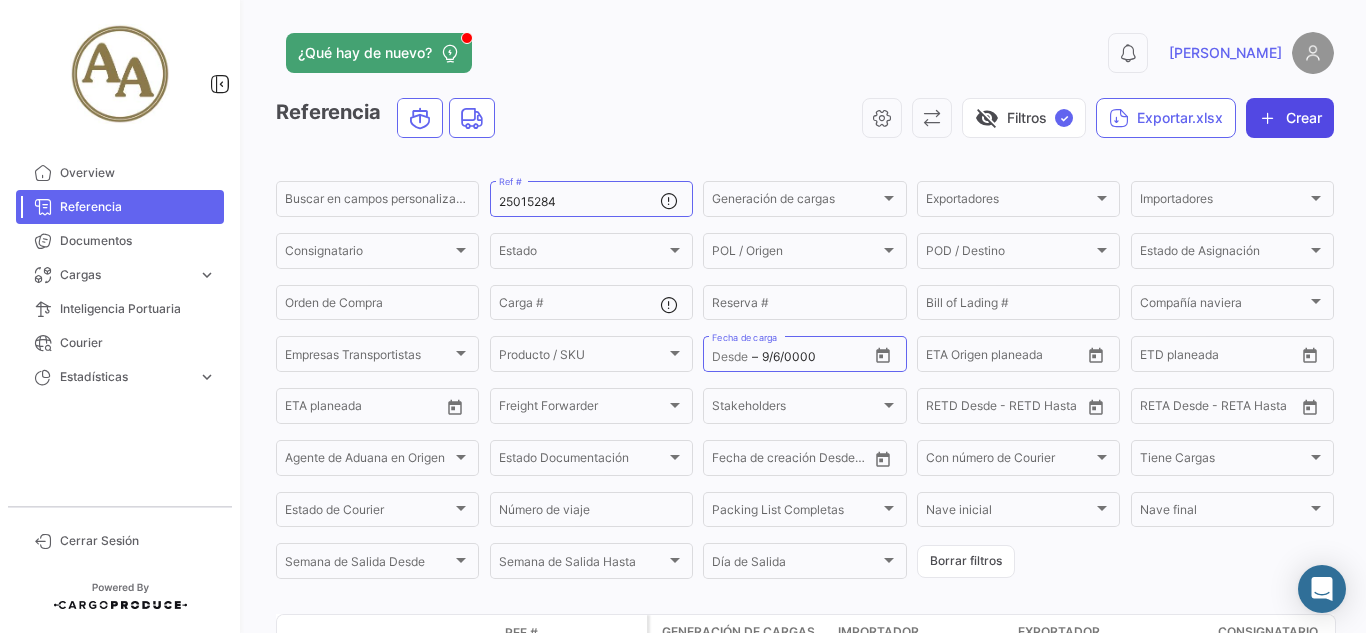 click on "Crear" 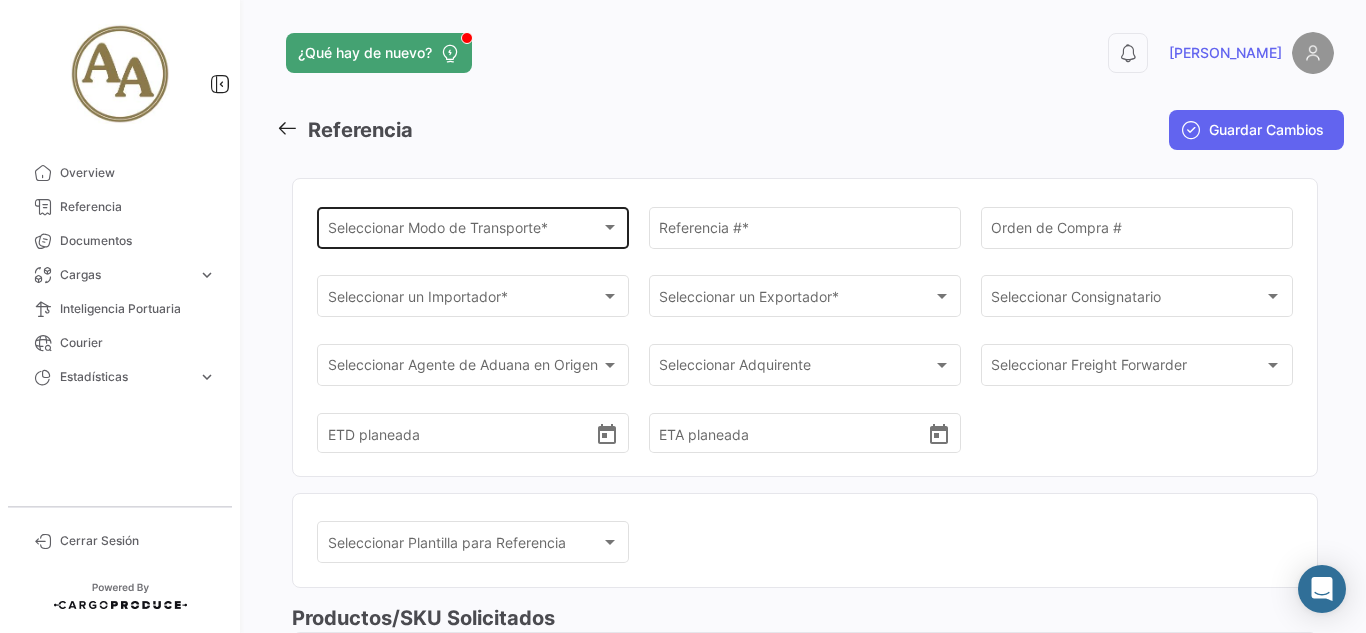 click on "Seleccionar
Modo de Transporte *" at bounding box center [464, 231] 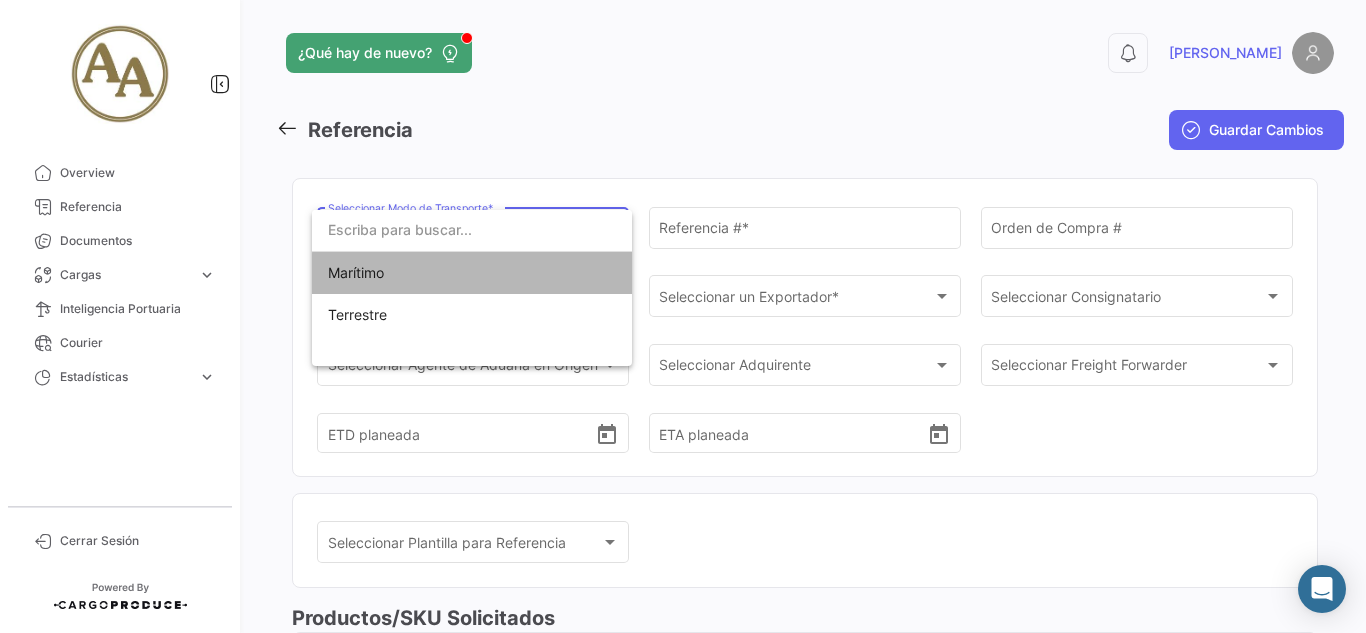 click on "Marítimo" at bounding box center [472, 273] 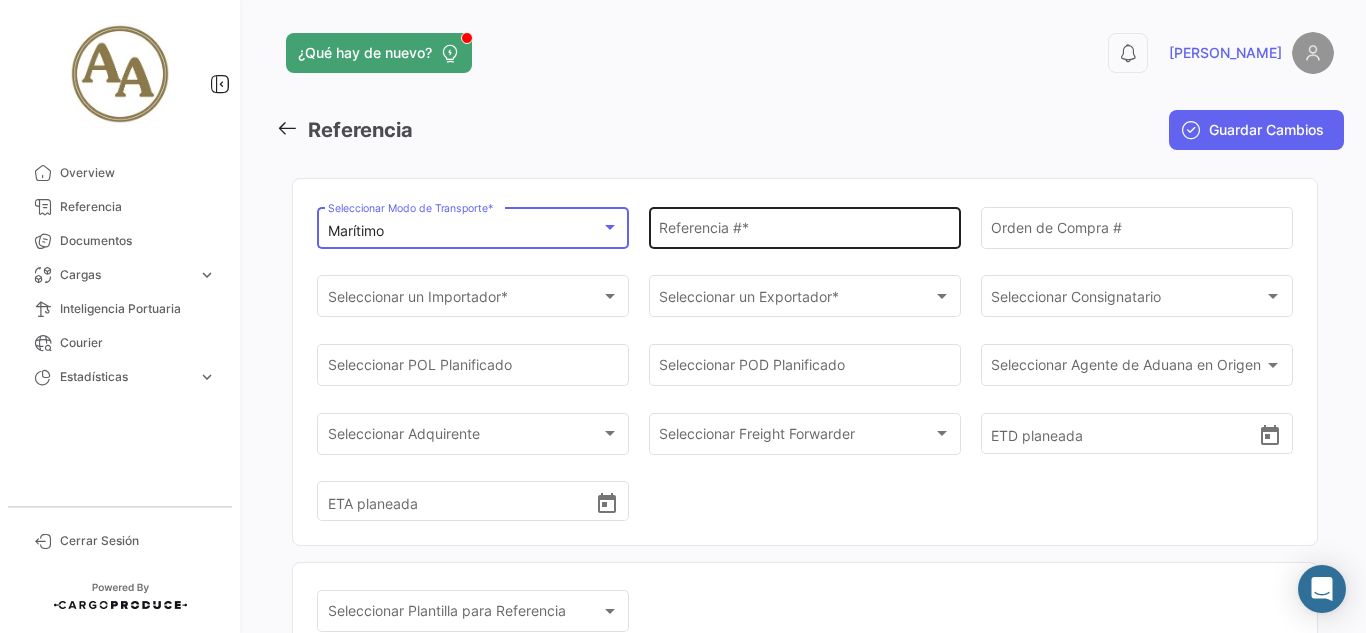click on "Referencia #  *" at bounding box center [804, 231] 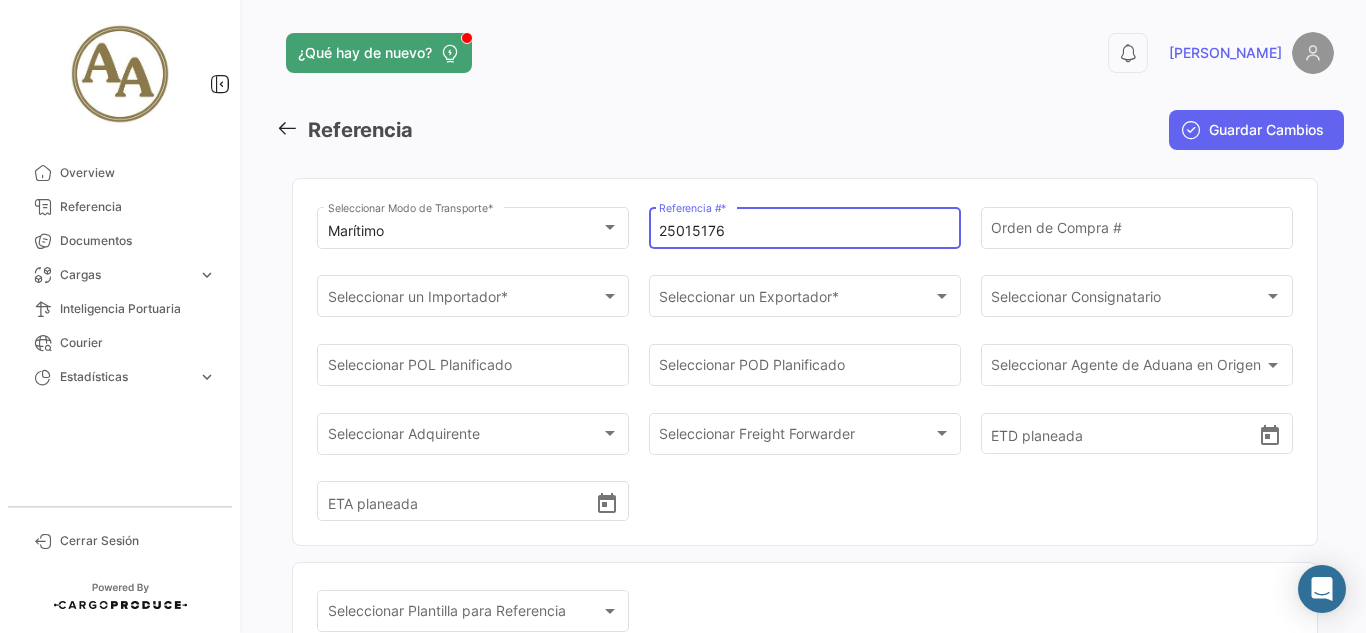 type on "25015176" 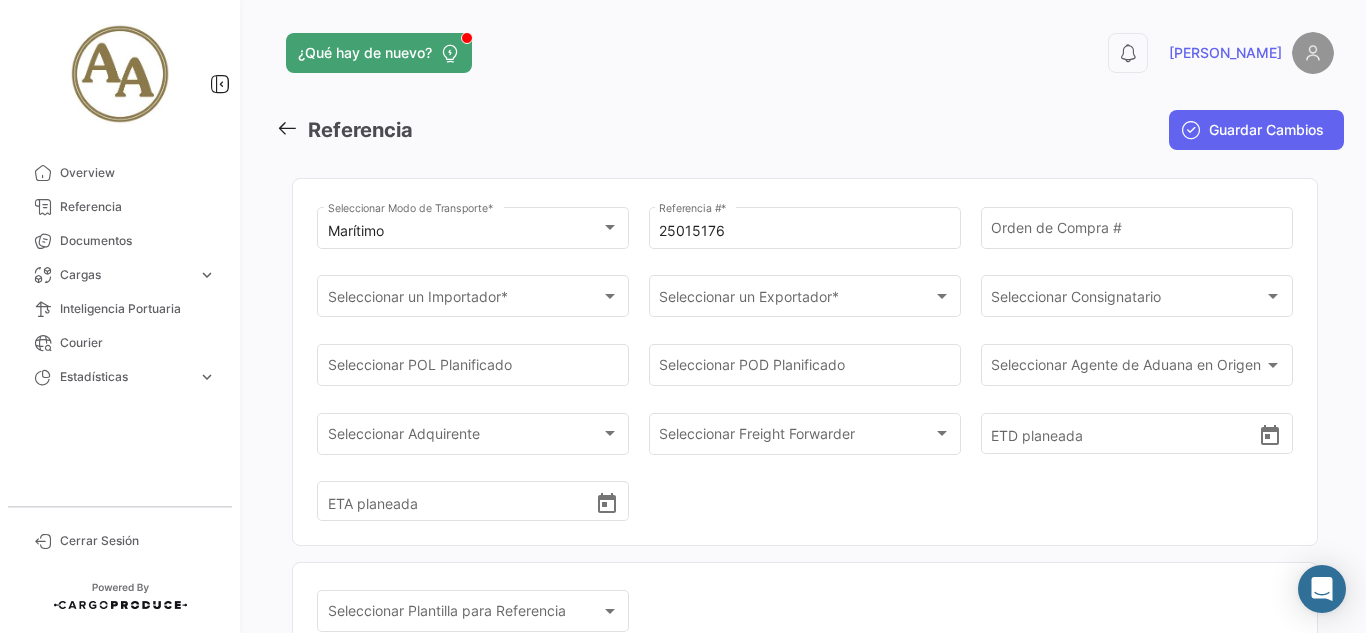 click on "Marítimo Seleccionar
Modo de Transporte  *   25015176 Referencia #  *   Orden de Compra # Seleccionar un Importador * Seleccionar un Importador  * Seleccionar un Exportador * Seleccionar un Exportador  * Seleccionar
Consignatario Seleccionar
Consignatario Seleccionar
POL Planificado Seleccionar
POD Planificado Seleccionar
Agente de Aduana en Origen Seleccionar
Agente de Aduana en Origen Seleccionar Adquirente Seleccionar Adquirente Seleccionar Freight Forwarder Seleccionar Freight Forwarder   ETD planeada   ETA planeada" 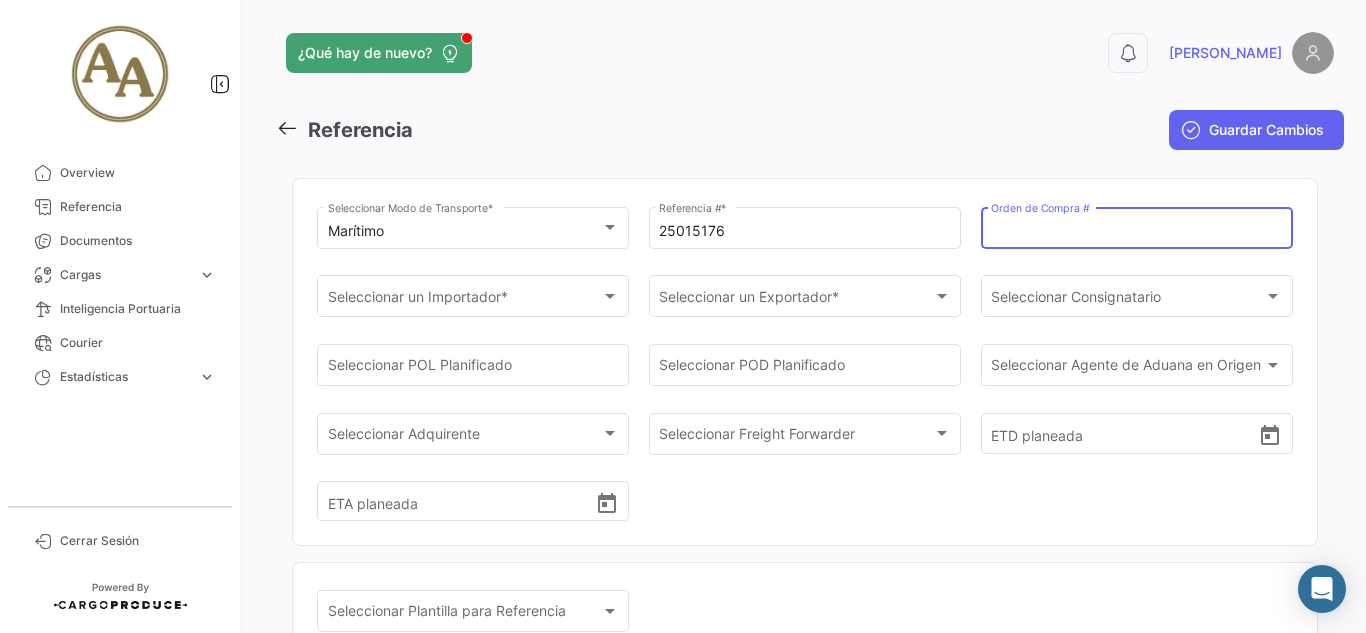 click on "Orden de Compra #" at bounding box center (1136, 231) 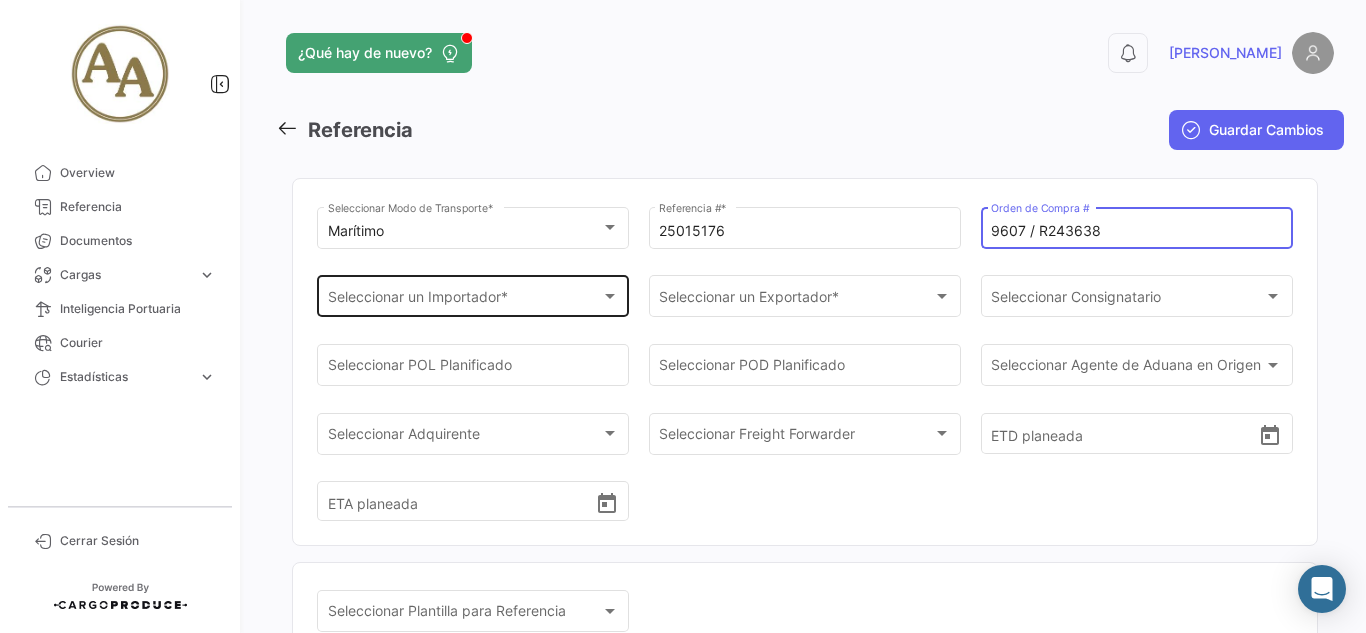type on "9607 / R243638" 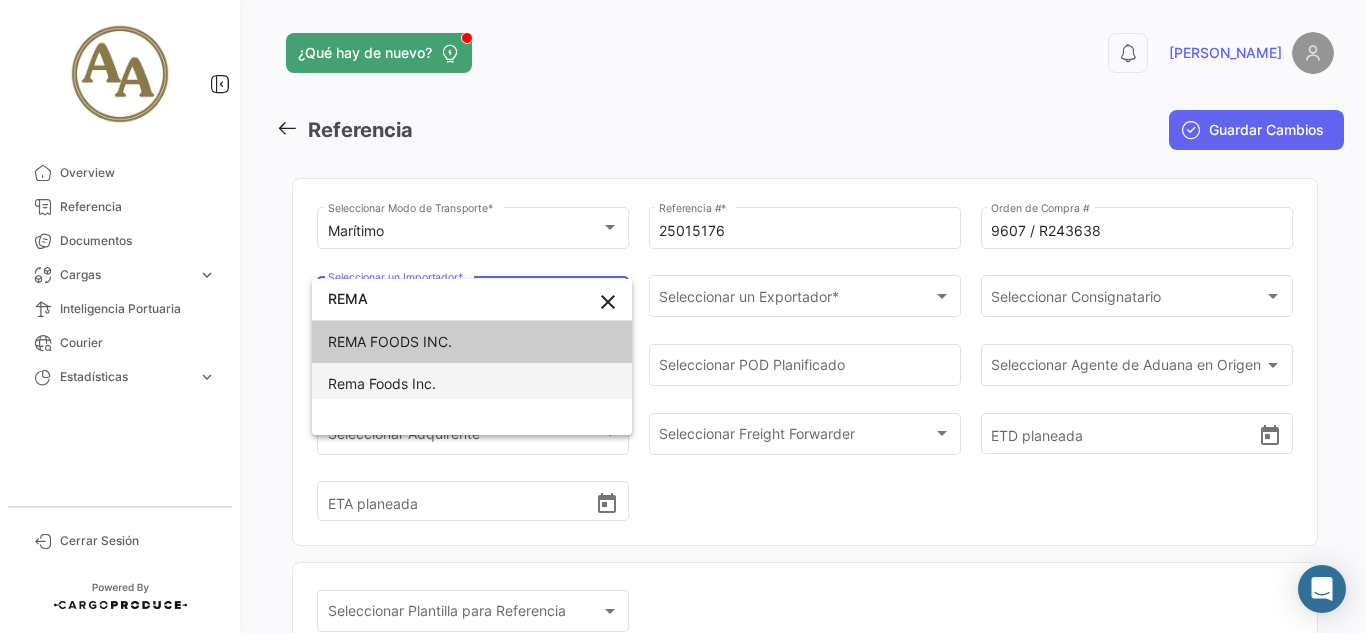 type on "REMA" 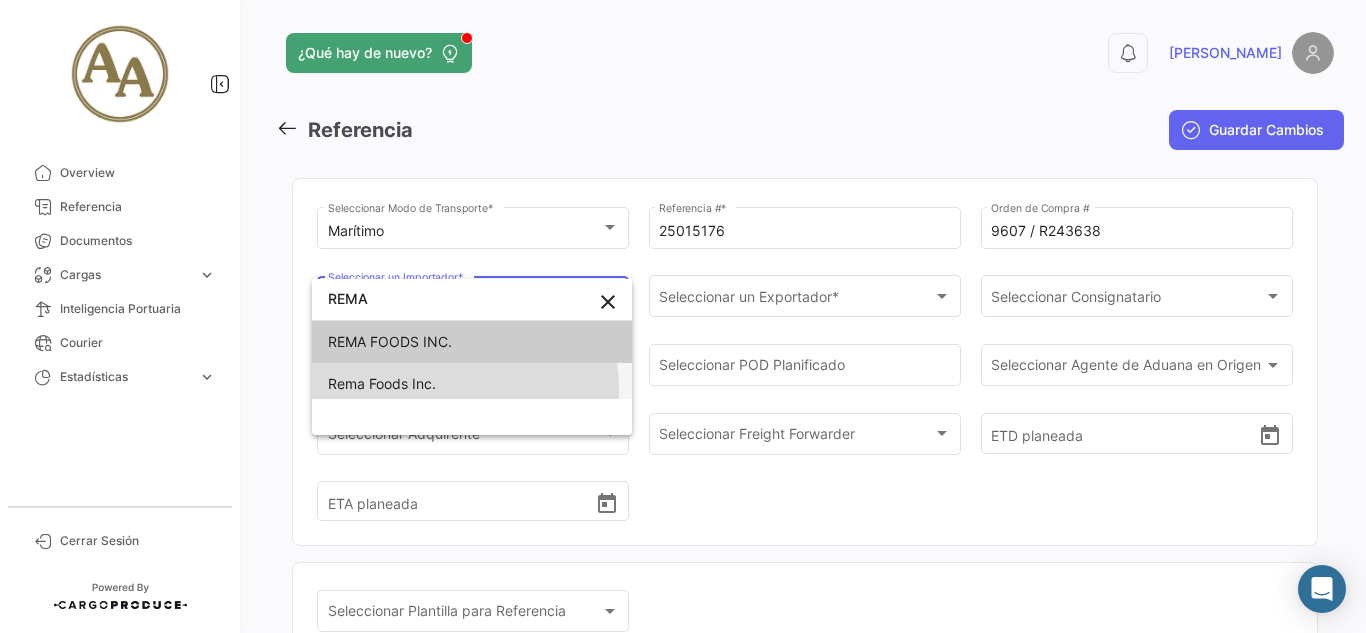click on "Rema Foods Inc." at bounding box center (472, 384) 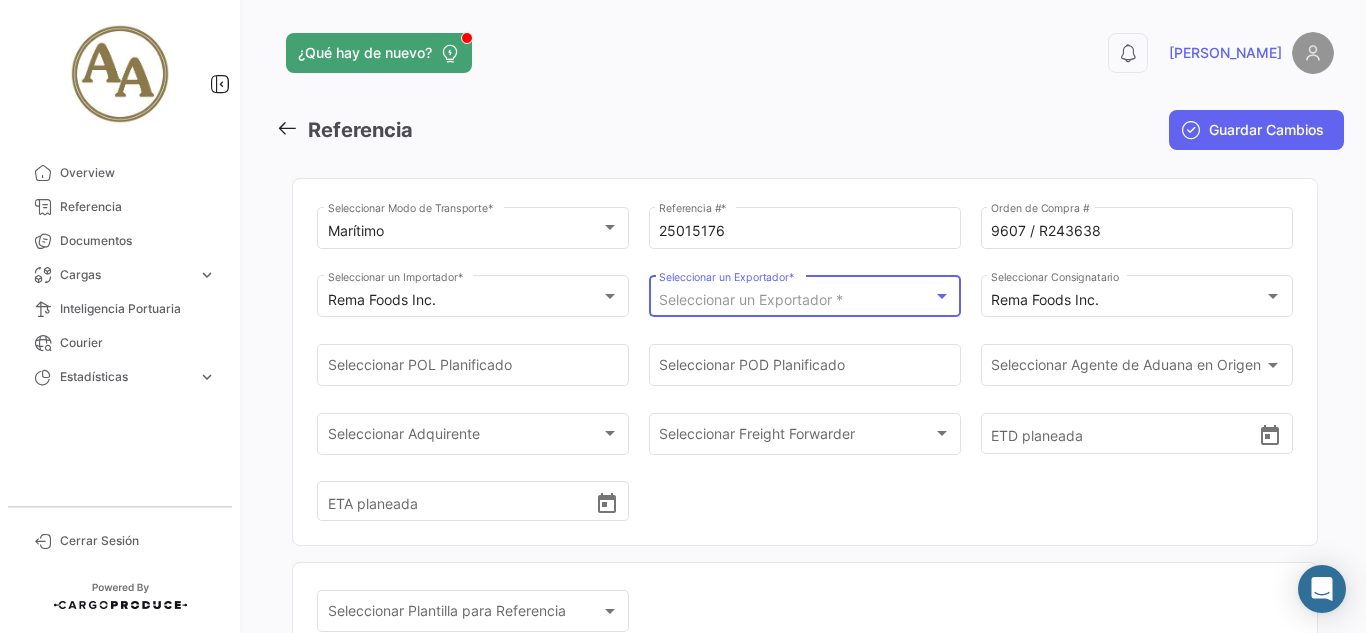 click on "Seleccionar un Exportador *" at bounding box center [751, 299] 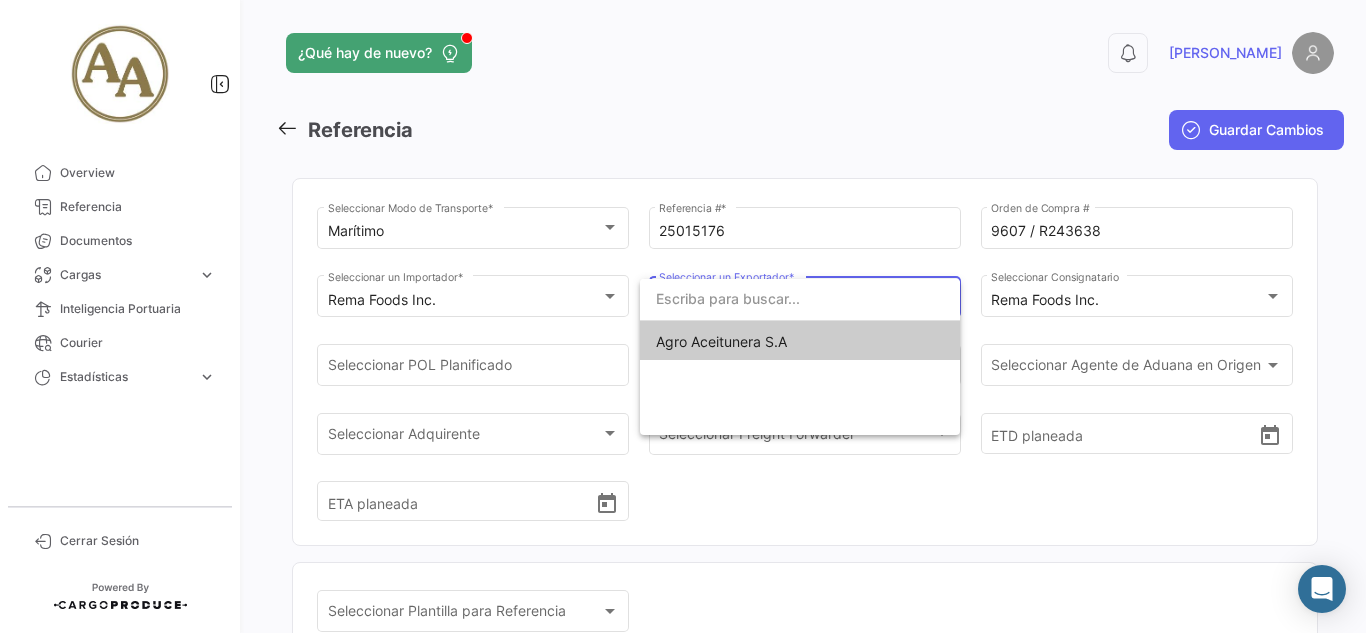 click on "Agro Aceitunera S.A" at bounding box center [800, 342] 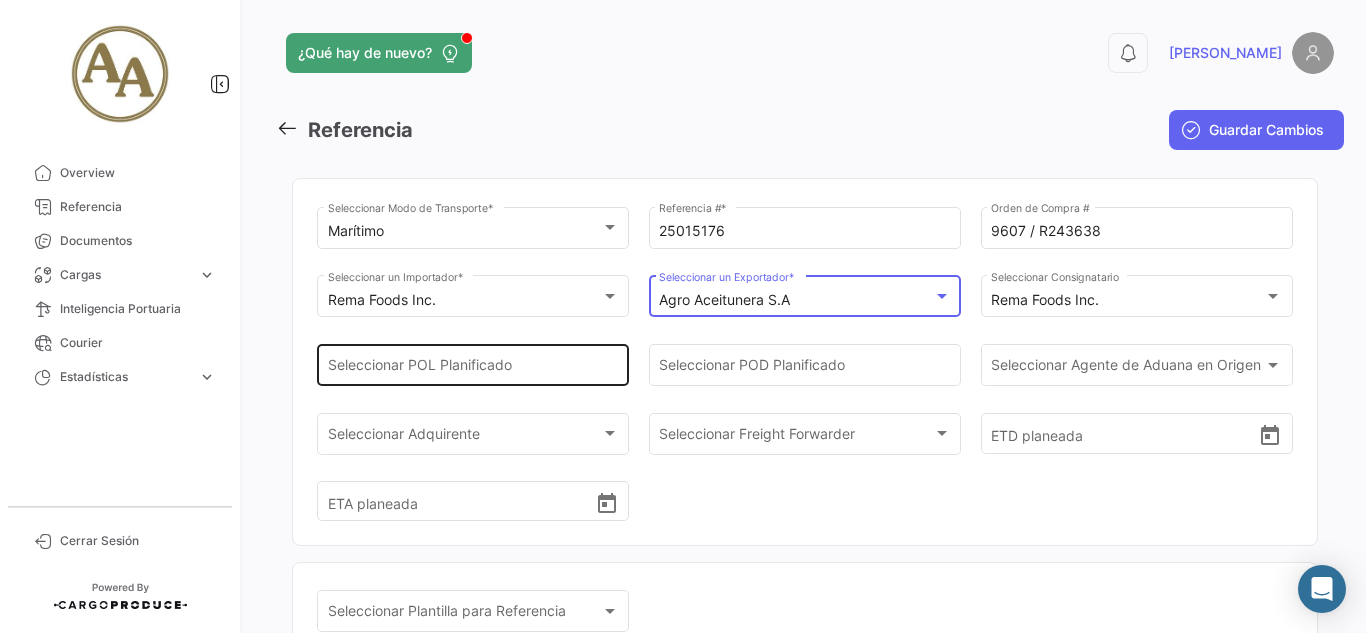 click on "Seleccionar
POL Planificado" at bounding box center (473, 369) 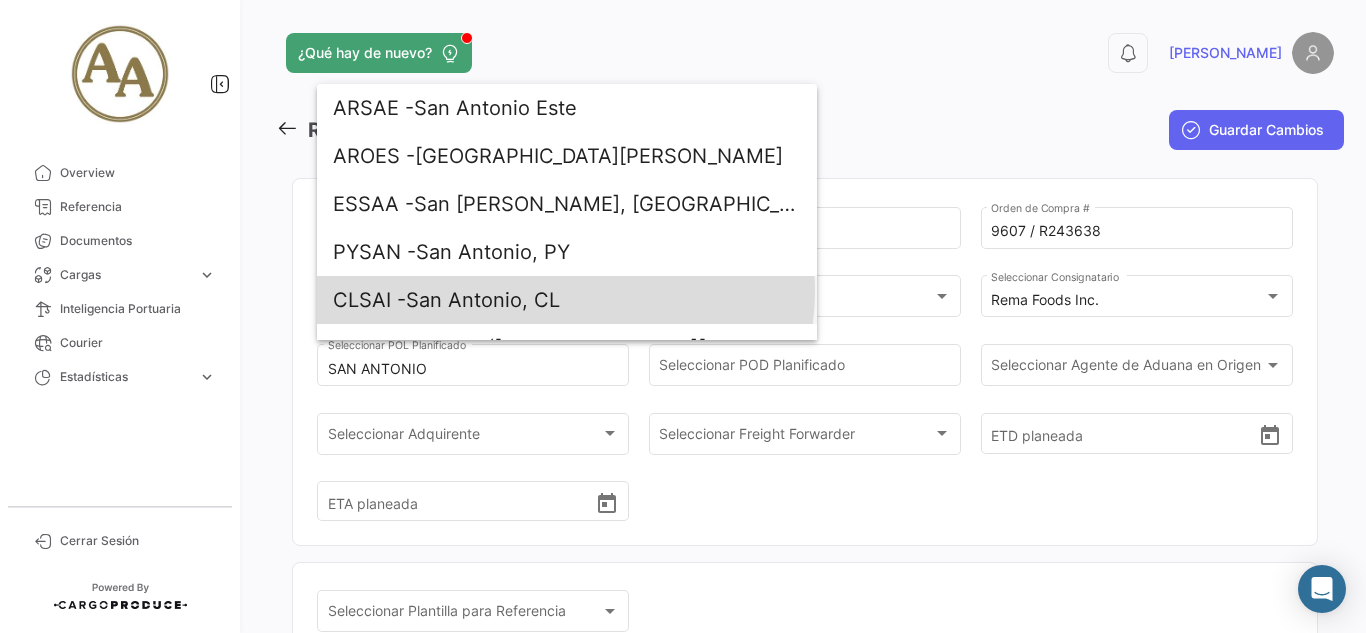 click on "CLSAI -    [GEOGRAPHIC_DATA][PERSON_NAME], CL" at bounding box center (567, 300) 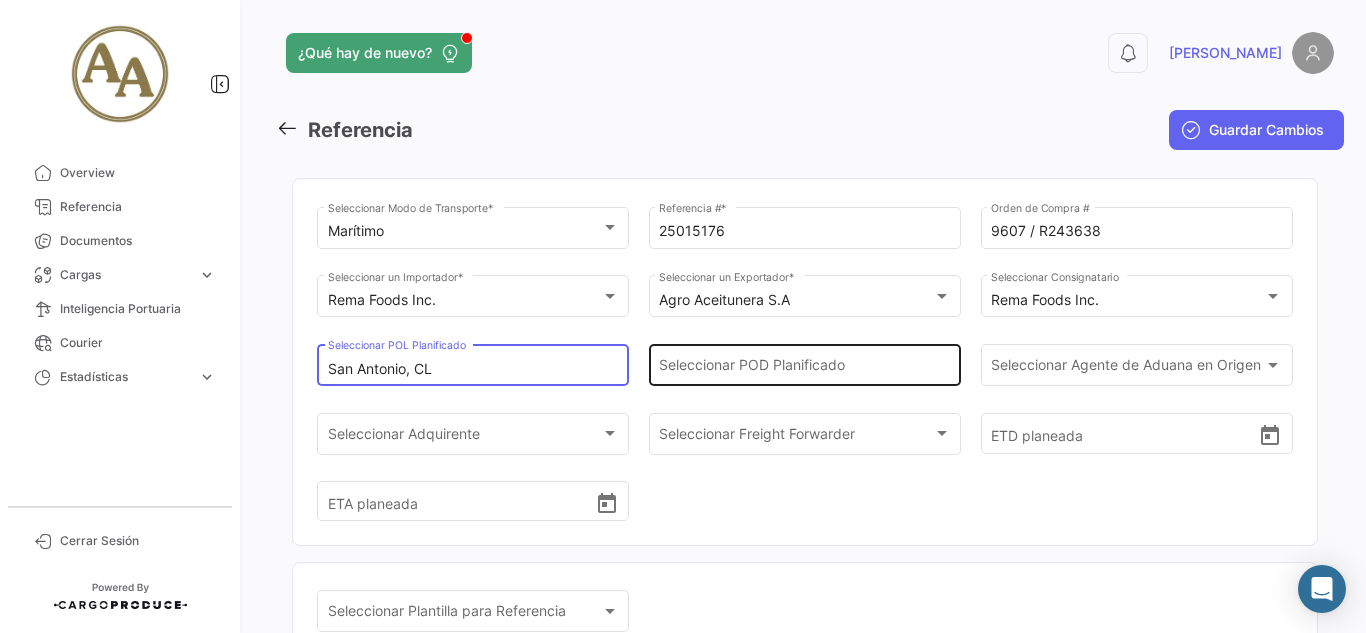 click on "Seleccionar
POD Planificado" 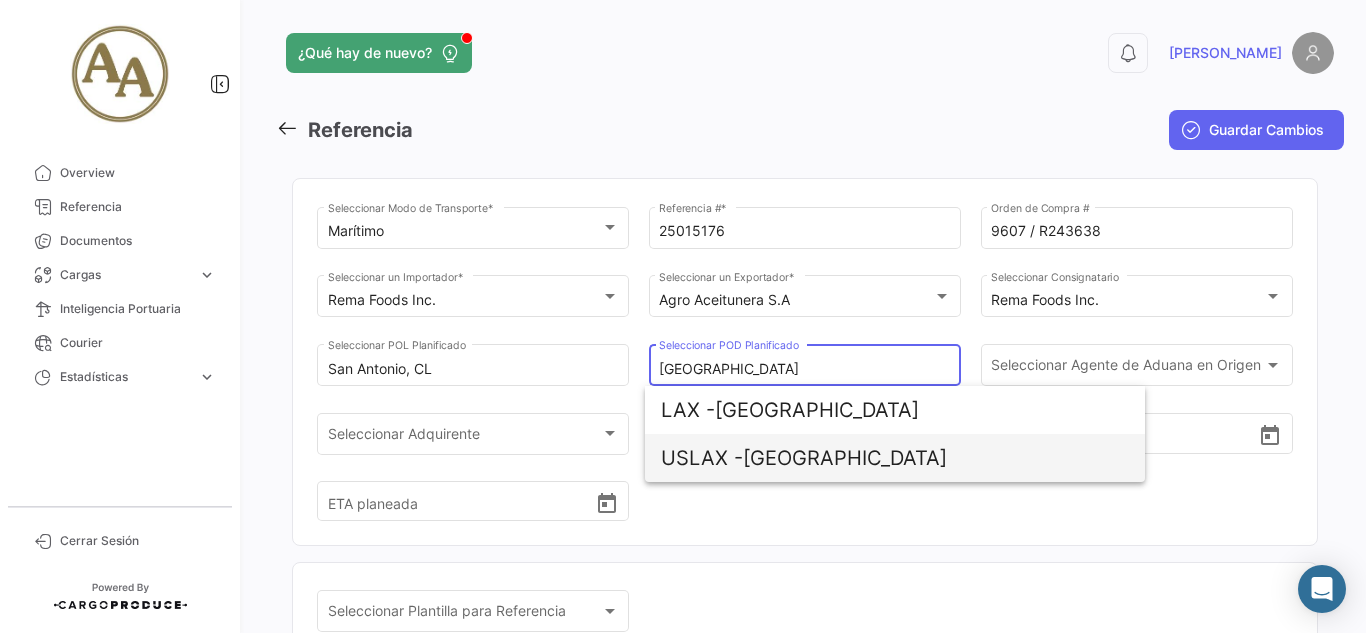click on "USLAX -    [GEOGRAPHIC_DATA]" at bounding box center (895, 458) 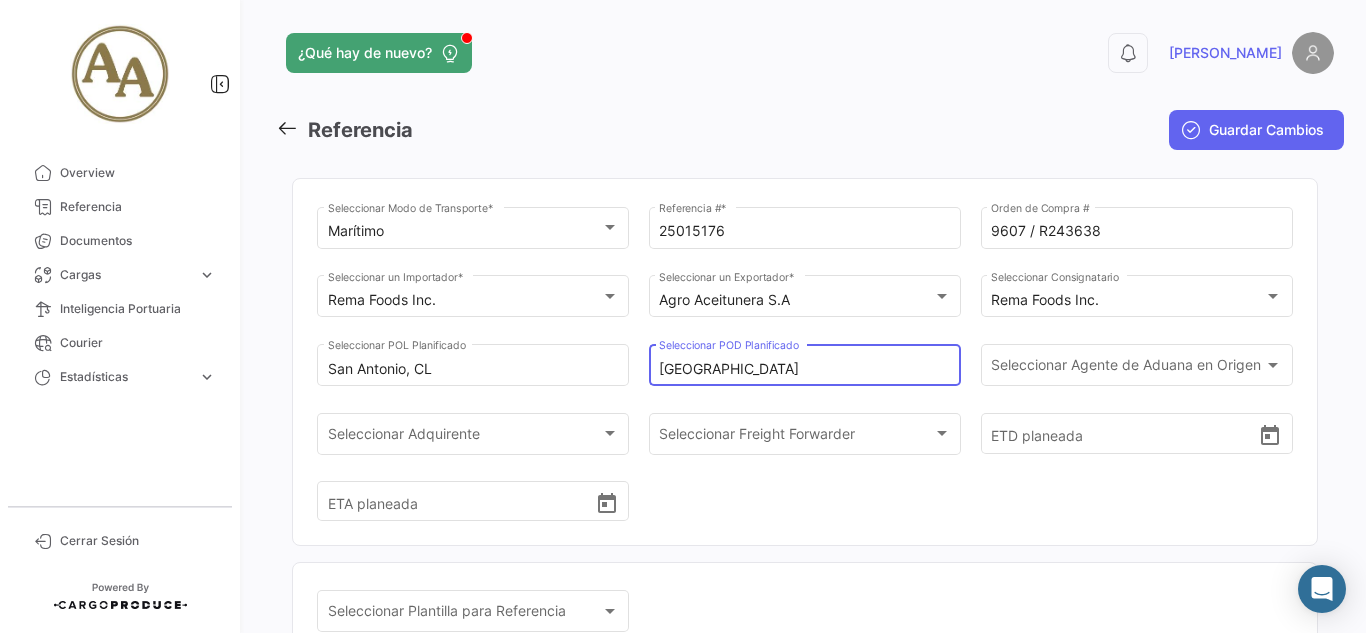 type on "[GEOGRAPHIC_DATA]" 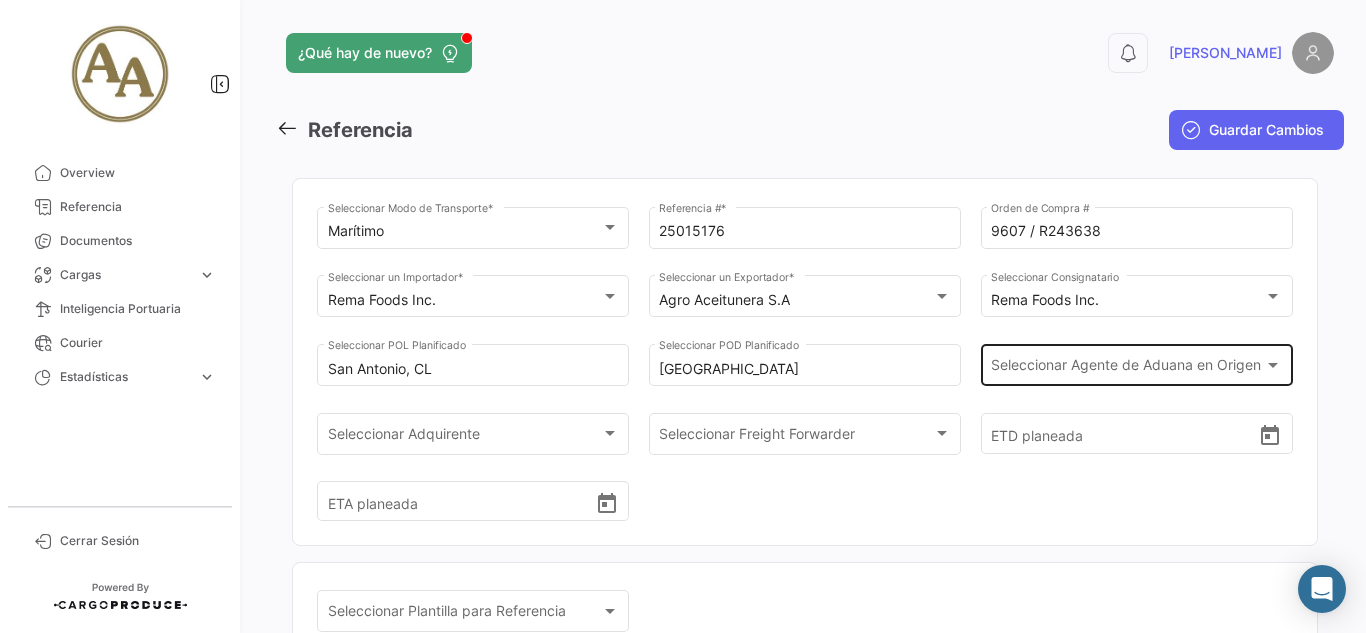 click on "Seleccionar
Agente de Aduana en Origen Seleccionar
Agente de Aduana en Origen" 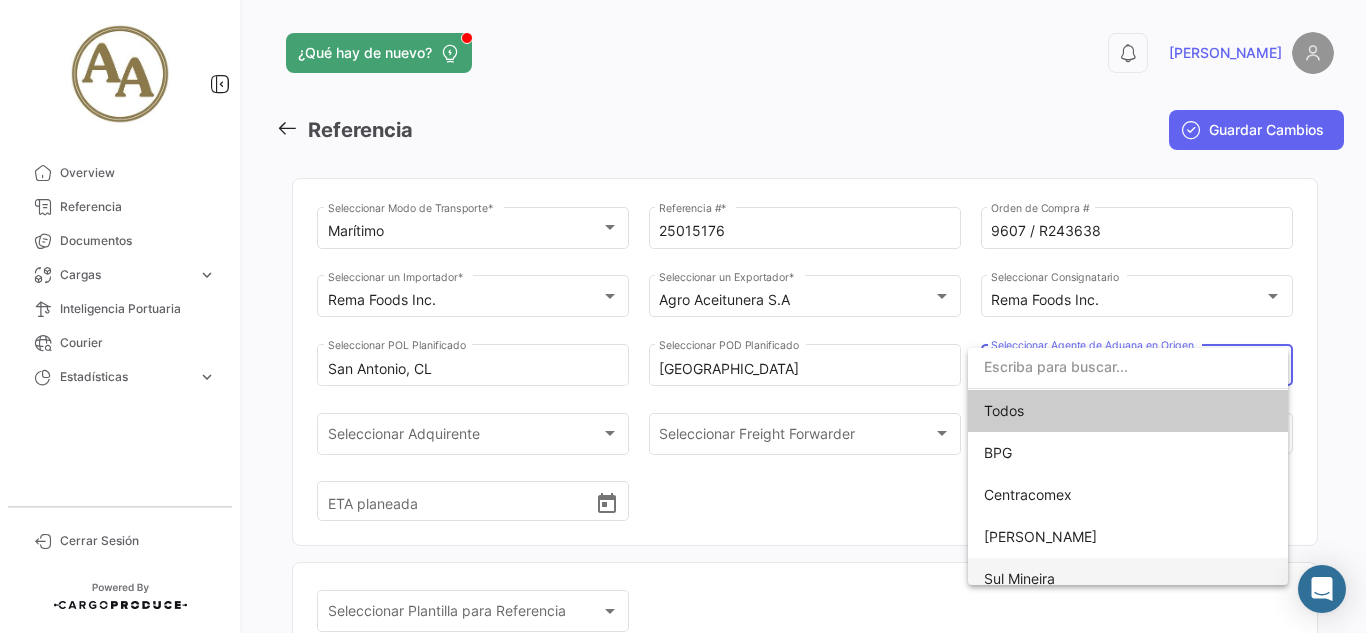 click on "Sul Mineira" at bounding box center (1128, 579) 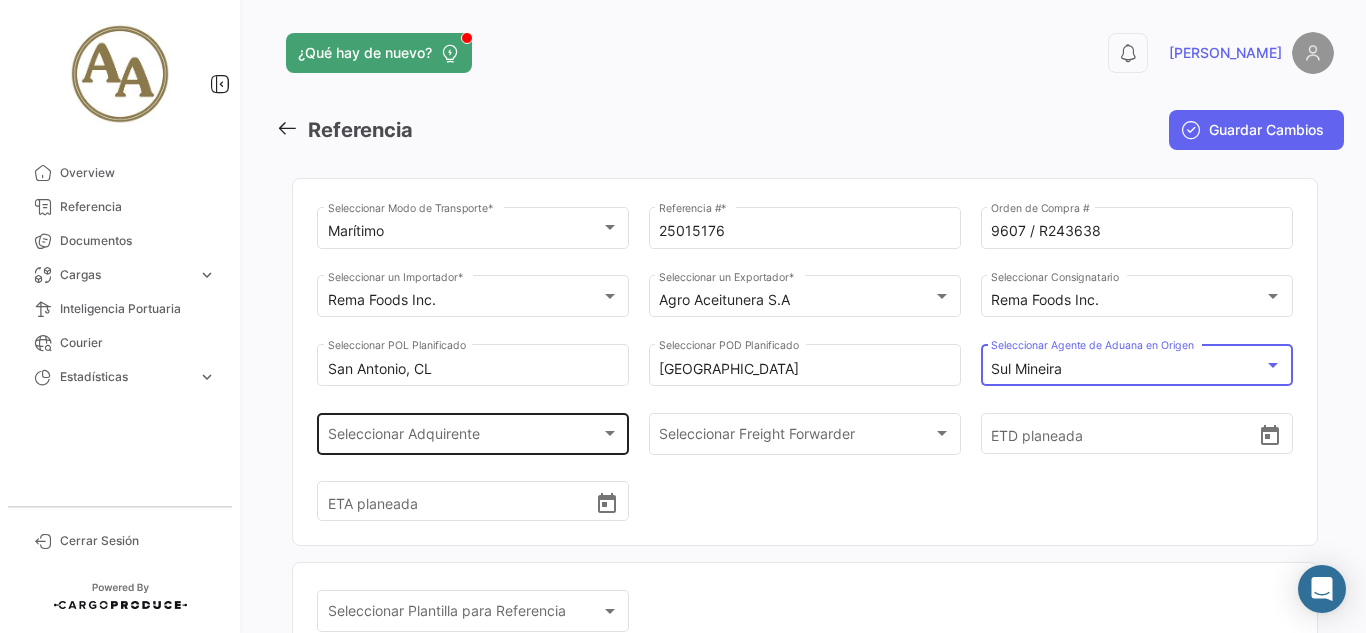 click on "Seleccionar Adquirente" at bounding box center (464, 437) 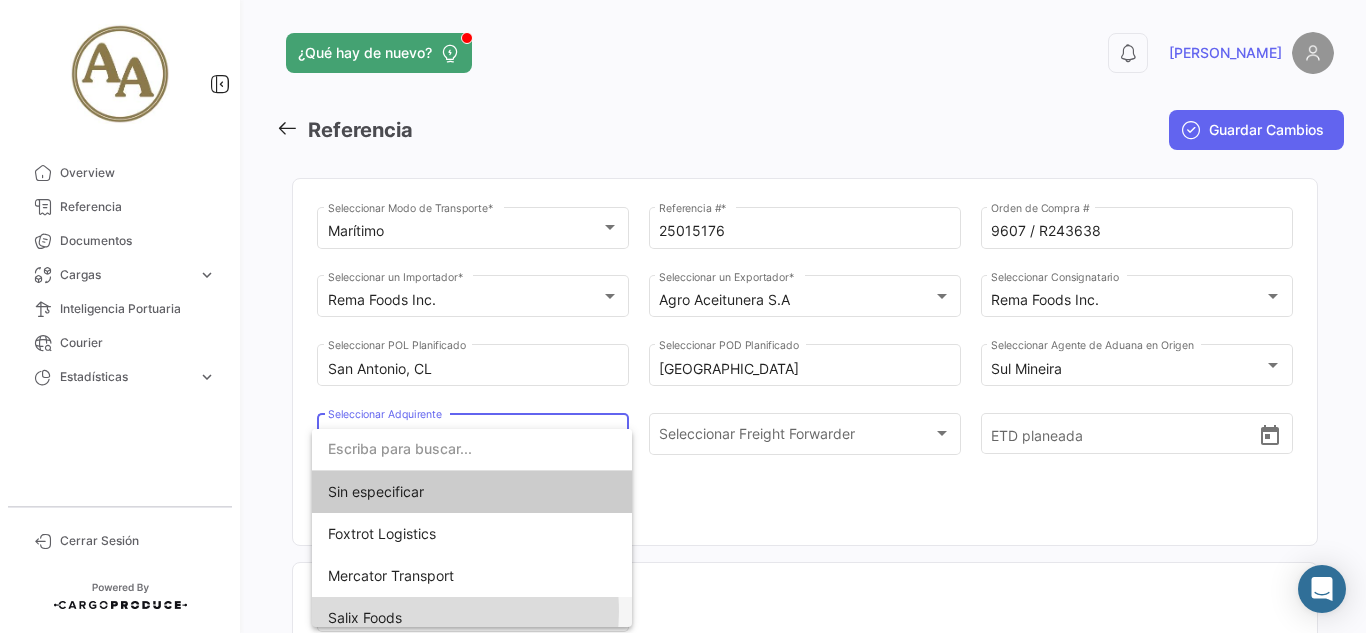 click on "Salix Foods" at bounding box center [472, 618] 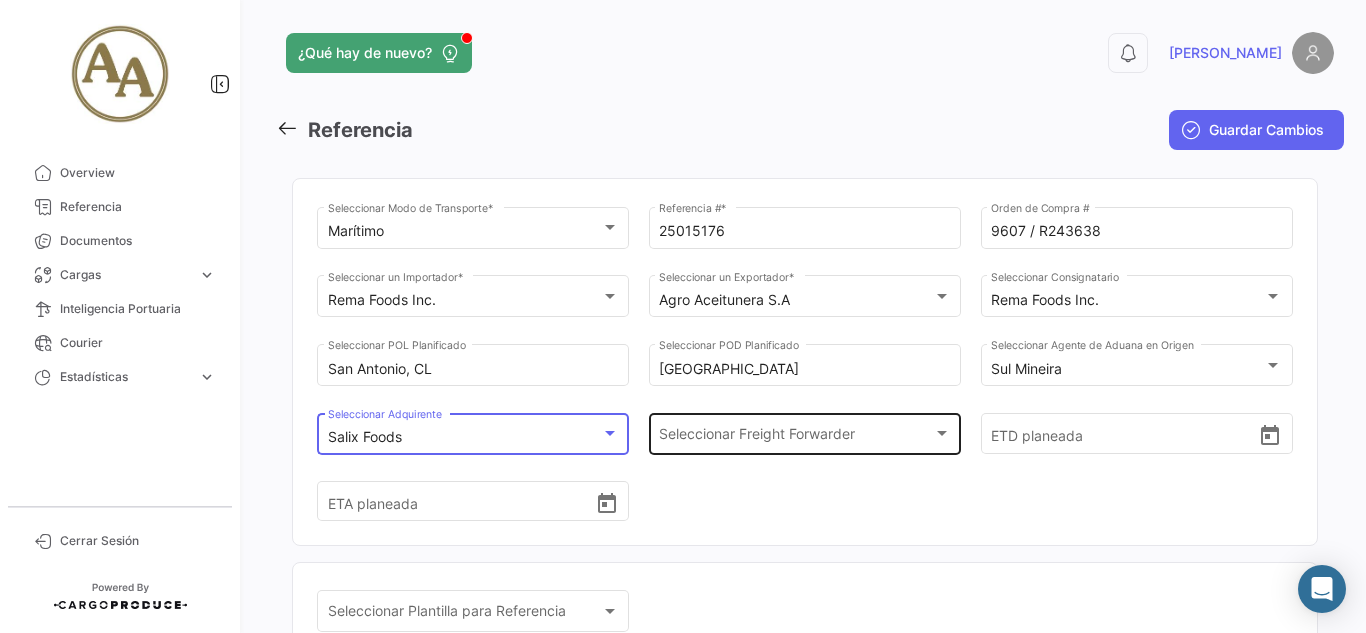 click on "Seleccionar Freight Forwarder Seleccionar Freight Forwarder" 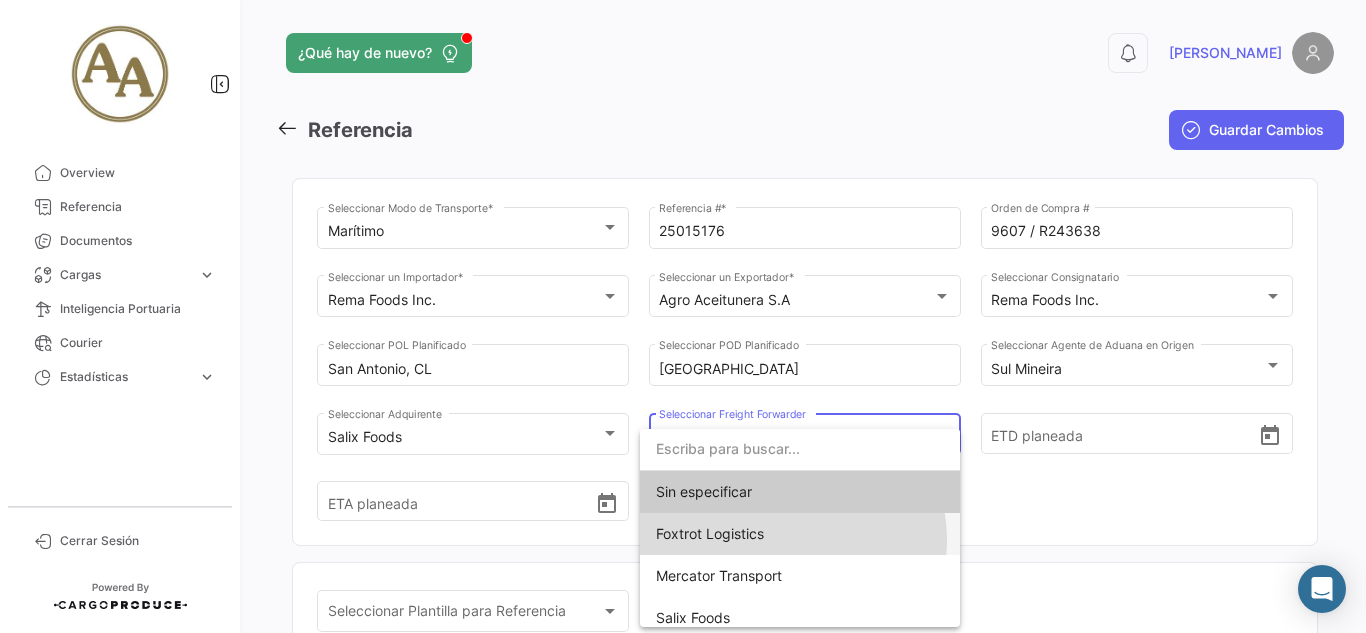 click on "Foxtrot Logistics" at bounding box center (800, 534) 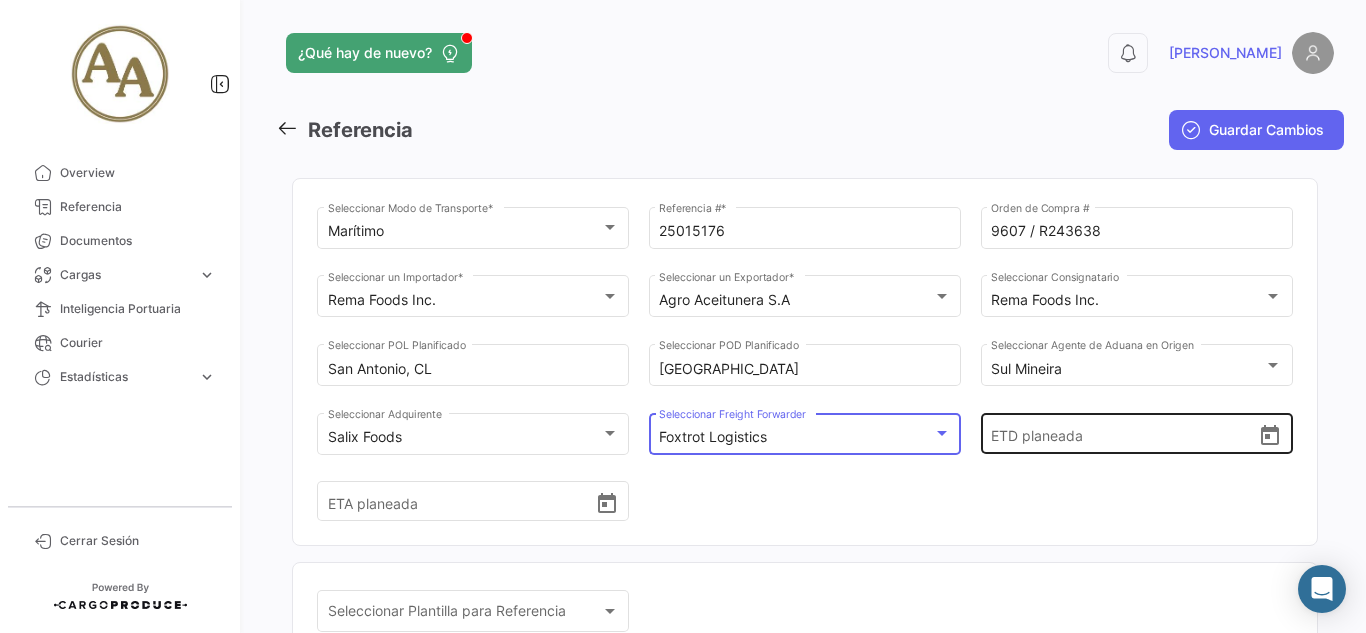 click on "ETD planeada" at bounding box center [1124, 434] 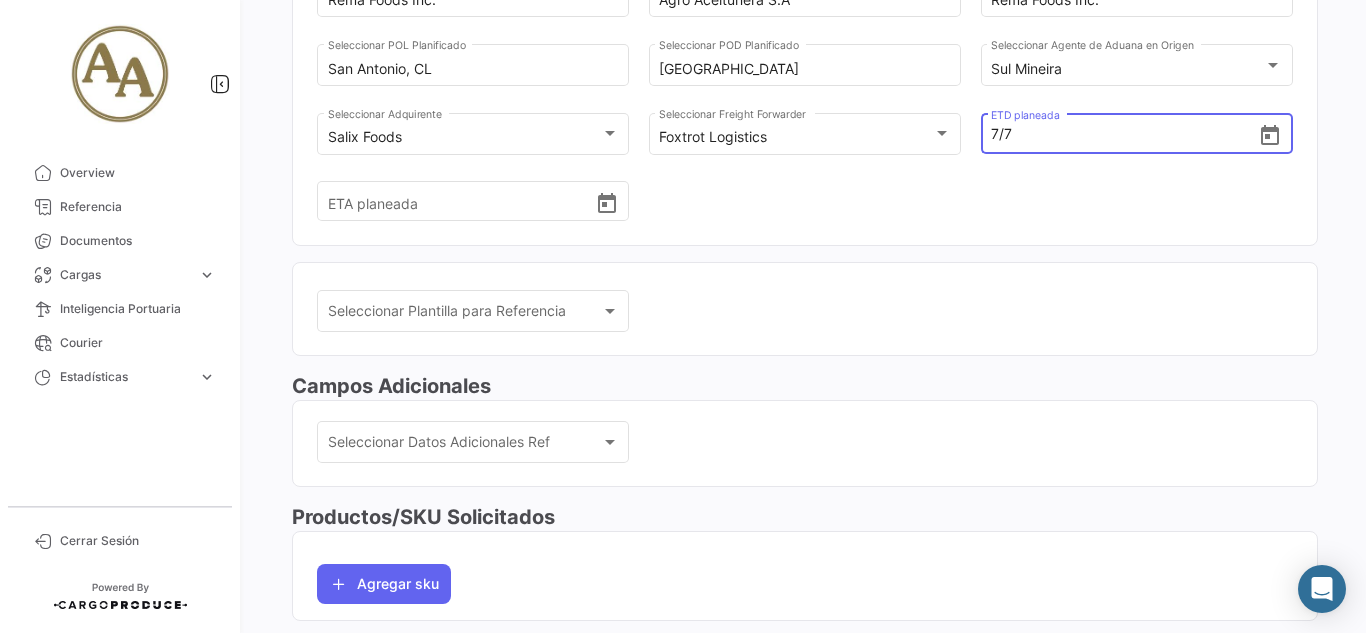 scroll, scrollTop: 400, scrollLeft: 0, axis: vertical 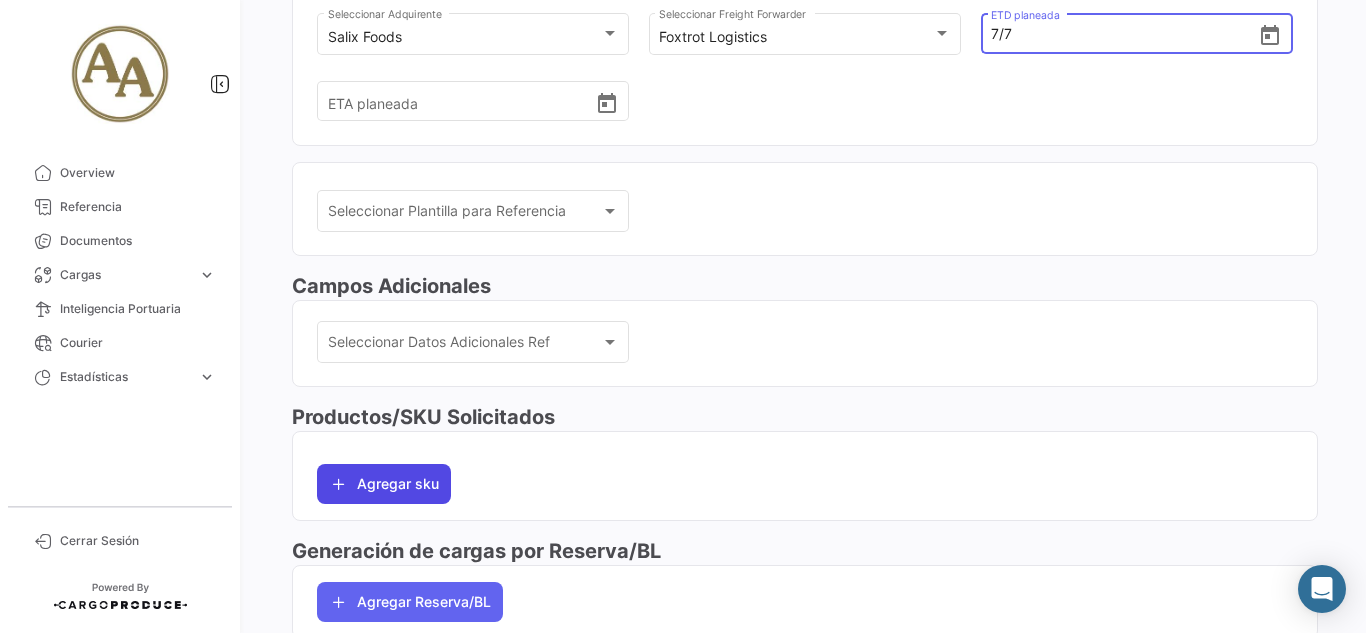 type on "[DATE] 00:00" 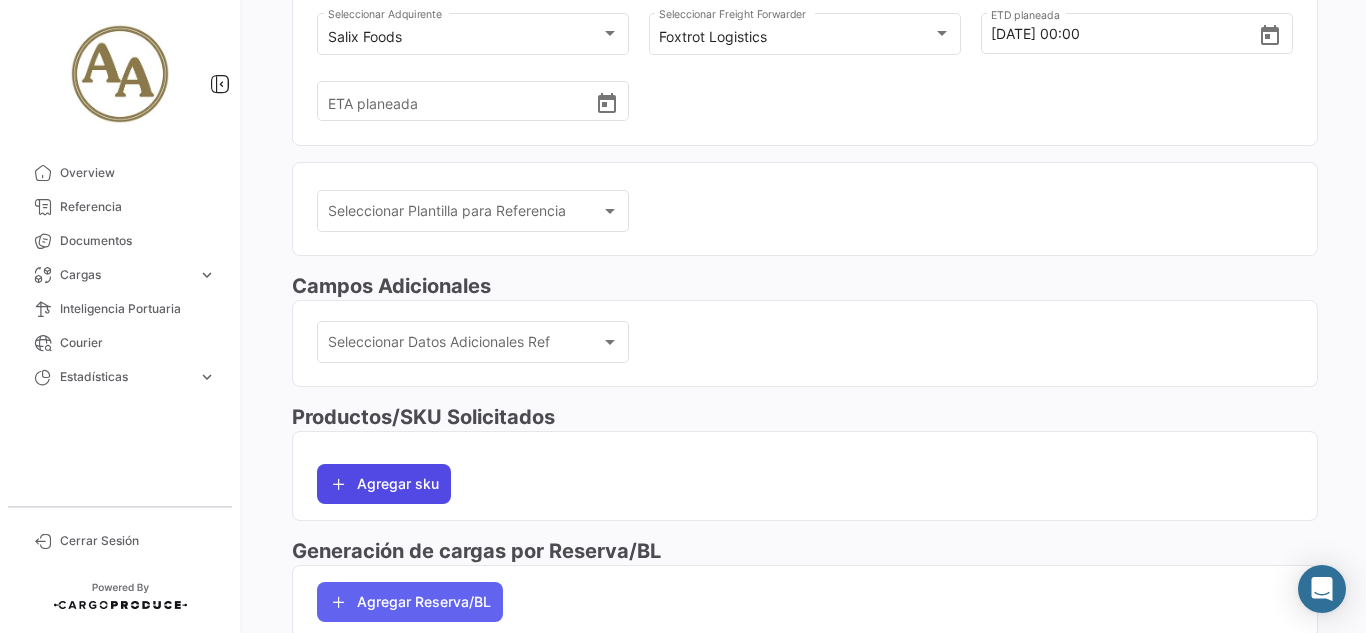 click on "Agregar sku" 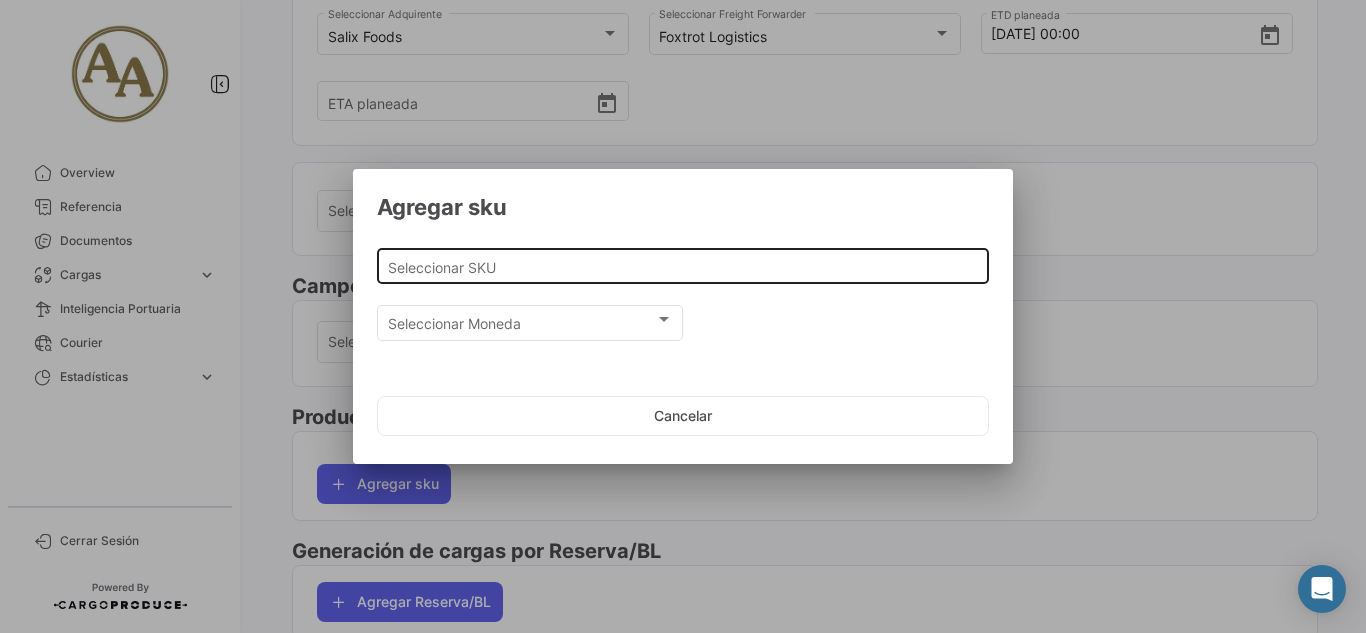 click on "Seleccionar
SKU" at bounding box center [683, 264] 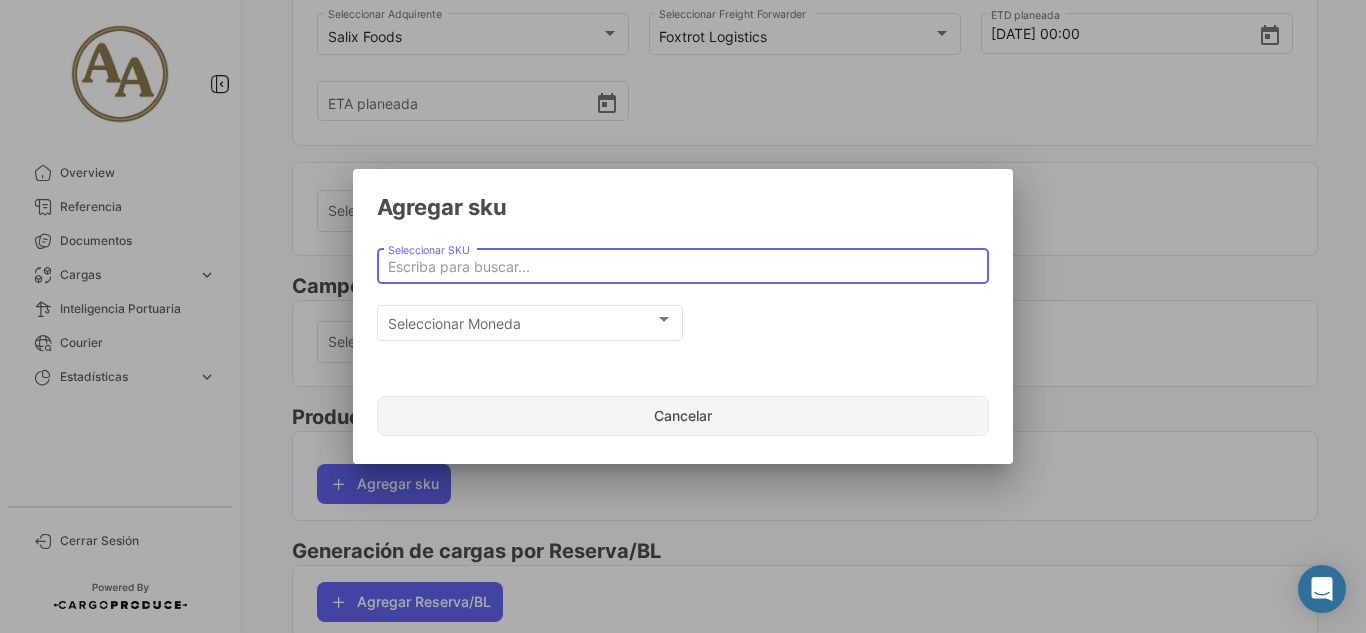type on "6" 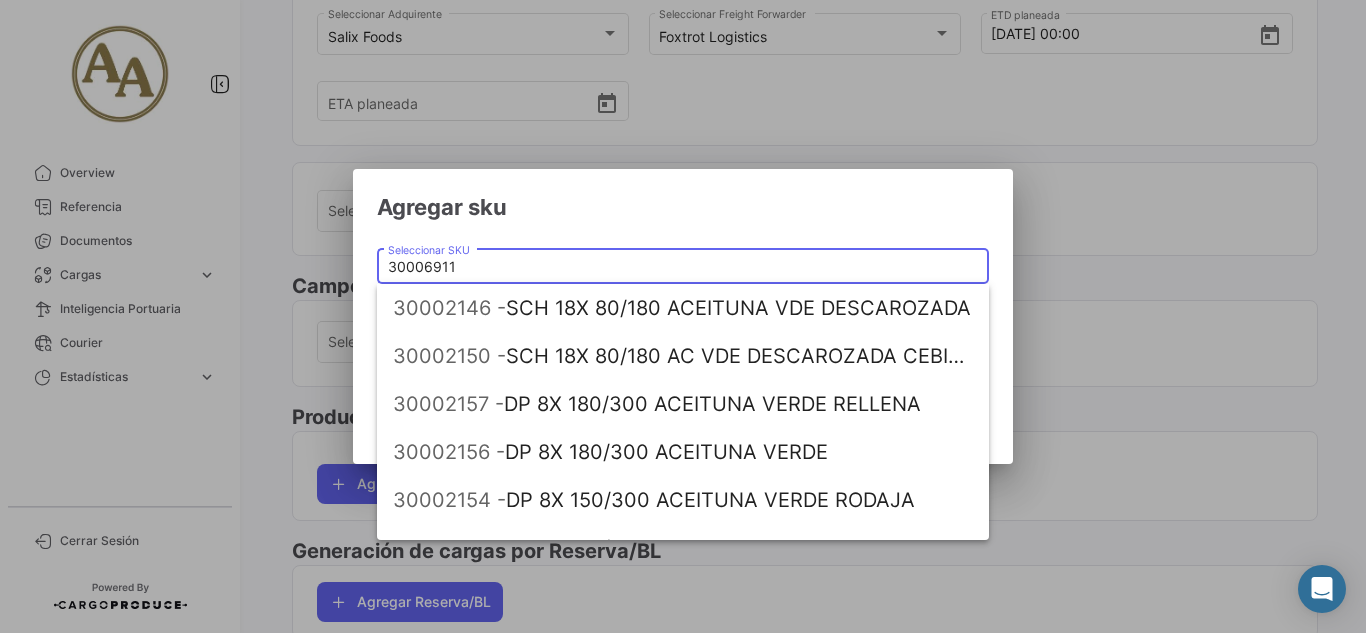 click on "30006911" at bounding box center [683, 267] 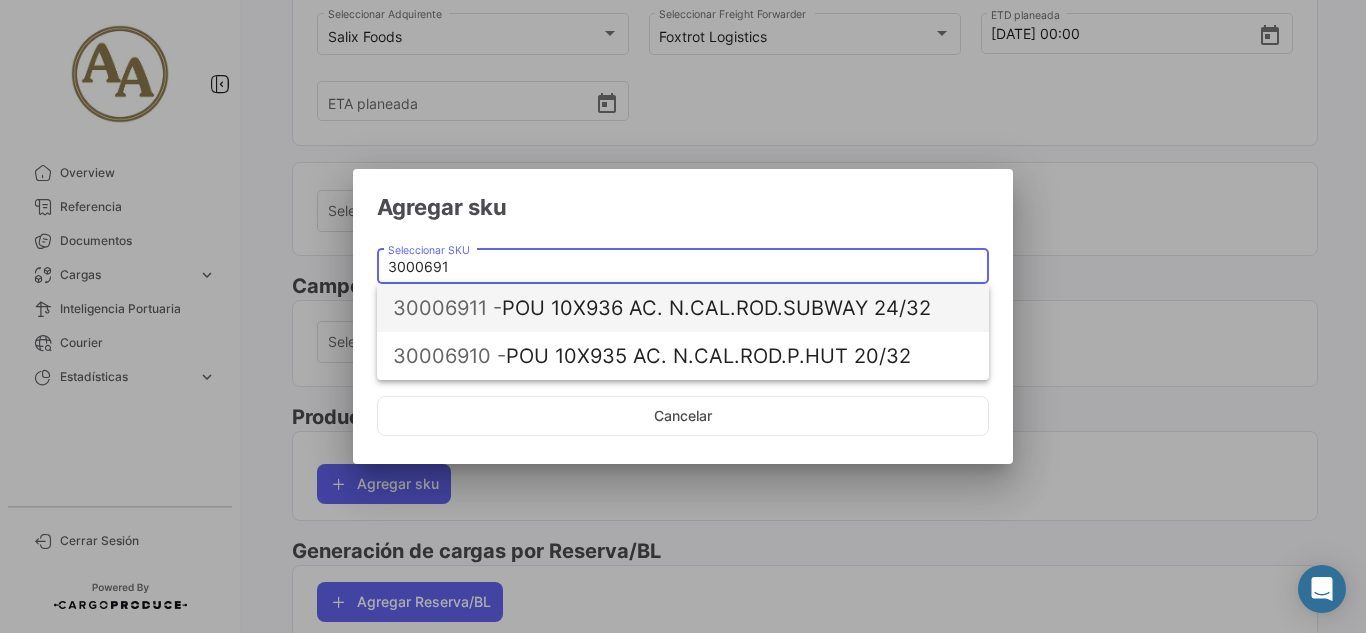 click on "30006911 -    POU 10X936 AC. N.CAL.ROD.SUBWAY  24/32" at bounding box center [683, 308] 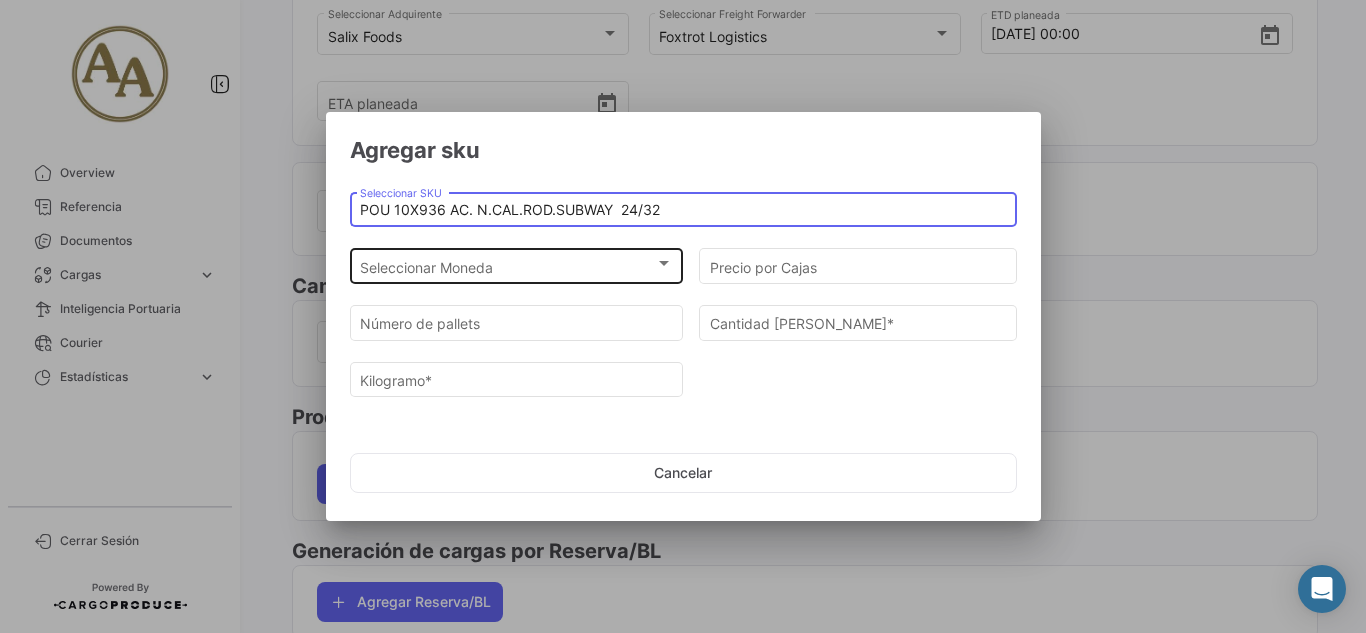 click on "Seleccionar Moneda" at bounding box center [507, 267] 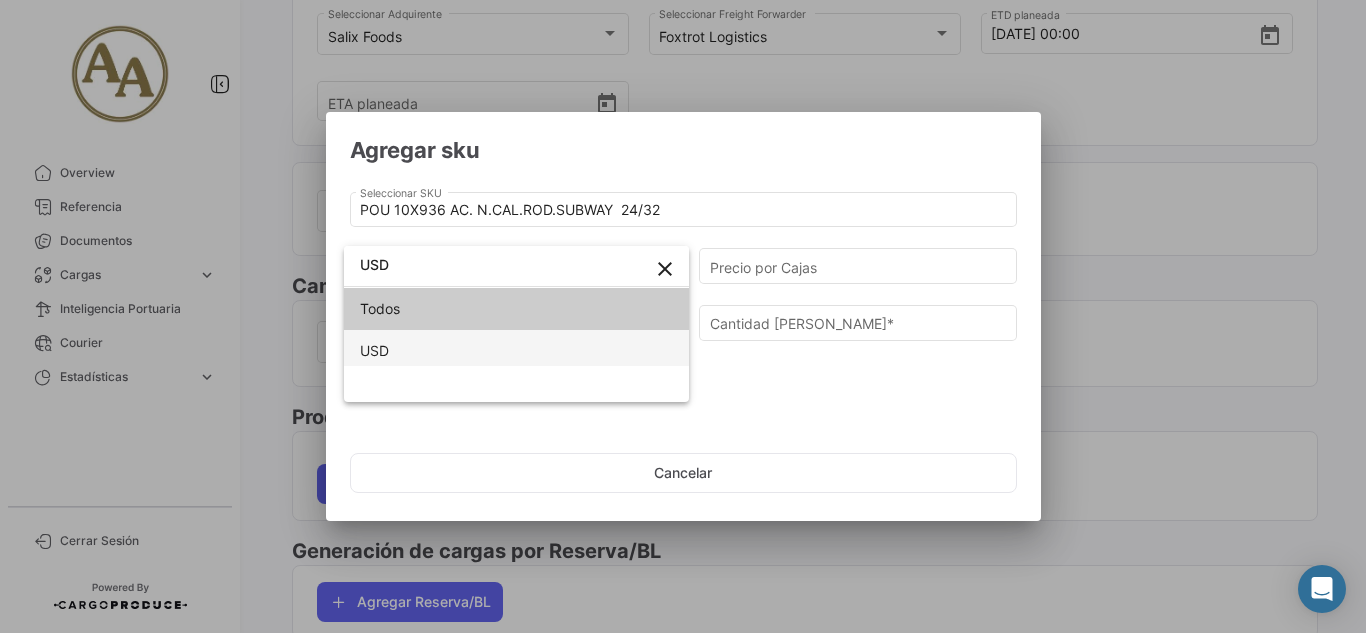 type on "USD" 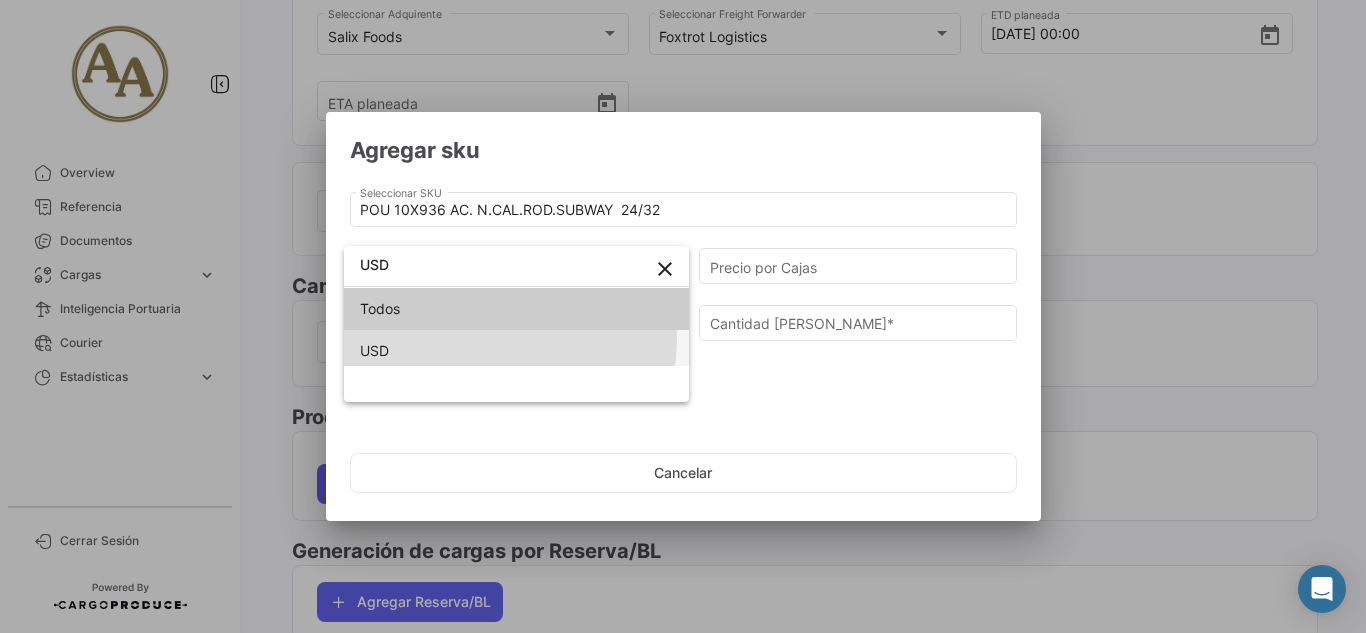click on "USD" at bounding box center [516, 351] 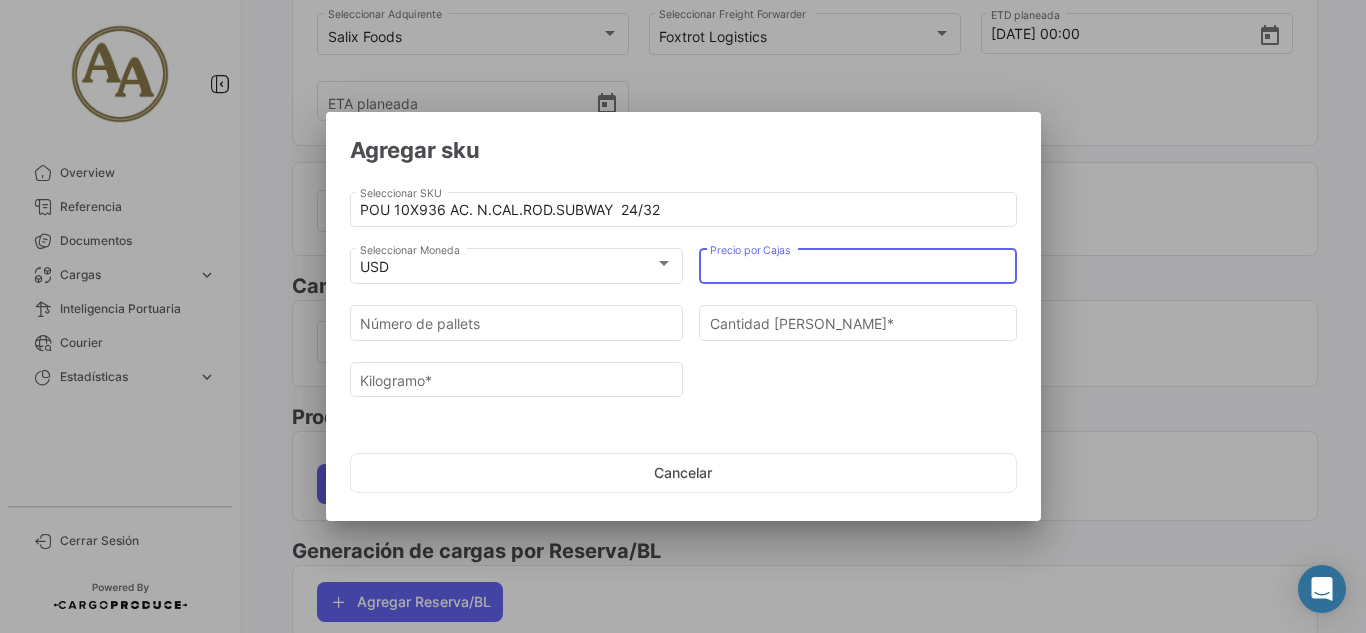click on "Precio por Cajas" at bounding box center [858, 267] 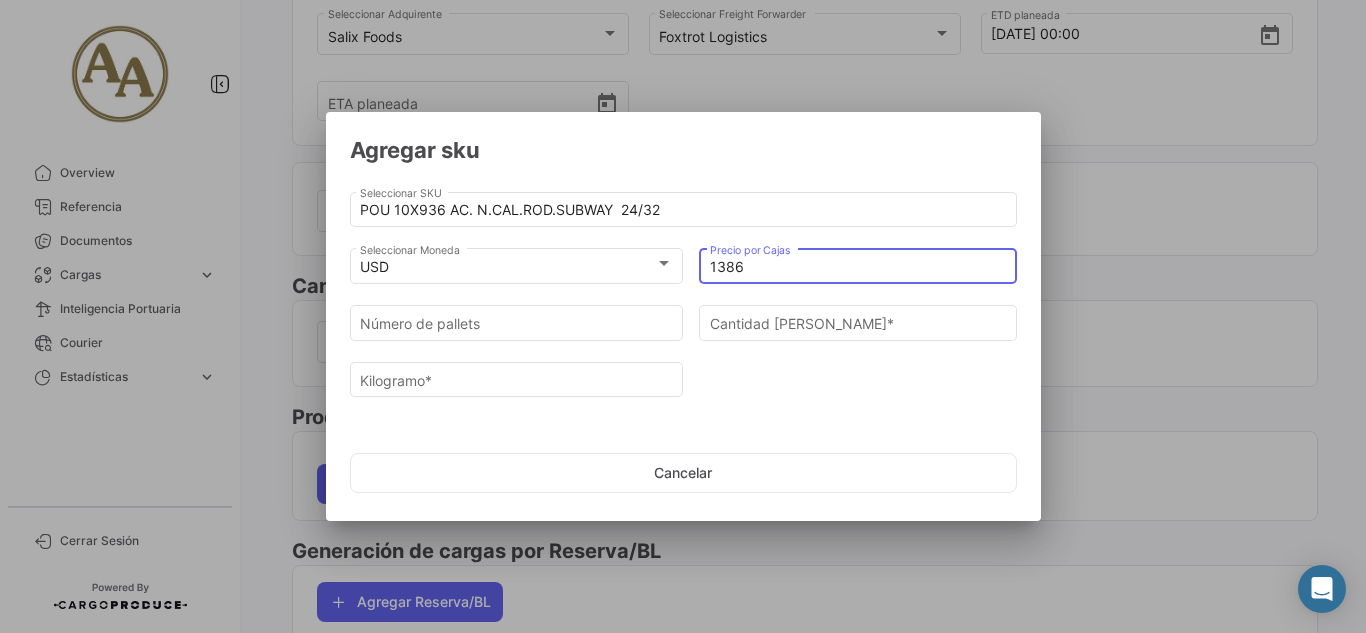 type on "1386" 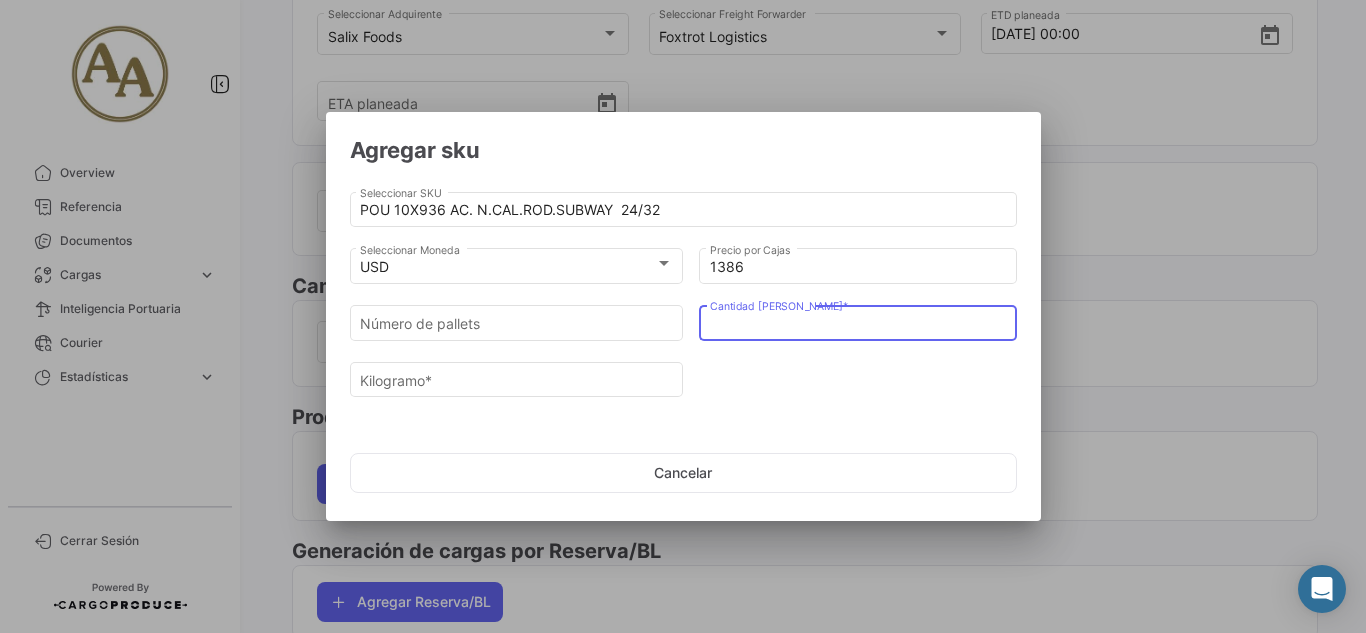 click on "Cantidad [PERSON_NAME]  *" at bounding box center (858, 324) 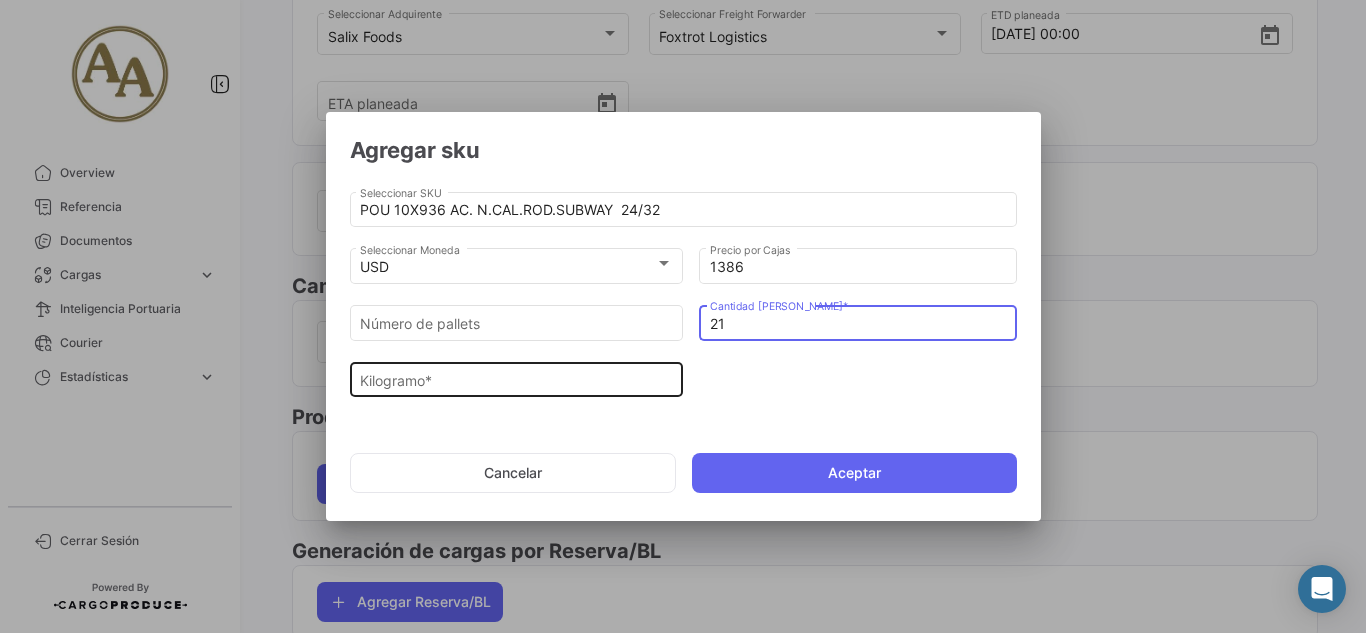click on "Kilogramo  *" at bounding box center [516, 380] 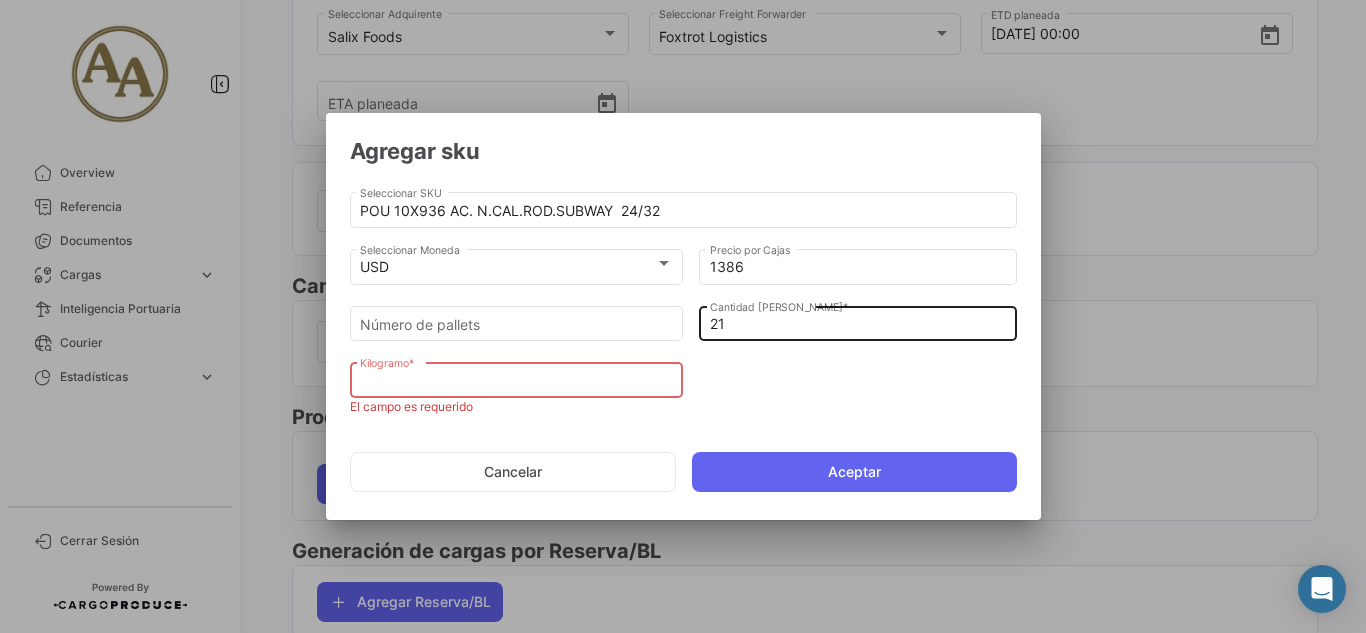 click on "21" at bounding box center (858, 324) 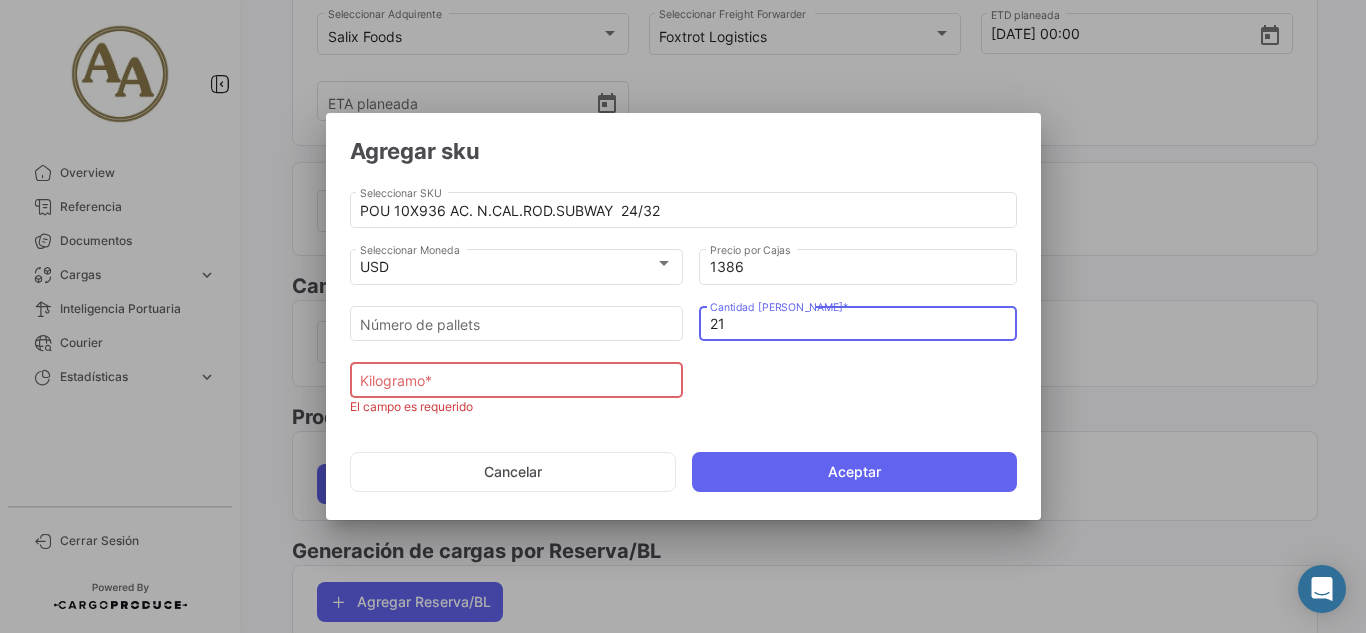 type on "2" 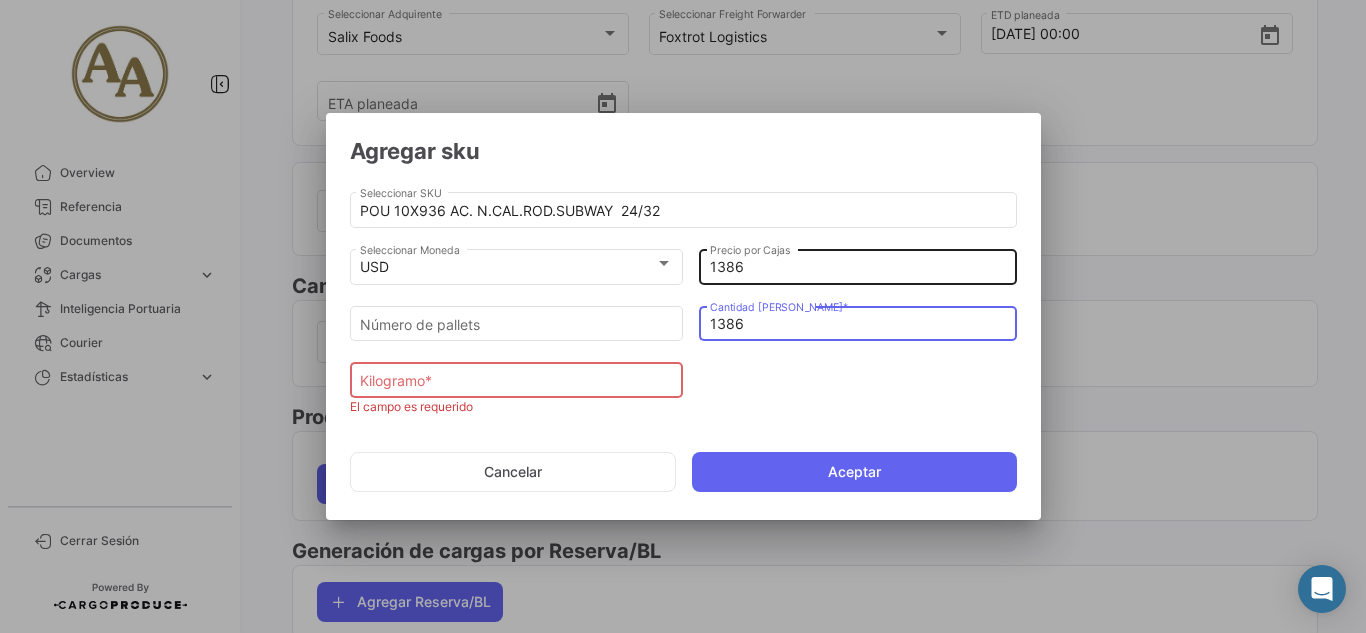 type on "1386" 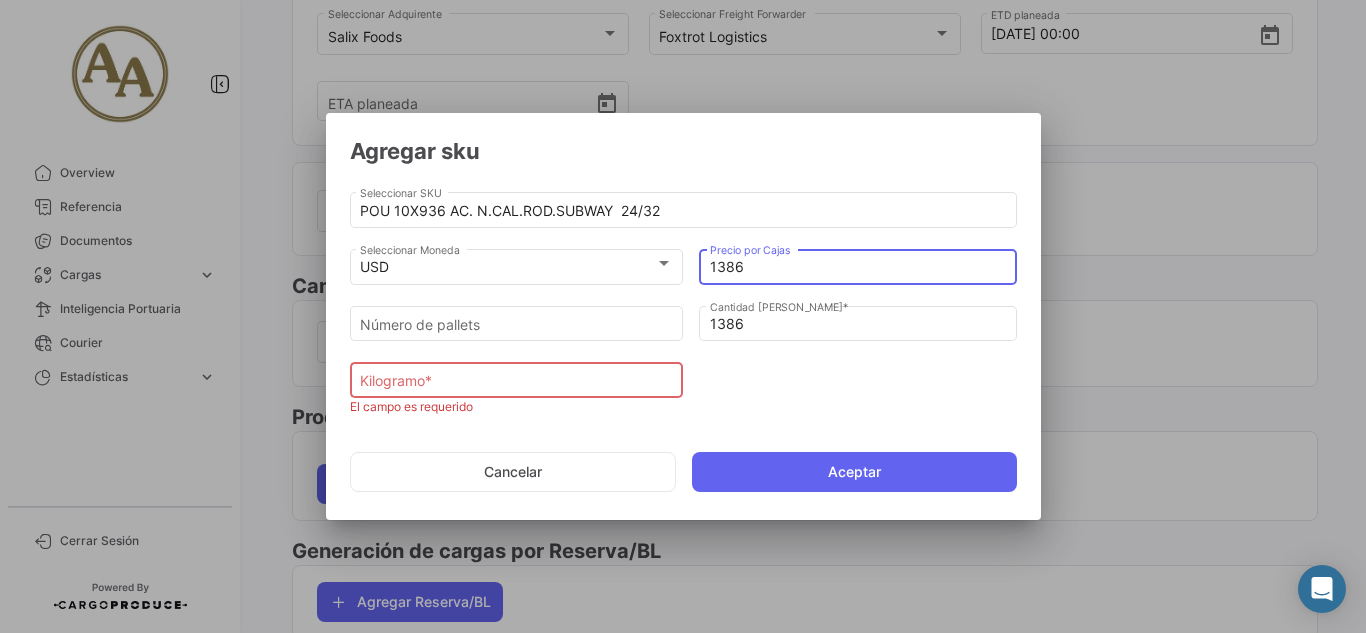 click on "1386" at bounding box center [858, 267] 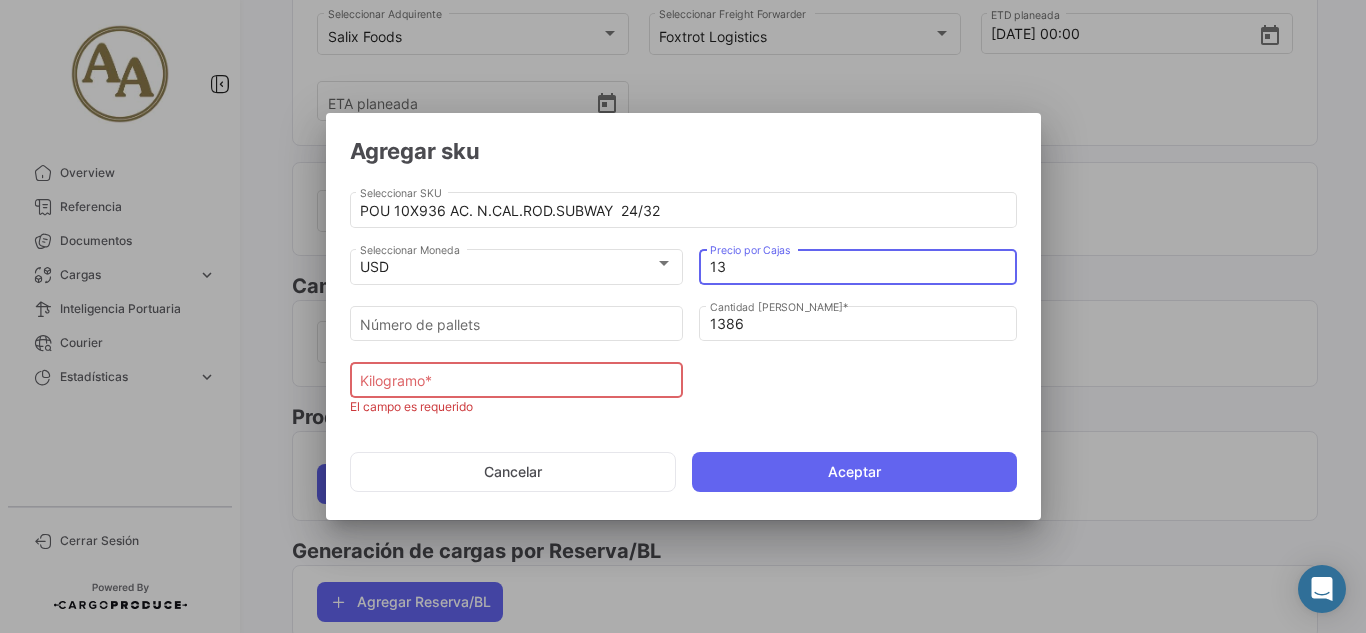 type on "1" 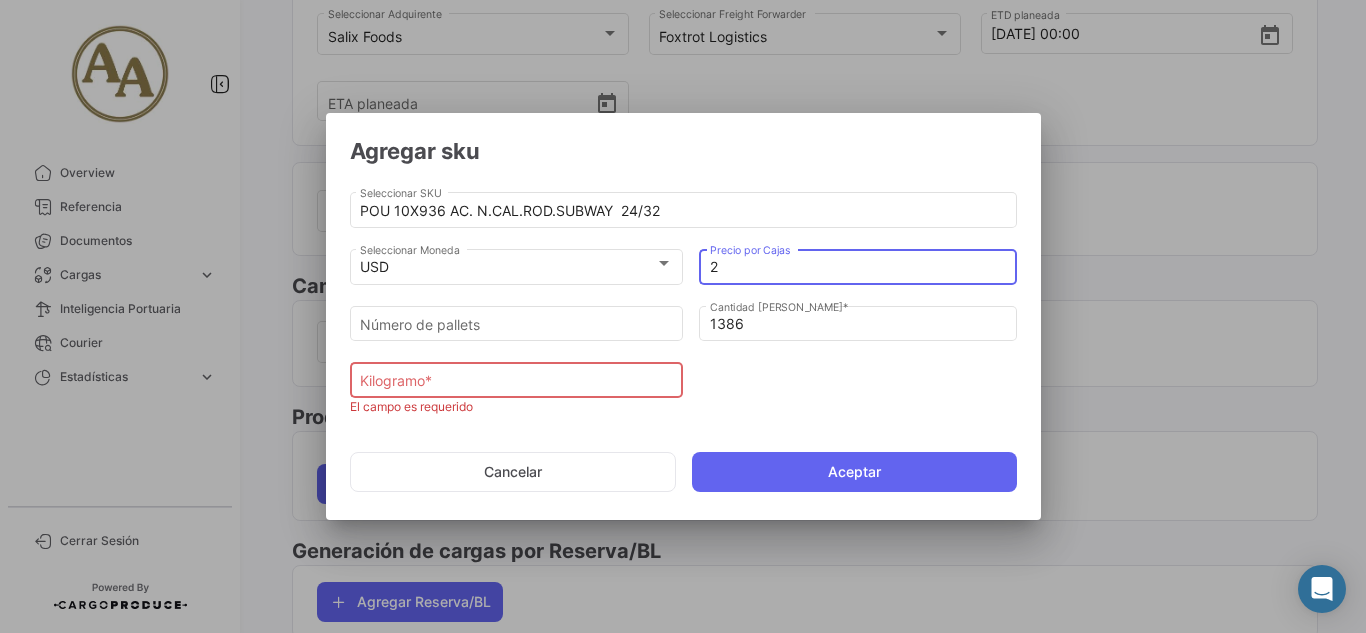 type on "27" 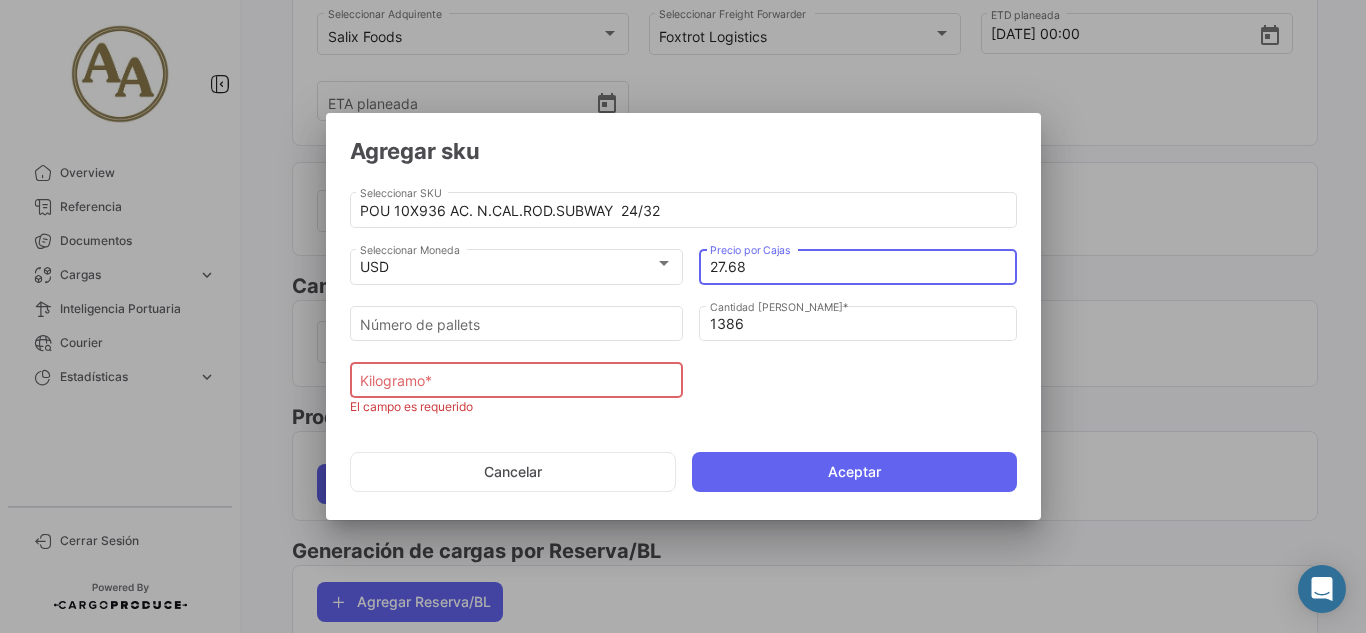 type on "27.68" 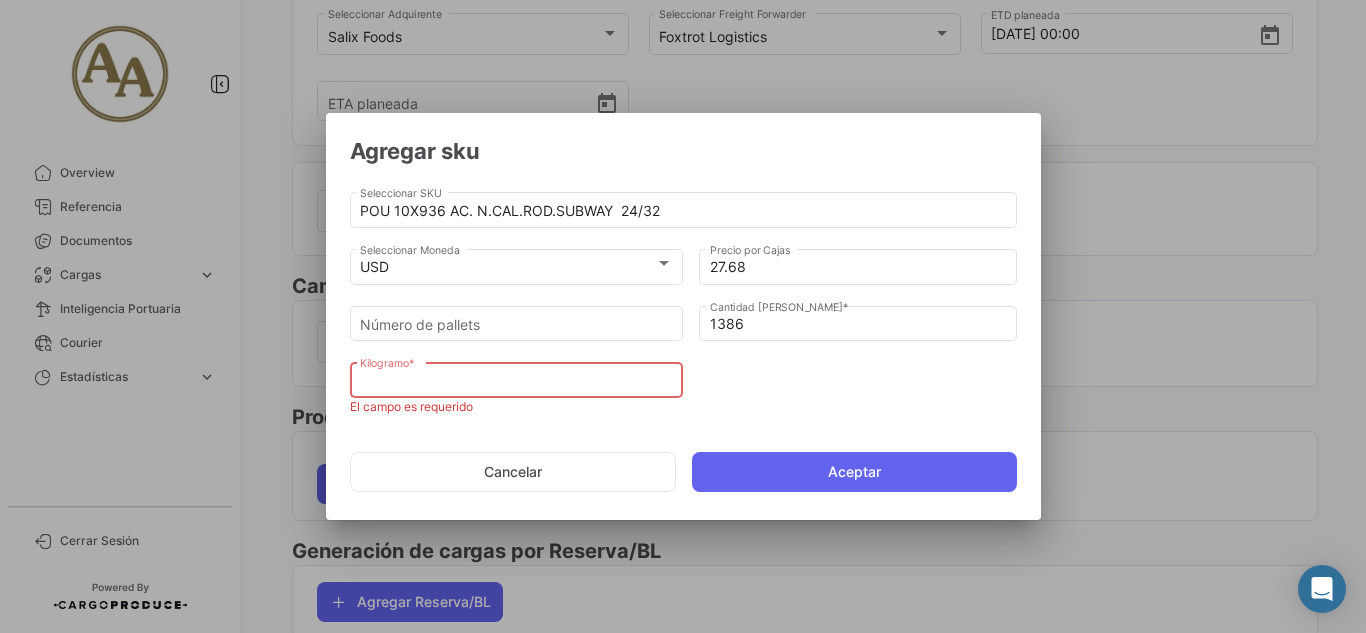 click on "Kilogramo  *" at bounding box center [516, 381] 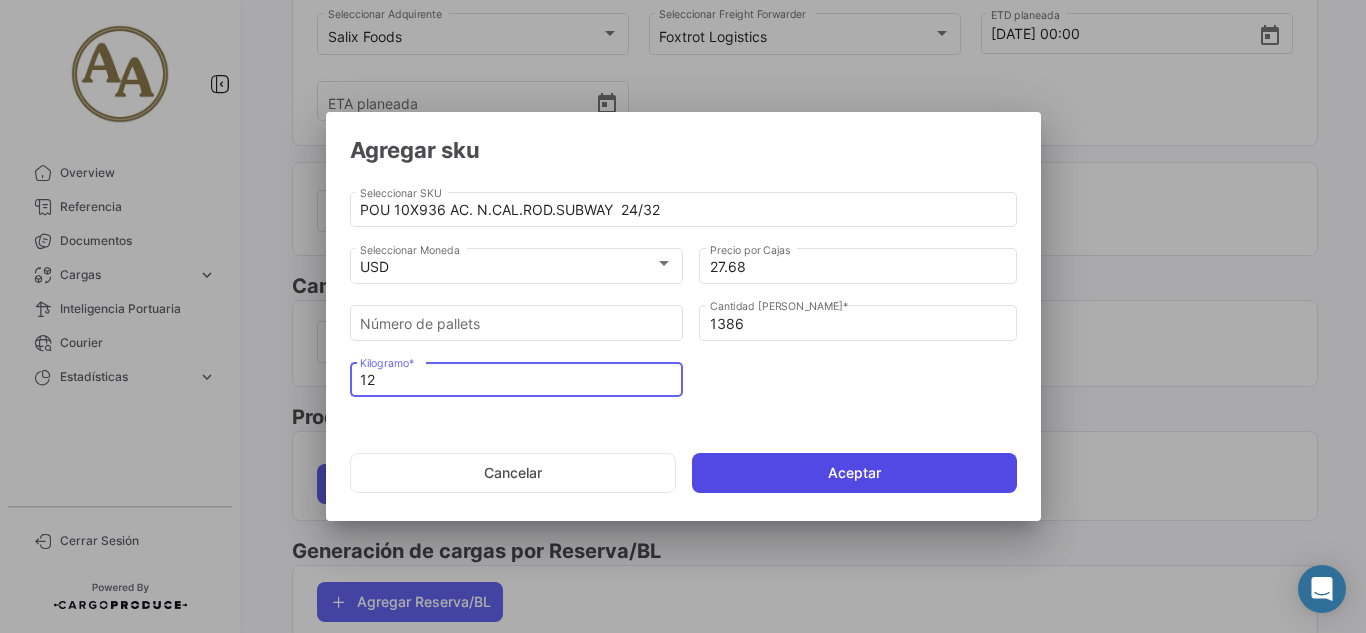 type on "12.9" 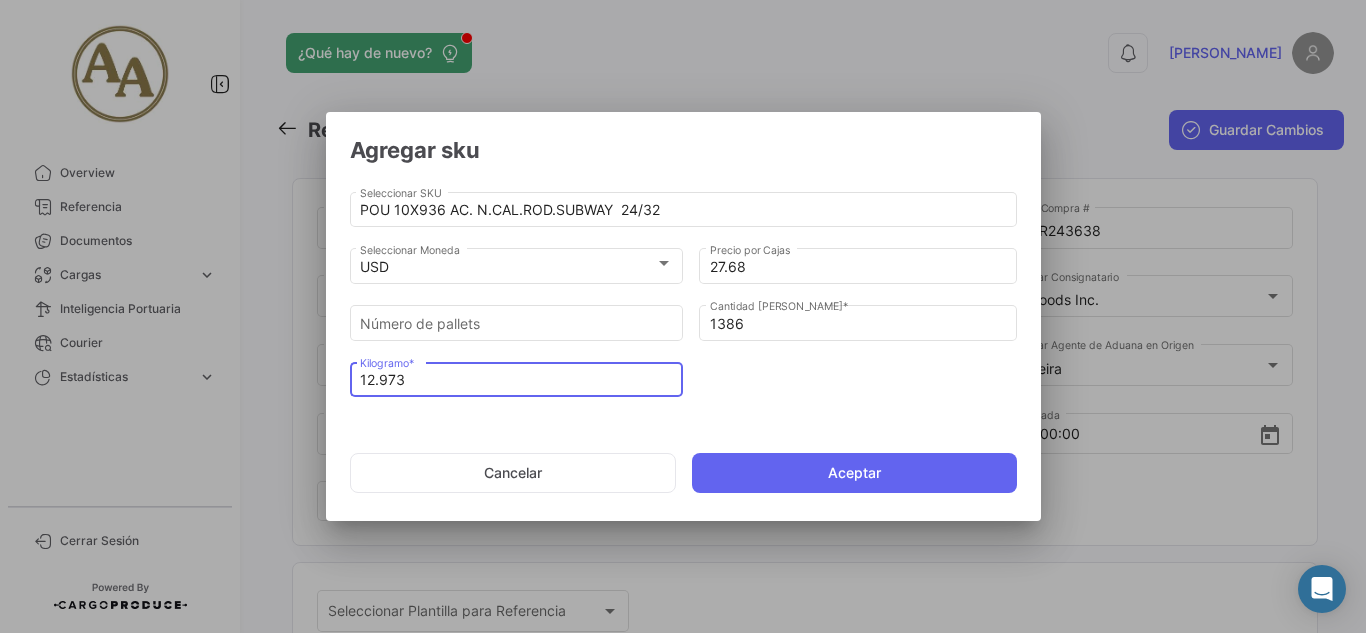 scroll, scrollTop: 0, scrollLeft: 0, axis: both 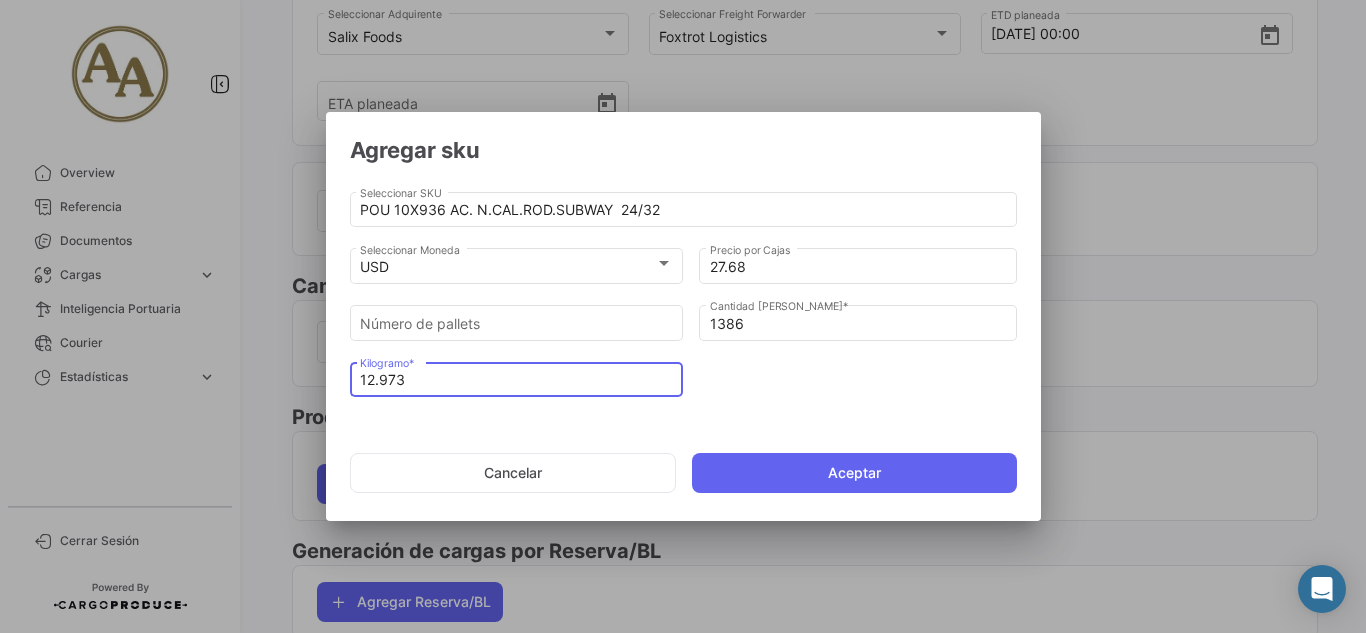 type on "12.973" 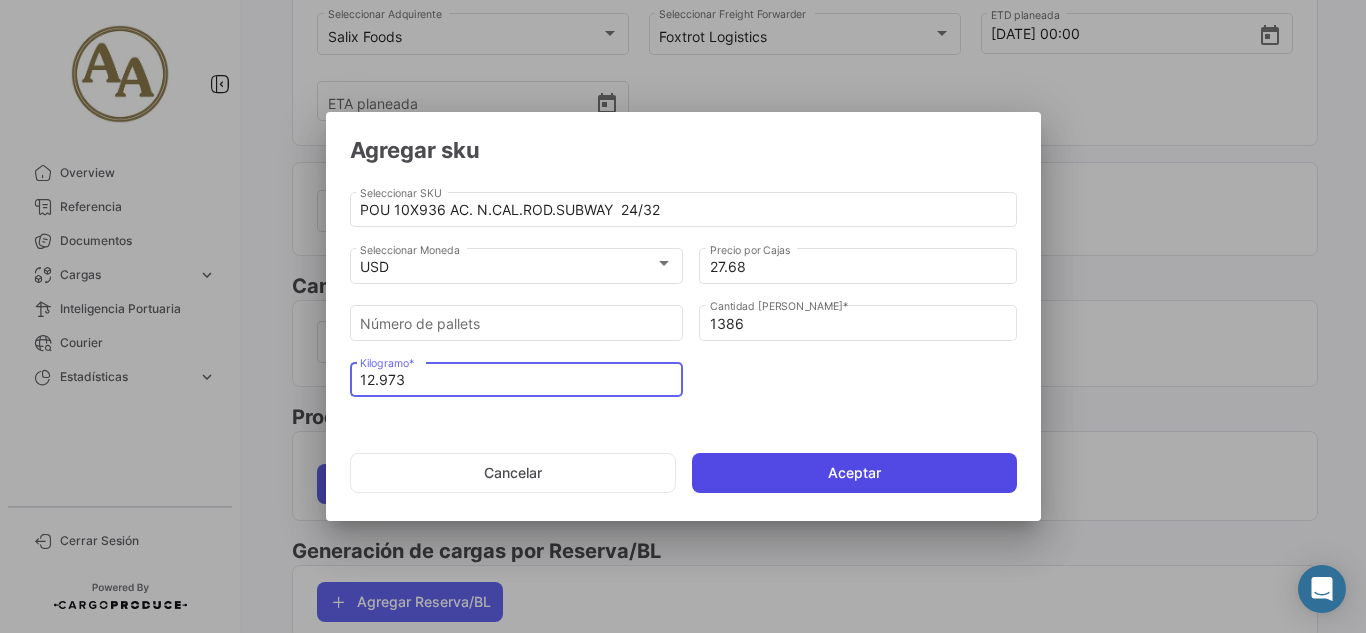 click on "Aceptar" 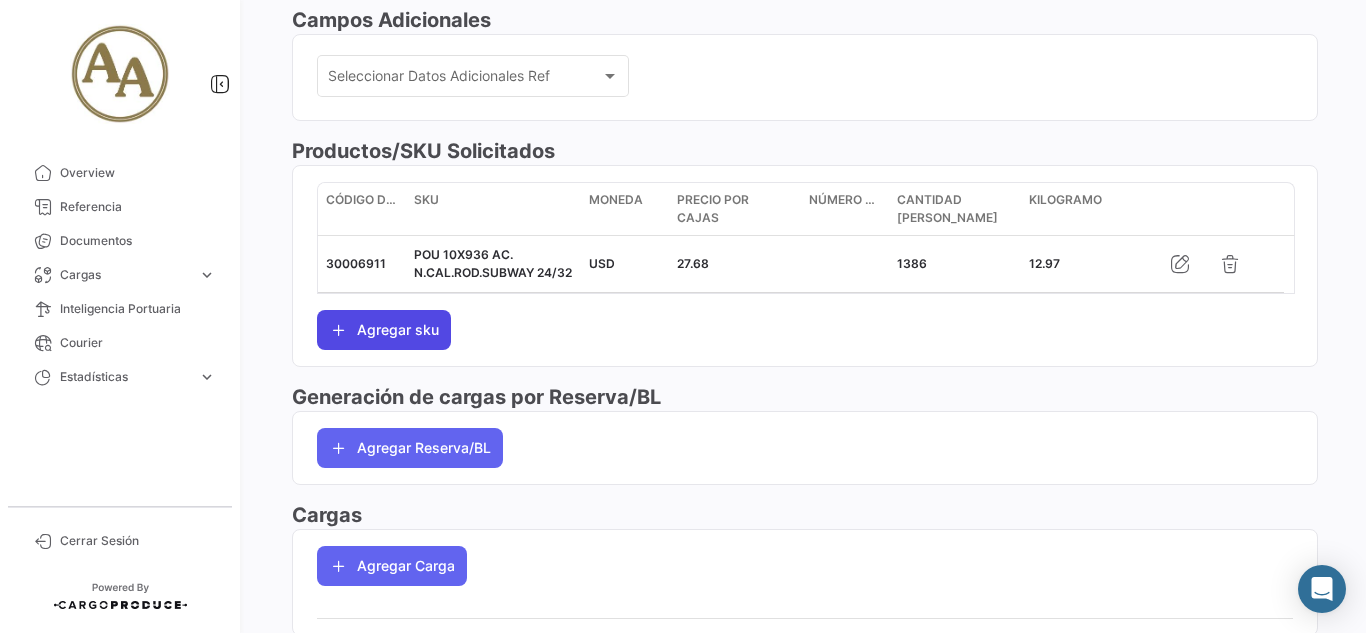 scroll, scrollTop: 733, scrollLeft: 0, axis: vertical 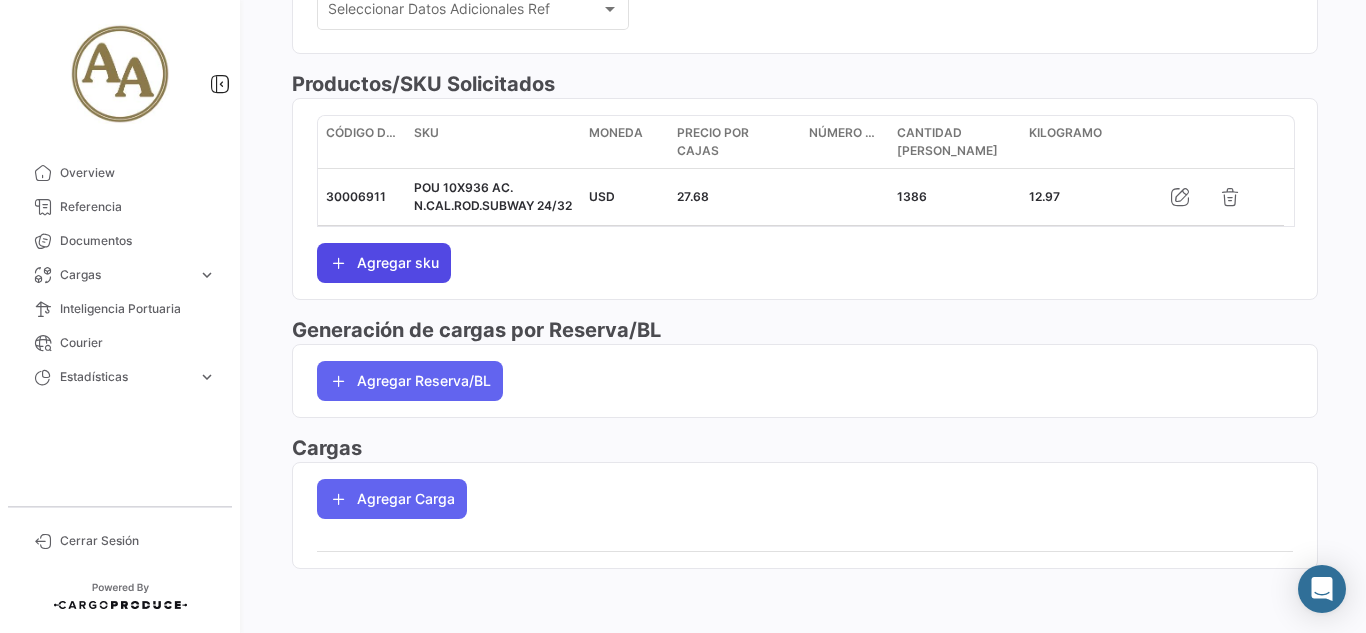 click on "Agregar sku" 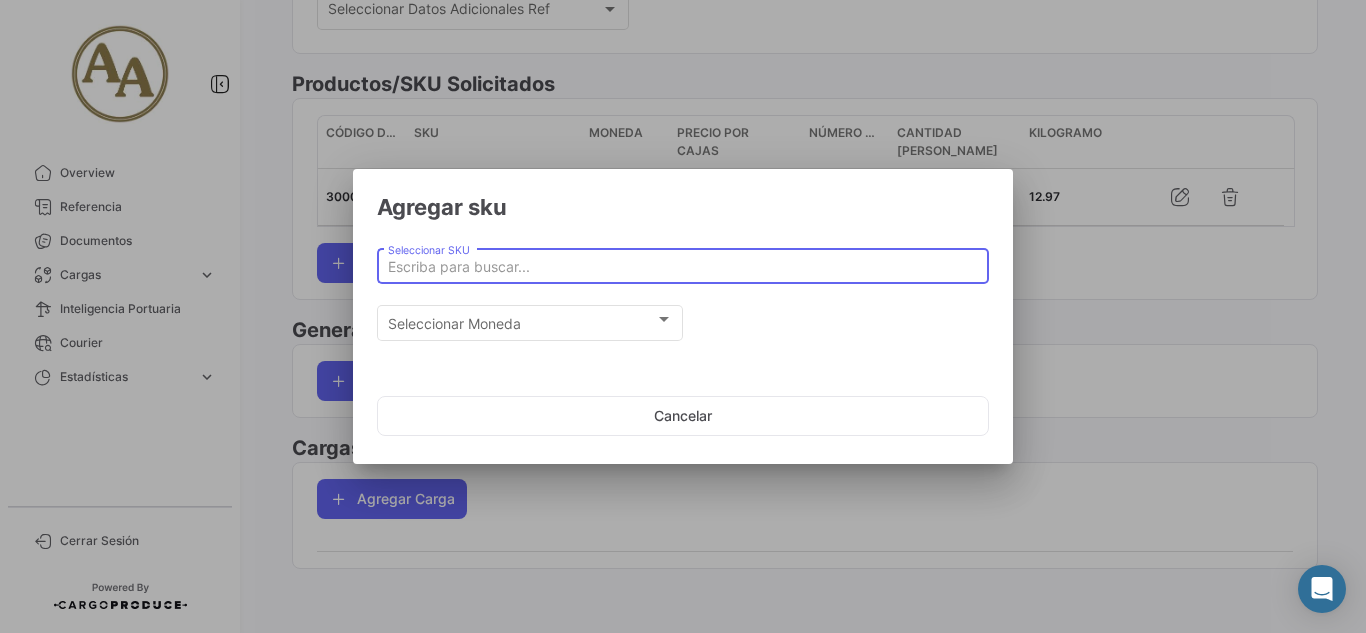 click on "Seleccionar
SKU" at bounding box center (683, 267) 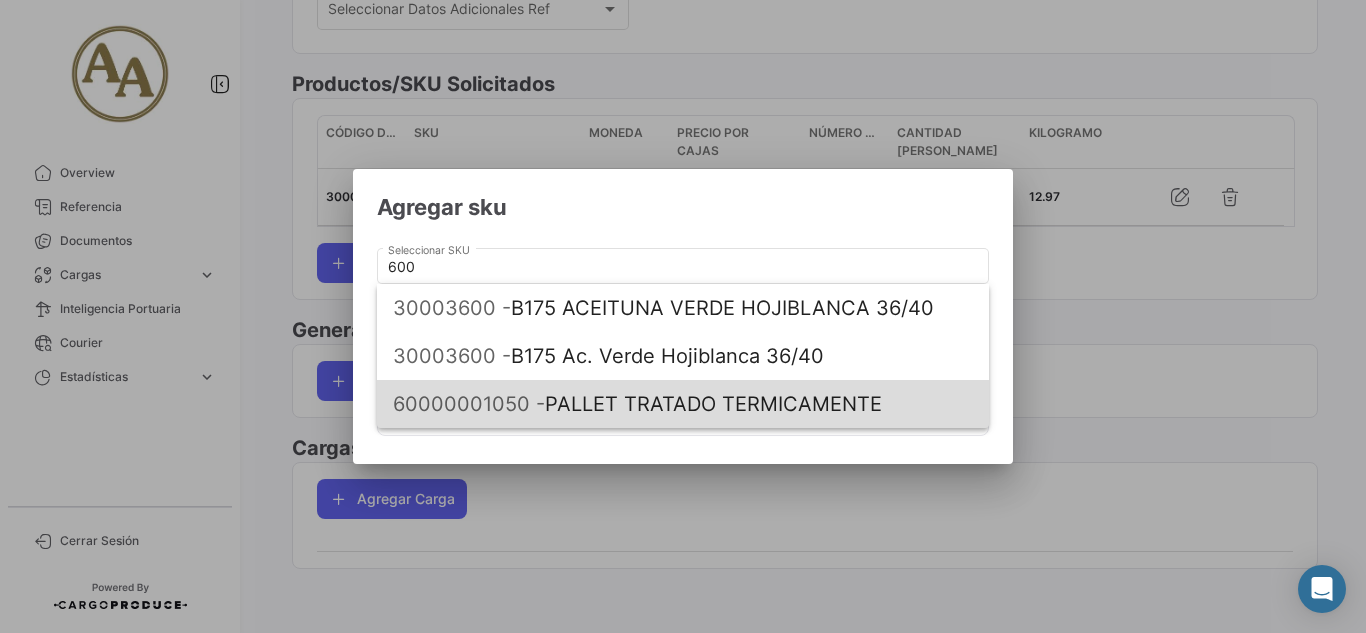 click on "60000001050 -    PALLET TRATADO TERMICAMENTE" at bounding box center (683, 404) 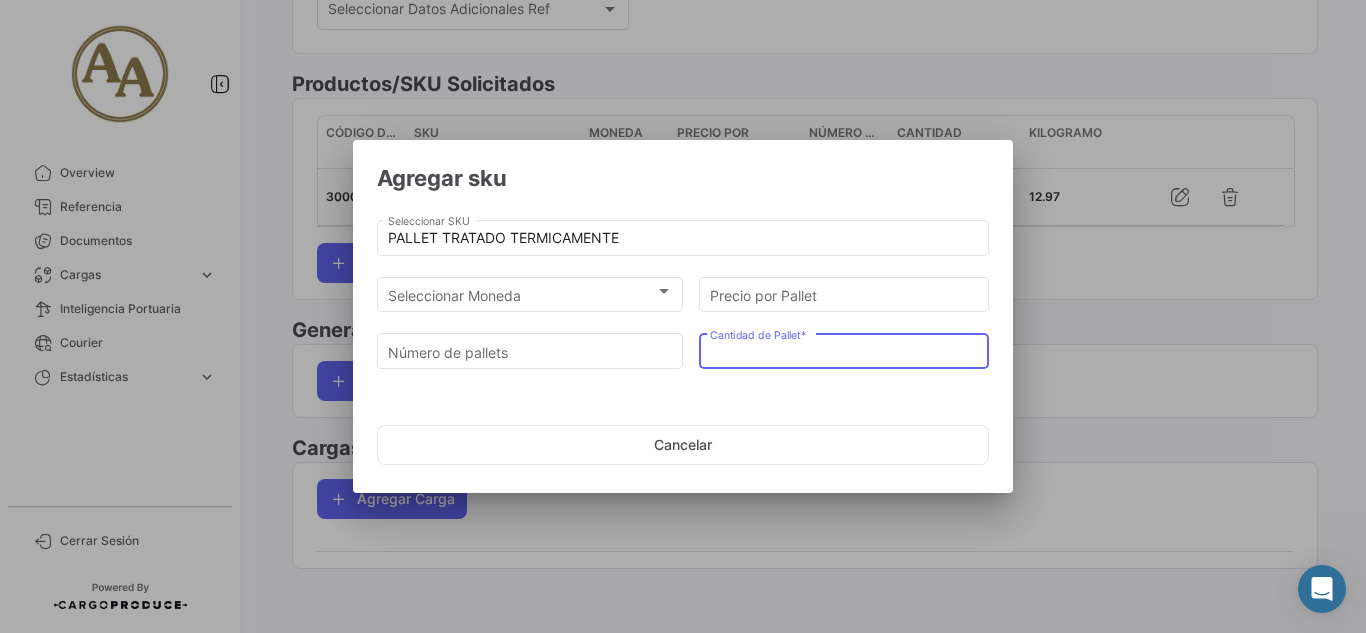click on "Cantidad de Pallet  *" at bounding box center [844, 352] 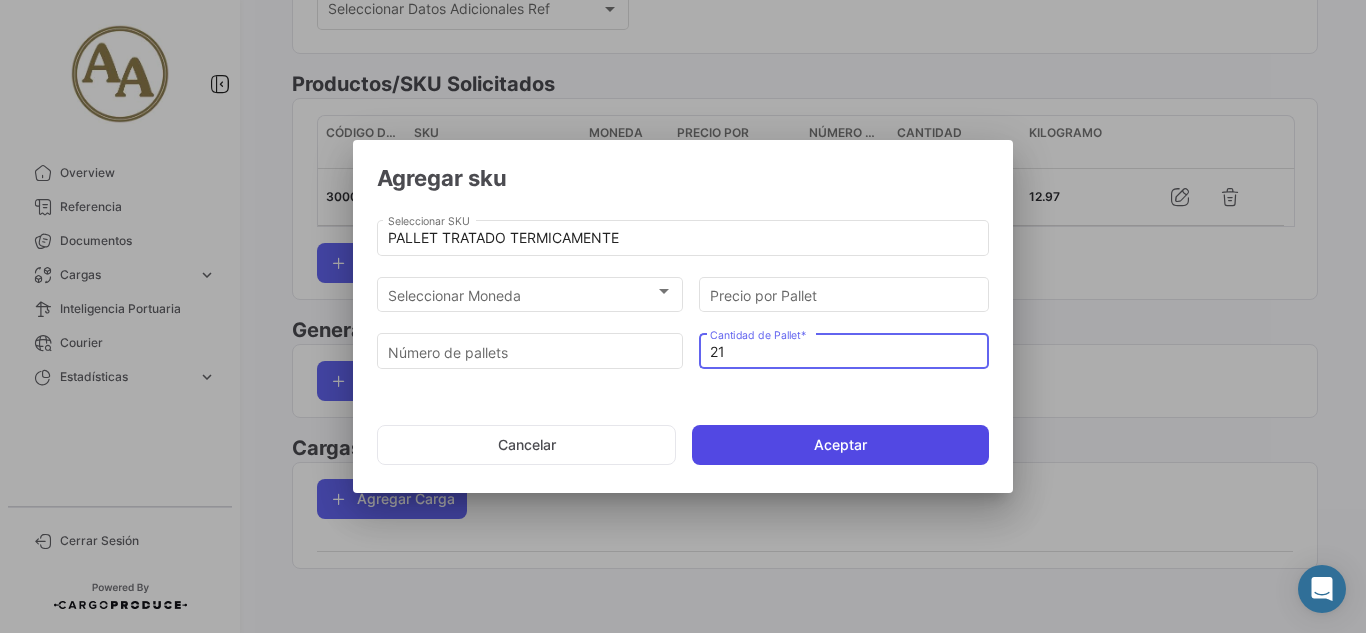 type on "21" 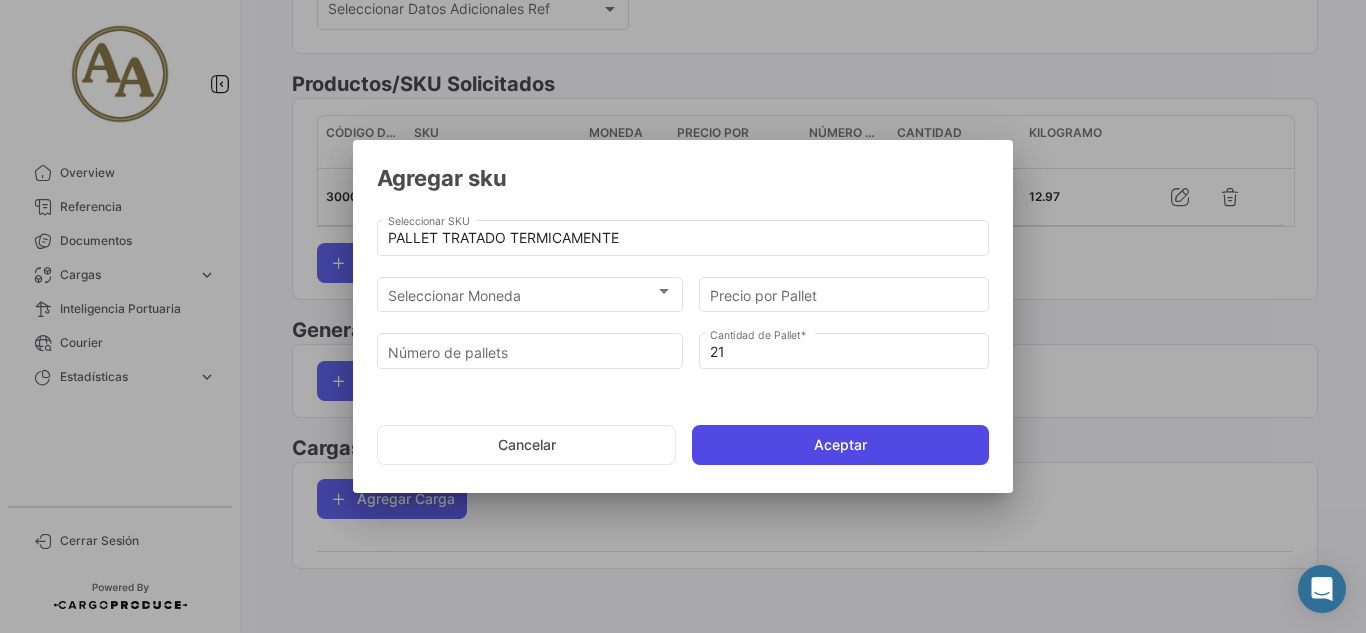 click on "Aceptar" 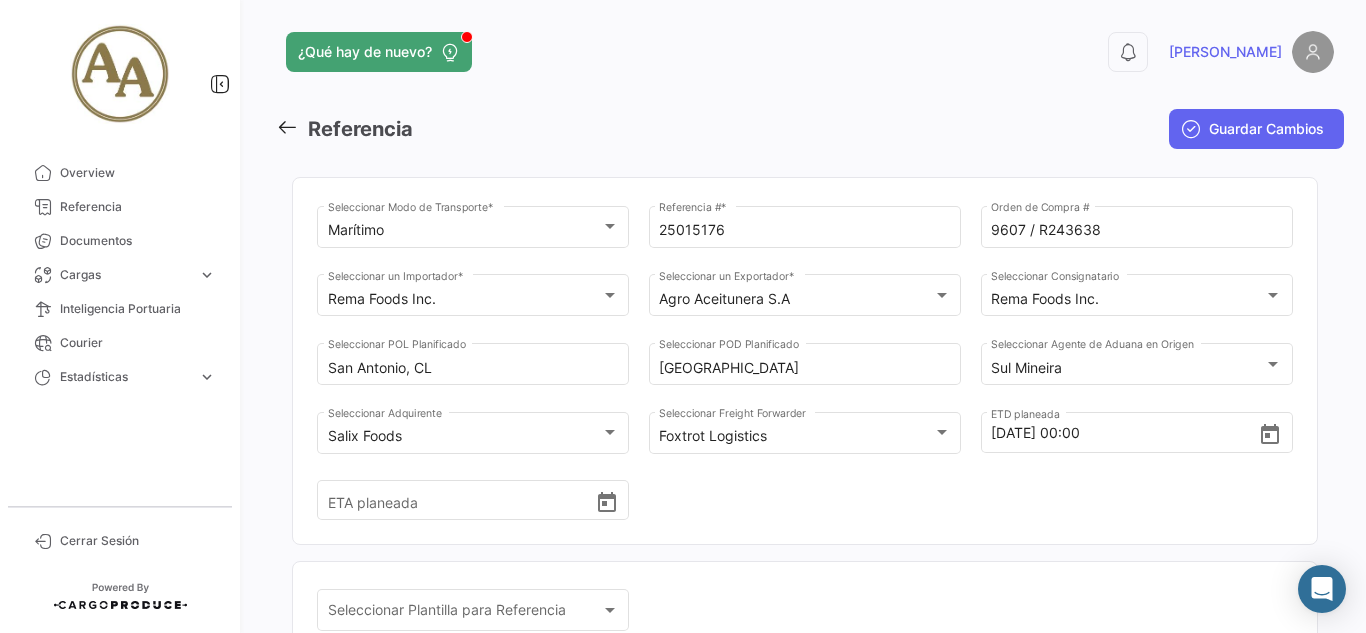 scroll, scrollTop: 0, scrollLeft: 0, axis: both 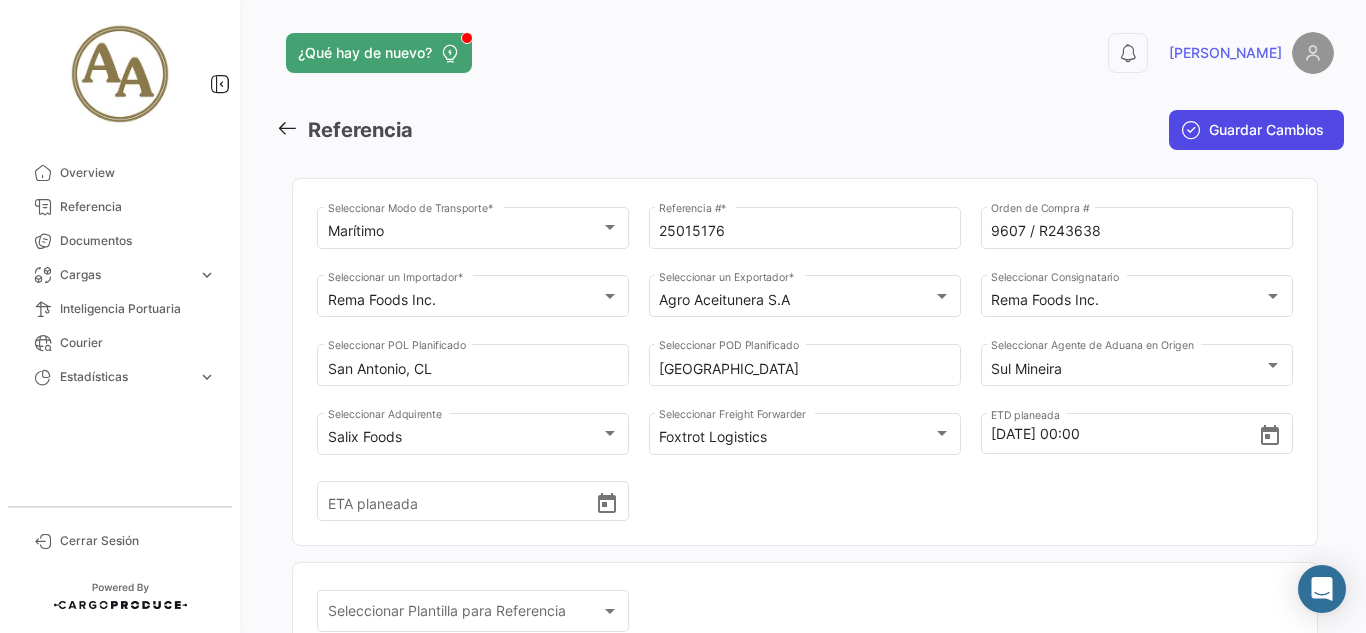 click on "Guardar Cambios" 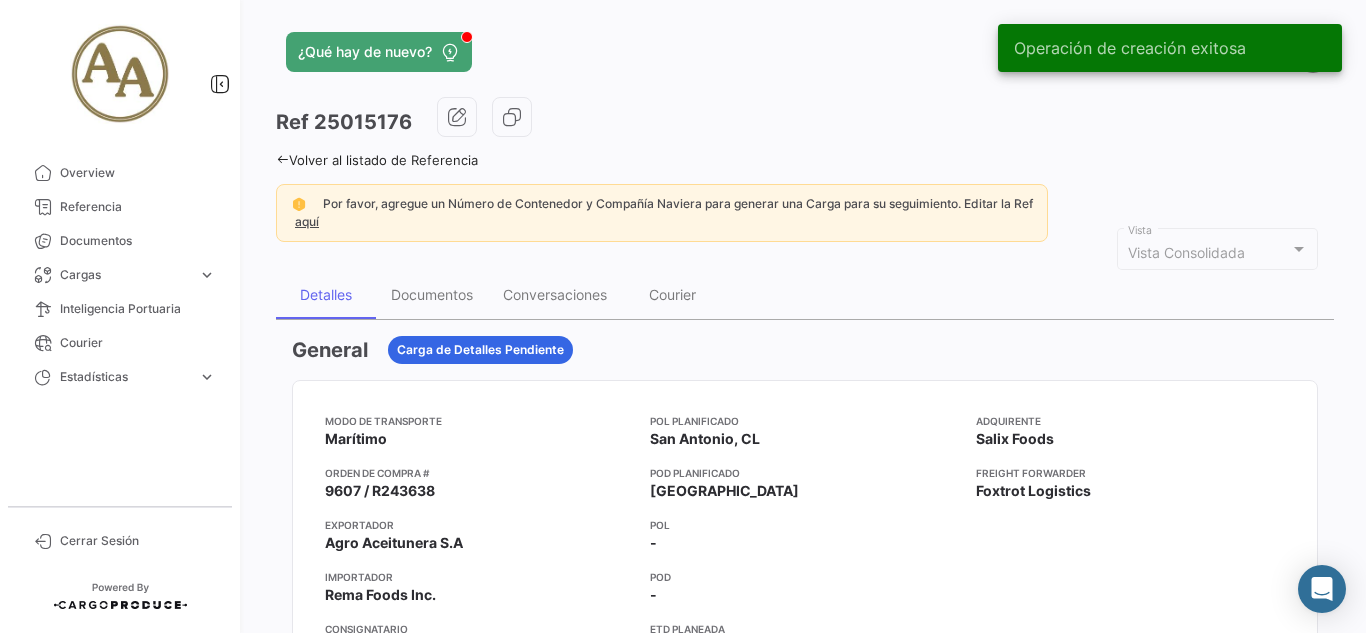 scroll, scrollTop: 0, scrollLeft: 0, axis: both 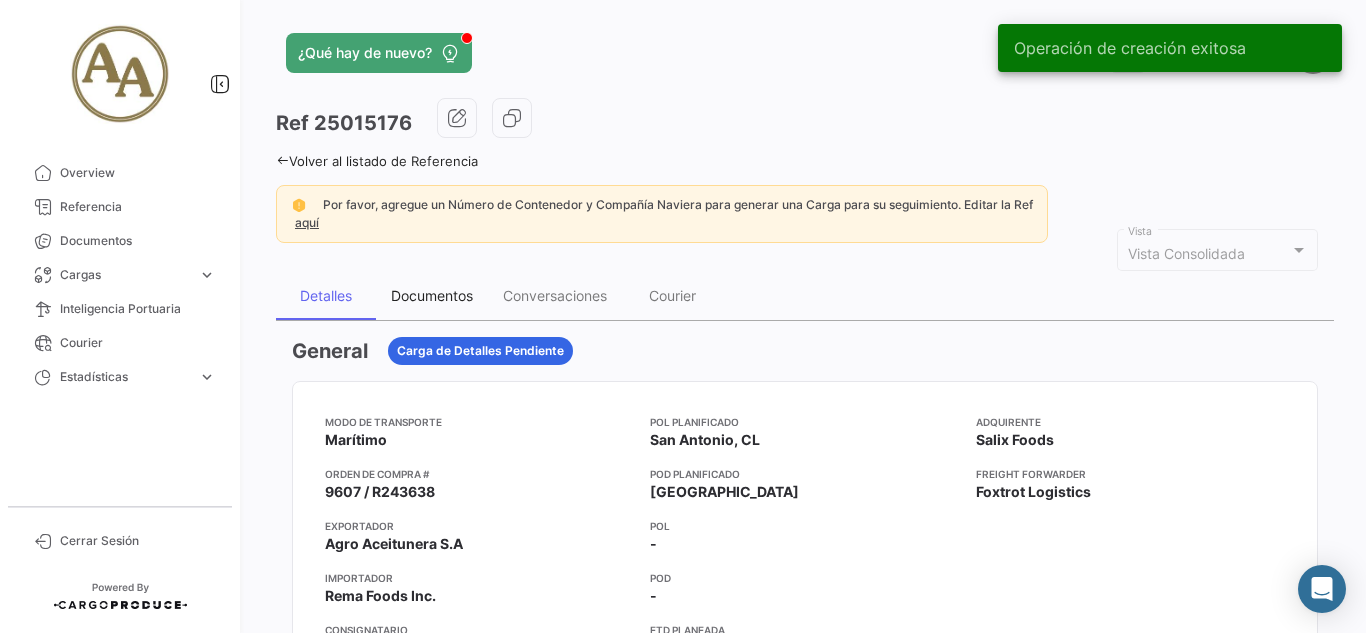 click on "Documentos" at bounding box center [432, 296] 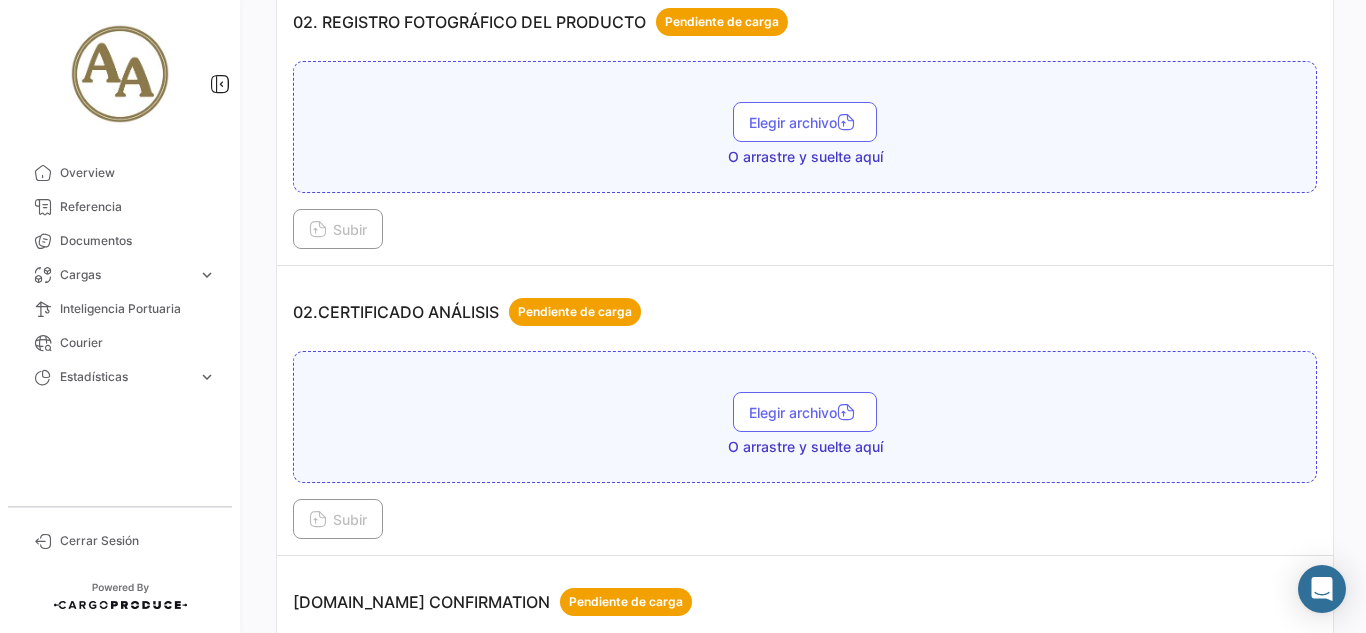 scroll, scrollTop: 800, scrollLeft: 0, axis: vertical 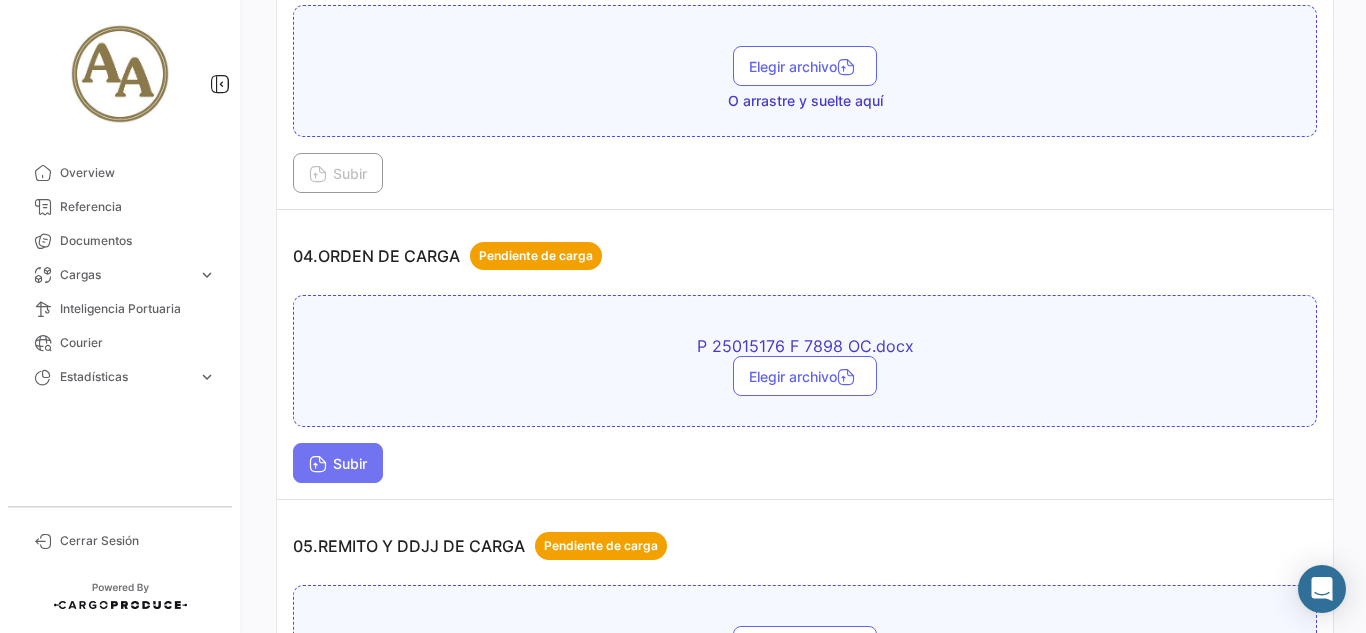 click on "Subir" at bounding box center [338, 463] 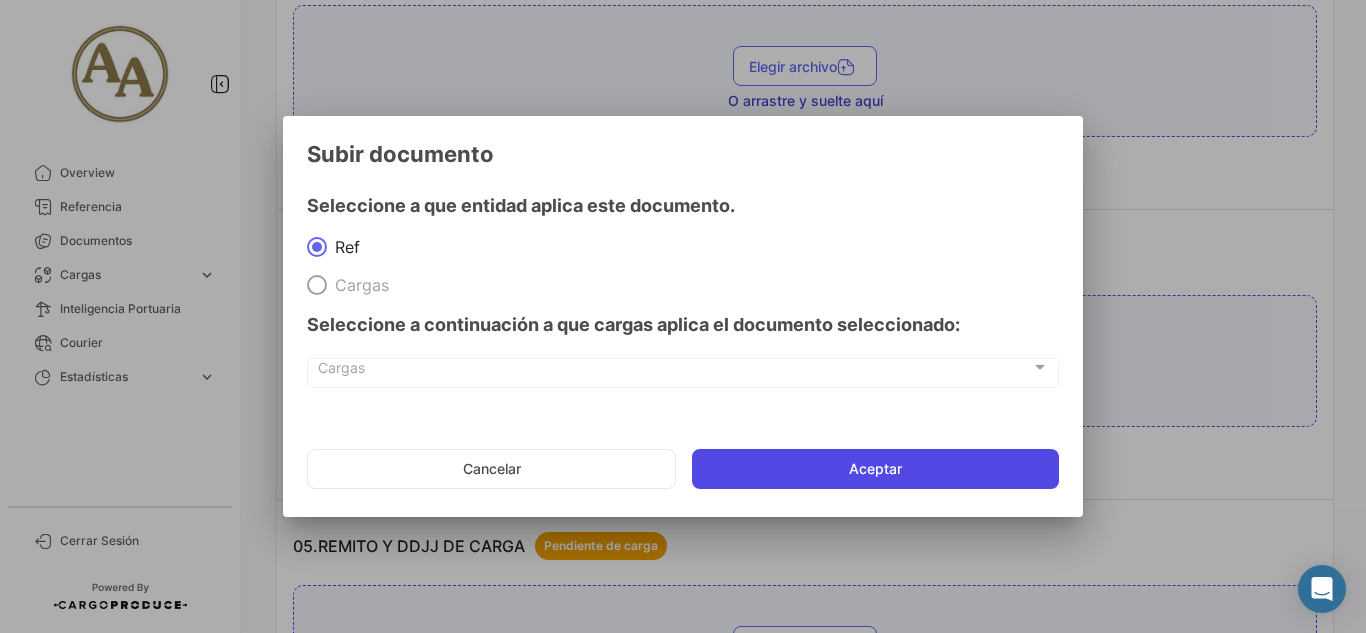 click on "Aceptar" 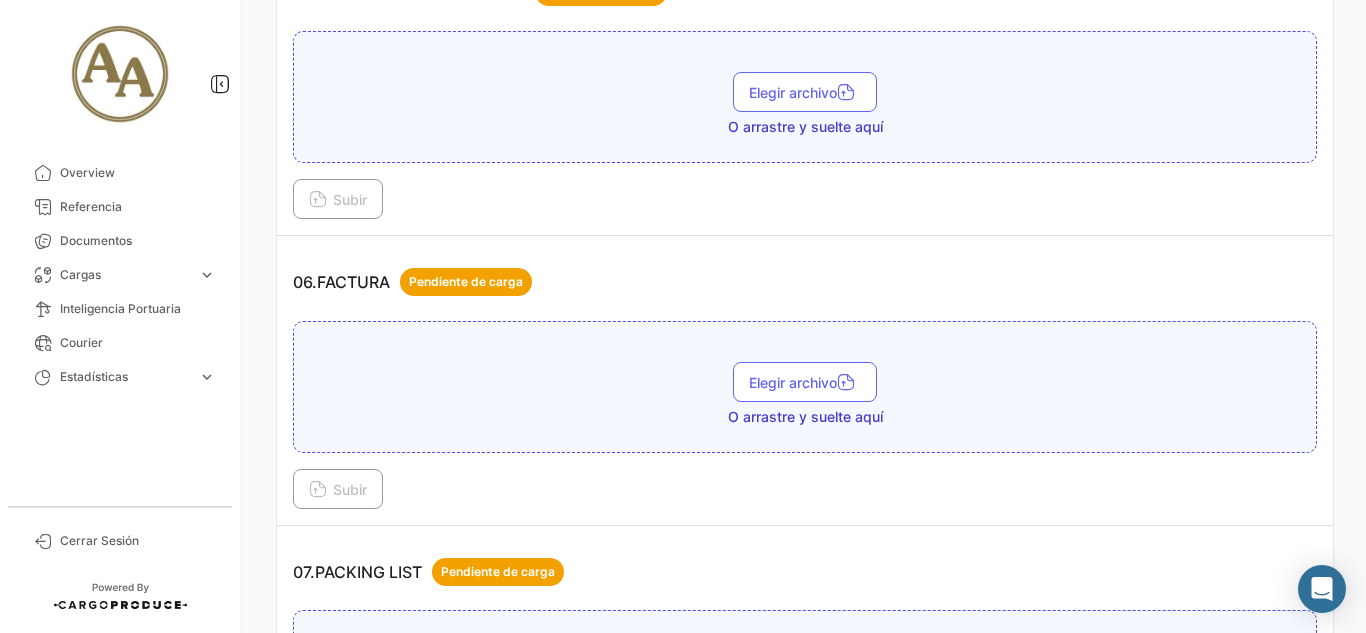 scroll, scrollTop: 2100, scrollLeft: 0, axis: vertical 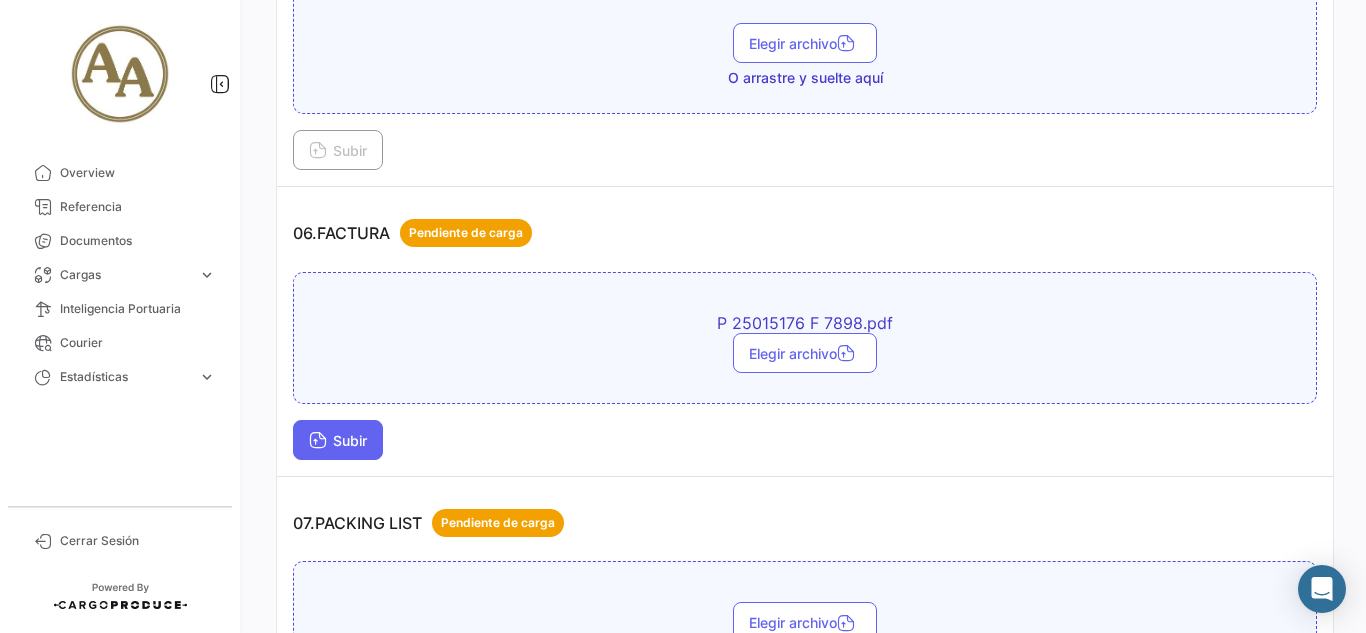 click on "Subir" at bounding box center (338, 440) 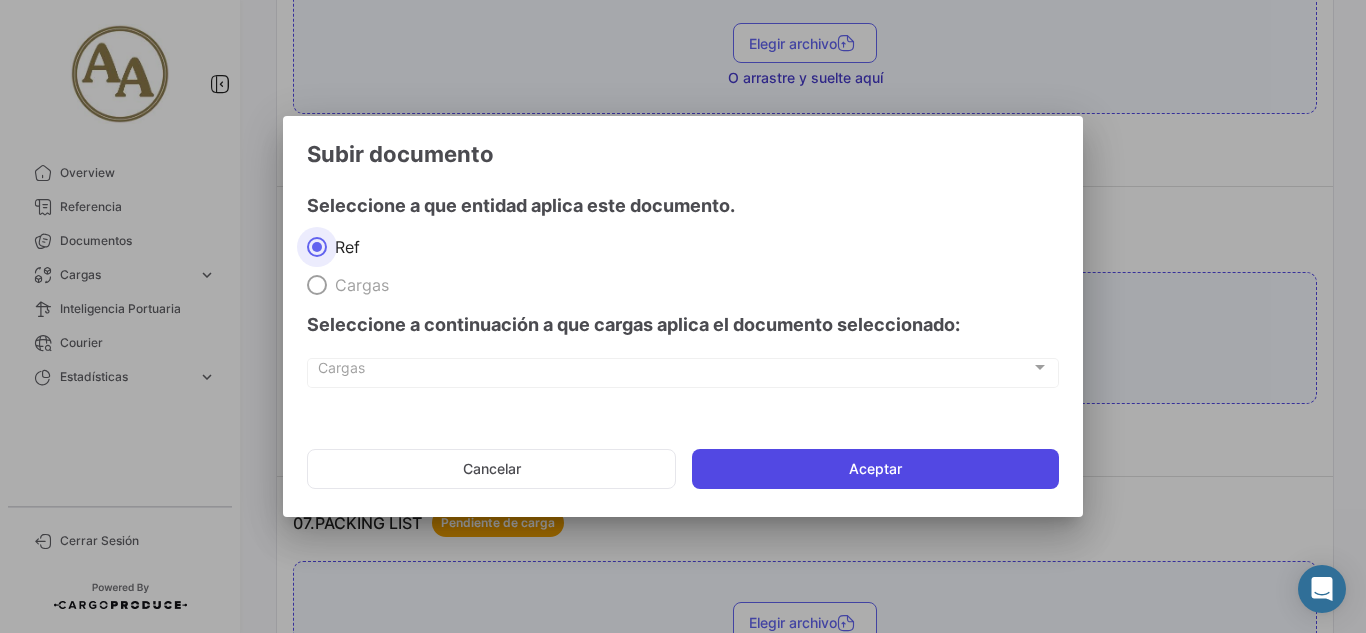 click on "Aceptar" 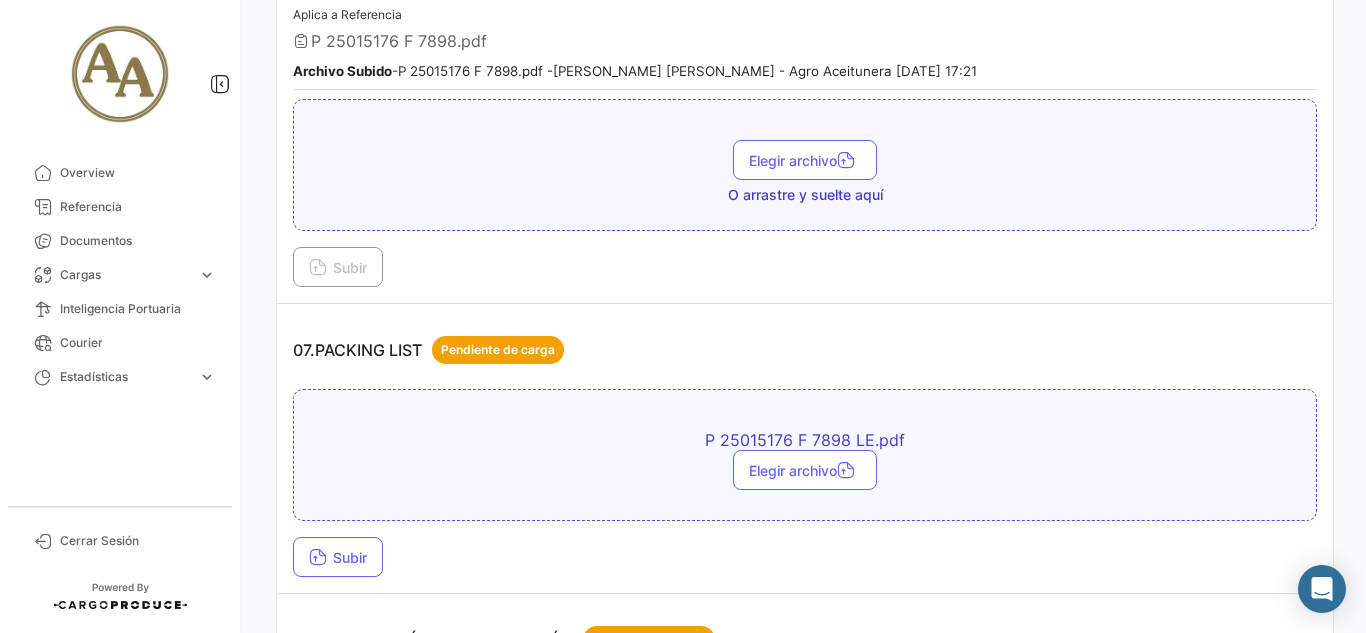 scroll, scrollTop: 2400, scrollLeft: 0, axis: vertical 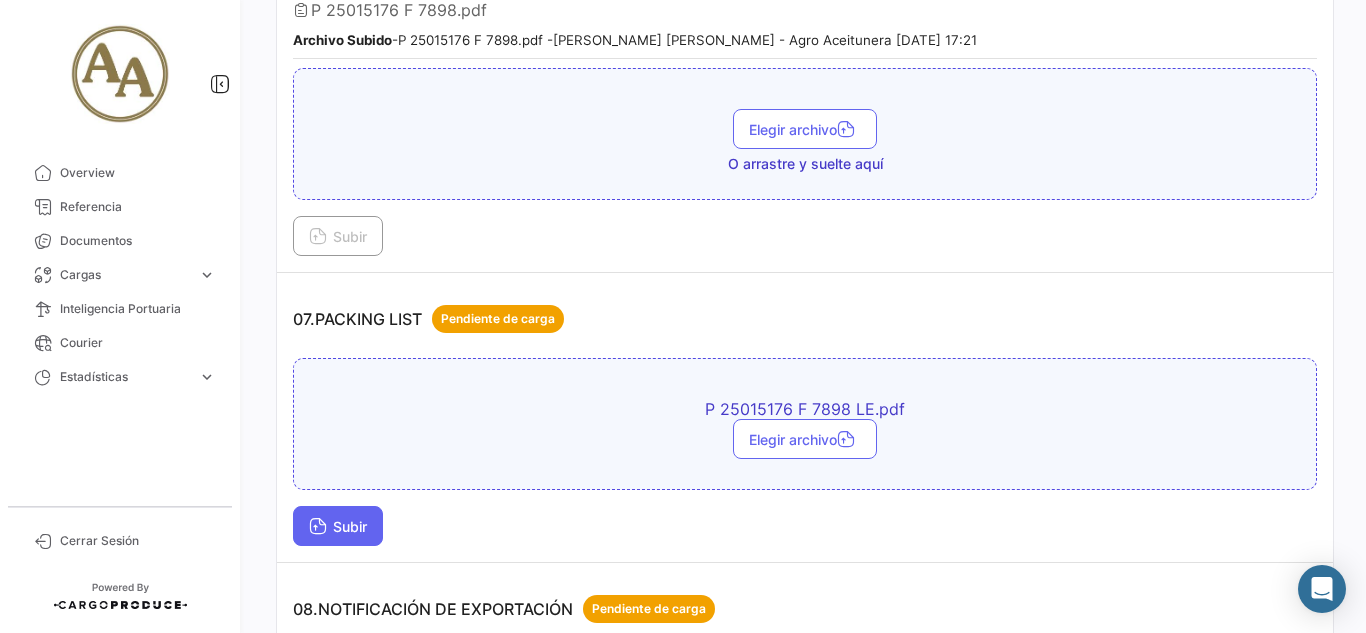 click on "Subir" at bounding box center [338, 526] 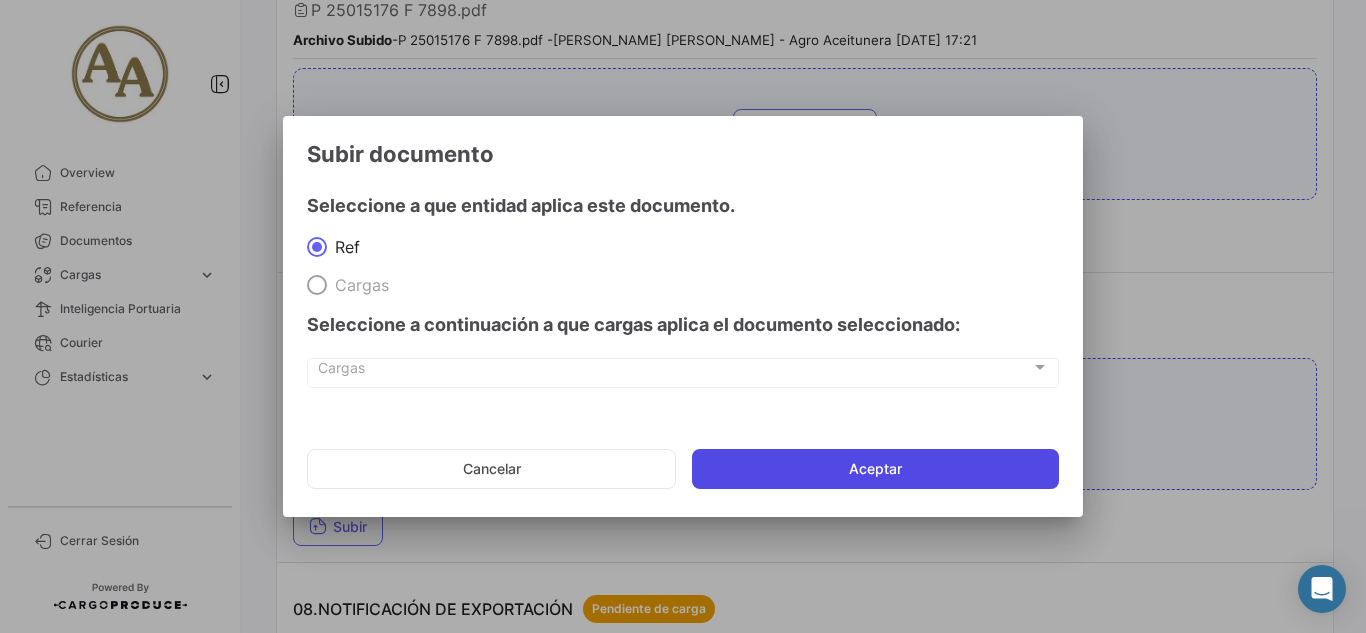 click on "Aceptar" 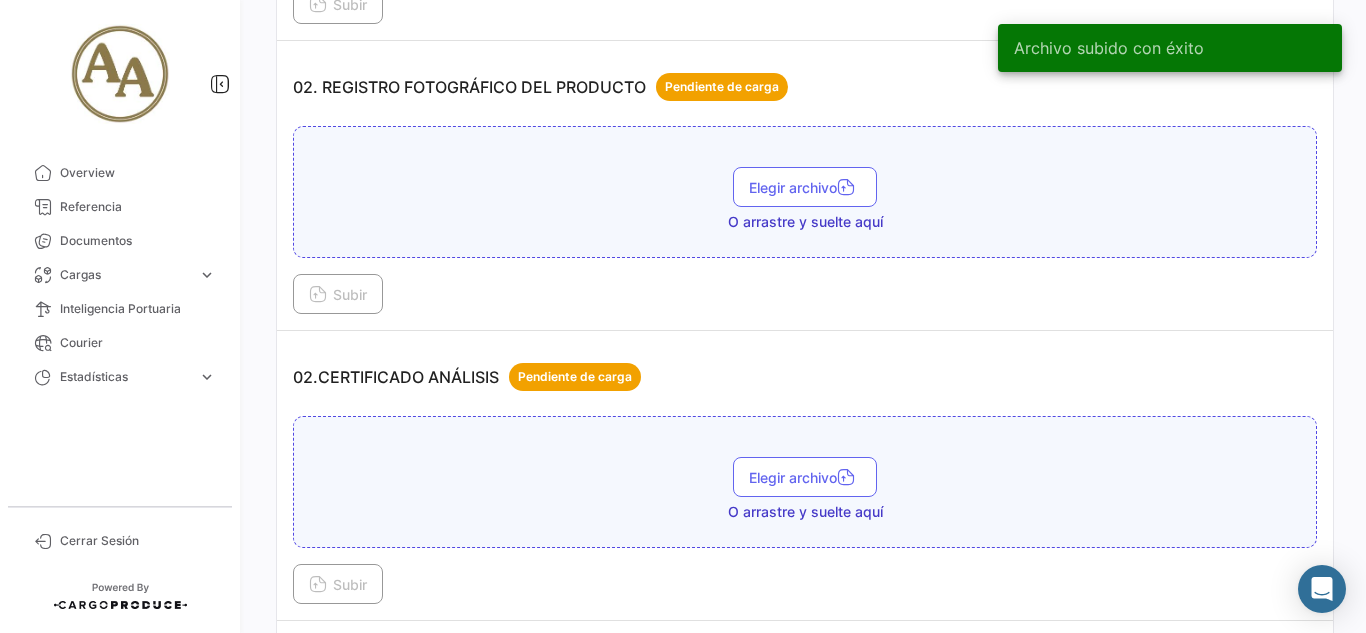 scroll, scrollTop: 800, scrollLeft: 0, axis: vertical 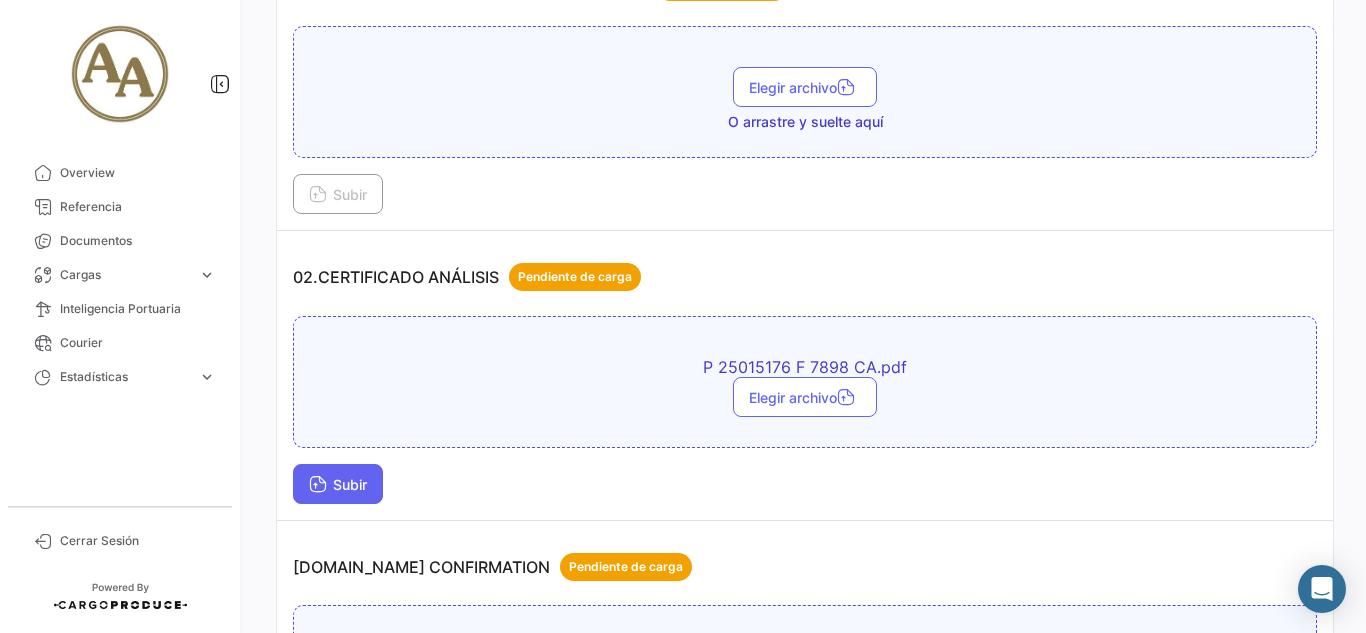 click on "Subir" at bounding box center (338, 484) 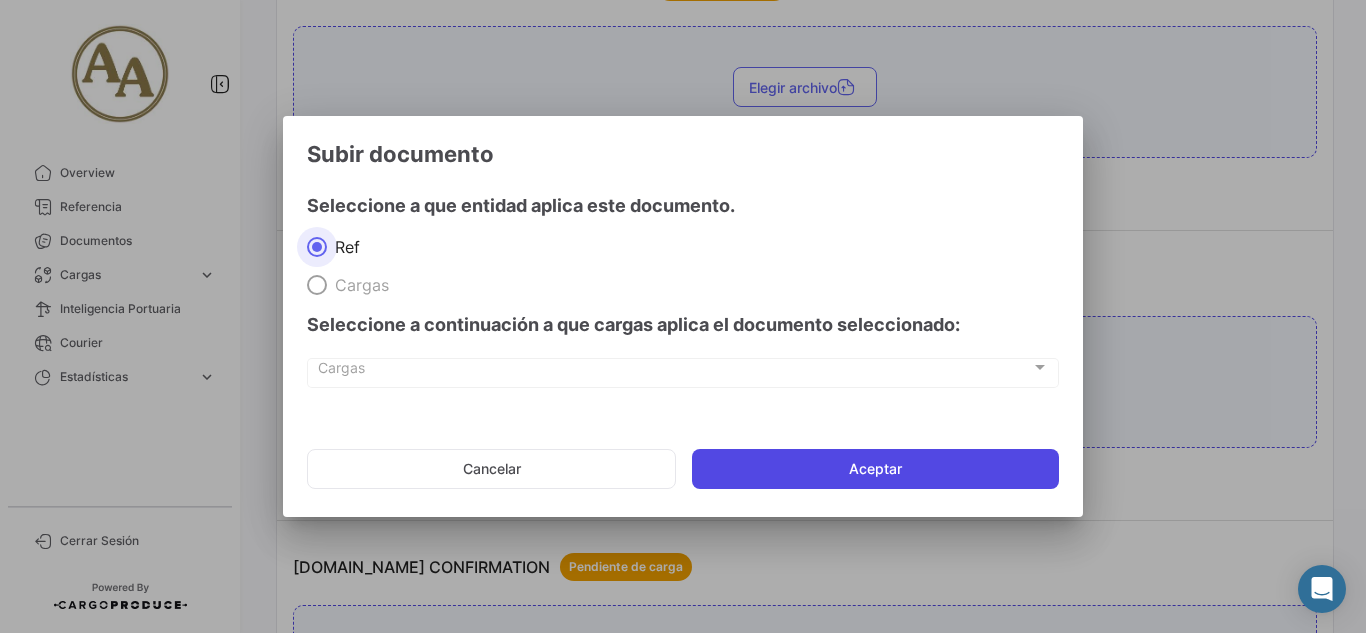 click on "Aceptar" 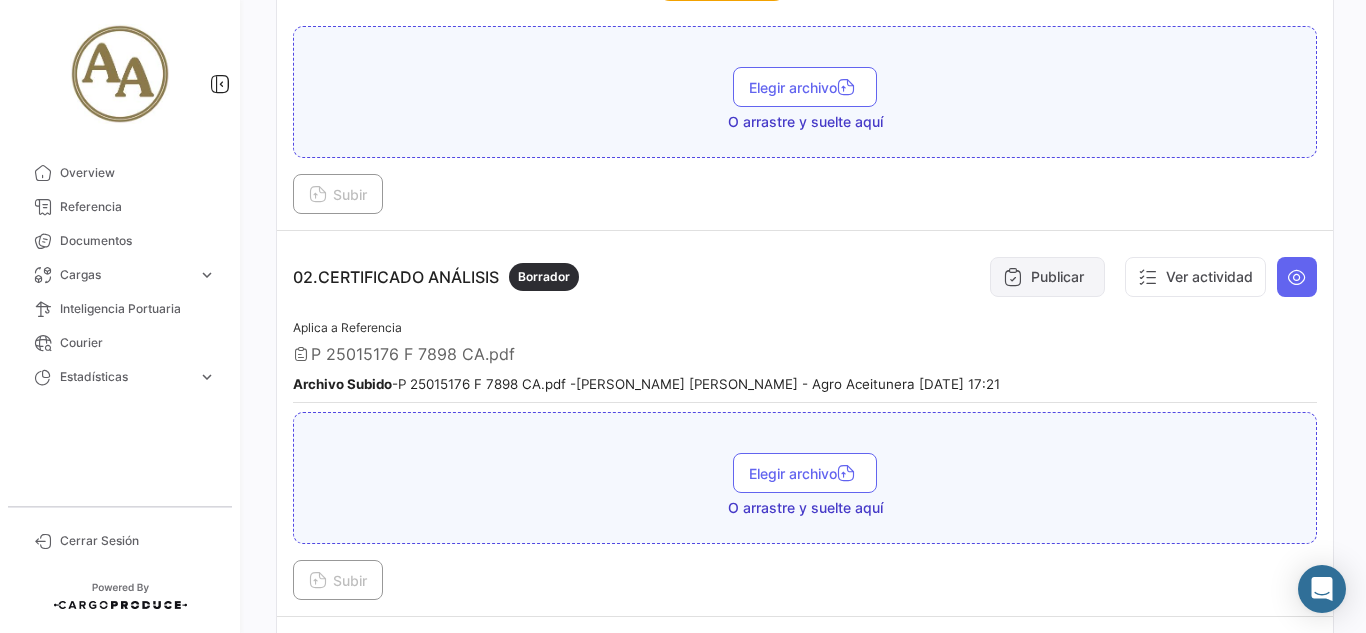 click at bounding box center [1013, 277] 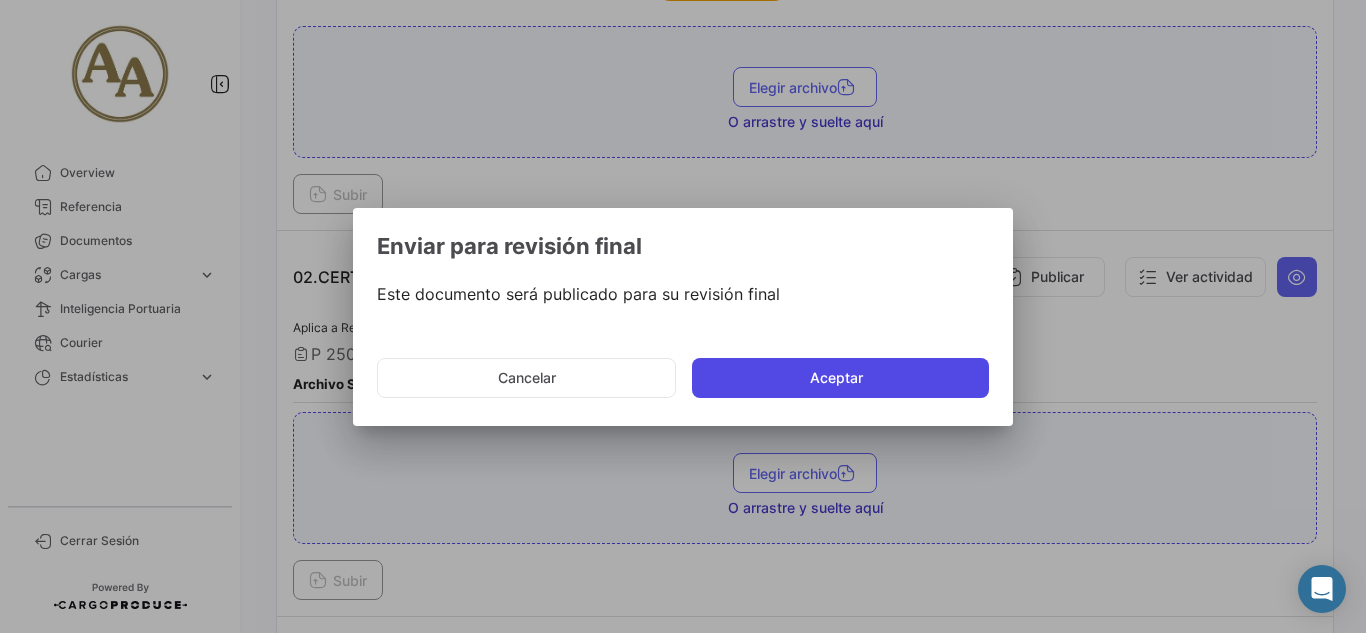 click on "Aceptar" 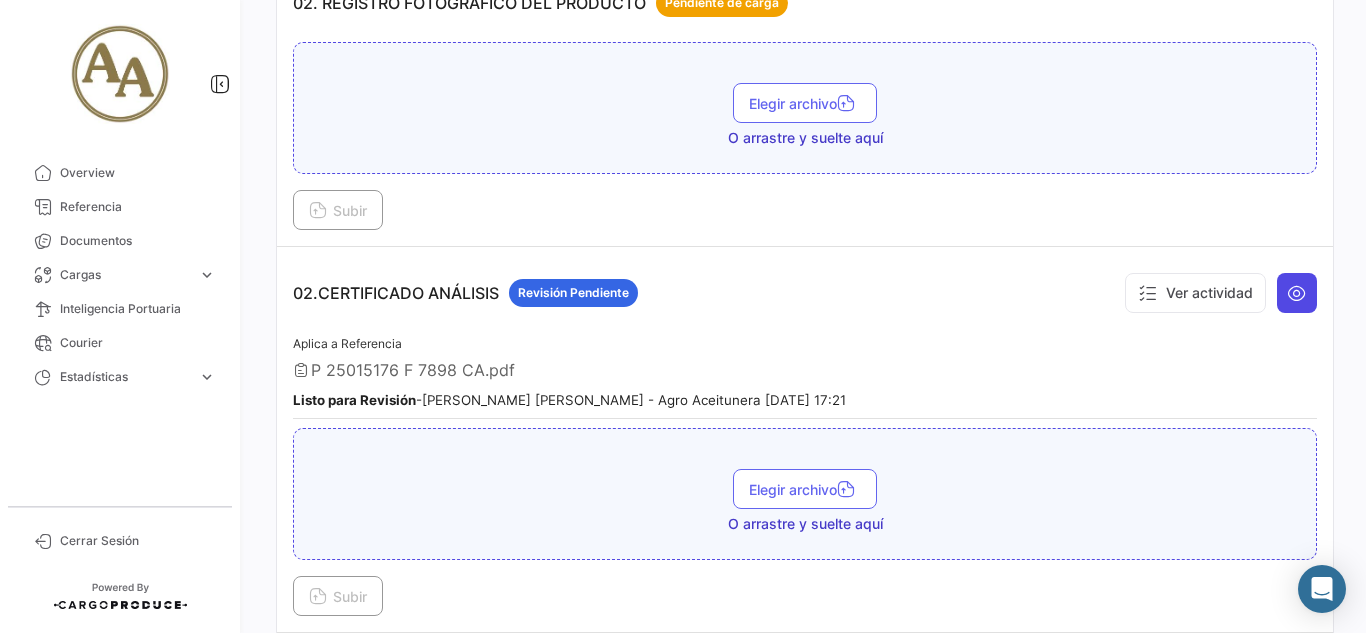 click at bounding box center [1297, 293] 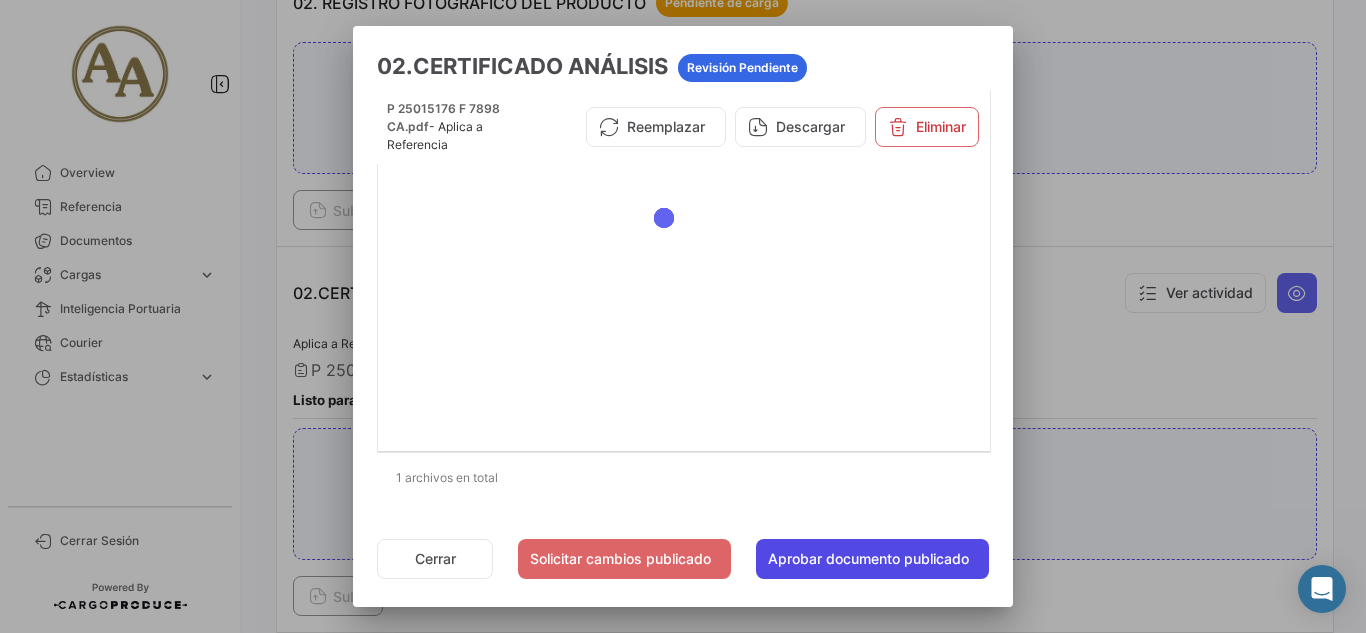 click on "Aprobar documento publicado" 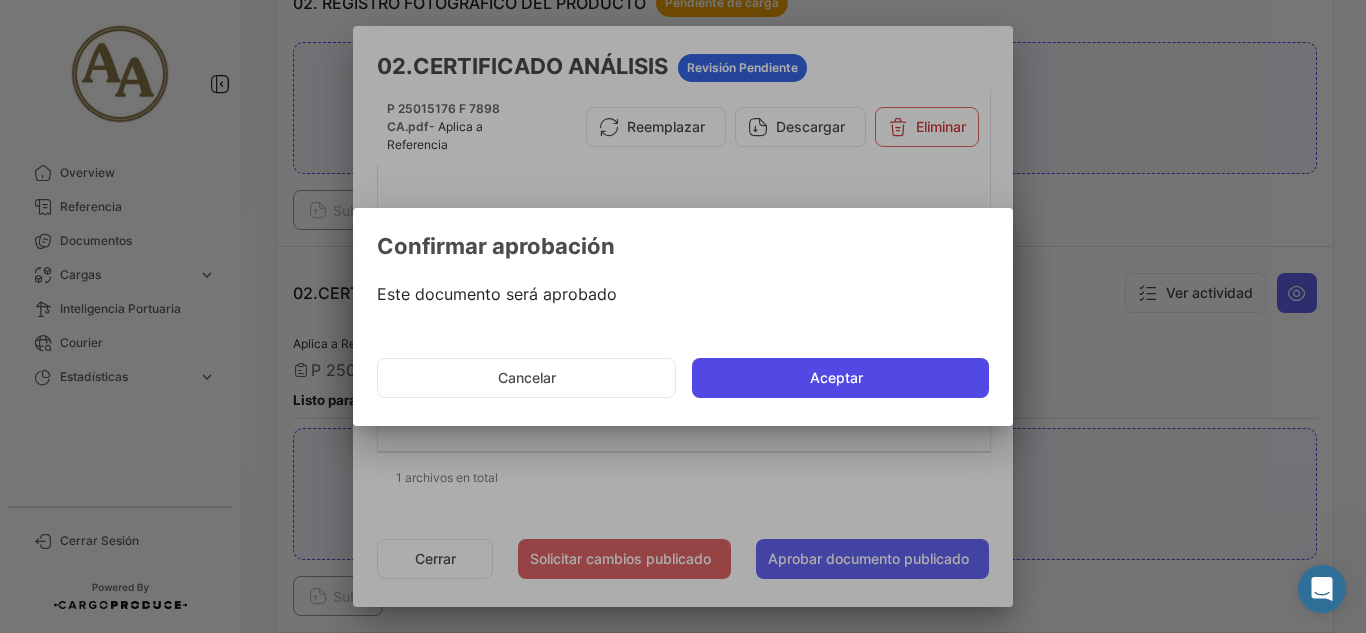 click on "Aceptar" 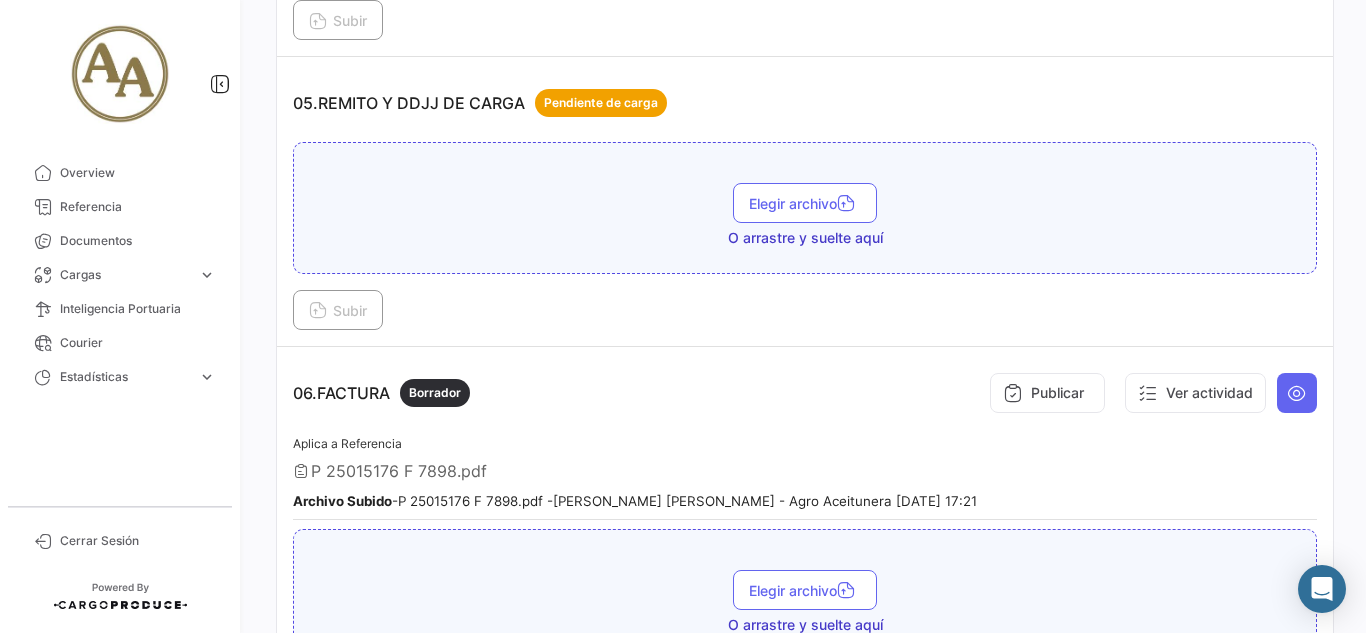 scroll, scrollTop: 2100, scrollLeft: 0, axis: vertical 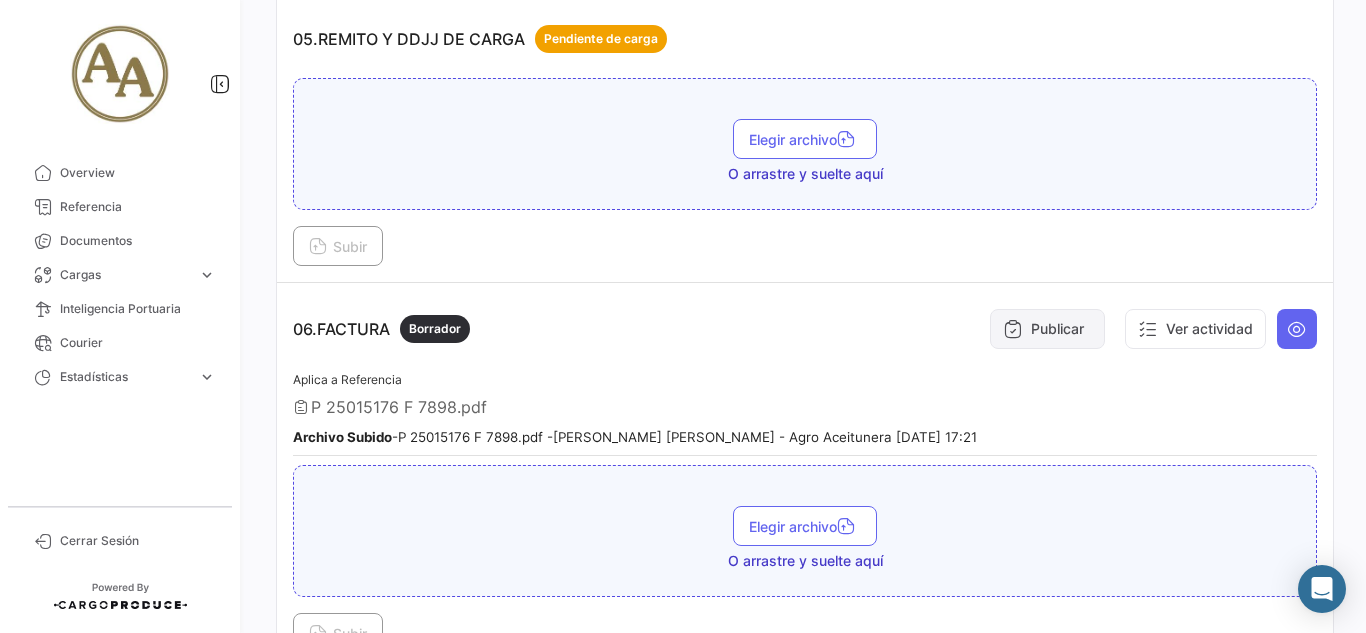 click on "Publicar" at bounding box center [1047, 329] 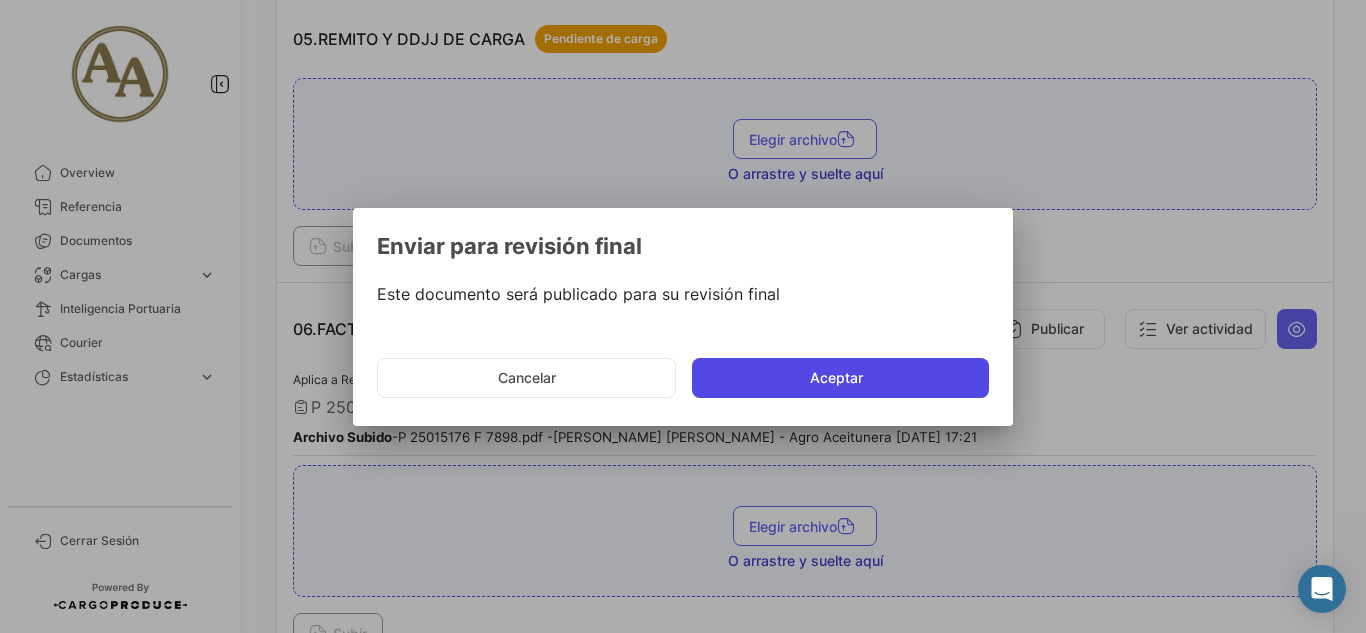 click on "Aceptar" 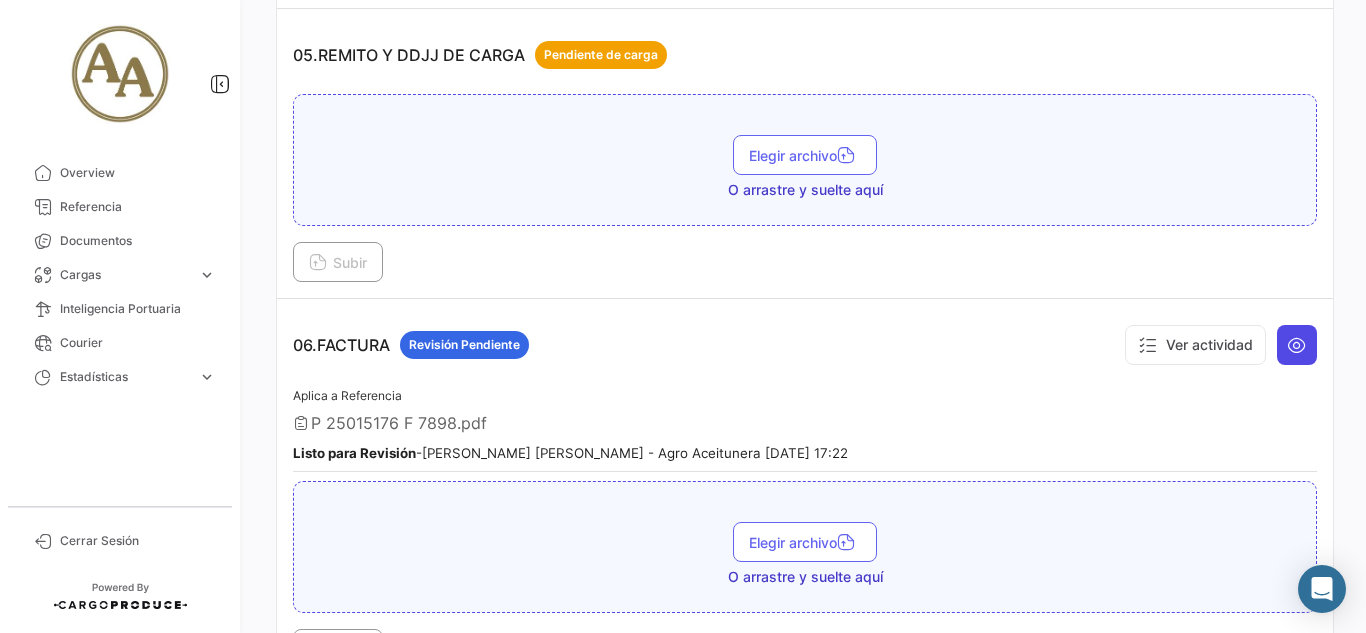 click at bounding box center (1297, 345) 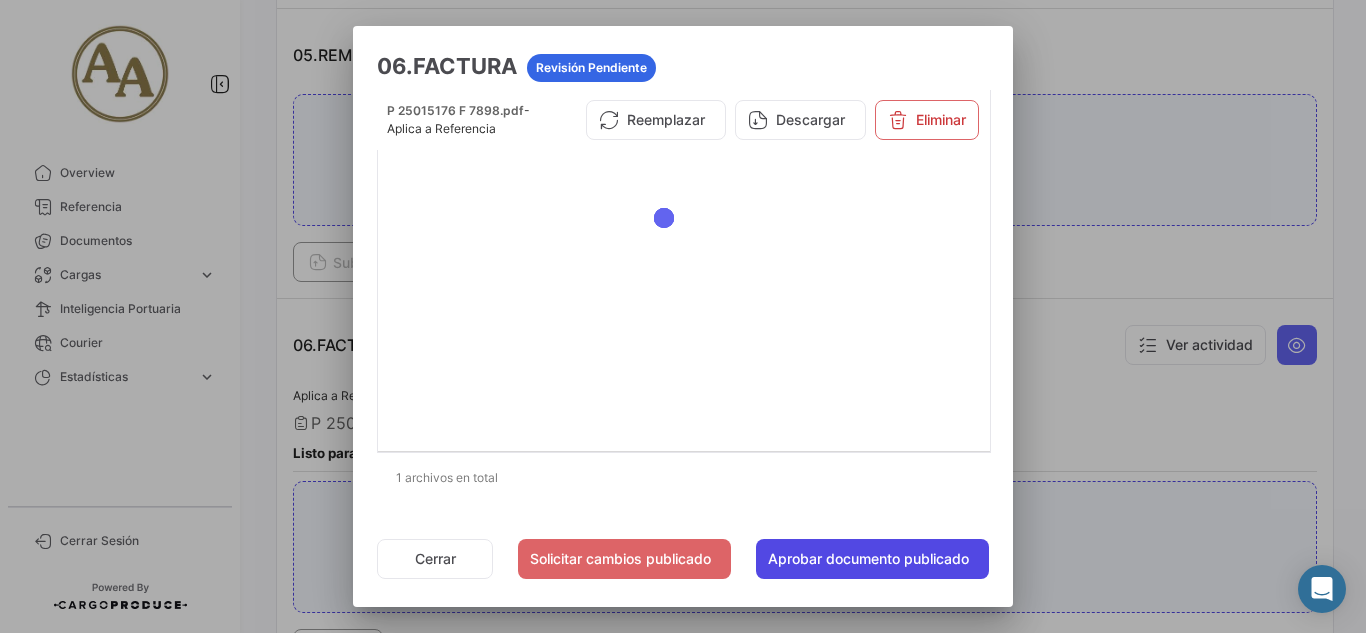 click on "Aprobar documento publicado" 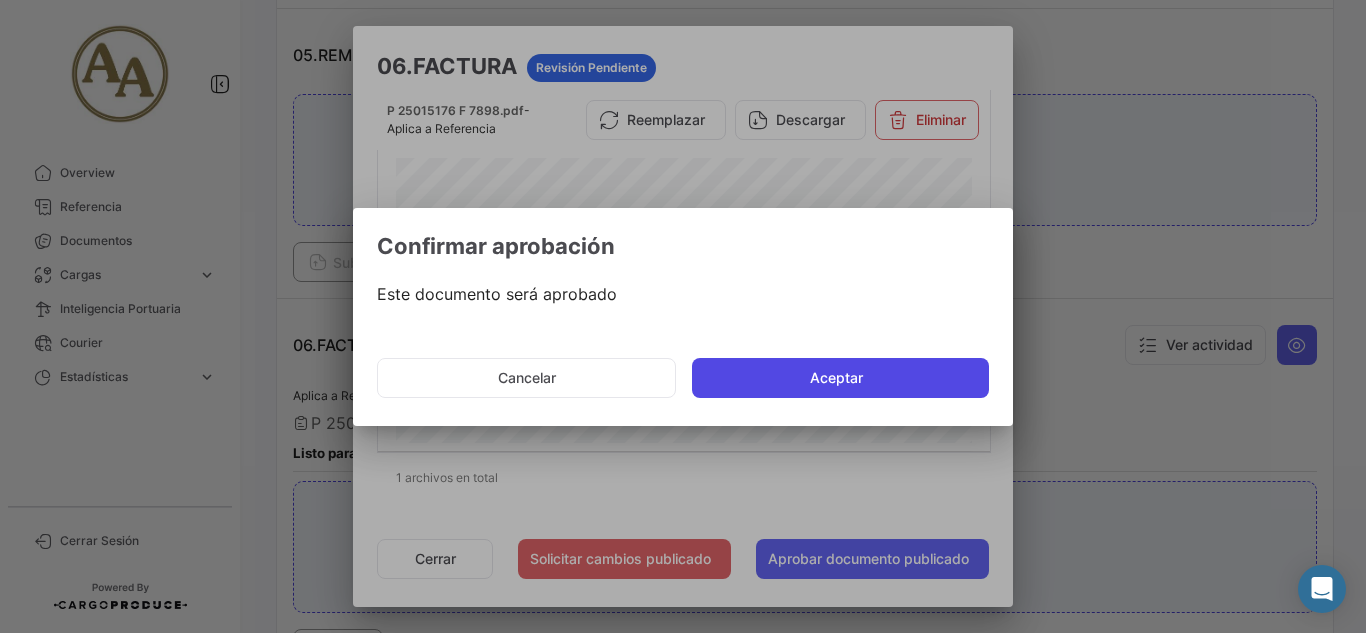 click on "Aceptar" 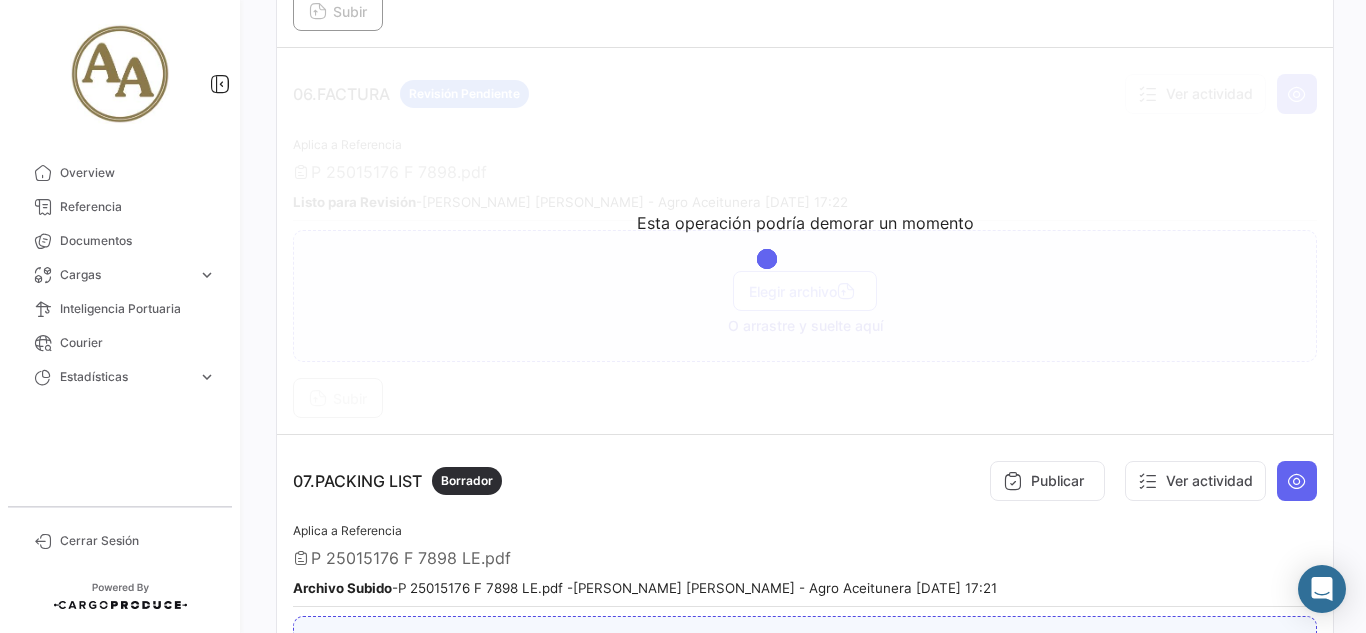 scroll, scrollTop: 2400, scrollLeft: 0, axis: vertical 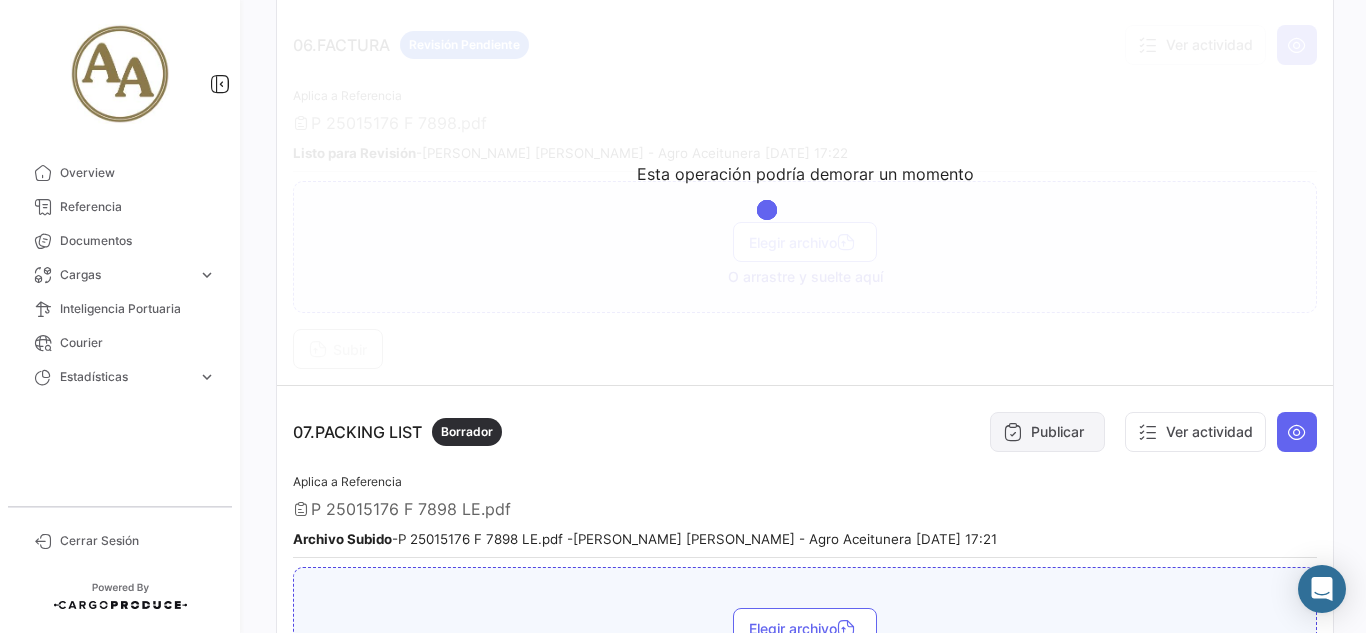 click on "Publicar" at bounding box center (1047, 432) 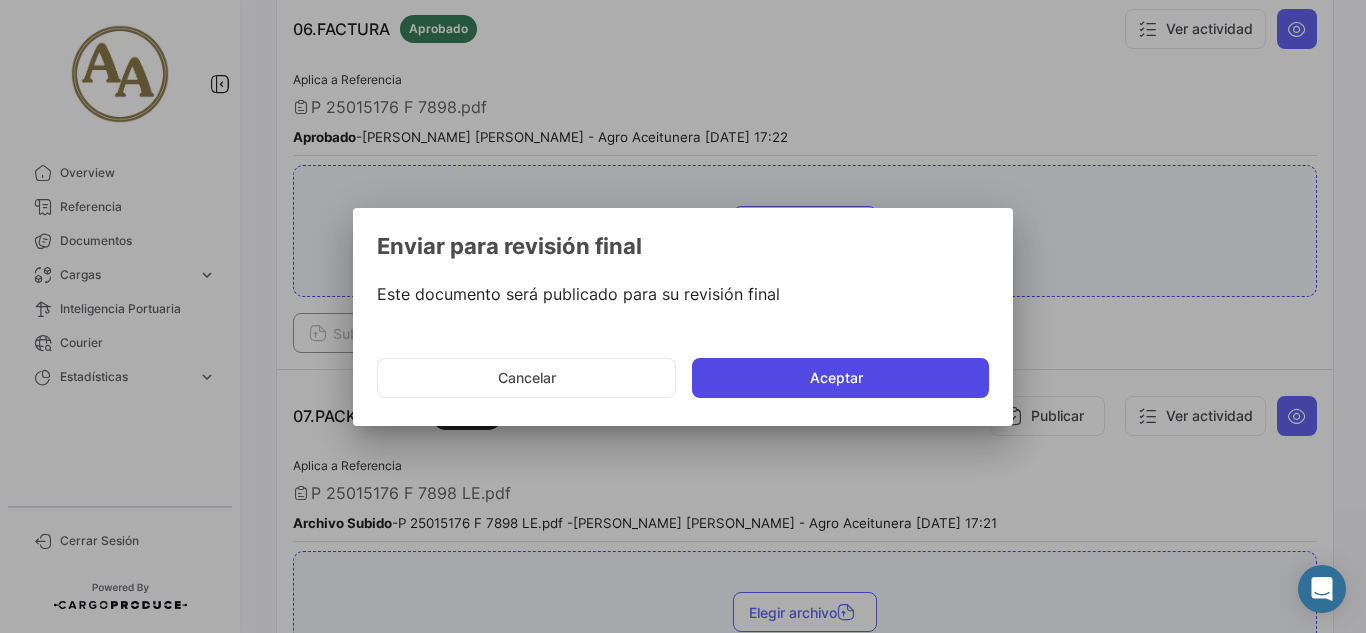 click on "Aceptar" 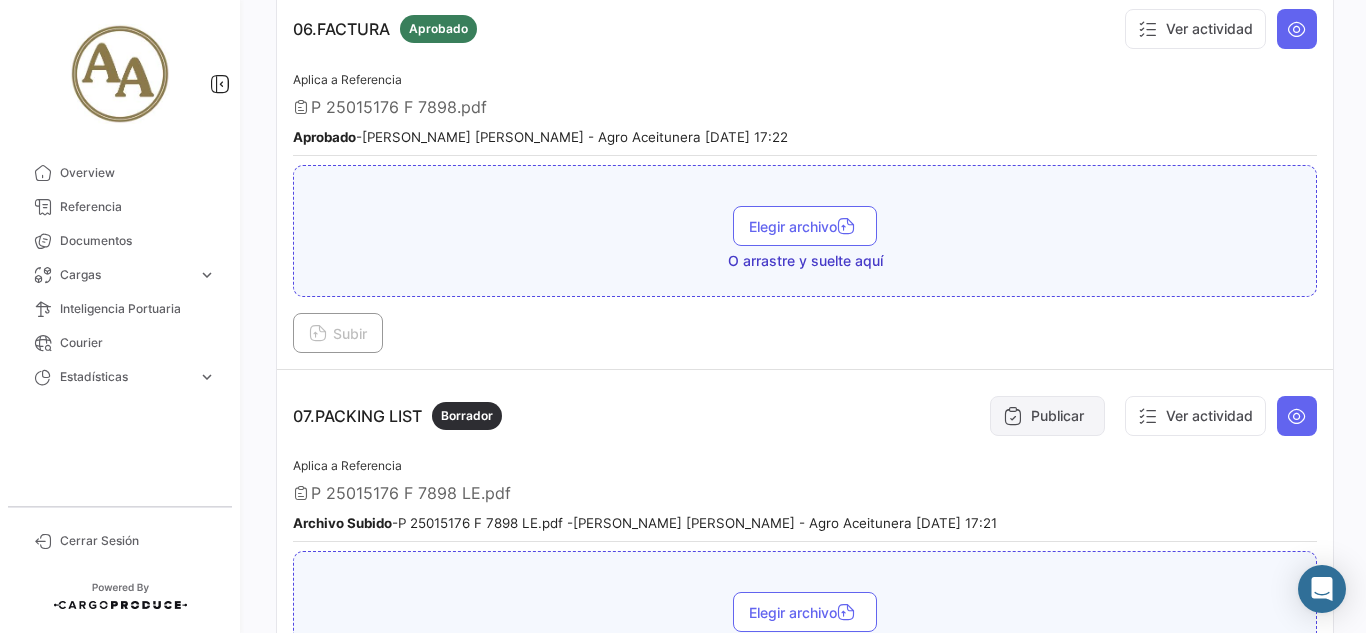 click on "Publicar" at bounding box center (1047, 416) 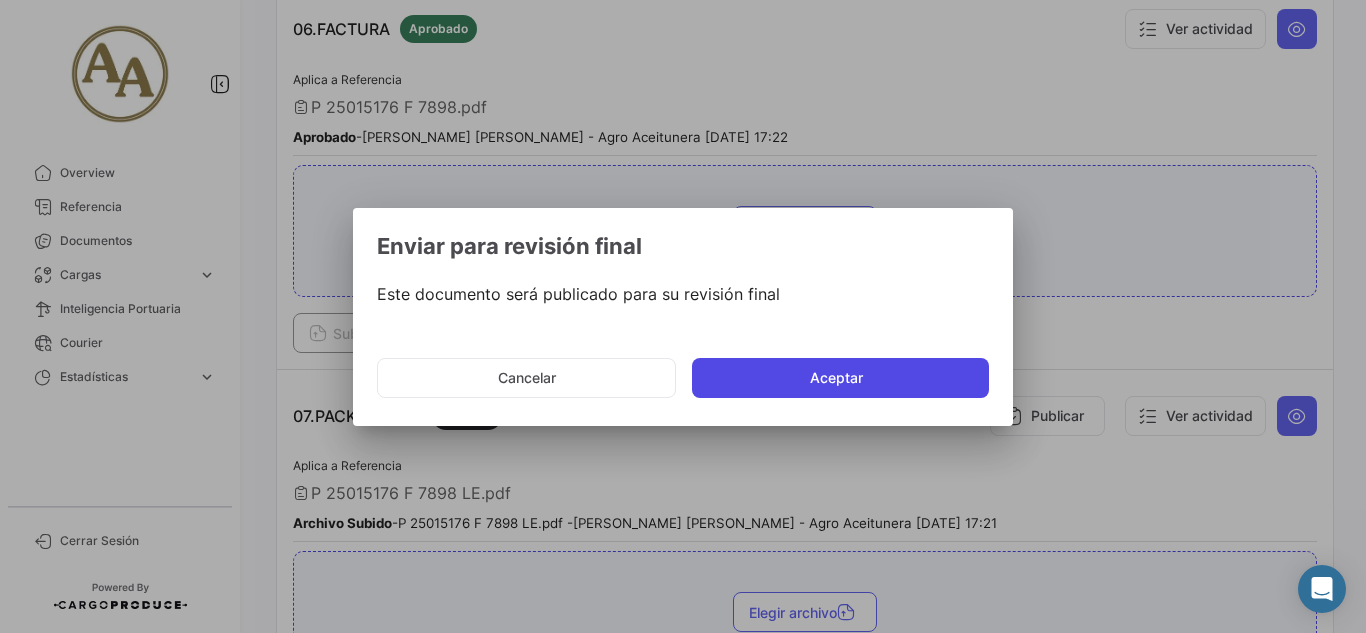 click on "Aceptar" 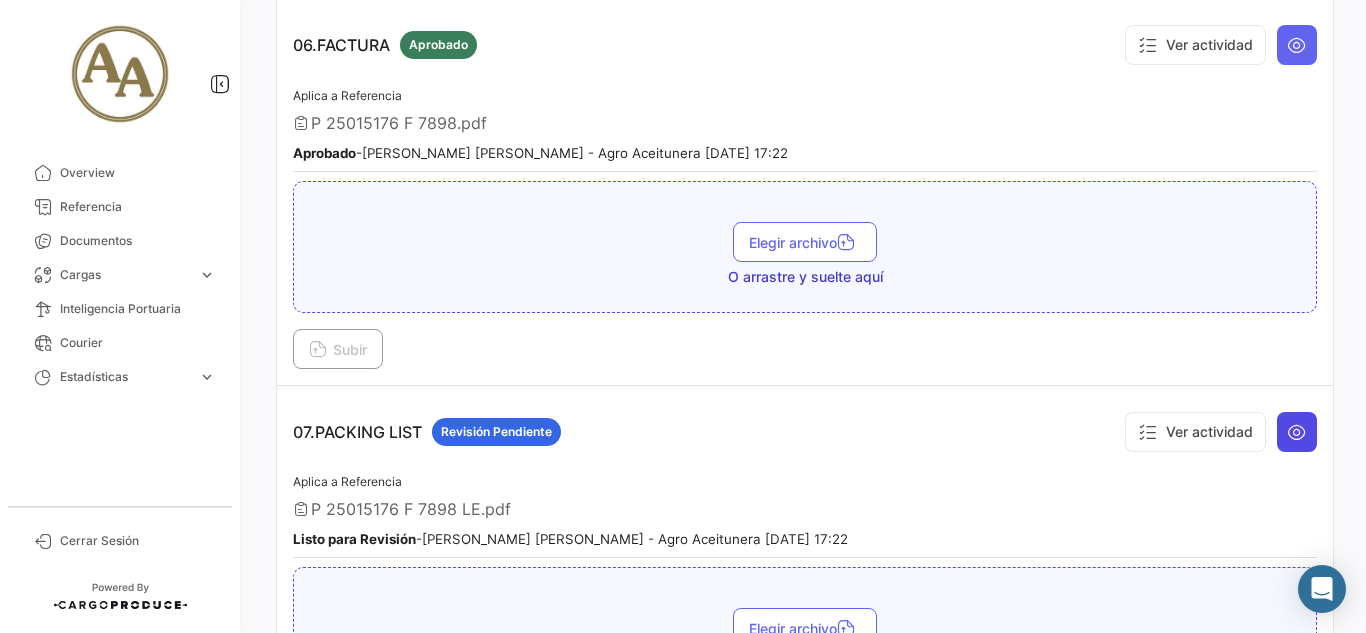click at bounding box center [1297, 432] 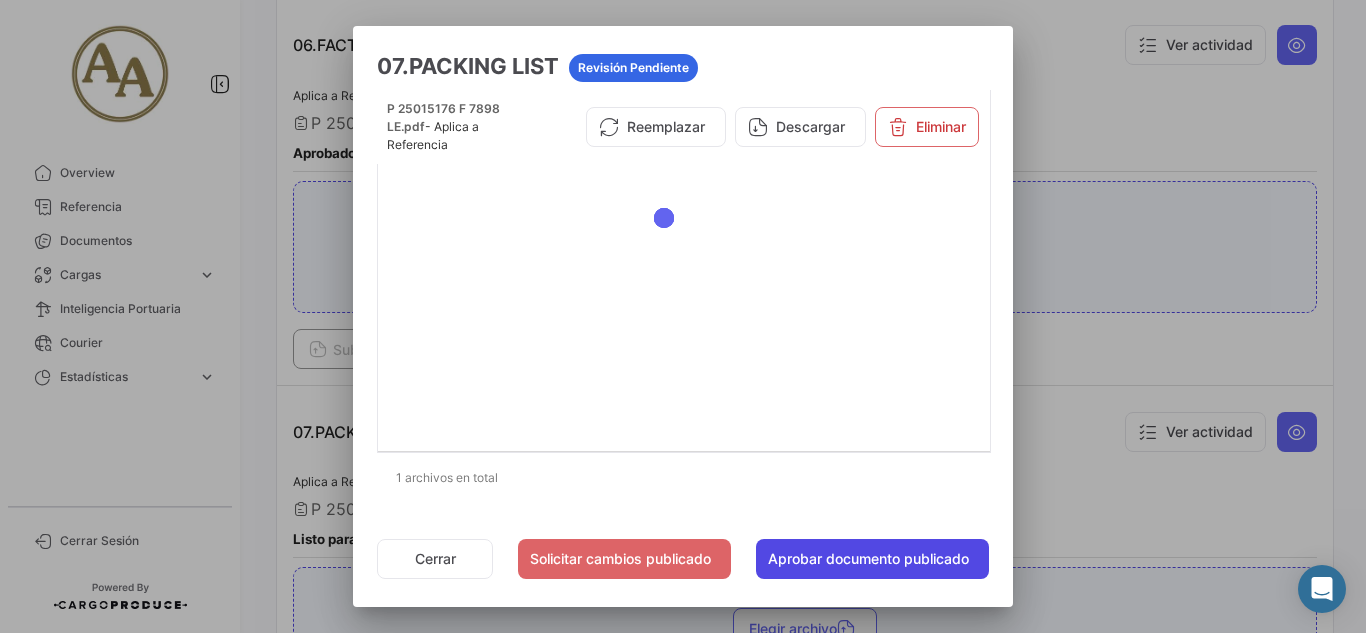 click on "Aprobar documento publicado" 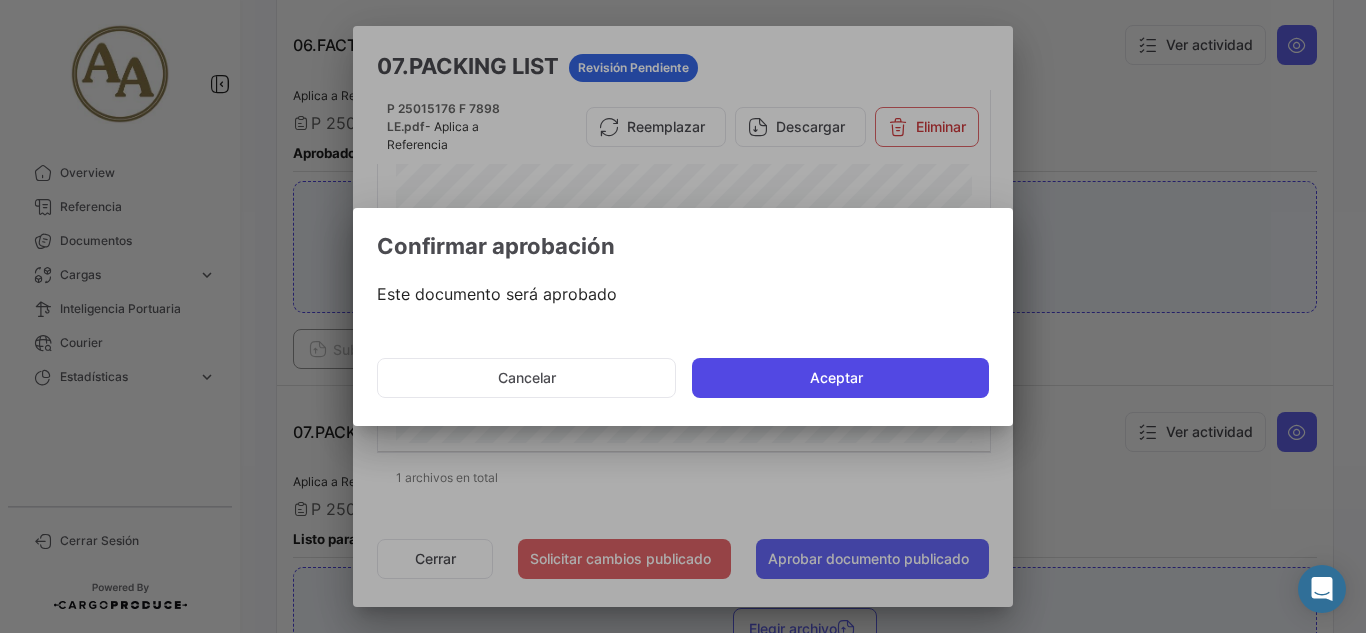 click on "Aceptar" 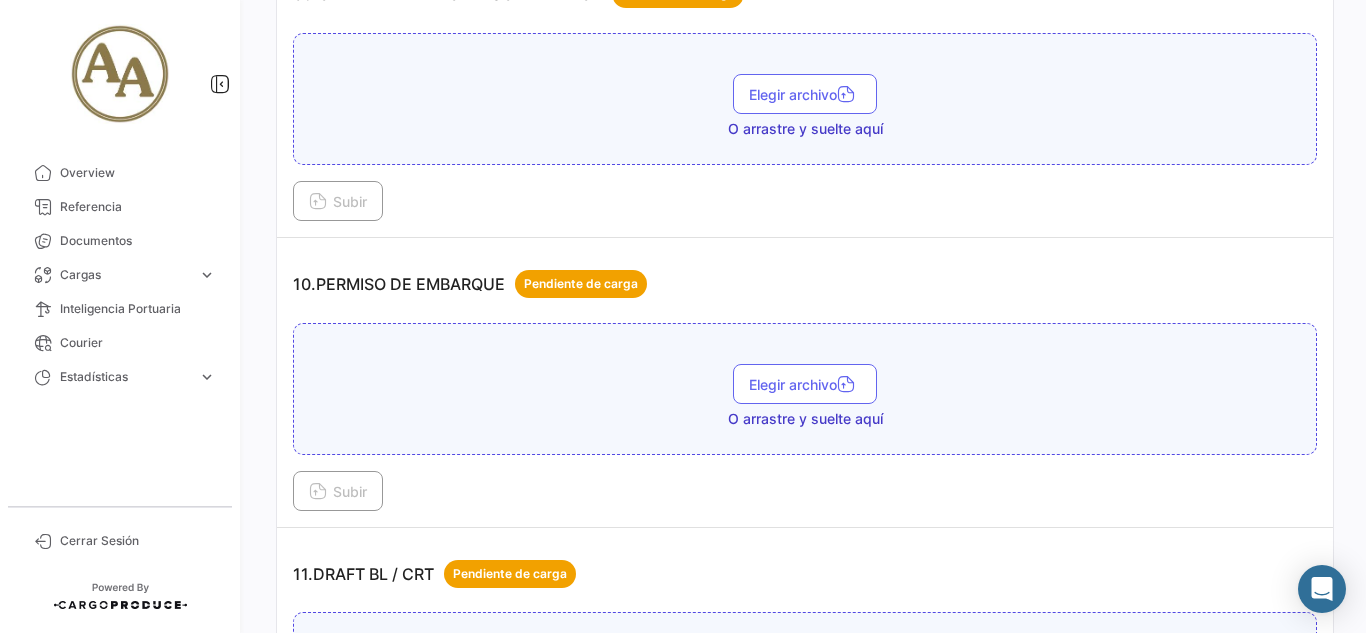 scroll, scrollTop: 3500, scrollLeft: 0, axis: vertical 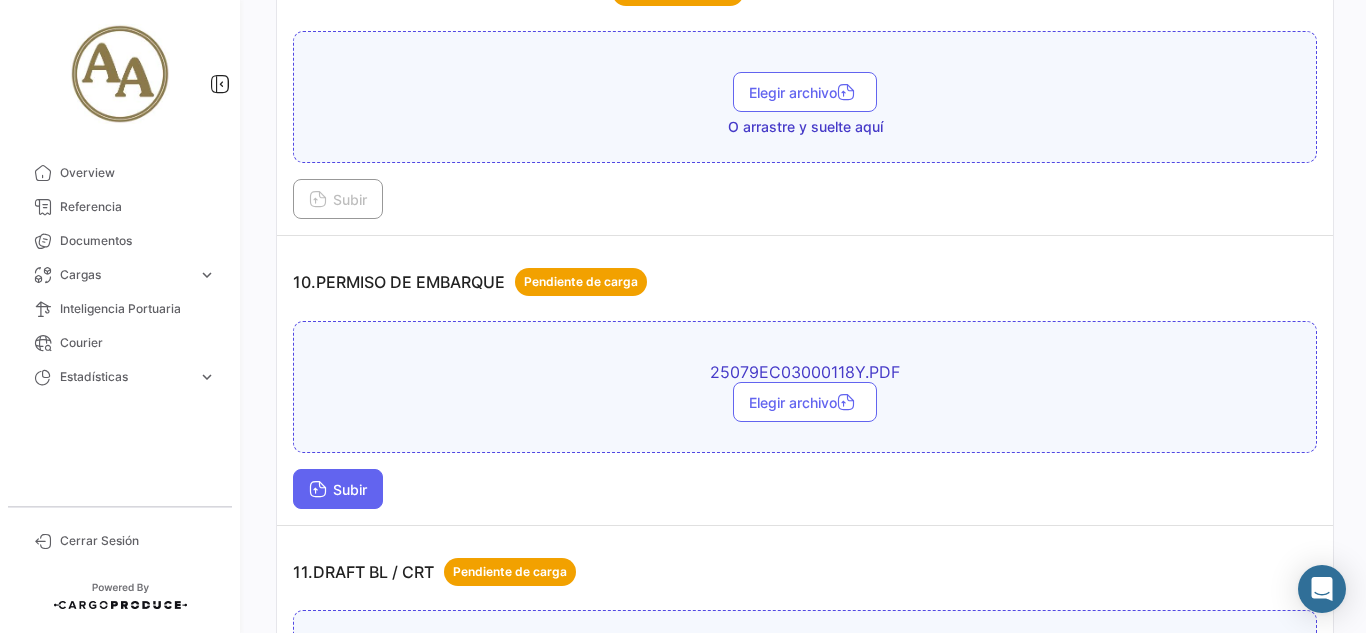 click on "Subir" at bounding box center [338, 489] 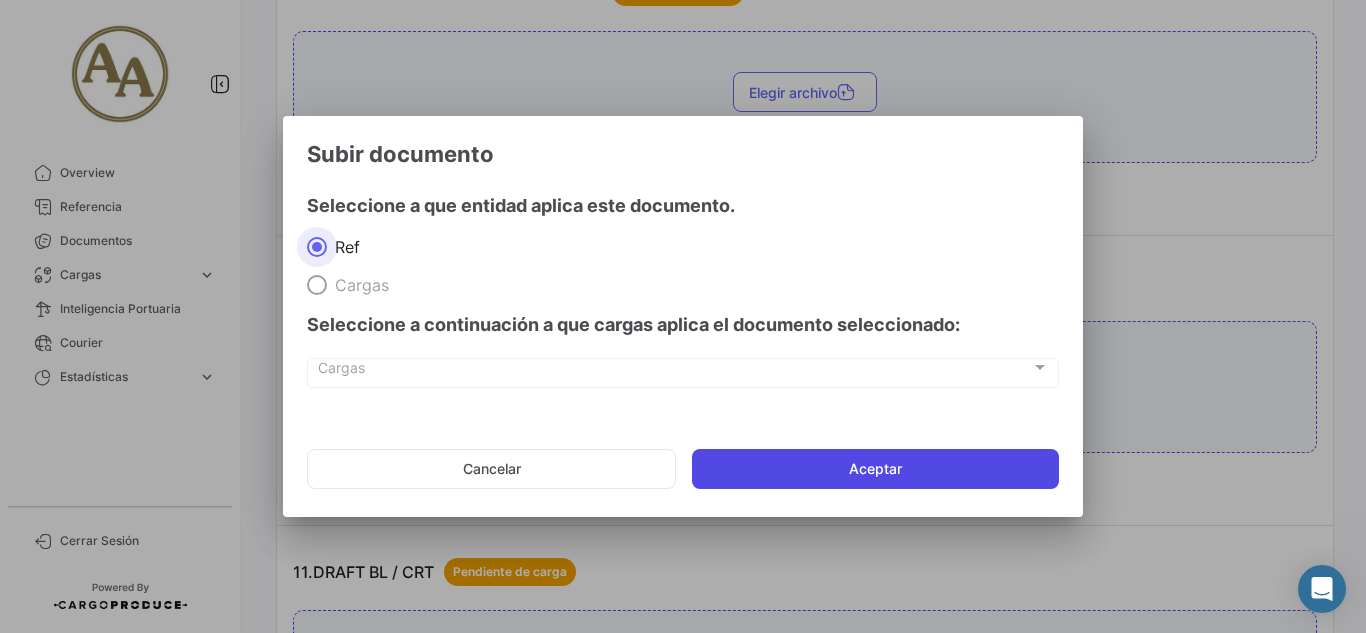 click on "Aceptar" 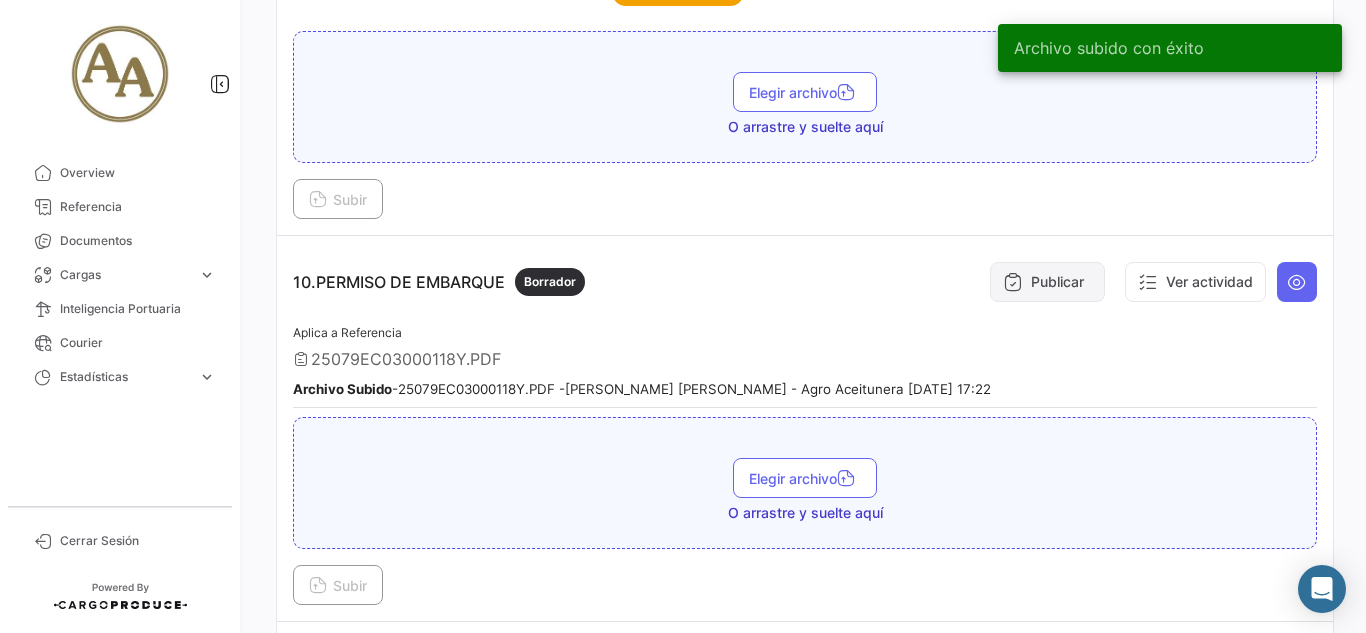 click on "Publicar" at bounding box center [1047, 282] 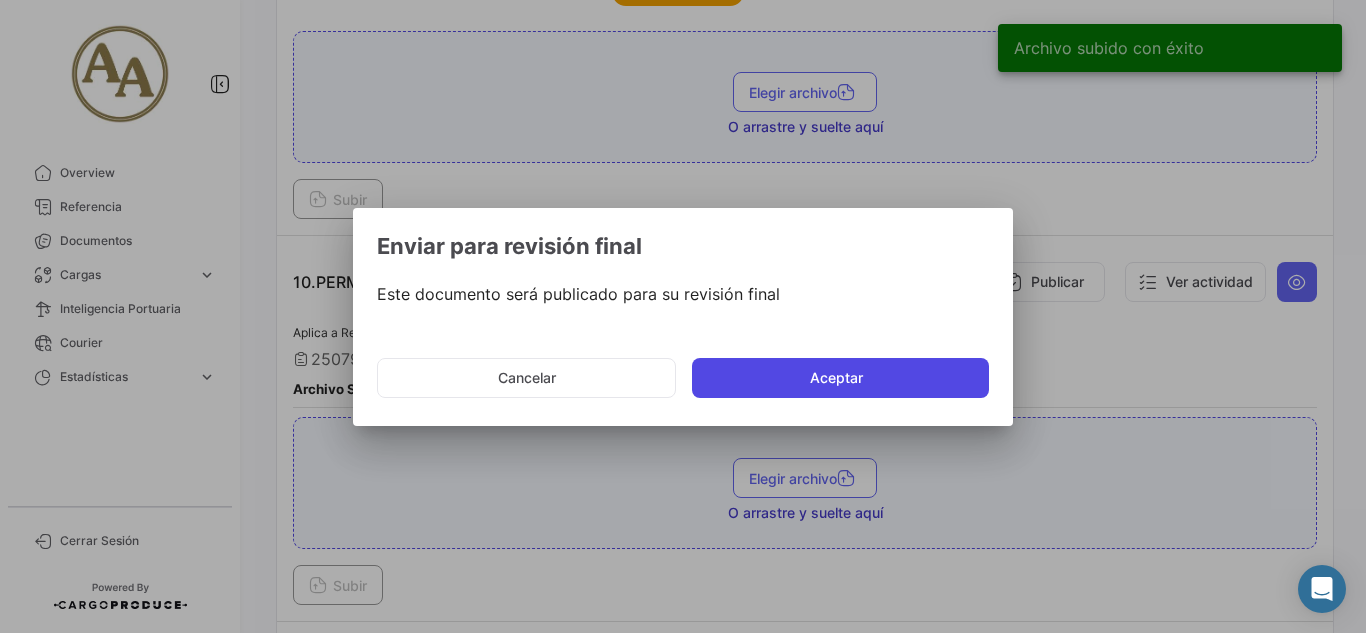 click on "Aceptar" 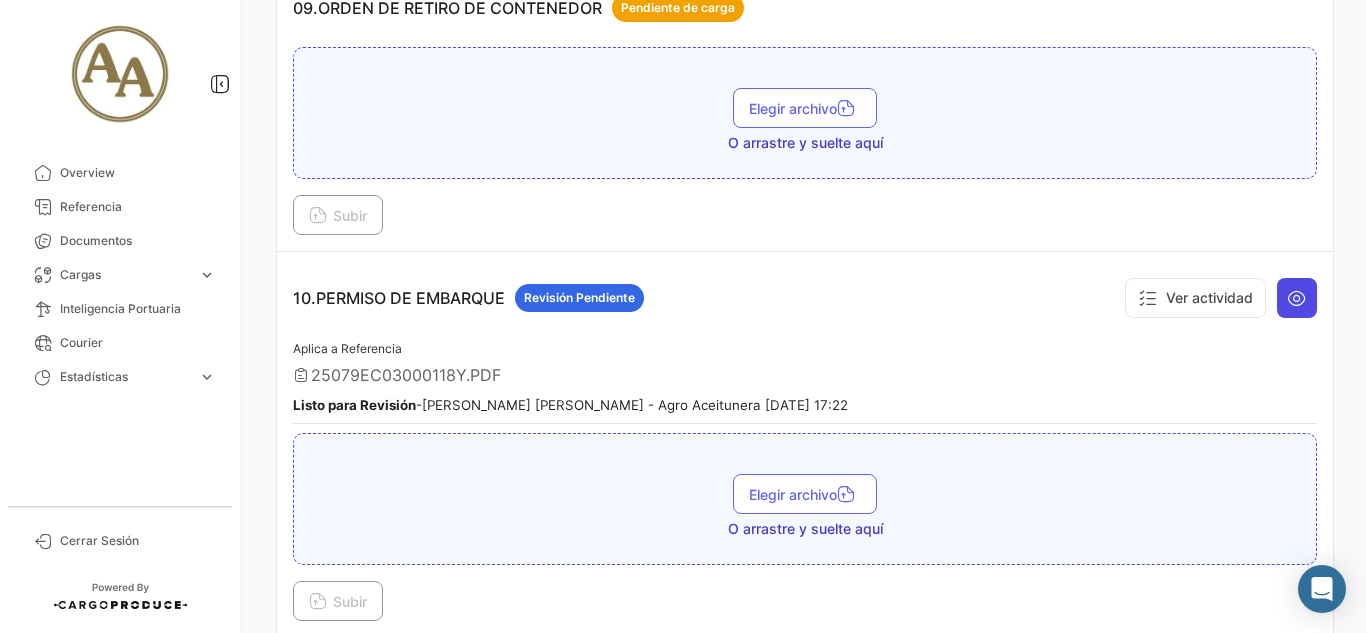 click at bounding box center [1297, 298] 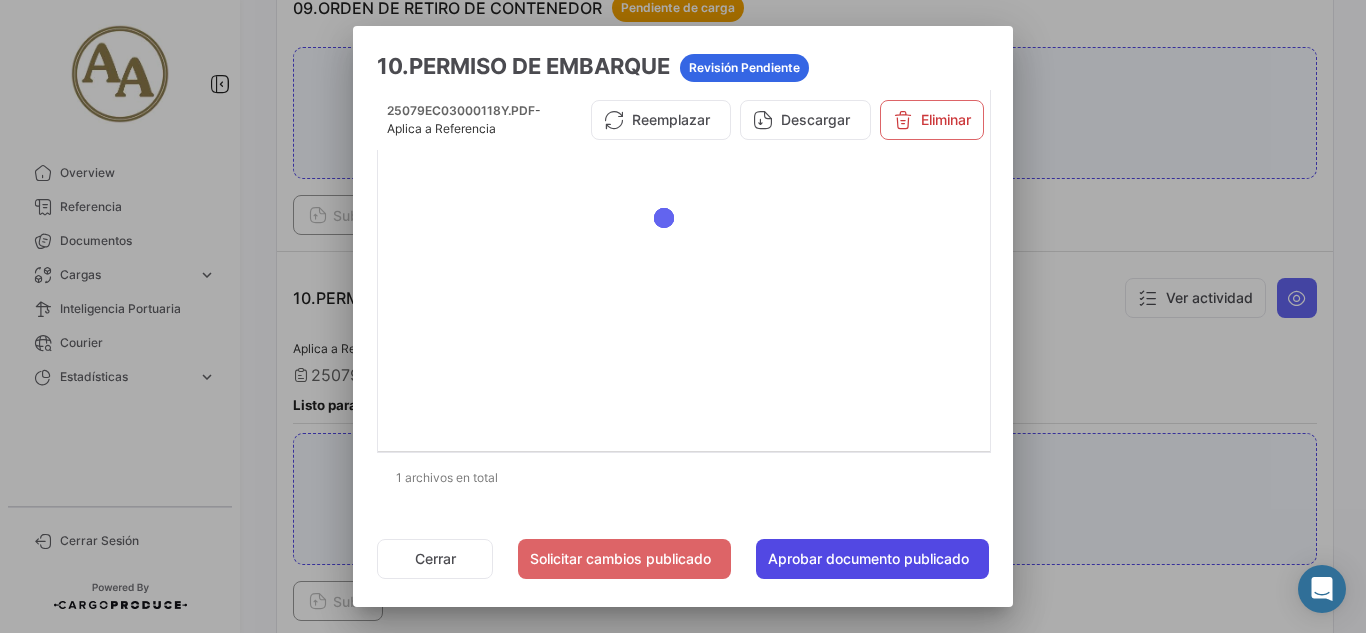 click on "Aprobar documento publicado" 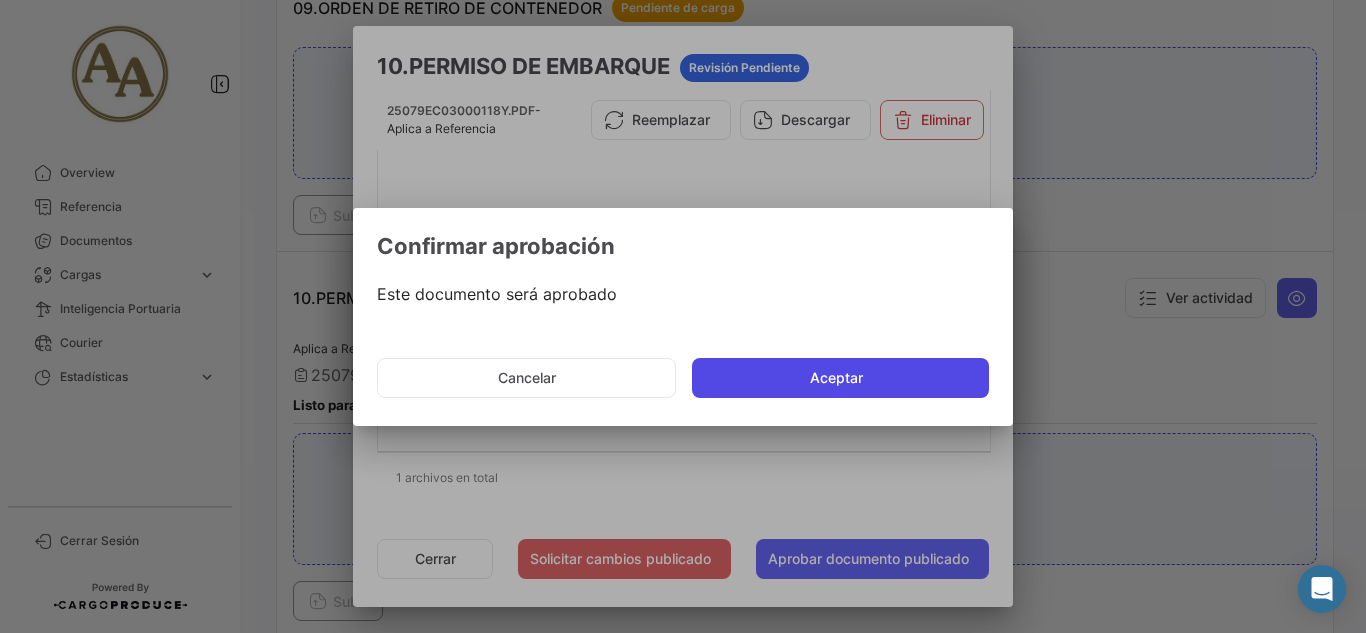 click on "Aceptar" 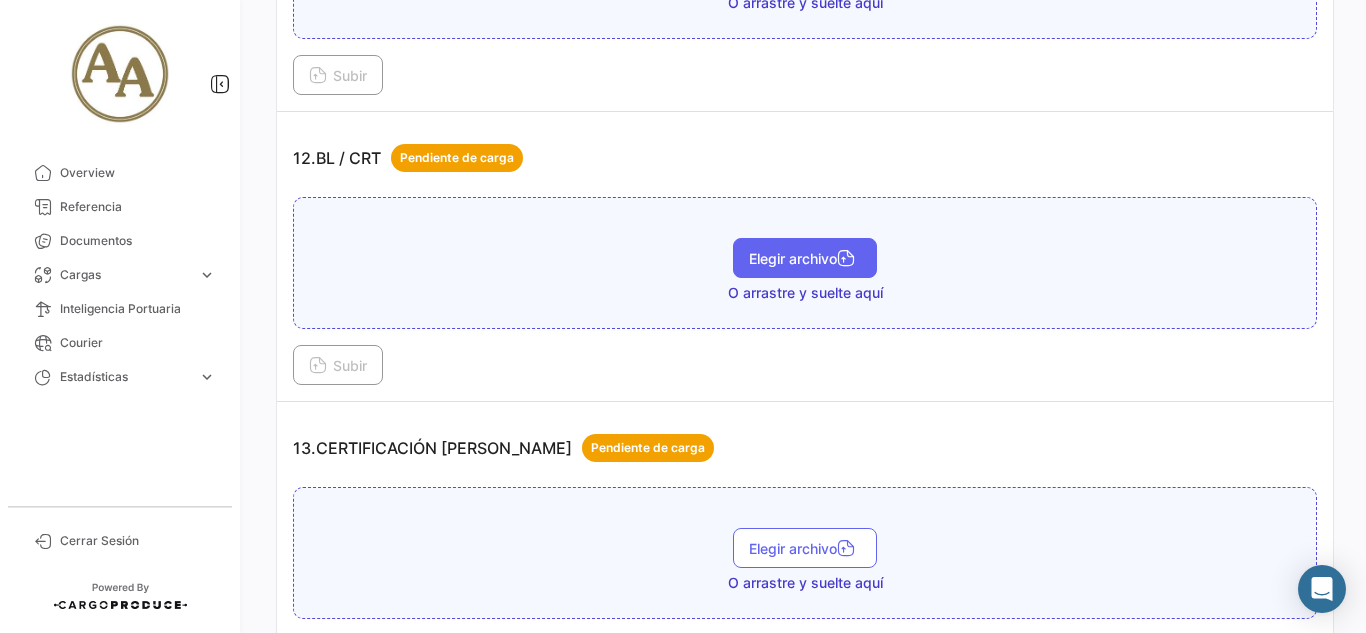 scroll, scrollTop: 4400, scrollLeft: 0, axis: vertical 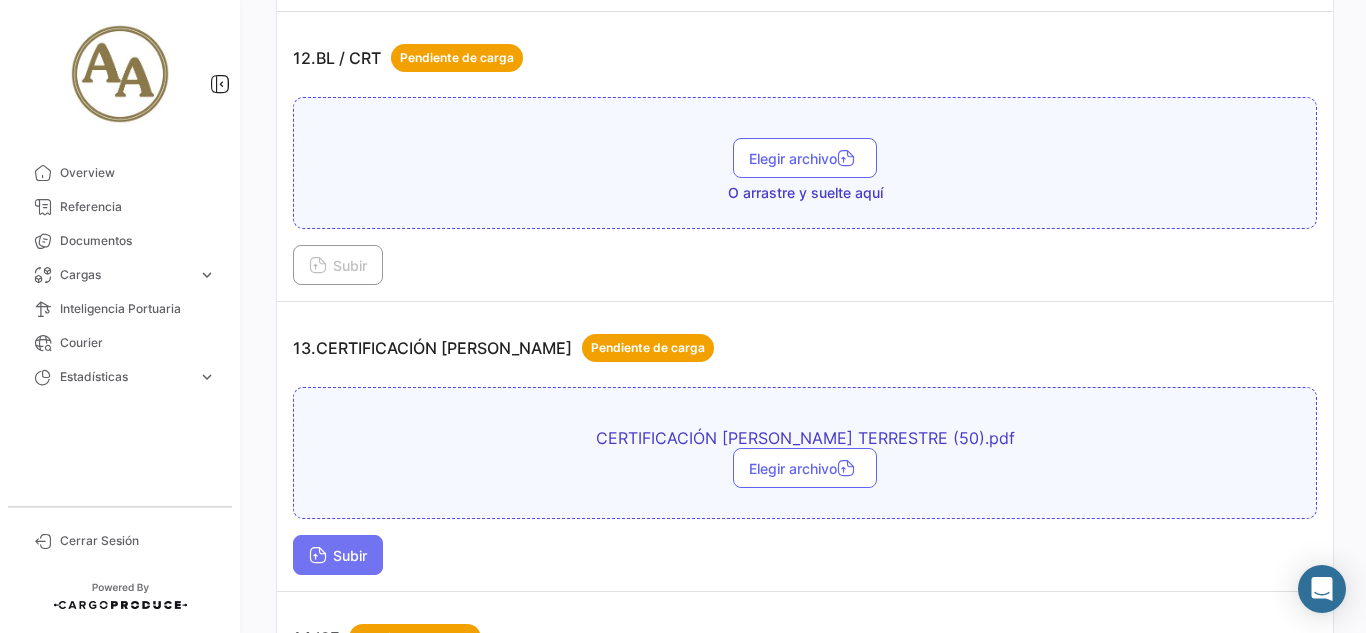 click on "Subir" at bounding box center [338, 555] 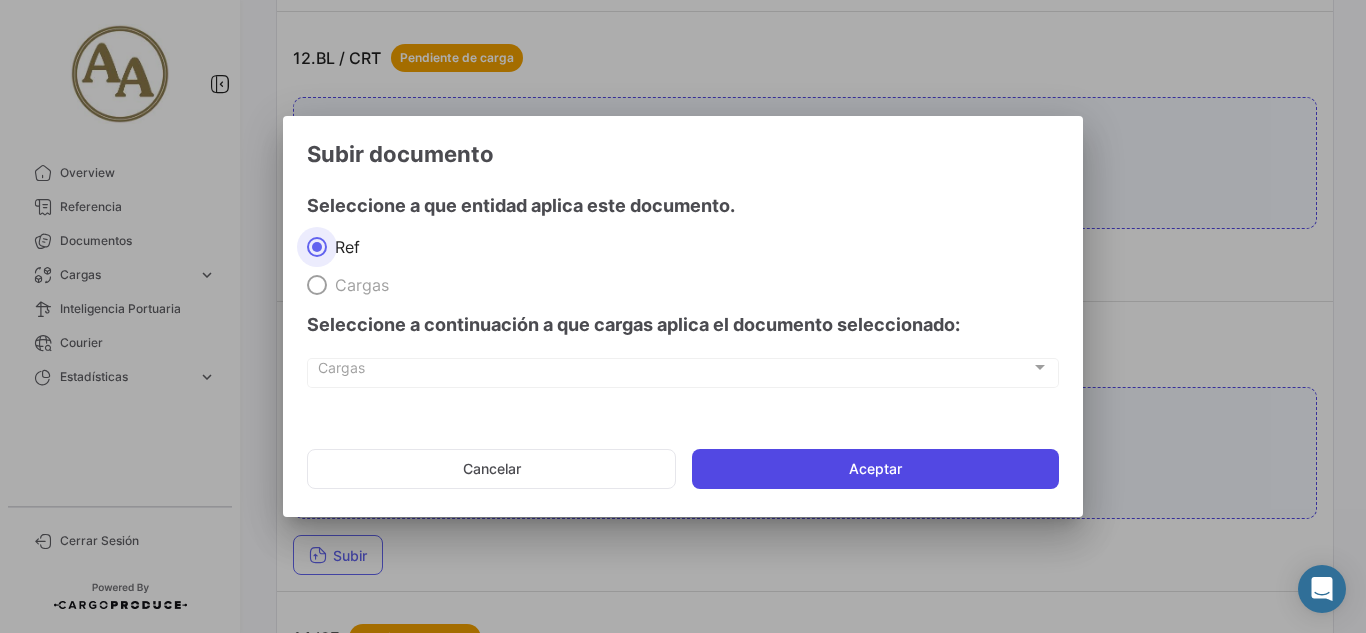 click on "Aceptar" 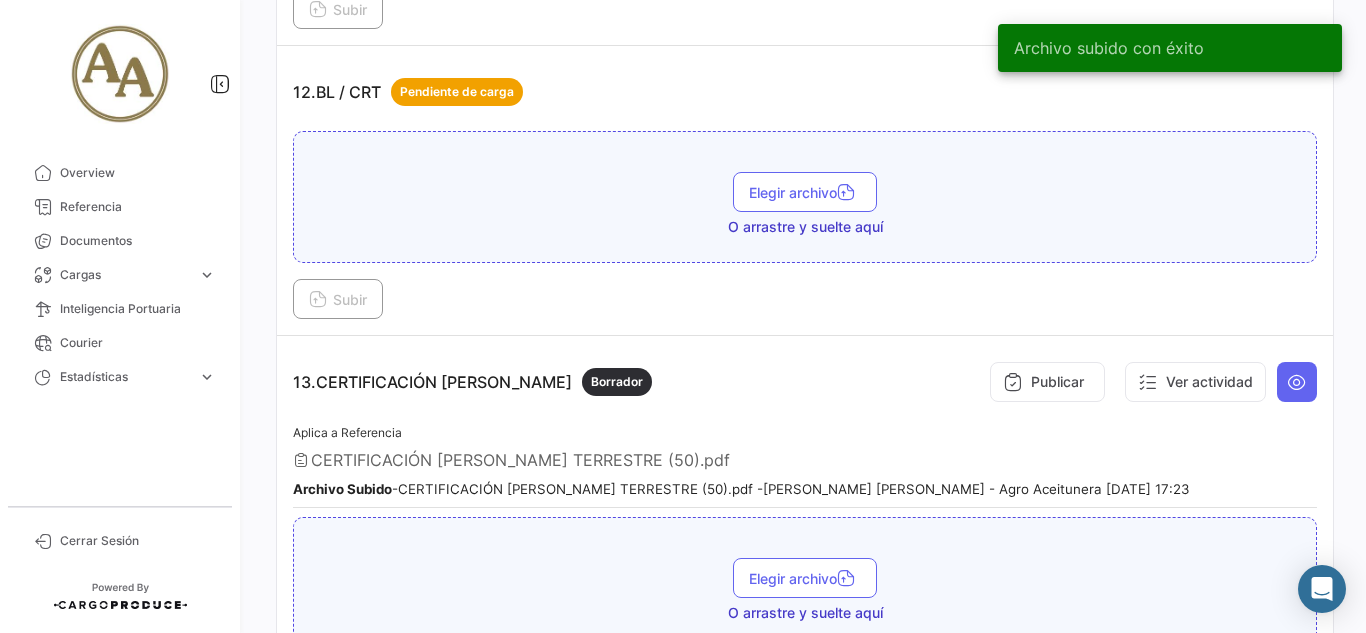 scroll, scrollTop: 4400, scrollLeft: 0, axis: vertical 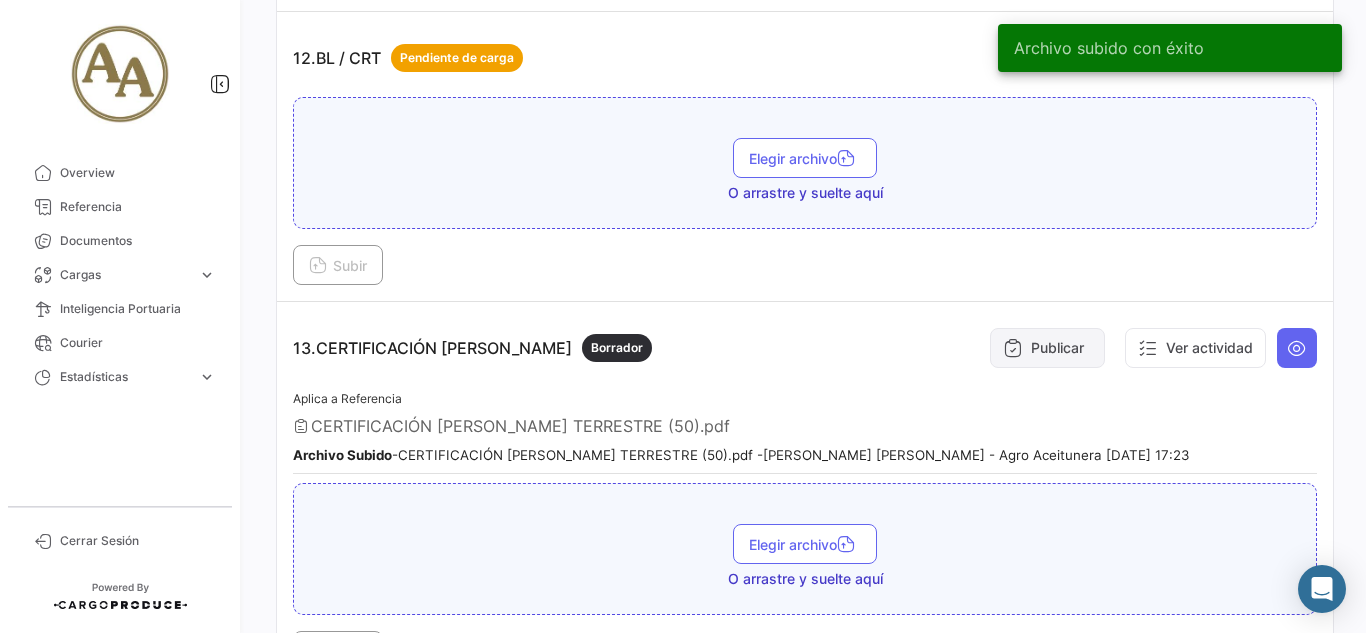click on "Publicar" at bounding box center (1047, 348) 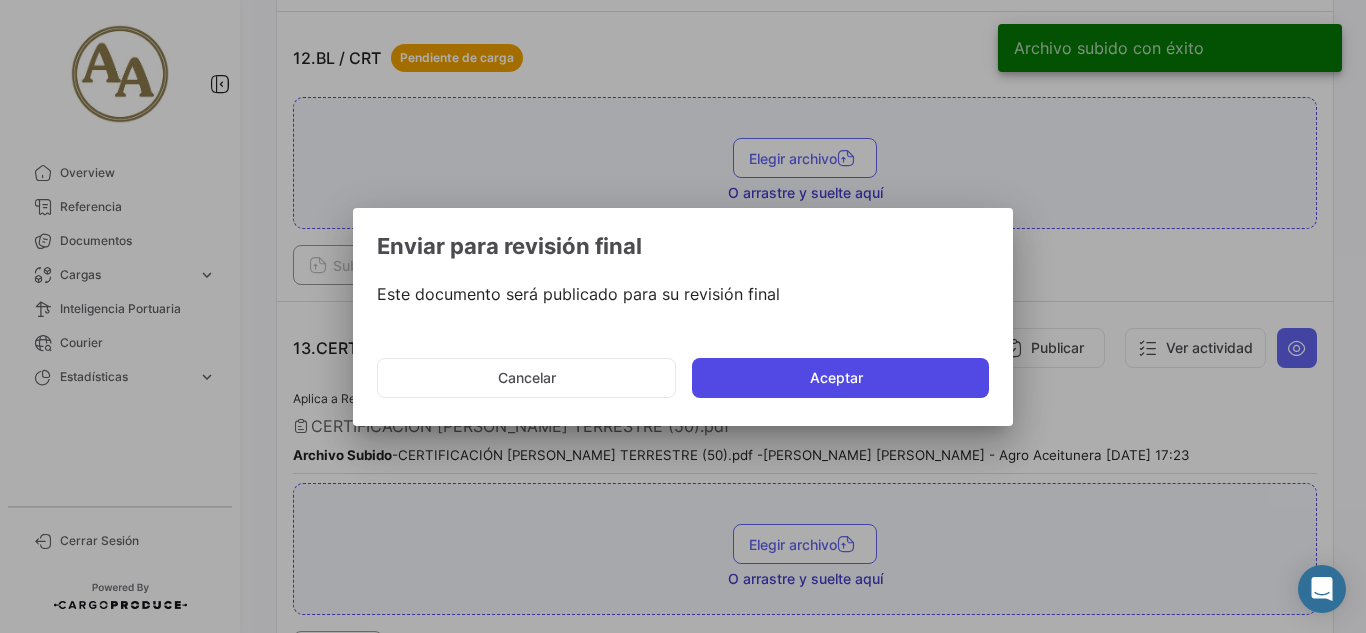 click on "Aceptar" 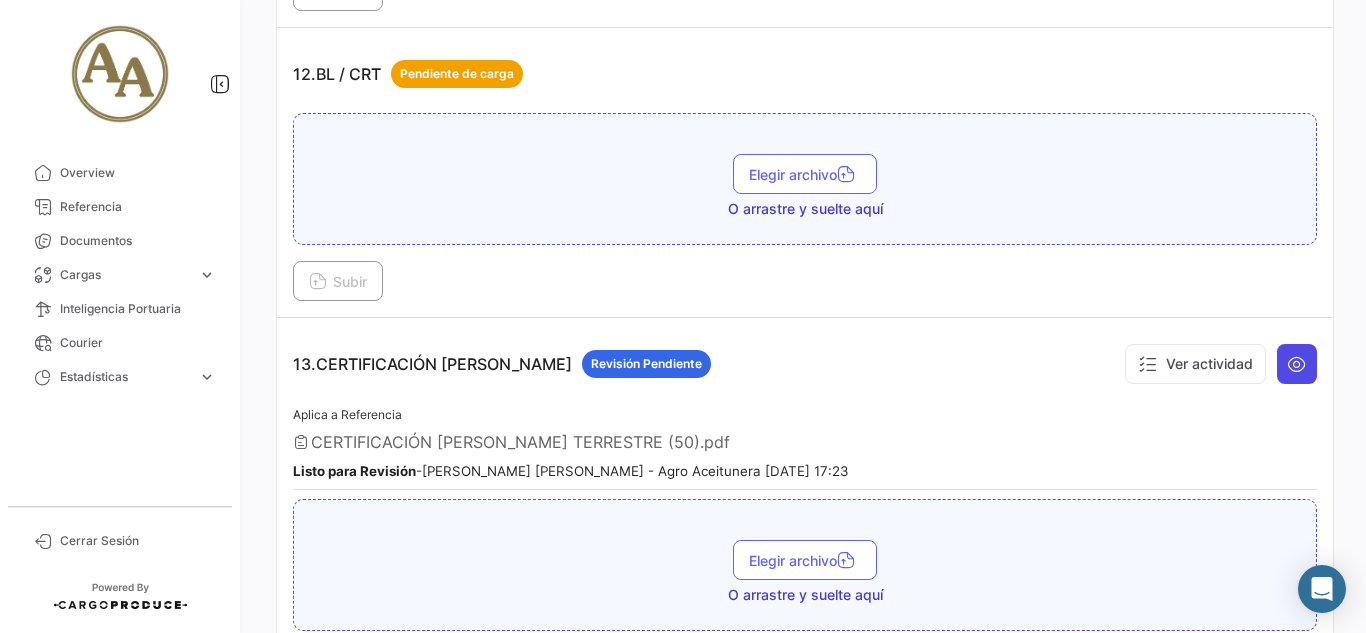 click at bounding box center [1297, 364] 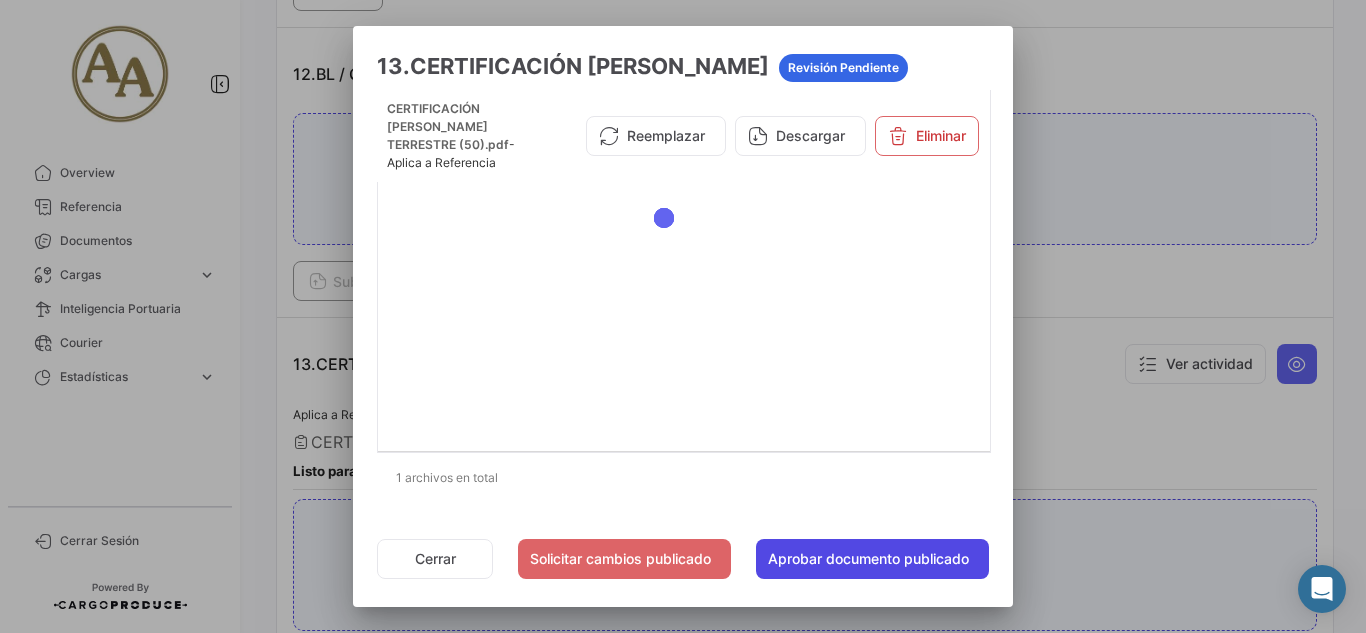 click on "Aprobar documento publicado" 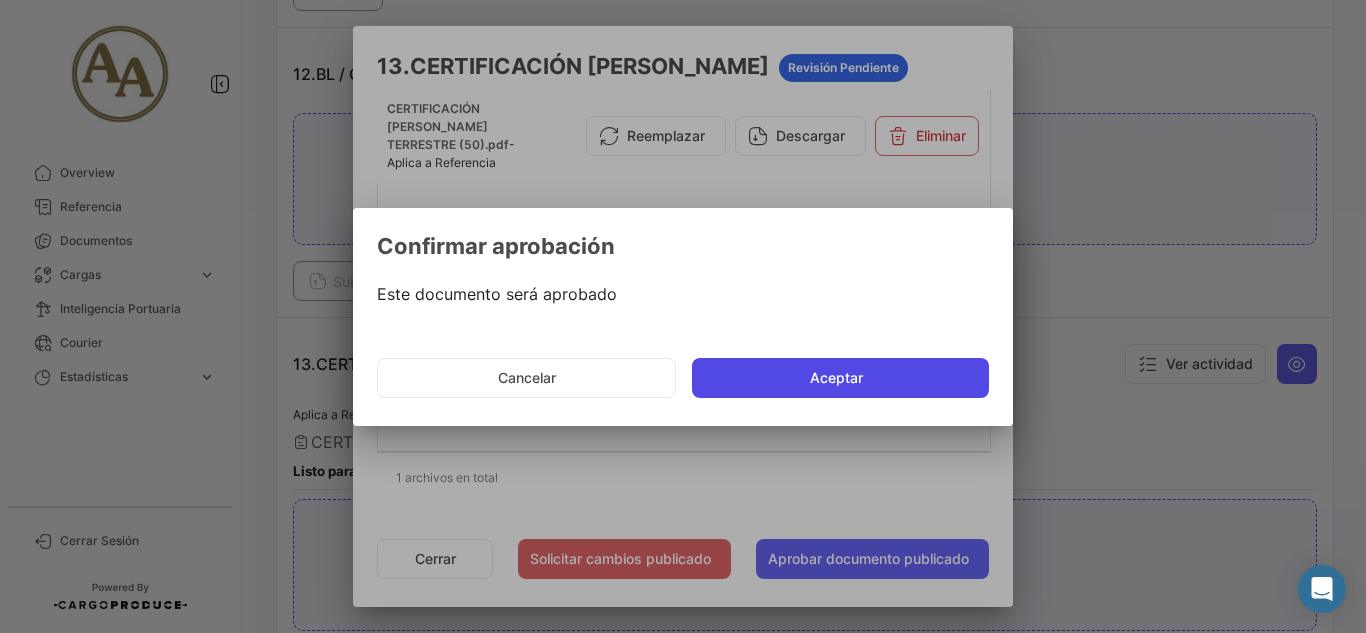 click on "Aceptar" 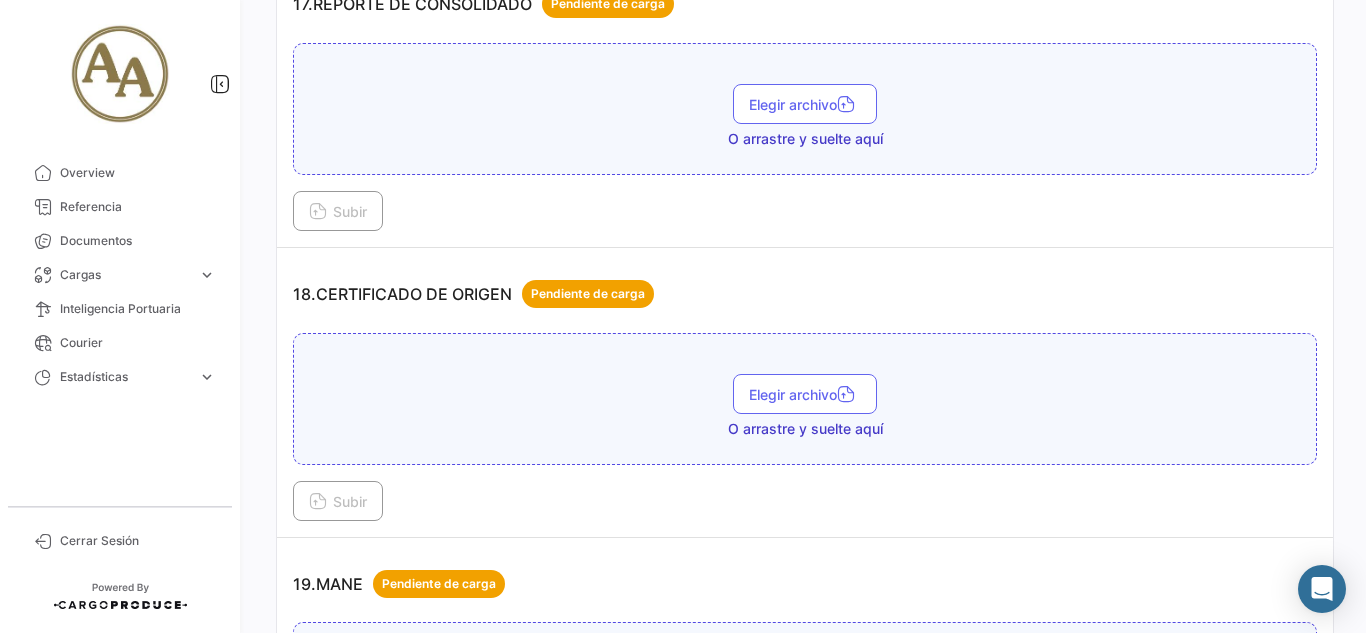 scroll, scrollTop: 6100, scrollLeft: 0, axis: vertical 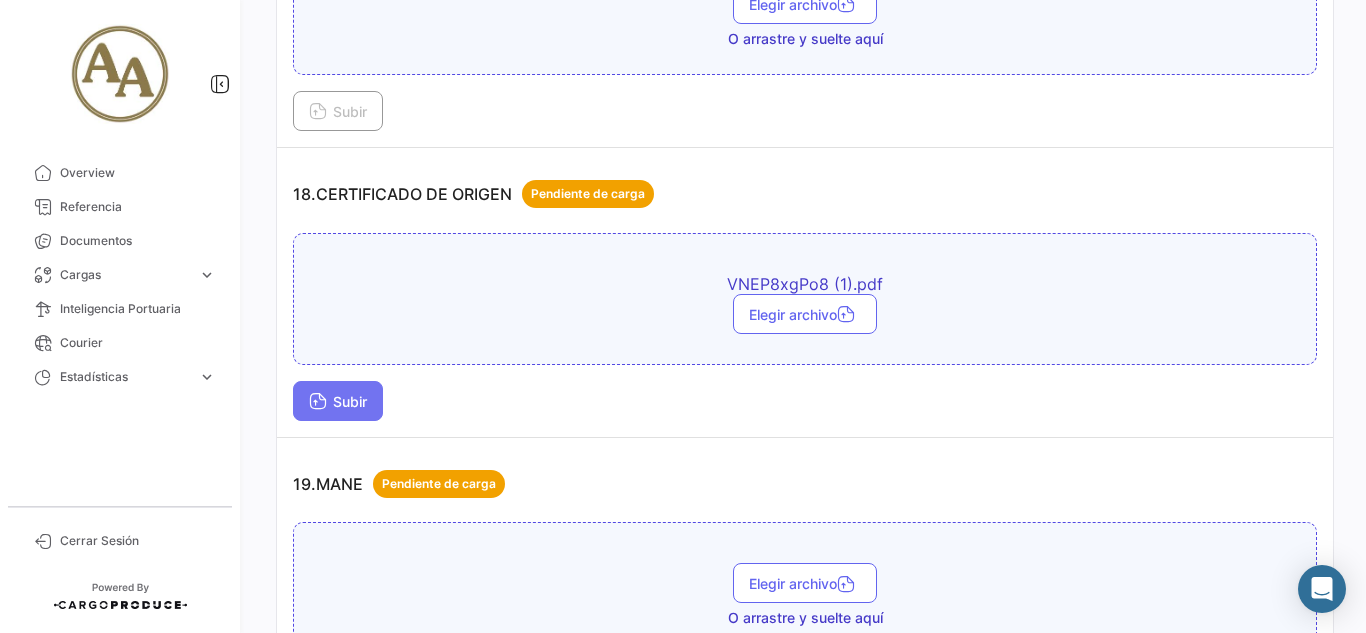 click on "Subir" at bounding box center (338, 401) 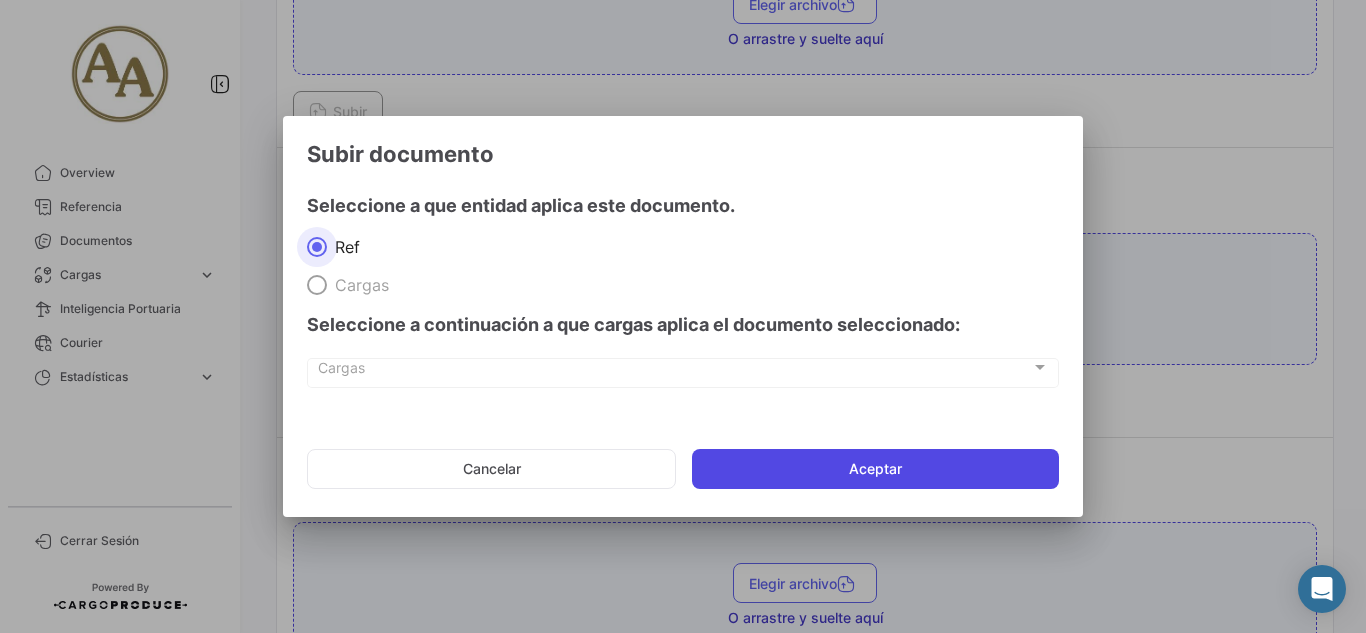 click on "Aceptar" 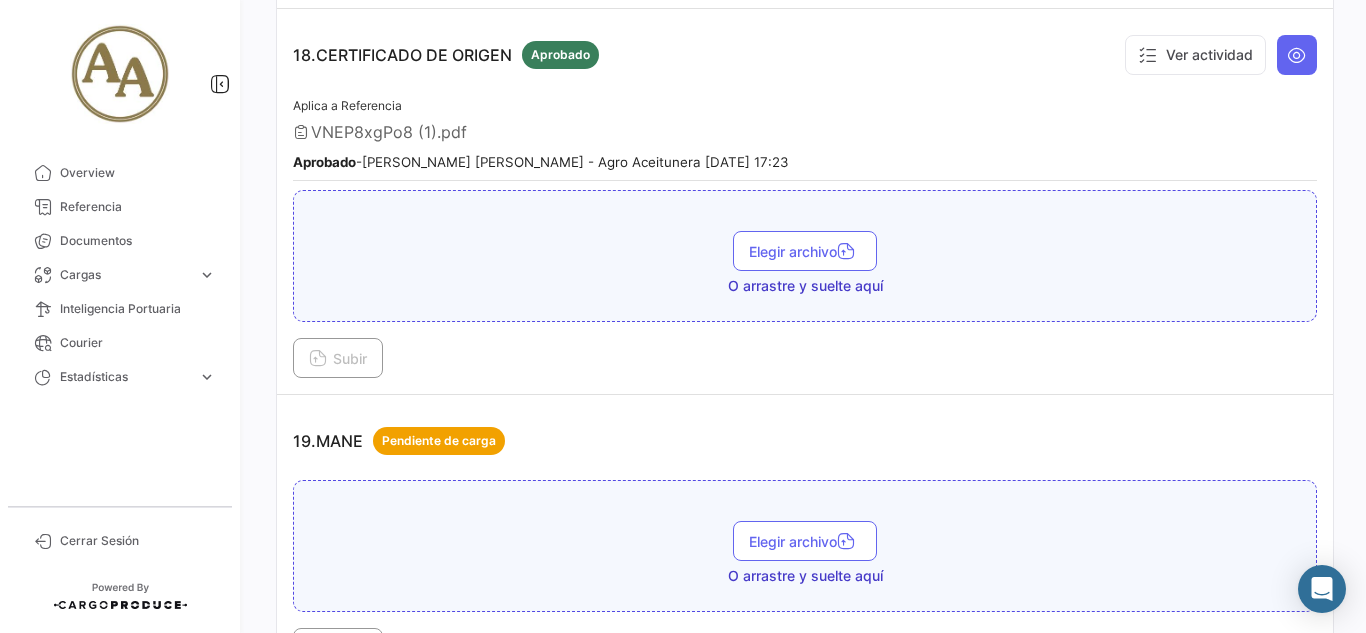 scroll, scrollTop: 6300, scrollLeft: 0, axis: vertical 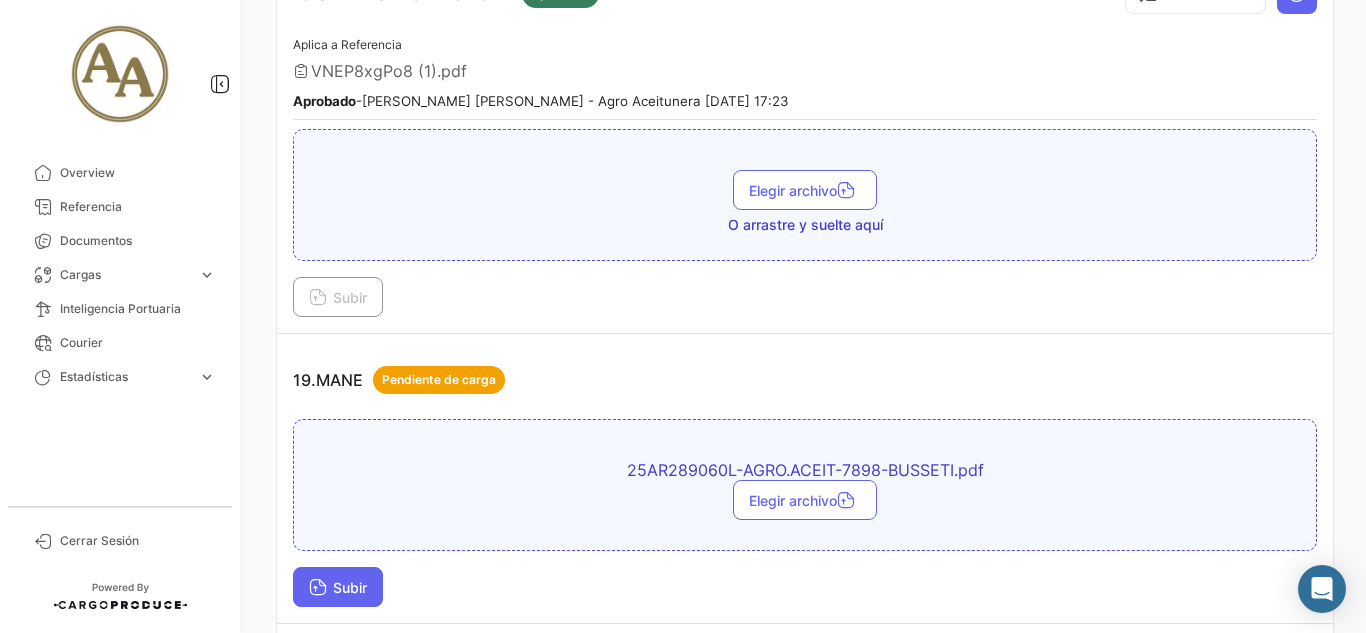 click at bounding box center (318, 589) 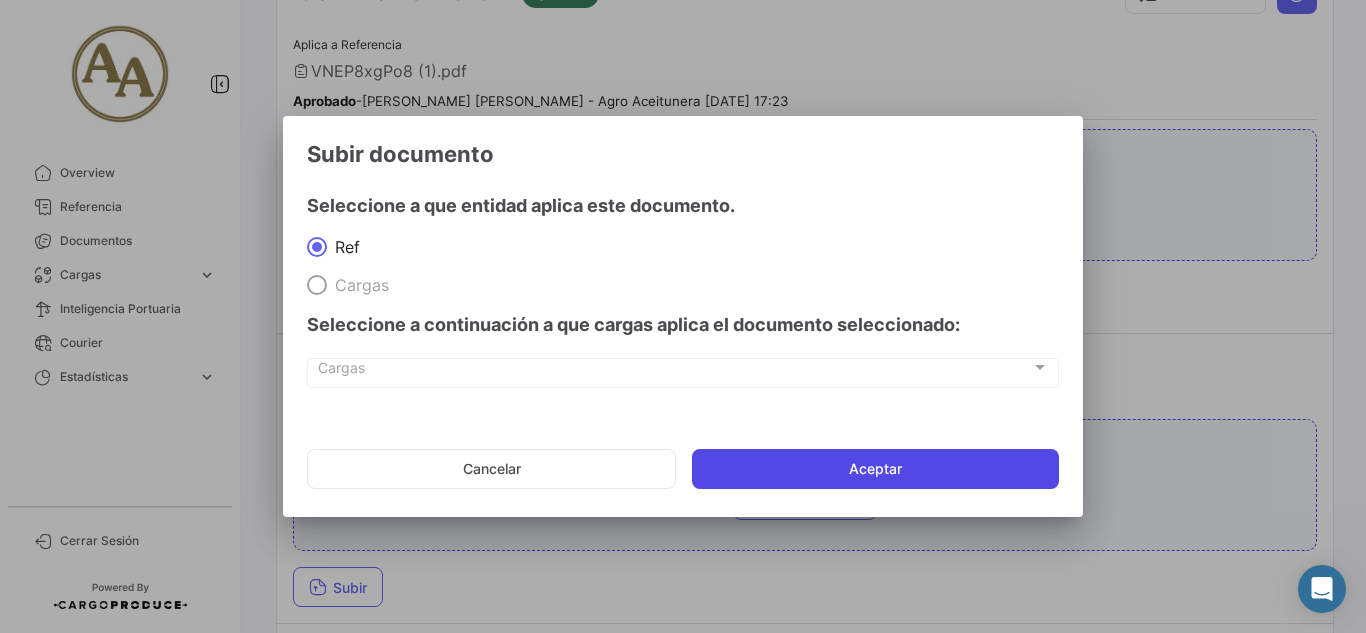 click on "Aceptar" 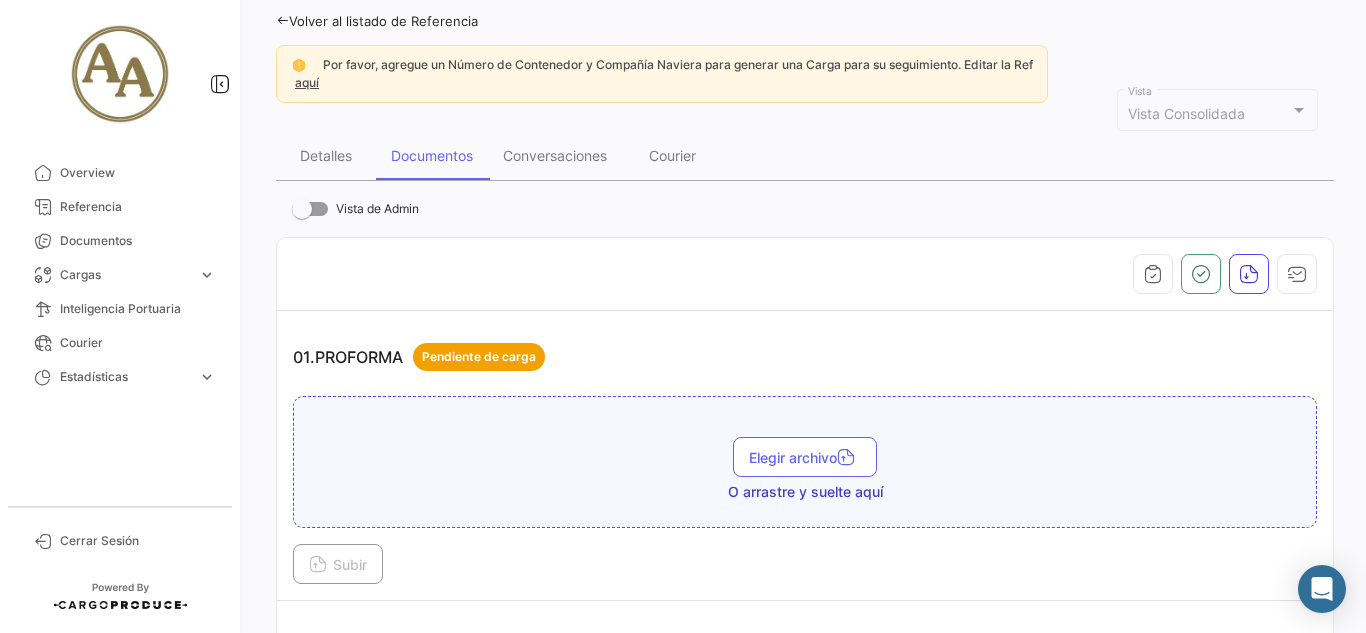 scroll, scrollTop: 0, scrollLeft: 0, axis: both 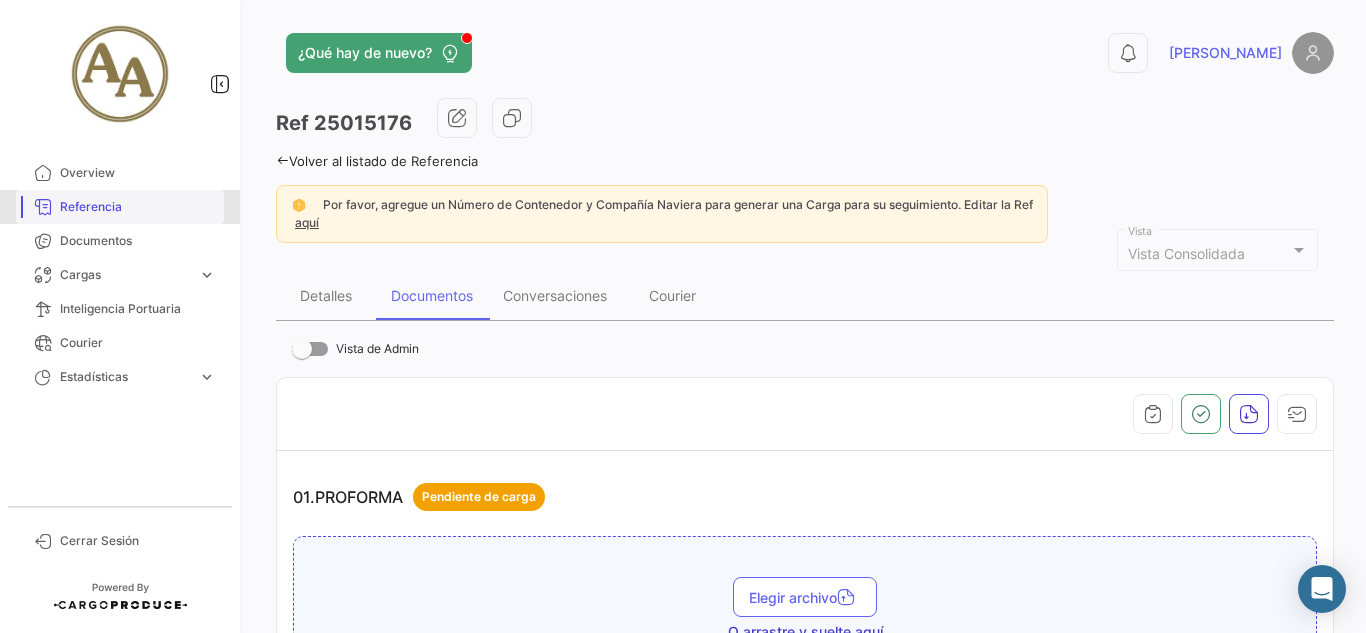 click on "Referencia" at bounding box center [138, 207] 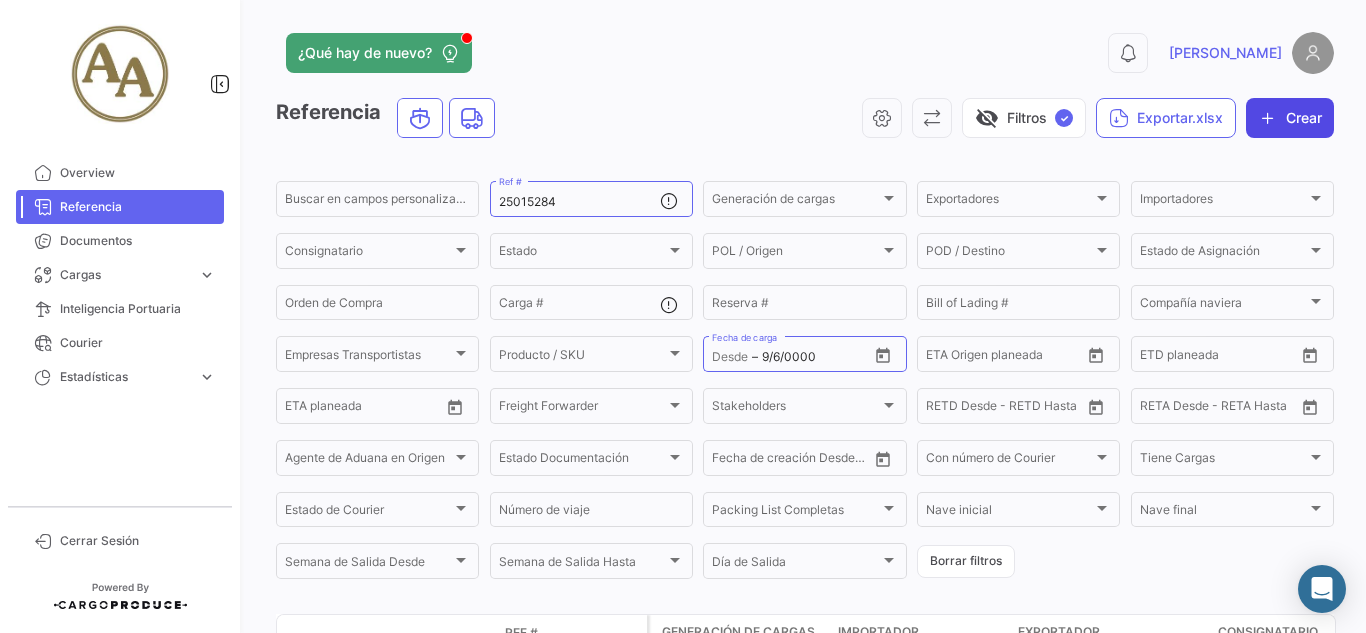 click on "Crear" 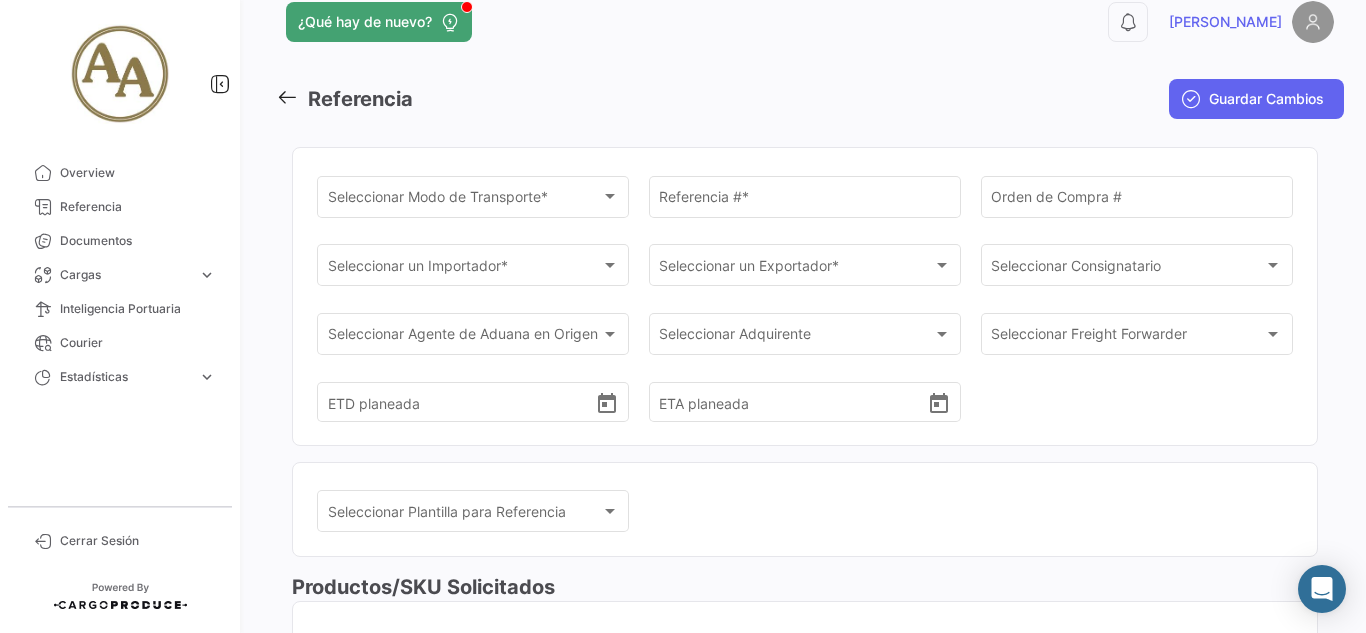 scroll, scrollTop: 0, scrollLeft: 0, axis: both 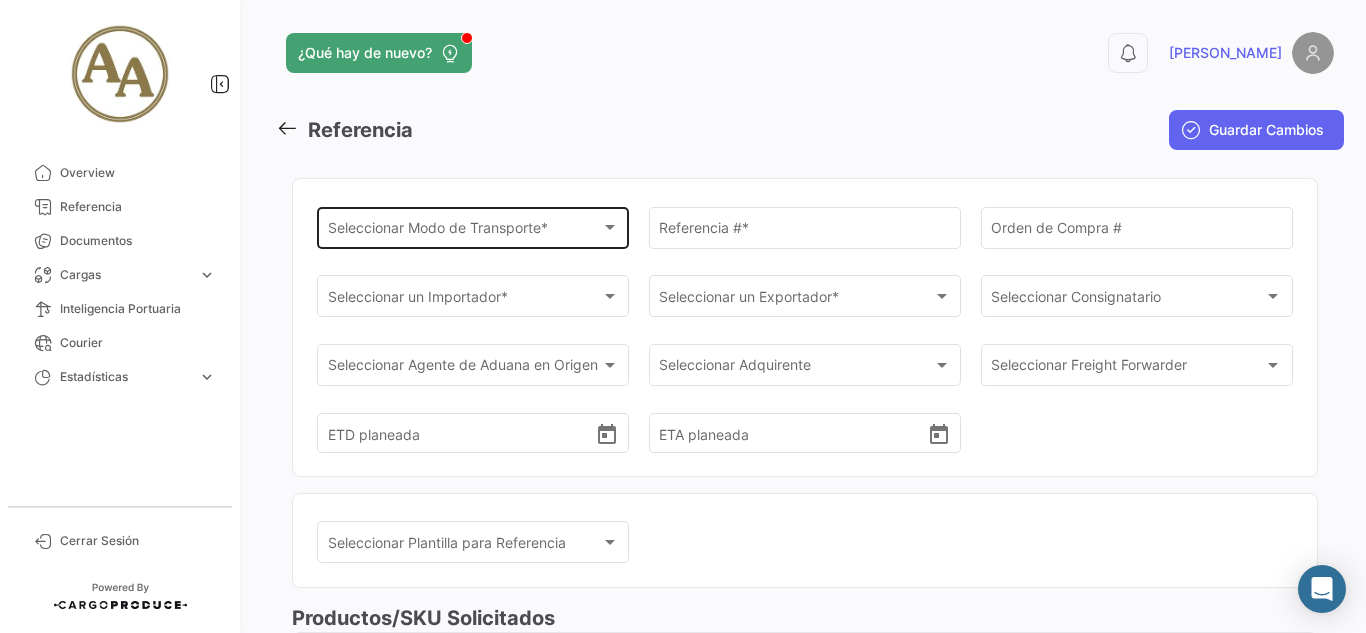 click on "Seleccionar
Modo de Transporte * Seleccionar
Modo de Transporte  *" 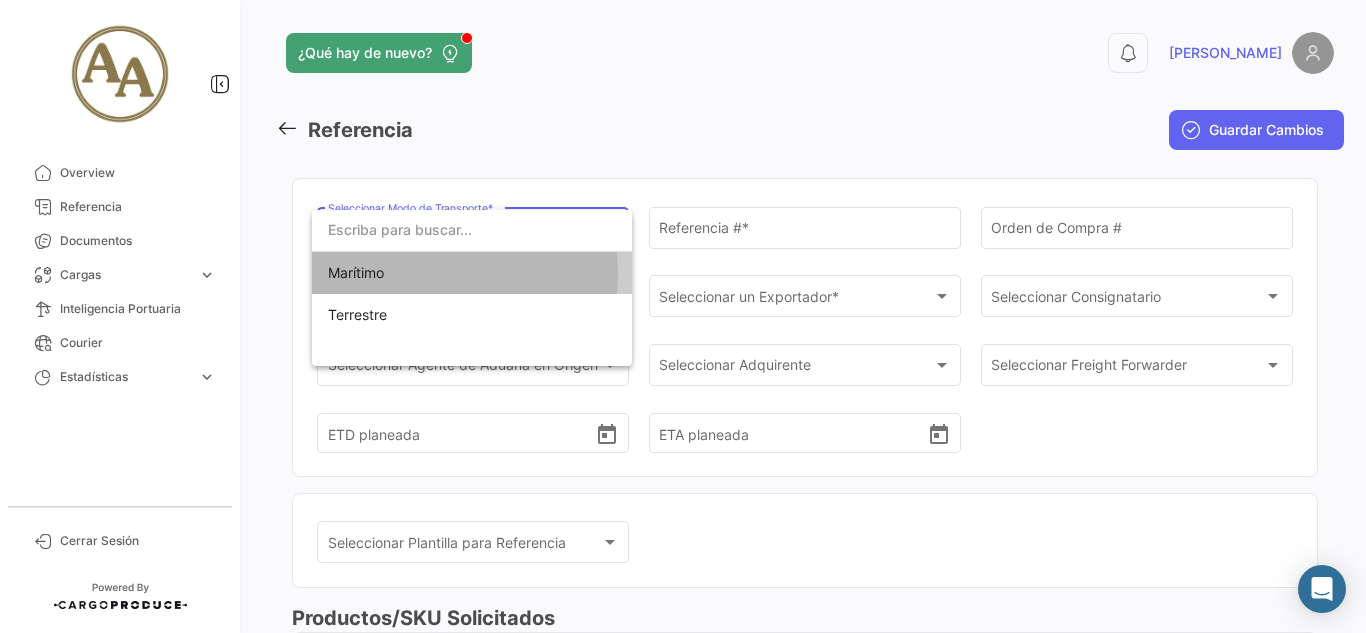click on "Marítimo" at bounding box center [472, 273] 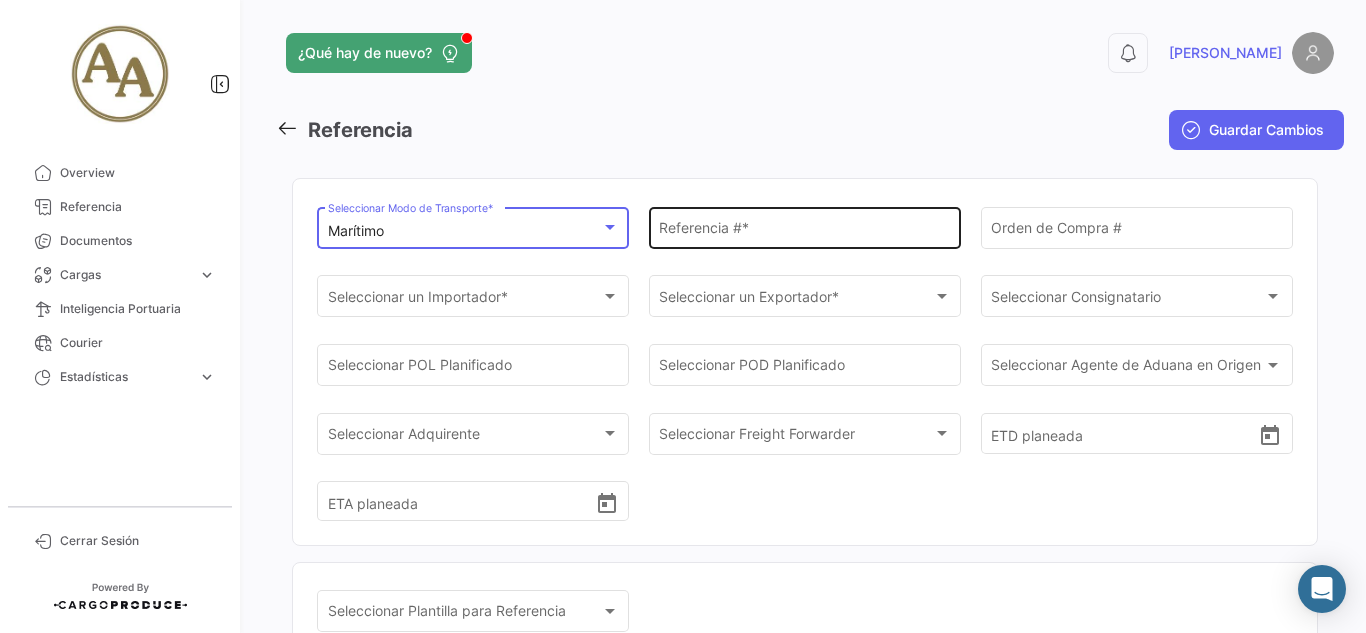 click on "Referencia #  *" 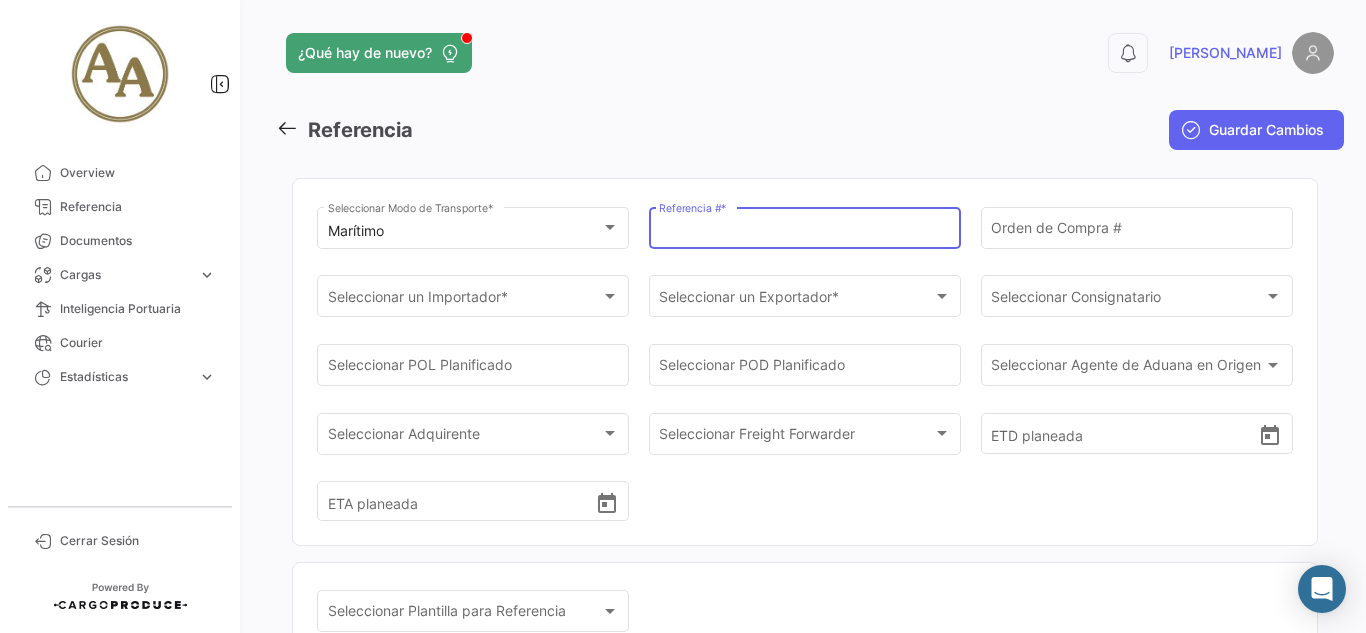 click on "Referencia #  *" at bounding box center (804, 231) 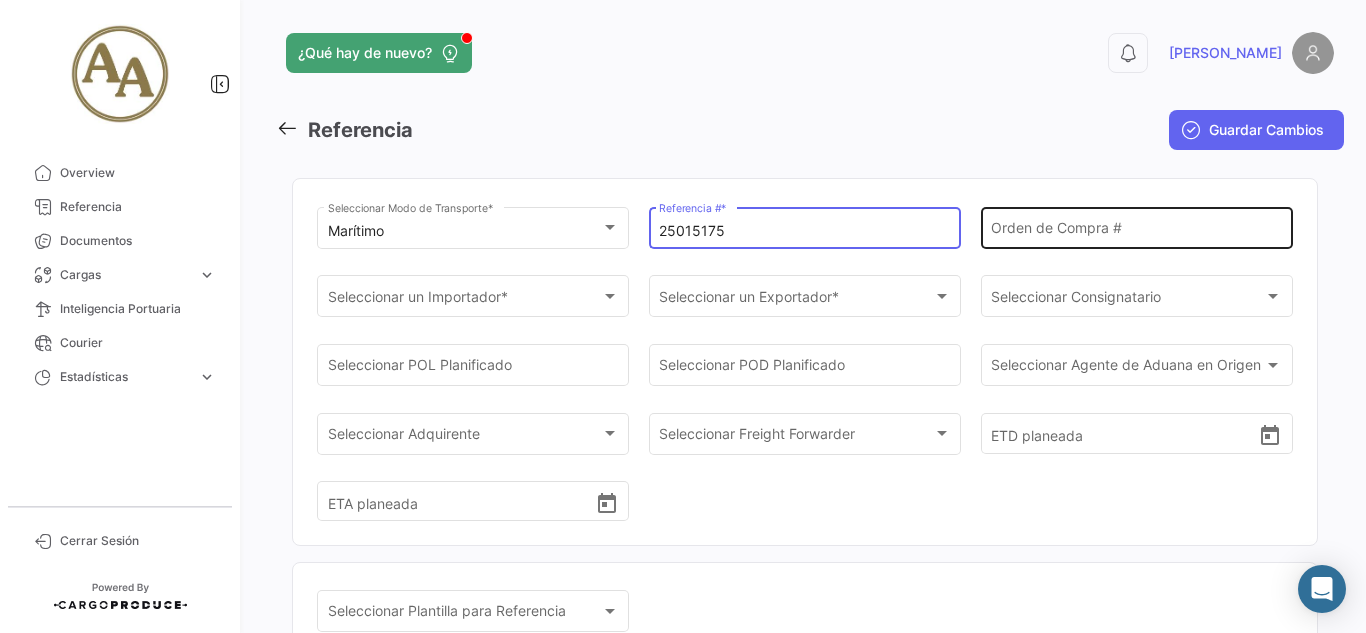 type on "25015175" 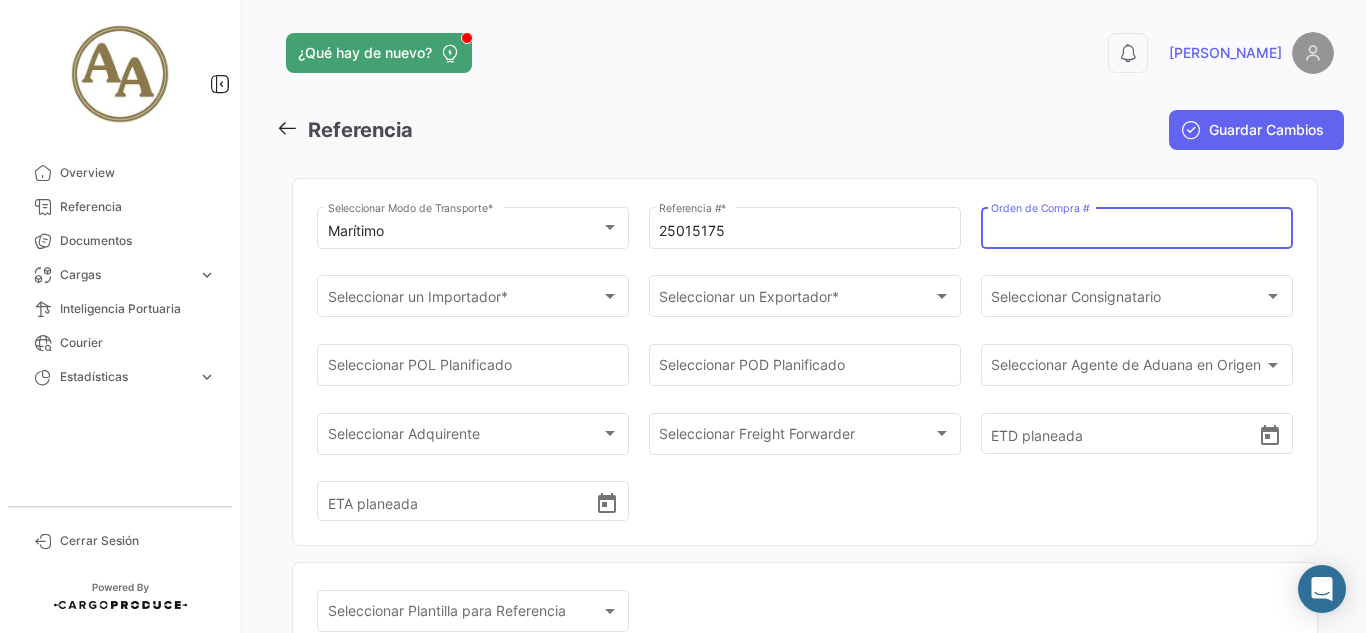 click on "Orden de Compra #" at bounding box center (1136, 231) 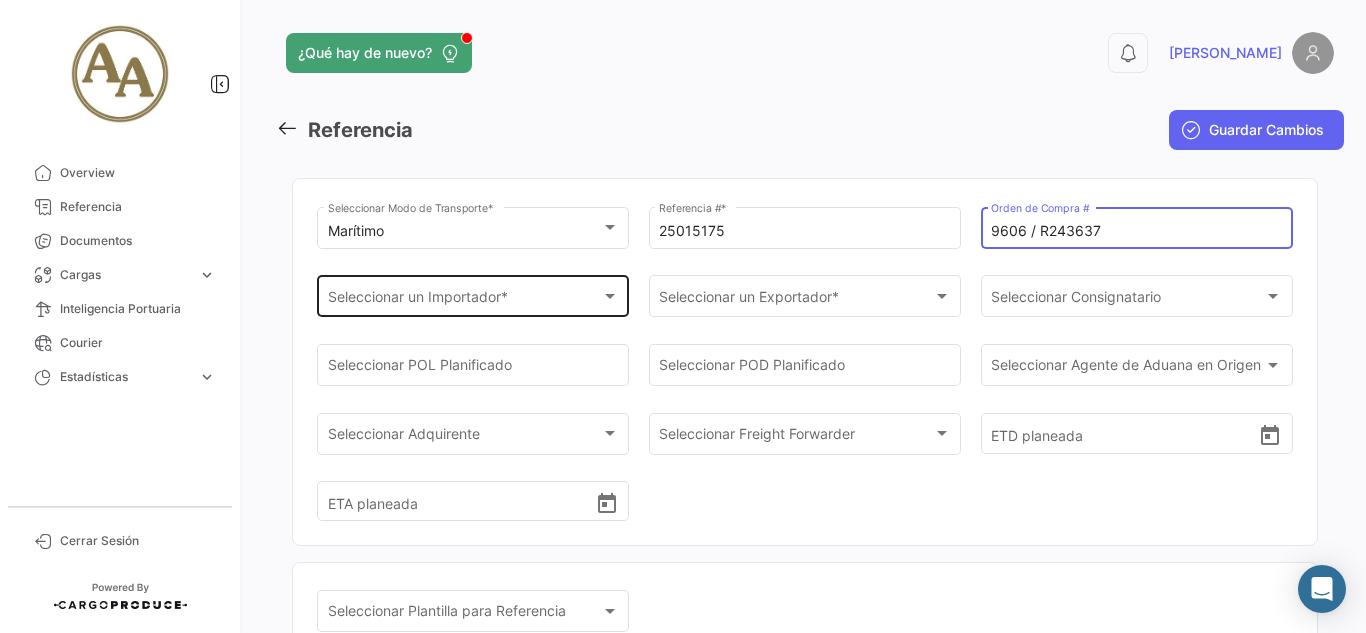 type on "9606 / R243637" 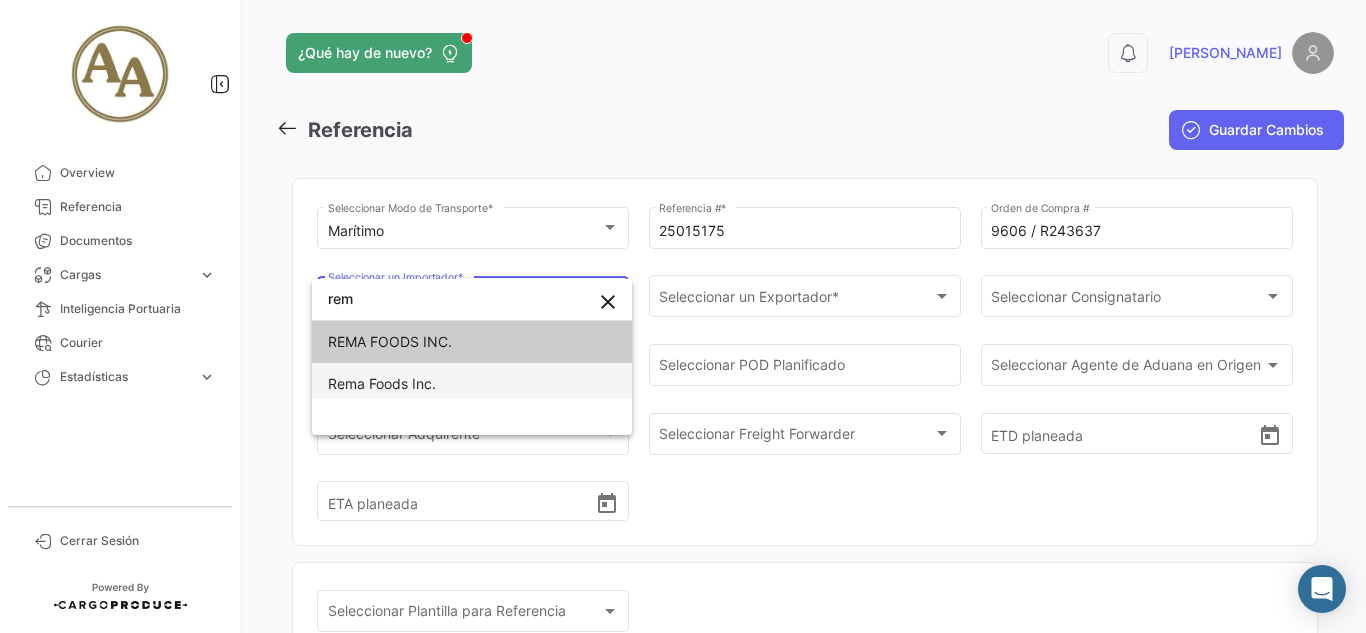 type on "rem" 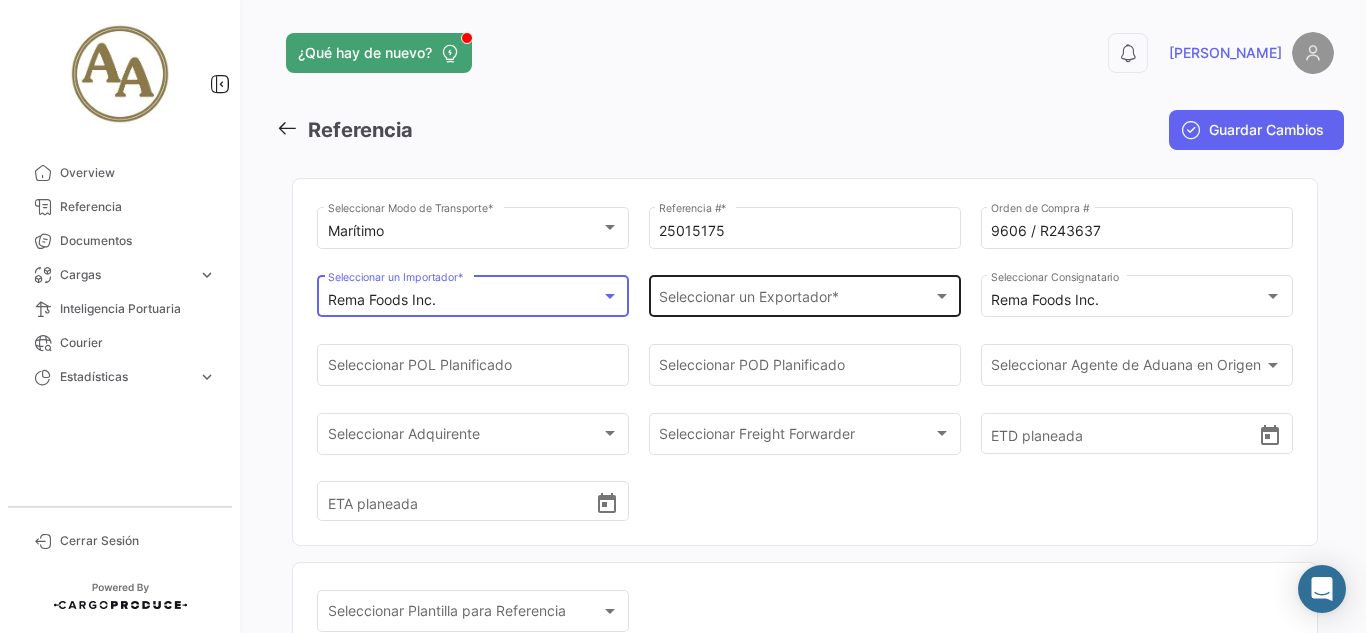 click on "Seleccionar un Exportador *" at bounding box center (795, 300) 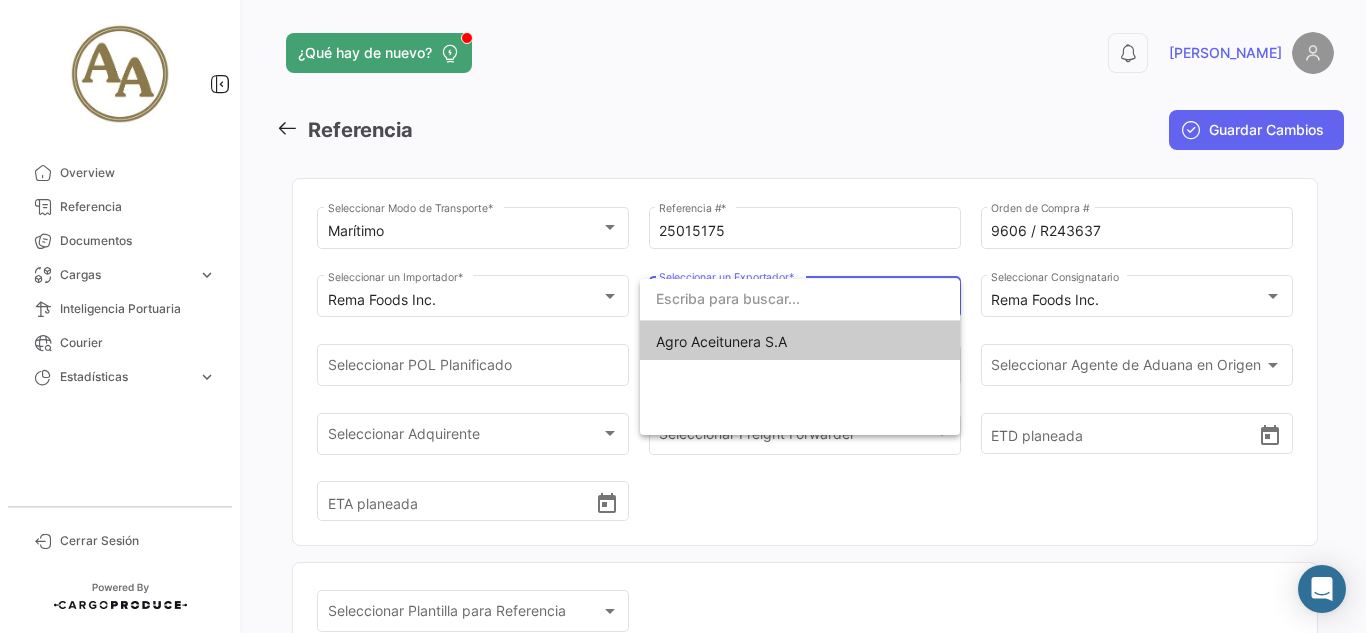 click on "Agro Aceitunera S.A" at bounding box center [800, 342] 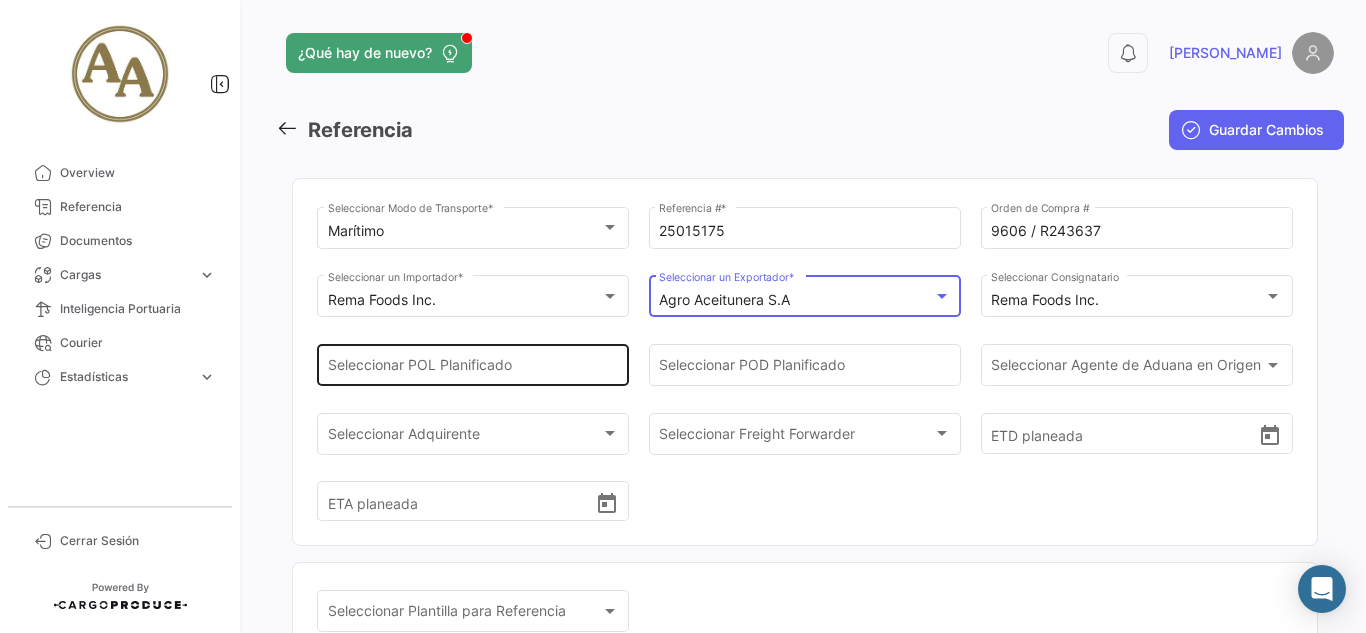 click on "Seleccionar
POL Planificado" at bounding box center [473, 369] 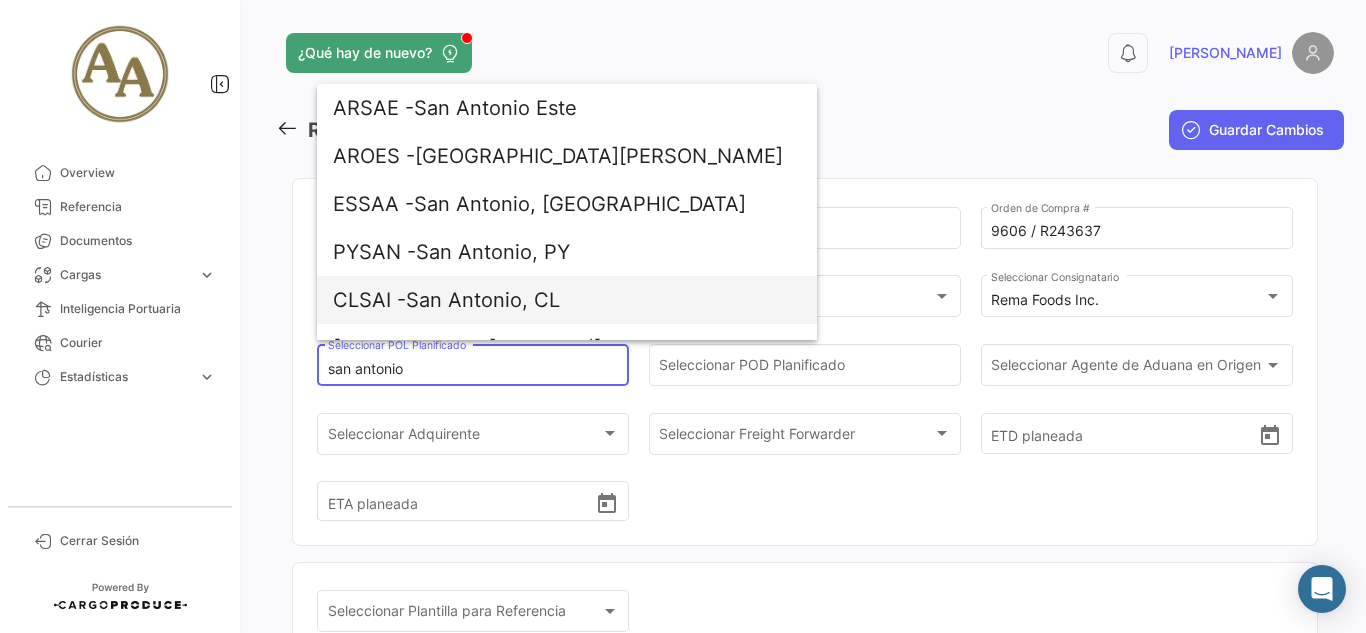 click on "CLSAI -    [GEOGRAPHIC_DATA][PERSON_NAME], CL" at bounding box center (567, 300) 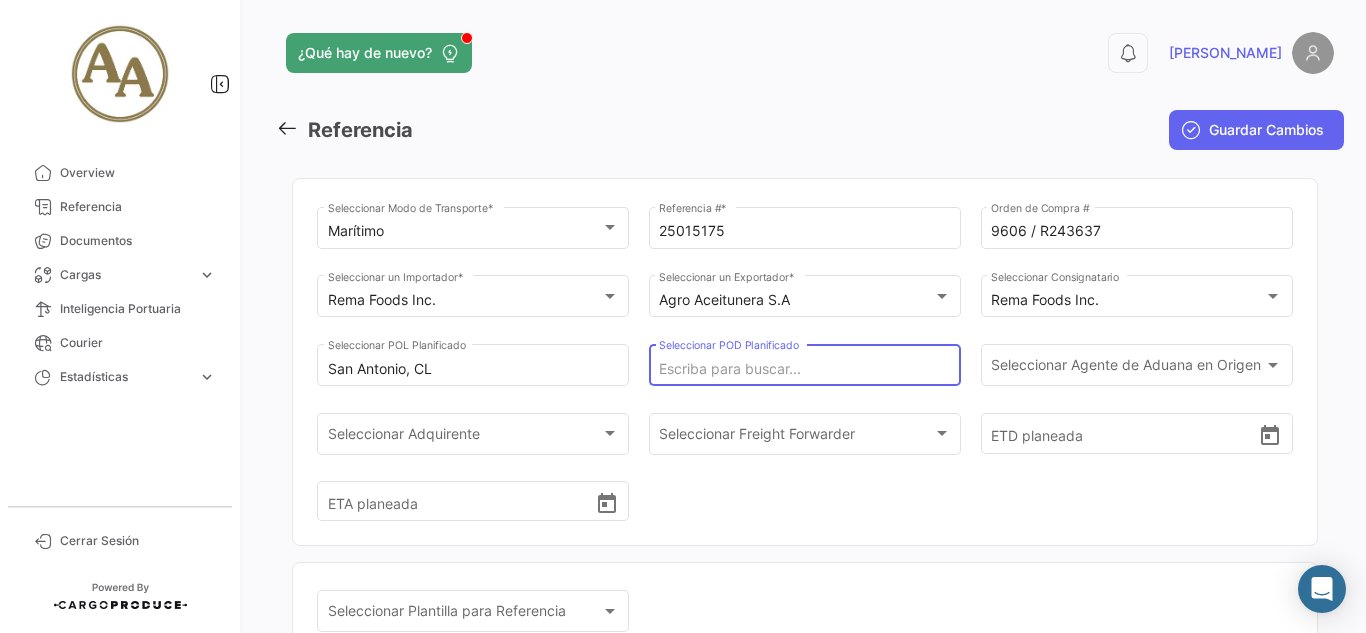 click on "Seleccionar
POD Planificado" at bounding box center (804, 369) 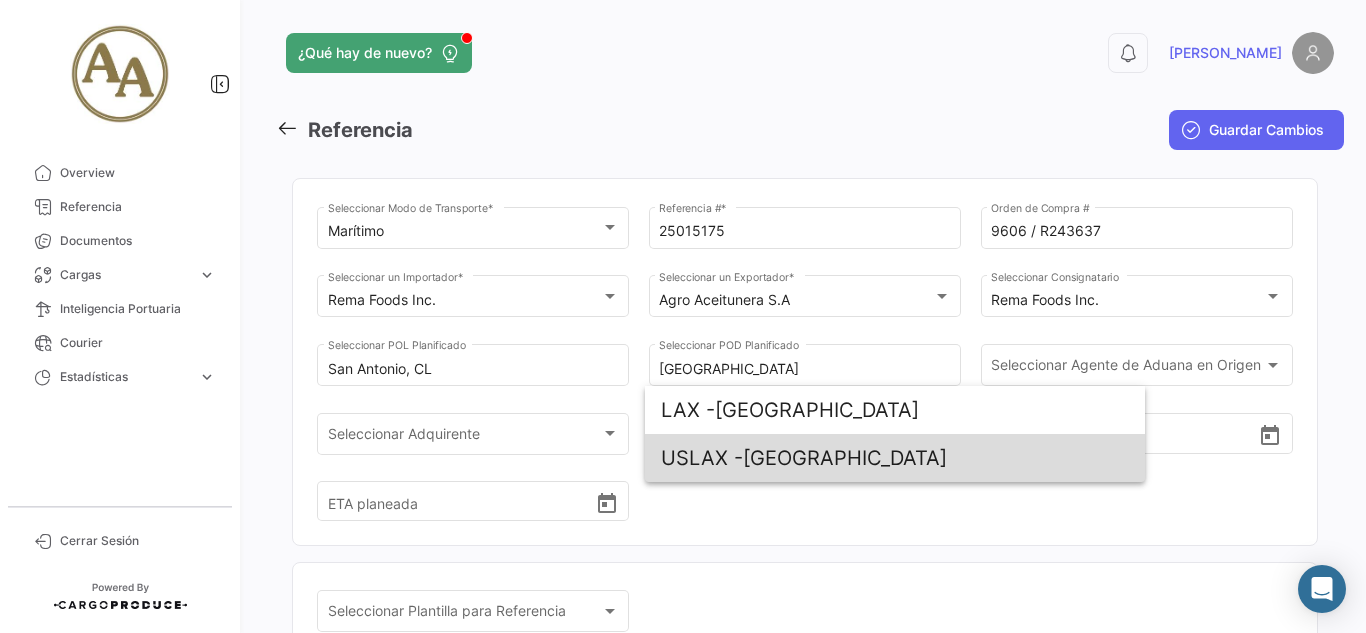 click on "USLAX -    [GEOGRAPHIC_DATA]" at bounding box center (895, 458) 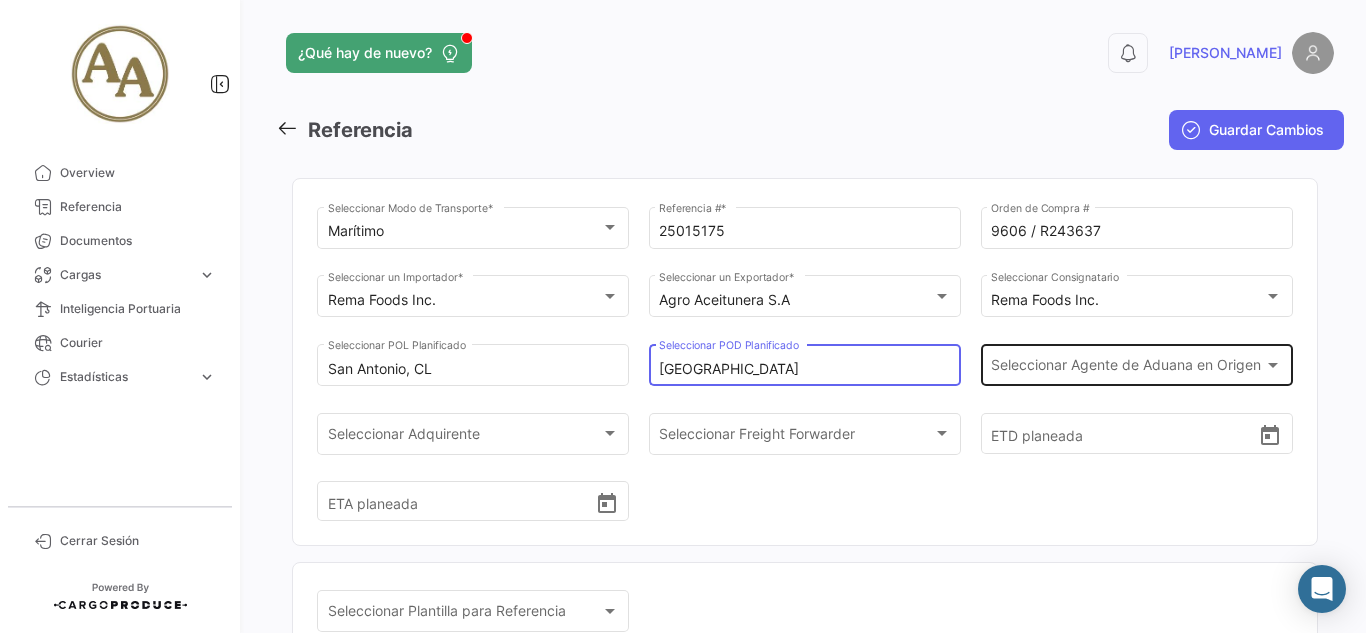 click on "Seleccionar
Agente de Aduana en Origen" at bounding box center [1127, 369] 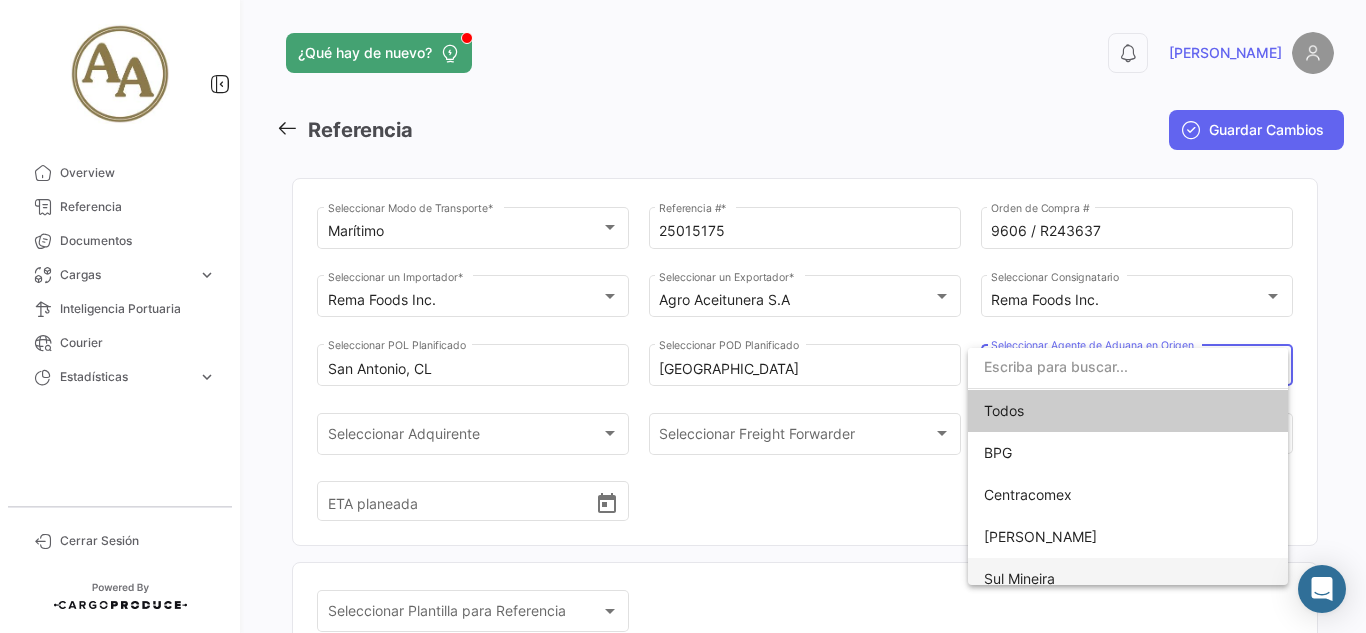 click on "Sul Mineira" at bounding box center (1128, 579) 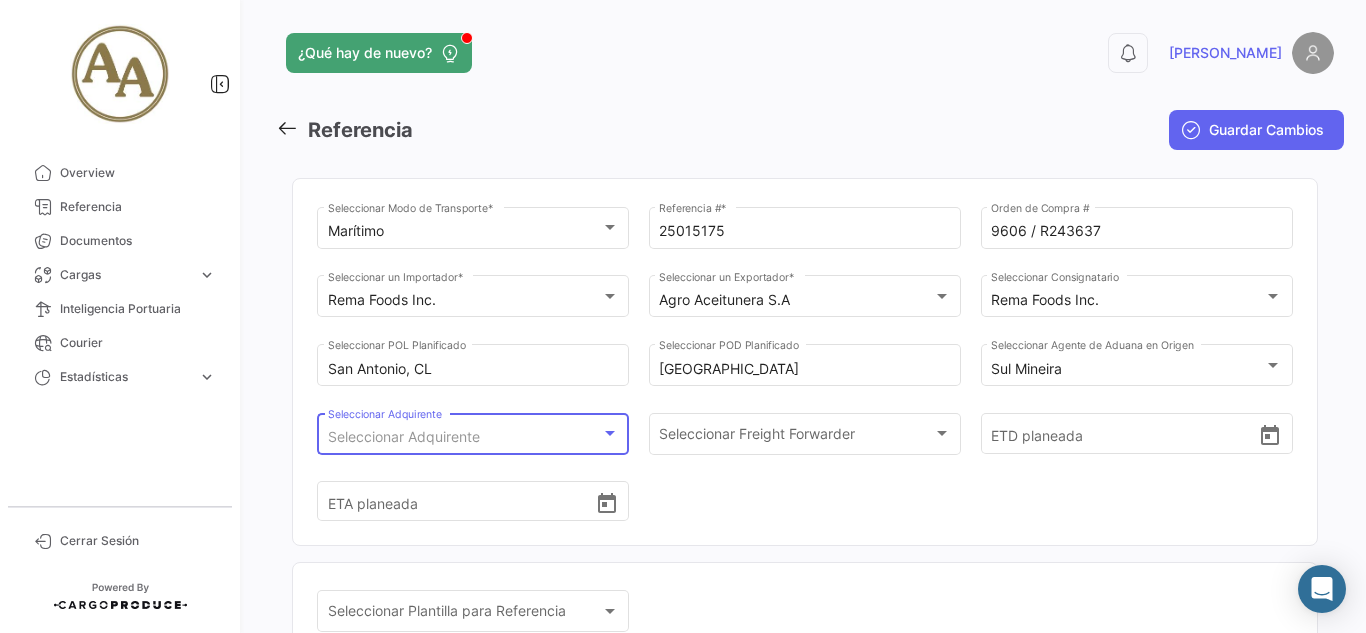 click on "Seleccionar Adquirente" at bounding box center [404, 436] 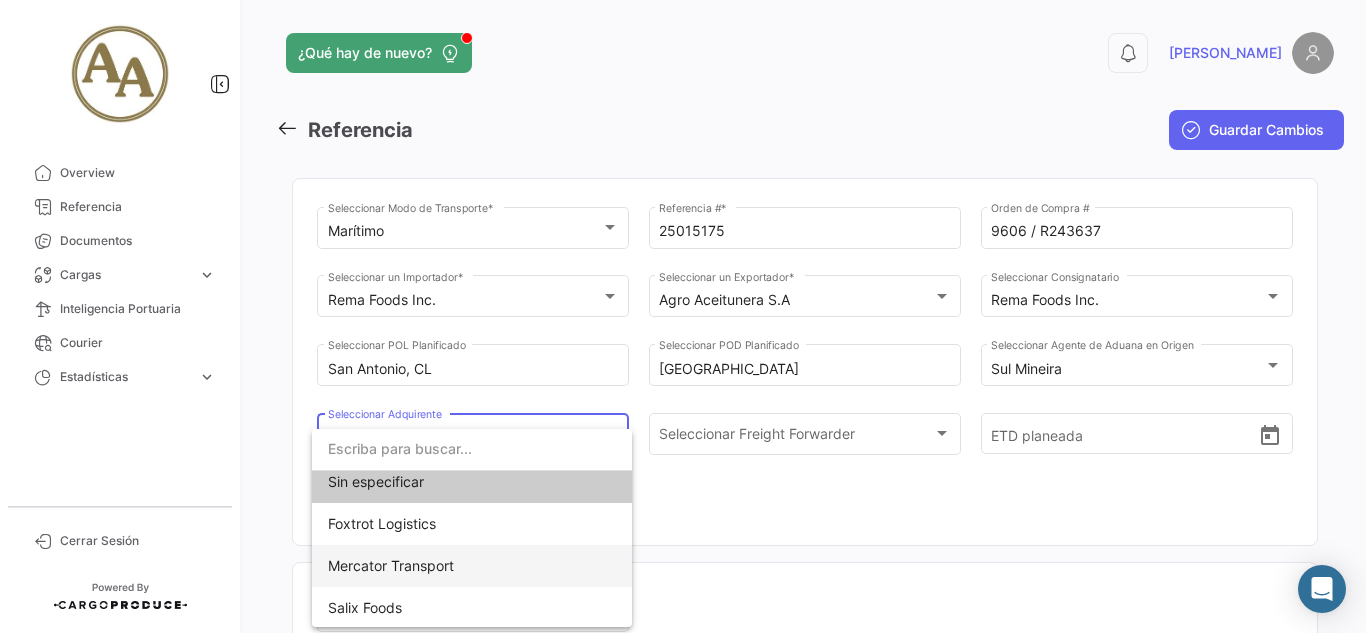 scroll, scrollTop: 12, scrollLeft: 0, axis: vertical 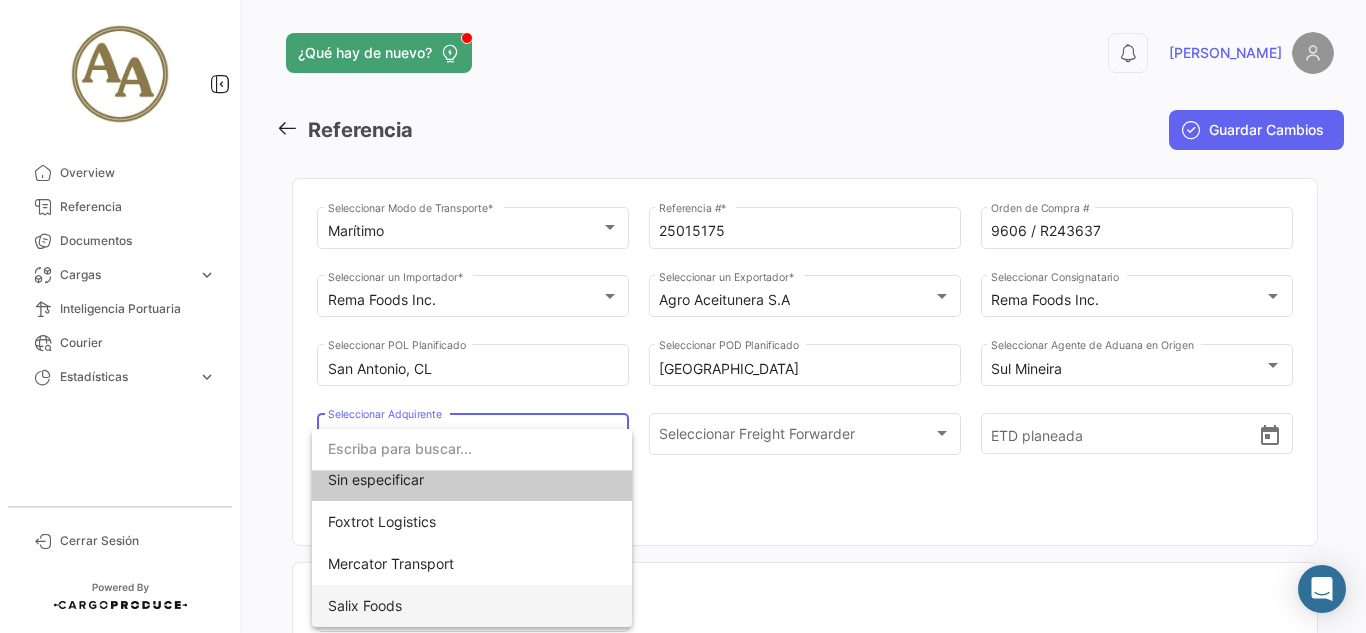 click on "Salix Foods" at bounding box center [472, 606] 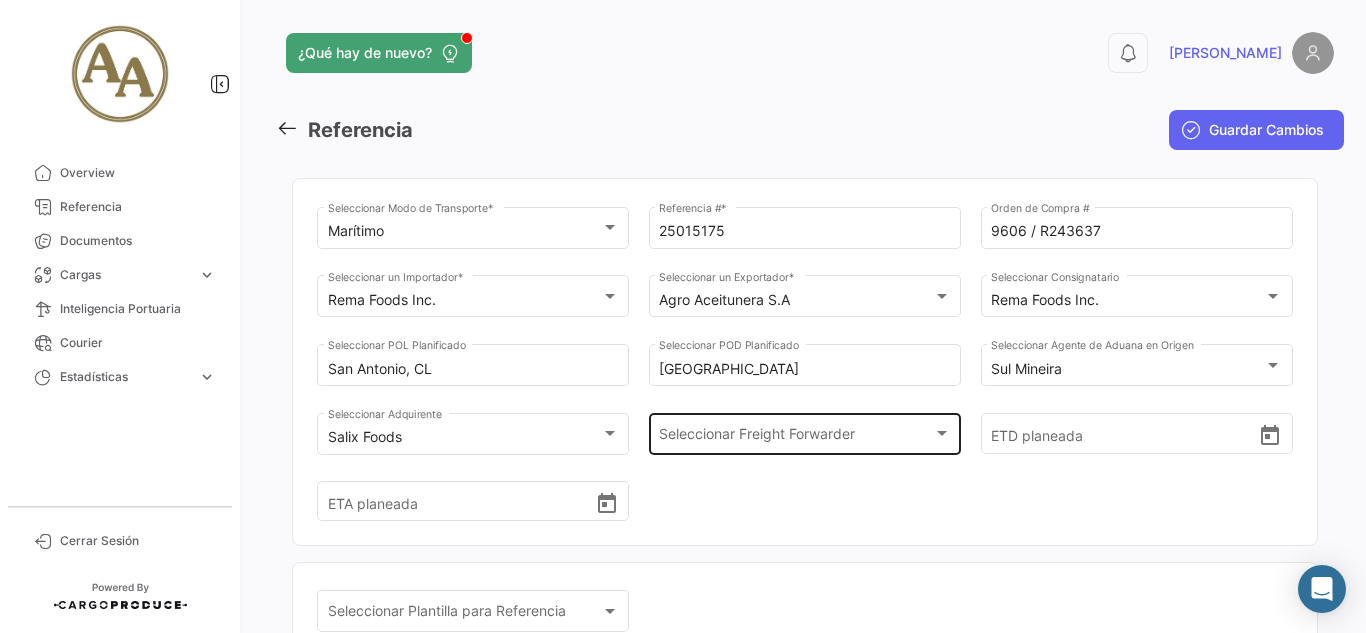 click on "Seleccionar Freight Forwarder Seleccionar Freight Forwarder" 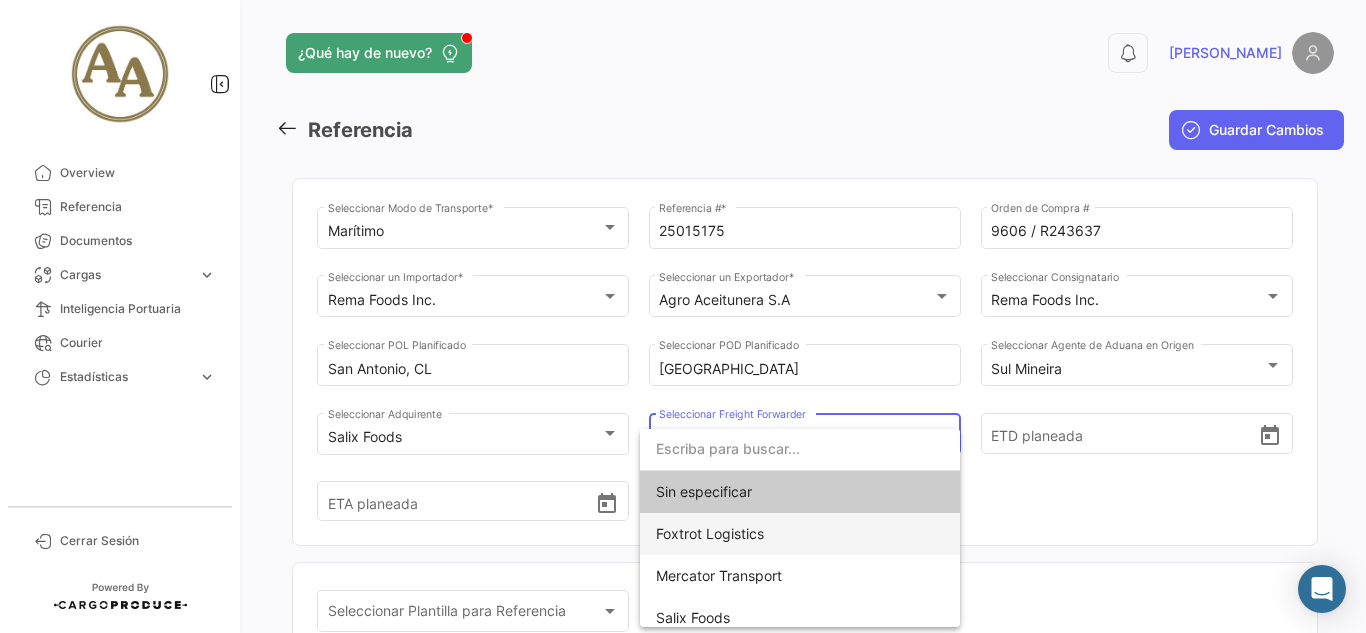 click on "Foxtrot Logistics" at bounding box center [800, 534] 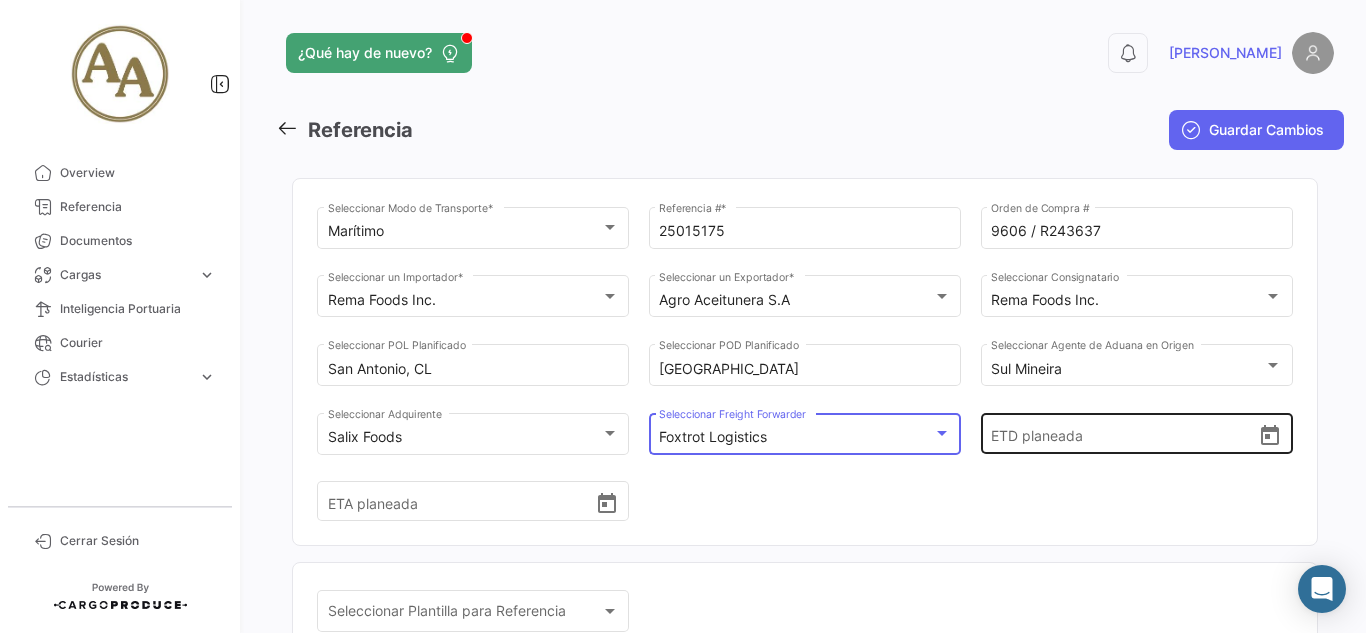 click on "ETD planeada" at bounding box center (1124, 434) 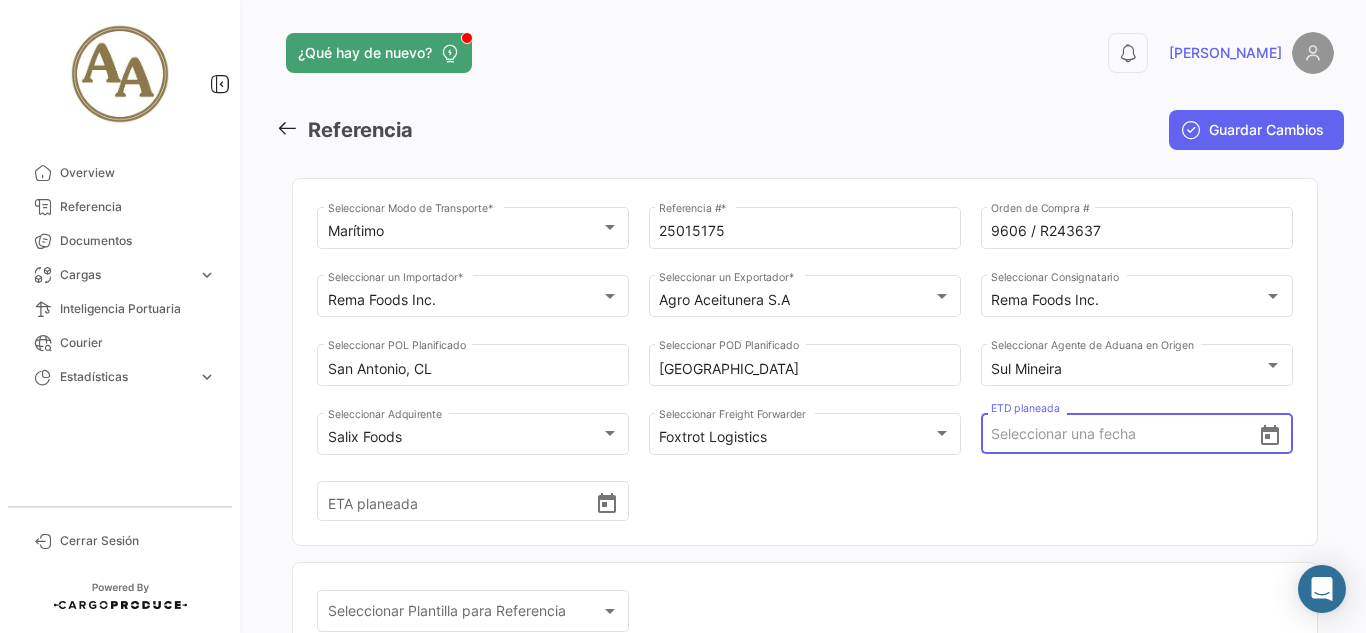 click on "ETD planeada" at bounding box center [1124, 434] 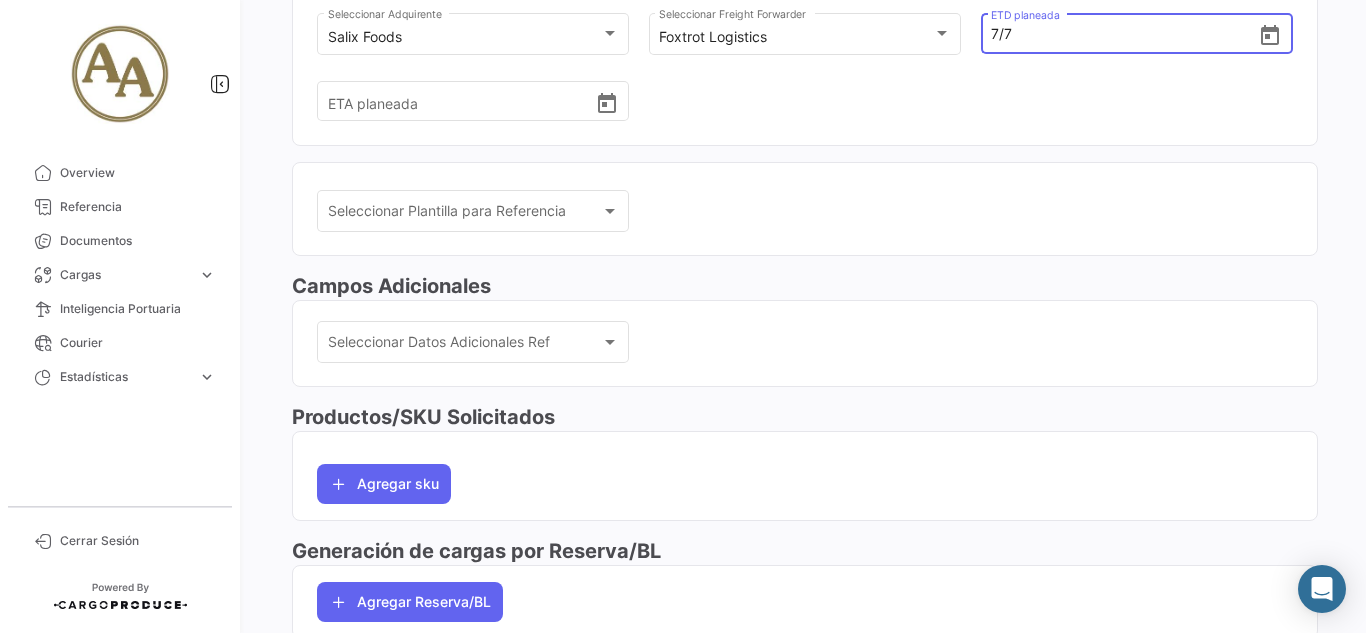 scroll, scrollTop: 300, scrollLeft: 0, axis: vertical 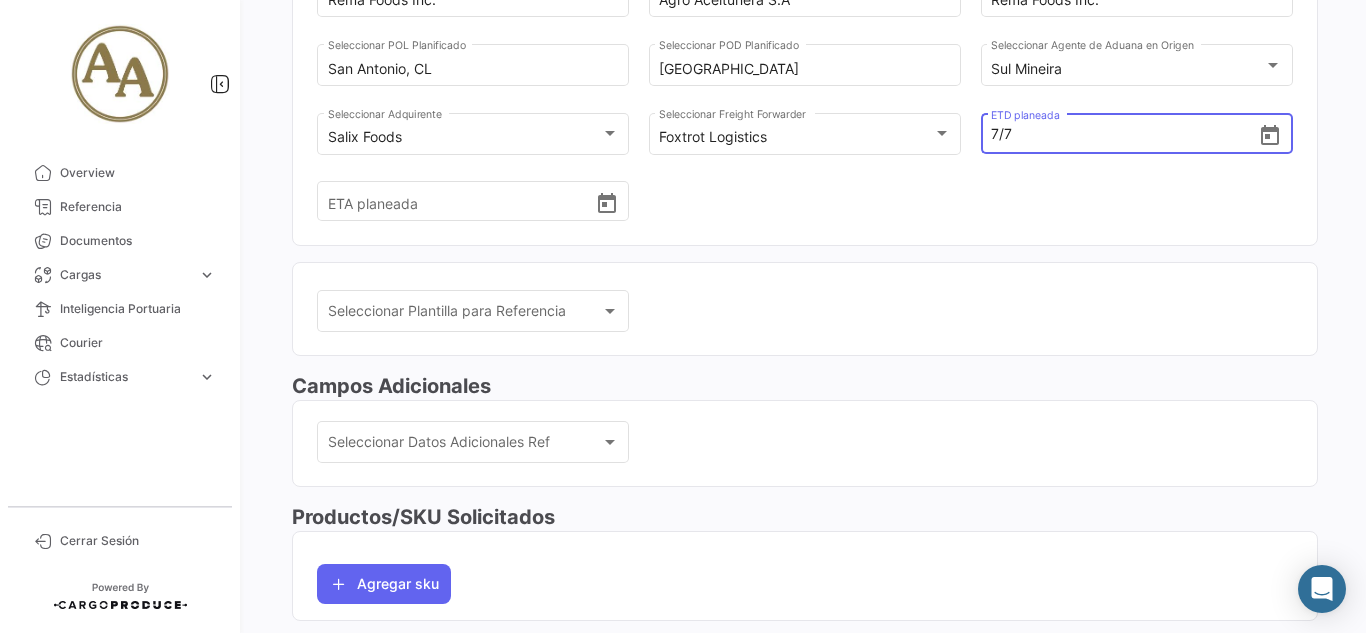 type on "[DATE] 00:00" 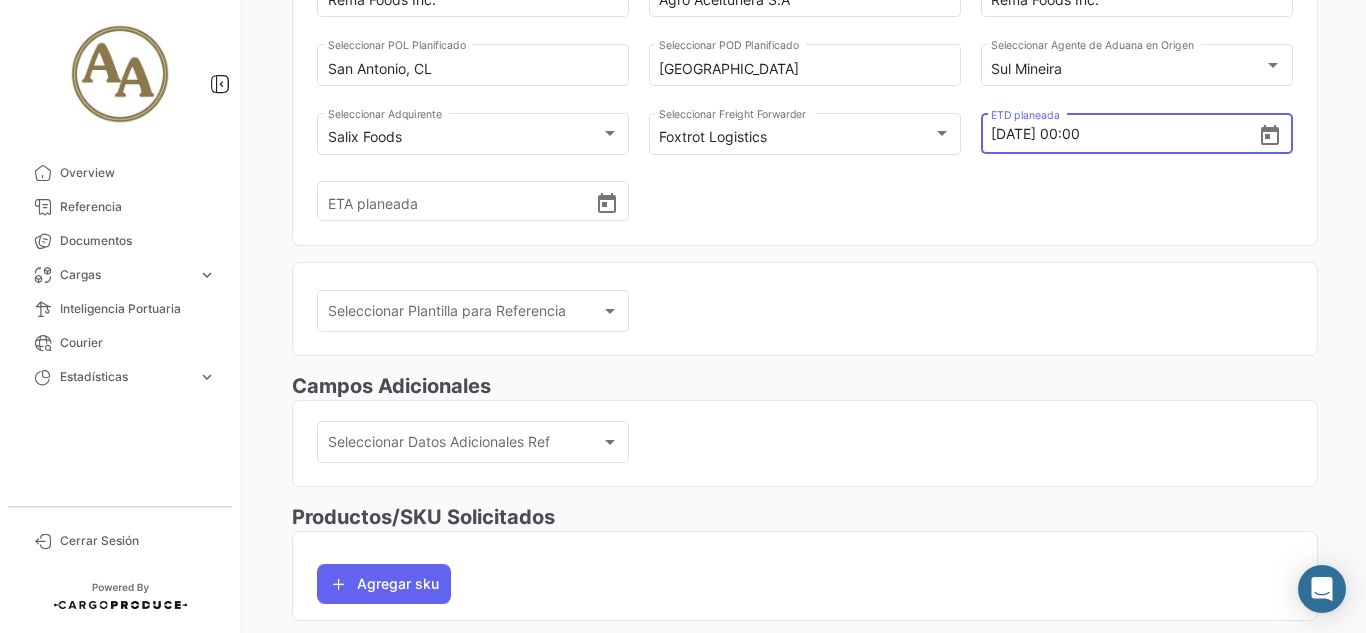 click on "Marítimo Seleccionar
Modo de Transporte  *   25015175 Referencia #  *   9606 / R243637 Orden de Compra # Rema Foods Inc. Seleccionar un Importador  * Agro Aceitunera S.A Seleccionar un Exportador  * Rema Foods Inc. Seleccionar
Consignatario San Antonio, CL Seleccionar
POL Planificado Los Angeles Seleccionar
POD Planificado Sul Mineira Seleccionar
Agente de Aduana en Origen Salix Foods Seleccionar Adquirente Foxtrot Logistics Seleccionar Freight Forwarder   7/7/2025, 00:00 ETD planeada   ETA planeada" 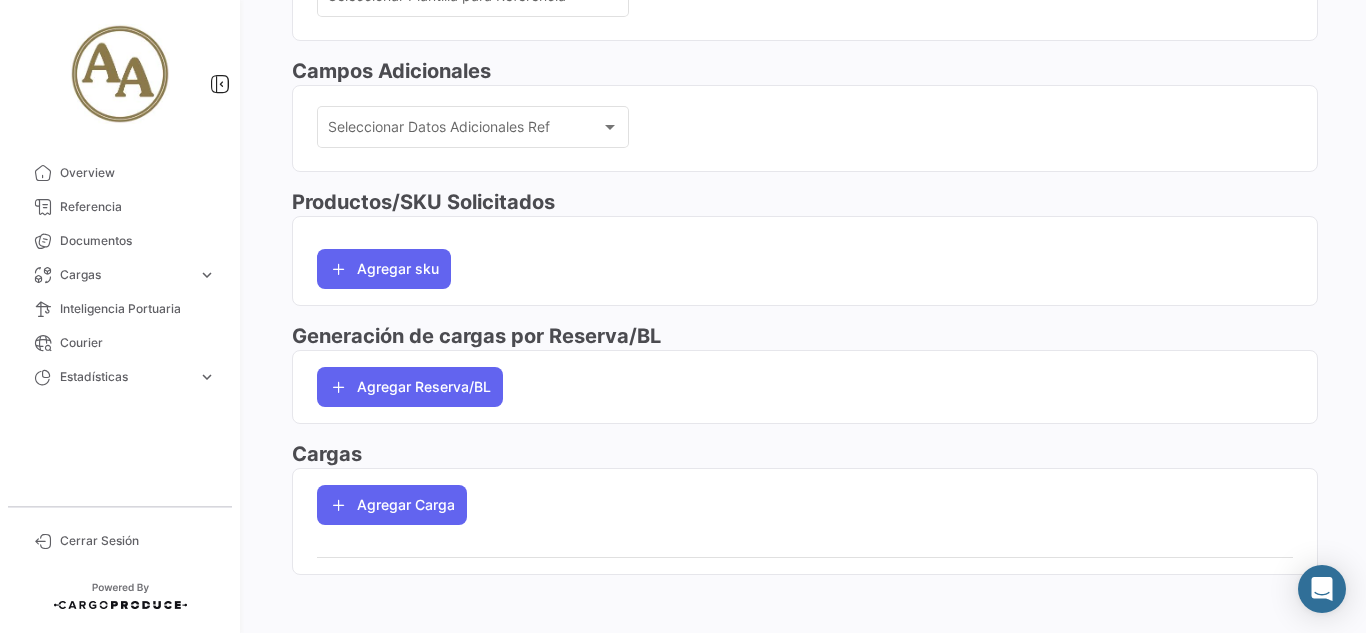 scroll, scrollTop: 621, scrollLeft: 0, axis: vertical 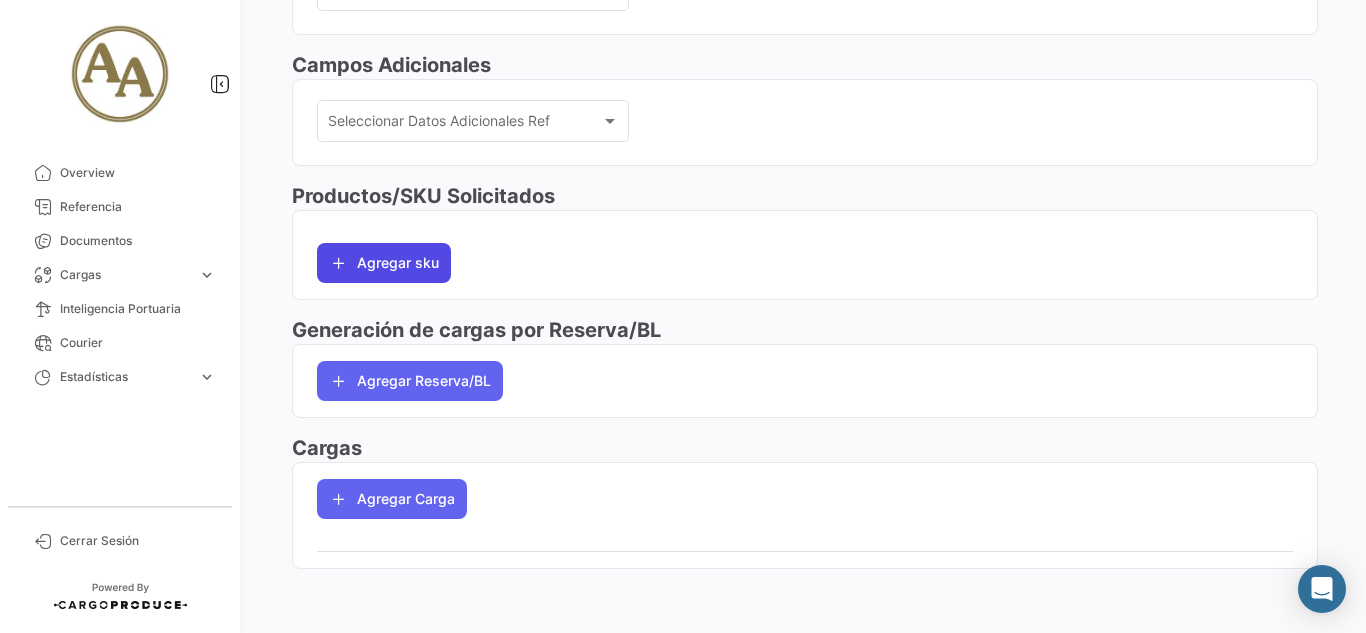 click on "Agregar sku" 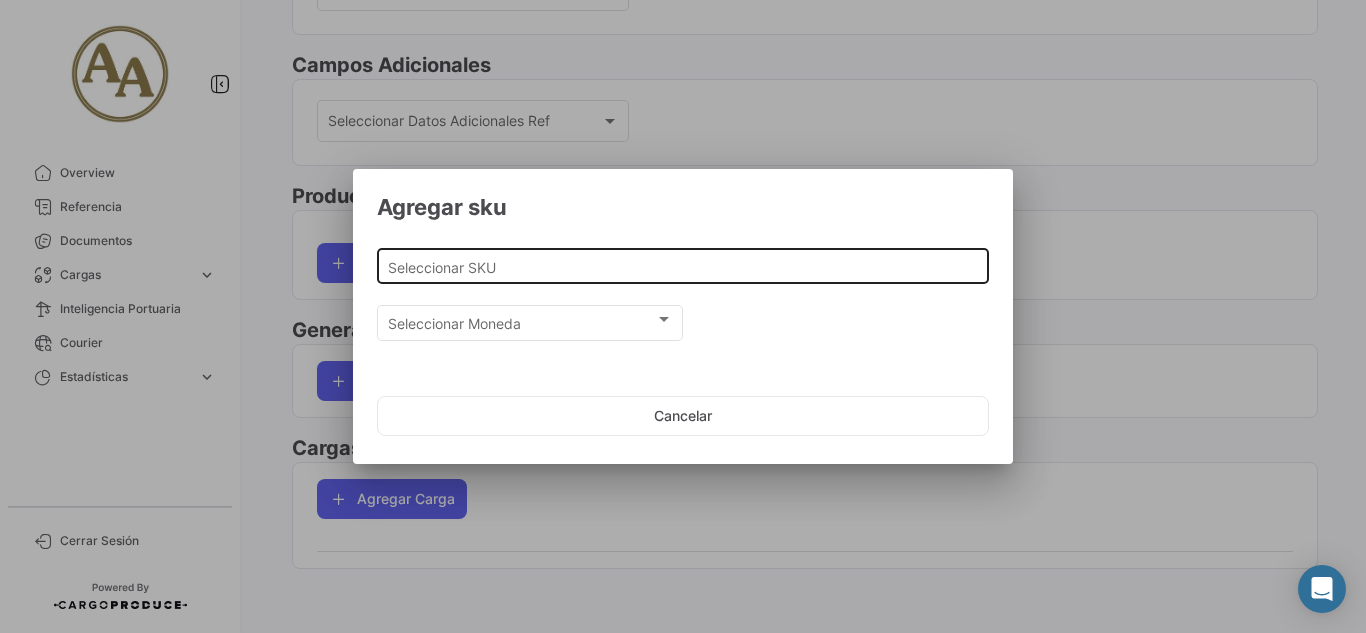 click on "Seleccionar
SKU" at bounding box center (683, 267) 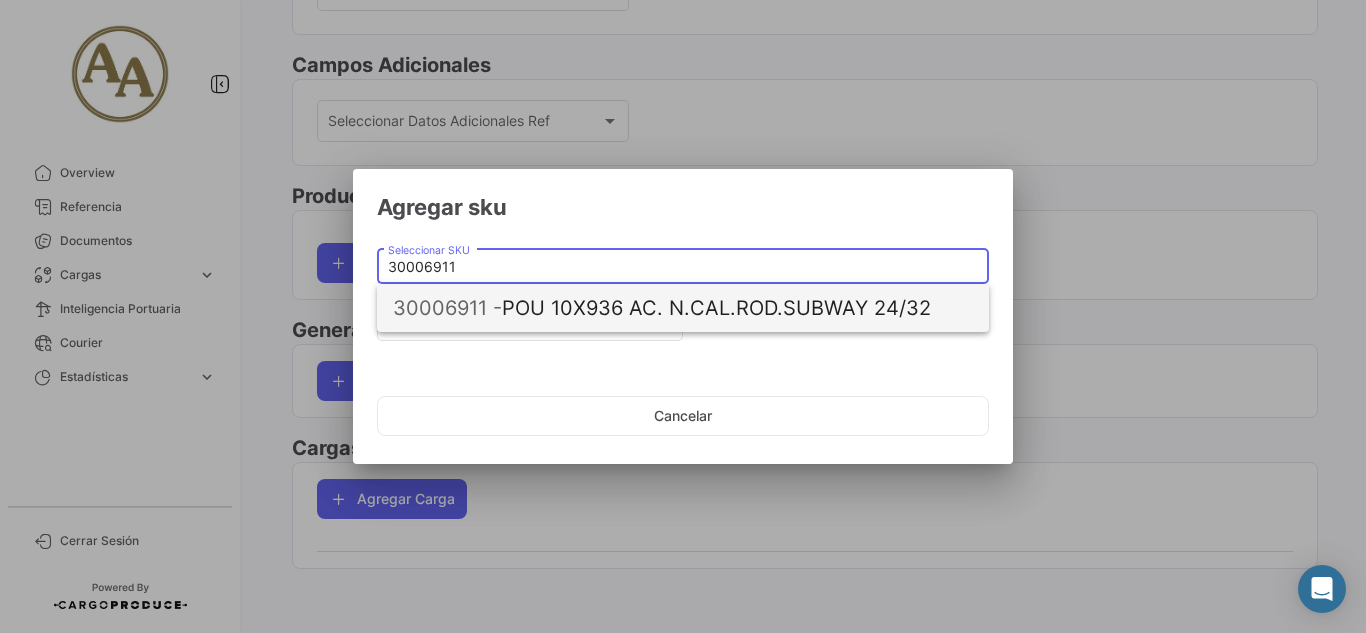 click on "30006911 -    POU 10X936 AC. N.CAL.ROD.SUBWAY  24/32" at bounding box center (683, 308) 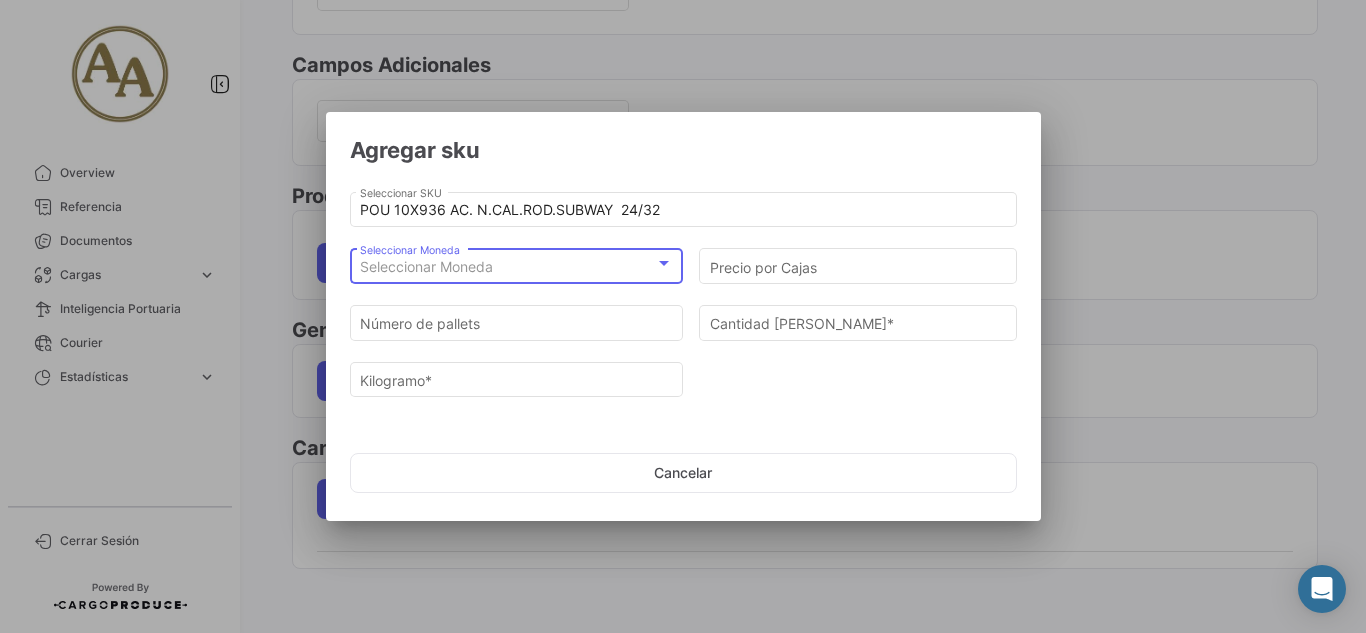 click on "Seleccionar Moneda" at bounding box center [507, 267] 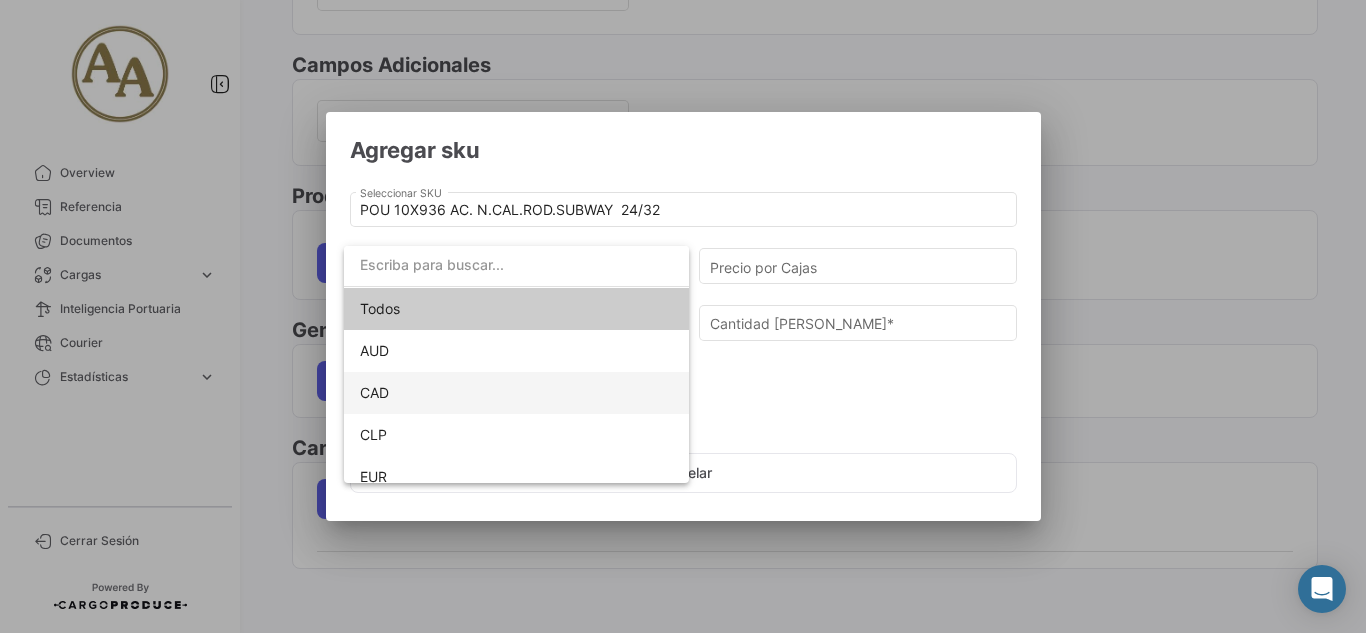 scroll, scrollTop: 100, scrollLeft: 0, axis: vertical 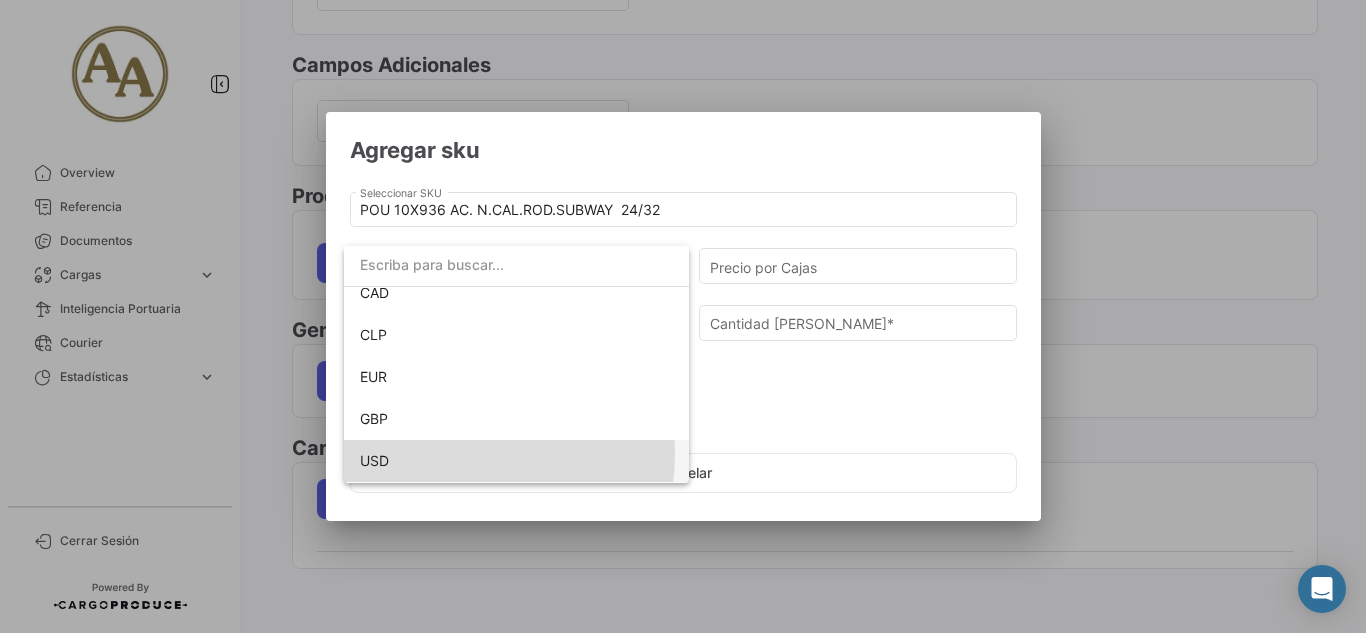 click on "USD" at bounding box center [516, 461] 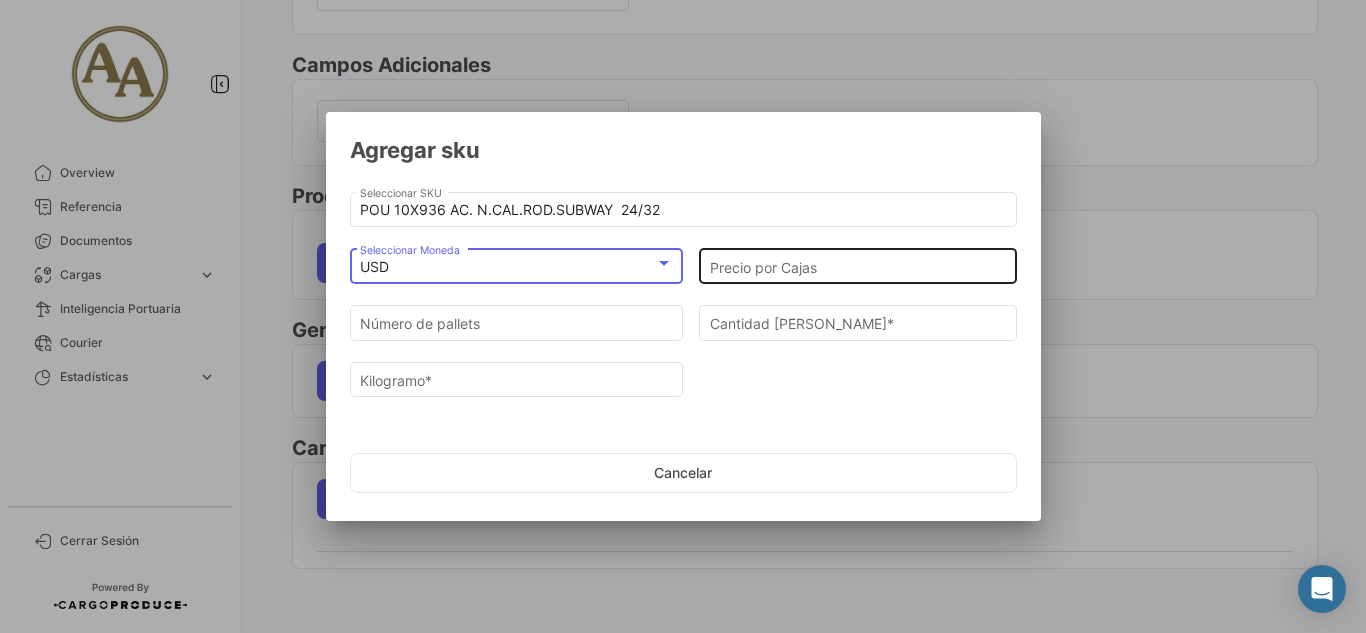 click on "Precio por Cajas" at bounding box center [858, 267] 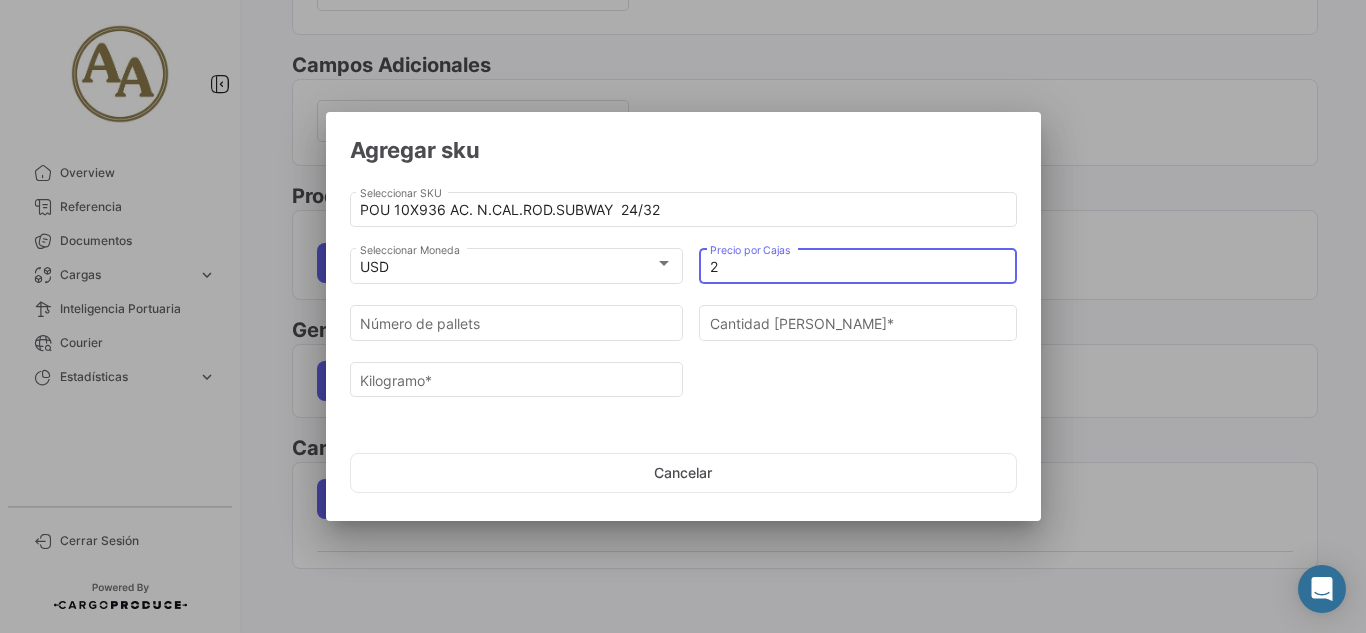 type on "27" 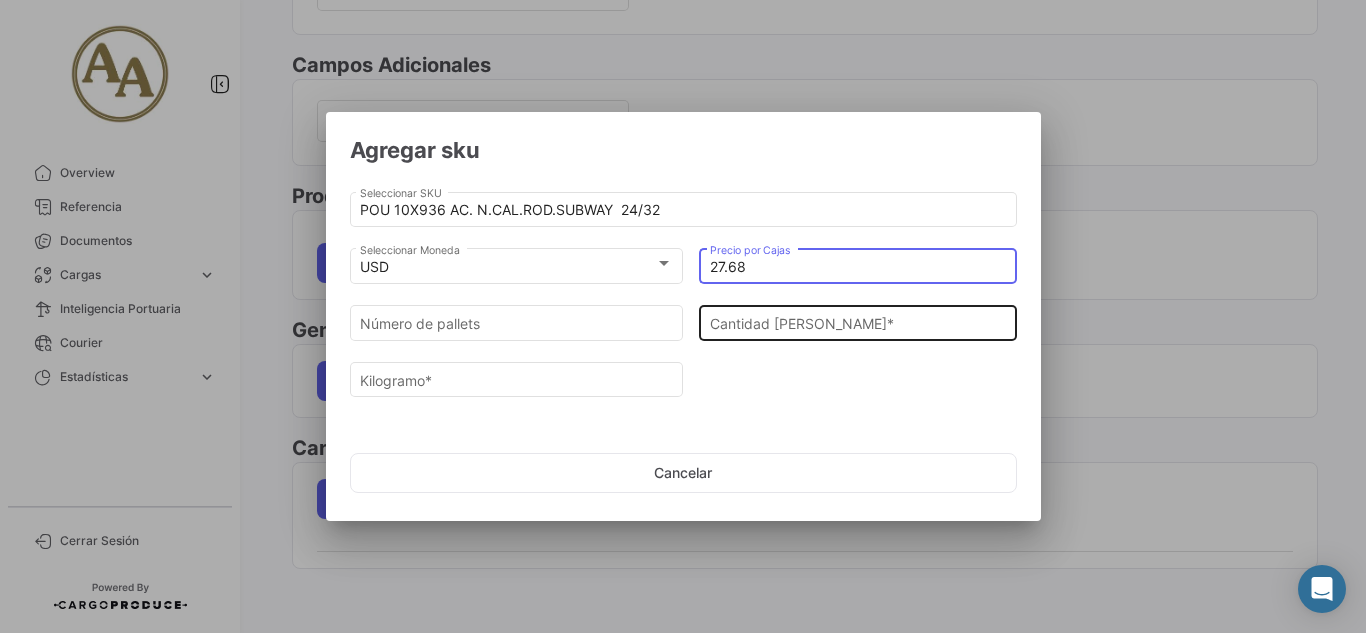 type on "27.68" 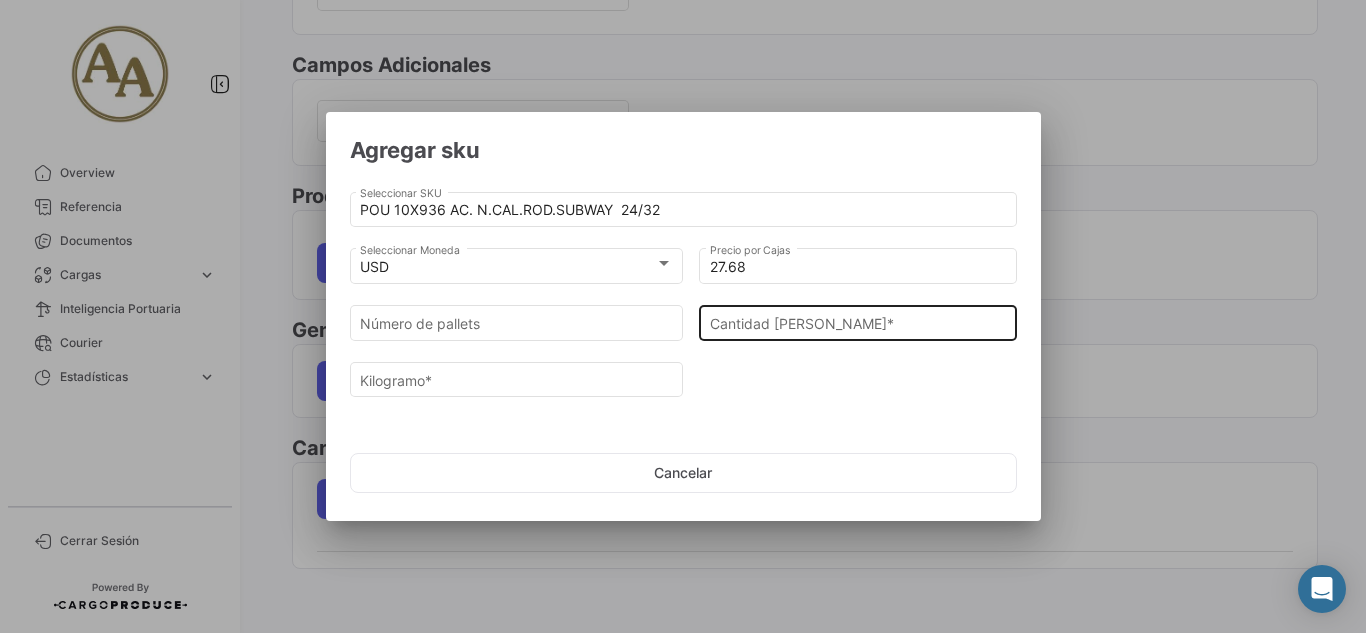 click on "Cantidad [PERSON_NAME]  *" at bounding box center (858, 321) 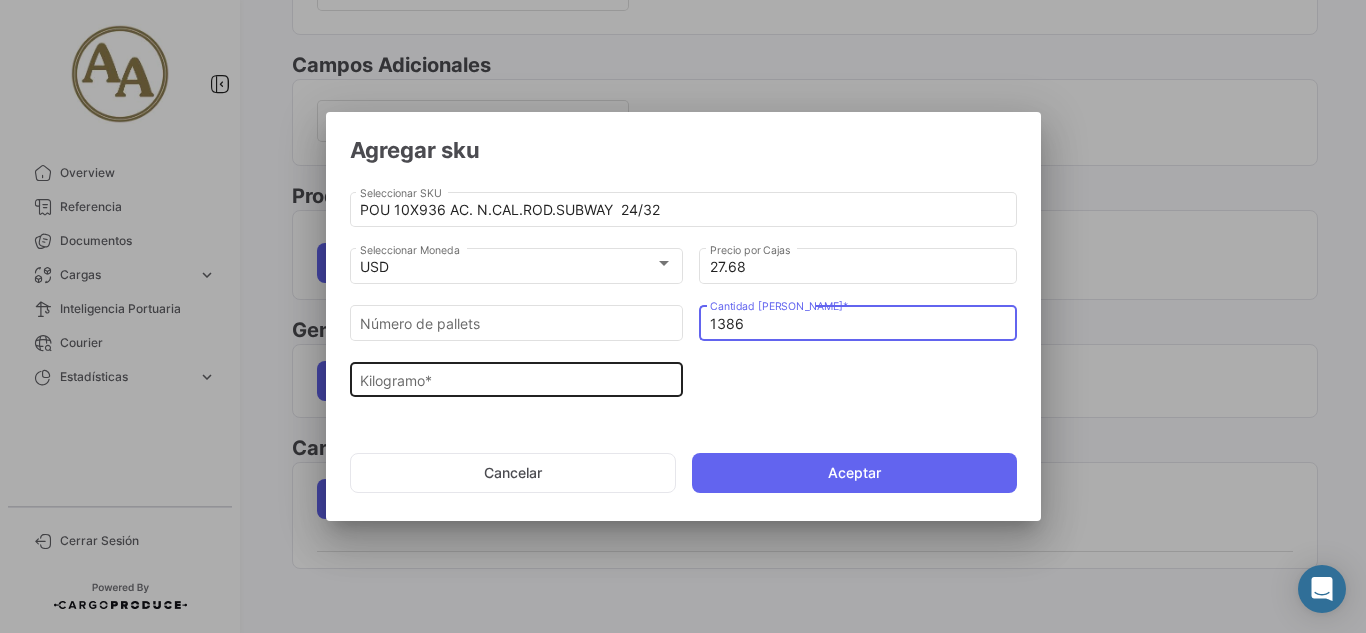 type on "1386" 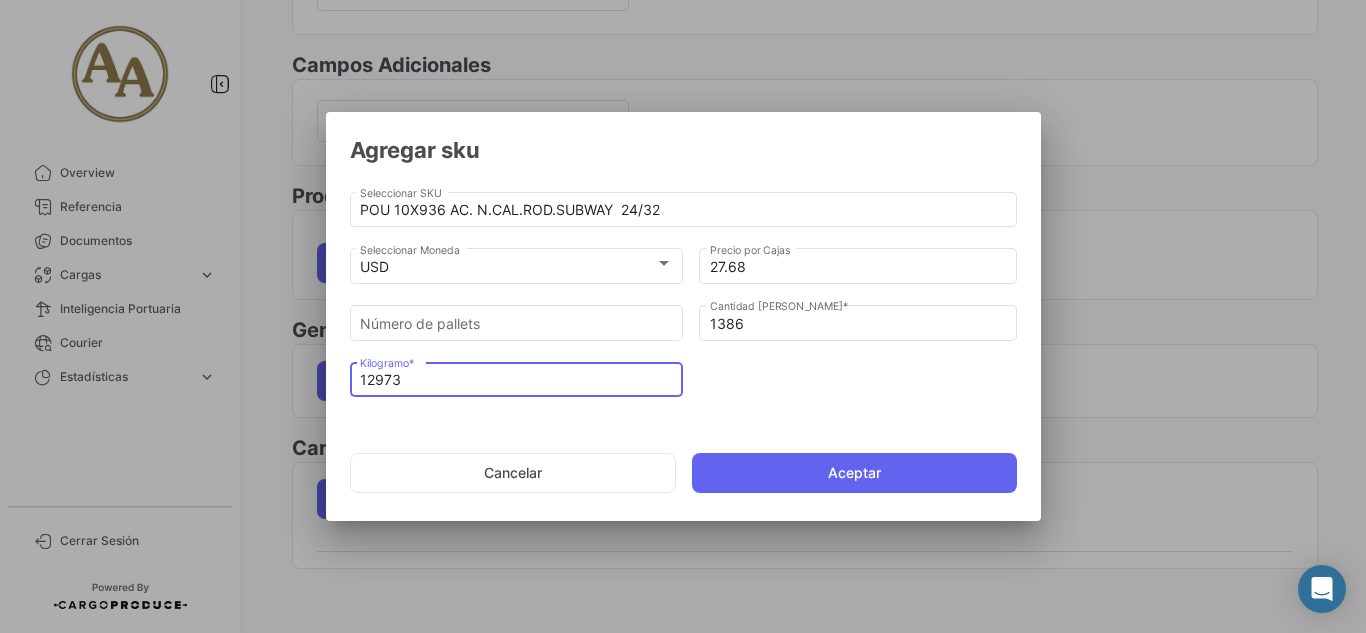 type on "12973" 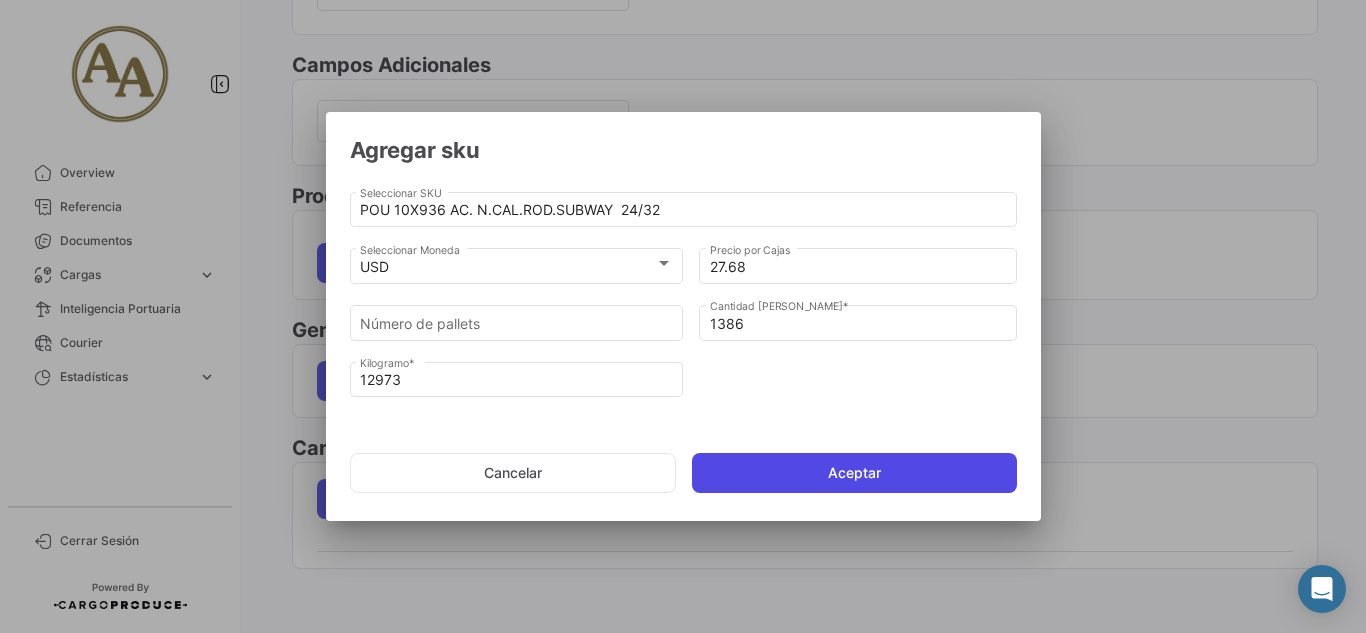 click on "Aceptar" 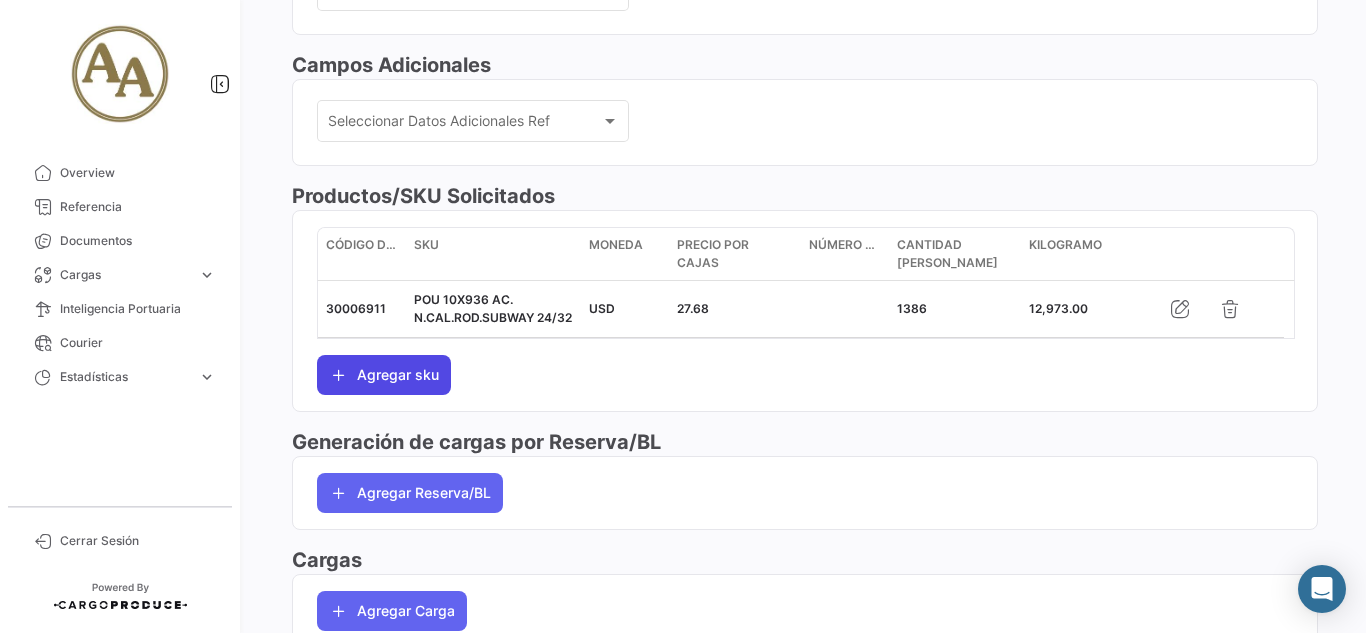 click on "Agregar sku" 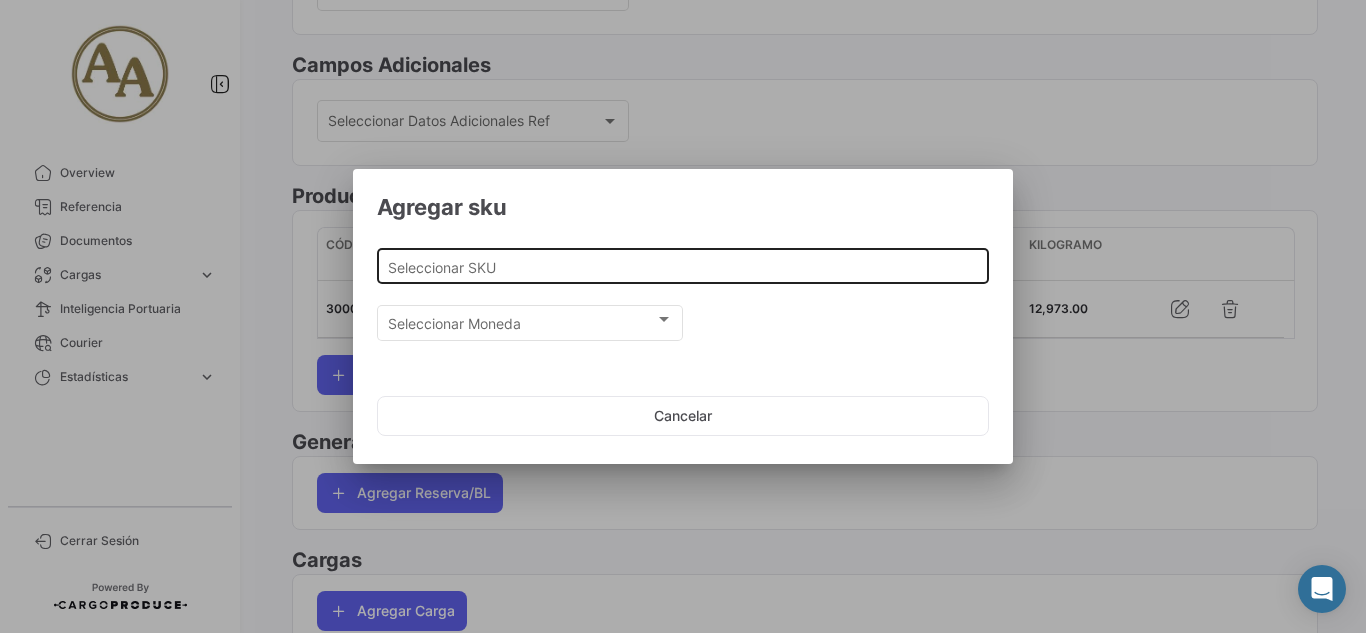 click on "Seleccionar
SKU" at bounding box center (683, 267) 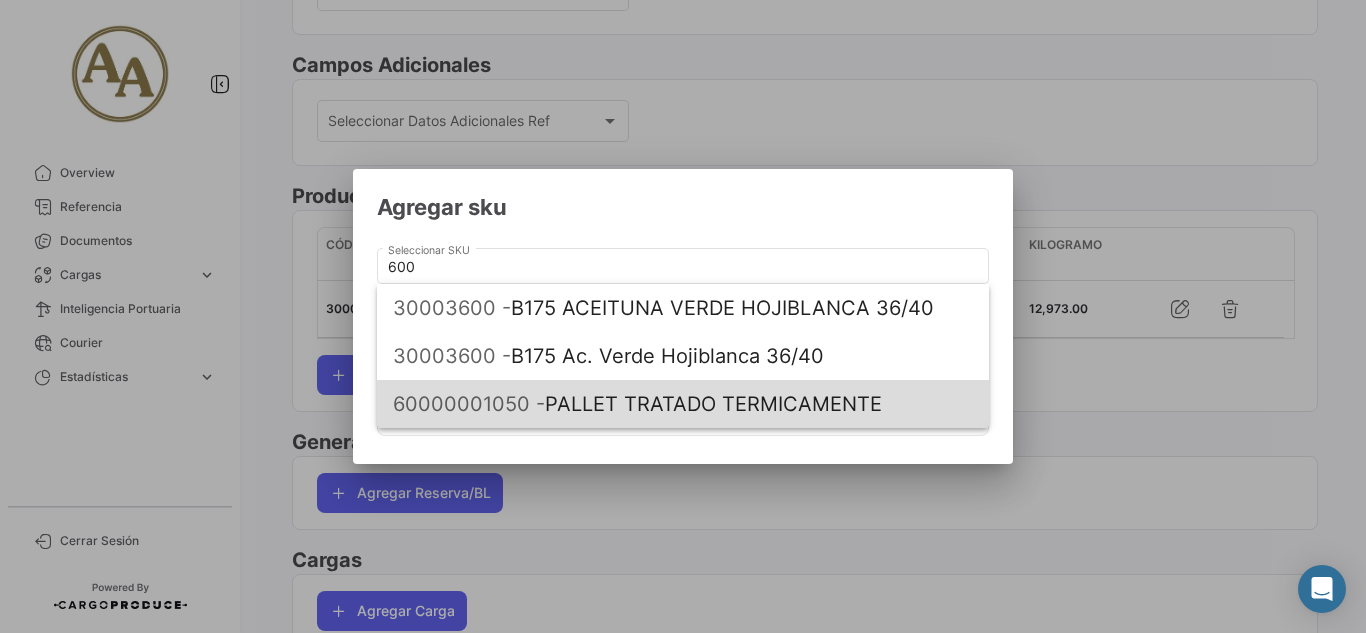 click on "60000001050 -    PALLET TRATADO TERMICAMENTE" at bounding box center [683, 404] 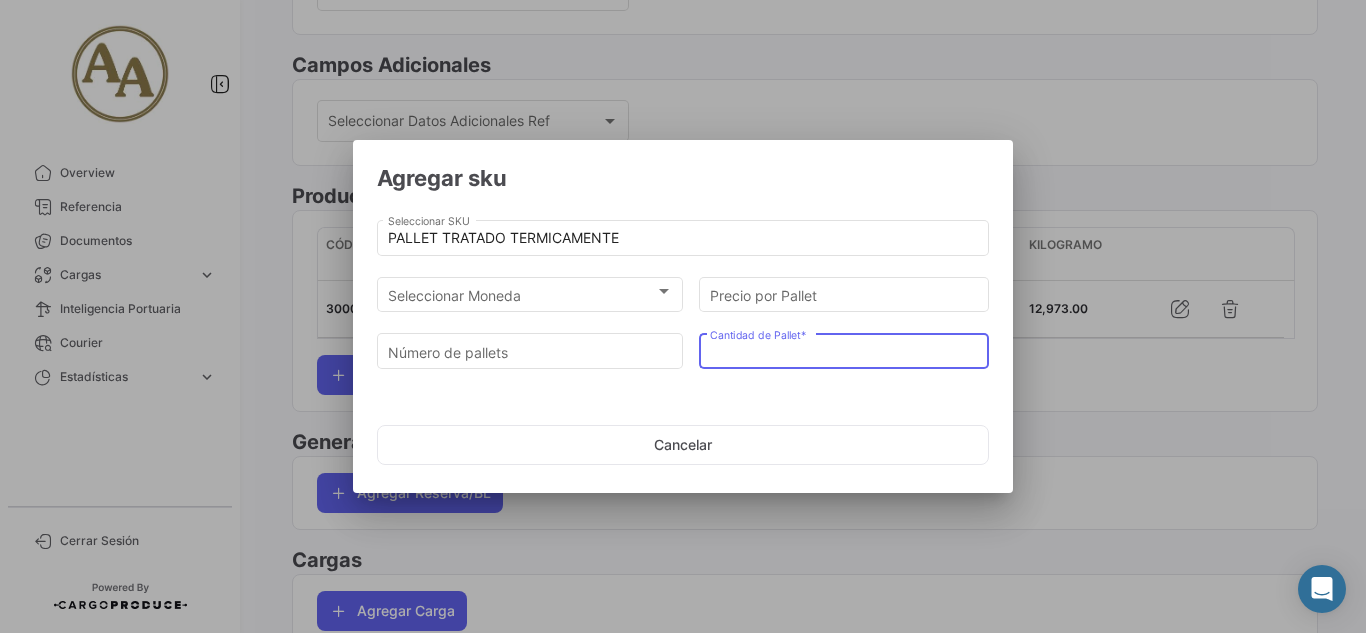 click on "Cantidad de Pallet  *" at bounding box center (844, 352) 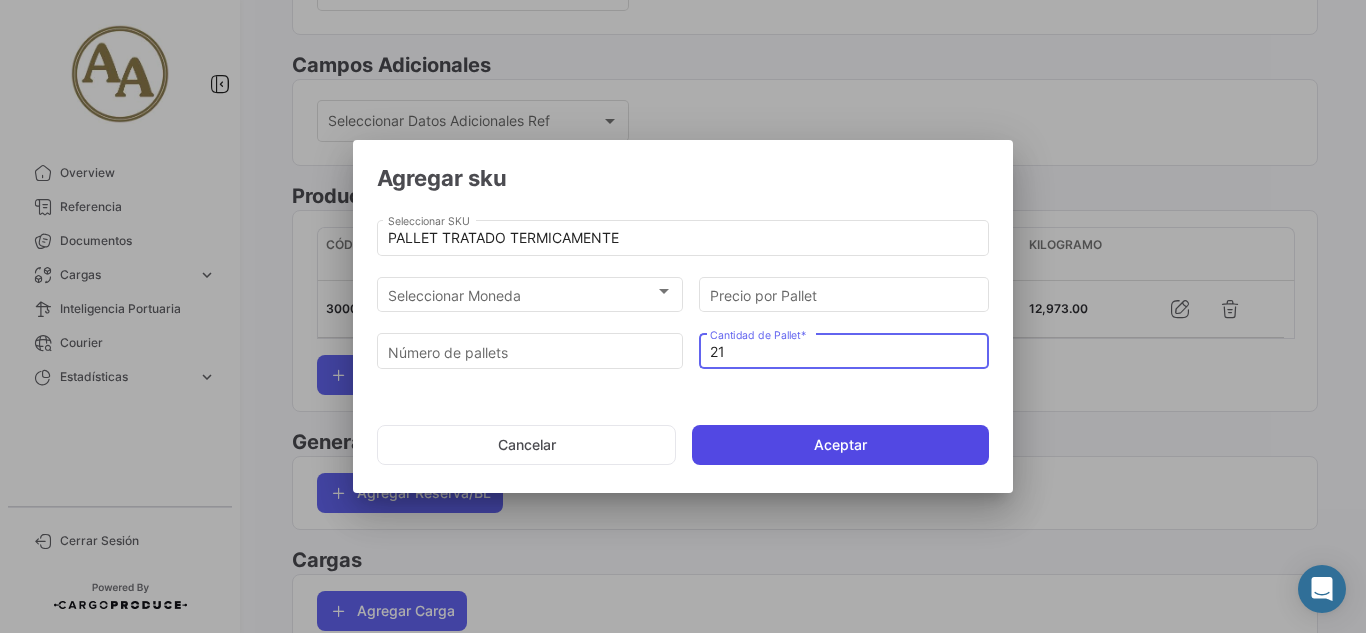 type on "21" 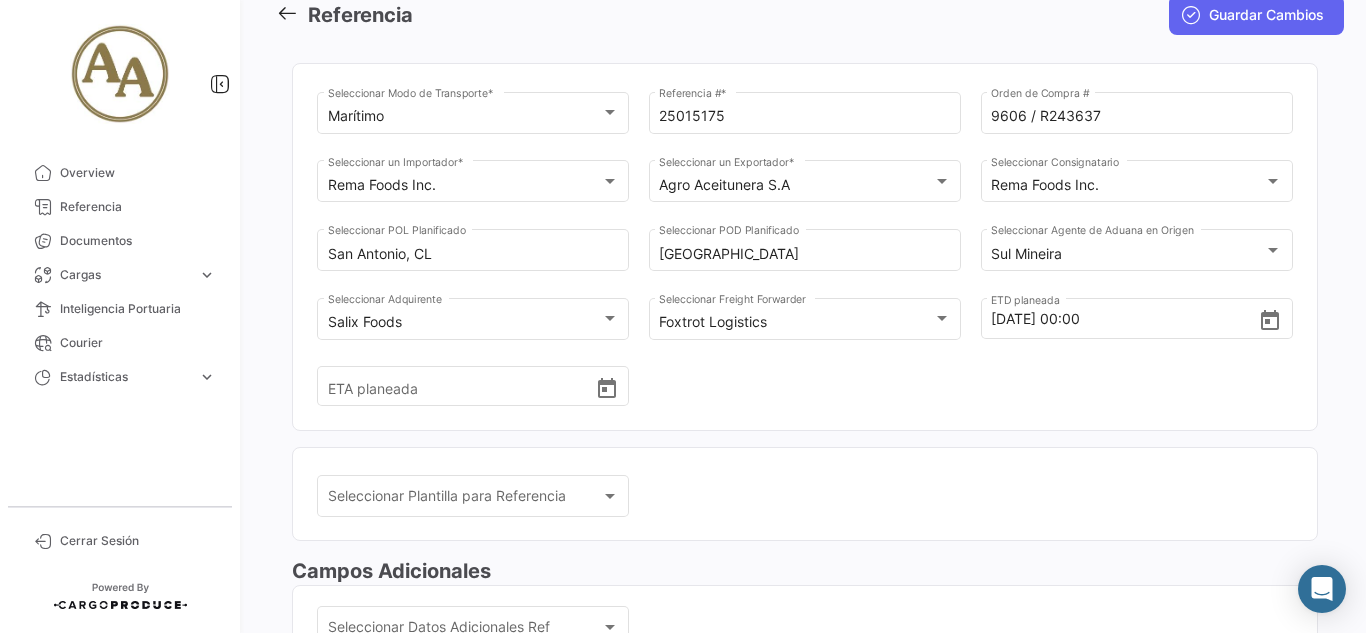 scroll, scrollTop: 0, scrollLeft: 0, axis: both 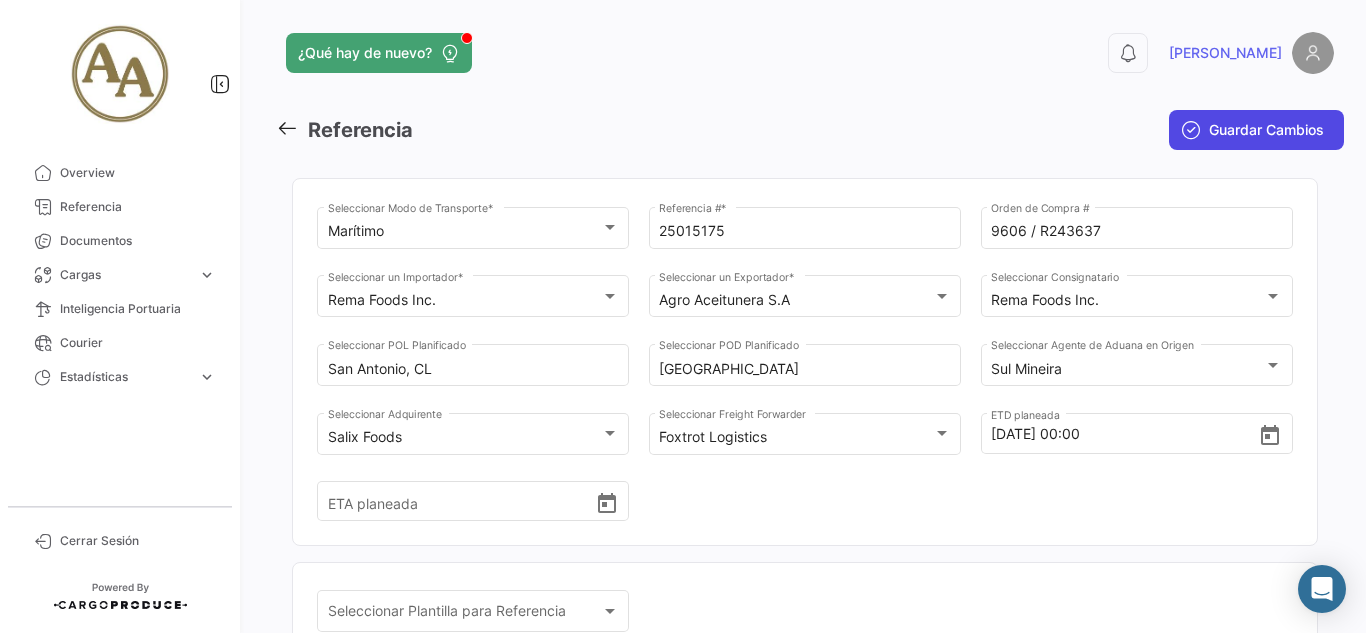 click on "Guardar Cambios" 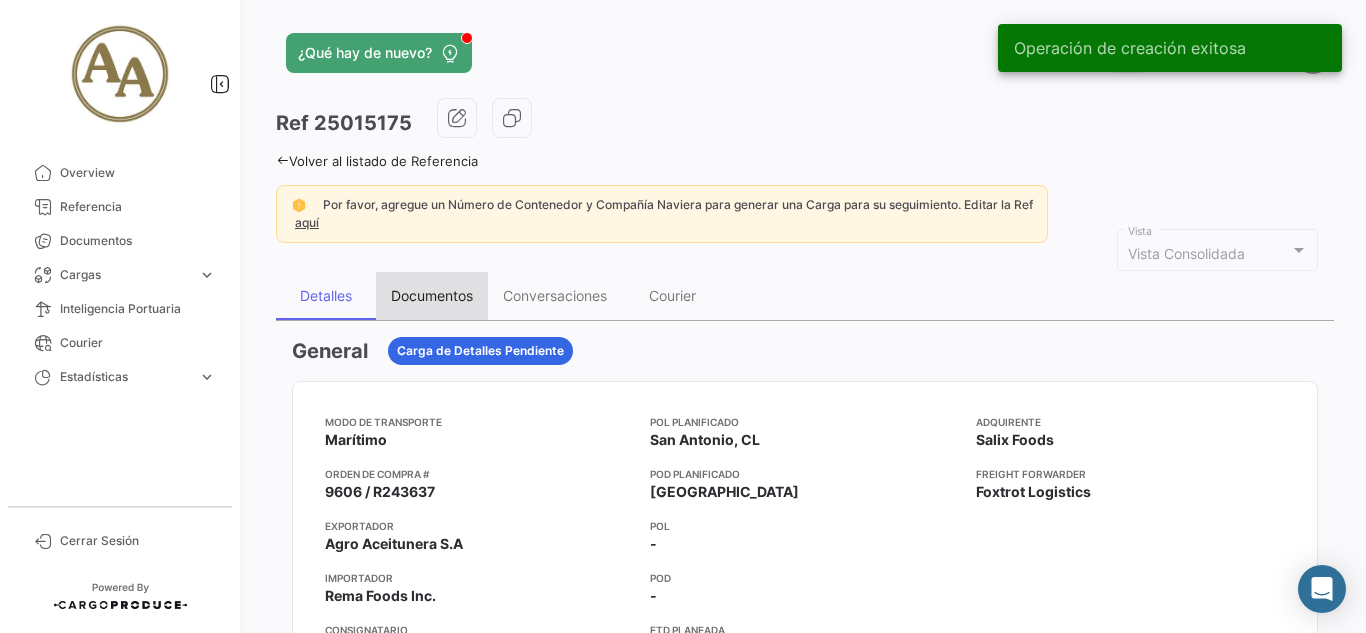 click on "Documentos" at bounding box center [432, 295] 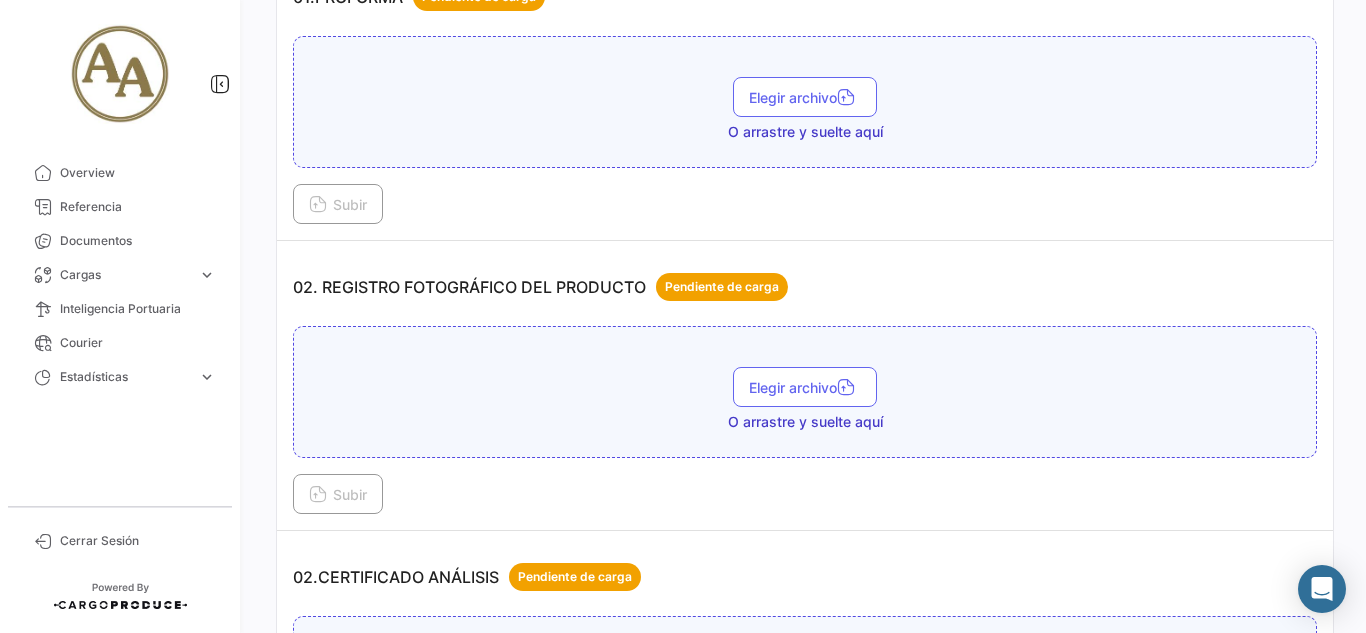 scroll, scrollTop: 600, scrollLeft: 0, axis: vertical 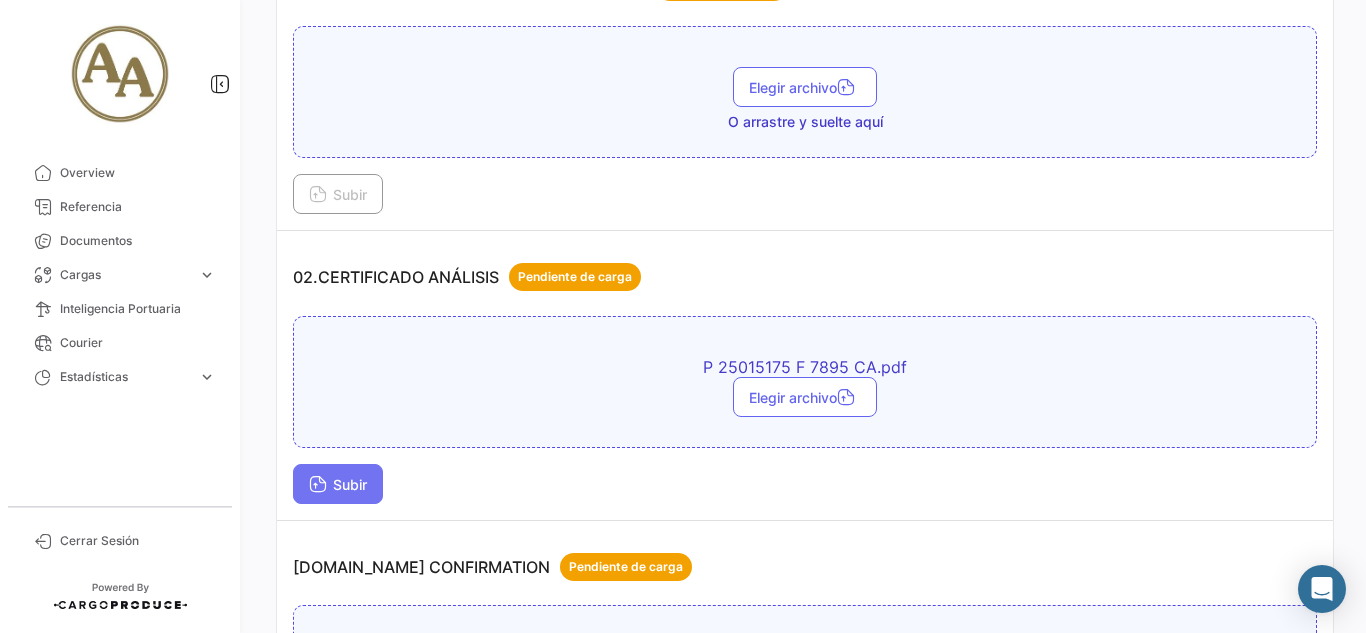 click on "Subir" at bounding box center (338, 484) 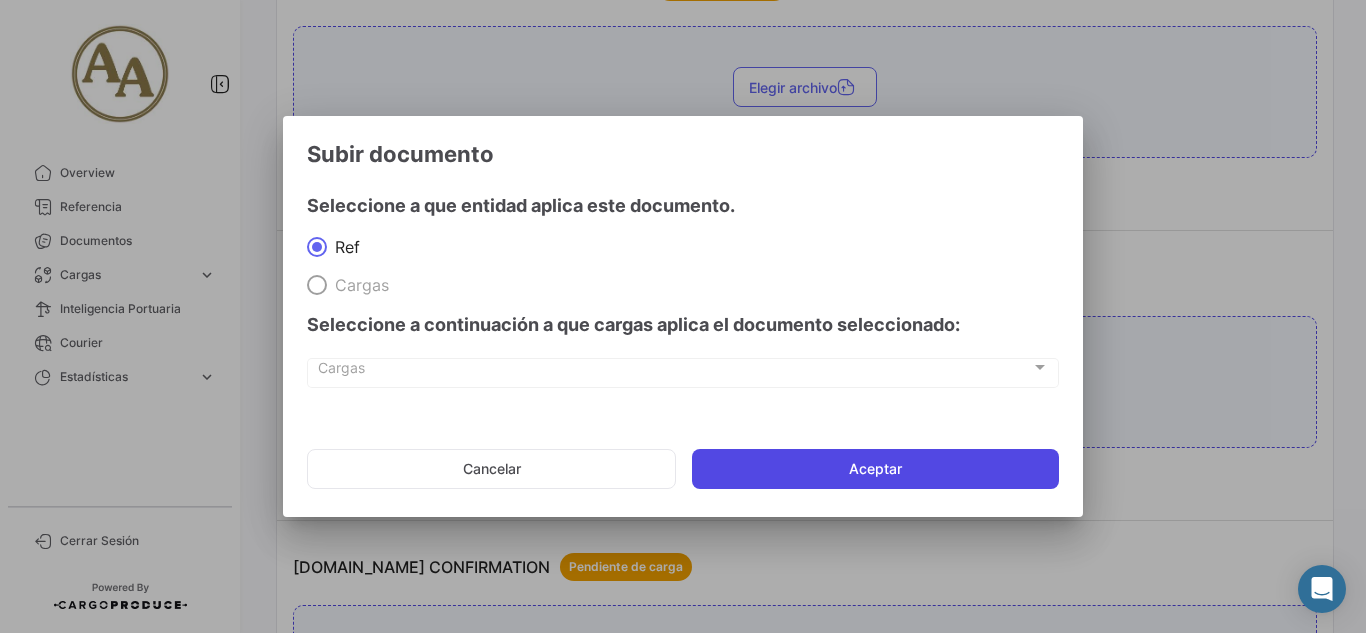 click on "Aceptar" 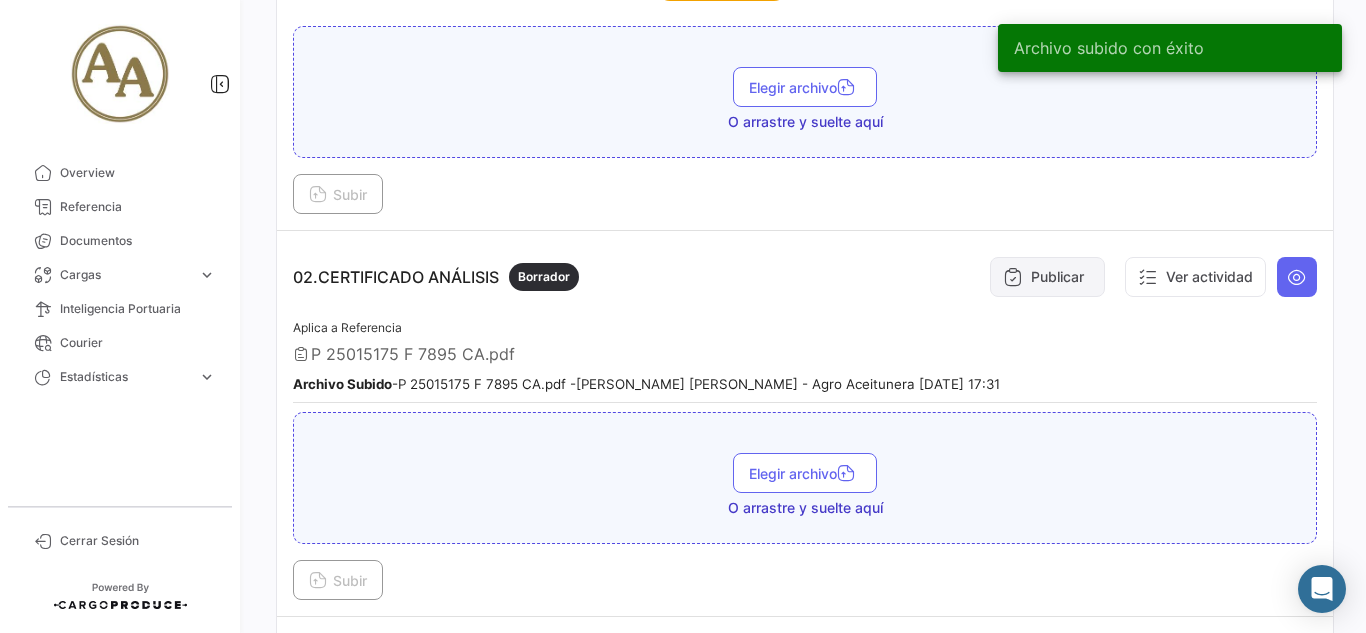 click on "Publicar" at bounding box center (1047, 277) 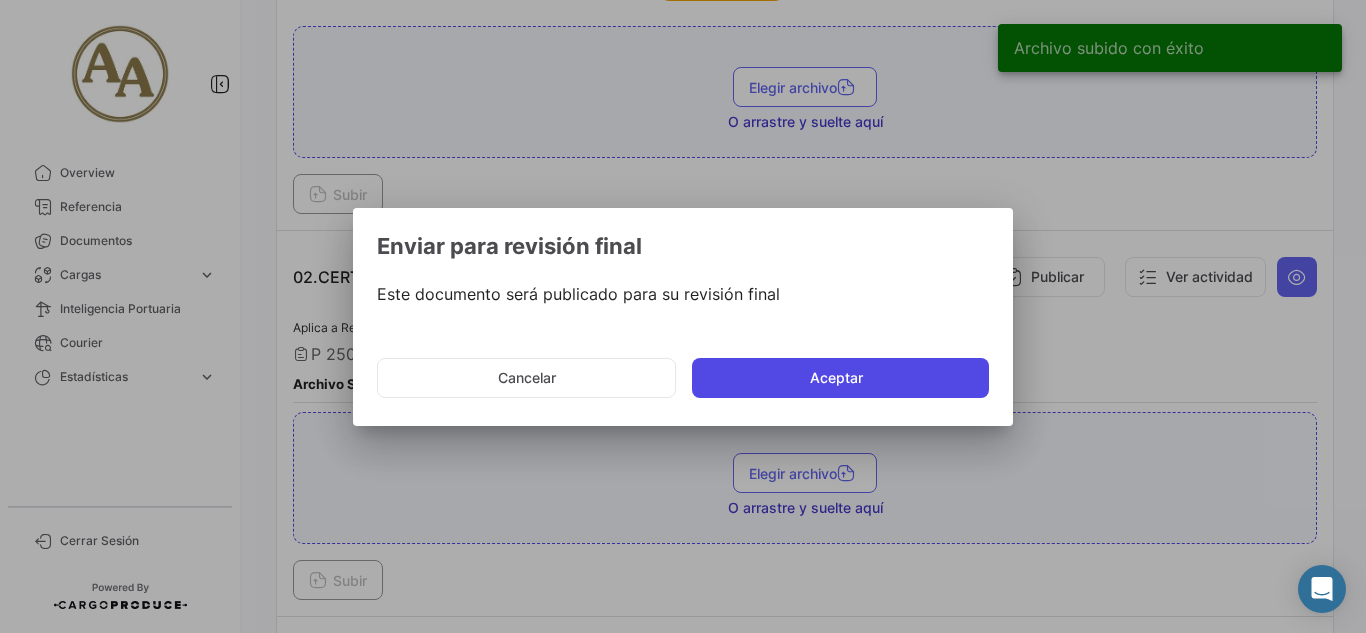 click on "Aceptar" 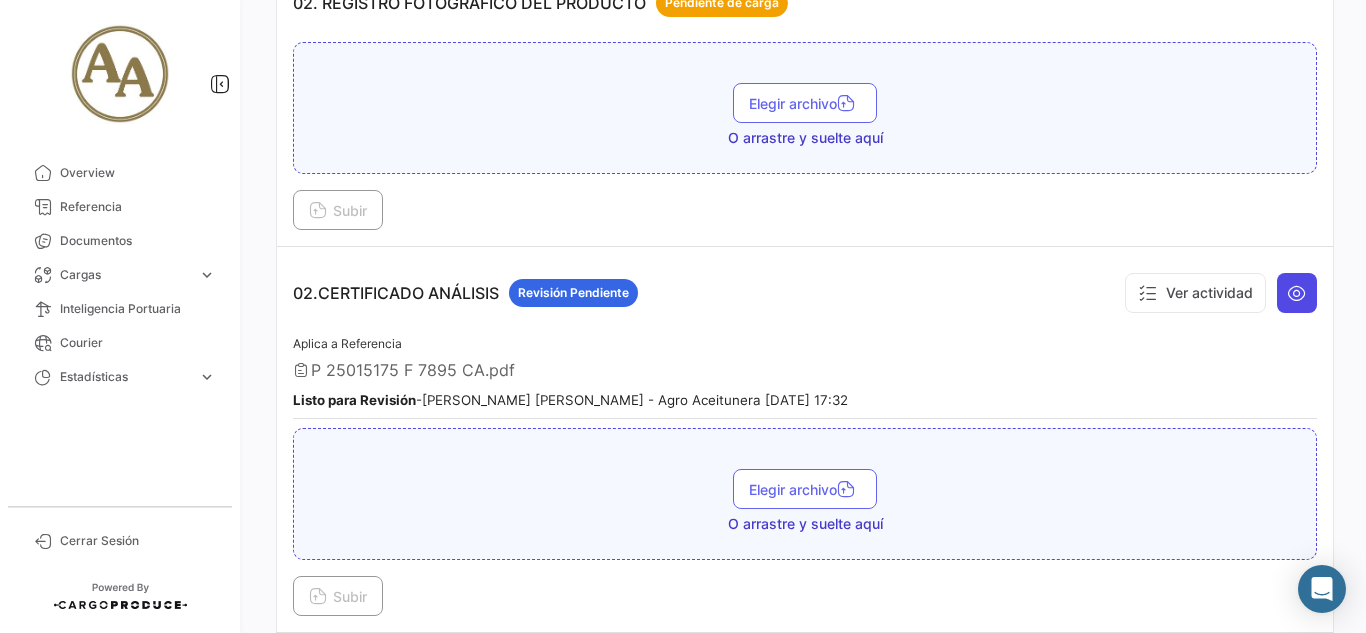 click at bounding box center (1297, 293) 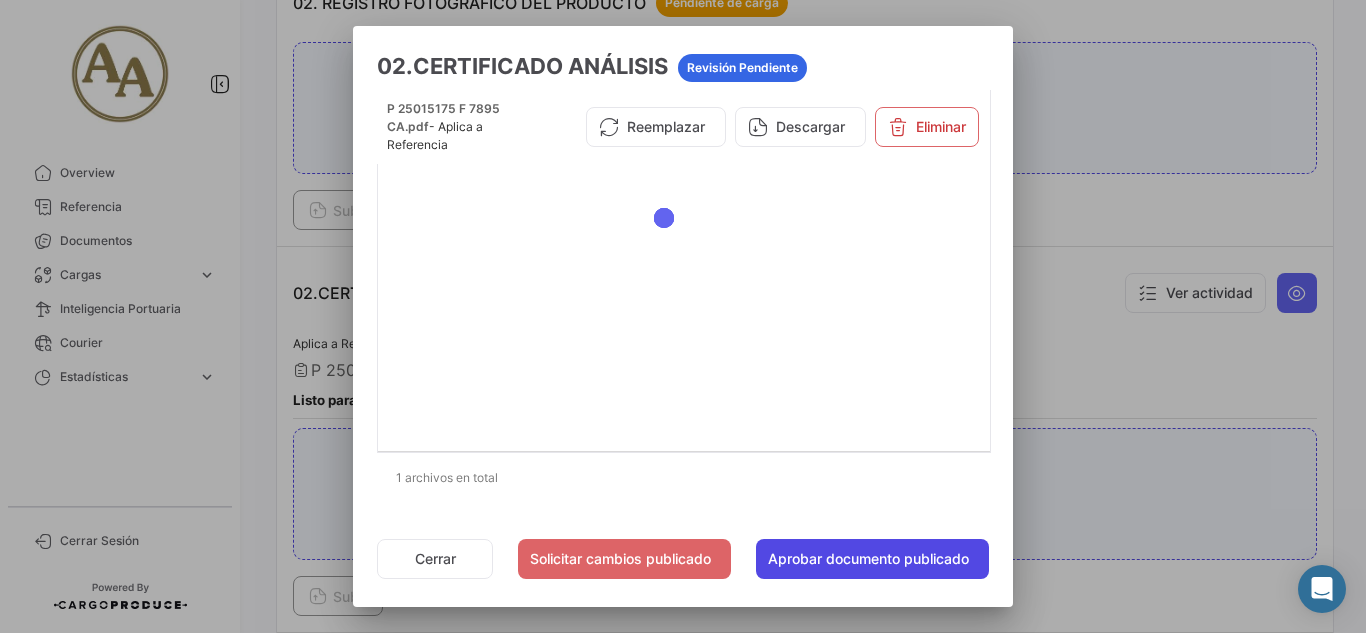 click on "Aprobar documento publicado" 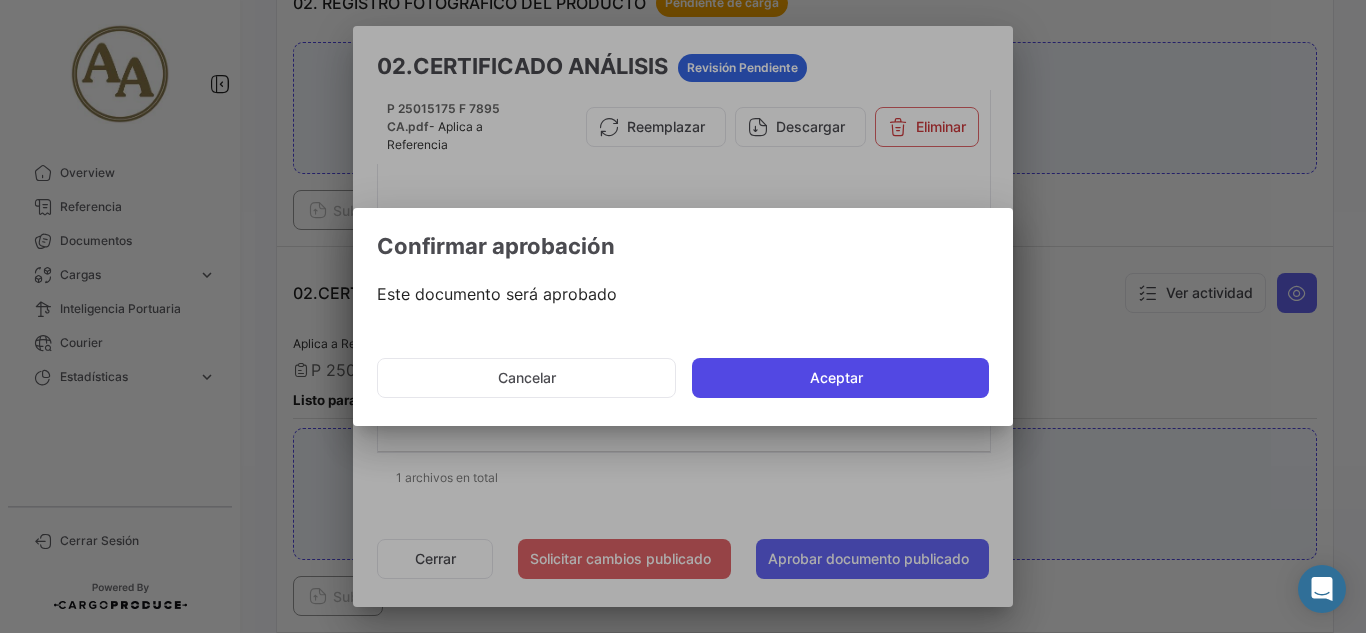 click on "Aceptar" 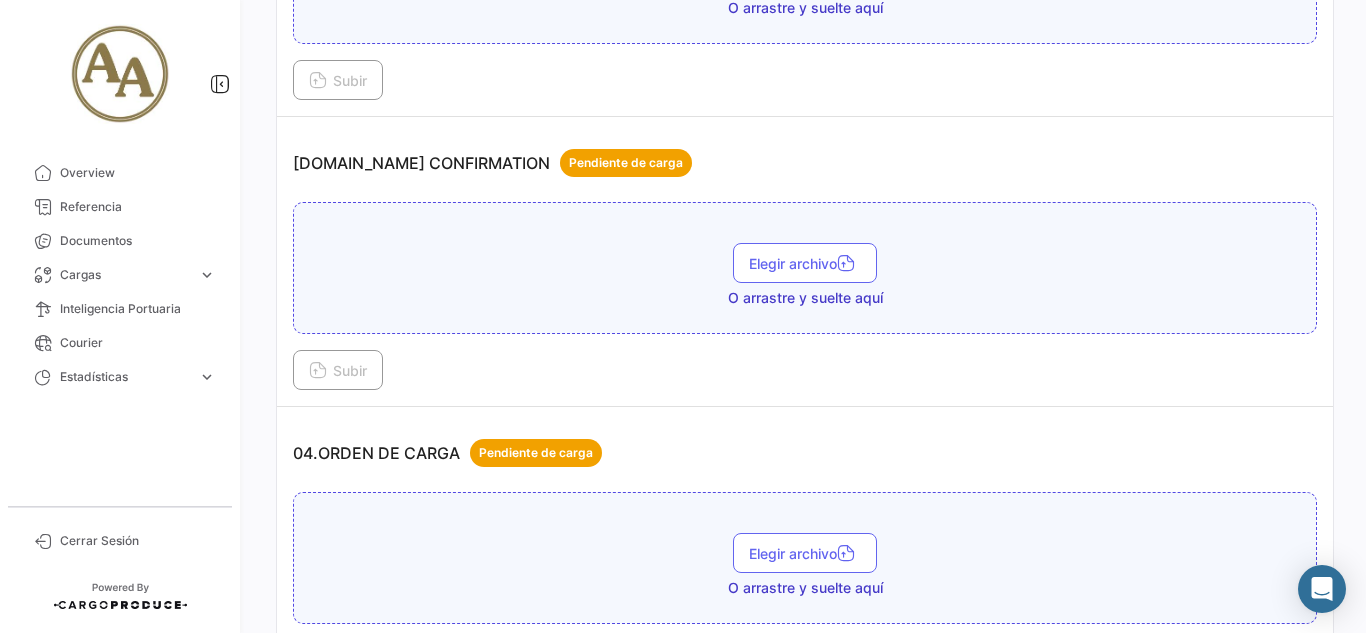 scroll, scrollTop: 1400, scrollLeft: 0, axis: vertical 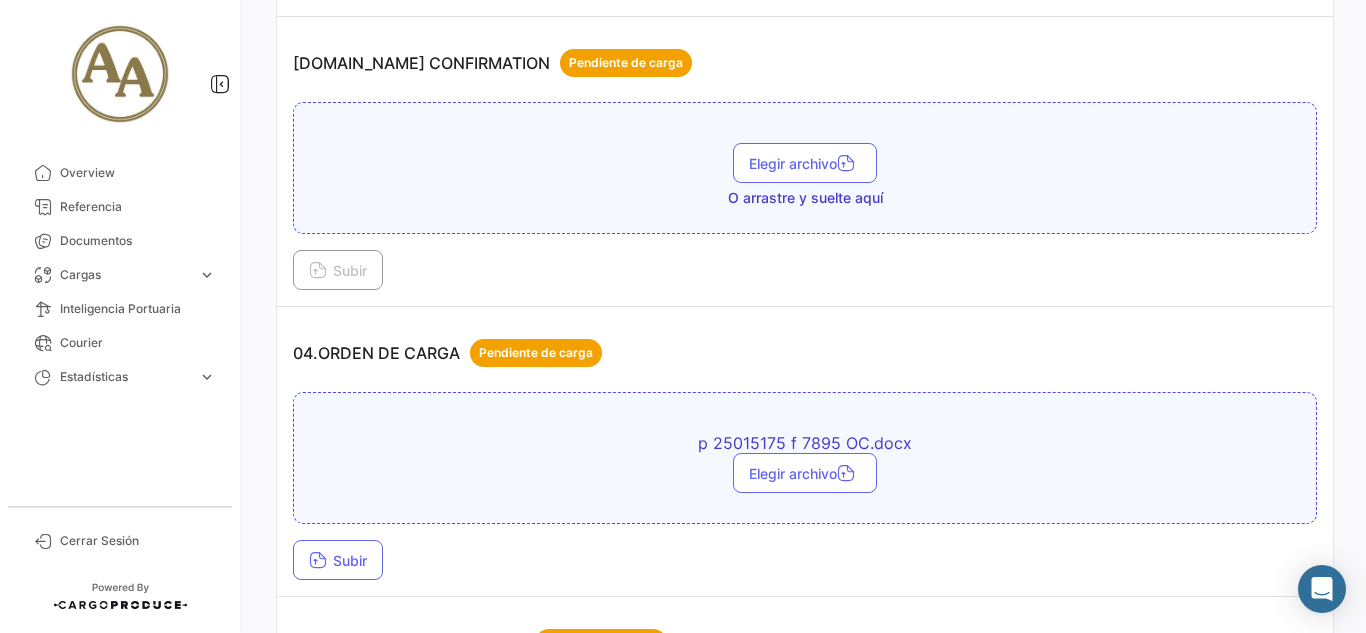click on "Subir" at bounding box center (805, 560) 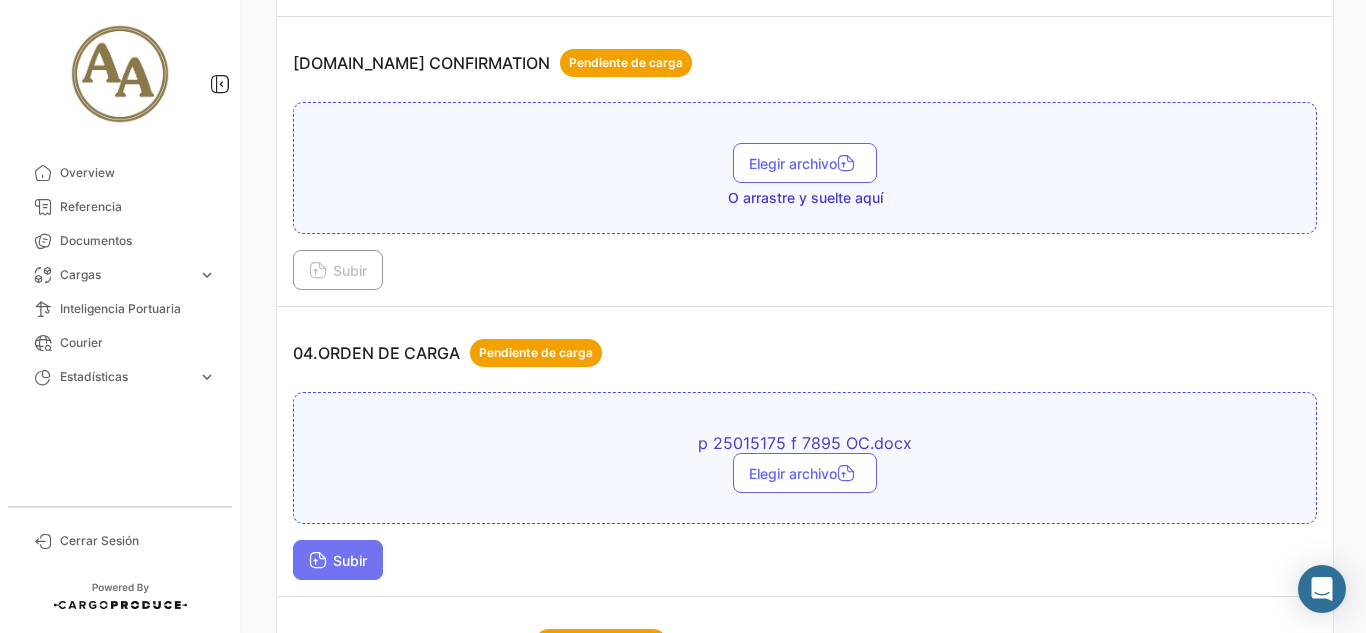 click on "Subir" at bounding box center [338, 560] 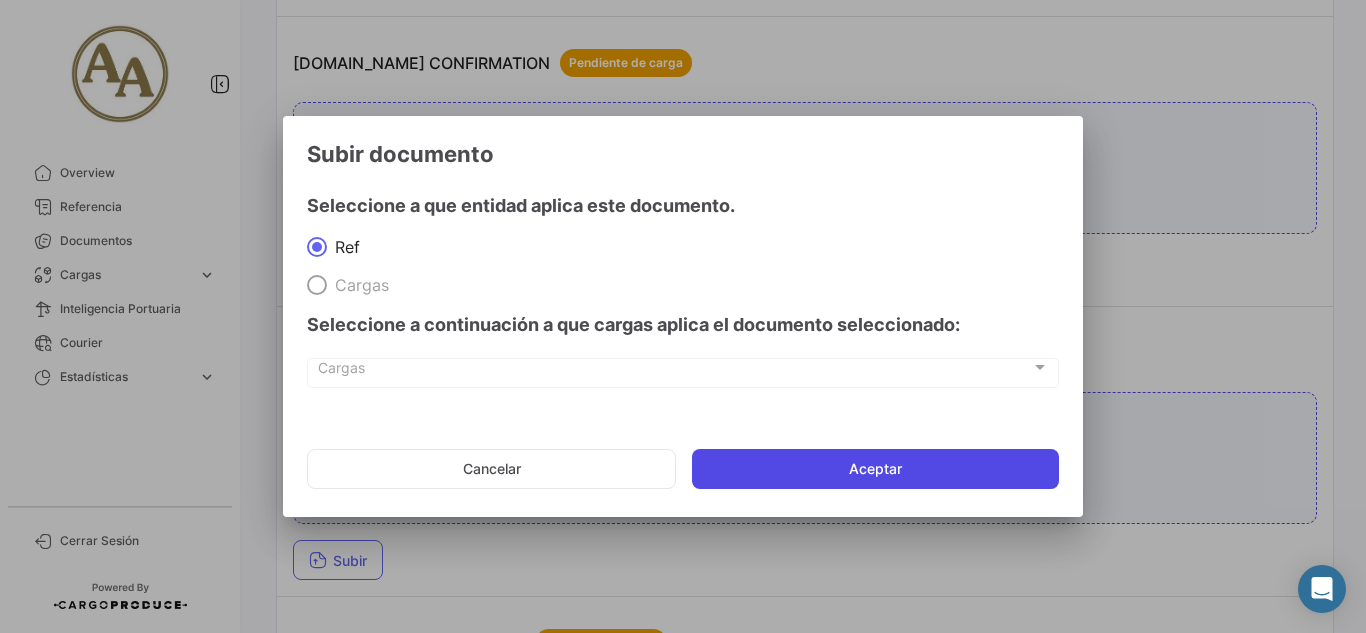 click on "Aceptar" 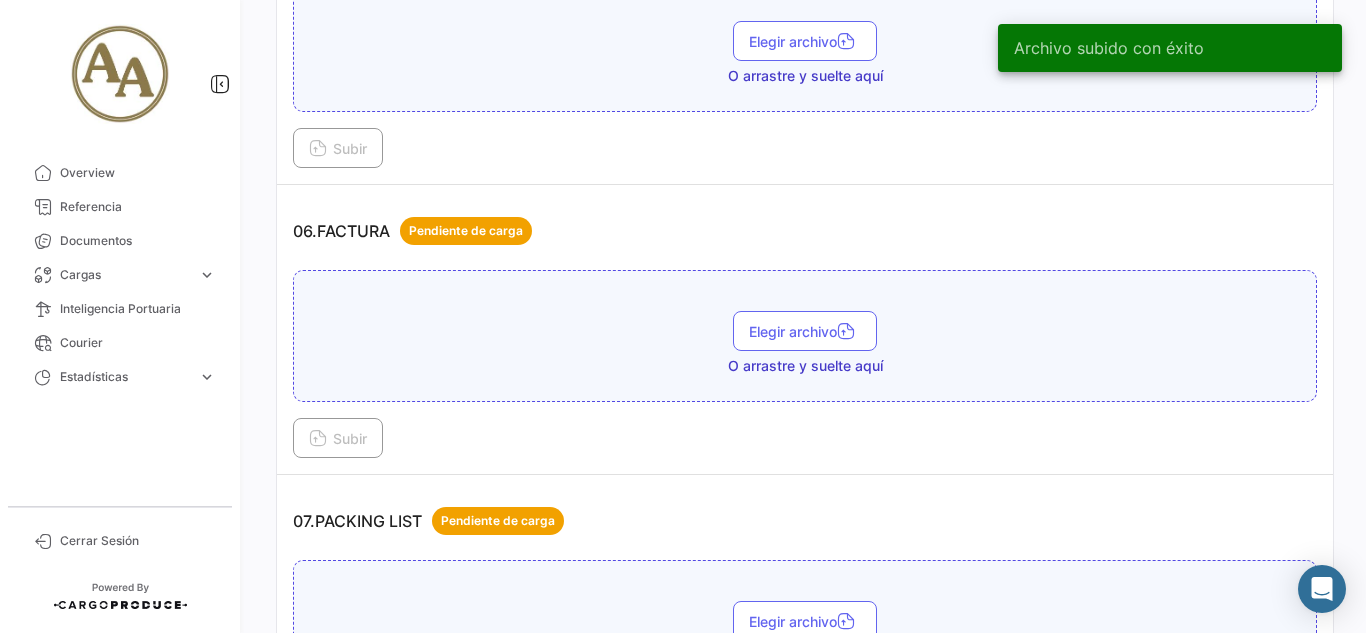 scroll, scrollTop: 2200, scrollLeft: 0, axis: vertical 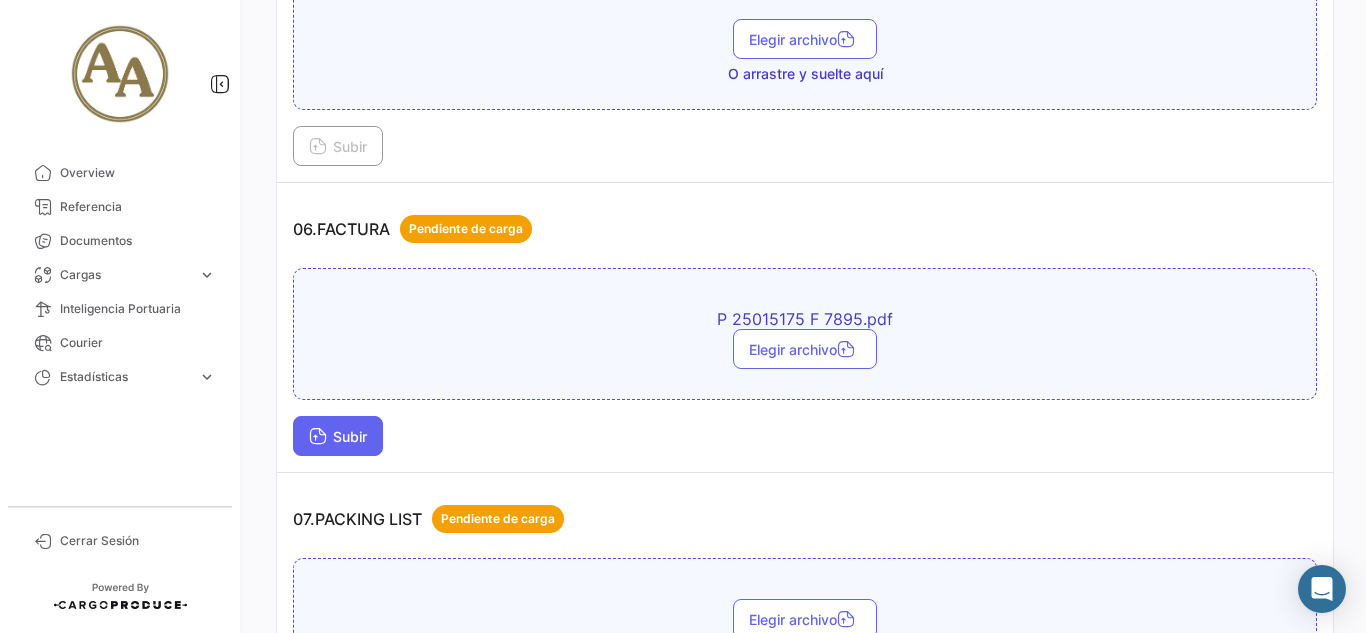 click on "Subir" at bounding box center (338, 436) 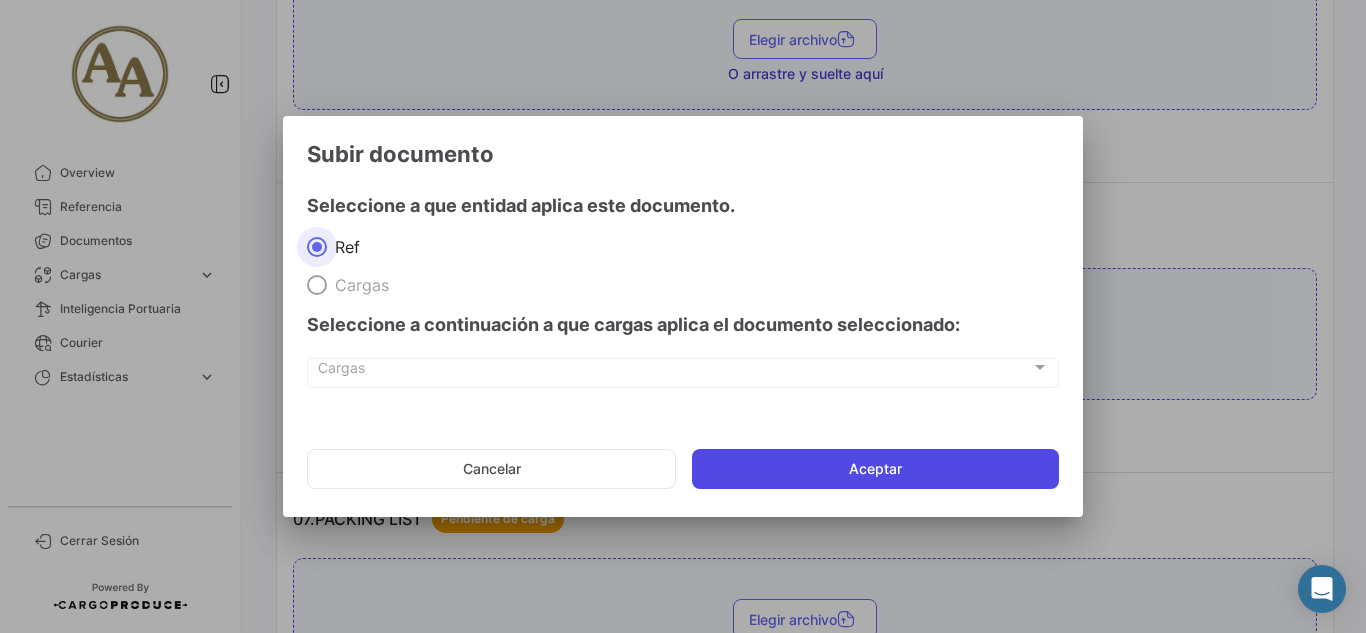 click on "Aceptar" 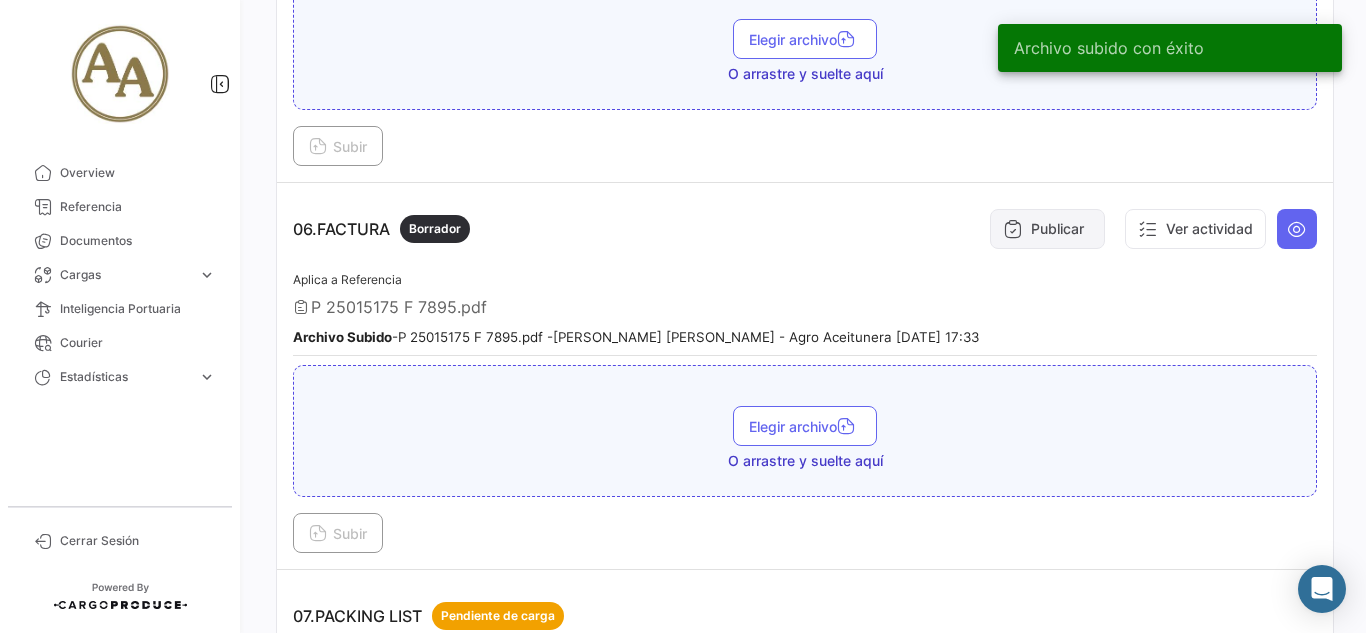 click on "Publicar" at bounding box center [1047, 229] 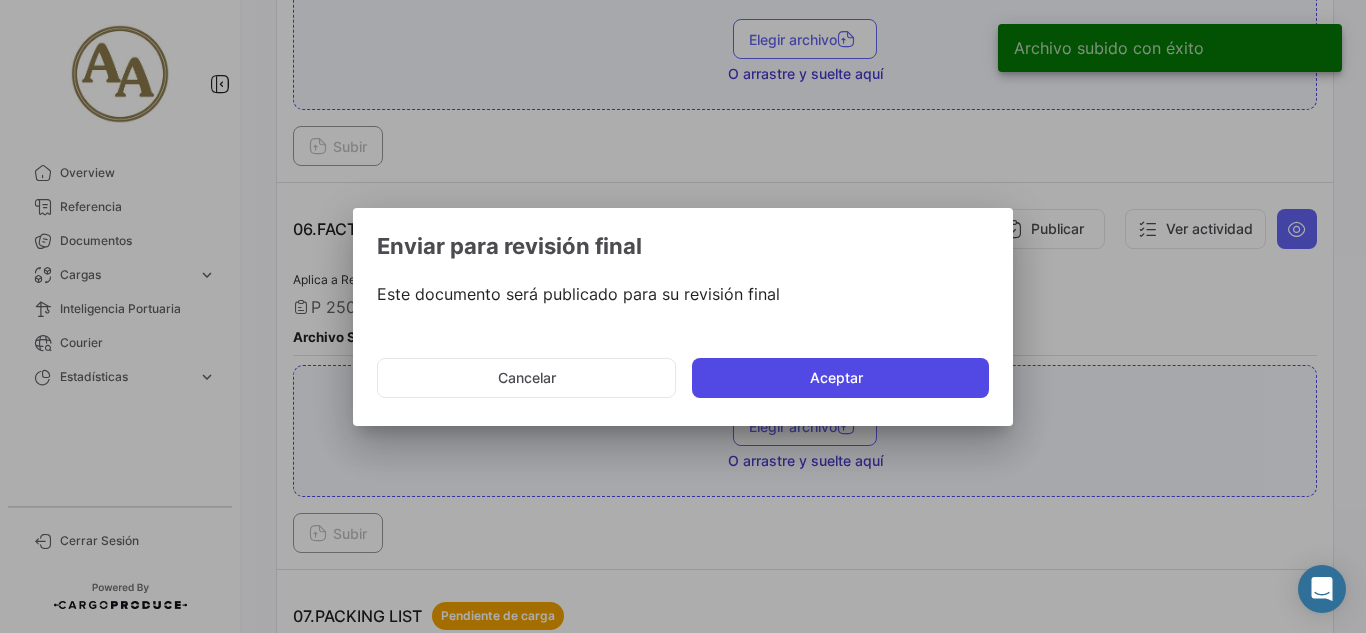 click on "Aceptar" 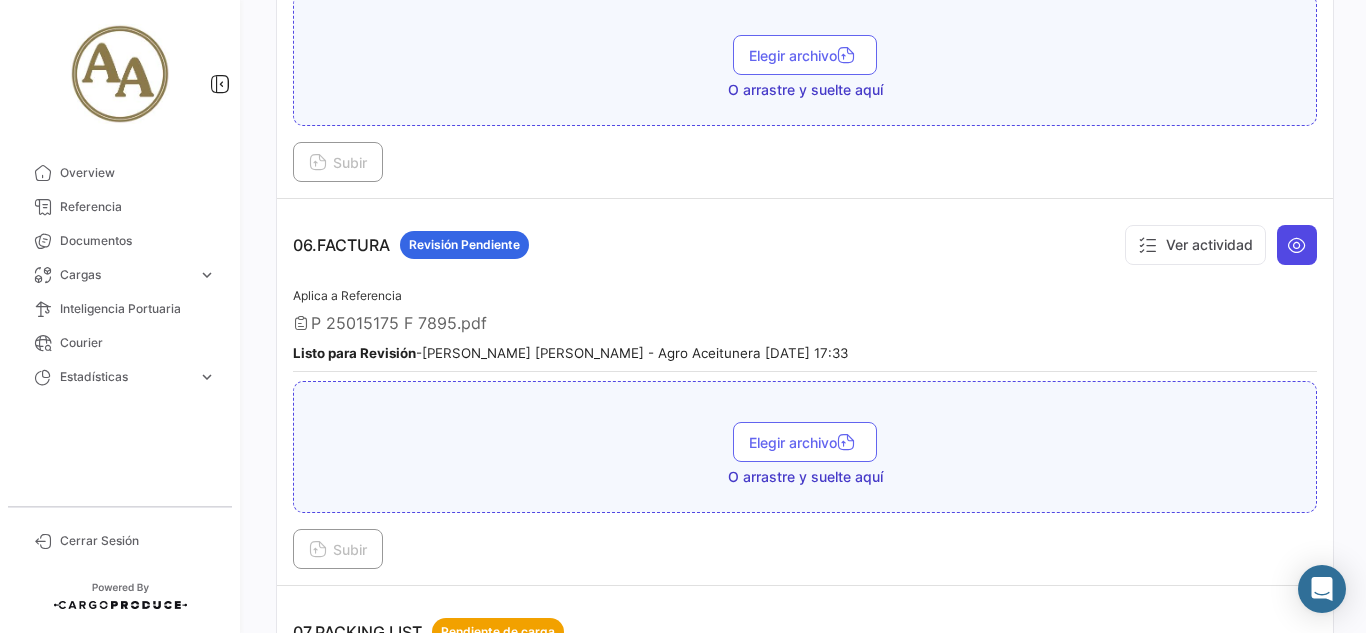 click at bounding box center (1297, 245) 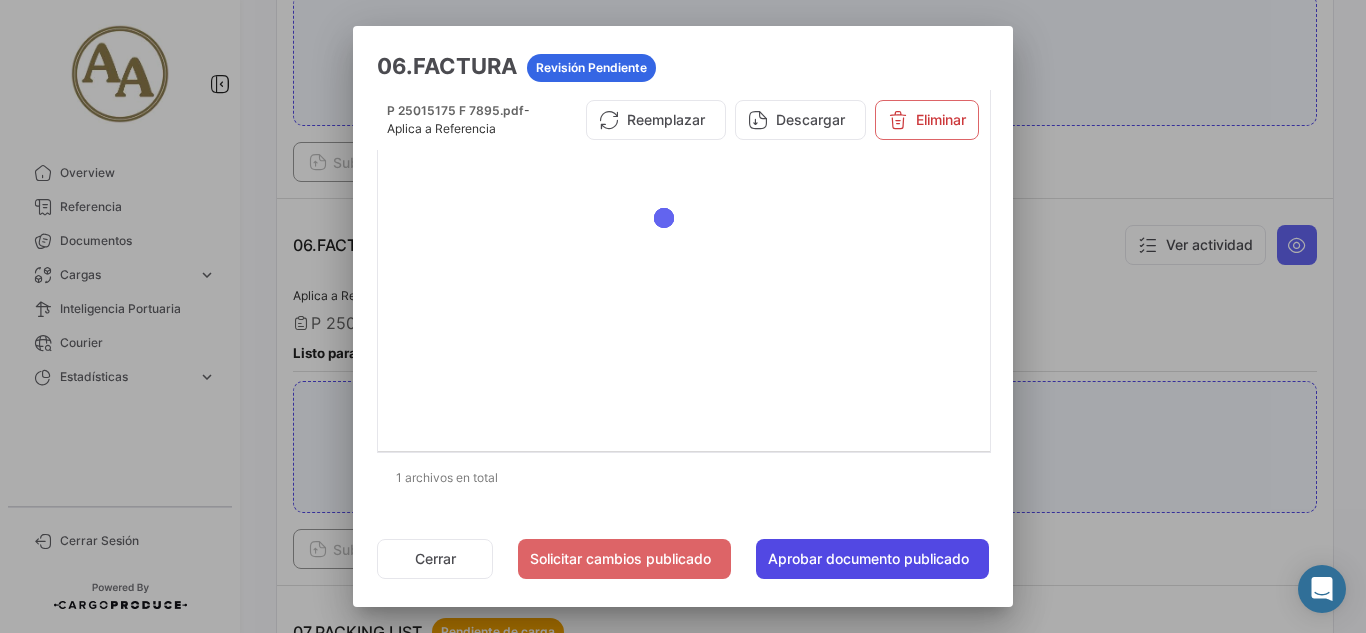 click on "Aprobar documento publicado" 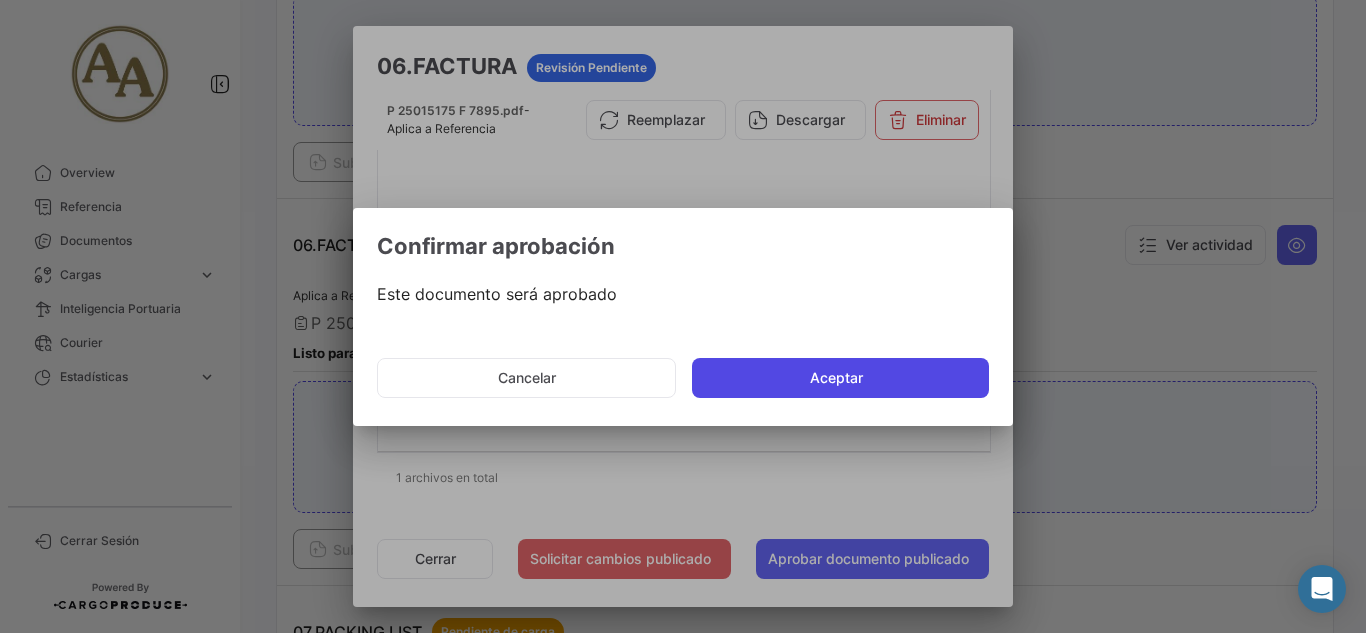 click on "Aceptar" 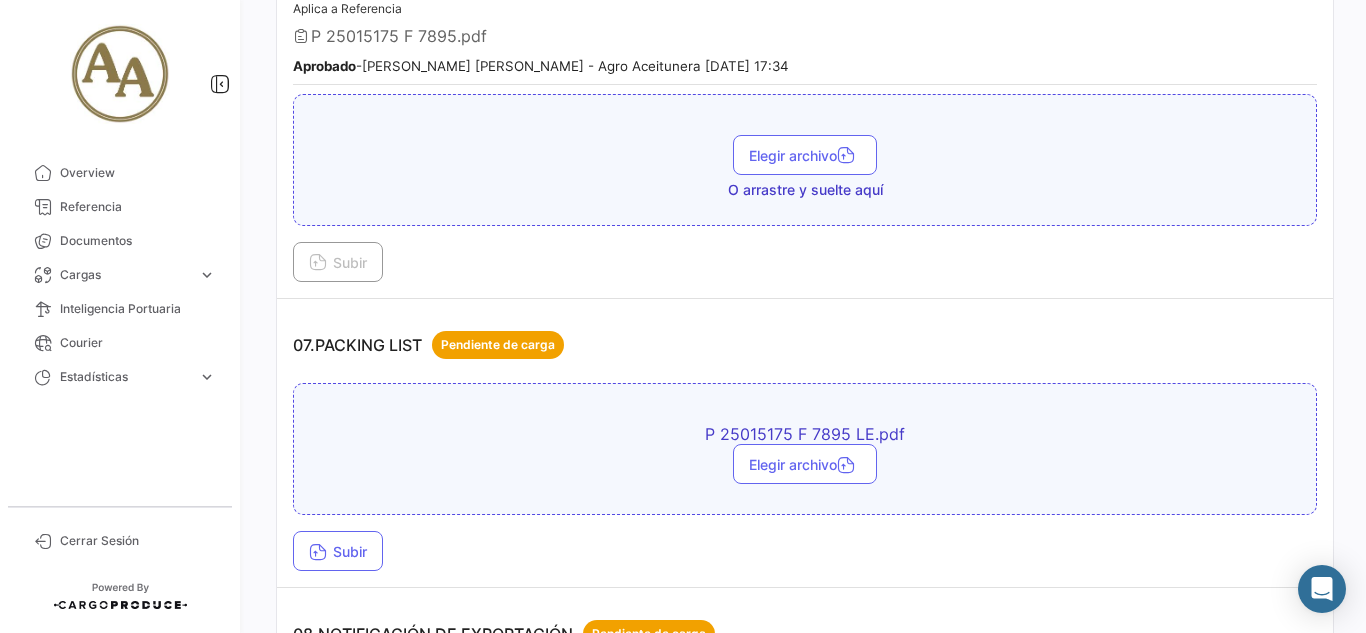 scroll, scrollTop: 2500, scrollLeft: 0, axis: vertical 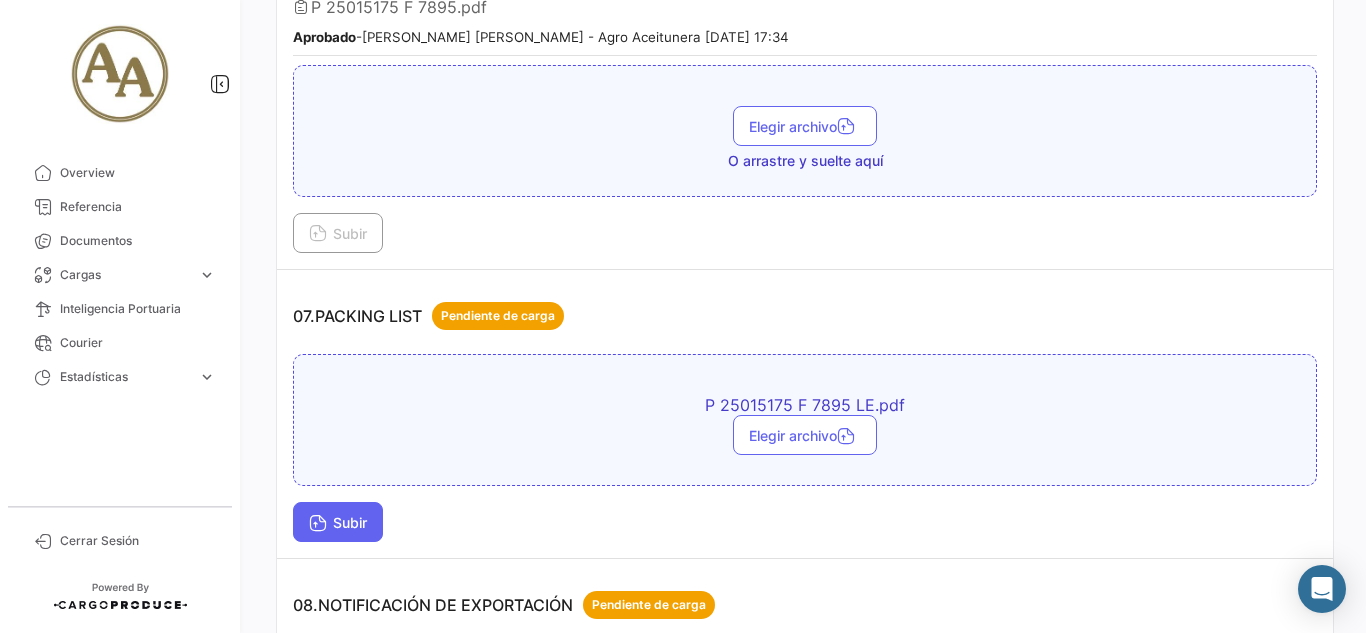 click on "Subir" at bounding box center [338, 522] 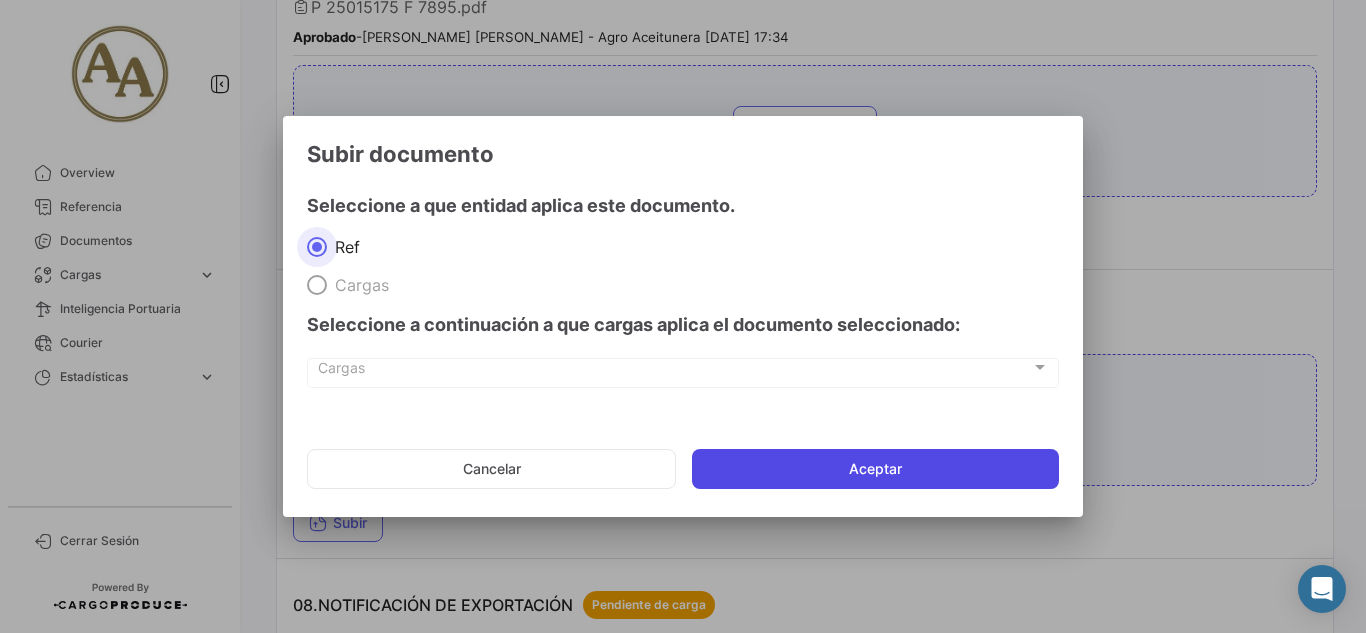click on "Aceptar" 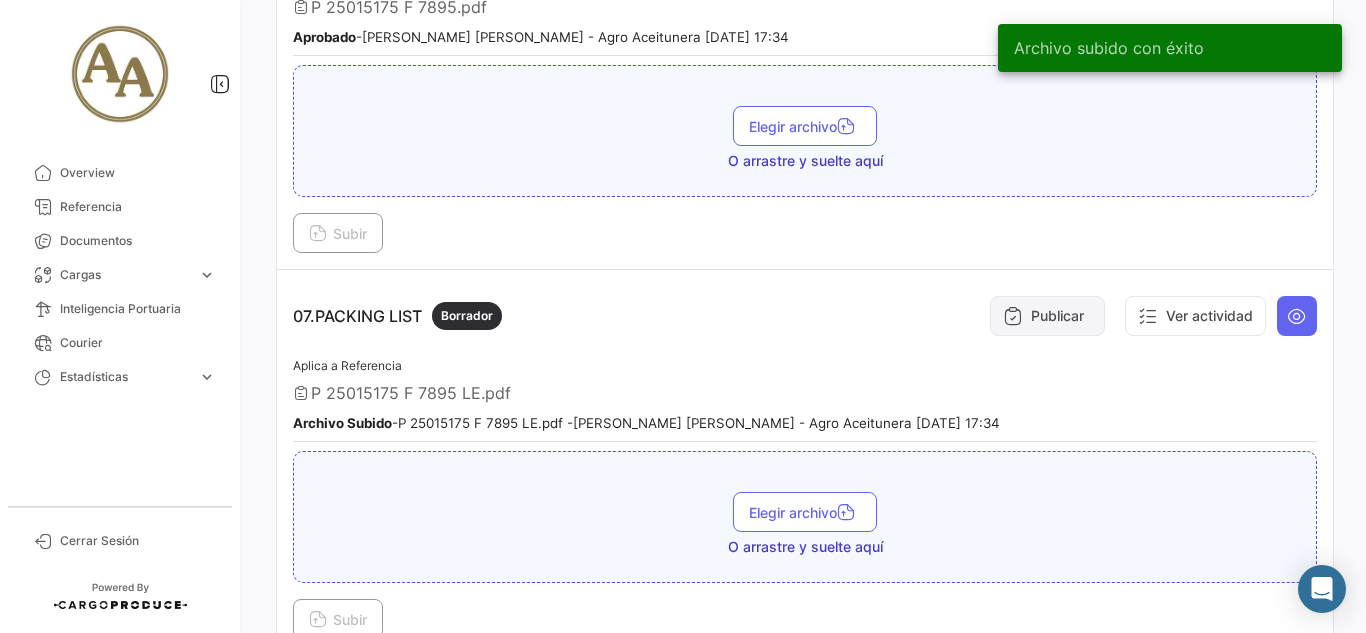 click on "Publicar" at bounding box center (1047, 316) 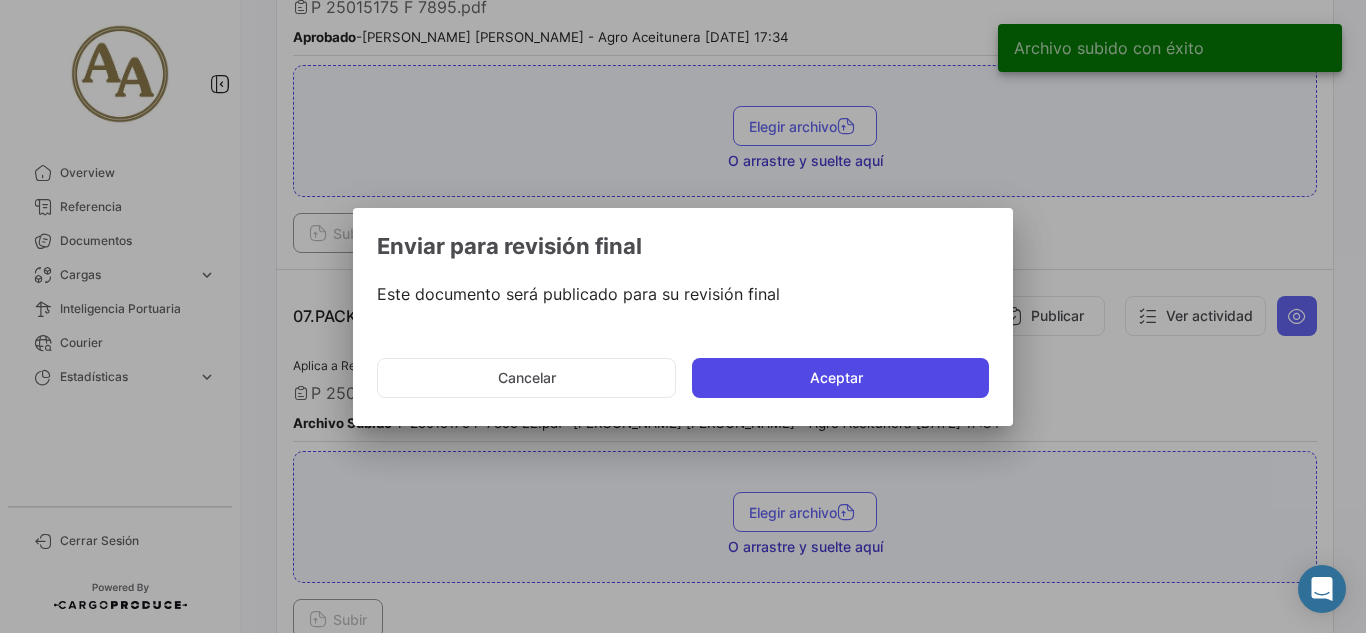 click on "Aceptar" 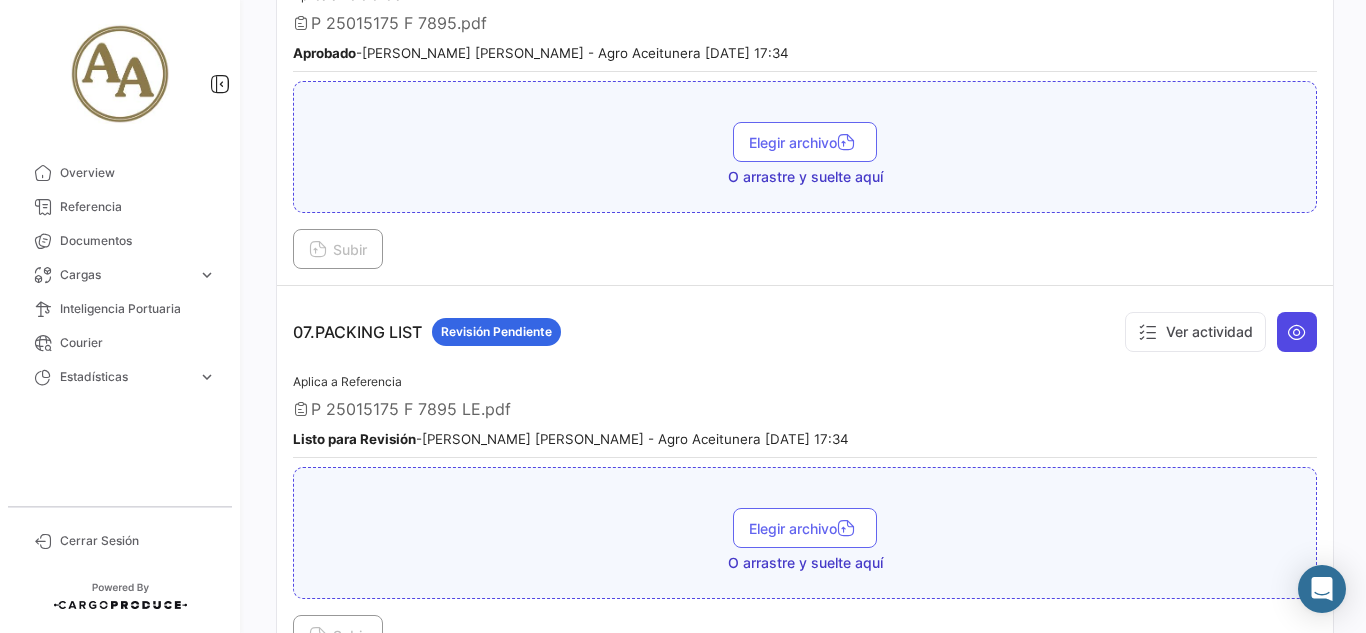 click at bounding box center (1297, 332) 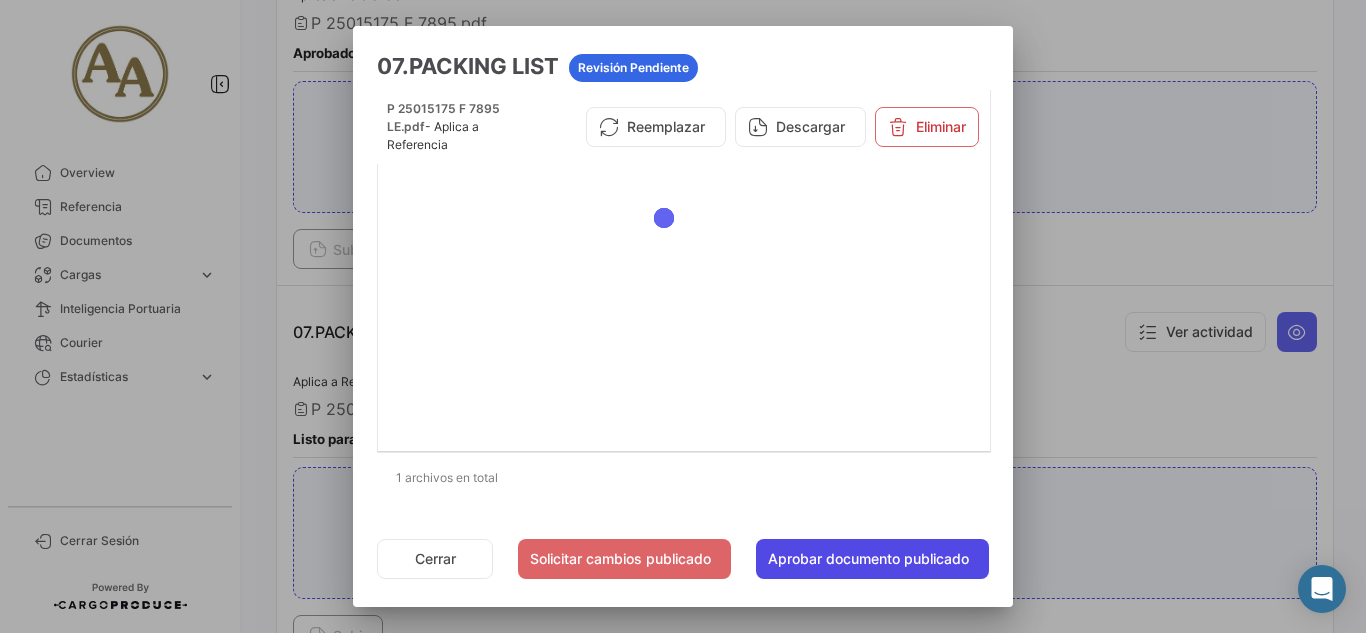 click on "Aprobar documento publicado" 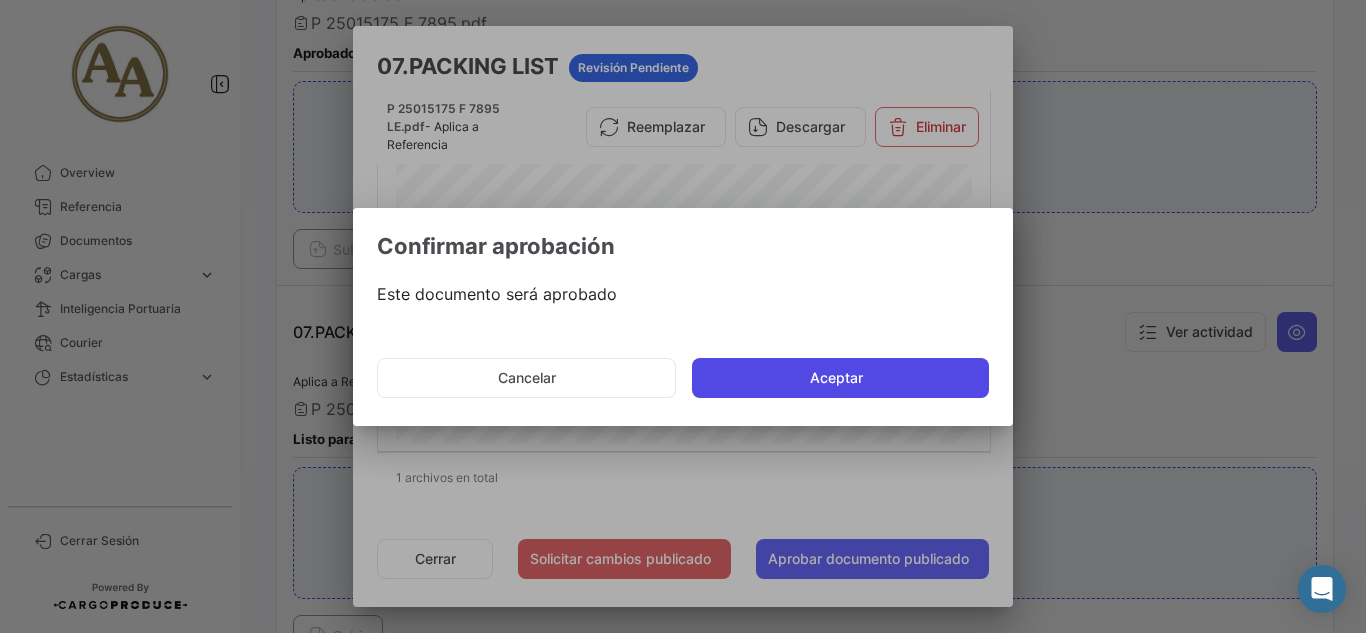 click on "Aceptar" 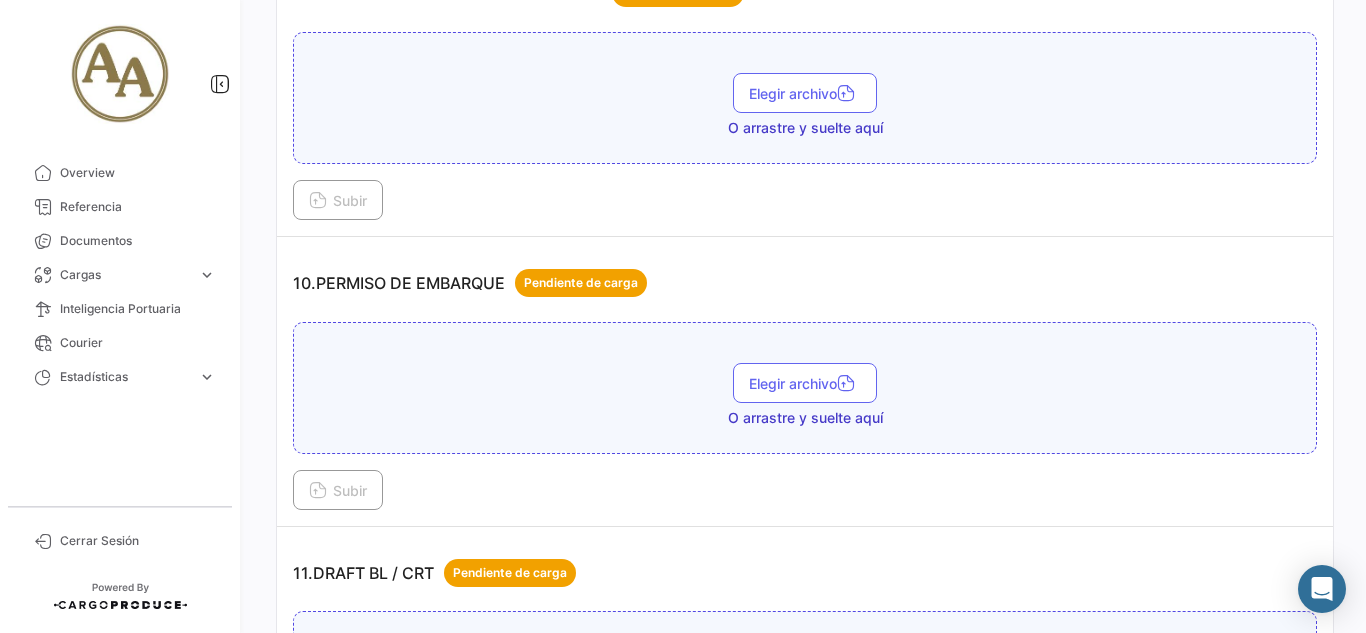 scroll, scrollTop: 3500, scrollLeft: 0, axis: vertical 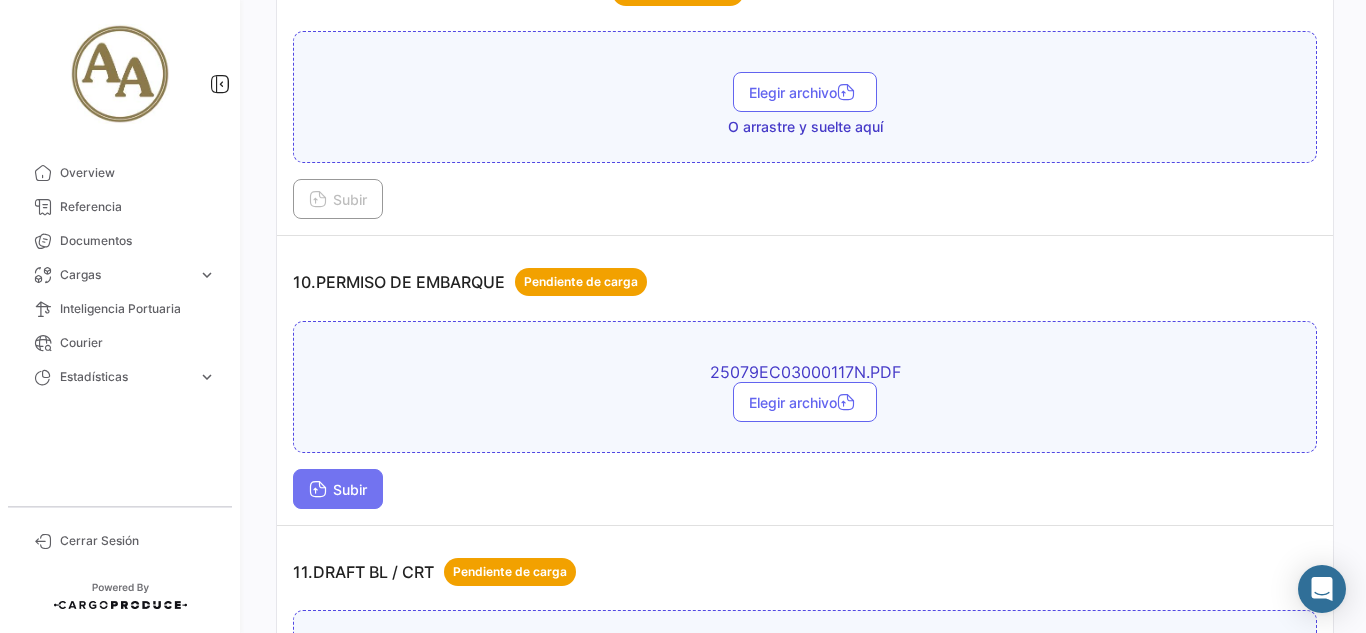 click on "Subir" at bounding box center (338, 489) 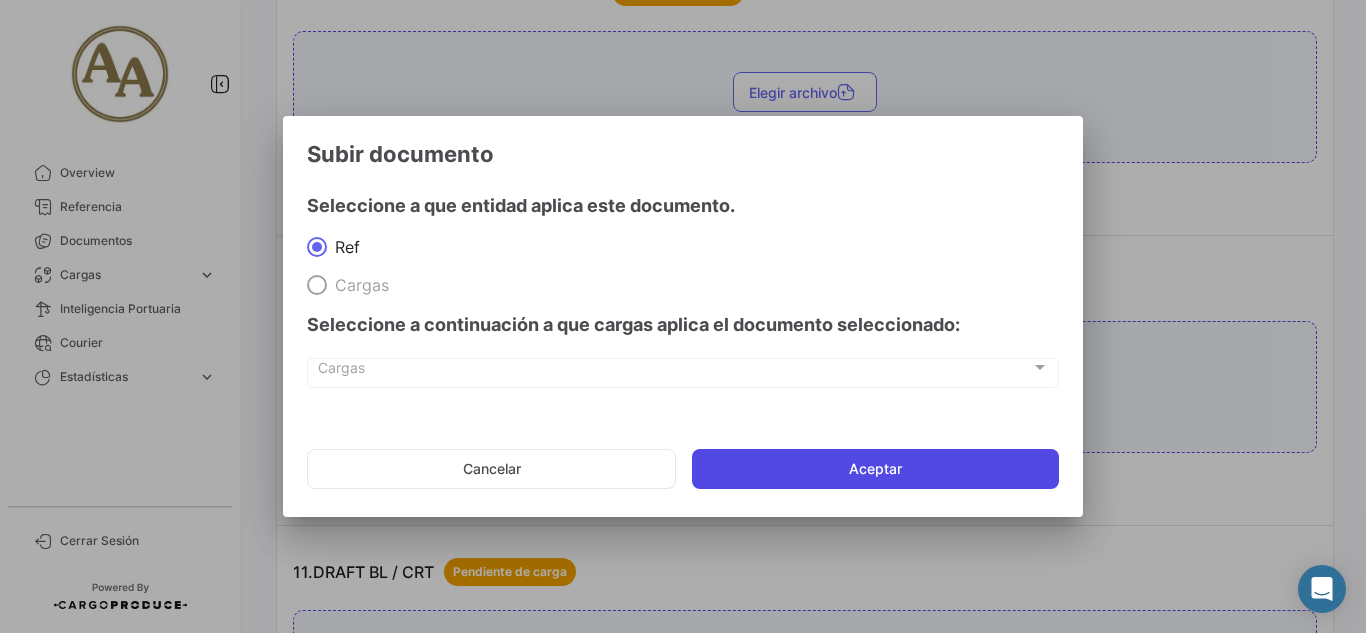 click on "Aceptar" 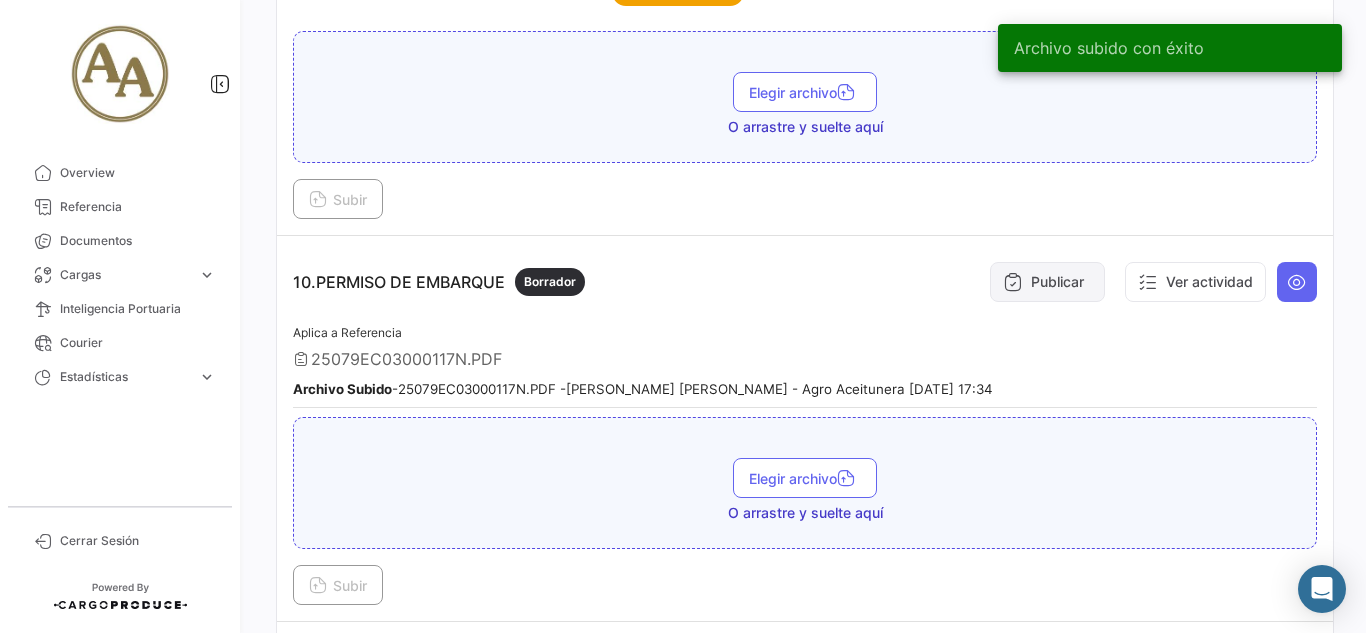 click on "Publicar" at bounding box center (1047, 282) 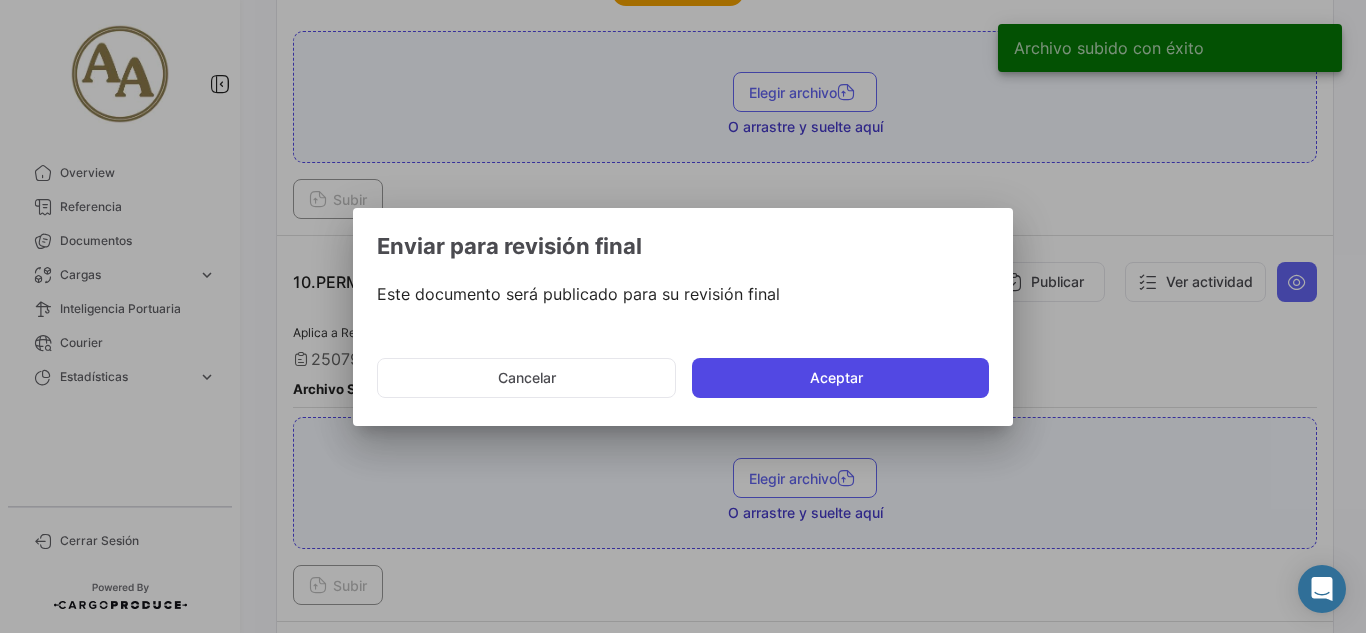 click on "Aceptar" 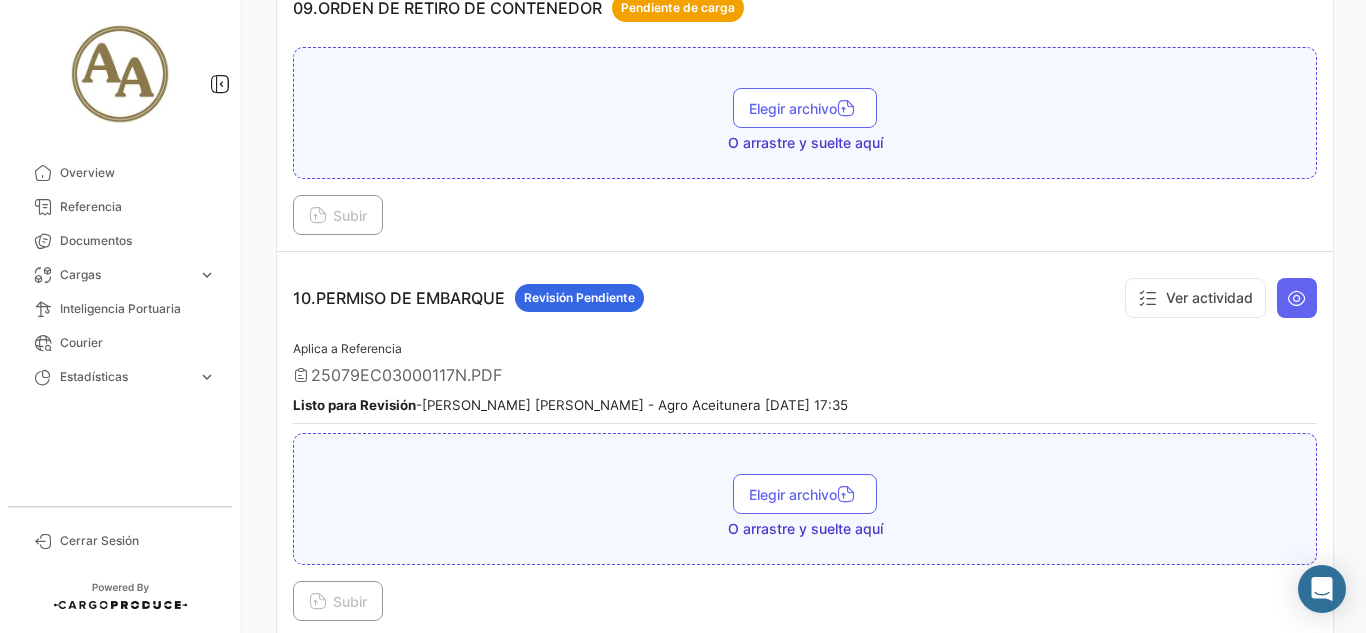 click on "10.PERMISO DE EMBARQUE    Revisión Pendiente   Ver actividad   Aplica a Referencia   25079EC03000117N.PDF  Listo para Revisión  -   Matias Nicolas Lalli  - Agro Aceitunera S.A 14/07/2025 17:35      Elegir archivo  O arrastre y suelte aquí  Subir" at bounding box center (805, 445) 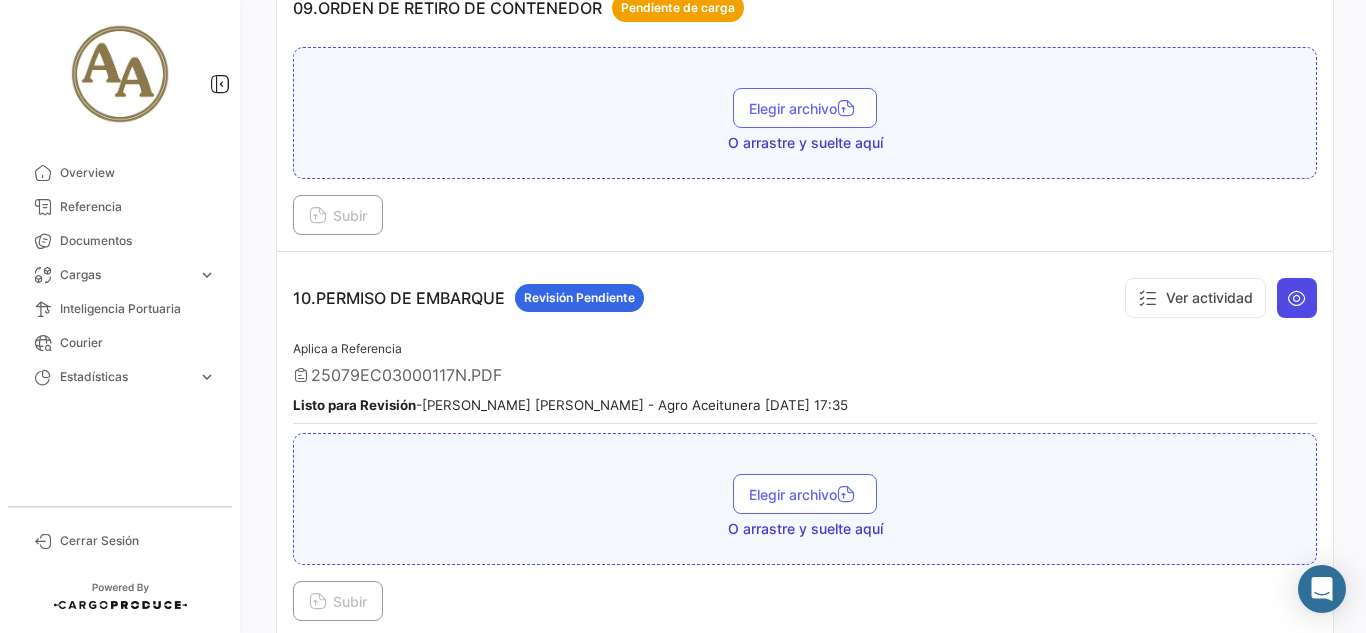 click at bounding box center (1297, 298) 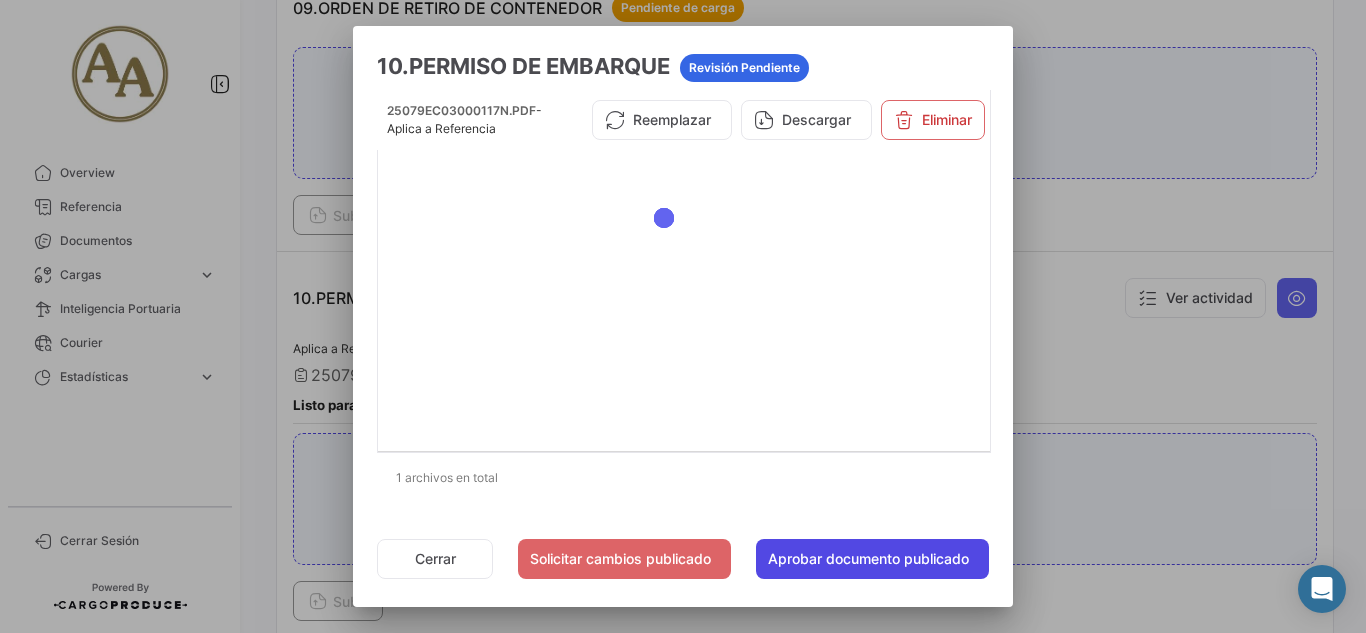 click on "Aprobar documento publicado" 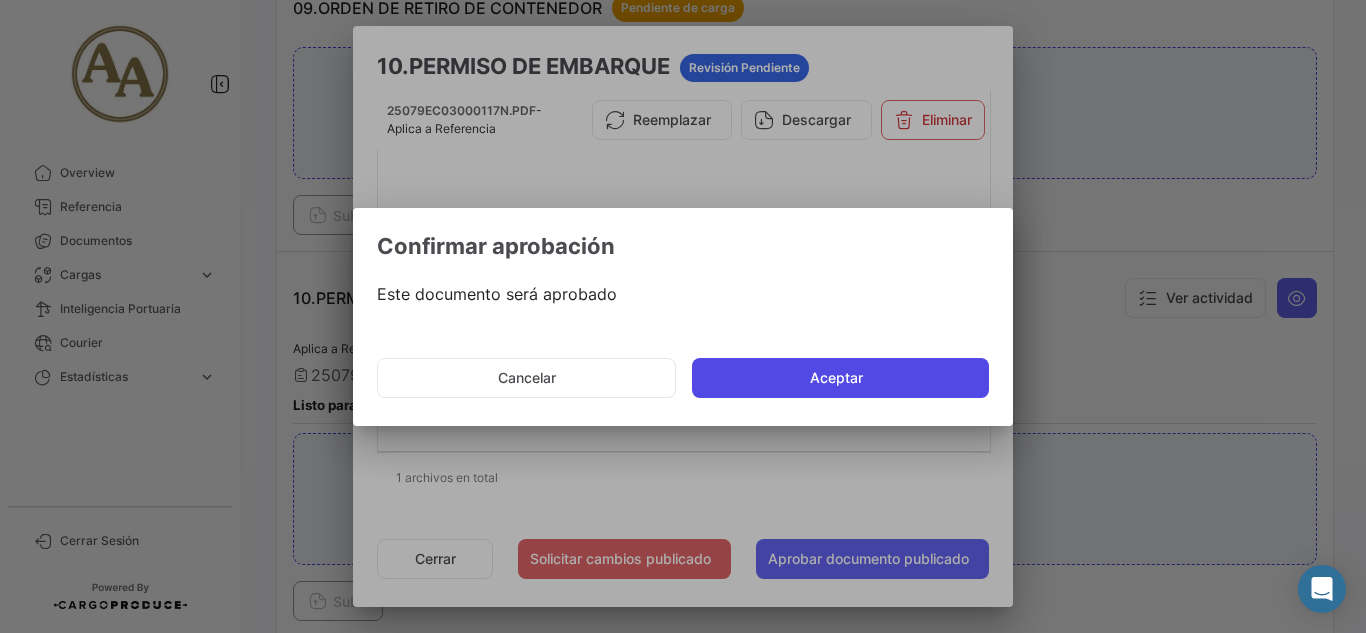click on "Aceptar" 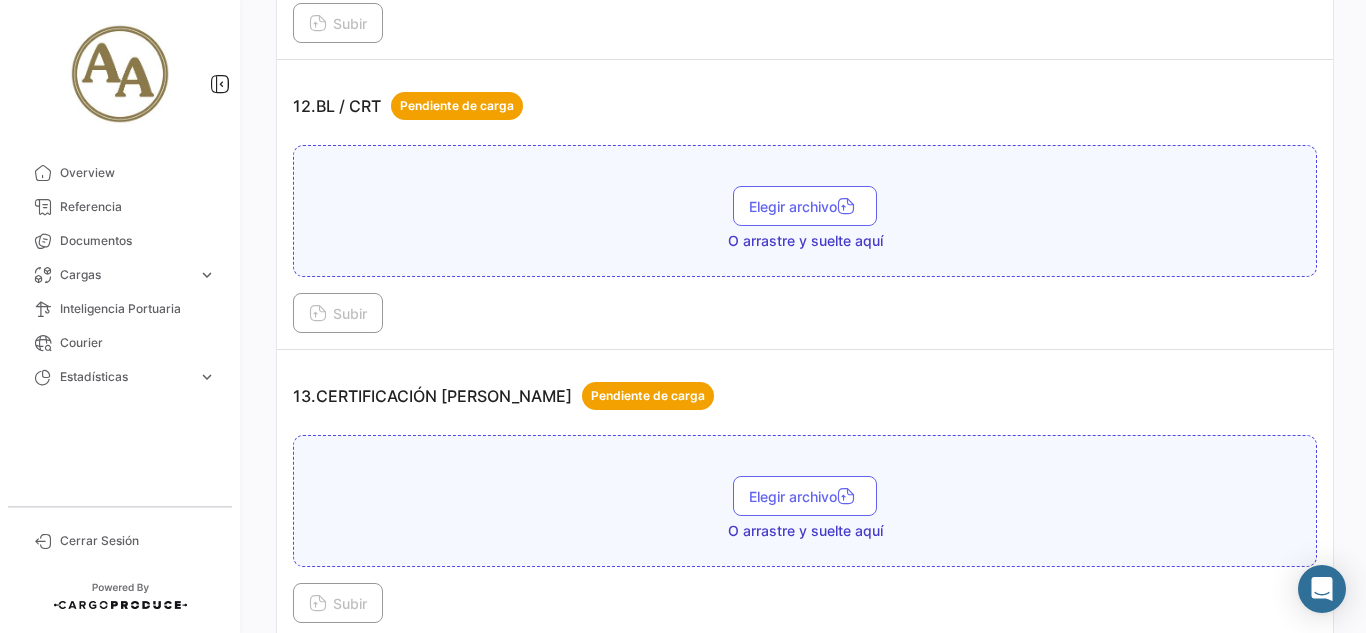 scroll, scrollTop: 4400, scrollLeft: 0, axis: vertical 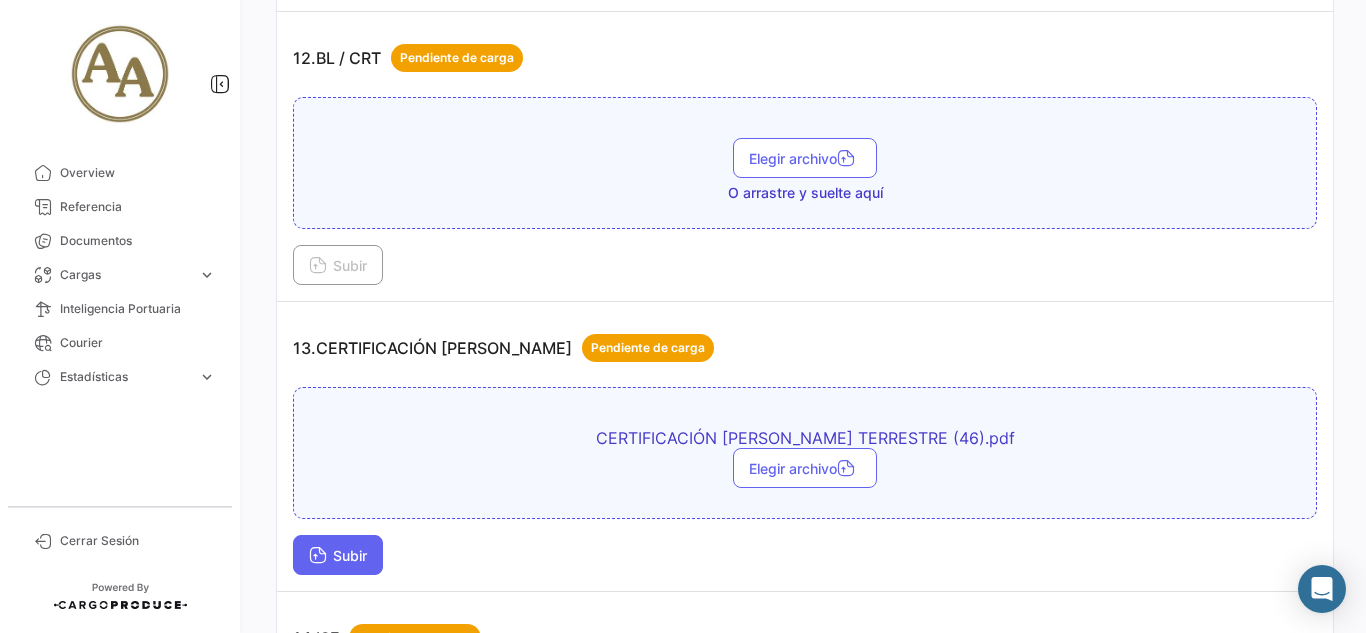 click on "Subir" at bounding box center (338, 555) 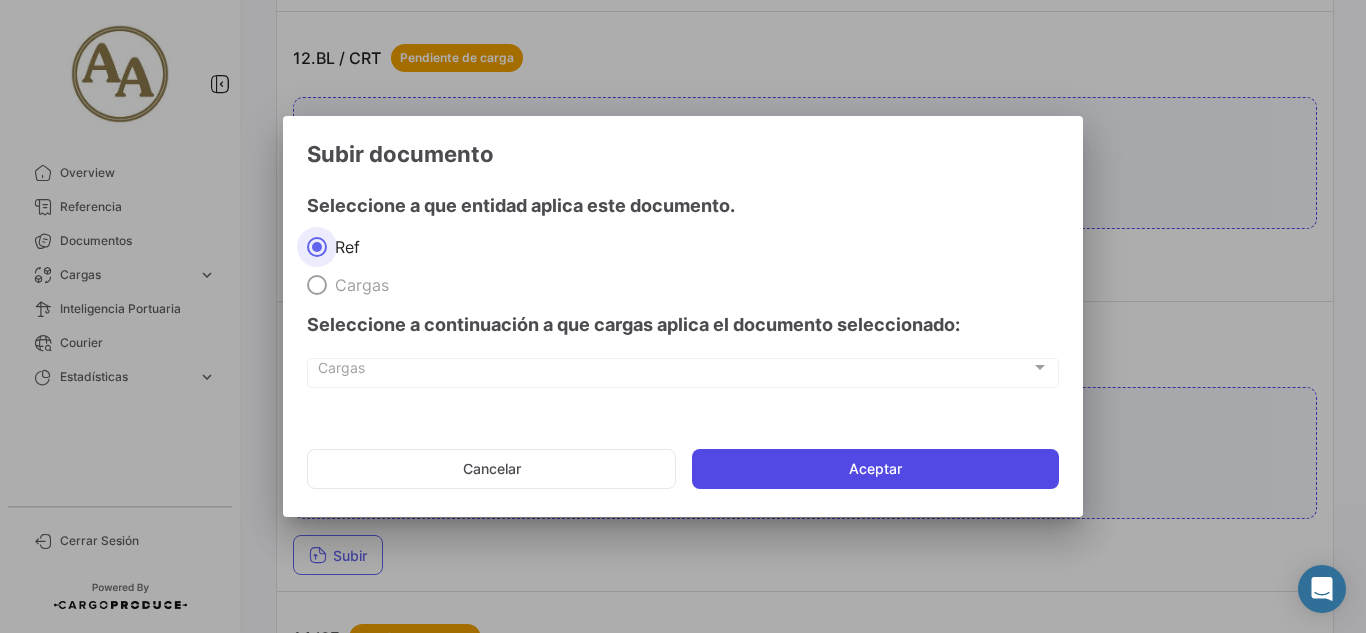 click on "Aceptar" 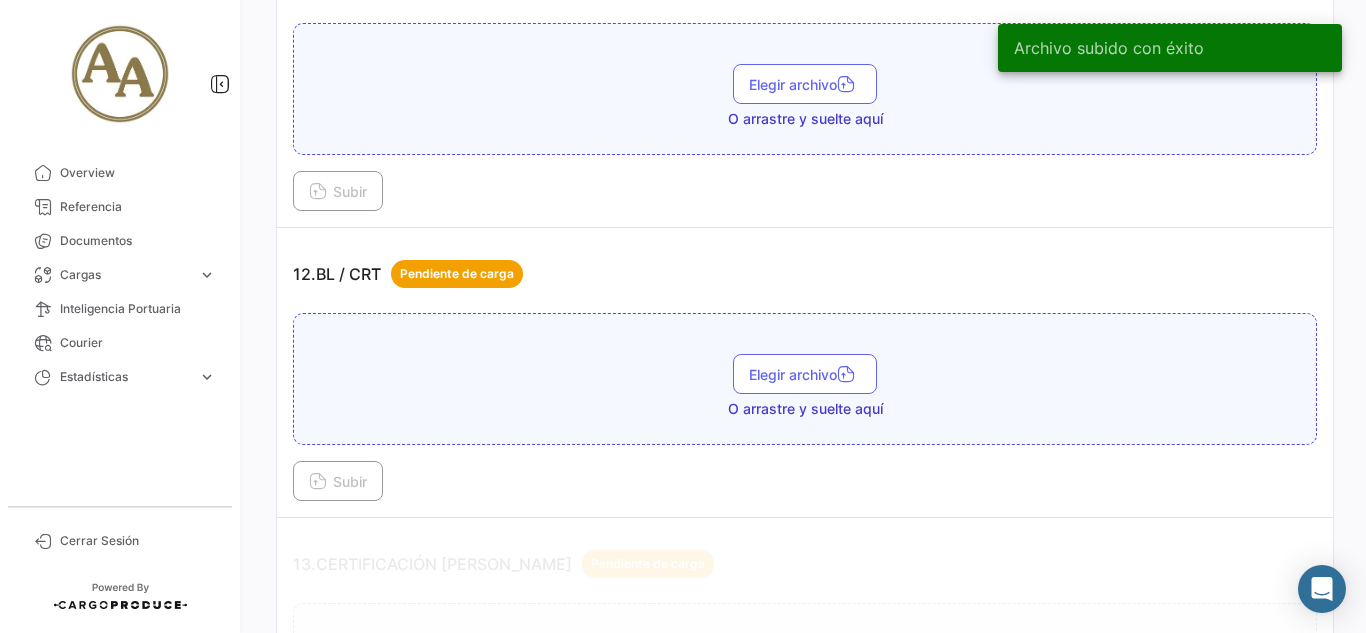 scroll, scrollTop: 4300, scrollLeft: 0, axis: vertical 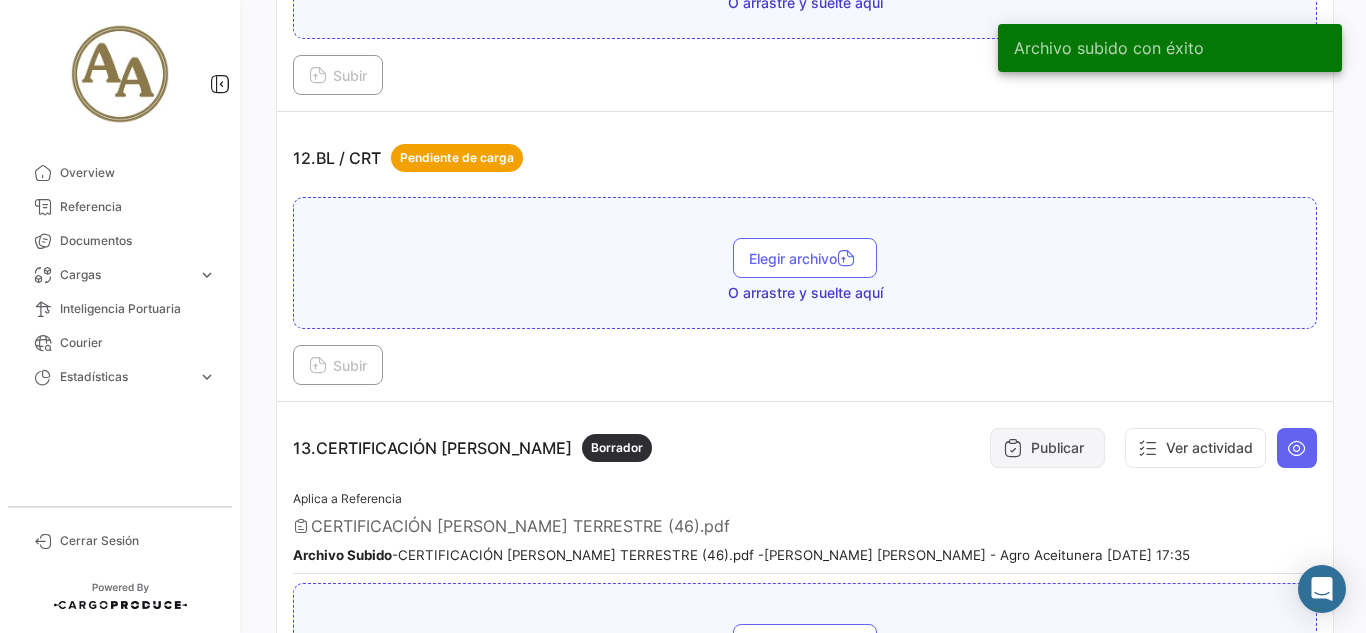 click on "Publicar" at bounding box center [1047, 448] 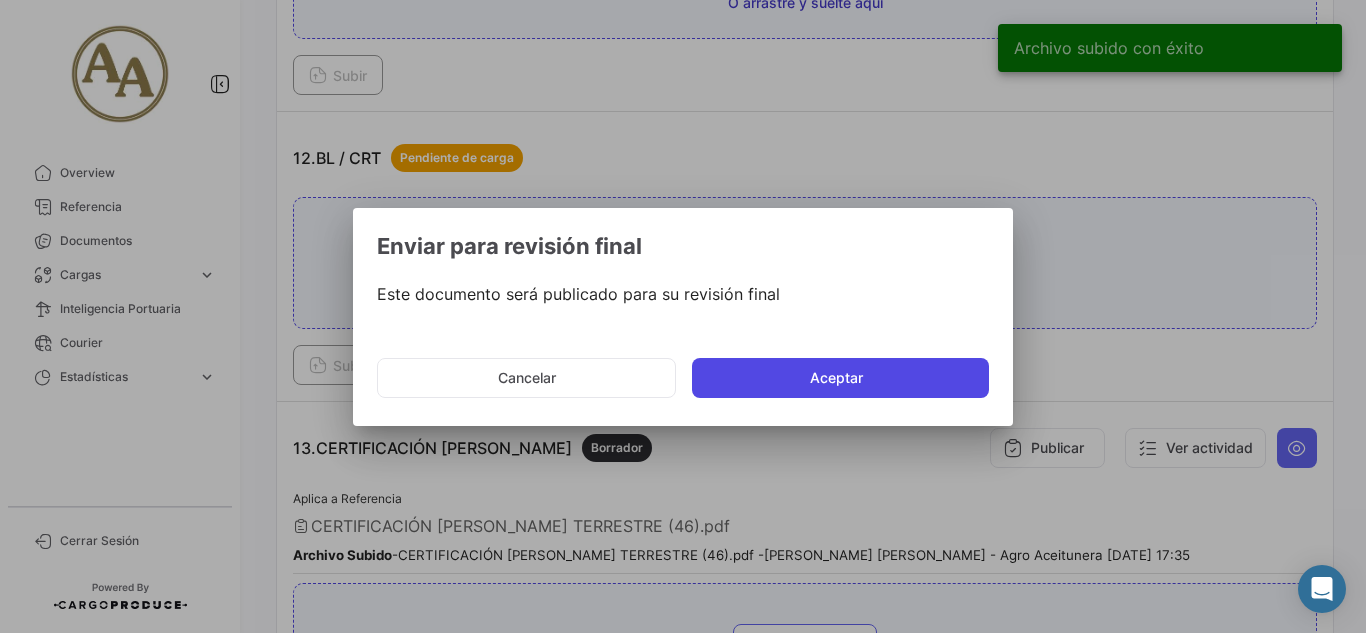 click on "Aceptar" 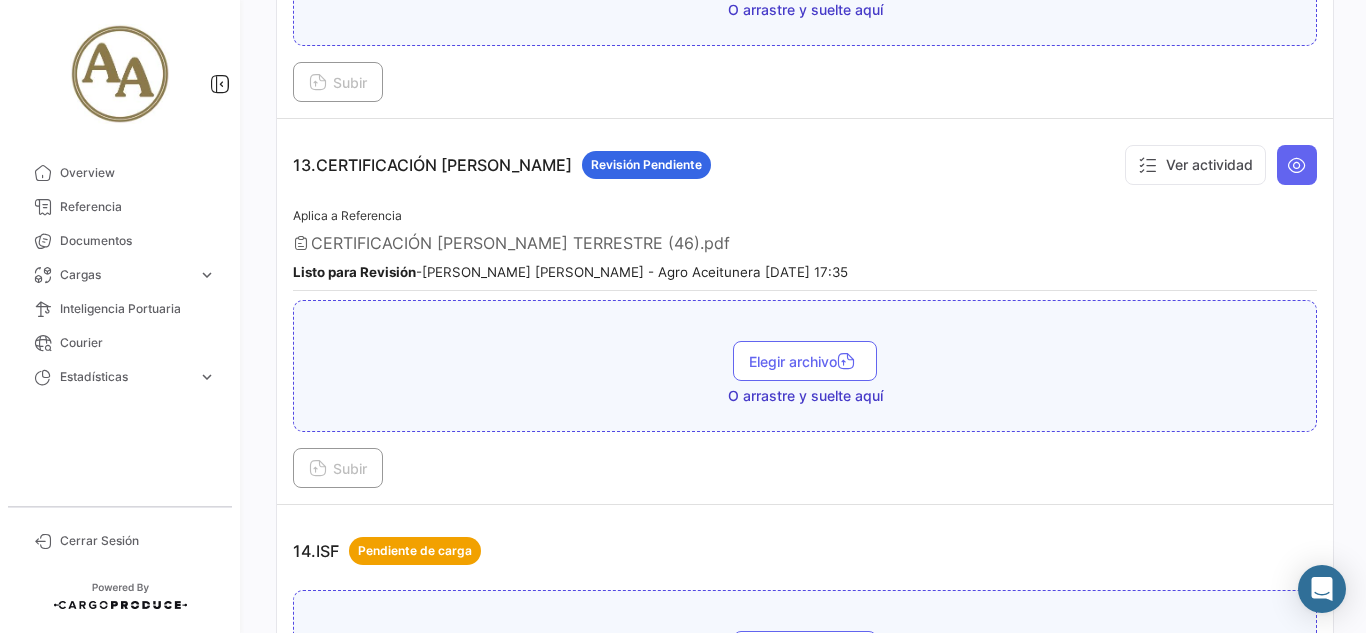 scroll, scrollTop: 4600, scrollLeft: 0, axis: vertical 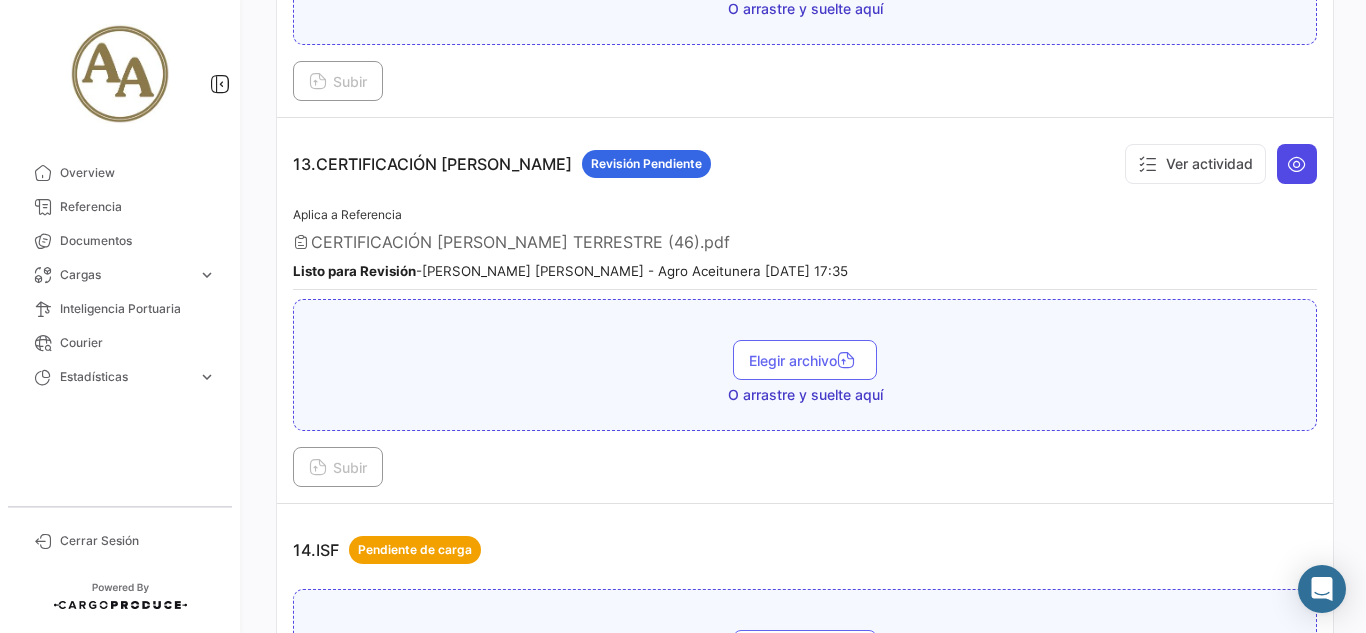 click at bounding box center (1297, 164) 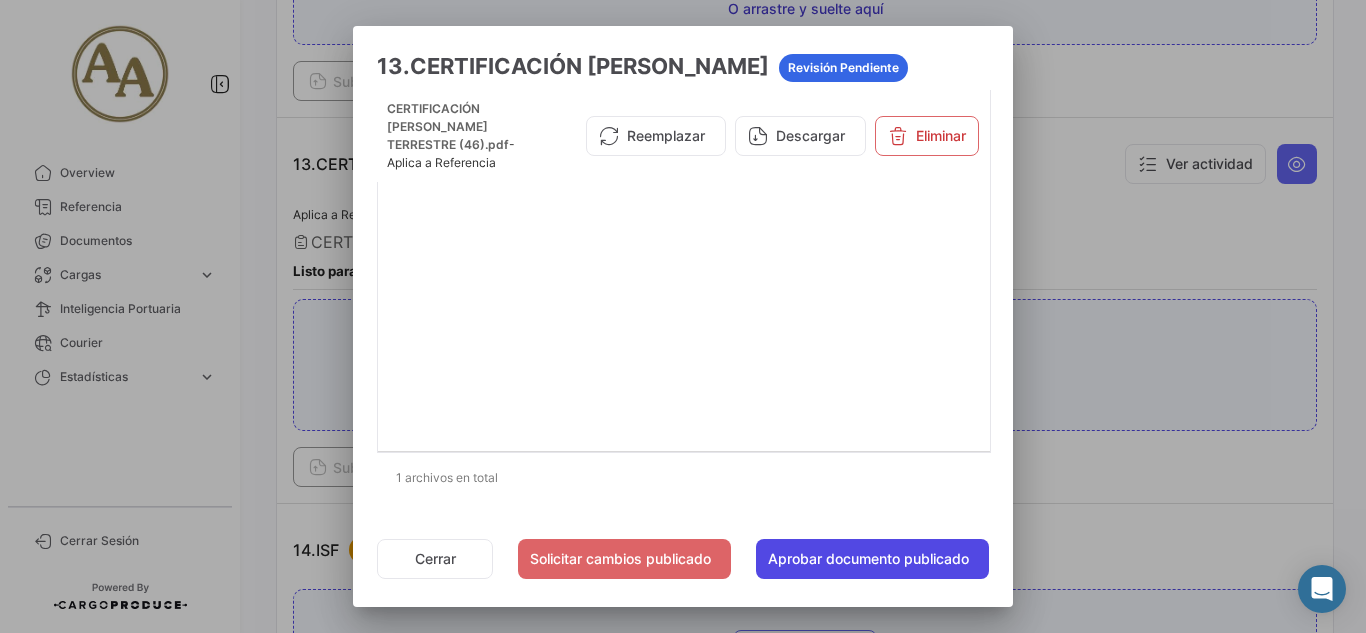 click on "Aprobar documento publicado" 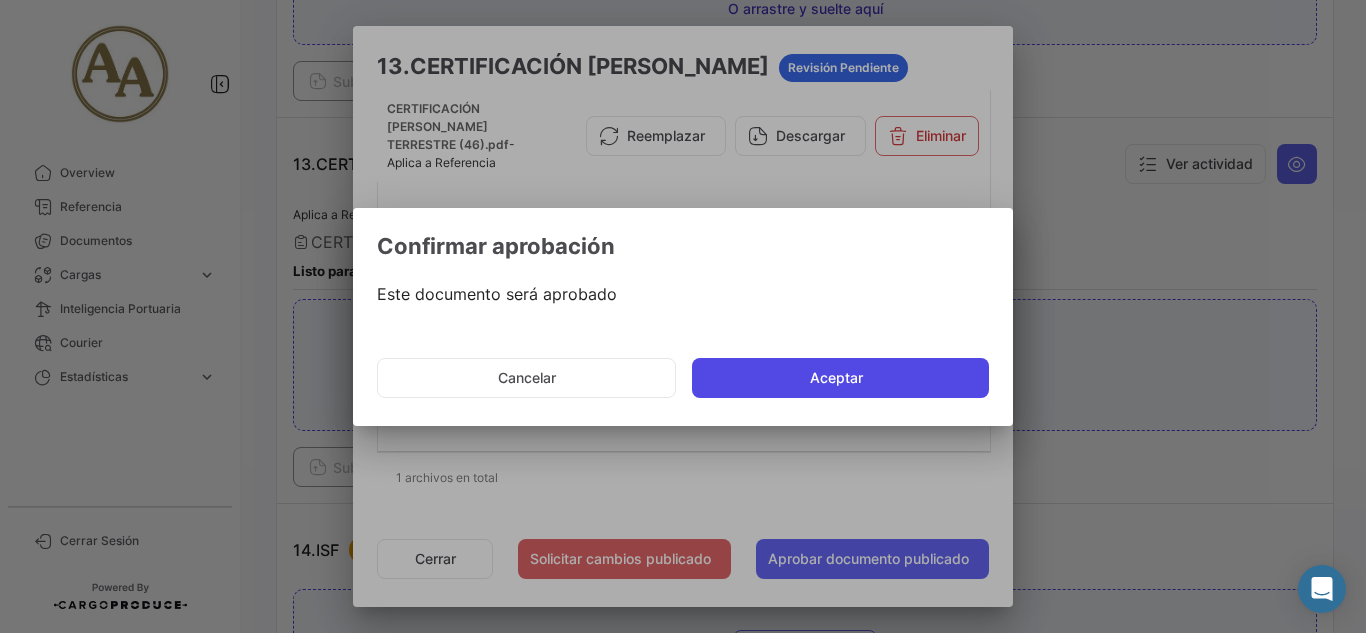 click on "Aceptar" 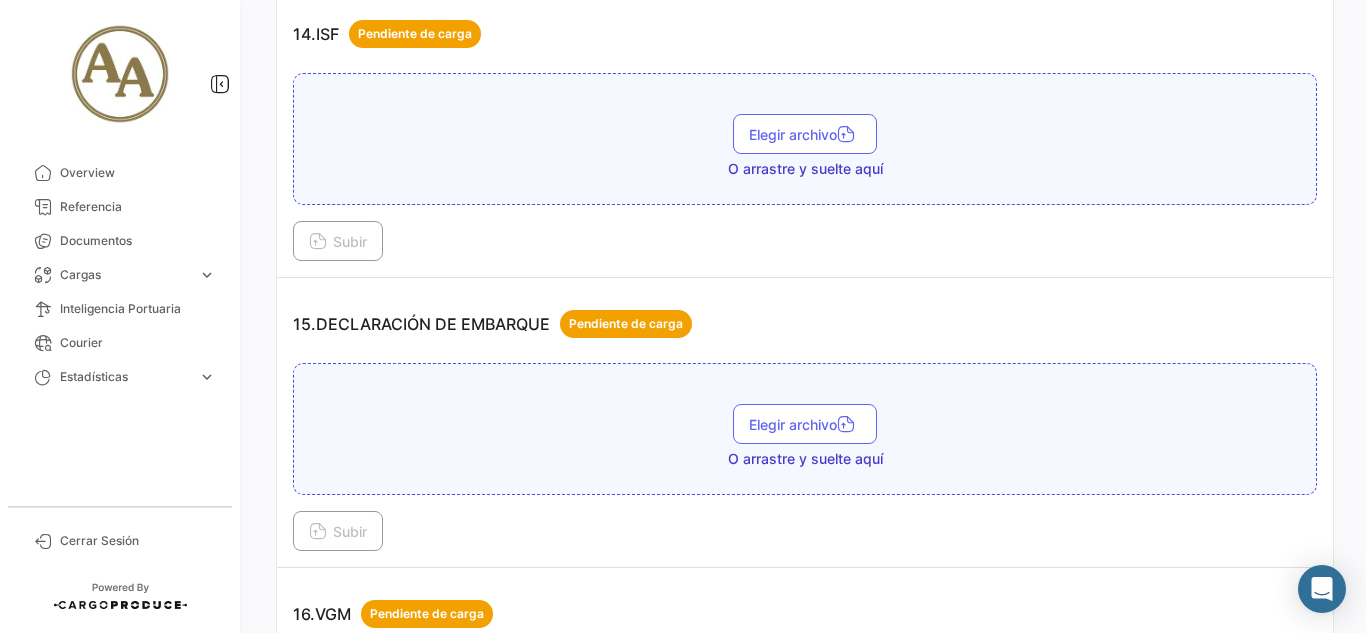 scroll, scrollTop: 5200, scrollLeft: 0, axis: vertical 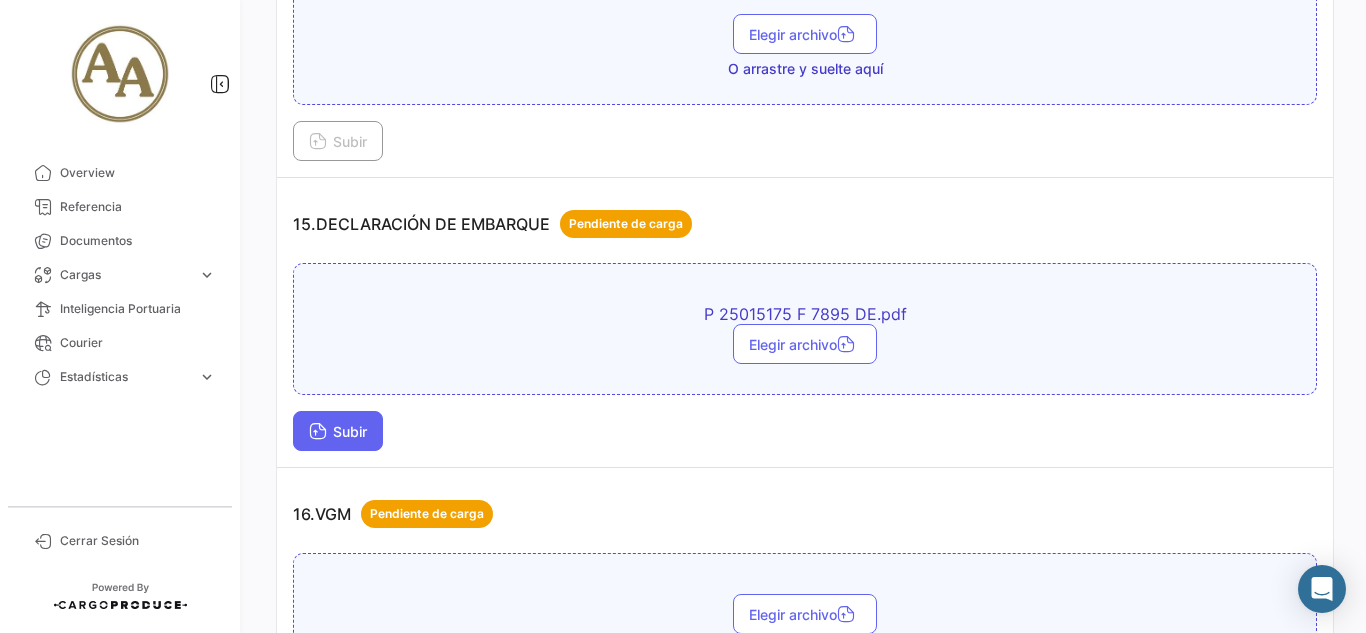 click on "Subir" at bounding box center [338, 431] 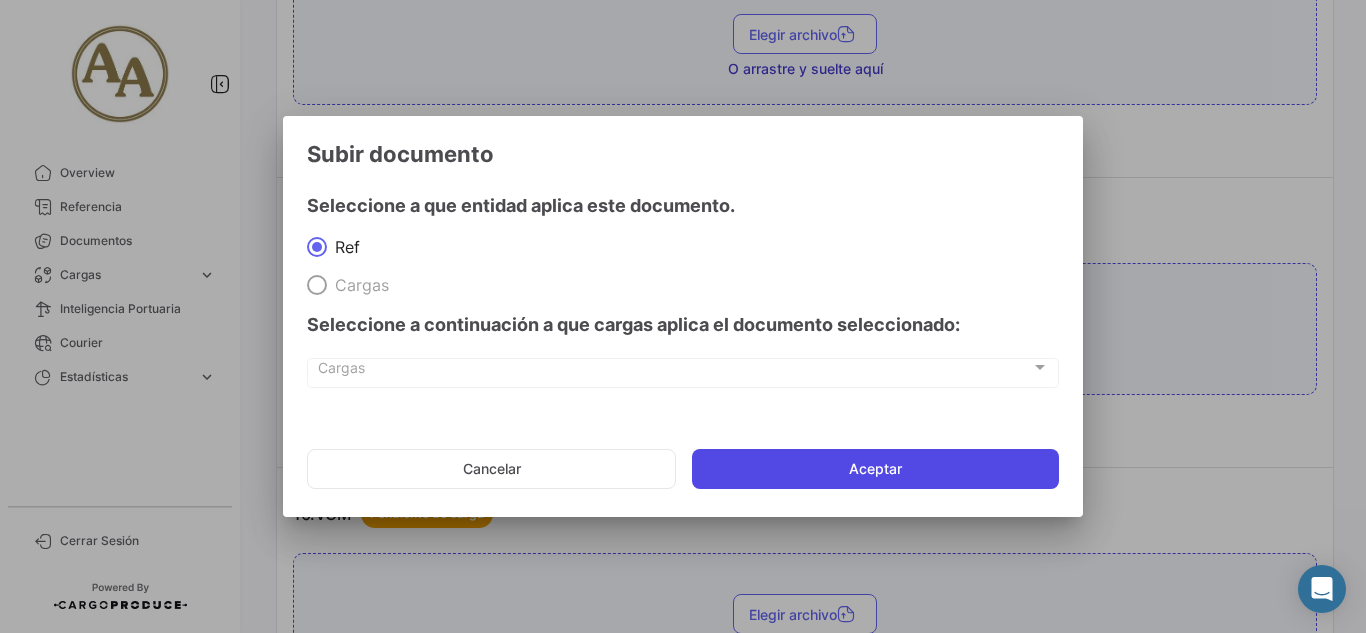 click on "Aceptar" 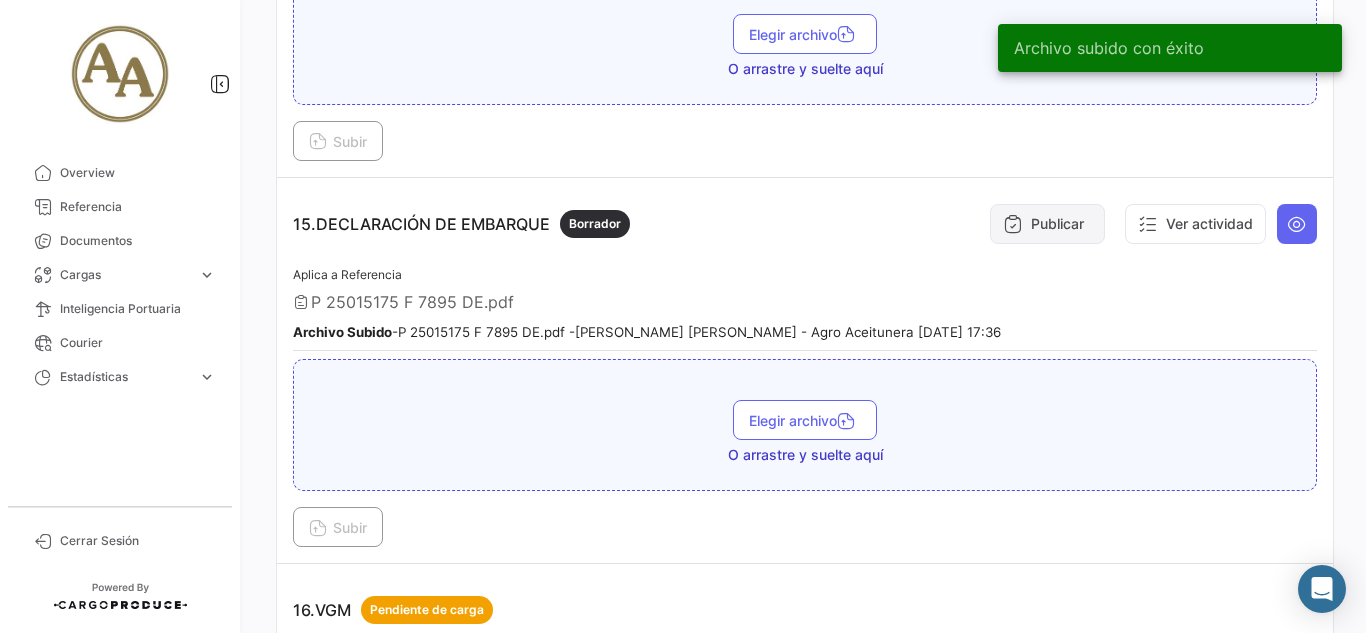 click on "Publicar" at bounding box center [1047, 224] 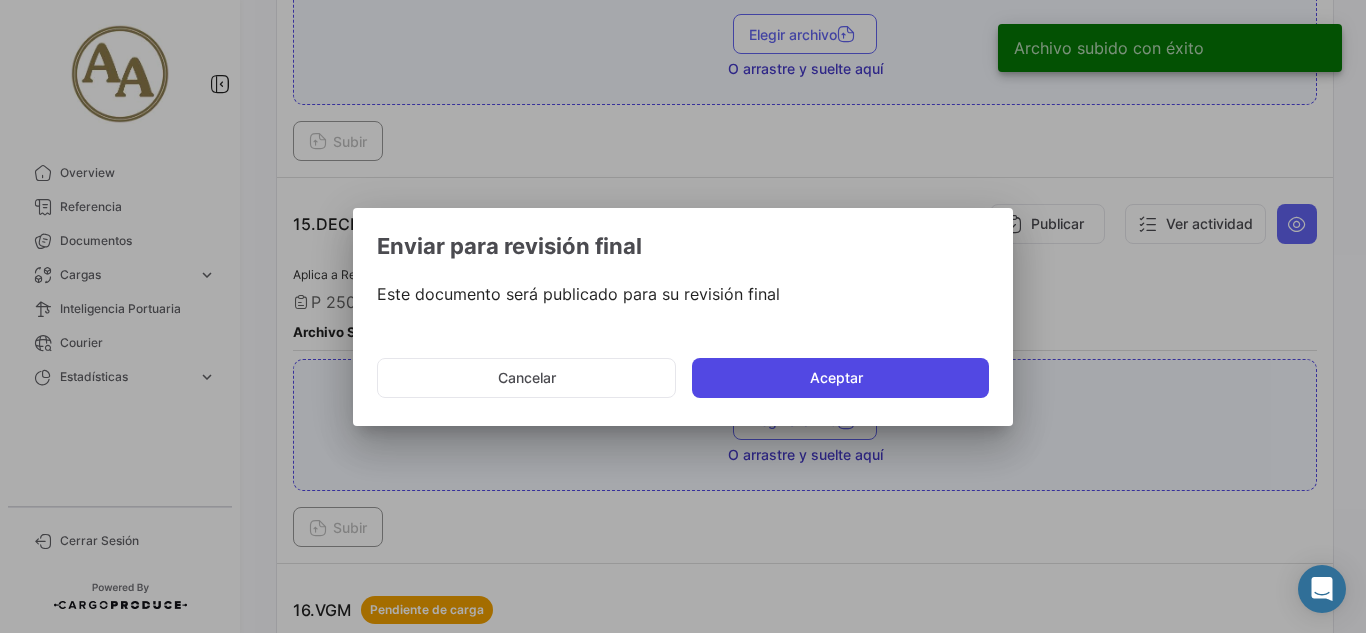 click on "Aceptar" 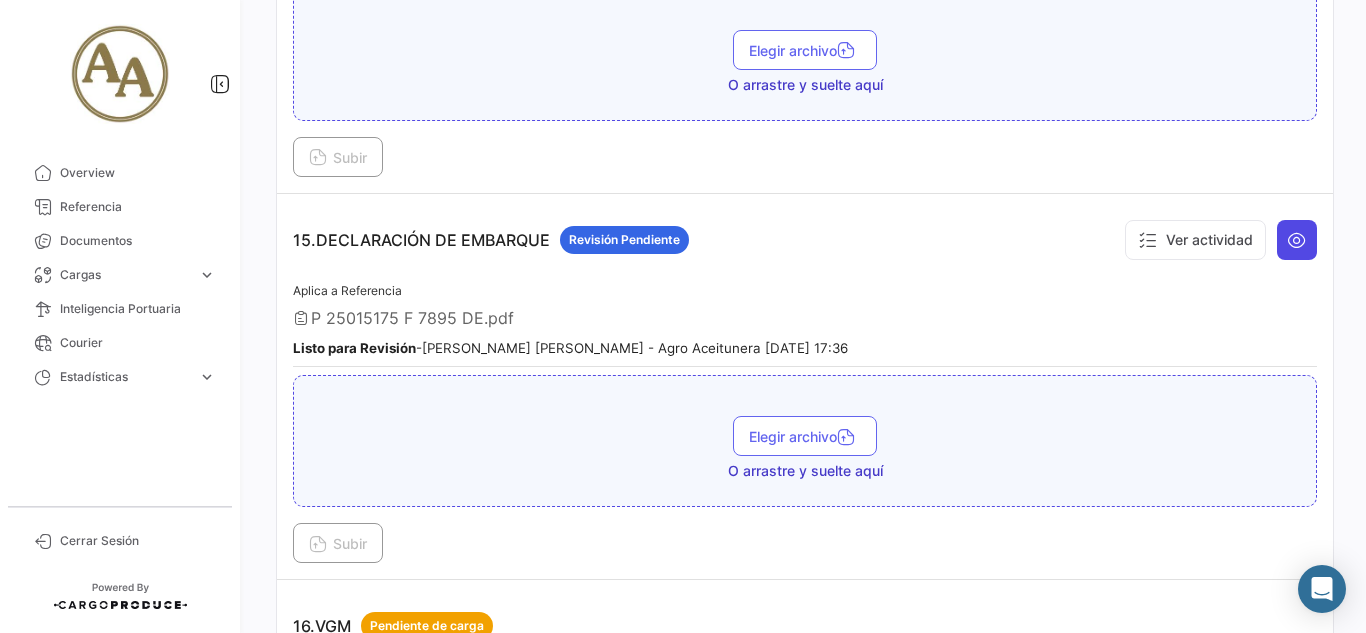 click at bounding box center (1297, 240) 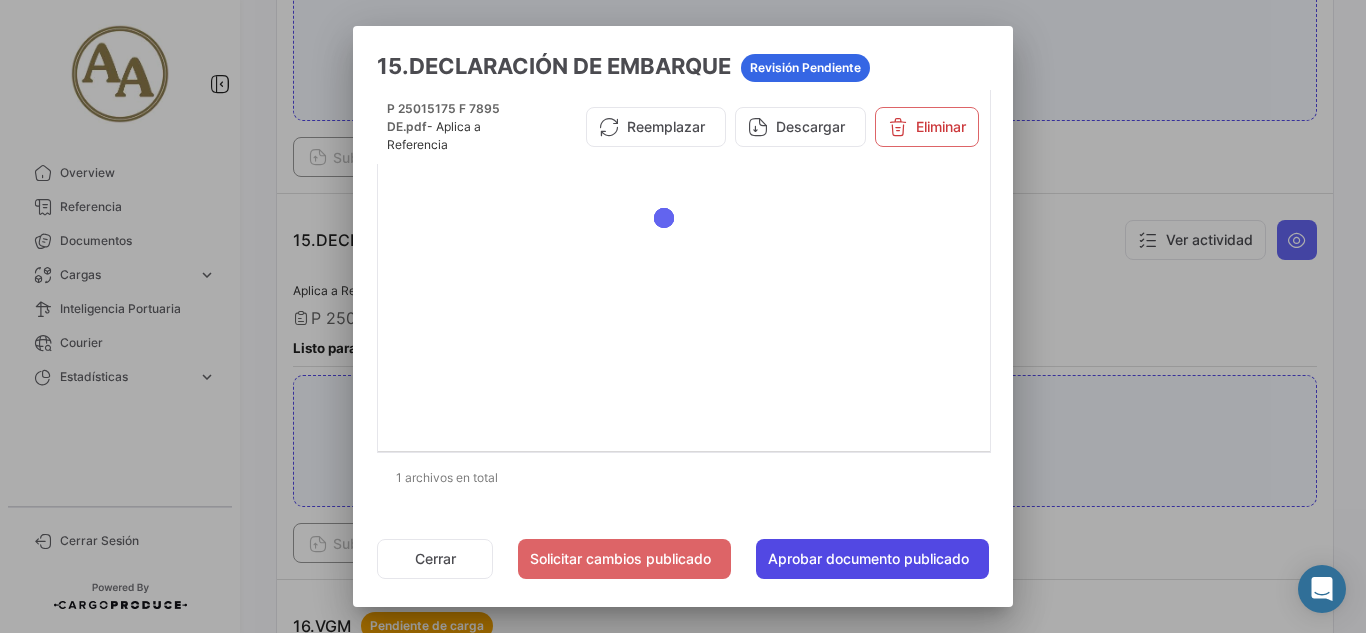 click on "Aprobar documento publicado" 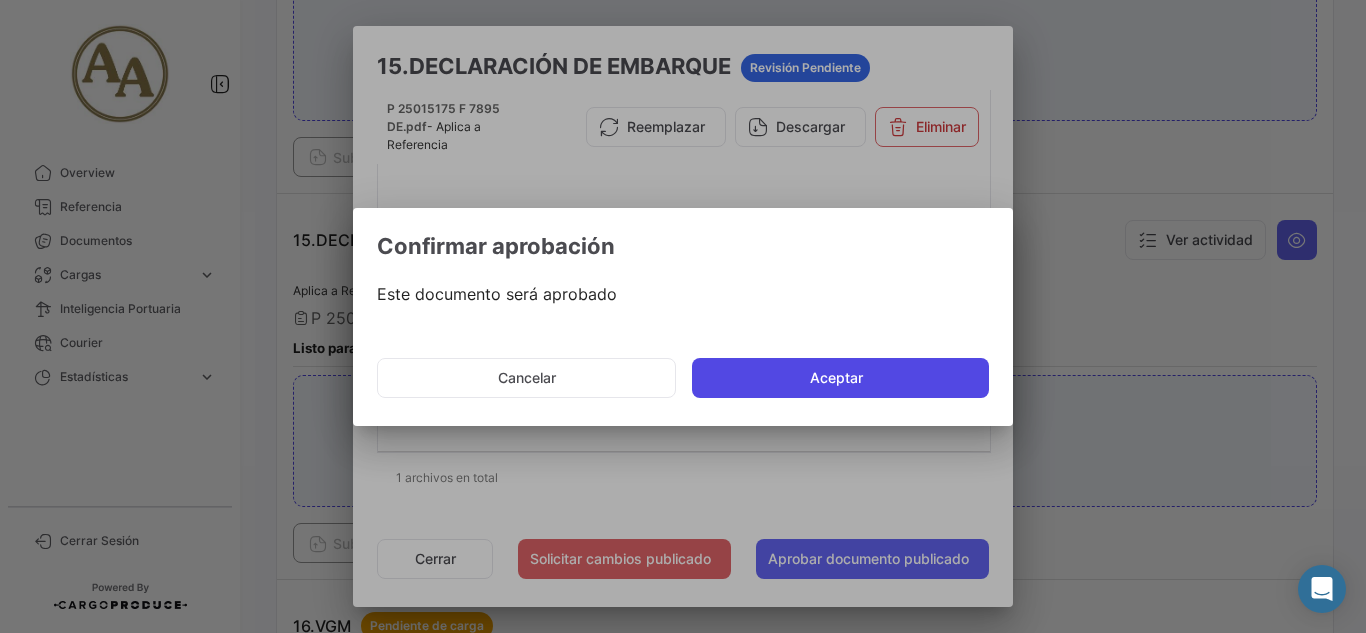 click on "Aceptar" 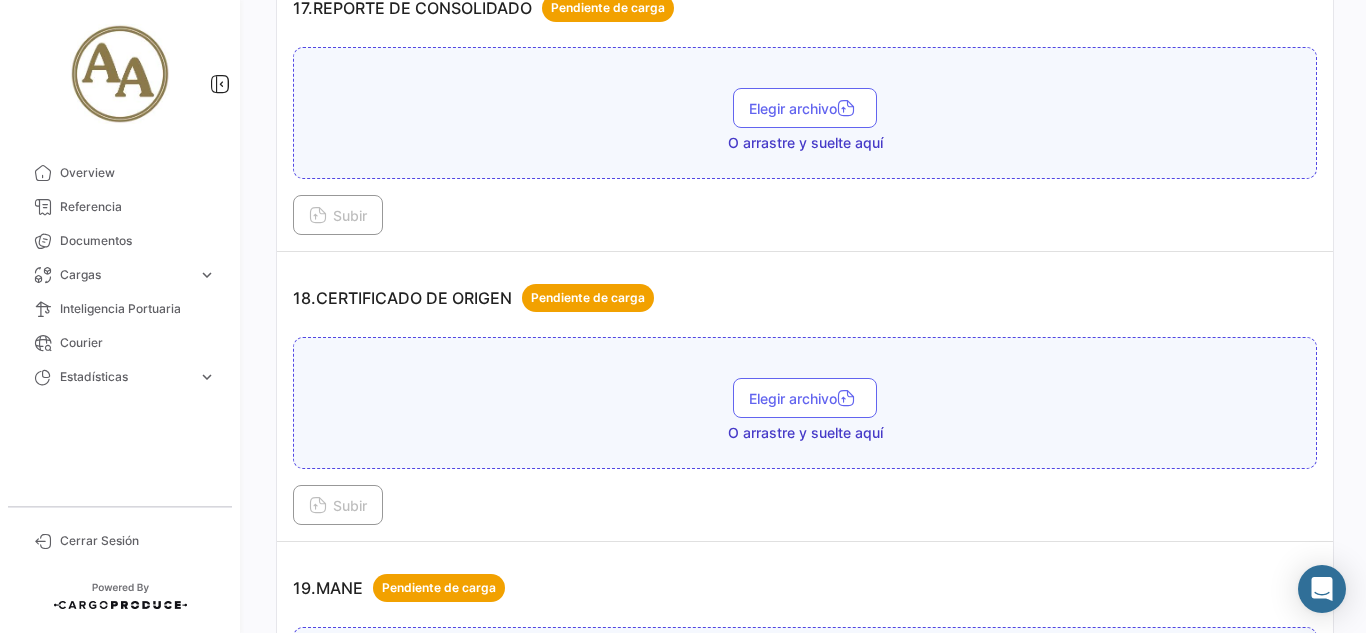 scroll, scrollTop: 6100, scrollLeft: 0, axis: vertical 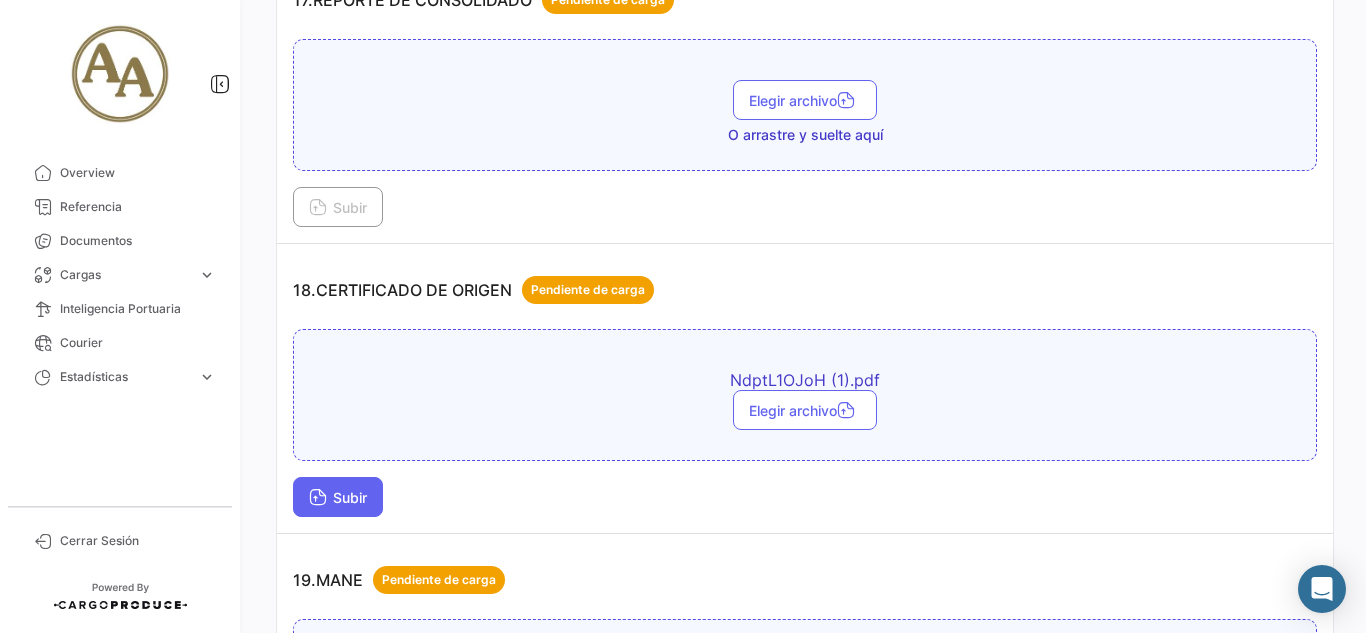click on "Subir" at bounding box center (338, 497) 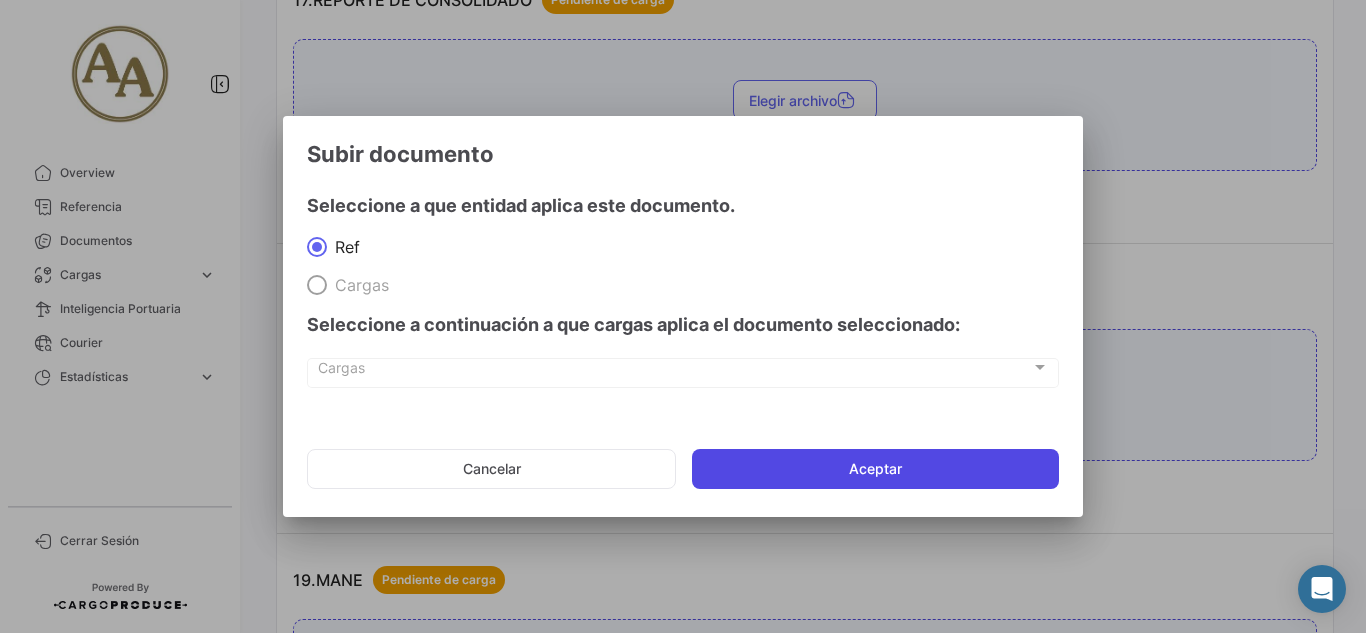 click on "Aceptar" 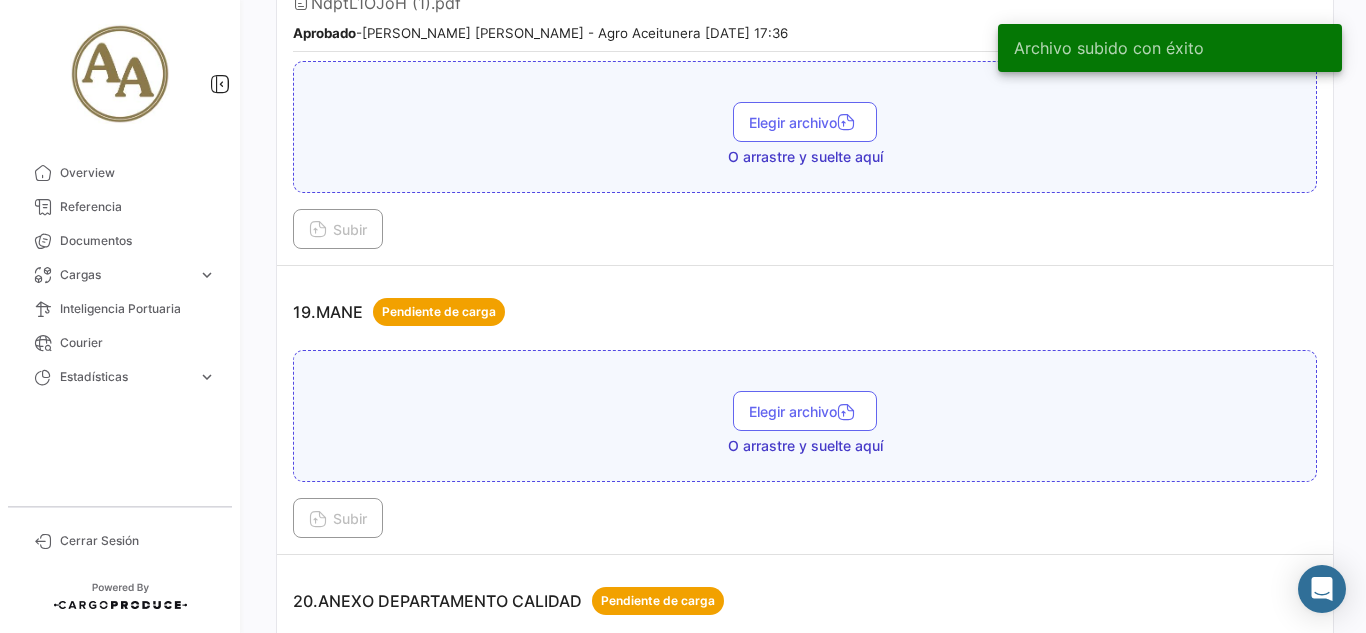 scroll, scrollTop: 6500, scrollLeft: 0, axis: vertical 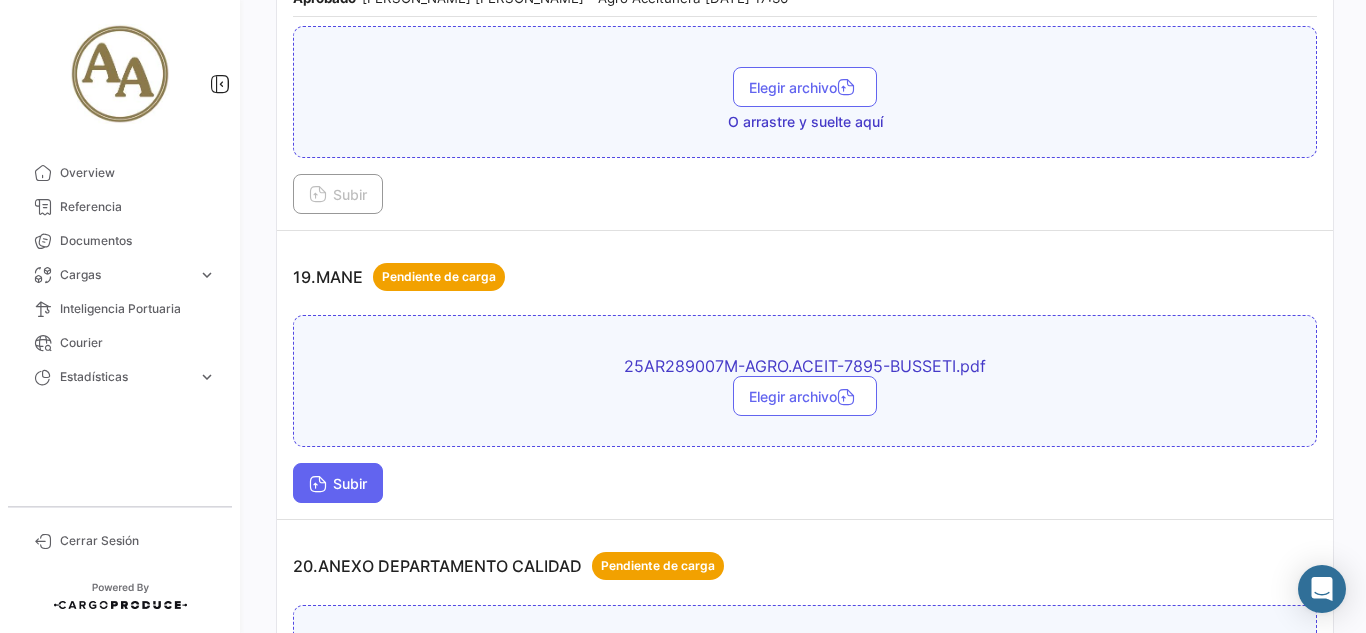 click on "Subir" at bounding box center [338, 483] 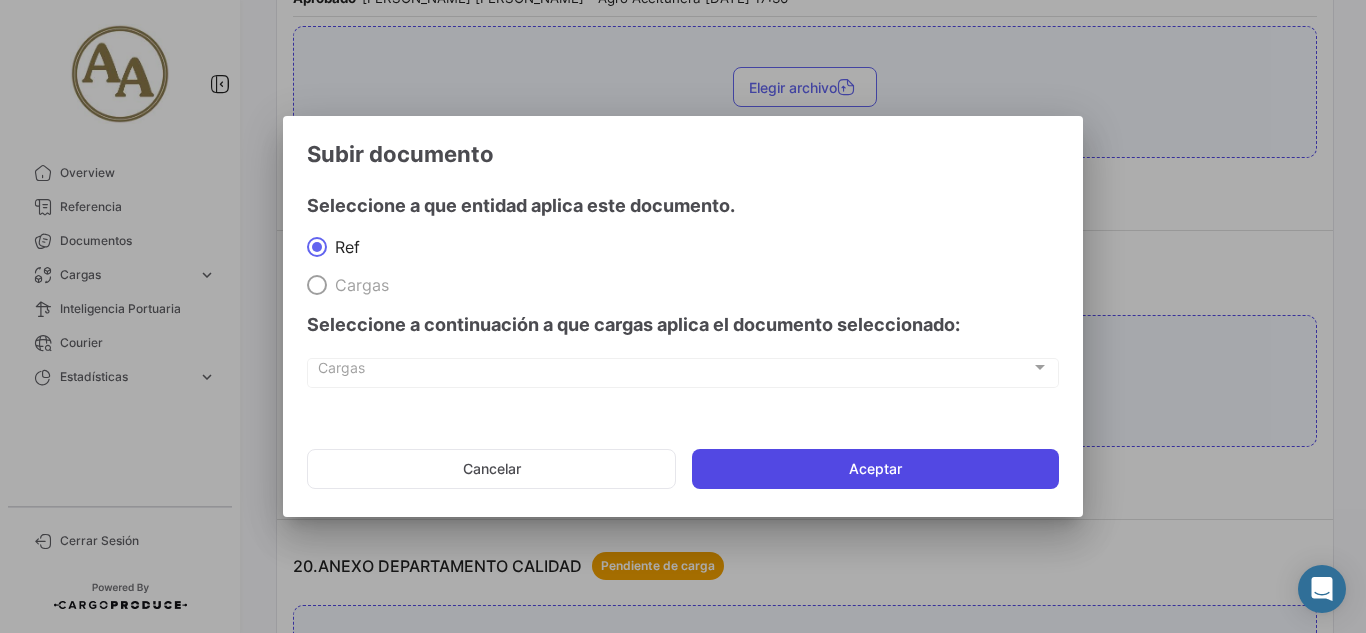 click on "Aceptar" 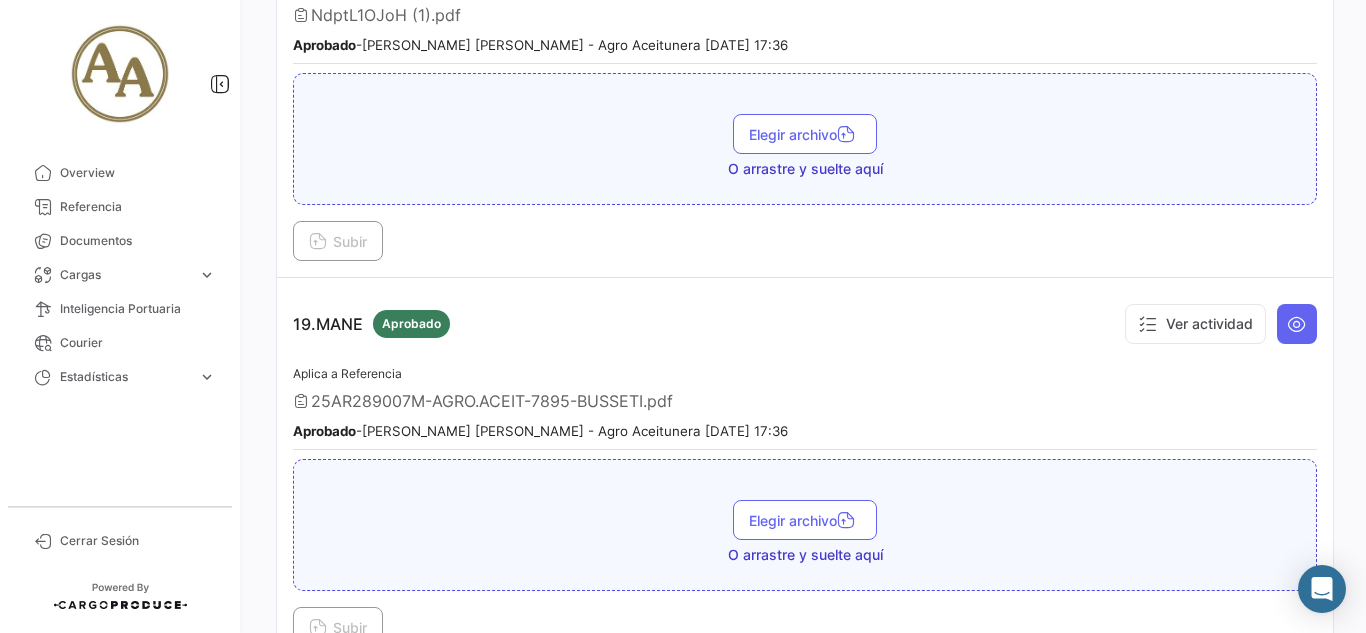 scroll, scrollTop: 6130, scrollLeft: 0, axis: vertical 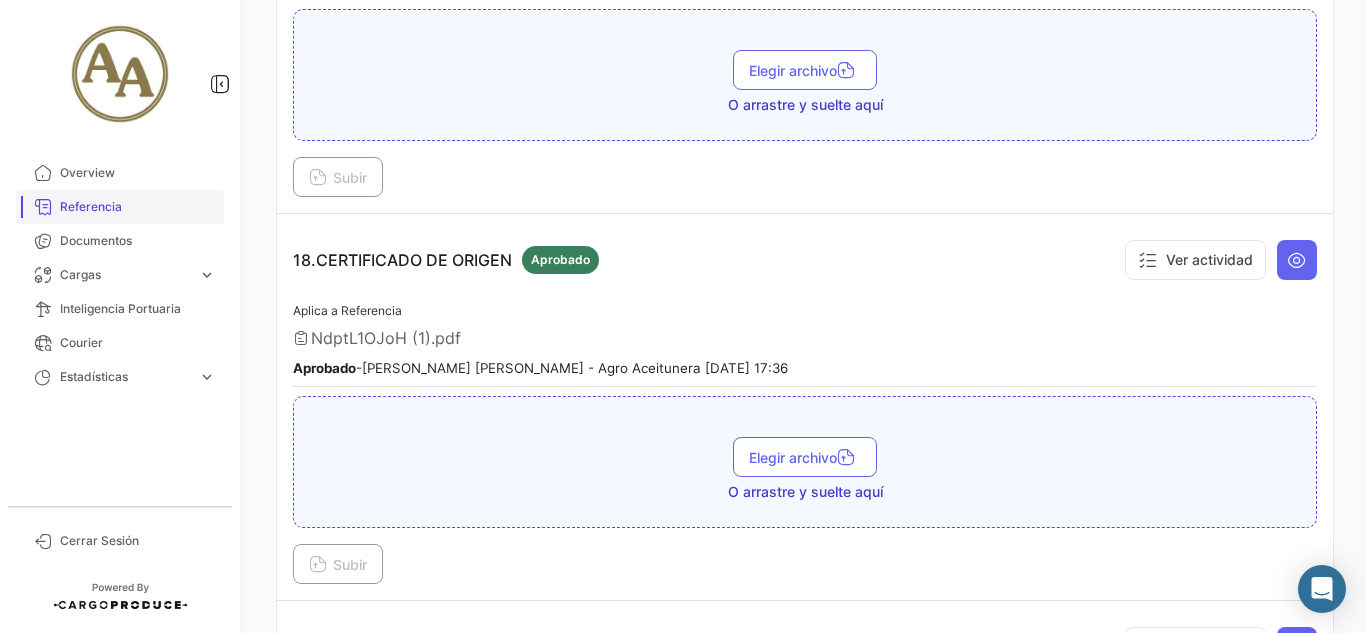 click on "Referencia" at bounding box center [138, 207] 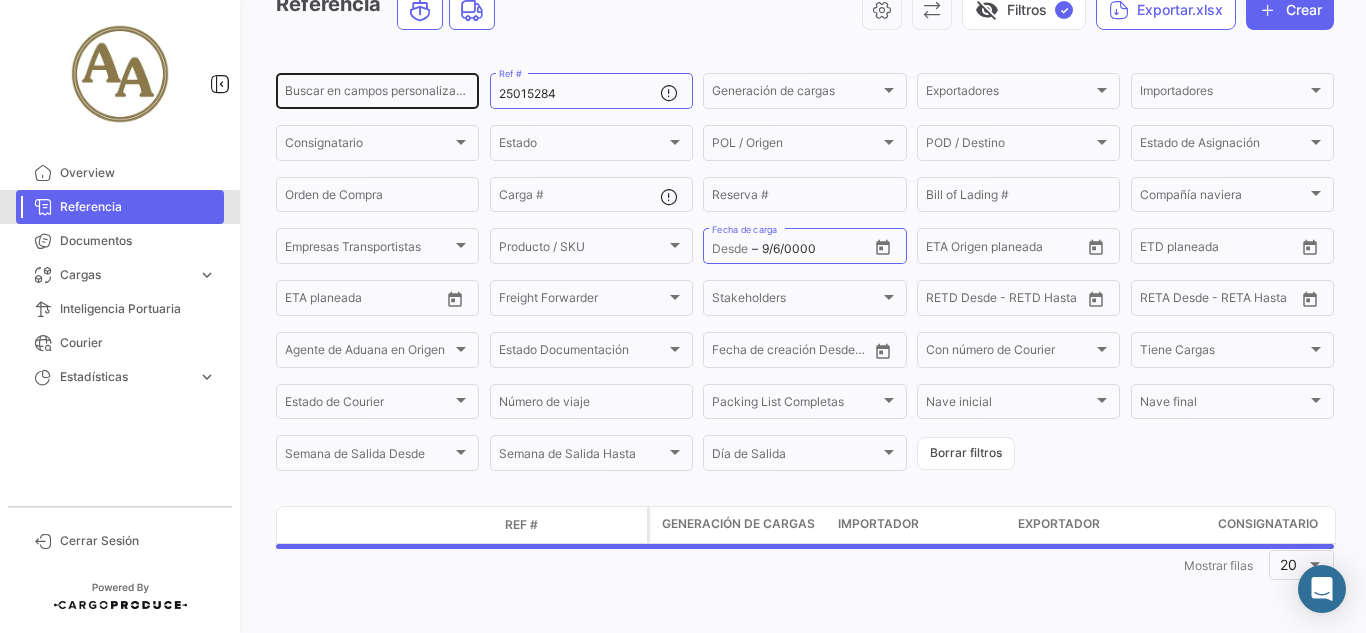 scroll, scrollTop: 0, scrollLeft: 0, axis: both 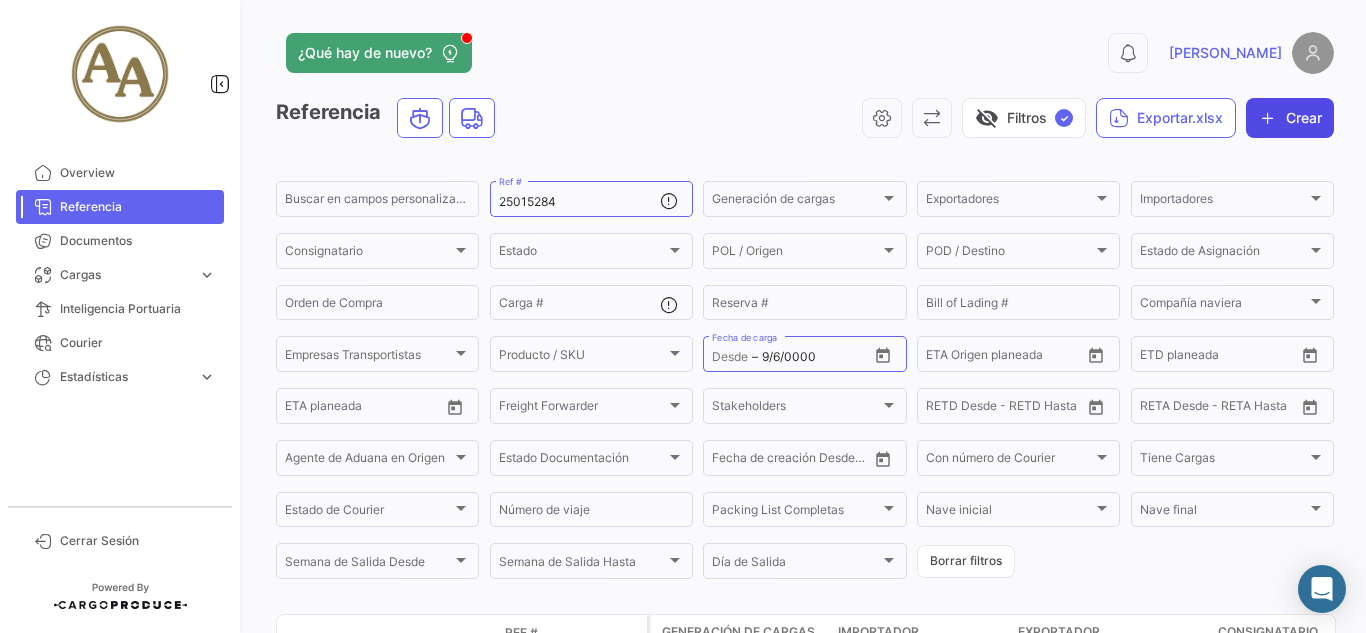 click 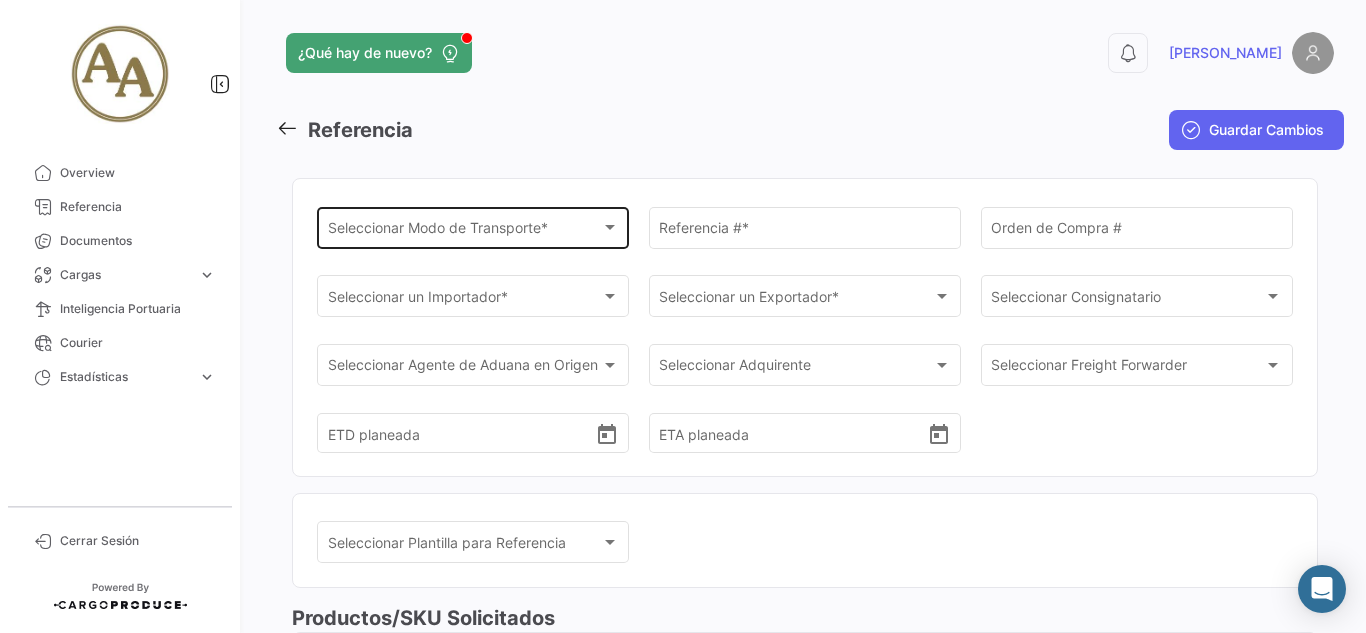 click on "Seleccionar
Modo de Transporte *" at bounding box center [464, 231] 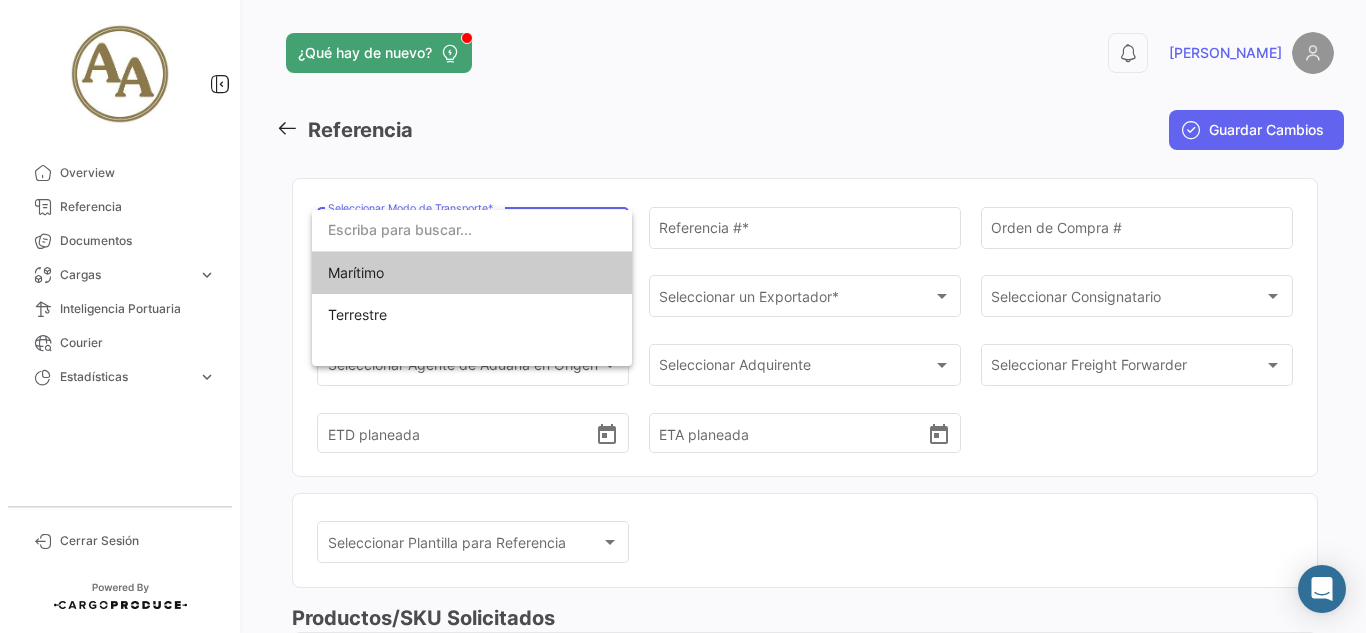 click on "Marítimo" at bounding box center [472, 273] 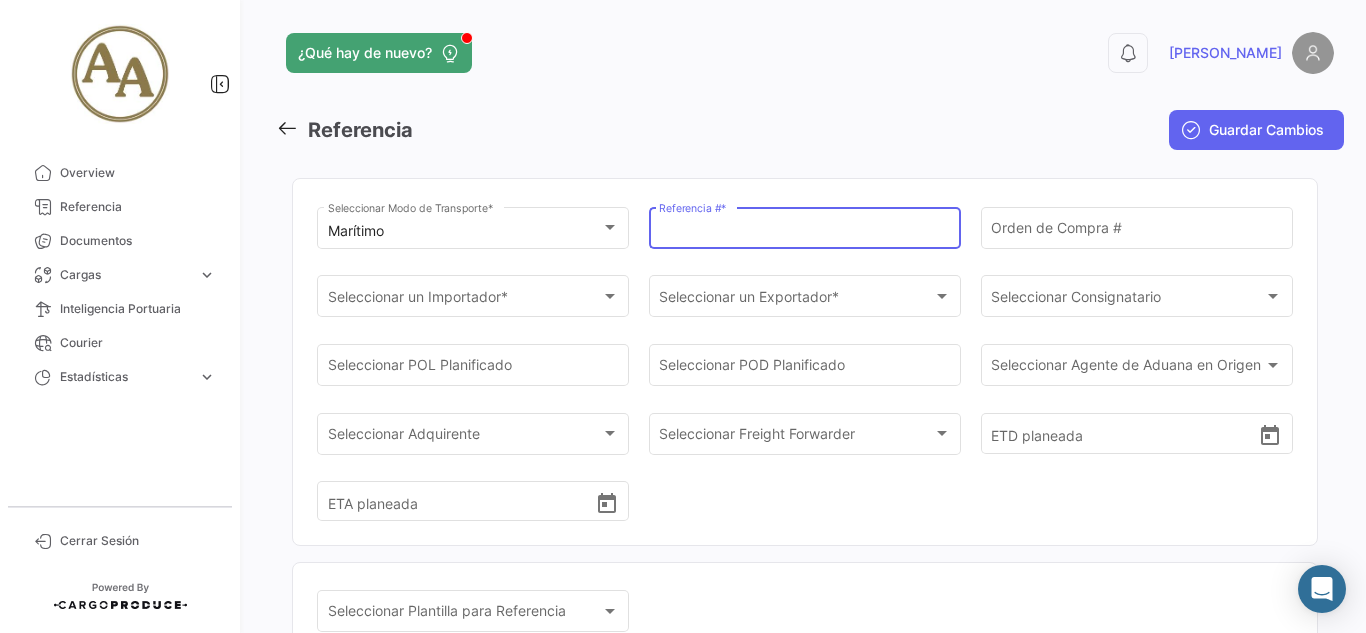 click on "Referencia #  *" at bounding box center [804, 231] 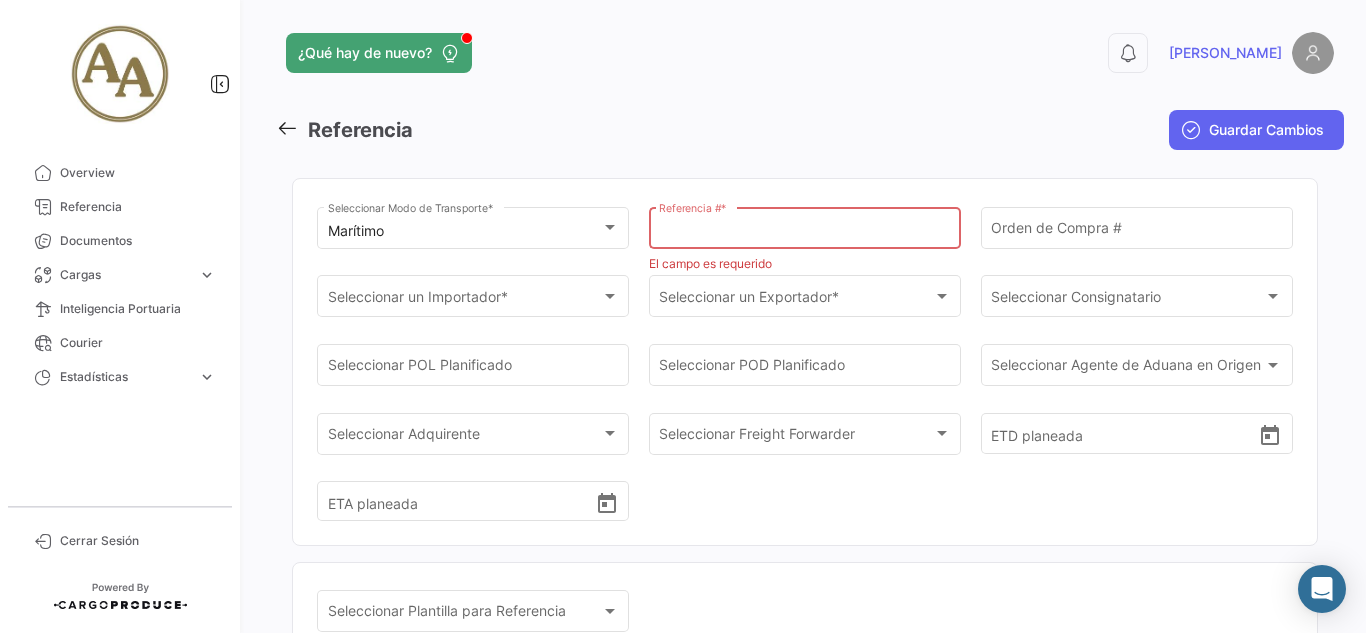 click on "Referencia #  *" at bounding box center (804, 232) 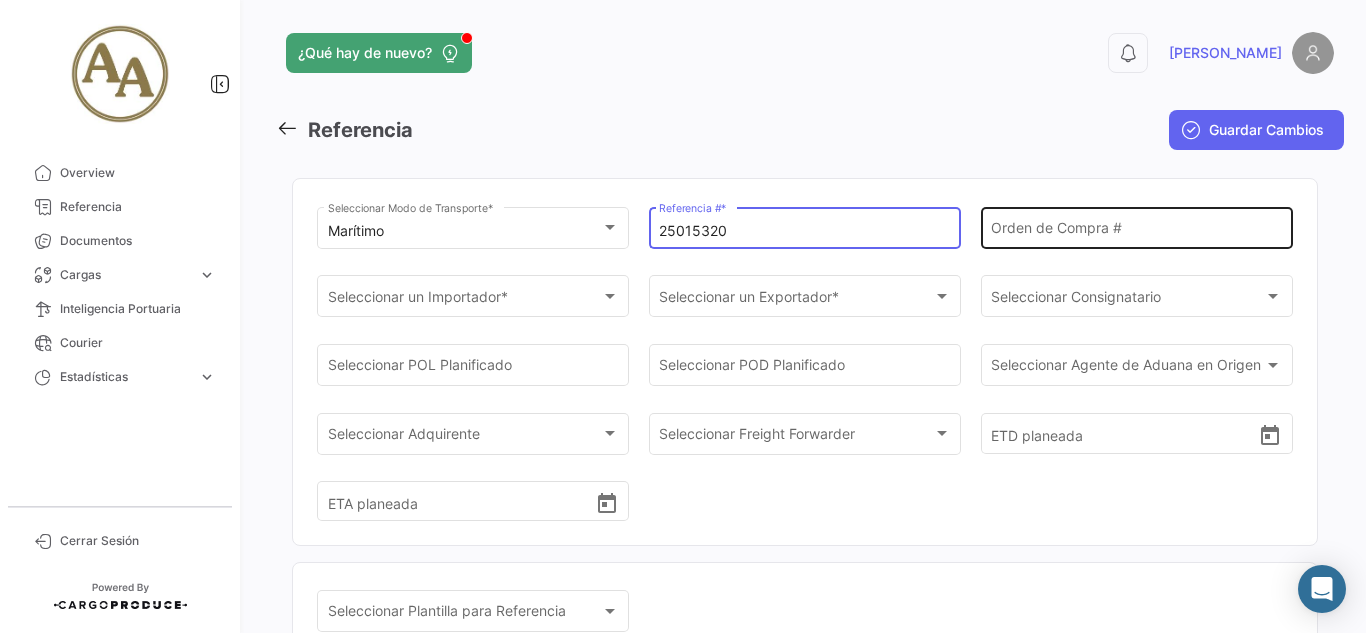 type on "25015320" 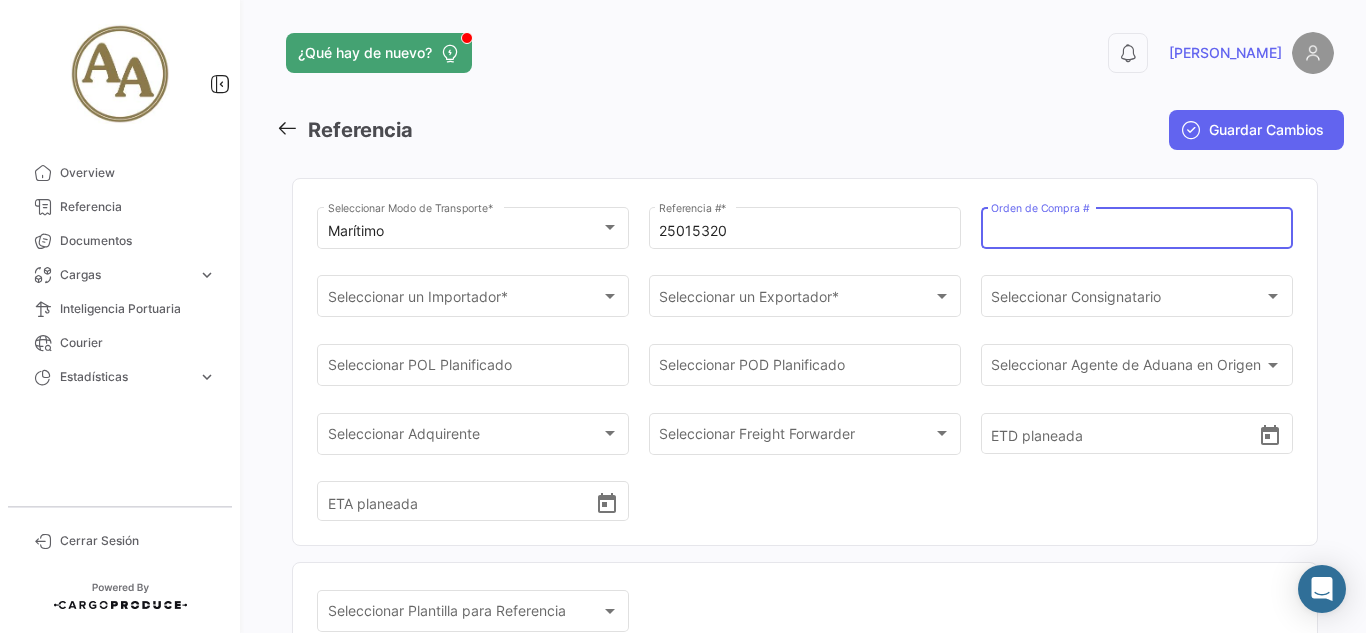 click on "Orden de Compra #" at bounding box center (1136, 231) 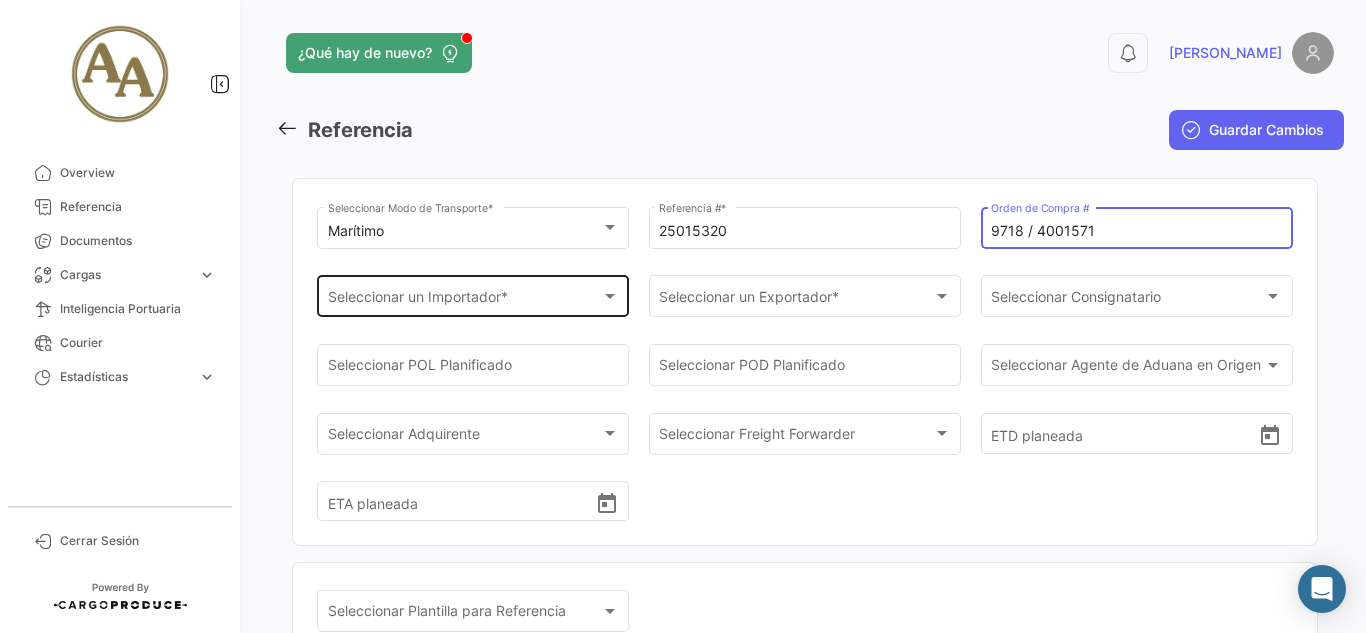 type on "9718 / 4001571" 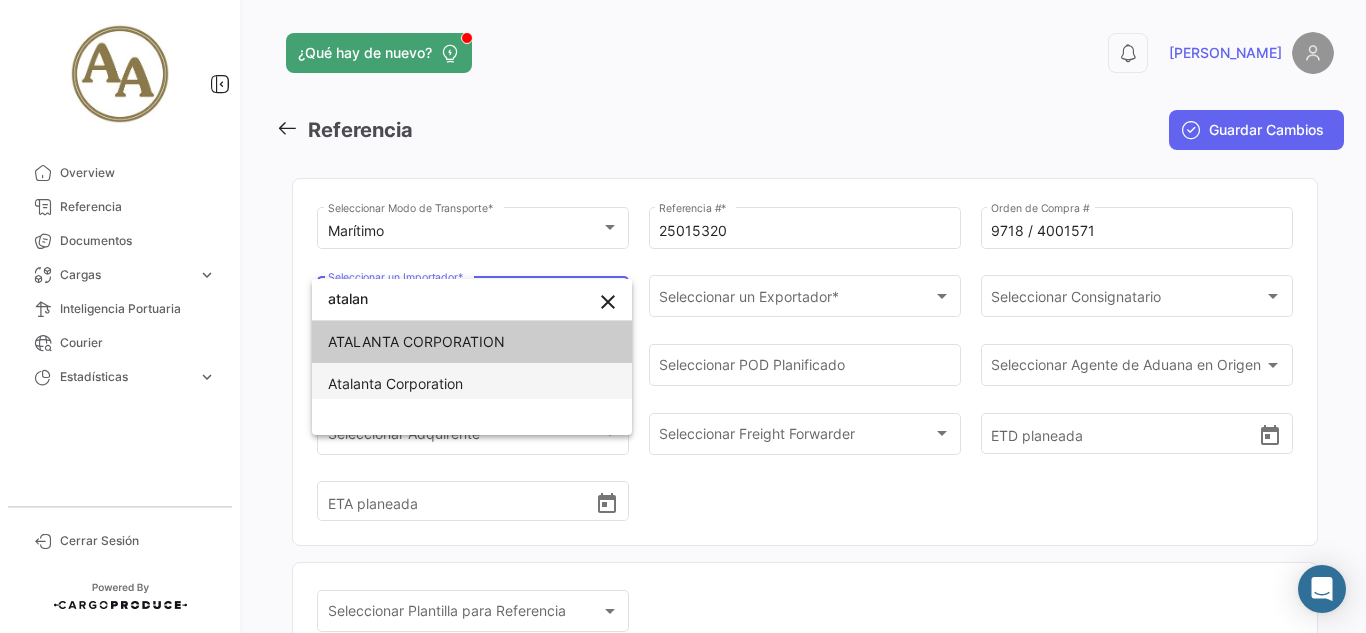 type on "atalan" 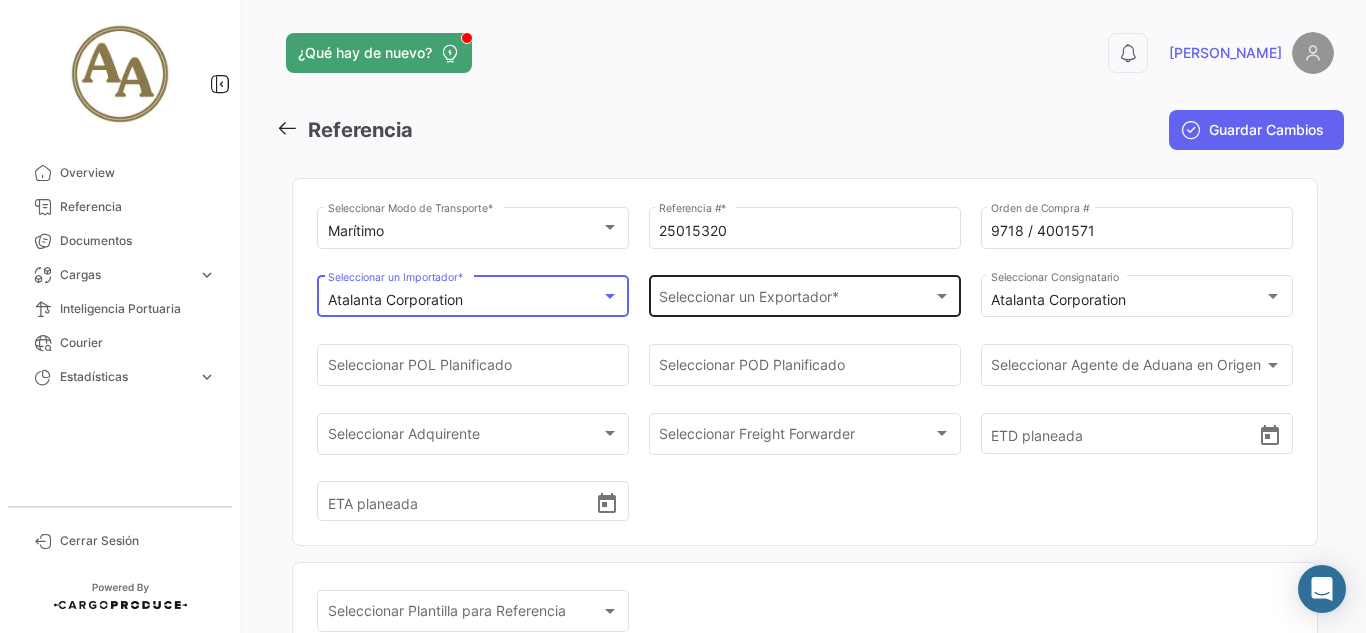click on "Seleccionar un Exportador *" at bounding box center (795, 300) 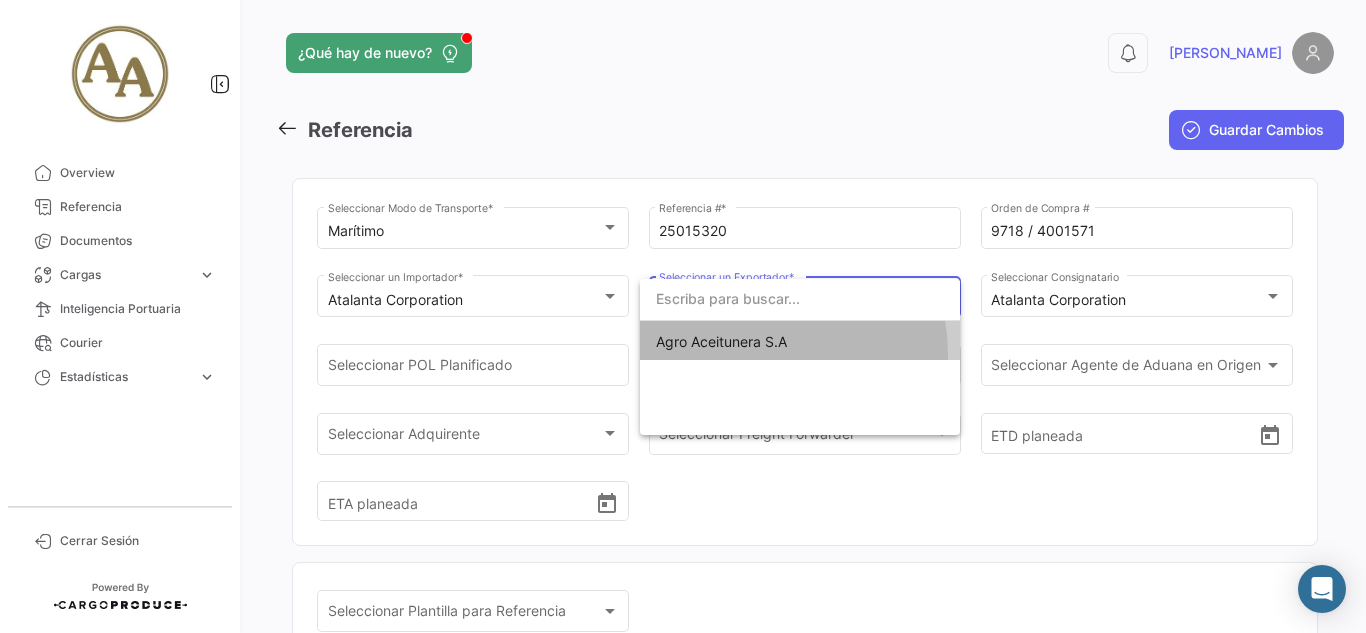 click on "Agro Aceitunera S.A" at bounding box center [800, 342] 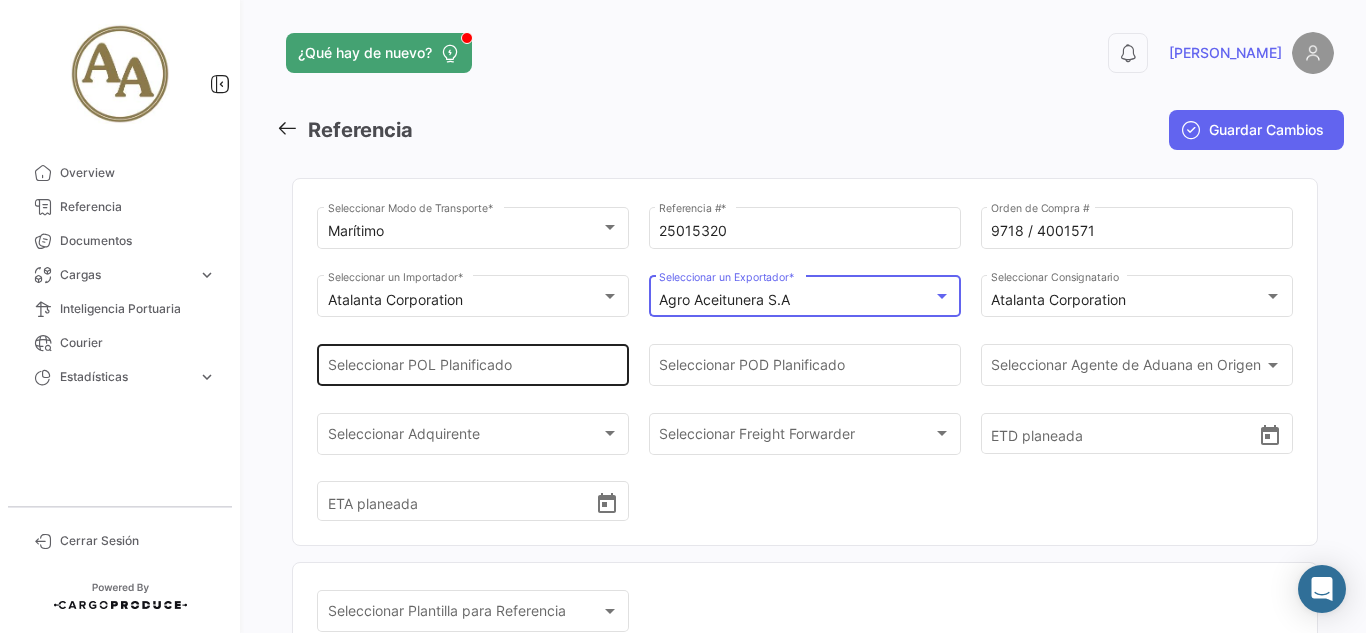 click on "Seleccionar
POL Planificado" at bounding box center [473, 369] 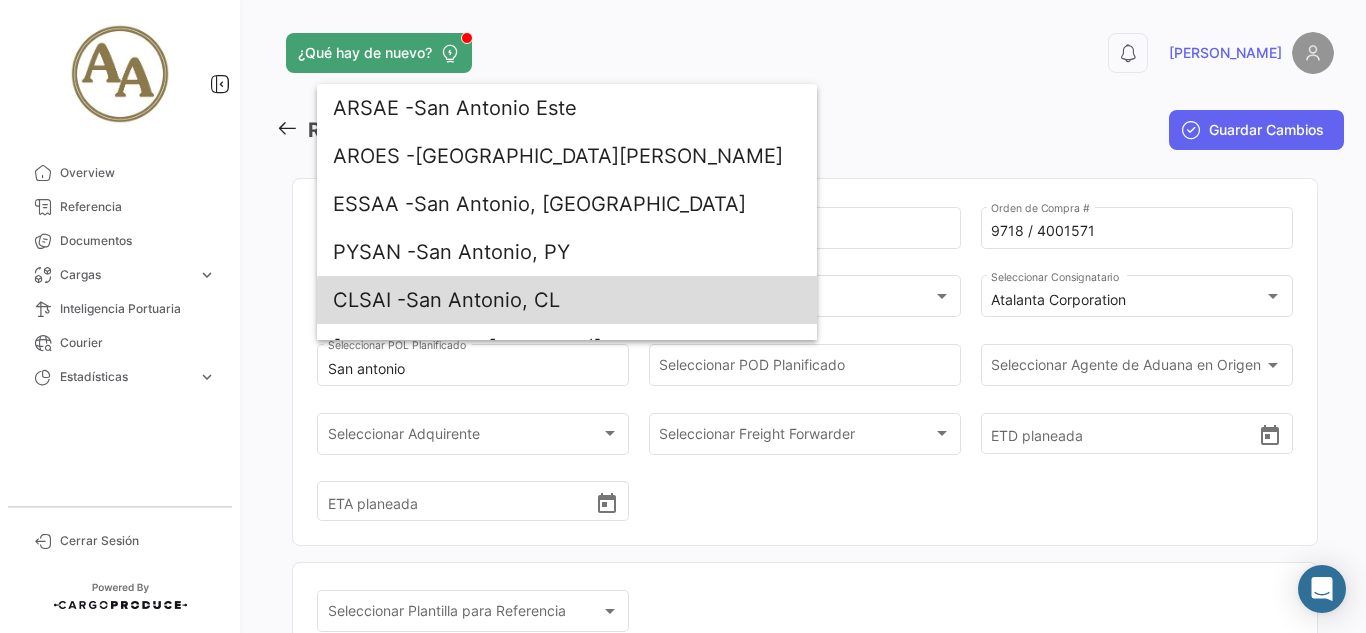 click on "CLSAI -    [GEOGRAPHIC_DATA][PERSON_NAME], CL" at bounding box center (567, 300) 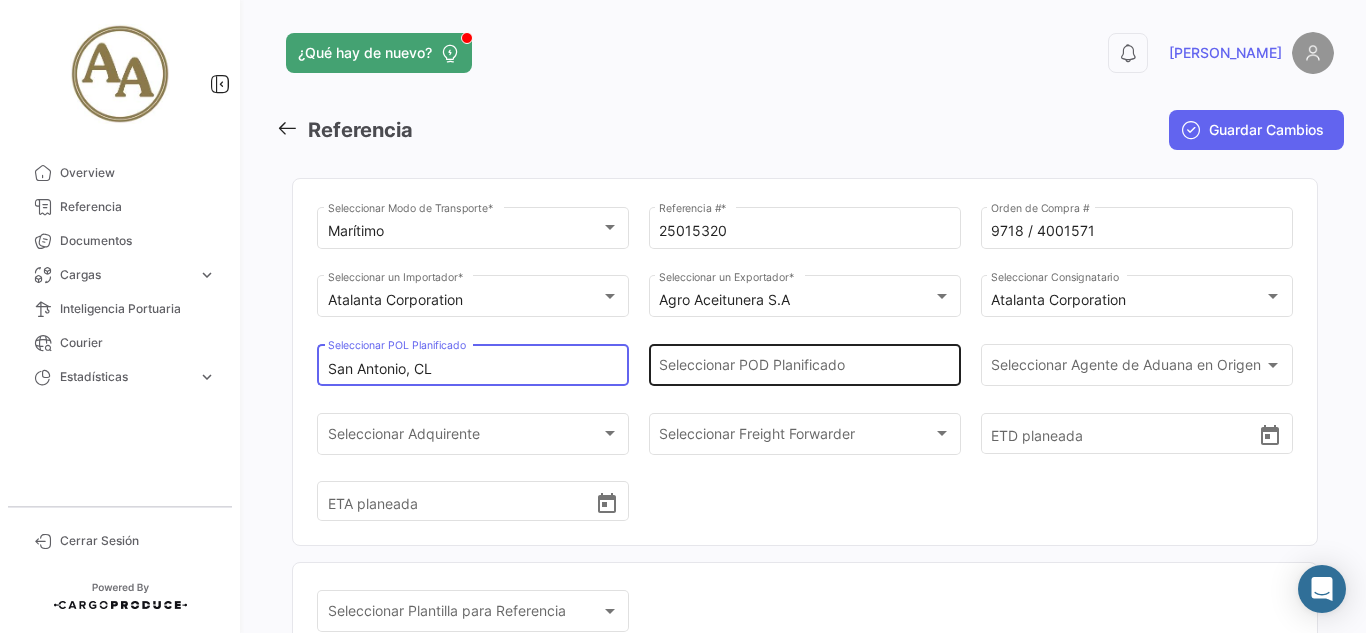 click on "Seleccionar
POD Planificado" at bounding box center (804, 369) 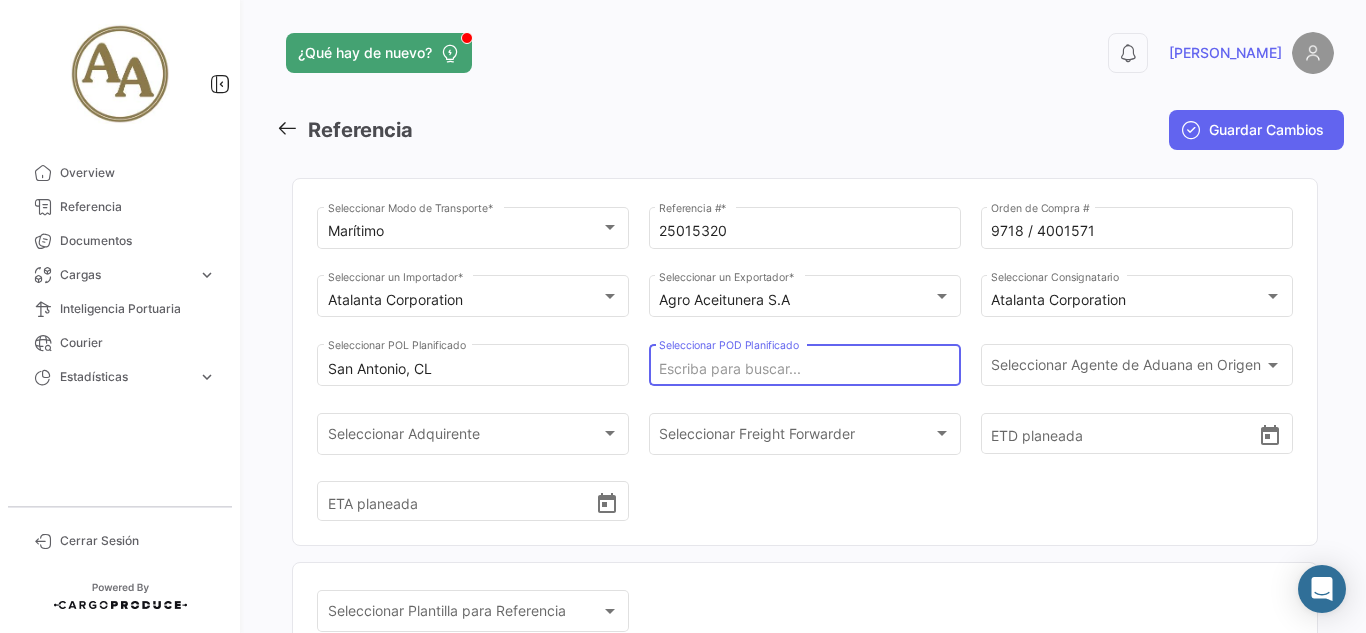 click on "Seleccionar
POD Planificado" at bounding box center (804, 369) 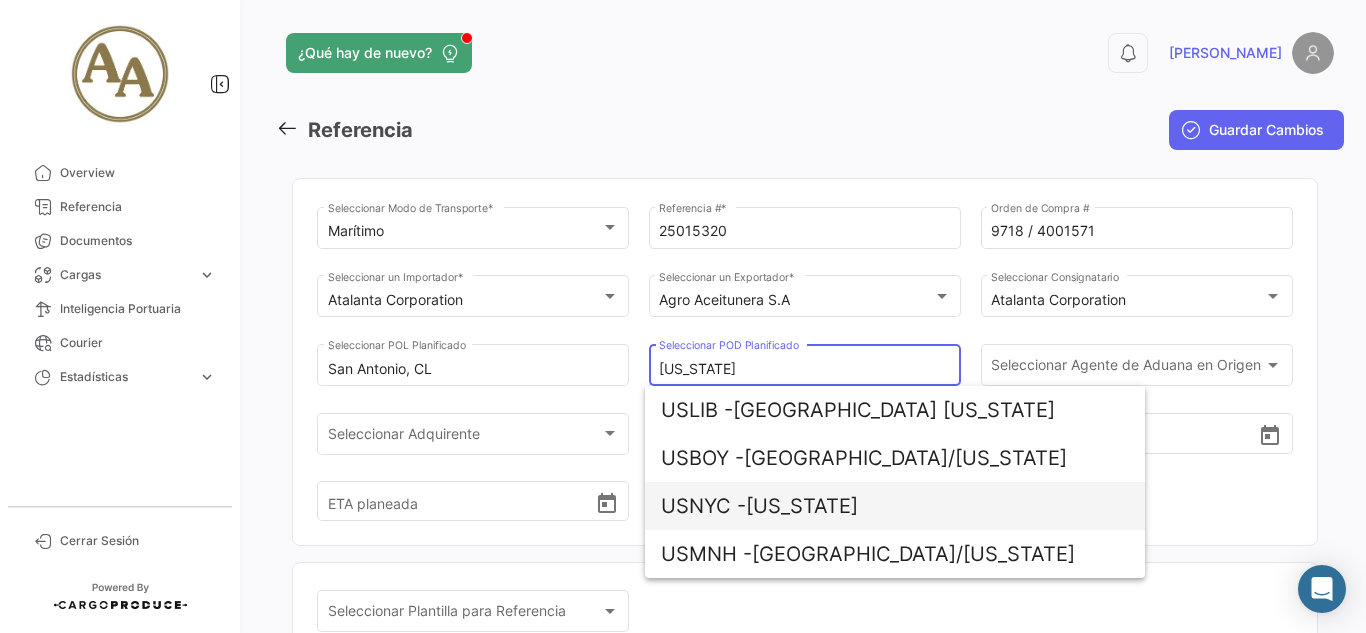 click on "USNYC -    New York" at bounding box center (895, 506) 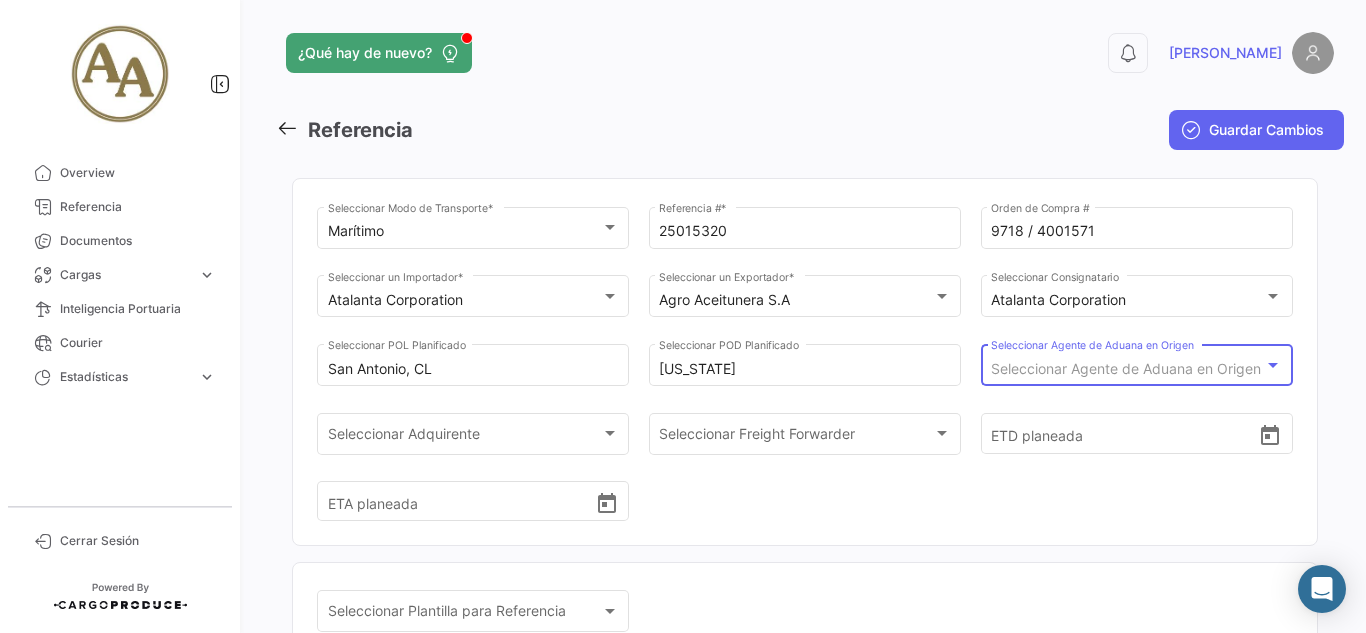 click on "Seleccionar
Agente de Aduana en Origen" at bounding box center (1126, 368) 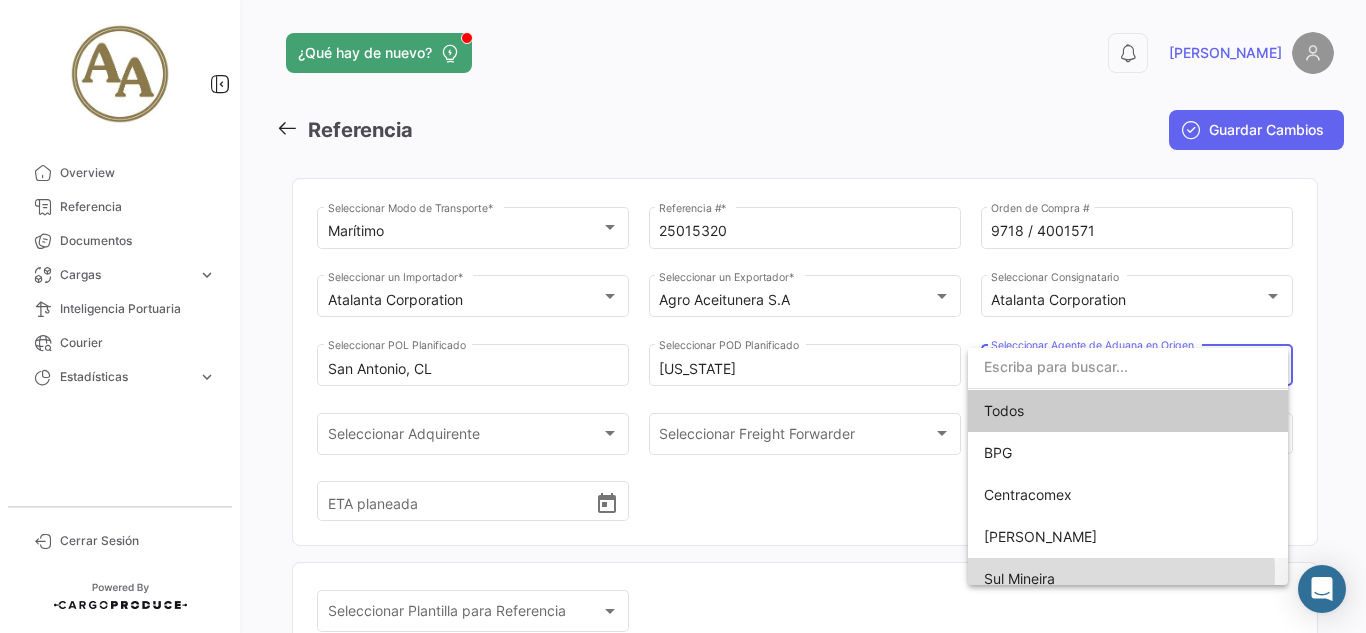 click on "Sul Mineira" at bounding box center (1128, 579) 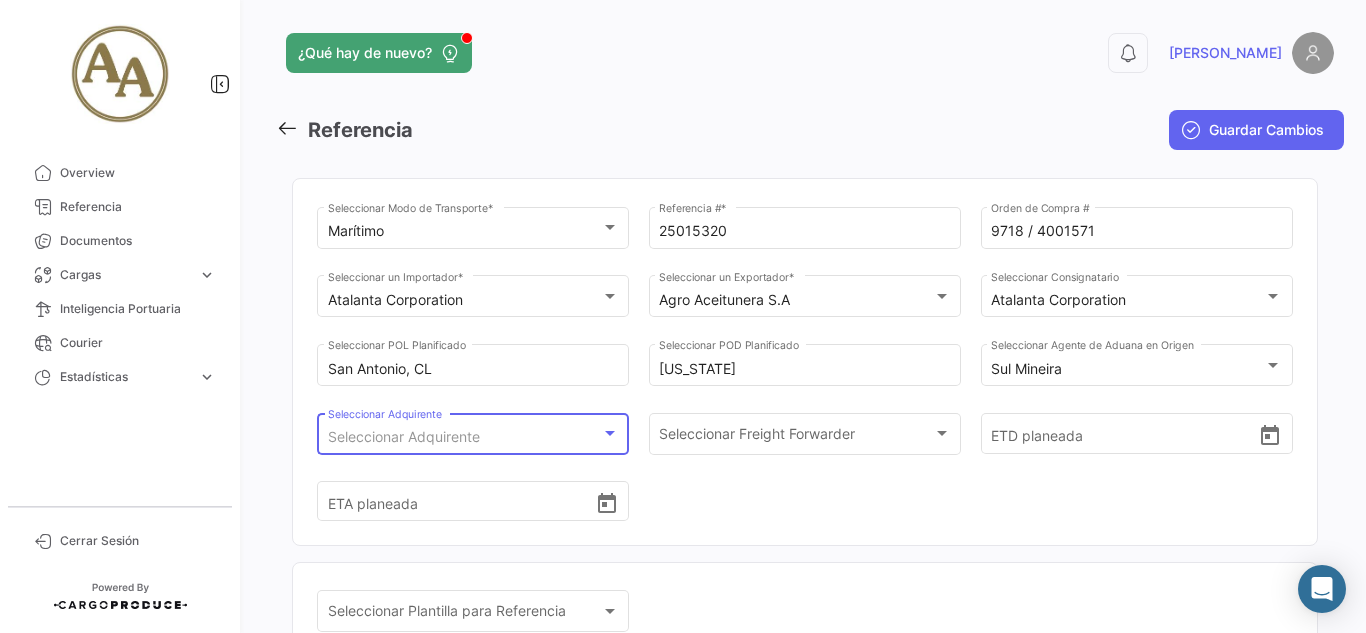 click on "Seleccionar Adquirente" at bounding box center (404, 436) 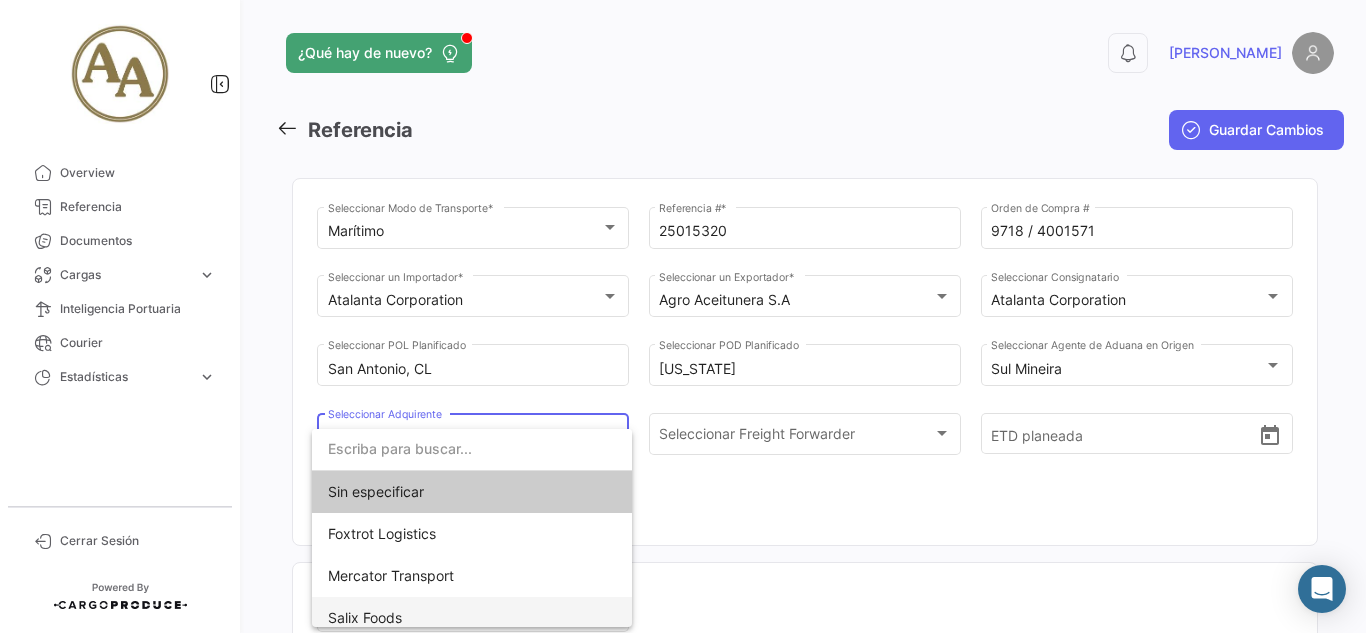 click on "Salix Foods" at bounding box center [472, 618] 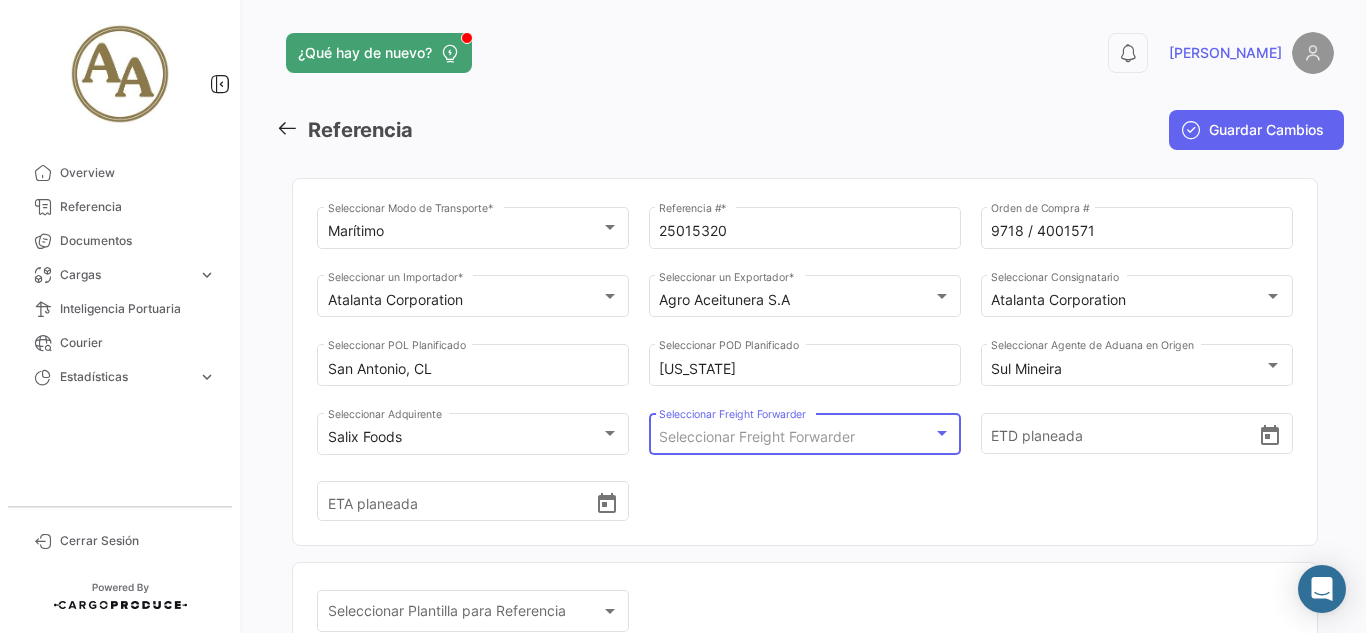 click on "Seleccionar Freight Forwarder" at bounding box center (757, 436) 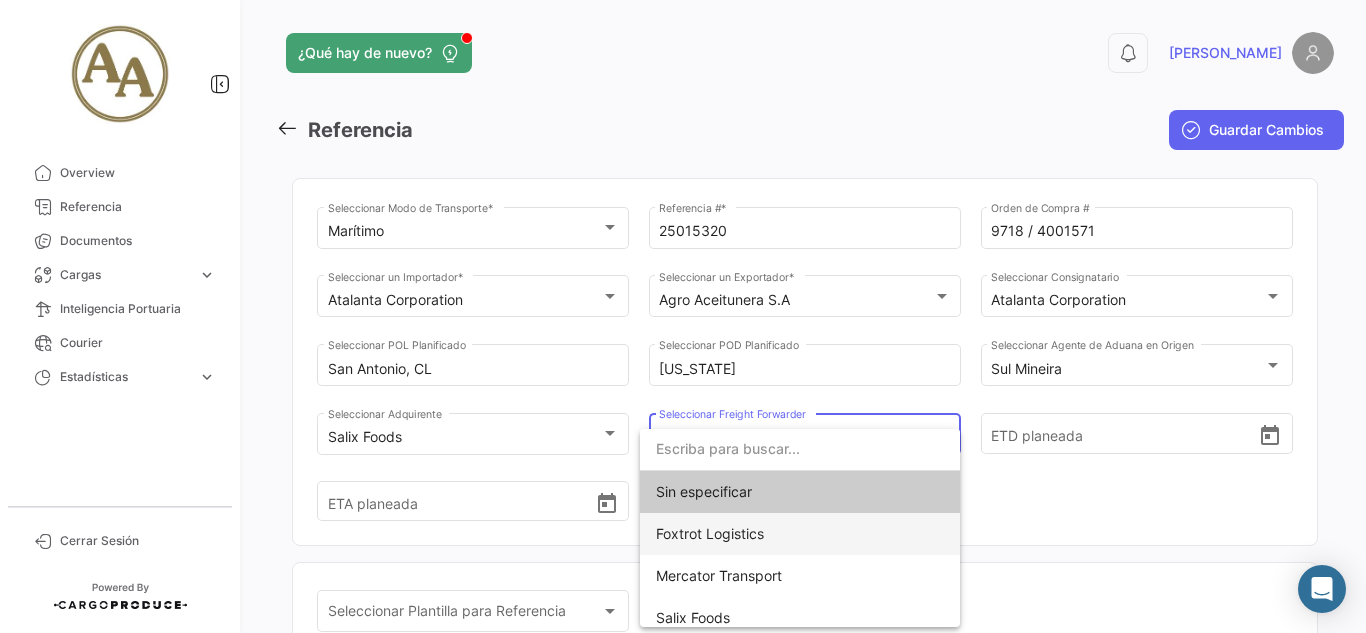 click on "Foxtrot Logistics" at bounding box center (800, 534) 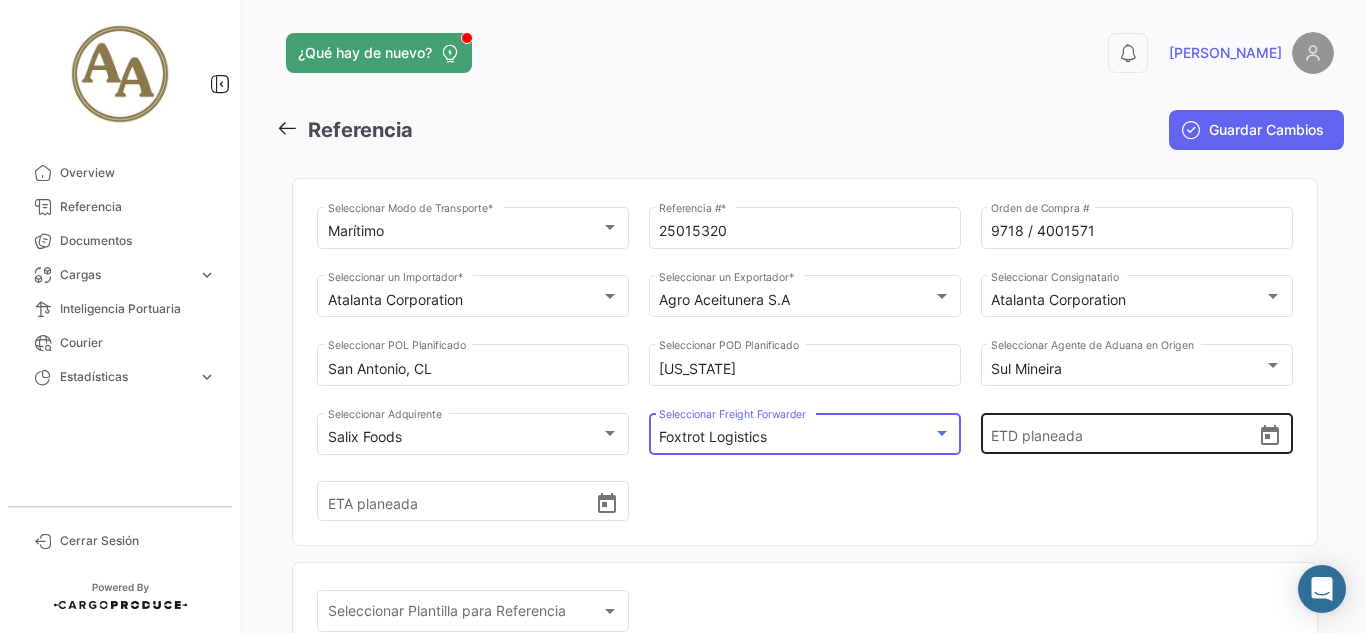 click on "ETD planeada" at bounding box center (1124, 434) 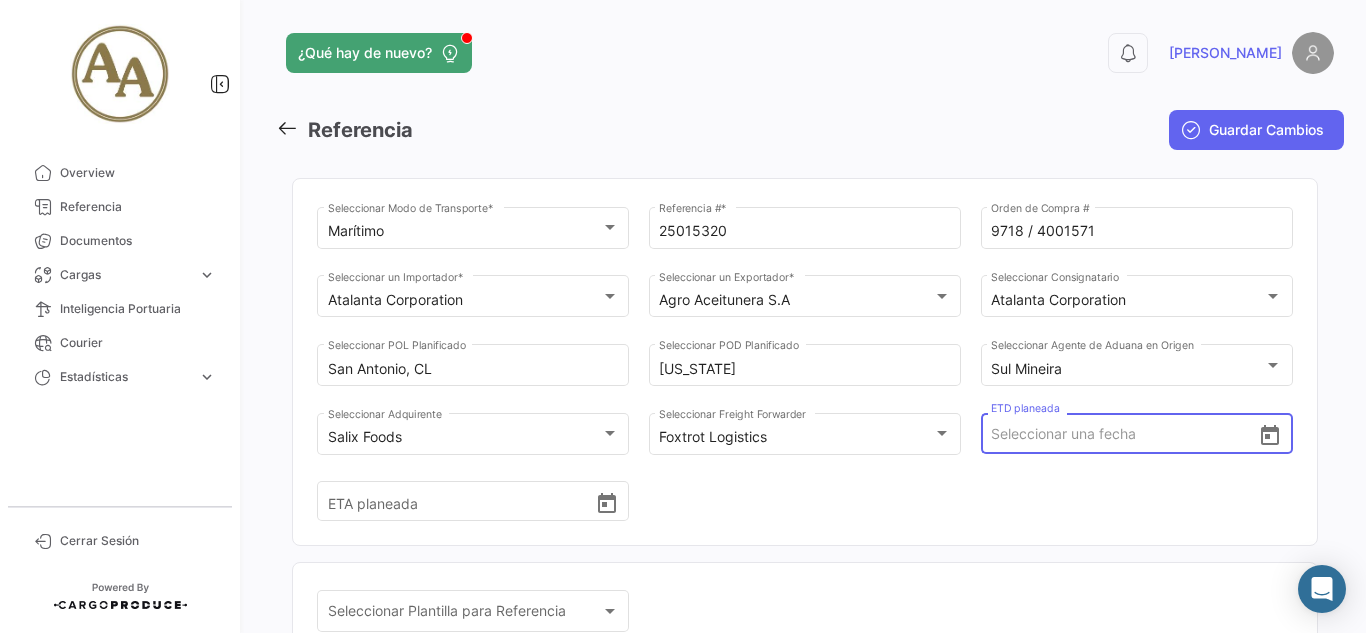 click on "ETD planeada" at bounding box center (1124, 434) 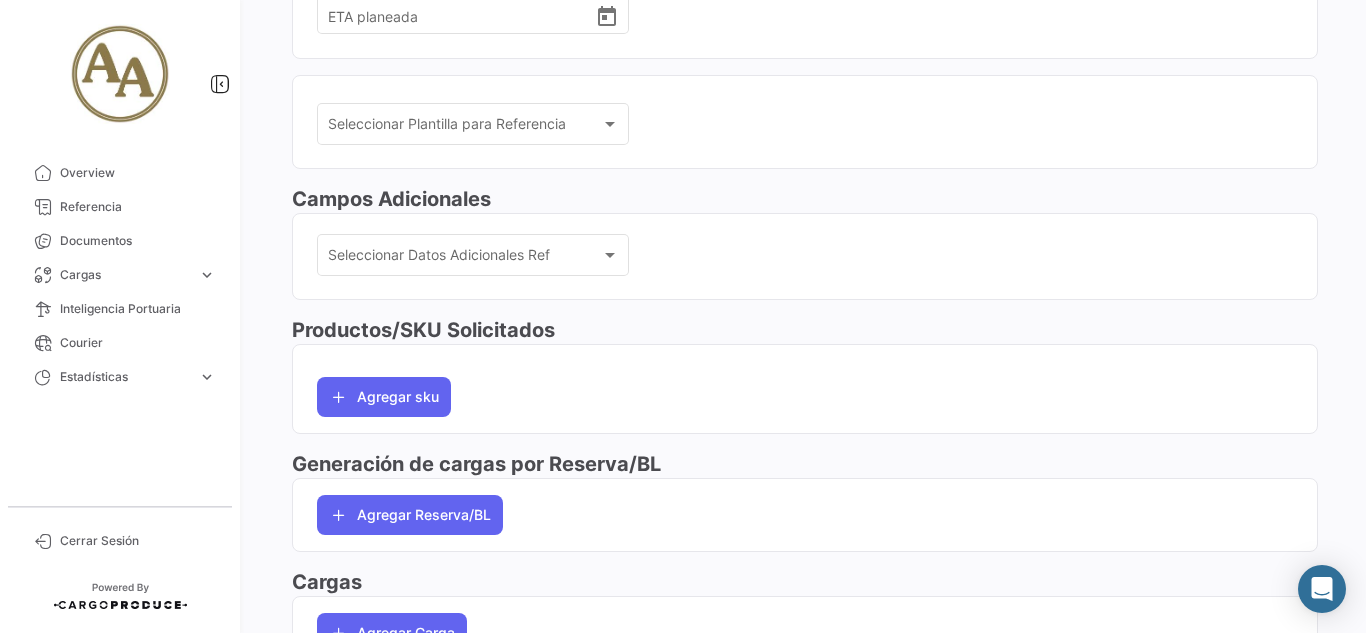 scroll, scrollTop: 500, scrollLeft: 0, axis: vertical 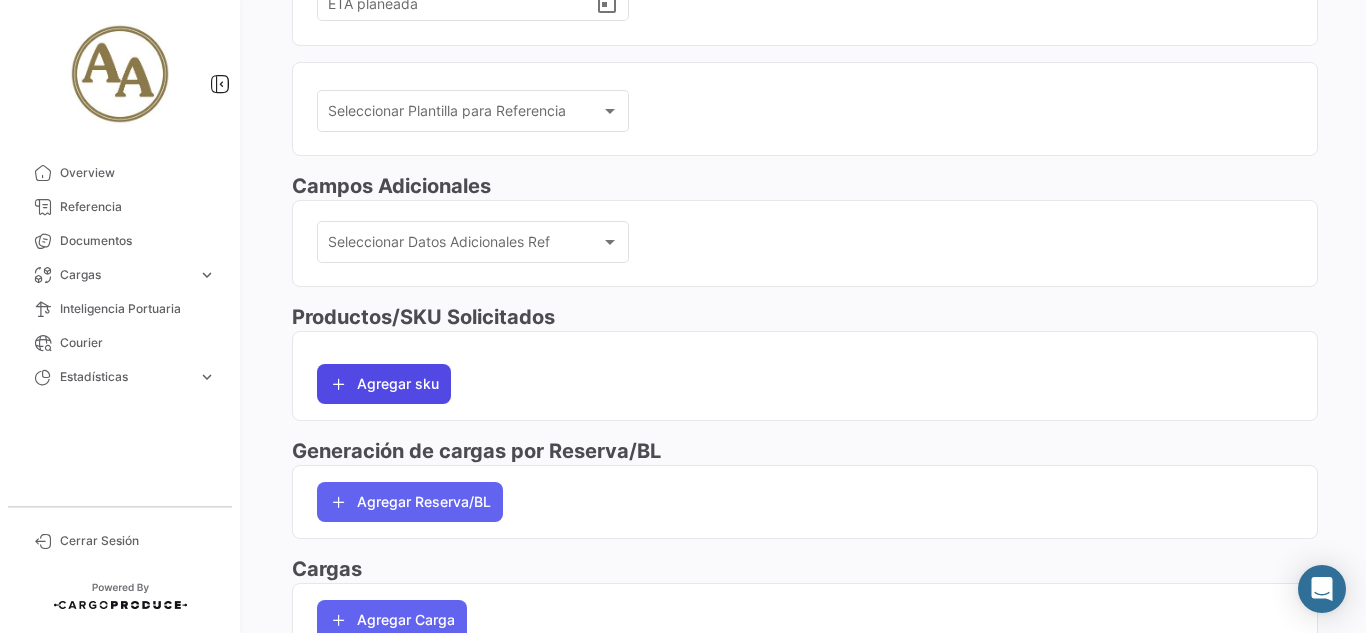type on "[DATE] 00:00" 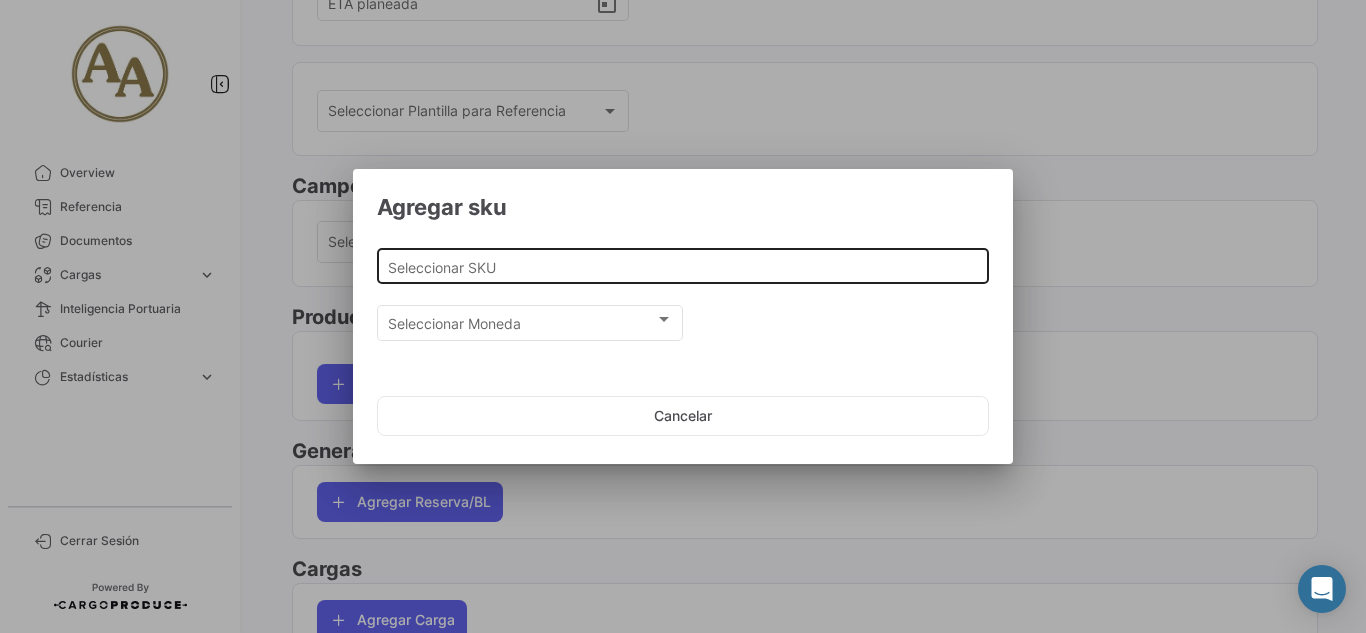 click on "Seleccionar
SKU" at bounding box center (683, 267) 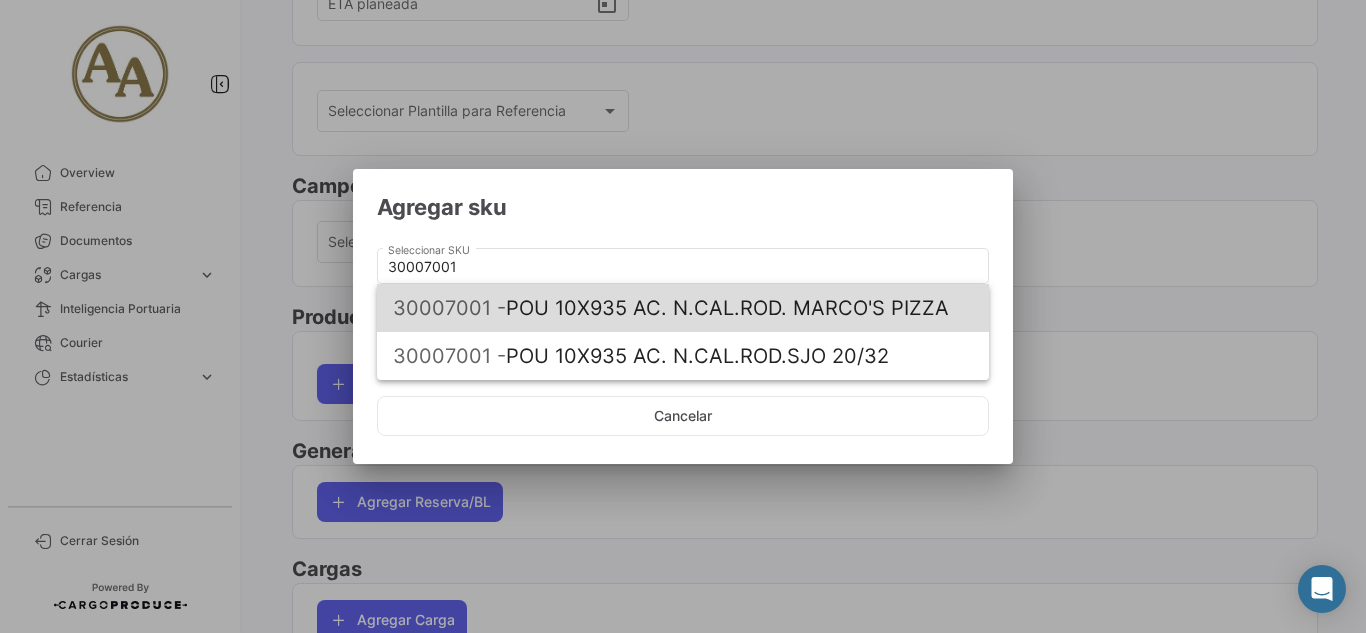 click on "30007001 -    POU 10X935 AC. N.CAL.ROD. MARCO'S PIZZA" at bounding box center (683, 308) 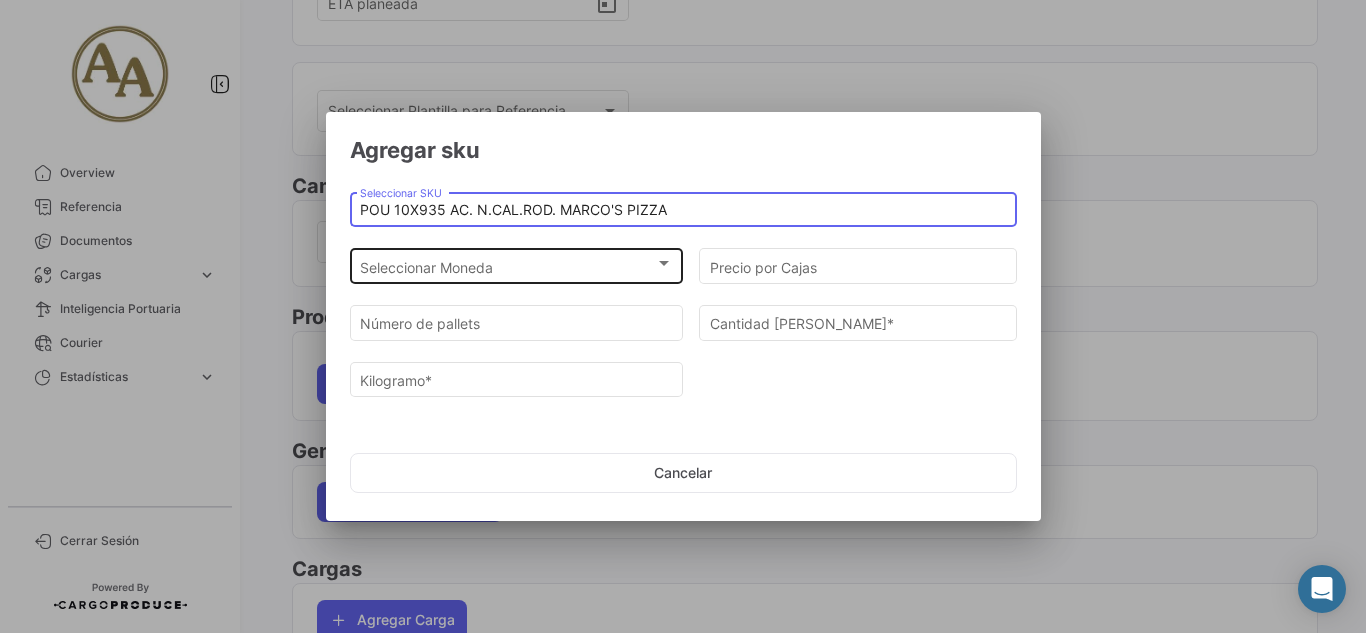 click on "Seleccionar Moneda" at bounding box center [507, 267] 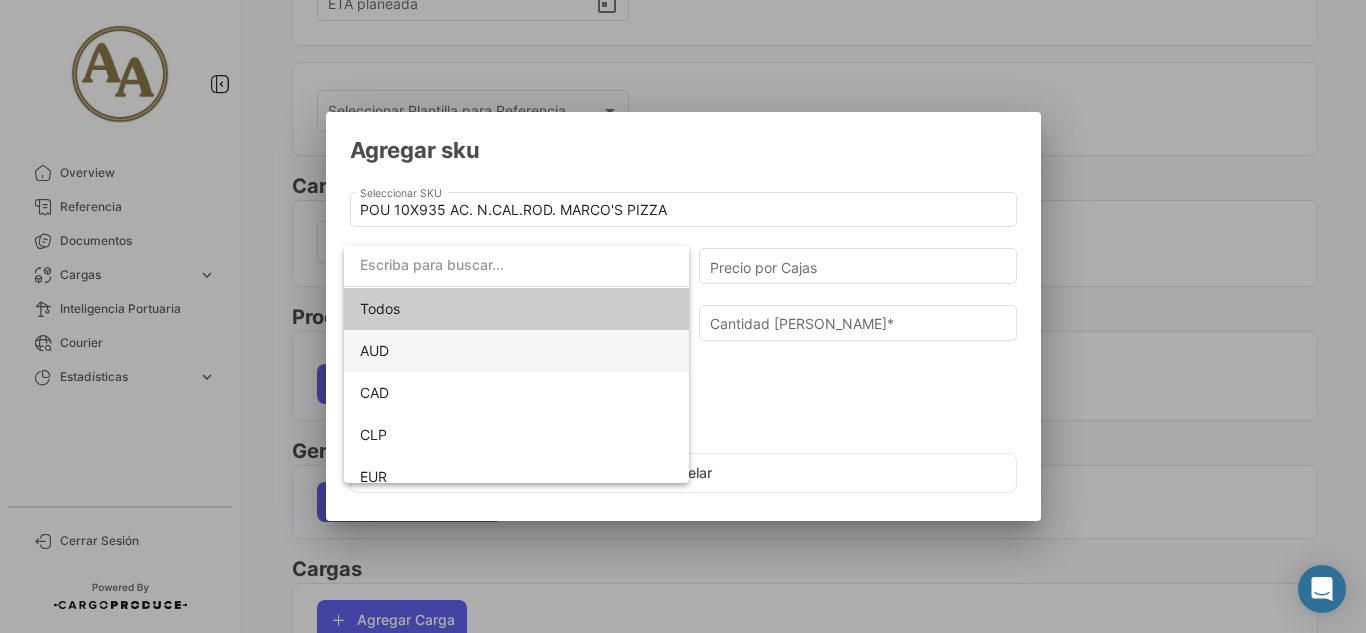 scroll, scrollTop: 100, scrollLeft: 0, axis: vertical 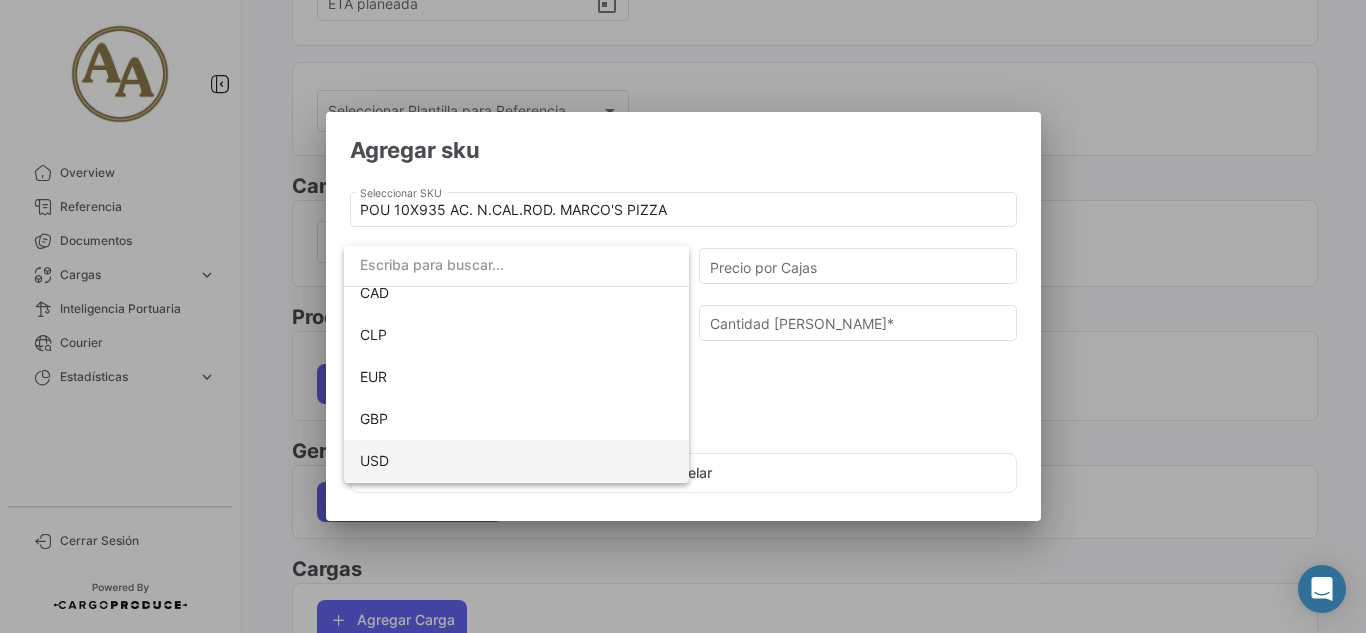 click on "USD" at bounding box center [516, 461] 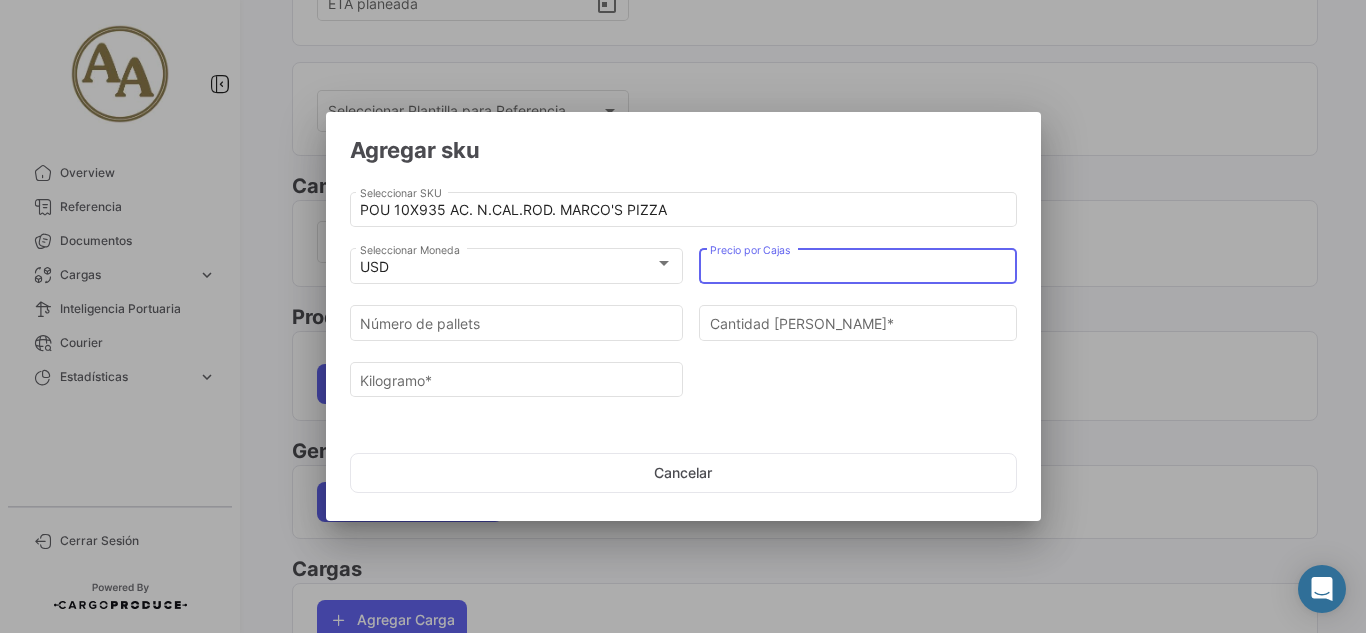 click on "Precio por Cajas" at bounding box center [858, 267] 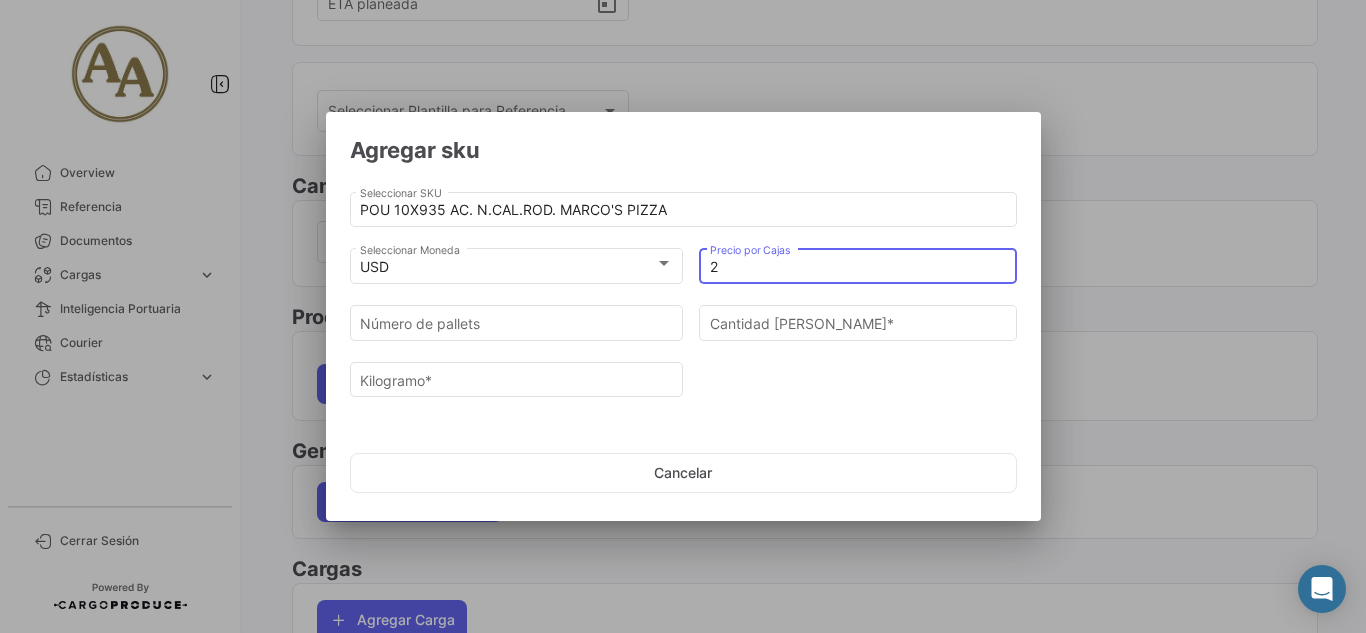 type on "27" 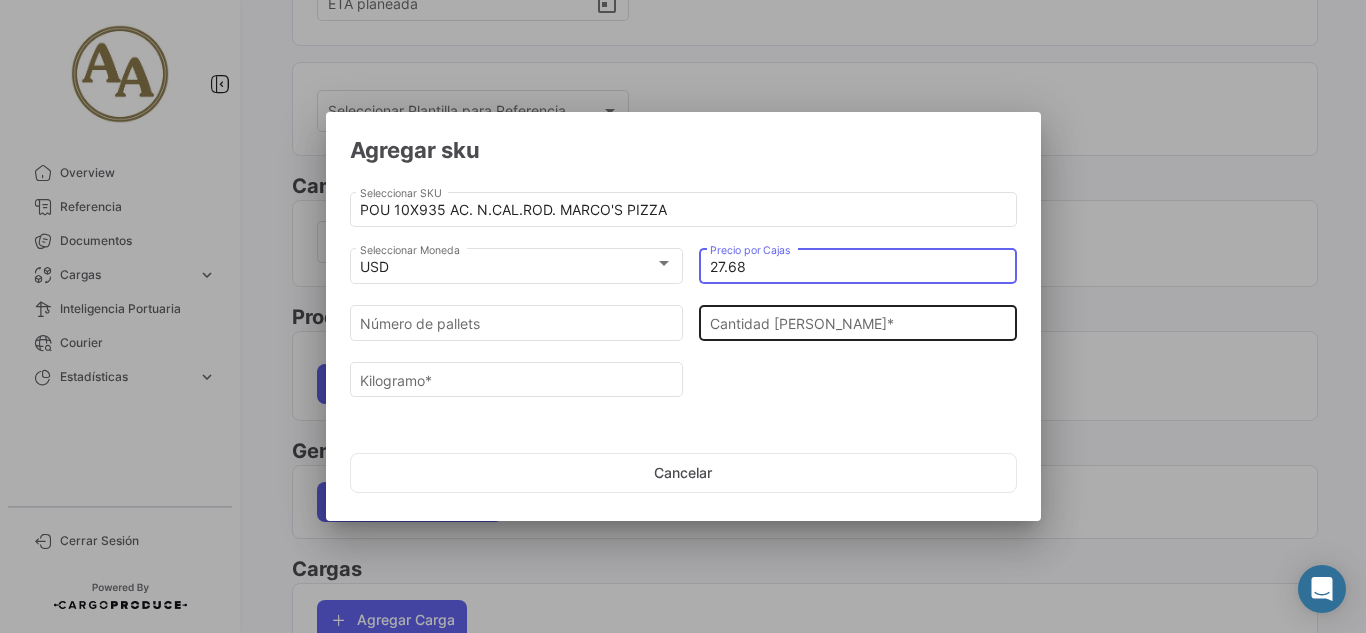 type on "27.68" 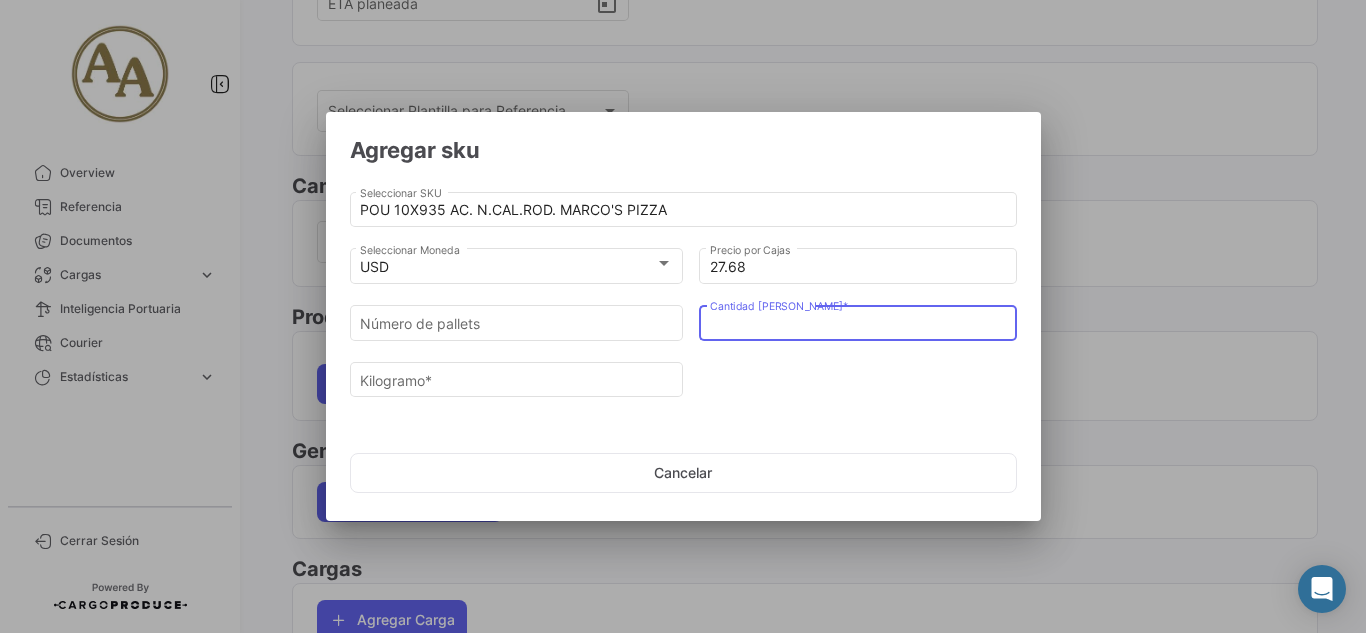 drag, startPoint x: 791, startPoint y: 321, endPoint x: 801, endPoint y: 365, distance: 45.122055 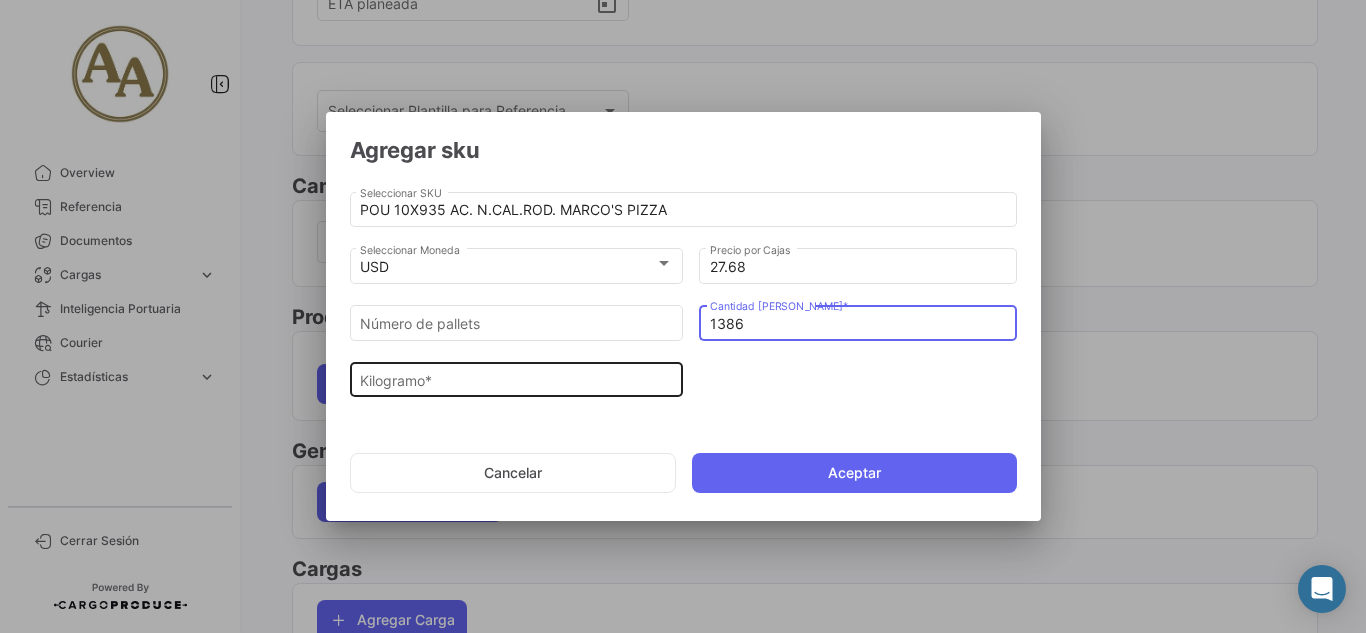 type on "1386" 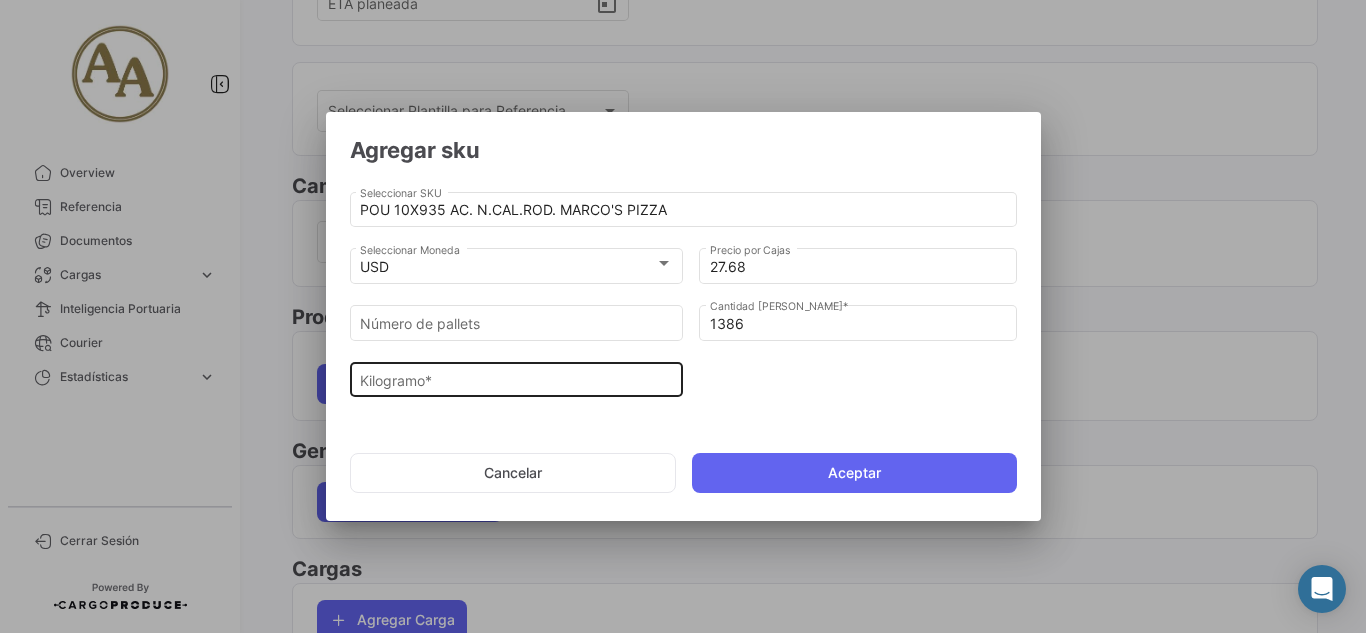 click on "Kilogramo  *" at bounding box center (516, 377) 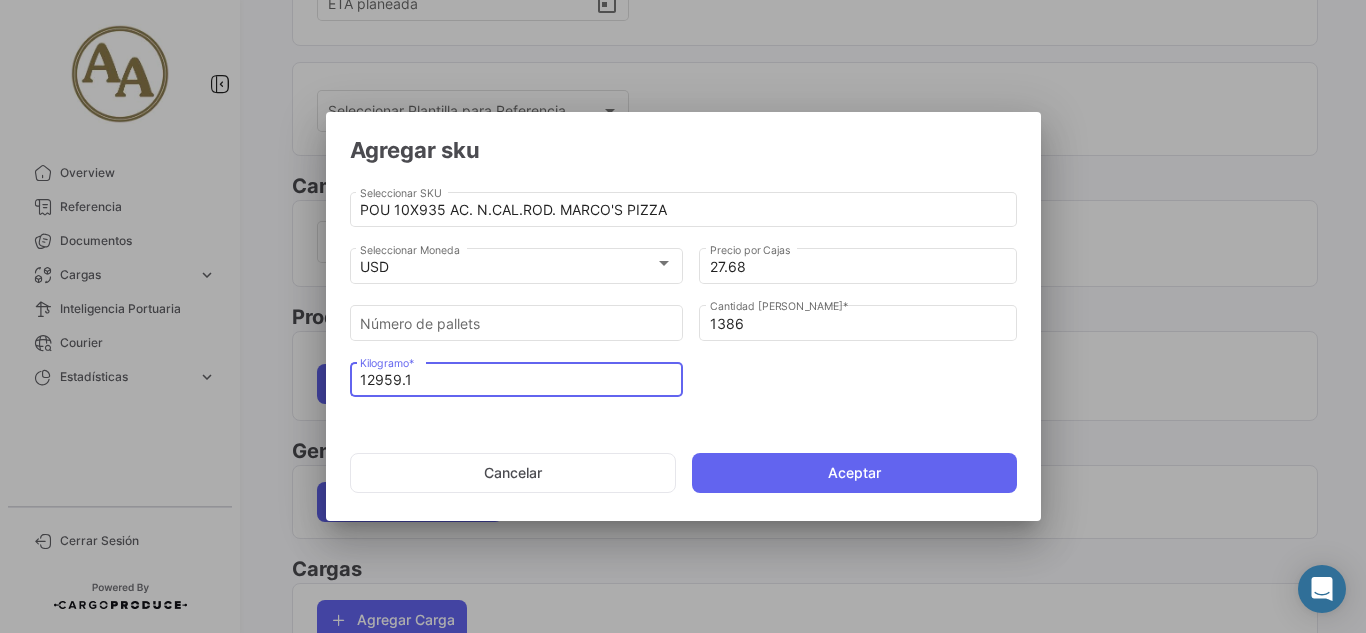 type on "12959.1" 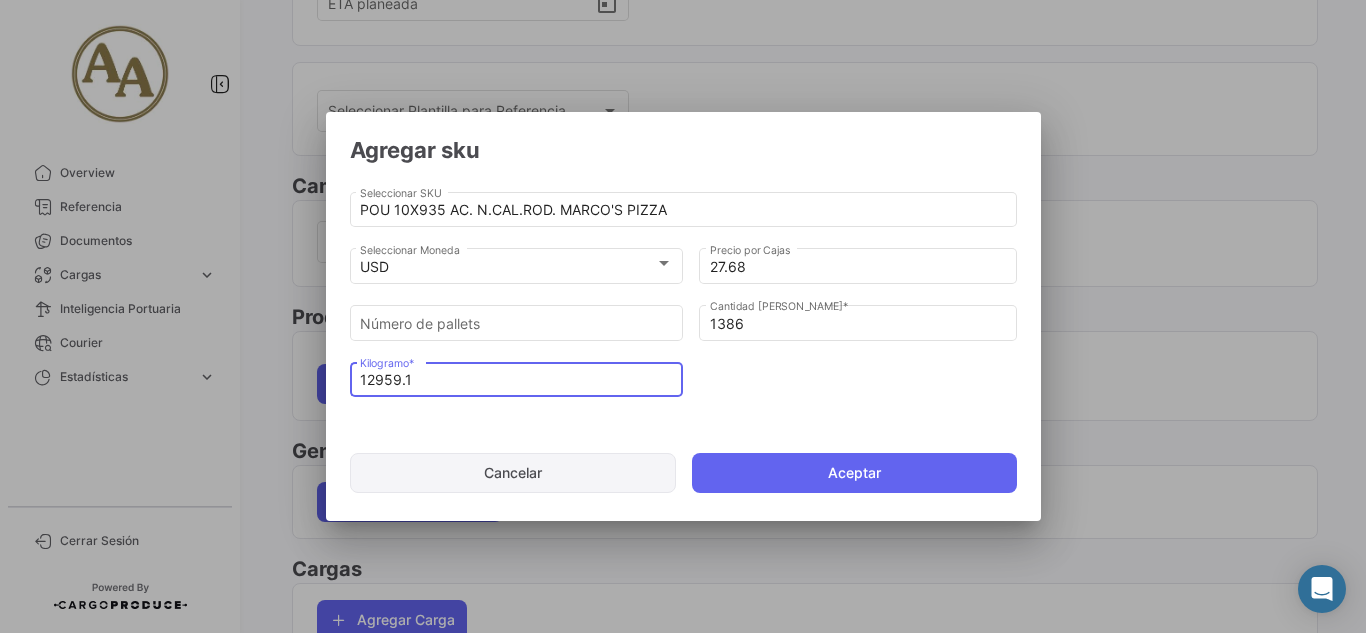click on "Aceptar" 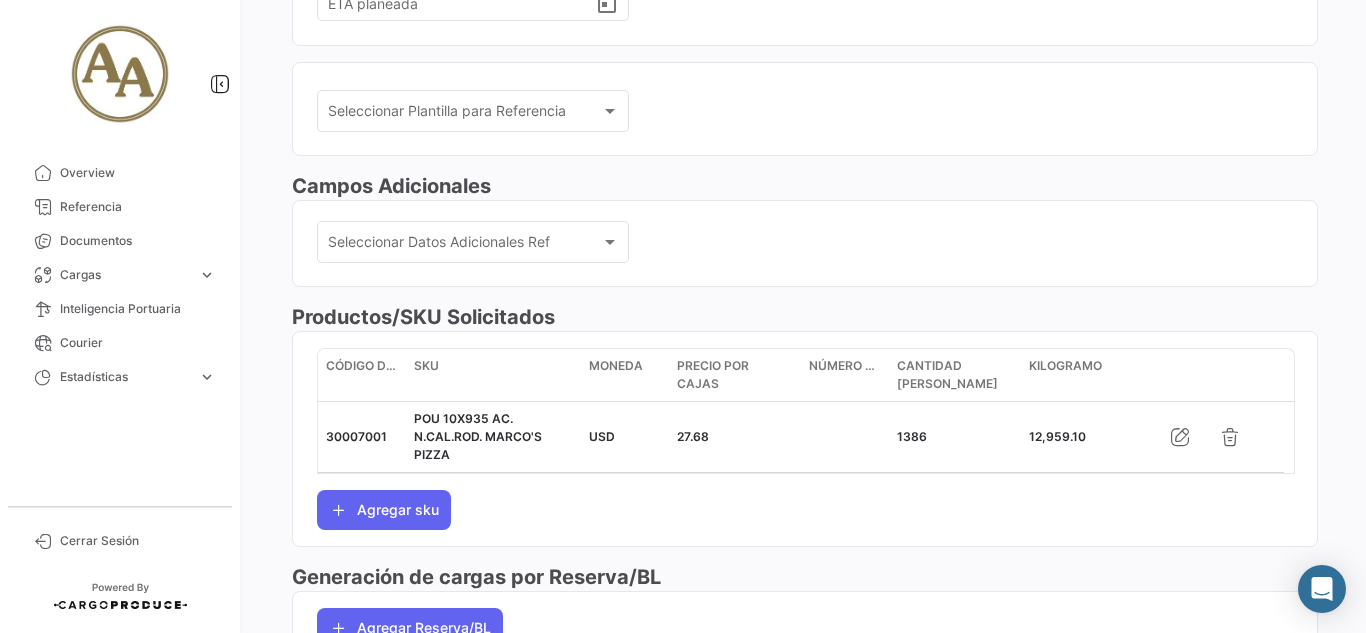 scroll, scrollTop: 600, scrollLeft: 0, axis: vertical 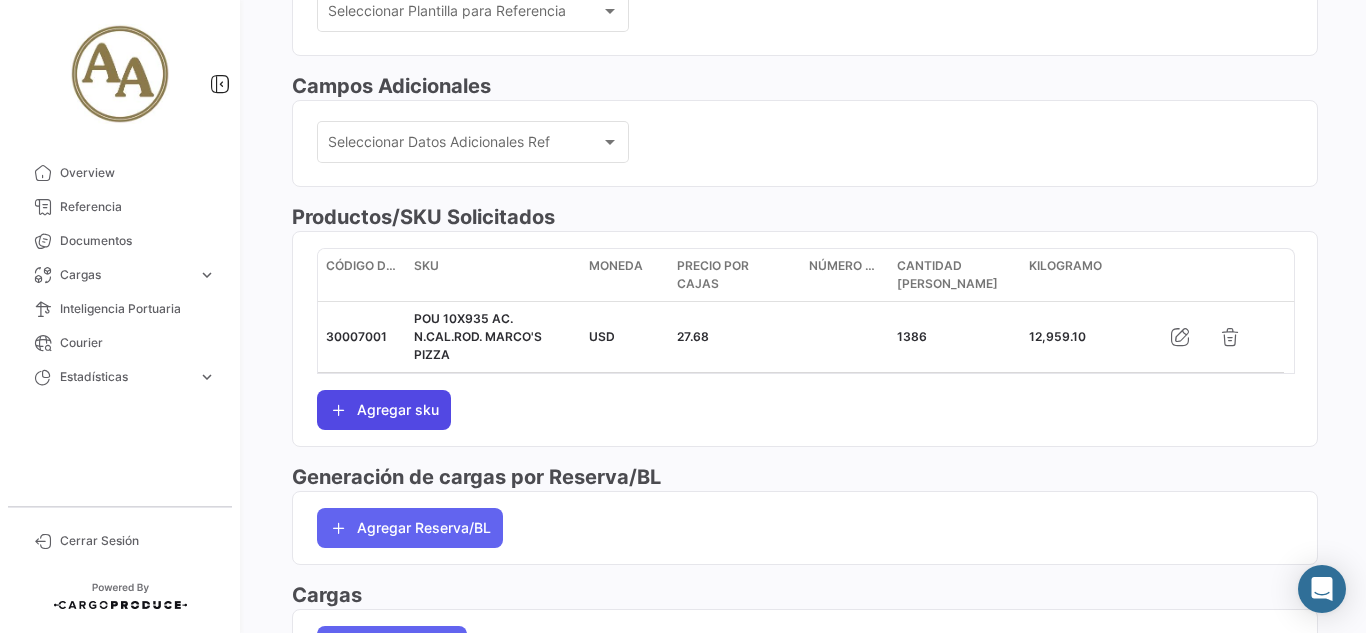 click on "Agregar sku" 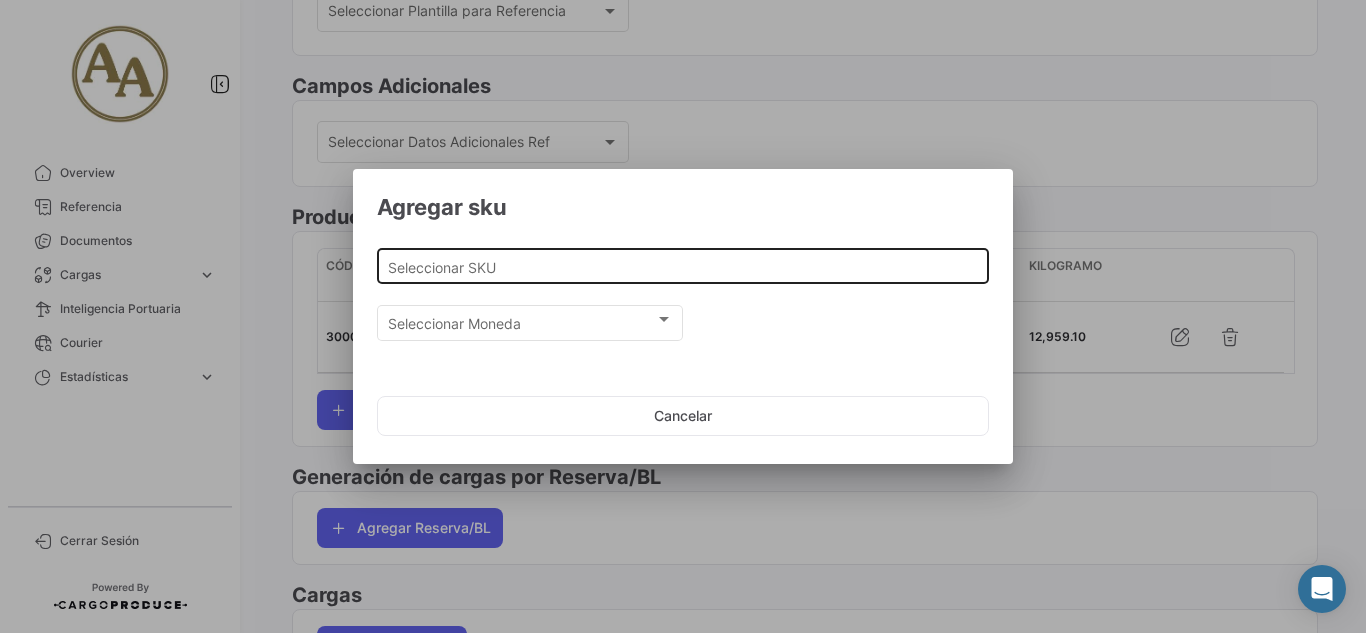 click on "Seleccionar
SKU" at bounding box center [683, 267] 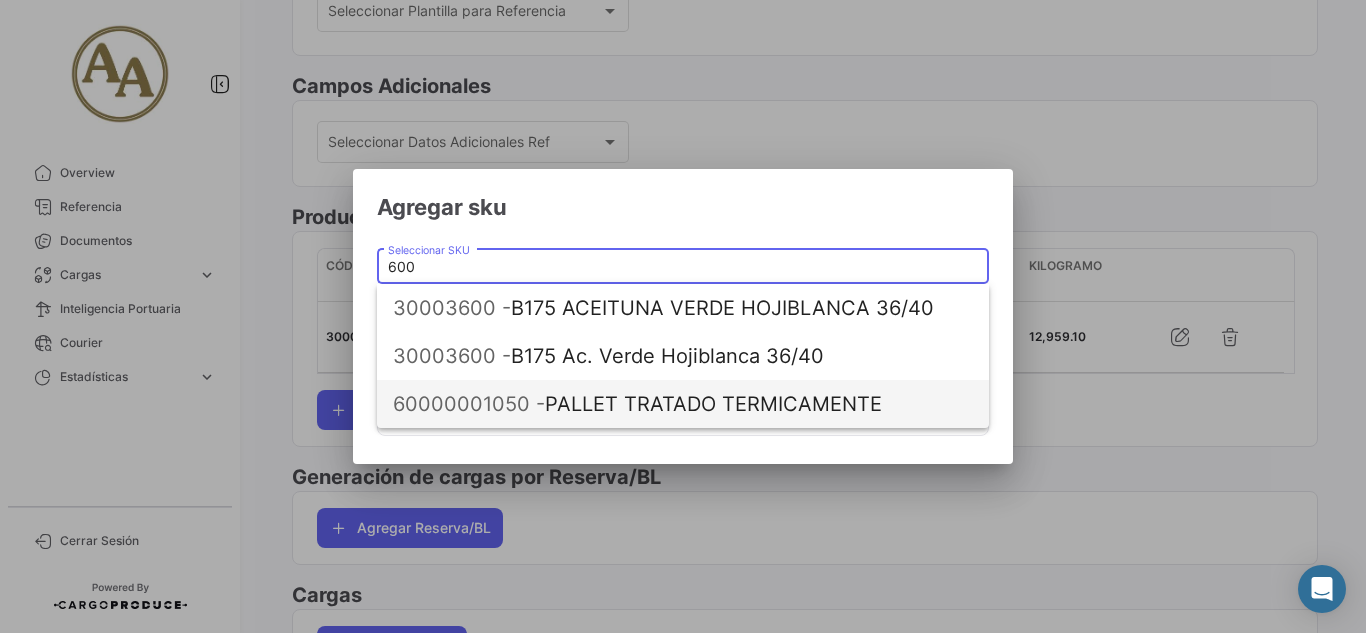 click on "60000001050 -    PALLET TRATADO TERMICAMENTE" at bounding box center [683, 404] 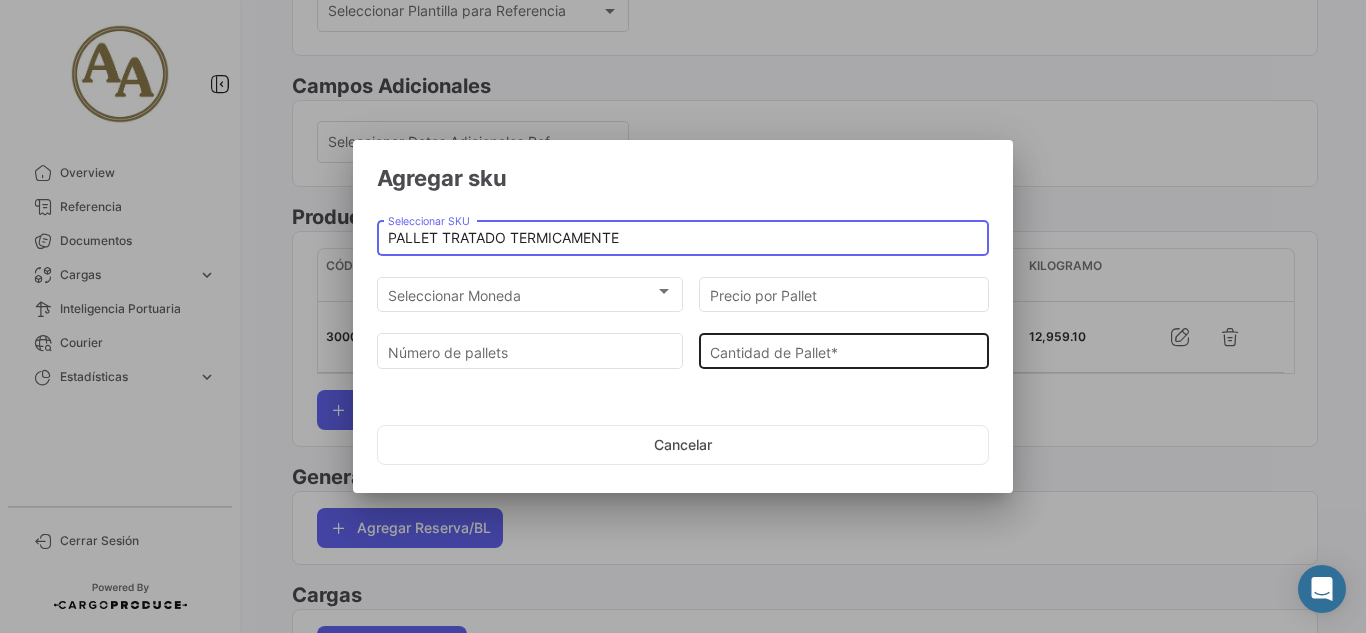 click on "Cantidad de Pallet  *" at bounding box center (844, 352) 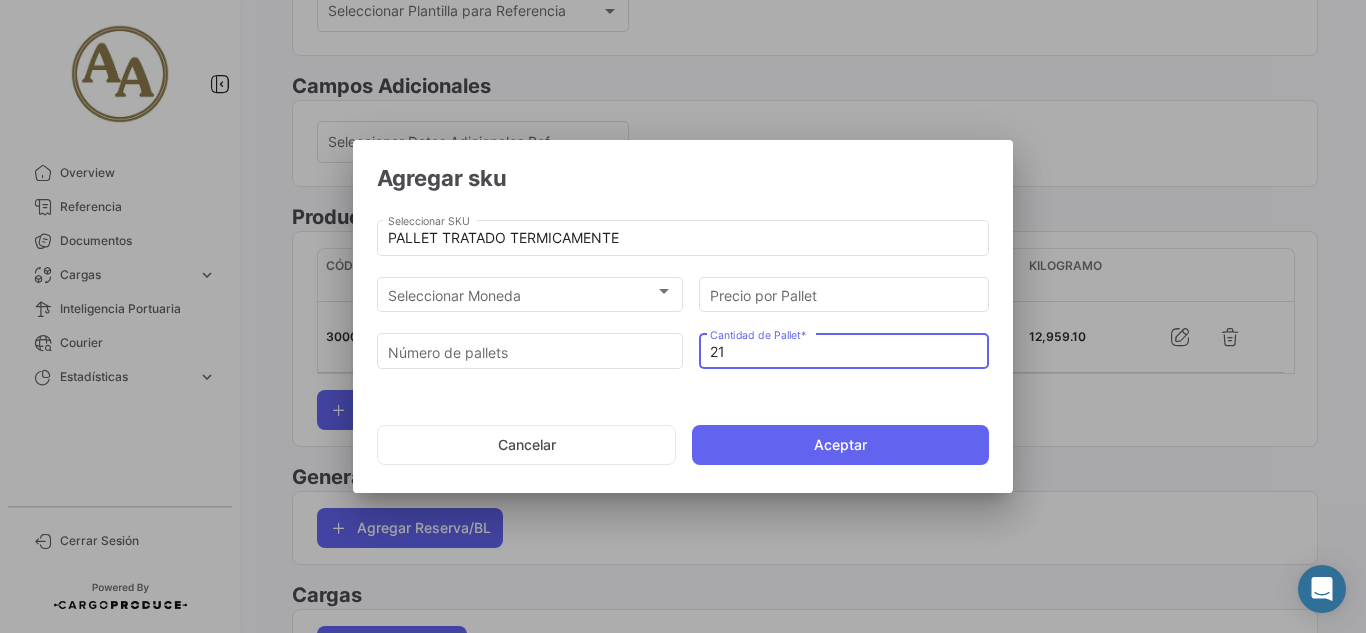 type on "21" 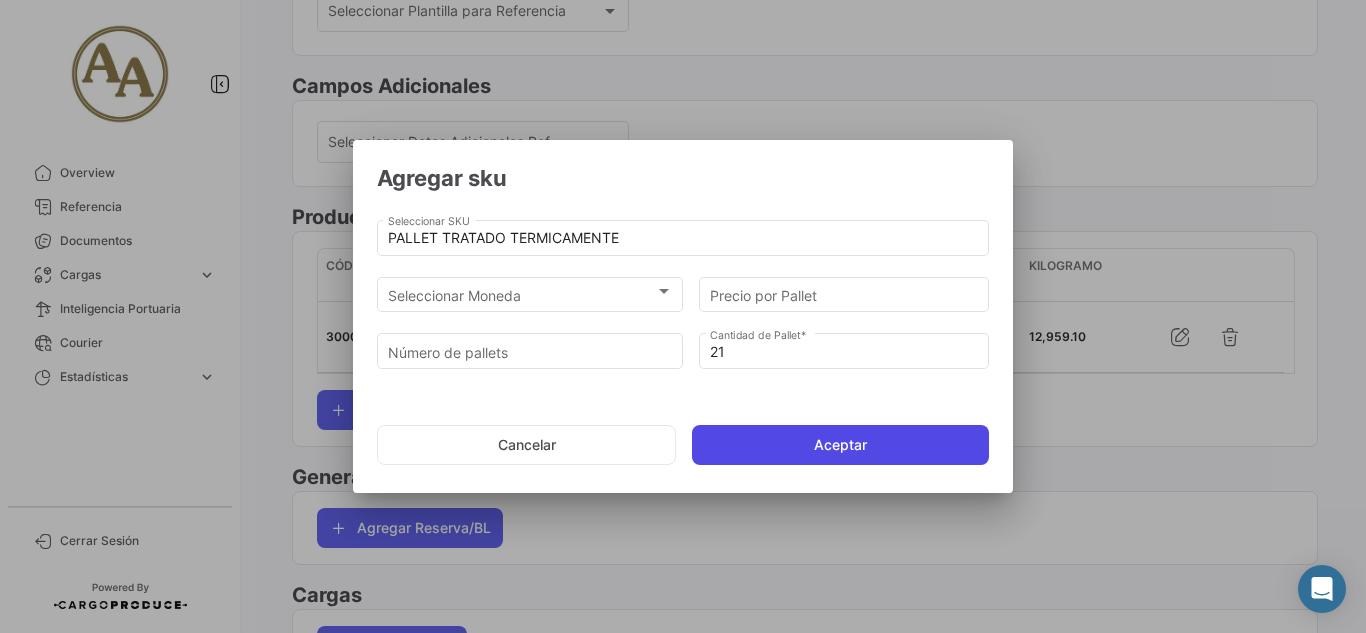 click on "Aceptar" 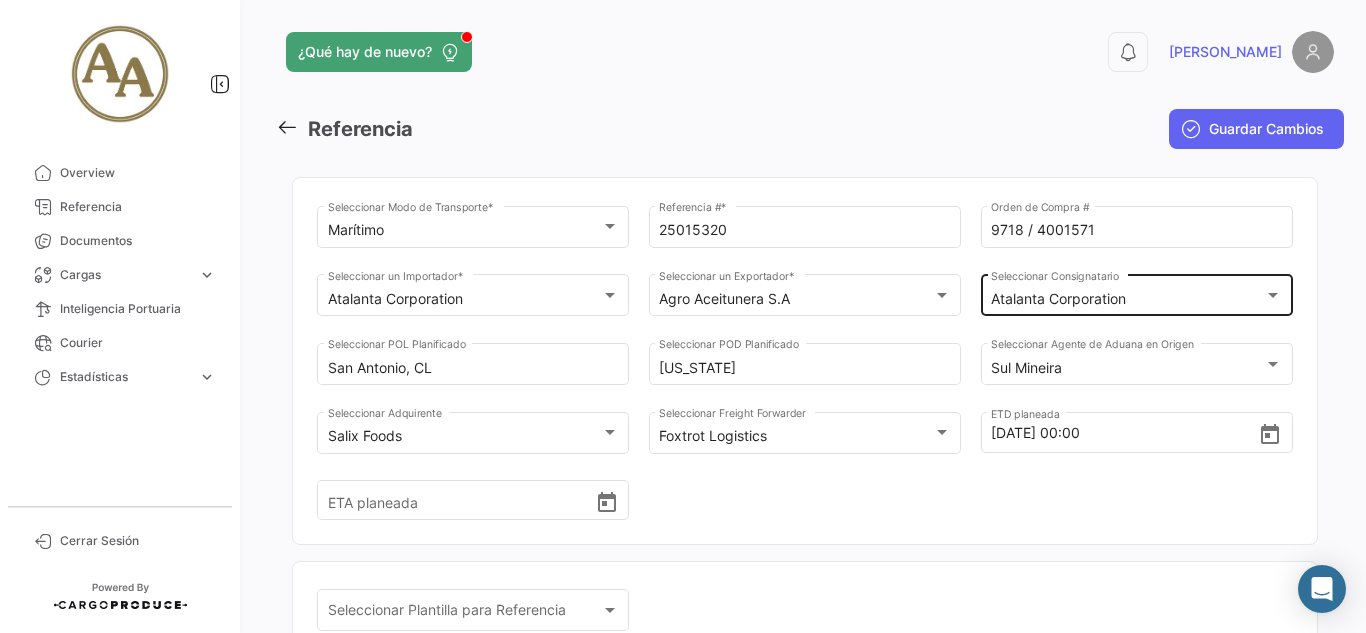 scroll, scrollTop: 0, scrollLeft: 0, axis: both 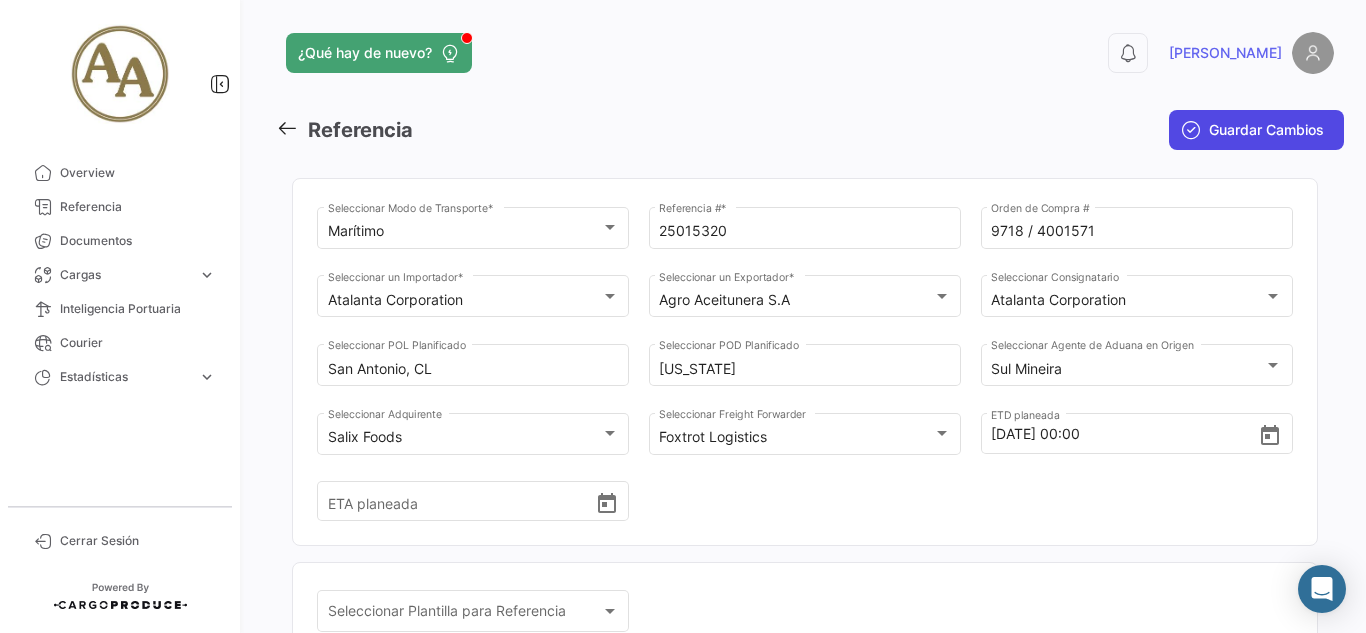 click on "Guardar Cambios" 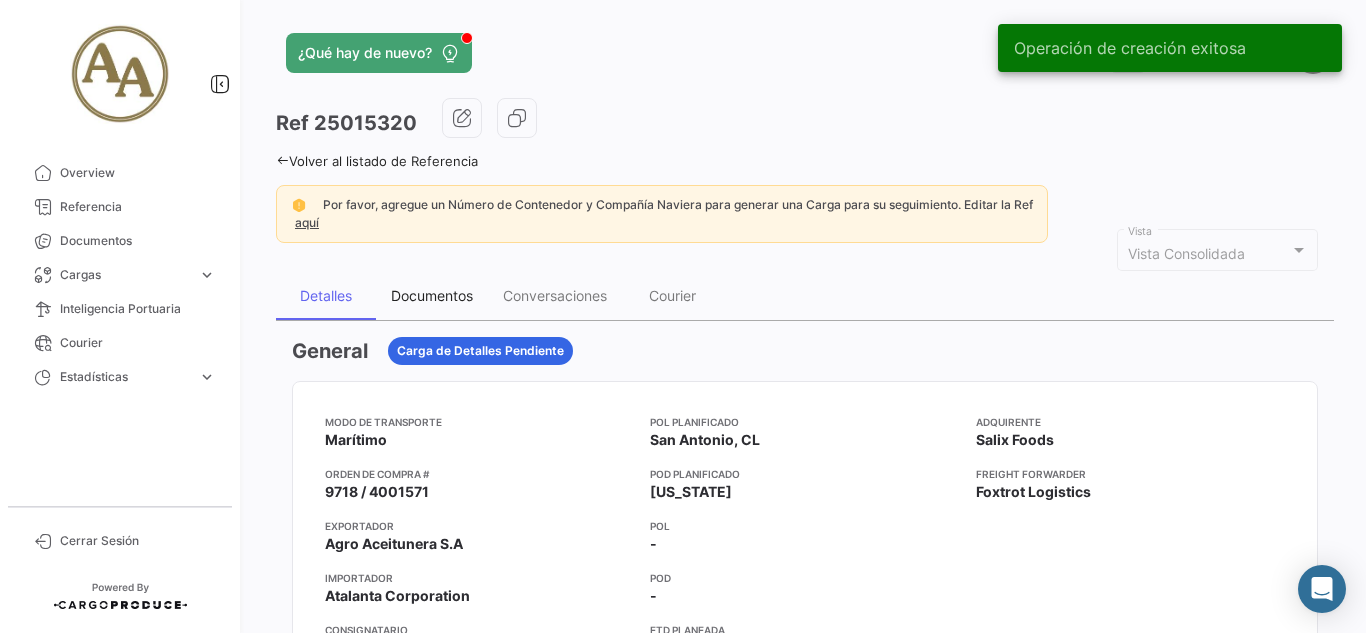 click on "Documentos" at bounding box center [432, 295] 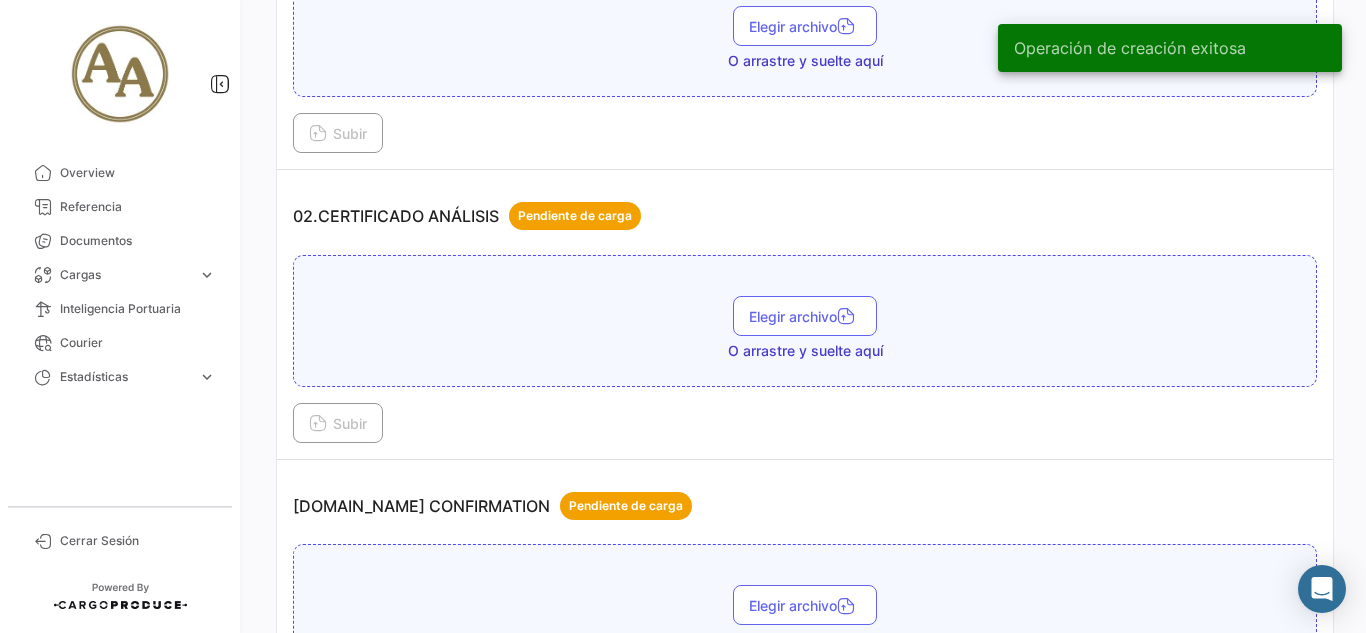 scroll, scrollTop: 900, scrollLeft: 0, axis: vertical 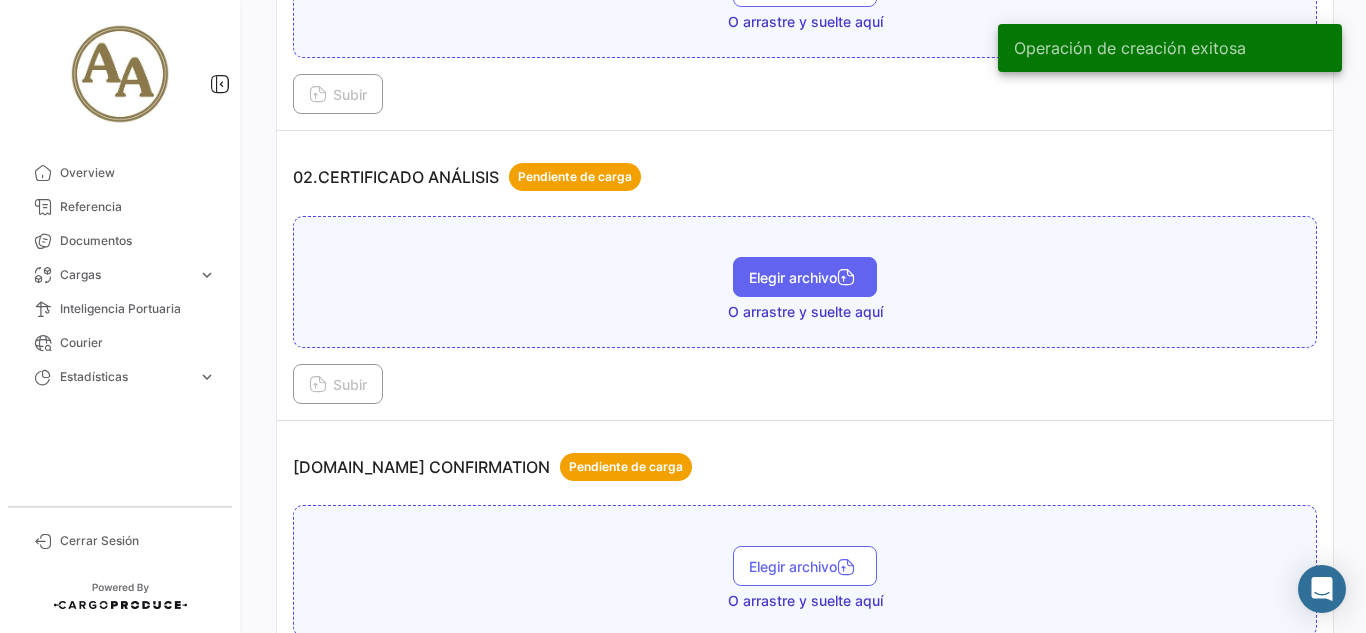 click on "Elegir archivo" at bounding box center [805, 277] 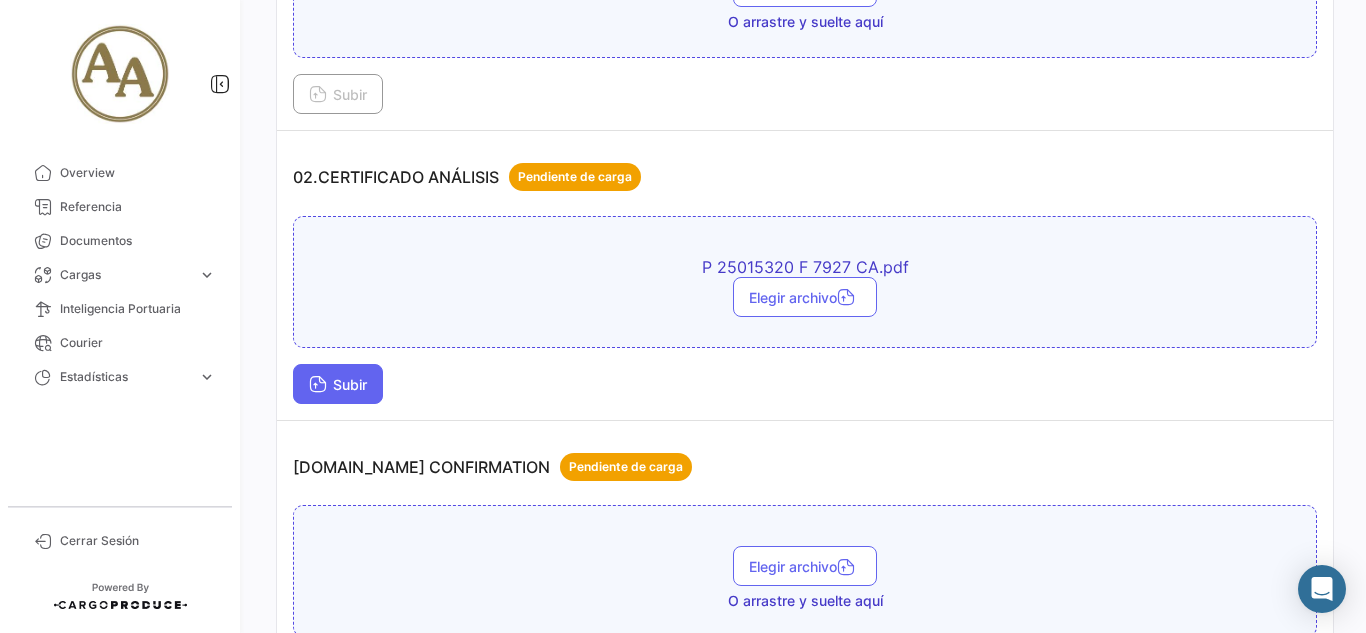 click on "Subir" at bounding box center [338, 384] 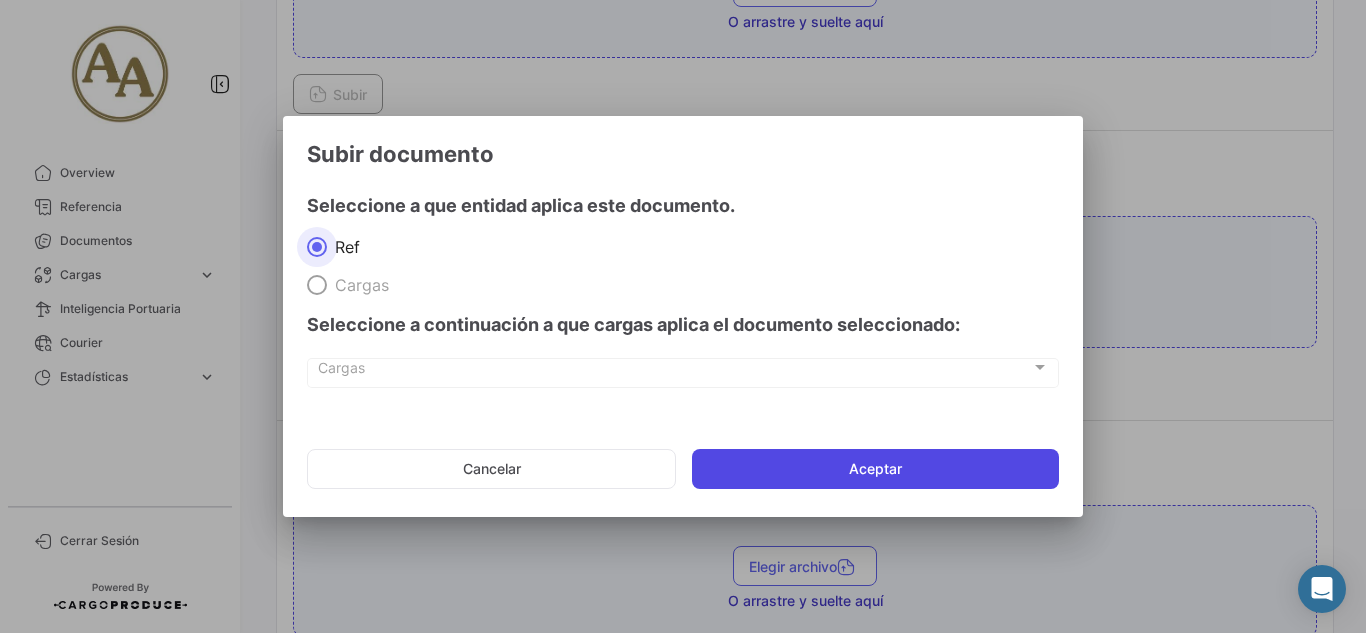 click on "Aceptar" 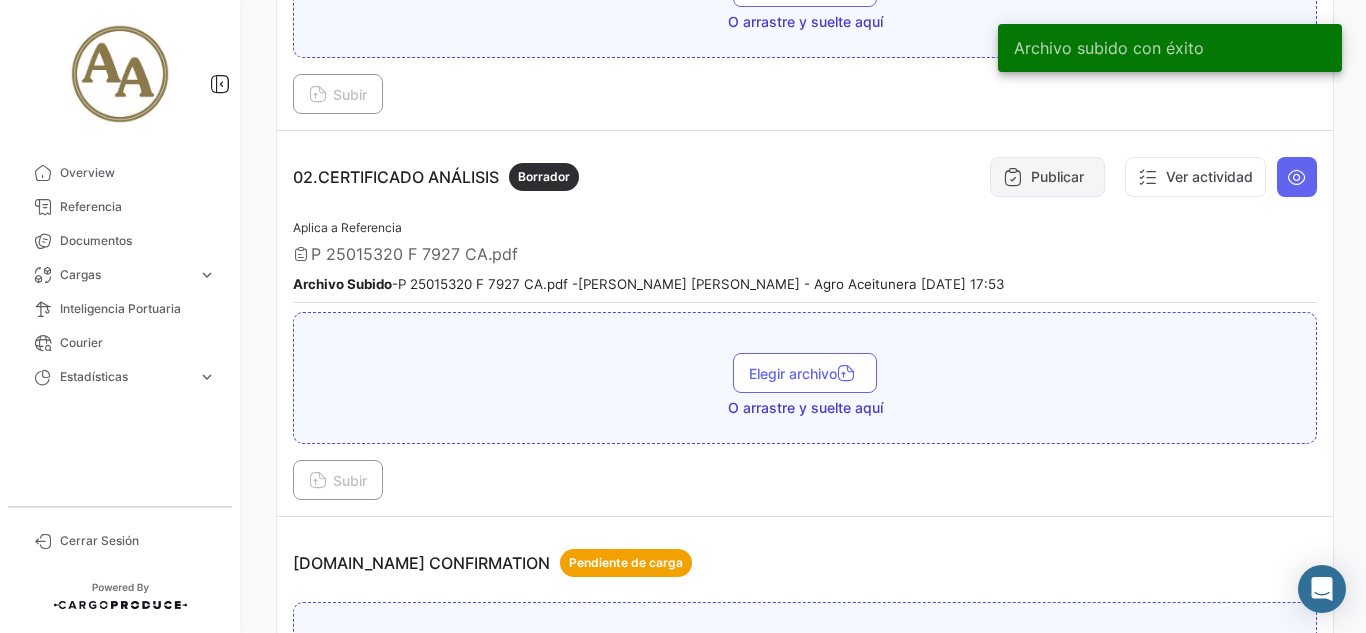 click on "Publicar" at bounding box center [1047, 177] 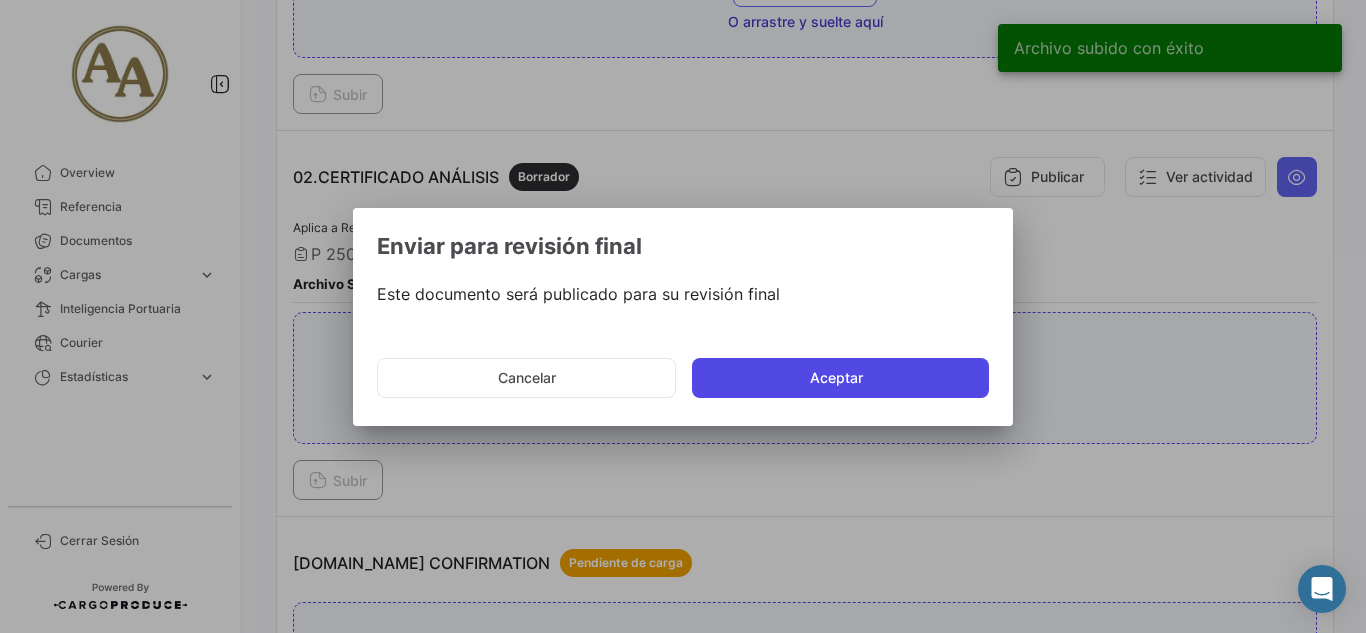 click on "Aceptar" 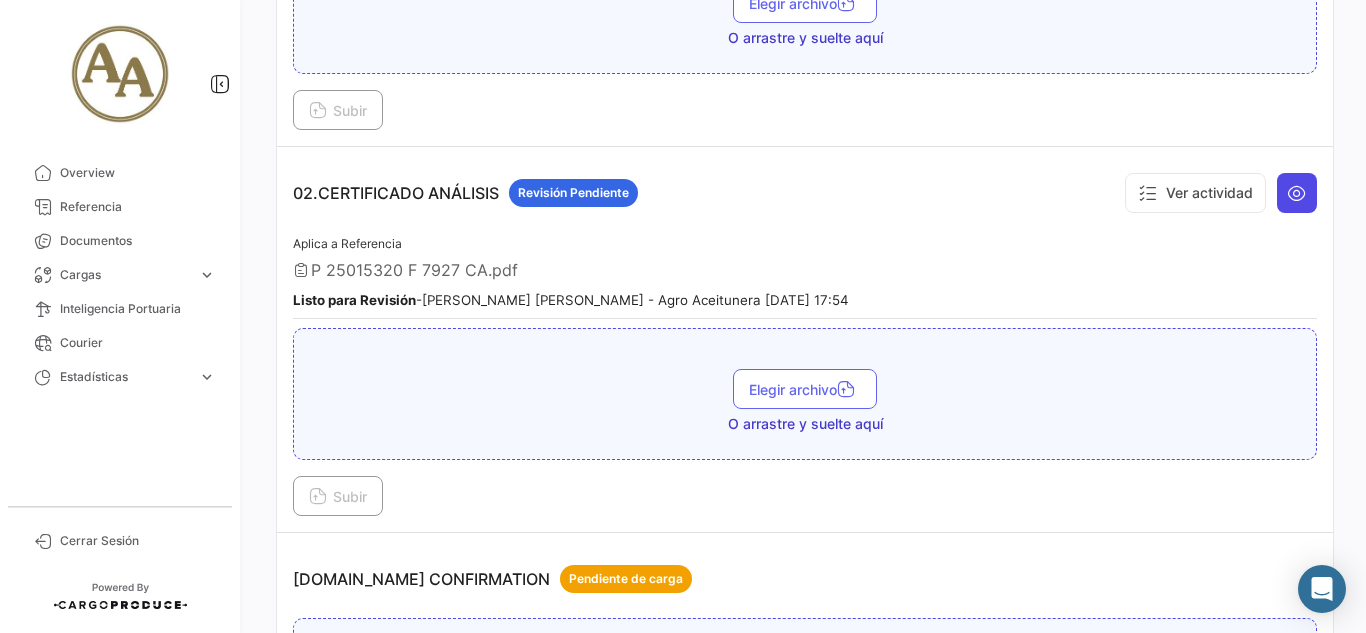 click at bounding box center [1297, 193] 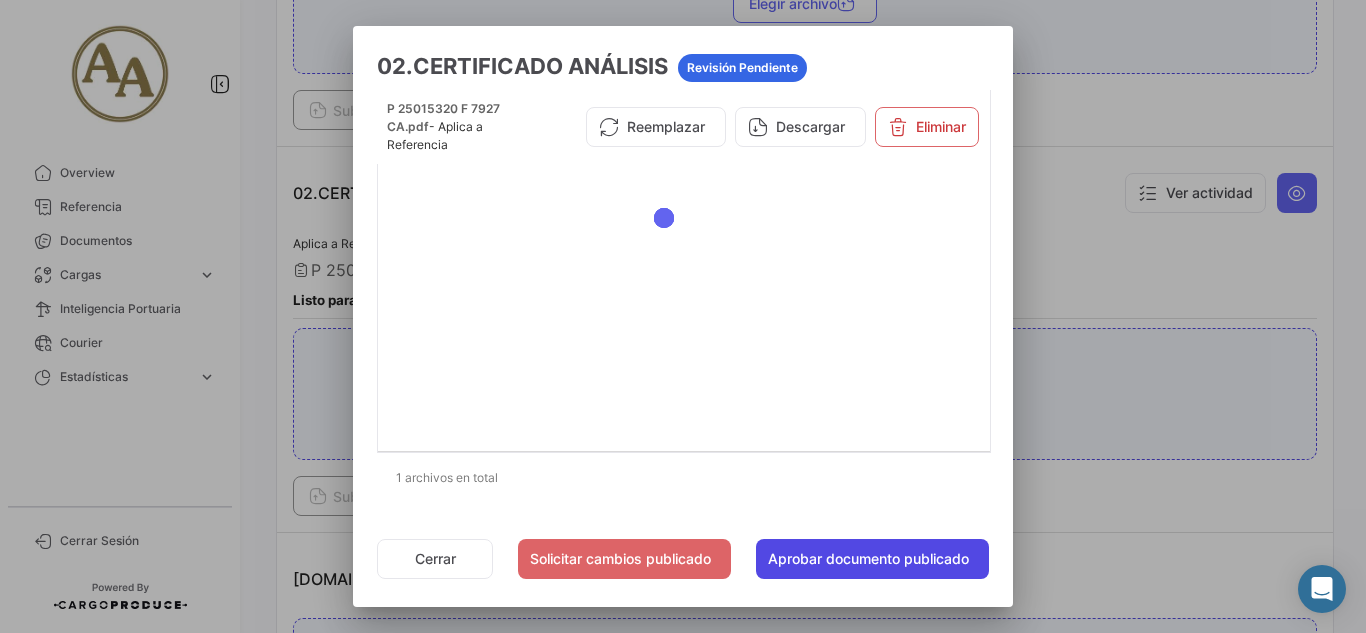 click on "Aprobar documento publicado" 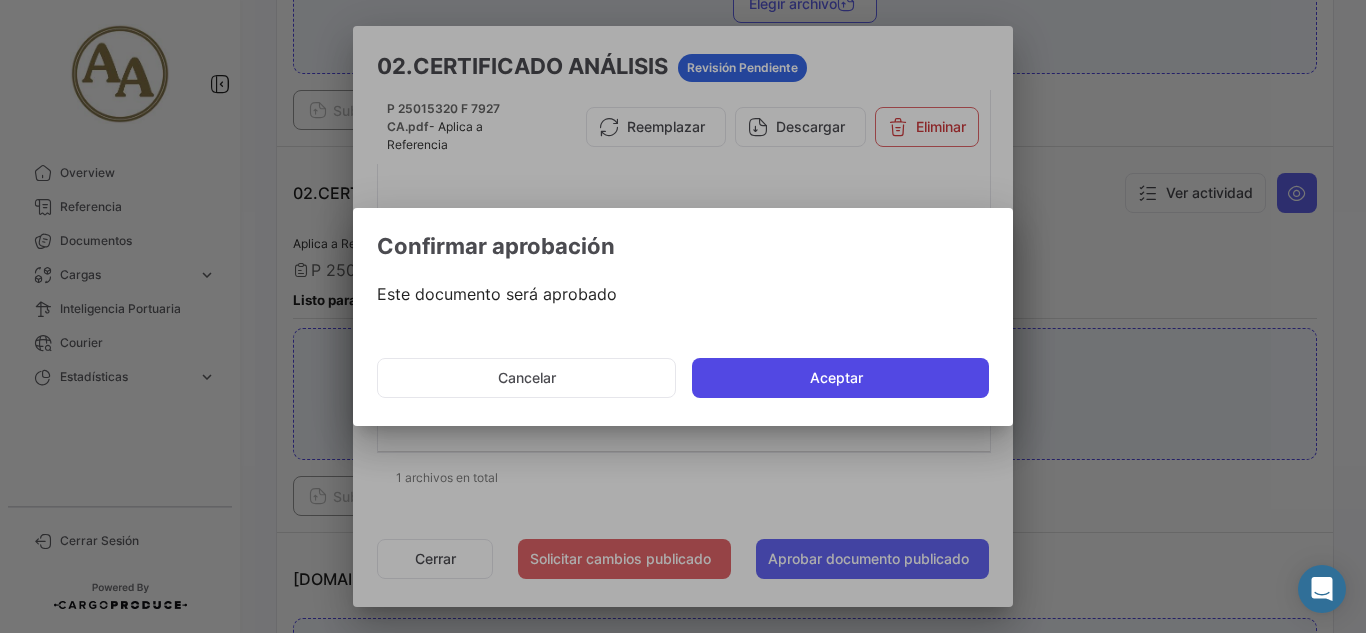 click on "Aceptar" 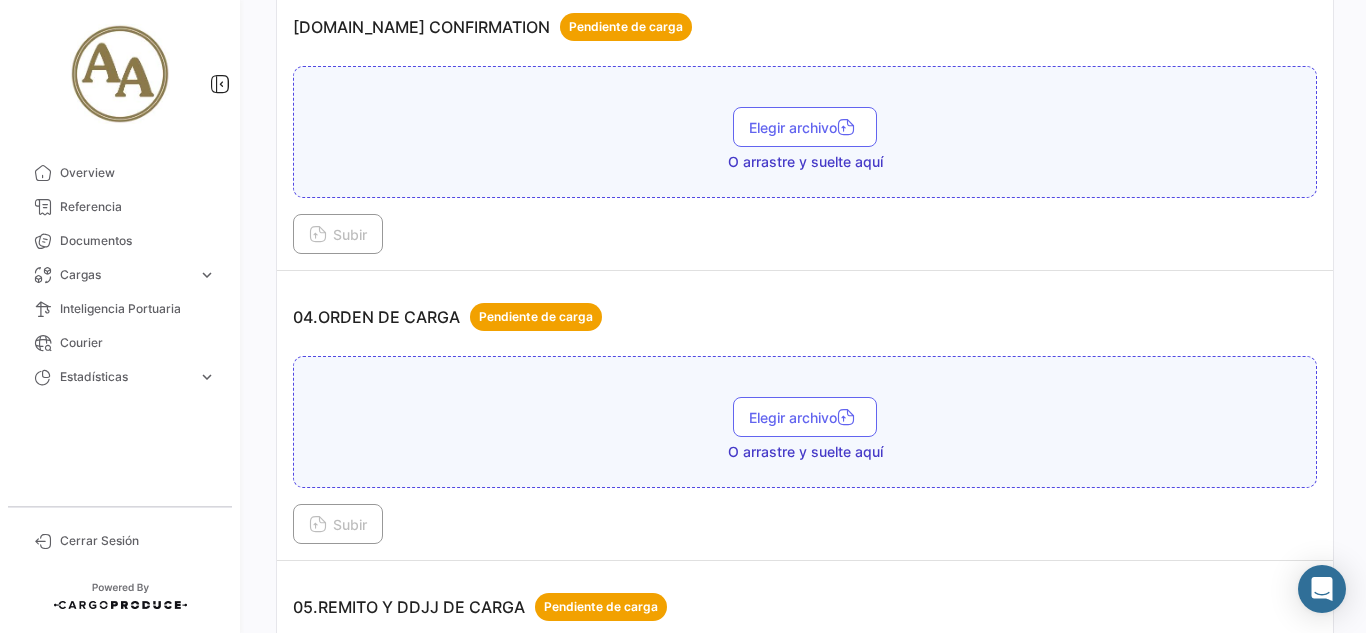 scroll, scrollTop: 1500, scrollLeft: 0, axis: vertical 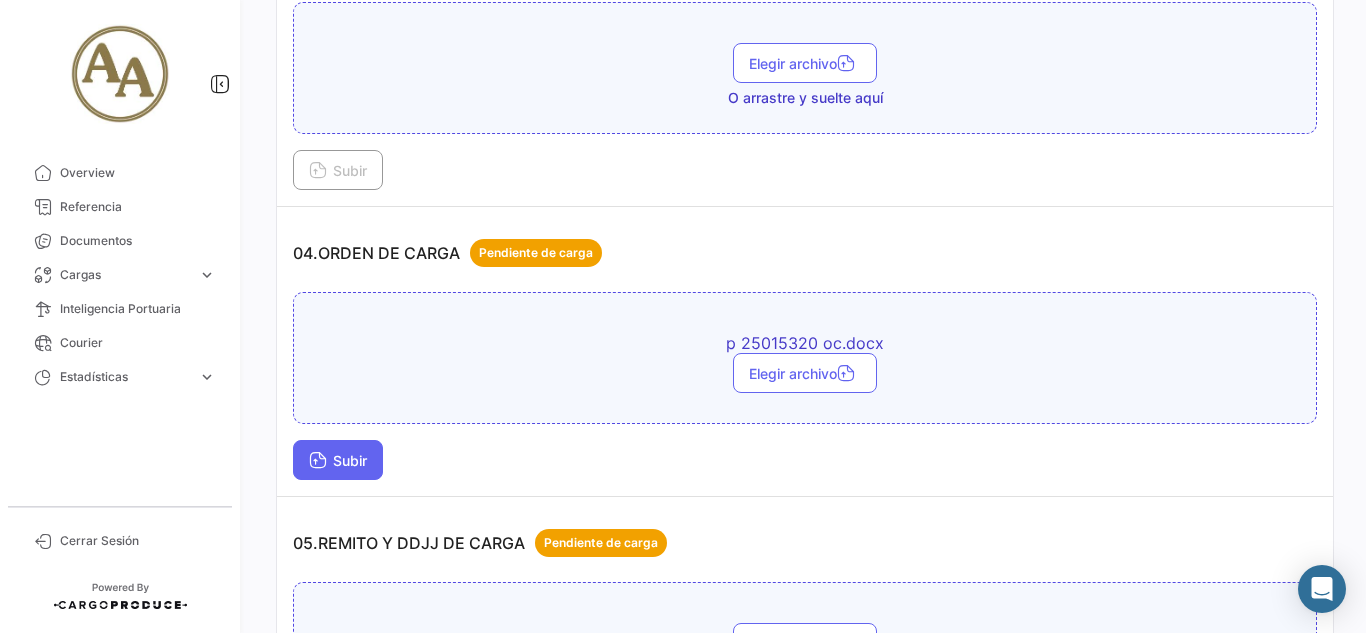 click on "Subir" at bounding box center [338, 460] 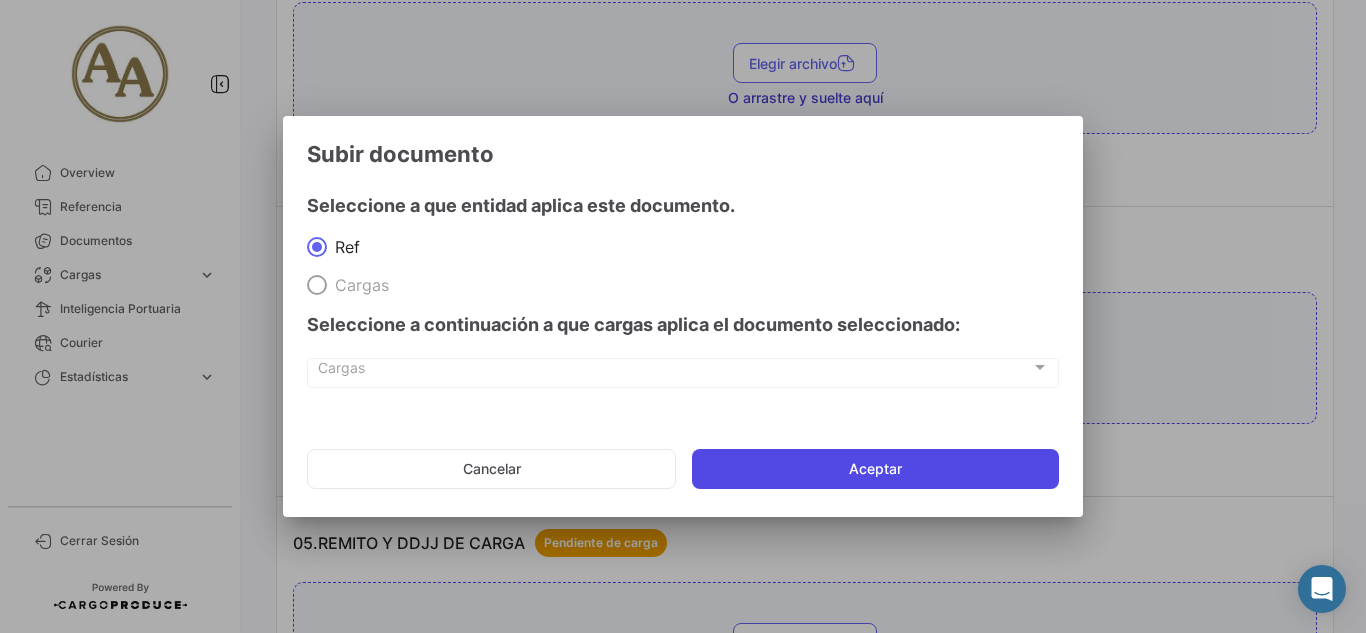 click on "Aceptar" 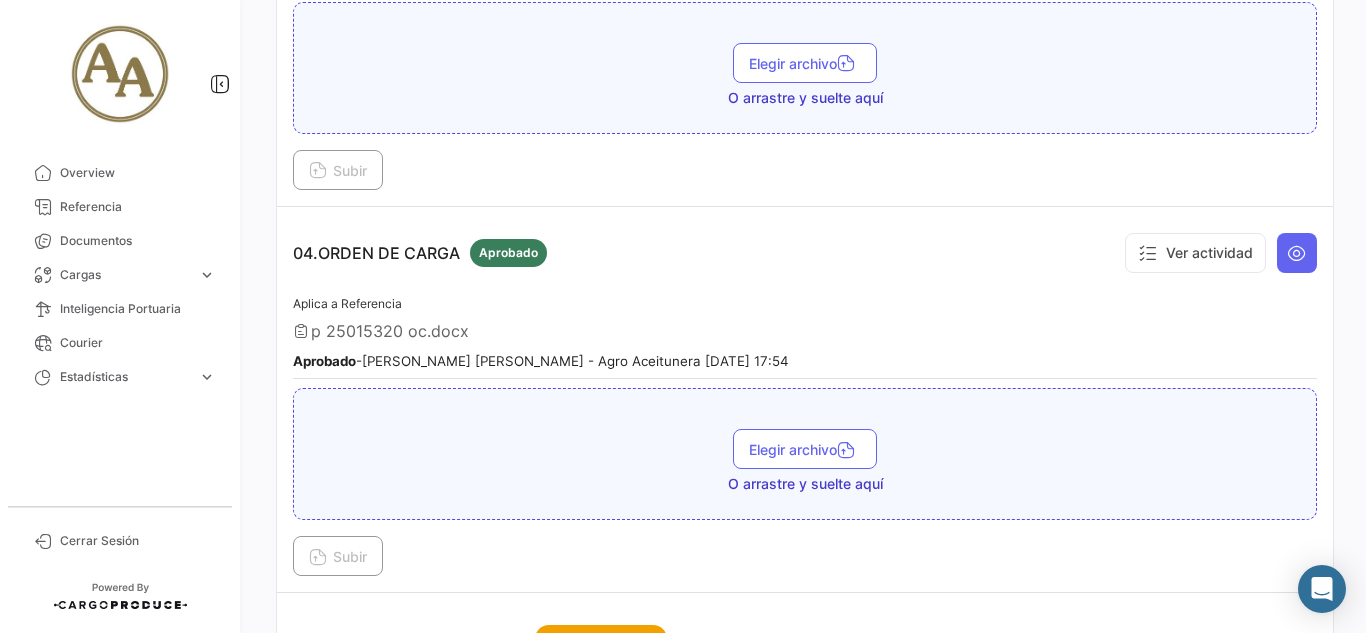 click on "Aprobado" at bounding box center [324, 361] 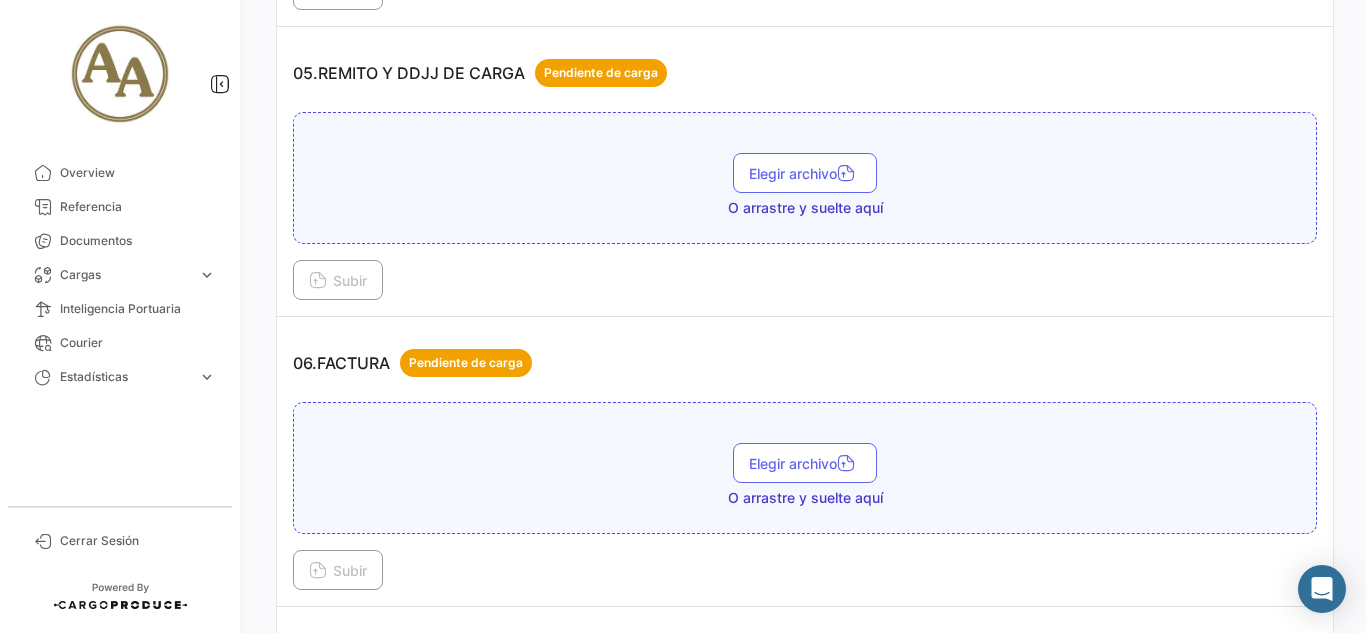 scroll, scrollTop: 2100, scrollLeft: 0, axis: vertical 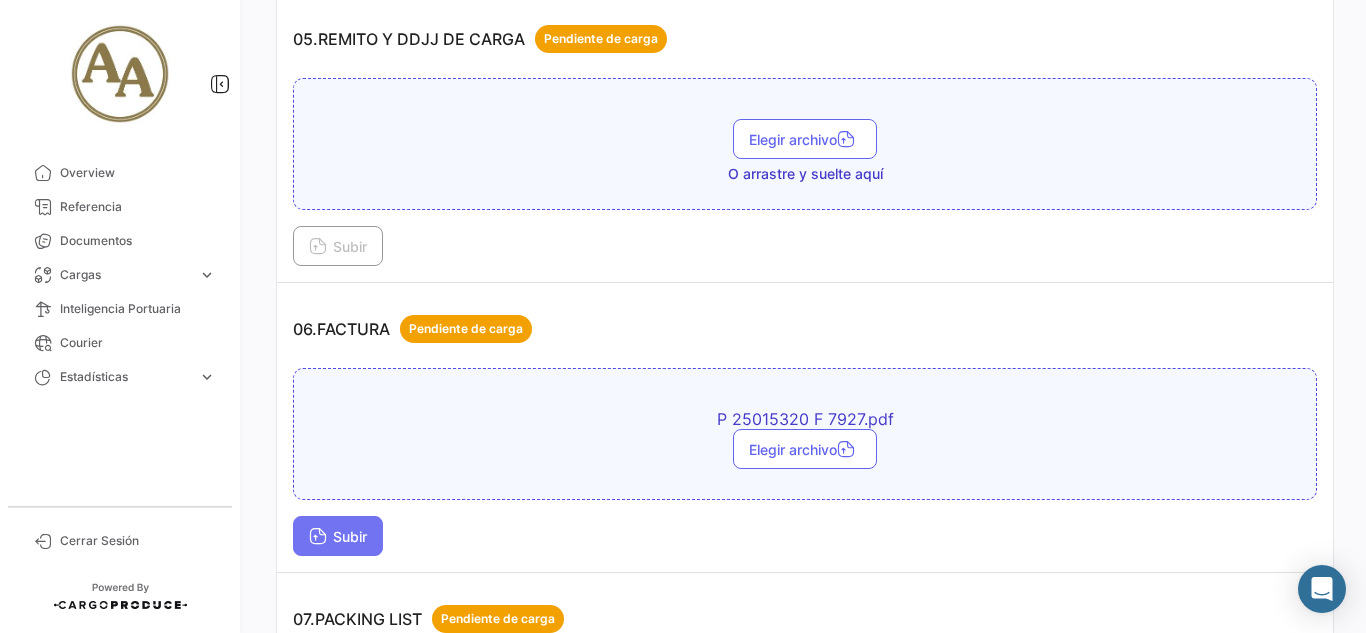 click on "Subir" at bounding box center [338, 536] 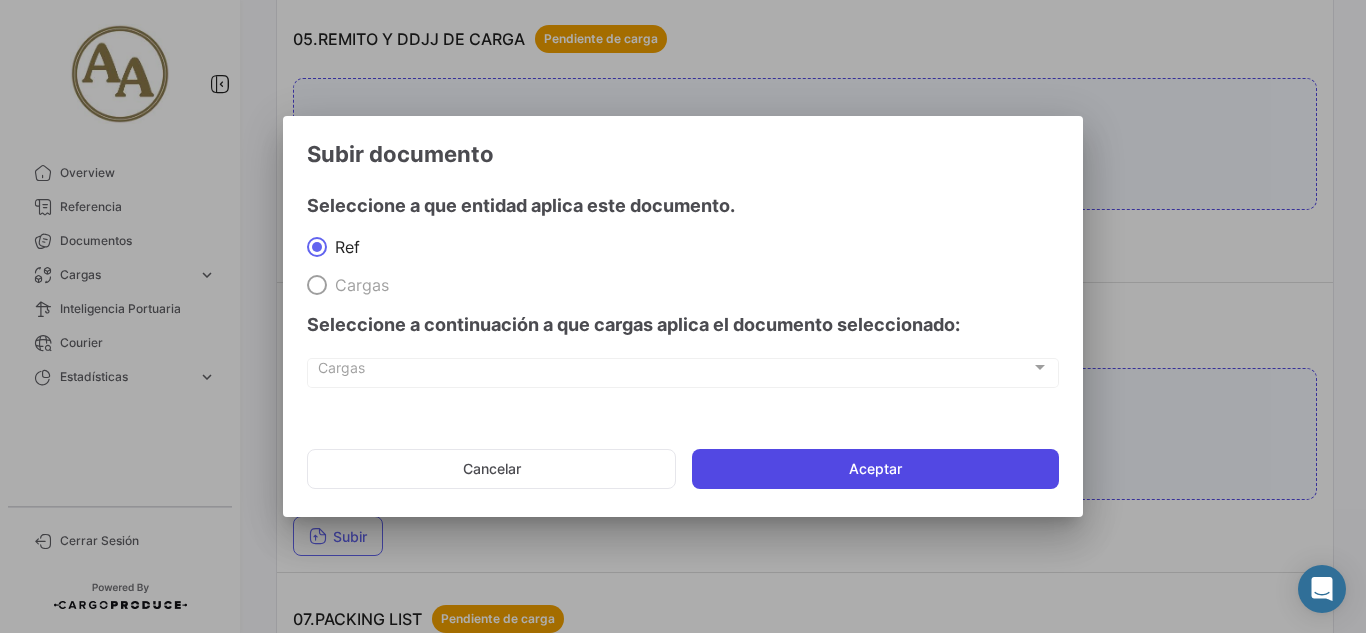 click on "Aceptar" 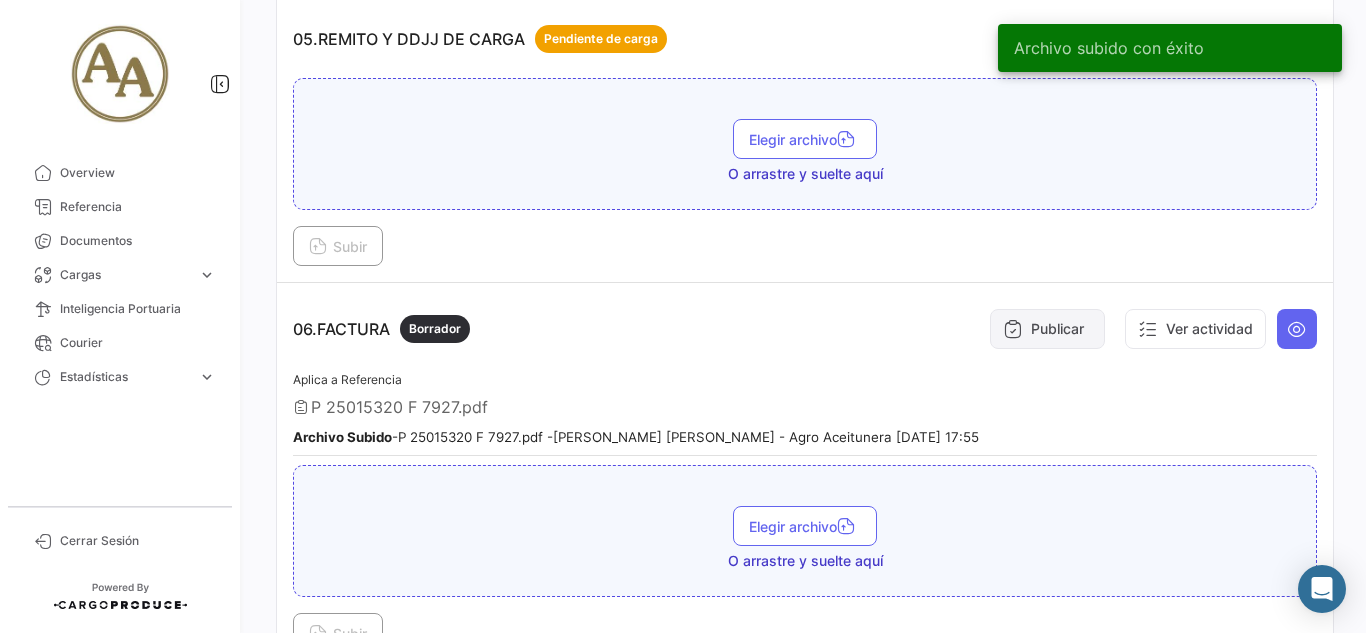click on "Publicar" at bounding box center (1047, 329) 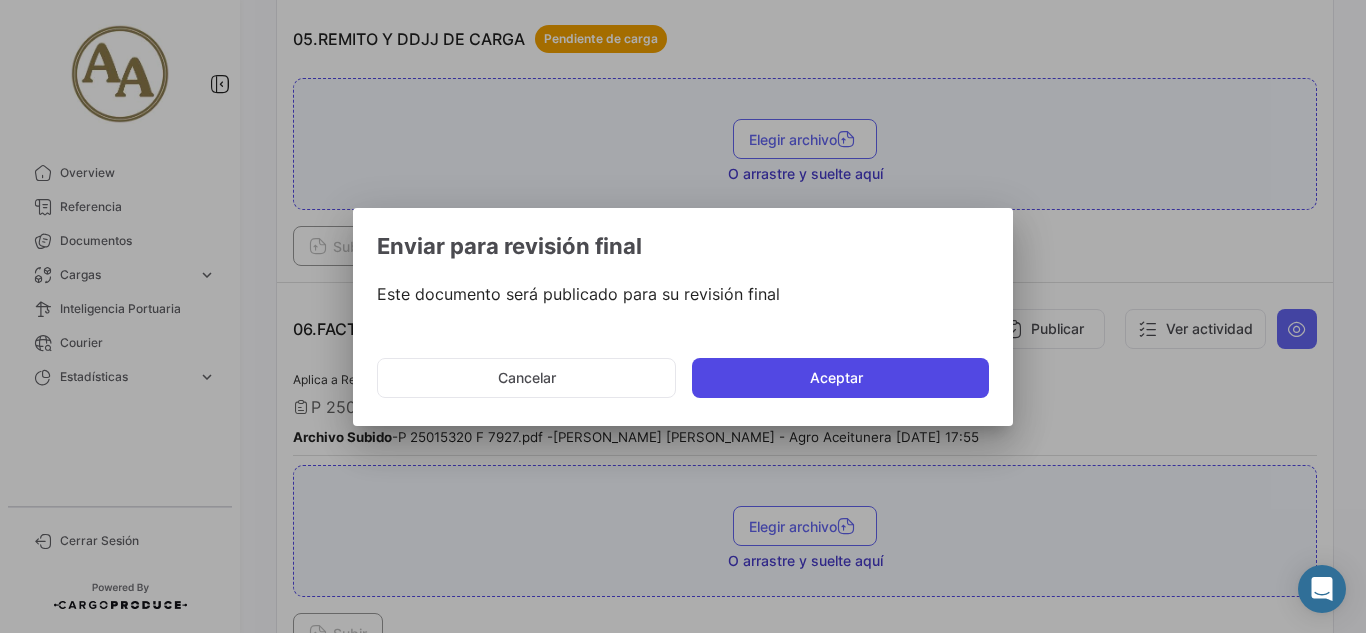 click on "Aceptar" 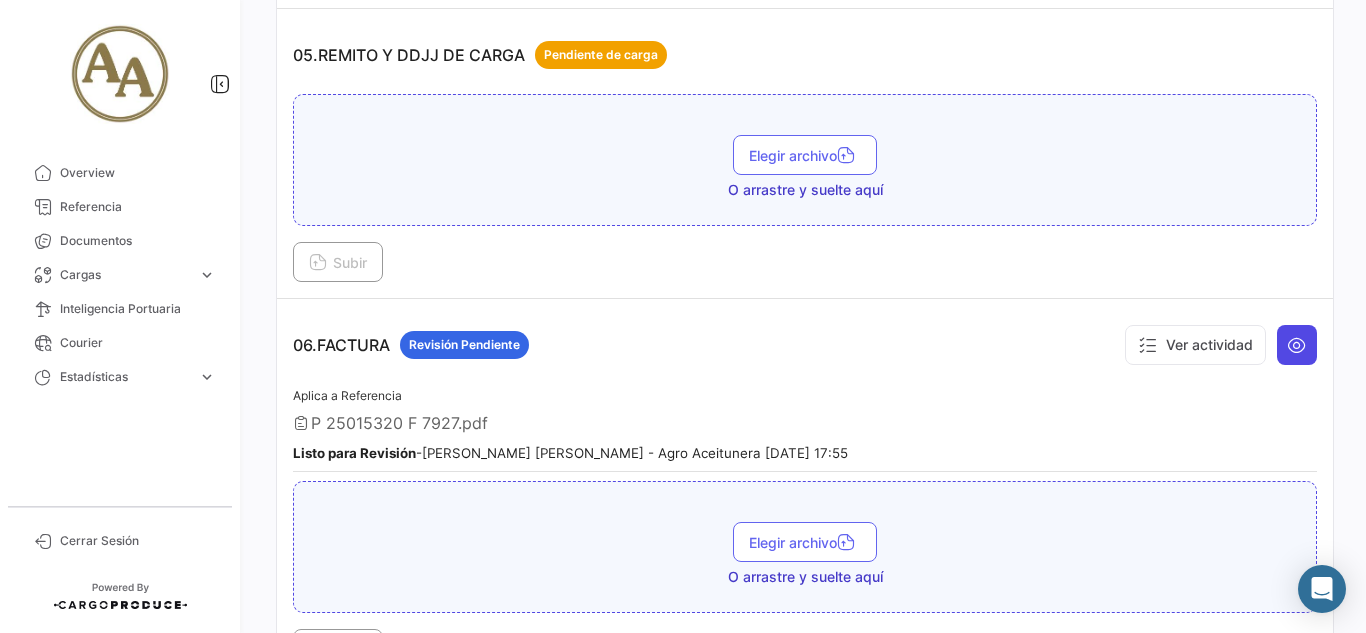 click at bounding box center (1297, 345) 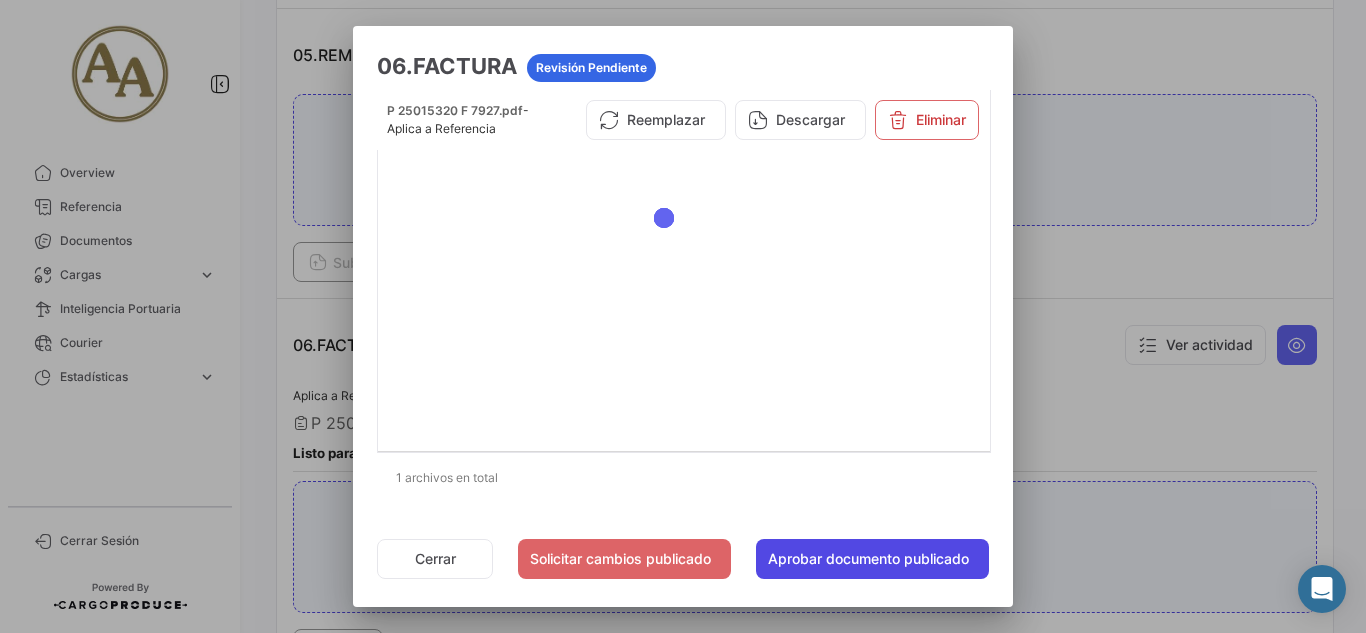 click on "Aprobar documento publicado" 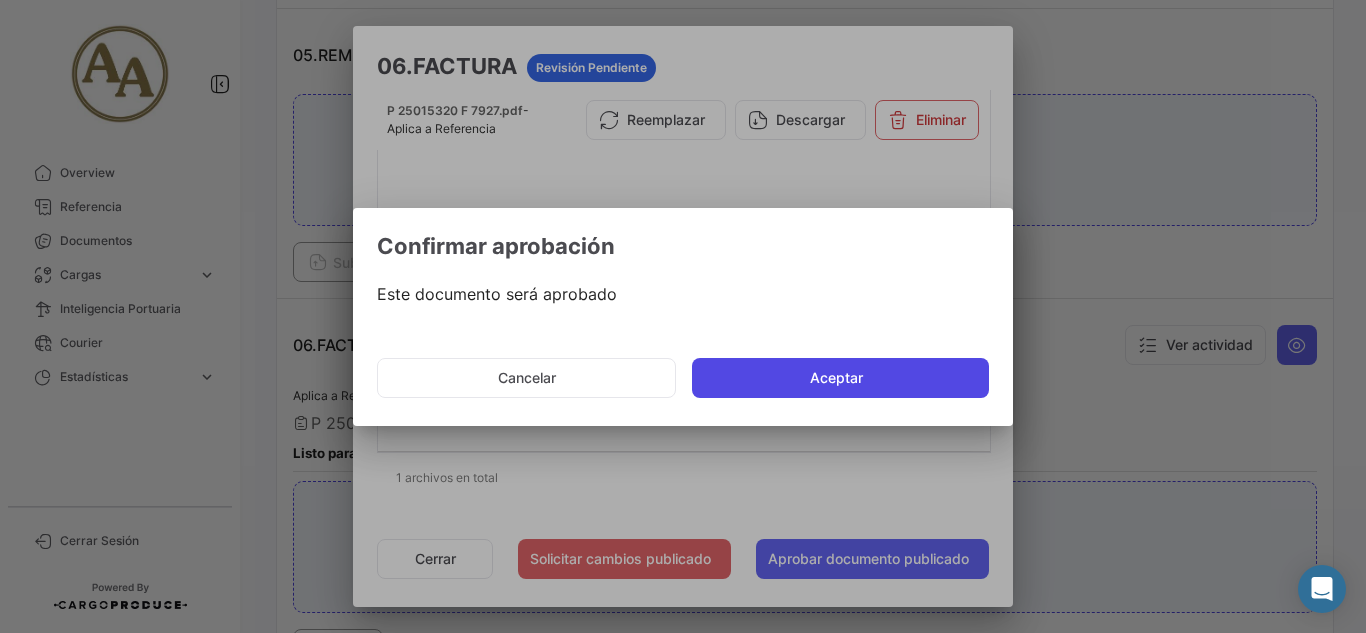 click on "Aceptar" 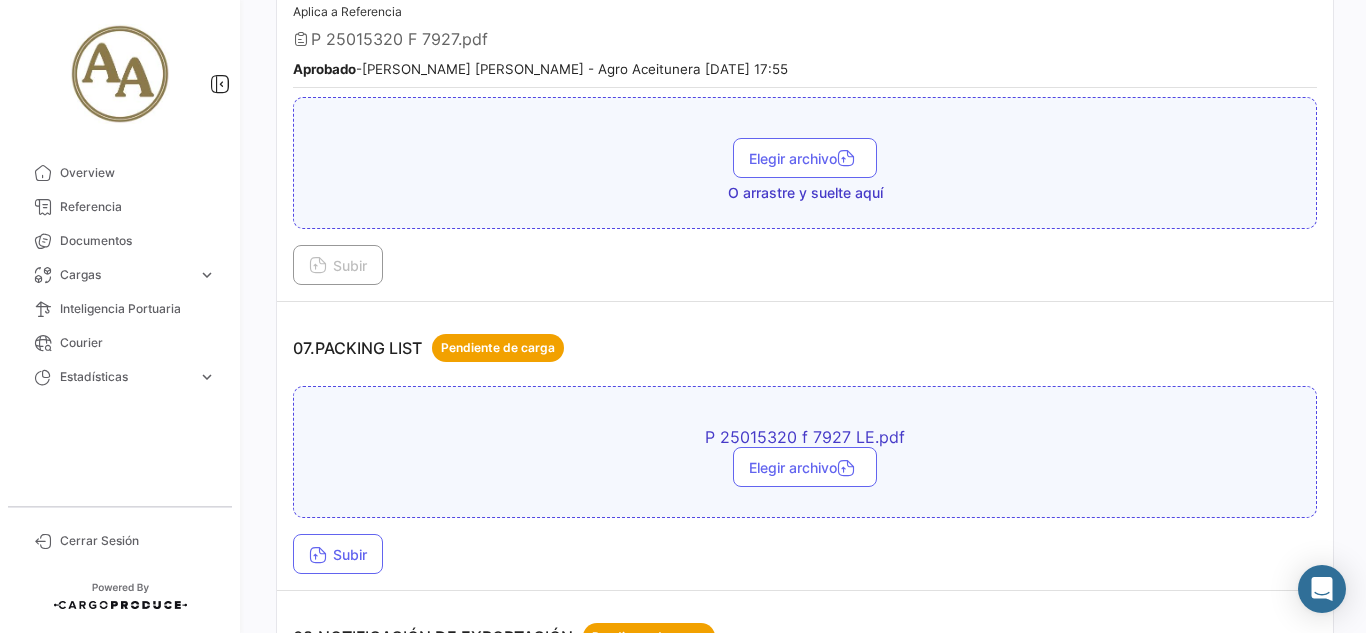 scroll, scrollTop: 2500, scrollLeft: 0, axis: vertical 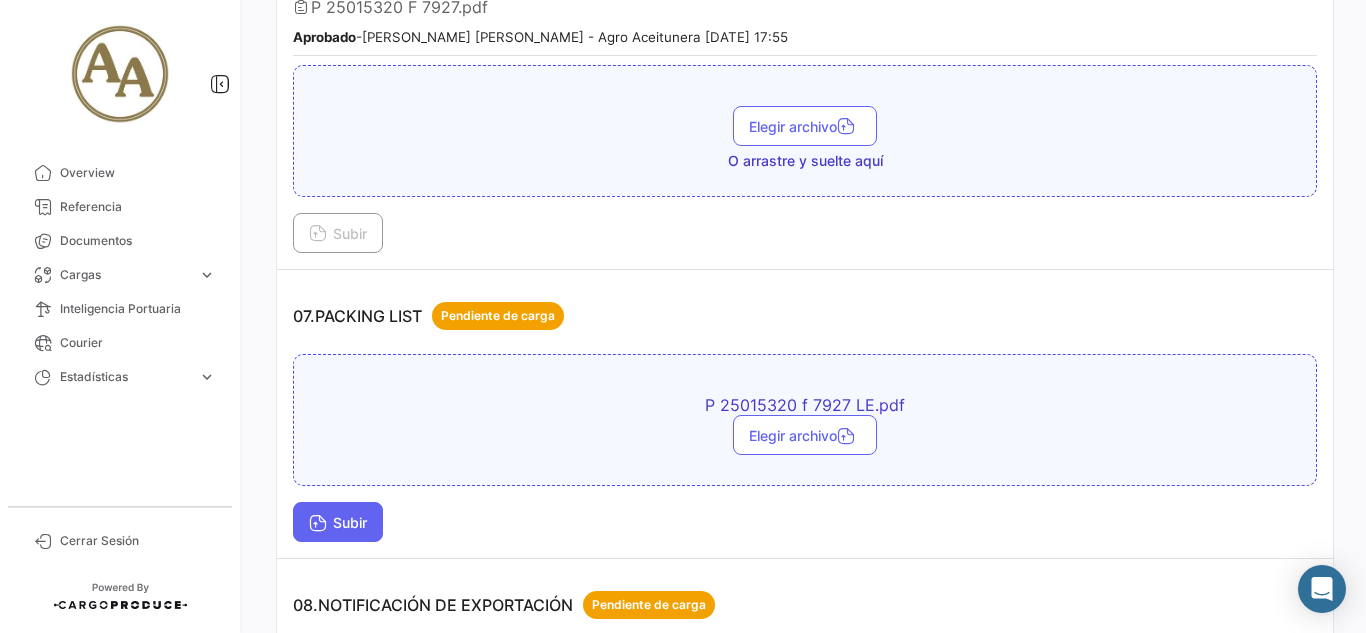 click on "Subir" at bounding box center (338, 522) 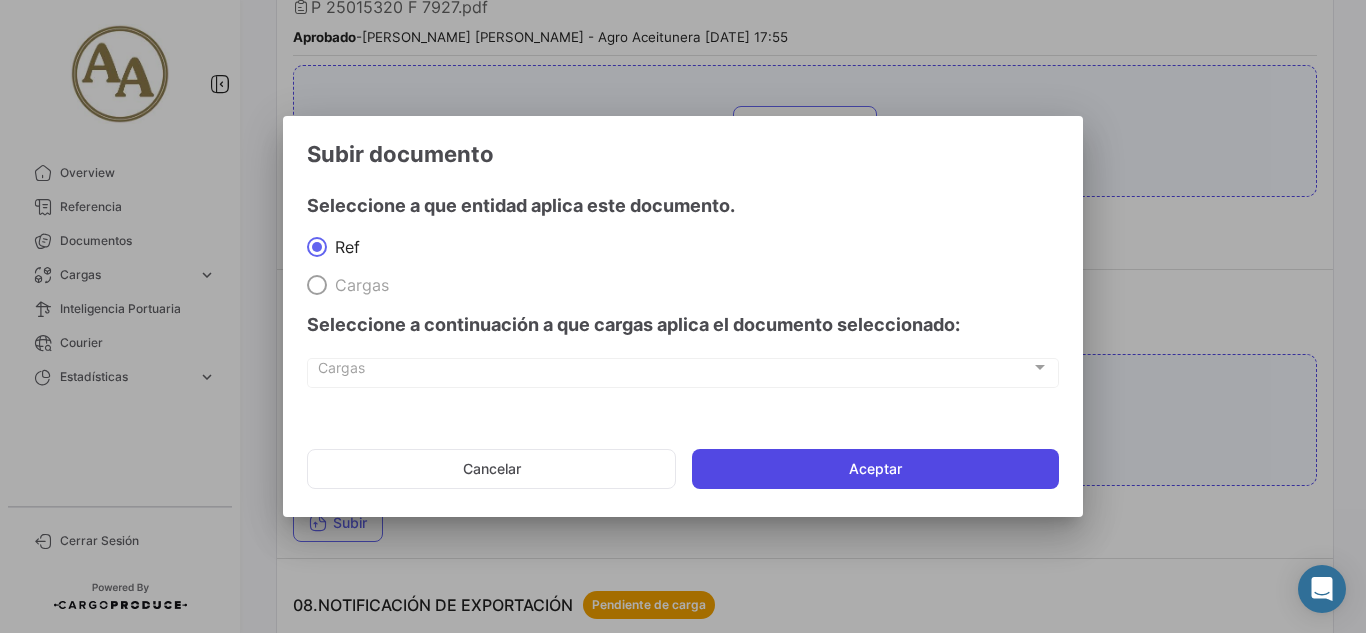 click on "Aceptar" 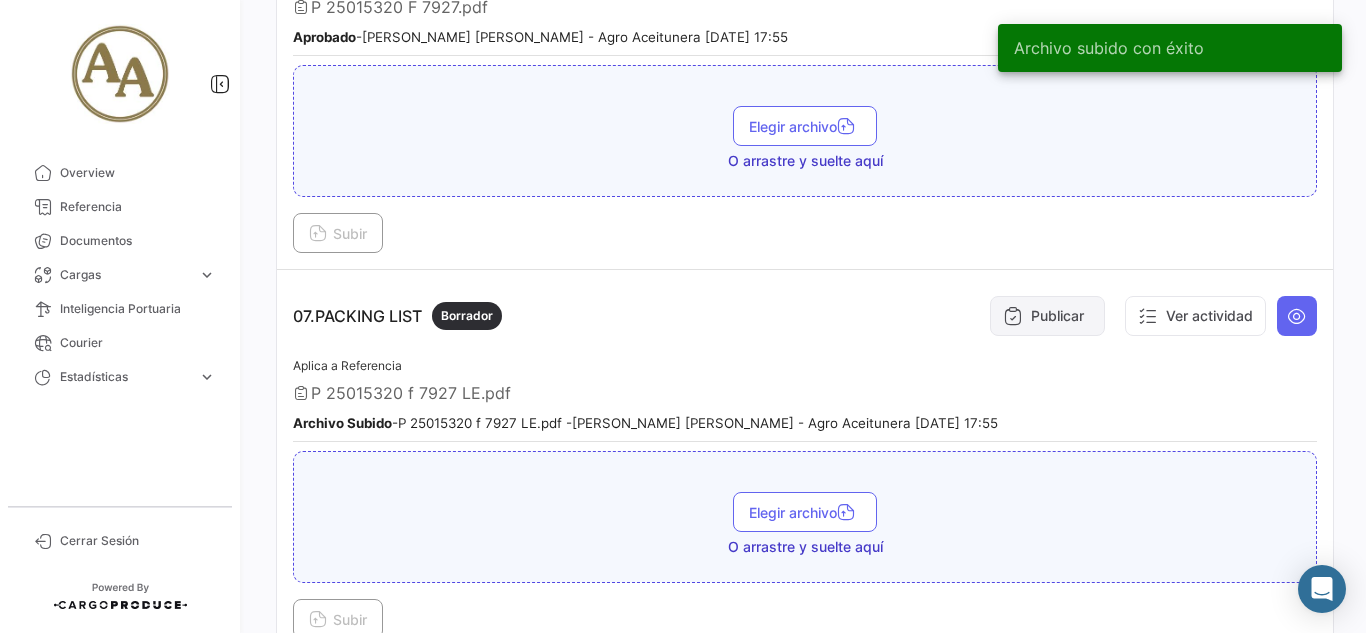 click on "Publicar" at bounding box center (1047, 316) 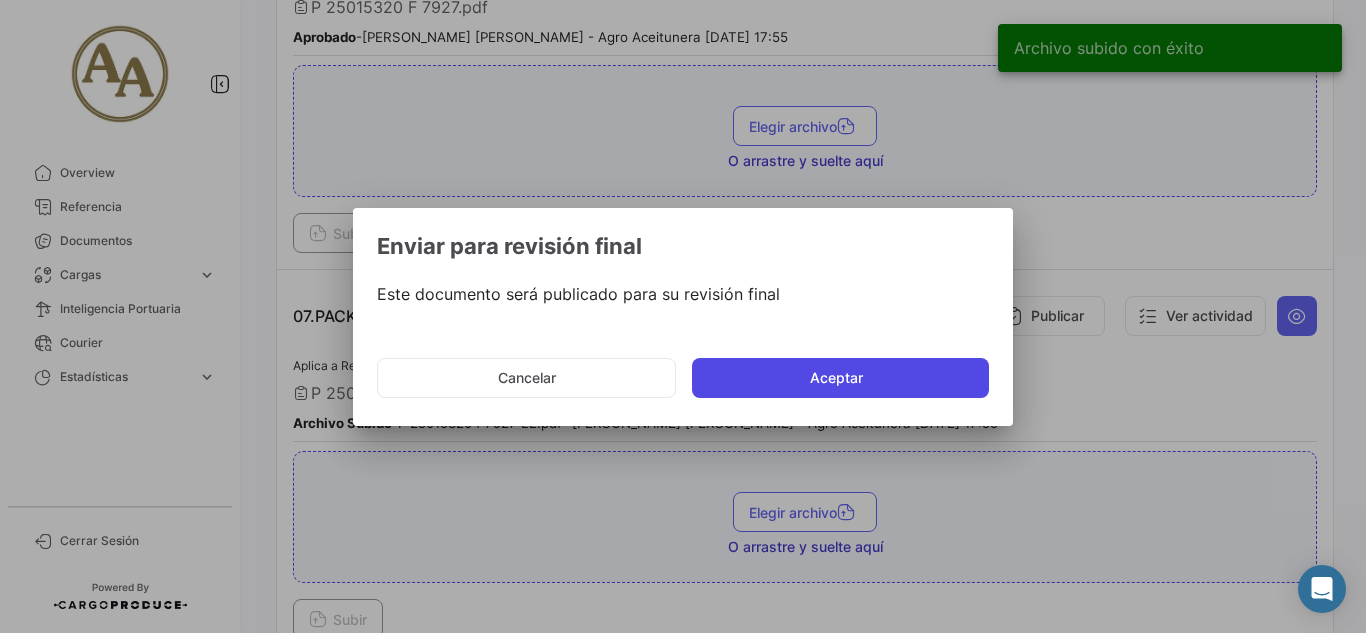 click on "Aceptar" 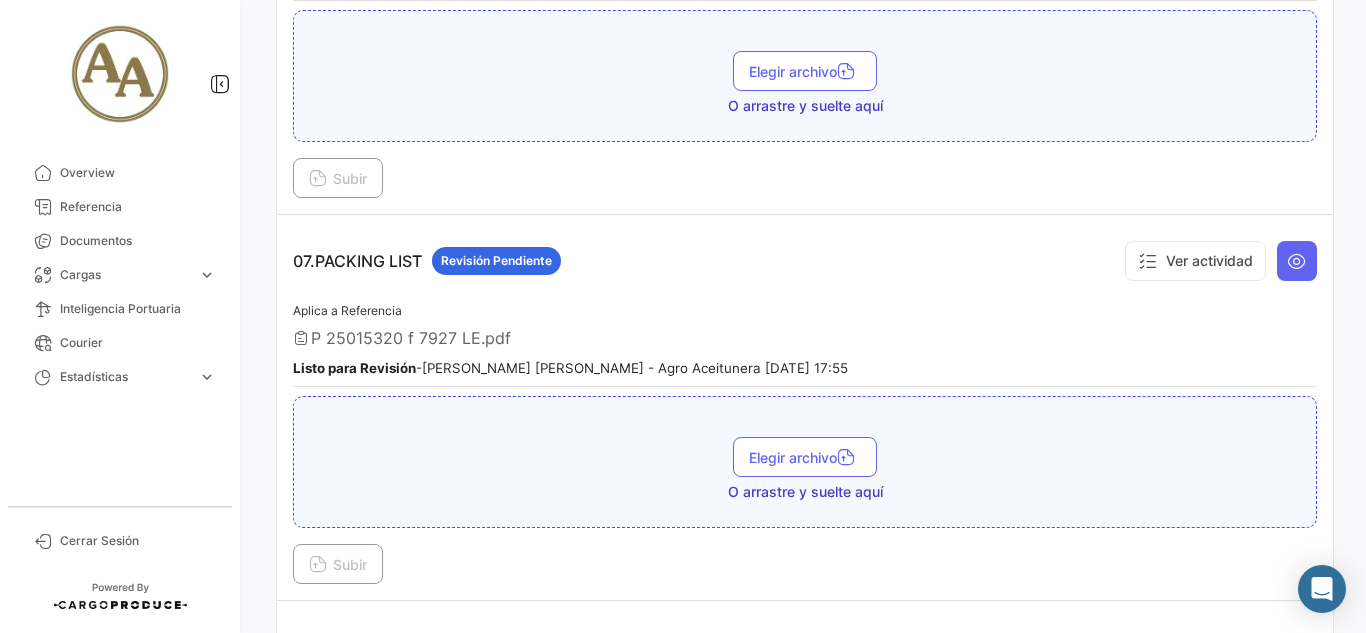 scroll, scrollTop: 2600, scrollLeft: 0, axis: vertical 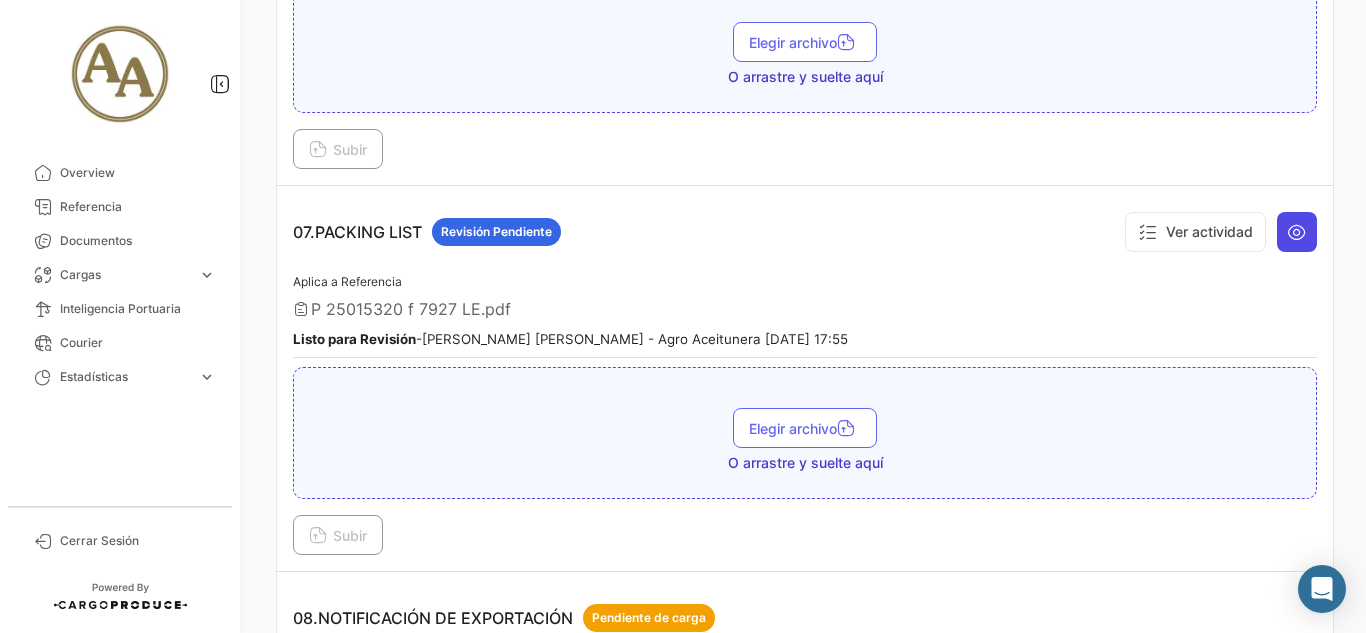click at bounding box center (1297, 232) 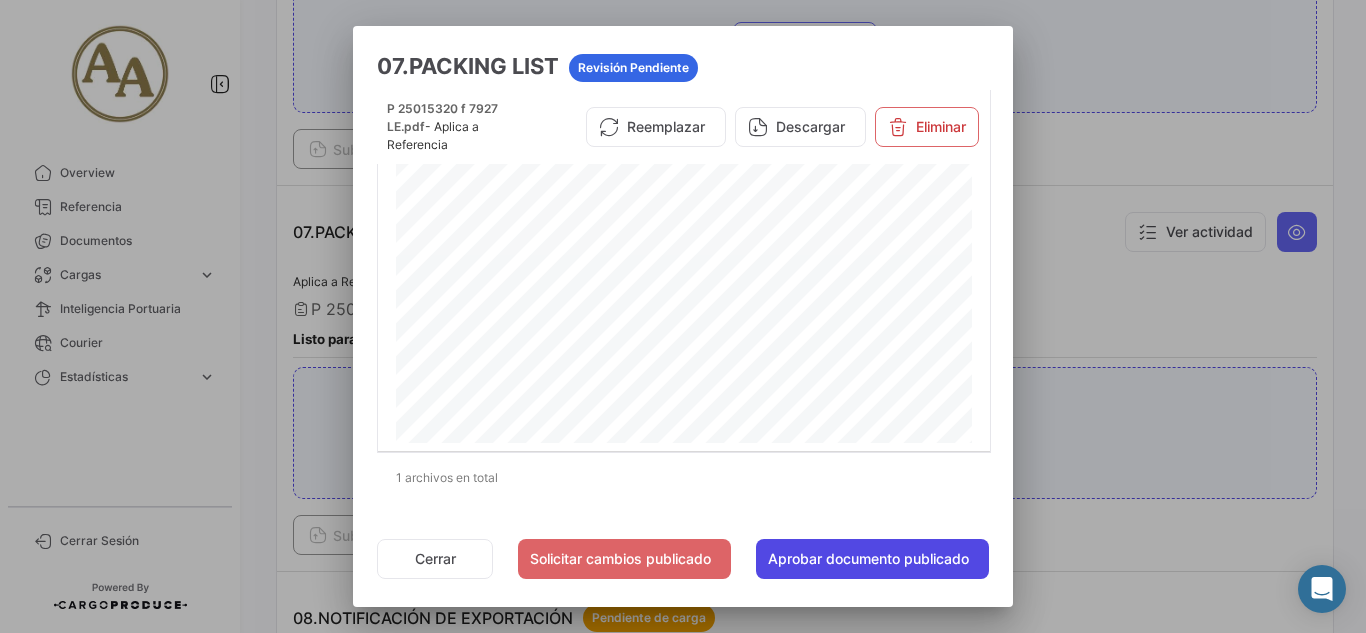 click on "Aprobar documento publicado" 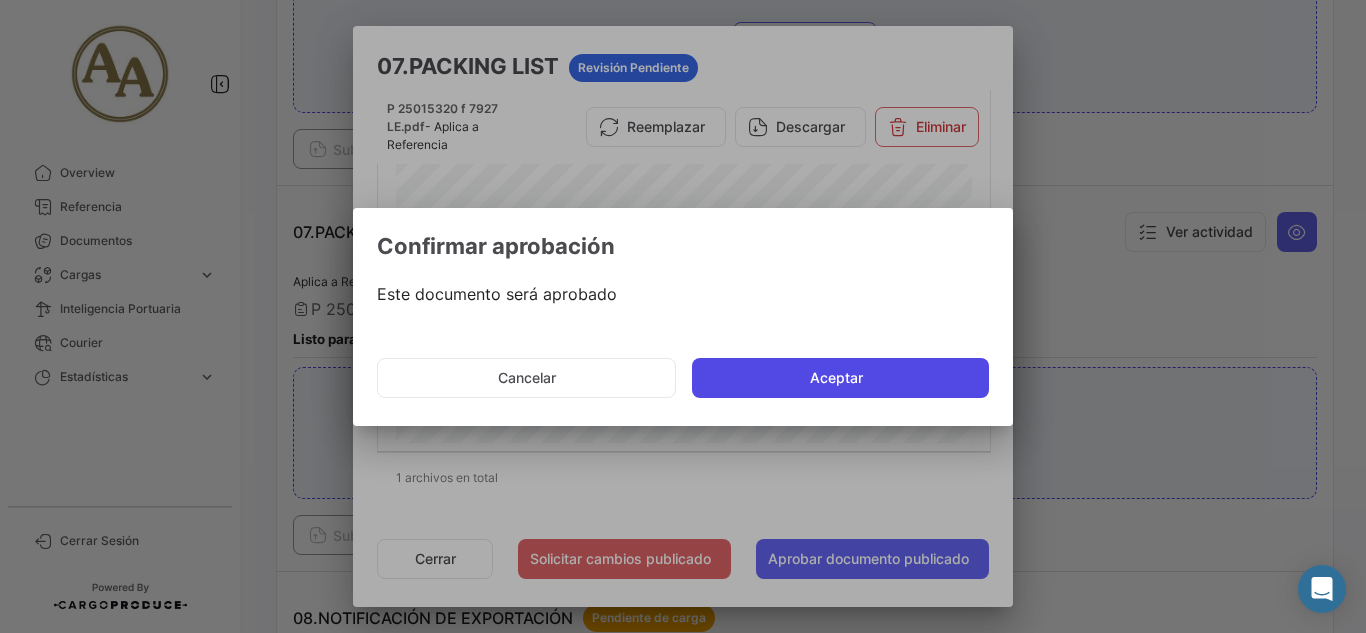 click on "Aceptar" 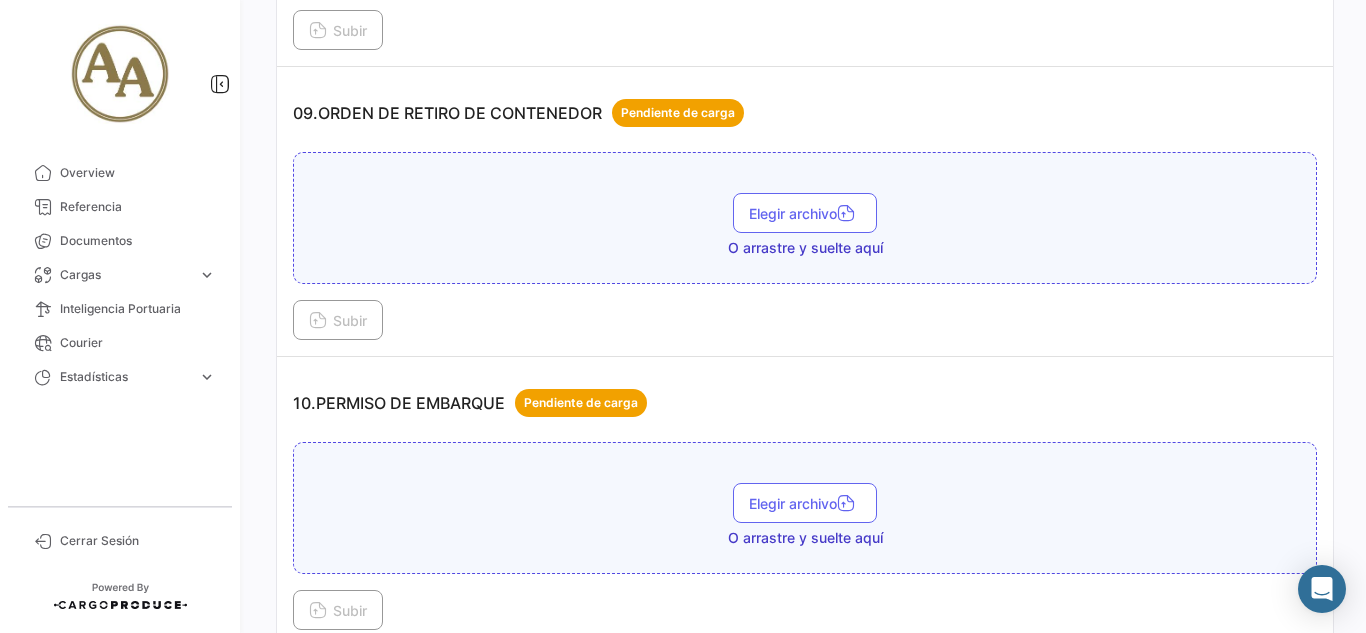 scroll, scrollTop: 3400, scrollLeft: 0, axis: vertical 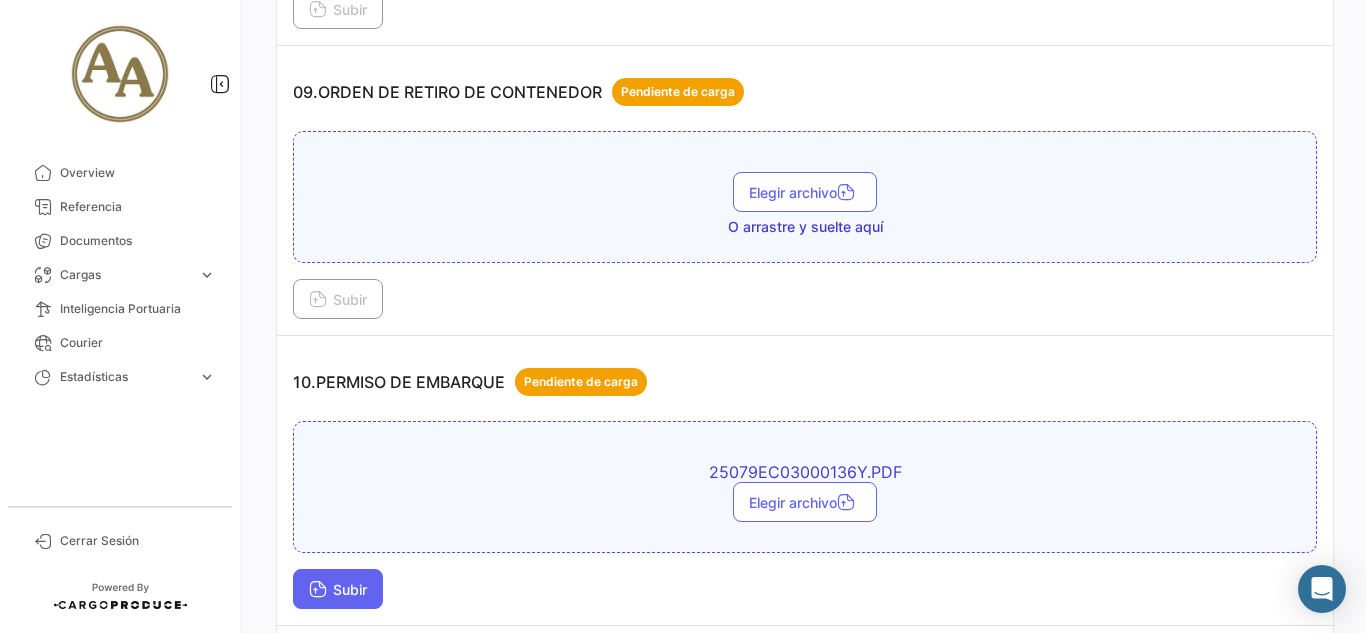 click on "Subir" at bounding box center (338, 589) 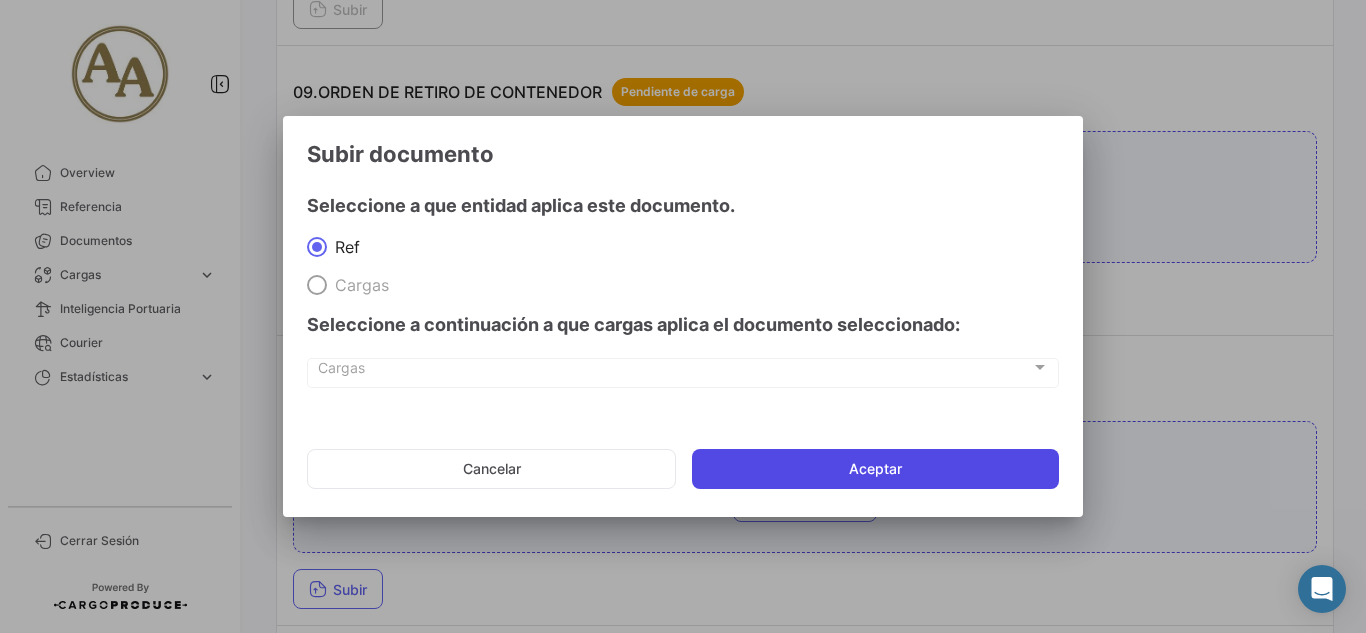 click on "Aceptar" 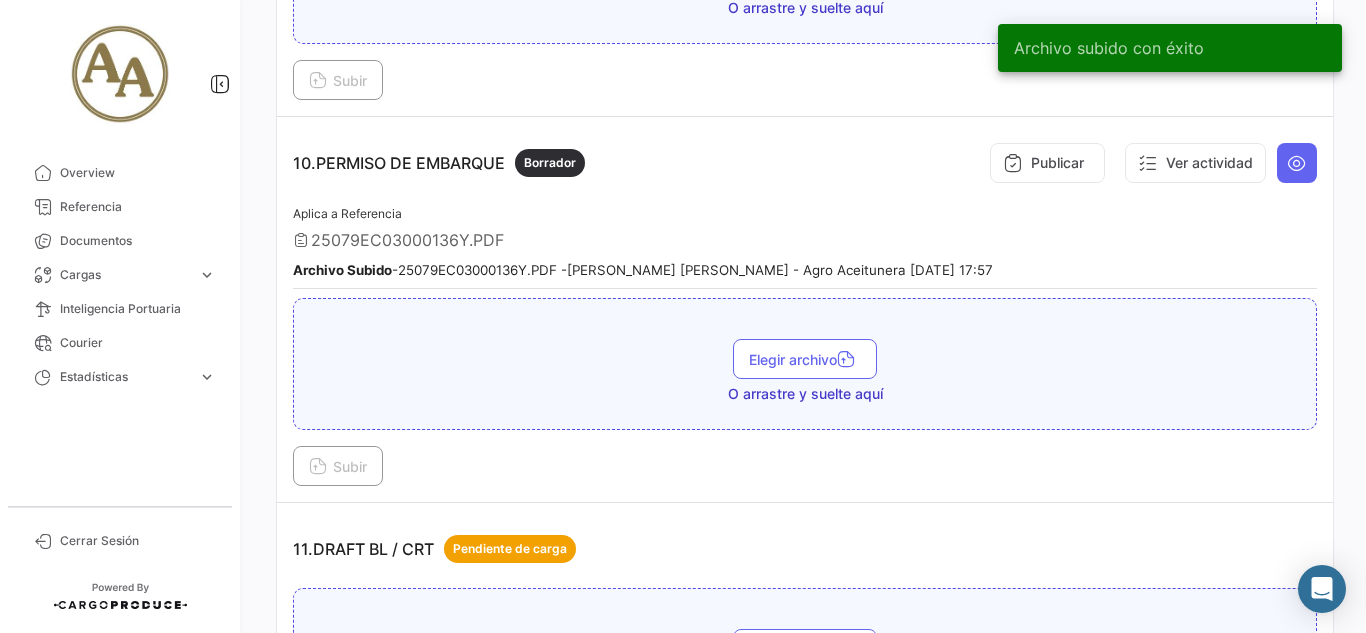 scroll, scrollTop: 3600, scrollLeft: 0, axis: vertical 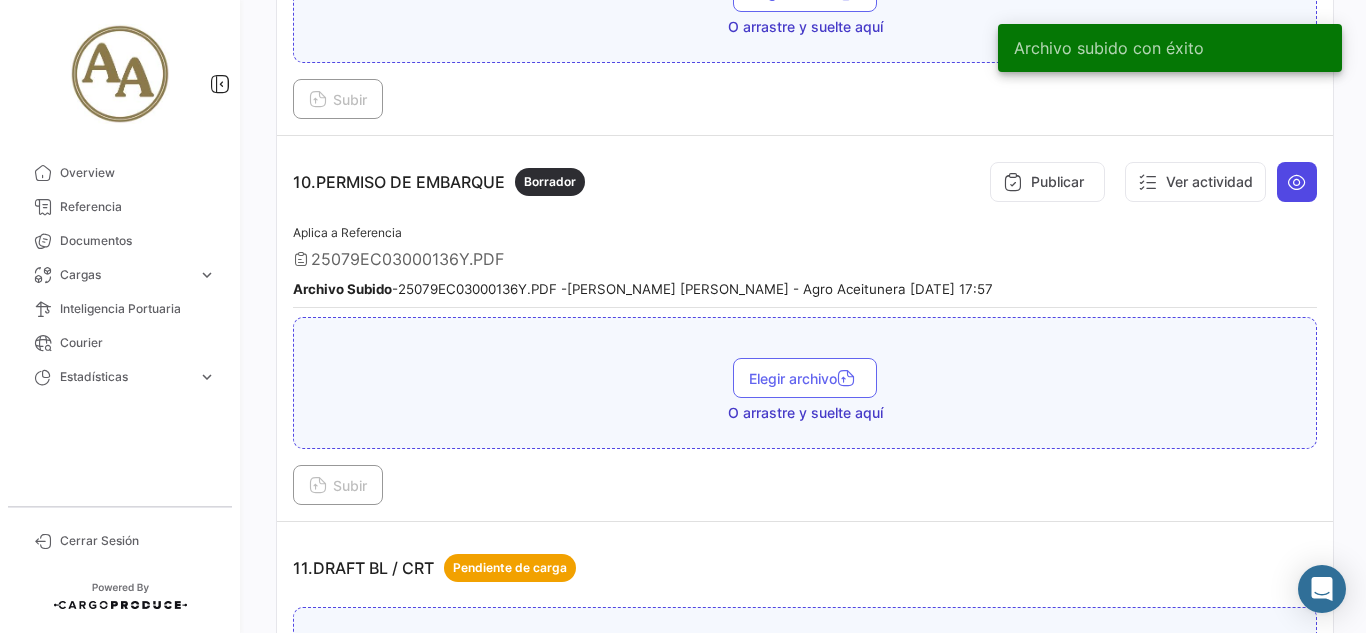 click at bounding box center [1297, 182] 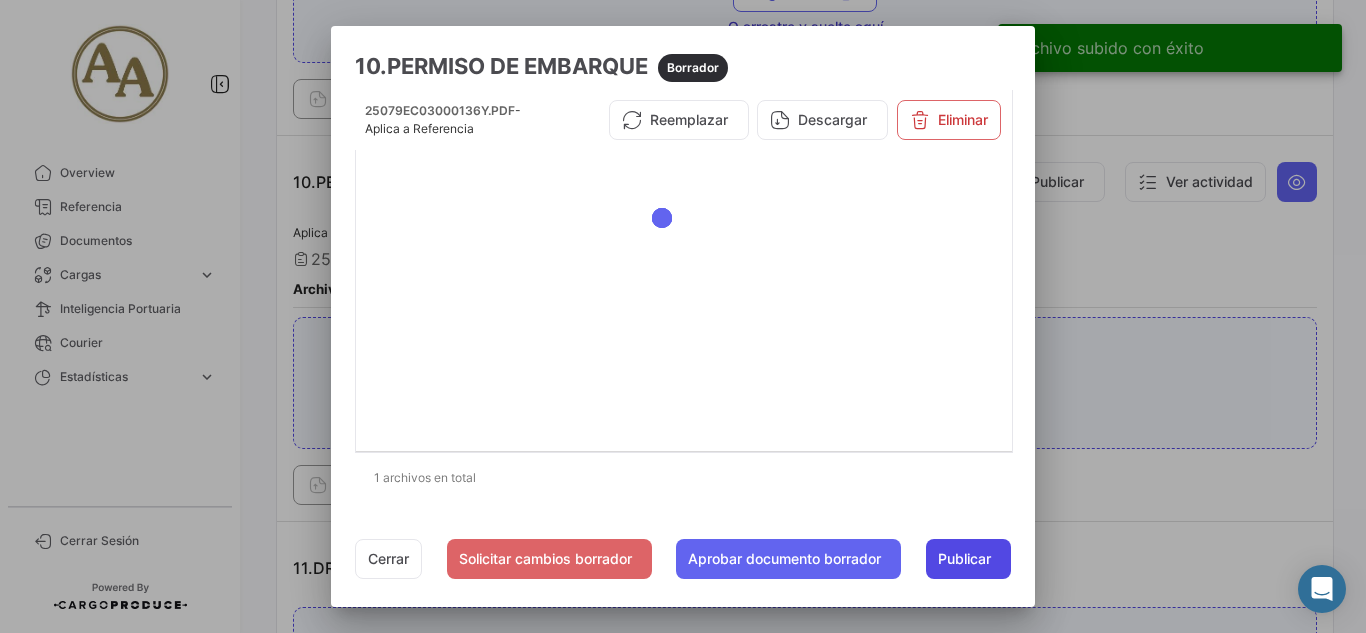 click on "Publicar" 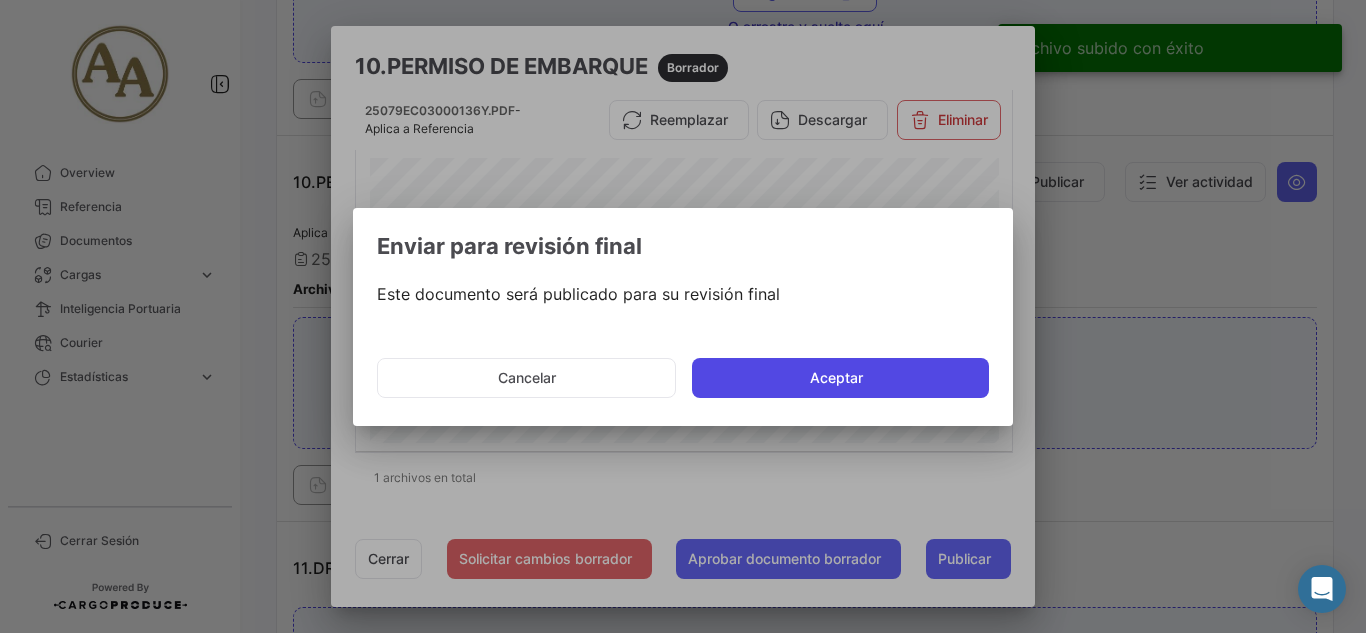 click on "Aceptar" 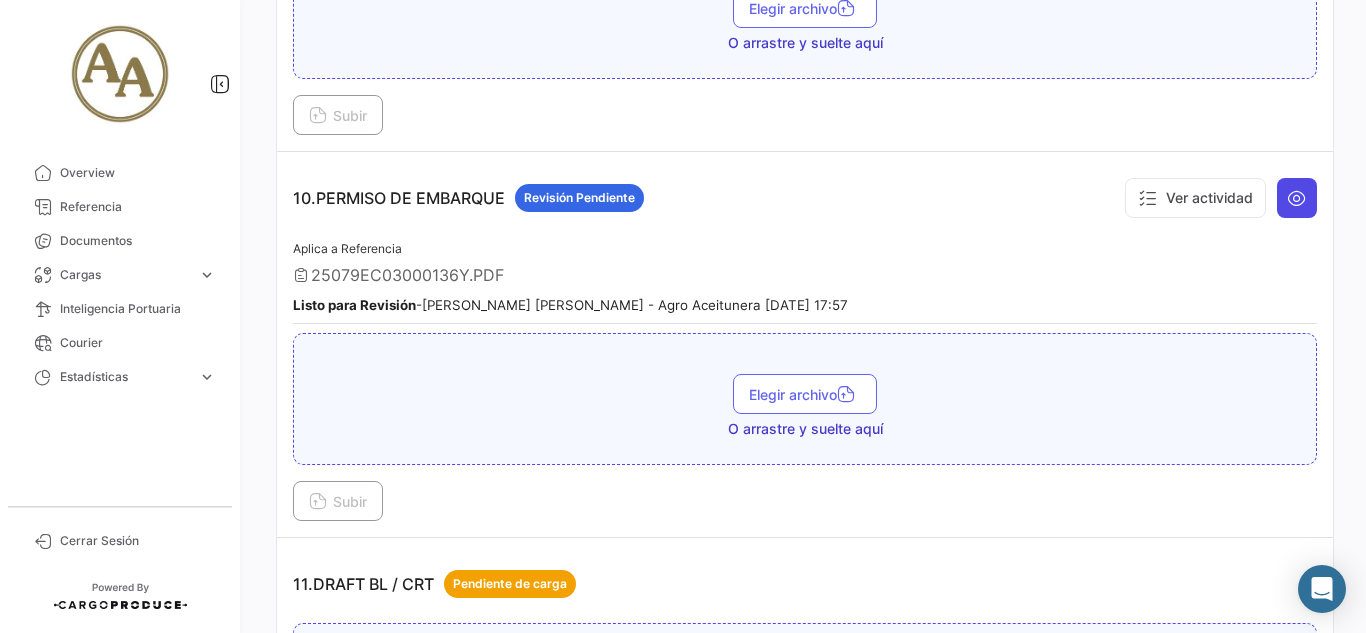 click at bounding box center (1297, 198) 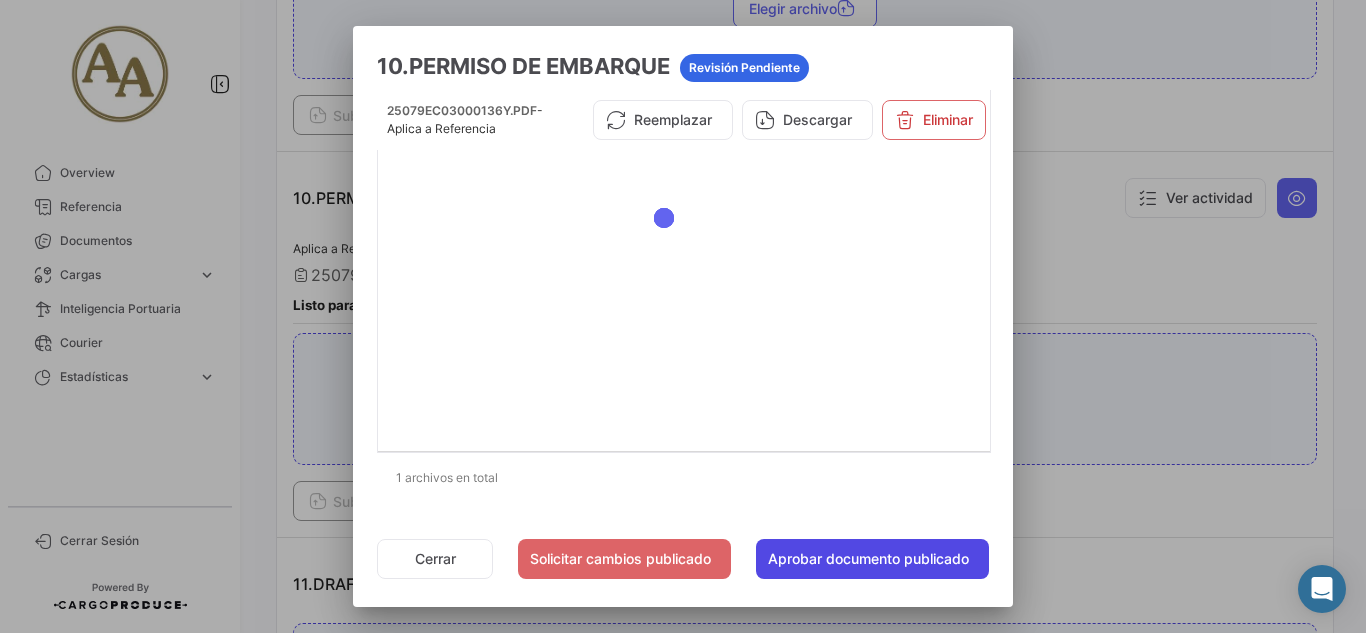 click on "Aprobar documento publicado" 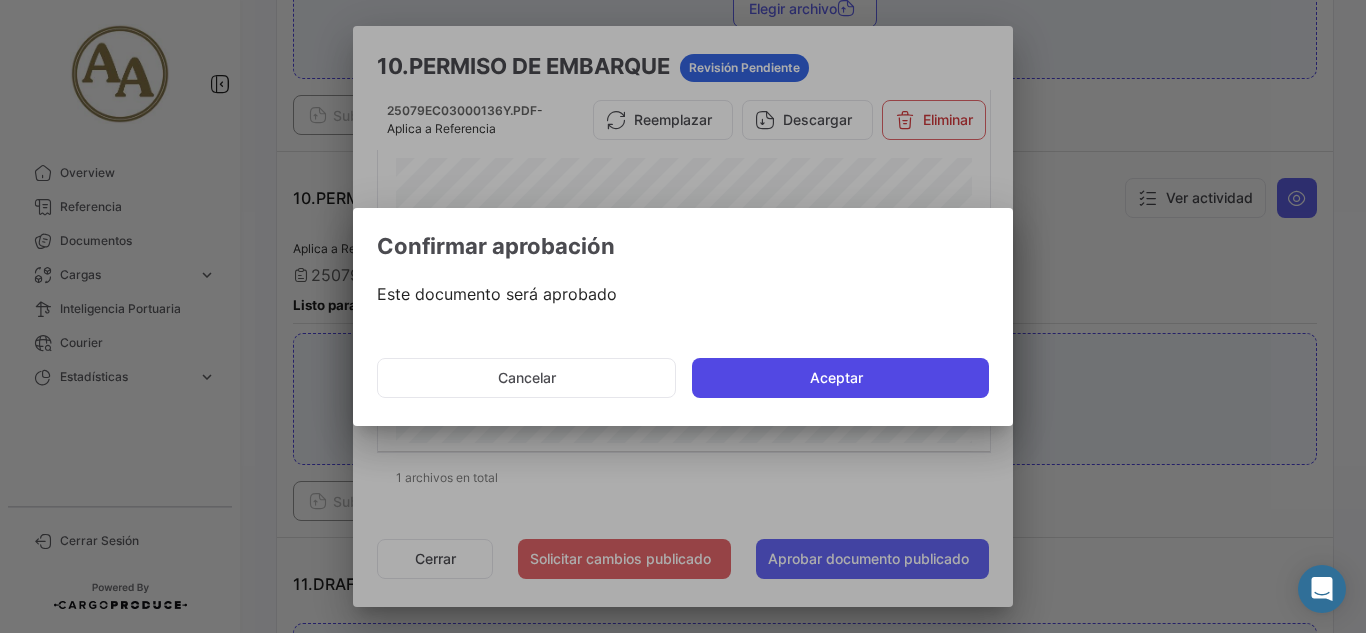 click on "Aceptar" 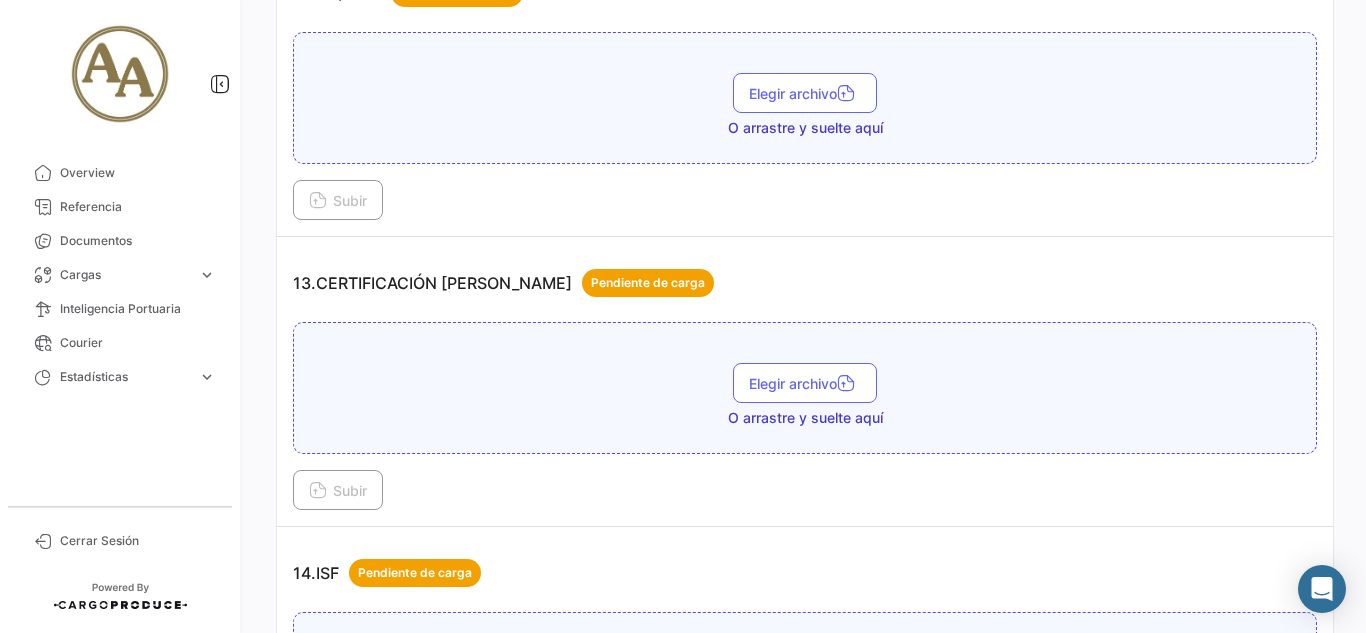 scroll, scrollTop: 4500, scrollLeft: 0, axis: vertical 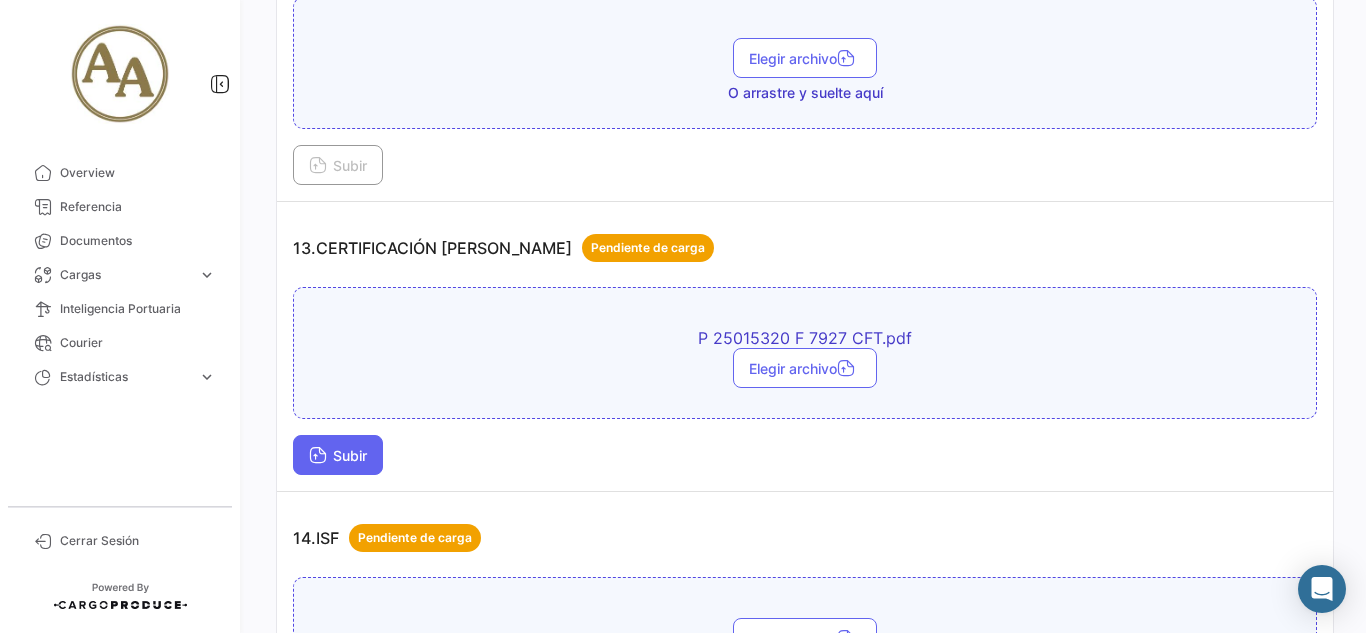 click on "Subir" at bounding box center [338, 455] 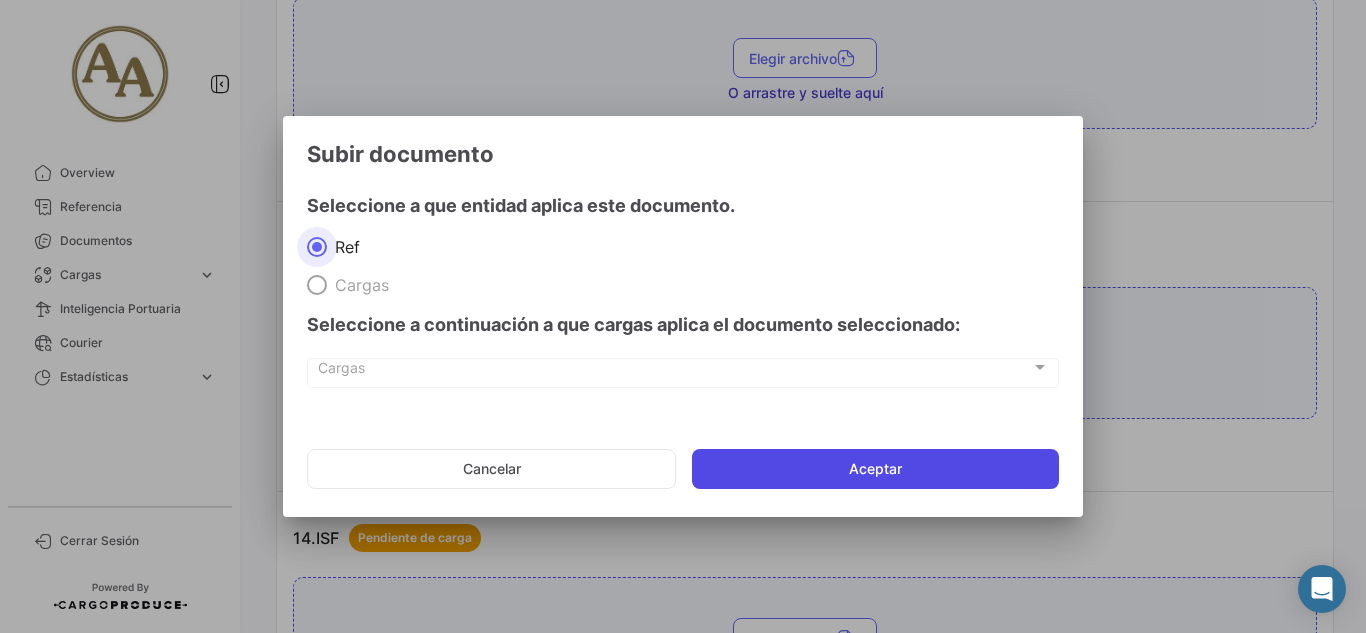 click on "Aceptar" 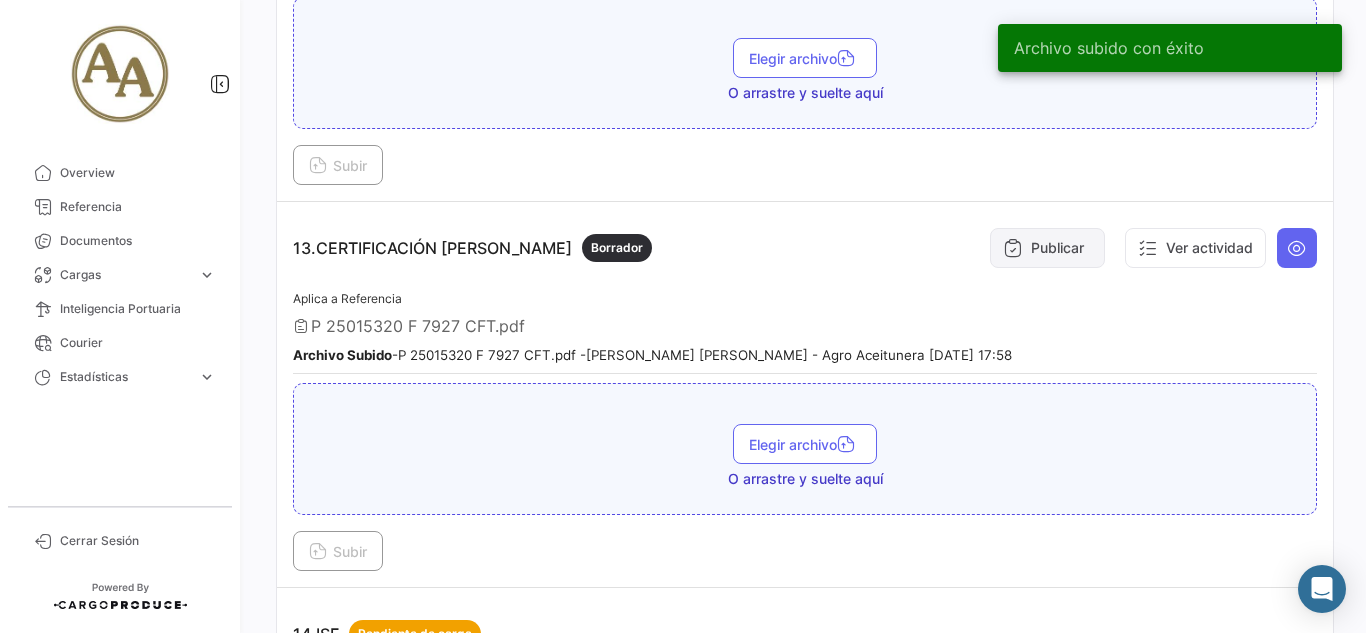 click on "Publicar" at bounding box center (1047, 248) 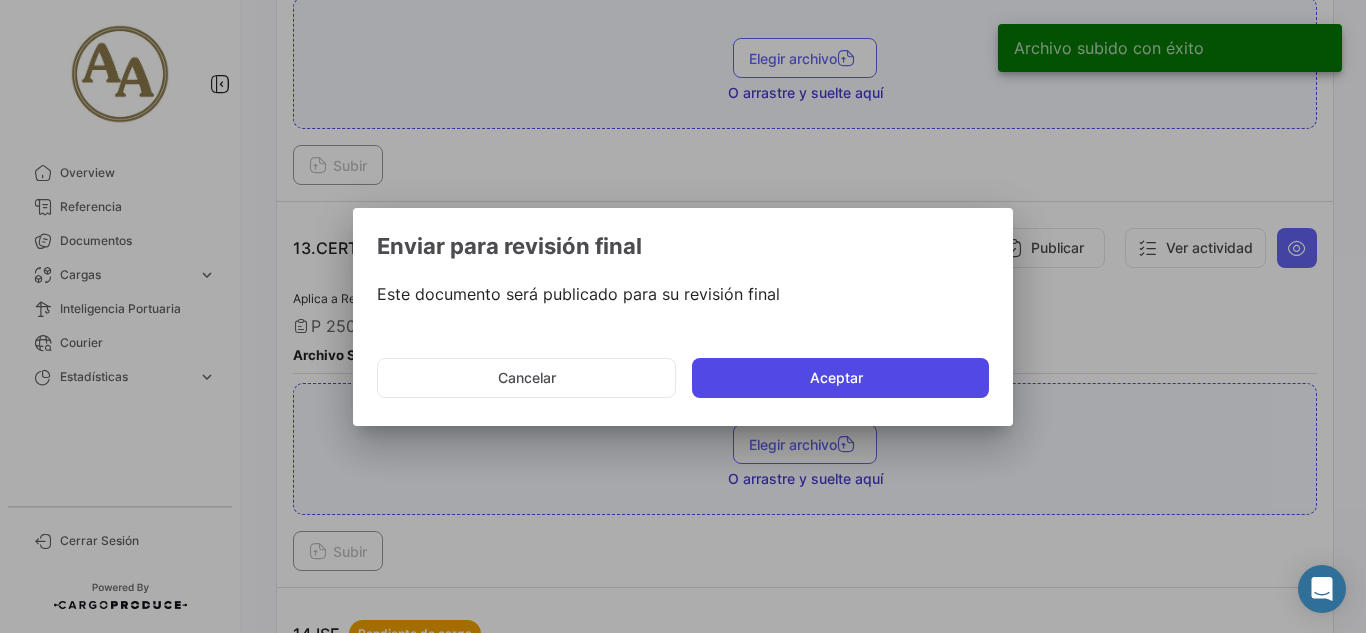 click on "Aceptar" 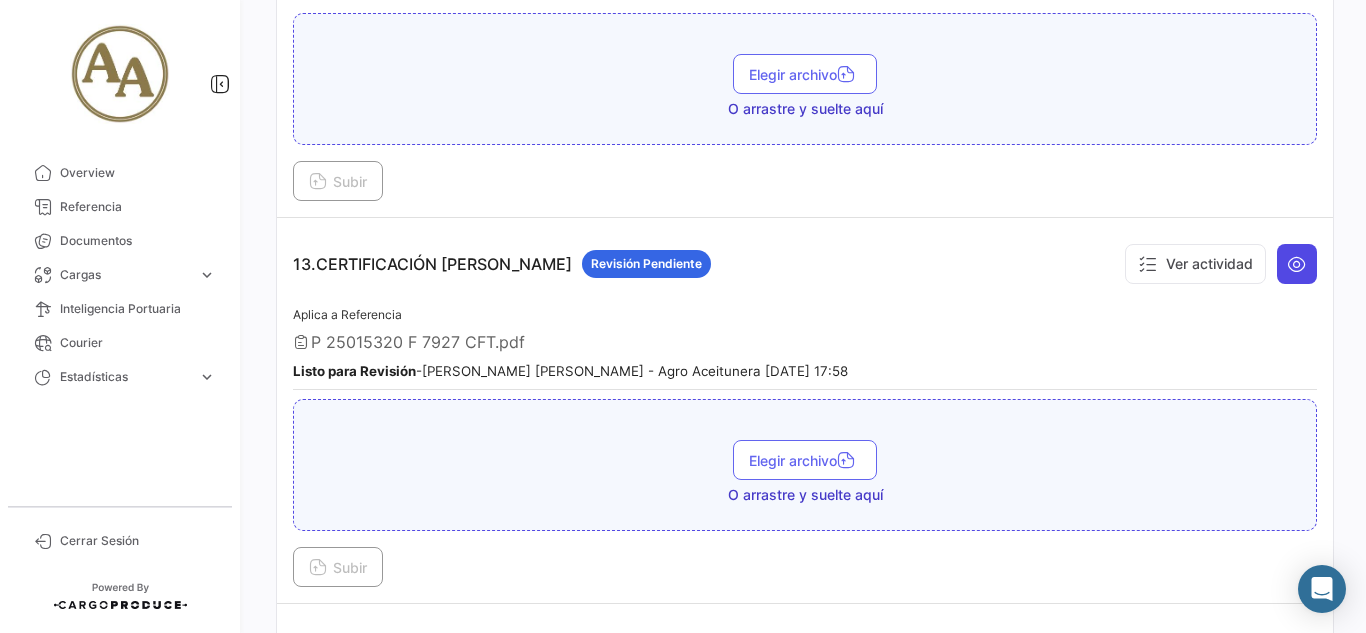 click at bounding box center [1297, 264] 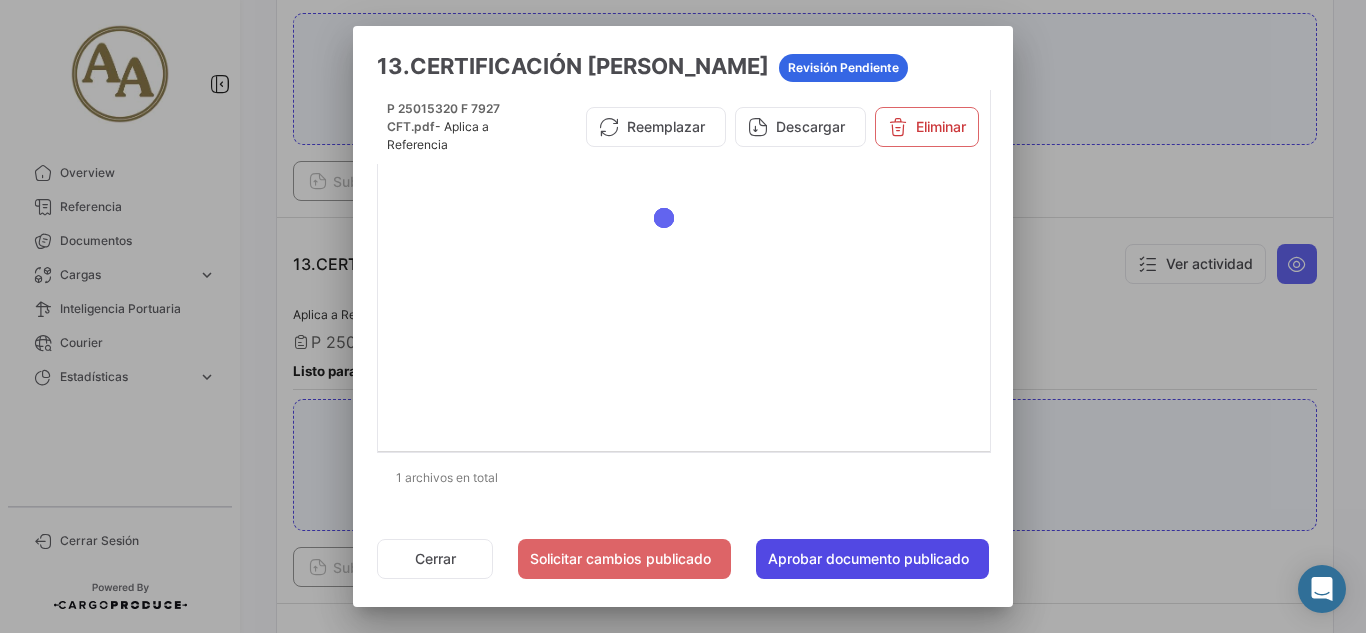click on "Aprobar documento publicado" 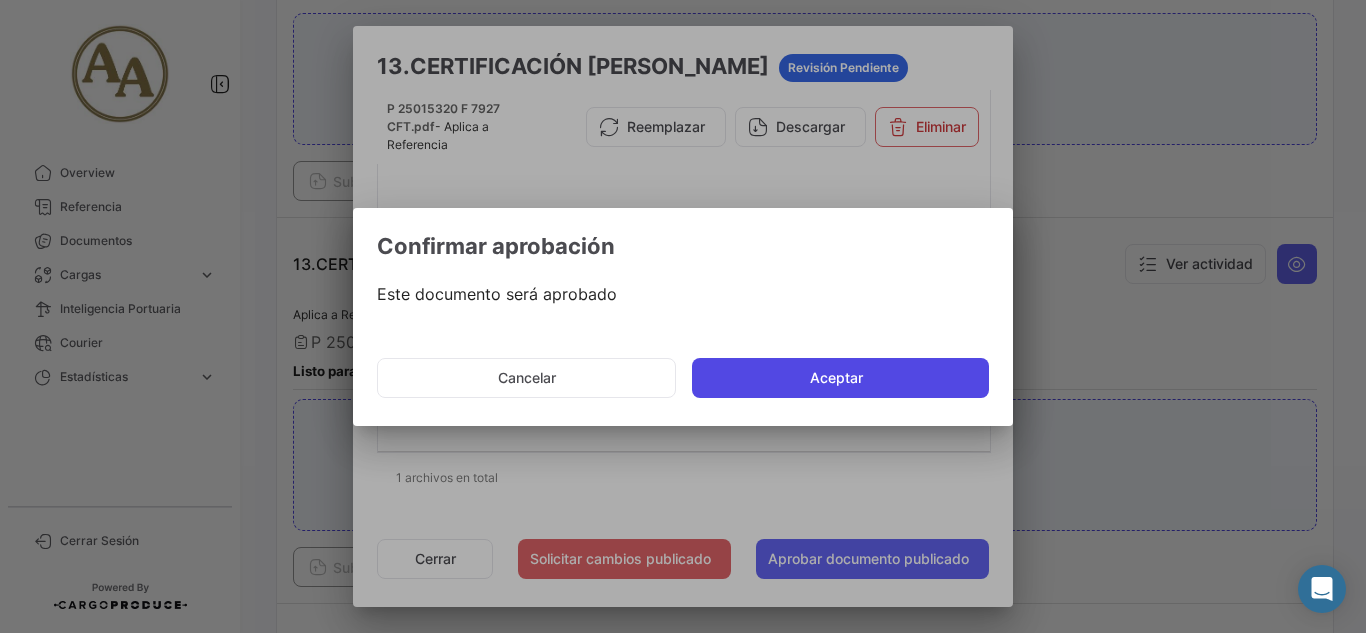click on "Aceptar" 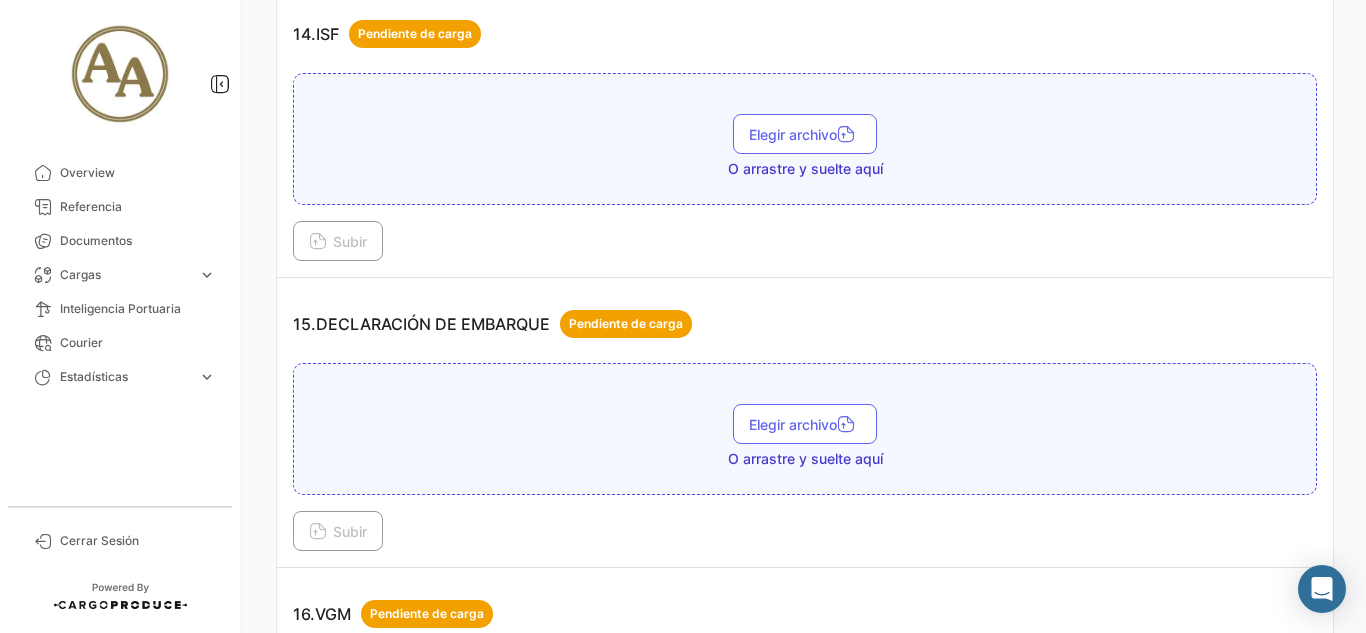 scroll, scrollTop: 5200, scrollLeft: 0, axis: vertical 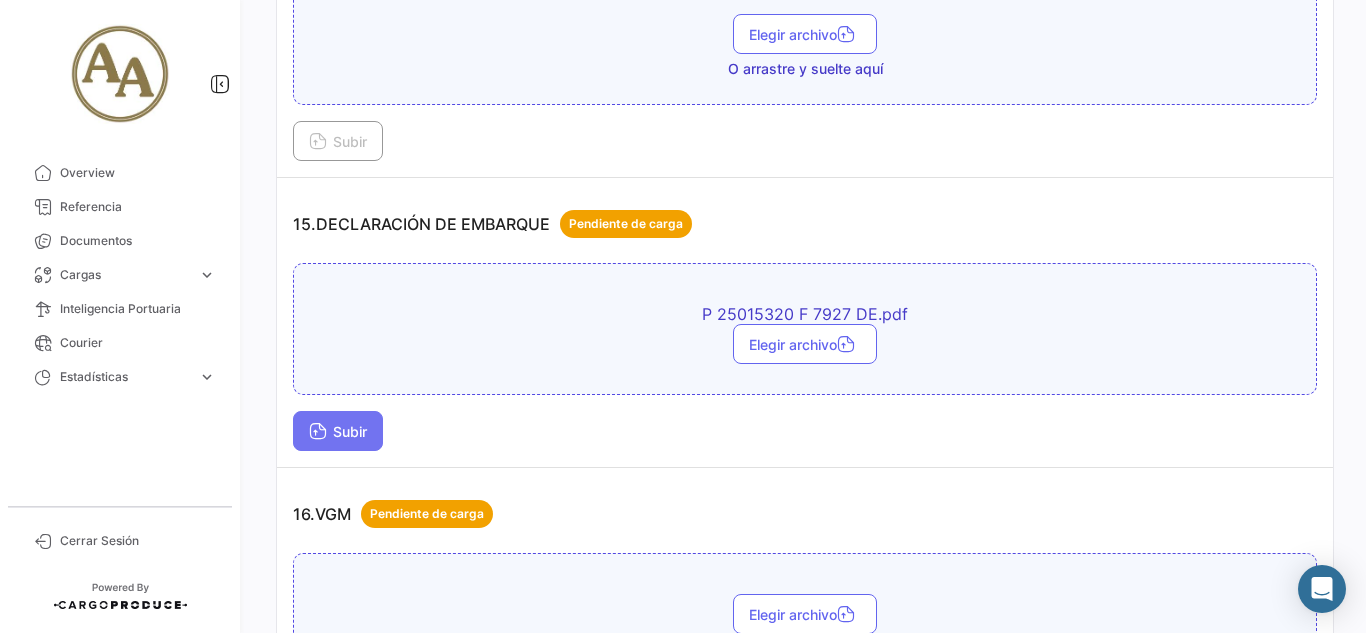 click on "Subir" at bounding box center [338, 431] 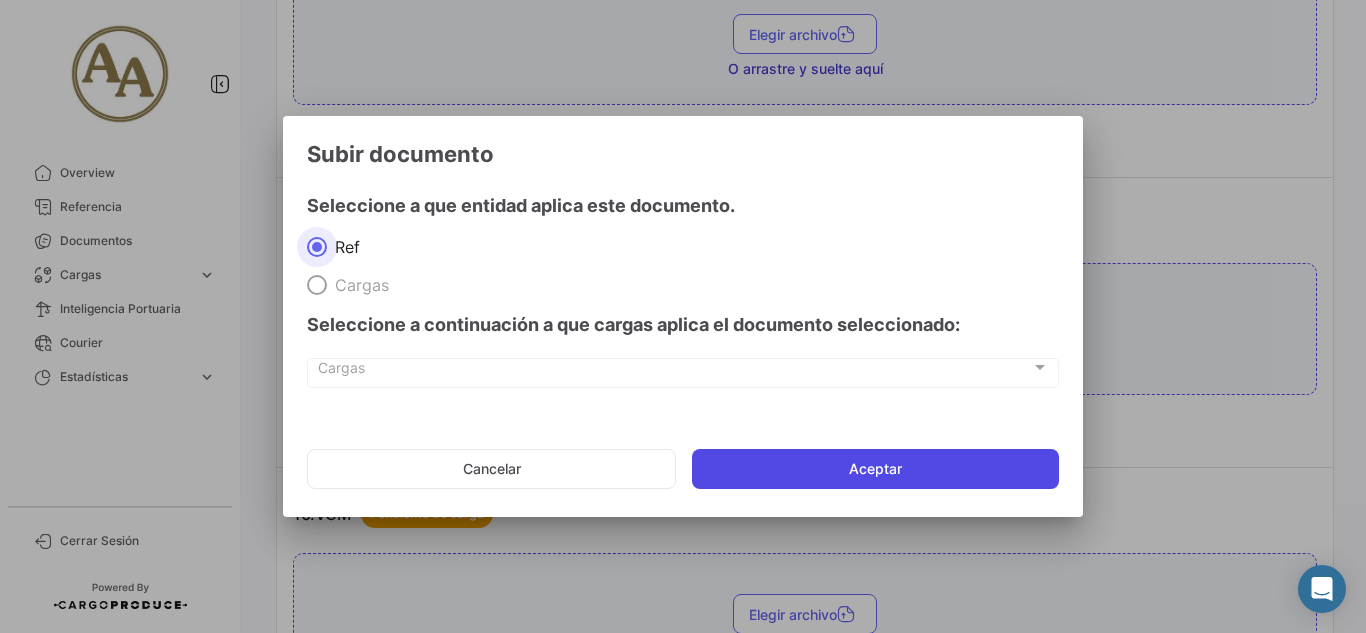 click on "Aceptar" 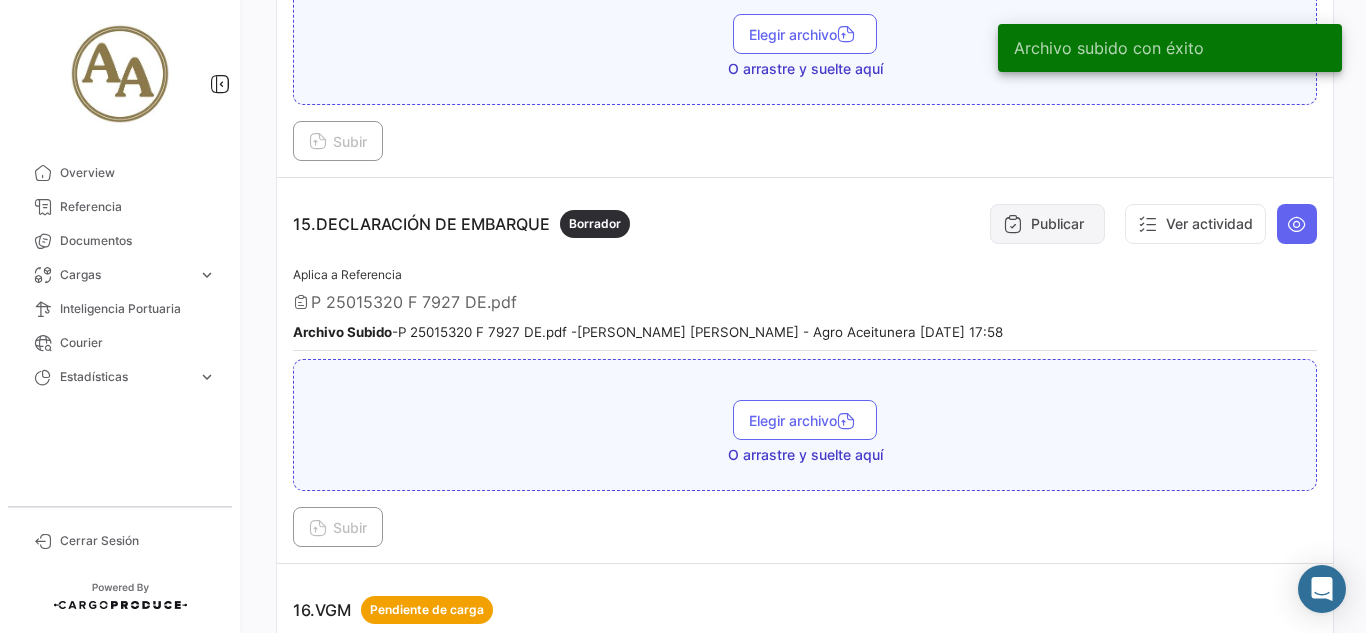 click at bounding box center [1013, 224] 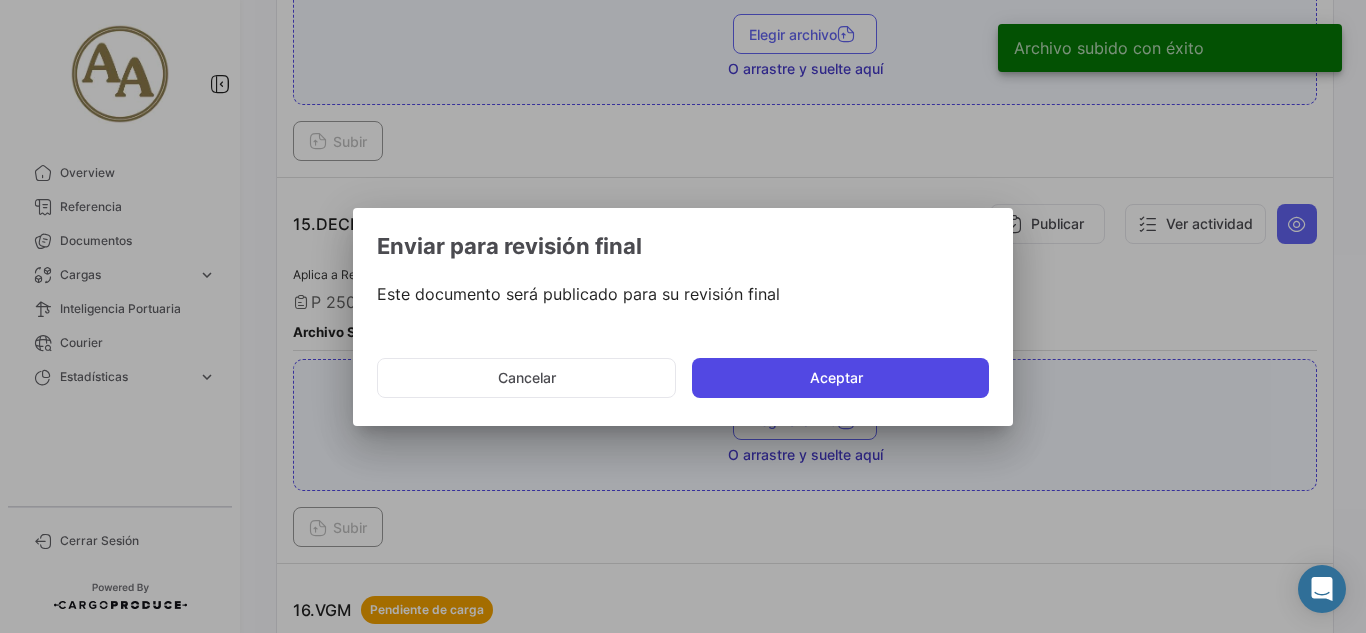click on "Aceptar" 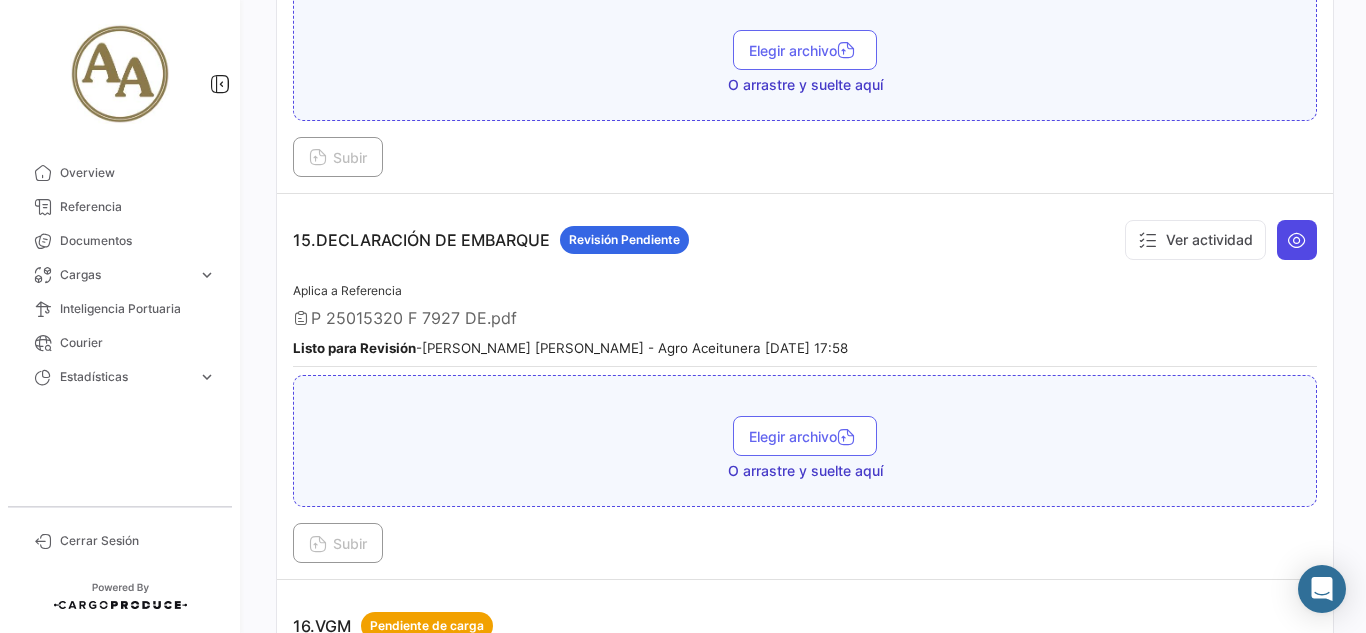 click at bounding box center [1297, 240] 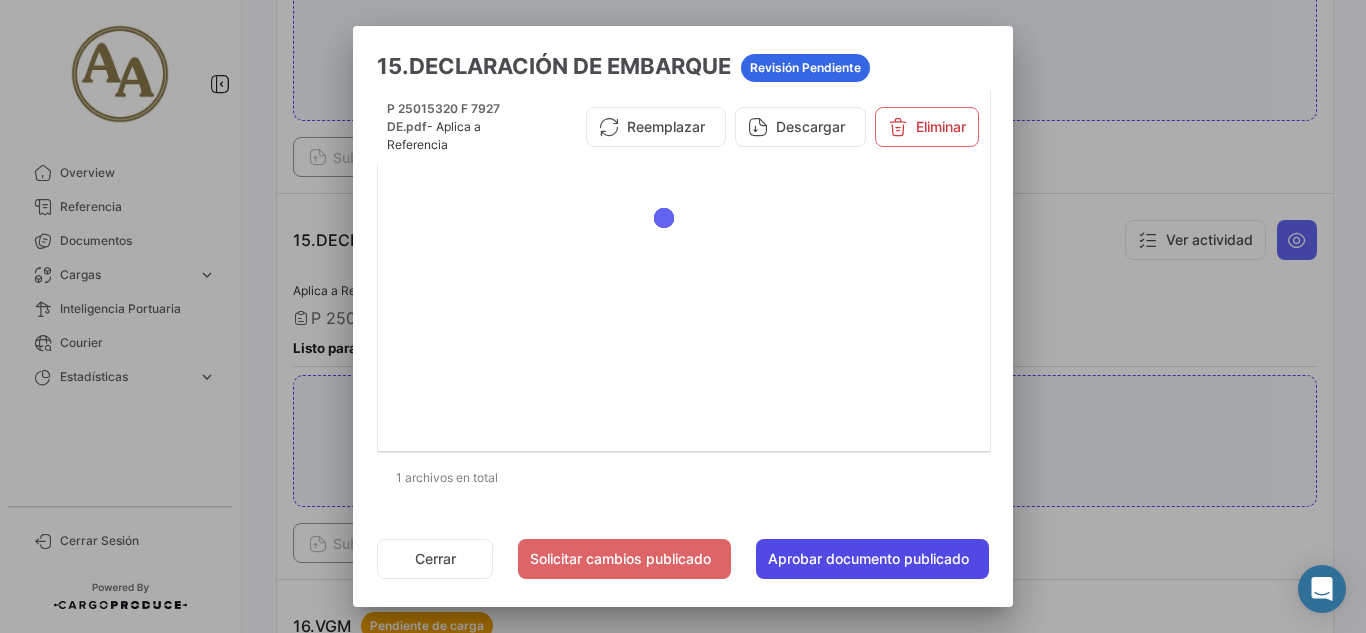 click on "Aprobar documento publicado" 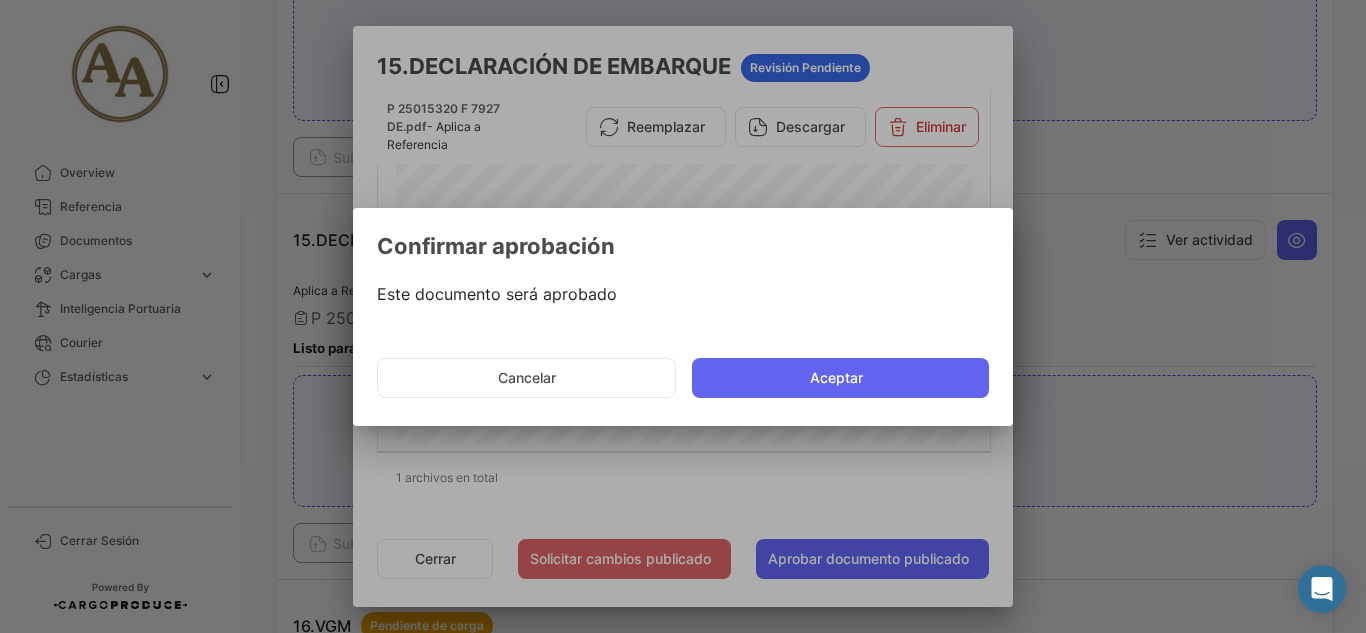 click on "Cancelar   Aceptar" 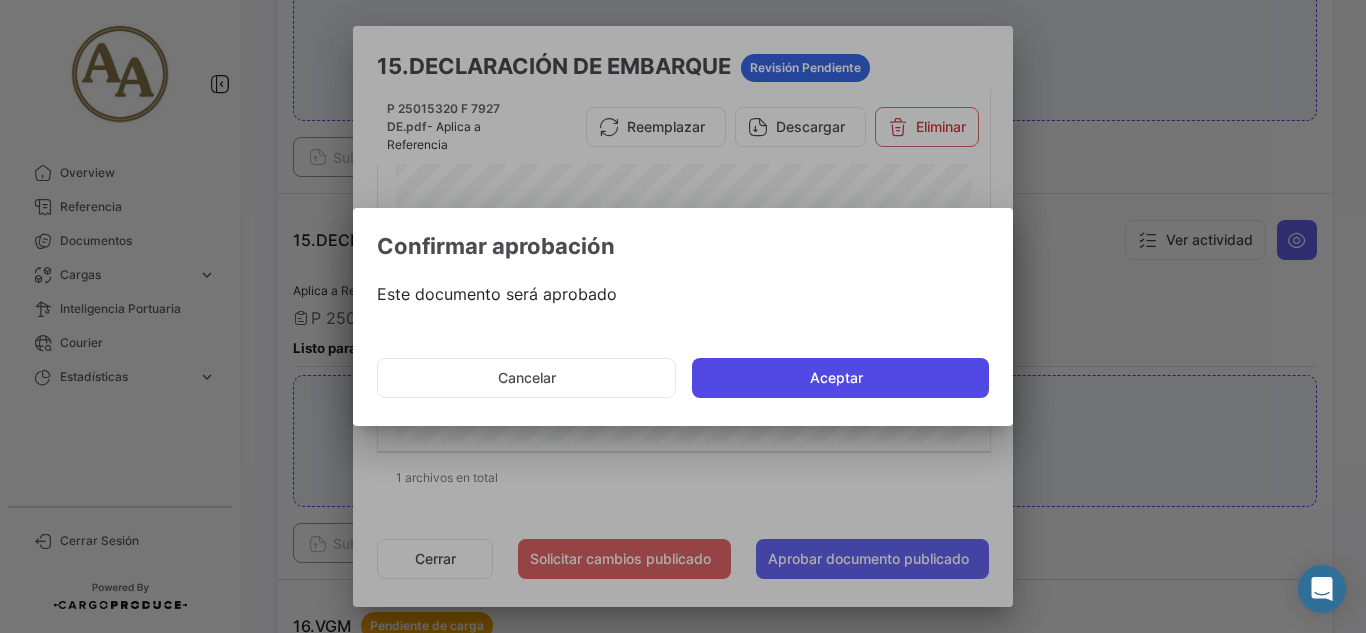 click on "Aceptar" 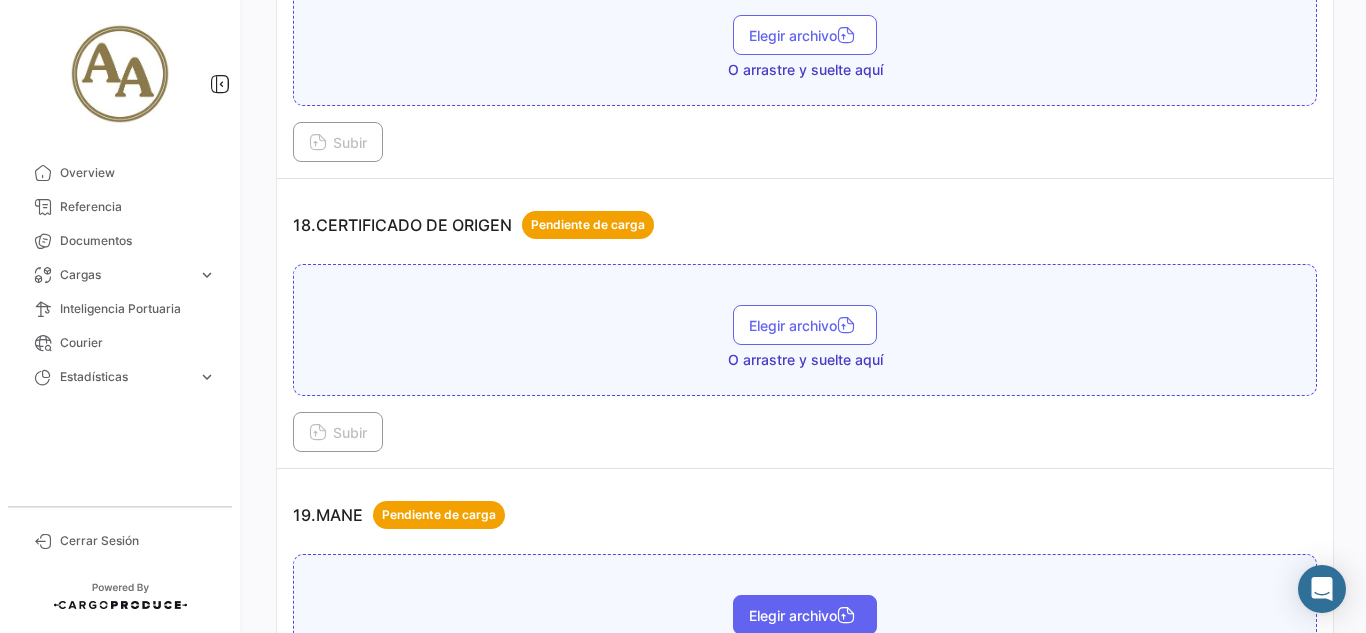 scroll, scrollTop: 6200, scrollLeft: 0, axis: vertical 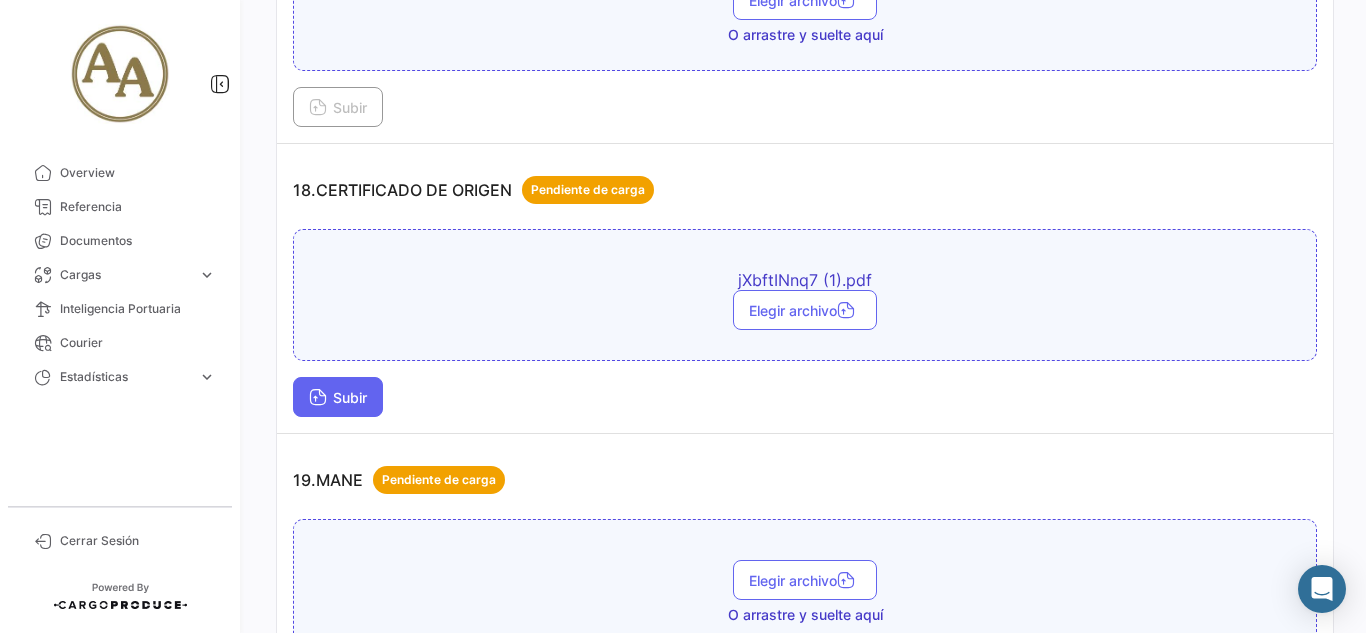 click on "Subir" at bounding box center [338, 397] 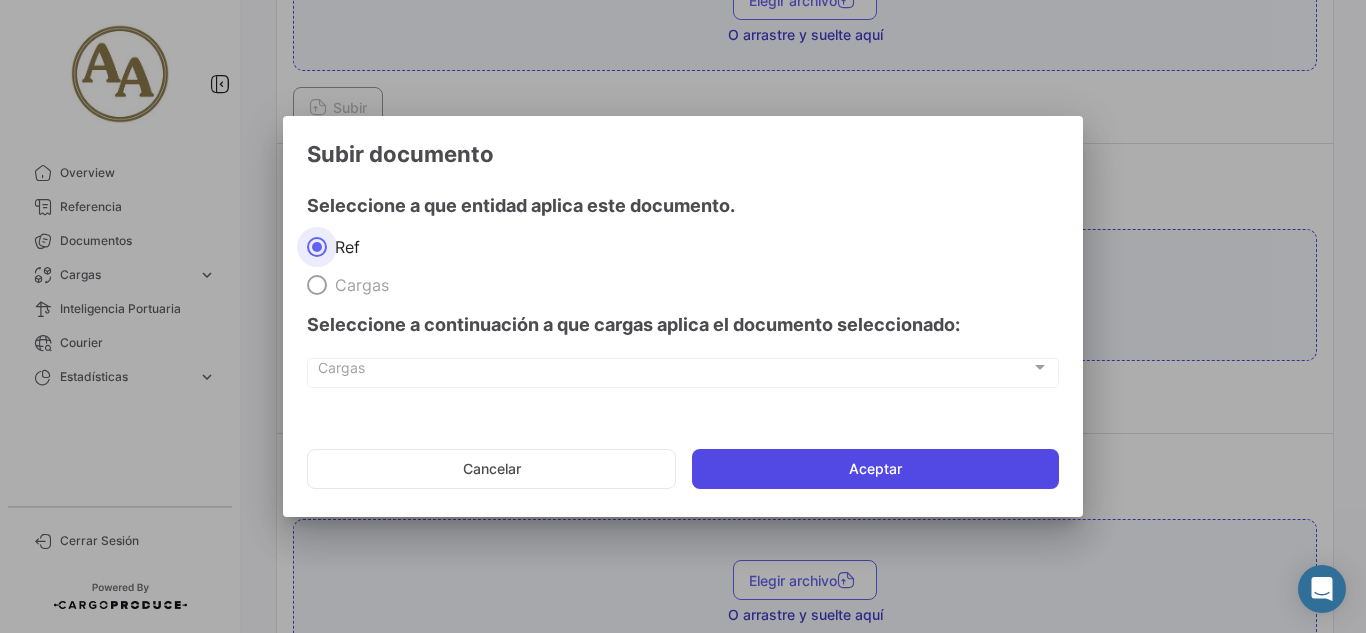 click on "Aceptar" 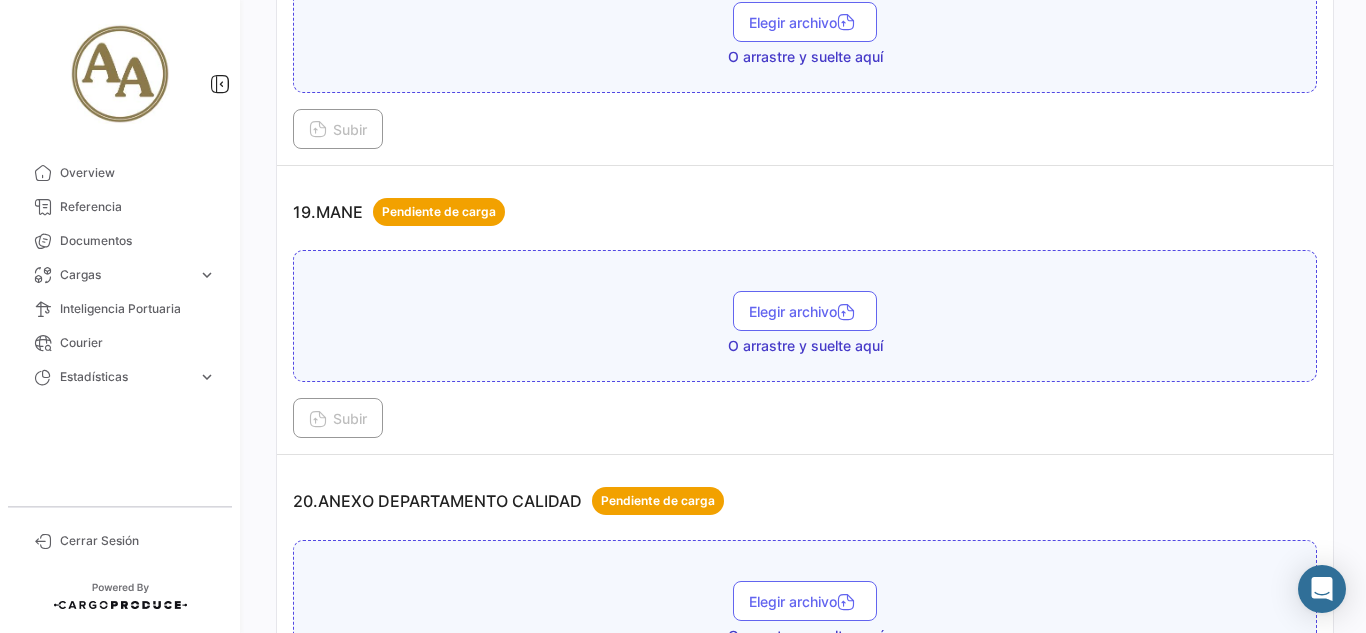 scroll, scrollTop: 6600, scrollLeft: 0, axis: vertical 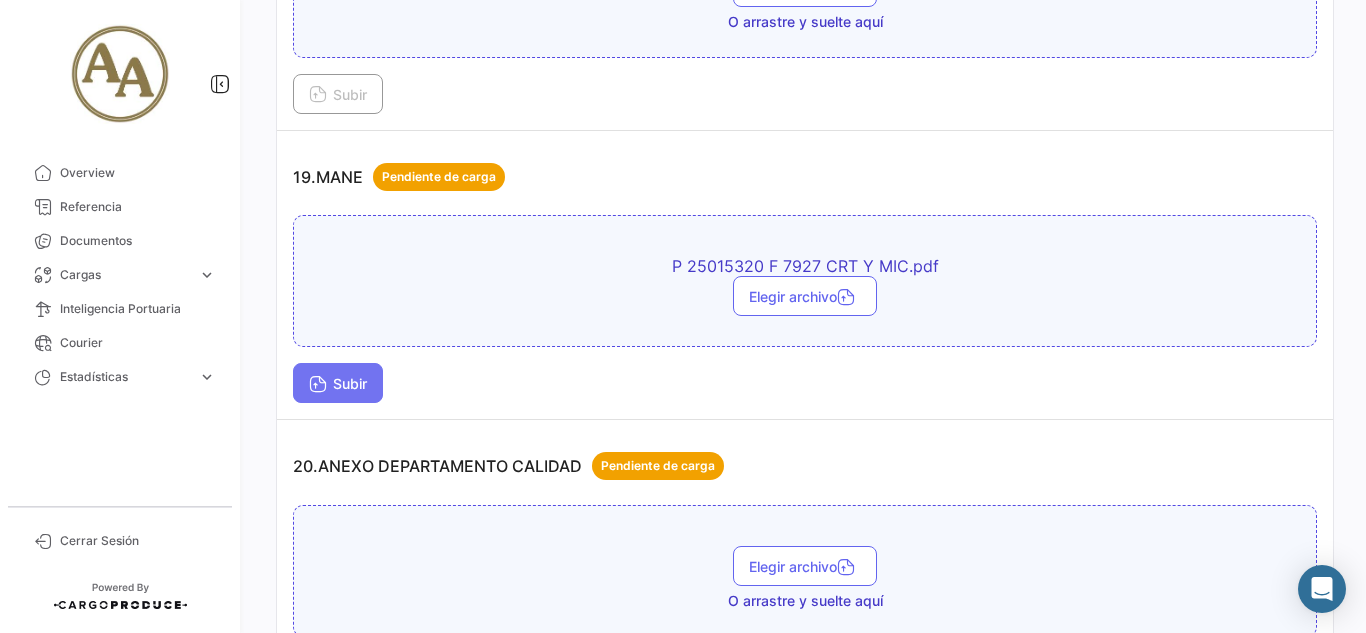 click on "Subir" at bounding box center (338, 383) 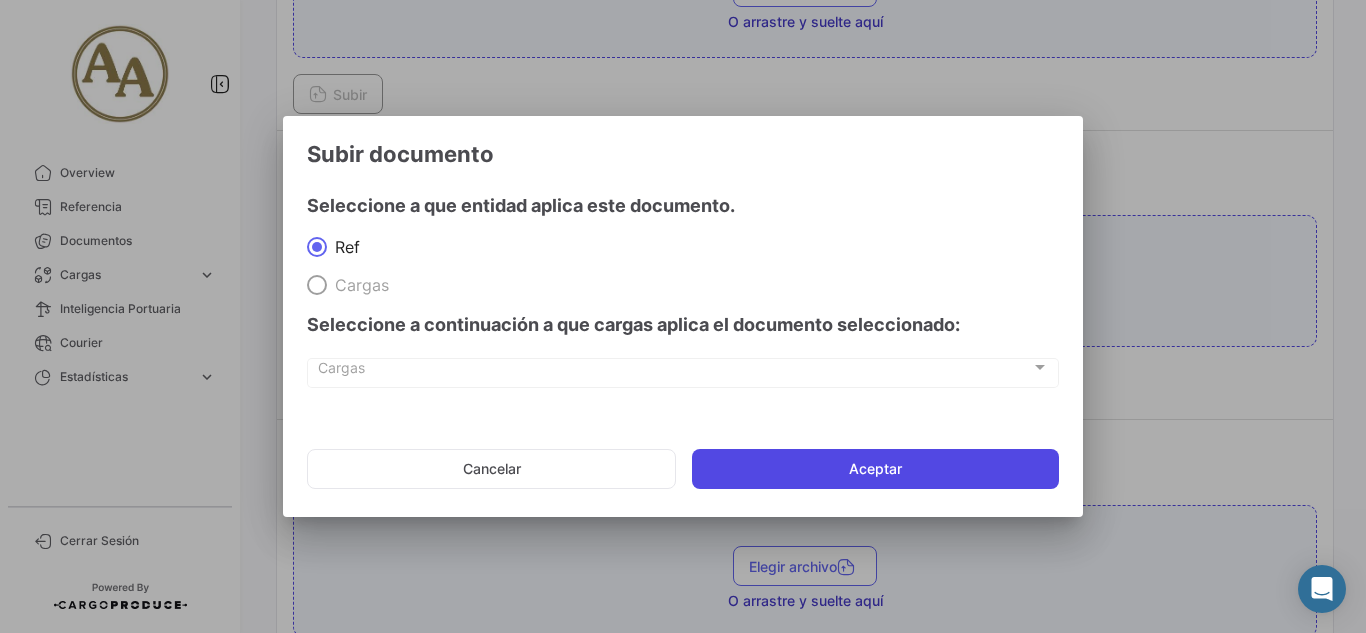 click on "Aceptar" 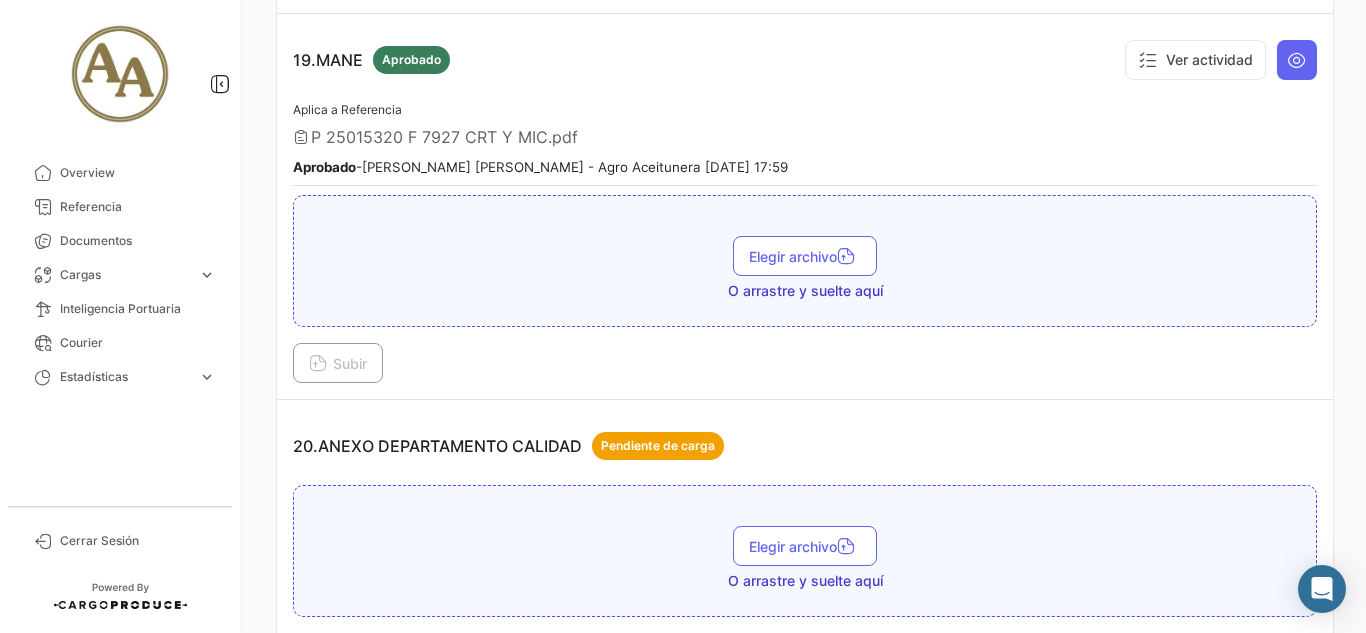scroll, scrollTop: 6426, scrollLeft: 0, axis: vertical 